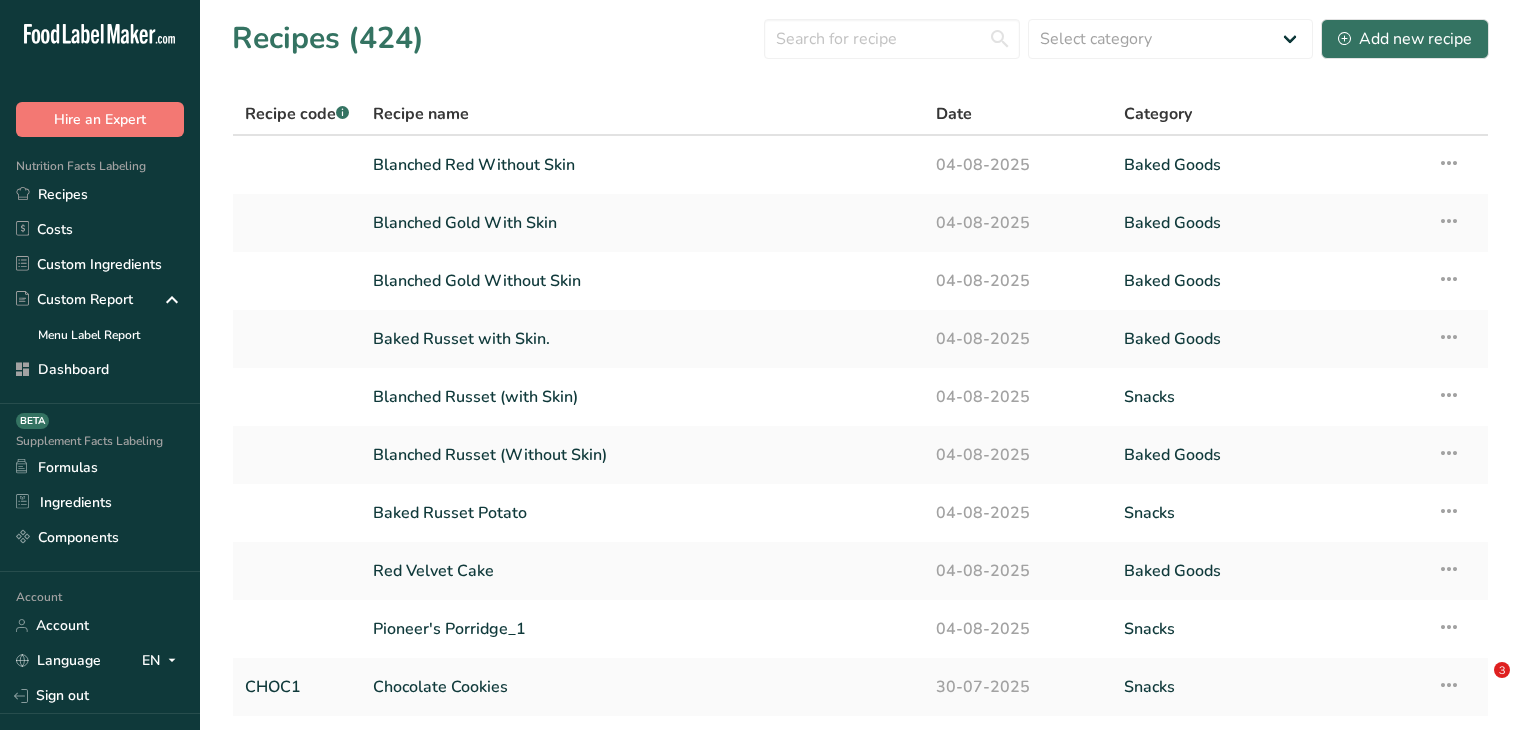 scroll, scrollTop: 0, scrollLeft: 0, axis: both 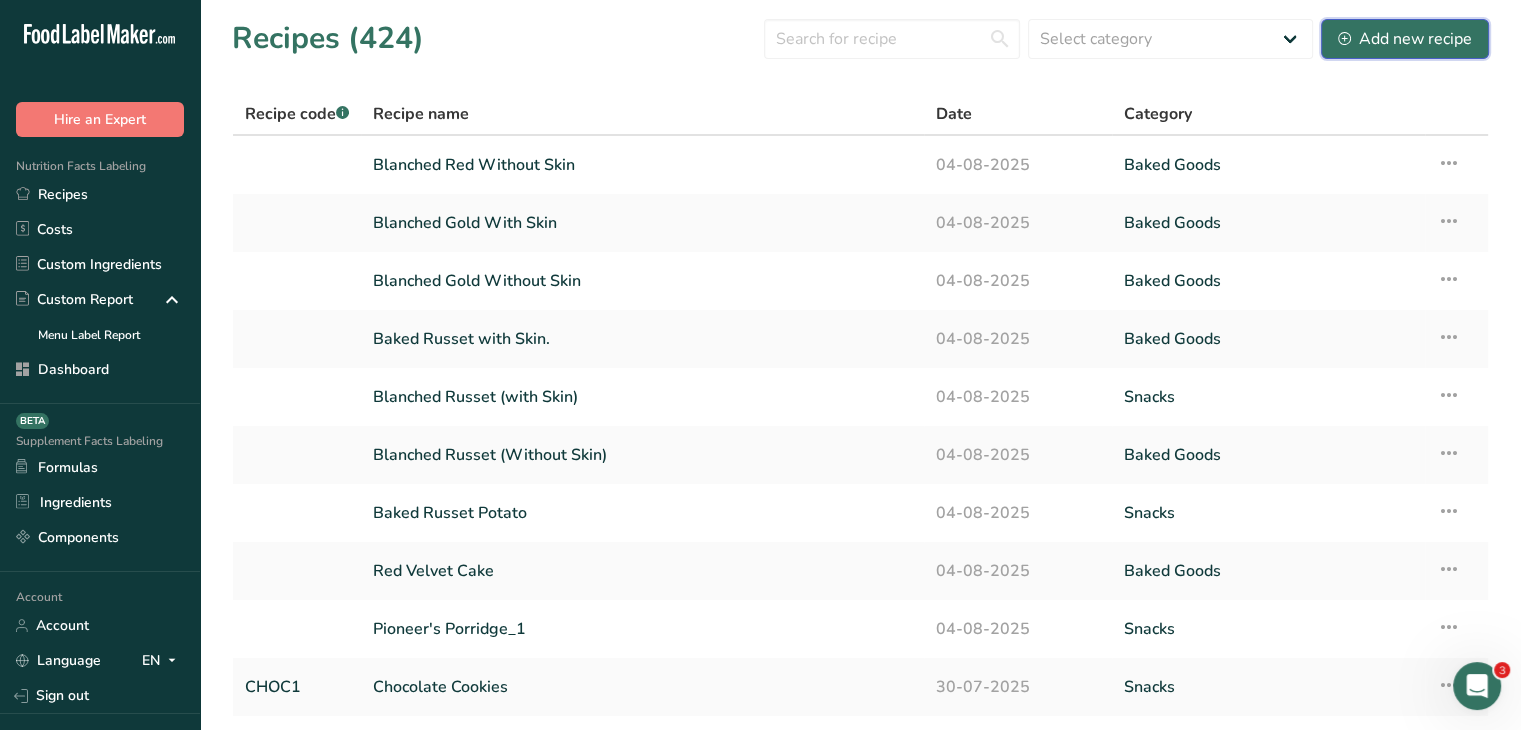 click on "Add new recipe" at bounding box center [1405, 39] 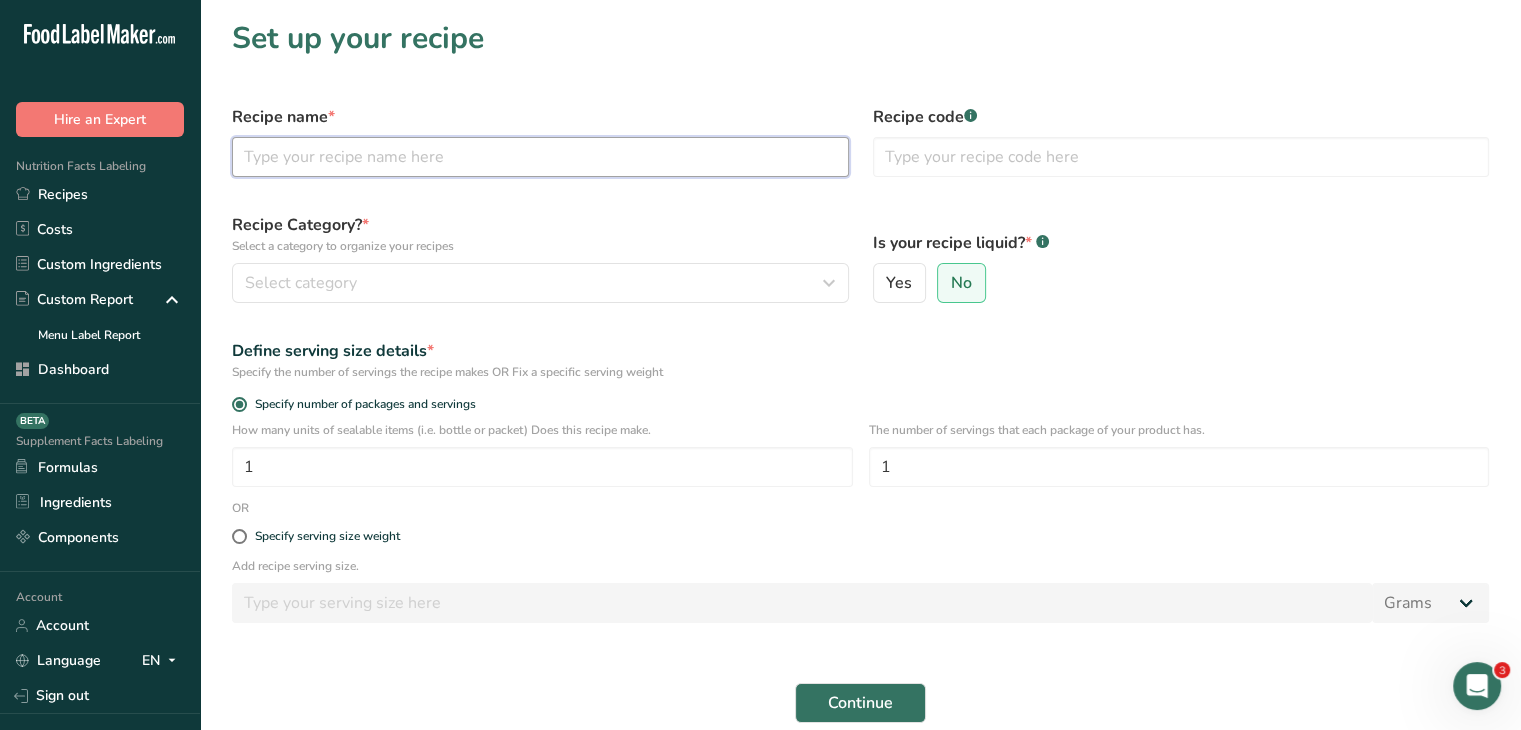 click at bounding box center [540, 157] 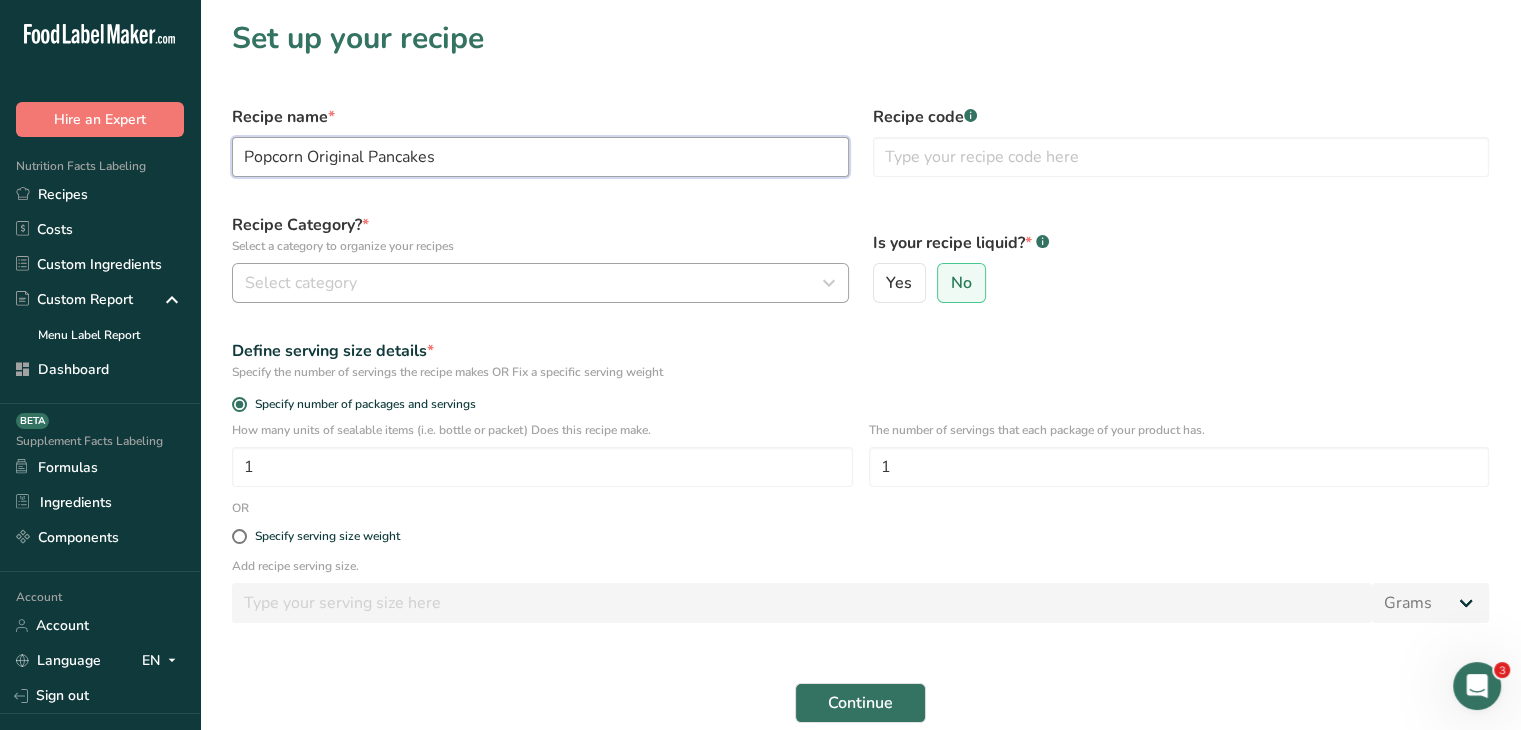 type on "Popcorn Original Pancakes" 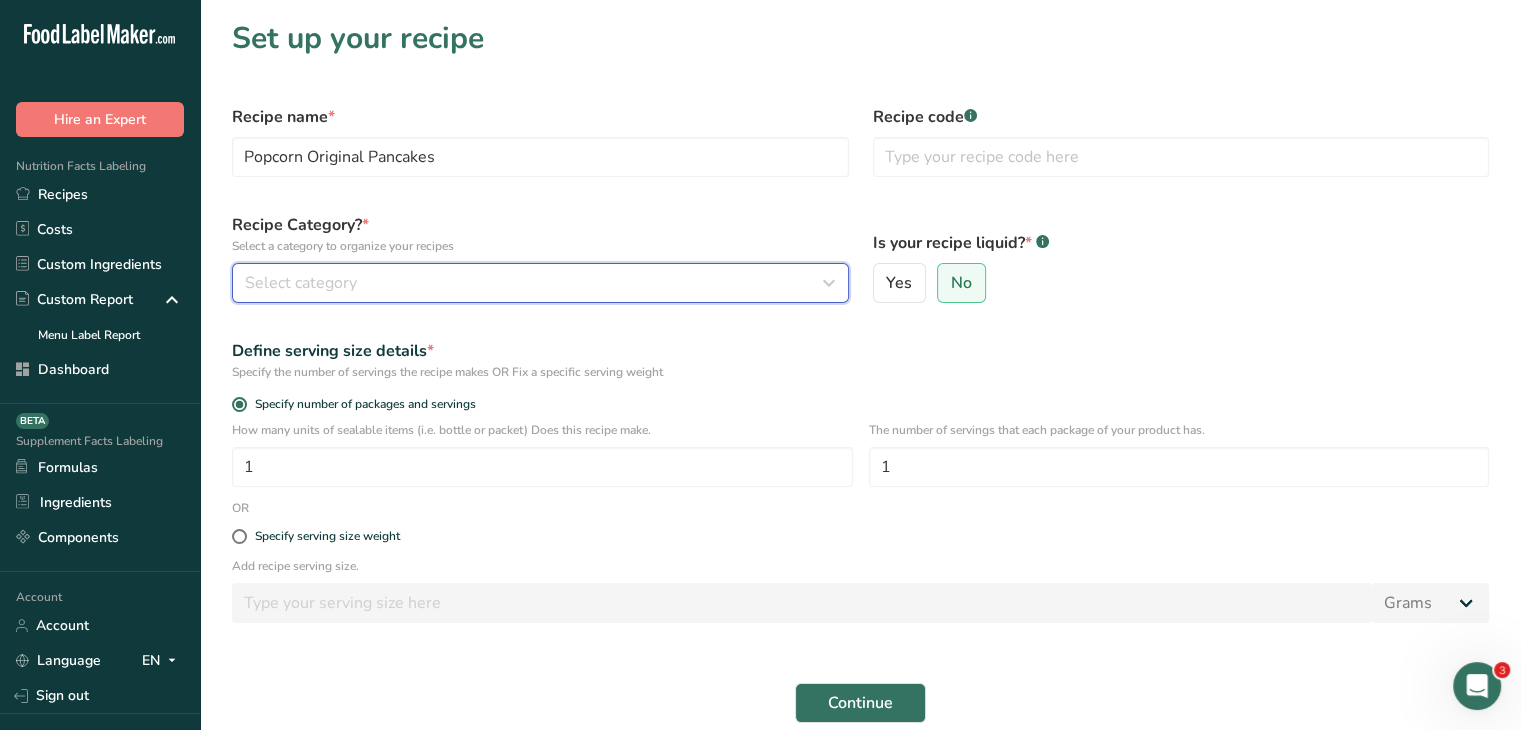 click on "Select category" at bounding box center [534, 283] 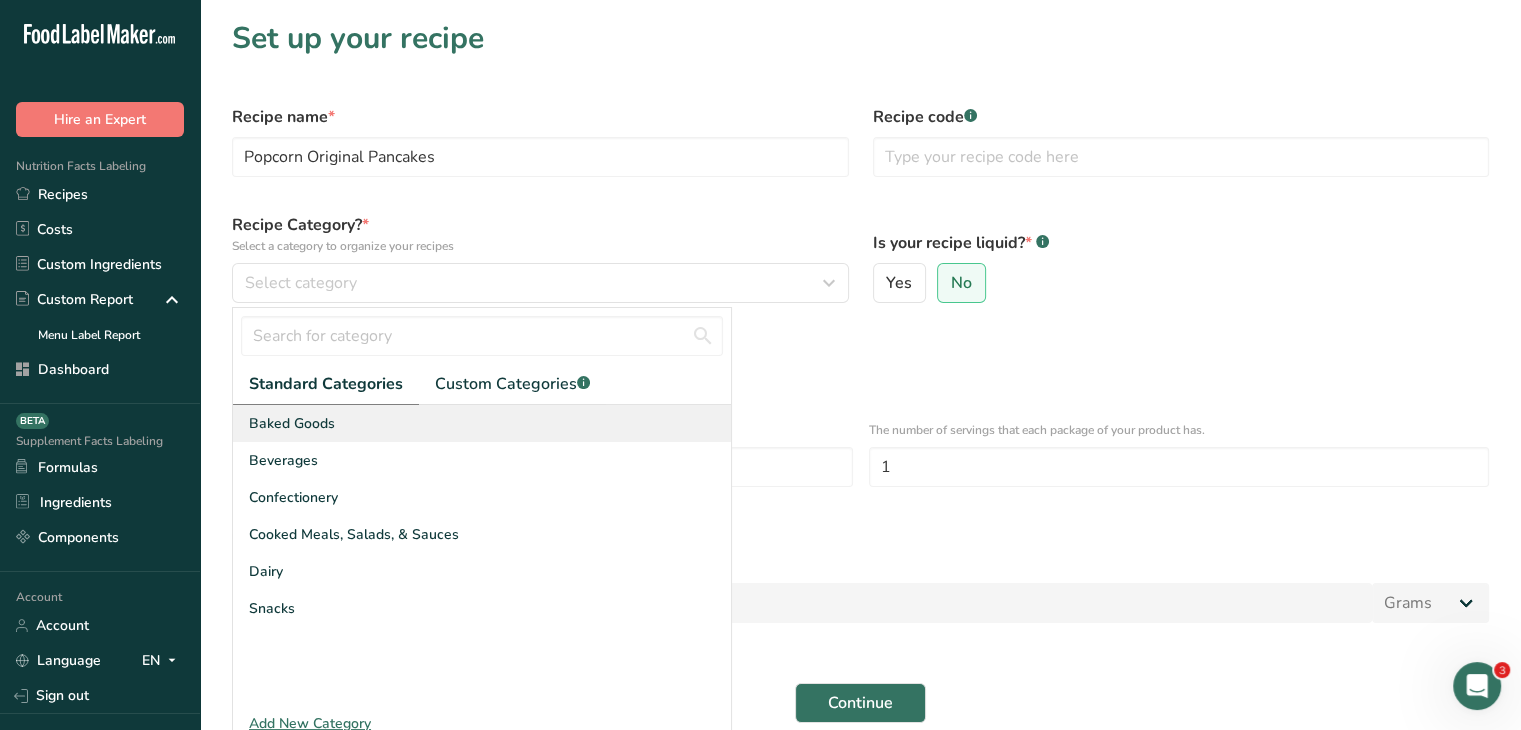 click on "Baked Goods" at bounding box center [292, 423] 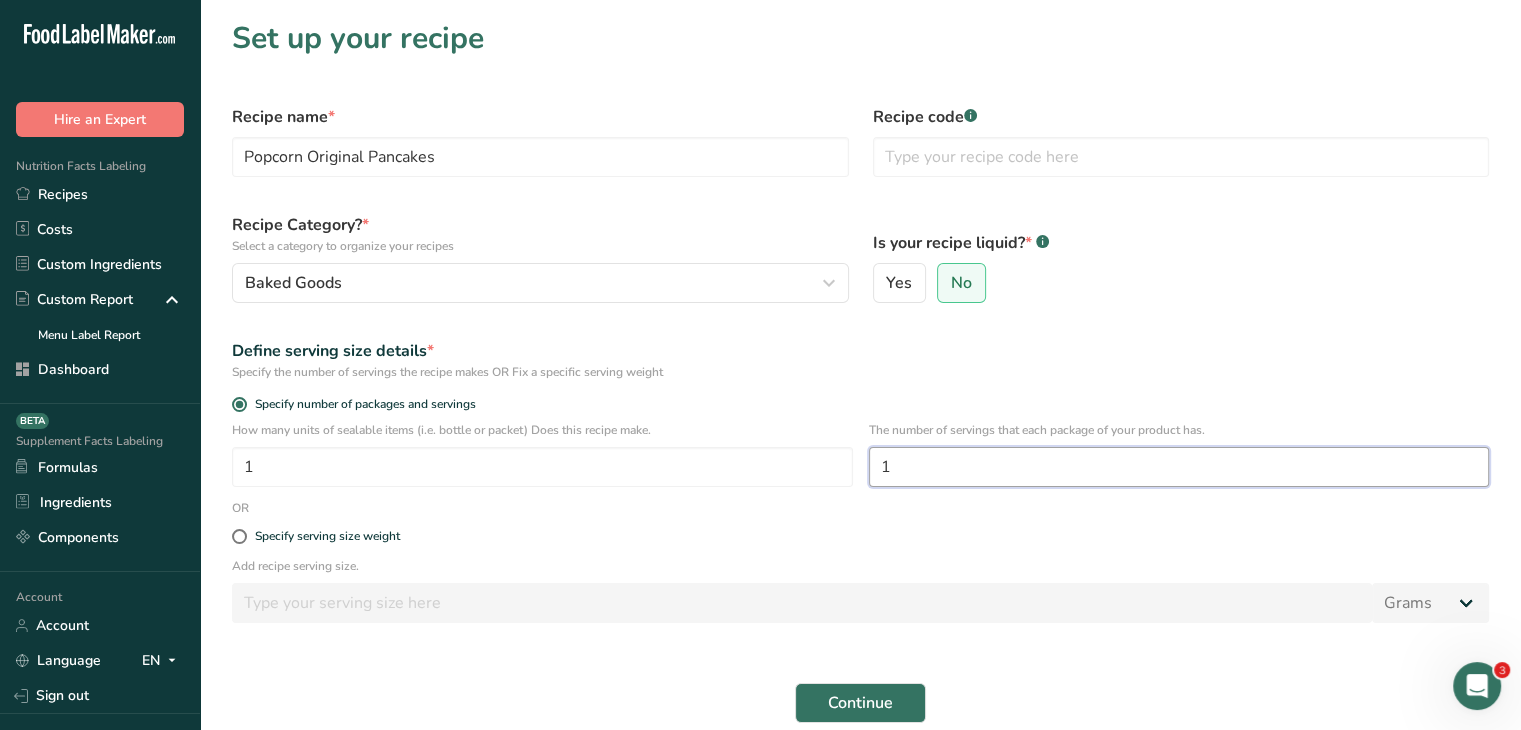 drag, startPoint x: 923, startPoint y: 473, endPoint x: 884, endPoint y: 478, distance: 39.319206 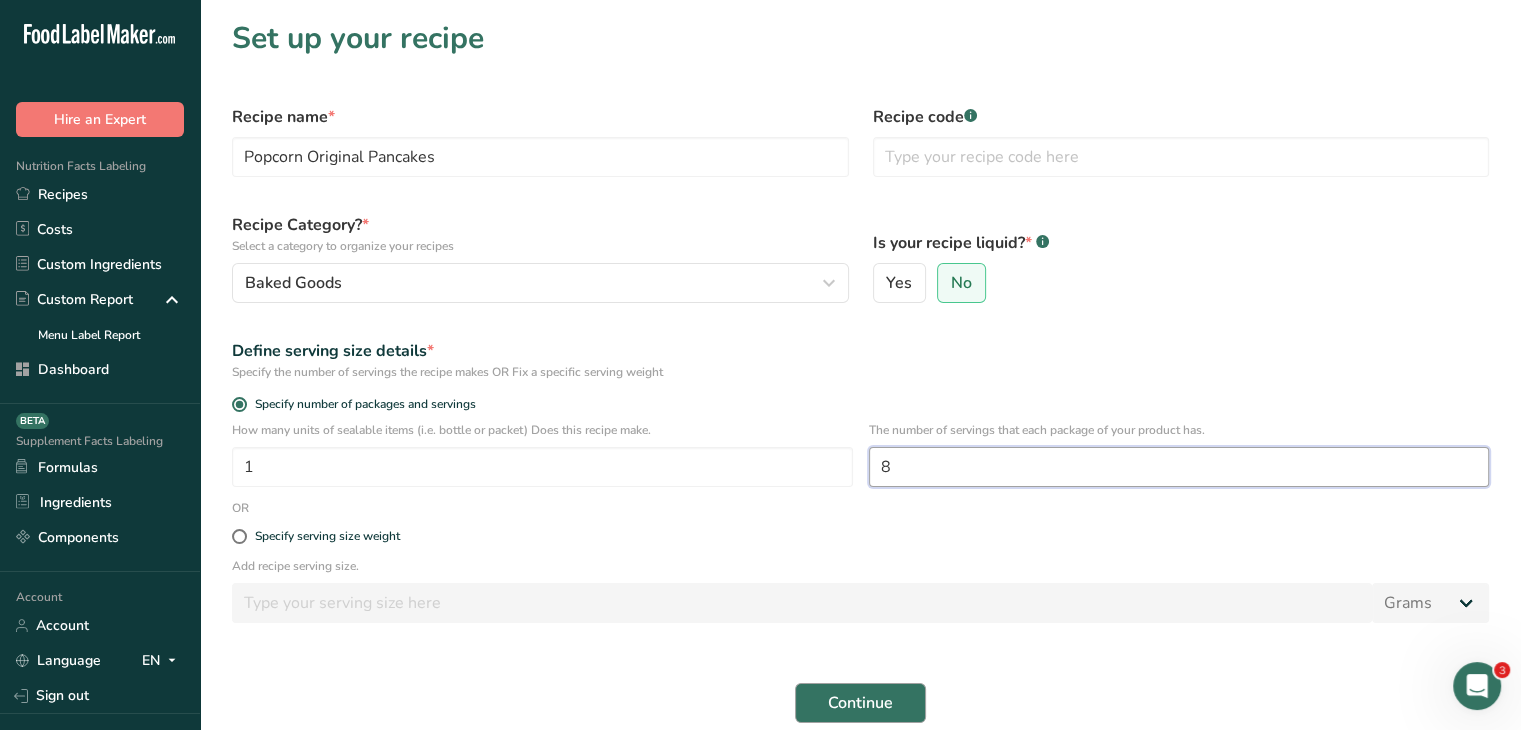 type on "8" 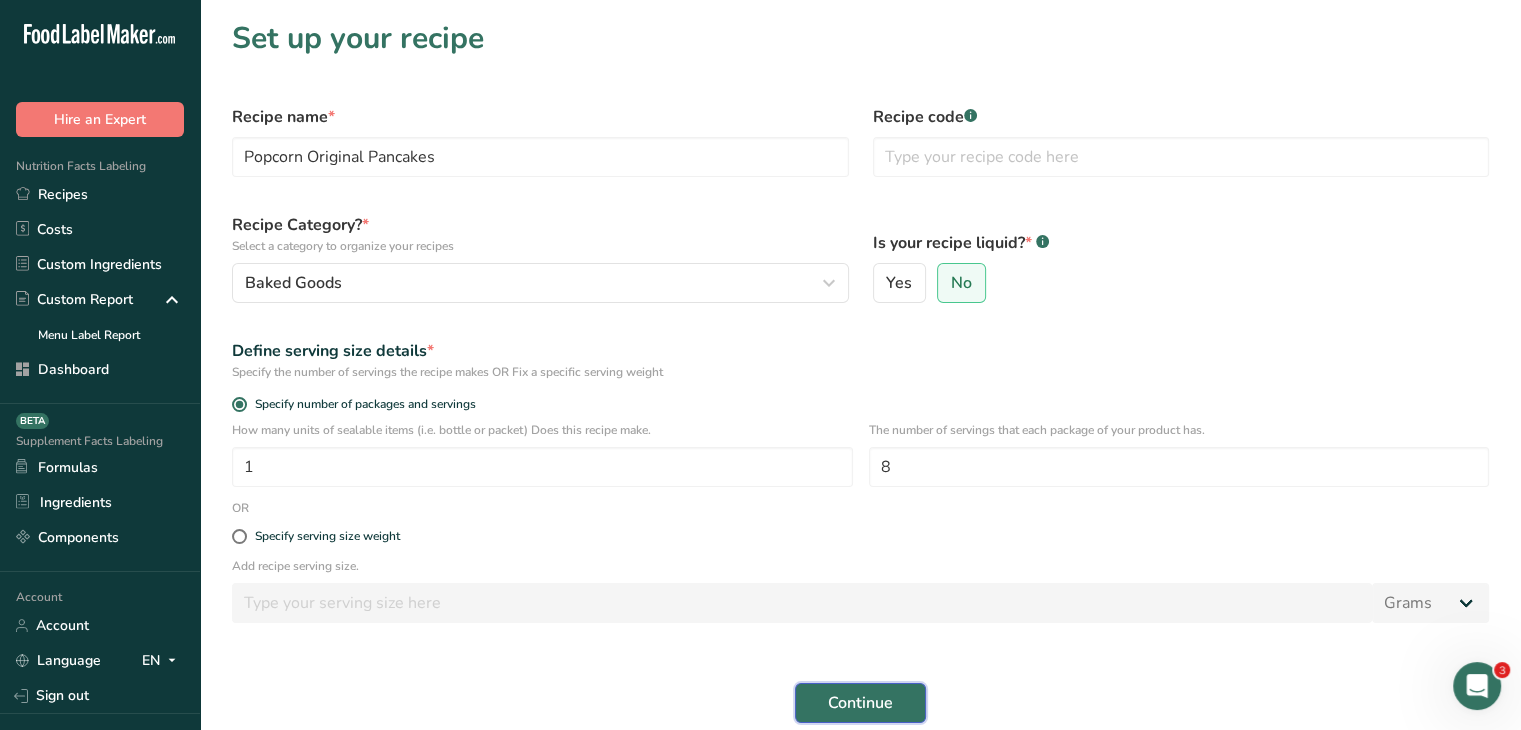 click on "Continue" at bounding box center [860, 703] 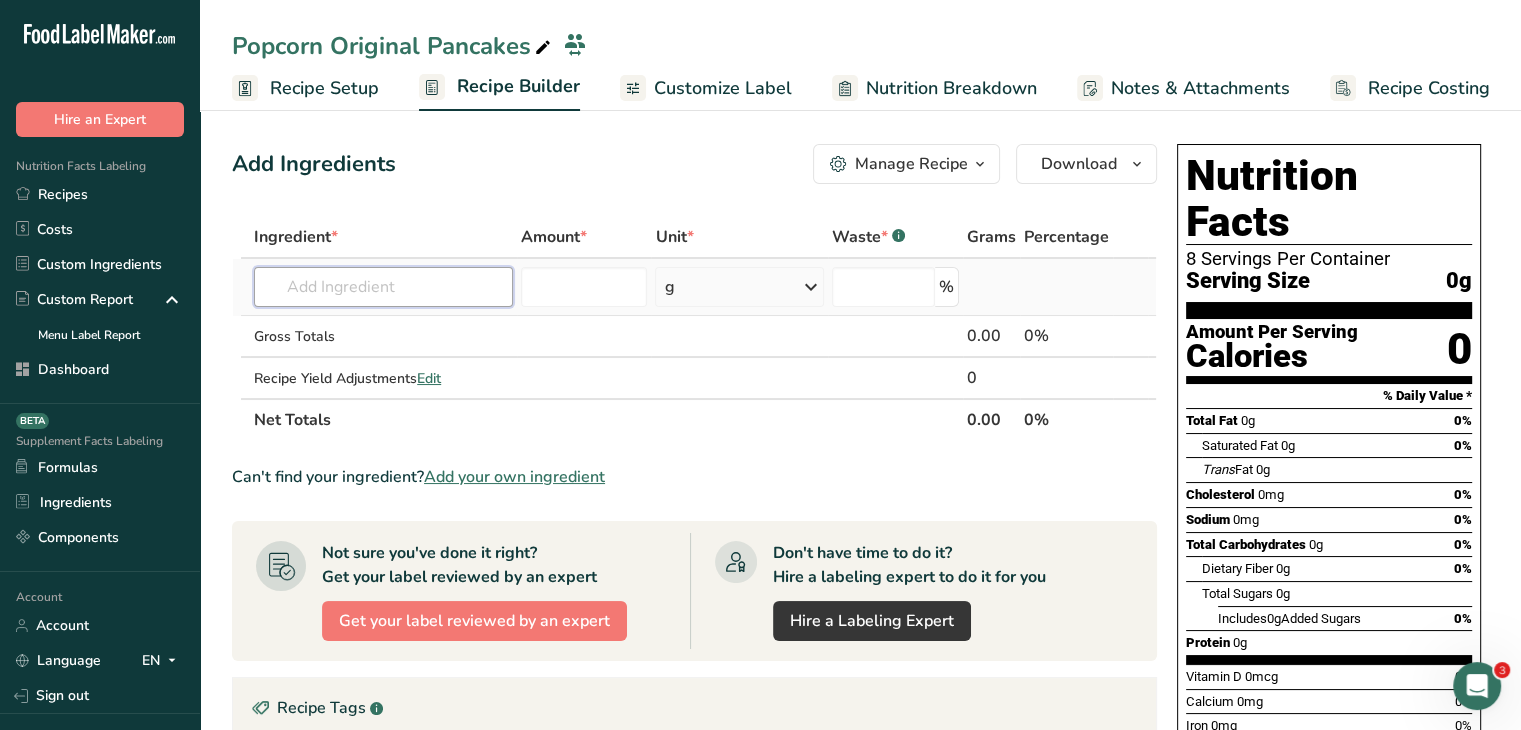 click at bounding box center (383, 287) 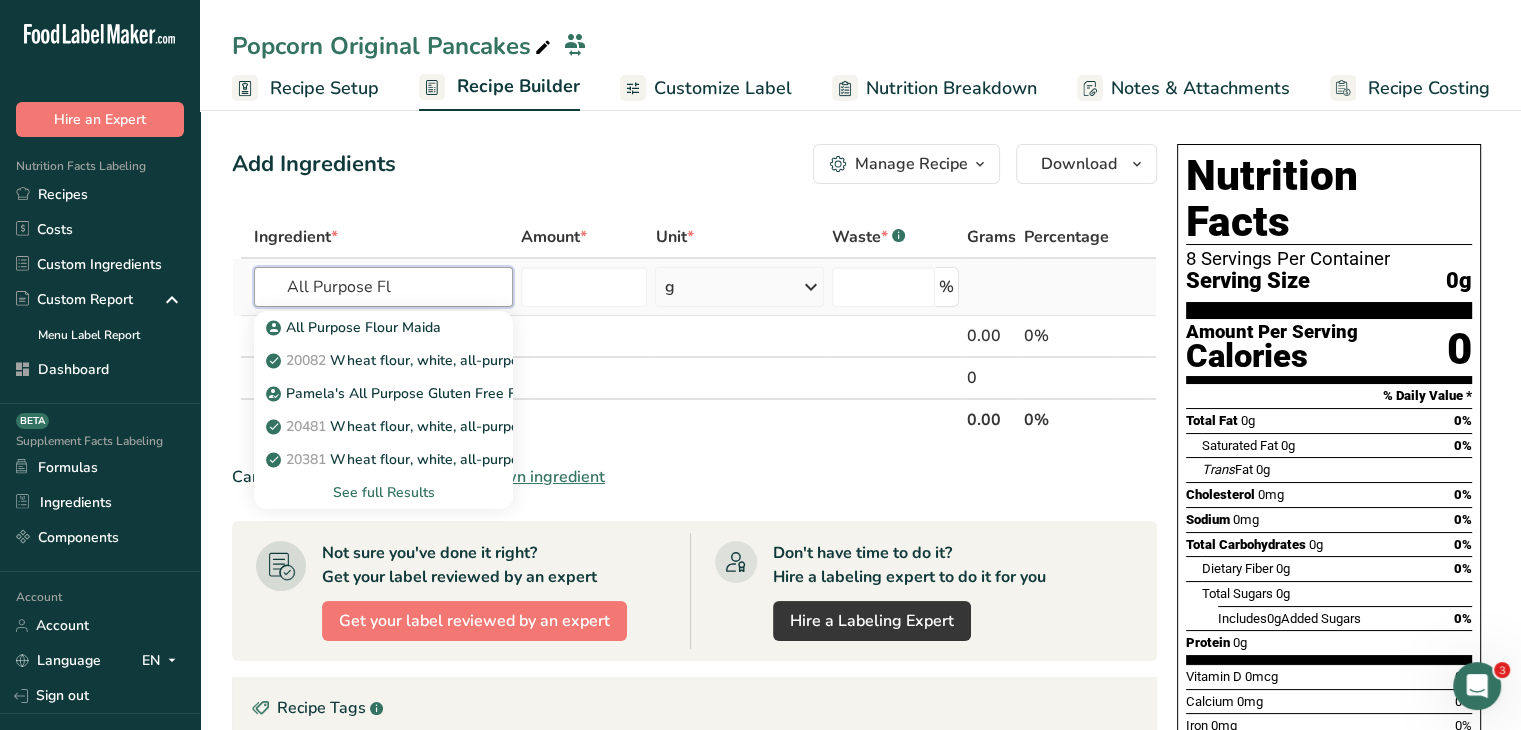 type on "All Purpose Fl" 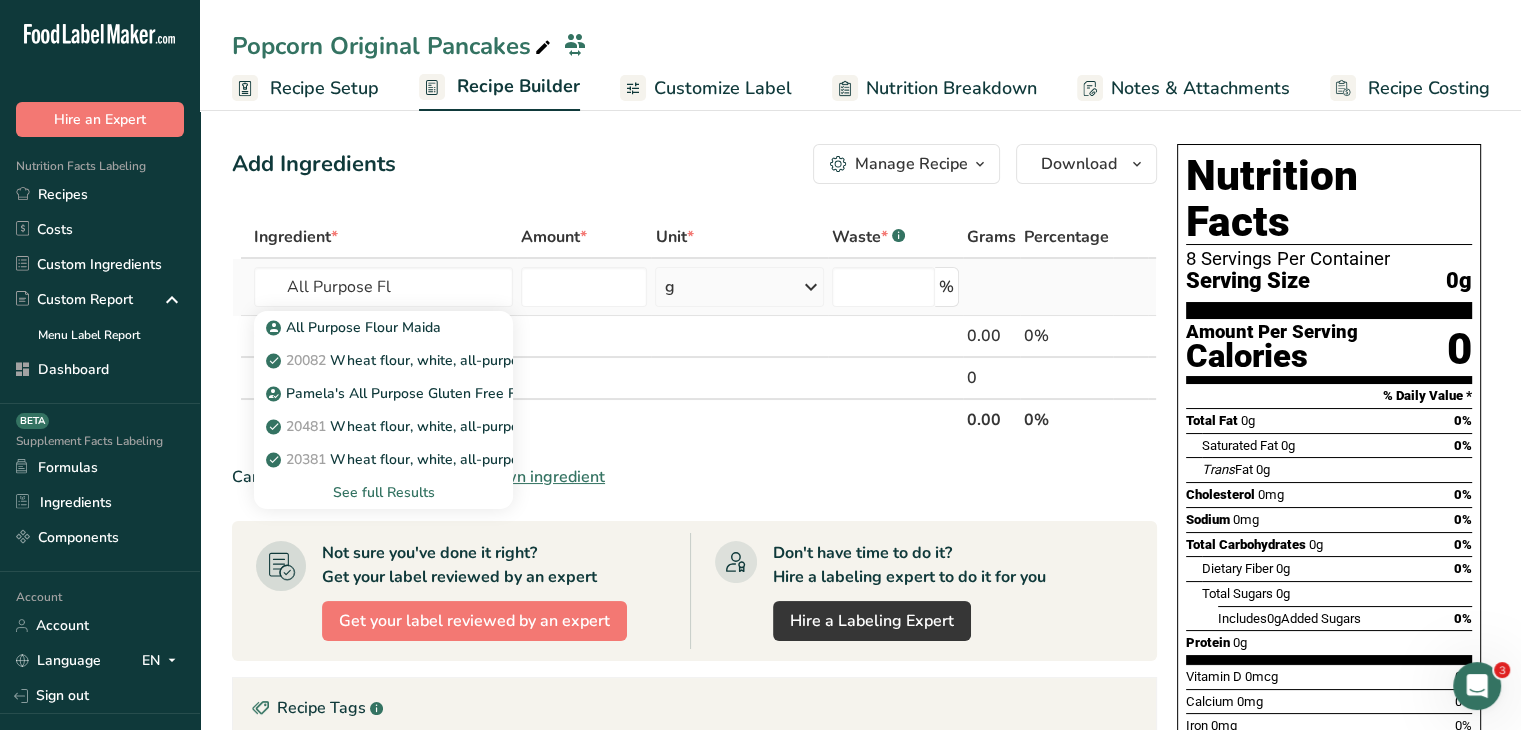 type 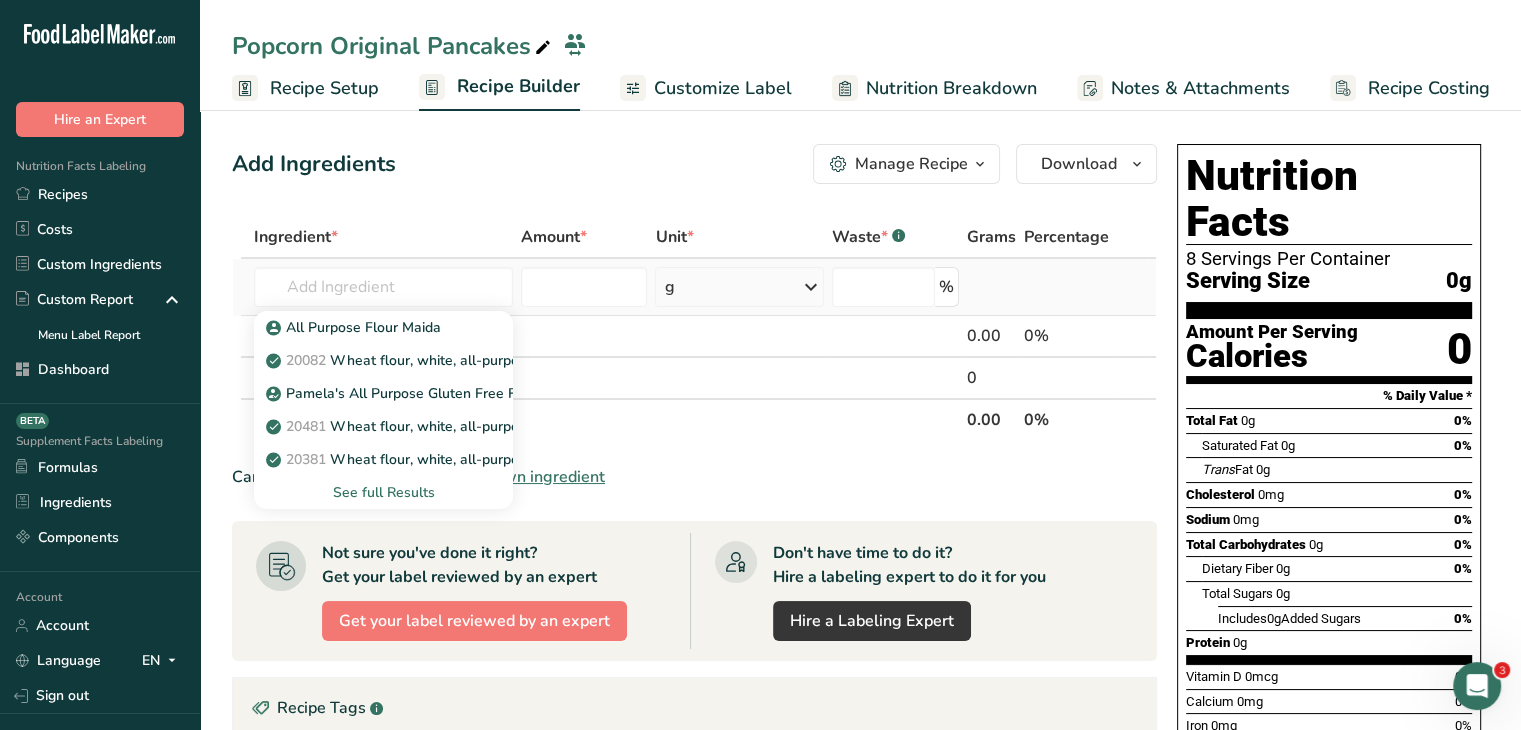 click on "See full Results" at bounding box center [383, 492] 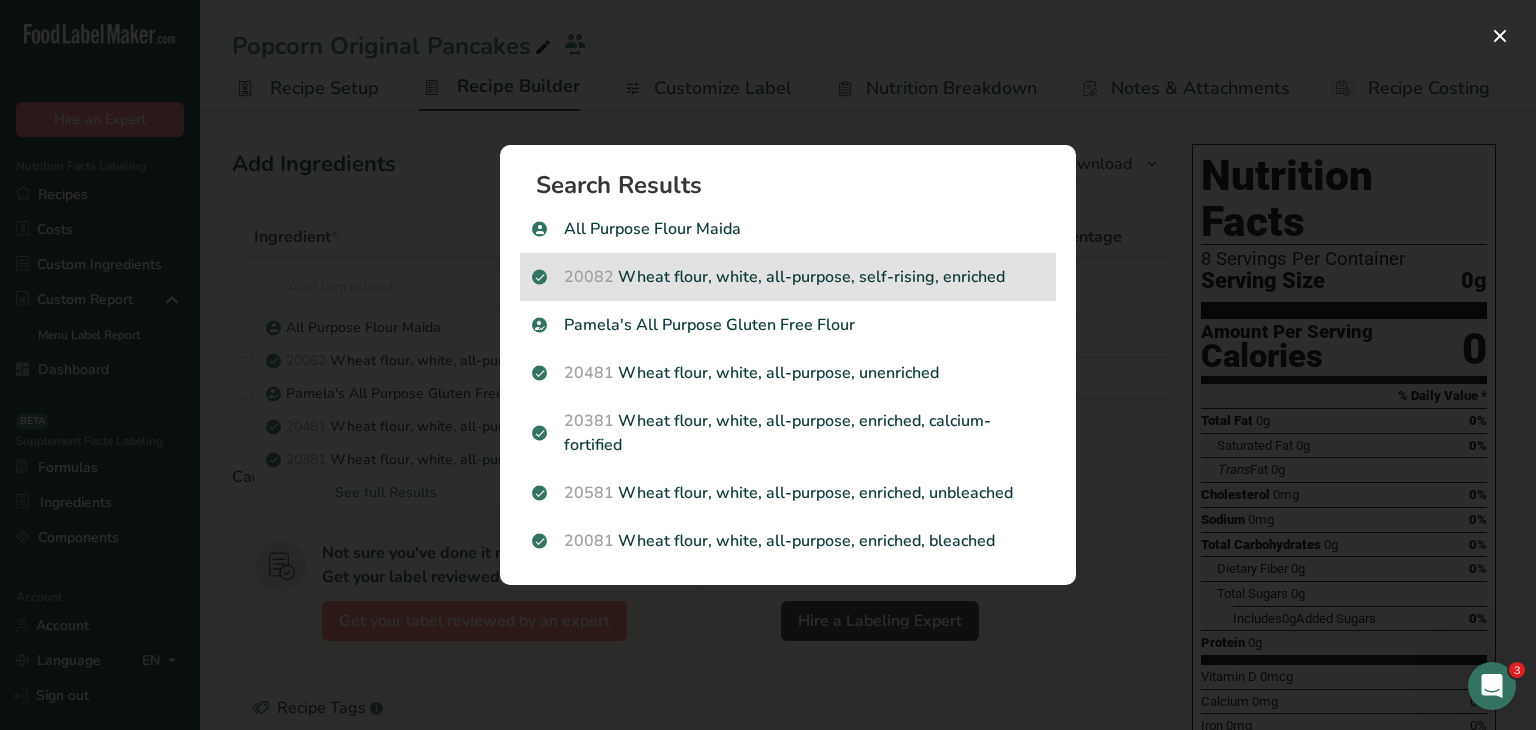click on "20082
Wheat flour, white, all-purpose, self-rising, enriched" at bounding box center (788, 277) 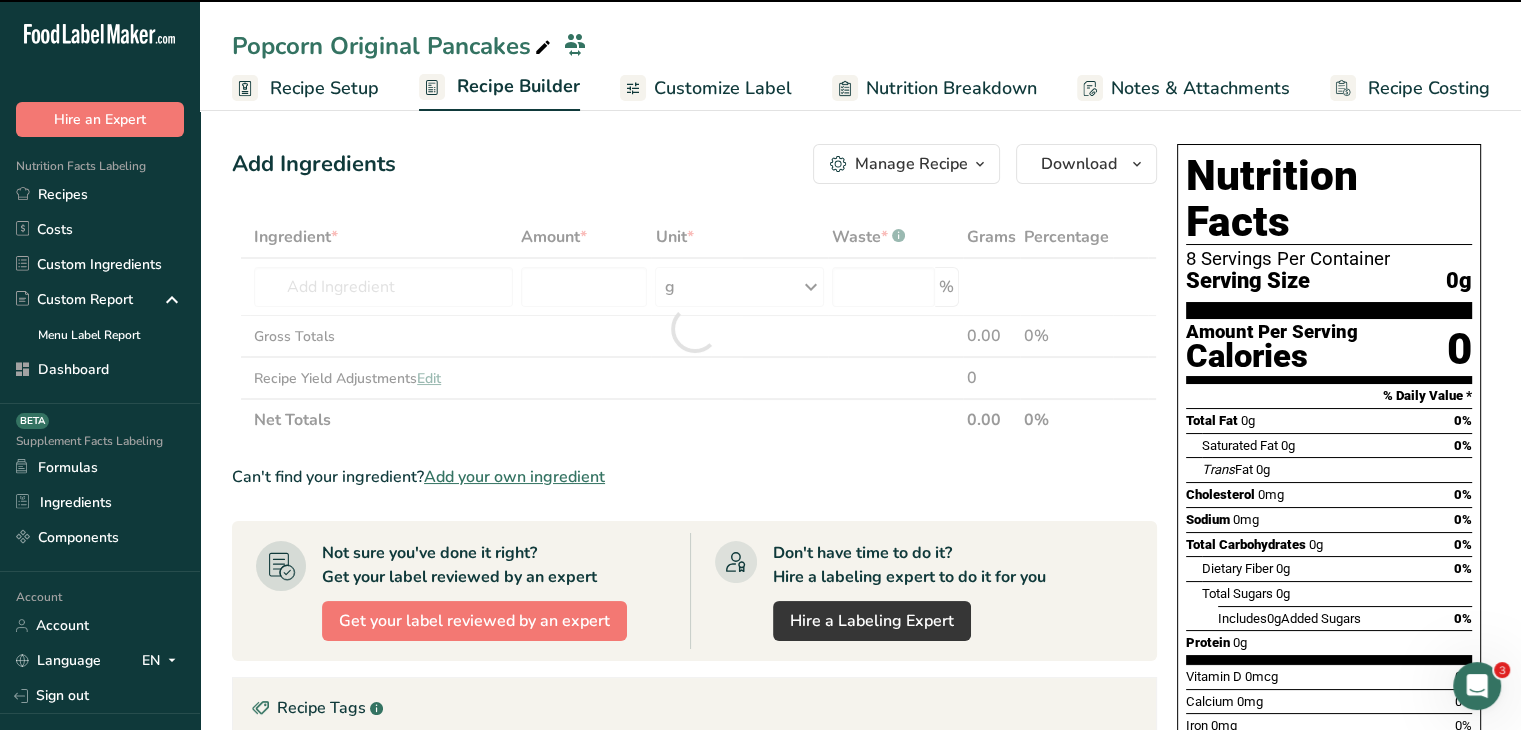type on "0" 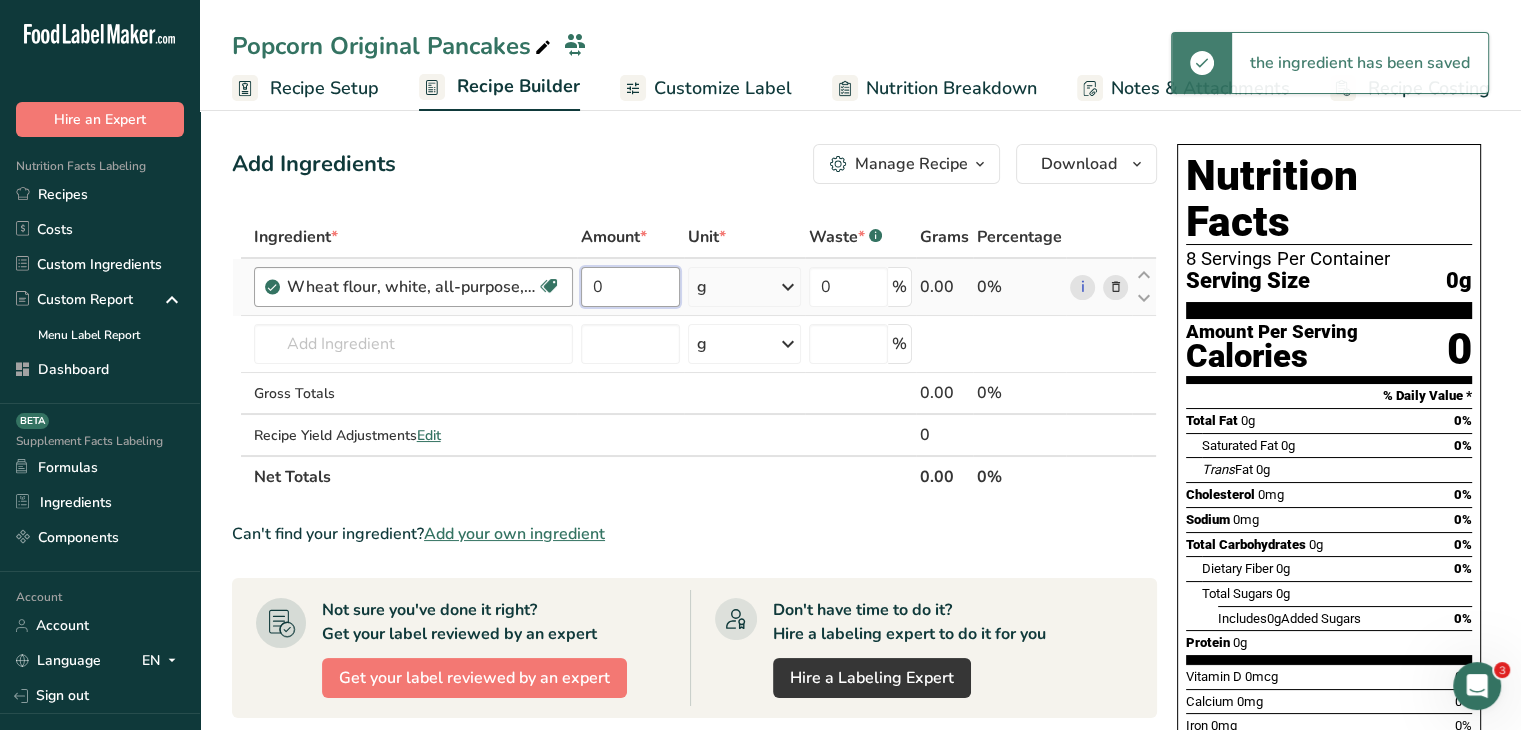 drag, startPoint x: 628, startPoint y: 286, endPoint x: 556, endPoint y: 293, distance: 72.33948 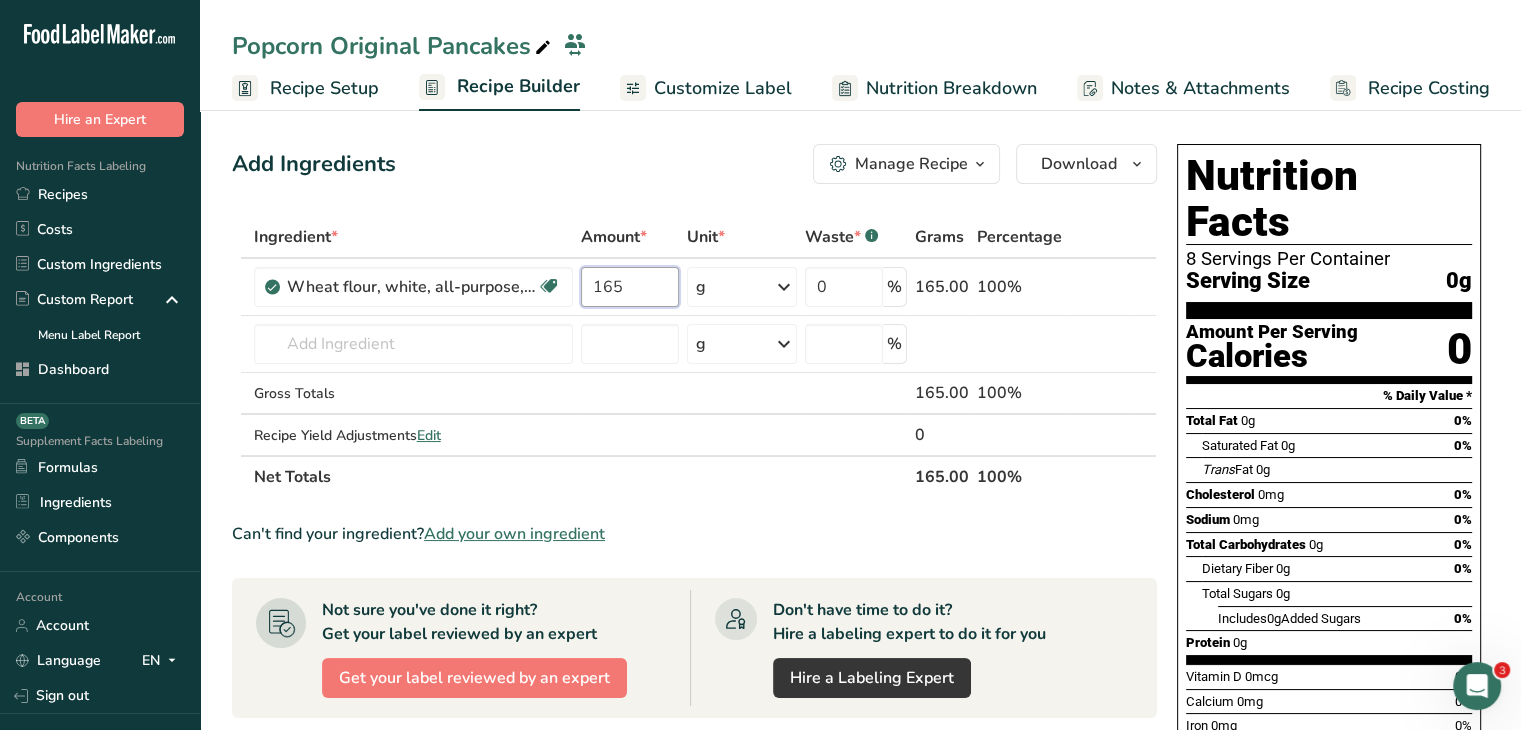 type on "165" 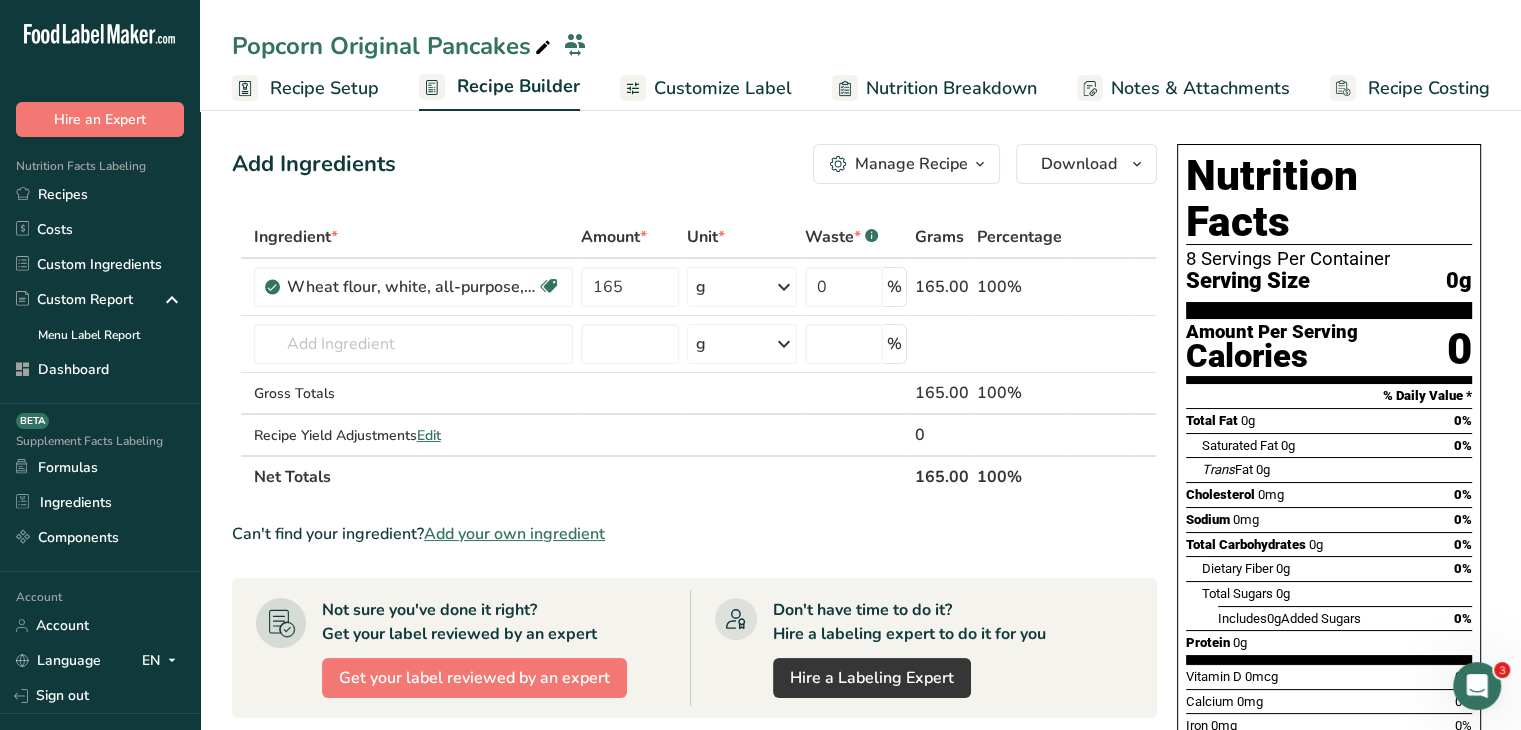 click on "Add Ingredients
Manage Recipe         Delete Recipe           Duplicate Recipe             Scale Recipe             Save as Sub-Recipe   .a-a{fill:#347362;}.b-a{fill:#fff;}                               Nutrition Breakdown                 Recipe Card
NEW
Amino Acids Pattern Report           Activity History
Download
Choose your preferred label style
Standard FDA label
Standard FDA label
The most common format for nutrition facts labels in compliance with the FDA's typeface, style and requirements
Tabular FDA label
A label format compliant with the FDA regulations presented in a tabular (horizontal) display.
Linear FDA label
A simple linear display for small sized packages.
Simplified FDA label" at bounding box center (694, 164) 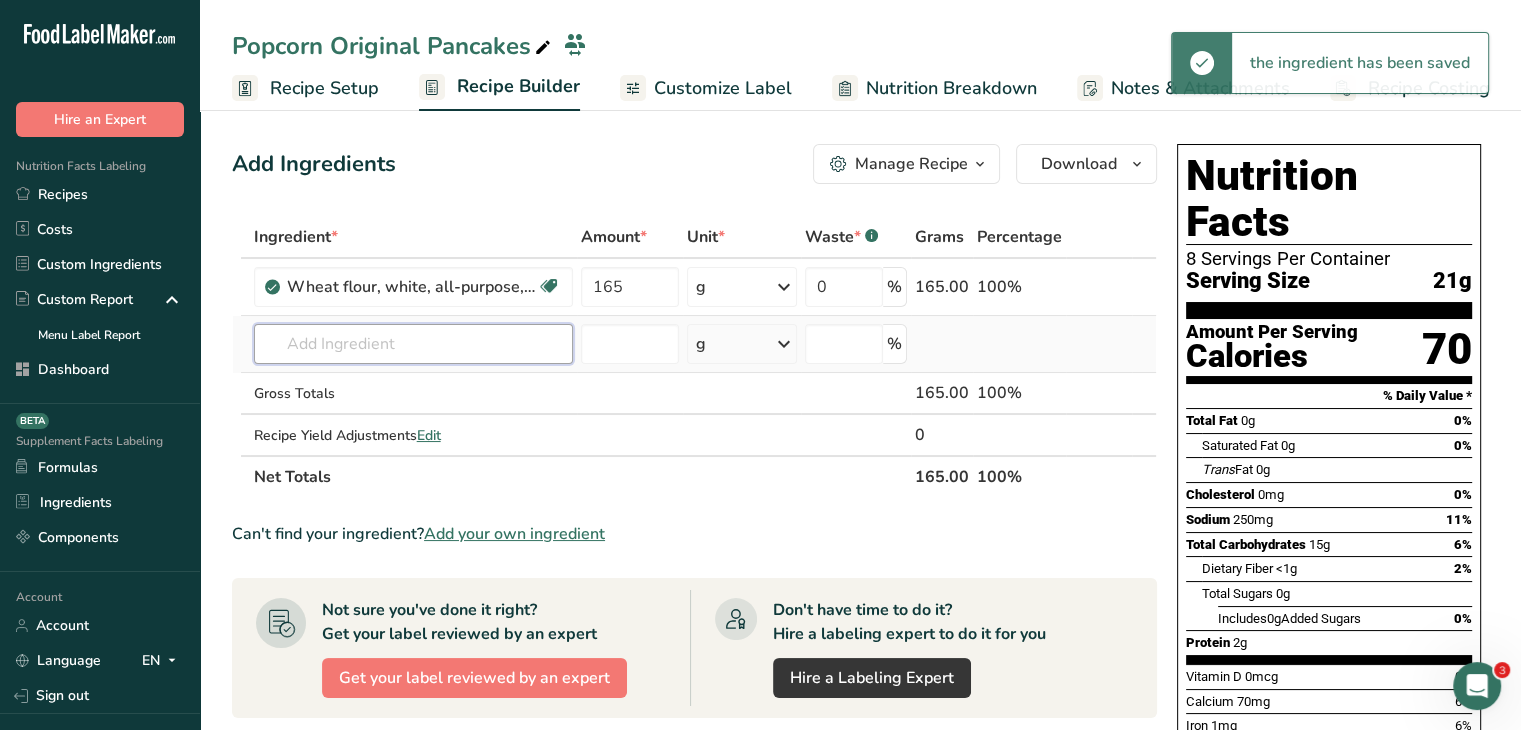 click at bounding box center (413, 344) 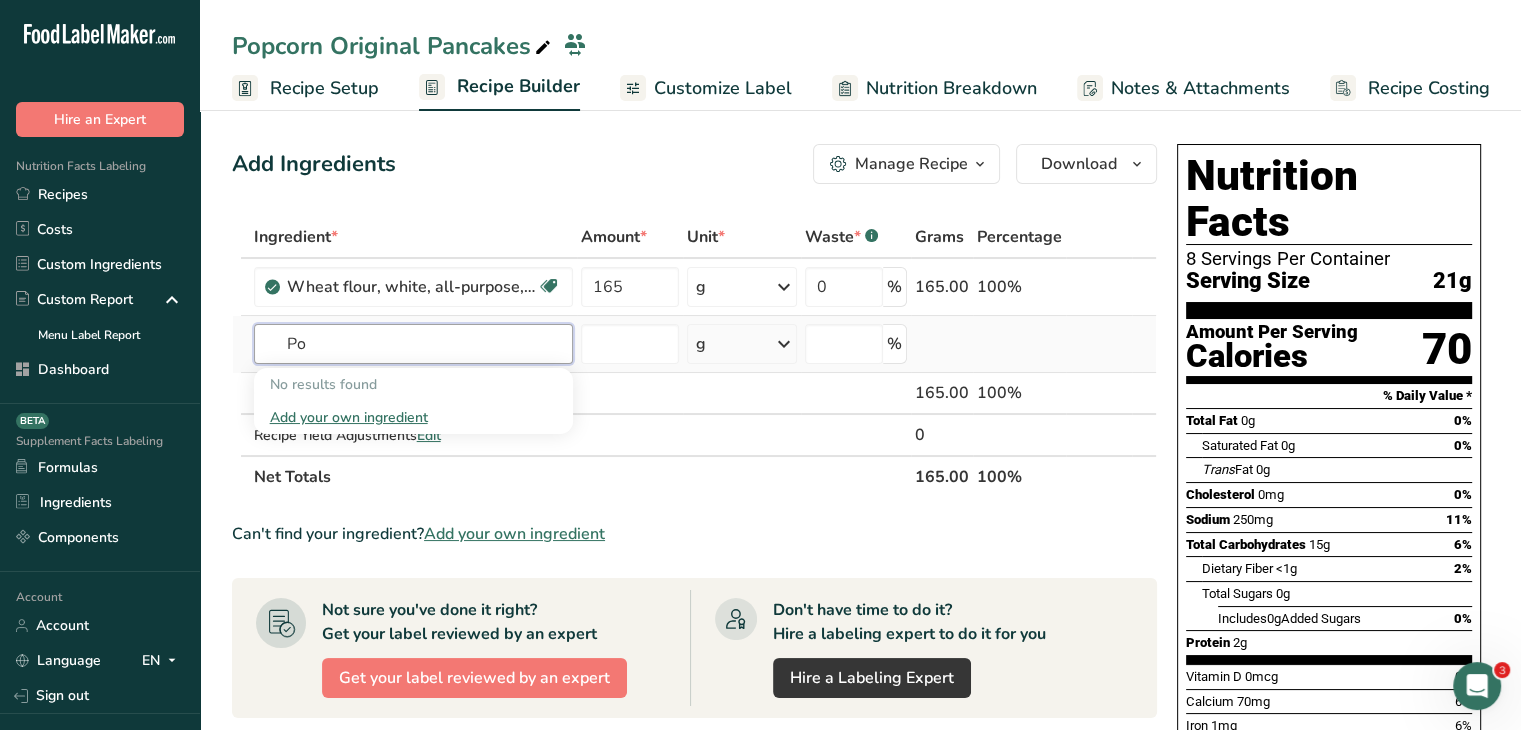 type on "P" 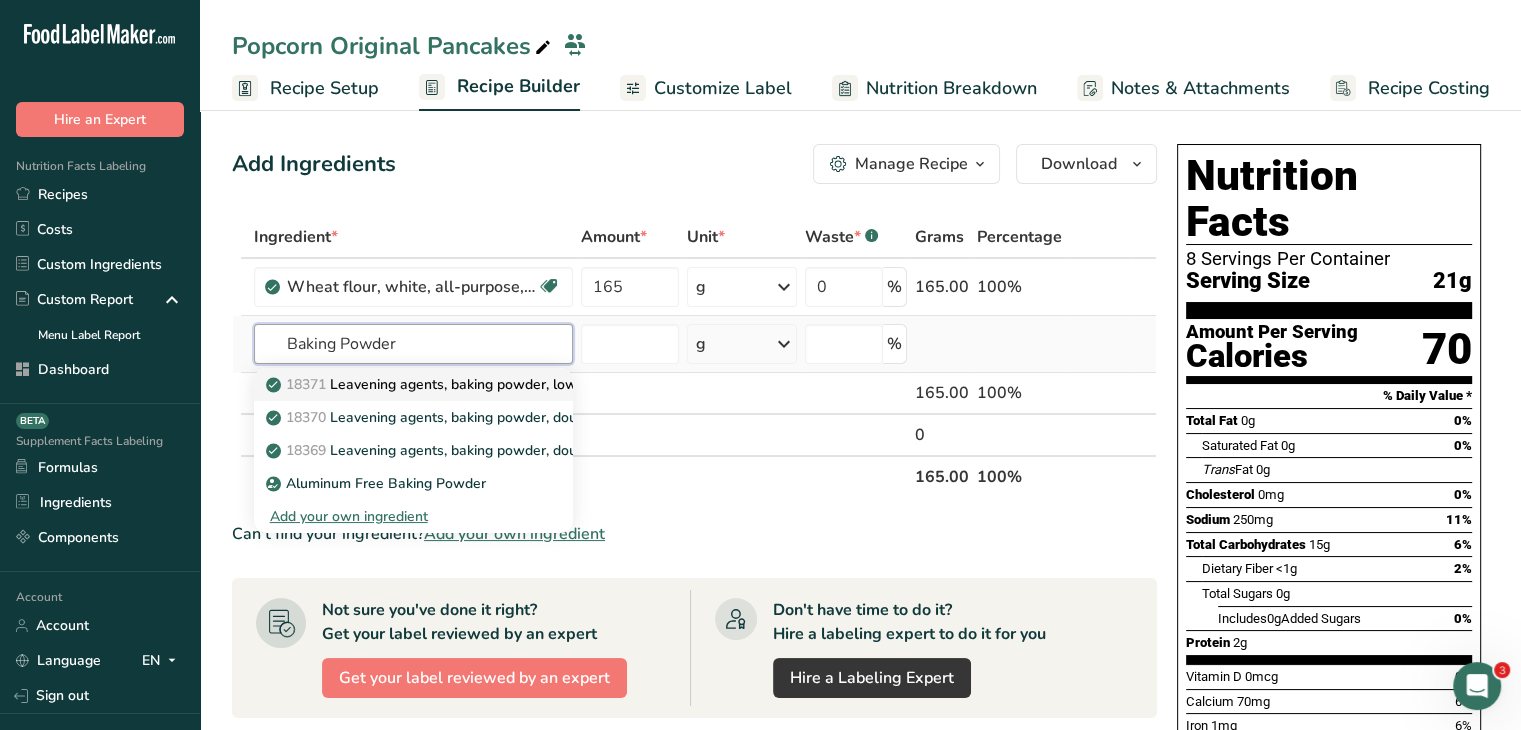 type on "Baking Powder" 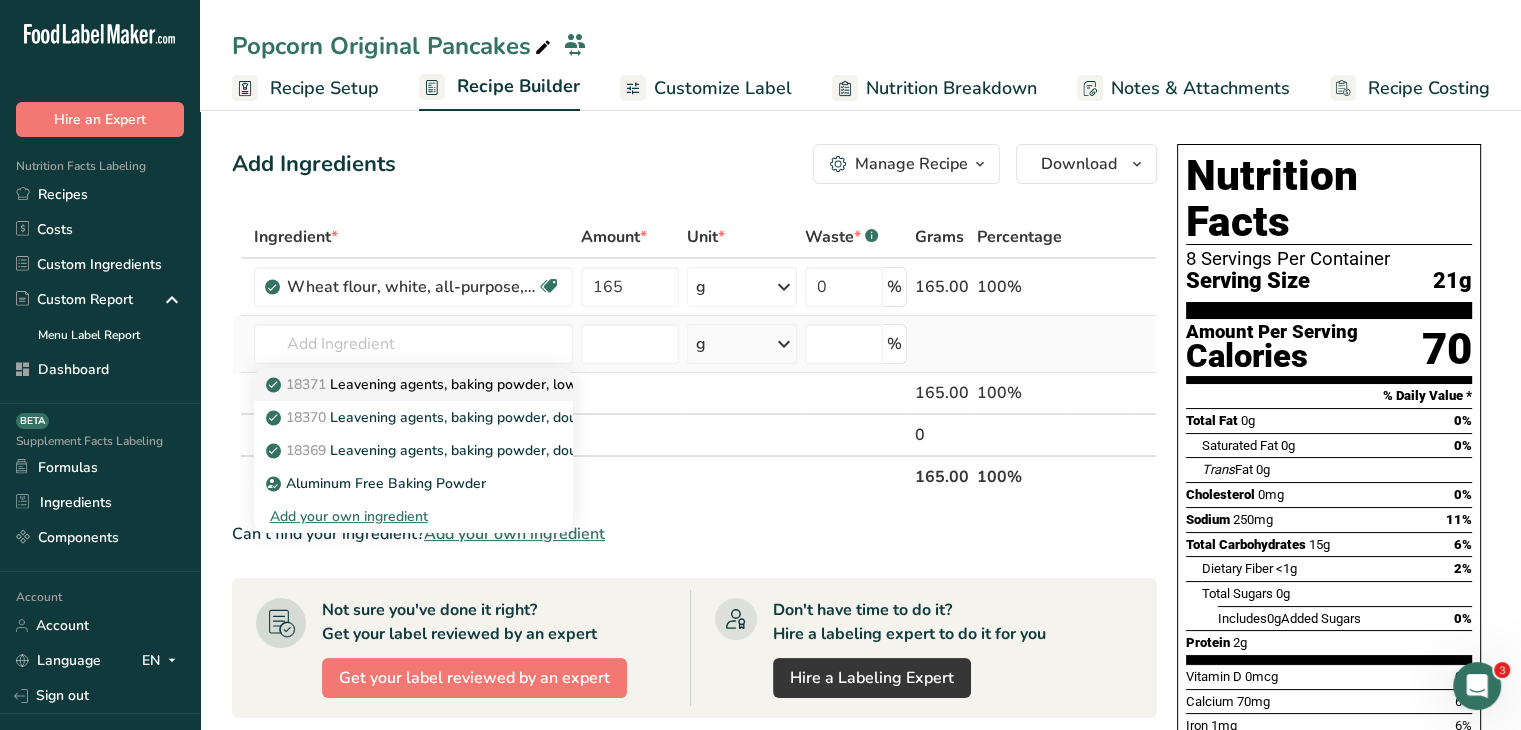 click on "18371
Leavening agents, baking powder, low-sodium" at bounding box center [449, 384] 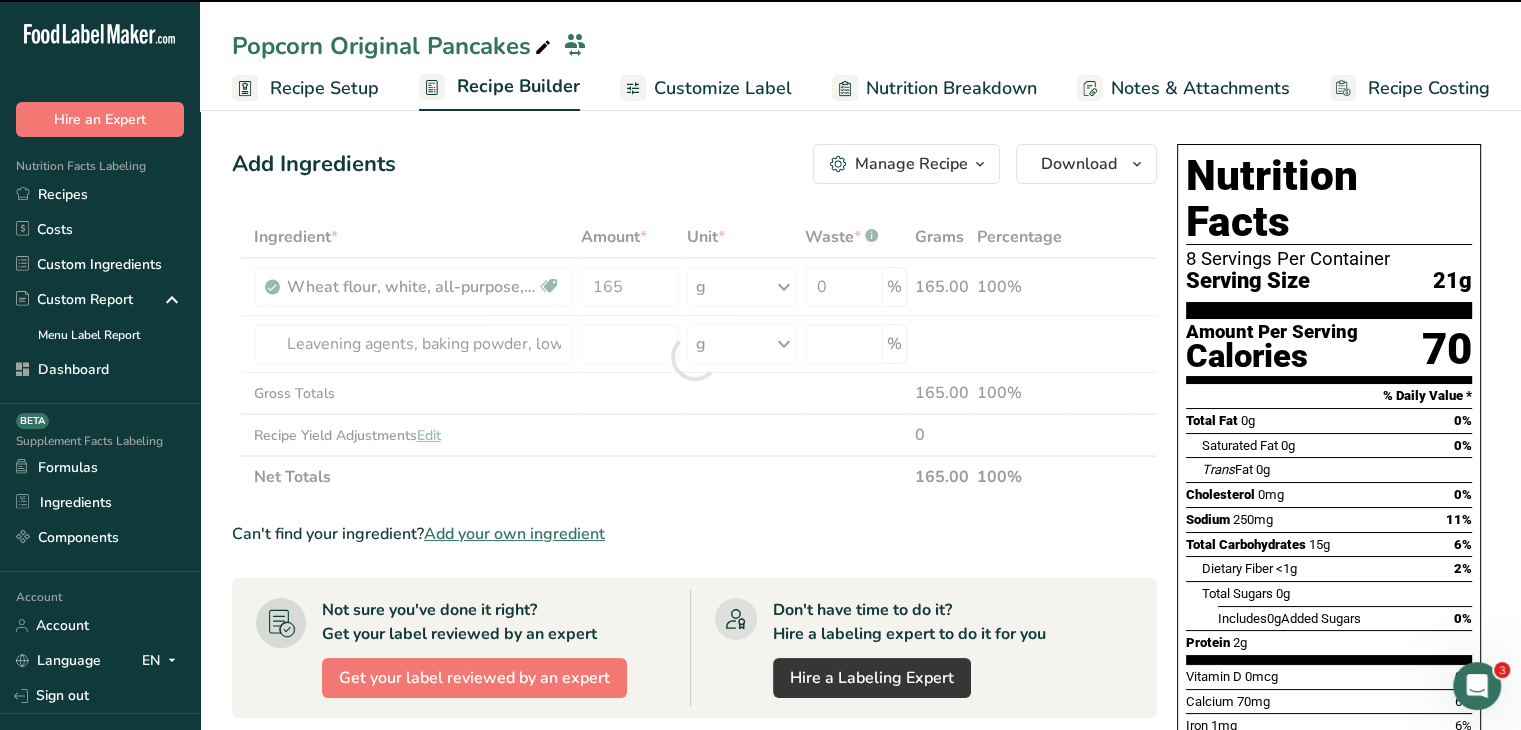 type on "0" 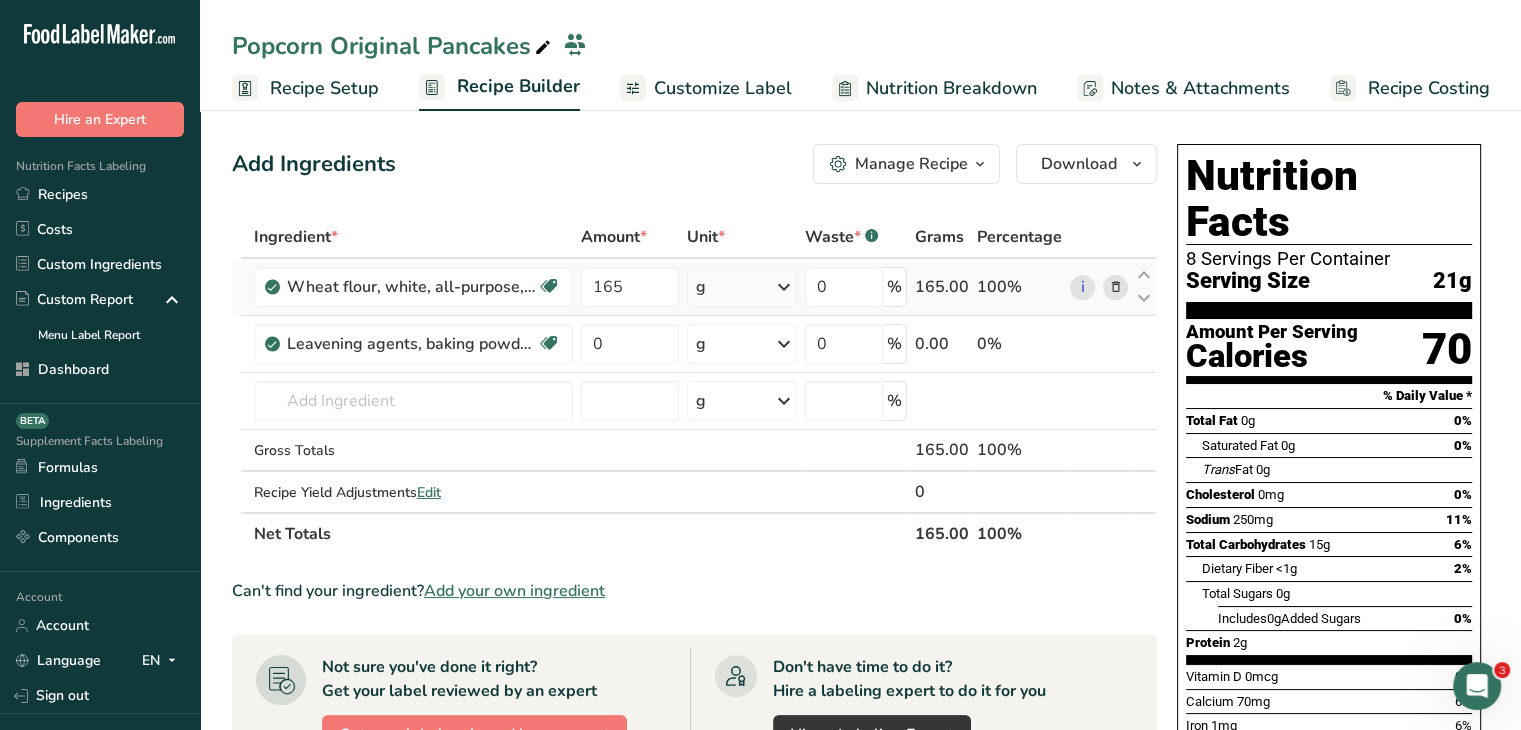 click on "i" at bounding box center (1099, 287) 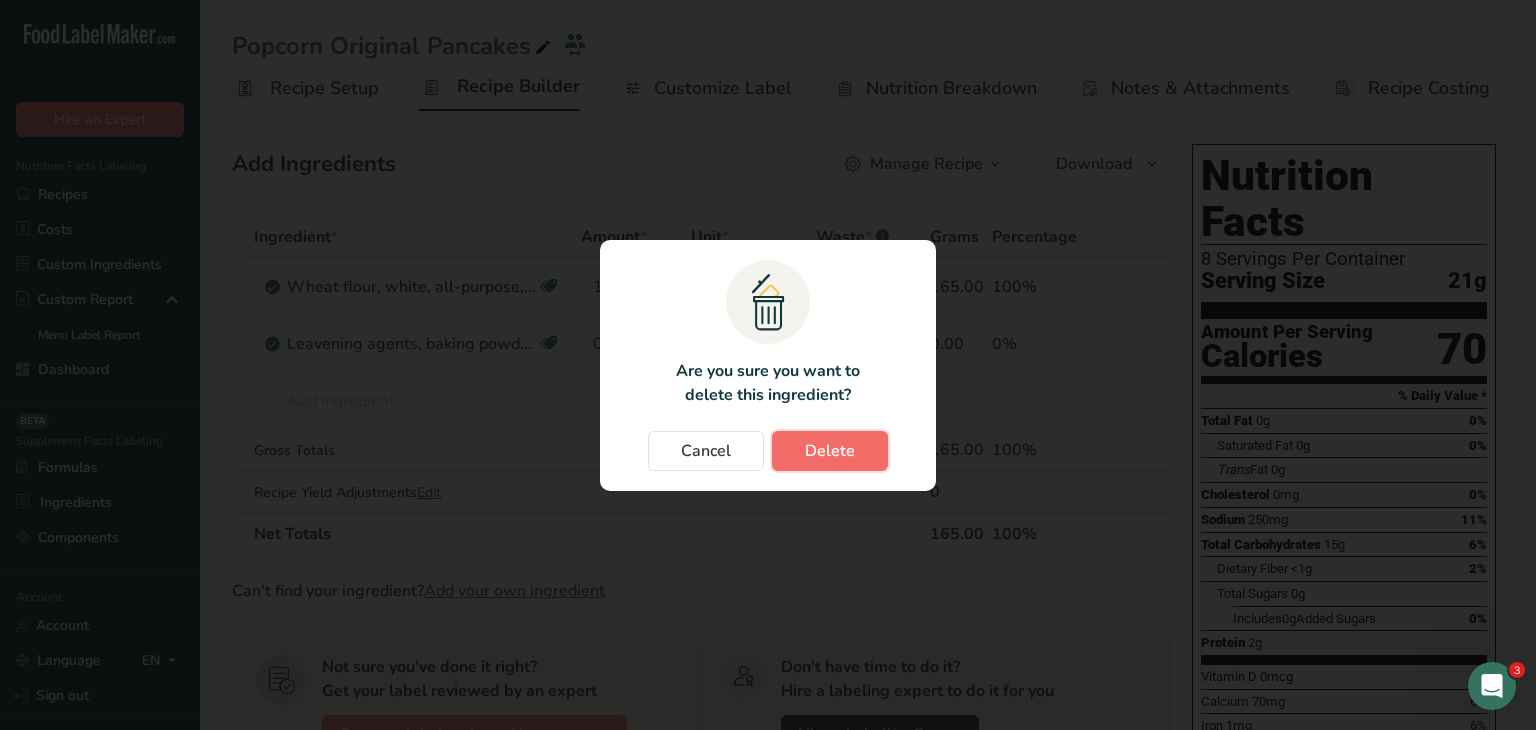 click on "Delete" at bounding box center (830, 451) 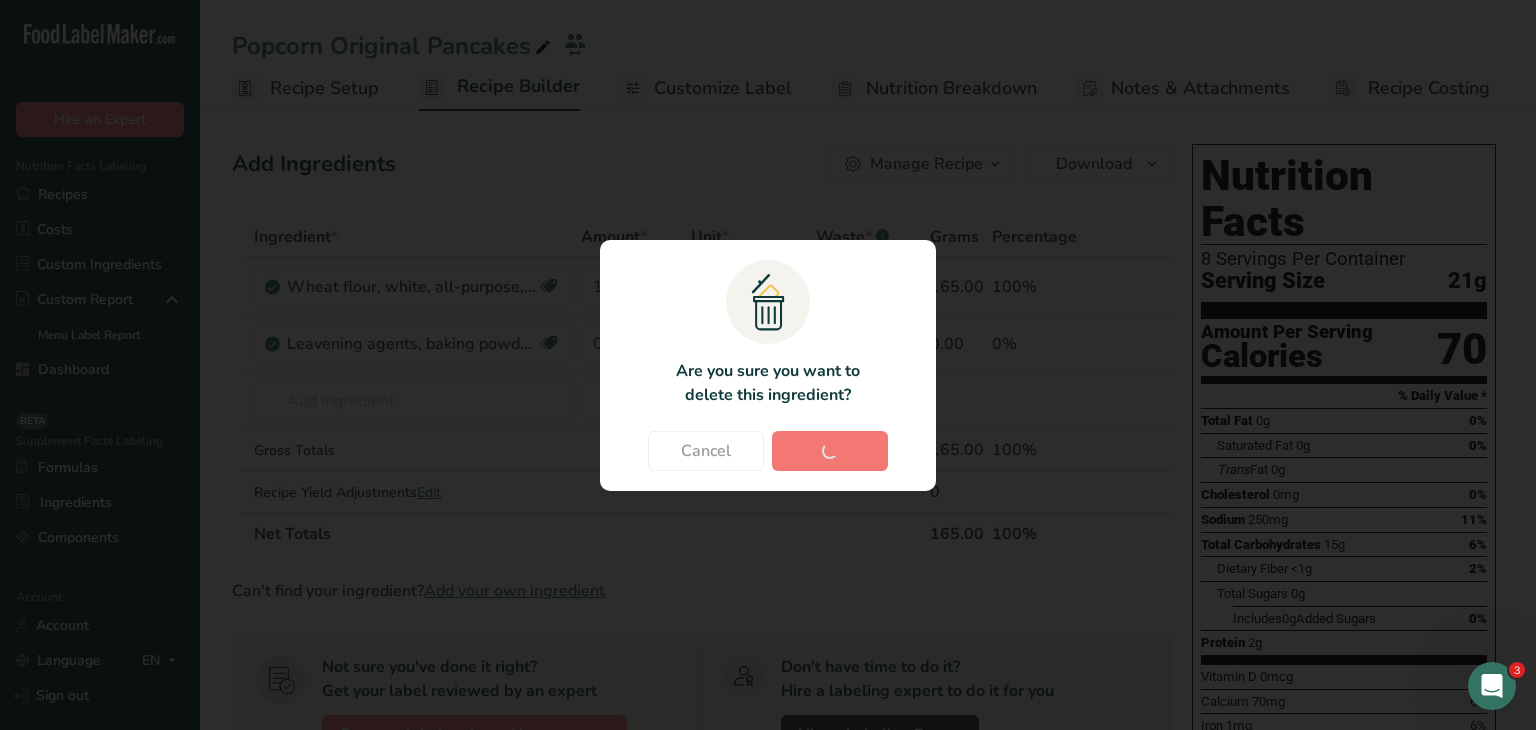 click on "Cancel
Delete" at bounding box center [768, 451] 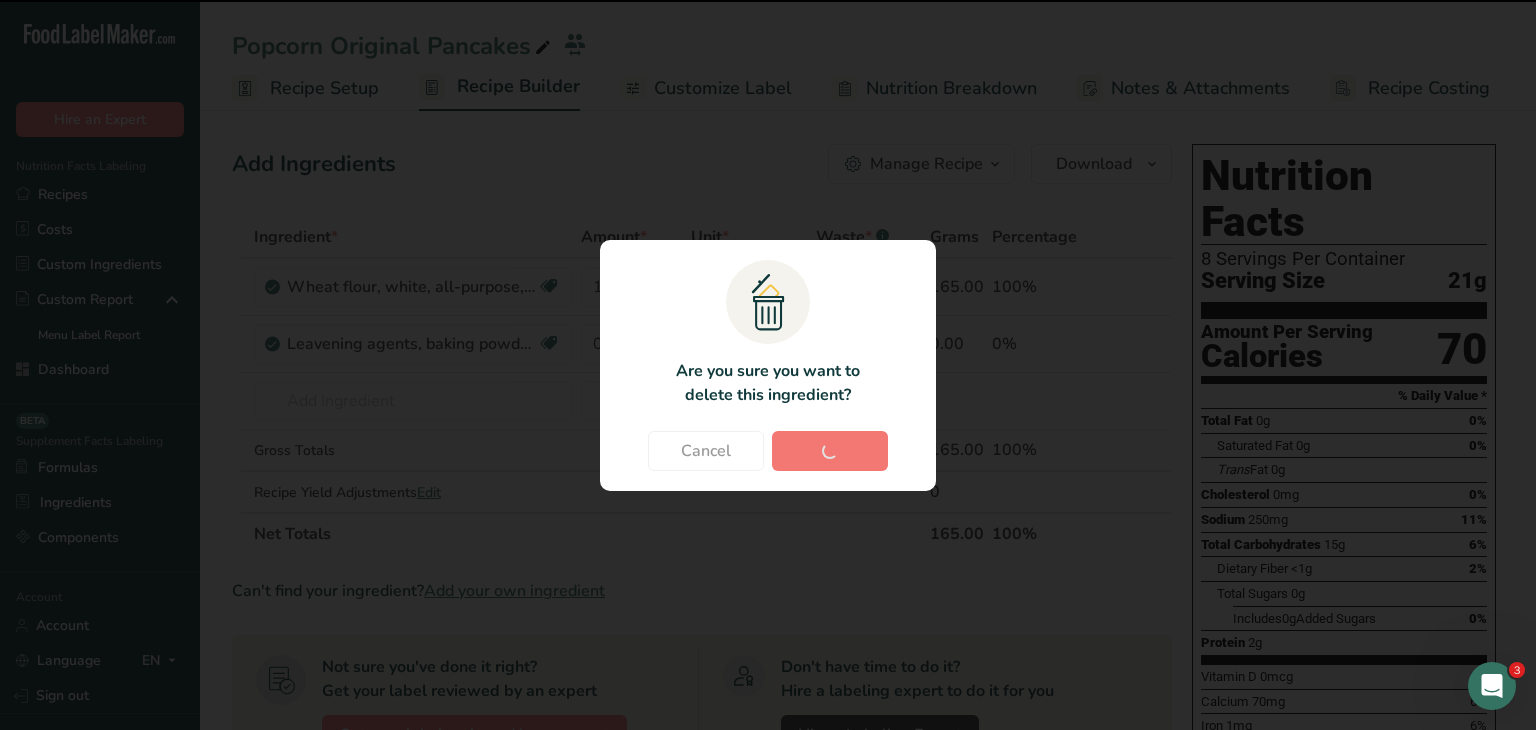 type on "0" 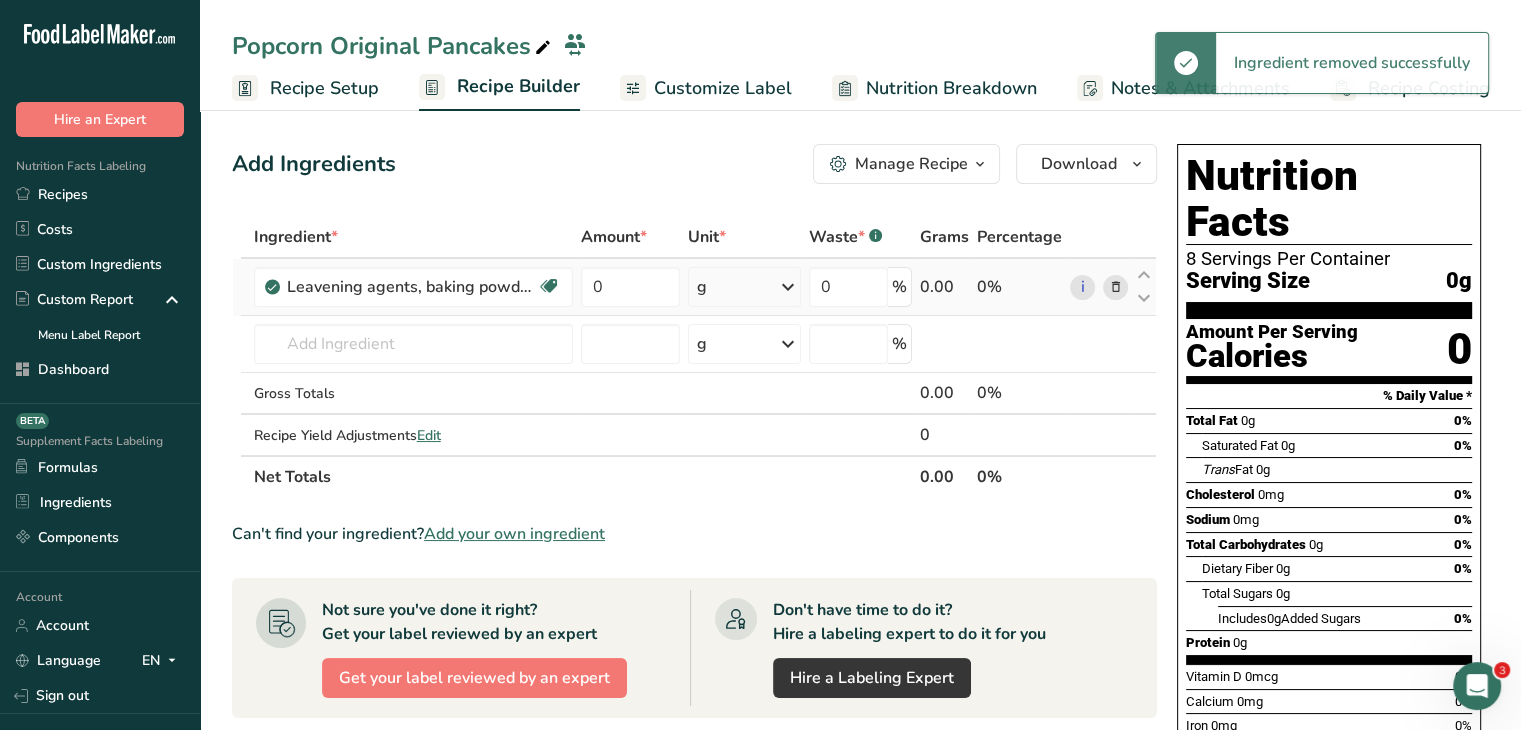 click on "i" at bounding box center (1099, 287) 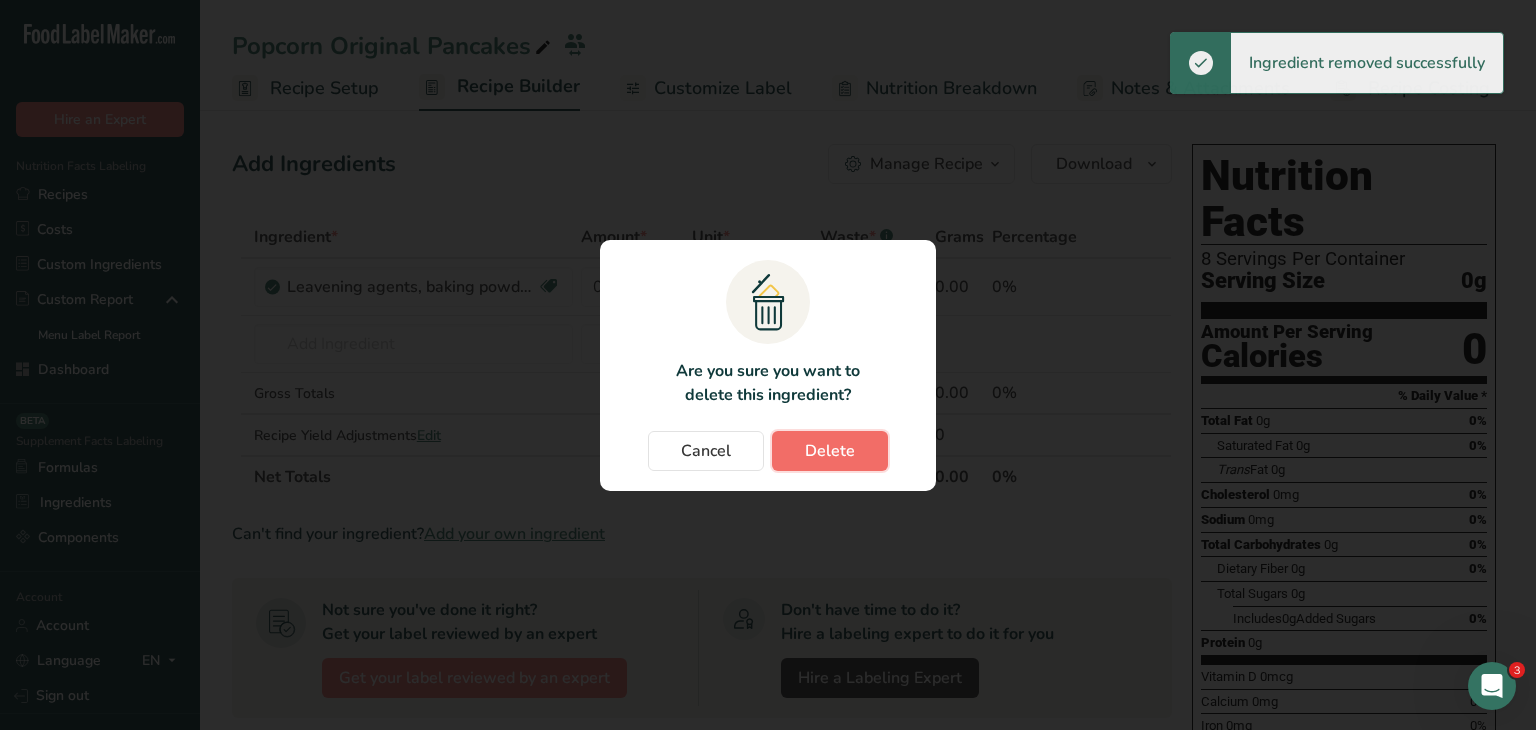 click on "Delete" at bounding box center [830, 451] 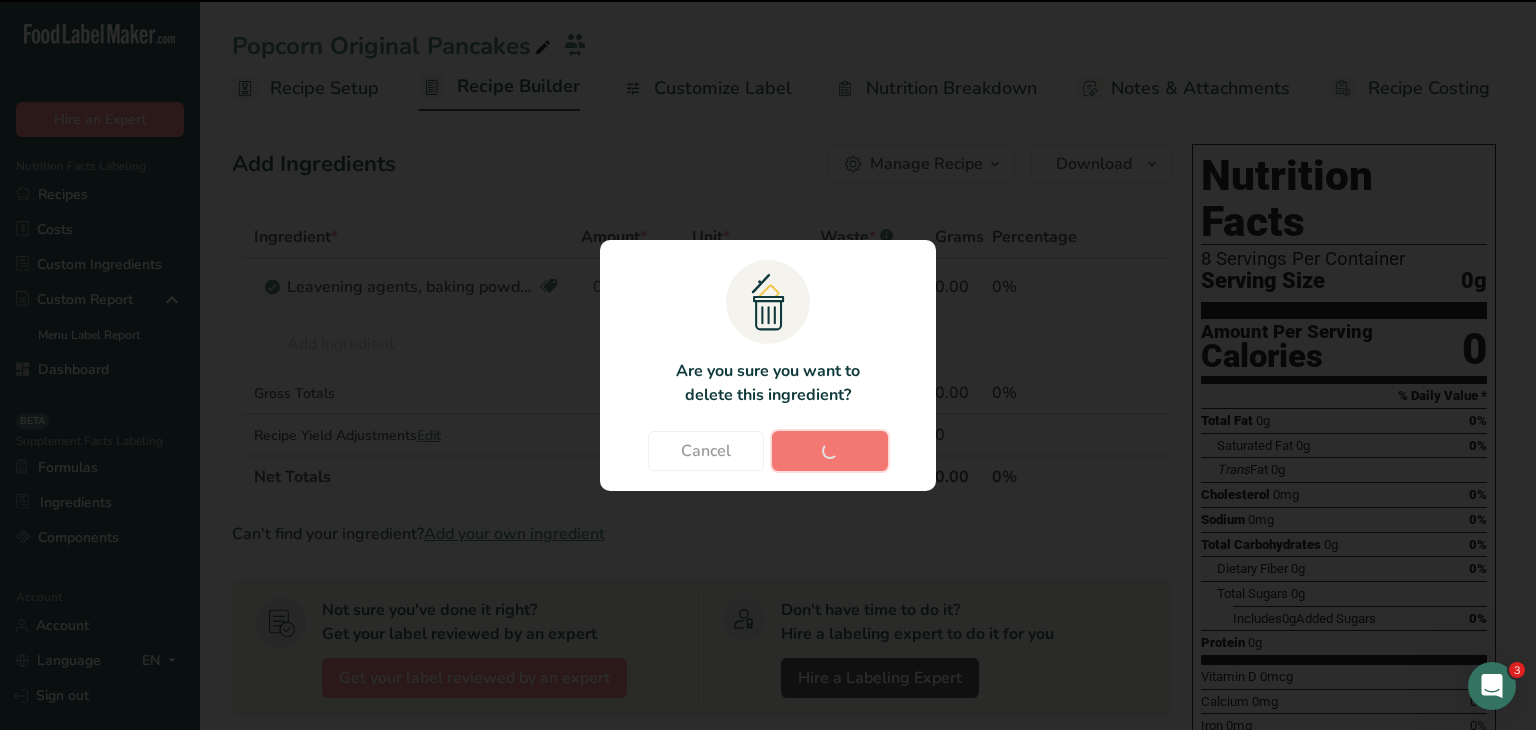 type 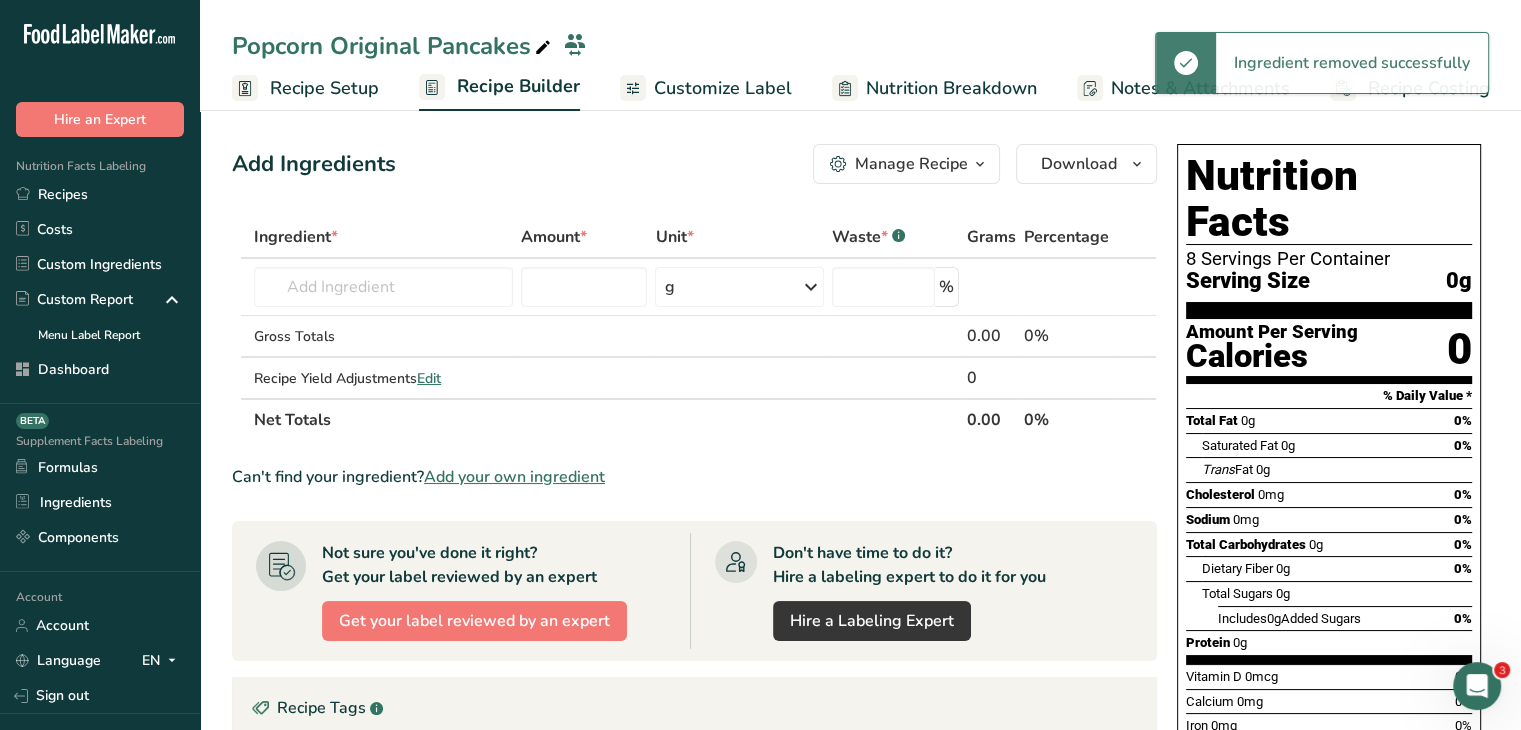 click on "Recipes" at bounding box center (100, 194) 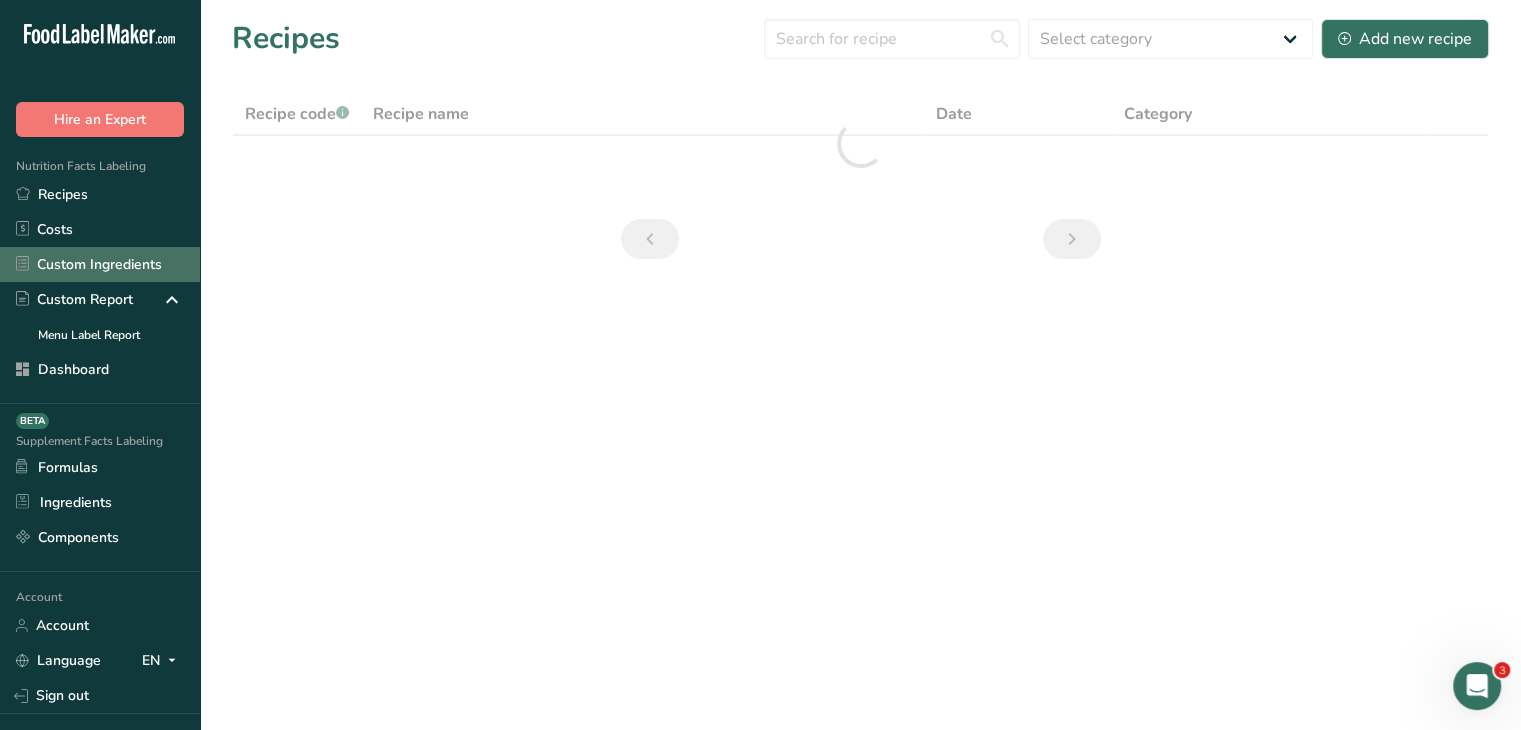 click on "Custom Ingredients" at bounding box center (100, 264) 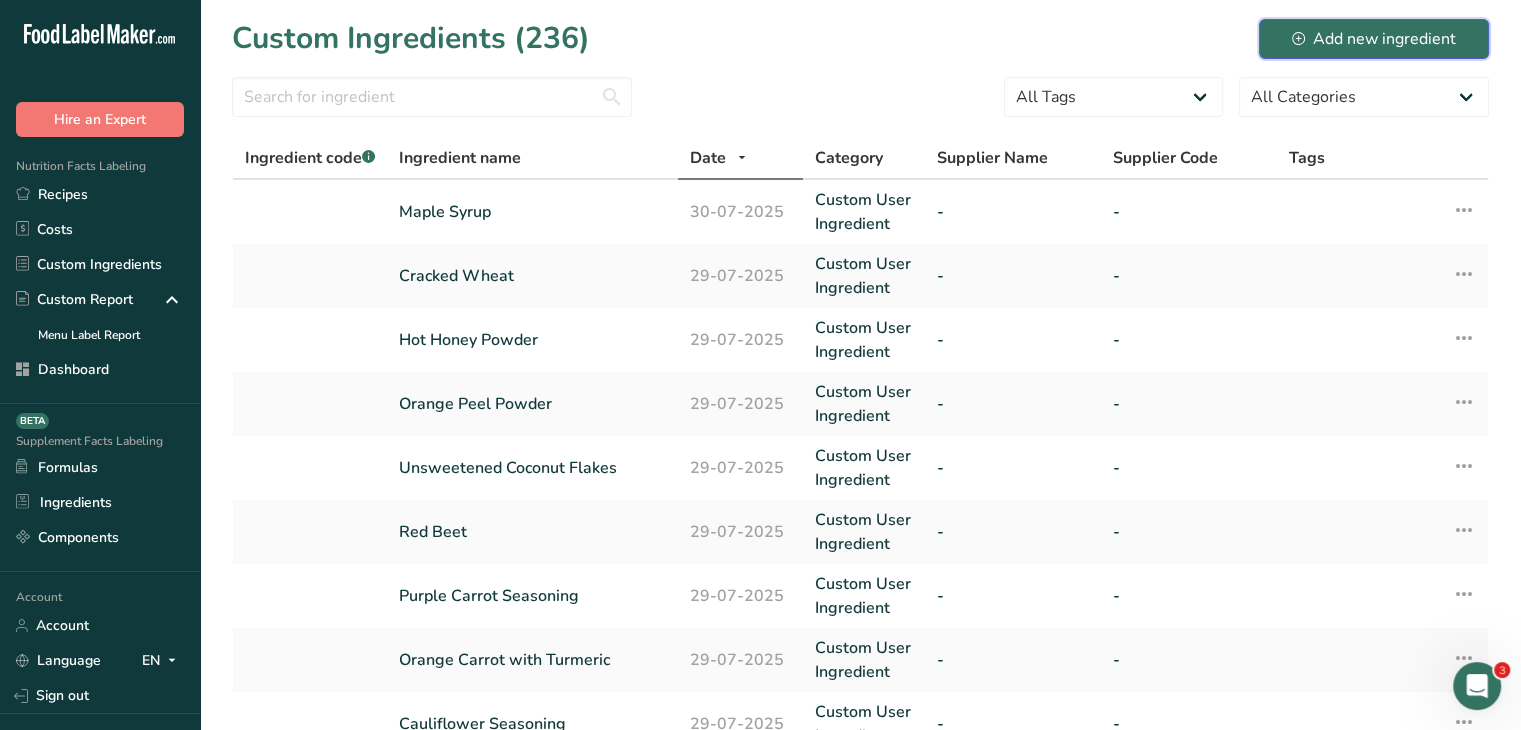 click on "Add new ingredient" at bounding box center (1374, 39) 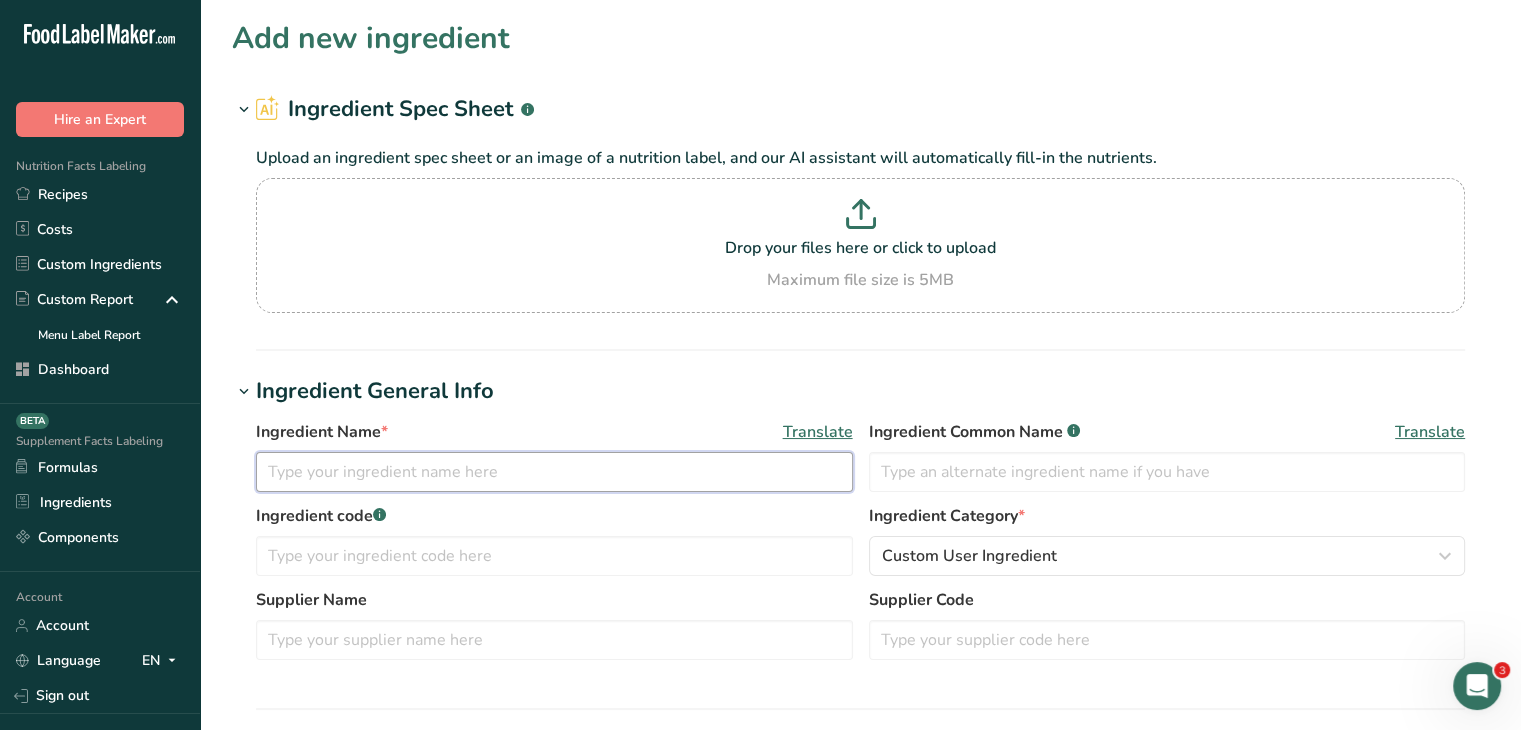 click at bounding box center [554, 472] 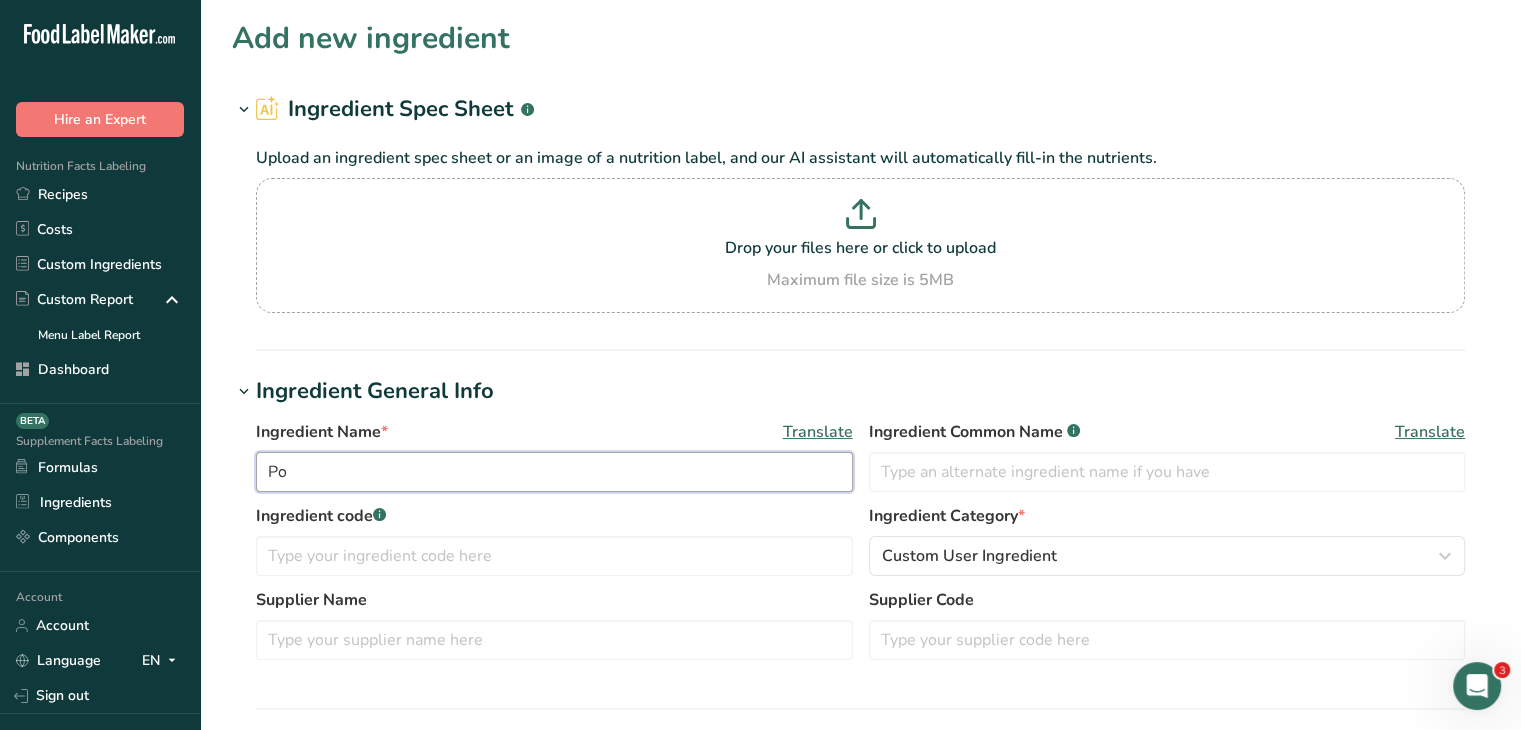type on "P" 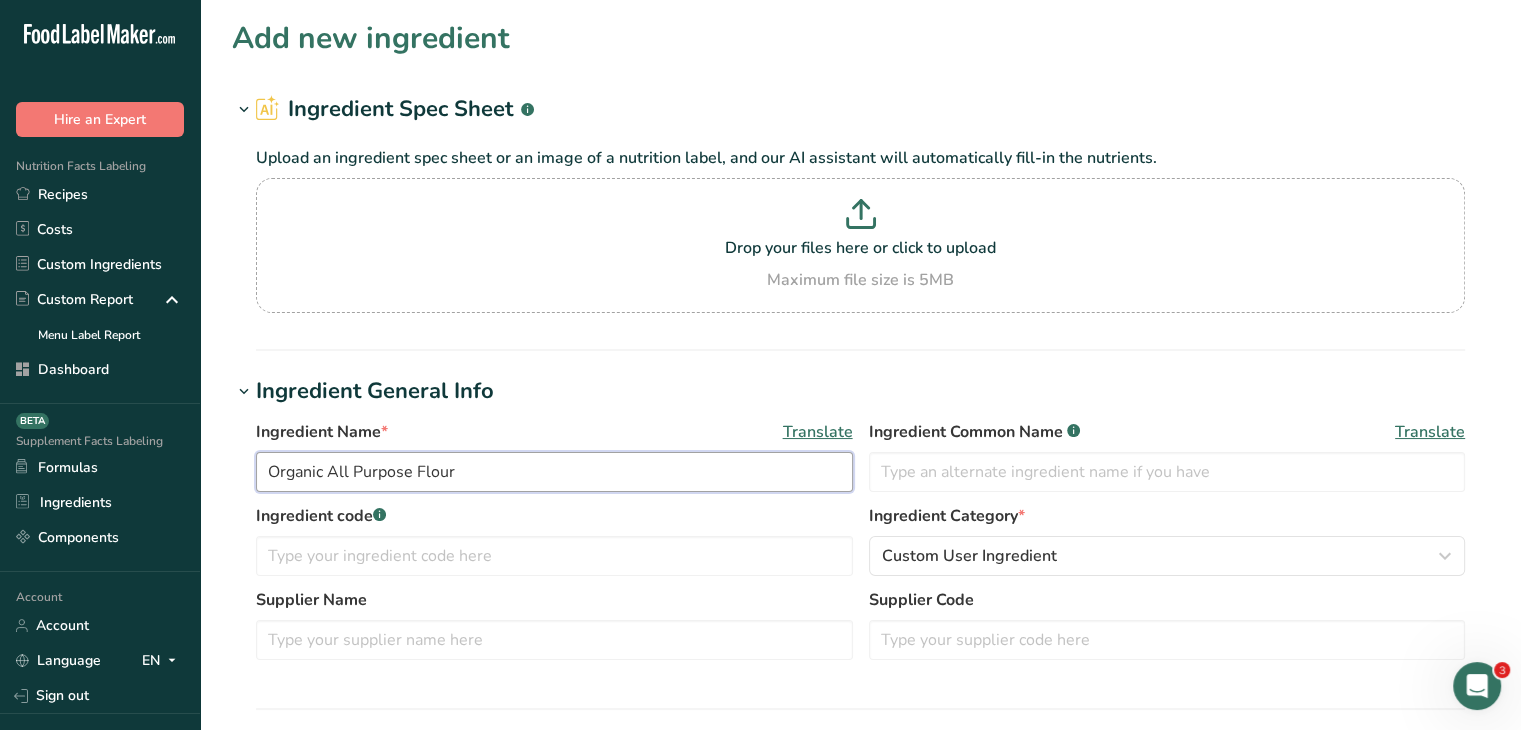 click on "Organic All Purpose Flour" at bounding box center (554, 472) 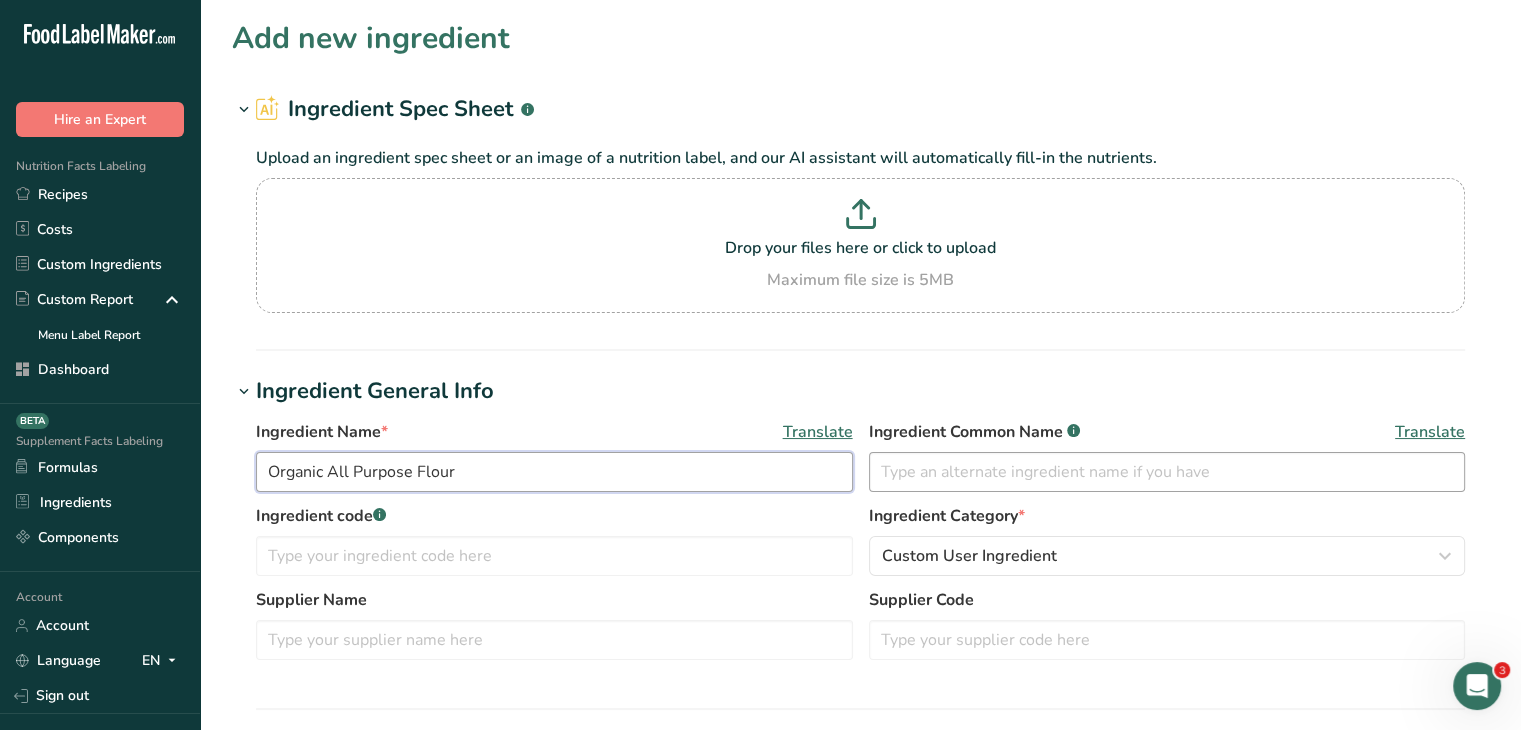 type on "Organic All Purpose Flour" 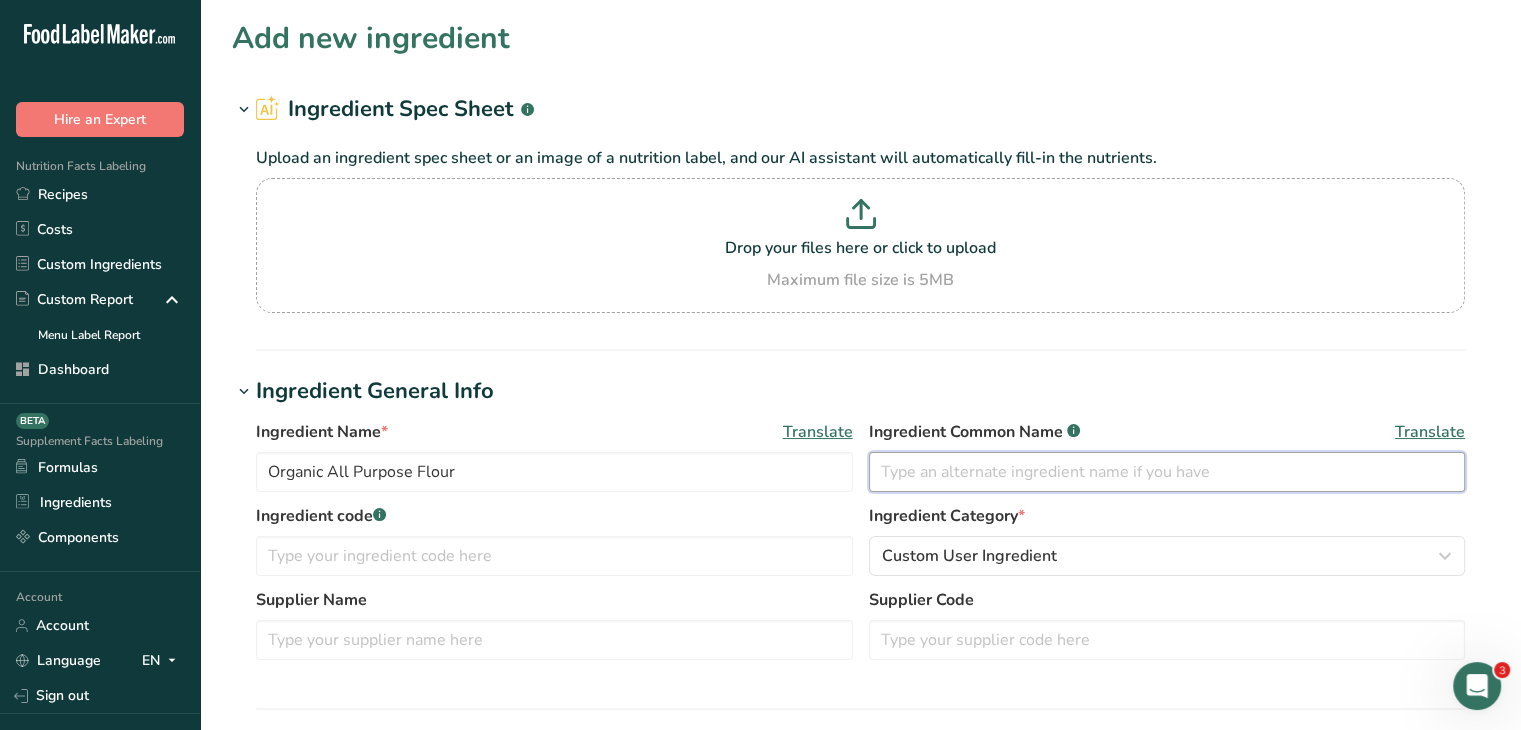 click at bounding box center [1167, 472] 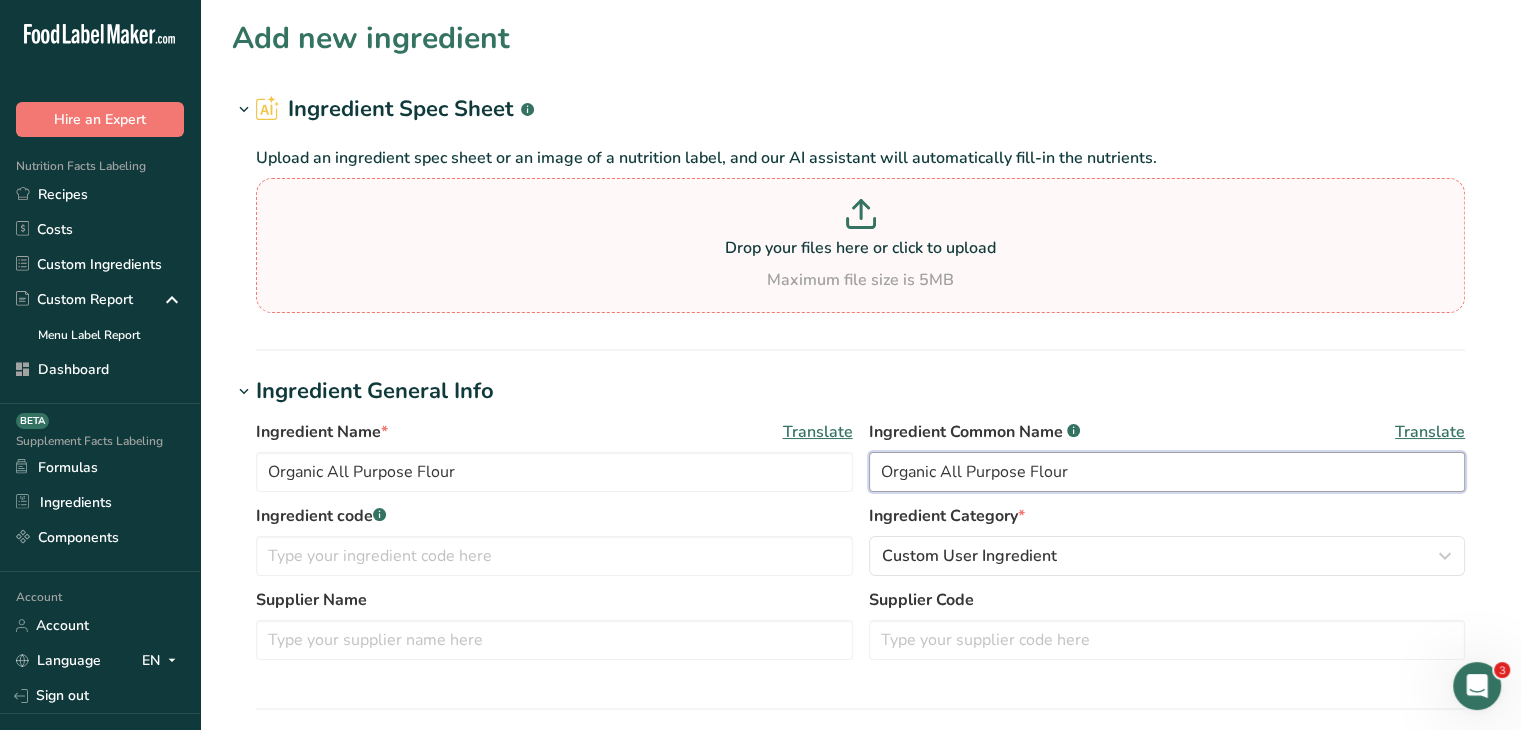 type on "Organic All Purpose Flour" 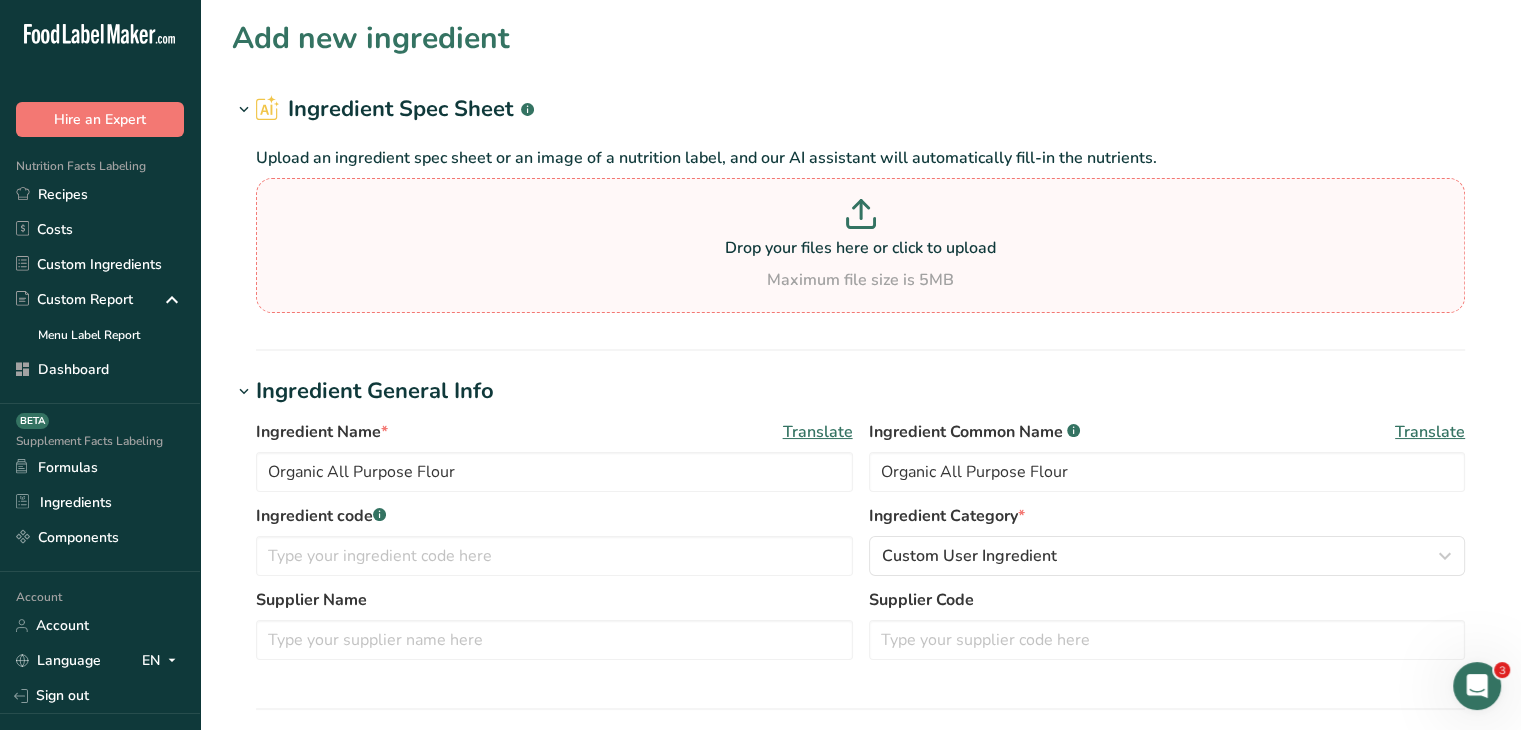 click on "Drop your files here or click to upload" at bounding box center [860, 248] 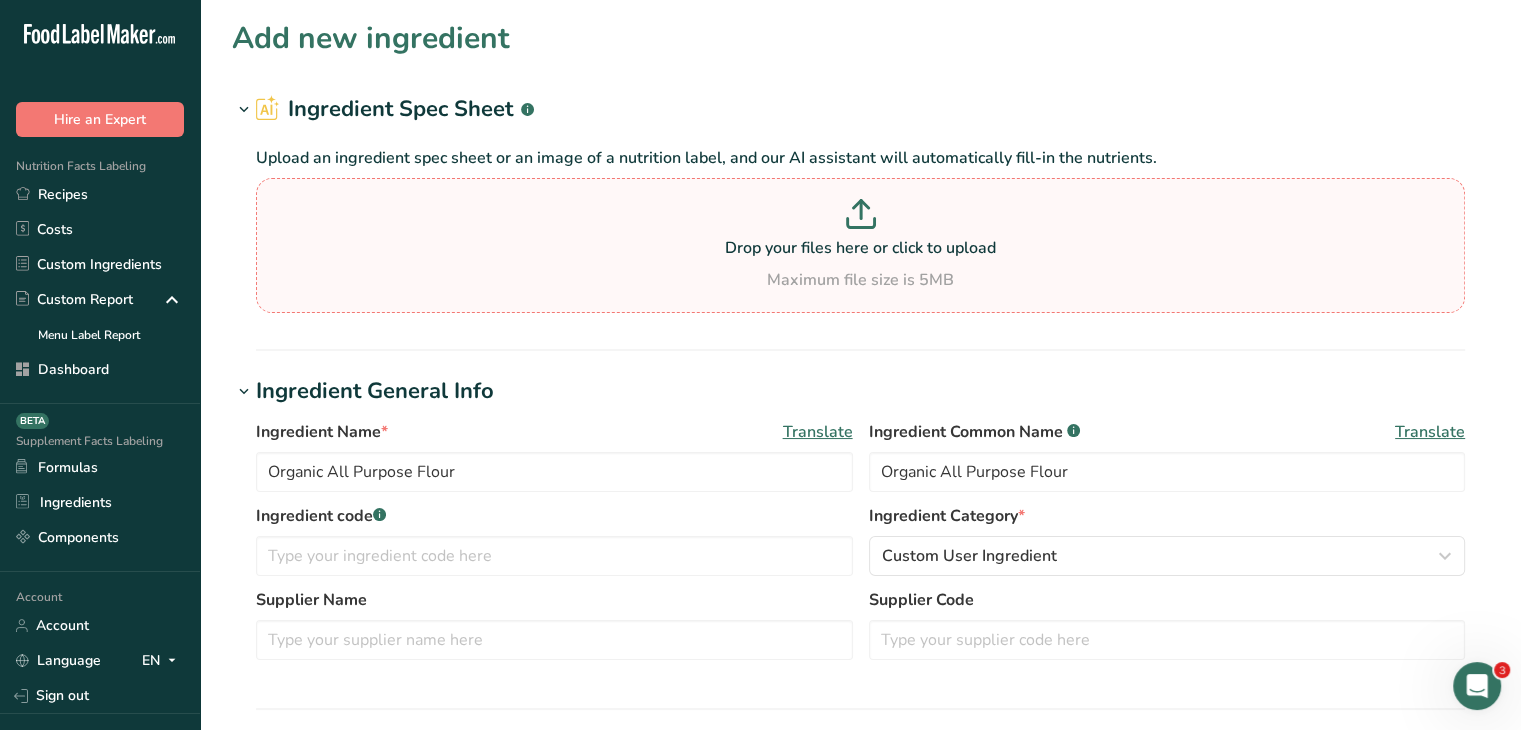 click on "Drop your files here or click to upload" at bounding box center (860, 248) 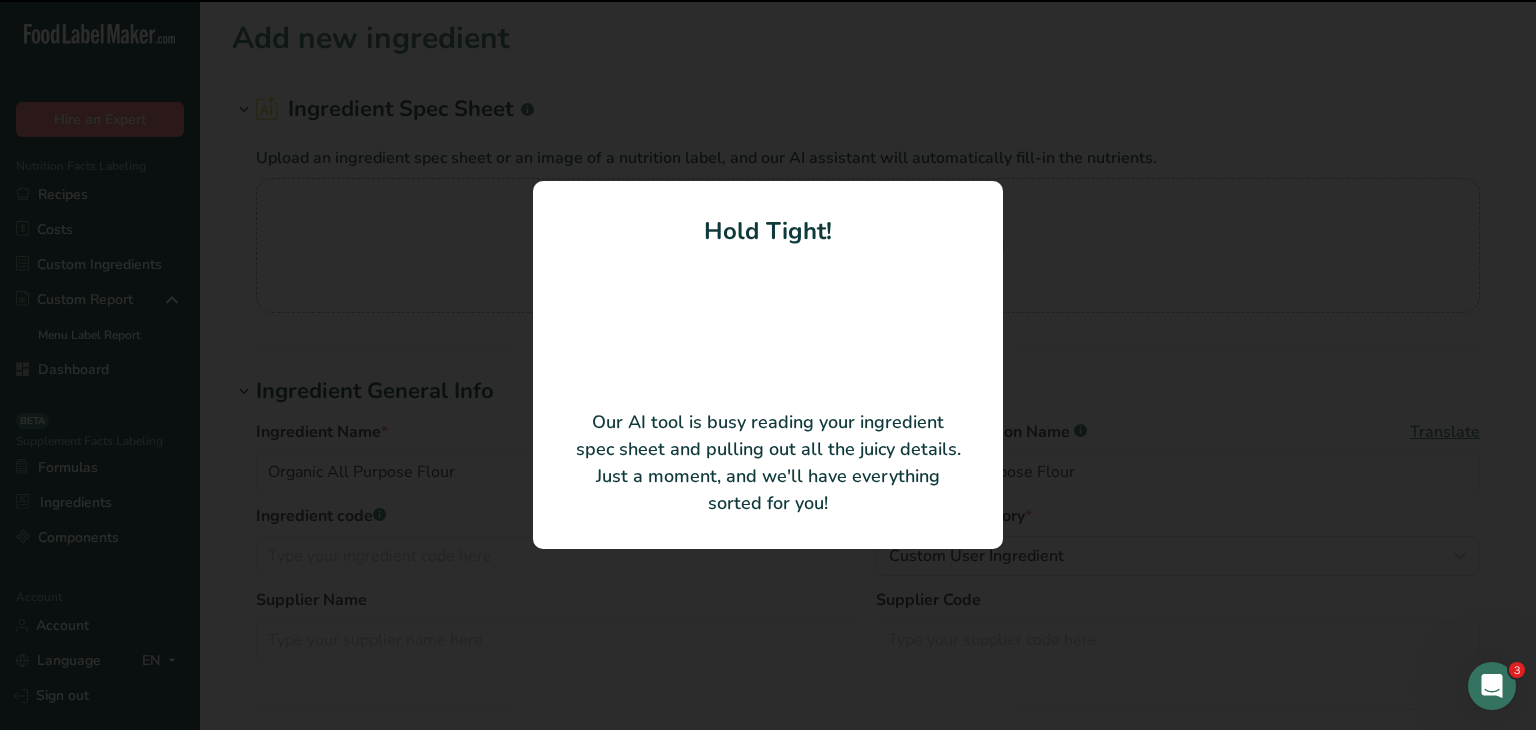type on "Wheat Flour" 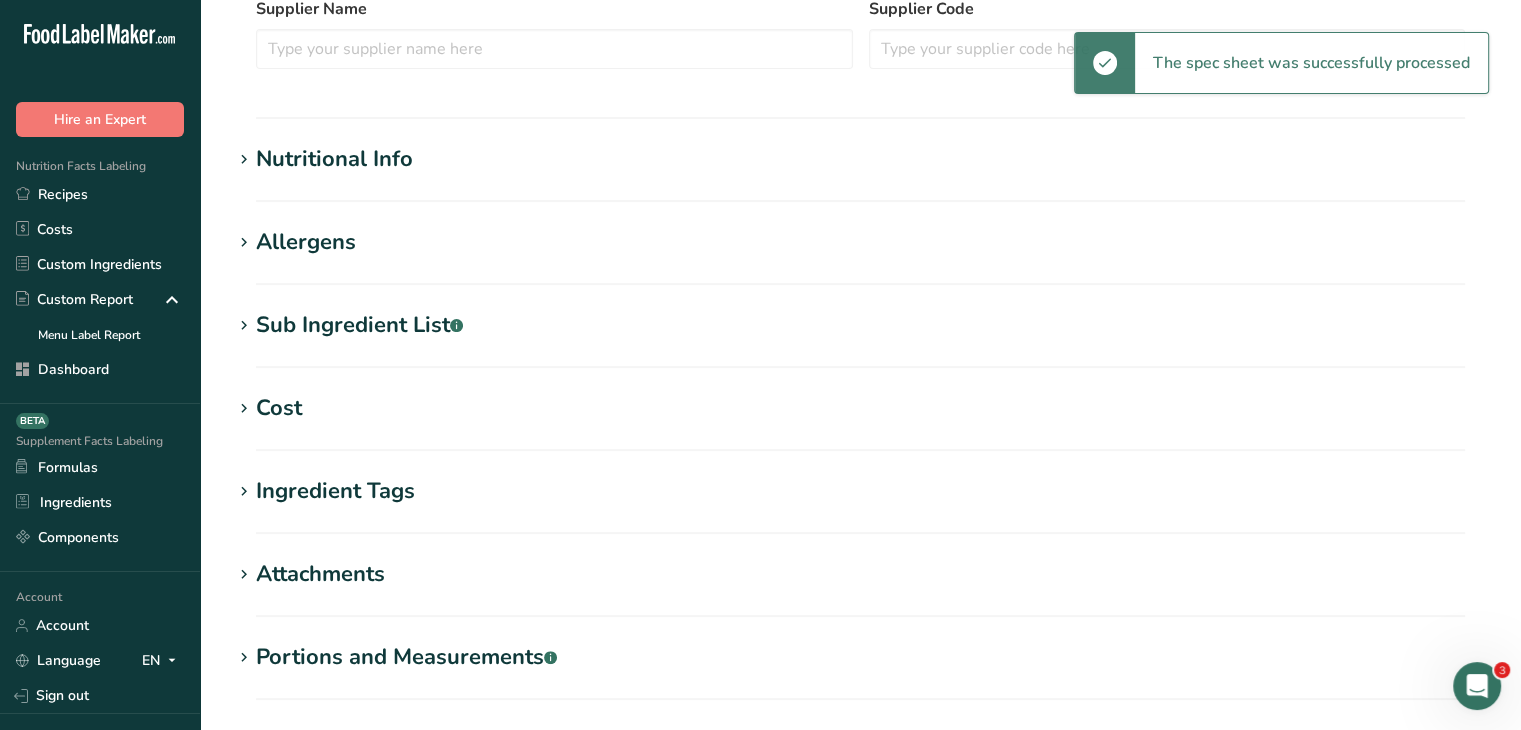 scroll, scrollTop: 500, scrollLeft: 0, axis: vertical 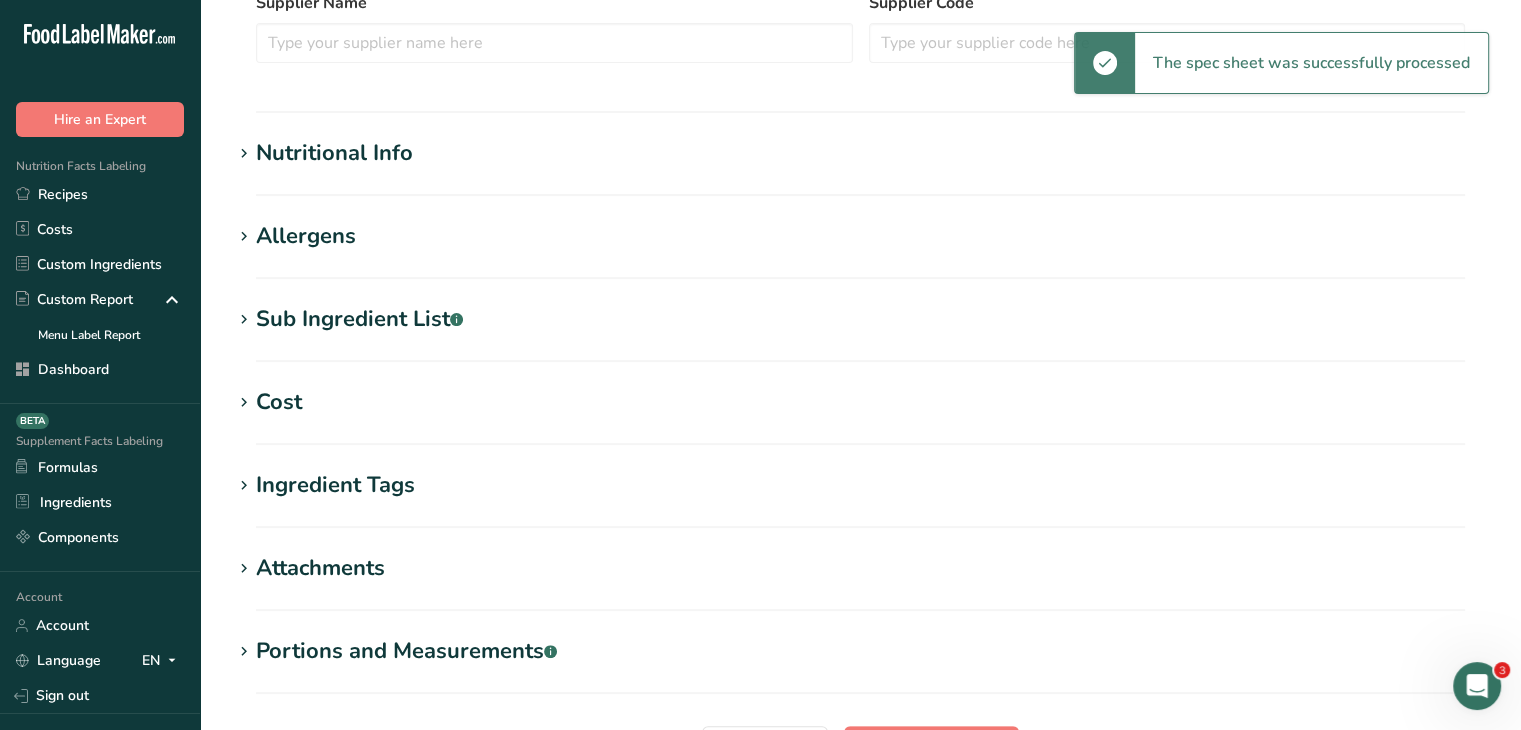 click on "Nutritional Info" at bounding box center [334, 153] 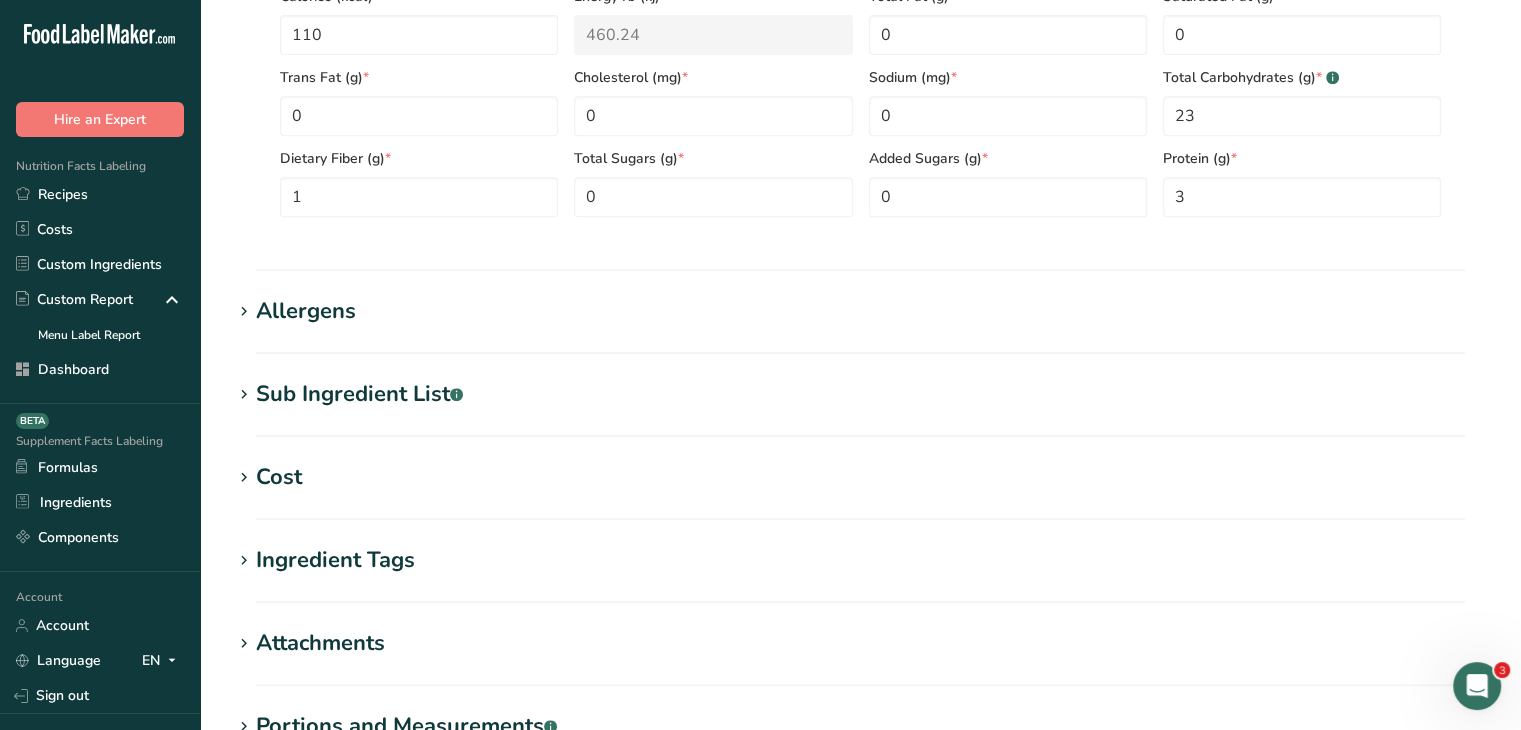 scroll, scrollTop: 900, scrollLeft: 0, axis: vertical 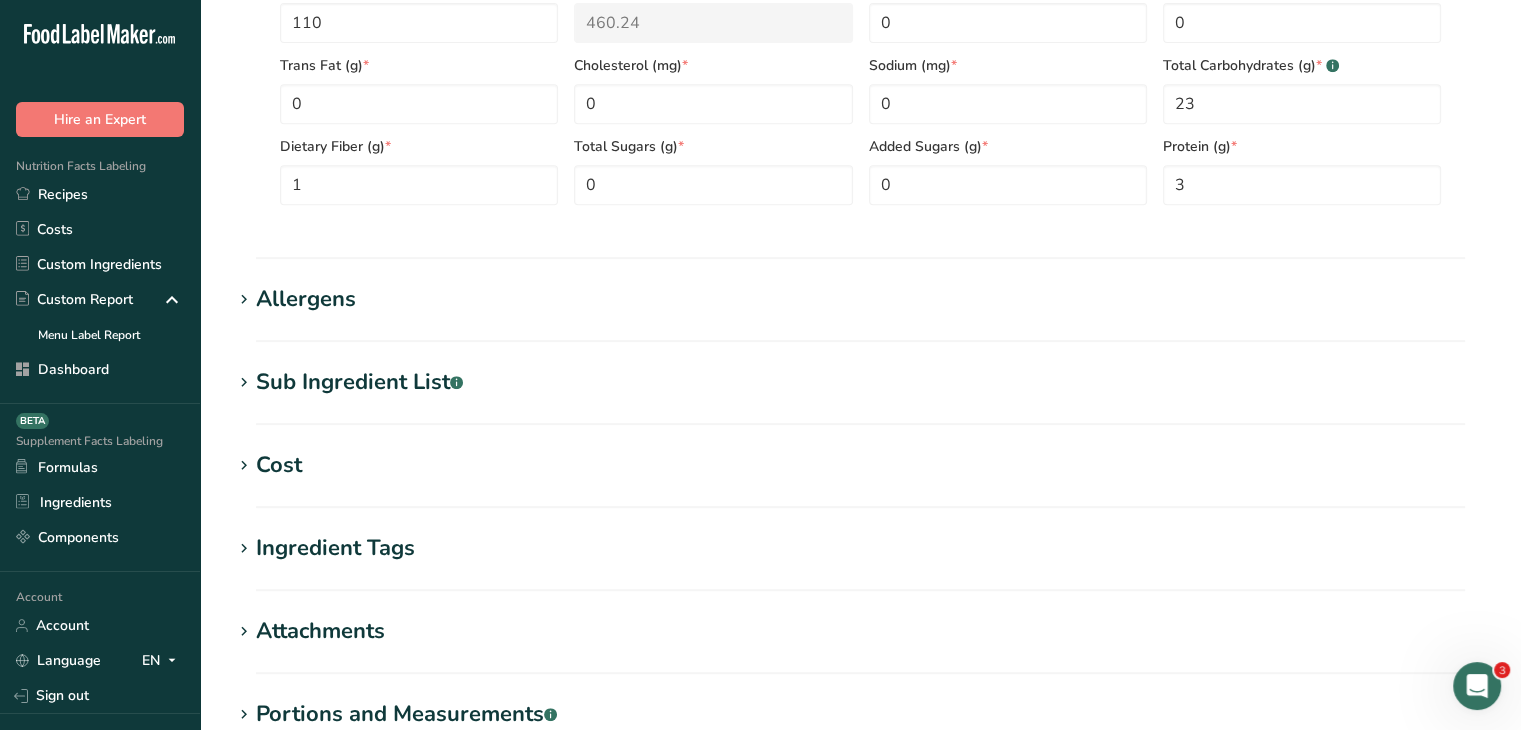 click on "Sub Ingredient List
.a-a{fill:#347362;}.b-a{fill:#fff;}" at bounding box center (359, 382) 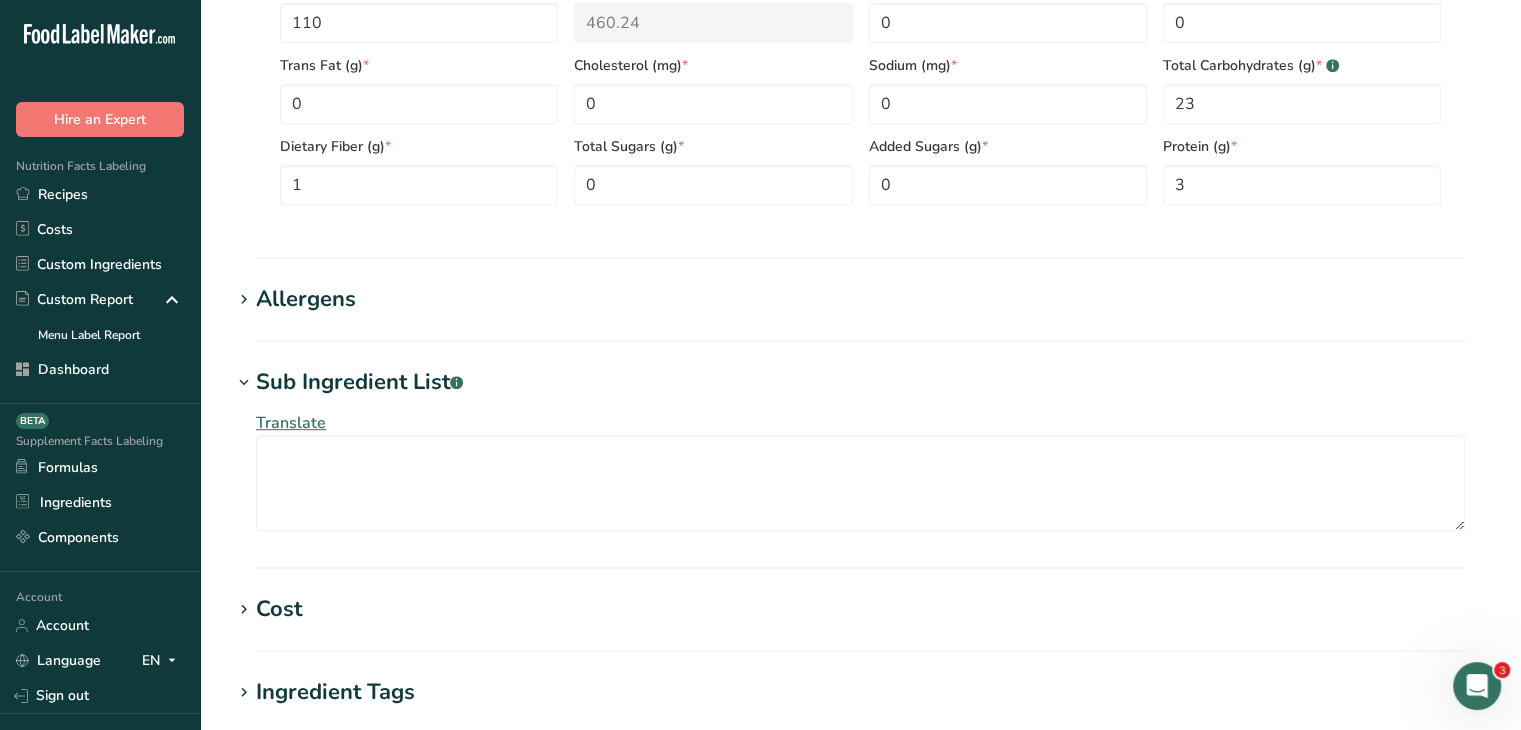 click on "Allergens
Add any known allergens associated with your ingredient
Gluten
Soy
Tree Nuts
Wheat
Milk
Eggs
Fish
Peanuts
Sesame
Crustaceans
Sulphites
Celery
Mustard
Lupins
Mollusks
Almond
Beech nut
Brazil nut
Butternut
Cashew
Chestnut
Chinquapin
Coconut
Hazelnut
Gingko nut" at bounding box center (860, 312) 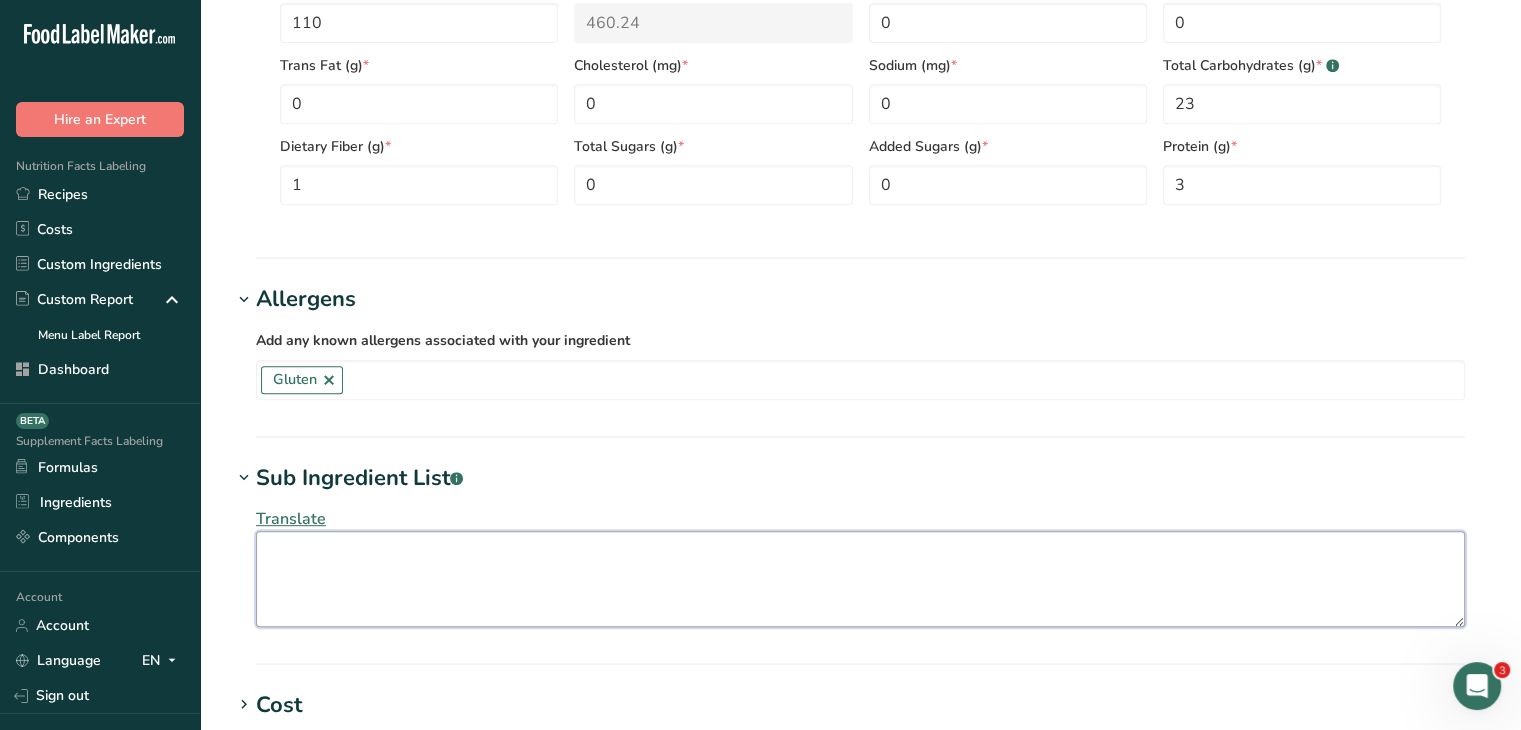 click at bounding box center [860, 579] 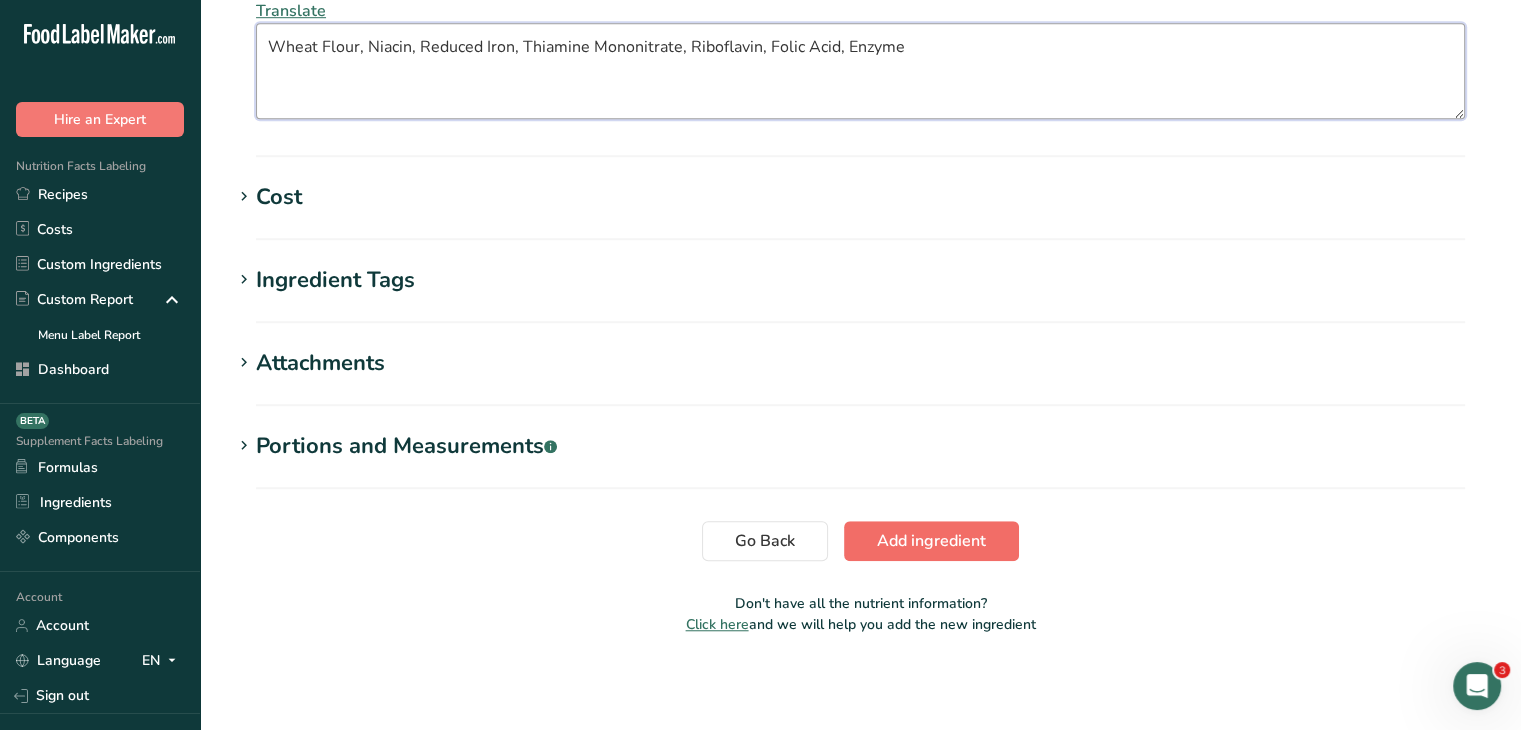 type on "Wheat Flour, Niacin, Reduced Iron, Thiamine Mononitrate, Riboflavin, Folic Acid, Enzyme" 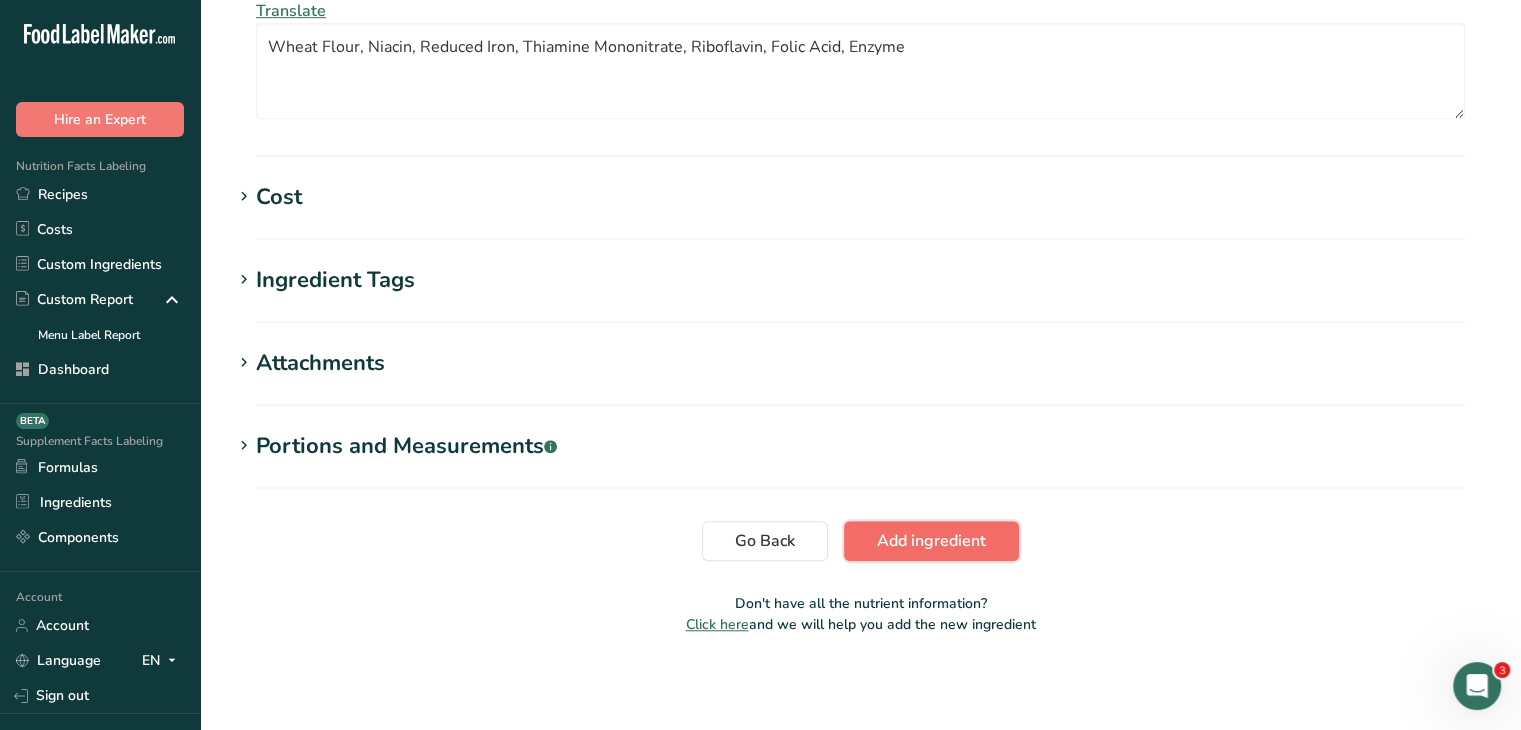 click on "Add ingredient" at bounding box center [931, 541] 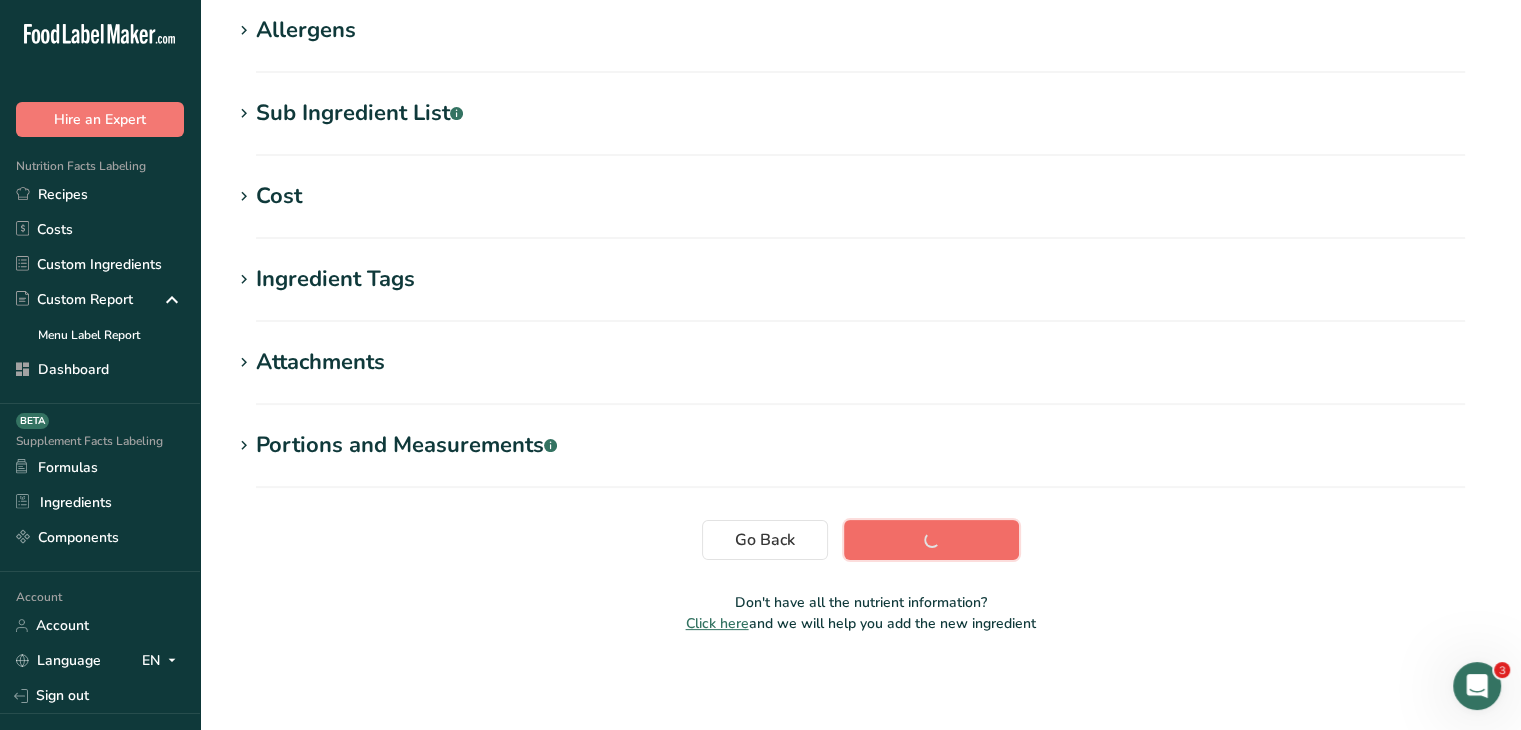 scroll, scrollTop: 328, scrollLeft: 0, axis: vertical 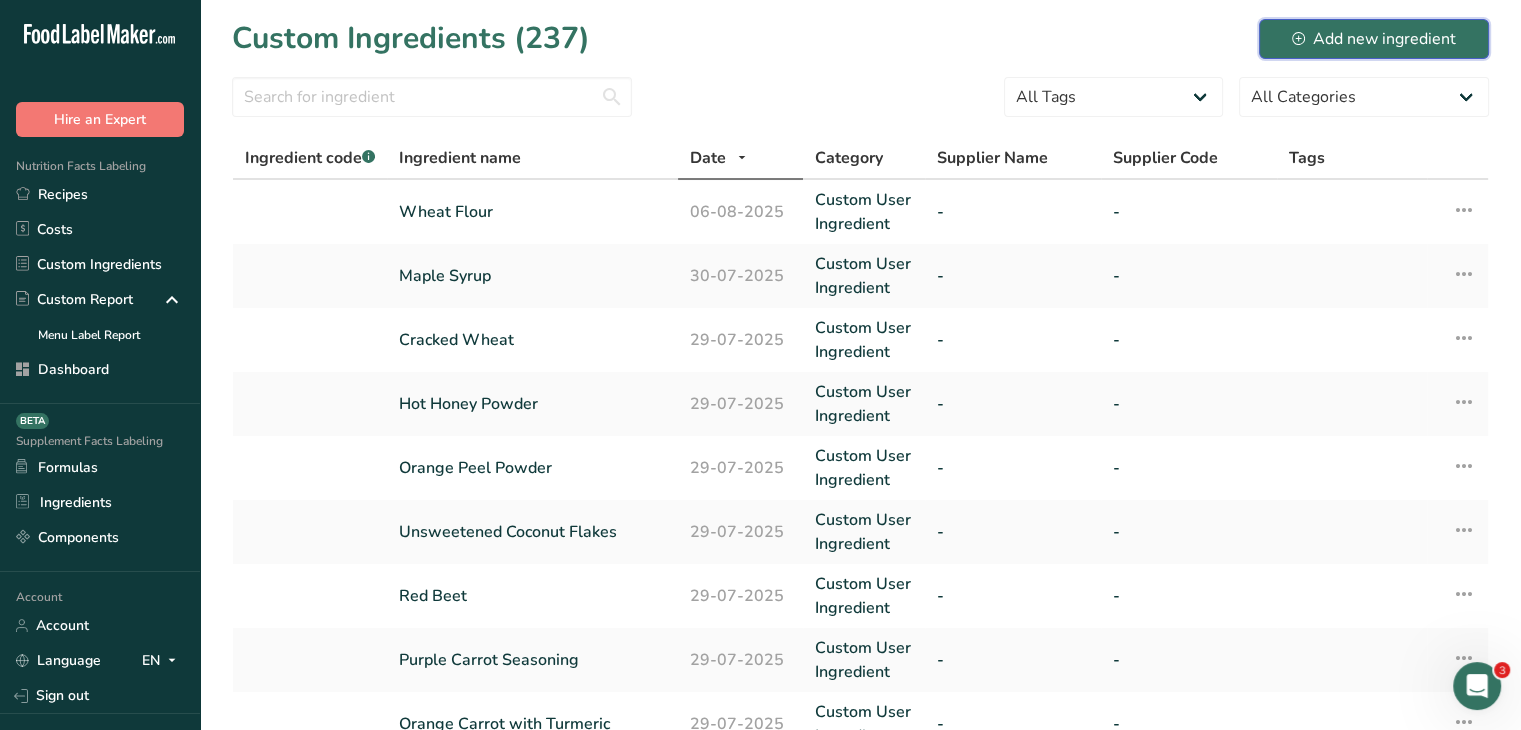 click on "Add new ingredient" at bounding box center (1374, 39) 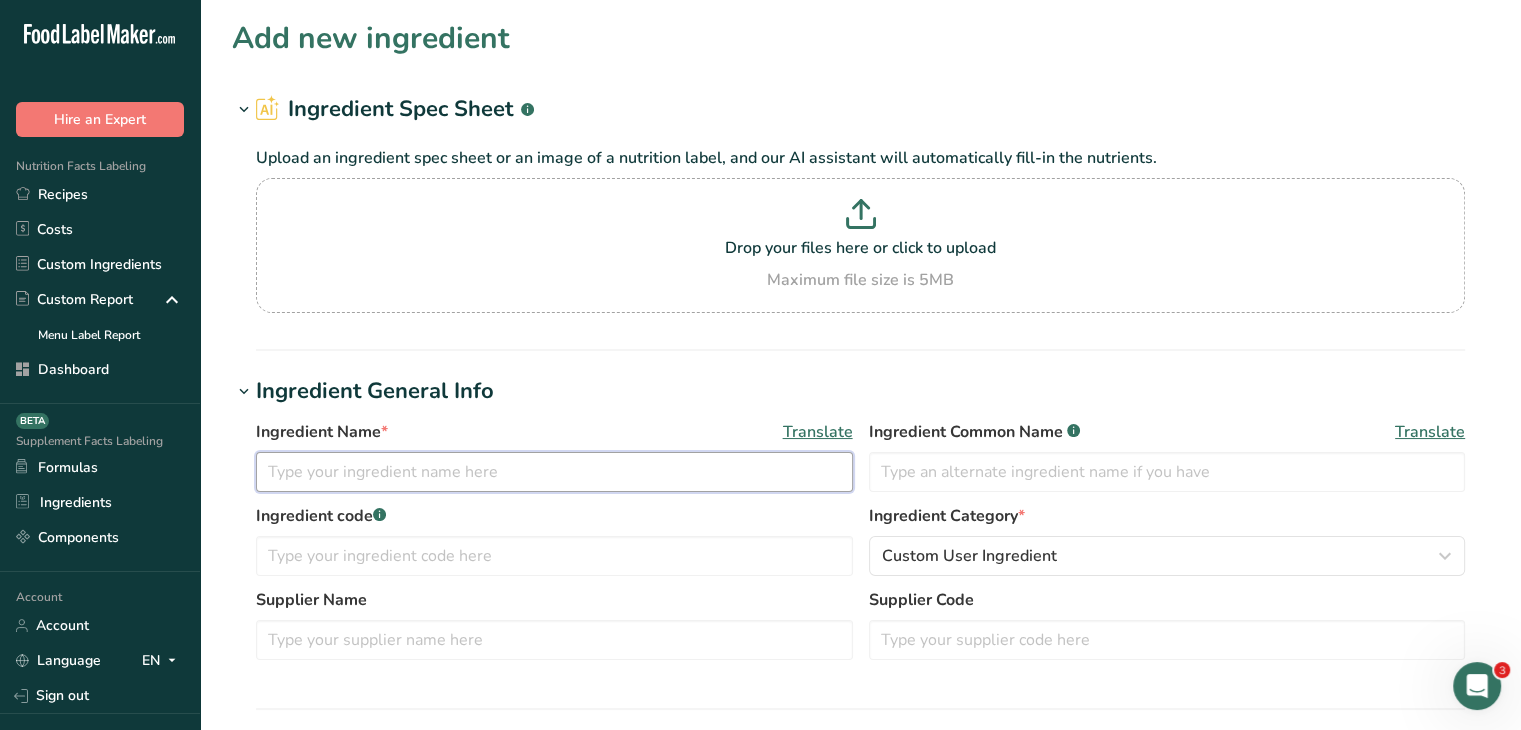 drag, startPoint x: 459, startPoint y: 473, endPoint x: 456, endPoint y: 485, distance: 12.369317 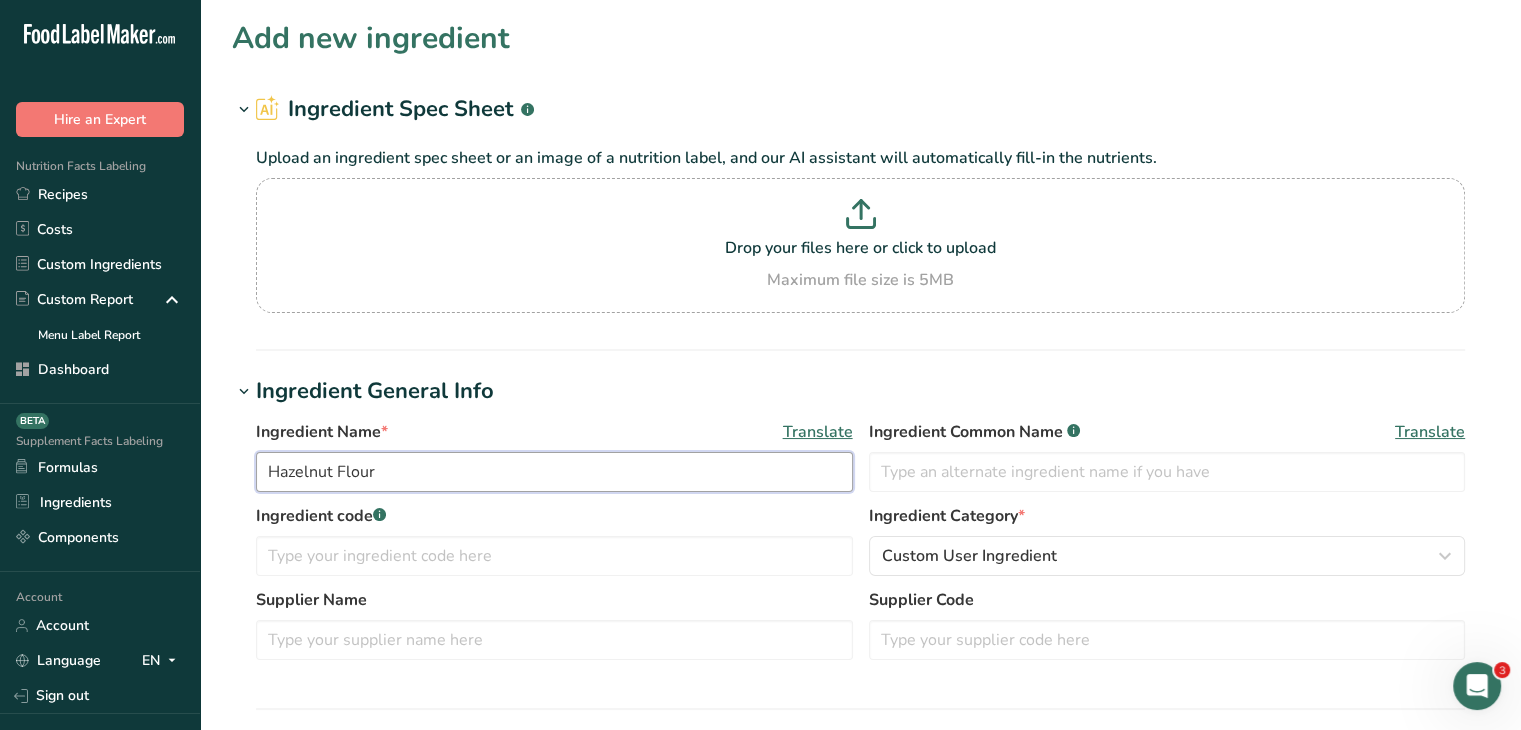click on "Hazelnut Flour" at bounding box center (554, 472) 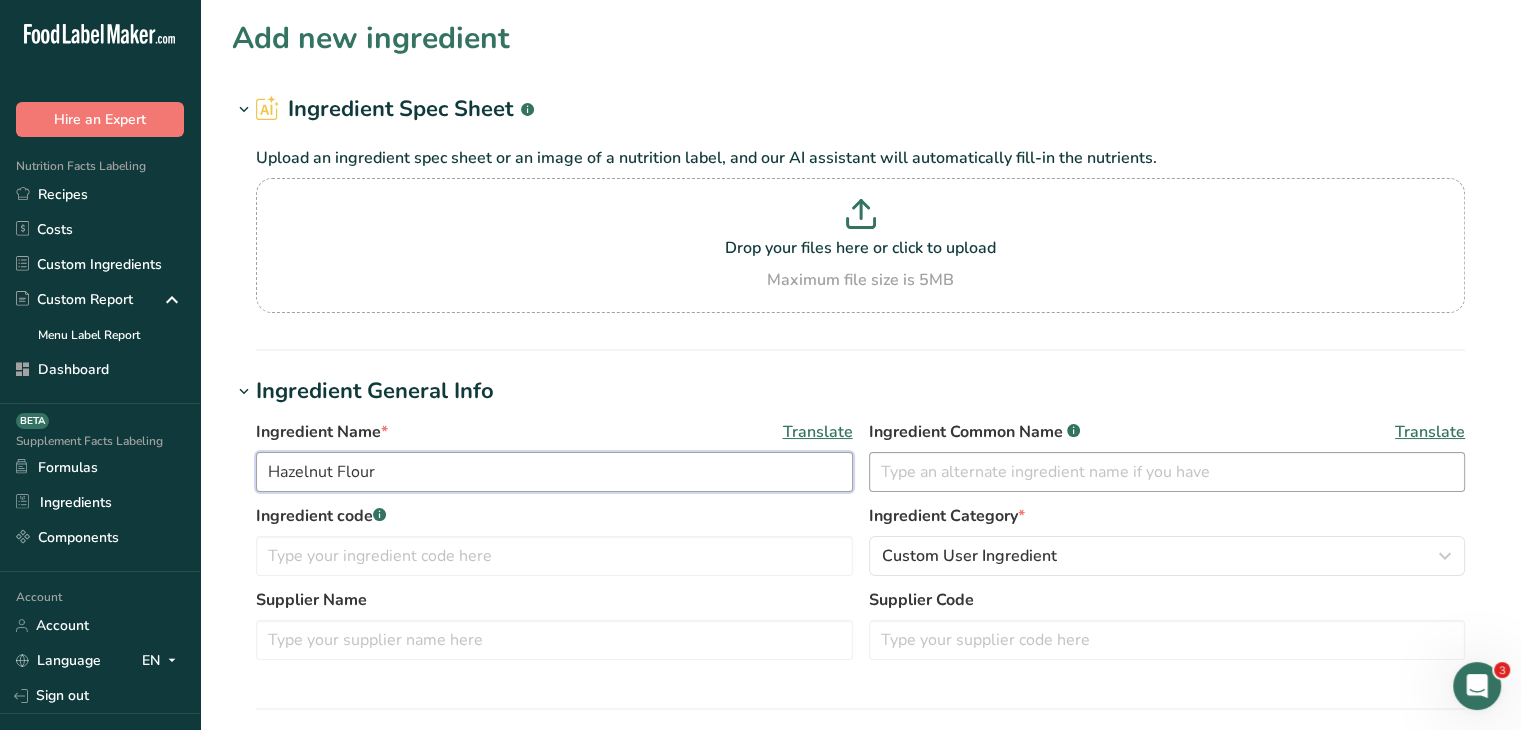 type on "Hazelnut Flour" 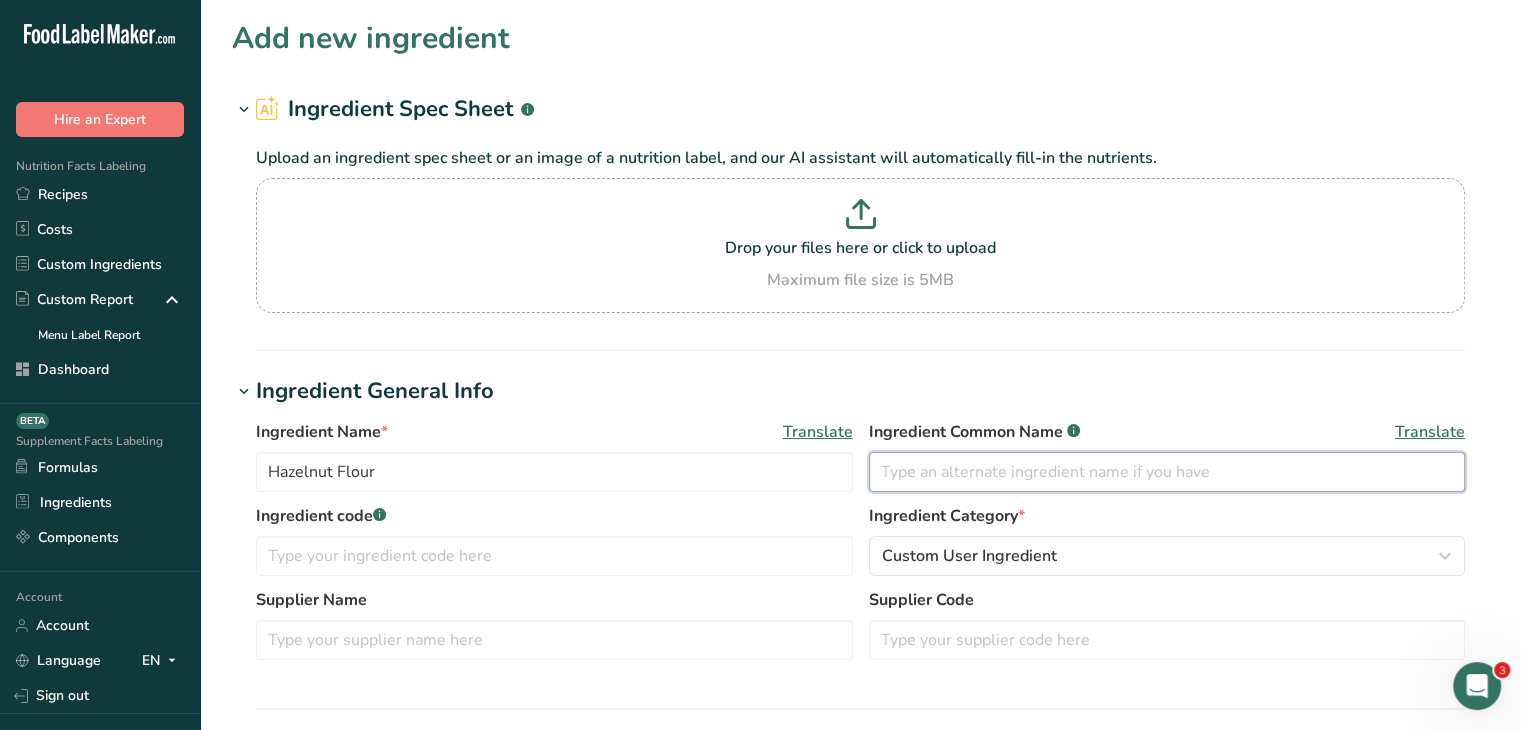 click at bounding box center [1167, 472] 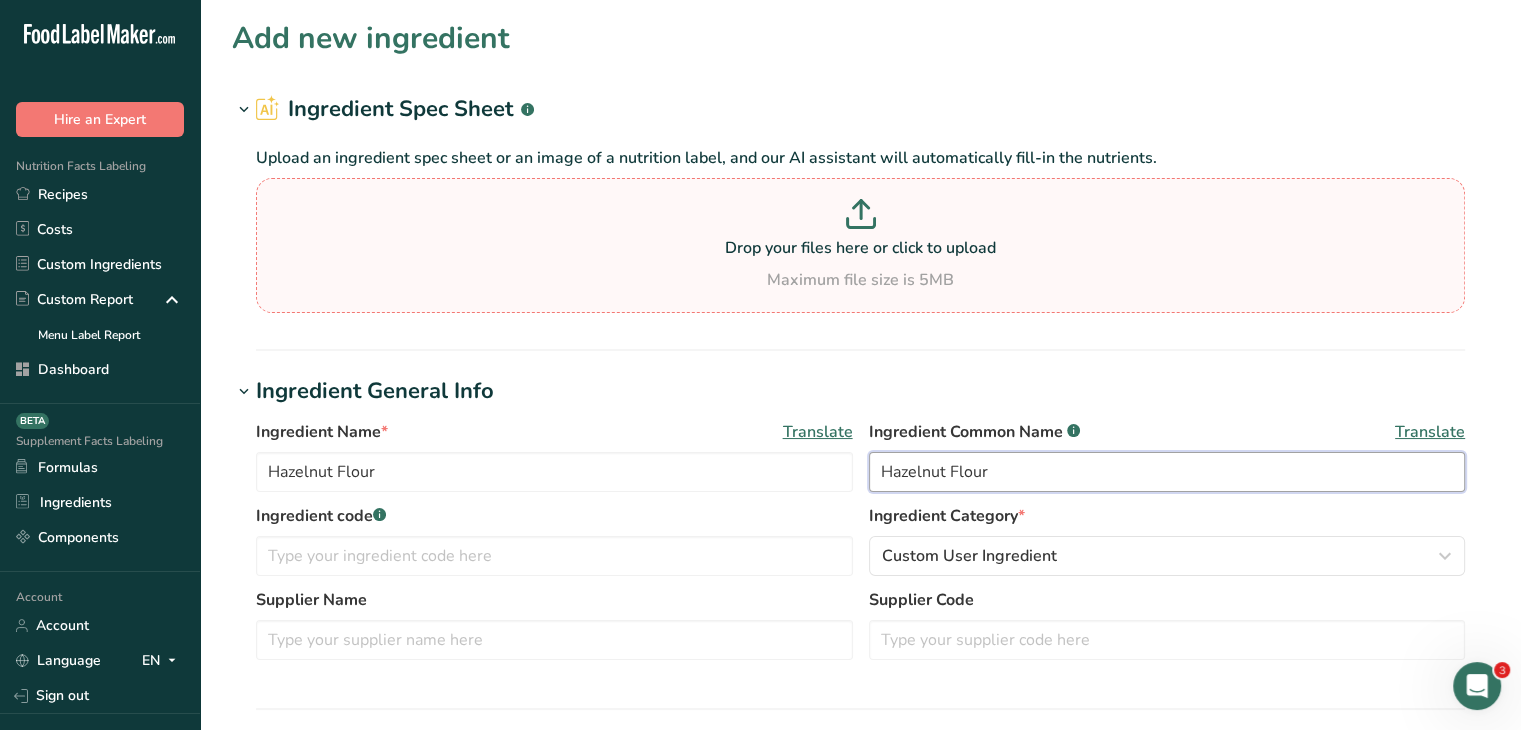 type on "Hazelnut Flour" 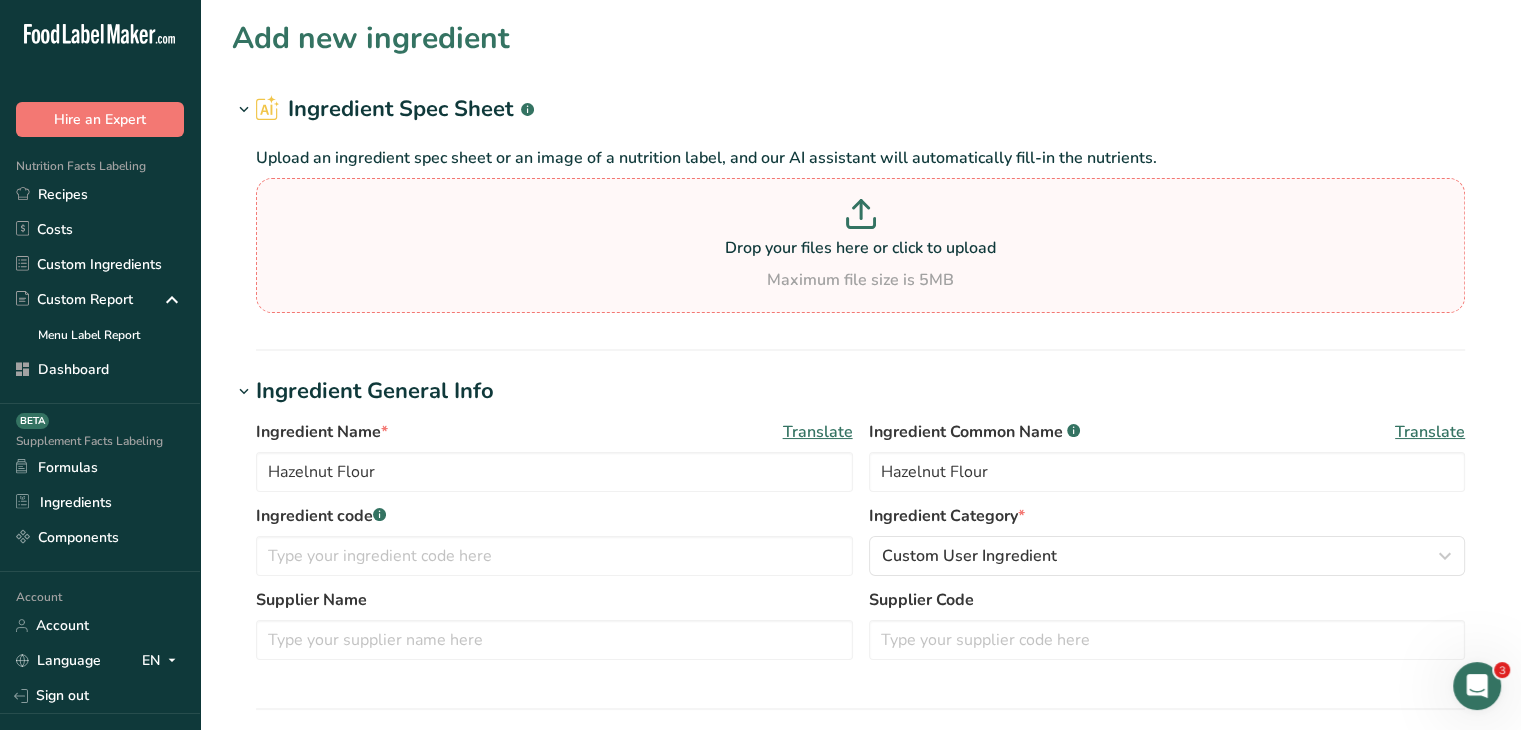 click at bounding box center [860, 217] 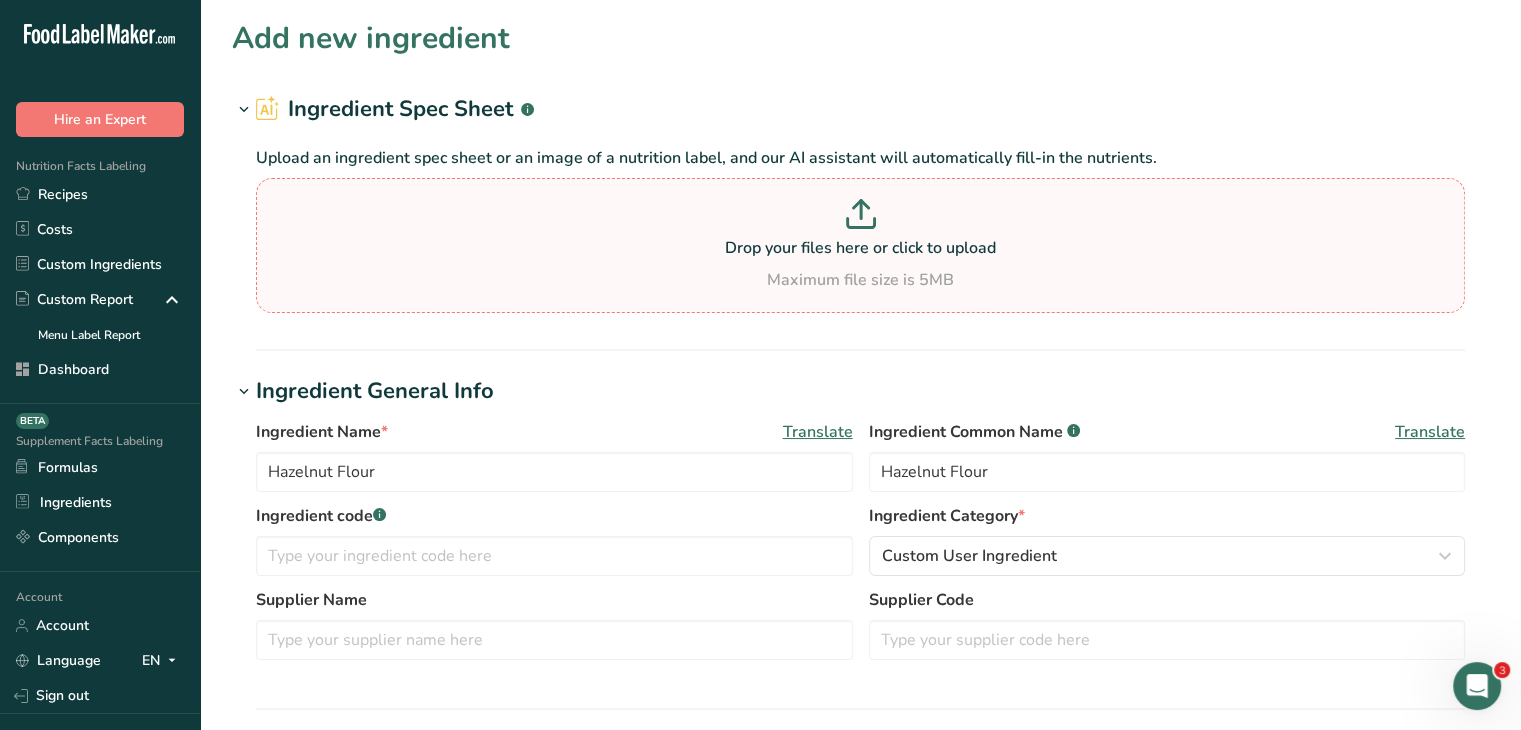 type on "C:\fakepath\Hazelnut flour.png" 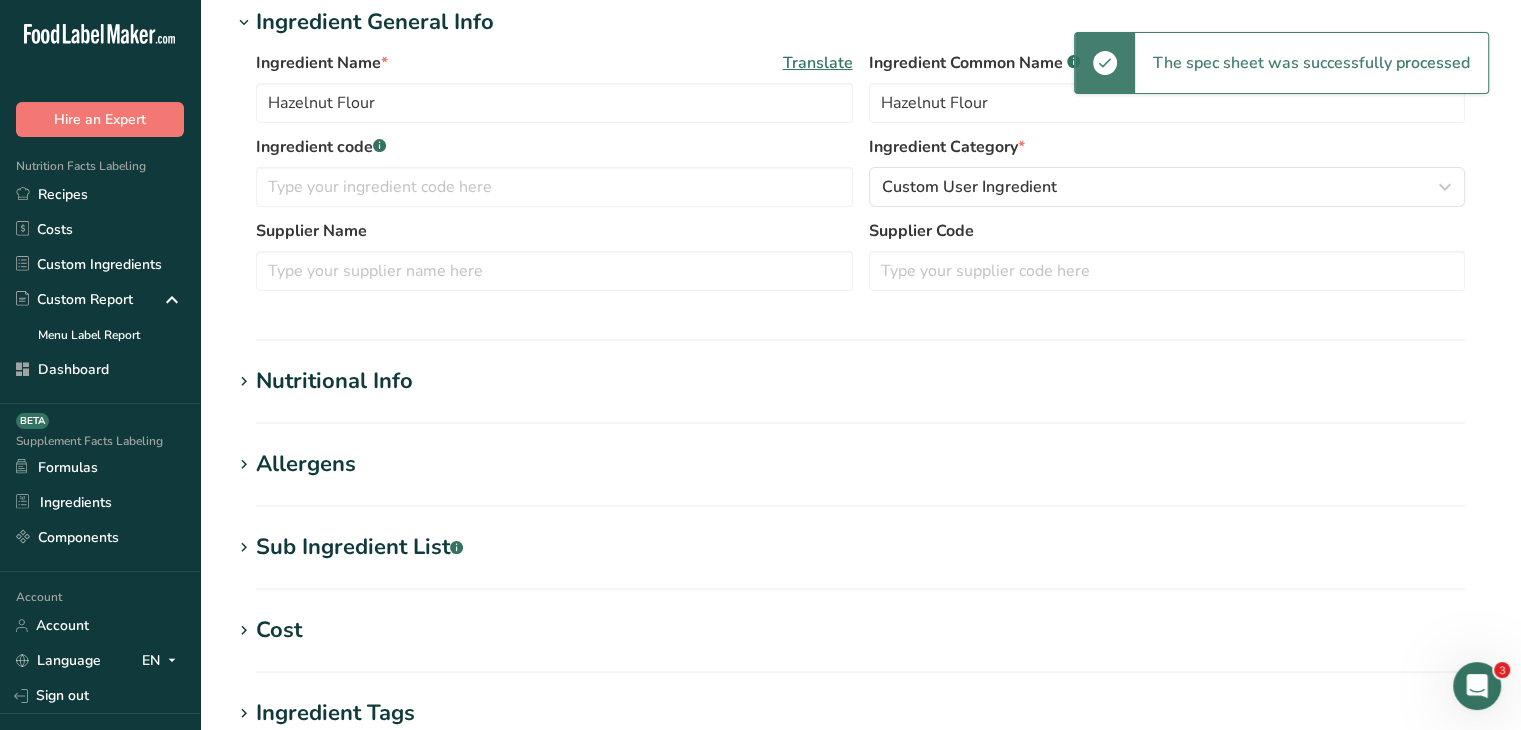 scroll, scrollTop: 400, scrollLeft: 0, axis: vertical 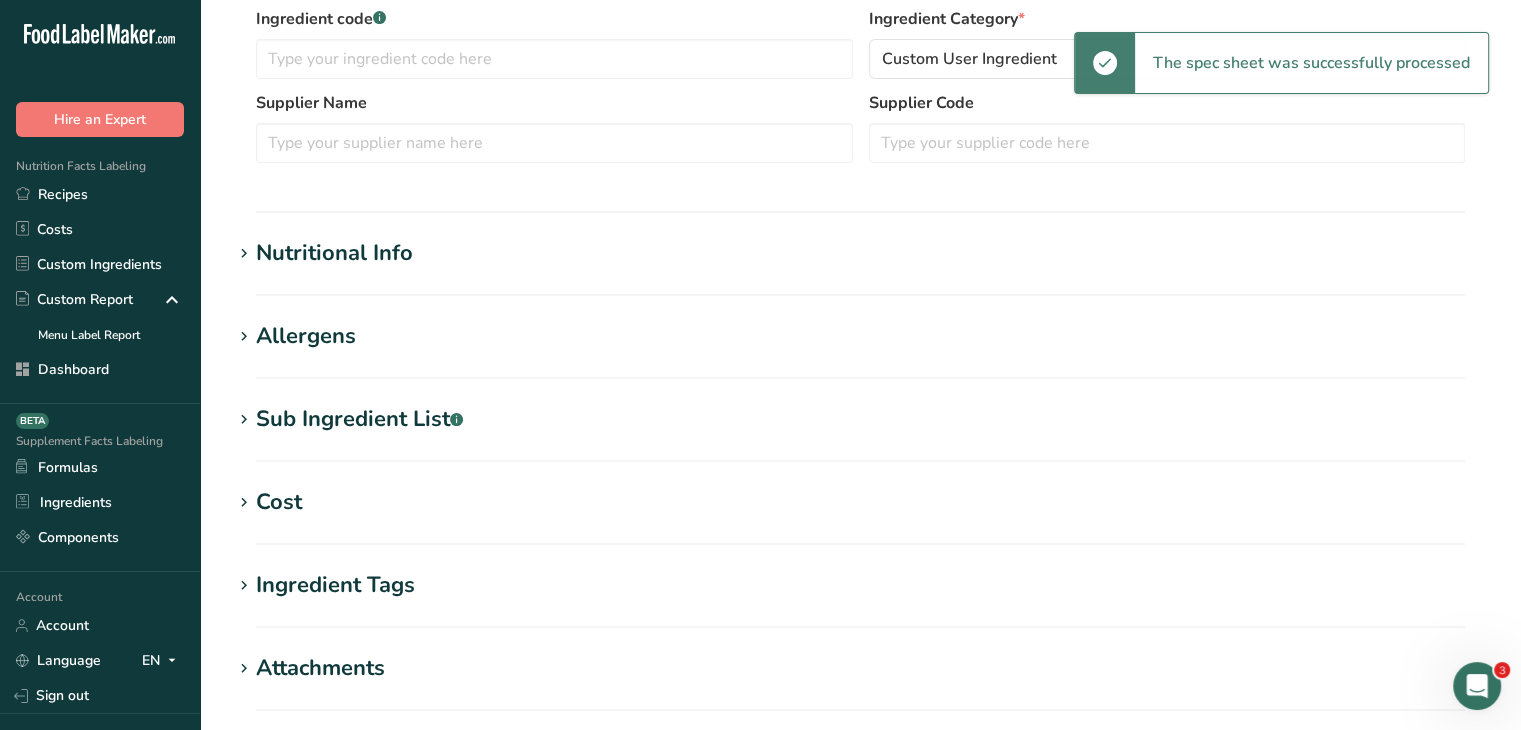 click on "Nutritional Info" at bounding box center (334, 253) 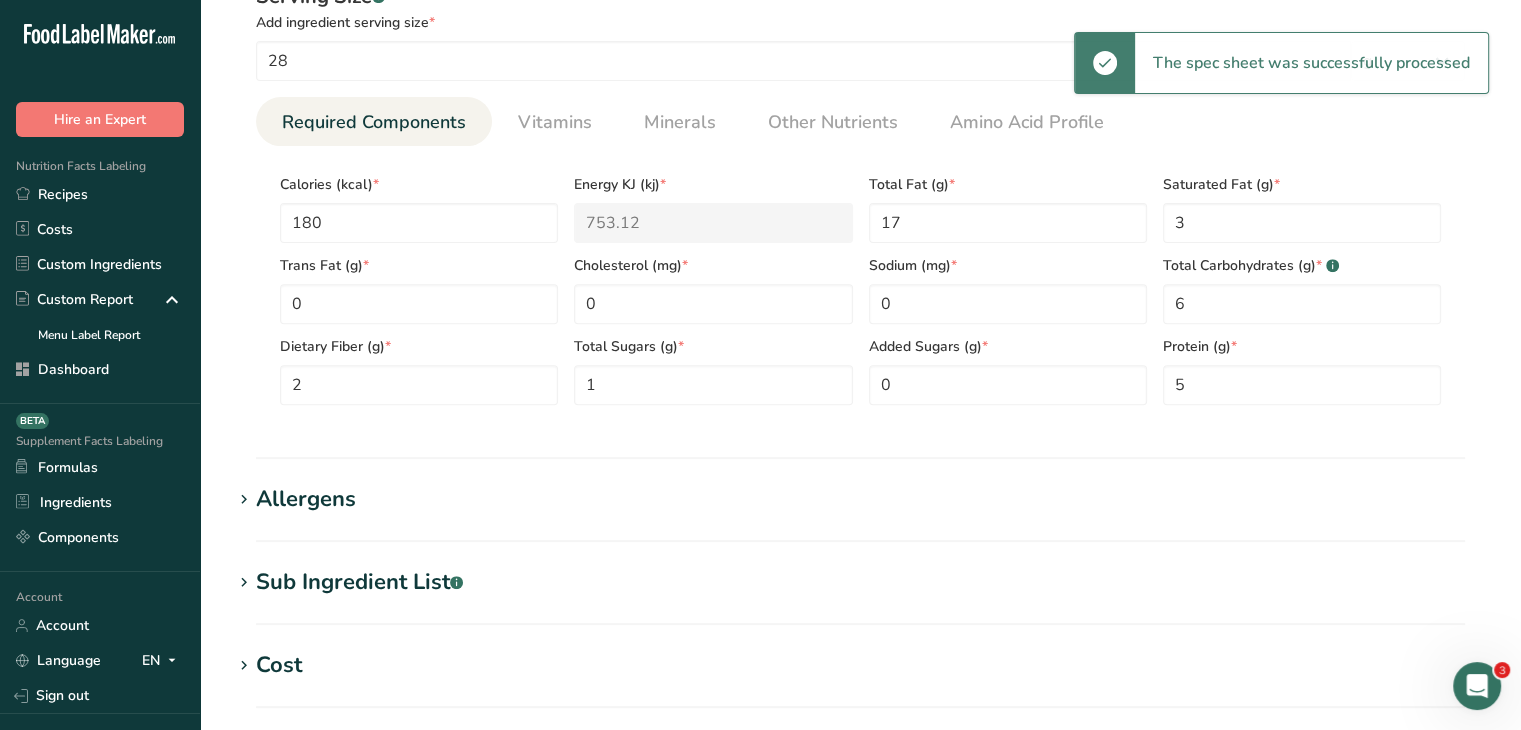 scroll, scrollTop: 1168, scrollLeft: 0, axis: vertical 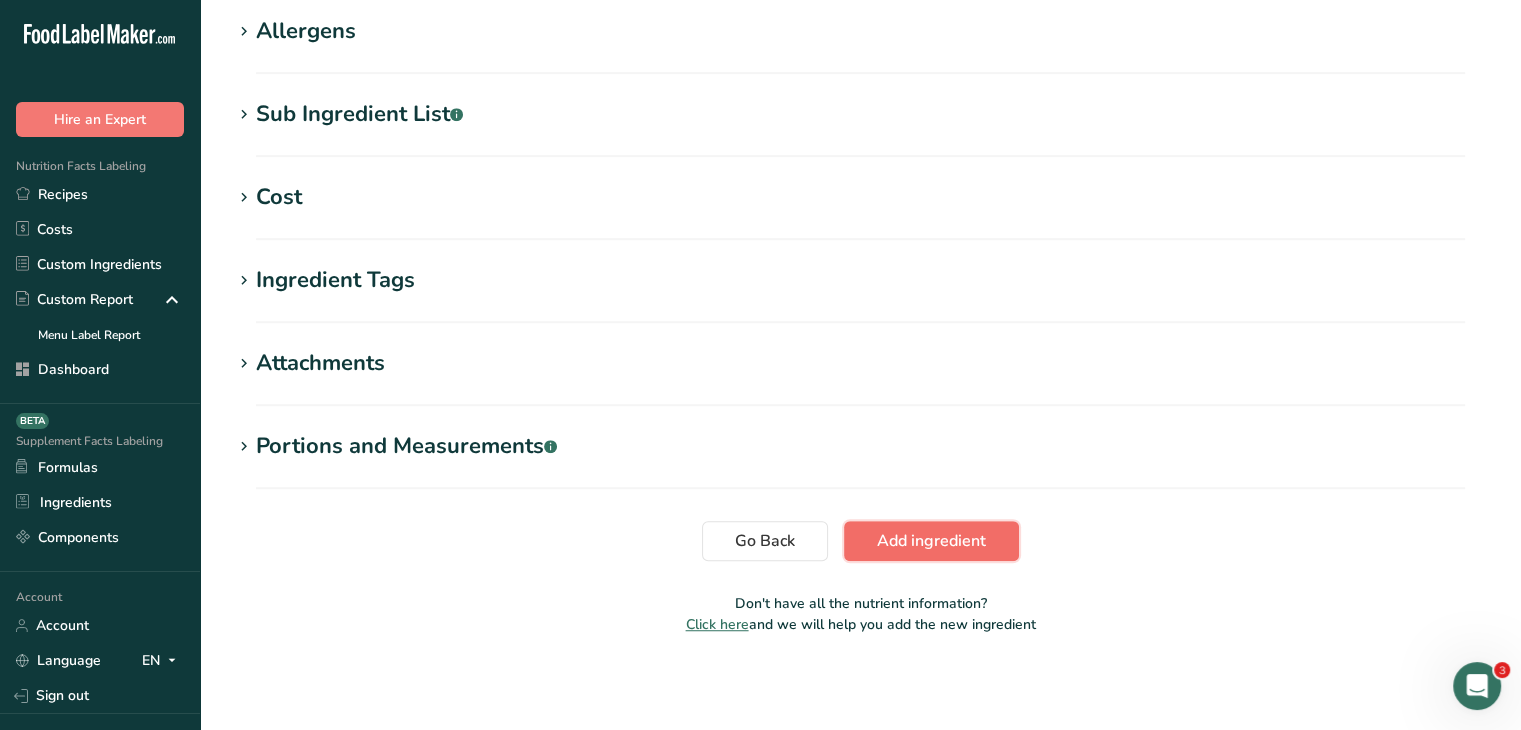 click on "Add ingredient" at bounding box center (931, 541) 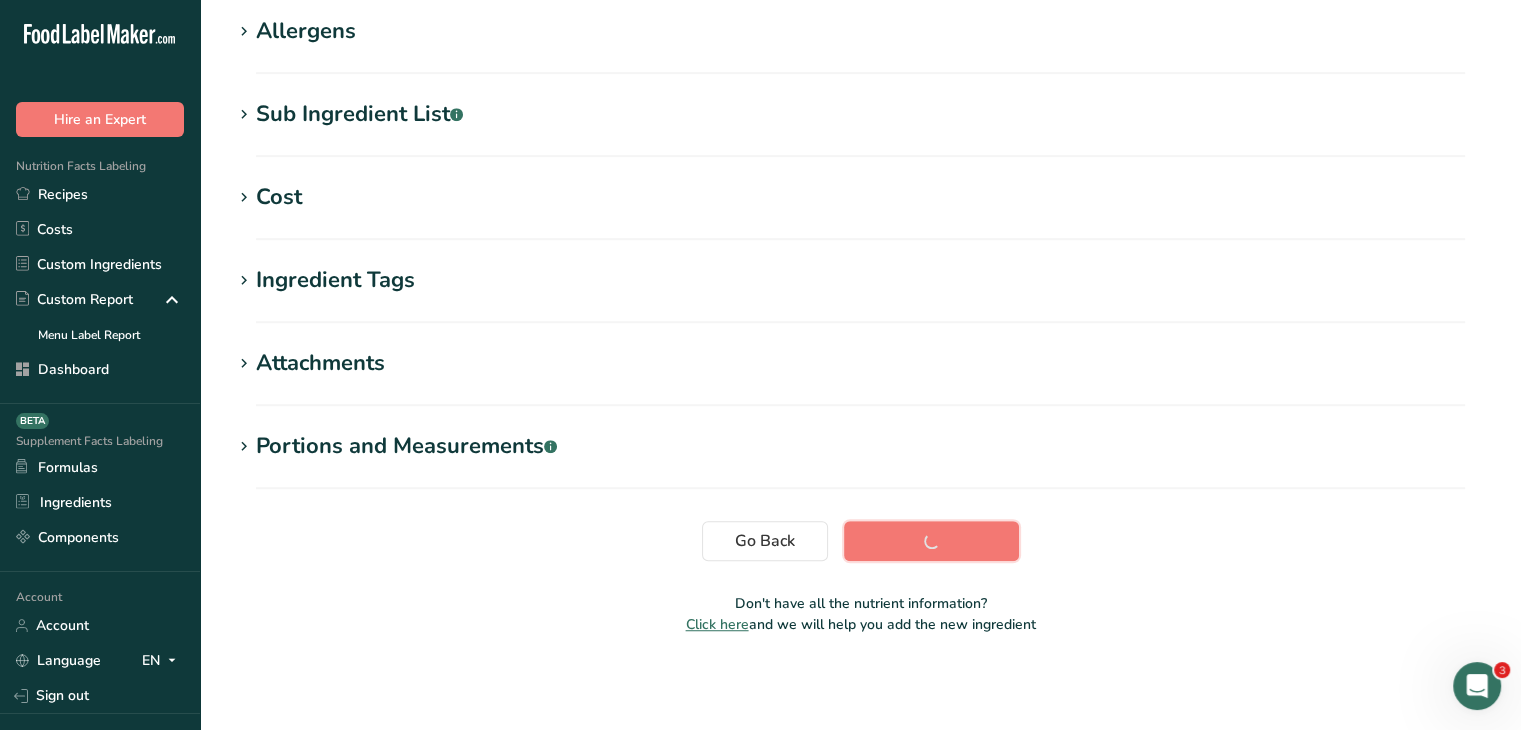 scroll, scrollTop: 328, scrollLeft: 0, axis: vertical 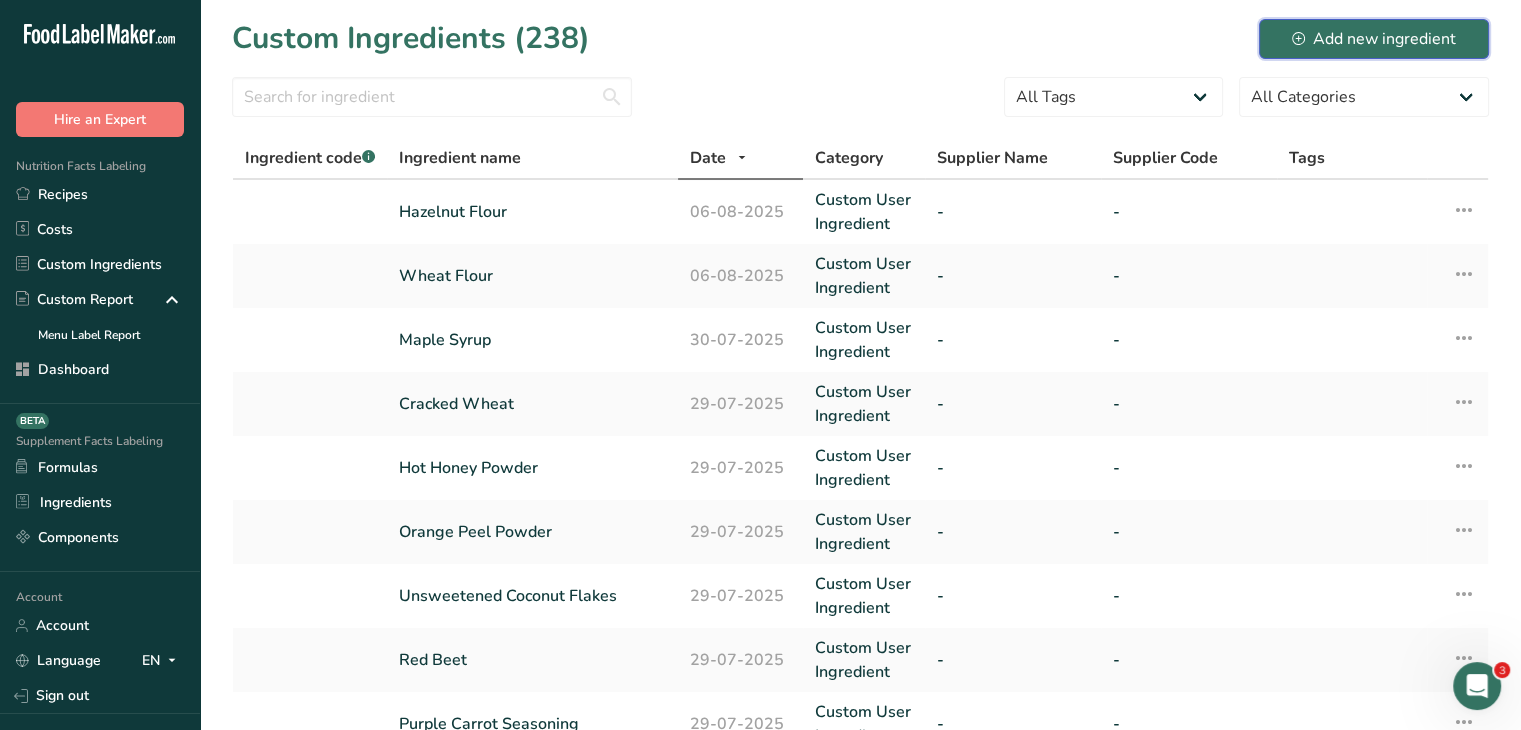 click on "Add new ingredient" at bounding box center [1374, 39] 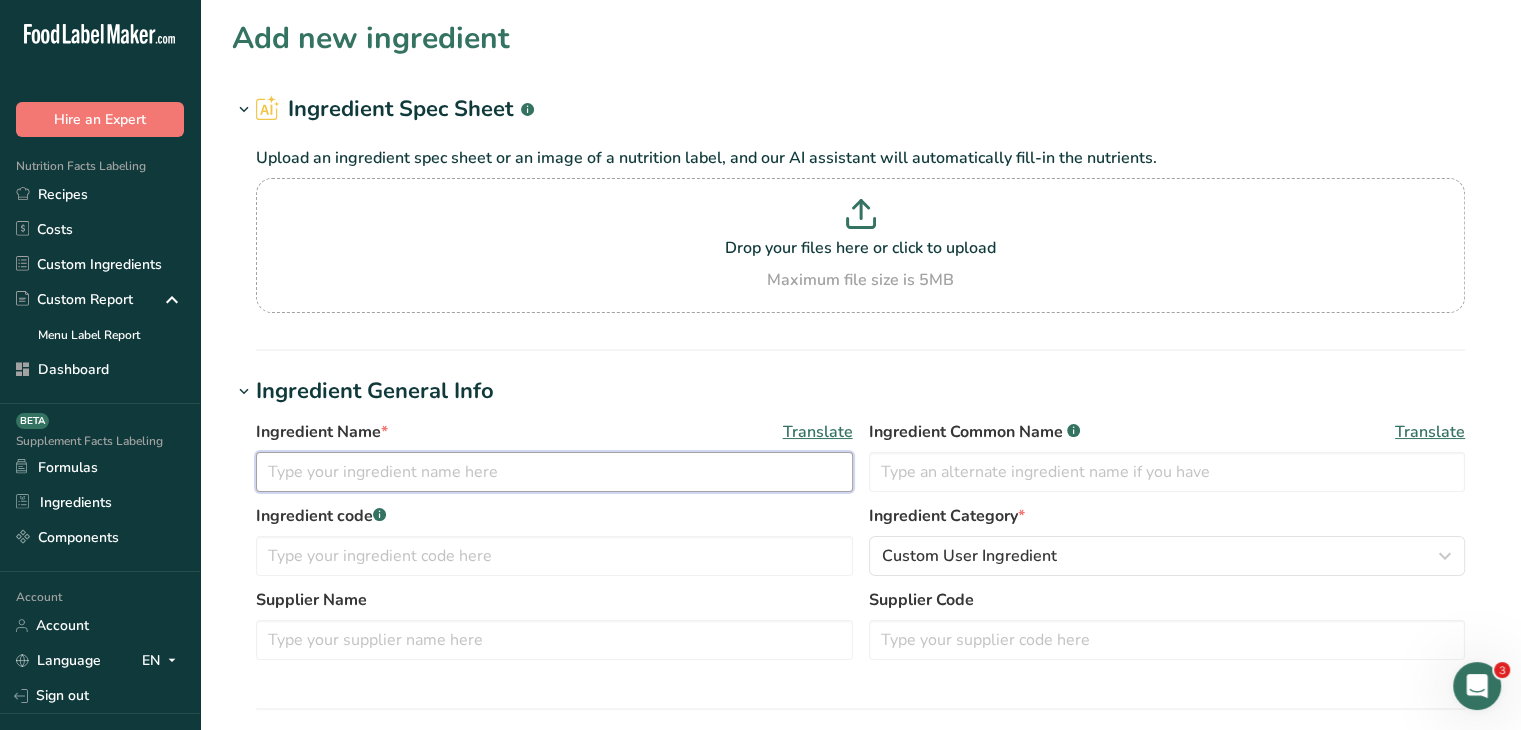 click at bounding box center (554, 472) 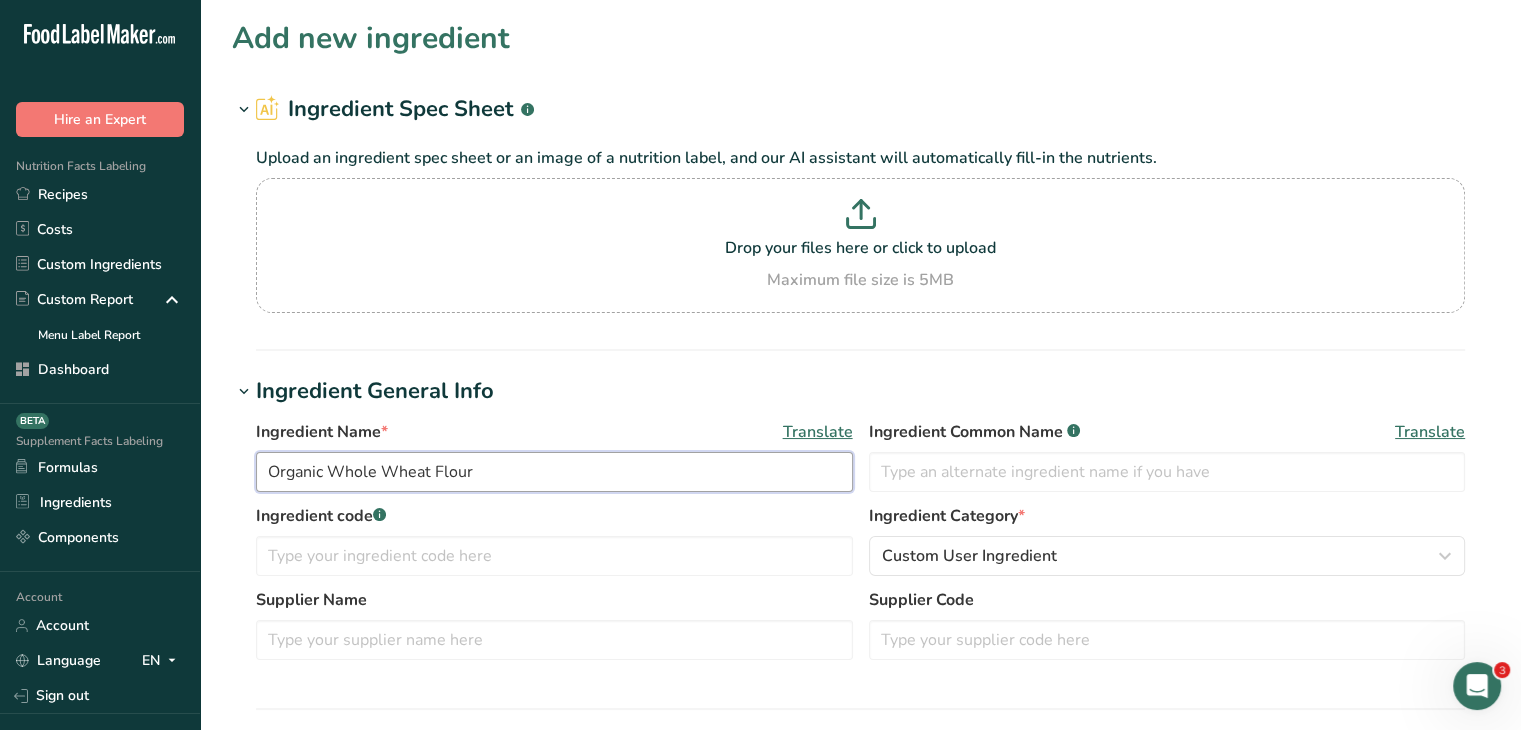 click on "Organic Whole Wheat Flour" at bounding box center (554, 472) 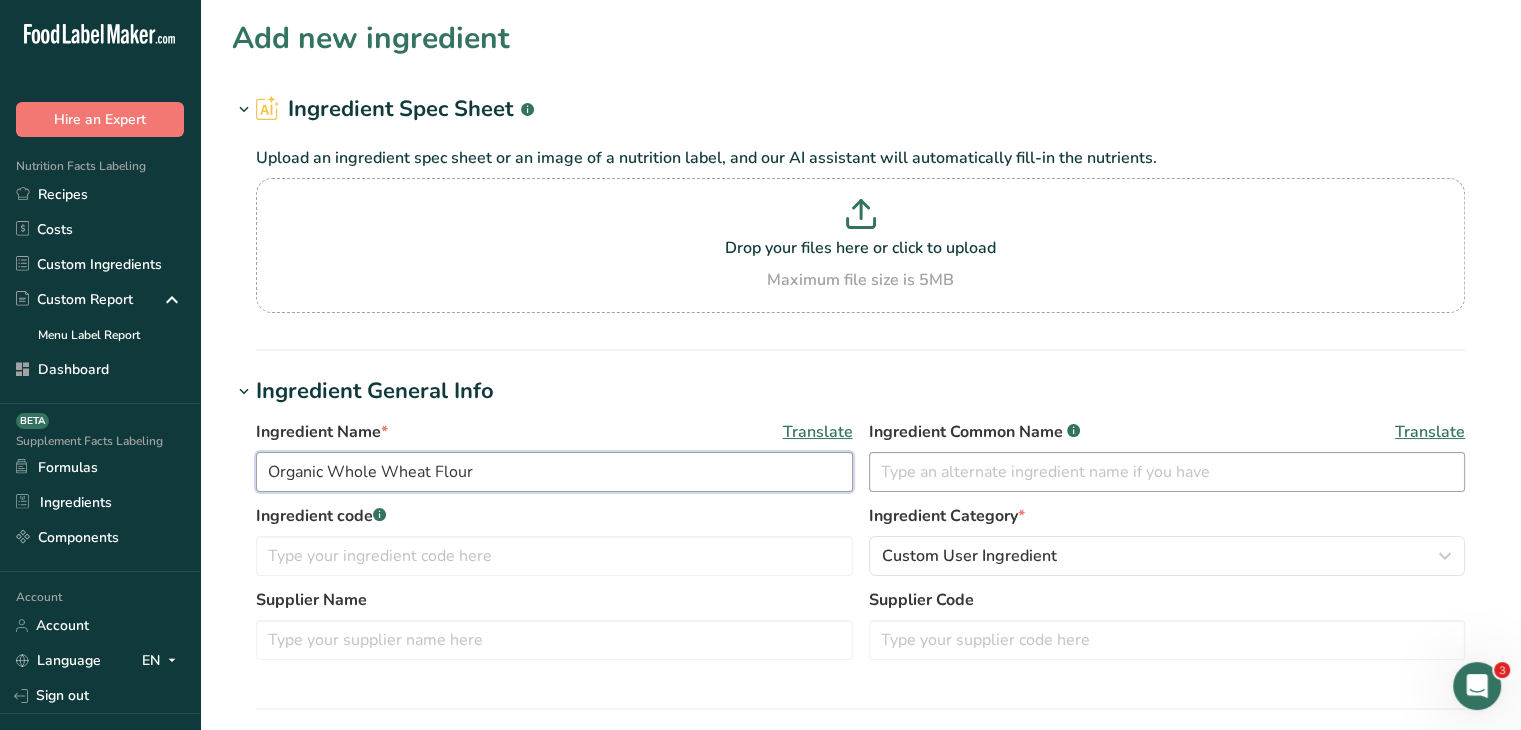 type on "Organic Whole Wheat Flour" 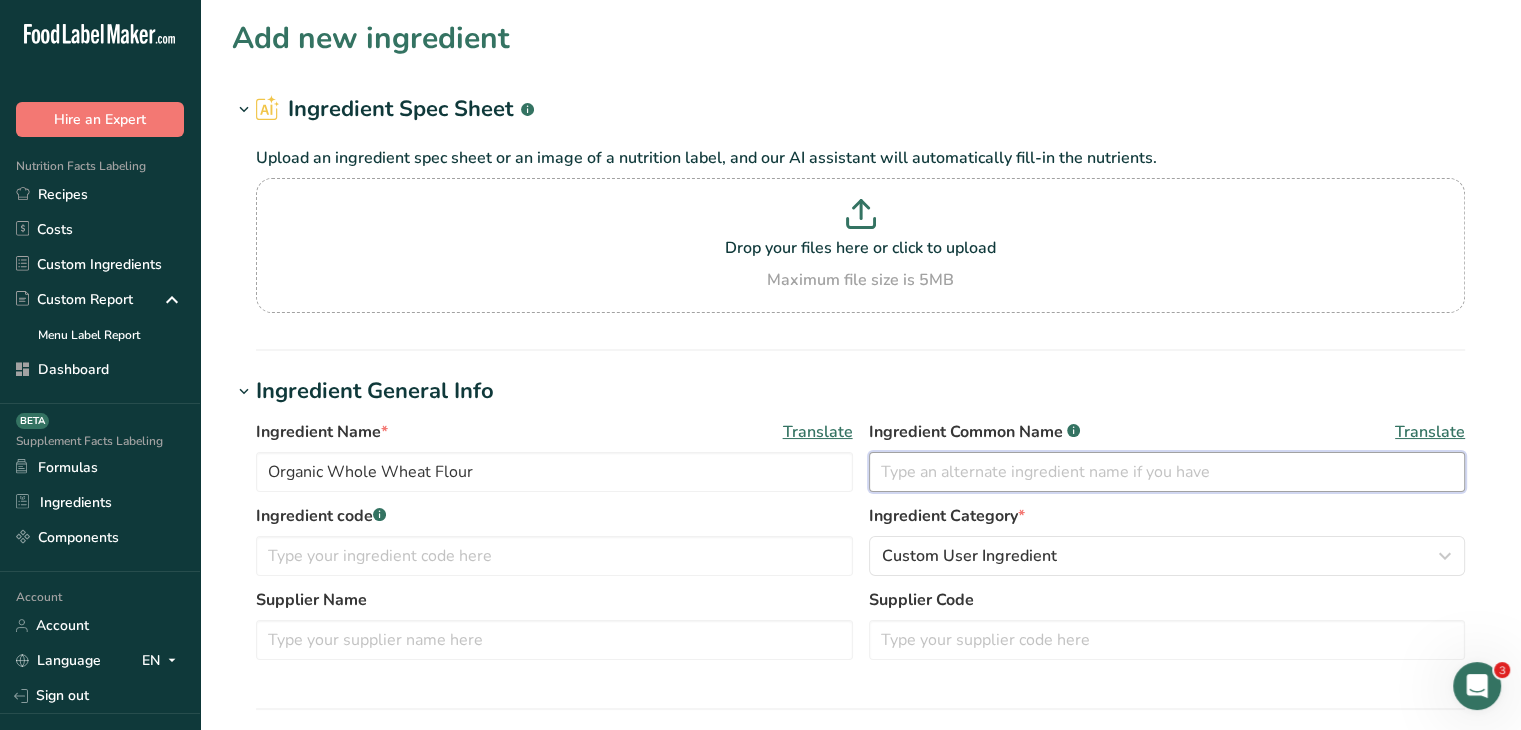 click at bounding box center (1167, 472) 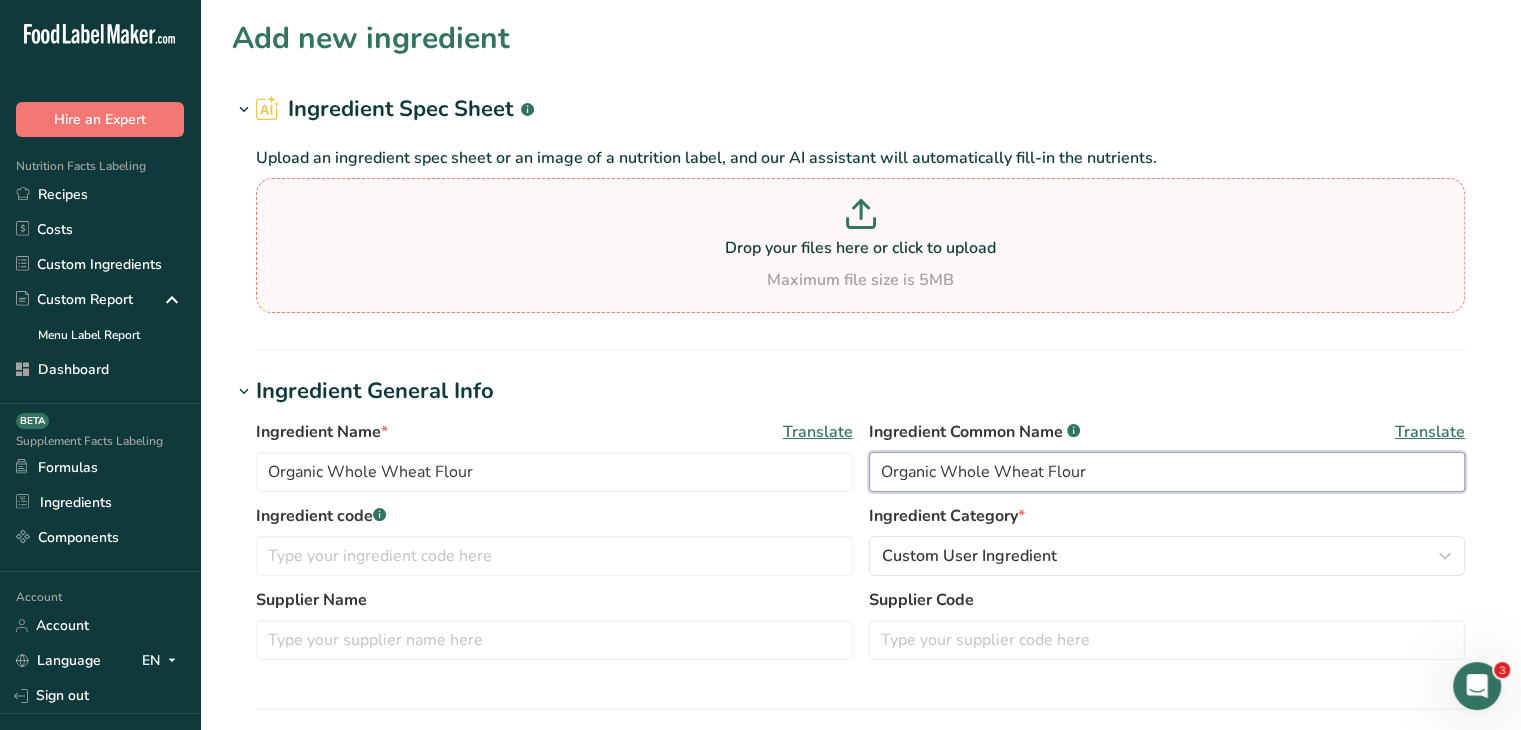 type on "Organic Whole Wheat Flour" 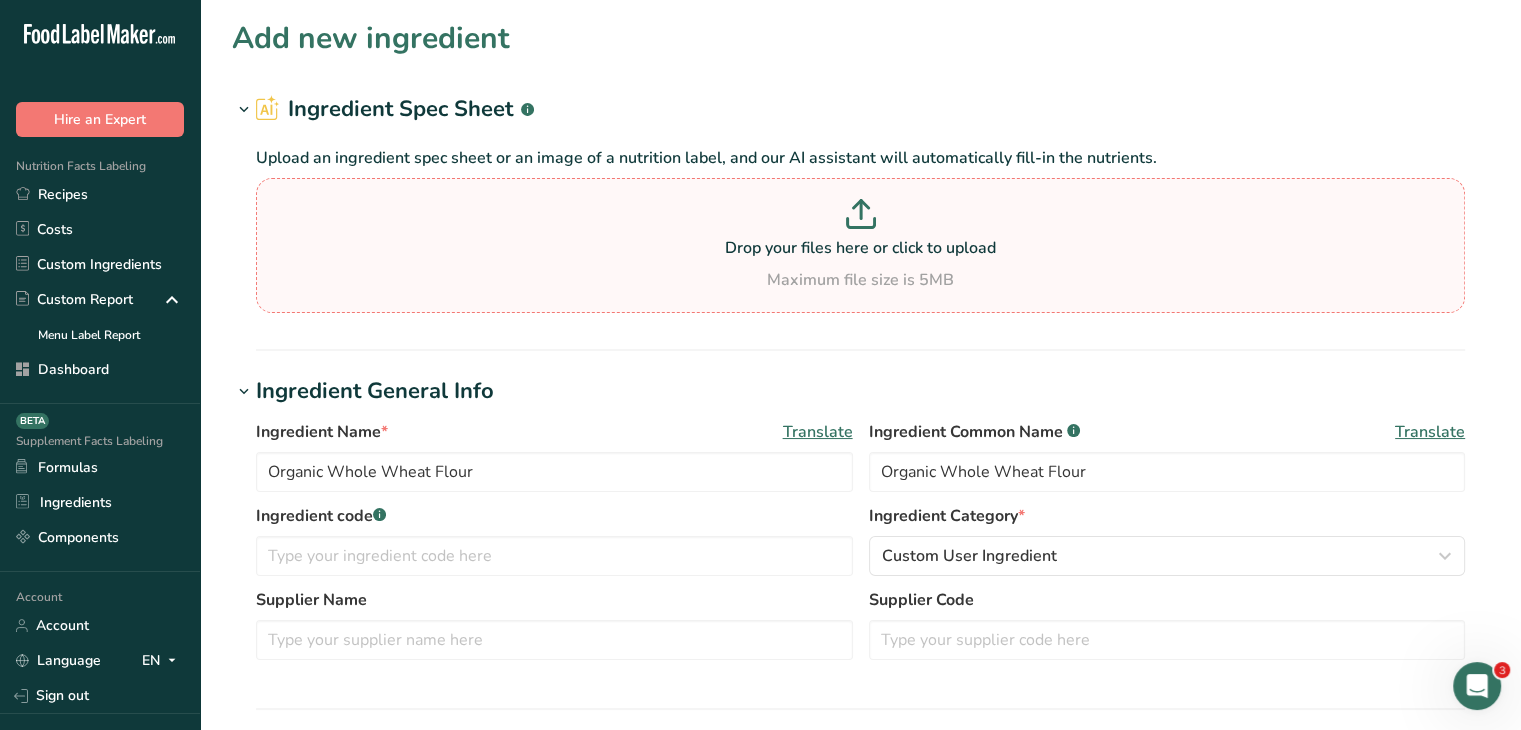 click at bounding box center (860, 217) 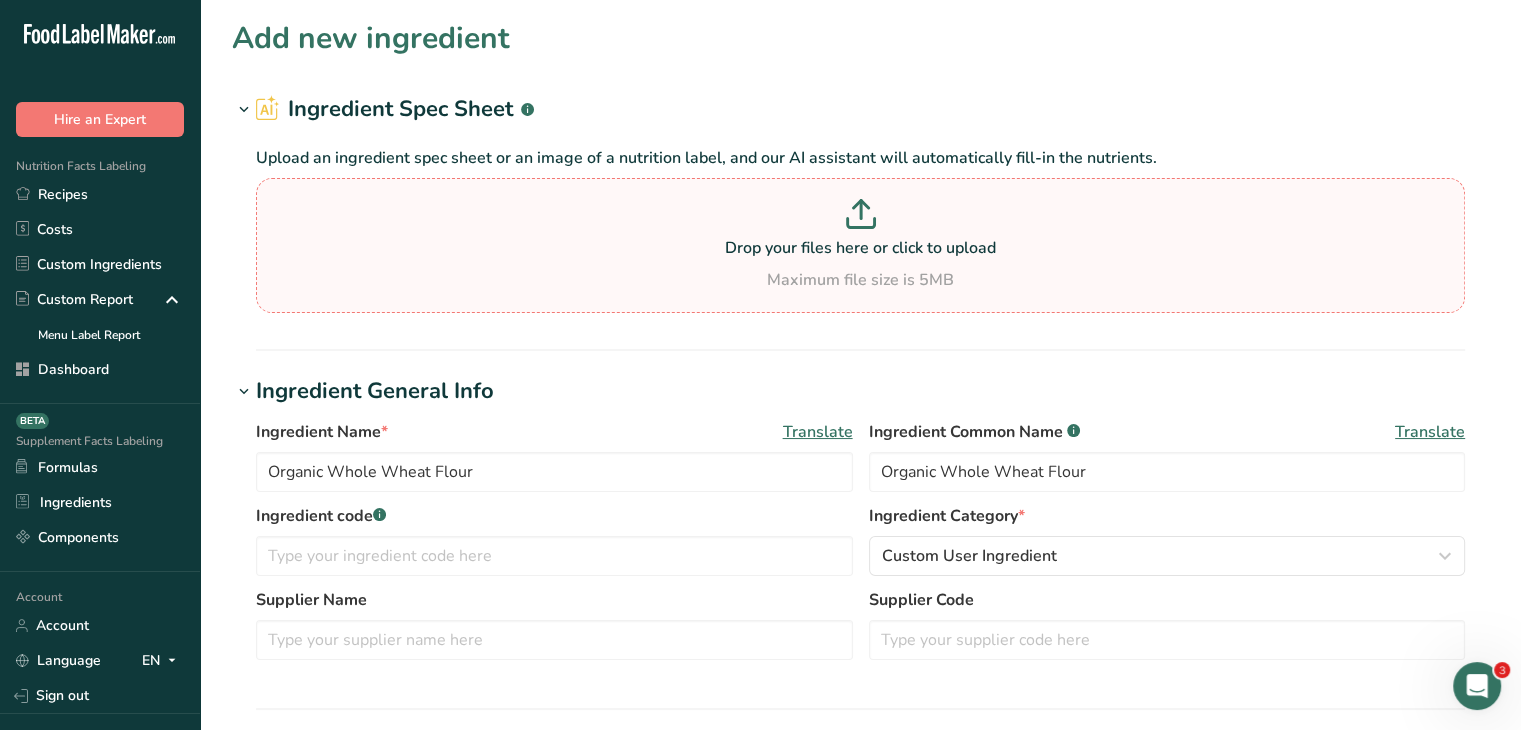 type on "C:\fakepath\Organic Whole Wheat Flour.png" 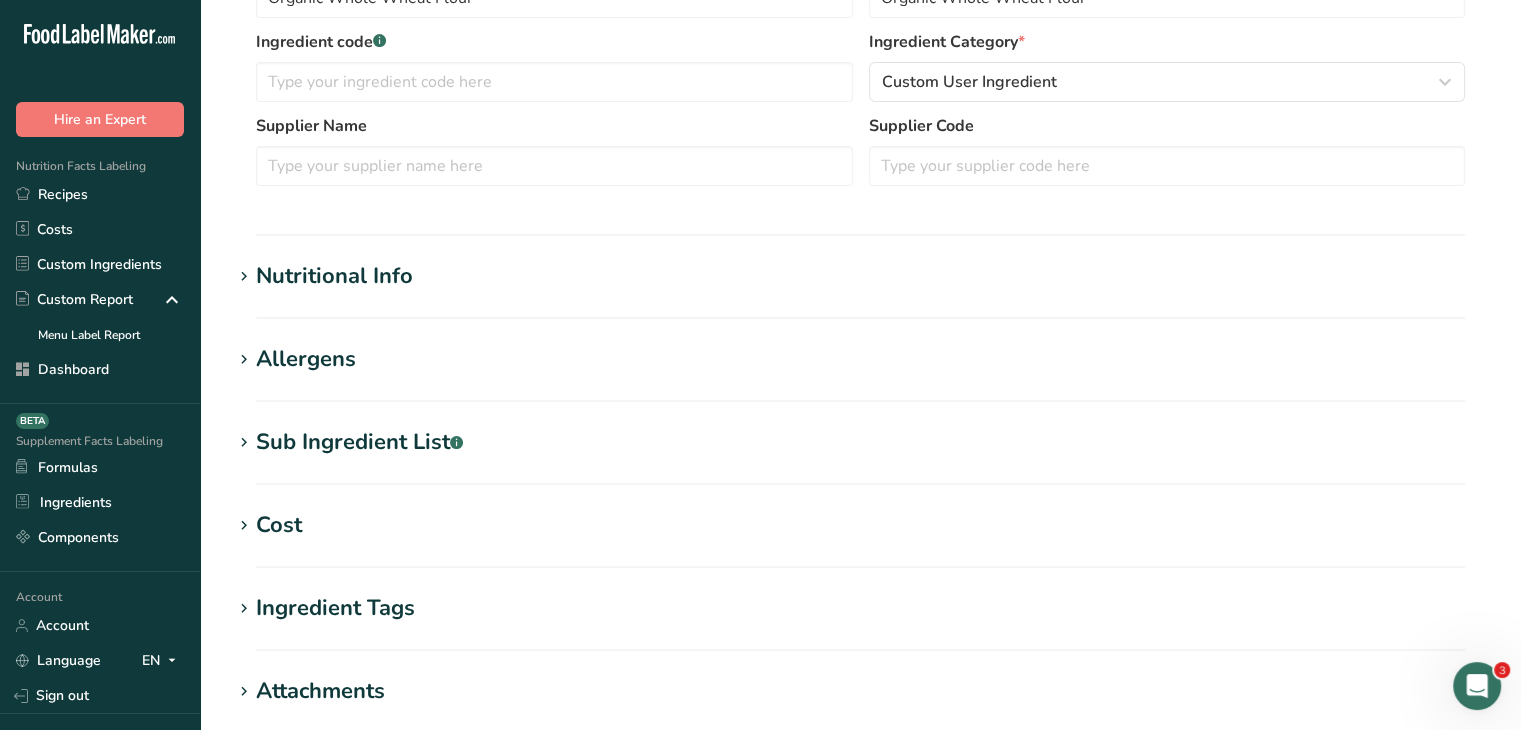 scroll, scrollTop: 600, scrollLeft: 0, axis: vertical 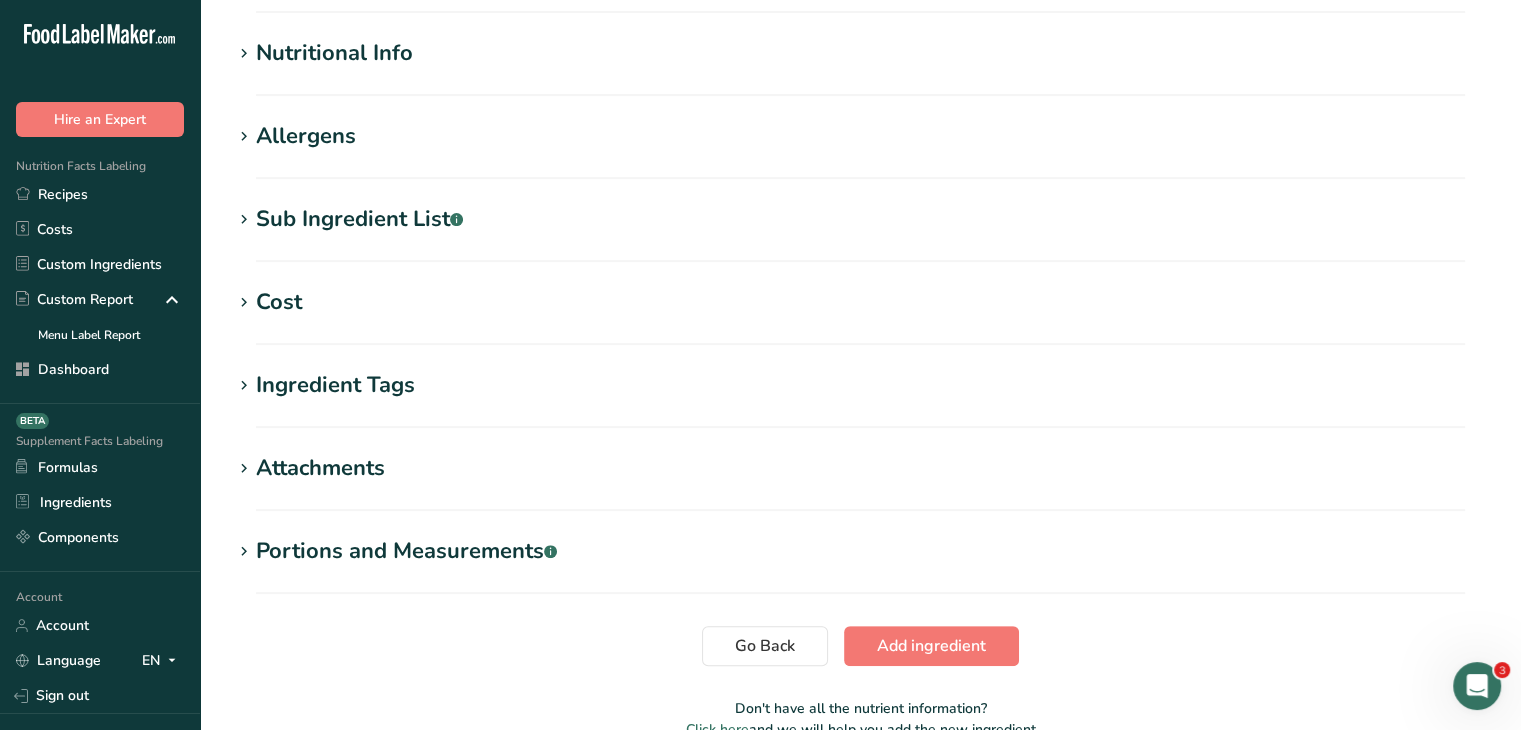 click on "Nutritional Info" at bounding box center (334, 53) 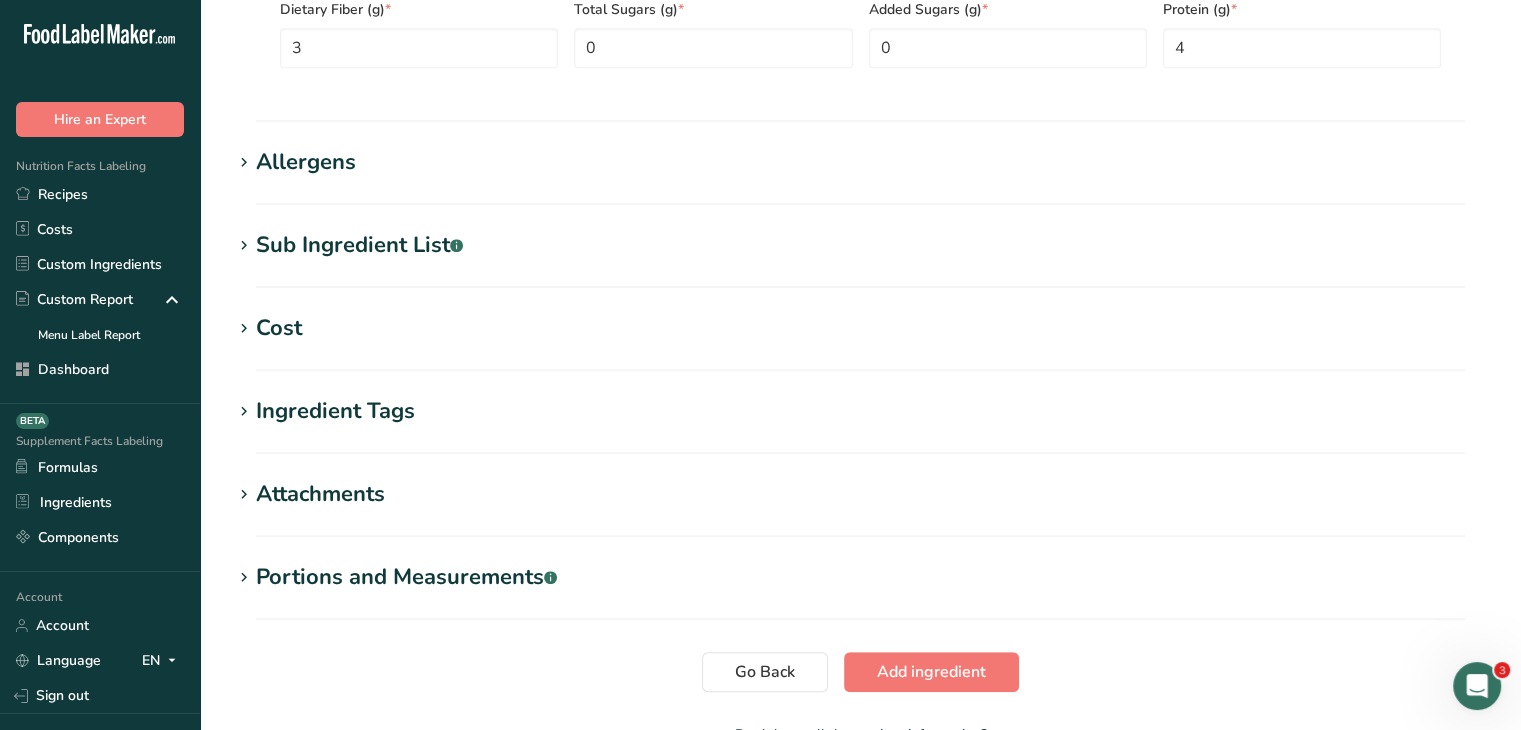scroll, scrollTop: 1168, scrollLeft: 0, axis: vertical 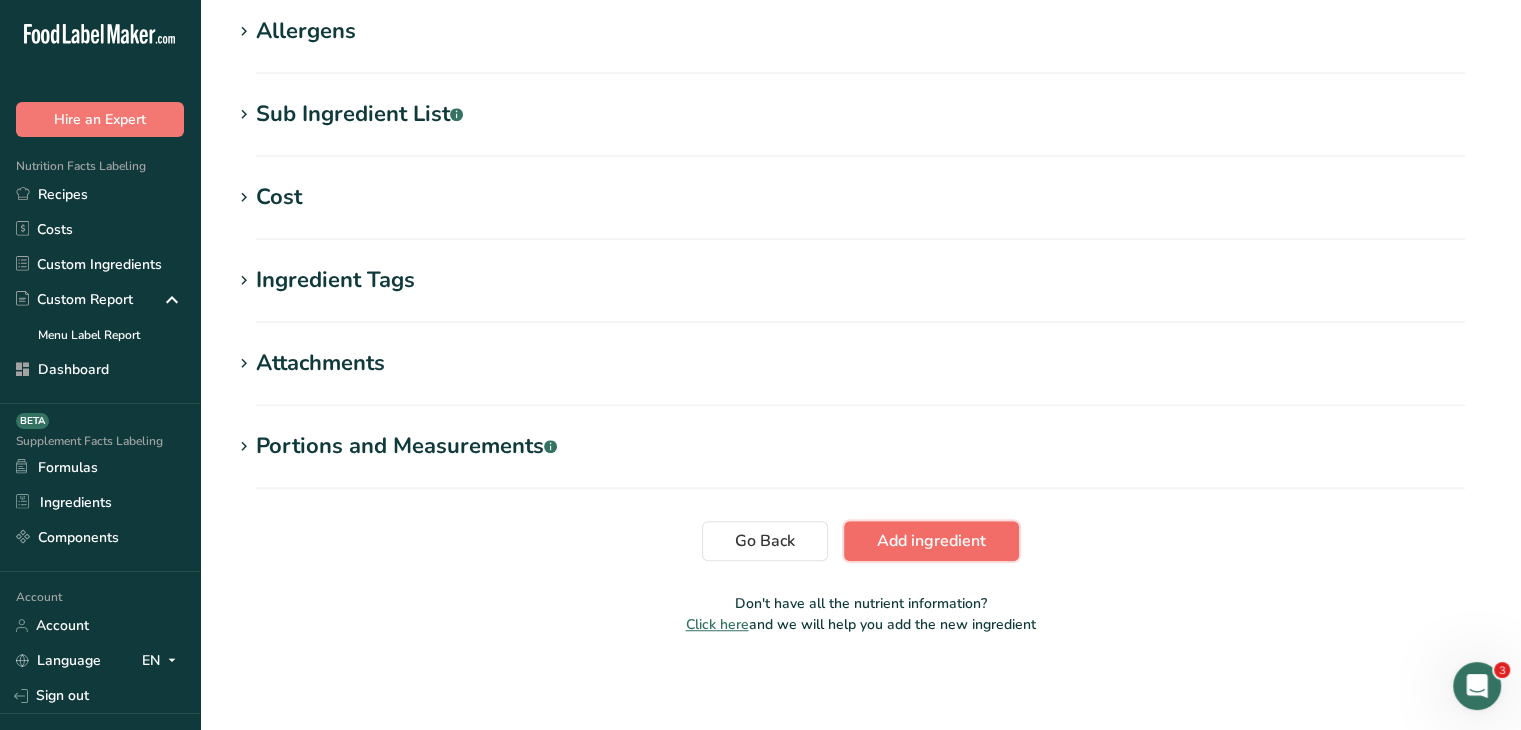 click on "Add ingredient" at bounding box center (931, 541) 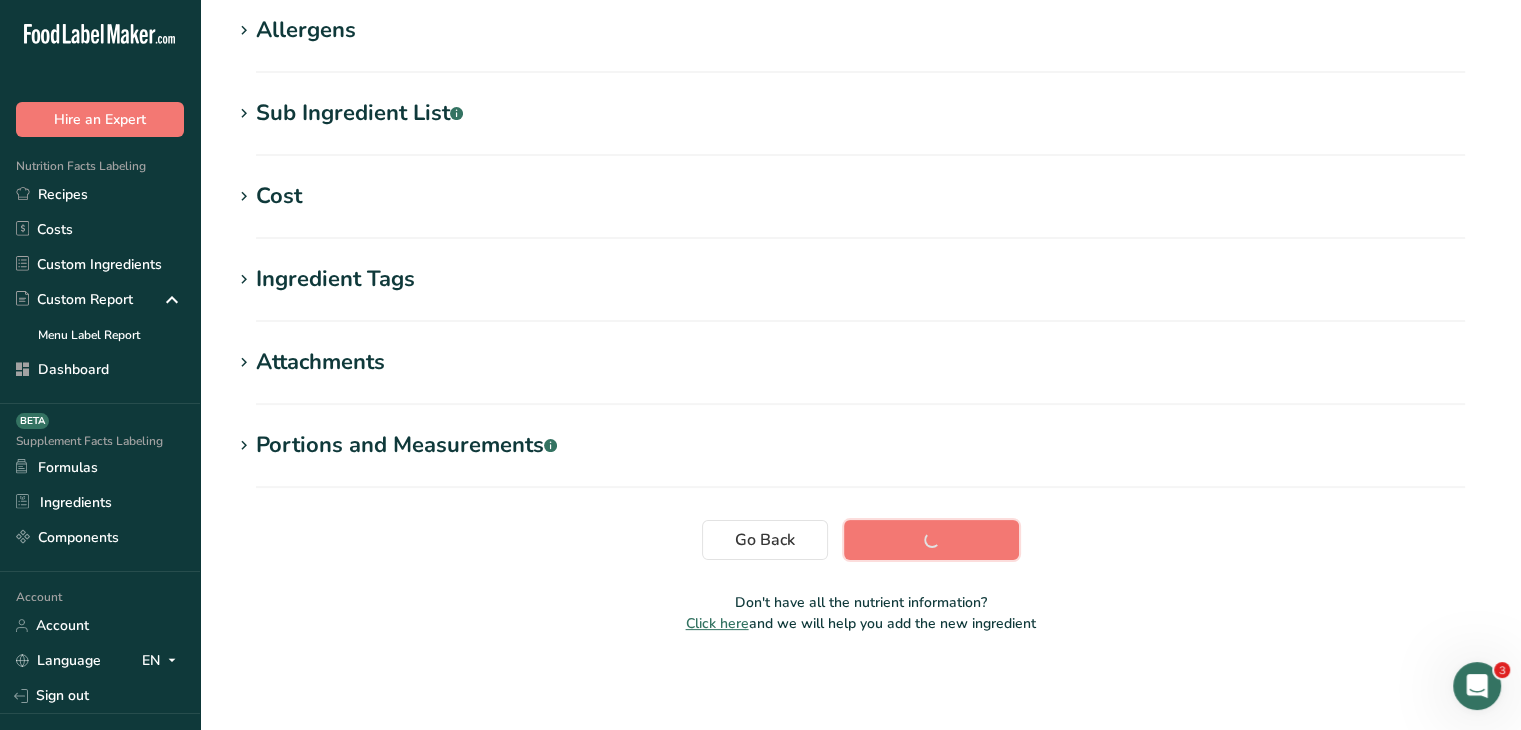 scroll, scrollTop: 328, scrollLeft: 0, axis: vertical 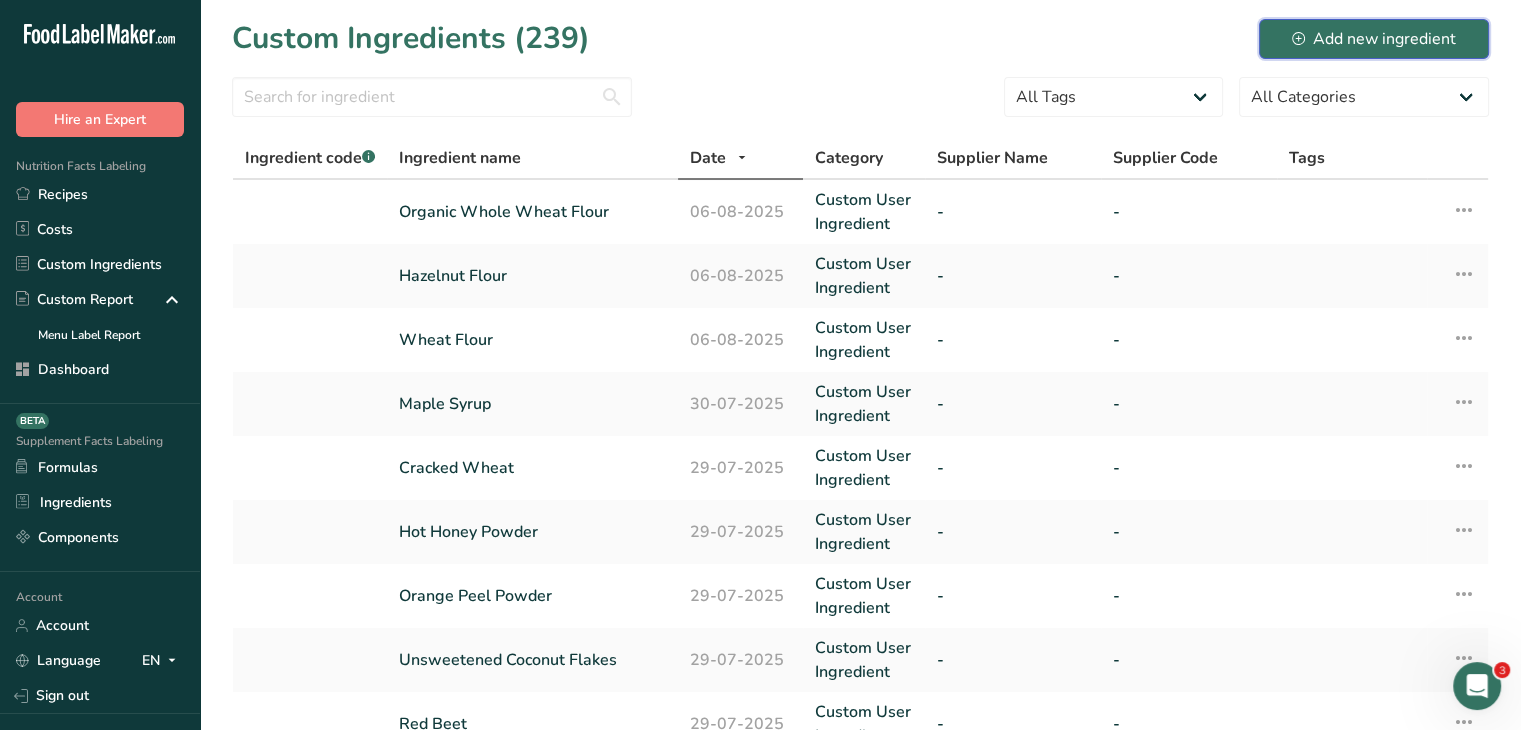 click on "Add new ingredient" at bounding box center [1374, 39] 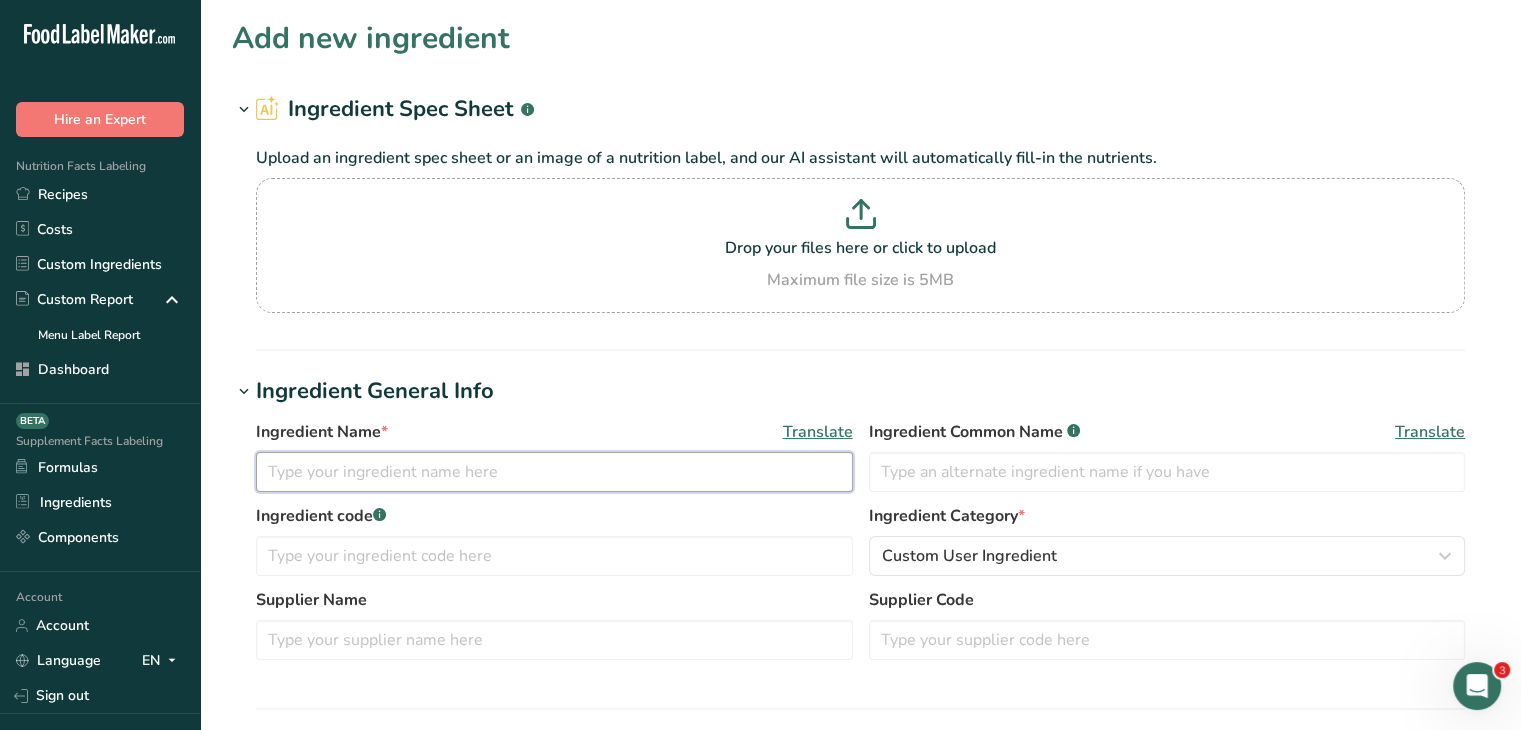 click at bounding box center (554, 472) 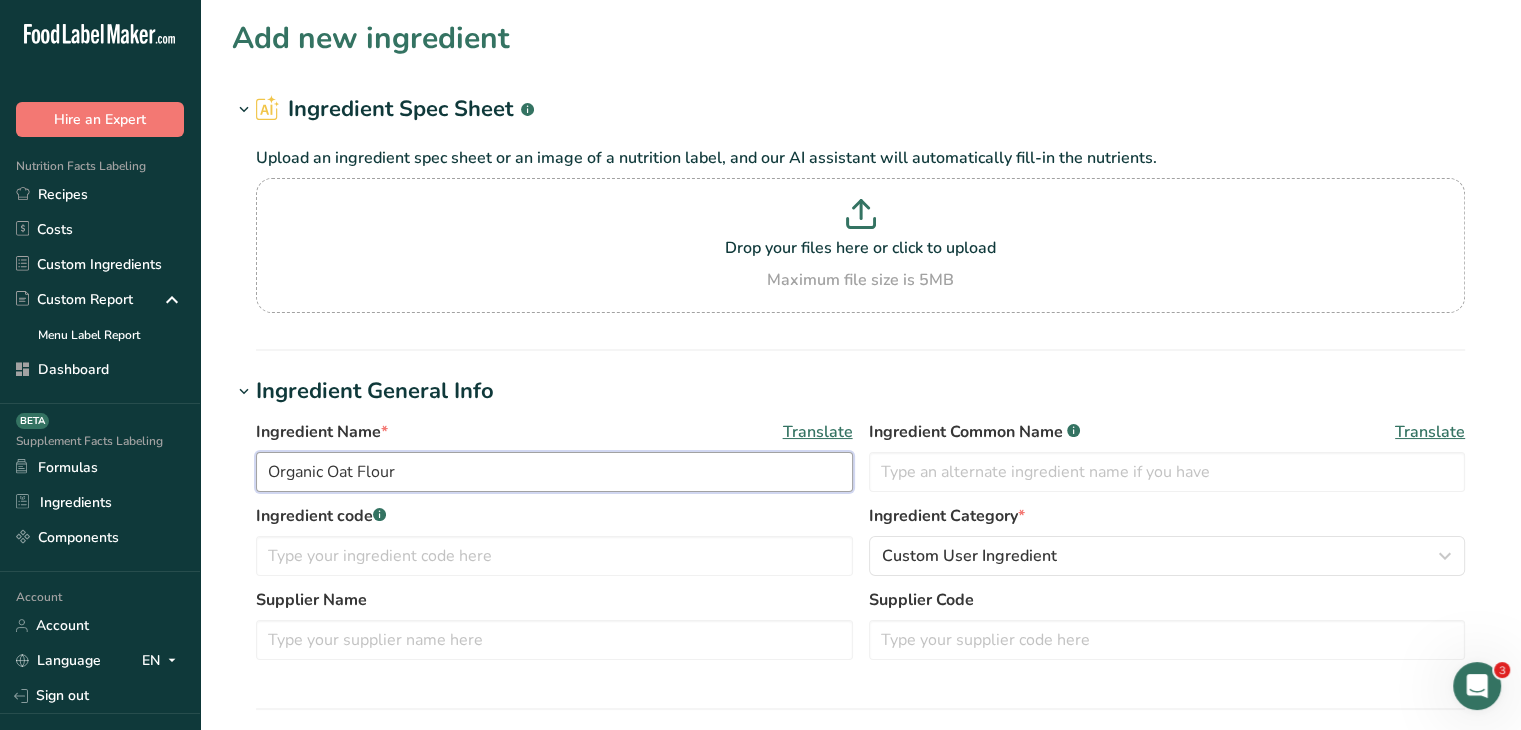 click on "Organic Oat Flour" at bounding box center (554, 472) 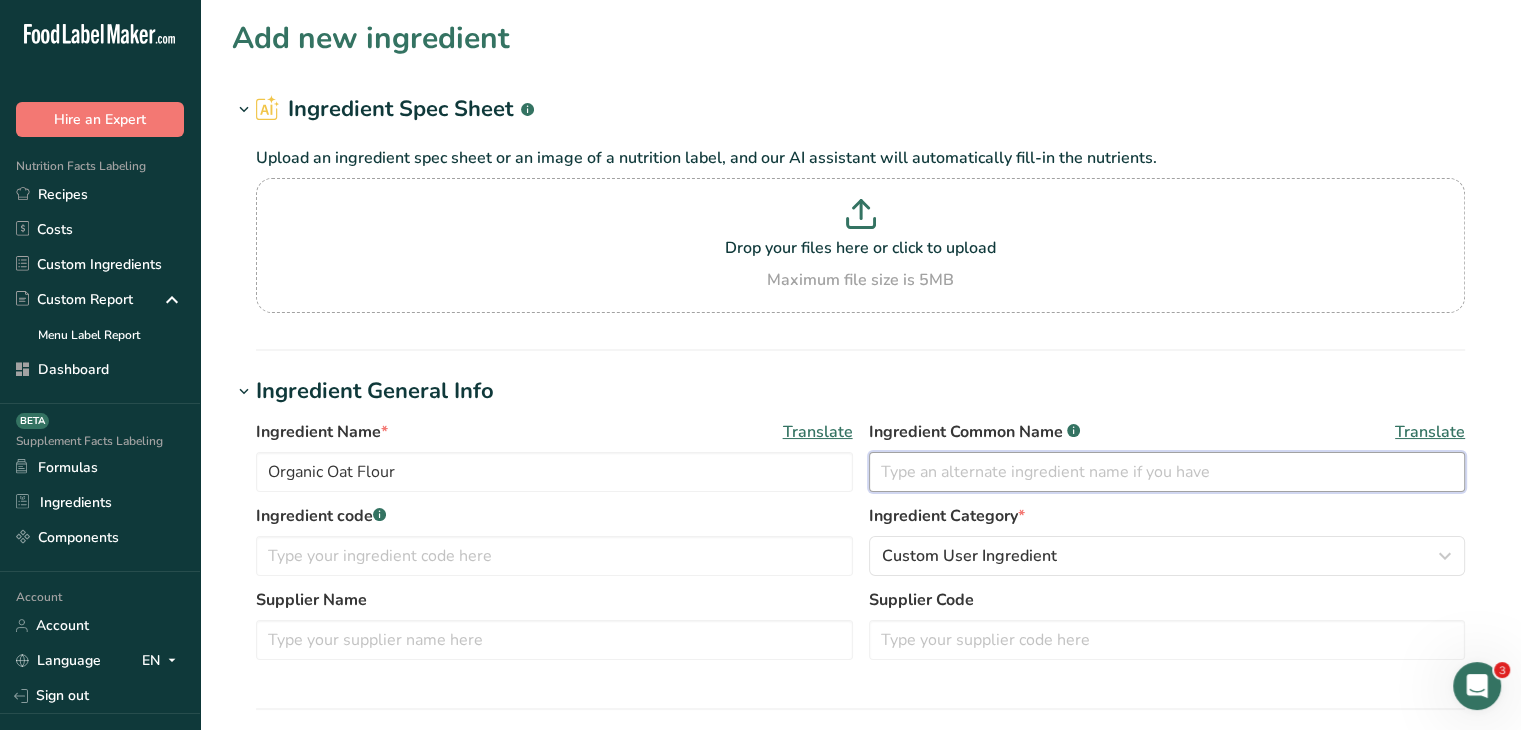 click at bounding box center [1167, 472] 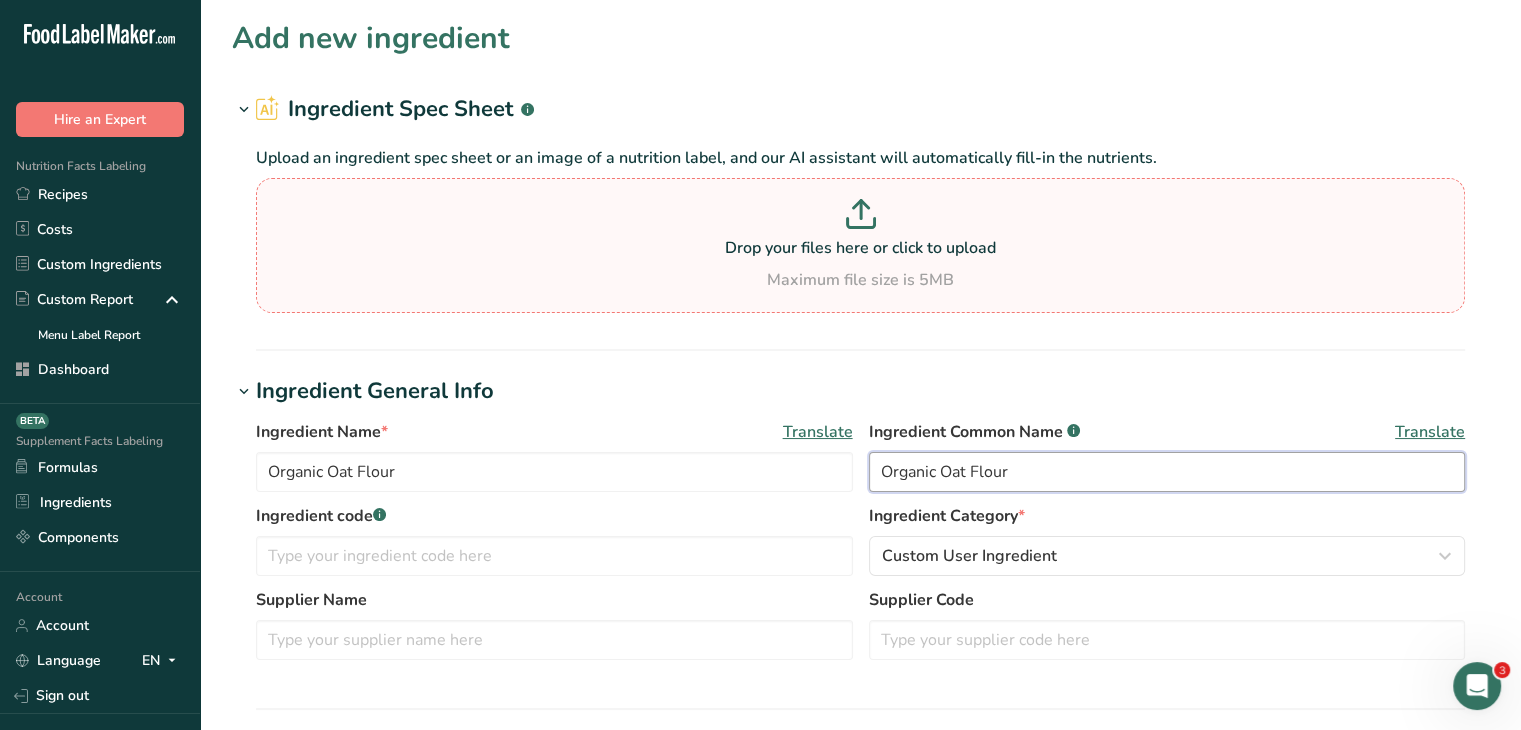 type on "Organic Oat Flour" 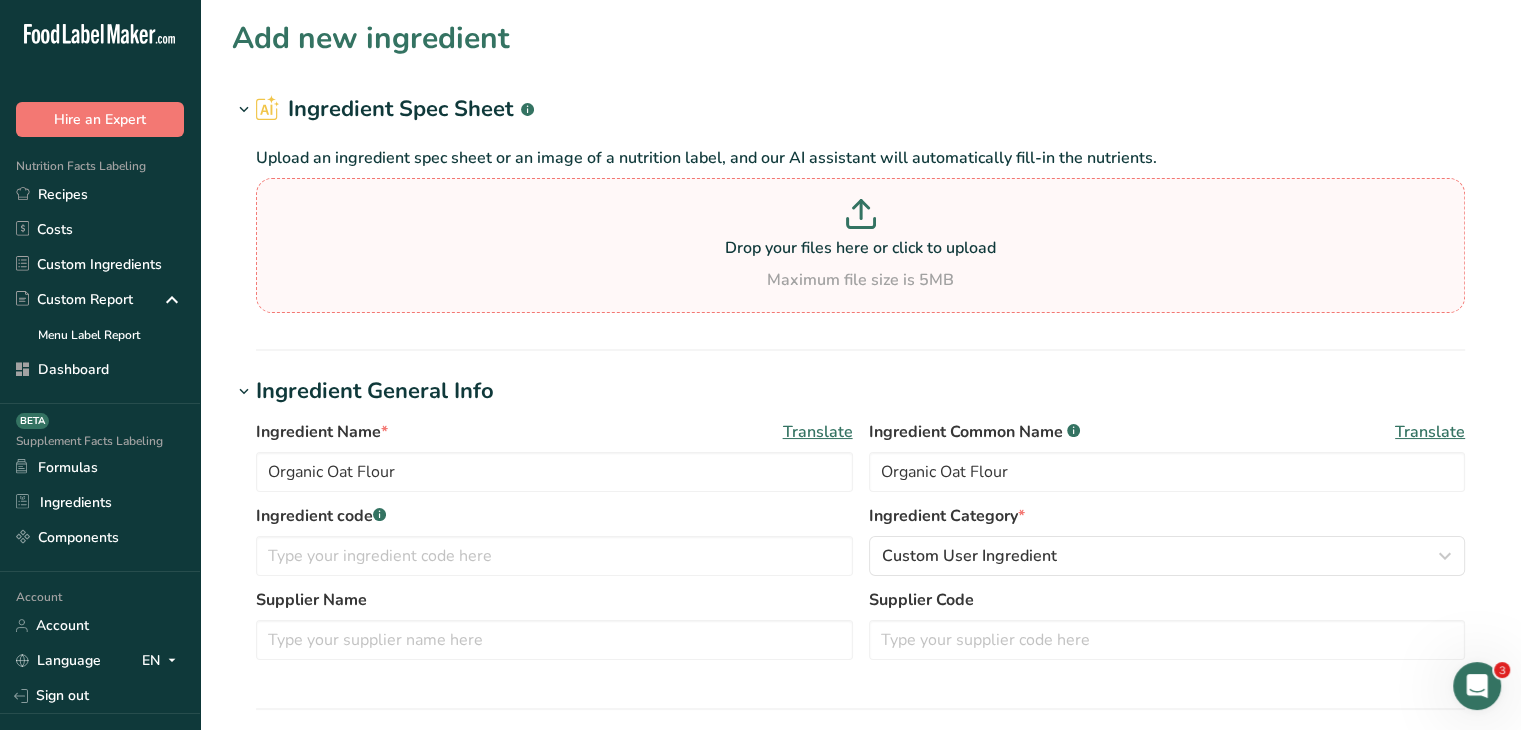 click on "Drop your files here or click to upload" at bounding box center (860, 248) 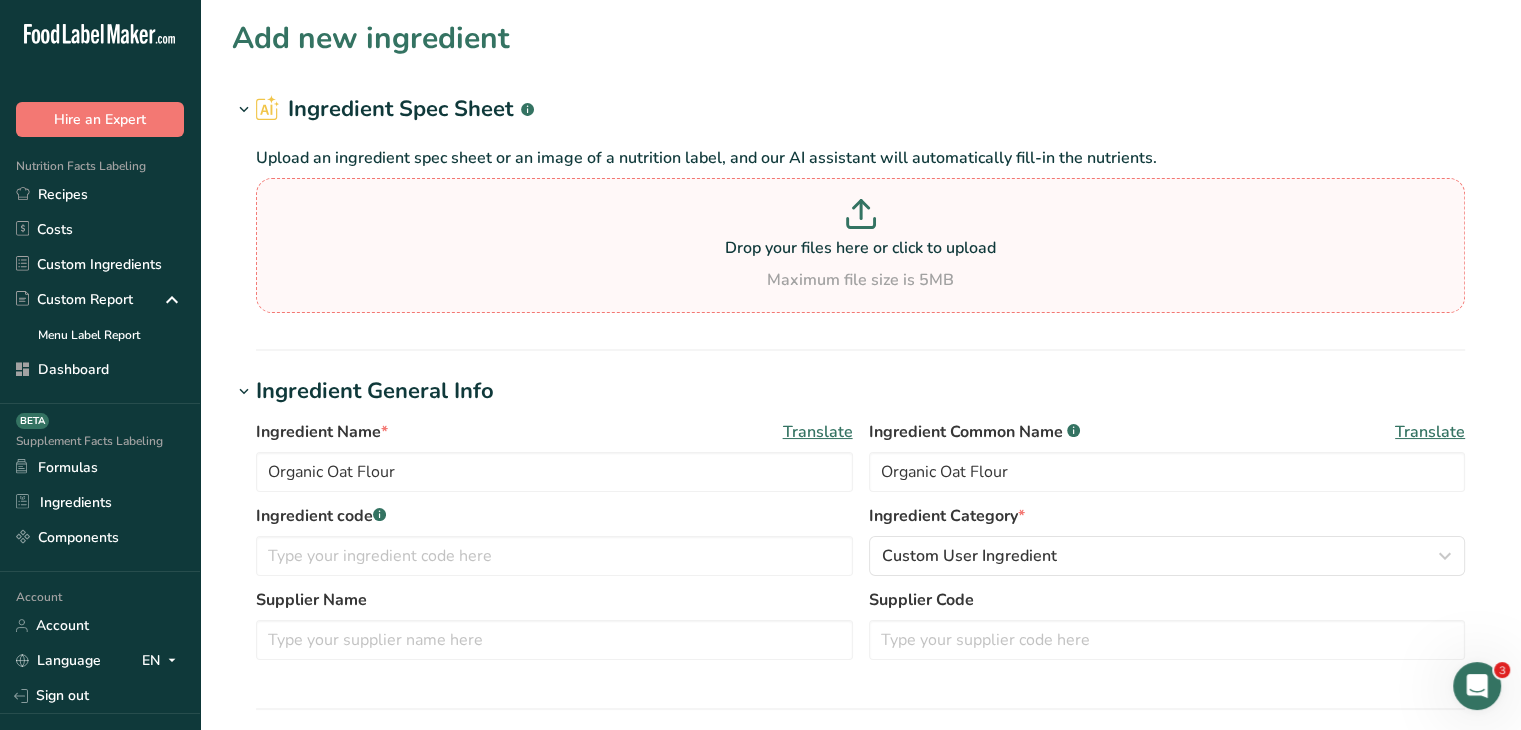 type on "C:\fakepath\Organic Oat Flour.png" 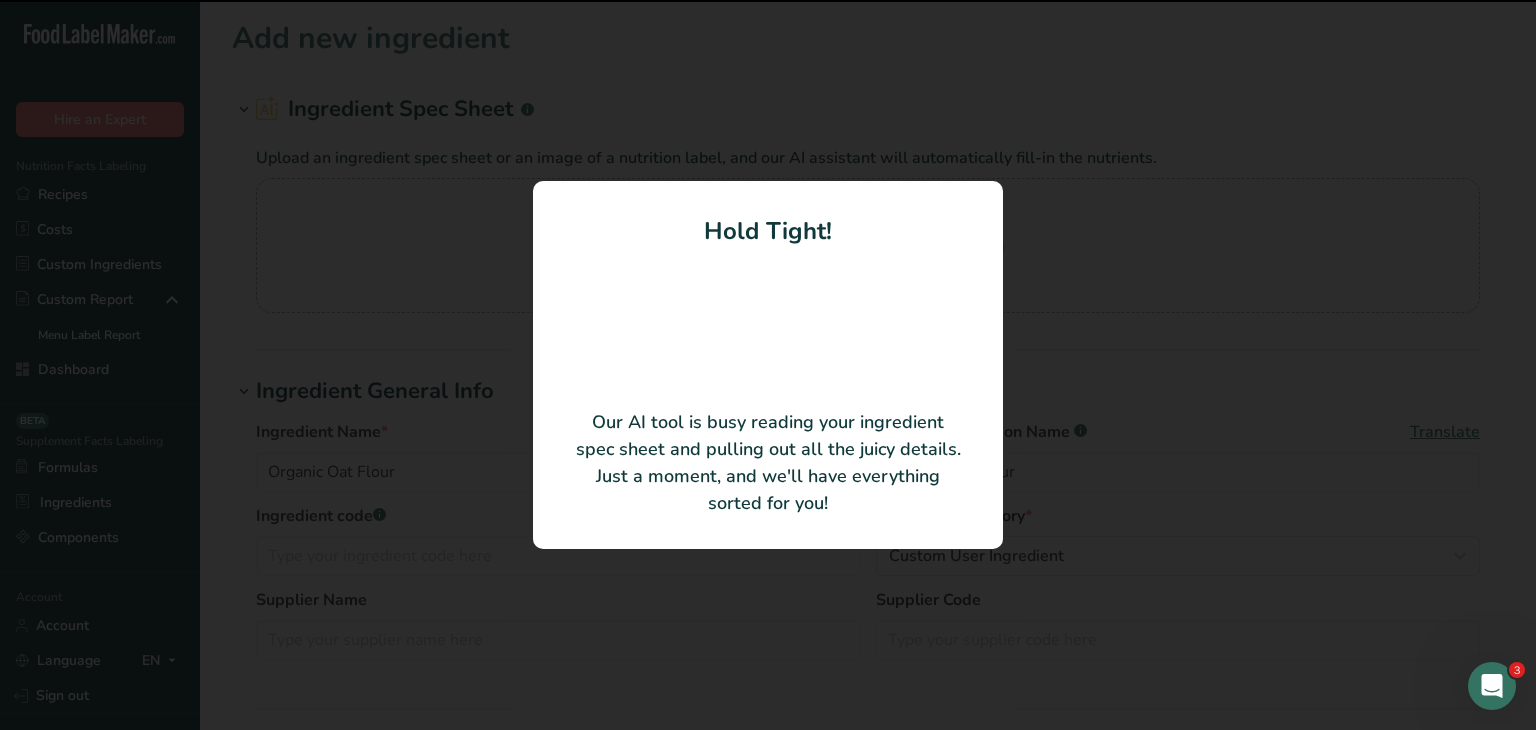 type on "32" 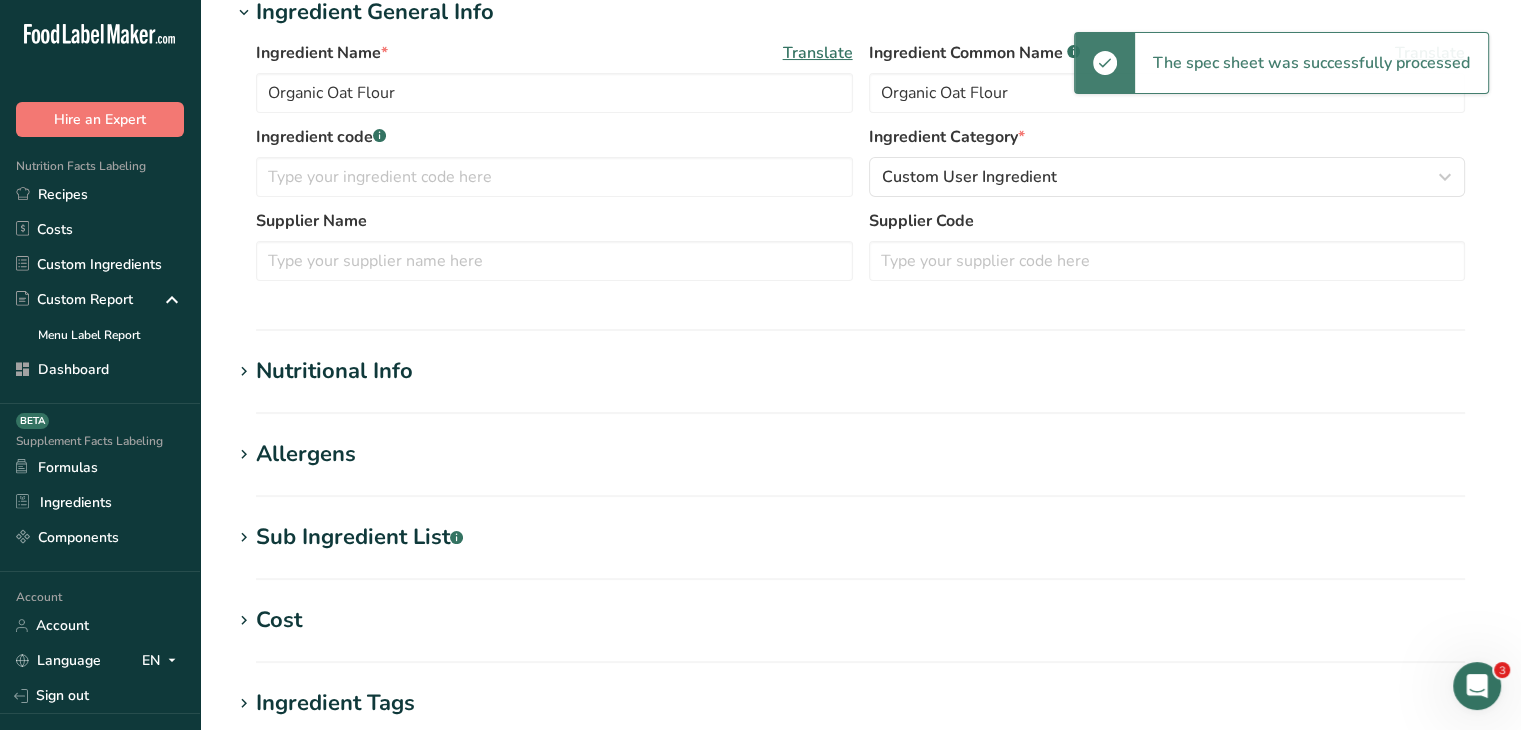 scroll, scrollTop: 400, scrollLeft: 0, axis: vertical 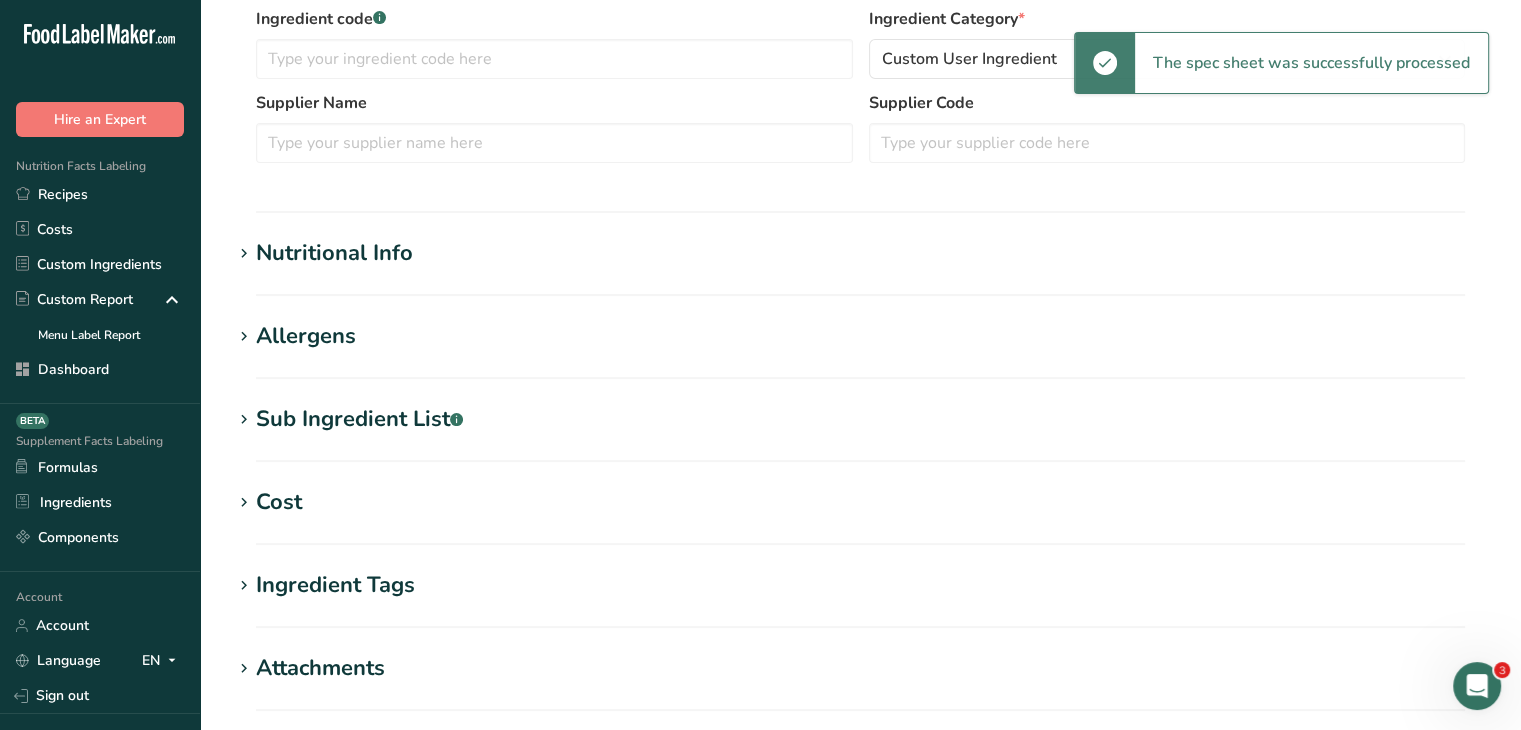 click on "Nutritional Info" at bounding box center (334, 253) 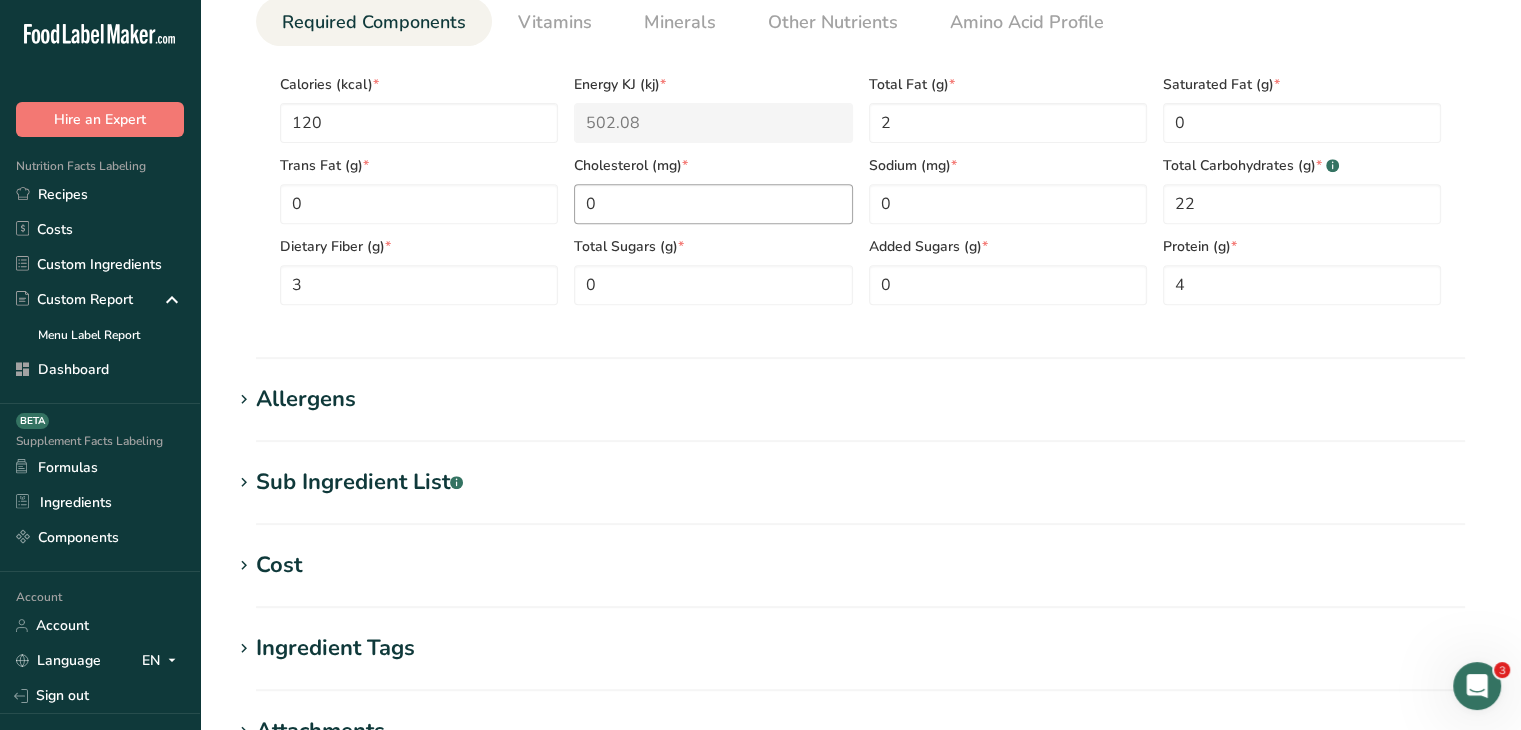scroll, scrollTop: 1100, scrollLeft: 0, axis: vertical 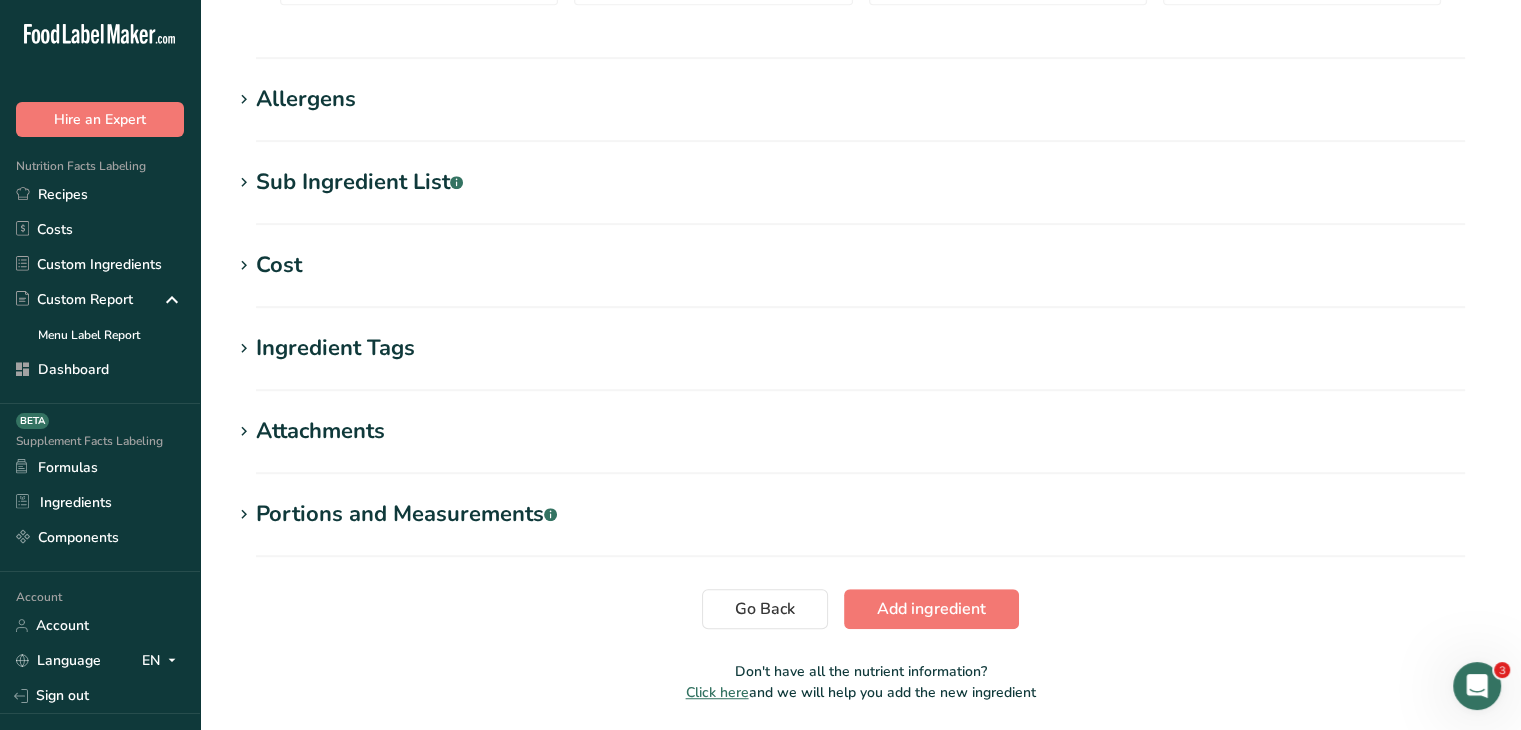 click on "Add new ingredient
Ingredient Spec Sheet
.a-a{fill:#347362;}.b-a{fill:#fff;}
Upload an ingredient spec sheet or an image of a nutrition label, and our AI assistant will automatically fill-in the nutrients.
Organic Oat Flour.png
Hold Tight!
Our AI tool is busy reading your ingredient spec sheet and pulling out all the juicy details.
Just a moment, and we'll have everything sorted for you!
Ingredient General Info
Ingredient Name *
Translate
Organic Oat Flour
Ingredient Common Name
.a-a{fill:#347362;}.b-a{fill:#fff;}
Translate
Organic Oat Flour
Ingredient code
.a-a{fill:#347362;}.b-a{fill:#fff;}
Ingredient Category *" at bounding box center (860, -183) 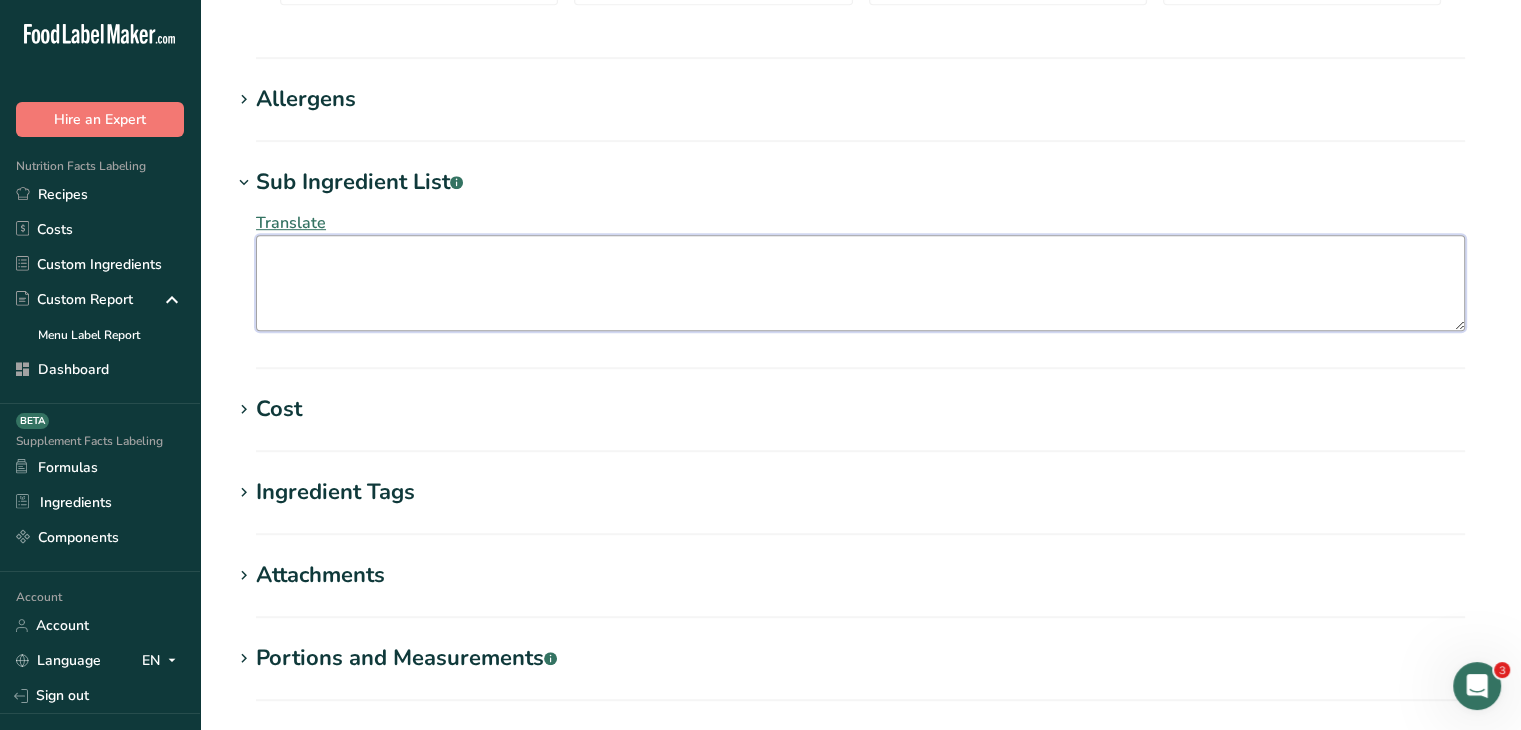 click at bounding box center (860, 283) 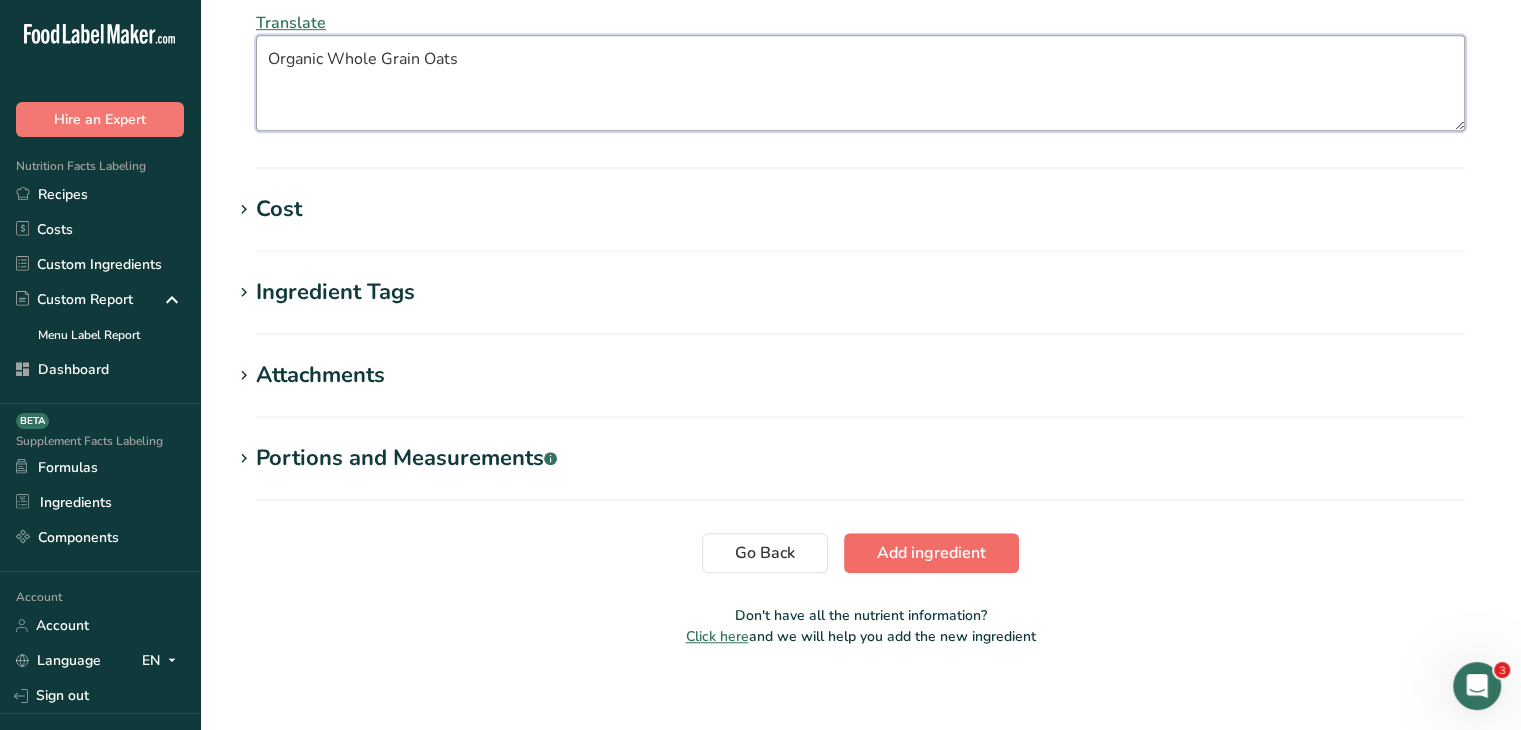 type on "Organic Whole Grain Oats" 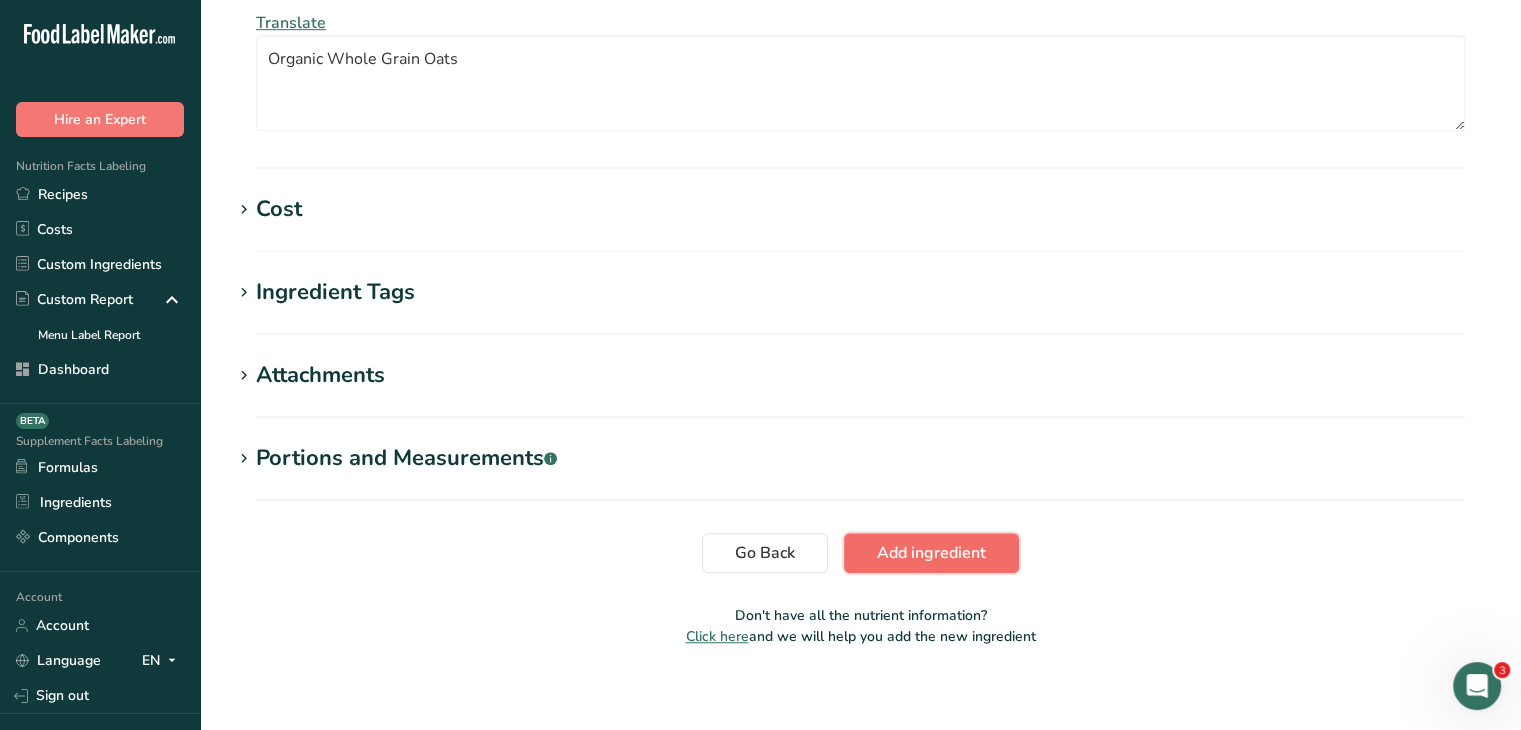 click on "Add ingredient" at bounding box center (931, 553) 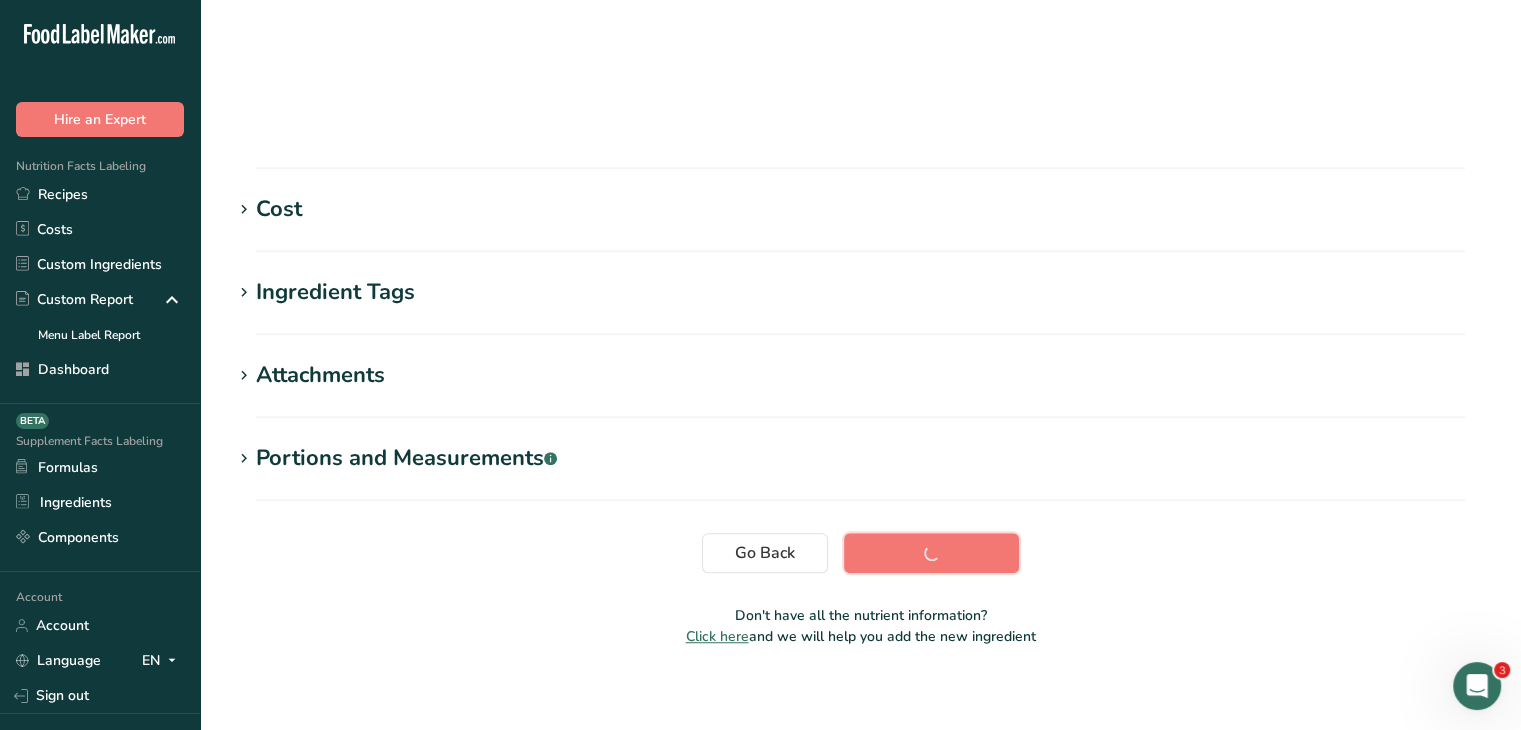 scroll, scrollTop: 328, scrollLeft: 0, axis: vertical 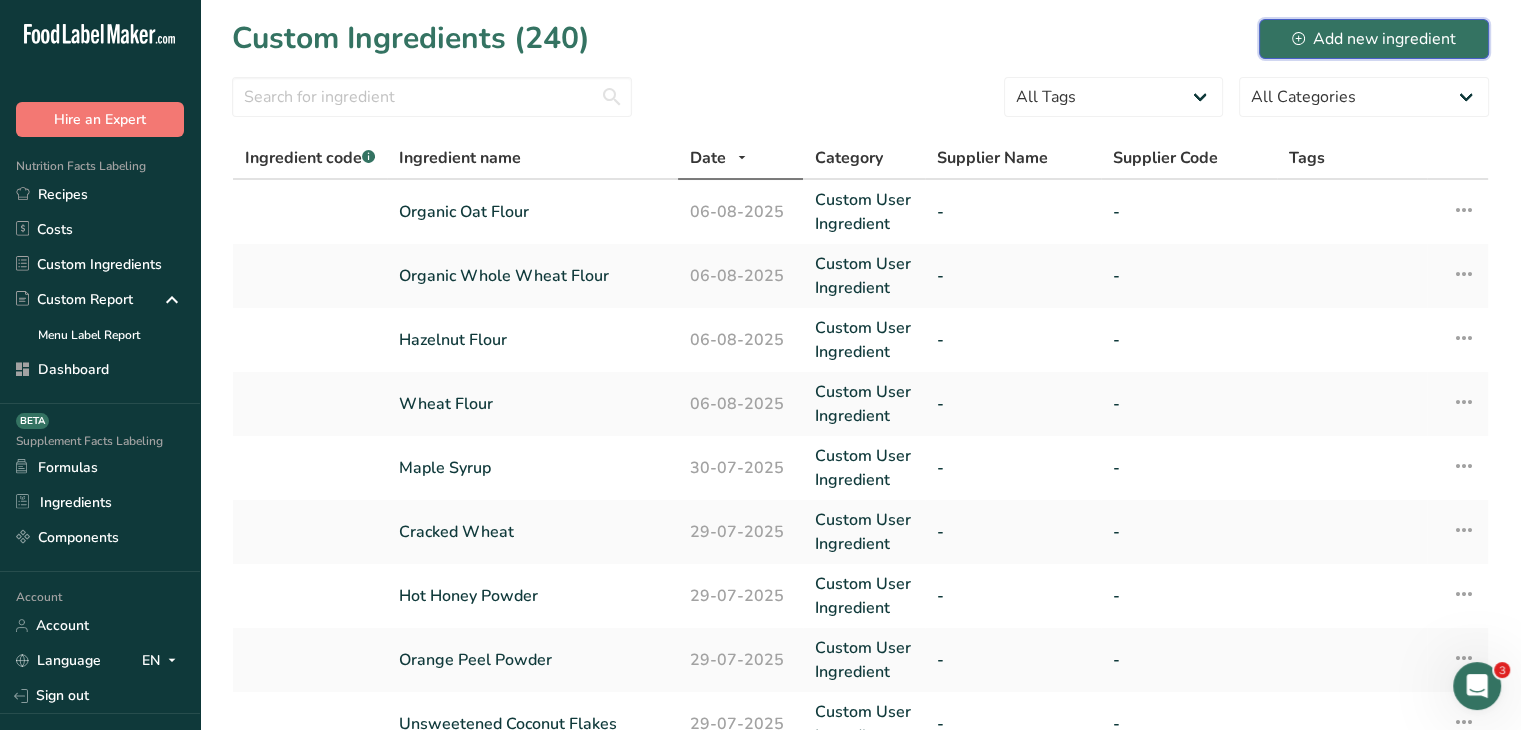 click on "Add new ingredient" at bounding box center (1374, 39) 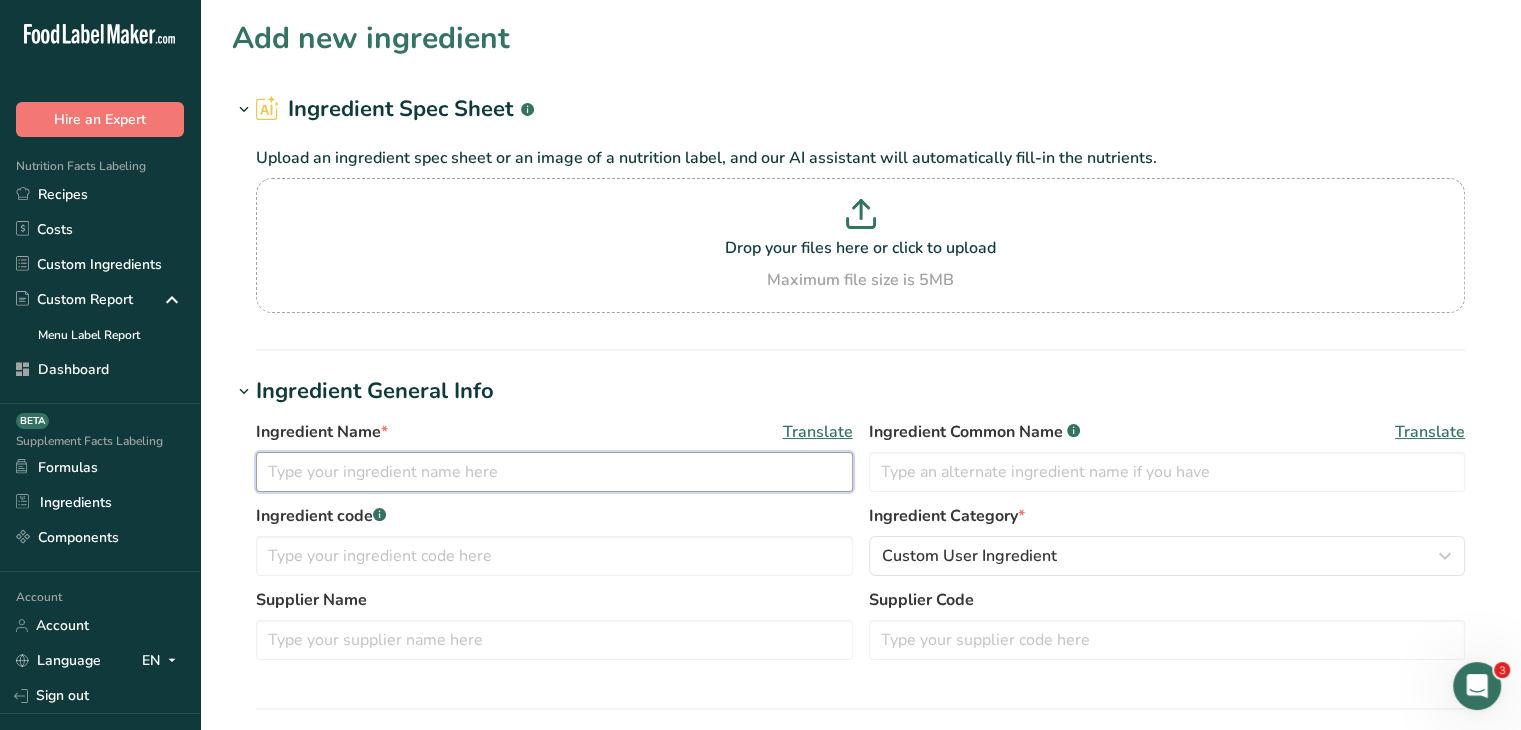 click at bounding box center (554, 472) 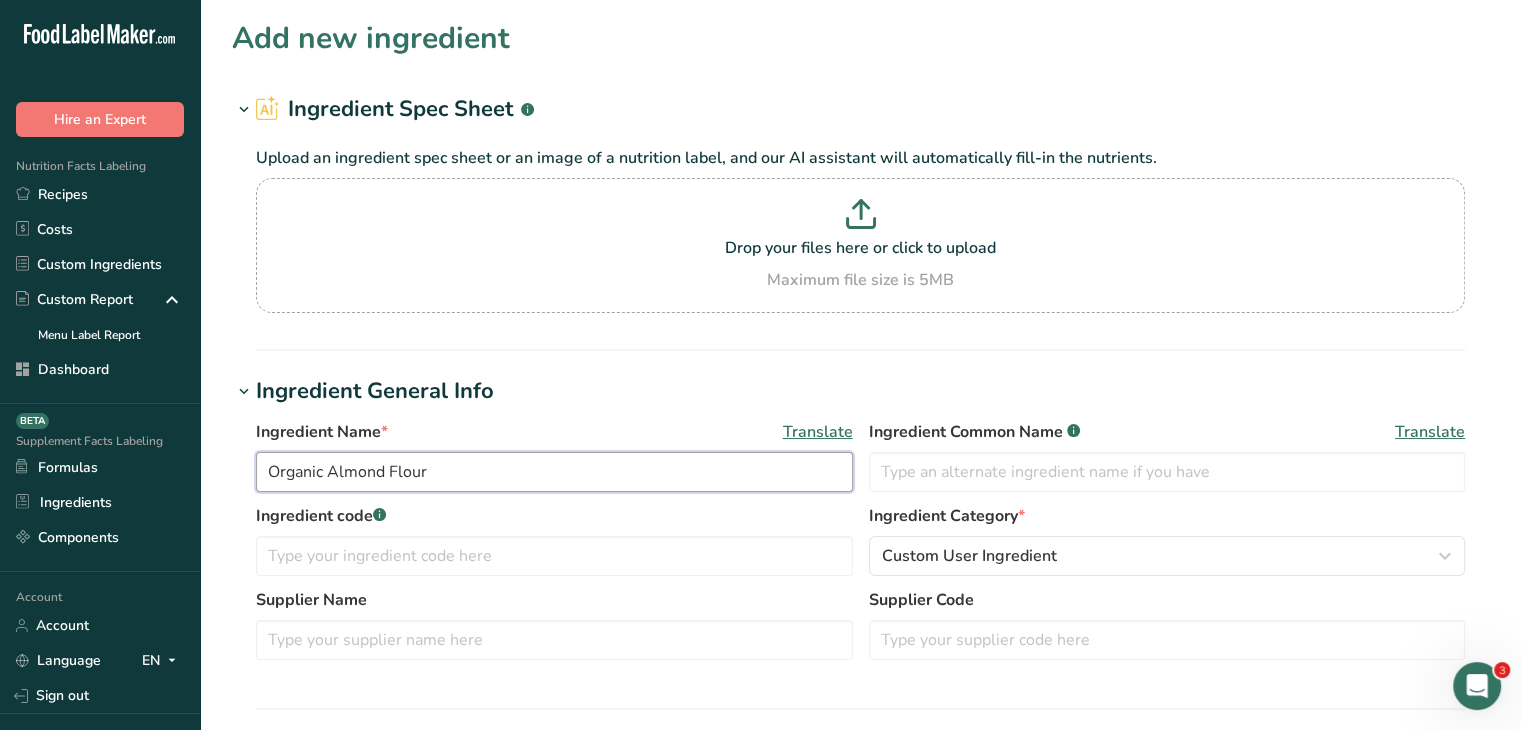click on "Organic Almond Flour" at bounding box center (554, 472) 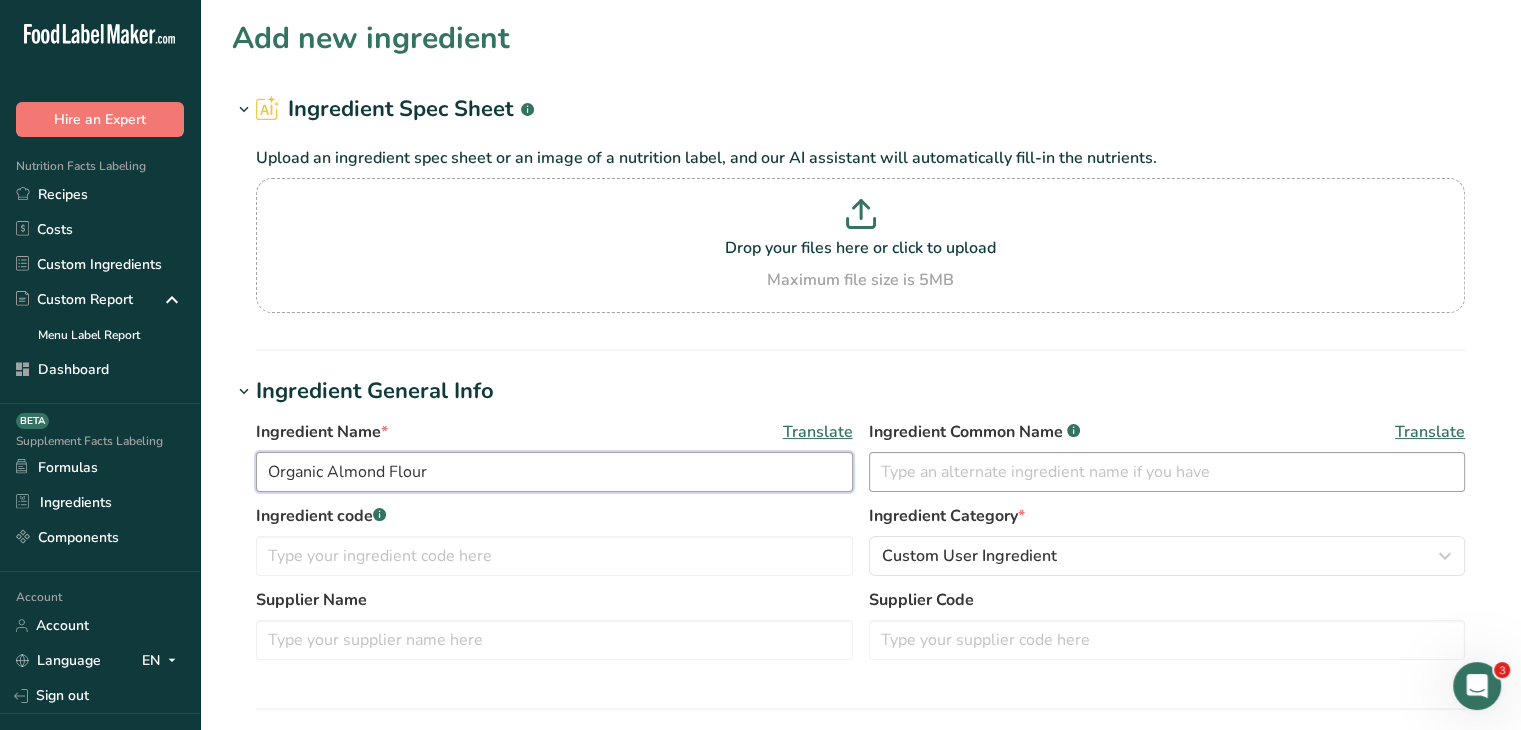type on "Organic Almond Flour" 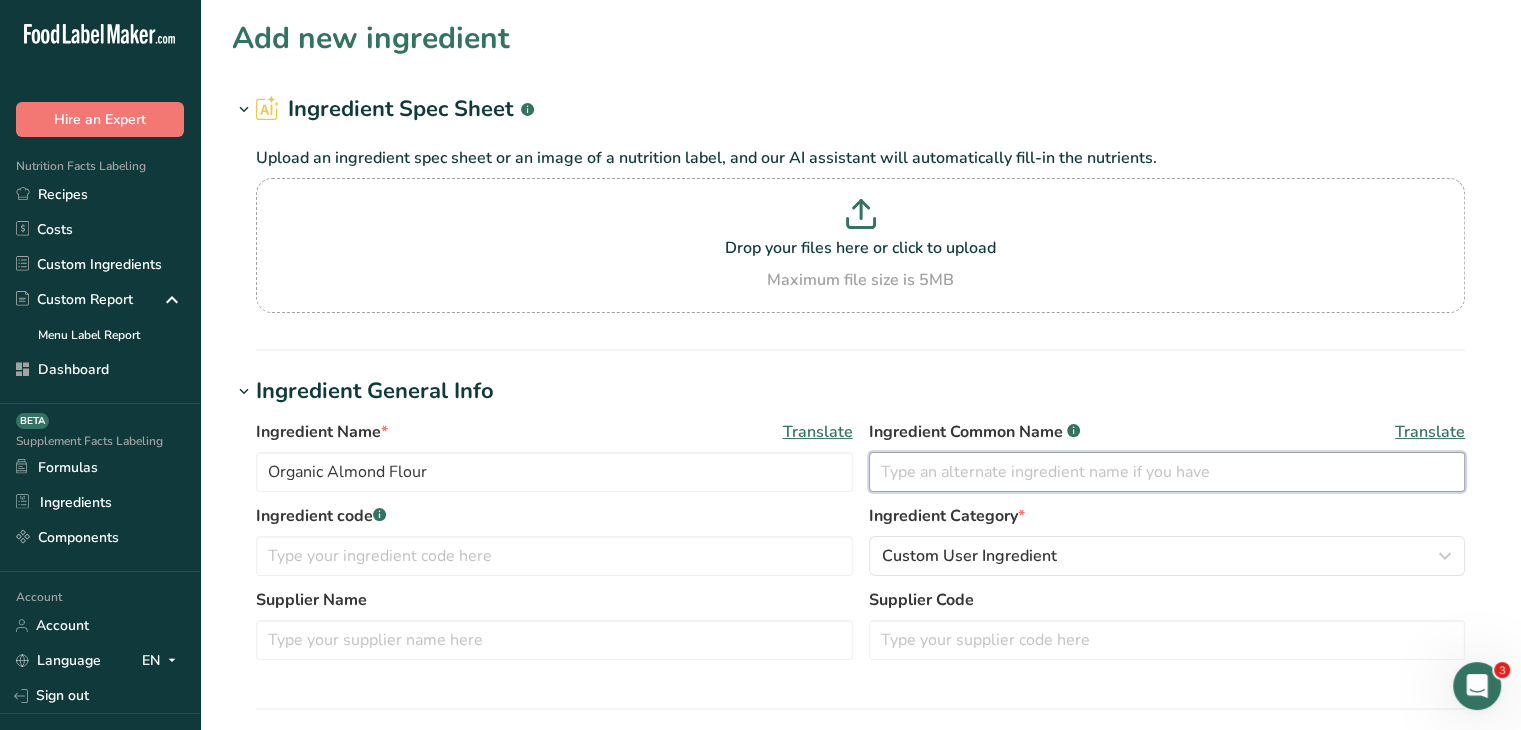 click at bounding box center (1167, 472) 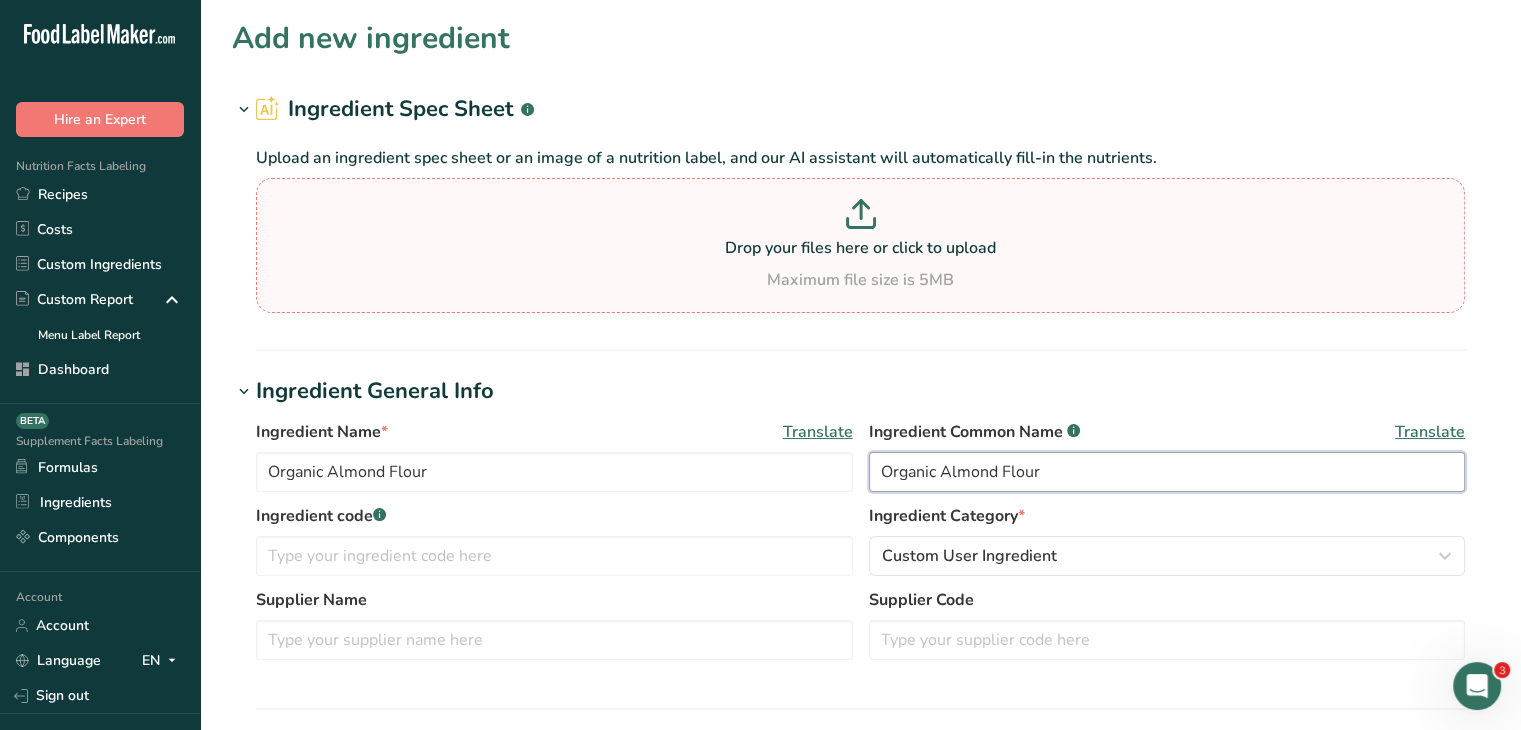 type on "Organic Almond Flour" 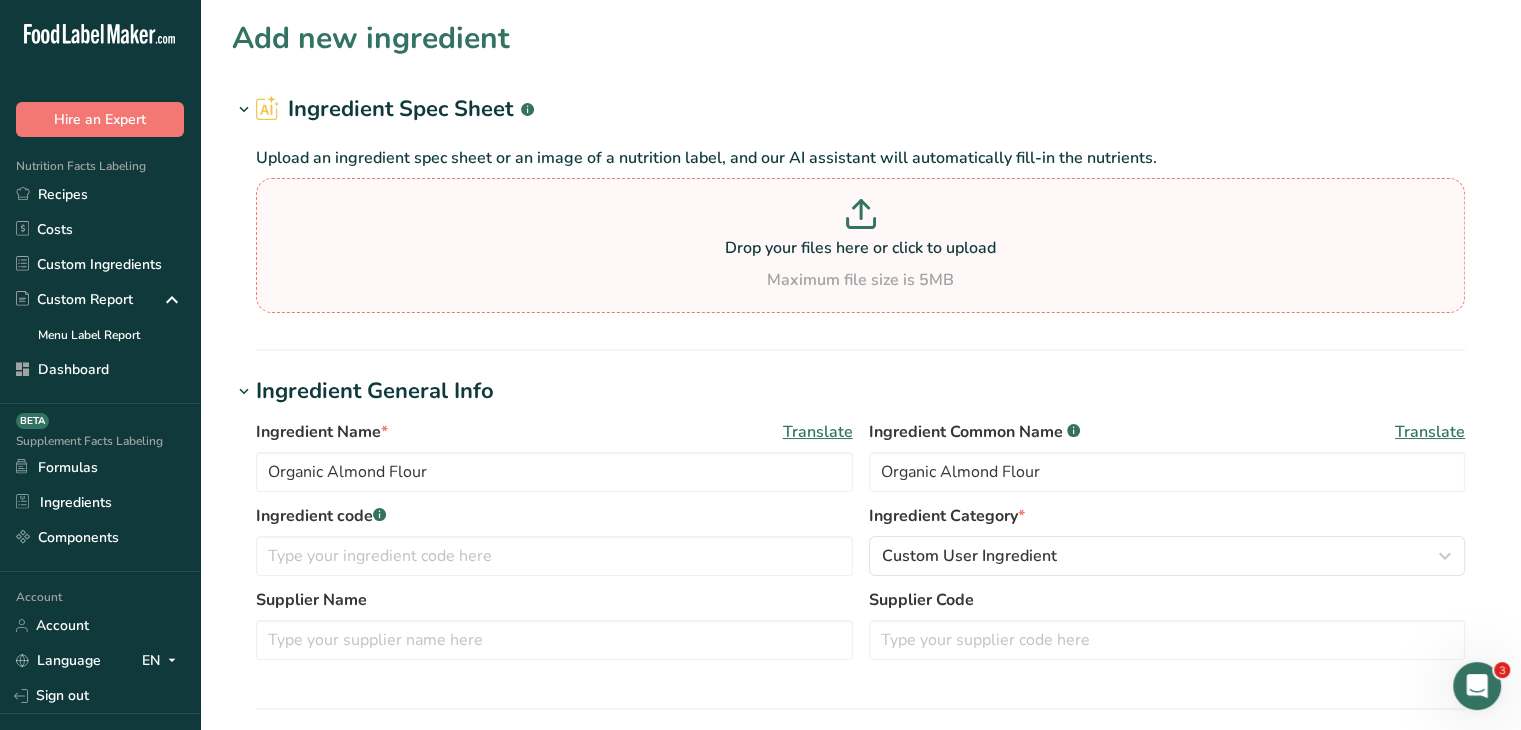click on "Maximum file size is 5MB" at bounding box center (860, 280) 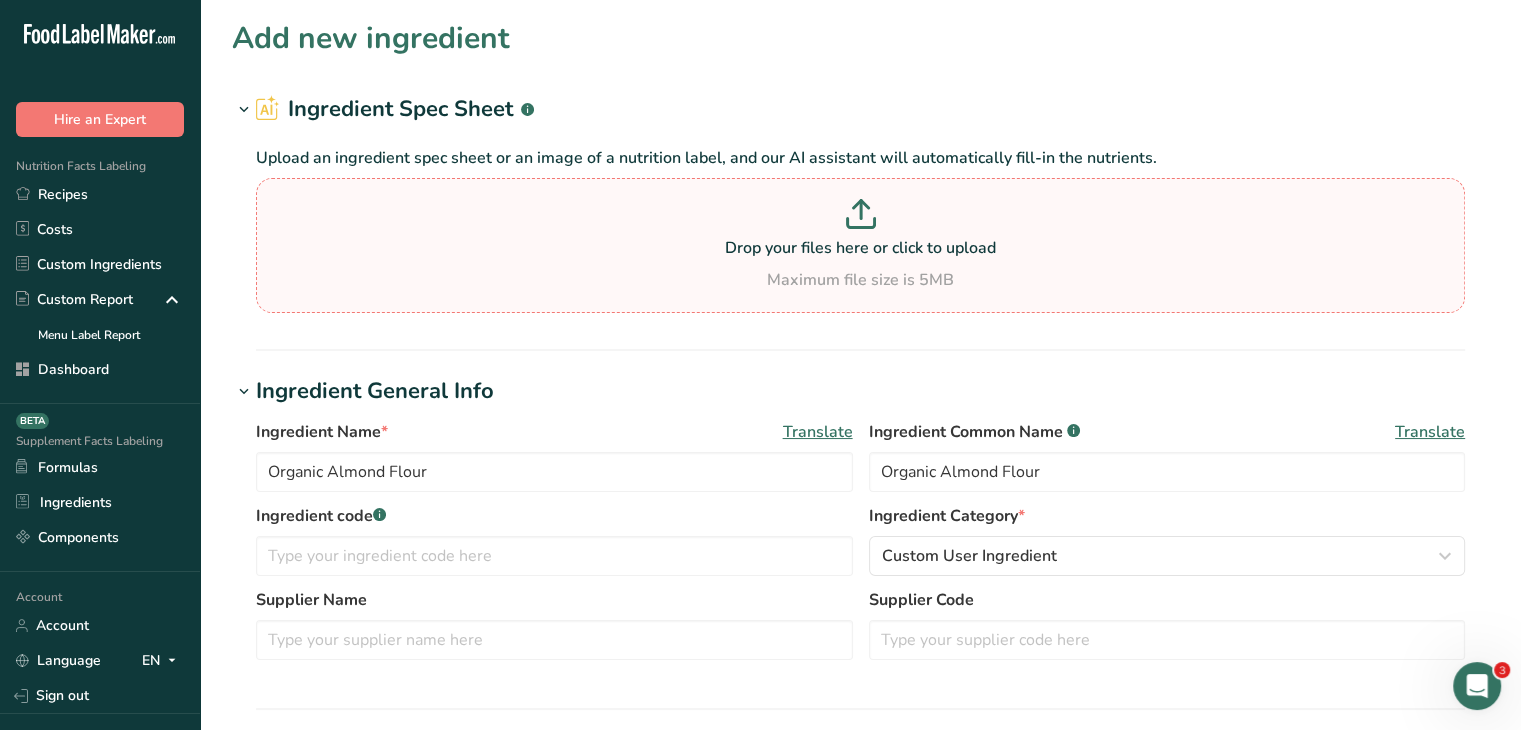 type on "C:\fakepath\Organic Almond Flour .png" 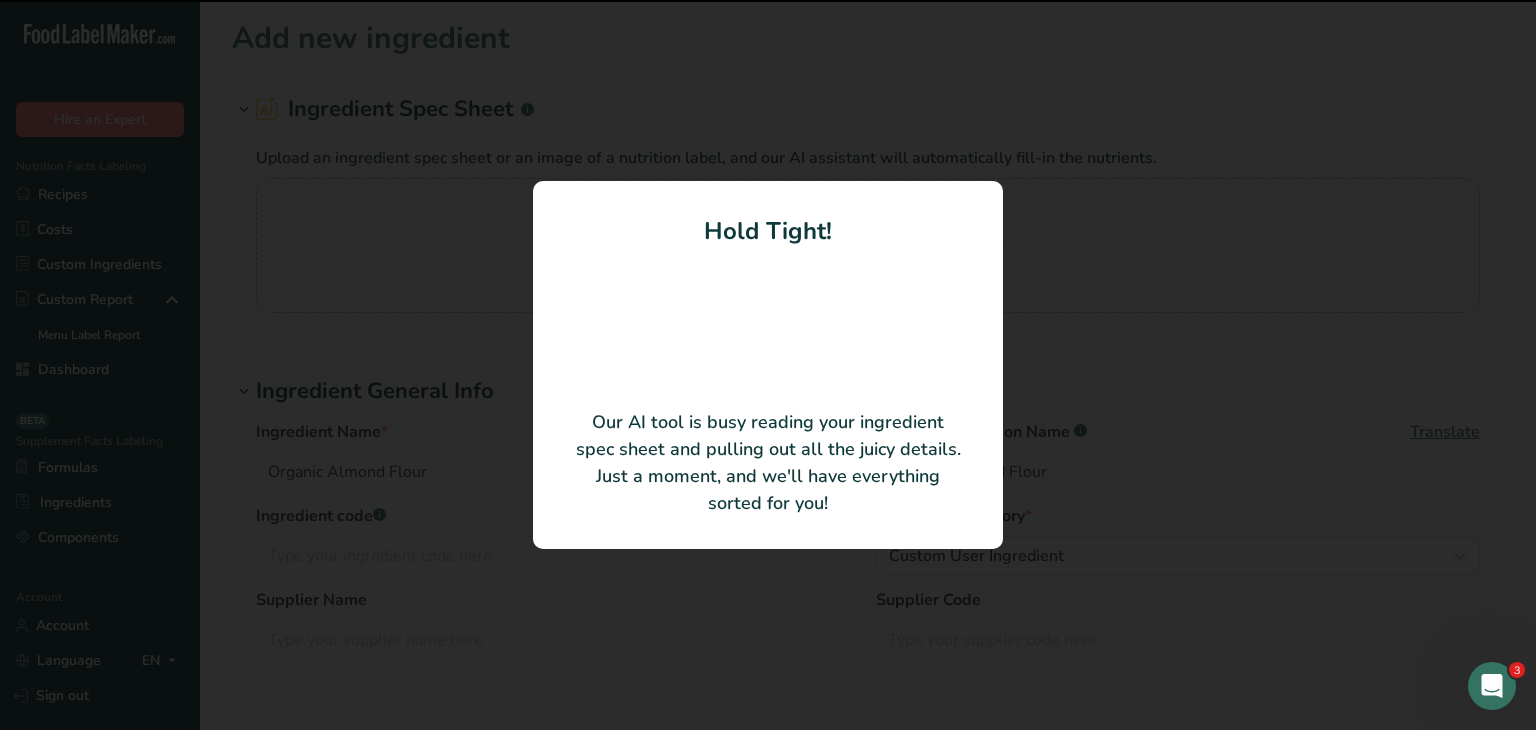 type on "Organic Blanched Almonds" 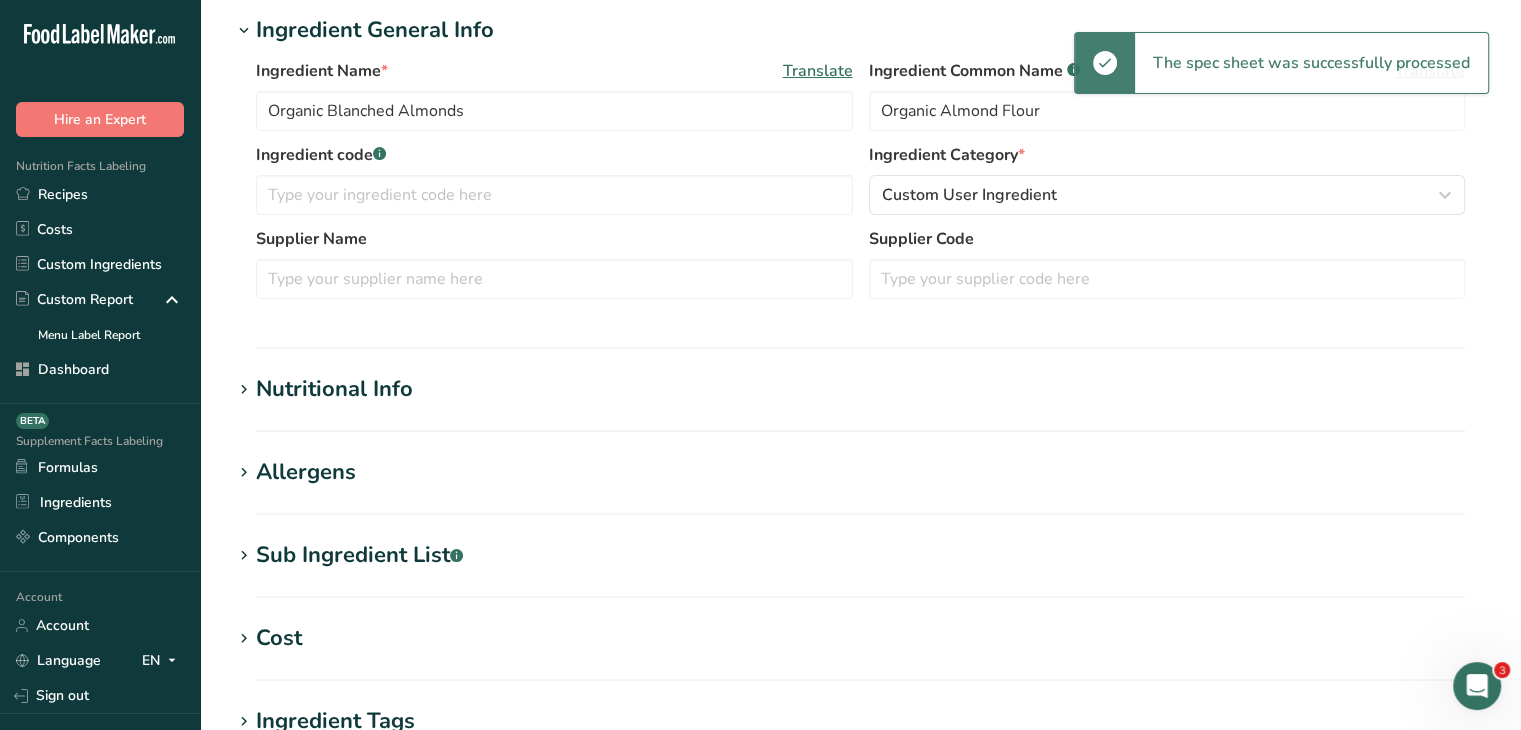 scroll, scrollTop: 300, scrollLeft: 0, axis: vertical 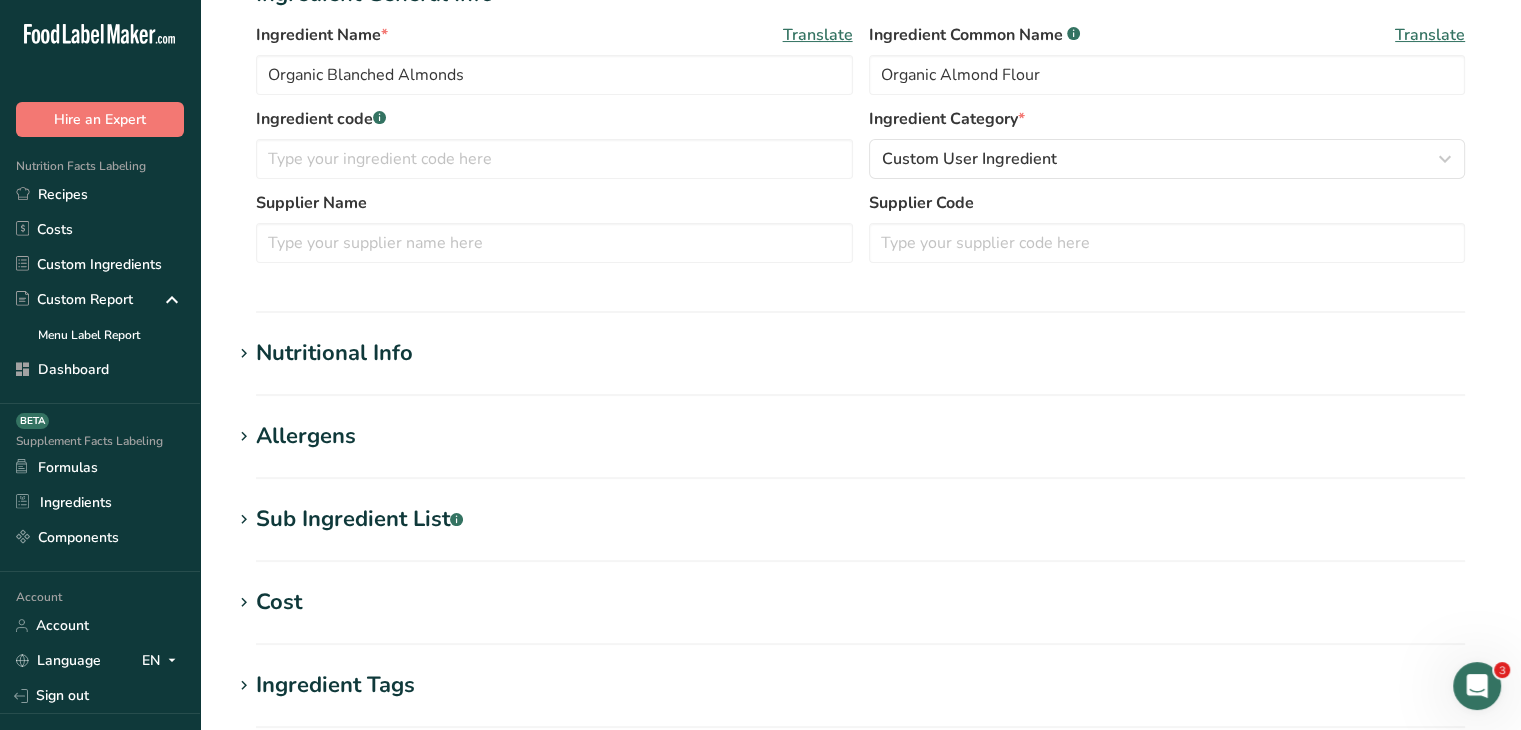 click on "Sub Ingredient List
.a-a{fill:#347362;}.b-a{fill:#fff;}" at bounding box center (359, 519) 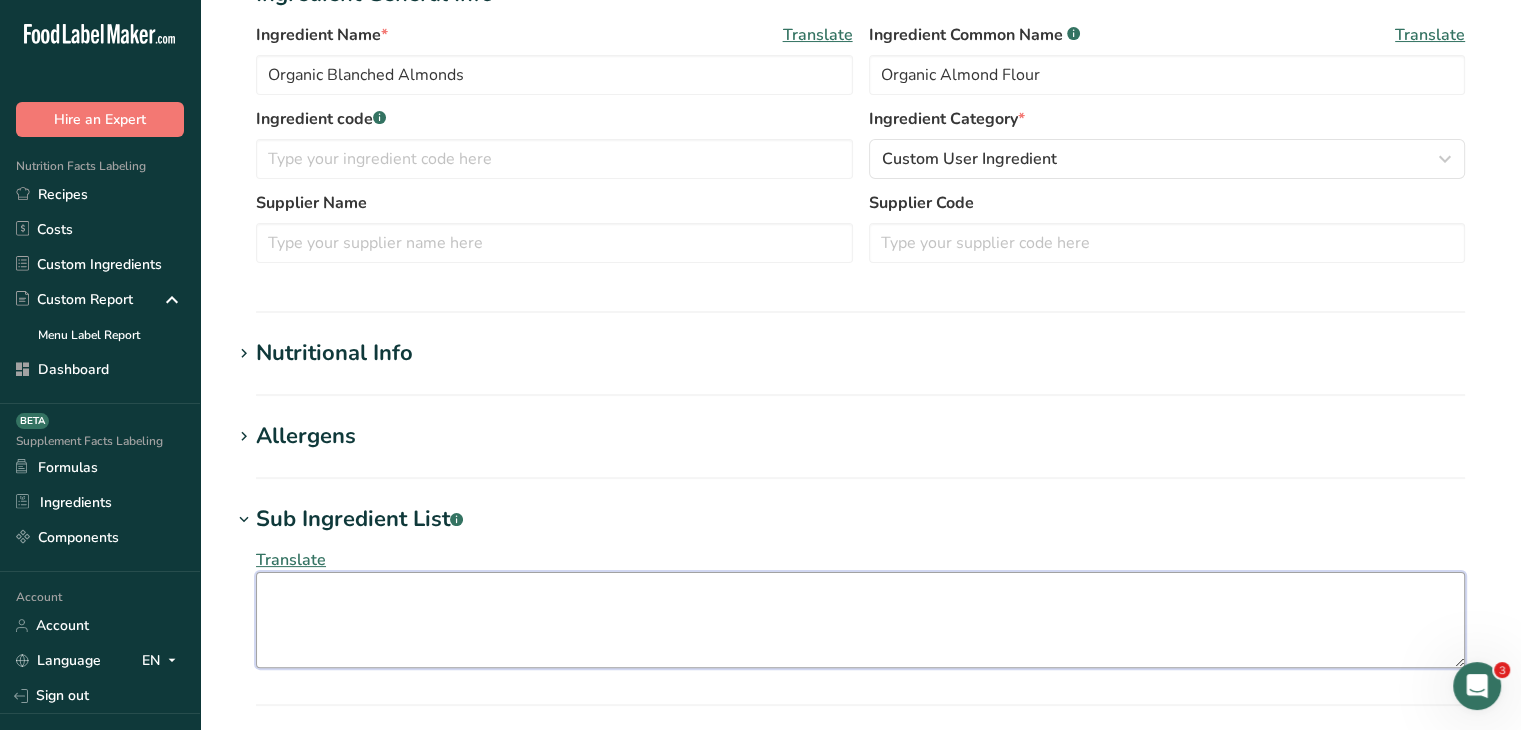 click at bounding box center [860, 620] 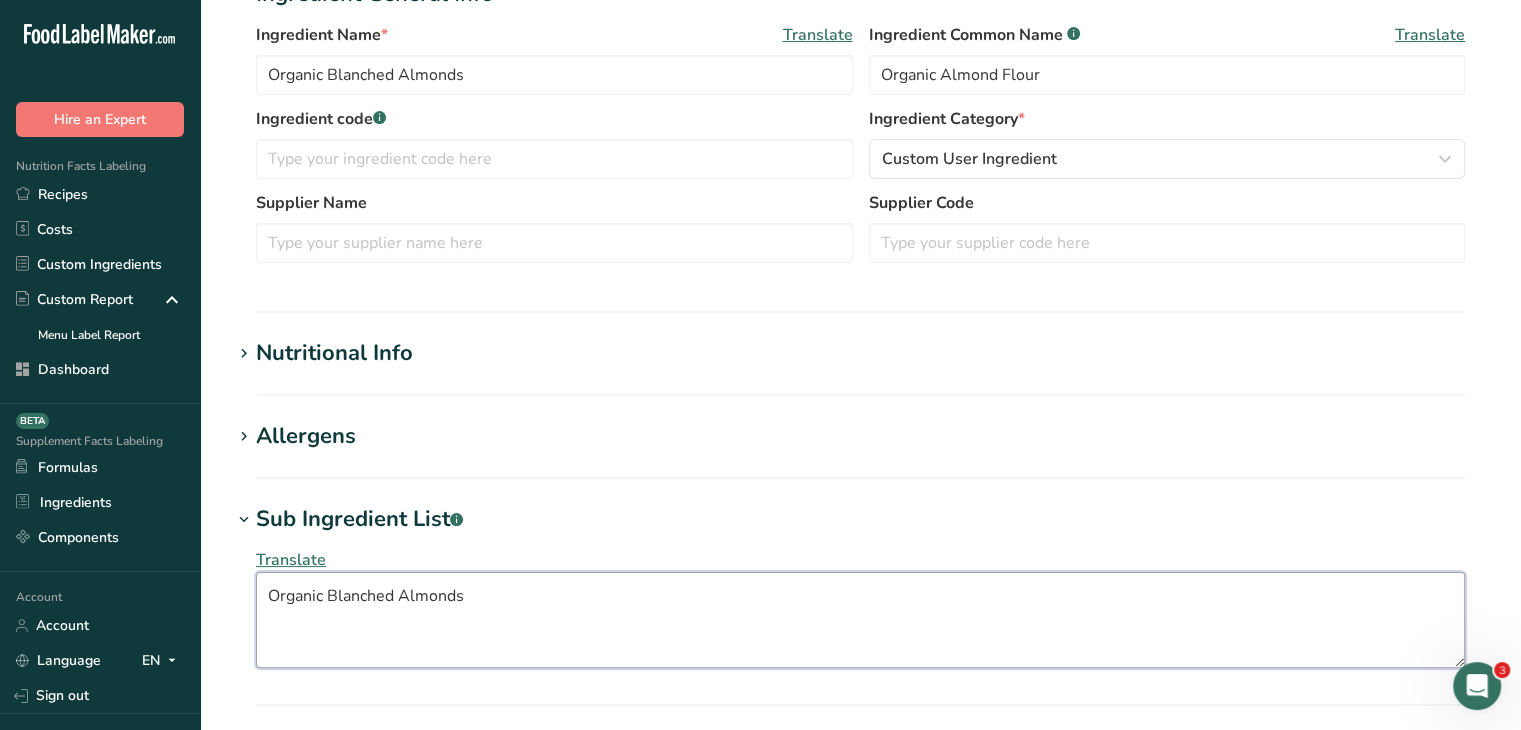 type on "Organic Blanched Almonds" 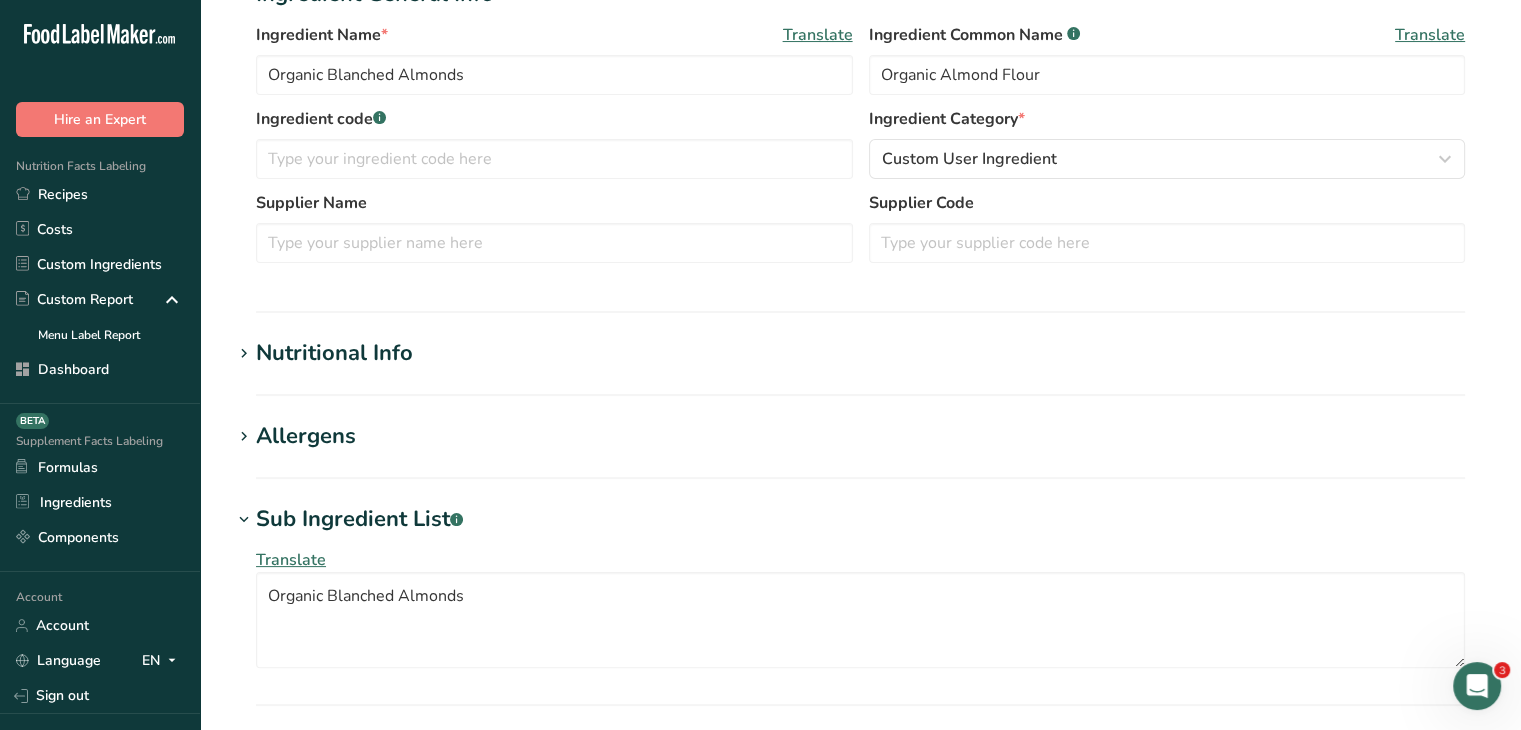 click on "Allergens" at bounding box center [306, 436] 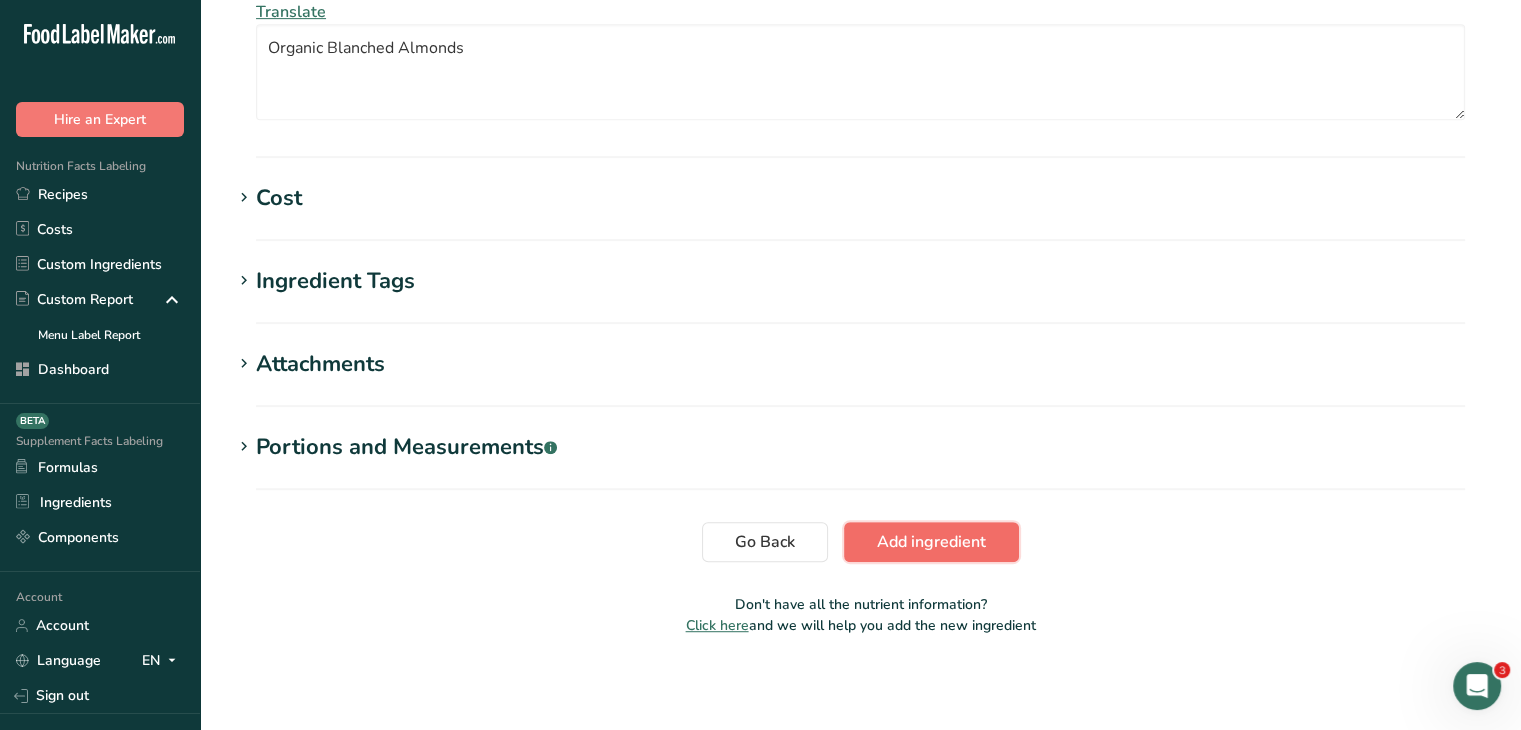 click on "Add ingredient" at bounding box center (931, 542) 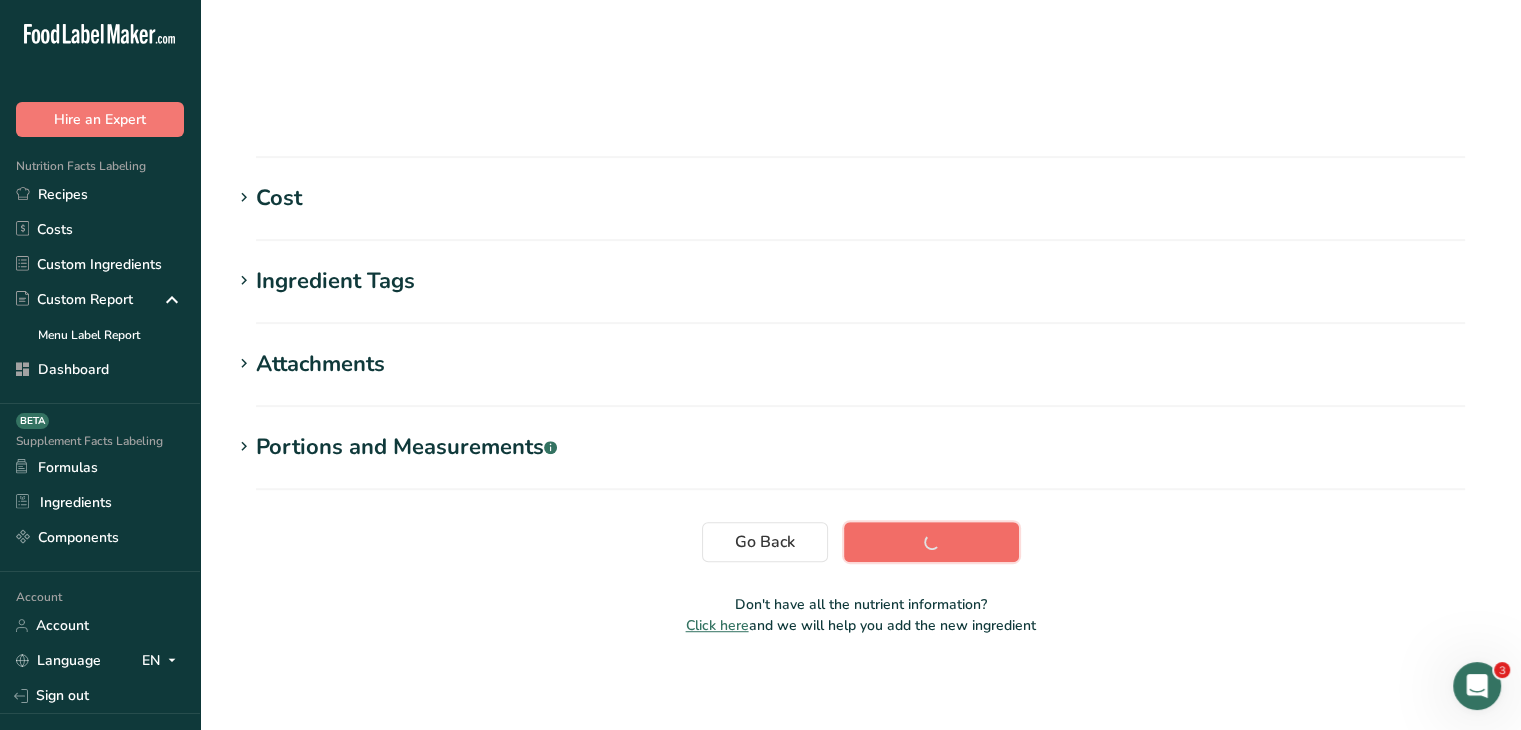 scroll, scrollTop: 328, scrollLeft: 0, axis: vertical 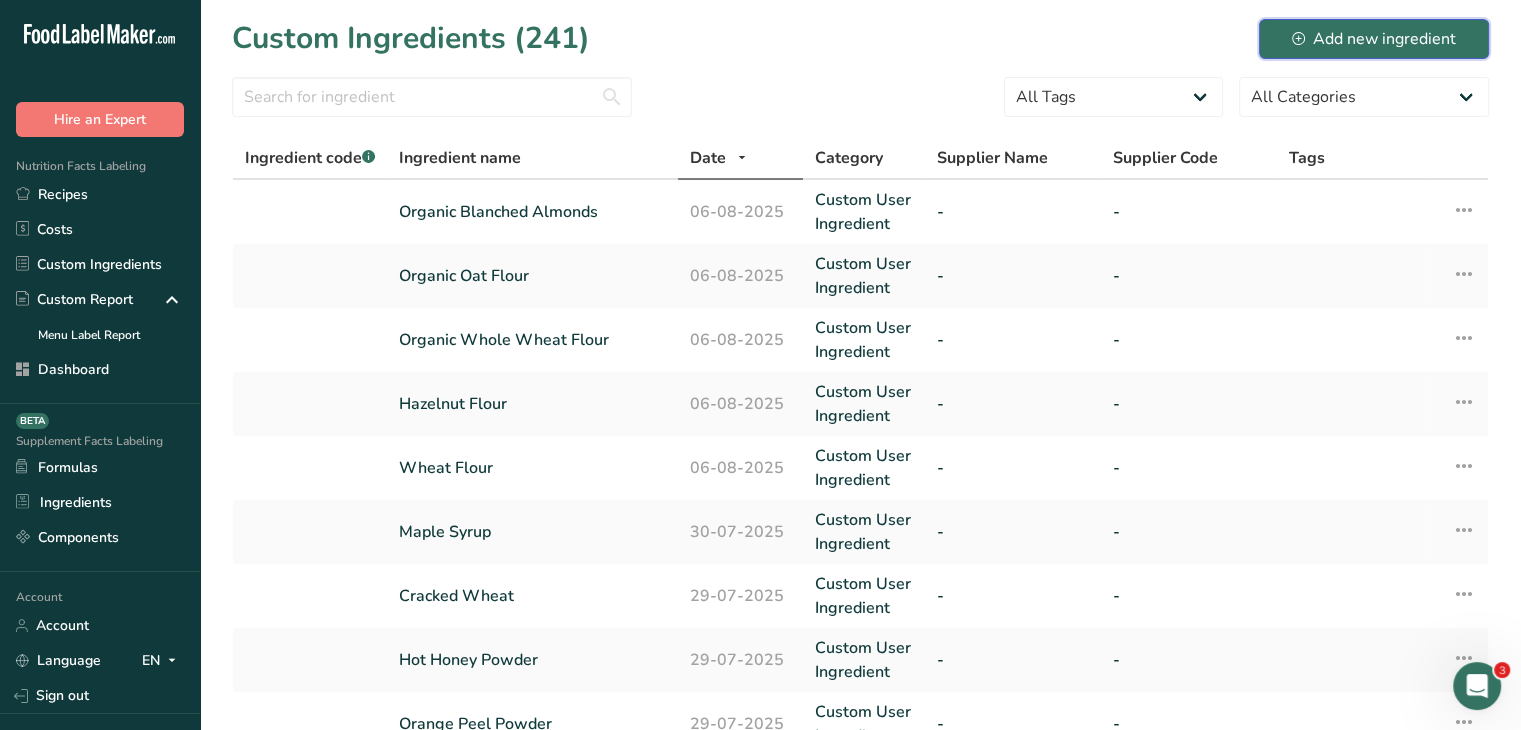 click on "Add new ingredient" at bounding box center [1374, 39] 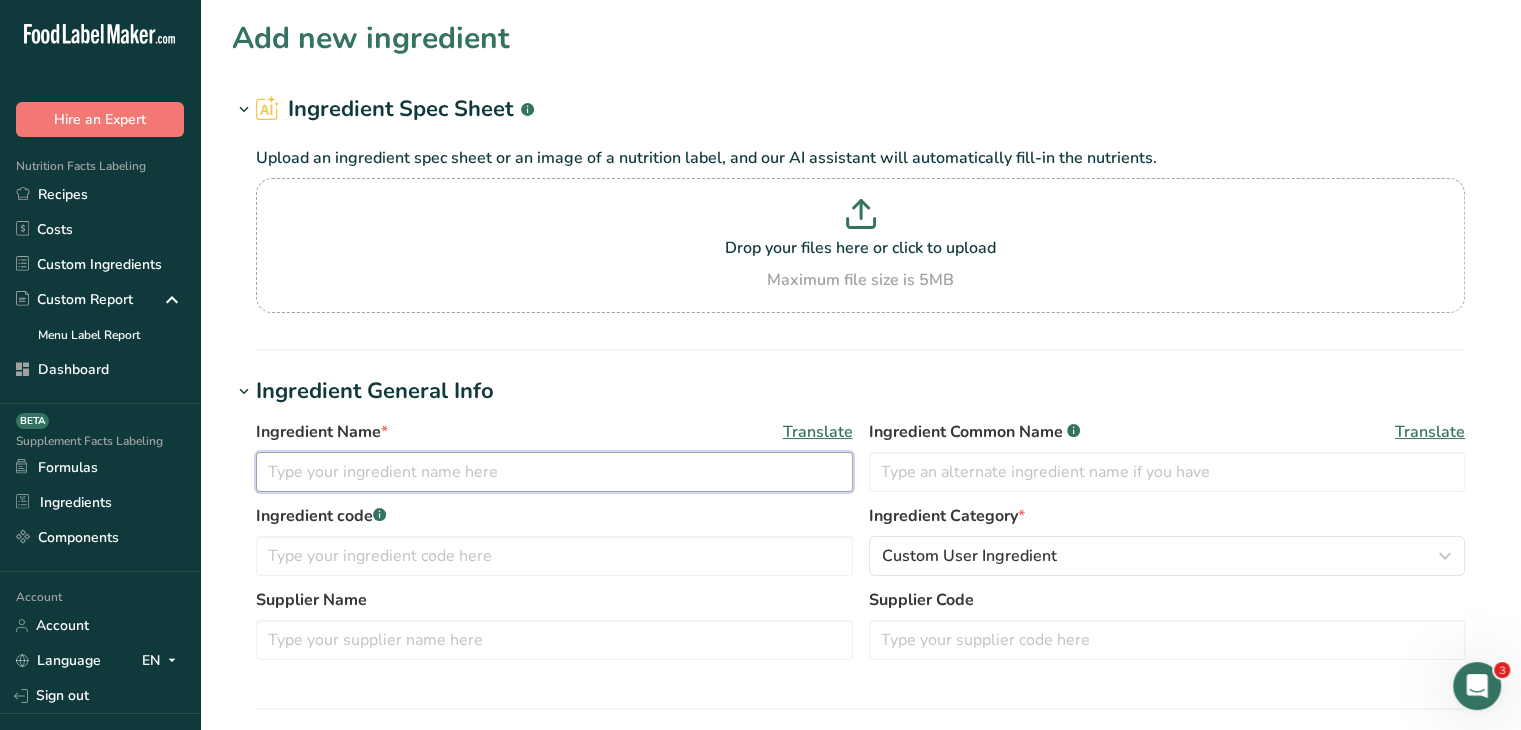 click at bounding box center [554, 472] 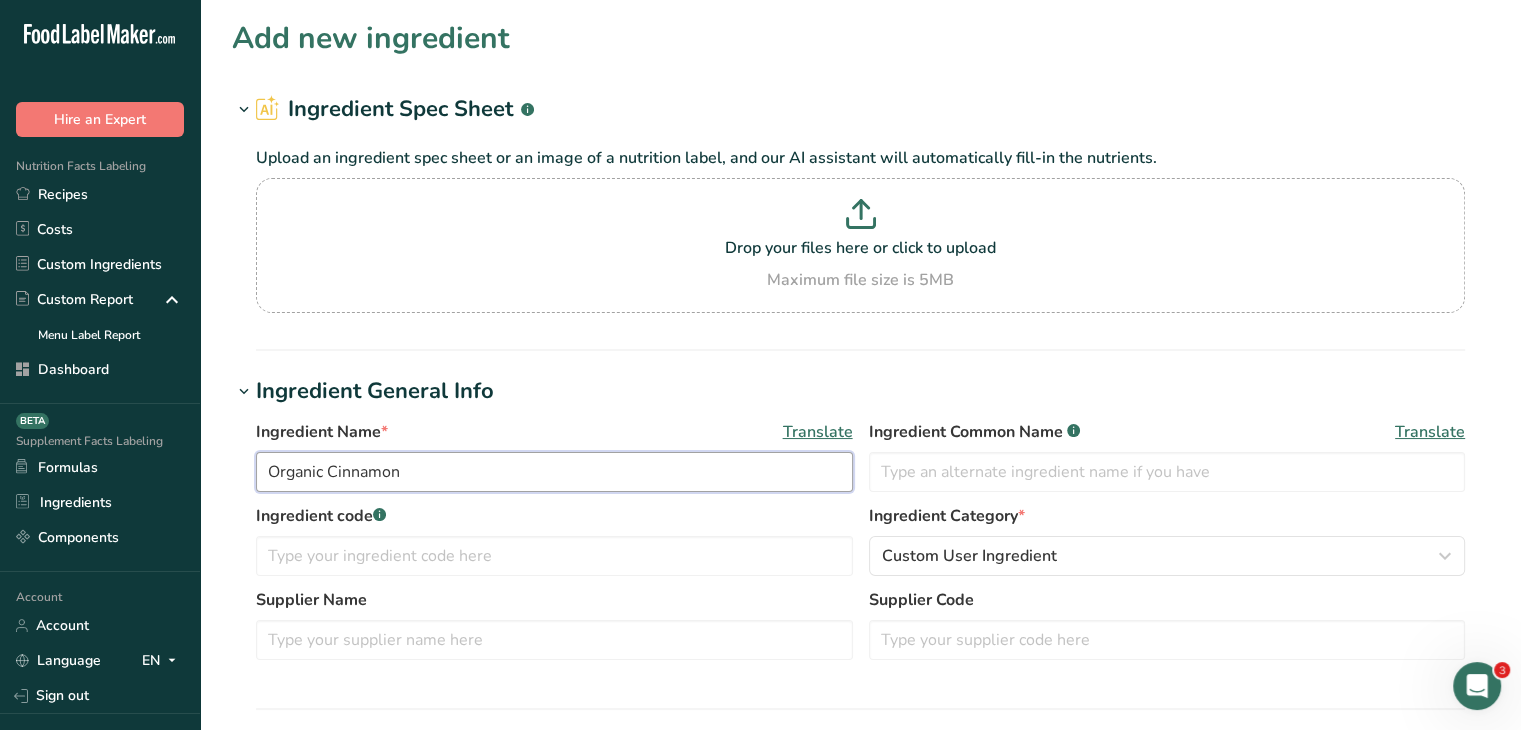 click on "Organic Cinnamon" at bounding box center (554, 472) 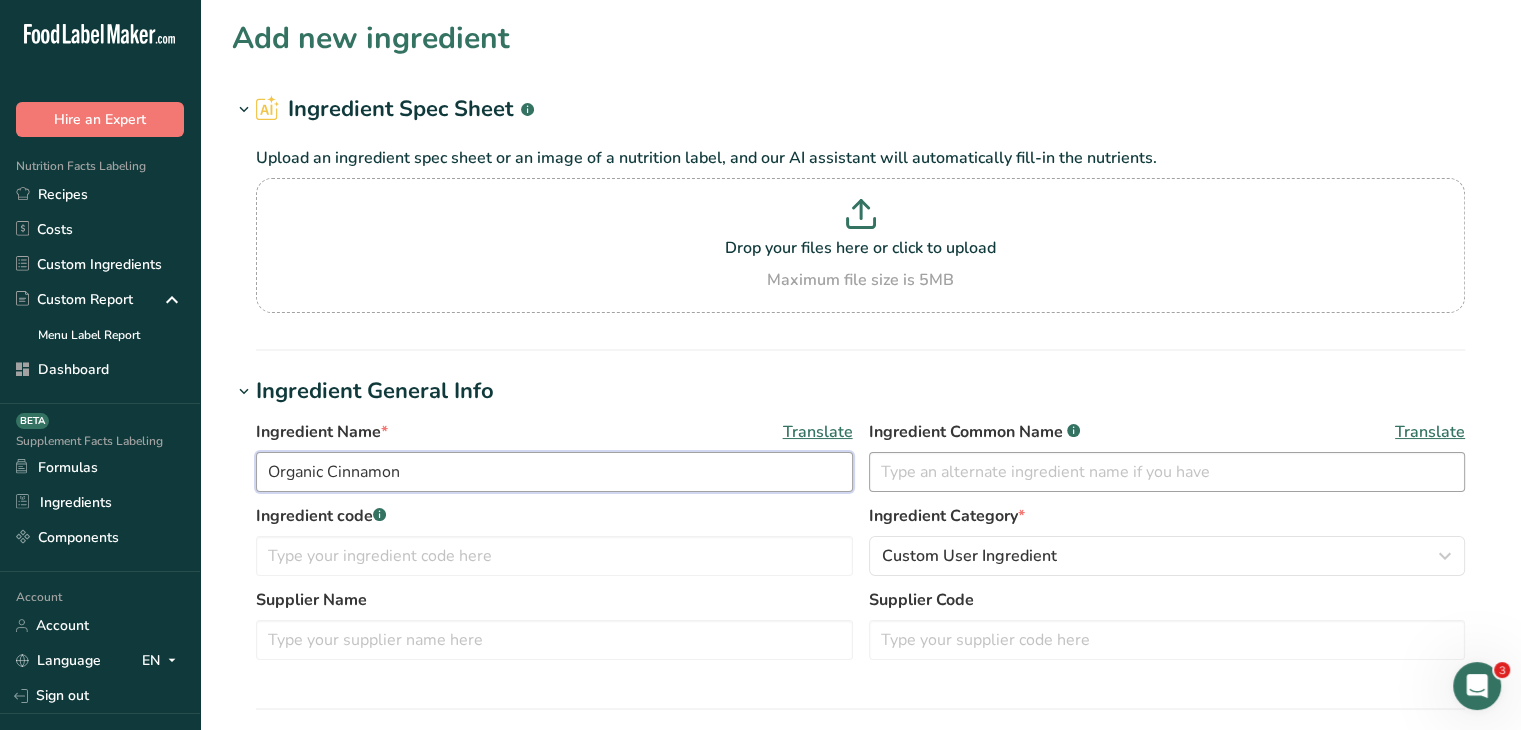 type on "Organic Cinnamon" 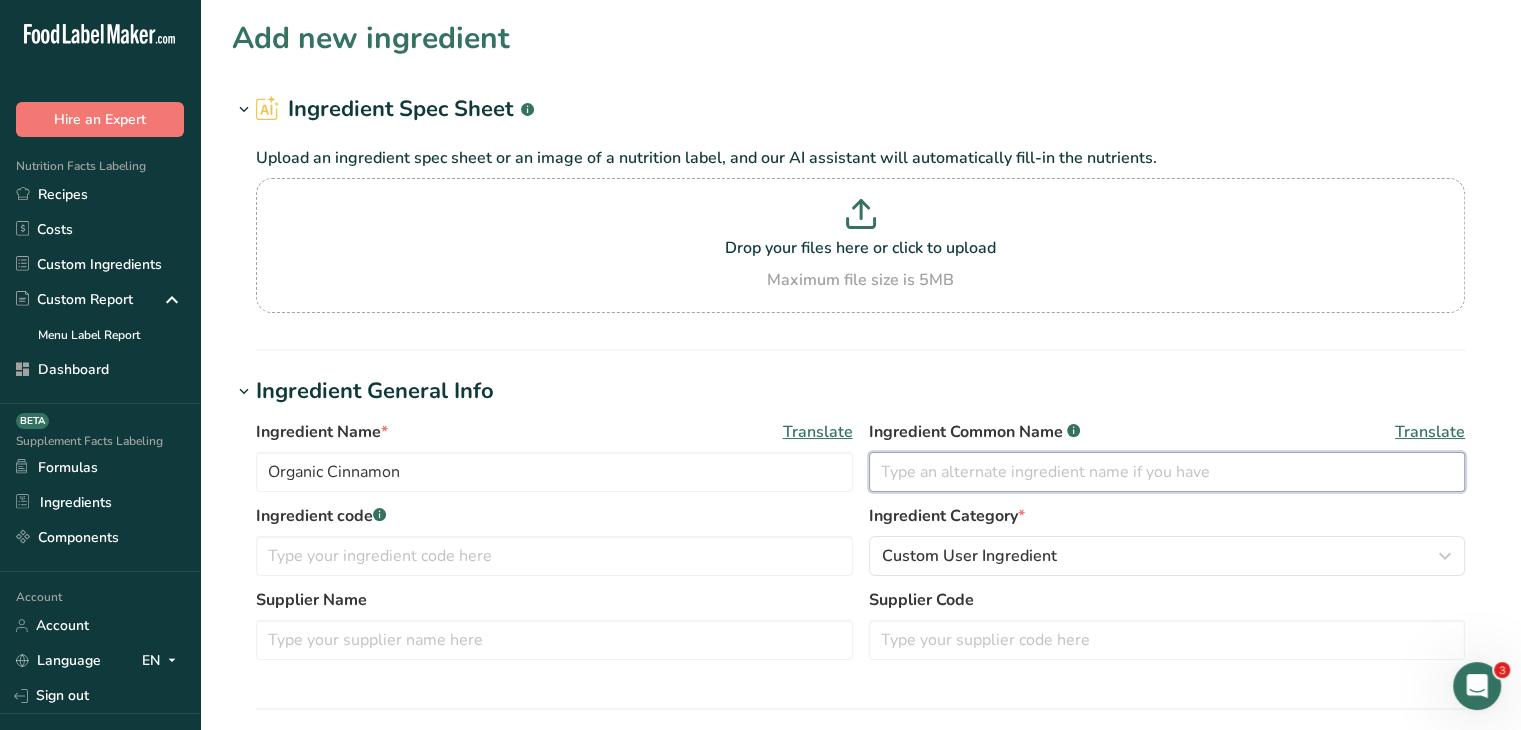 click at bounding box center [1167, 472] 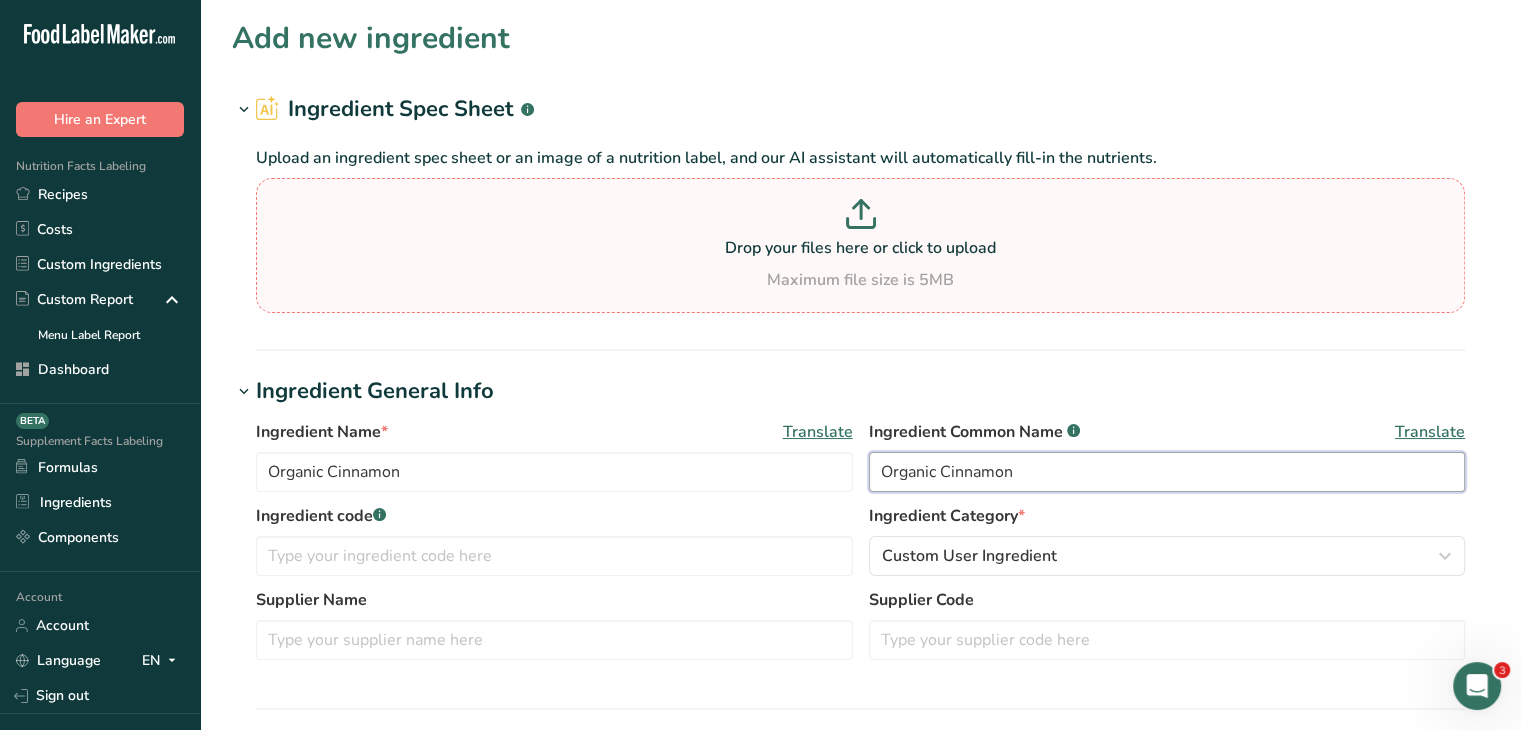 type on "Organic Cinnamon" 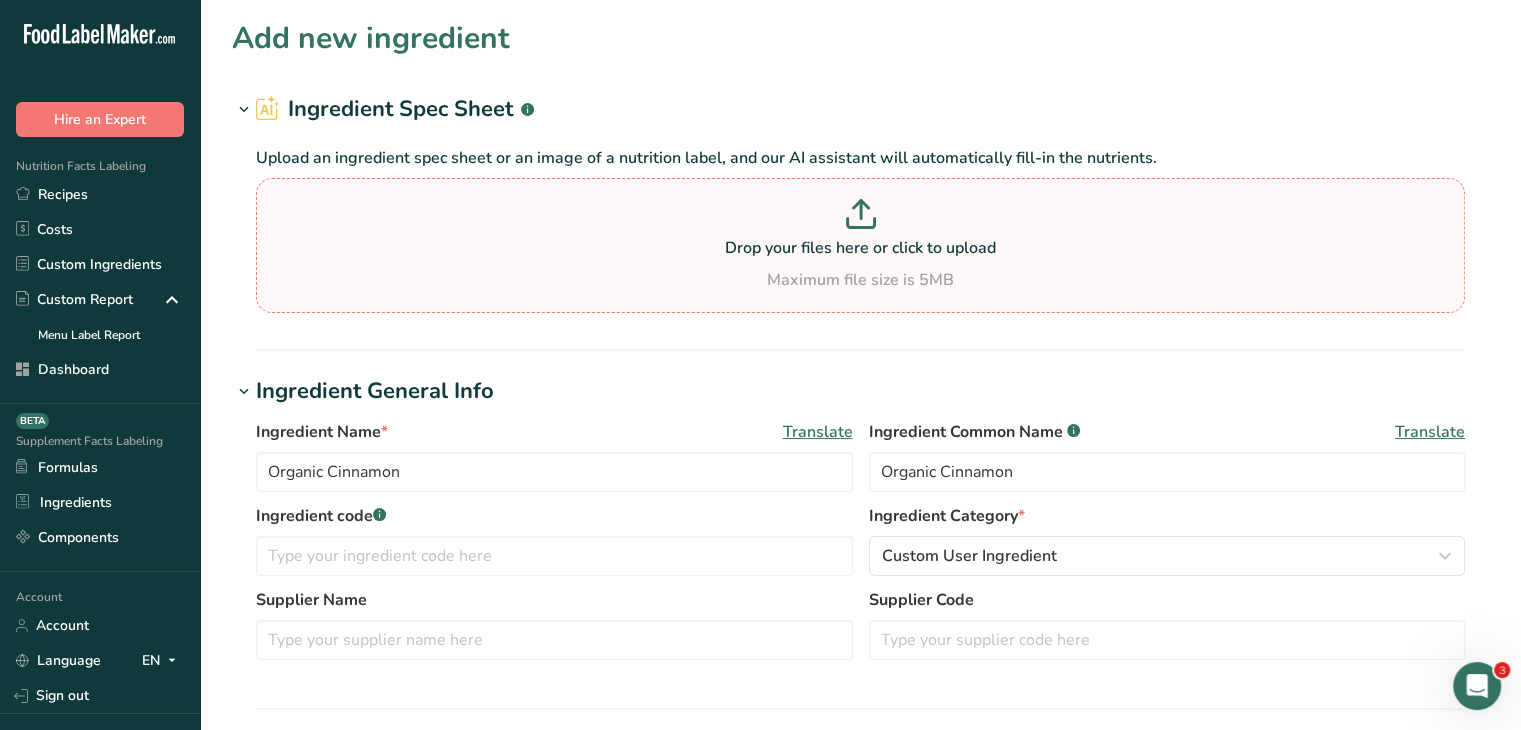 click on "Drop your files here or click to upload" at bounding box center (860, 248) 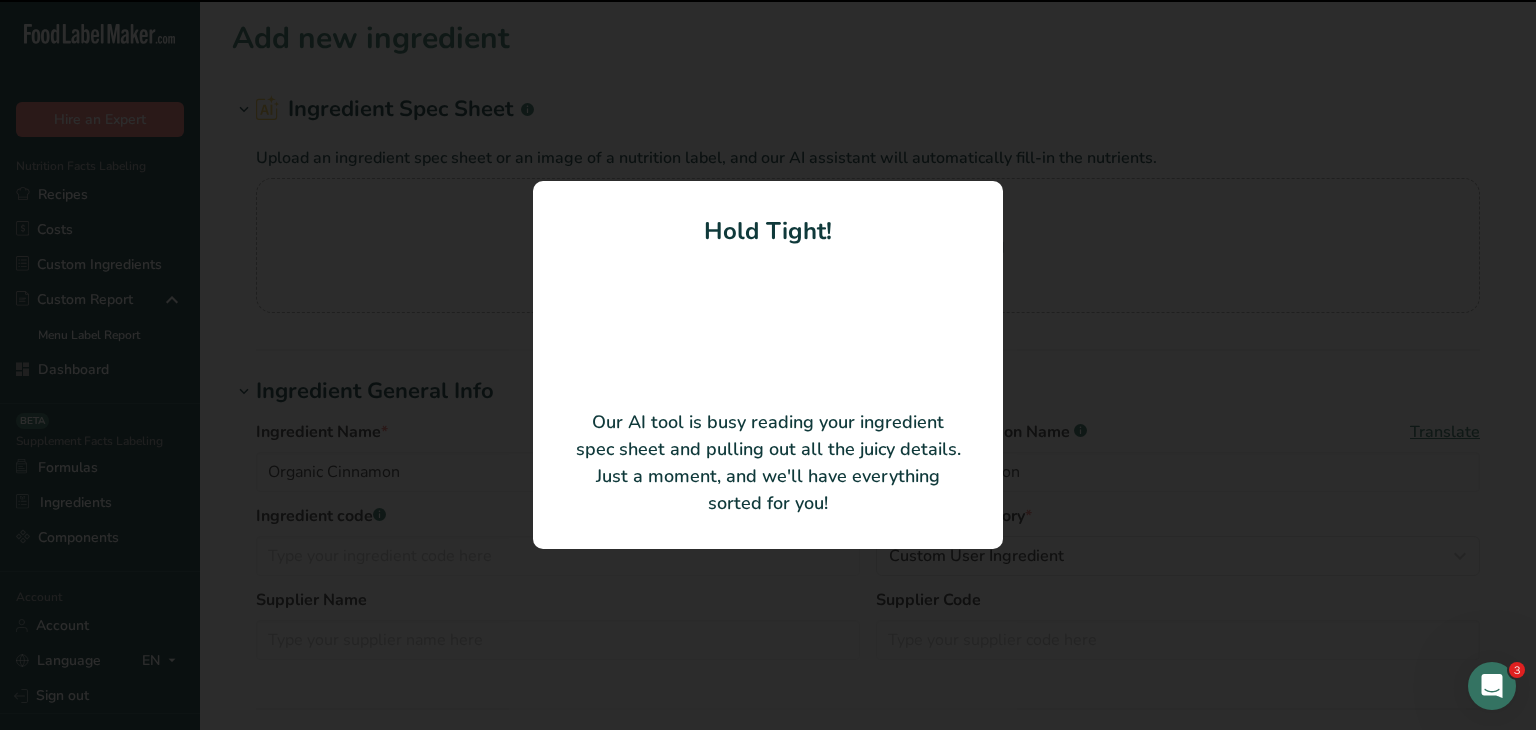 type on "Organic Cassia Cinnamon Powder" 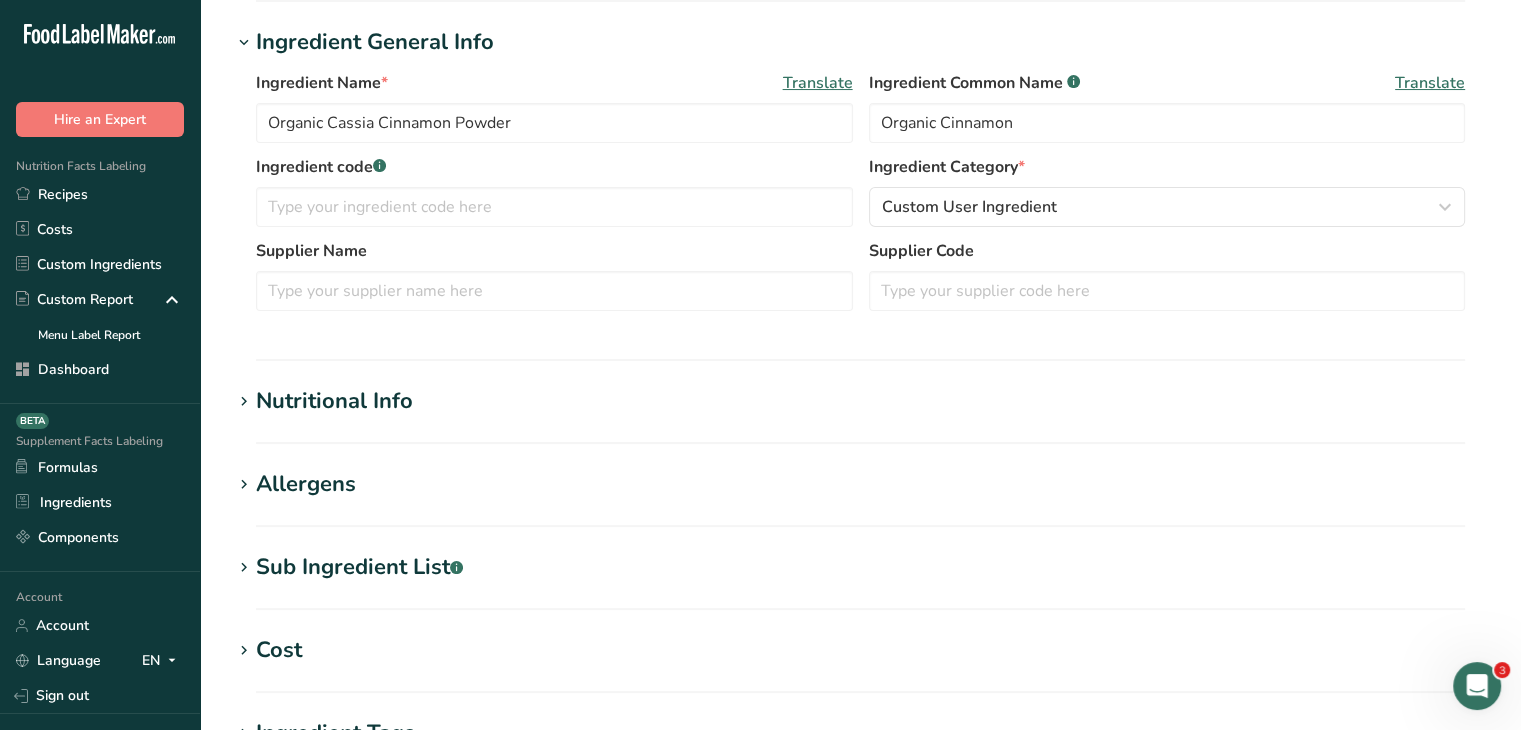 scroll, scrollTop: 300, scrollLeft: 0, axis: vertical 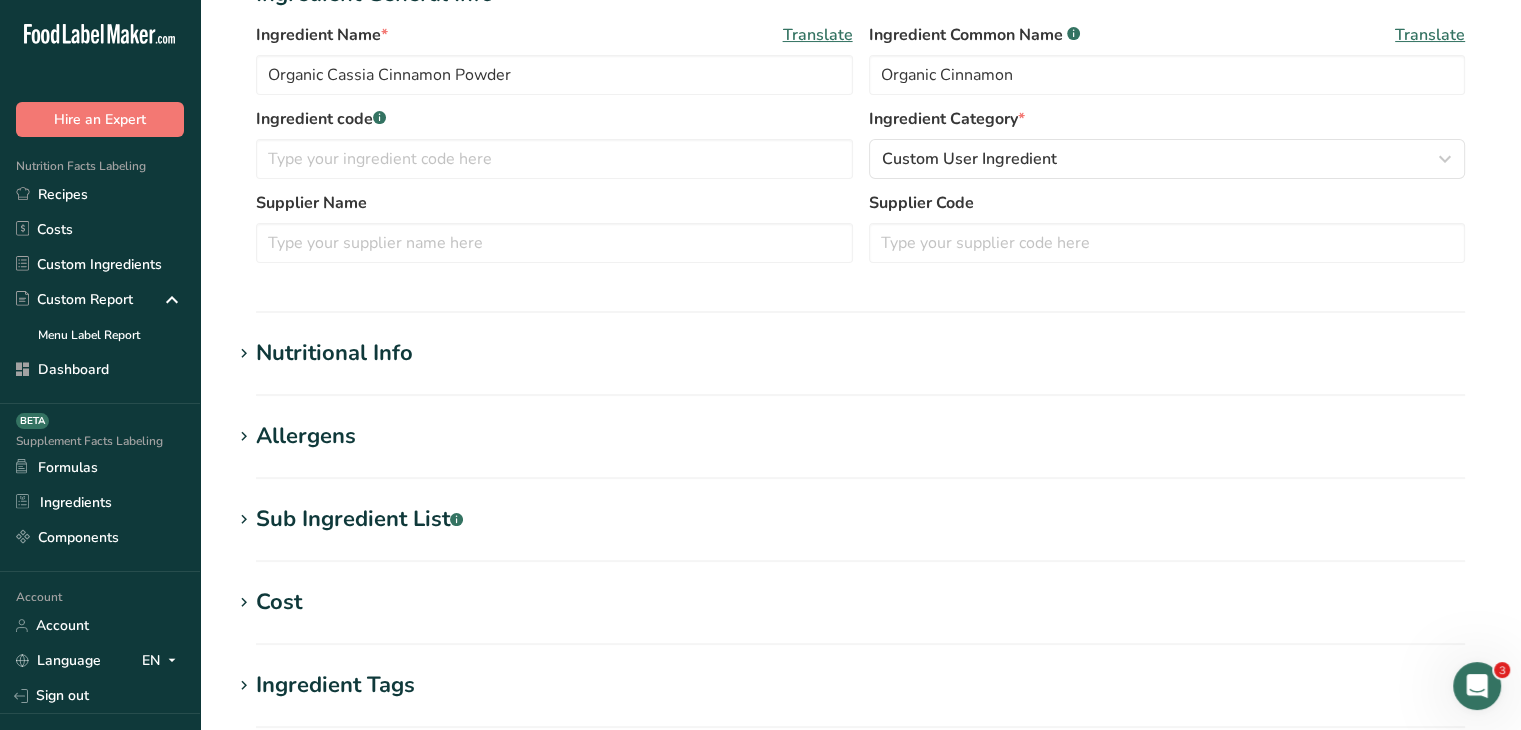 click on "Nutritional Info" at bounding box center (334, 353) 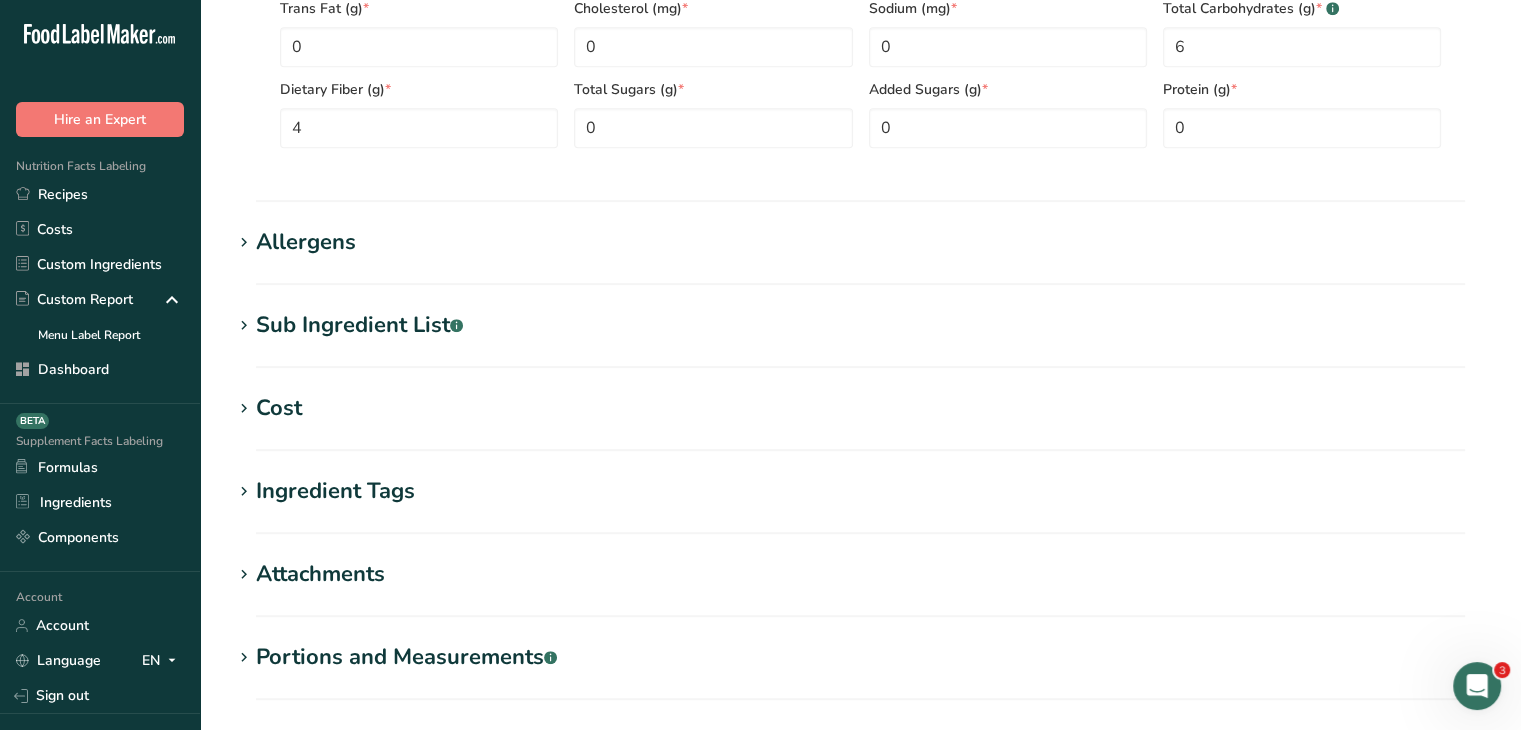 scroll, scrollTop: 1100, scrollLeft: 0, axis: vertical 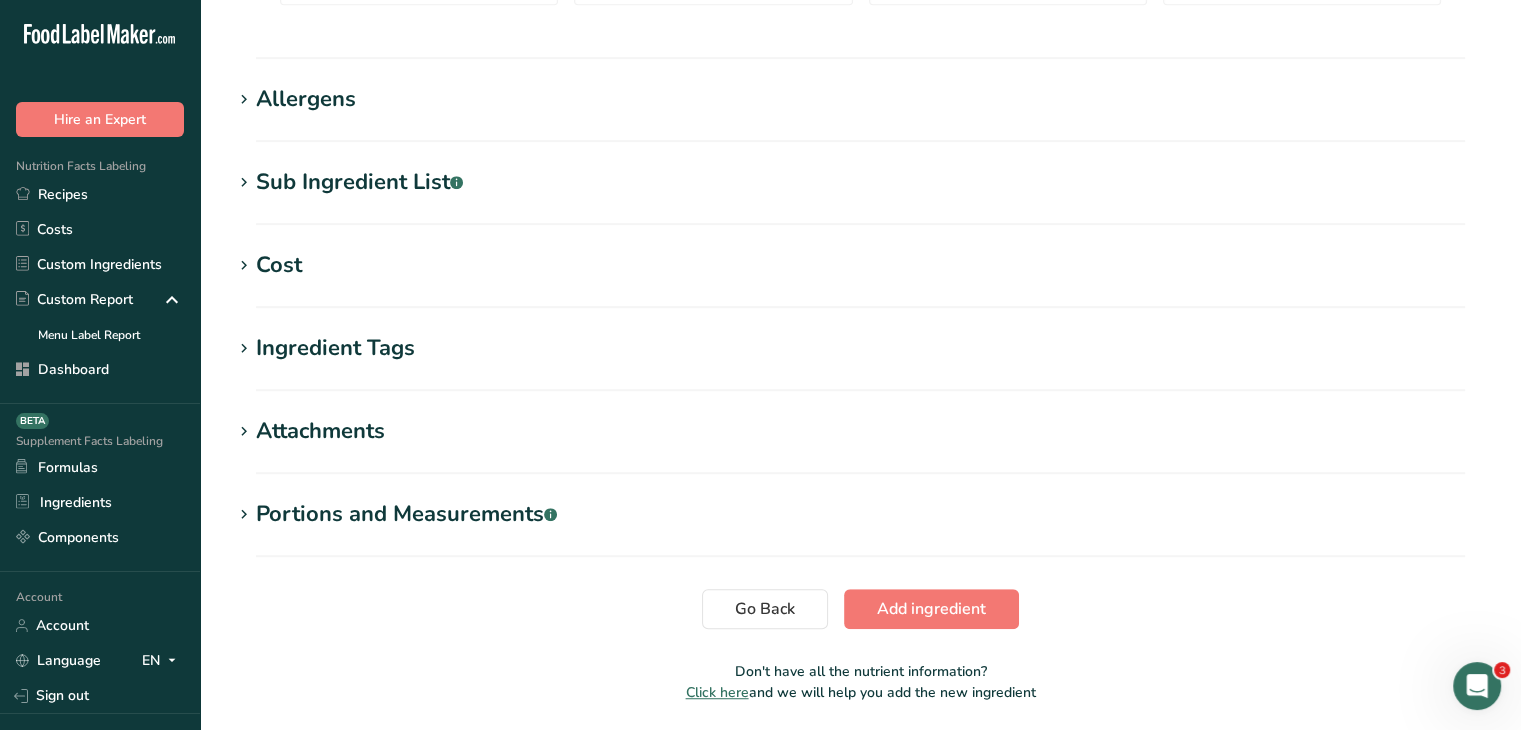 click on "Allergens" at bounding box center (306, 99) 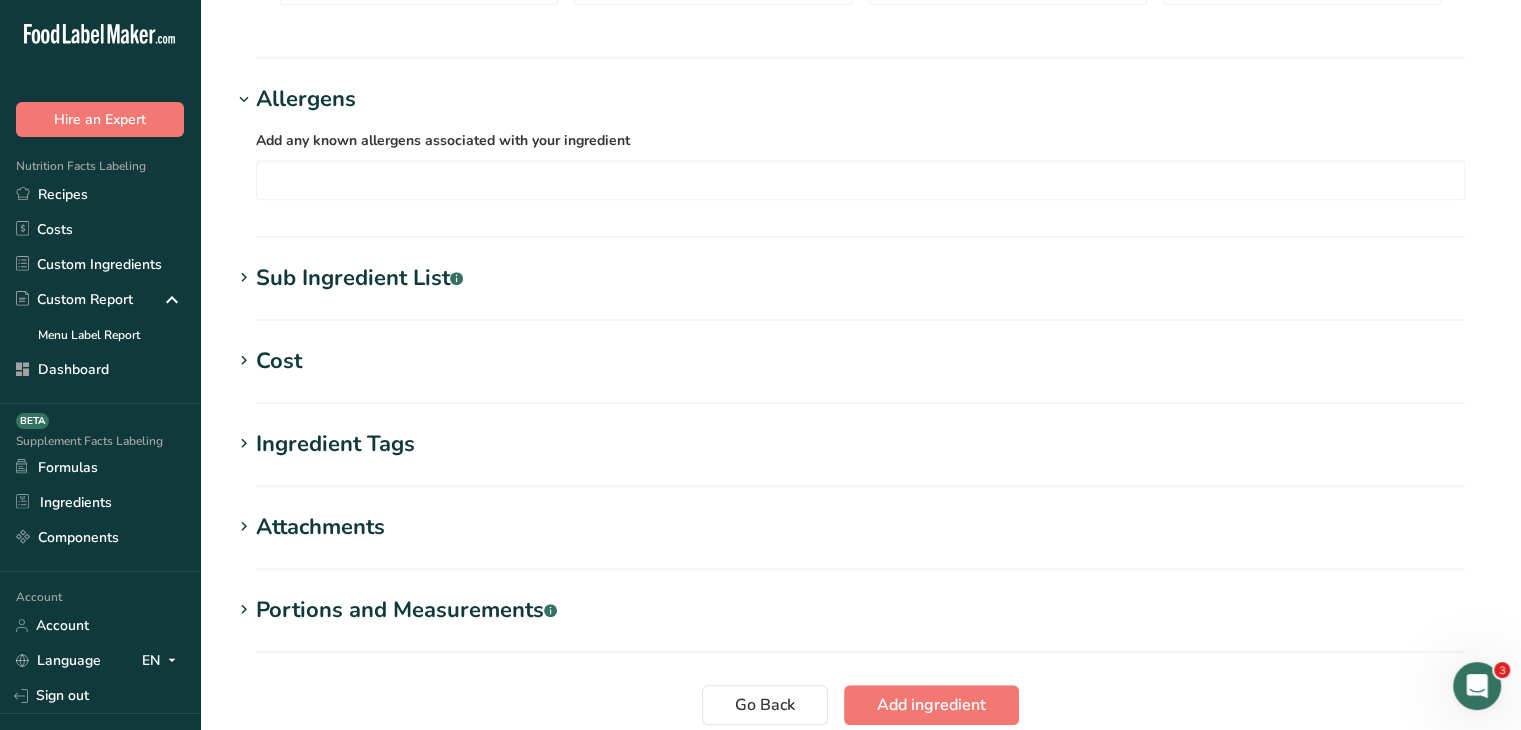 click on "Sub Ingredient List
.a-a{fill:#347362;}.b-a{fill:#fff;}" at bounding box center (359, 278) 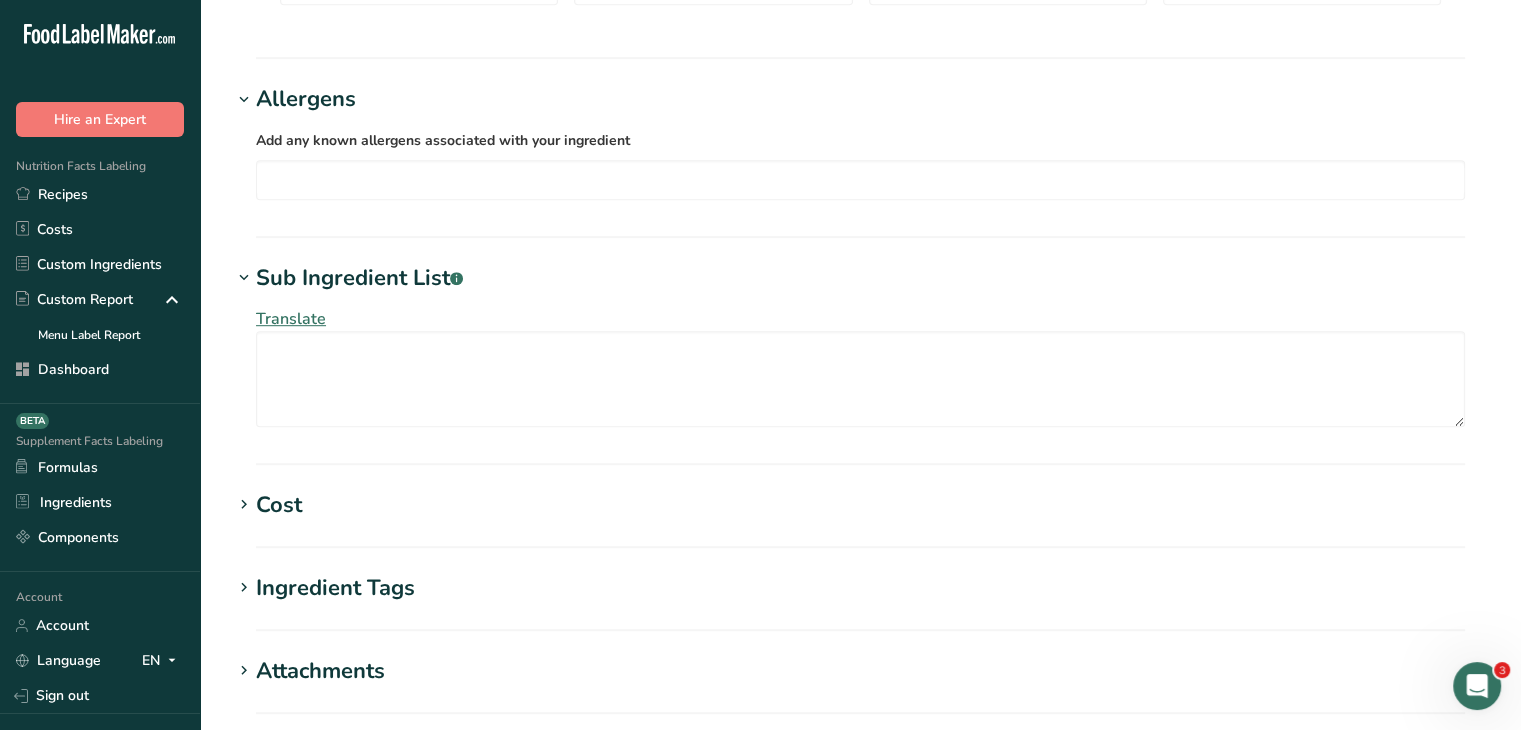 click on "Sub Ingredient List
.a-a{fill:#347362;}.b-a{fill:#fff;}" at bounding box center (359, 278) 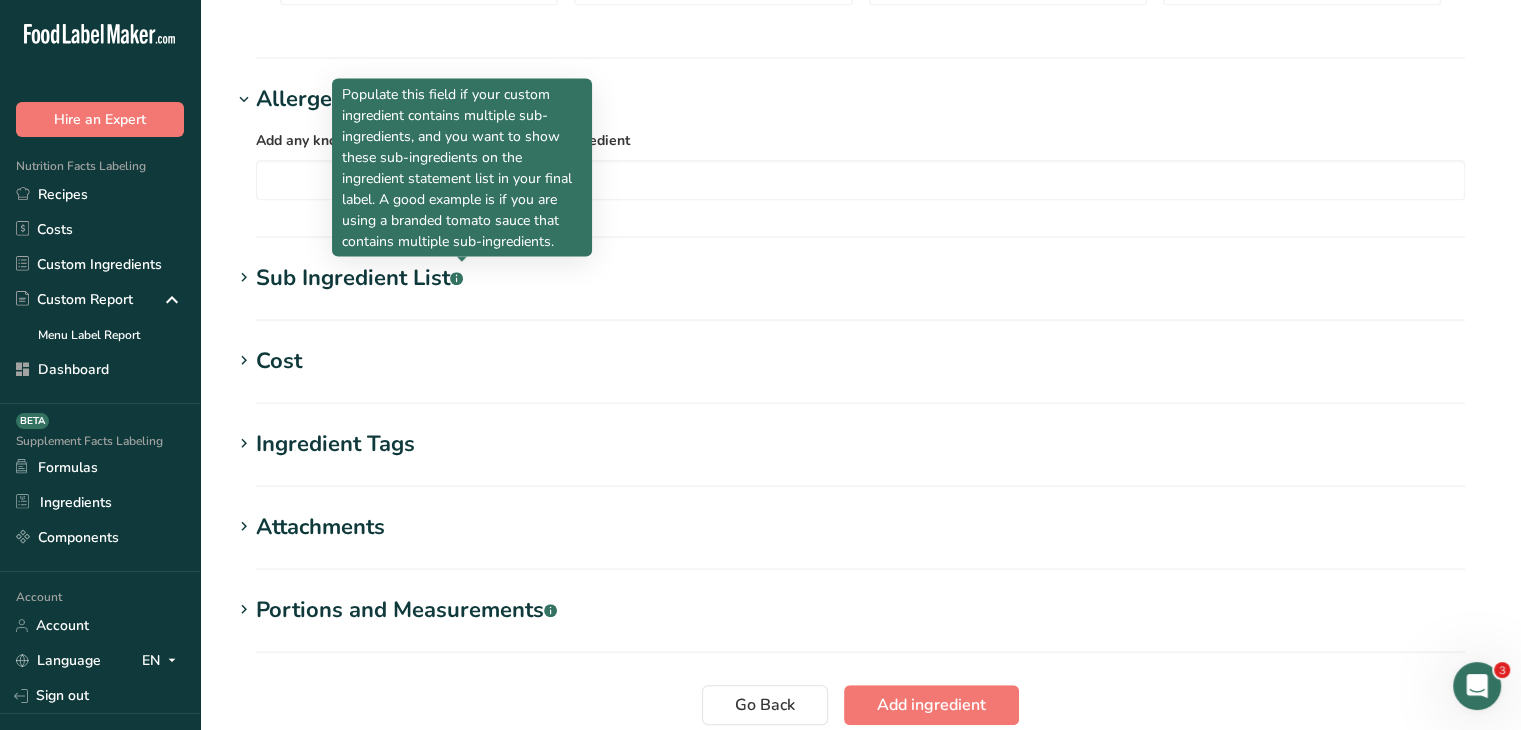click on "Sub Ingredient List
.a-a{fill:#347362;}.b-a{fill:#fff;}" at bounding box center (359, 278) 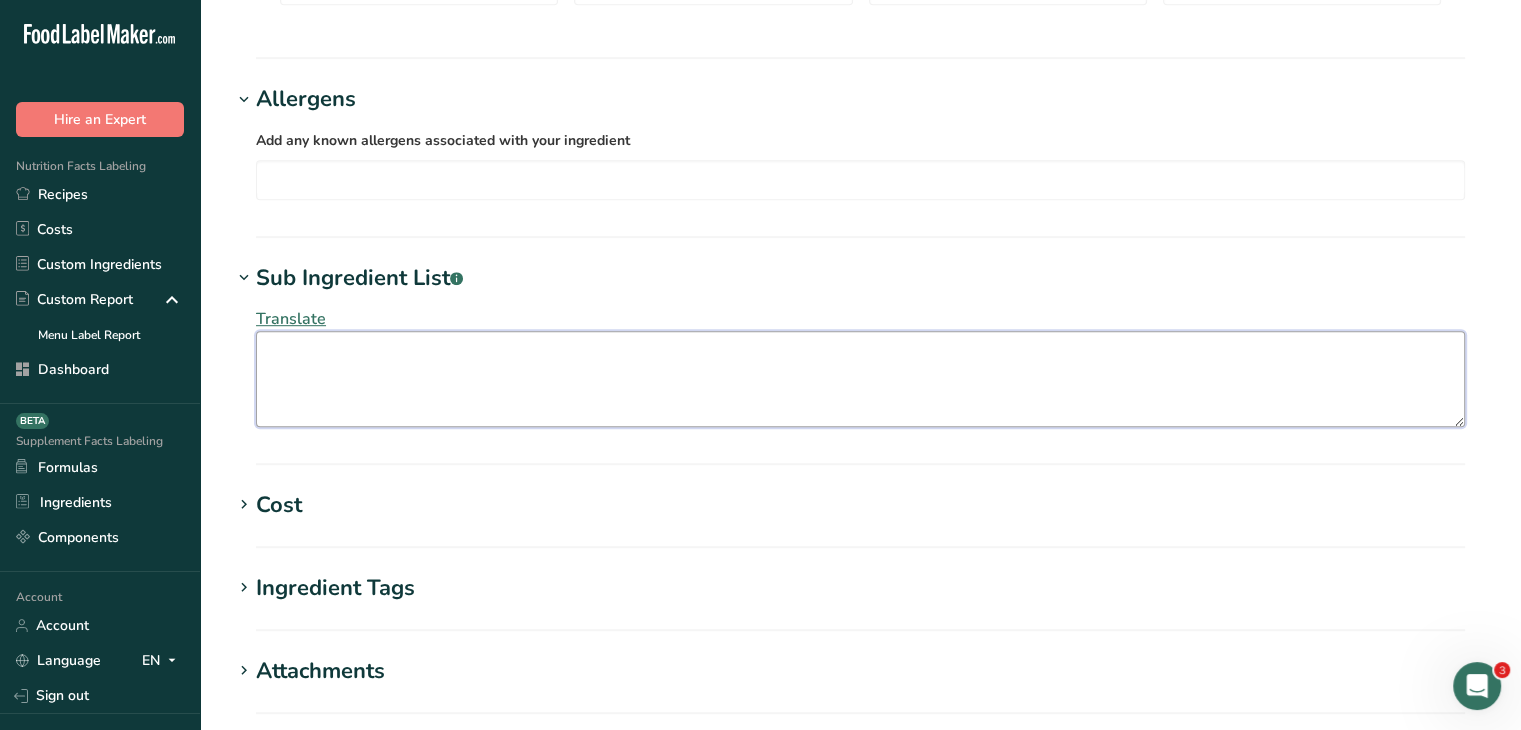 click at bounding box center [860, 379] 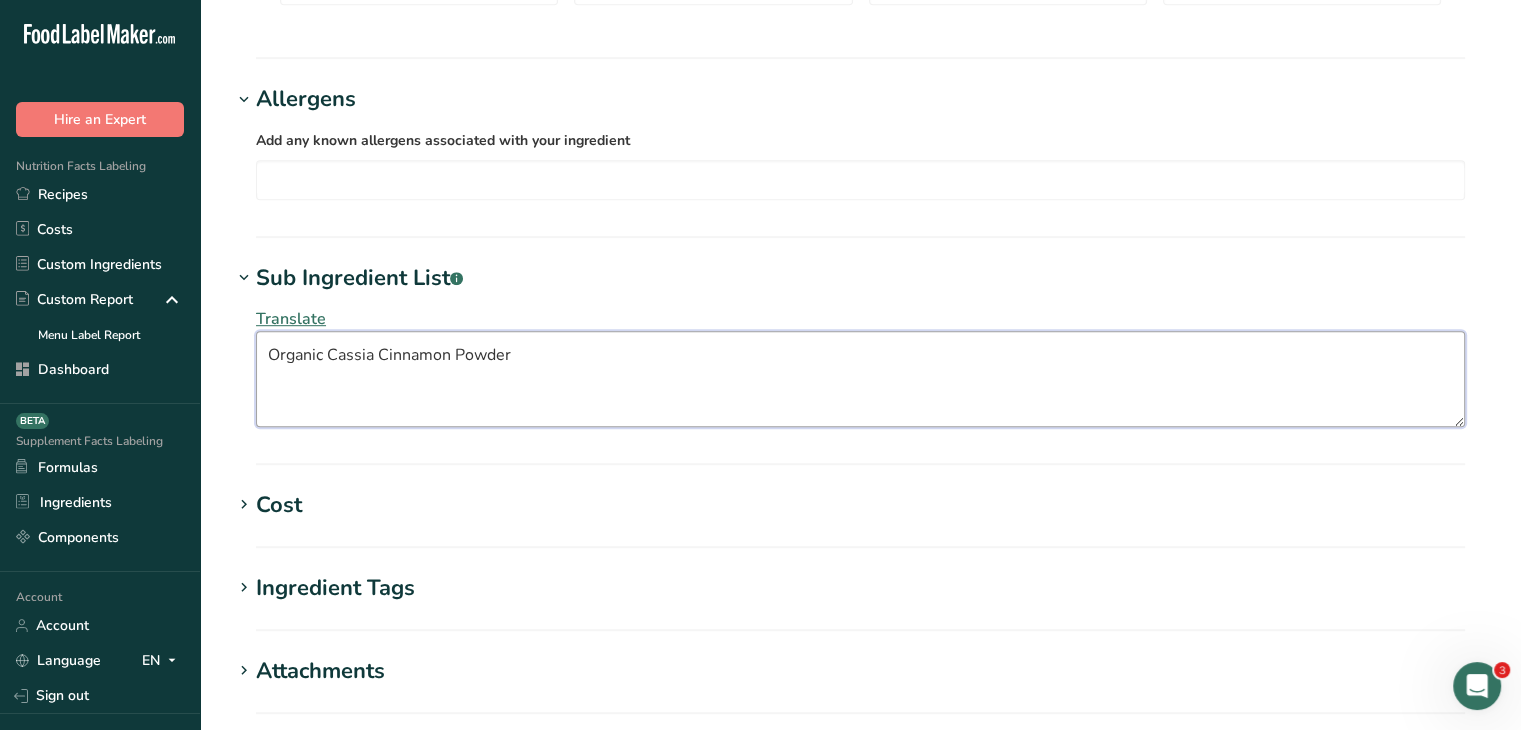 type on "Organic Cassia Cinnamon Powder" 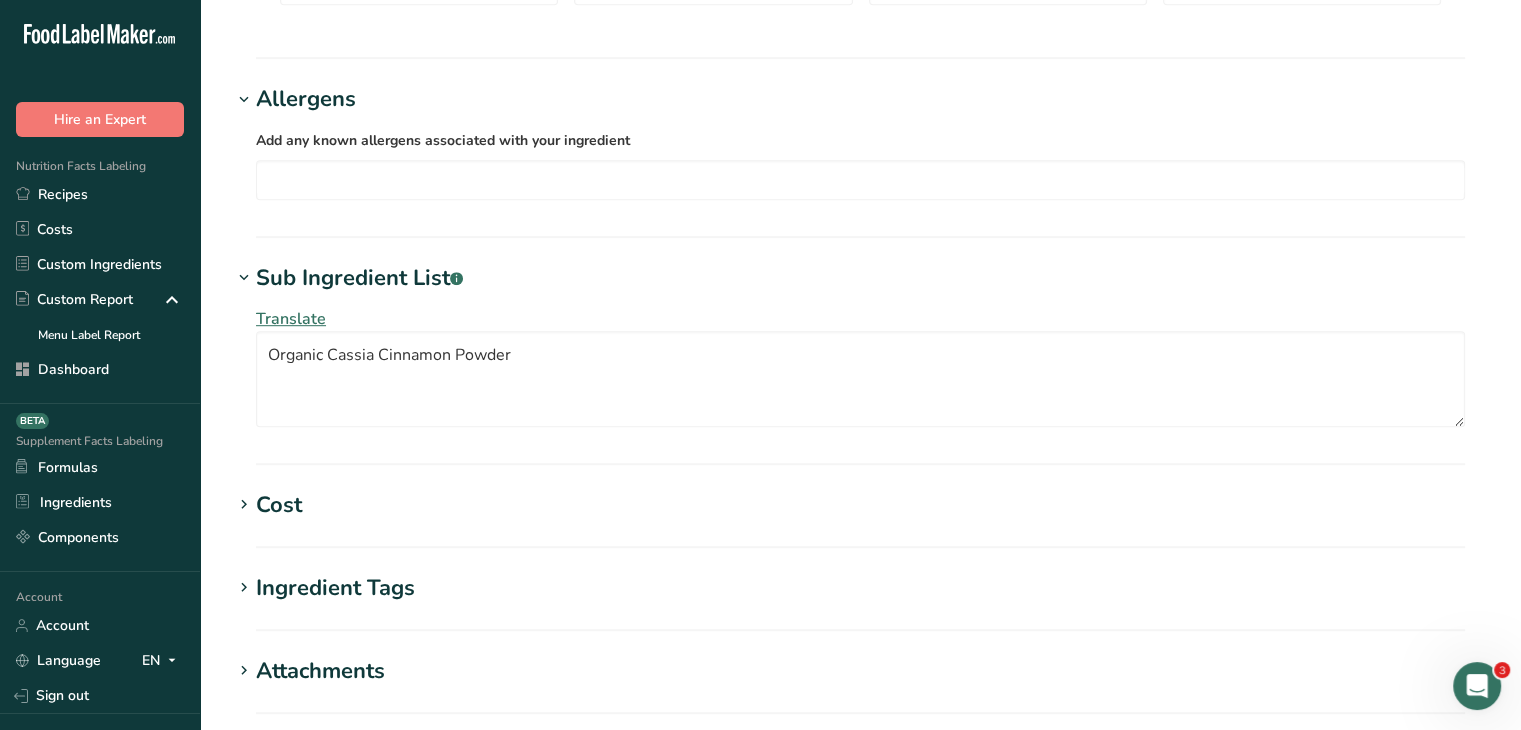 click on "Translate
Organic Cassia Cinnamon Powder" at bounding box center [860, 367] 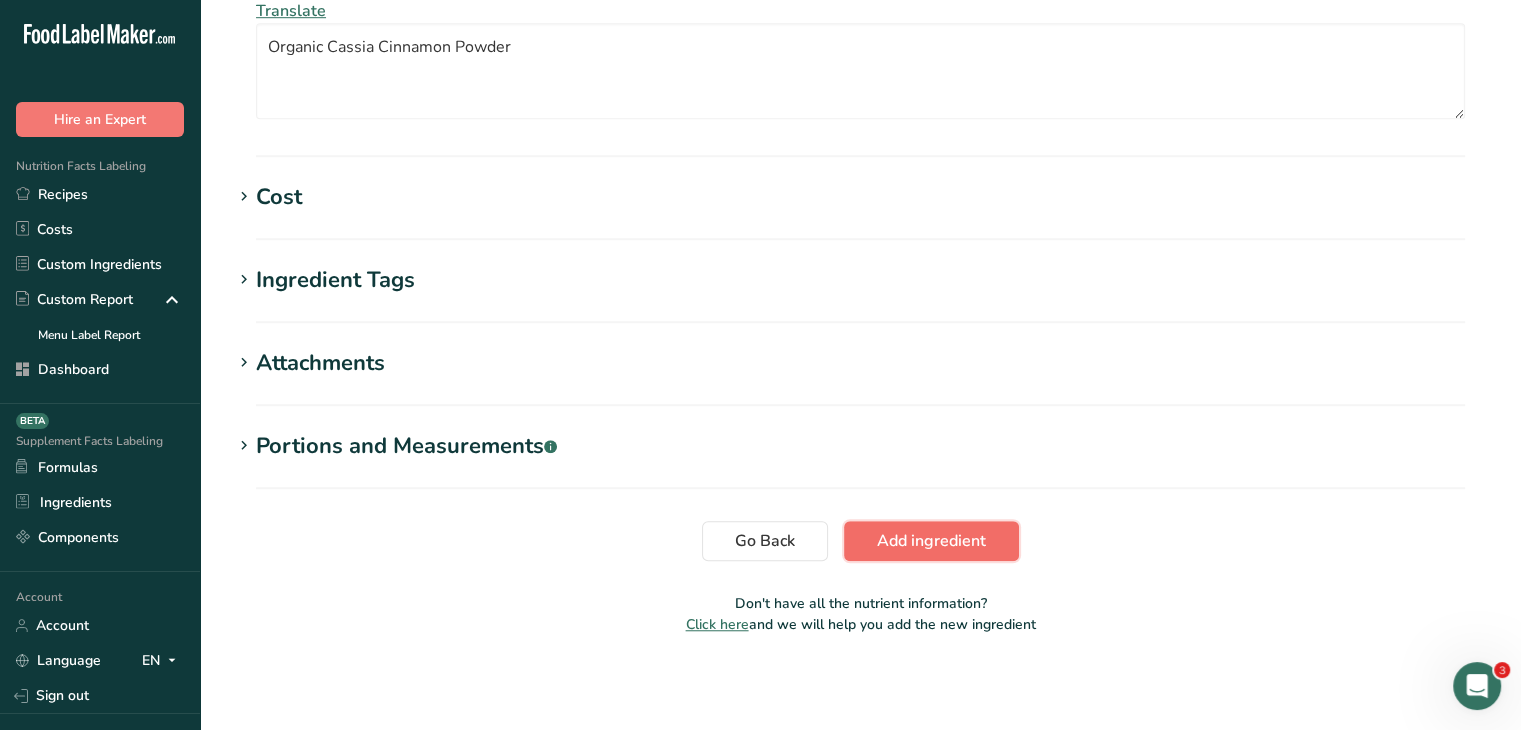 click on "Add ingredient" at bounding box center (931, 541) 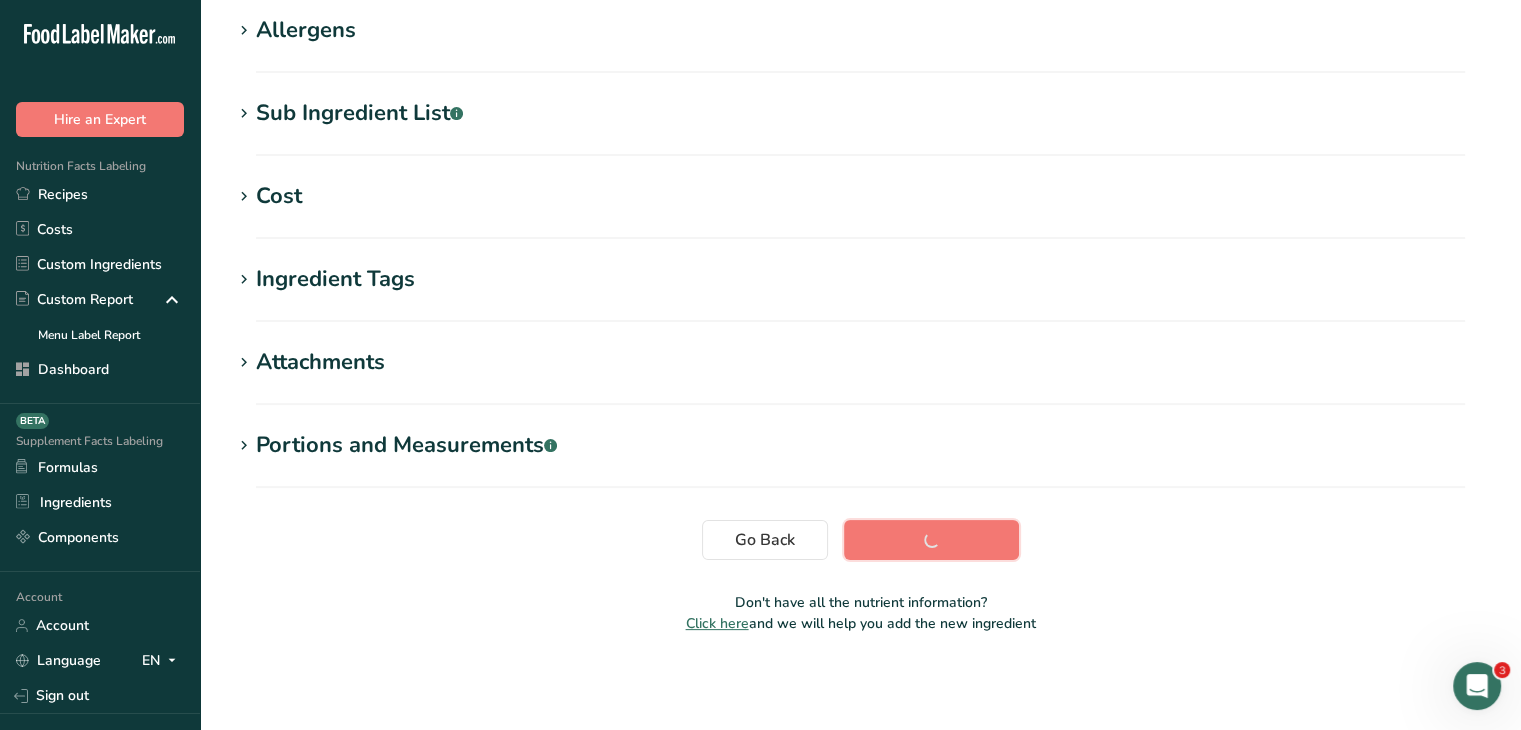 scroll, scrollTop: 328, scrollLeft: 0, axis: vertical 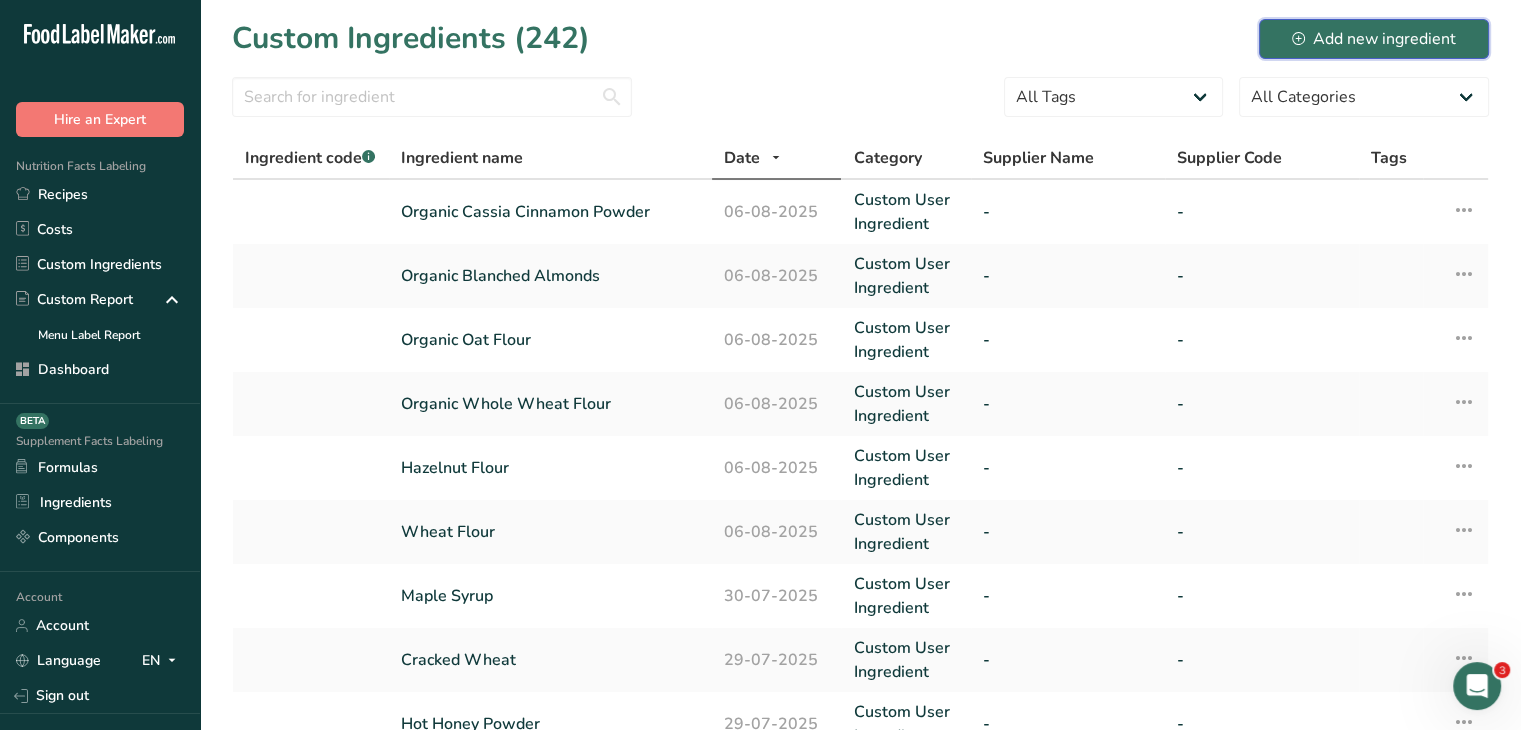 click on "Add new ingredient" at bounding box center [1374, 39] 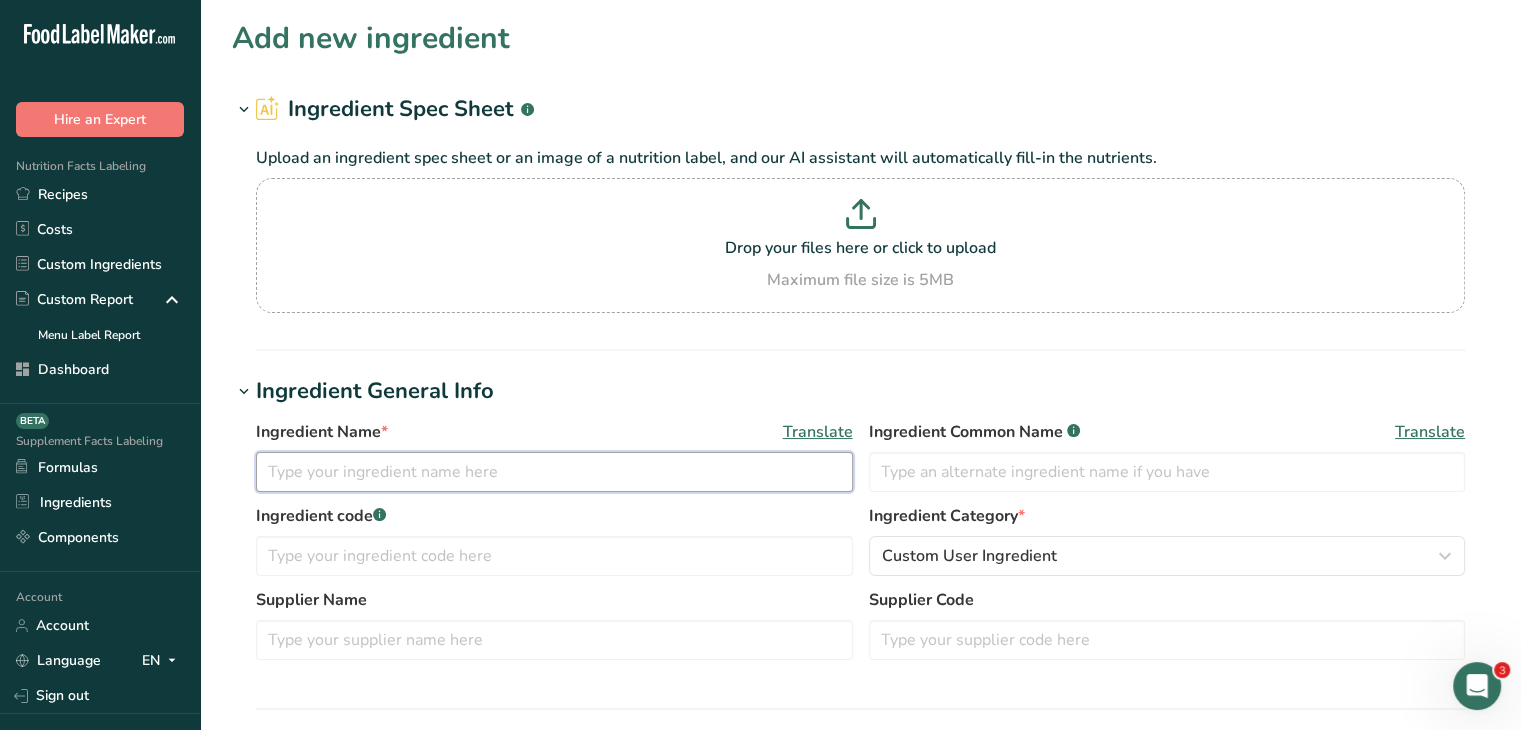 click at bounding box center (554, 472) 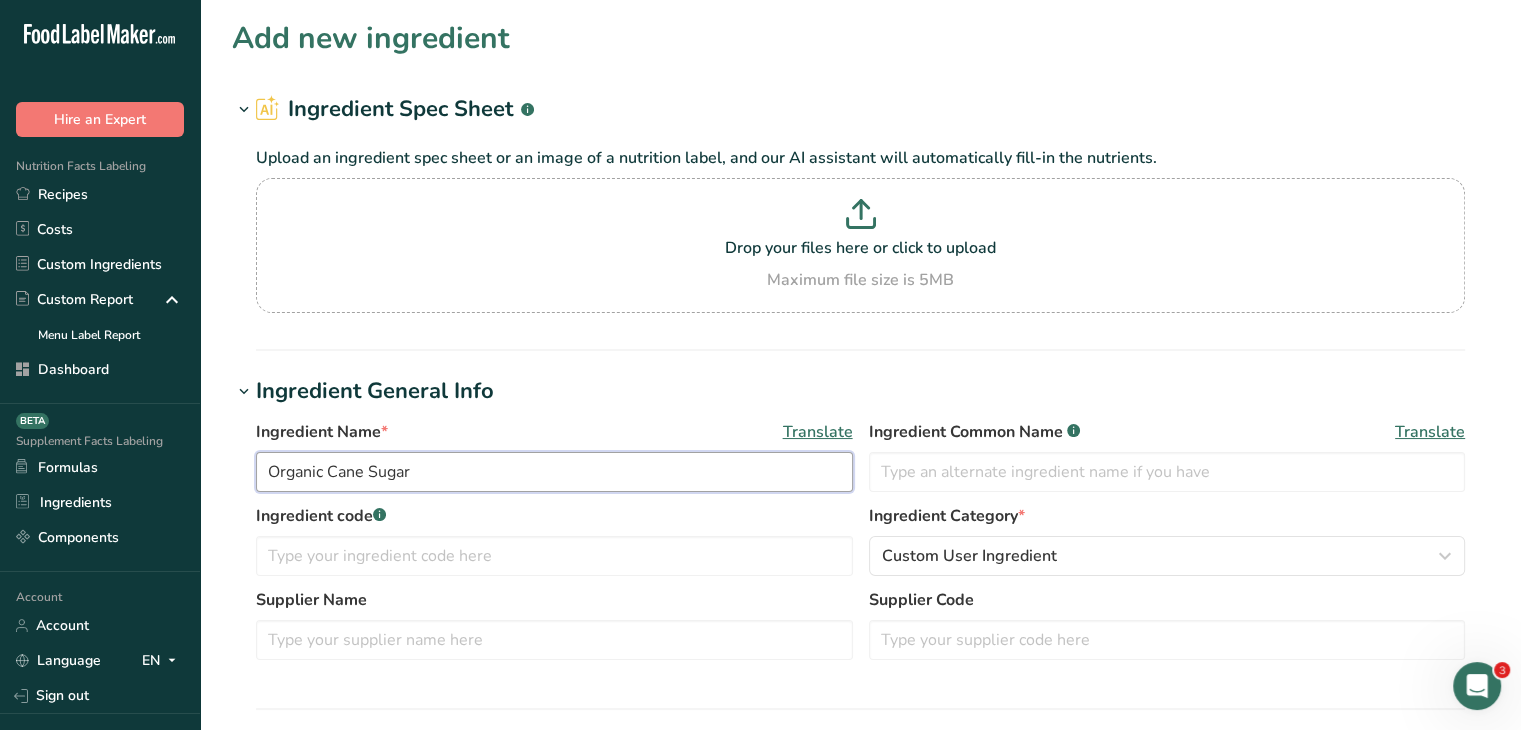 click on "Organic Cane Sugar" at bounding box center (554, 472) 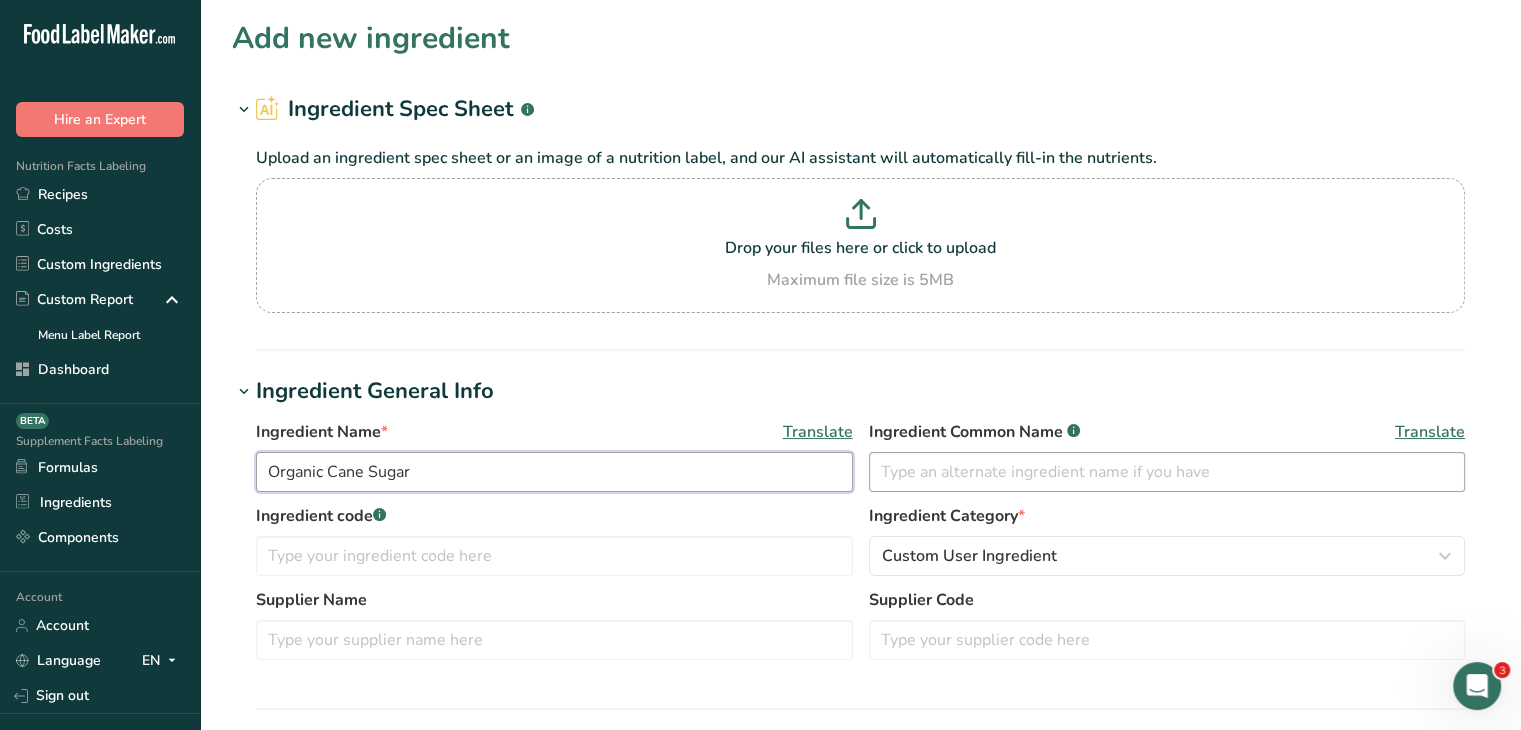 type on "Organic Cane Sugar" 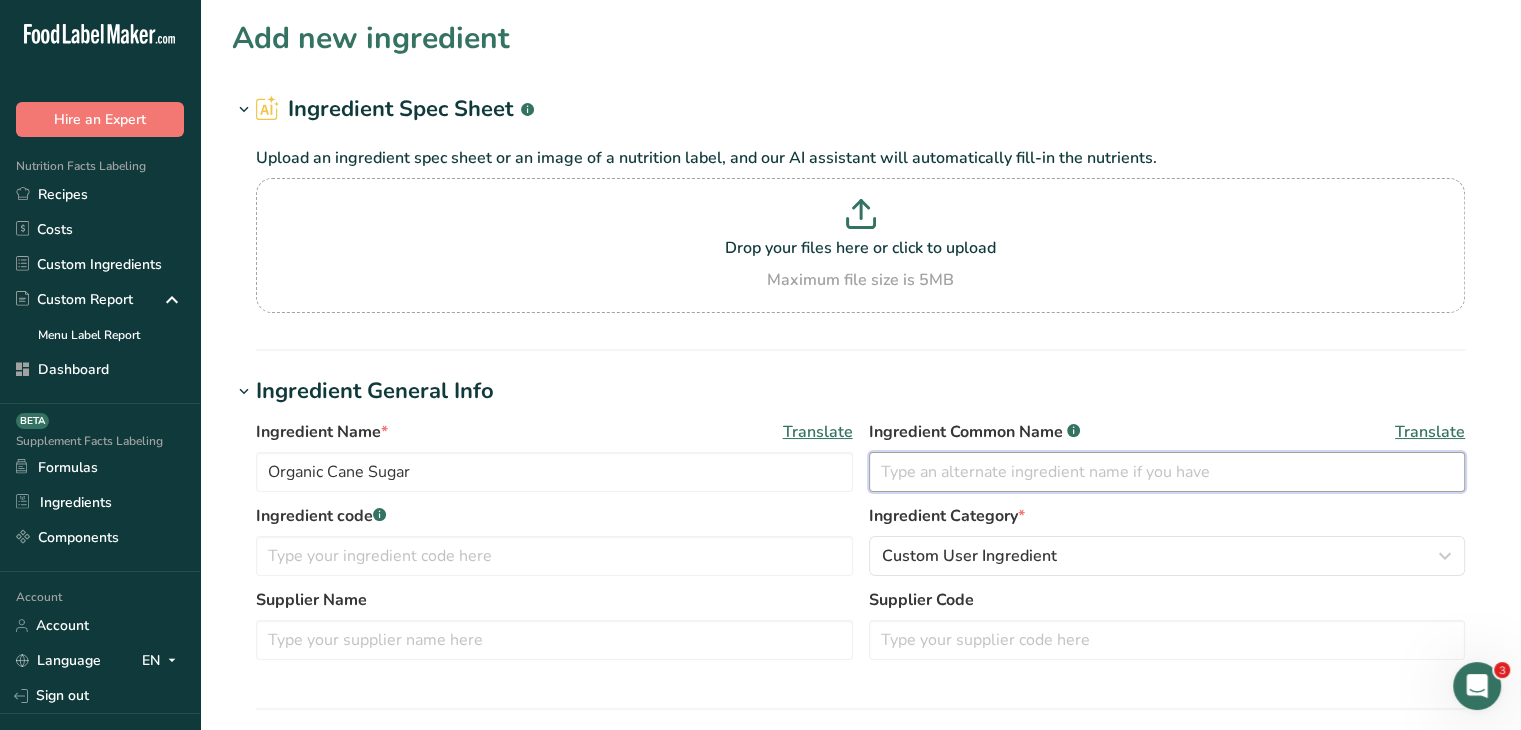 click at bounding box center [1167, 472] 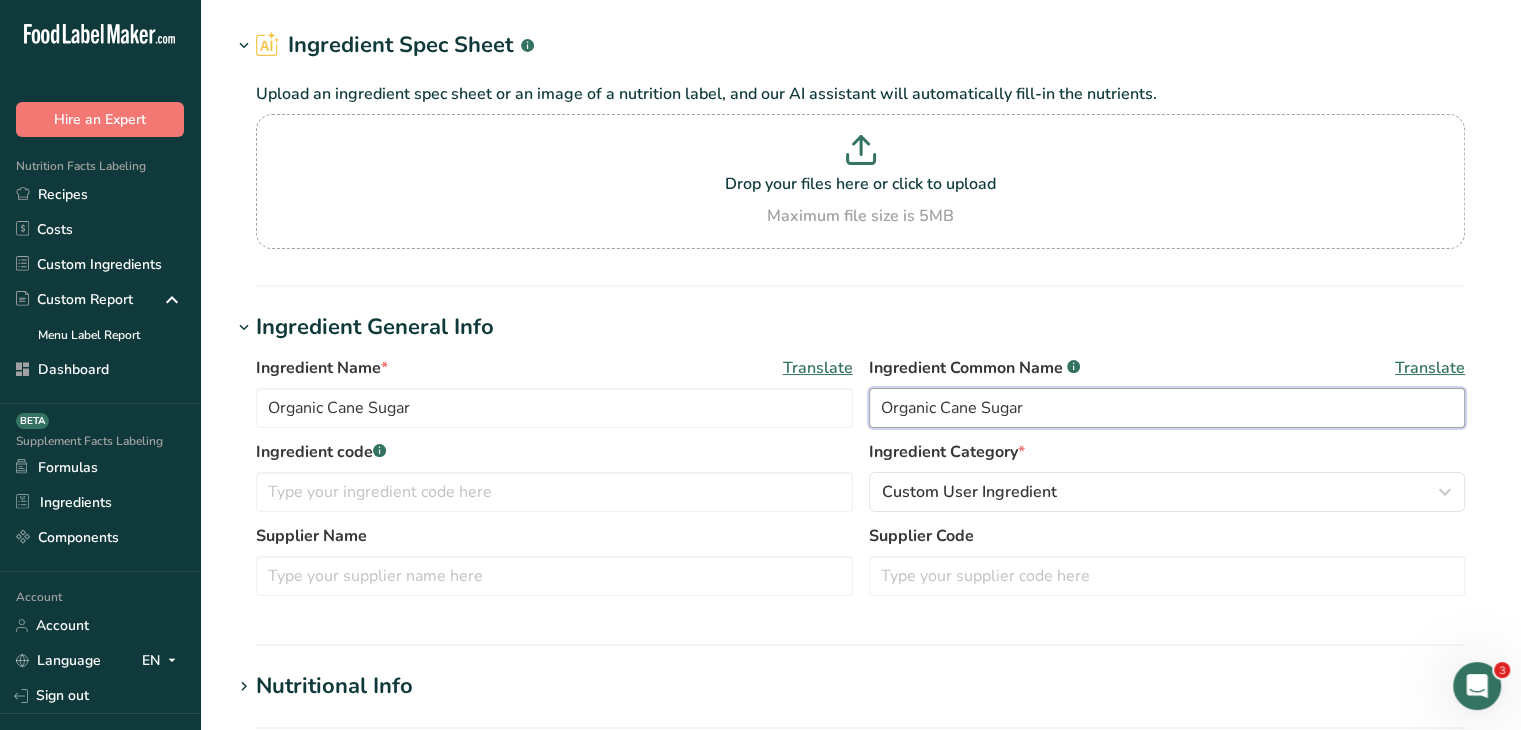 scroll, scrollTop: 100, scrollLeft: 0, axis: vertical 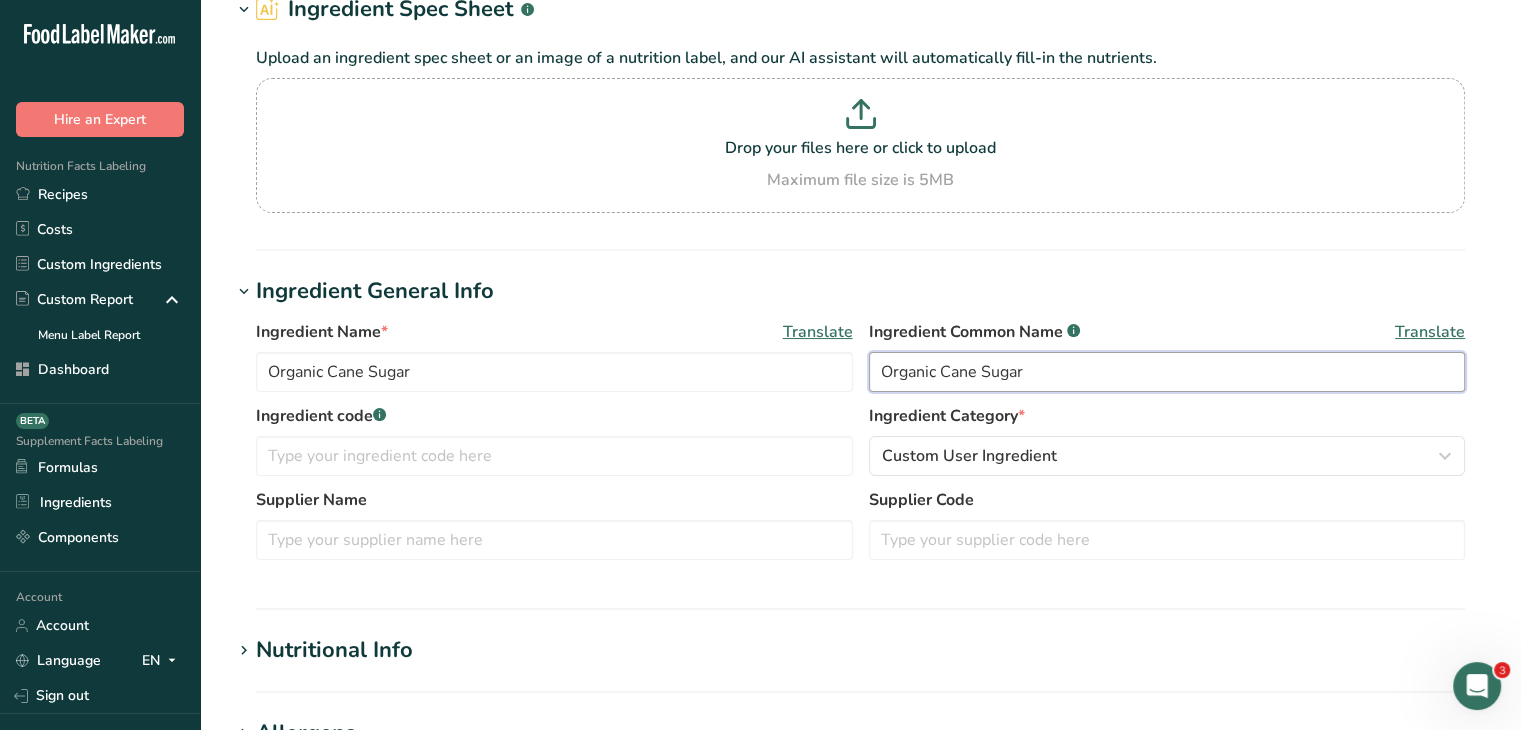 type on "Organic Cane Sugar" 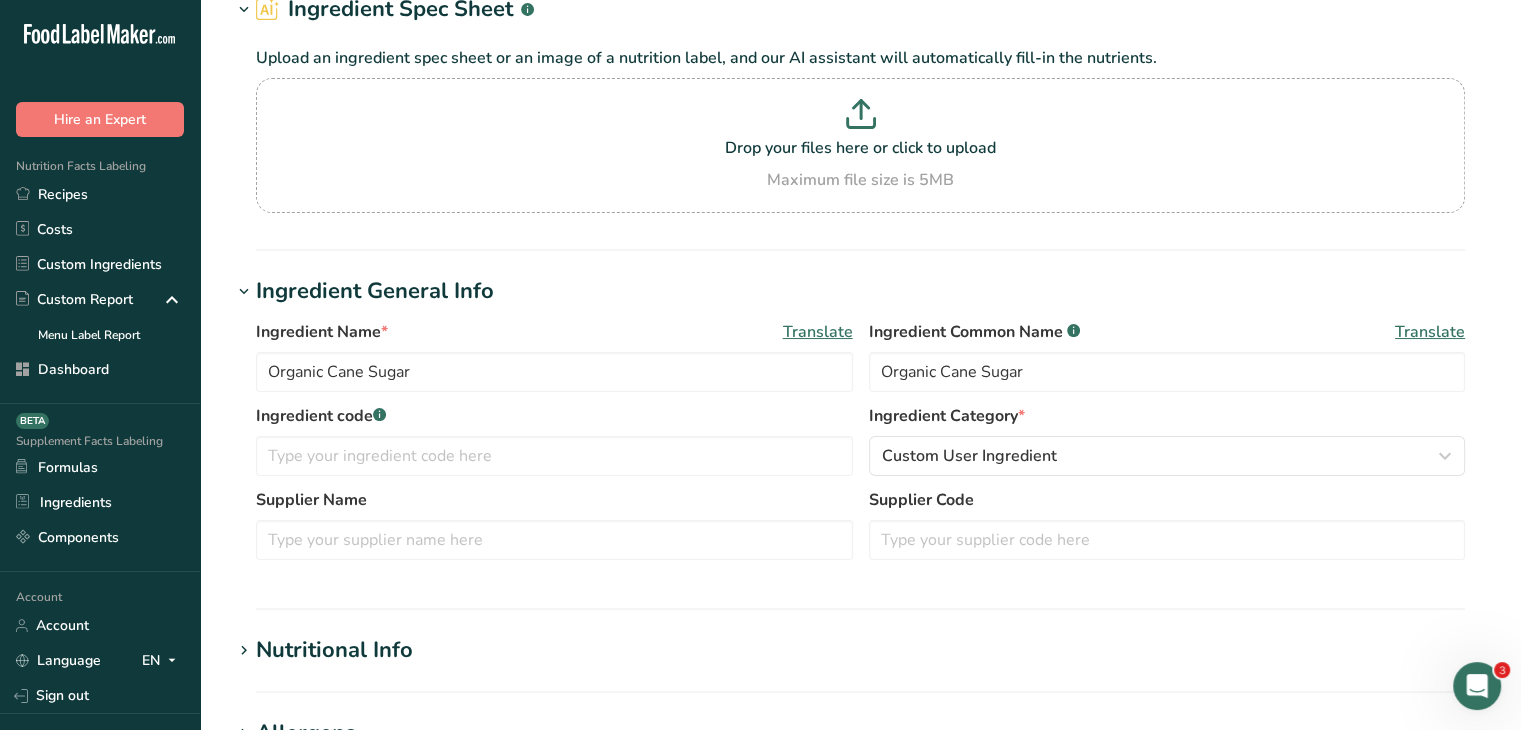 click on "Add new ingredient
Ingredient Spec Sheet
.a-a{fill:#347362;}.b-a{fill:#fff;}
Upload an ingredient spec sheet or an image of a nutrition label, and our AI assistant will automatically fill-in the nutrients.
Drop your files here or click to upload
Maximum file size is 5MB
Ingredient General Info
Ingredient Name *
Translate
Organic Cane Sugar
Ingredient Common Name
.a-a{fill:#347362;}.b-a{fill:#fff;}
Translate
Organic Cane Sugar
Ingredient code
.a-a{fill:#347362;}.b-a{fill:#fff;}
Ingredient Category *
Custom User Ingredient
Standard Categories" at bounding box center (860, 634) 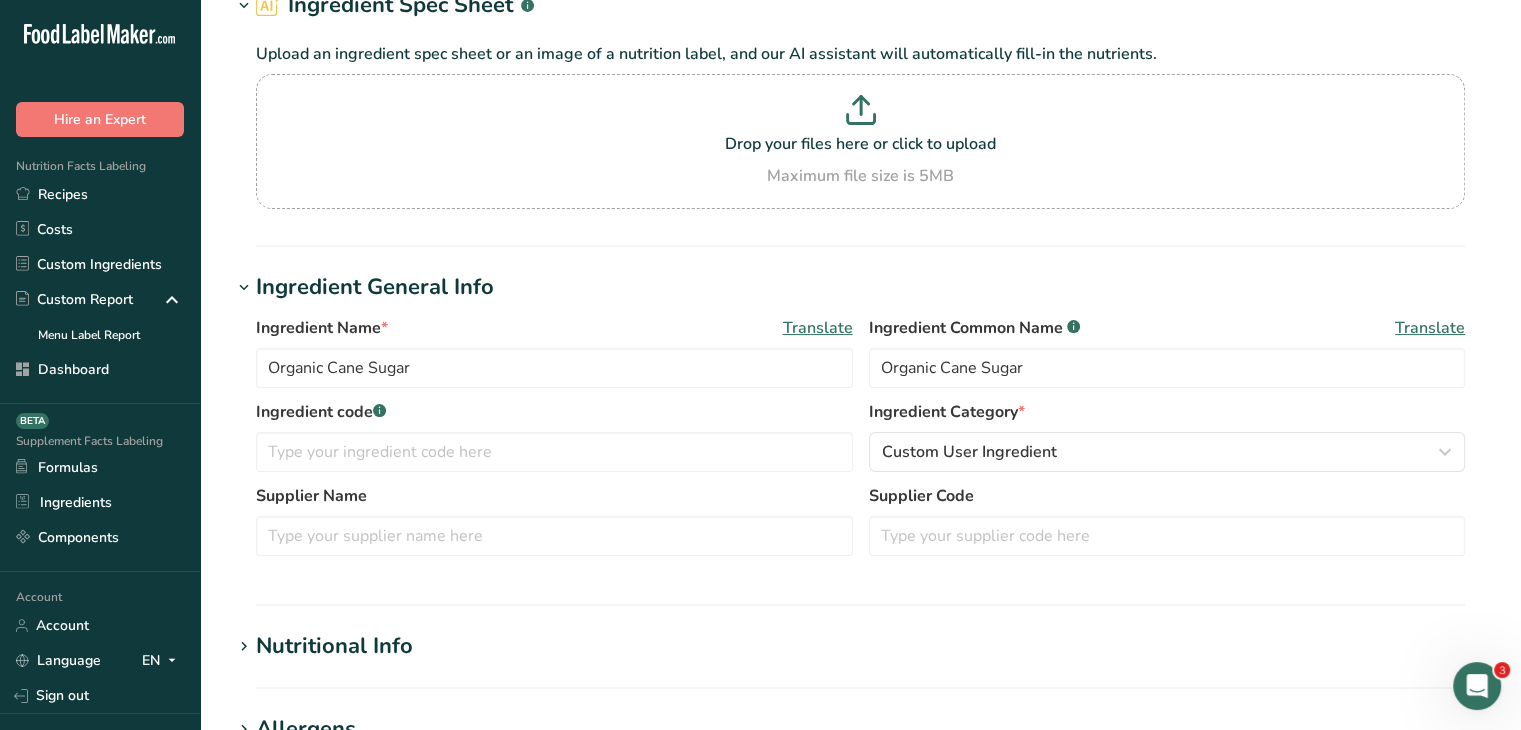 scroll, scrollTop: 100, scrollLeft: 0, axis: vertical 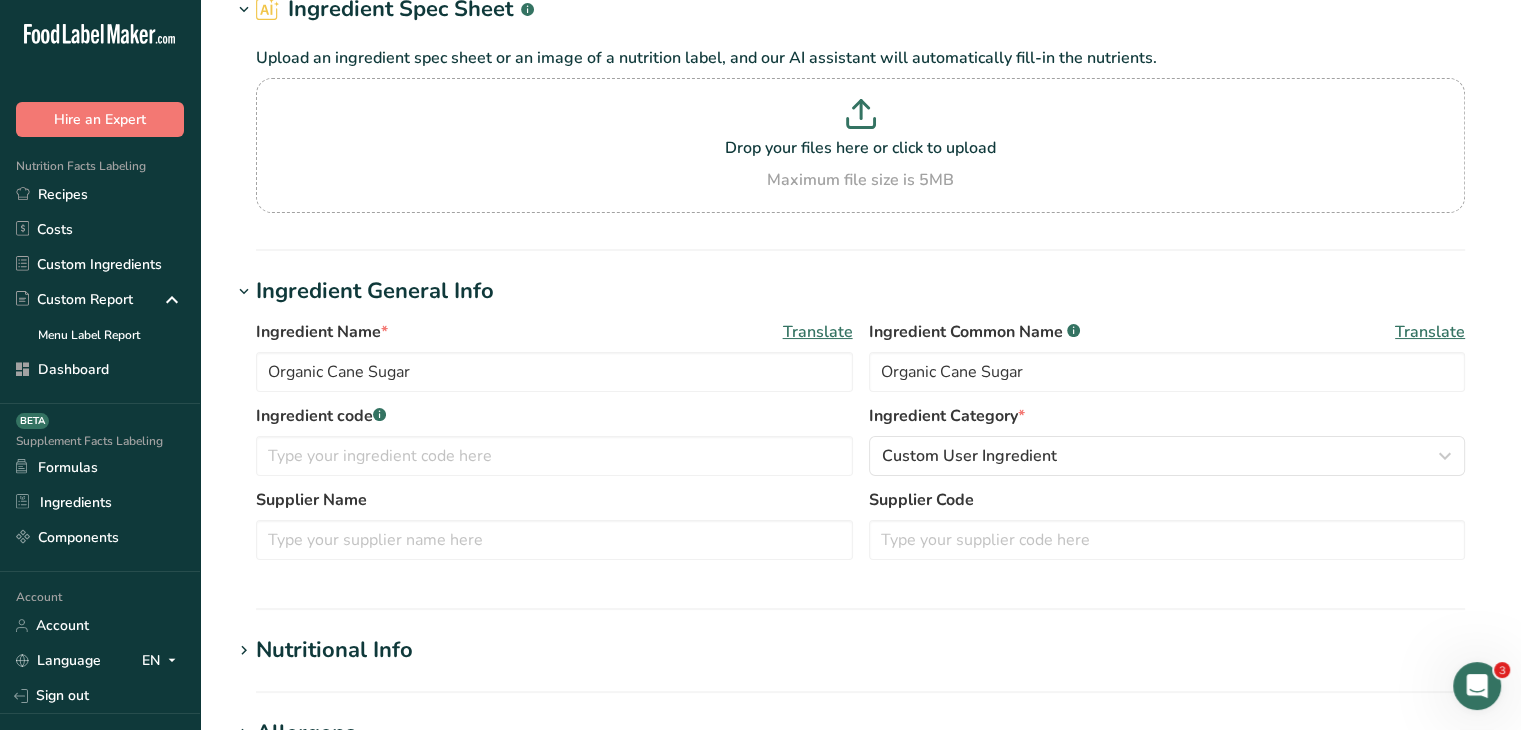 click on "Upload an ingredient spec sheet or an image of a nutrition label, and our AI assistant will automatically fill-in the nutrients.
Drop your files here or click to upload
Maximum file size is 5MB" at bounding box center (860, 125) 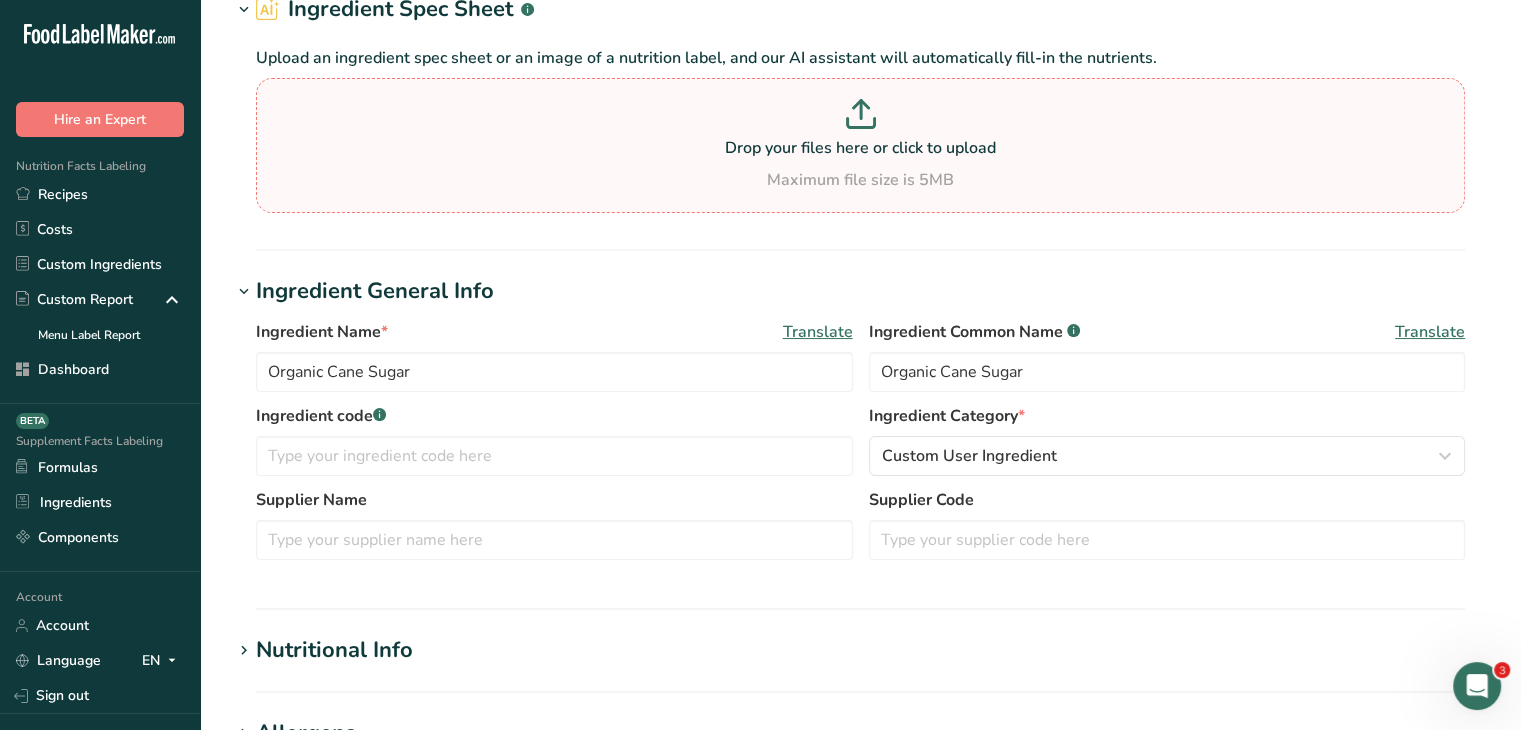 click on "Drop your files here or click to upload
Maximum file size is 5MB" at bounding box center (860, 145) 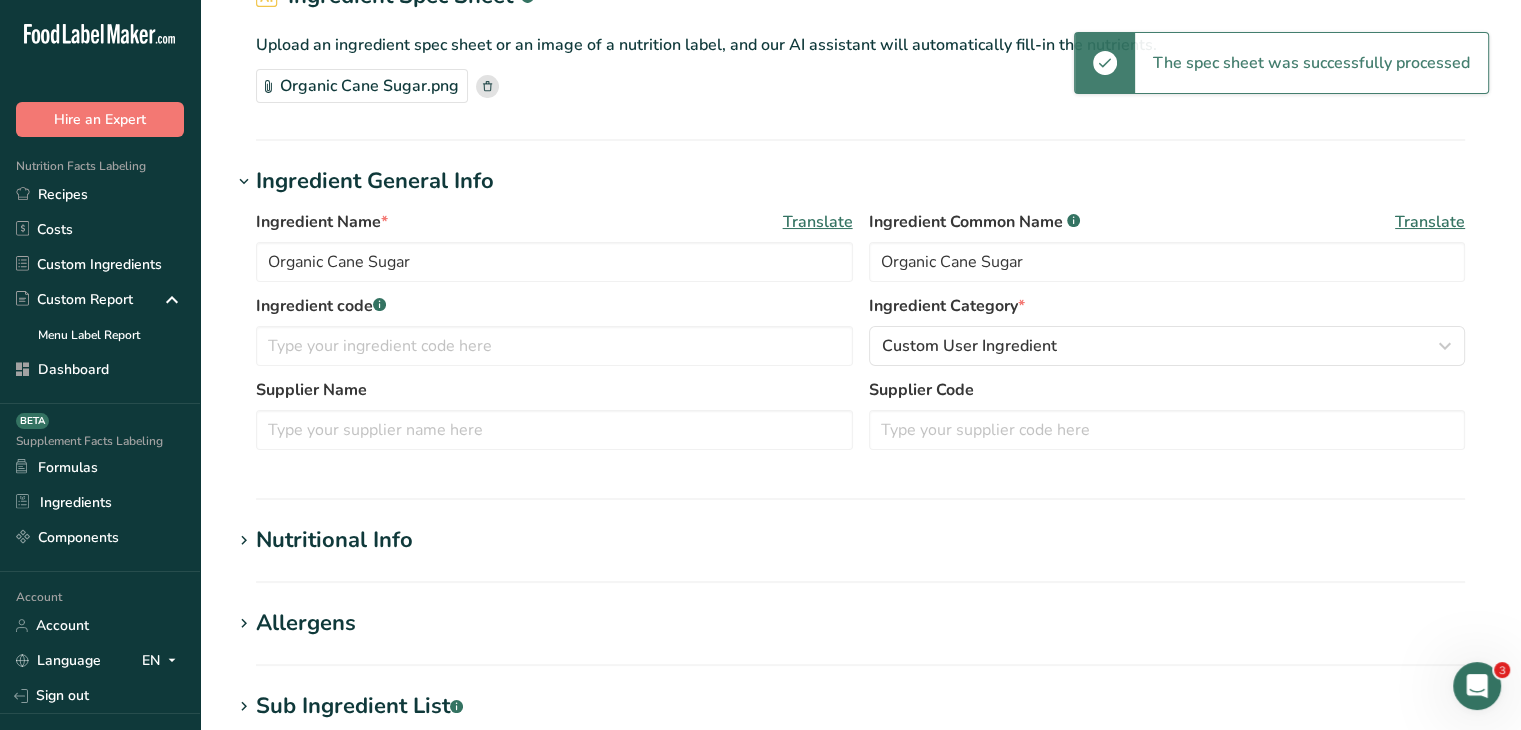 scroll, scrollTop: 300, scrollLeft: 0, axis: vertical 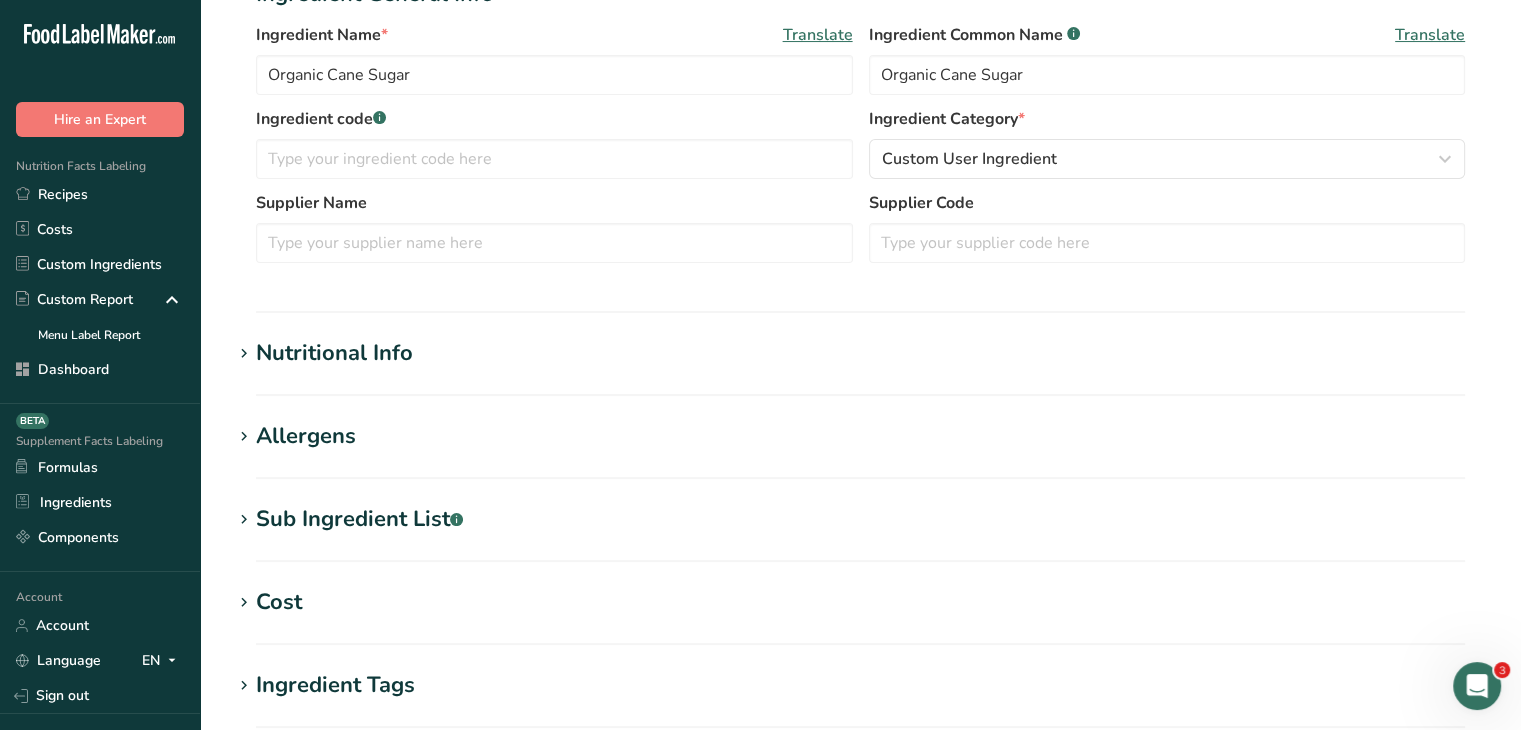 click on "Add new ingredient
Ingredient Spec Sheet
.a-a{fill:#347362;}.b-a{fill:#fff;}
Upload an ingredient spec sheet or an image of a nutrition label, and our AI assistant will automatically fill-in the nutrients.
Organic Cane Sugar.png
Hold Tight!
Our AI tool is busy reading your ingredient spec sheet and pulling out all the juicy details.
Just a moment, and we'll have everything sorted for you!
Ingredient General Info
Ingredient Name *
Translate
Organic Cane Sugar
Ingredient Common Name
.a-a{fill:#347362;}.b-a{fill:#fff;}
Translate
Organic Cane Sugar
Ingredient code
.a-a{fill:#347362;}.b-a{fill:#fff;}
Ingredient Category *" at bounding box center (860, 386) 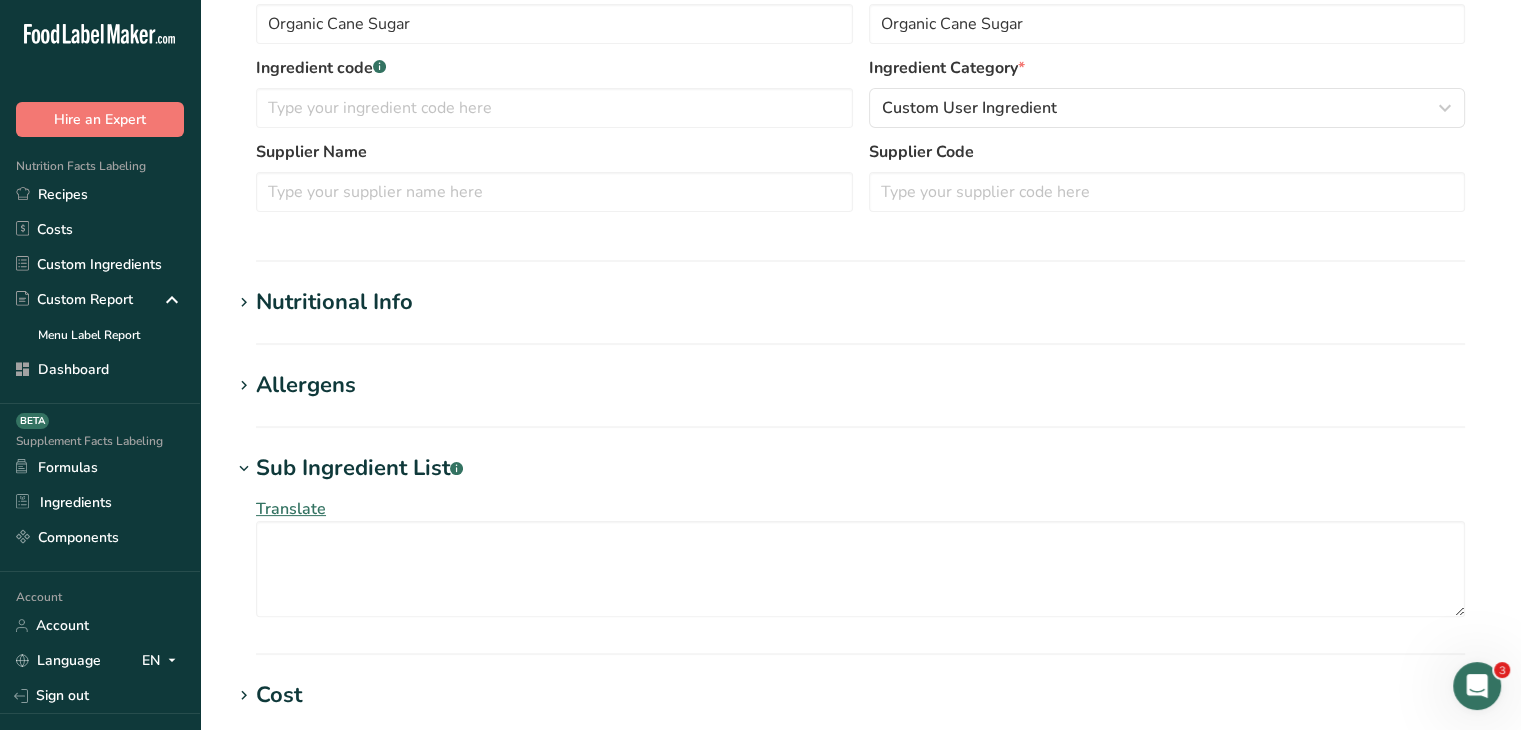 scroll, scrollTop: 800, scrollLeft: 0, axis: vertical 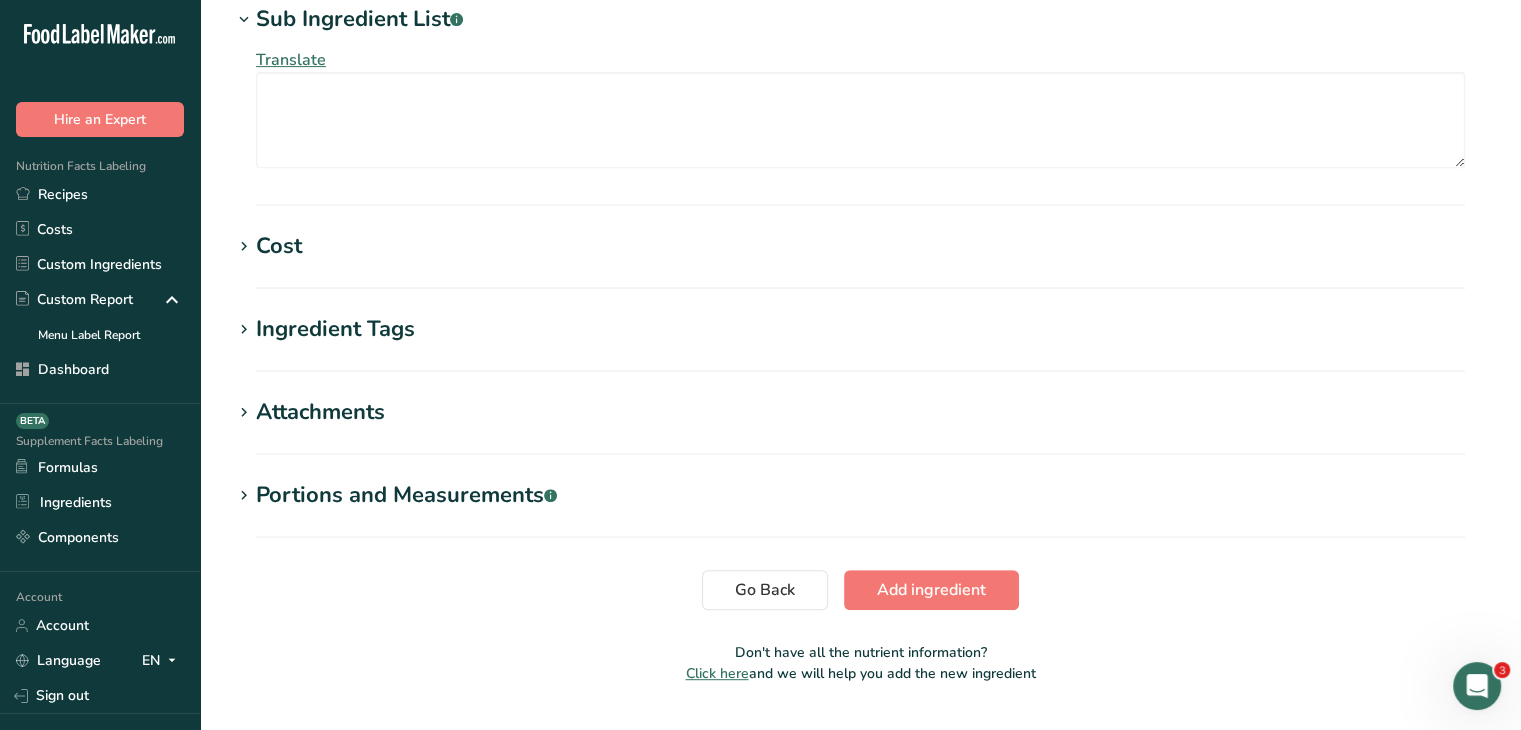 click on "Add new ingredient
Ingredient Spec Sheet
.a-a{fill:#347362;}.b-a{fill:#fff;}
Upload an ingredient spec sheet or an image of a nutrition label, and our AI assistant will automatically fill-in the nutrients.
Organic Cane Sugar.png
Hold Tight!
Our AI tool is busy reading your ingredient spec sheet and pulling out all the juicy details.
Just a moment, and we'll have everything sorted for you!
Ingredient General Info
Ingredient Name *
Translate
Organic Cane Sugar
Ingredient Common Name
.a-a{fill:#347362;}.b-a{fill:#fff;}
Translate
Organic Cane Sugar
Ingredient code
.a-a{fill:#347362;}.b-a{fill:#fff;}
Ingredient Category *" at bounding box center (860, -42) 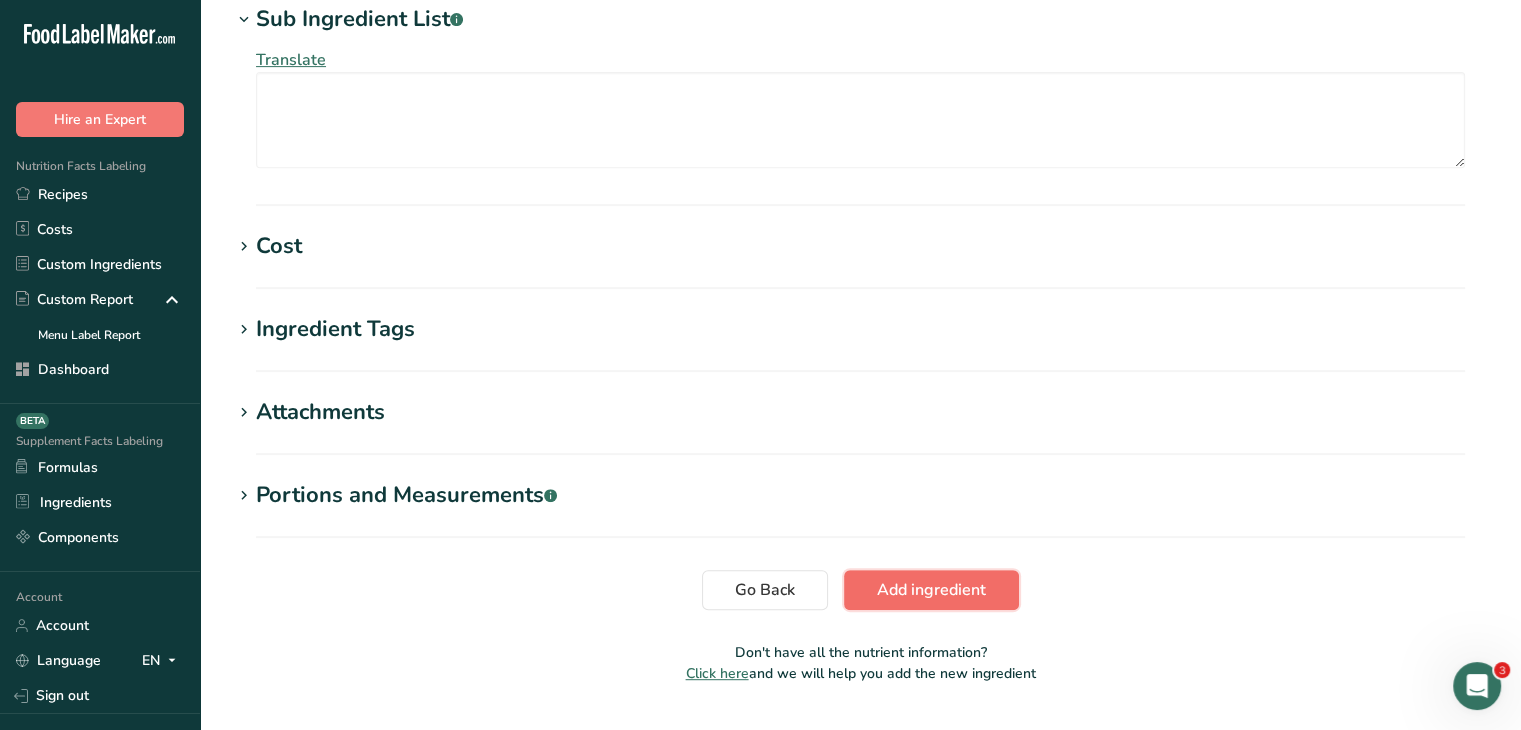 click on "Add ingredient" at bounding box center (931, 590) 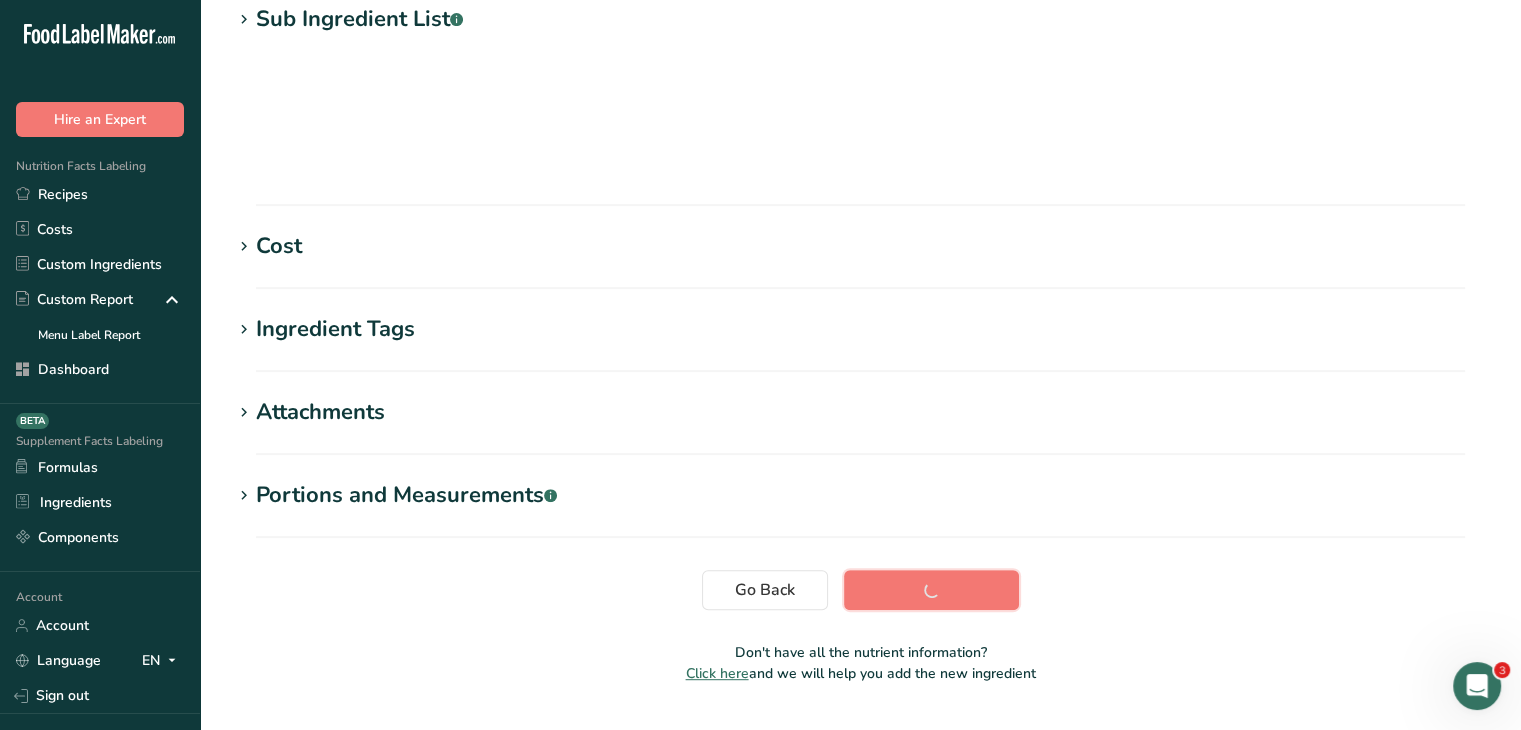 scroll, scrollTop: 328, scrollLeft: 0, axis: vertical 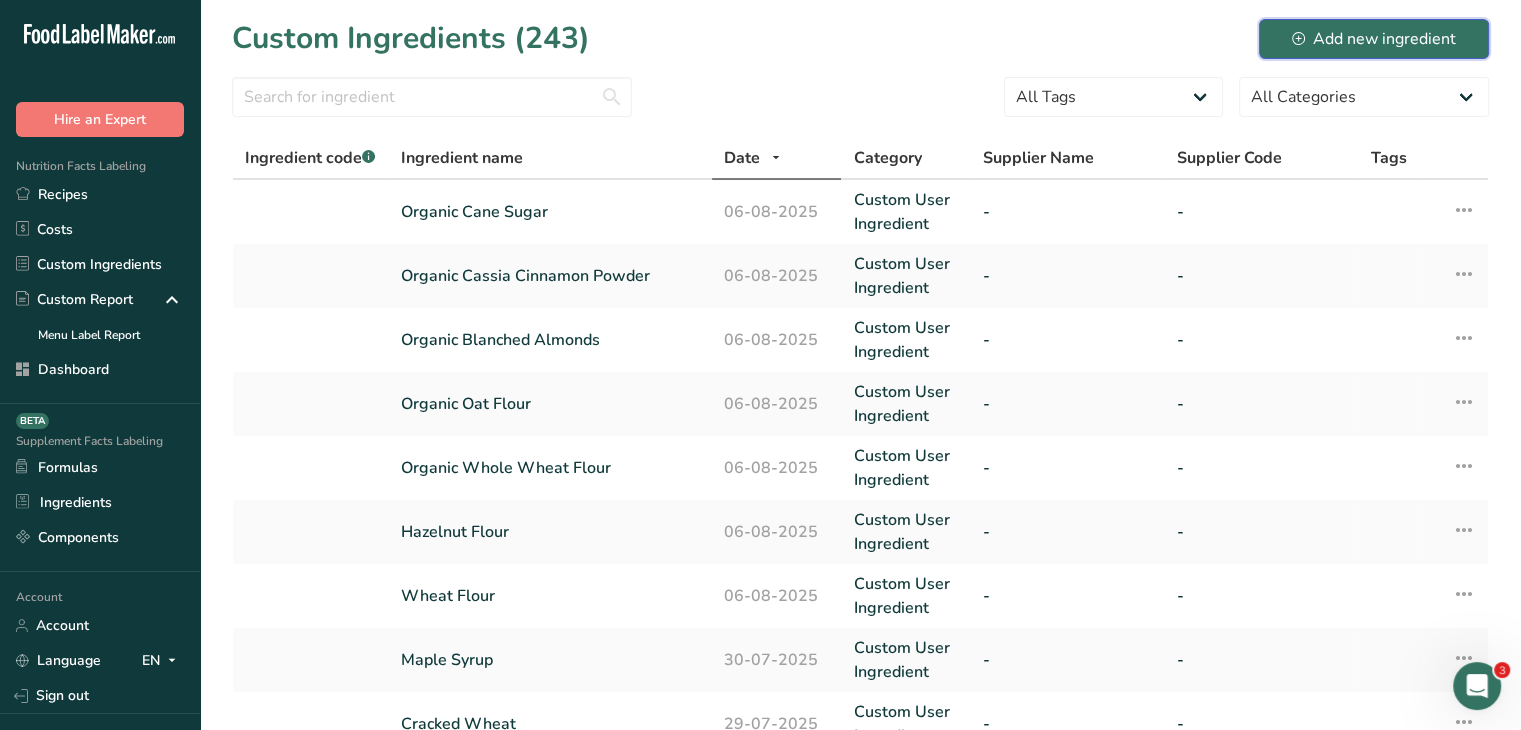 click on "Add new ingredient" at bounding box center (1374, 39) 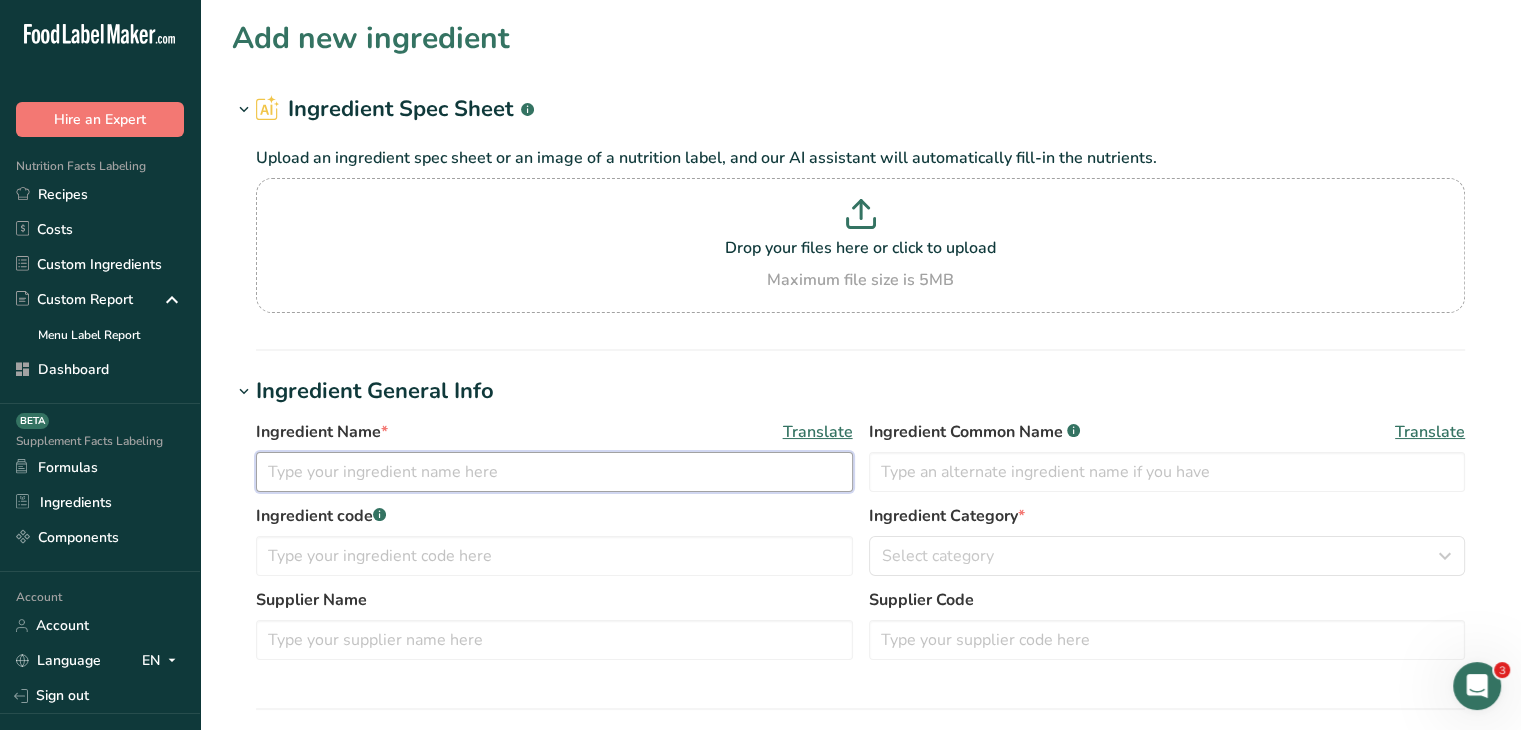 click at bounding box center (554, 472) 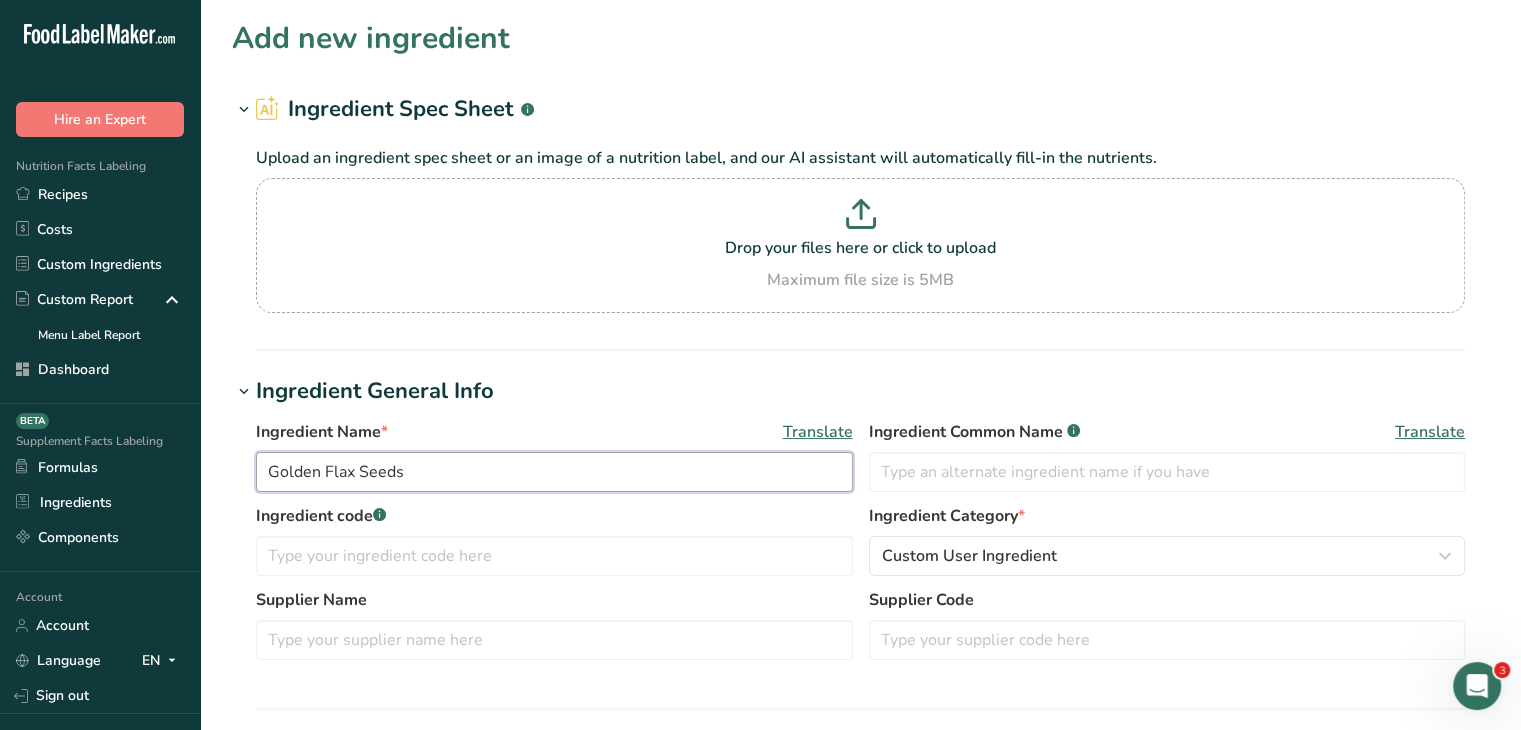 click on "Golden Flax Seeds" at bounding box center (554, 472) 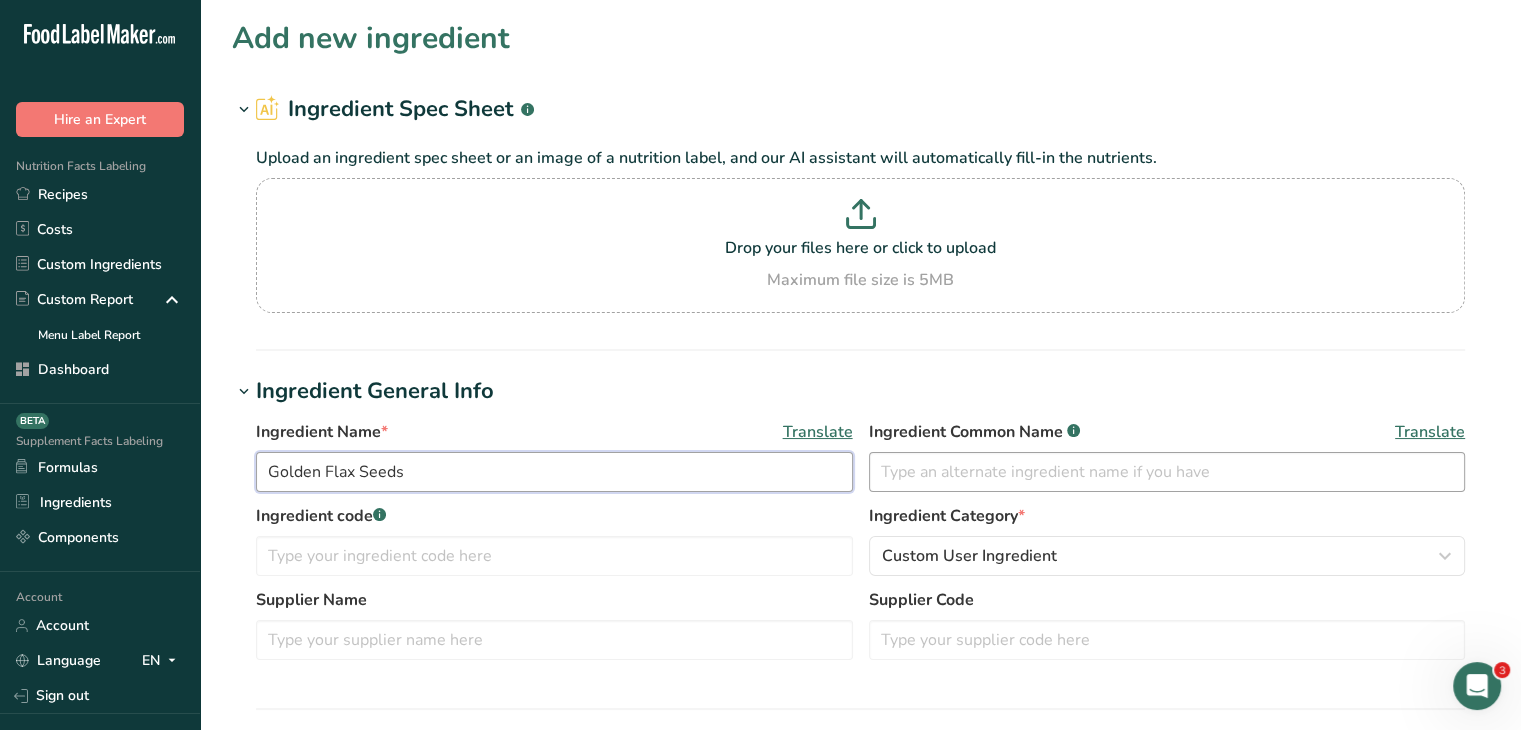 type on "Golden Flax Seeds" 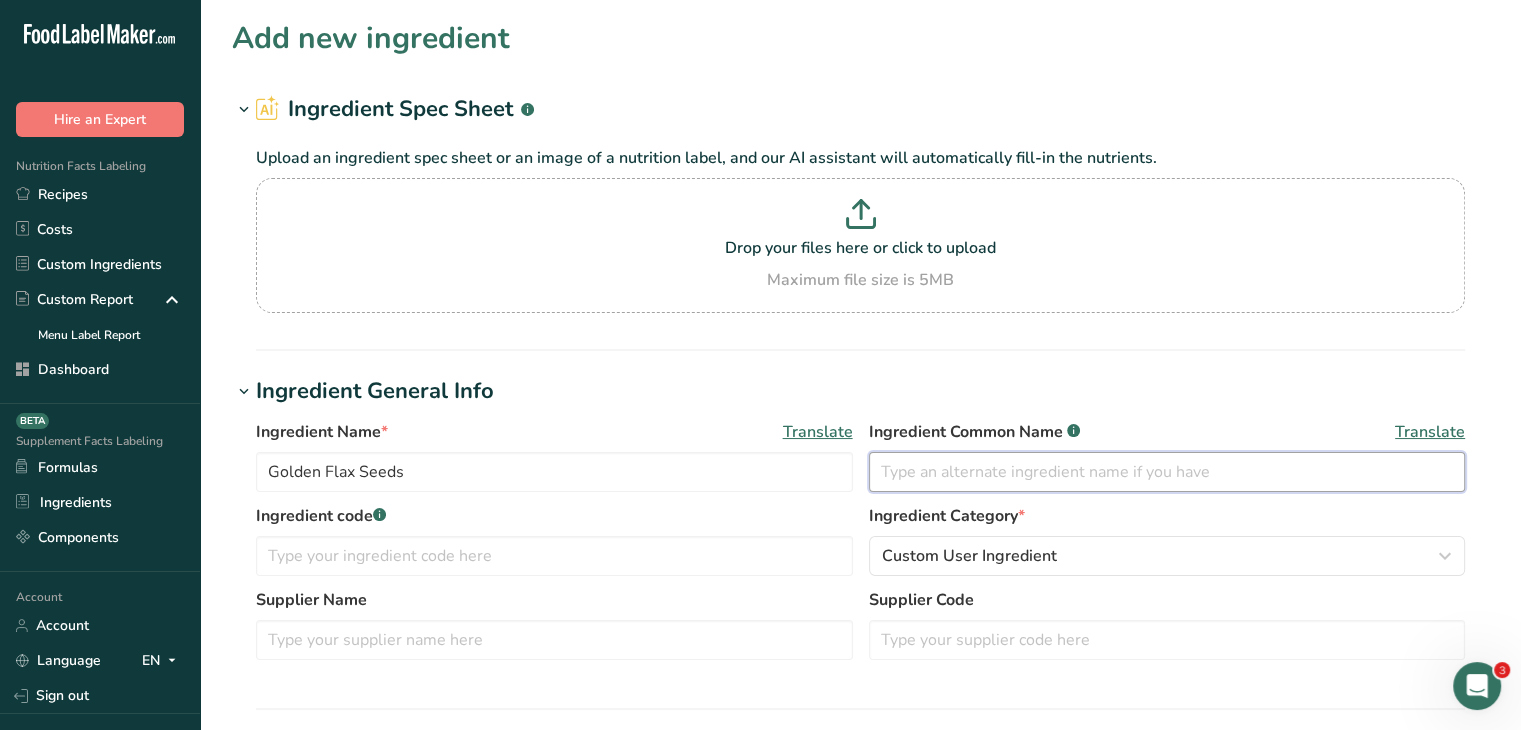 click at bounding box center (1167, 472) 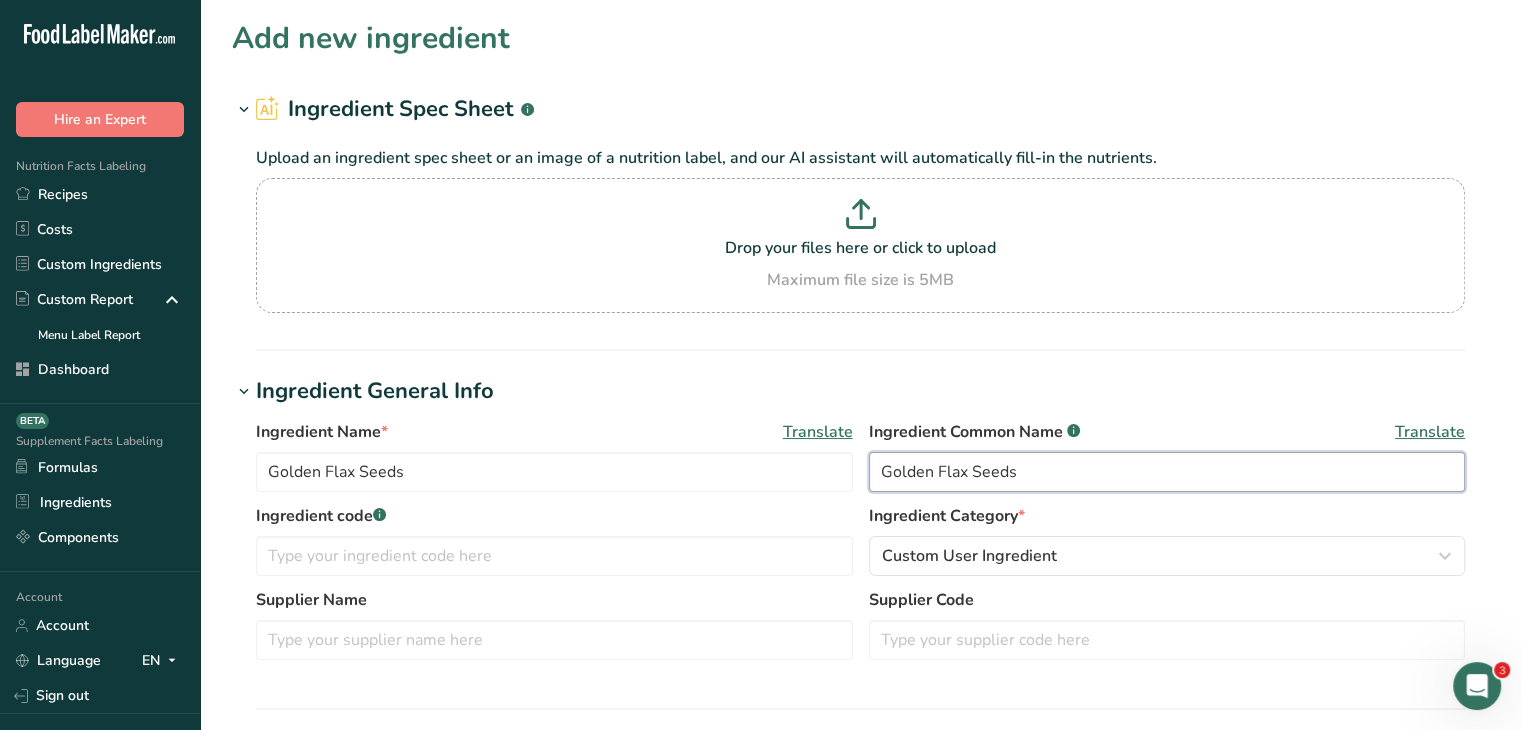 scroll, scrollTop: 200, scrollLeft: 0, axis: vertical 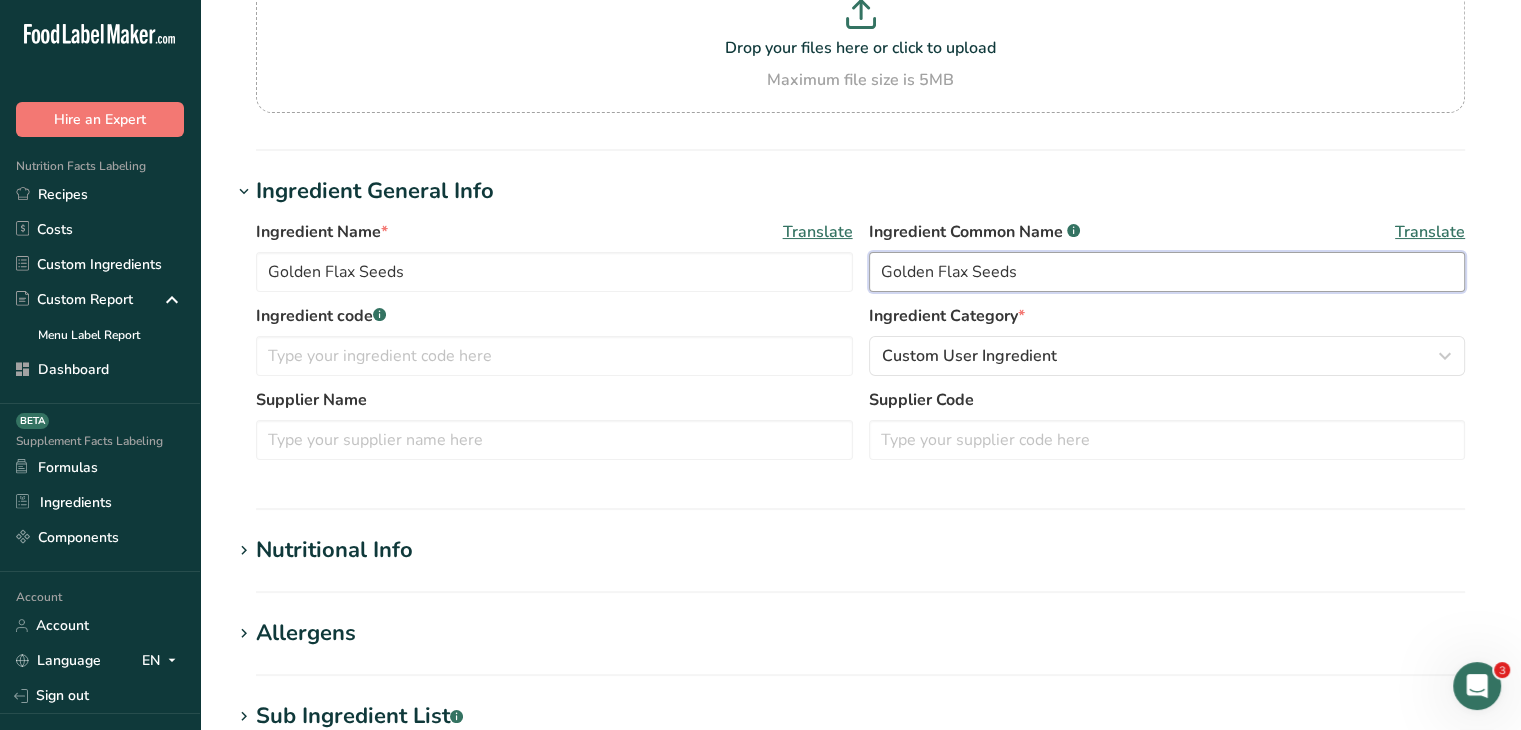 type on "Golden Flax Seeds" 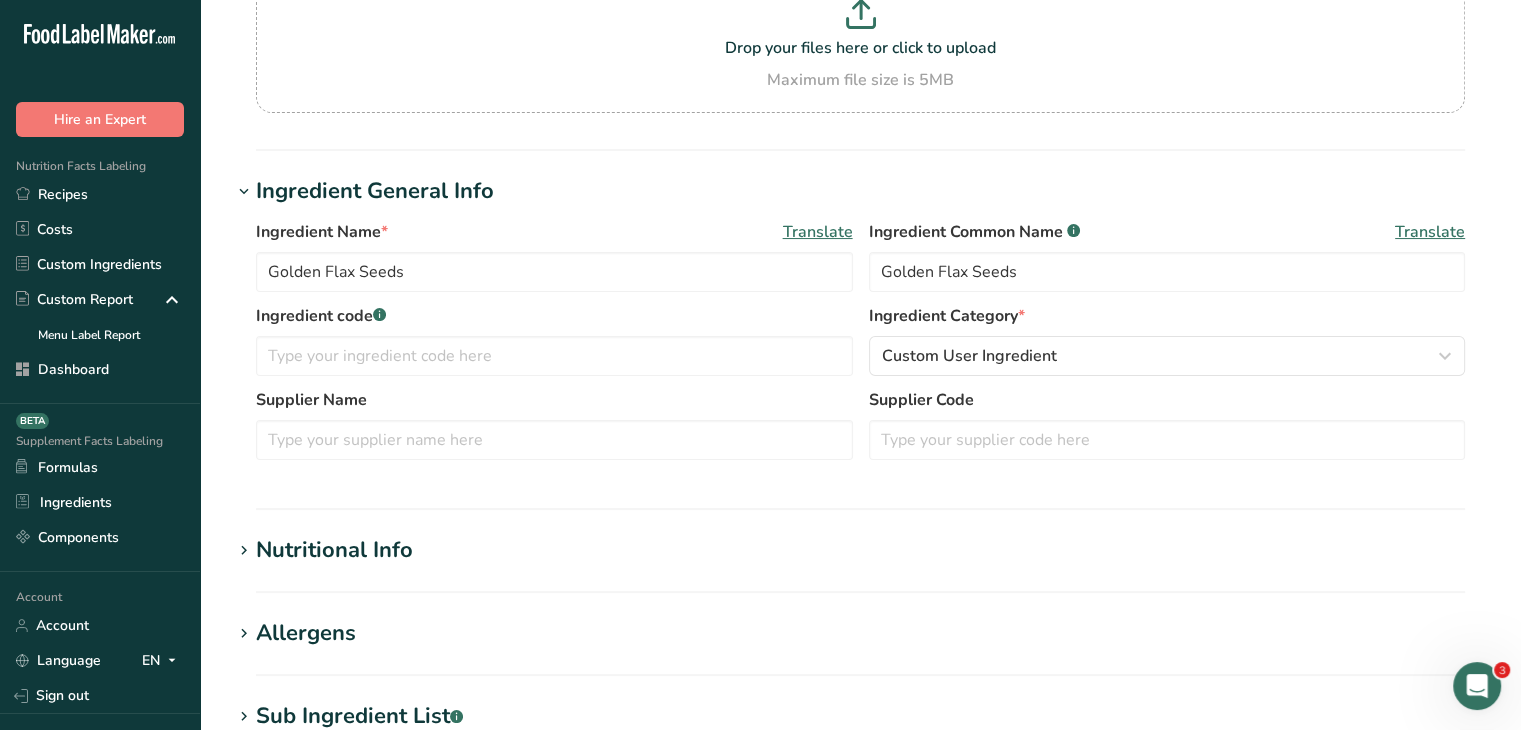 click on "Ingredient Spec Sheet
.a-a{fill:#347362;}.b-a{fill:#fff;}
Upload an ingredient spec sheet or an image of a nutrition label, and our AI assistant will automatically fill-in the nutrients.
Drop your files here or click to upload
Maximum file size is 5MB" at bounding box center [860, 22] 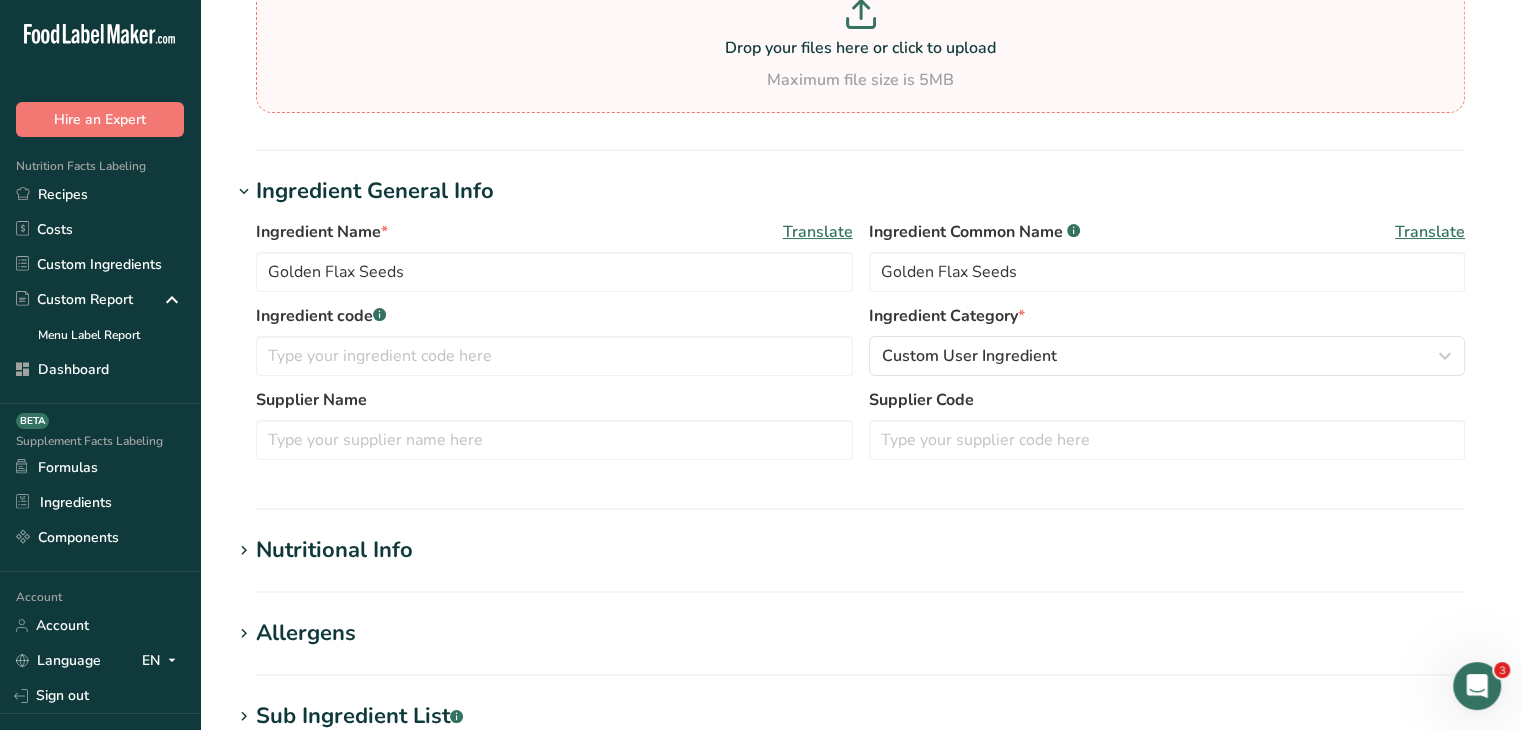 click on "Maximum file size is 5MB" at bounding box center (860, 80) 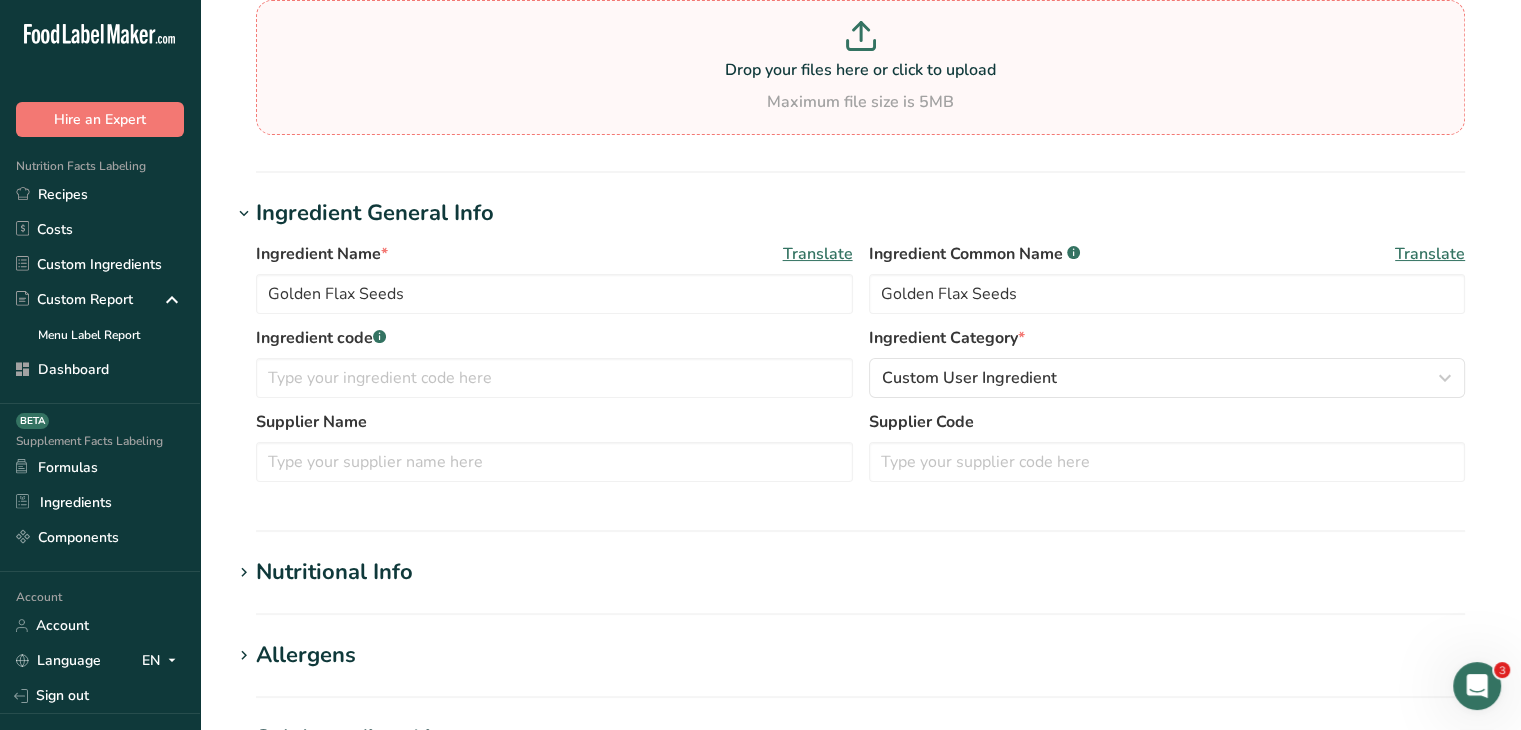 type on "C:\fakepath\Golden Flax Seeds .png" 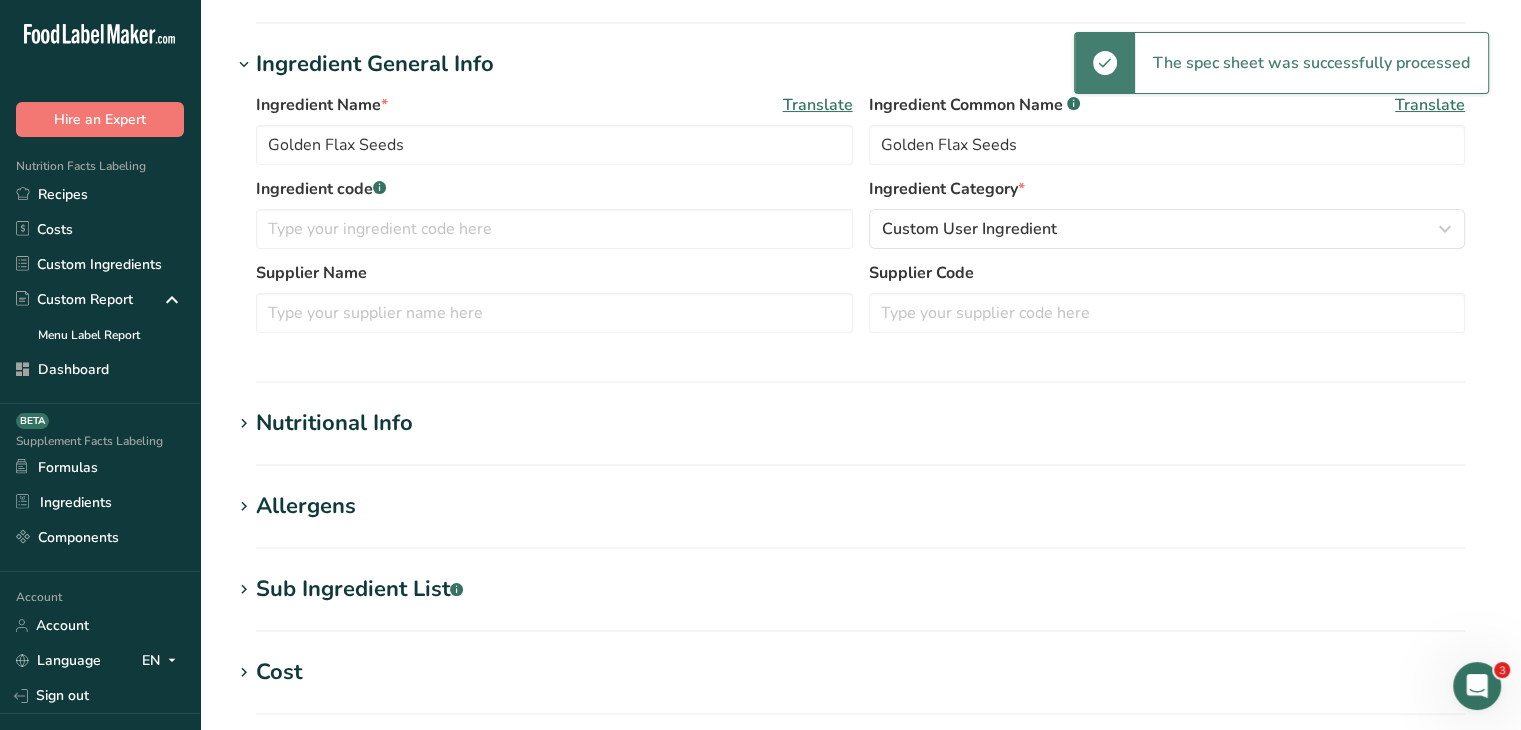 scroll, scrollTop: 278, scrollLeft: 0, axis: vertical 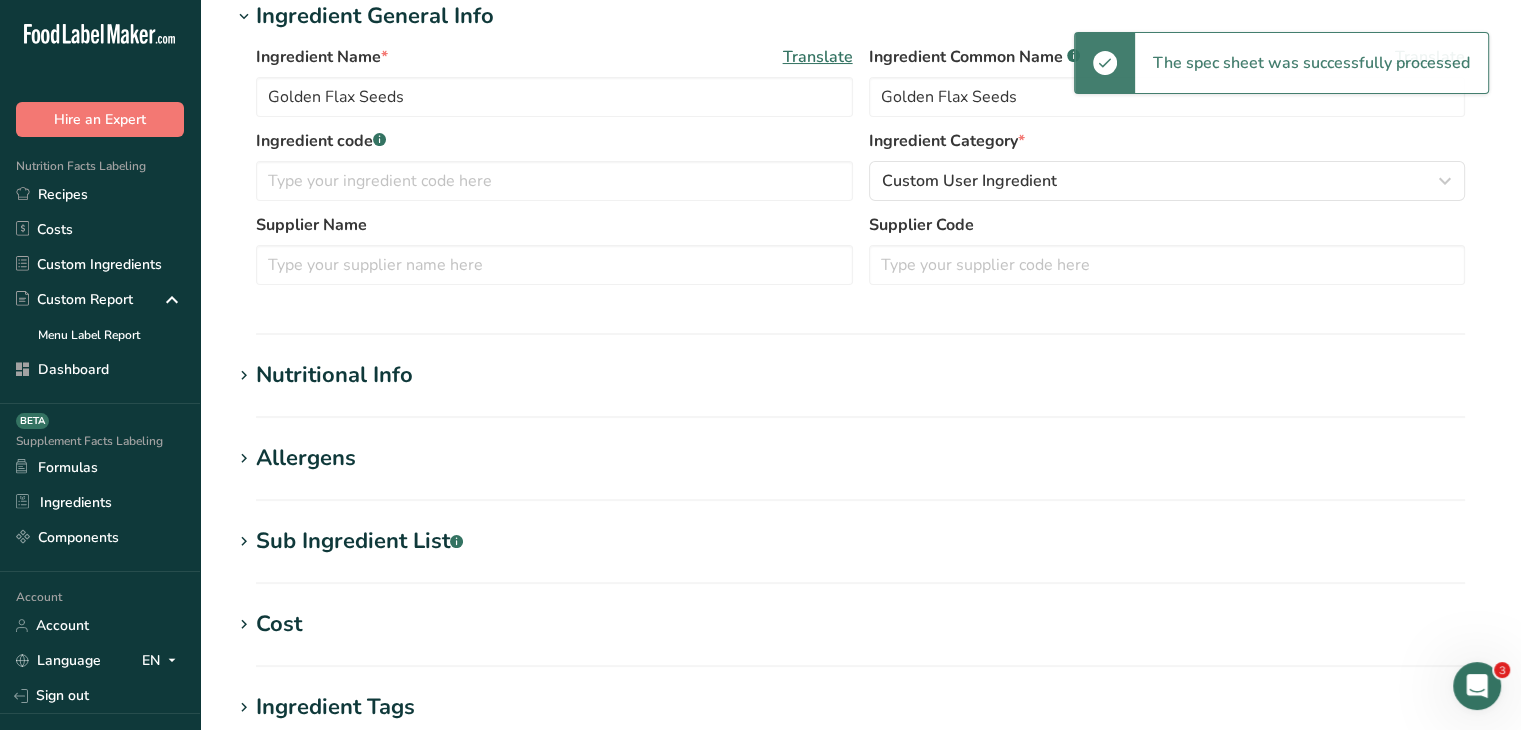 click on "Add new ingredient
Ingredient Spec Sheet
.a-a{fill:#347362;}.b-a{fill:#fff;}
Upload an ingredient spec sheet or an image of a nutrition label, and our AI assistant will automatically fill-in the nutrients.
Golden Flax Seeds .png
Hold Tight!
Our AI tool is busy reading your ingredient spec sheet and pulling out all the juicy details.
Just a moment, and we'll have everything sorted for you!
Ingredient General Info
Ingredient Name *
Translate
Golden Flax Seeds
Ingredient Common Name
.a-a{fill:#347362;}.b-a{fill:#fff;}
Translate
Golden Flax Seeds
Ingredient code
.a-a{fill:#347362;}.b-a{fill:#fff;}
Ingredient Category *" at bounding box center [860, 408] 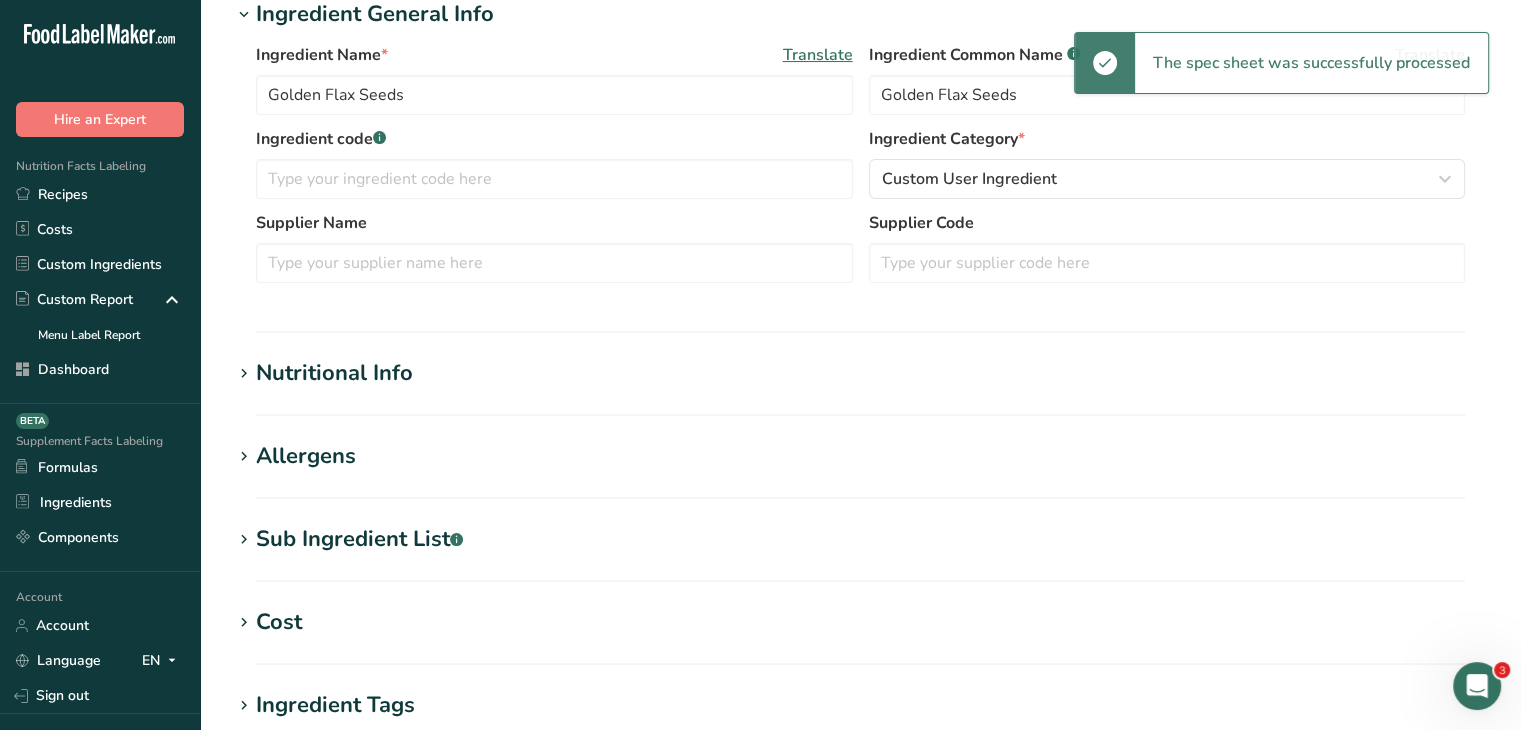 scroll, scrollTop: 378, scrollLeft: 0, axis: vertical 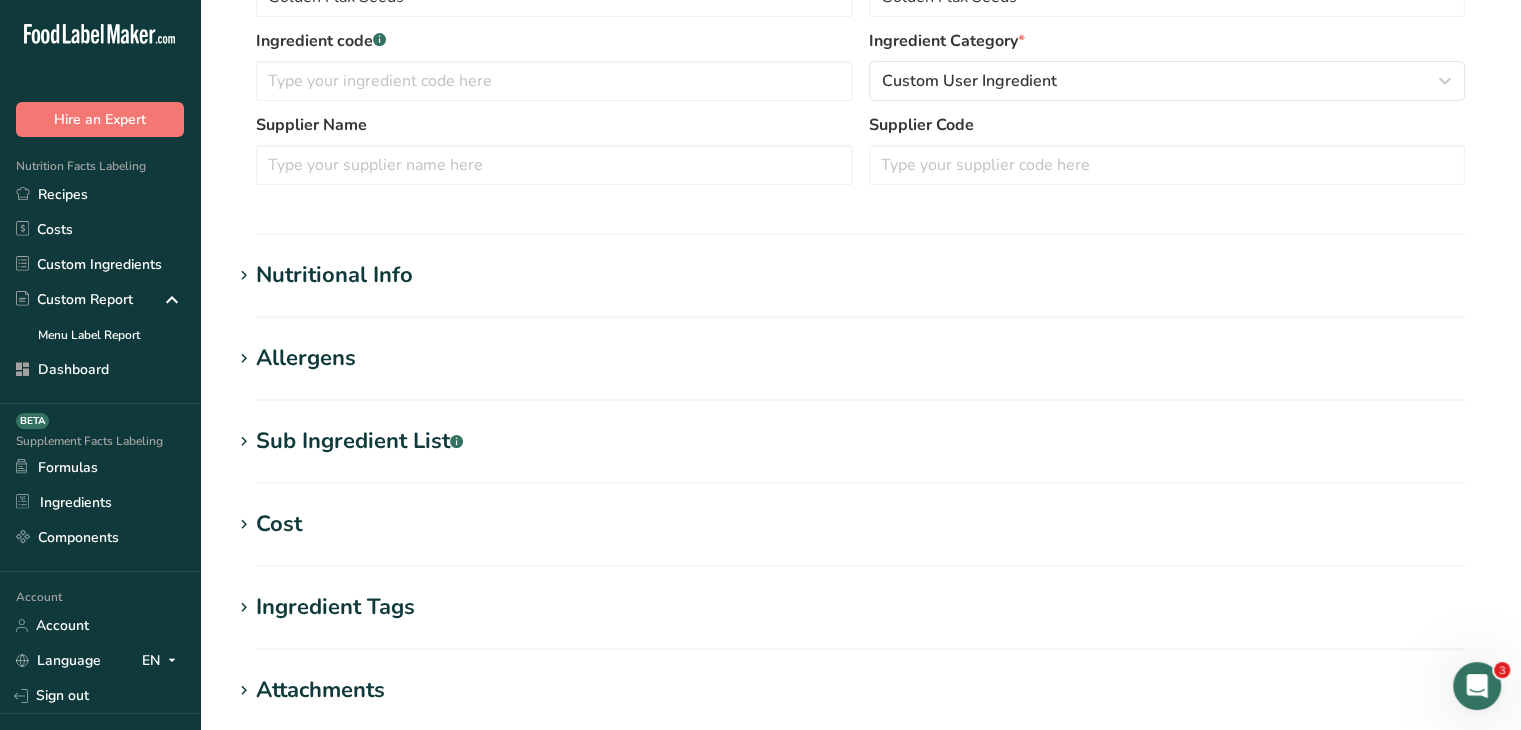 click on "Nutritional Info" at bounding box center (334, 275) 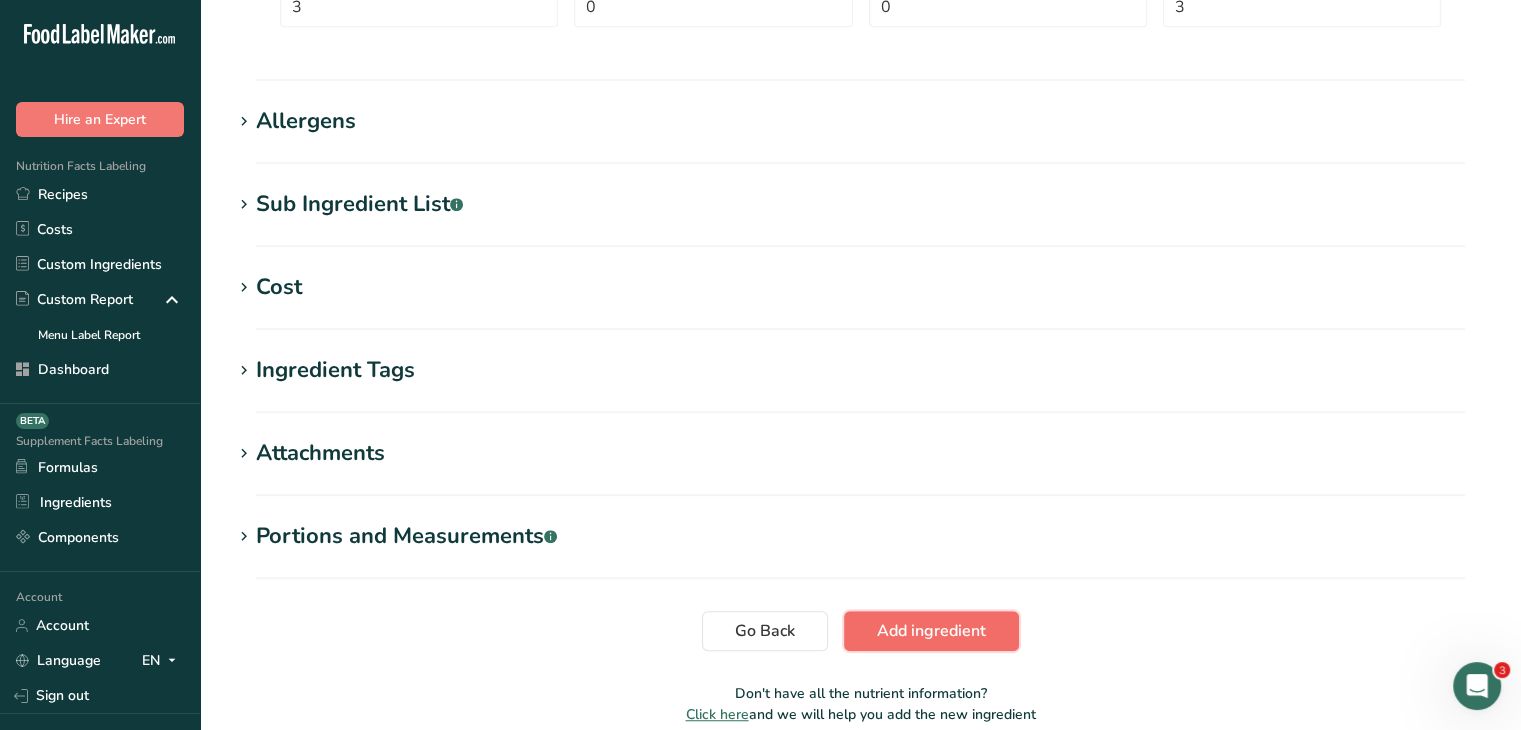 click on "Add ingredient" at bounding box center [931, 631] 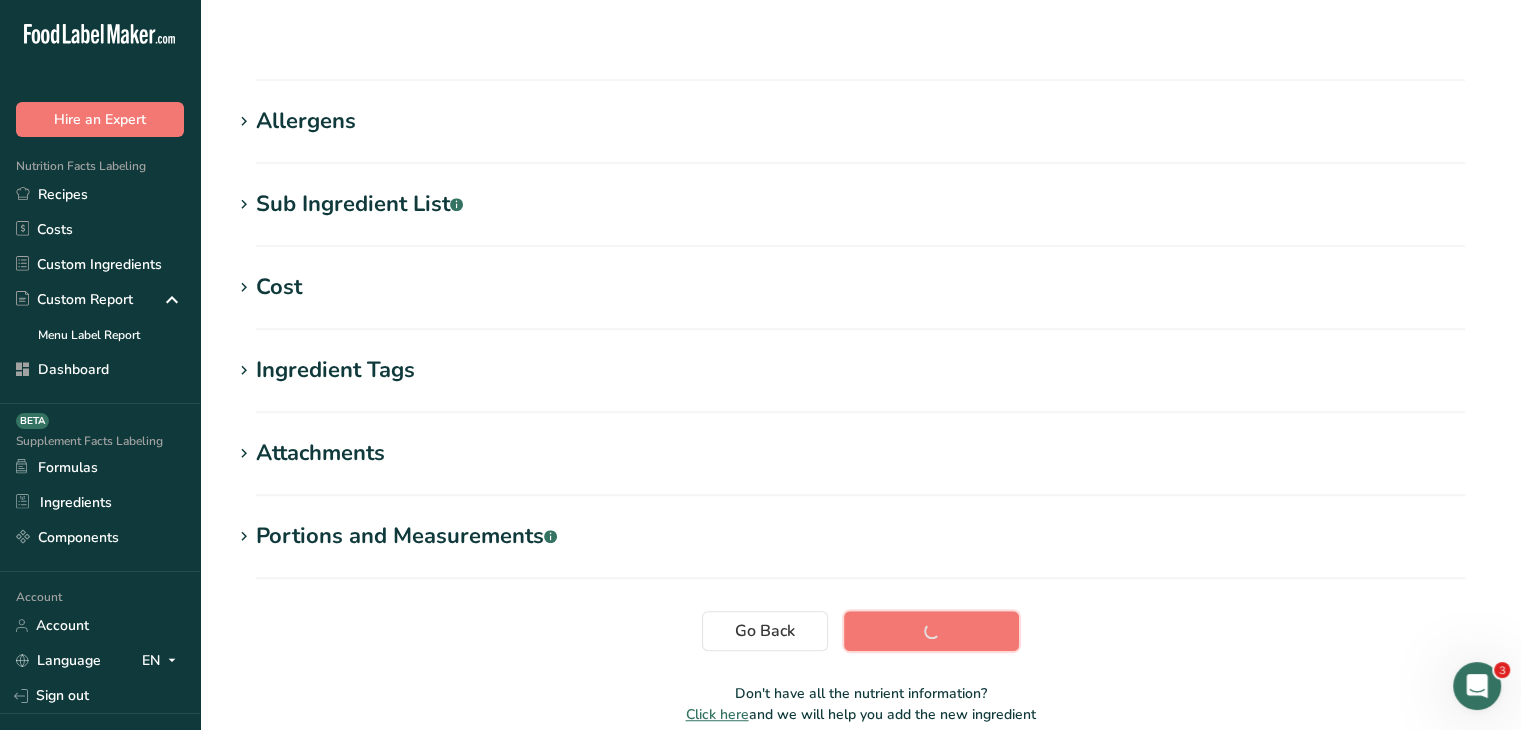 scroll, scrollTop: 328, scrollLeft: 0, axis: vertical 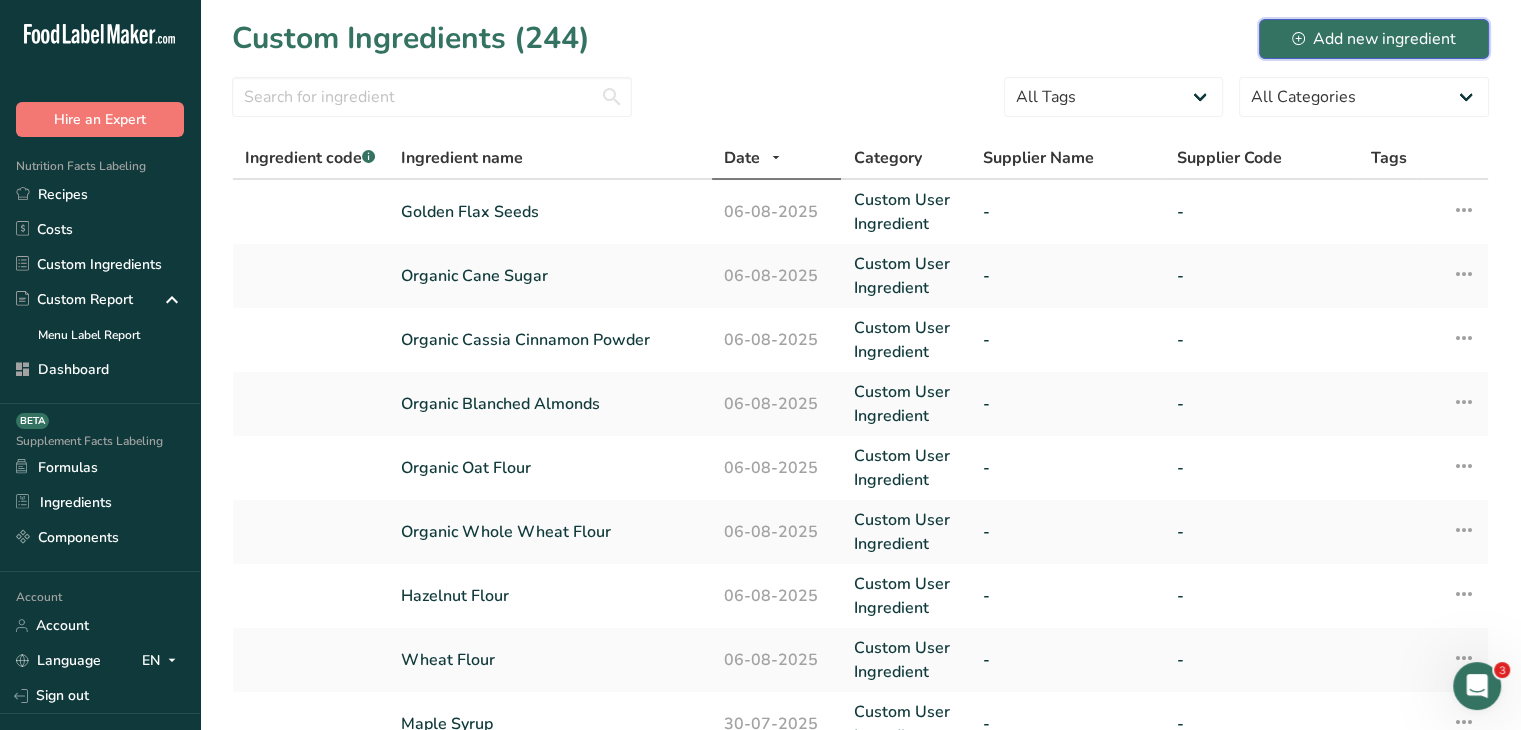 click 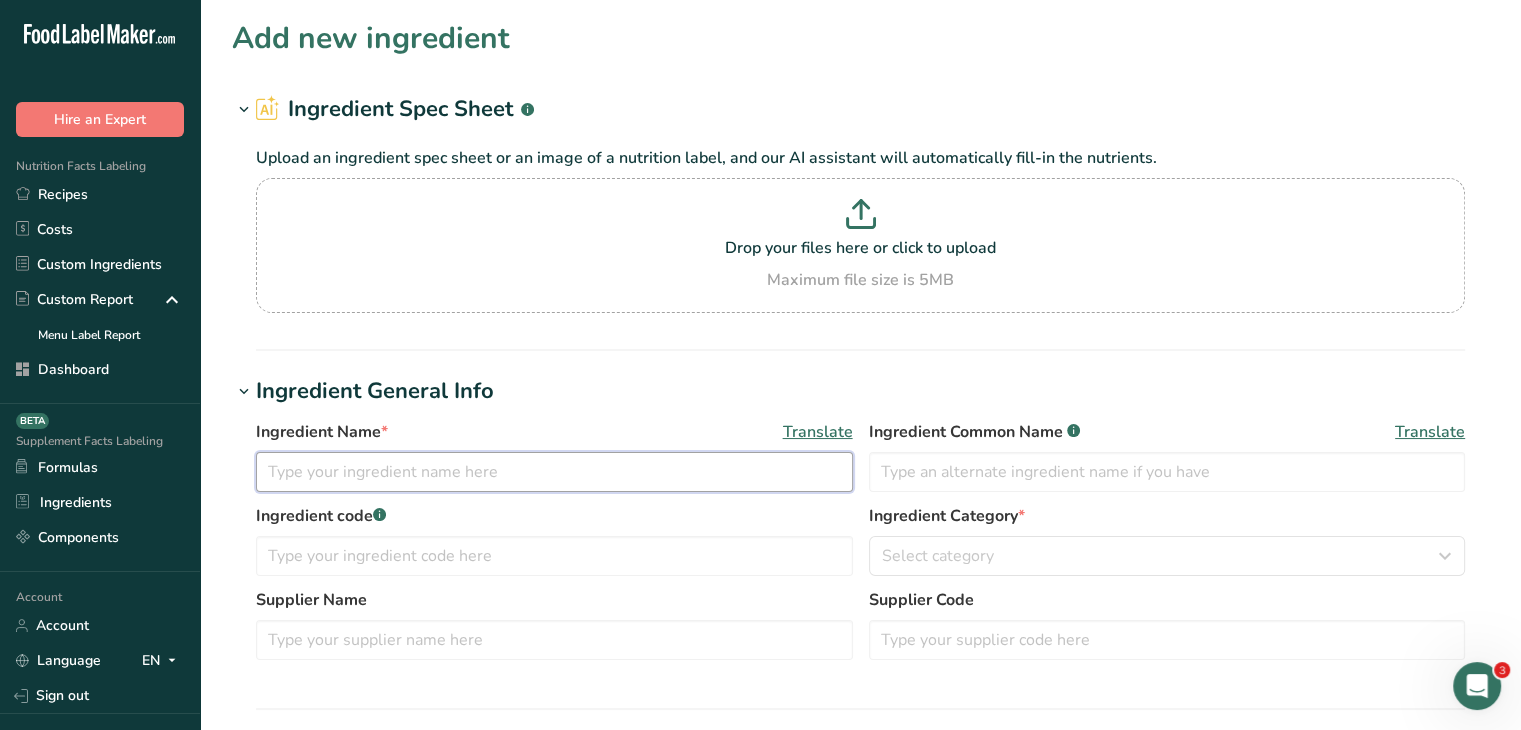 click at bounding box center (554, 472) 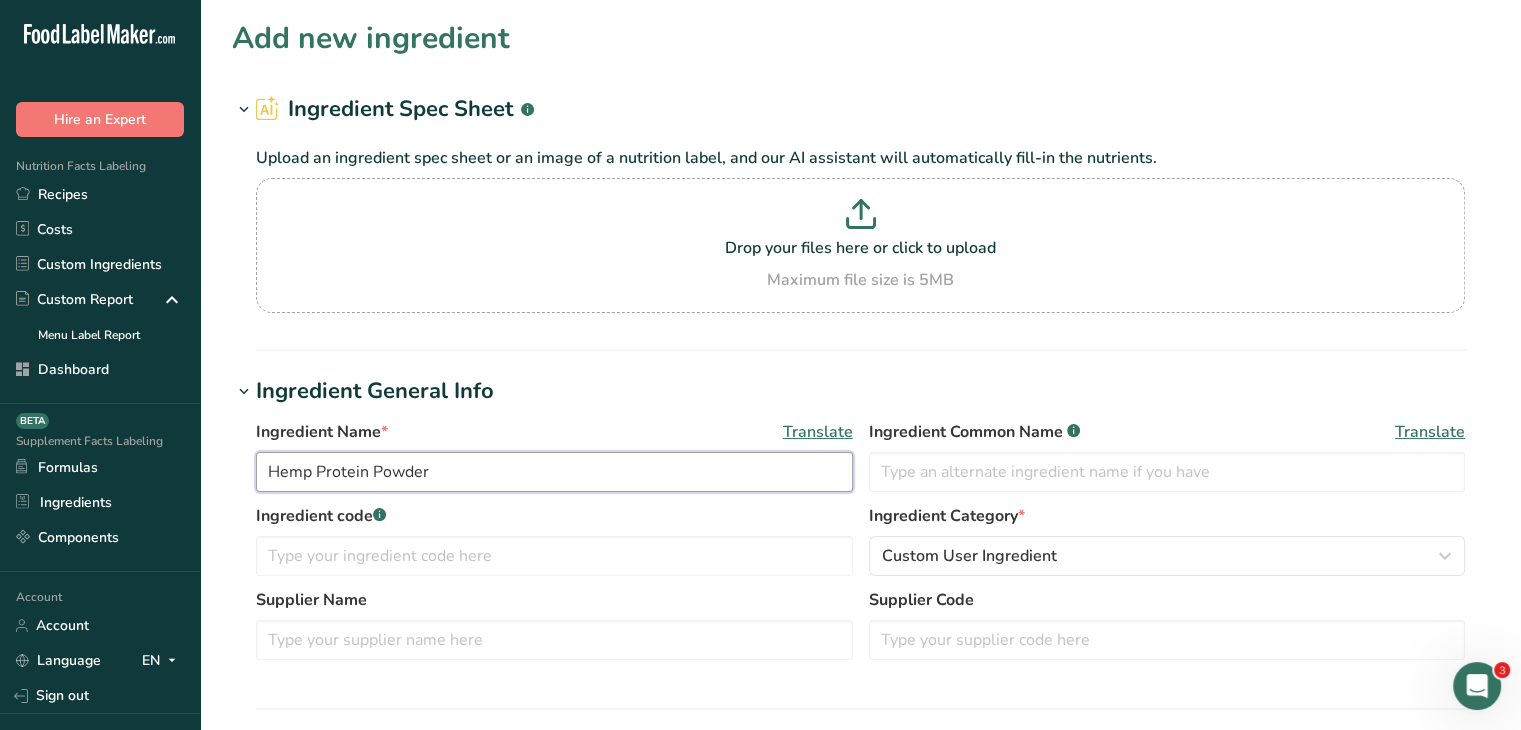 click on "Hemp Protein Powder" at bounding box center [554, 472] 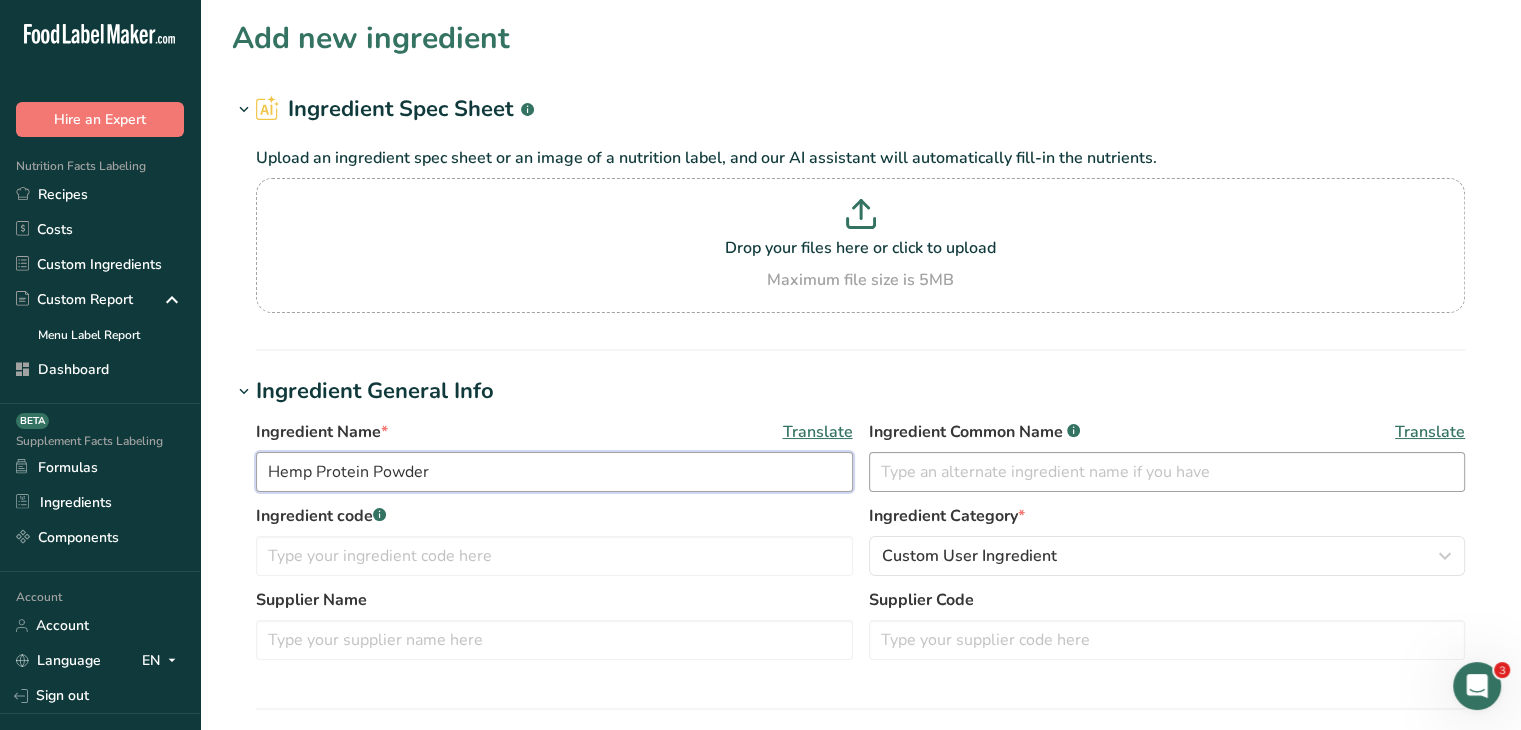 type on "Hemp Protein Powder" 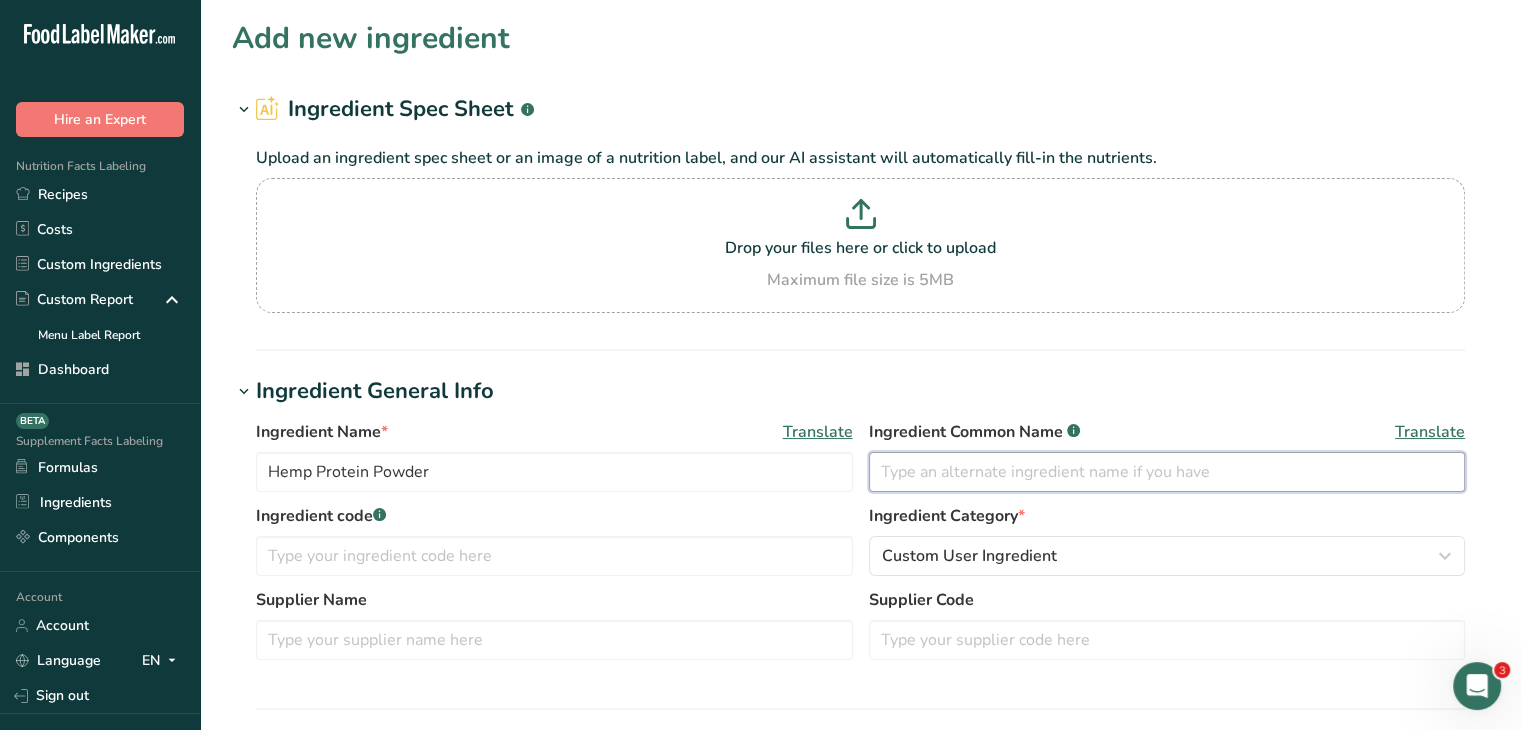 click at bounding box center [1167, 472] 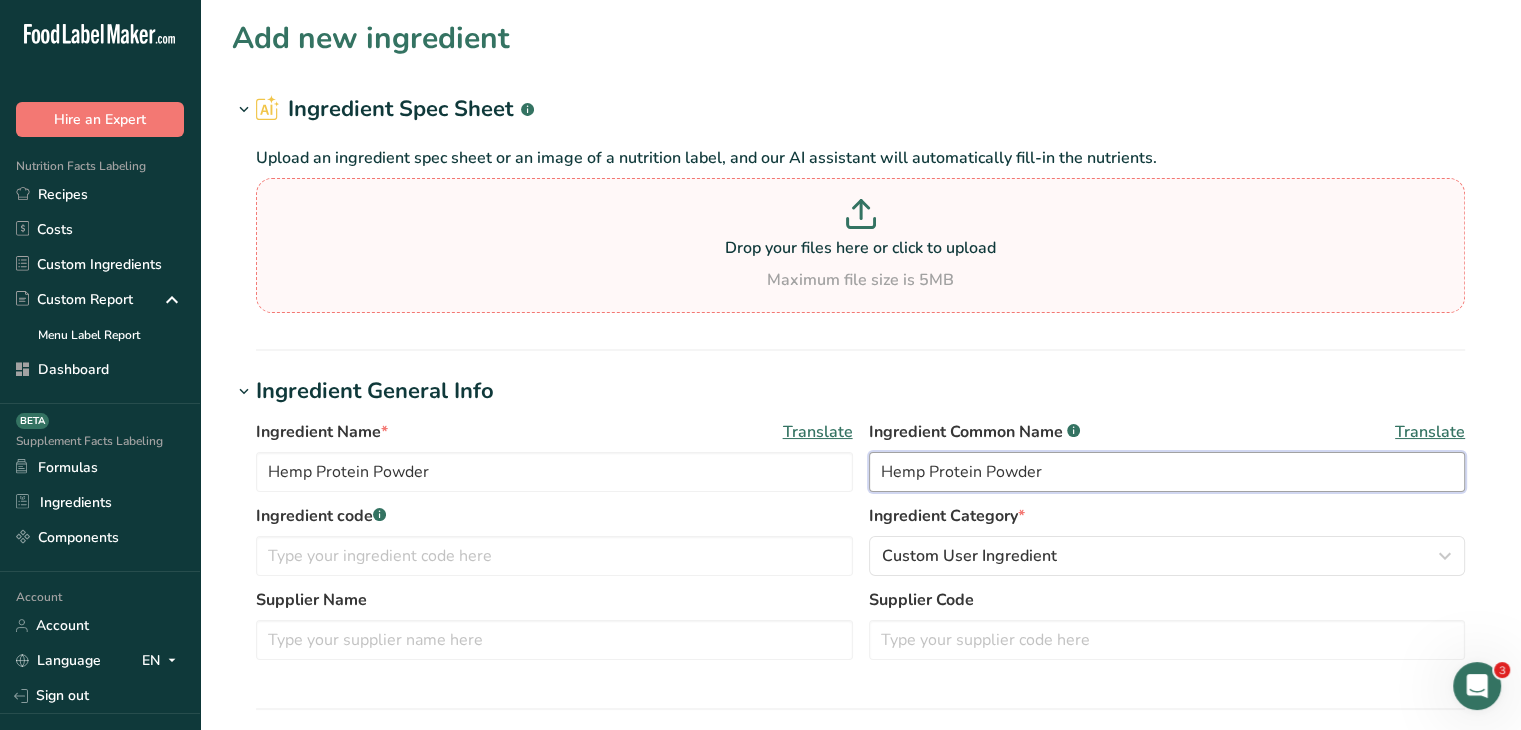 type on "Hemp Protein Powder" 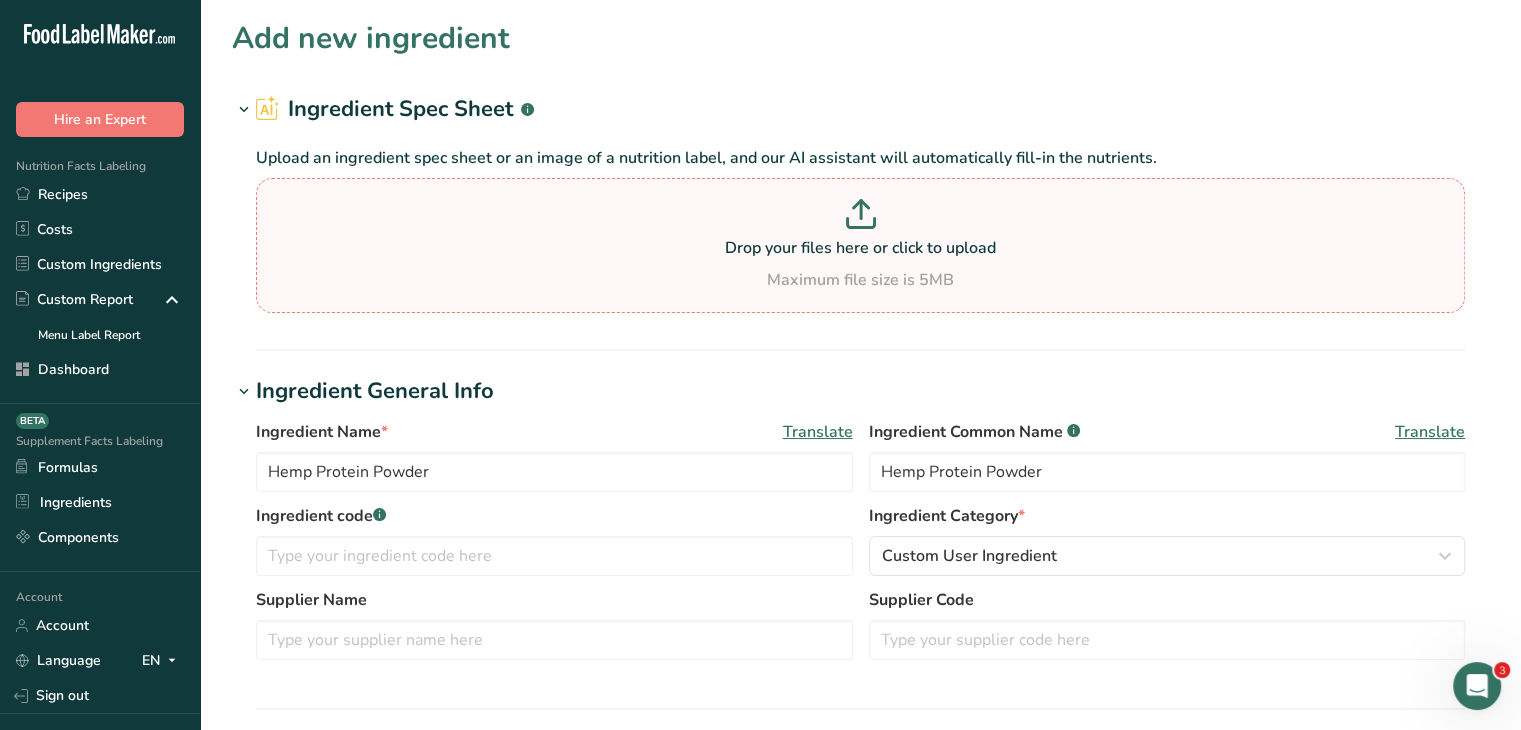 click on "Maximum file size is 5MB" at bounding box center (860, 280) 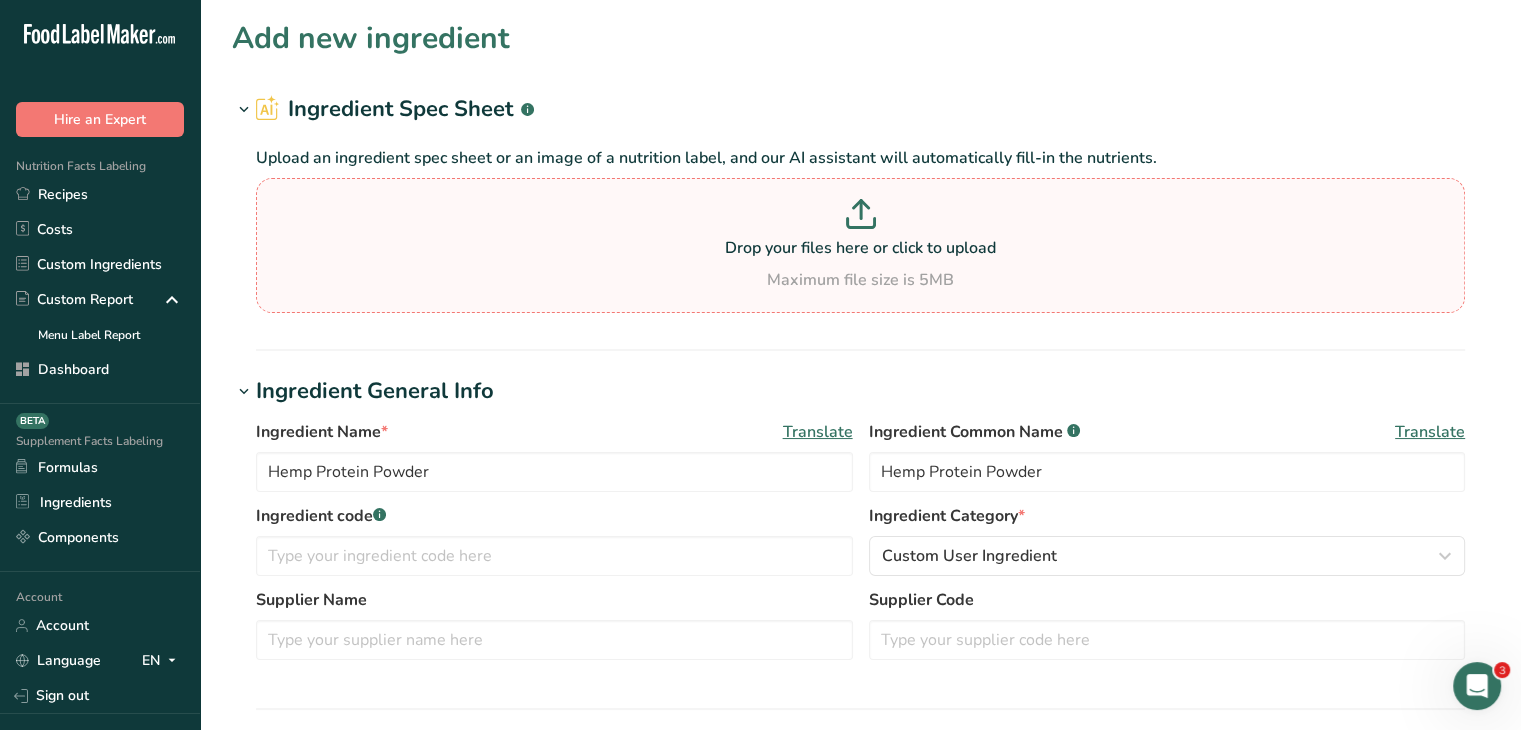 type on "C:\fakepath\Hemp Protein Powder .png" 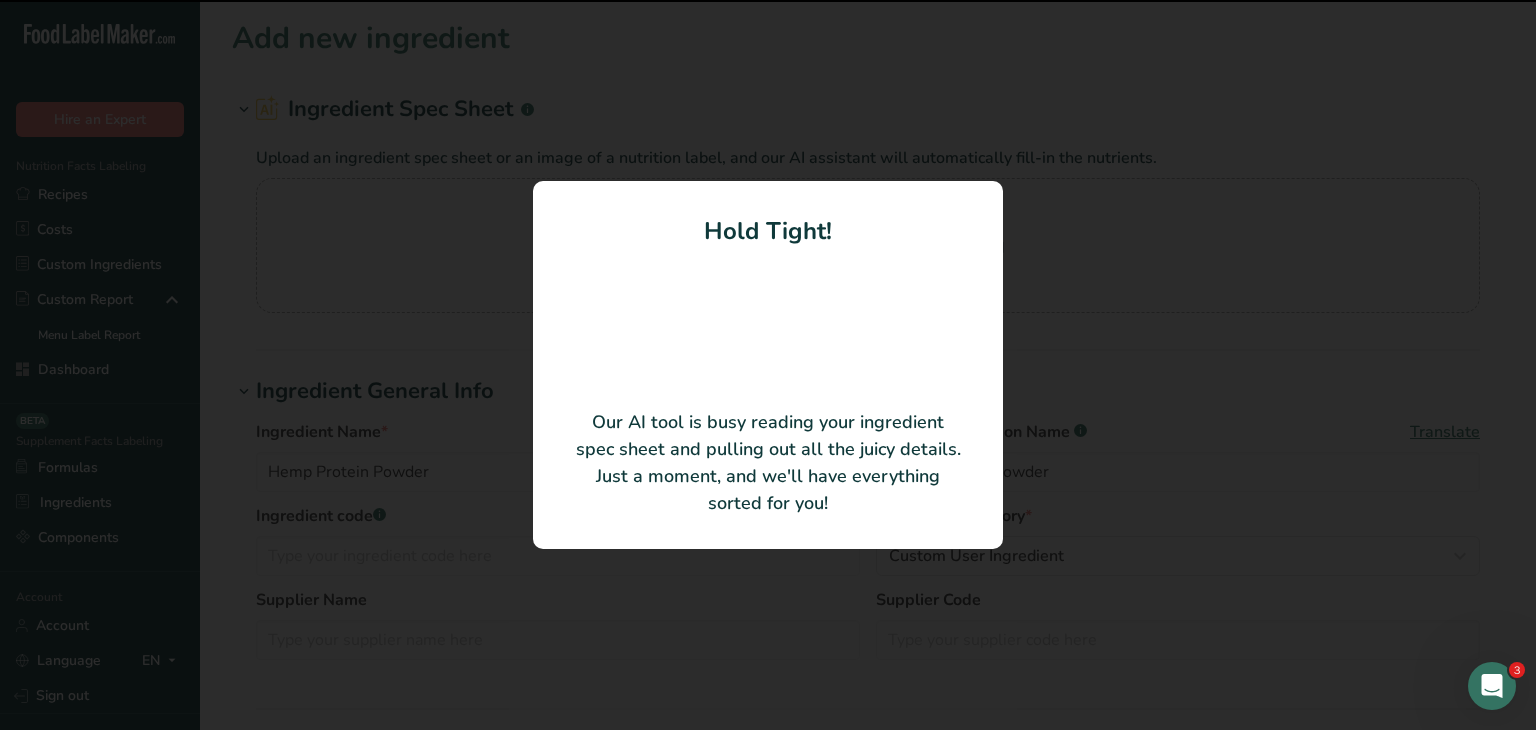 type on "Organic Hemp Seed Protein" 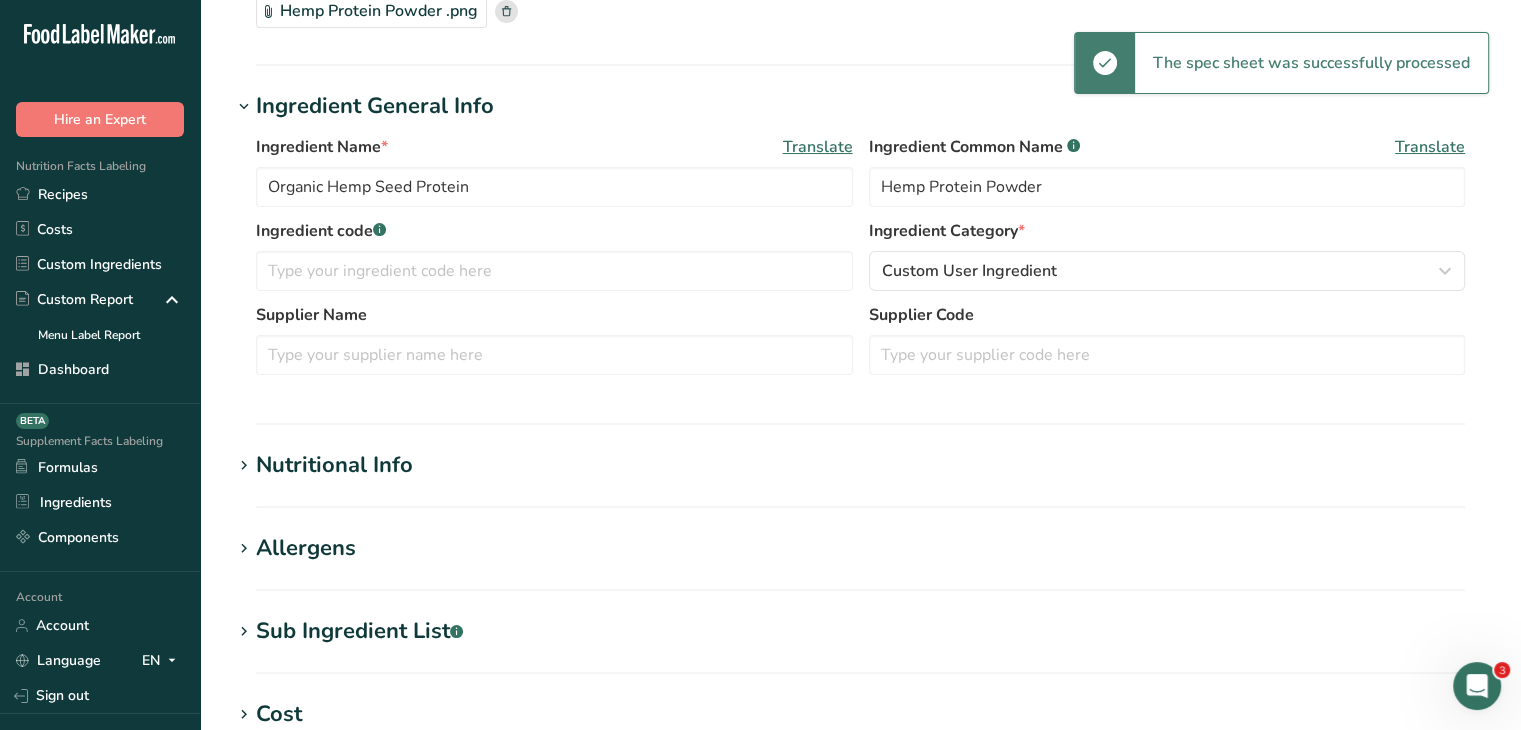 scroll, scrollTop: 200, scrollLeft: 0, axis: vertical 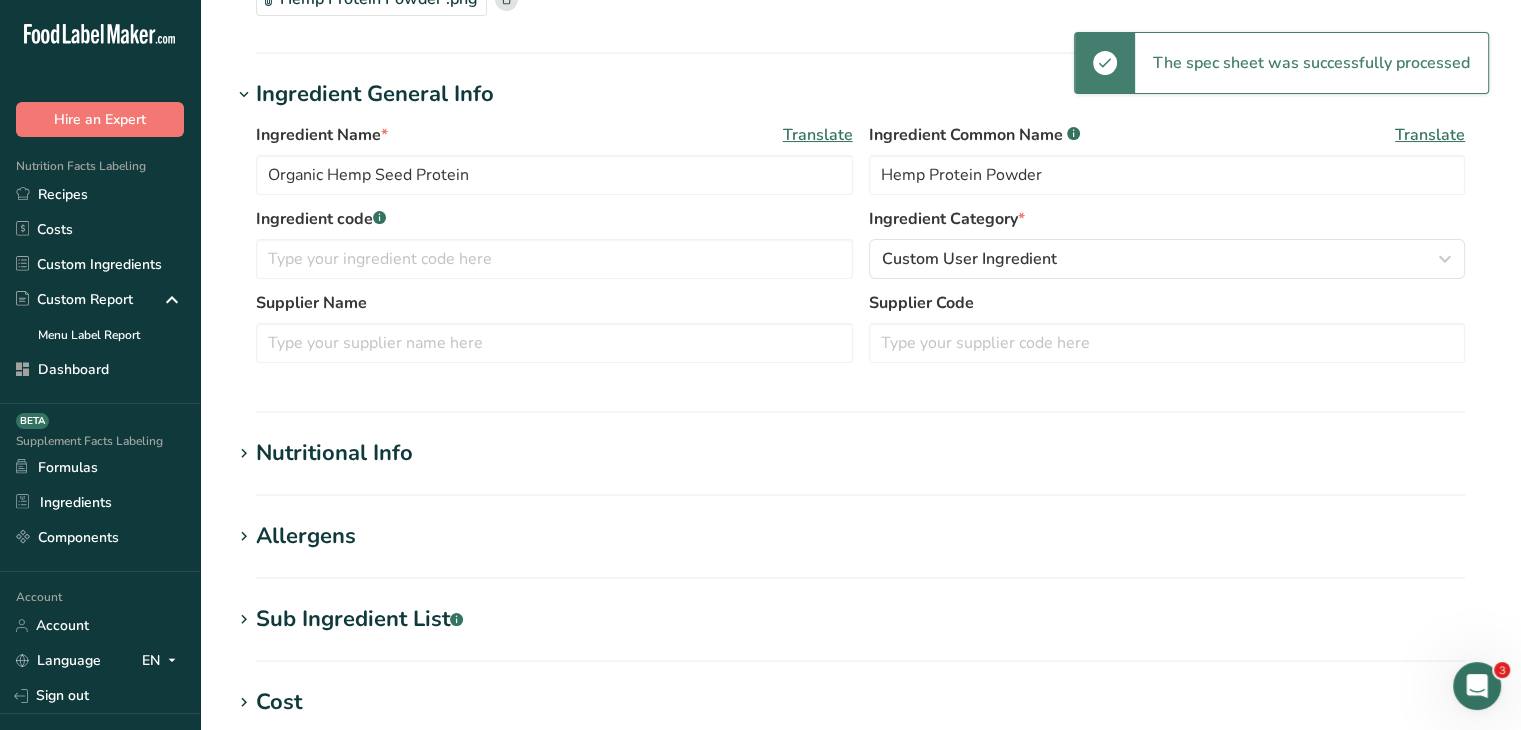 click on "Nutritional Info" at bounding box center (334, 453) 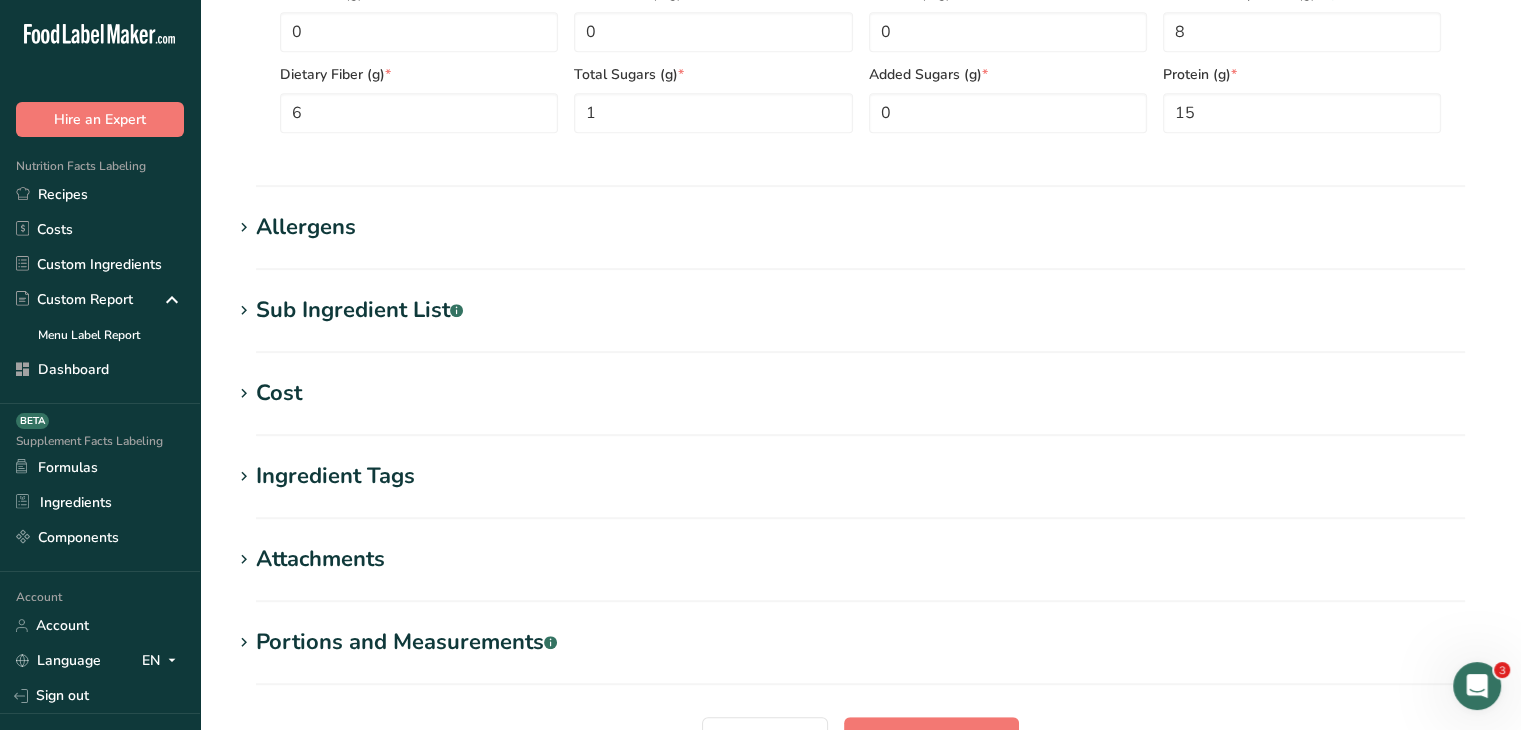 scroll, scrollTop: 1000, scrollLeft: 0, axis: vertical 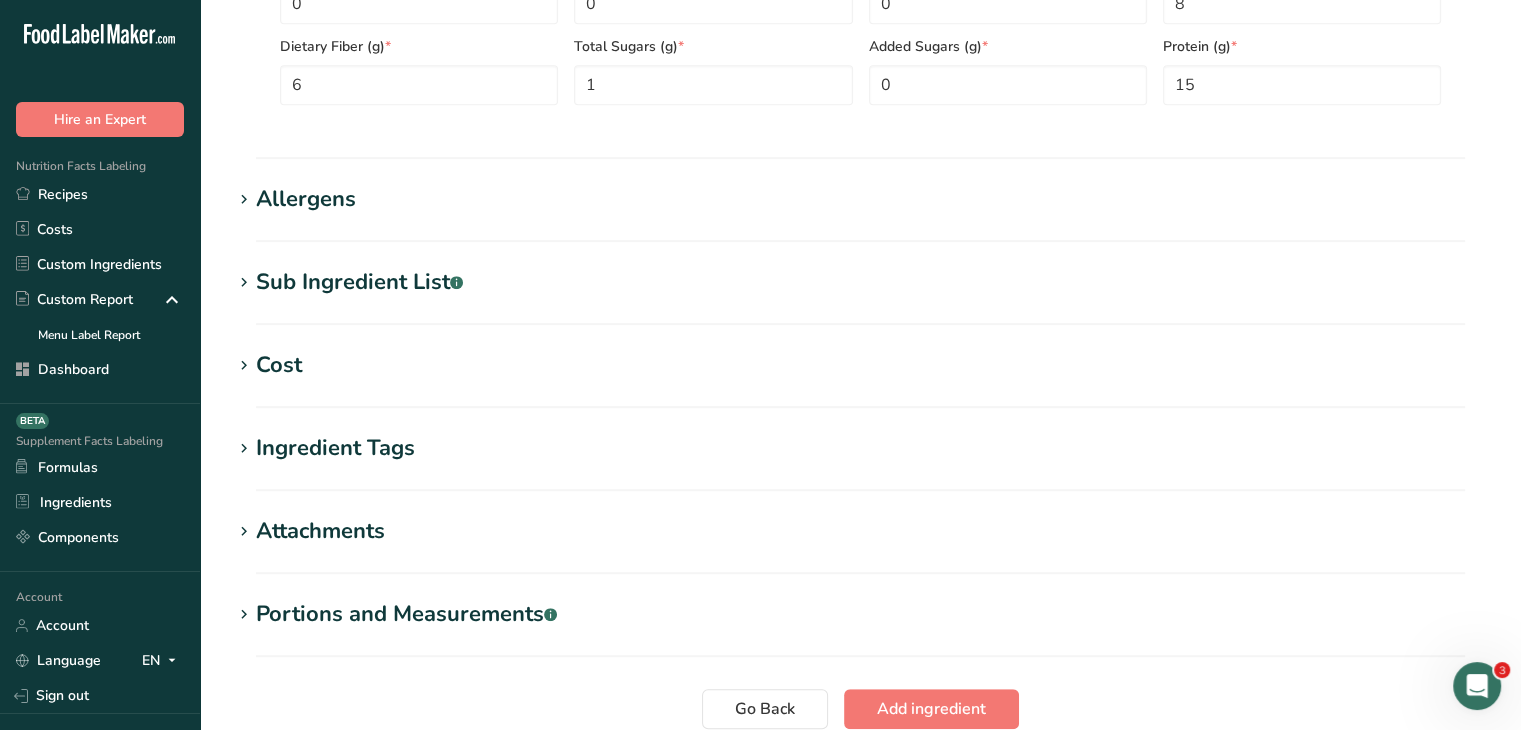 click on "Sub Ingredient List
.a-a{fill:#347362;}.b-a{fill:#fff;}" at bounding box center [359, 282] 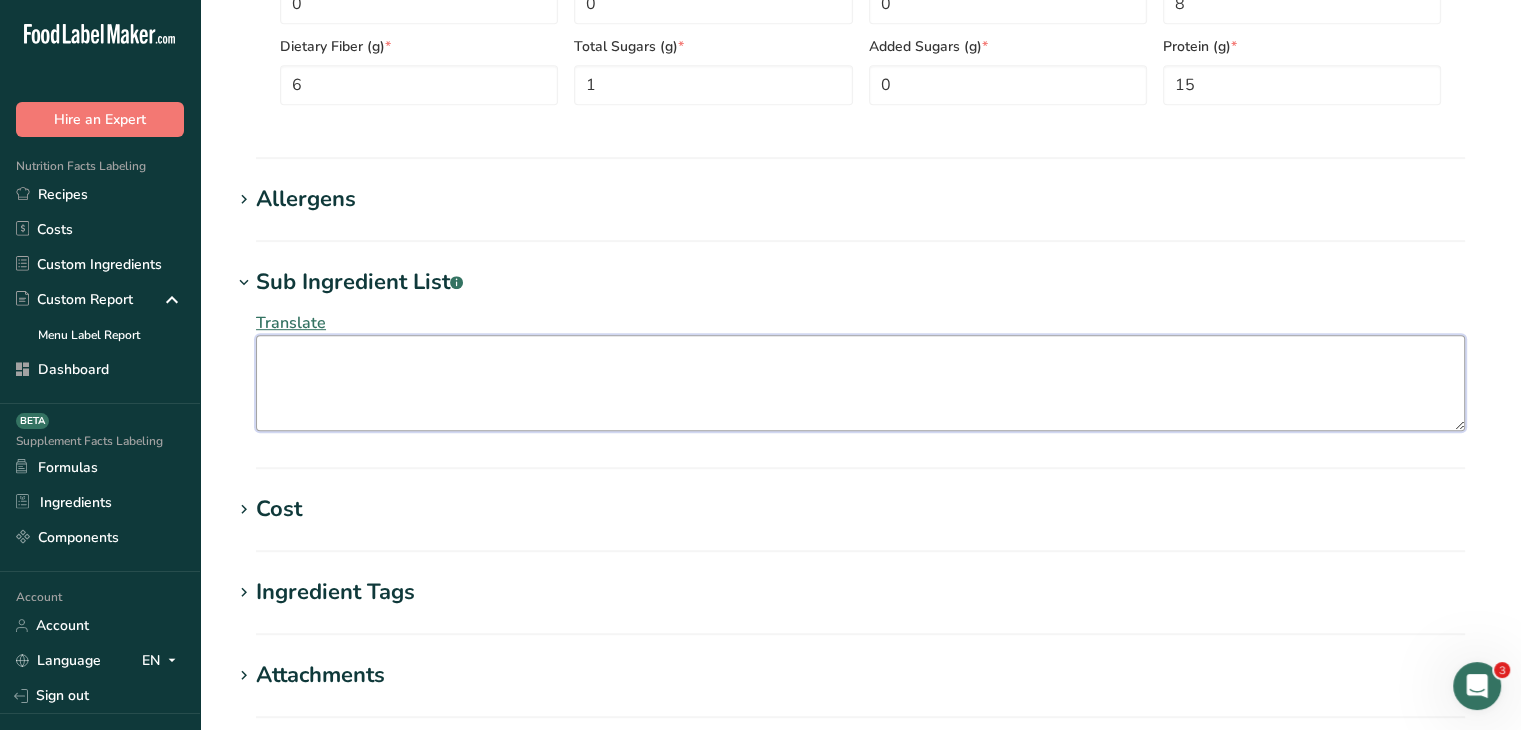 click at bounding box center [860, 383] 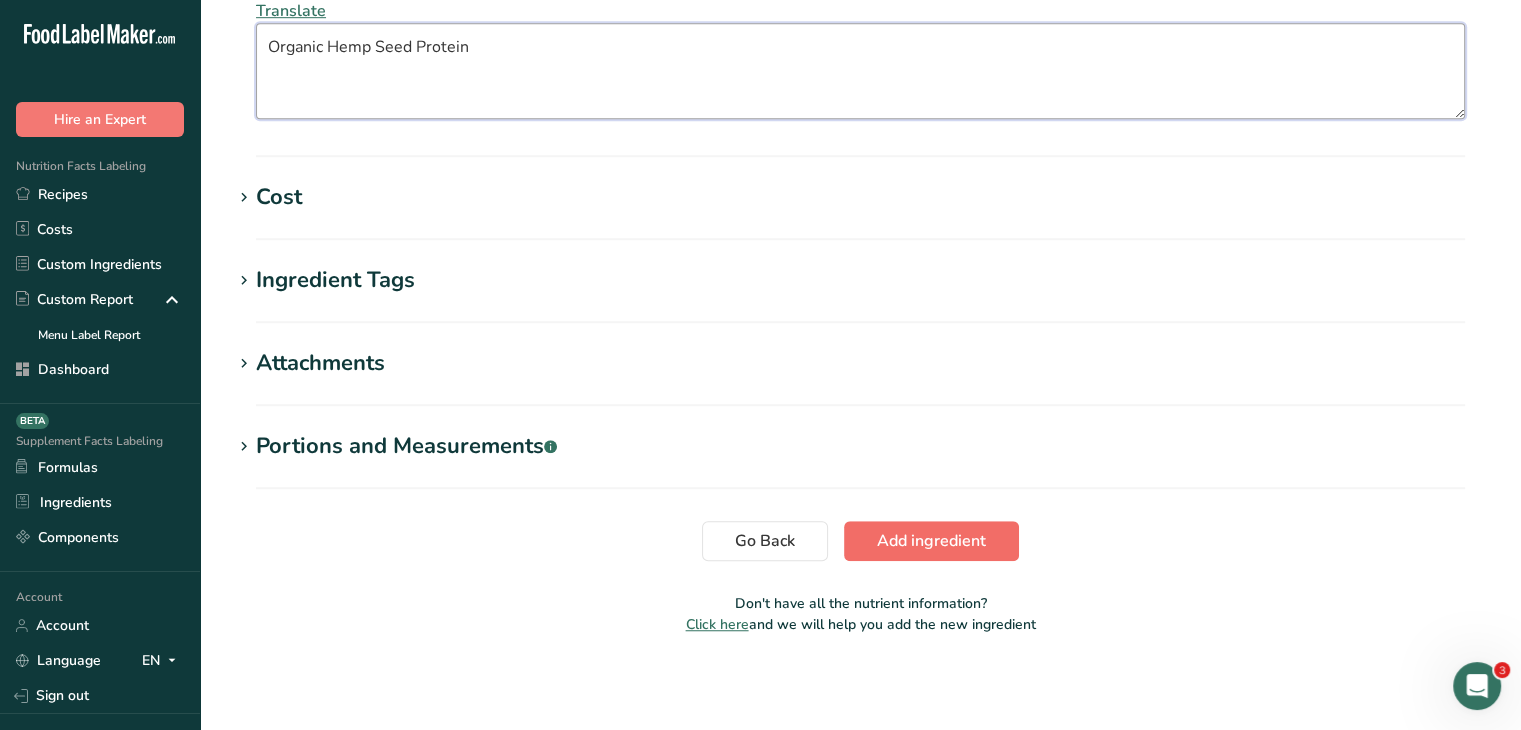 type on "Organic Hemp Seed Protein" 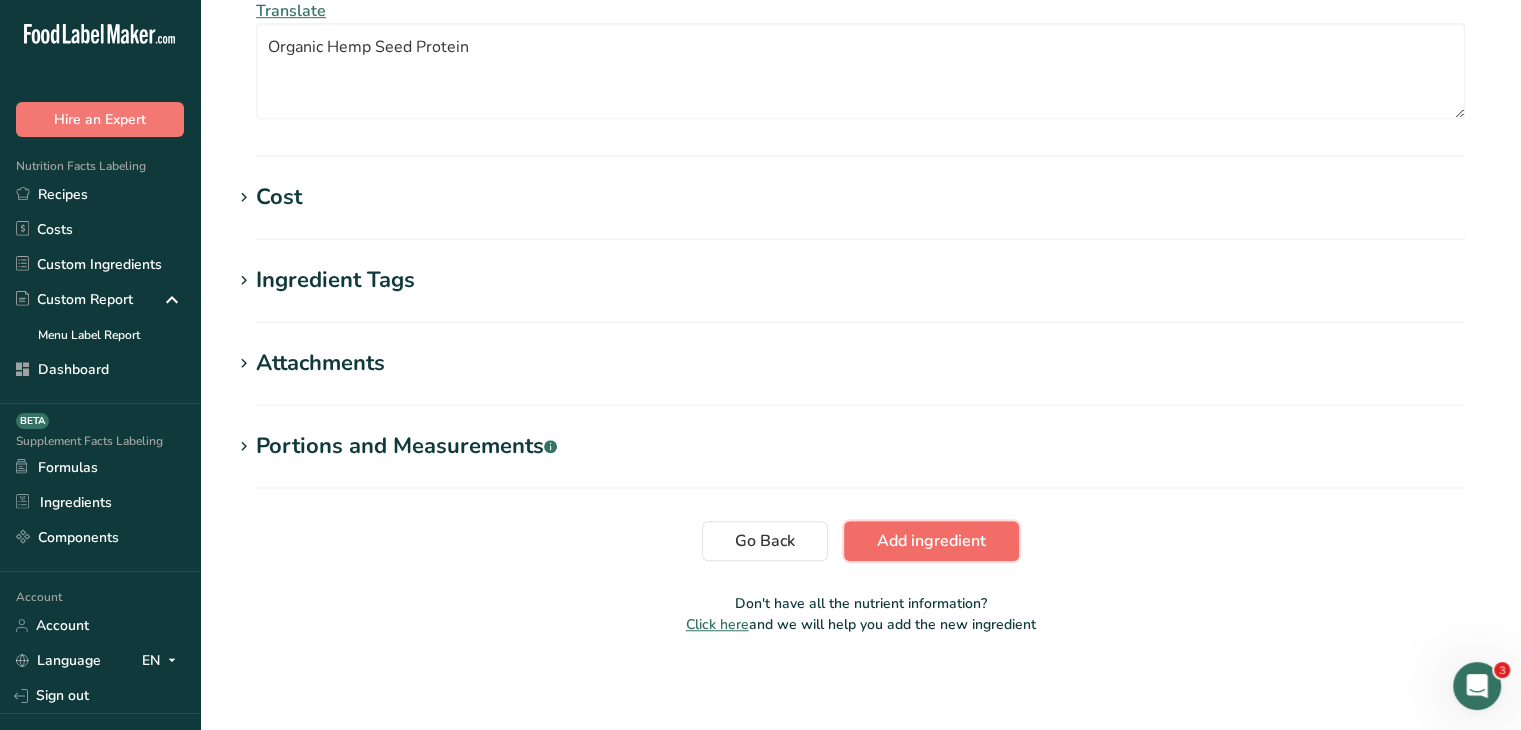 click on "Add ingredient" at bounding box center [931, 541] 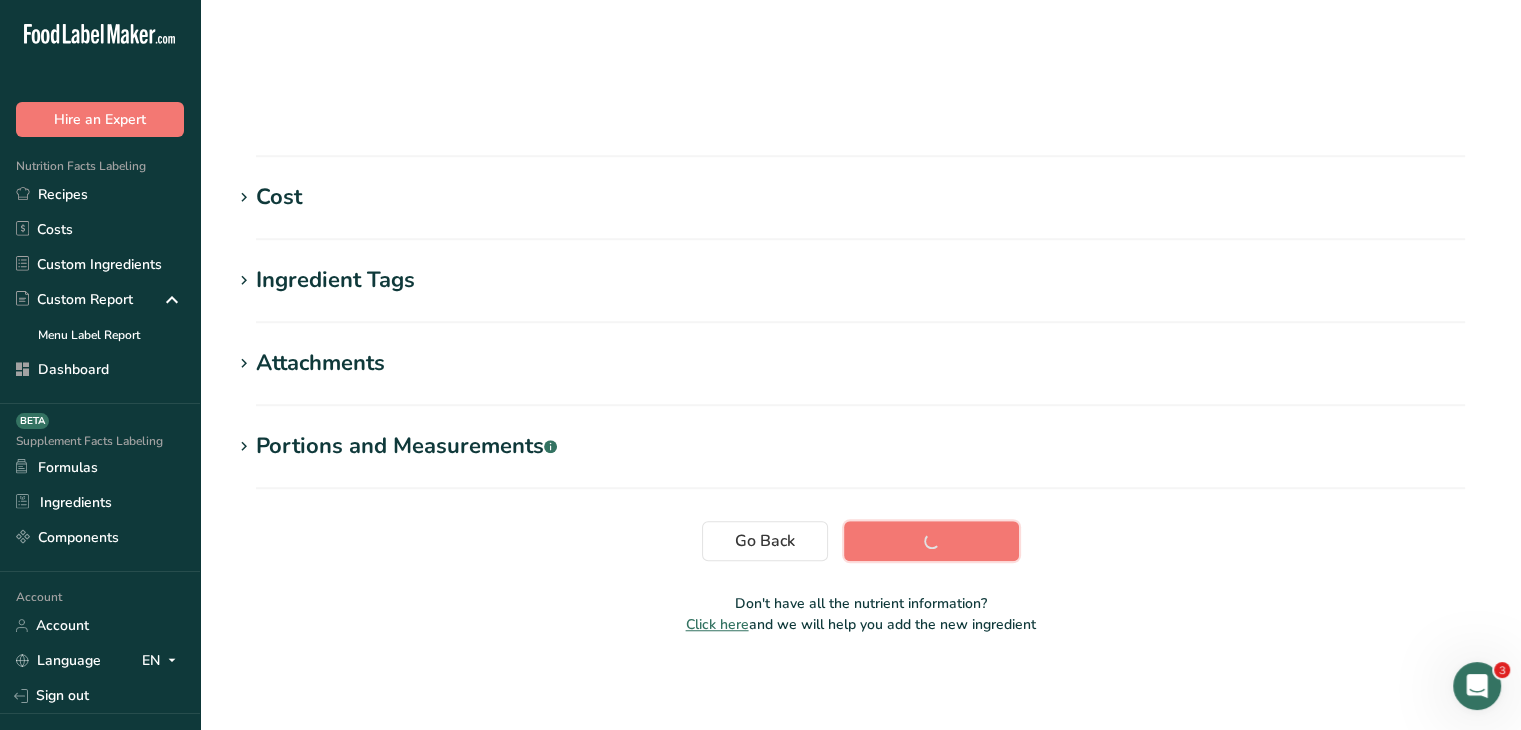 scroll, scrollTop: 328, scrollLeft: 0, axis: vertical 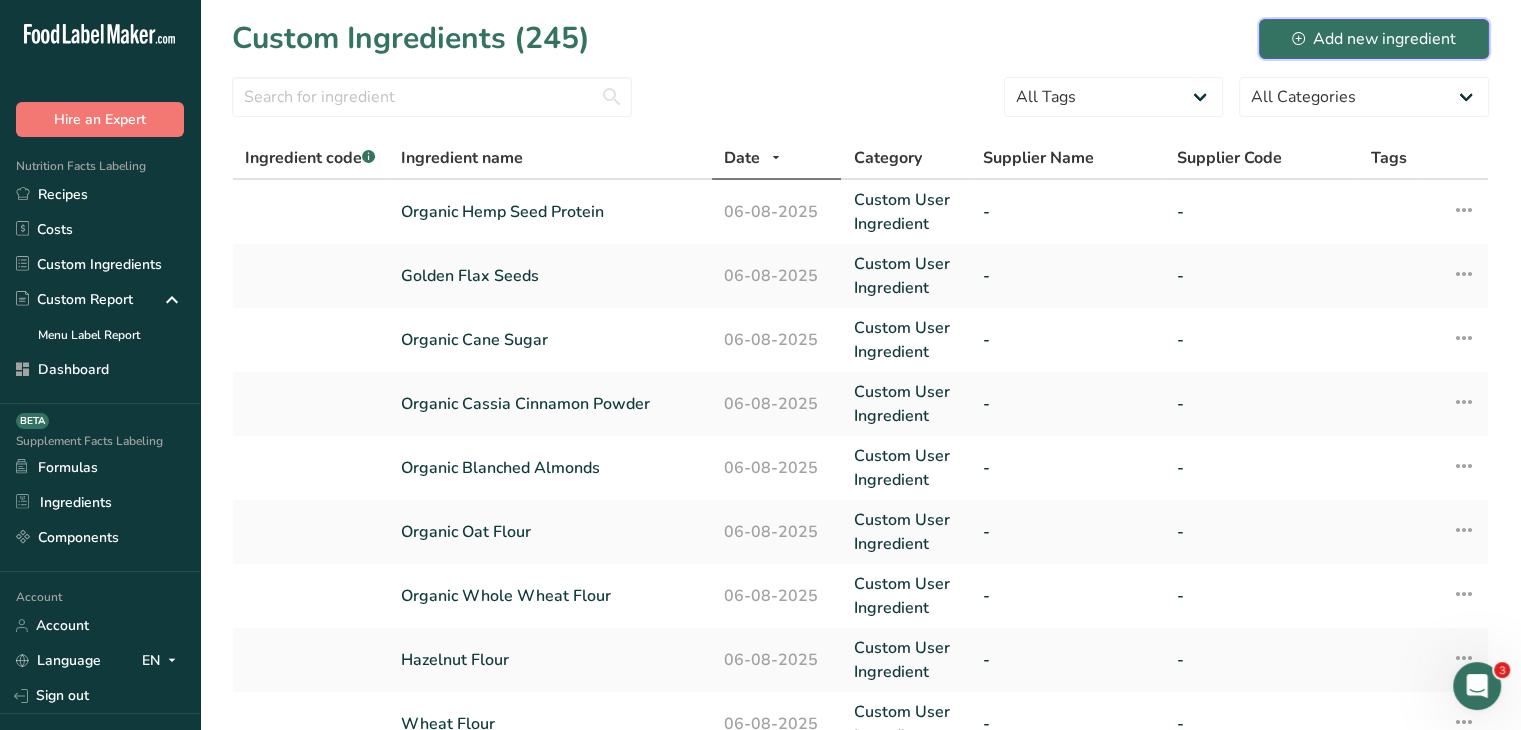 click on "Add new ingredient" at bounding box center (1374, 39) 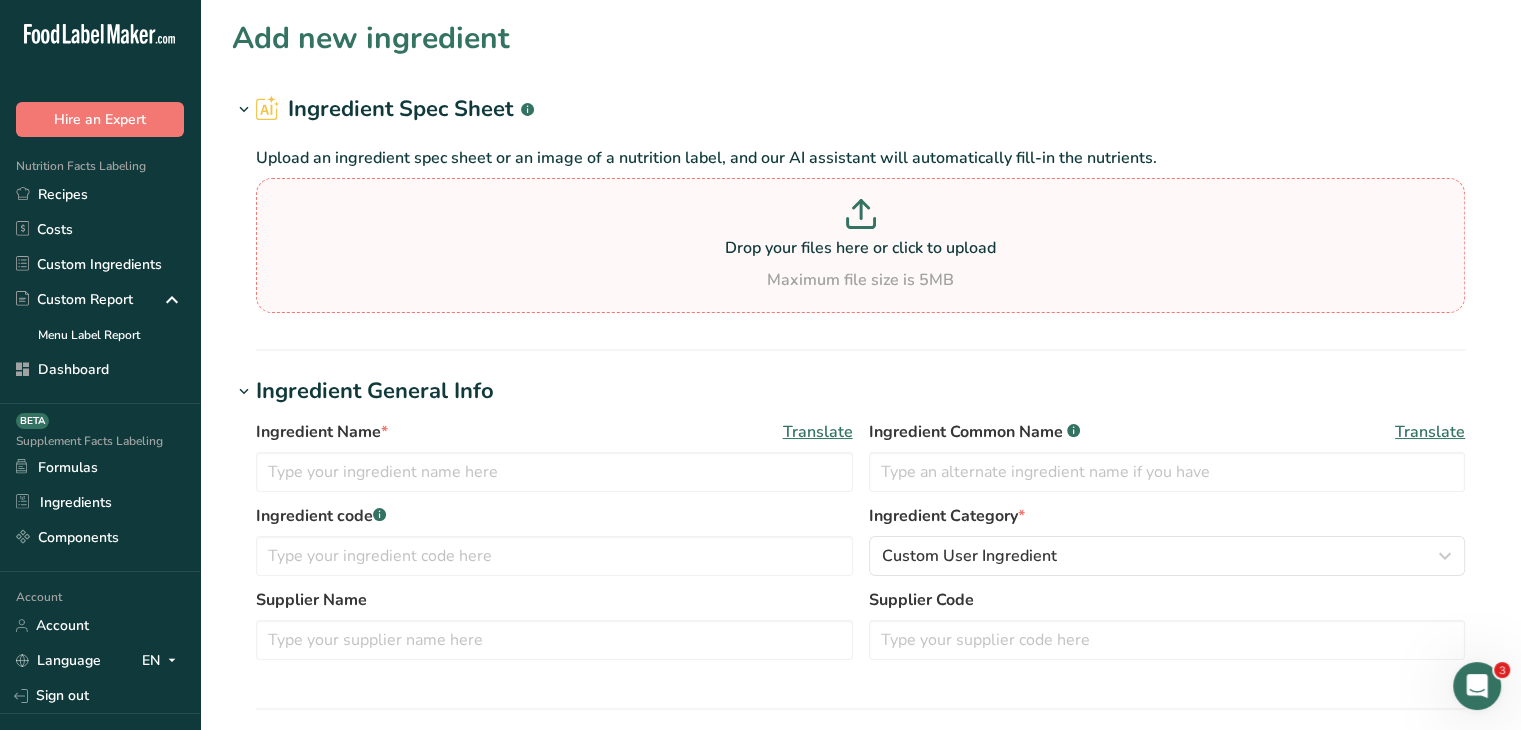 click on "Drop your files here or click to upload
Maximum file size is 5MB" at bounding box center (860, 245) 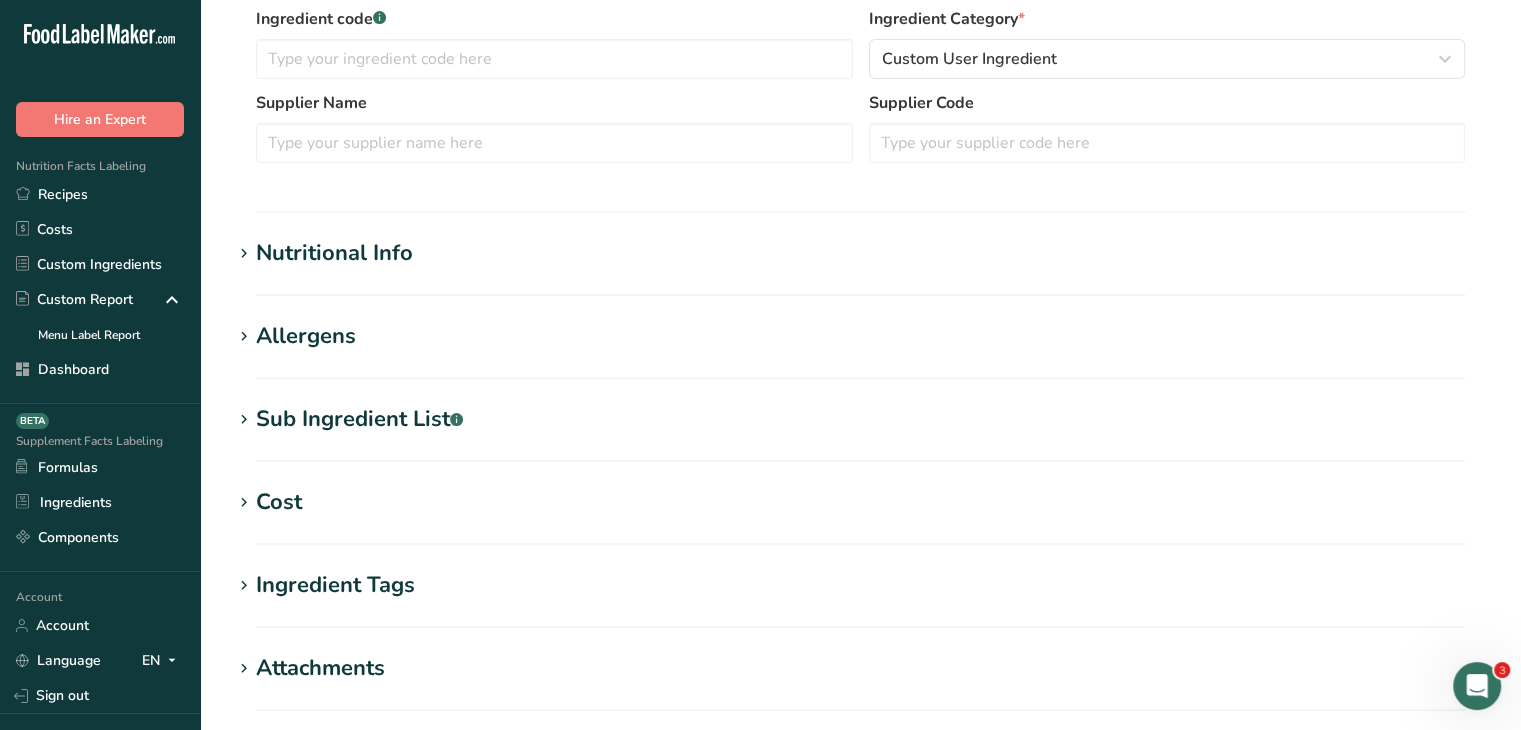 scroll, scrollTop: 500, scrollLeft: 0, axis: vertical 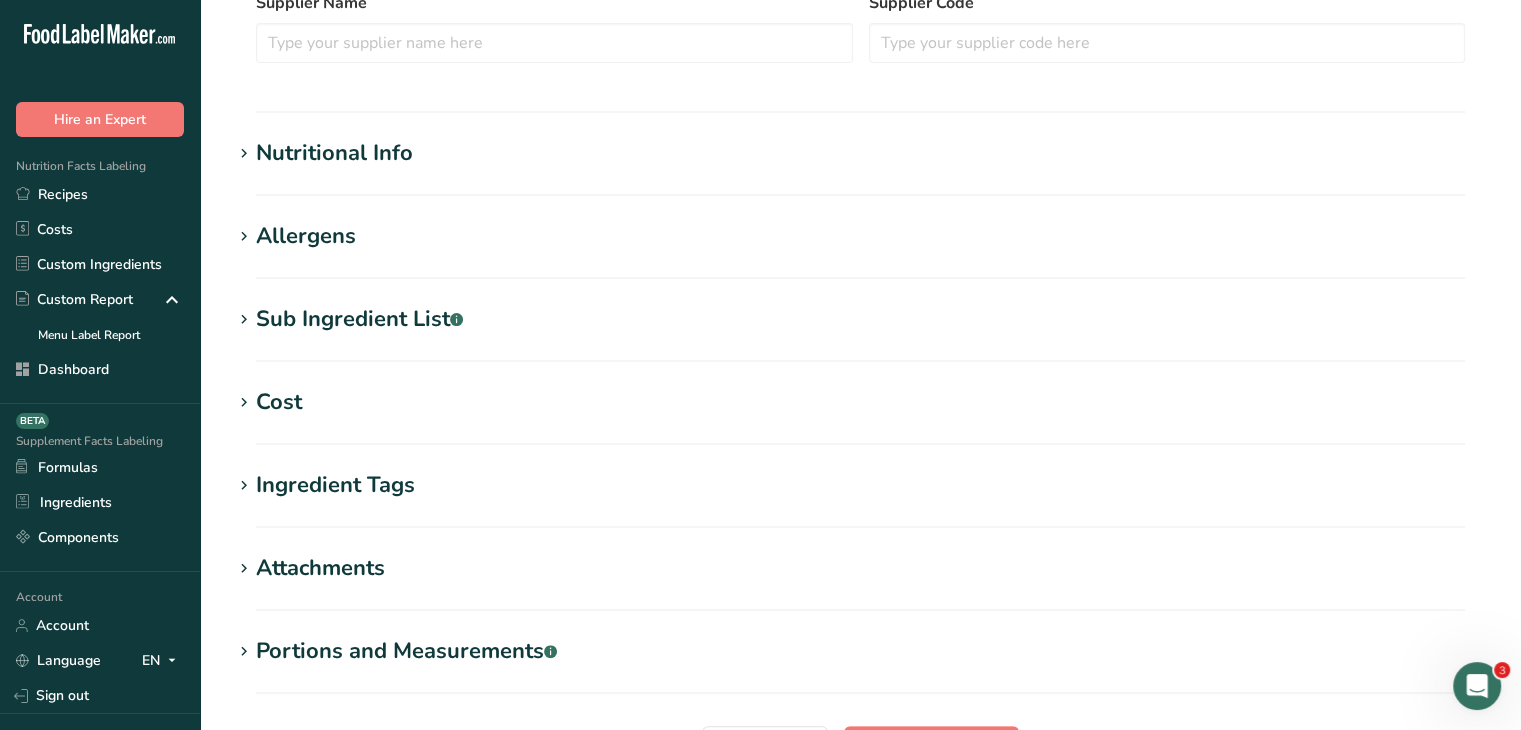 click on "Sub Ingredient List
.a-a{fill:#347362;}.b-a{fill:#fff;}" at bounding box center [359, 319] 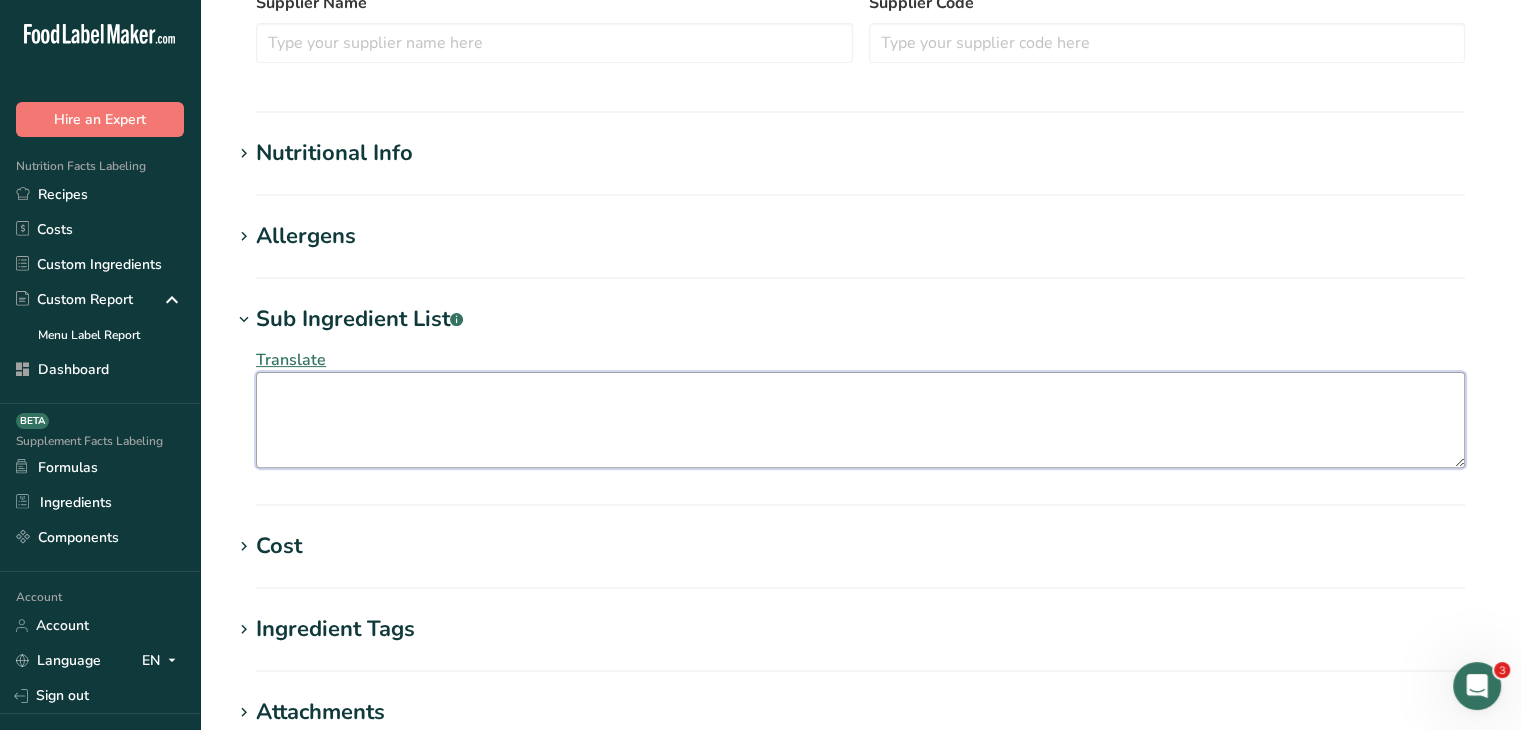 click at bounding box center (860, 420) 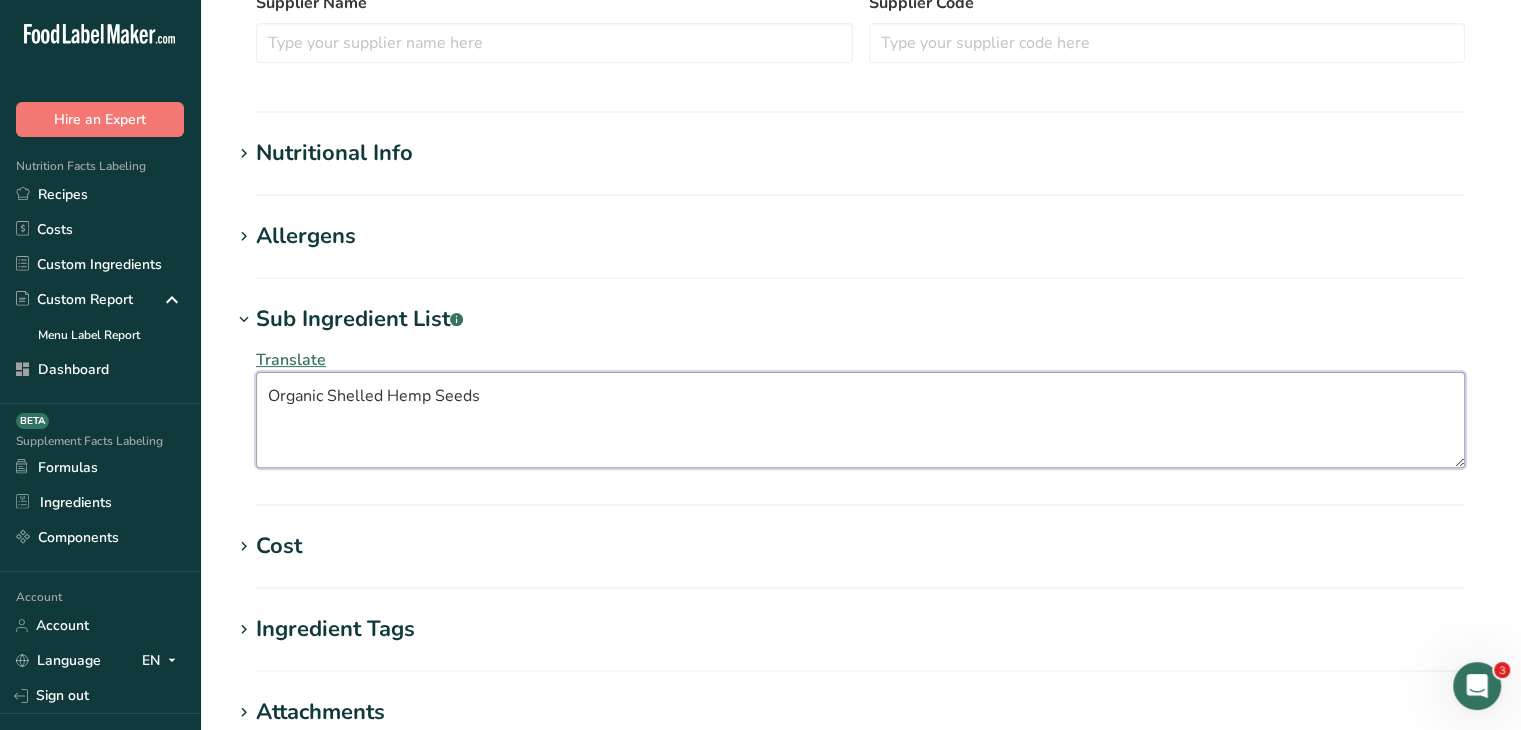 type on "Organic Shelled Hemp Seeds" 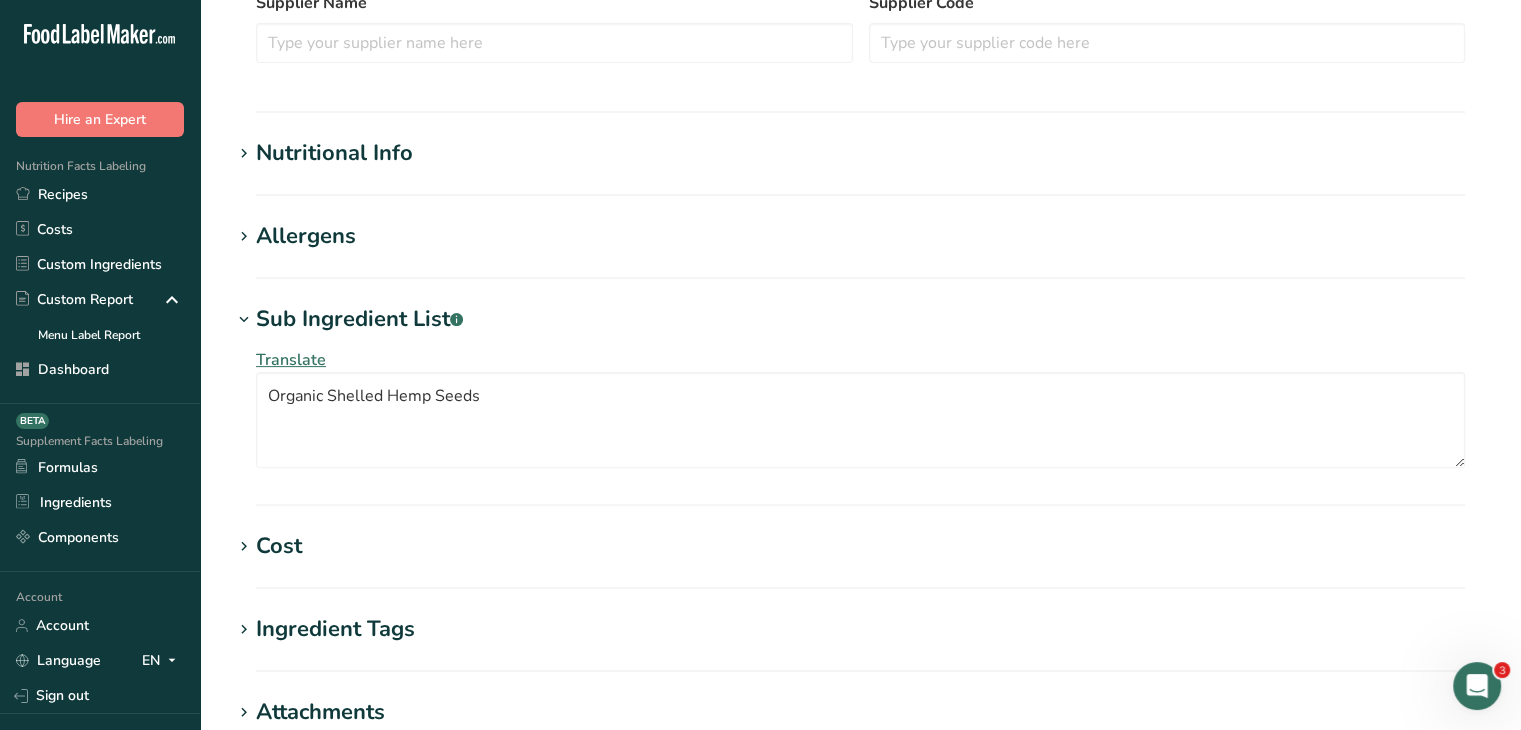 click on "Allergens
Add any known allergens associated with your ingredient
Soy
Tree Nuts
Wheat
Milk
Eggs
Fish
Peanuts
Sesame
Crustaceans
Sulphites
Celery
Mustard
Lupins
Mollusks
Gluten
Almond
Beech nut
Brazil nut
Butternut
Cashew
Chestnut
Chinquapin
Coconut
Hazelnut
Gingko nut" at bounding box center [860, 249] 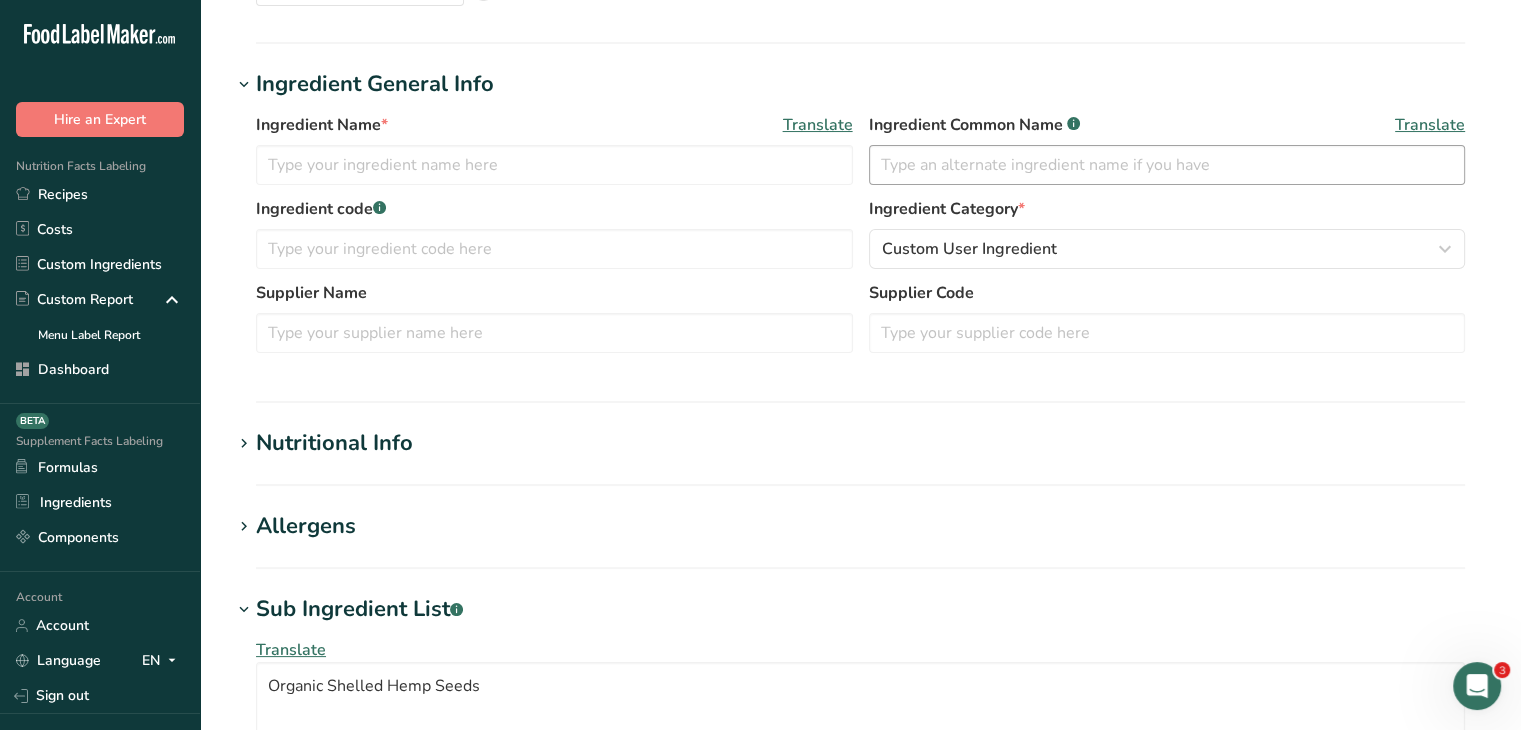 scroll, scrollTop: 100, scrollLeft: 0, axis: vertical 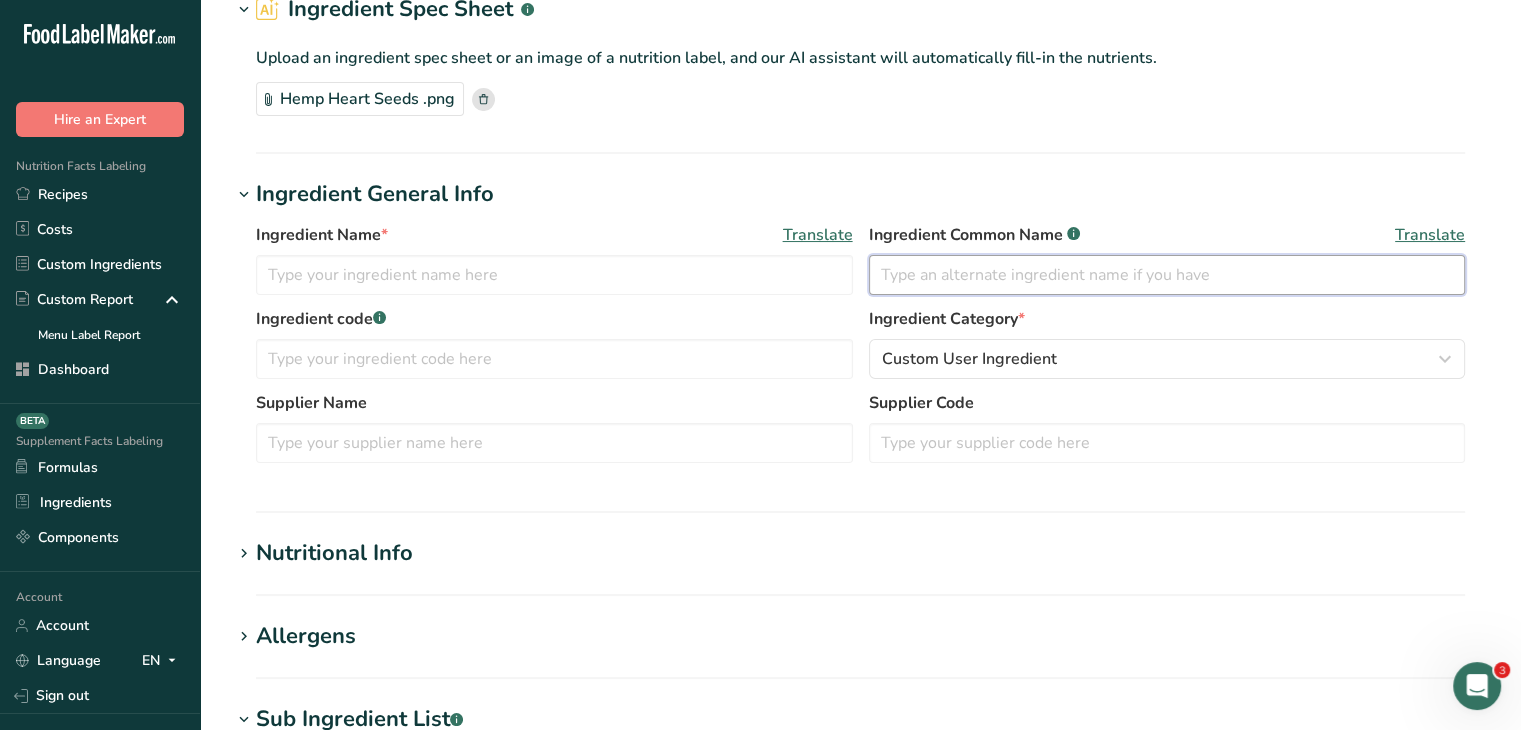 click at bounding box center [1167, 275] 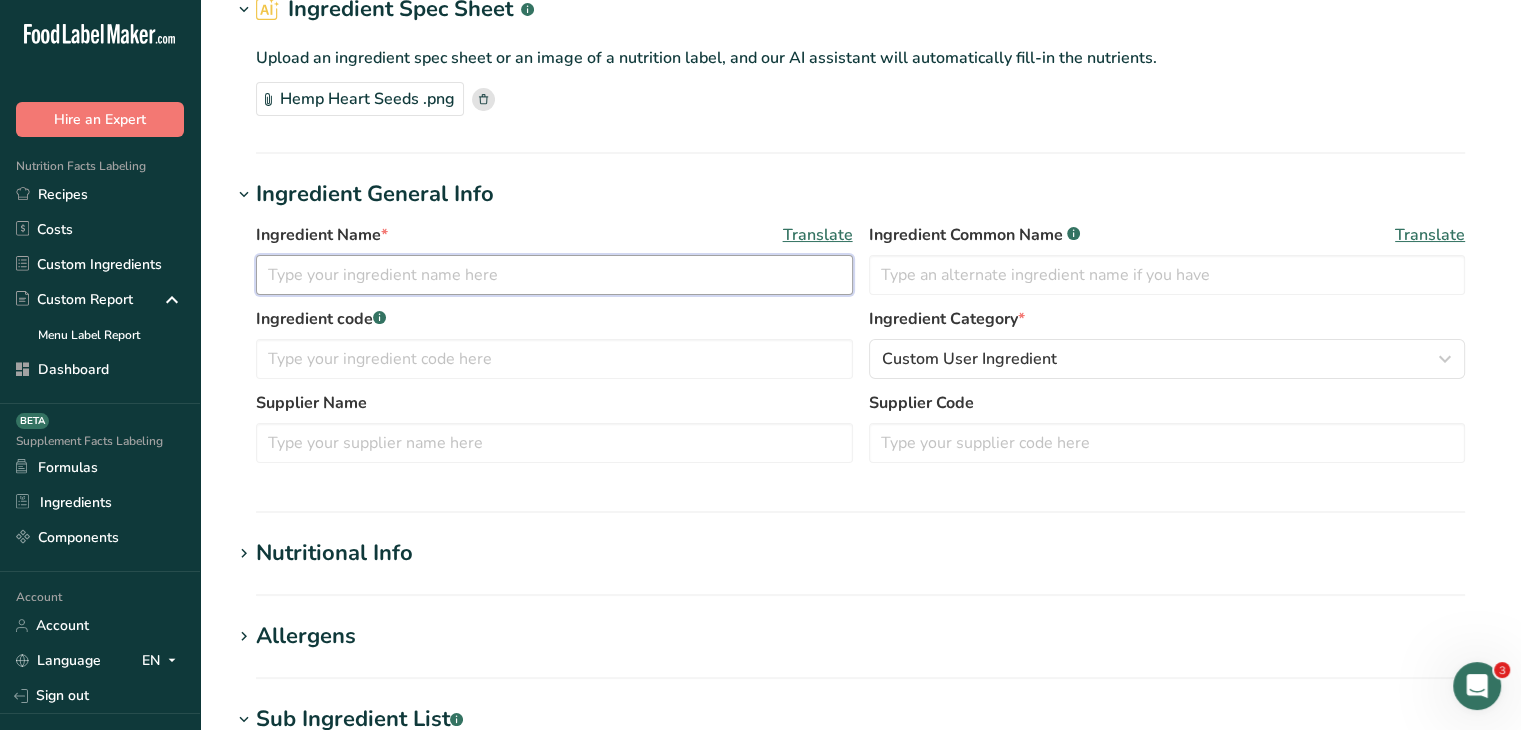 click at bounding box center [554, 275] 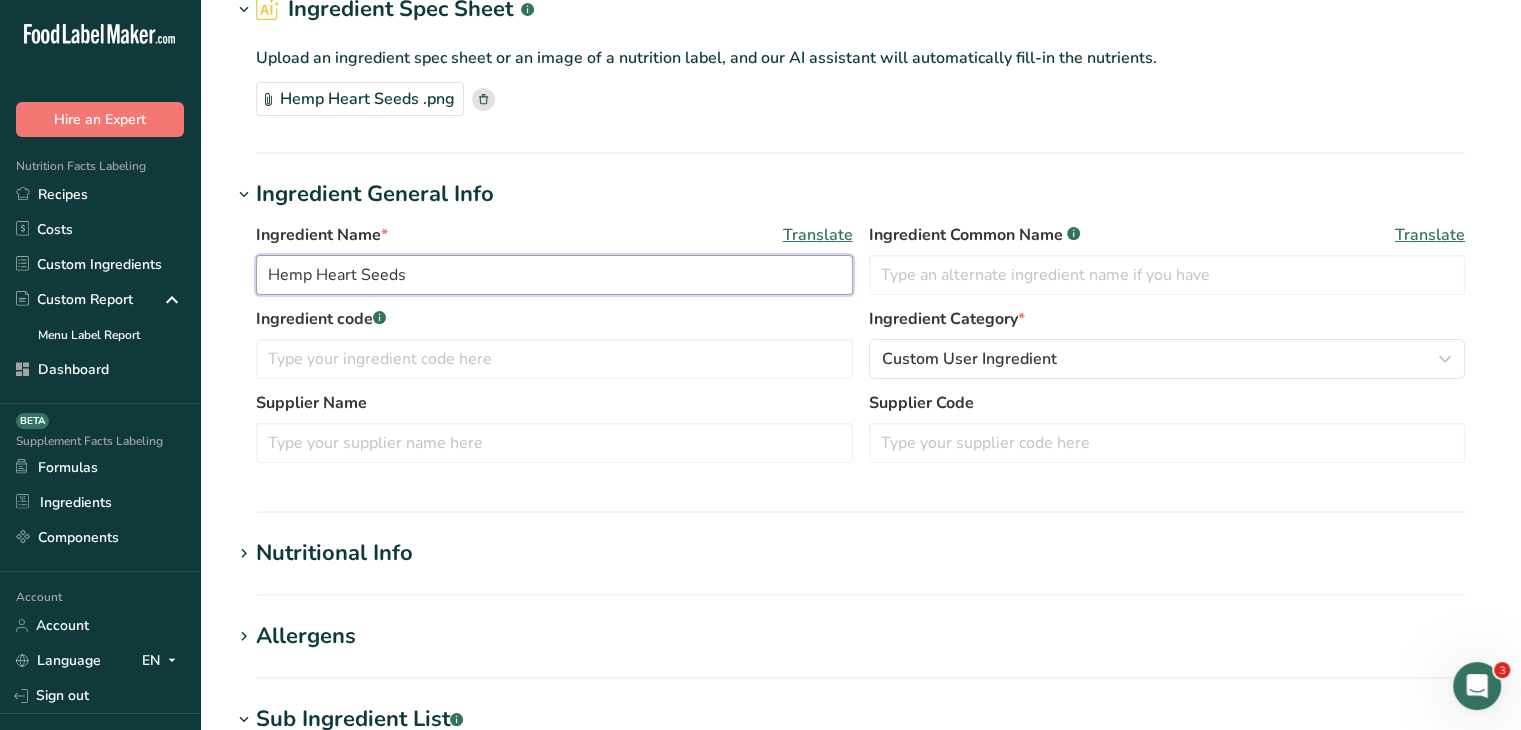 click on "Hemp Heart Seeds" at bounding box center [554, 275] 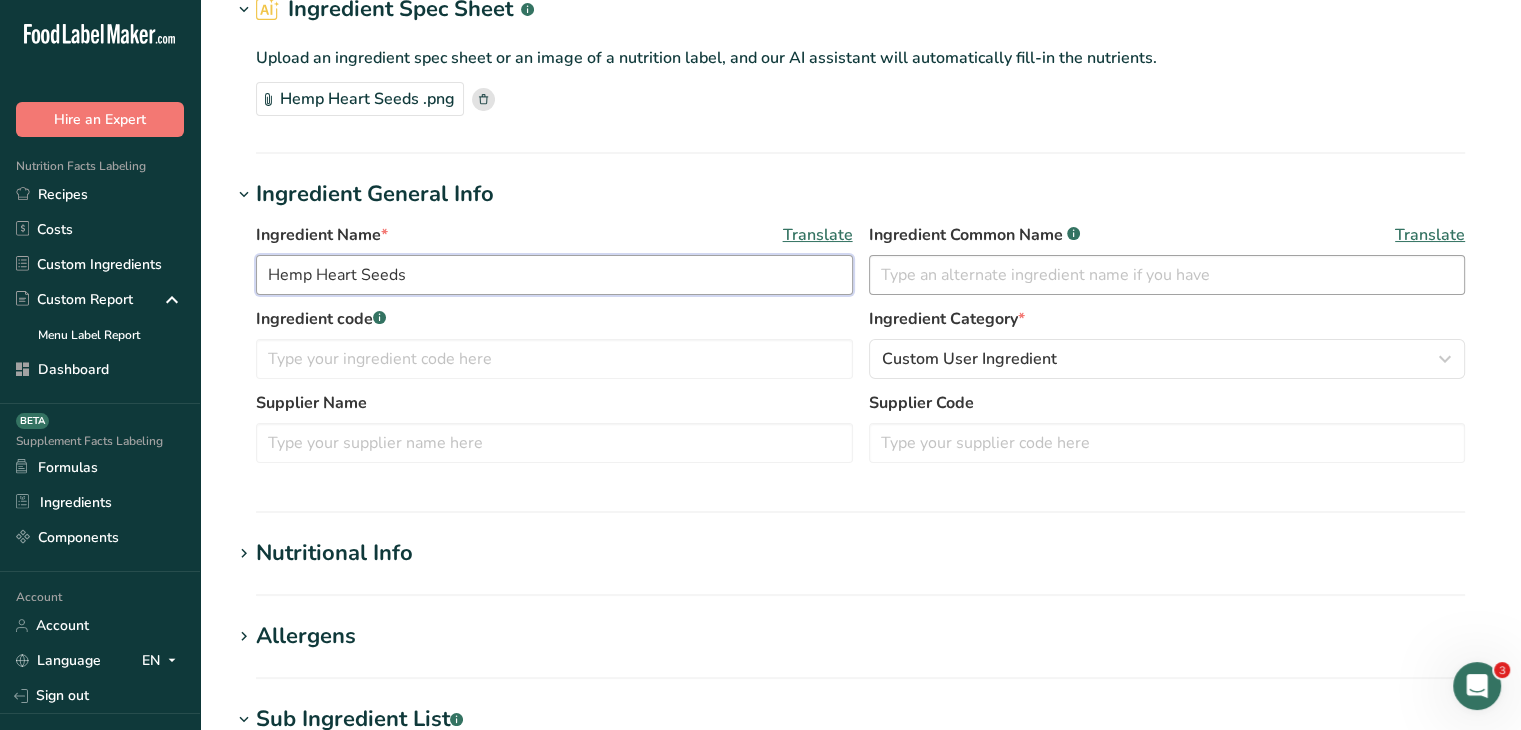 type on "Hemp Heart Seeds" 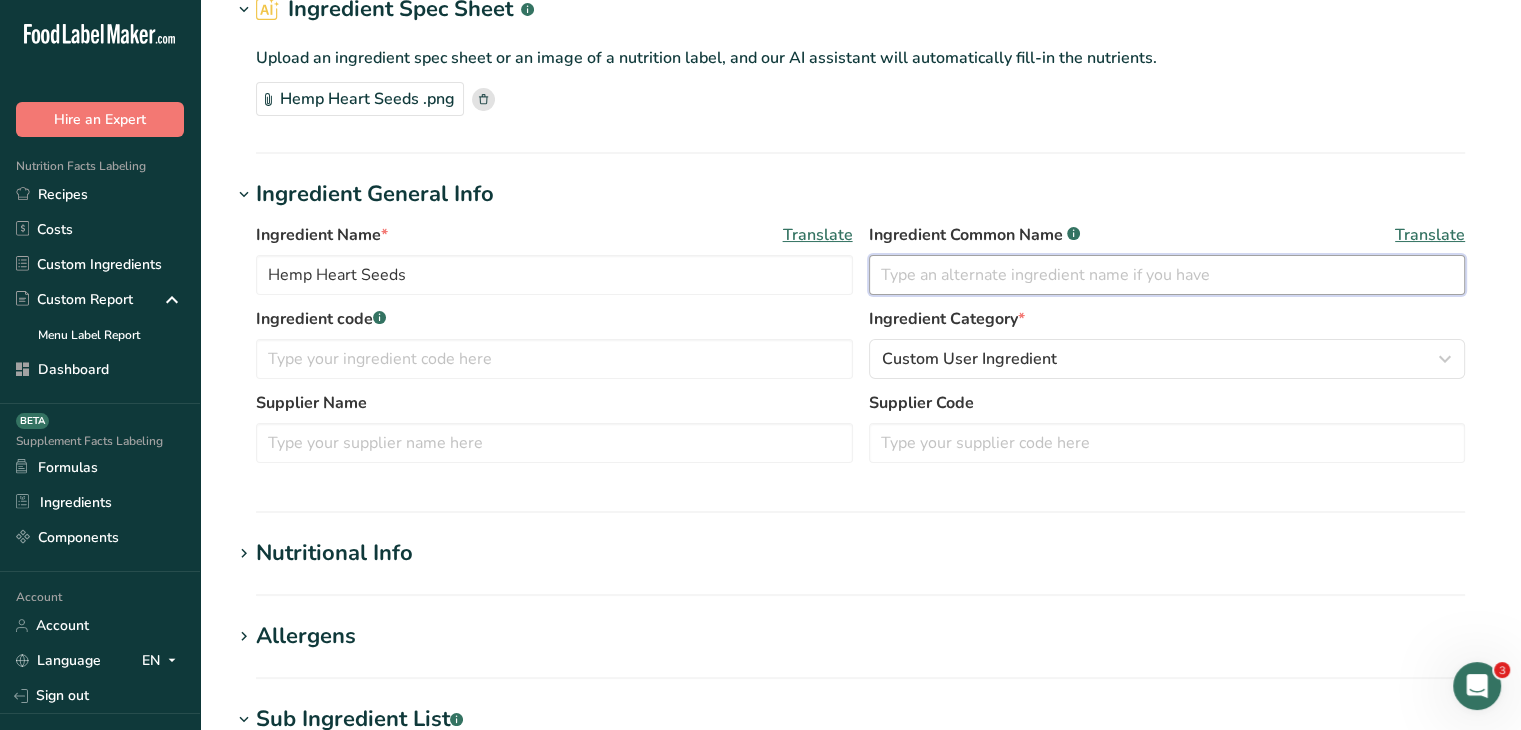 click at bounding box center [1167, 275] 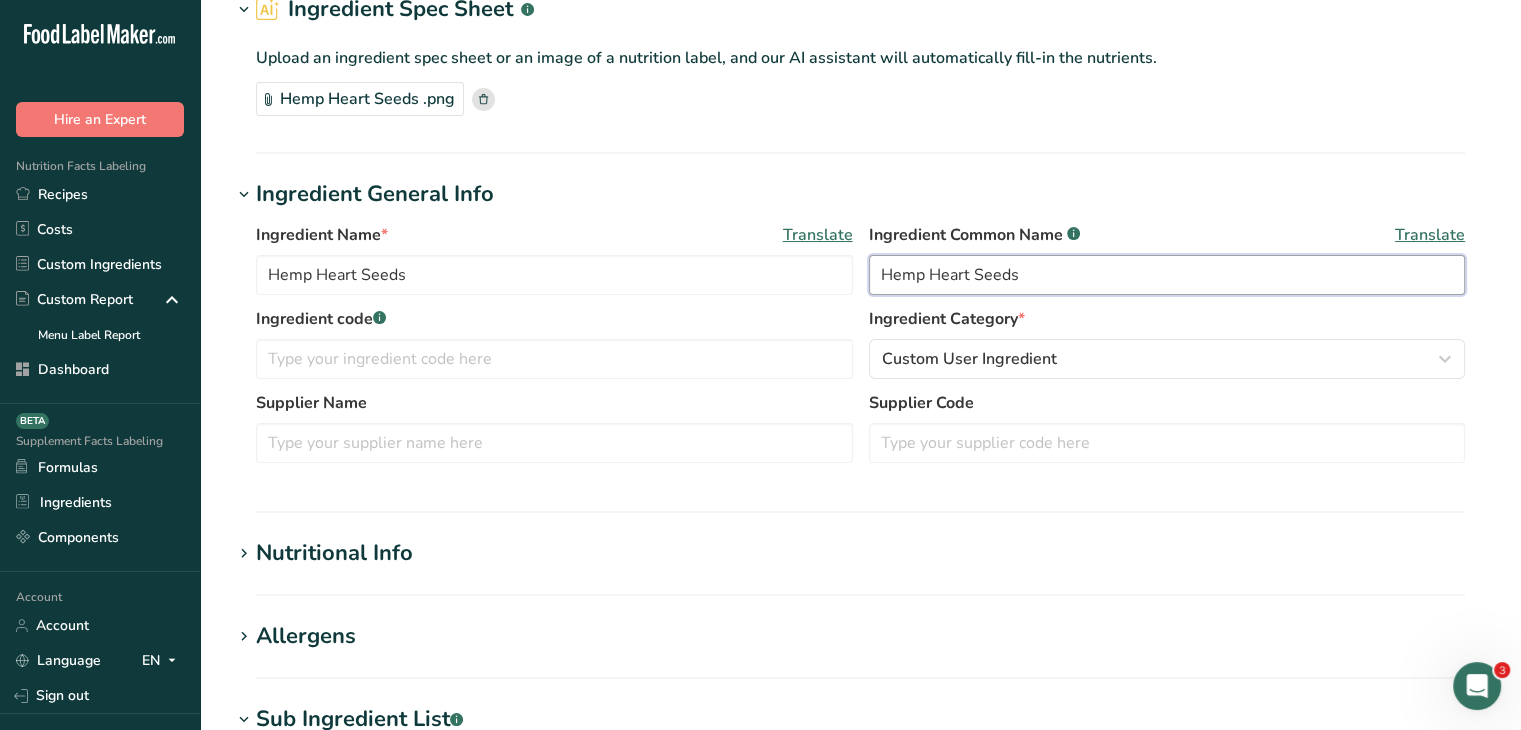 type on "Hemp Heart Seeds" 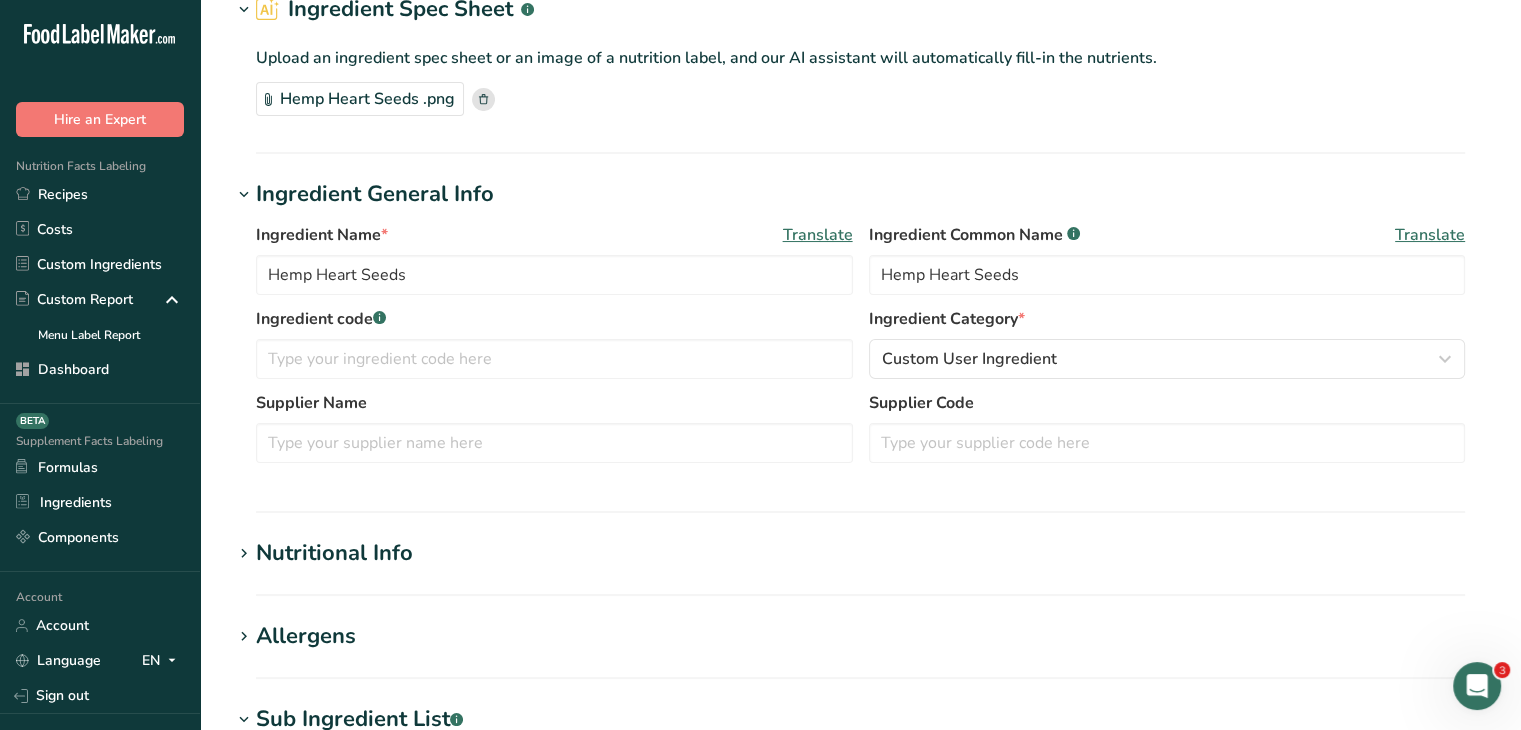 click on "Add new ingredient
Ingredient Spec Sheet
.a-a{fill:#347362;}.b-a{fill:#fff;}
Upload an ingredient spec sheet or an image of a nutrition label, and our AI assistant will automatically fill-in the nutrients.
Hemp Heart Seeds .png
Hold Tight!
Our AI tool is busy reading your ingredient spec sheet and pulling out all the juicy details.
Just a moment, and we'll have everything sorted for you!
Ingredient General Info
Ingredient Name *
Translate
Hemp Heart Seeds
Ingredient Common Name
.a-a{fill:#347362;}.b-a{fill:#fff;}
Translate
Hemp Heart Seeds
Ingredient code
.a-a{fill:#347362;}.b-a{fill:#fff;}
Ingredient Category *" at bounding box center (860, 658) 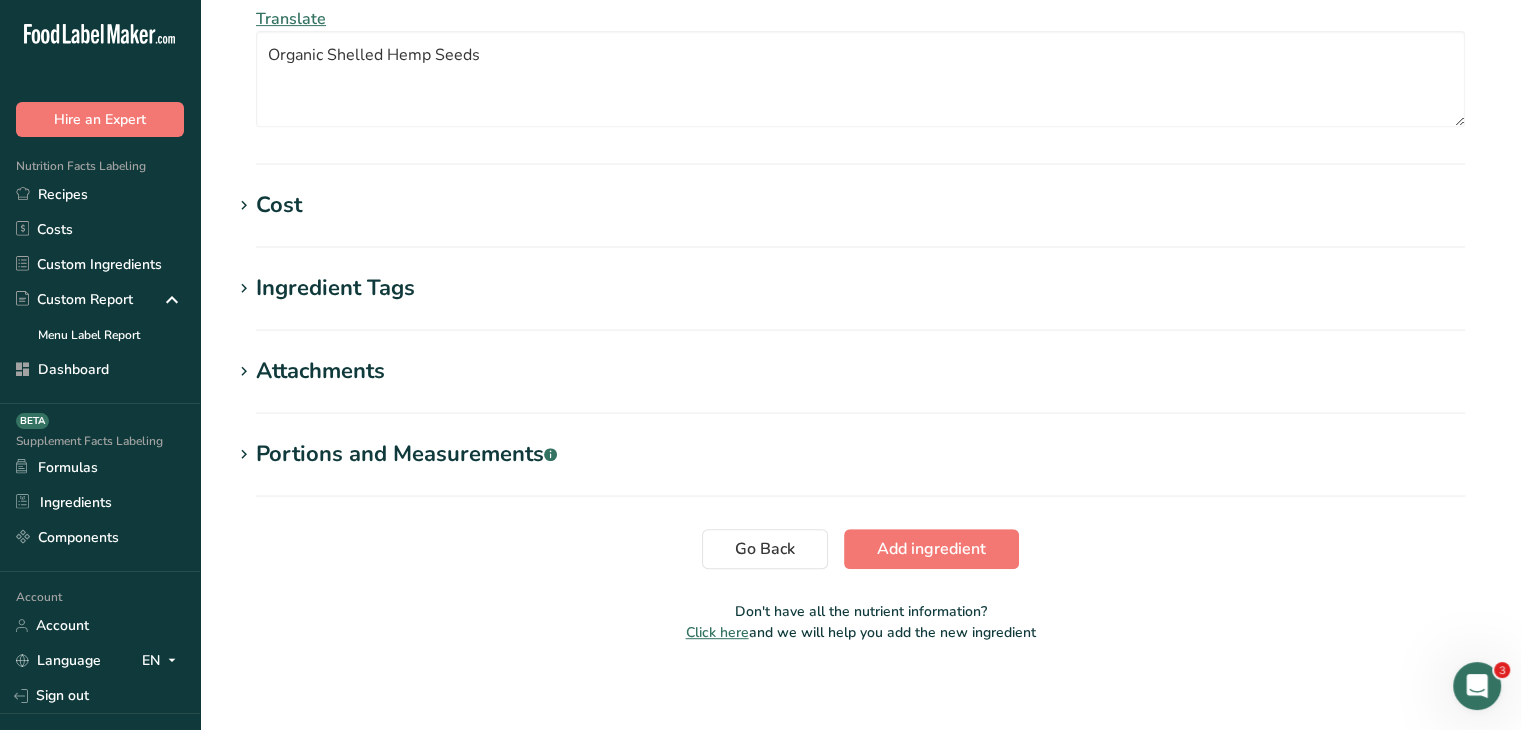 scroll, scrollTop: 849, scrollLeft: 0, axis: vertical 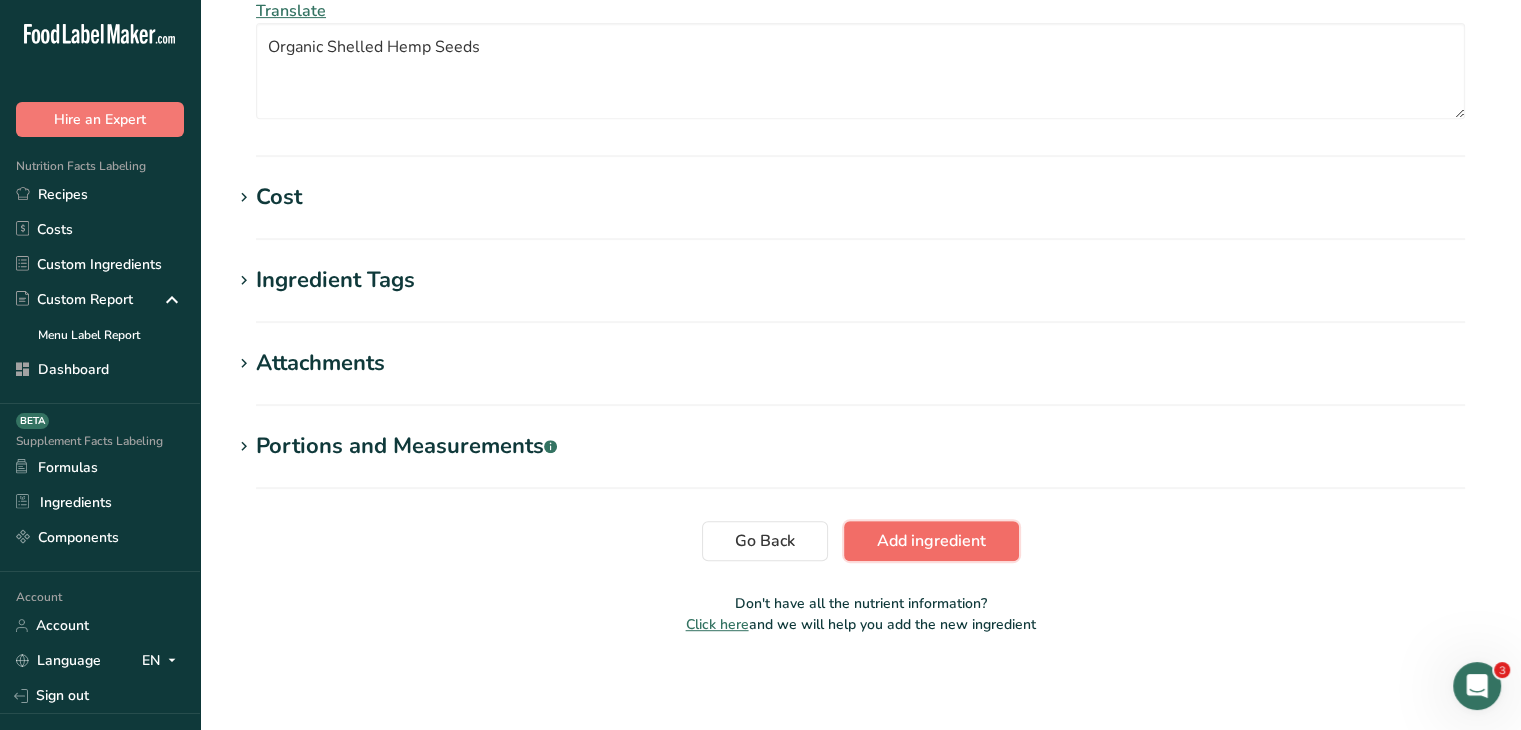 click on "Add ingredient" at bounding box center [931, 541] 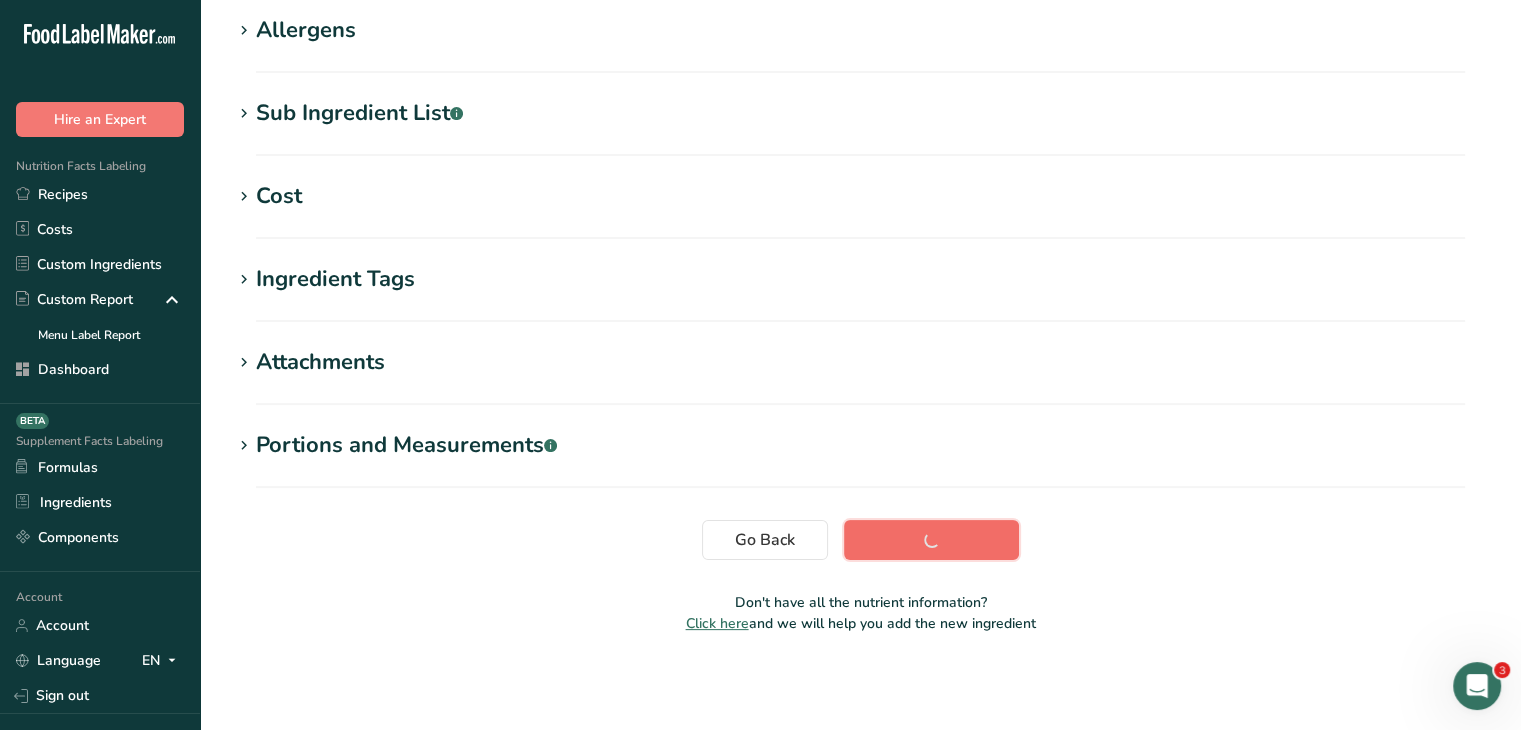 scroll, scrollTop: 328, scrollLeft: 0, axis: vertical 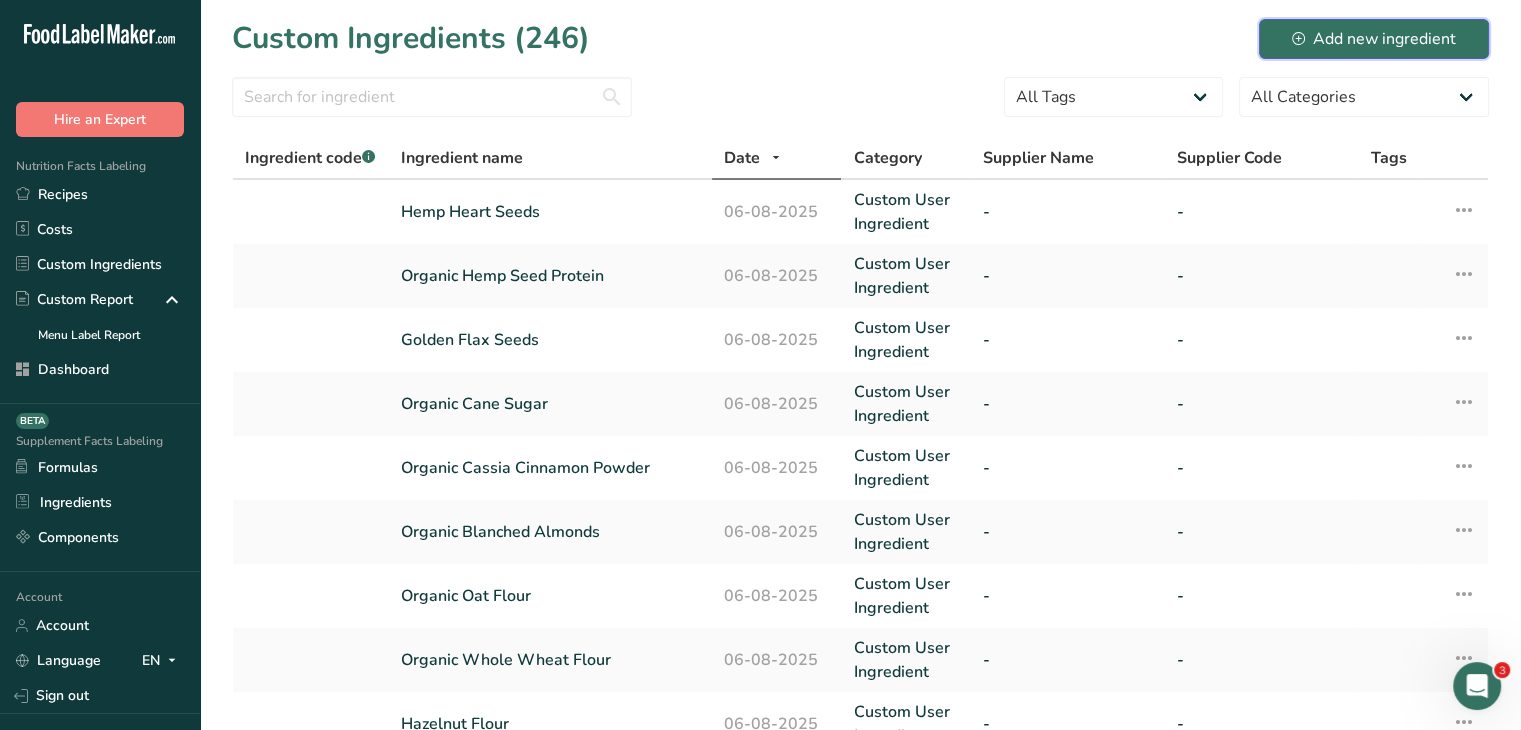 click on "Add new ingredient" at bounding box center [1374, 39] 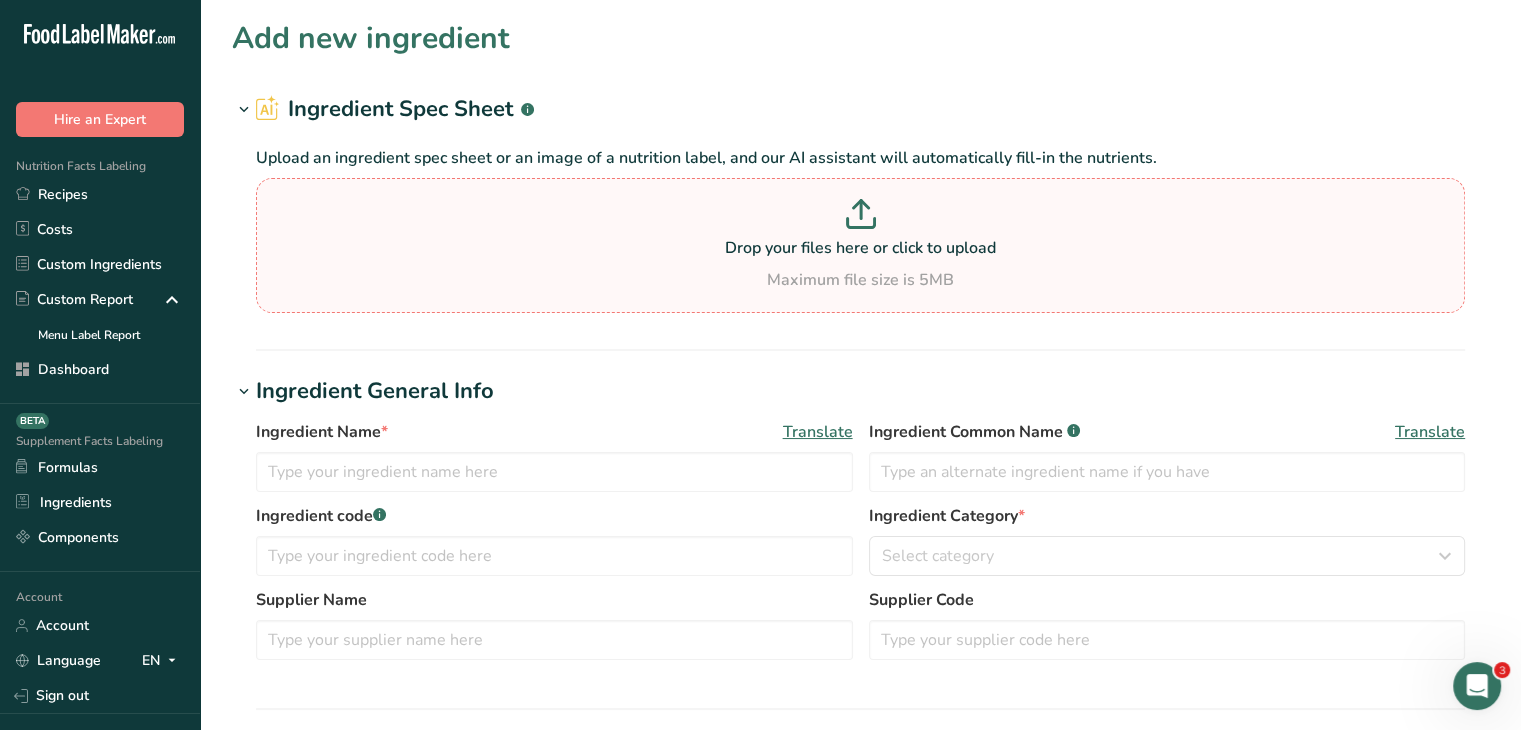 click on "Drop your files here or click to upload
Maximum file size is 5MB" at bounding box center [860, 245] 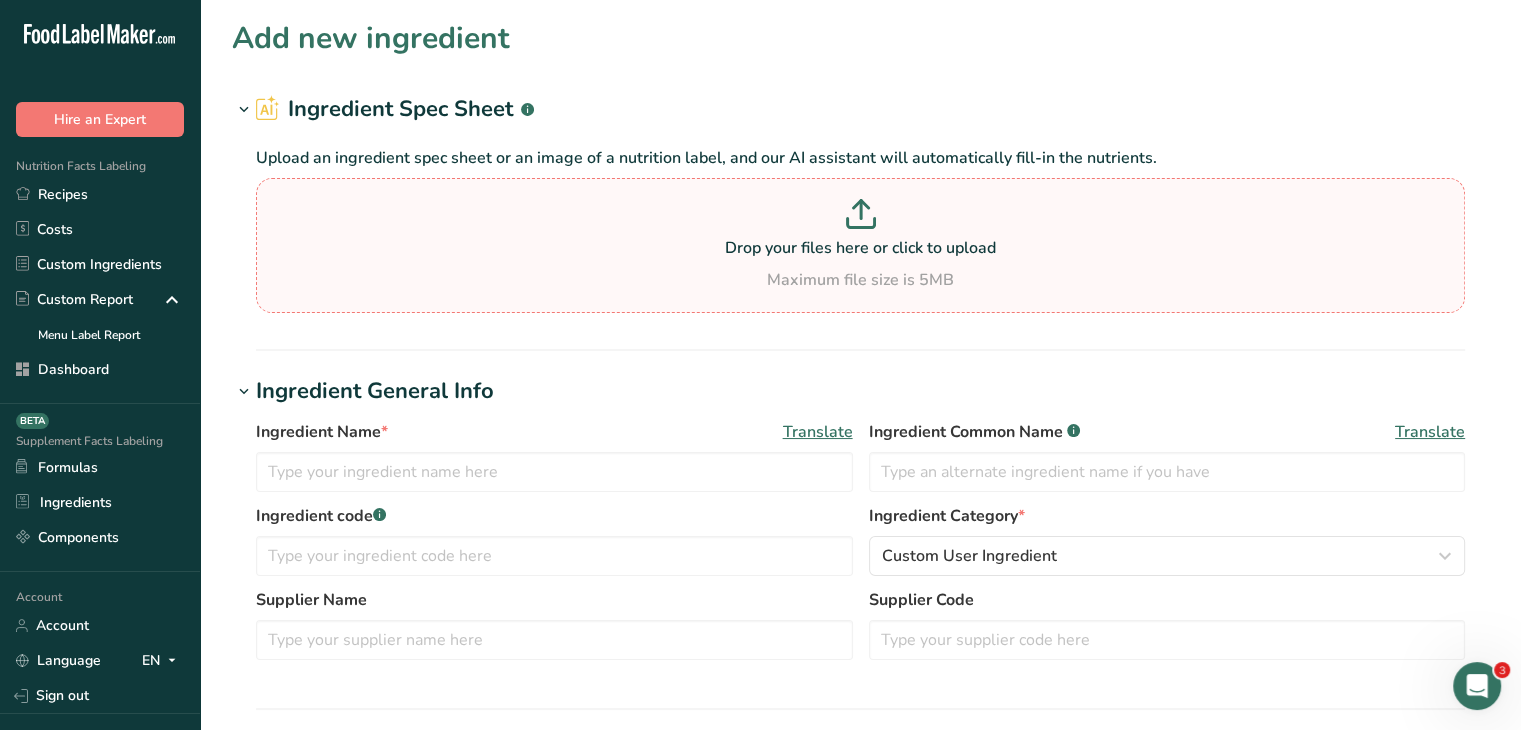 type on "C:\fakepath\Popcorn.png" 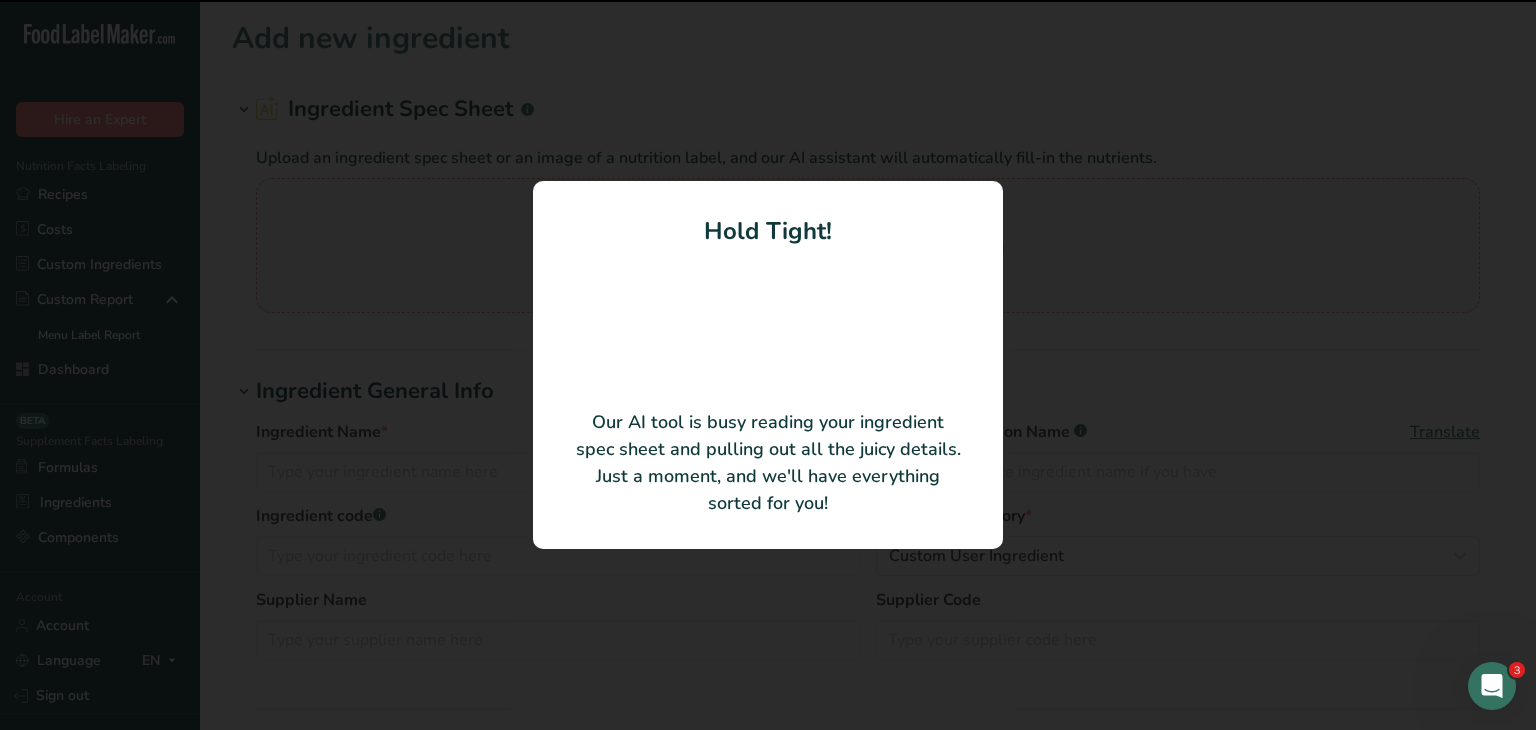 type on "White Popcorn" 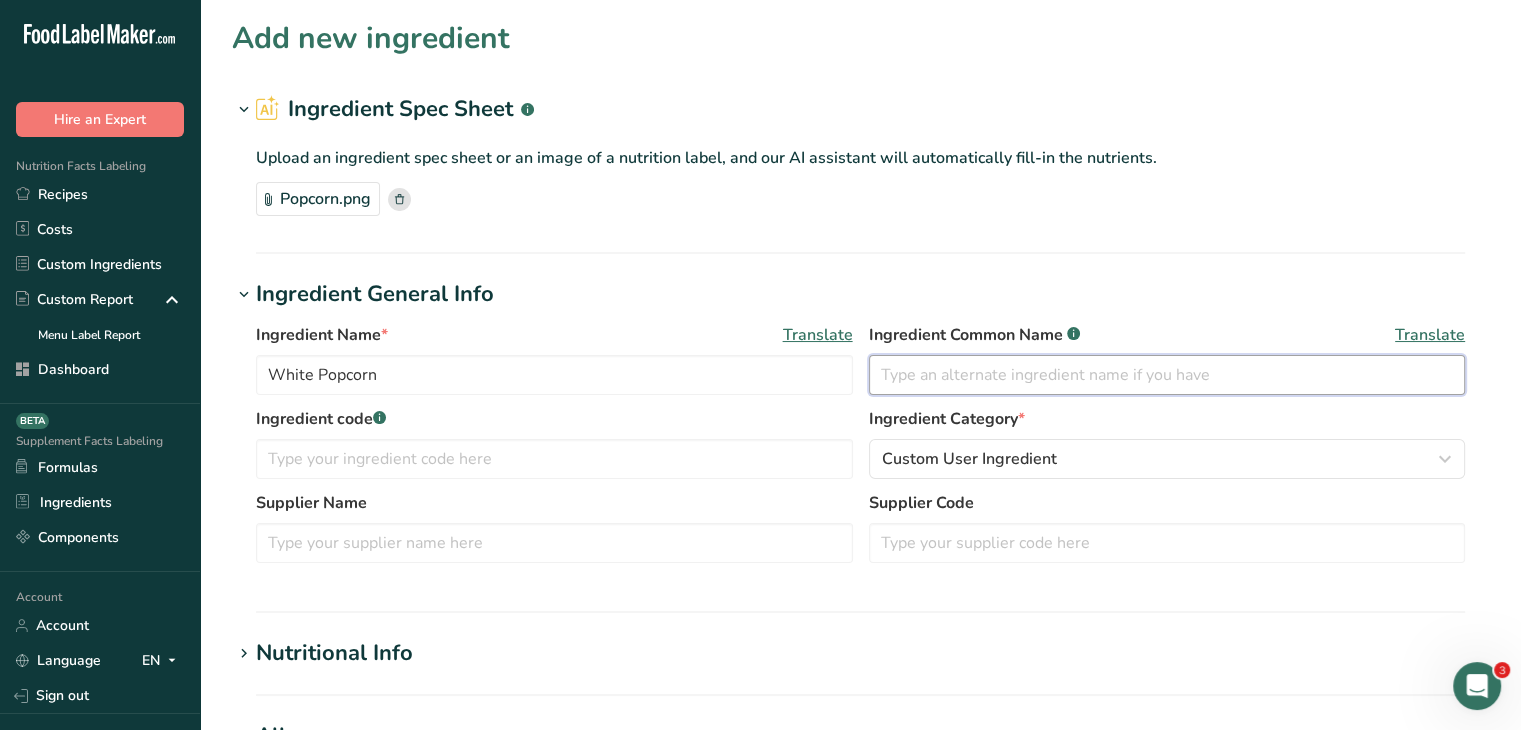 click at bounding box center (1167, 375) 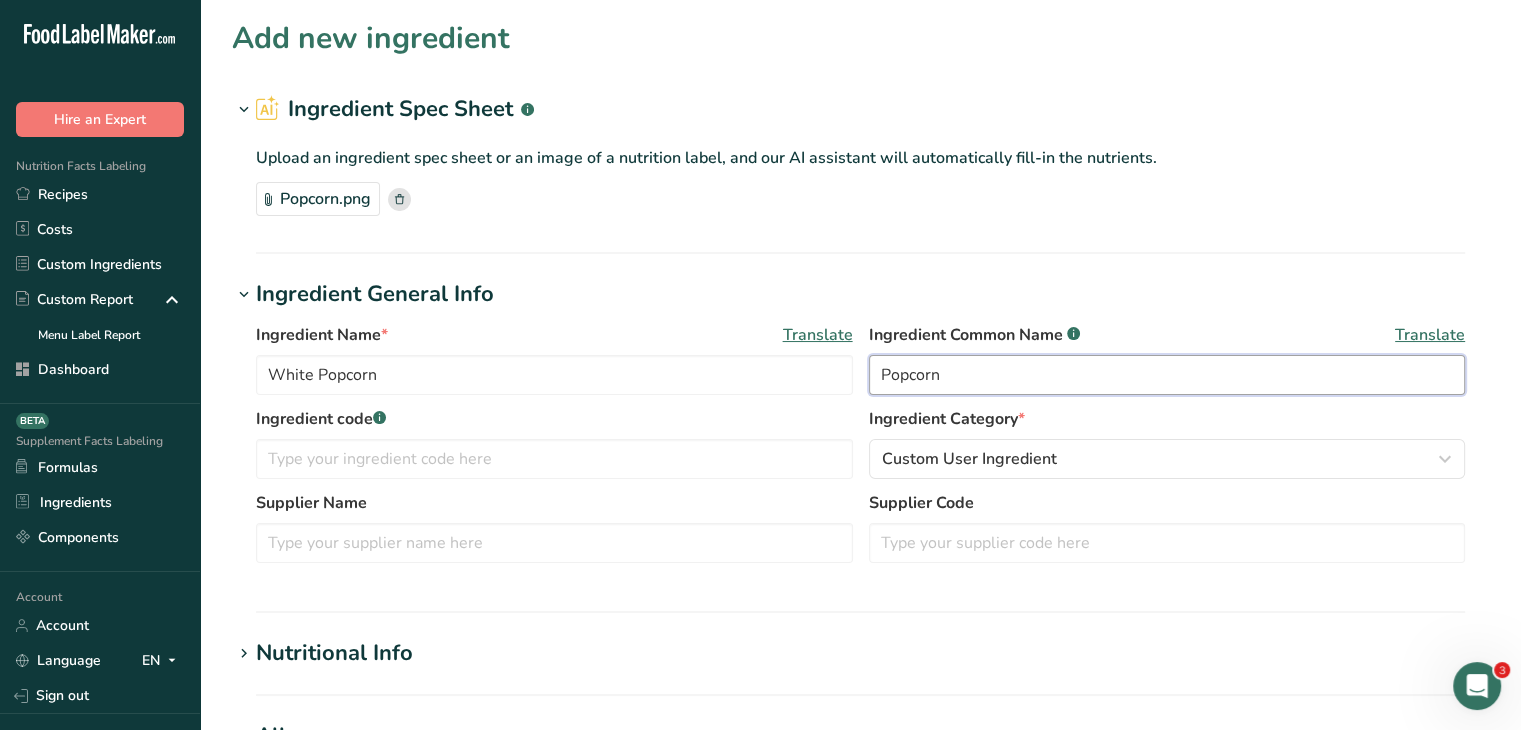 type on "Popcorn" 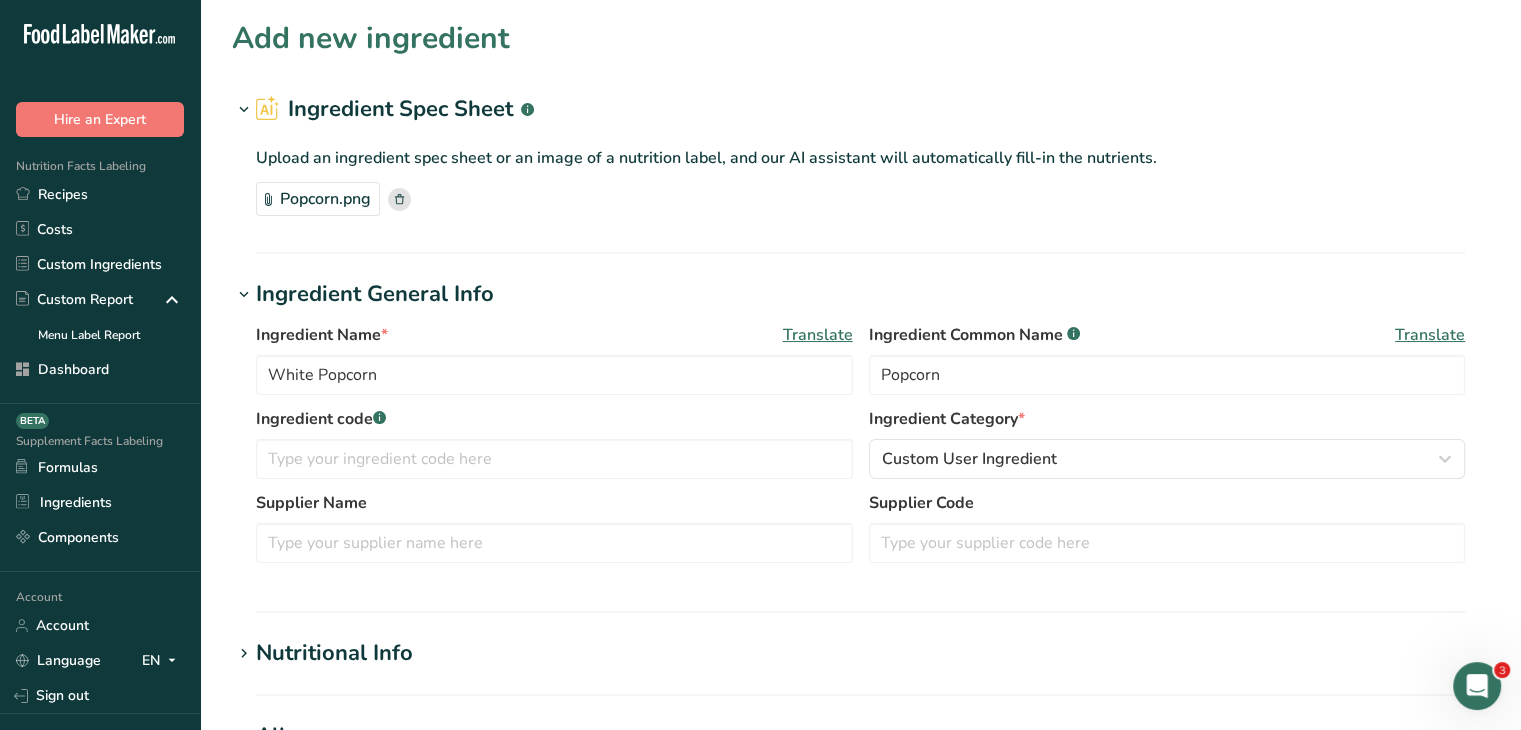 click on "Add new ingredient
Ingredient Spec Sheet
.a-a{fill:#347362;}.b-a{fill:#fff;}
Upload an ingredient spec sheet or an image of a nutrition label, and our AI assistant will automatically fill-in the nutrients.
Popcorn.png
Hold Tight!
Our AI tool is busy reading your ingredient spec sheet and pulling out all the juicy details.
Just a moment, and we'll have everything sorted for you!
Ingredient General Info
Ingredient Name *
Translate
White Popcorn
Ingredient Common Name
.a-a{fill:#347362;}.b-a{fill:#fff;}
Translate
Popcorn
Ingredient code
.a-a{fill:#347362;}.b-a{fill:#fff;}
Ingredient Category *         .a-a{fill:#347362;}.b-a{fill:#fff;}" at bounding box center [860, 686] 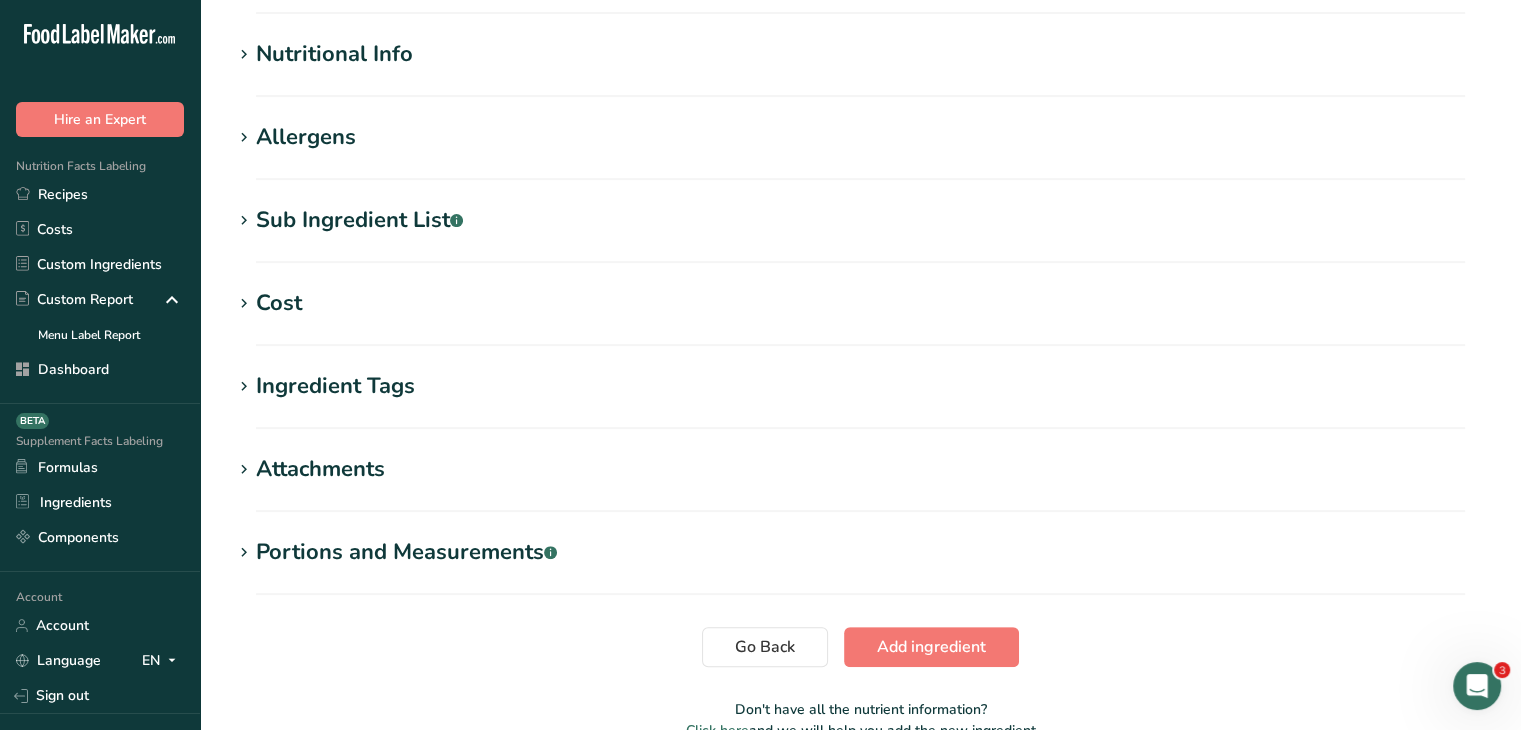 scroll, scrollTop: 506, scrollLeft: 0, axis: vertical 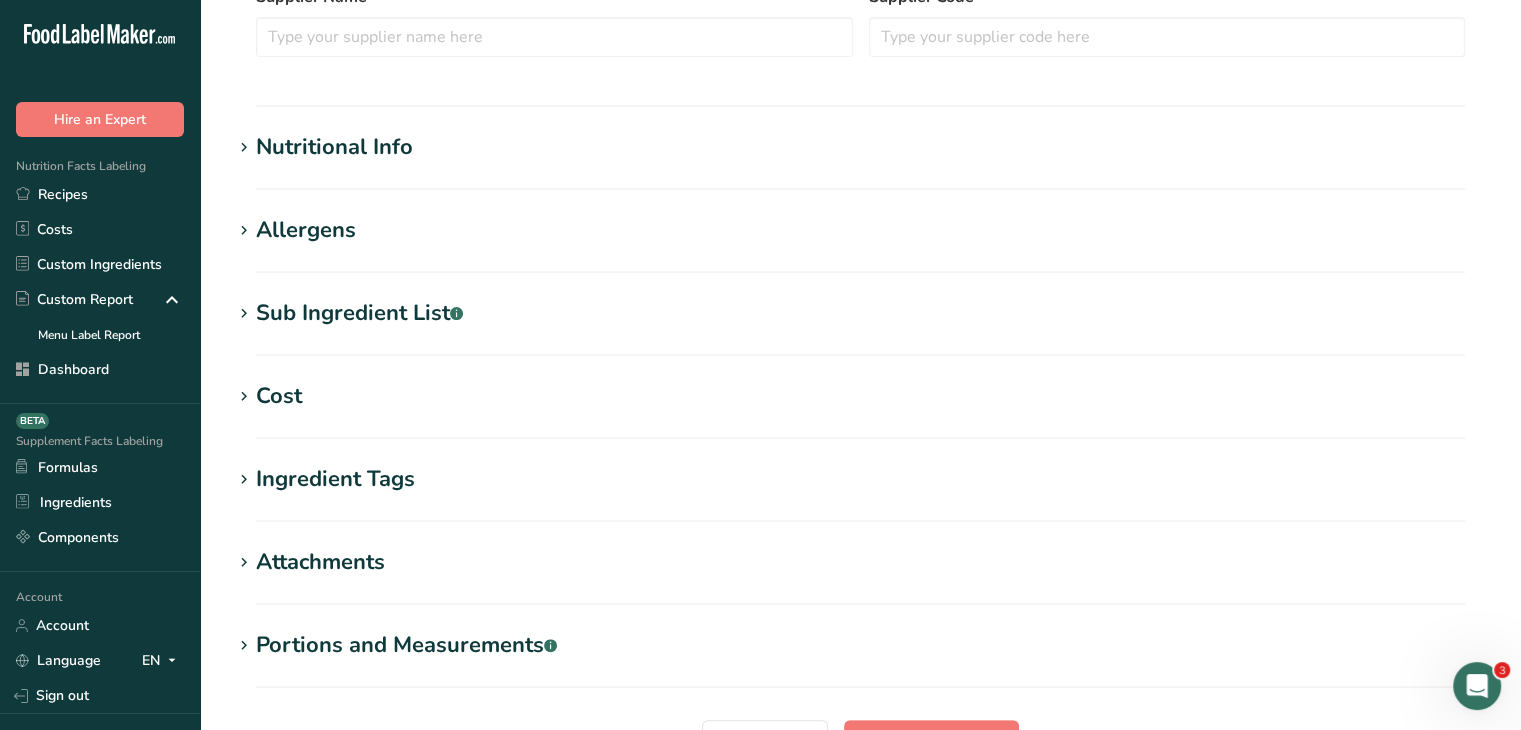 click on "Nutritional Info" at bounding box center [334, 147] 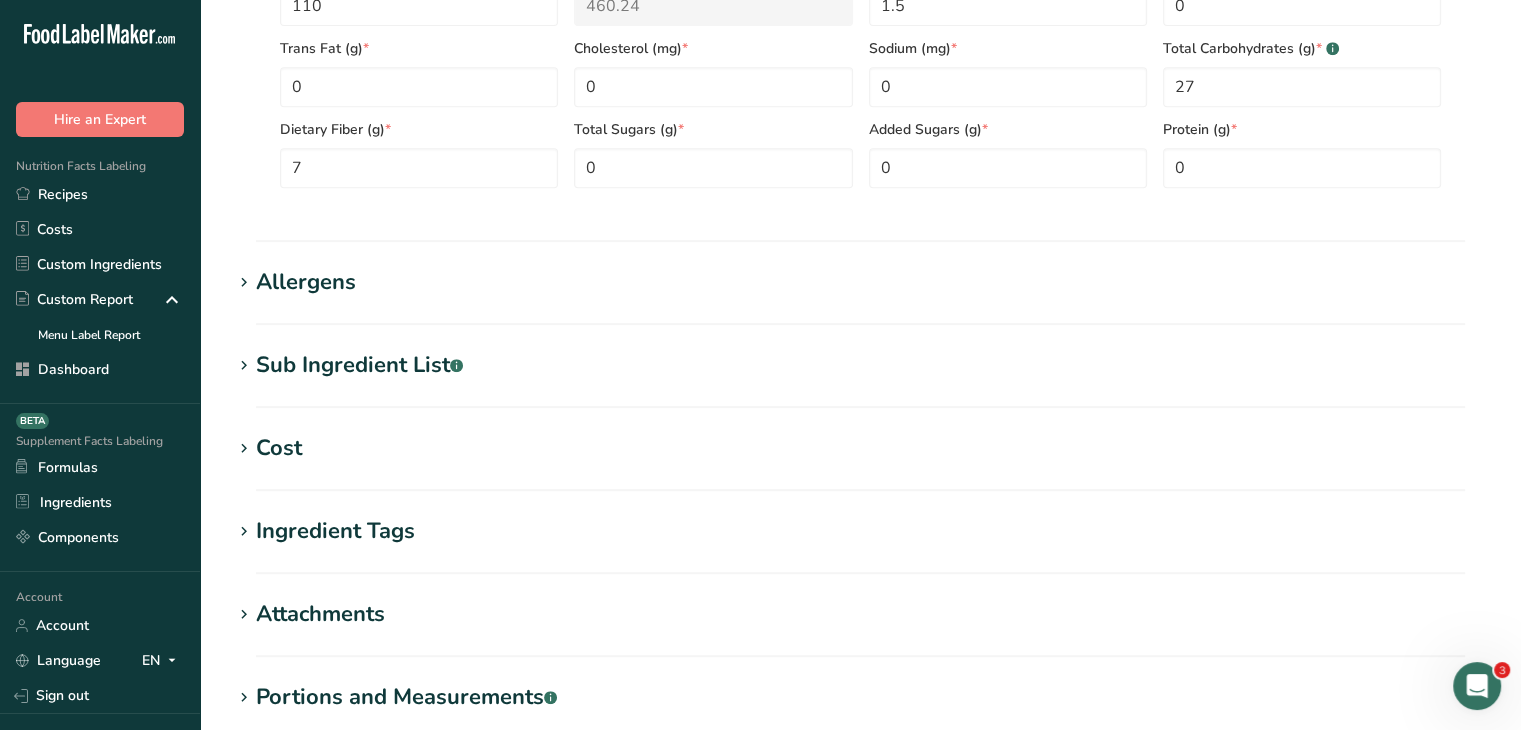 scroll, scrollTop: 1106, scrollLeft: 0, axis: vertical 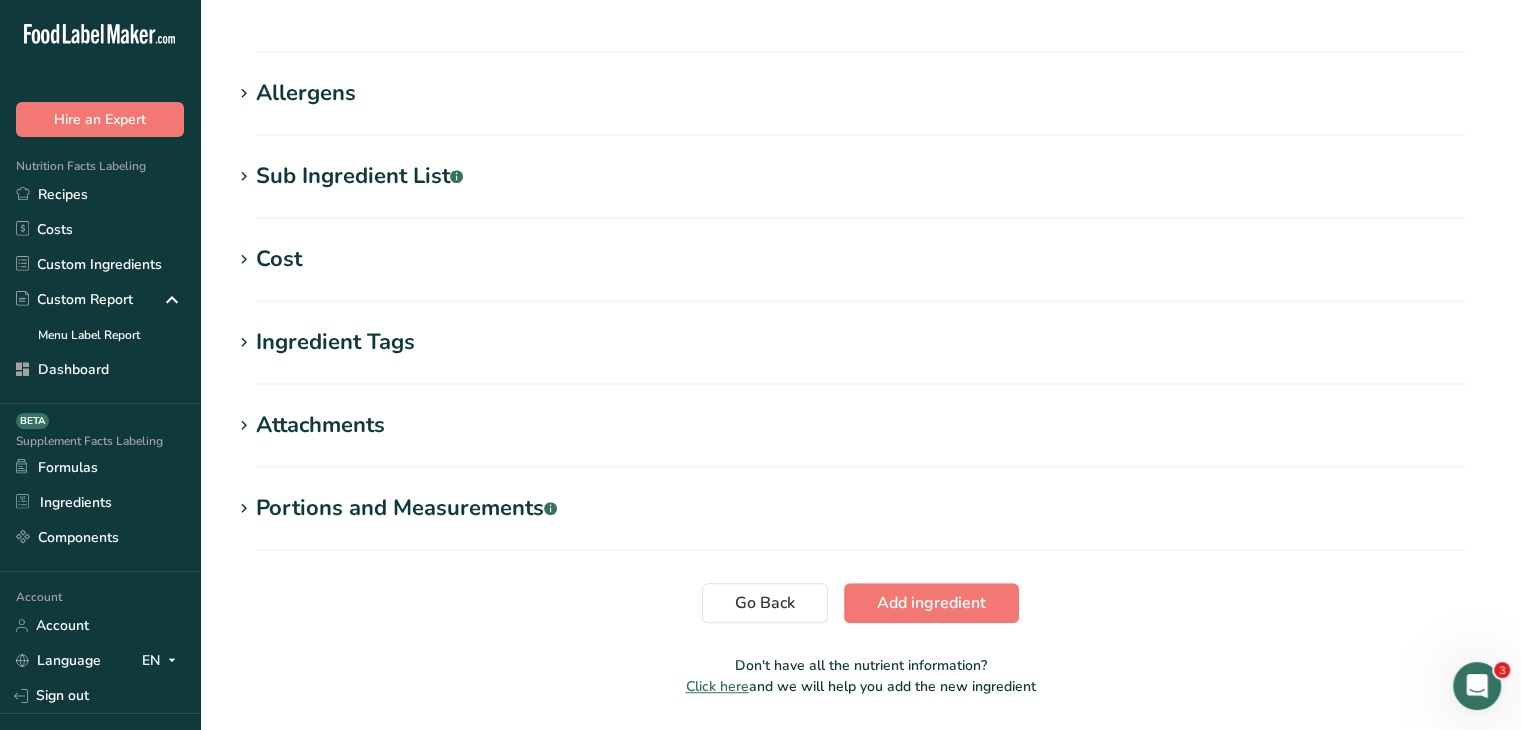 click on "Sub Ingredient List
.a-a{fill:#347362;}.b-a{fill:#fff;}" at bounding box center [359, 176] 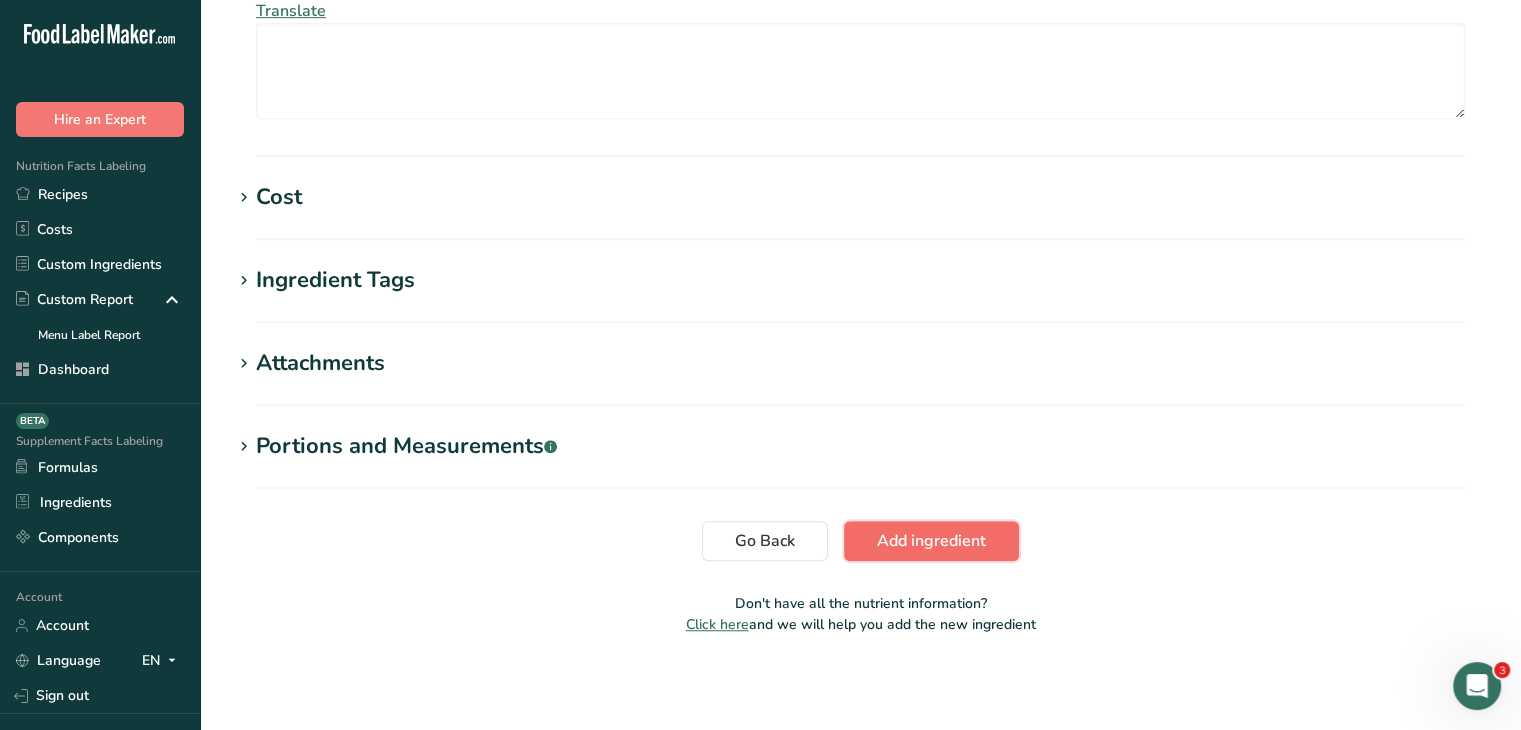 click on "Add ingredient" at bounding box center [931, 541] 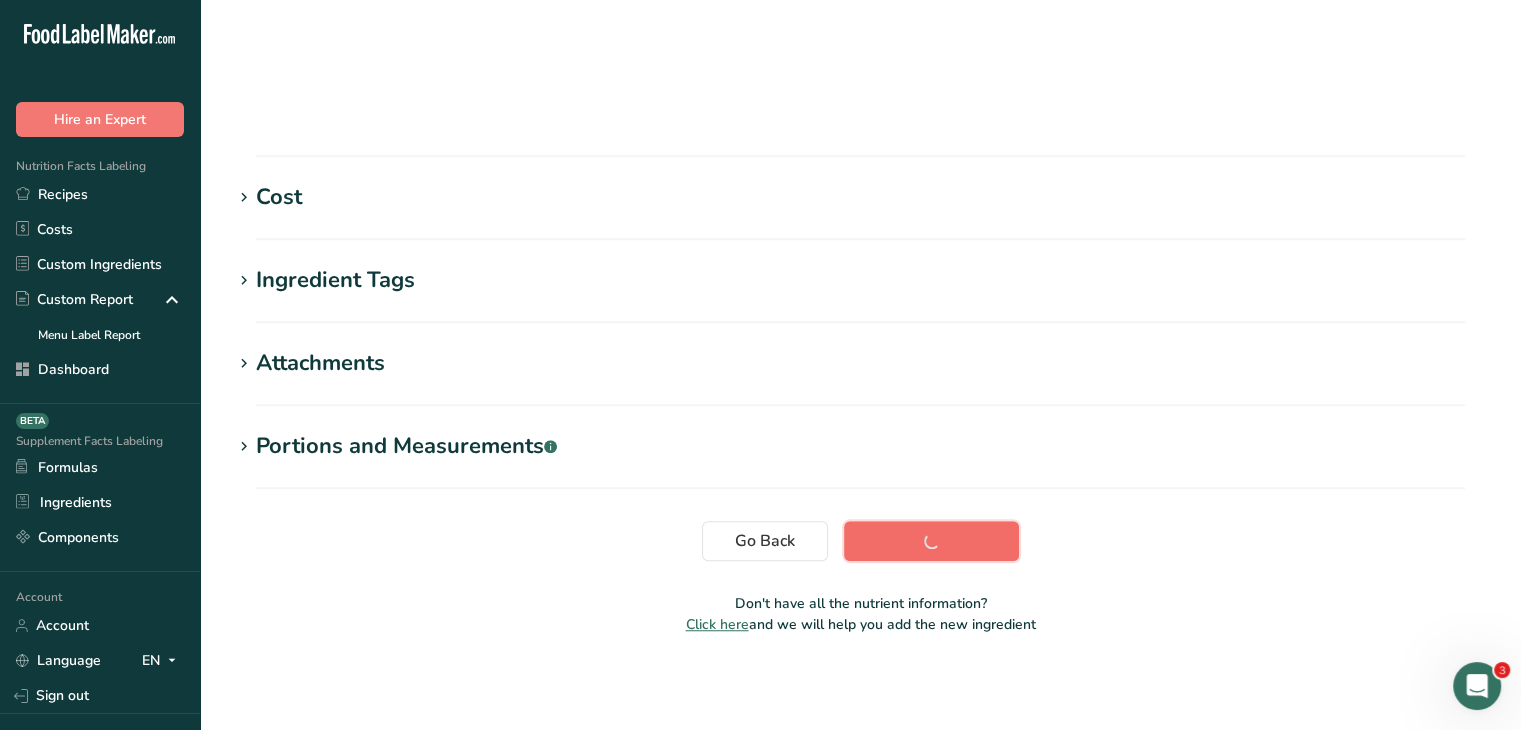 scroll, scrollTop: 328, scrollLeft: 0, axis: vertical 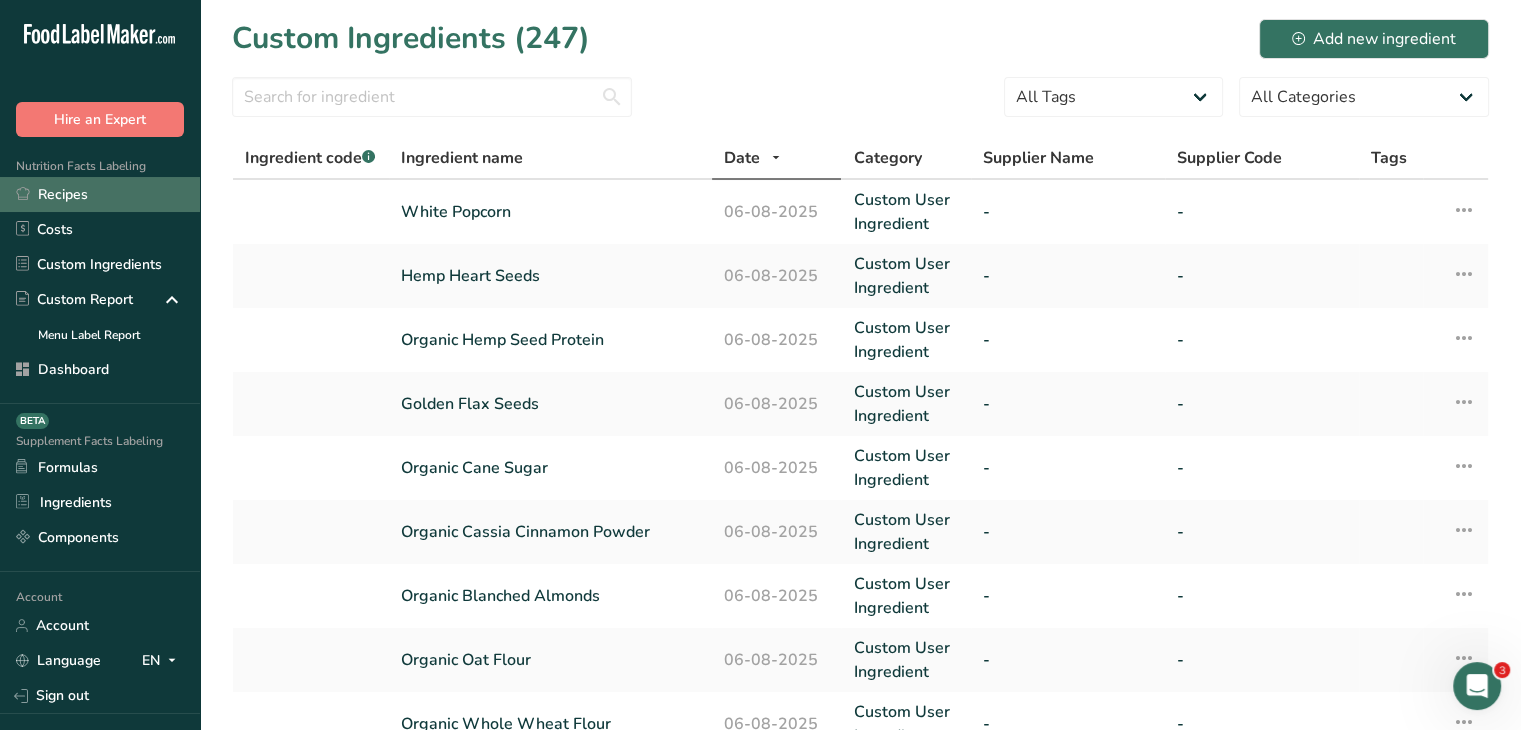 click on "Recipes" at bounding box center (100, 194) 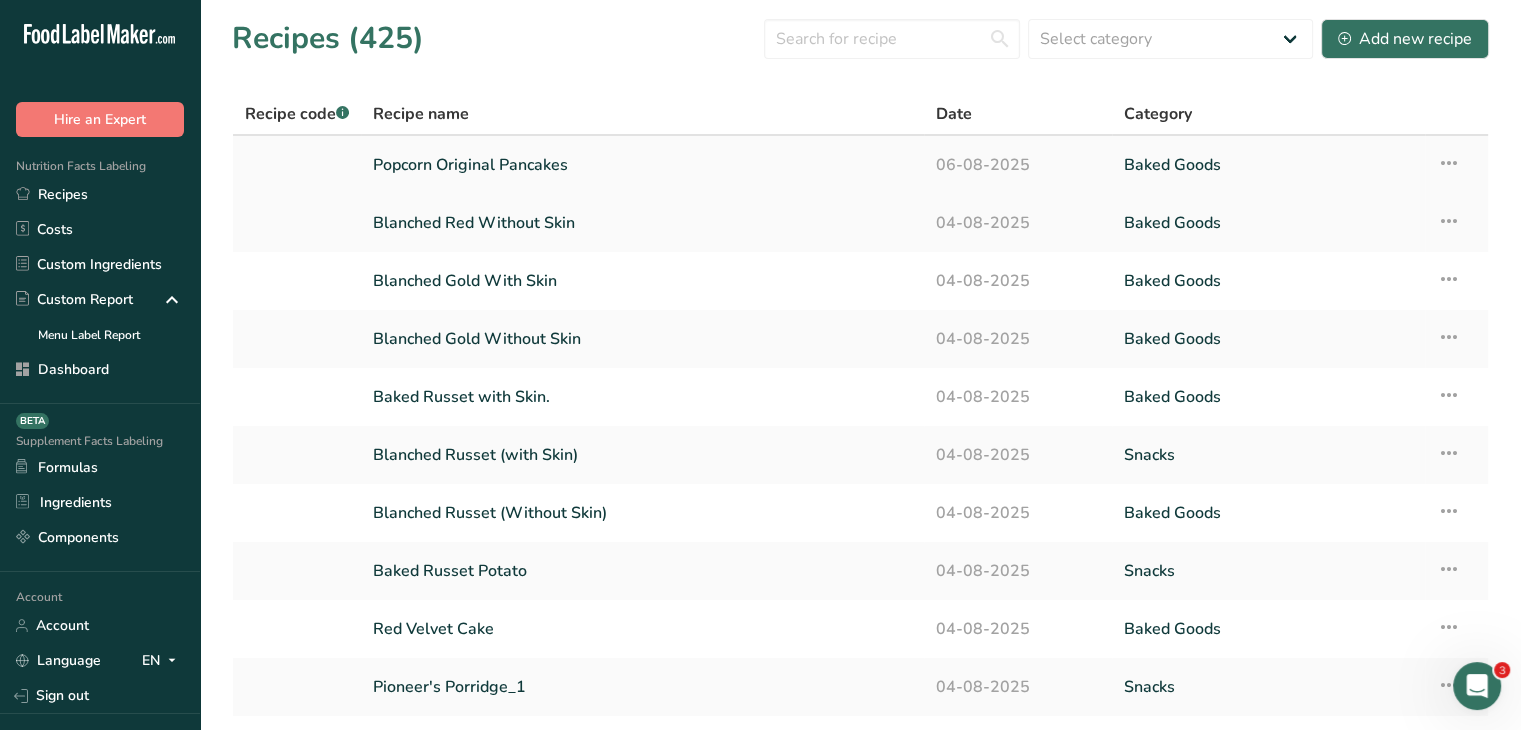 click on "Popcorn Original Pancakes" at bounding box center (642, 165) 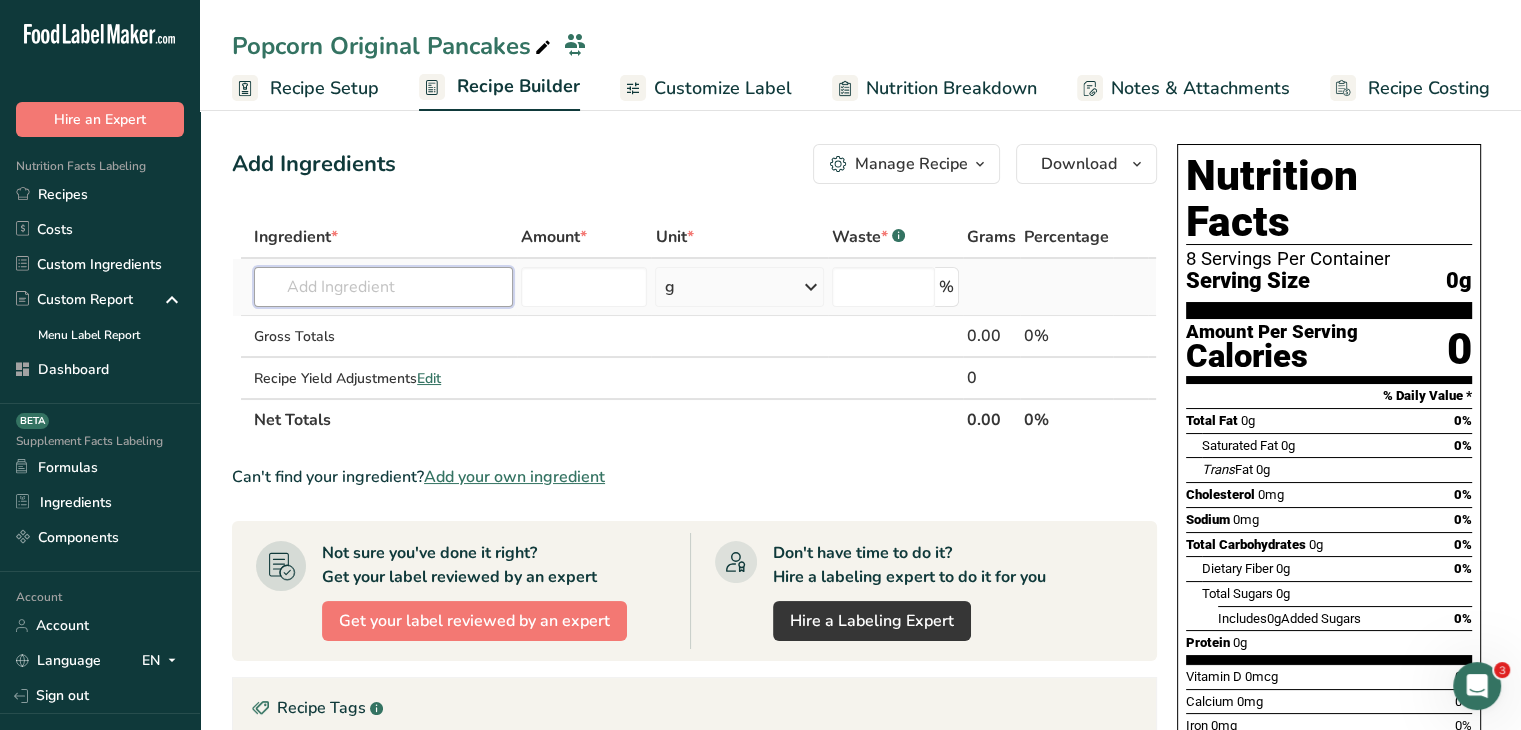 click at bounding box center [383, 287] 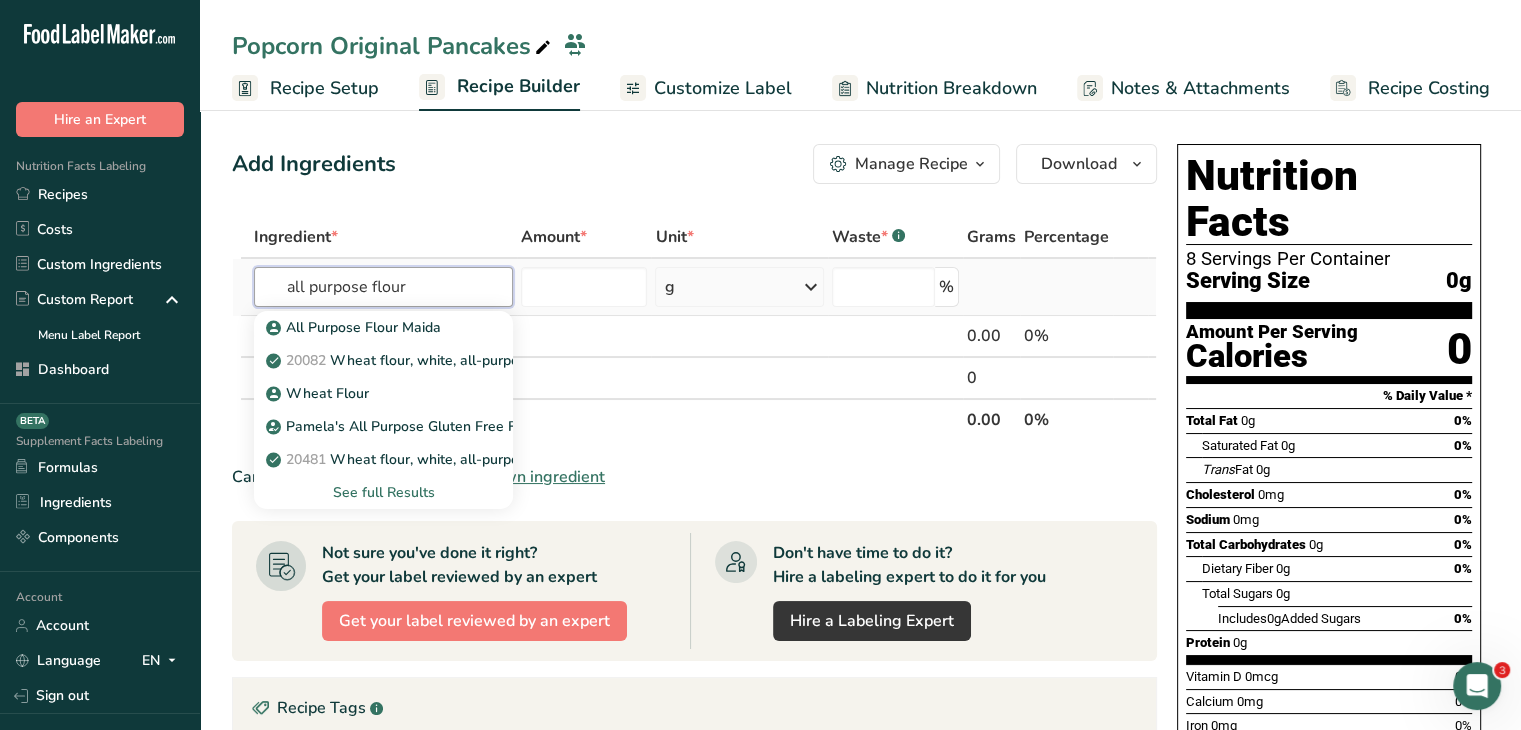 type on "all purpose flour" 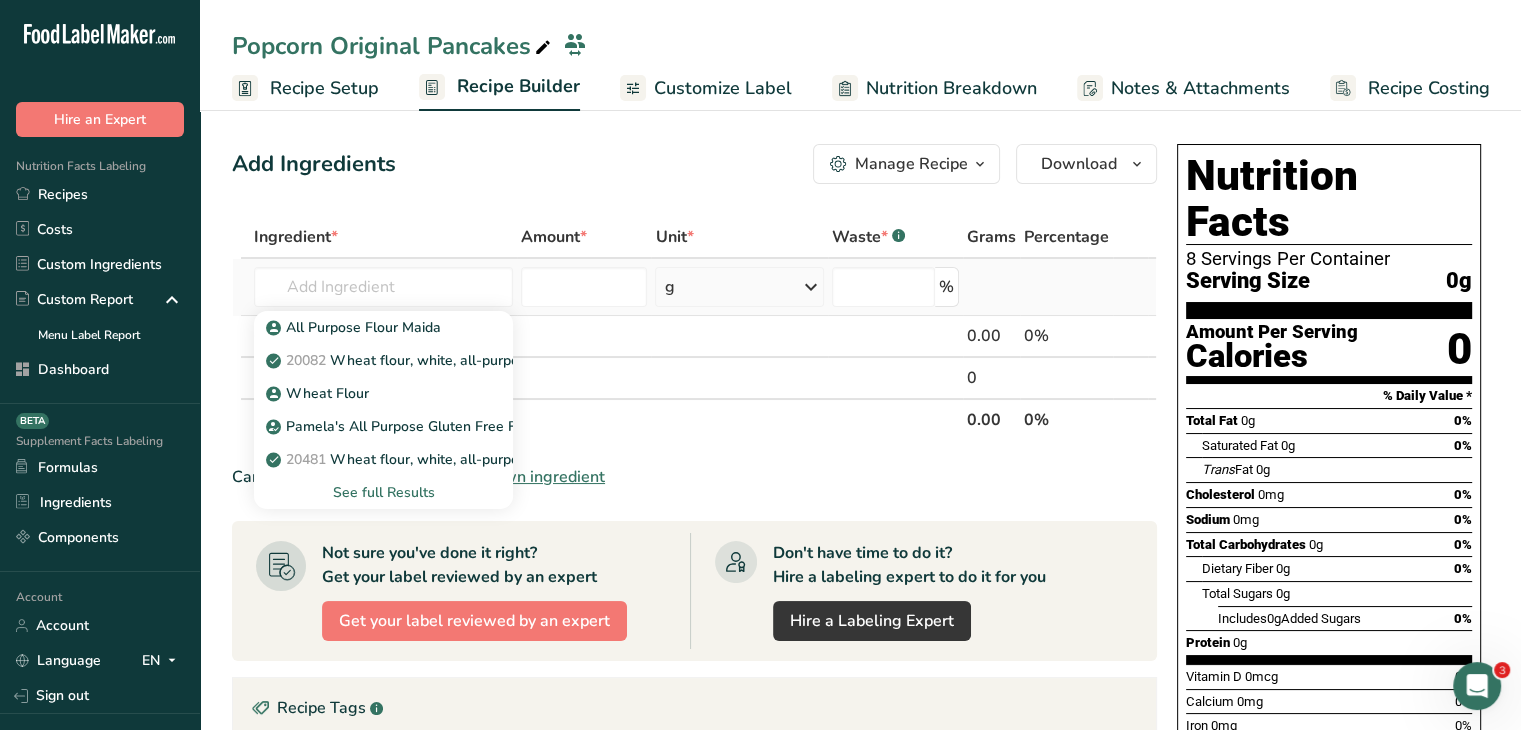 click on "See full Results" at bounding box center (383, 492) 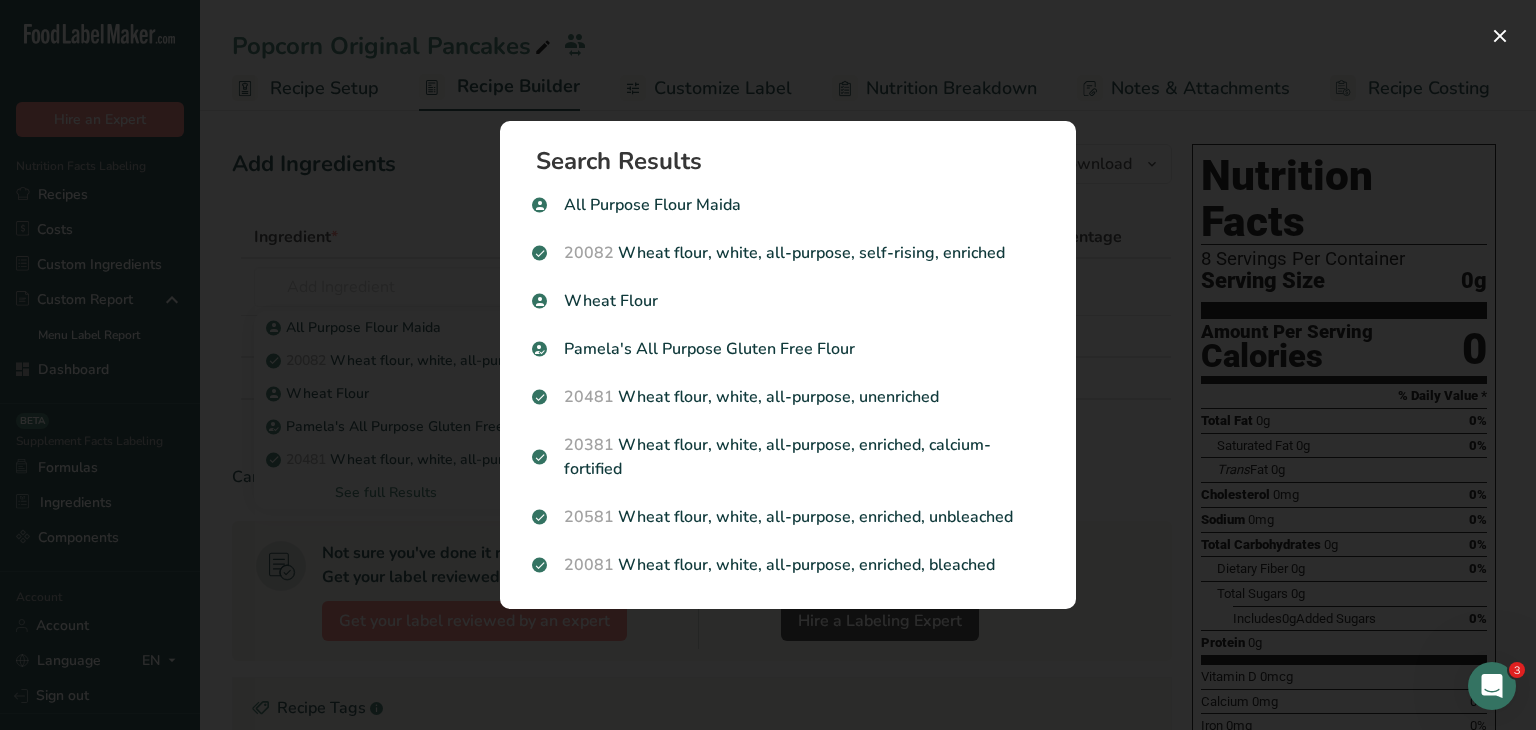 click on "Search Results
All Purpose Flour Maida
20082
Wheat flour, white, all-purpose, self-rising, enriched
Wheat Flour
Pamela's All Purpose Gluten Free Flour
20481
Wheat flour, white, all-purpose, unenriched
20381
Wheat flour, white, all-purpose, enriched, calcium-fortified
20581
Wheat flour, white, all-purpose, enriched, unbleached
20081
Wheat flour, white, all-purpose, enriched, bleached" at bounding box center (788, 365) 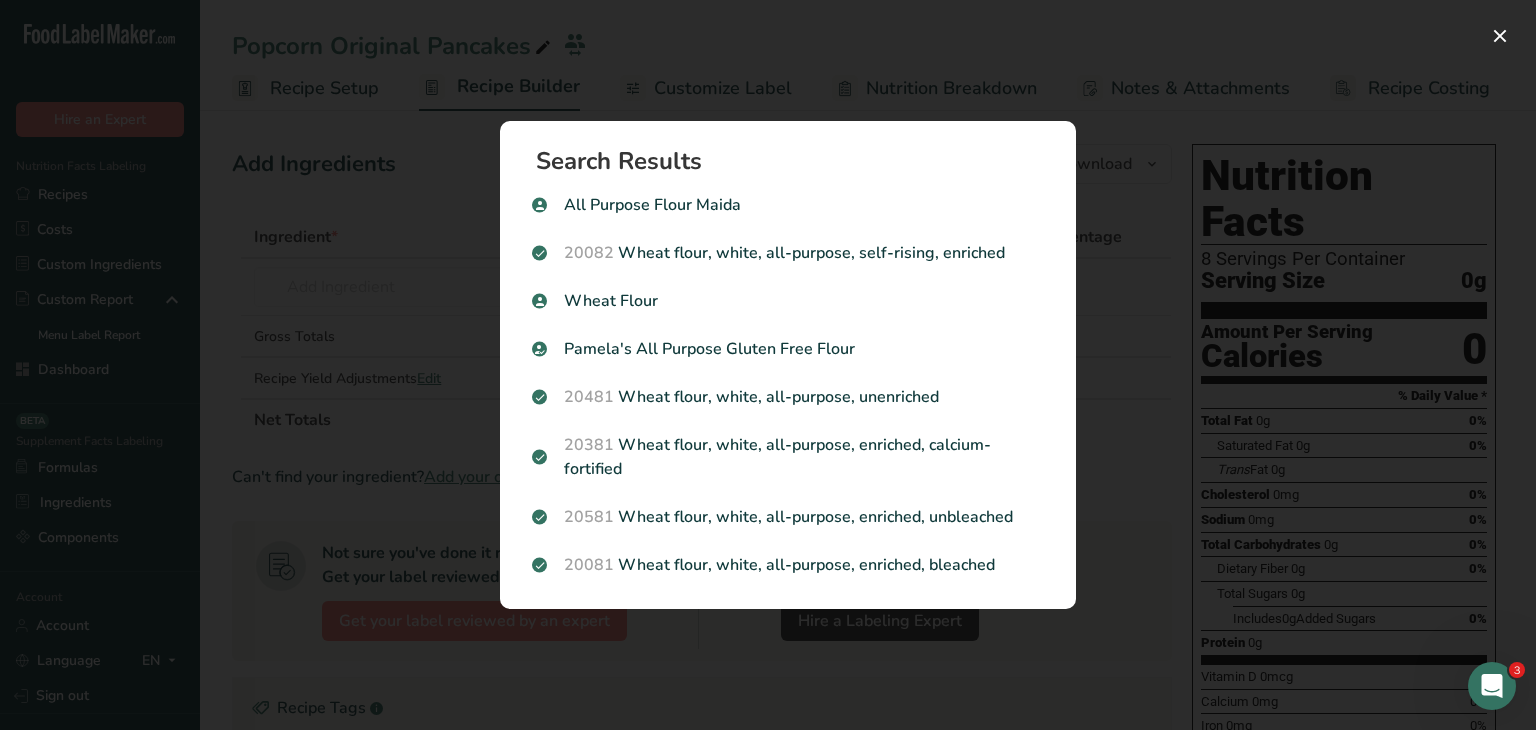click at bounding box center [768, 365] 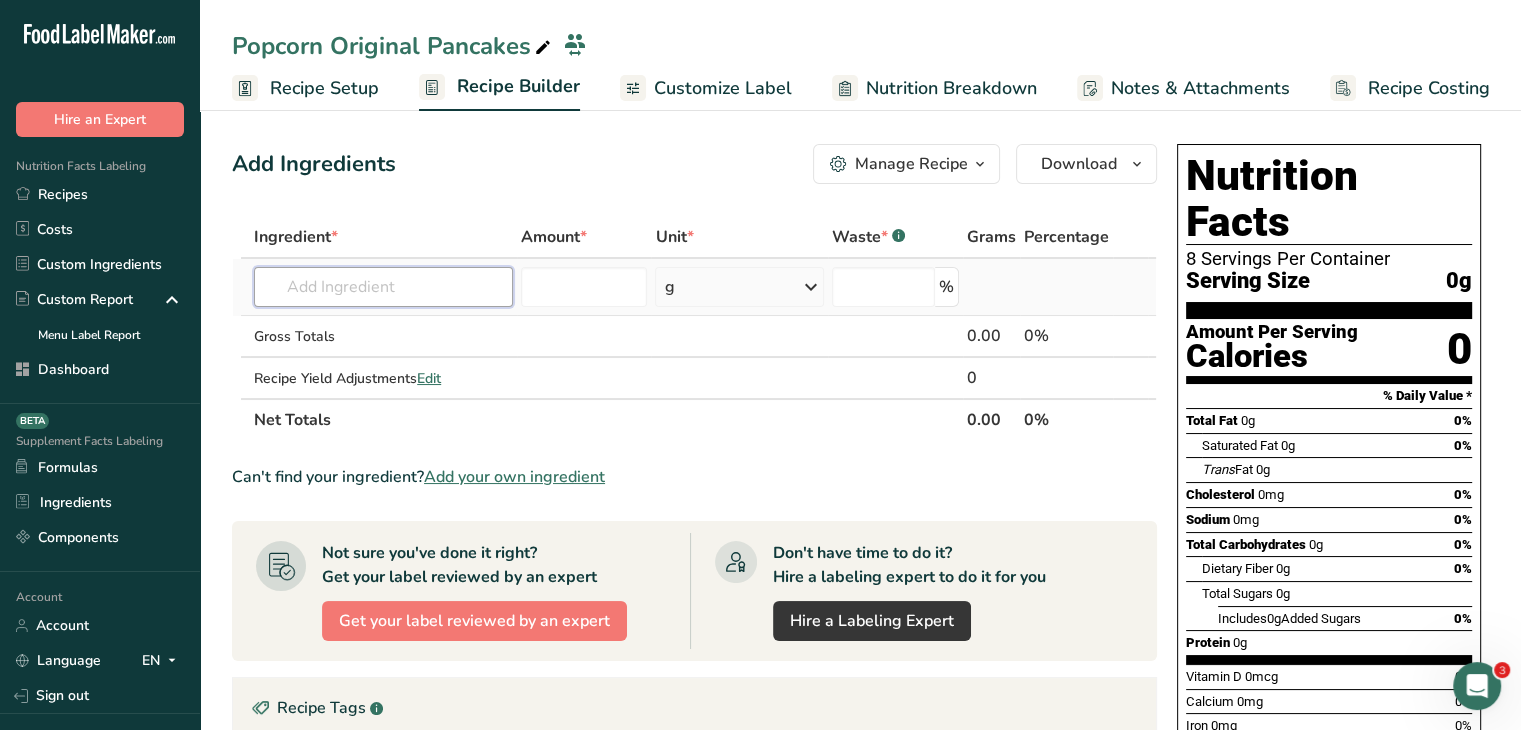 click at bounding box center [383, 287] 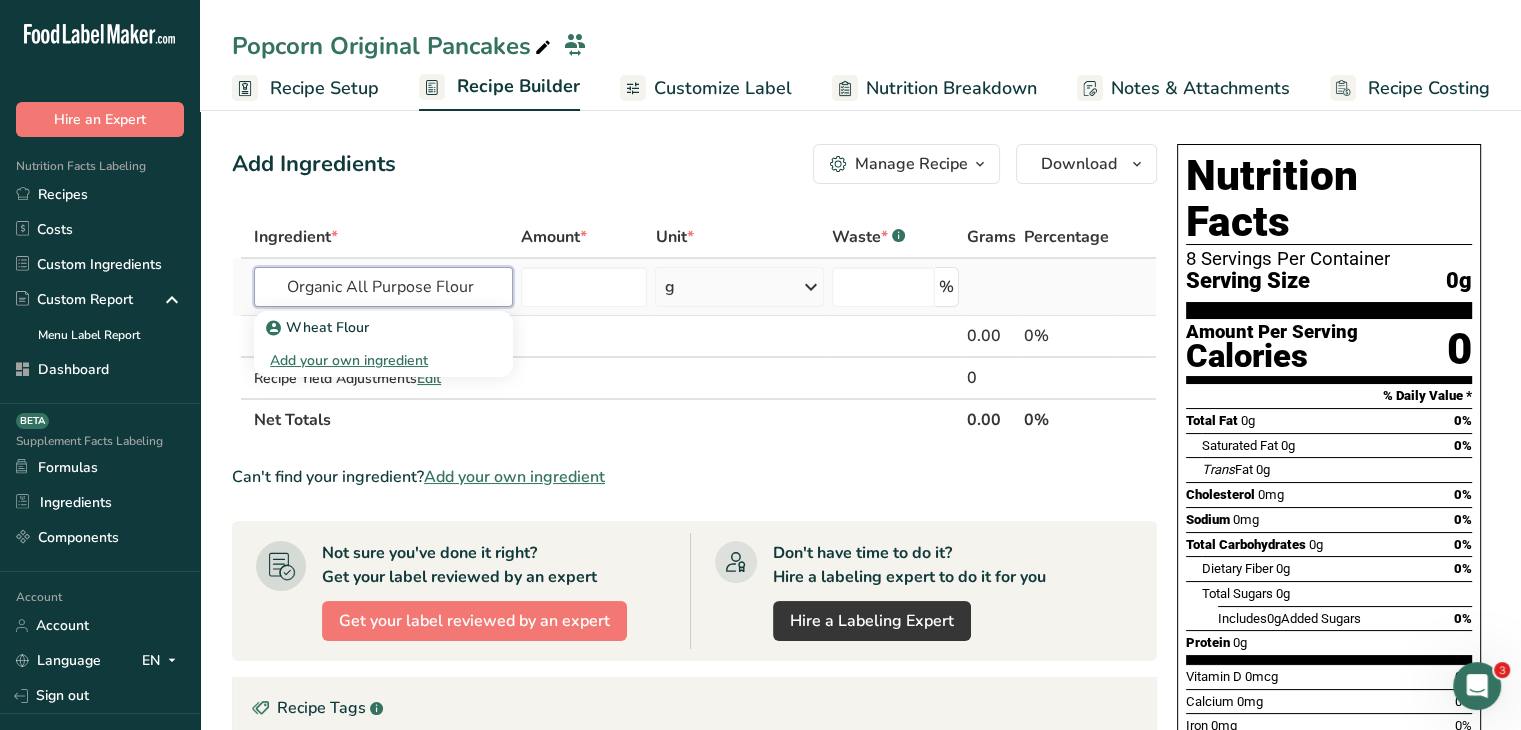 click on "Organic All Purpose Flour" at bounding box center (383, 287) 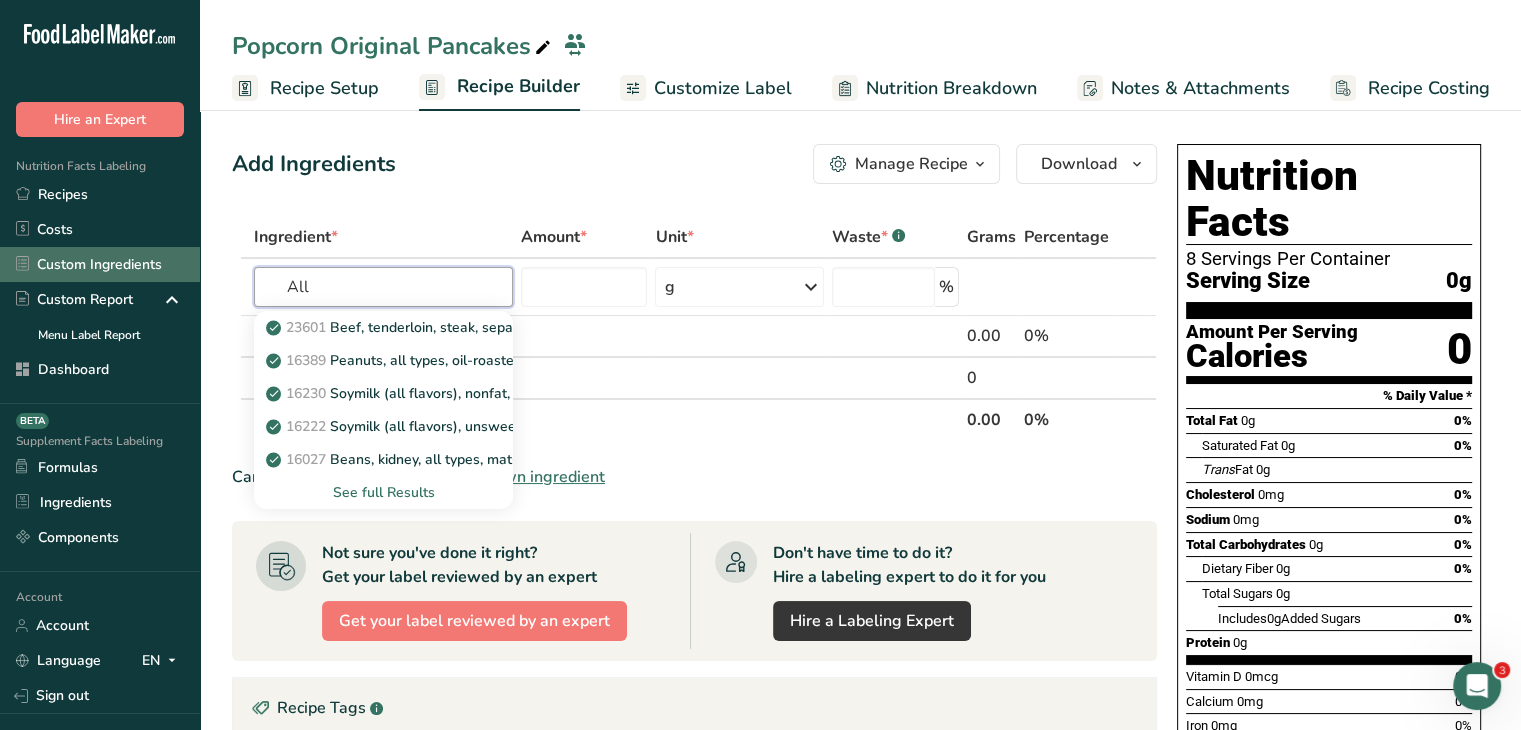 type on "All" 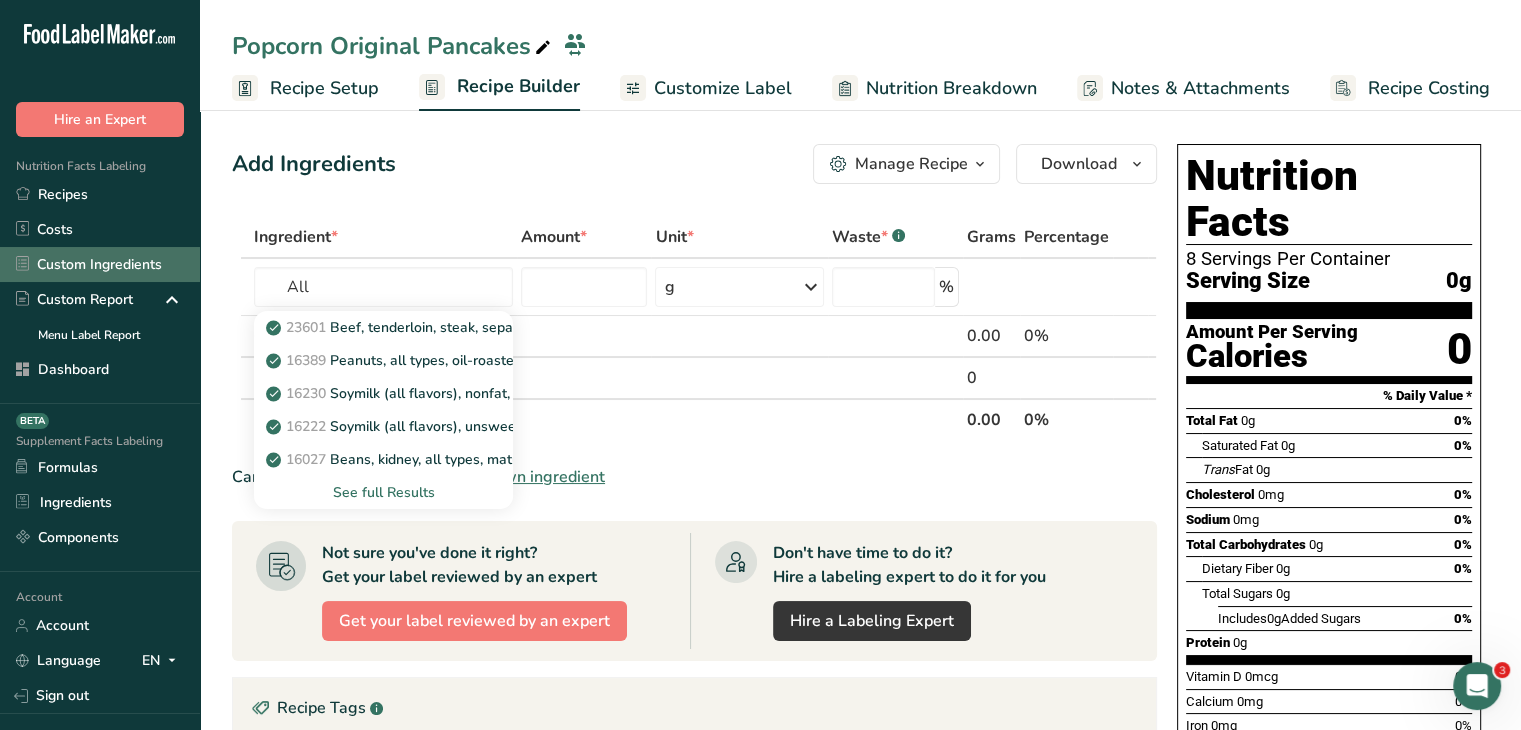 type 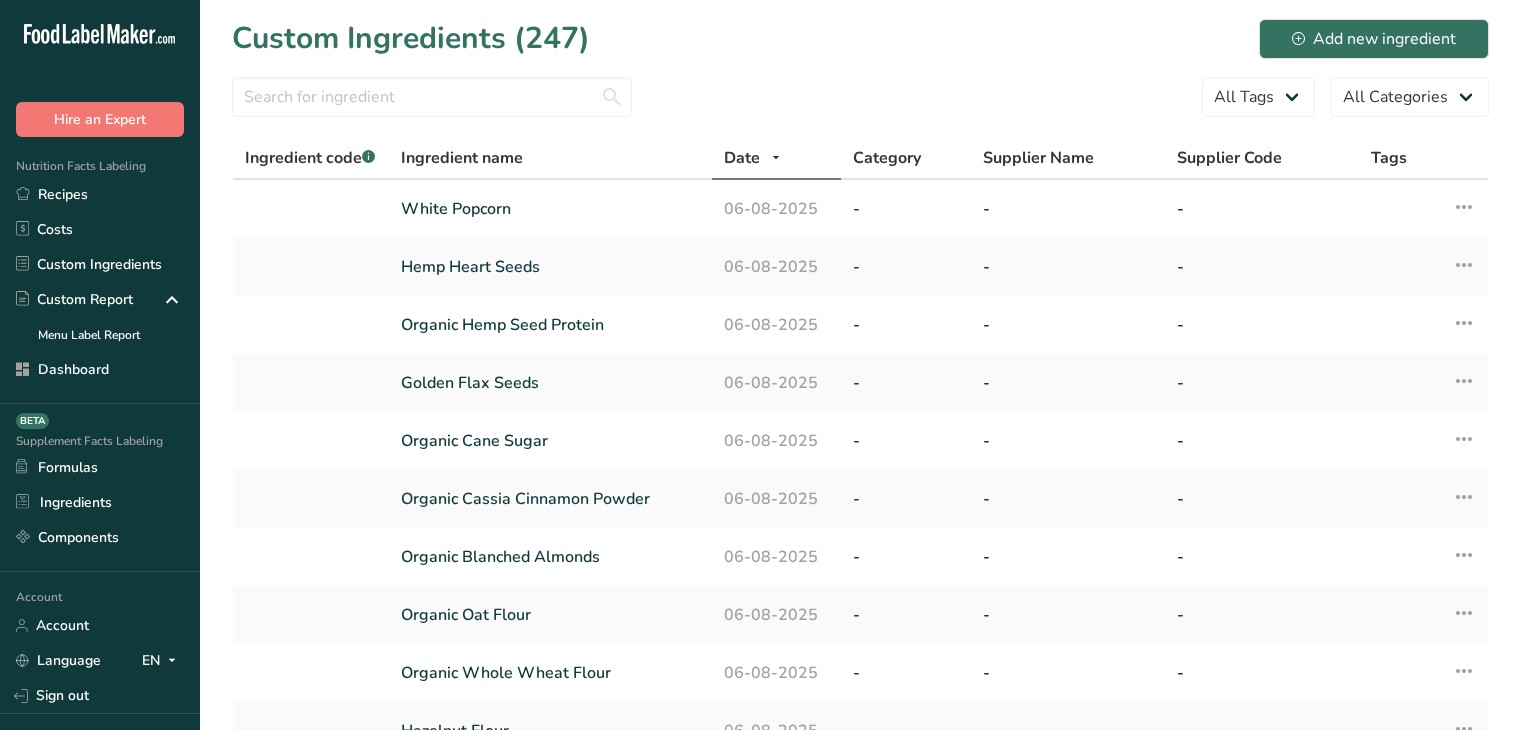 scroll, scrollTop: 0, scrollLeft: 0, axis: both 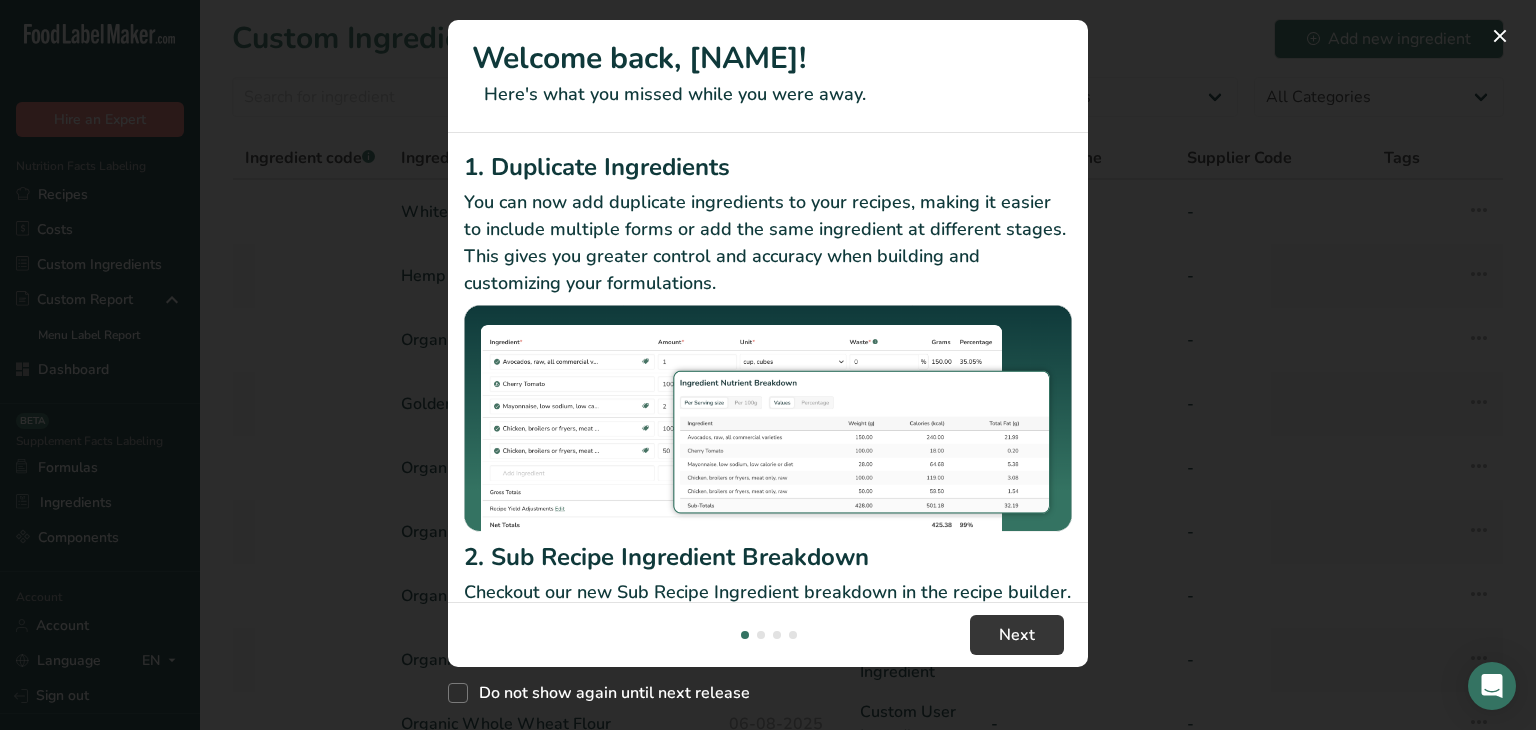 click on "Welcome back, Rana!
Here's what you missed while you were away.
1. Duplicate Ingredients
You can now add duplicate ingredients to your recipes, making it easier to include multiple forms or add the same ingredient at different stages. This gives you greater control and accuracy when building and customizing your formulations.
2. Sub Recipe Ingredient Breakdown
Checkout our new Sub Recipe Ingredient breakdown in the recipe builder. You can now see your Recipe’s ingredients and Sub Recipe ingredients all in one place!
3. Density Conversions
You can now add your ingredient and recipe densities to be able to convert any volumetric unit into weight. This gives you the most flexibility while ensuring accuracy in all your label calculations.
4. Spanish Translation
5. Canadian Front Of Pack Labelling" at bounding box center [768, 365] 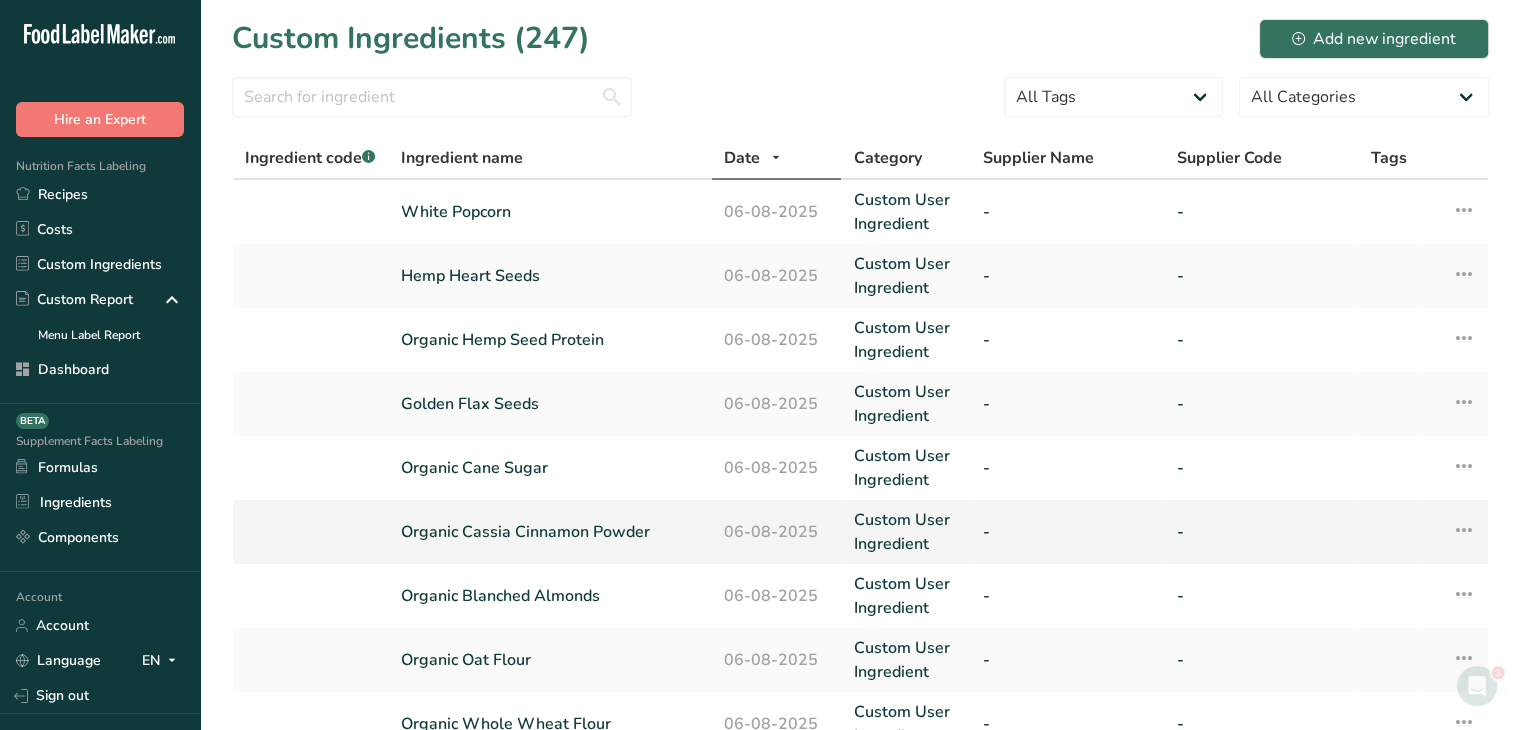 scroll, scrollTop: 0, scrollLeft: 0, axis: both 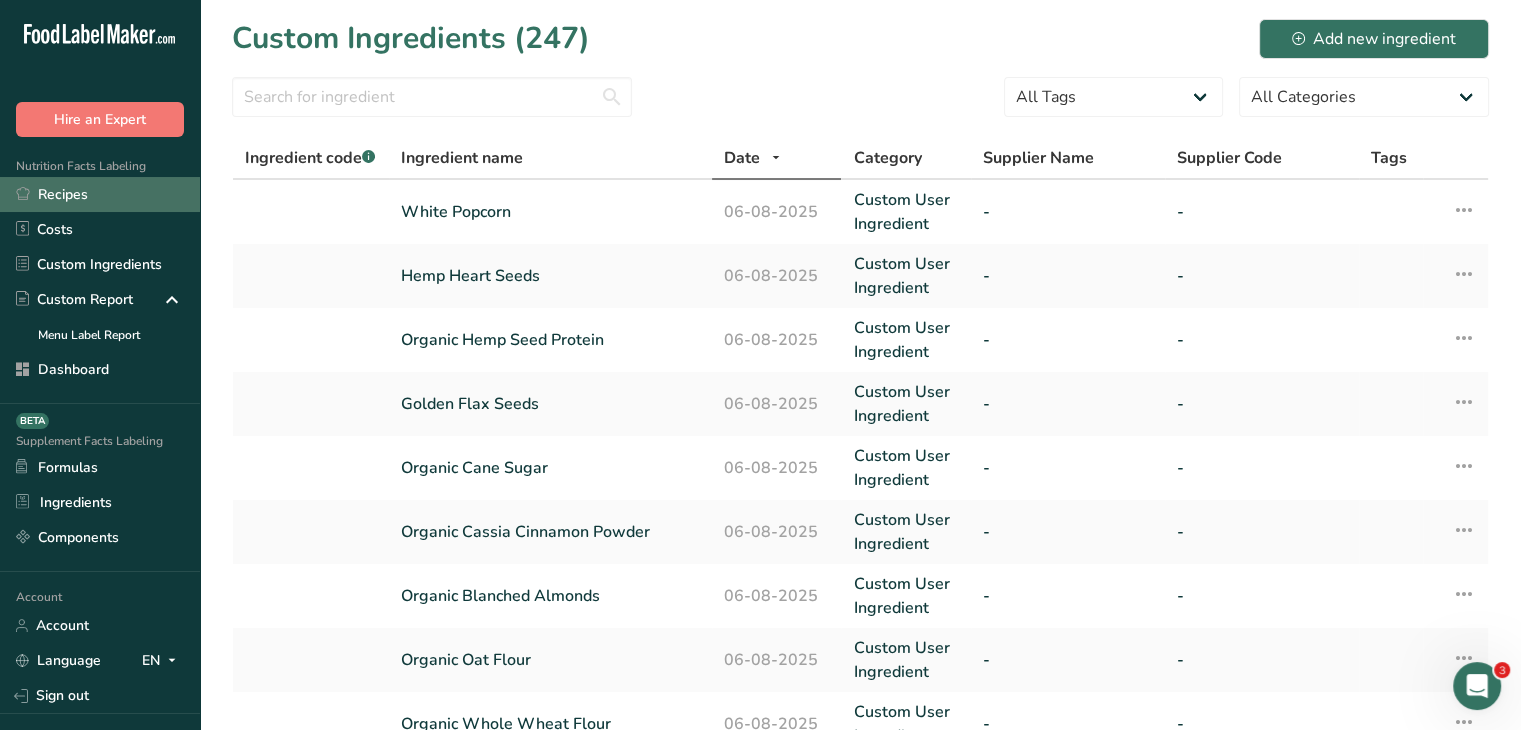click on "Recipes" at bounding box center [100, 194] 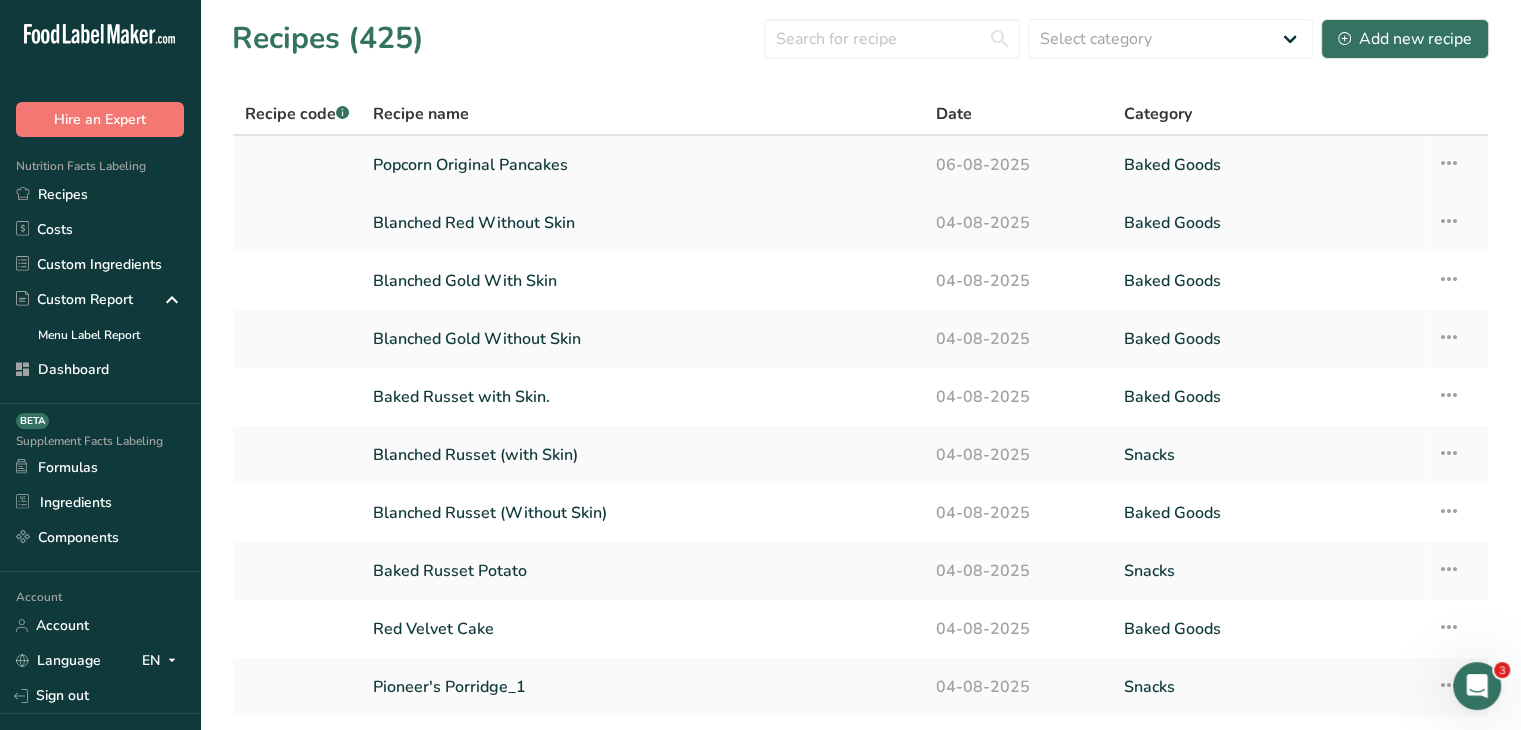 click on "Popcorn Original Pancakes" at bounding box center (642, 165) 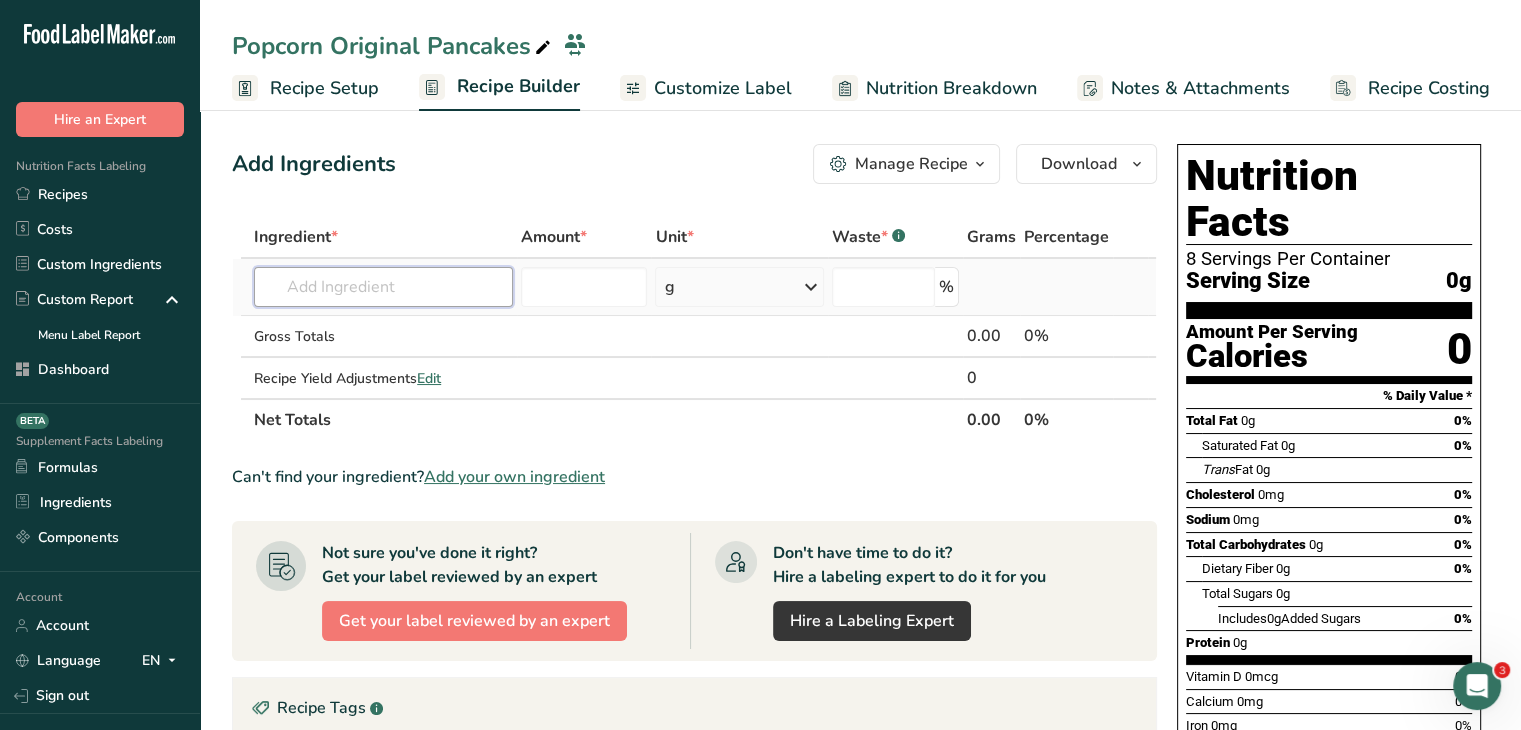 click at bounding box center [383, 287] 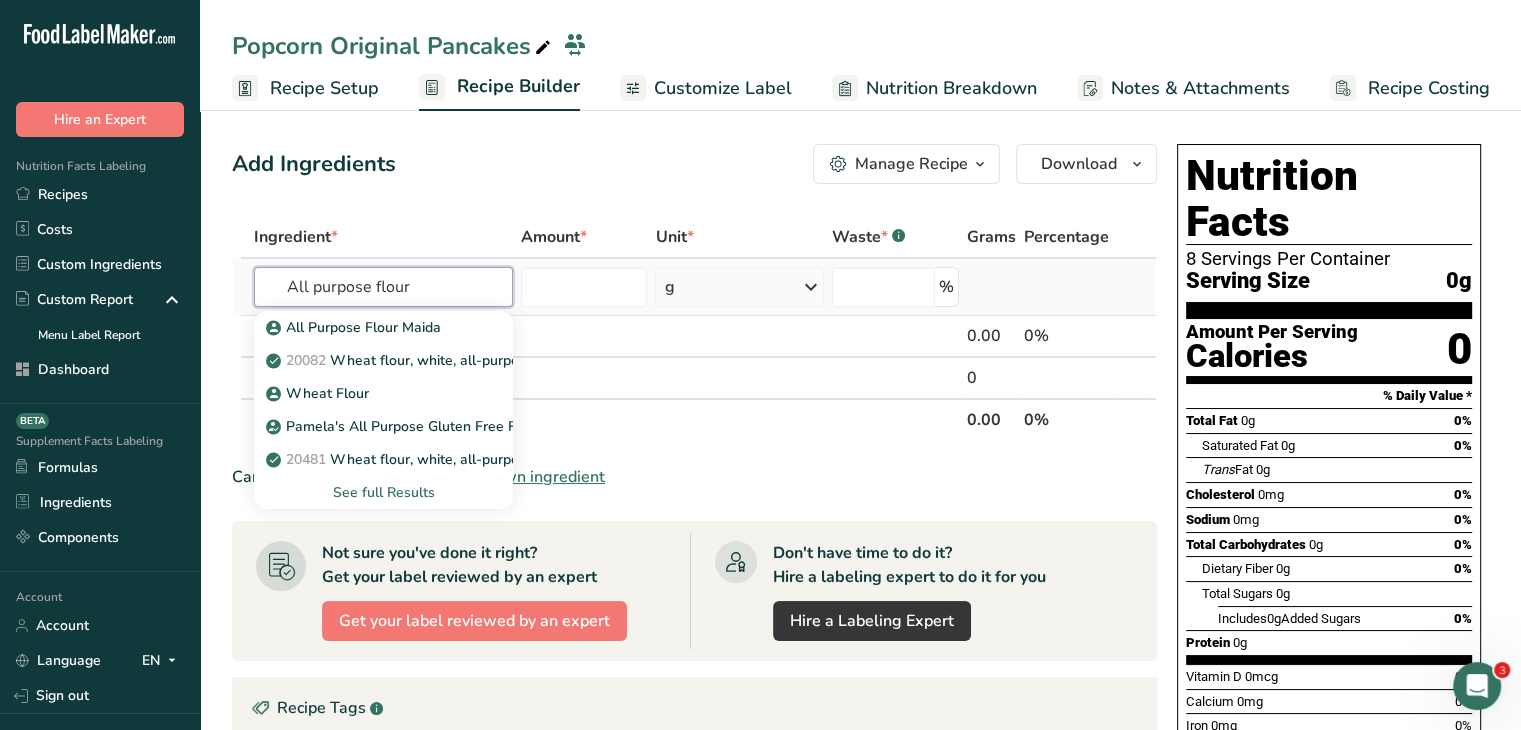 type on "All purpose flour" 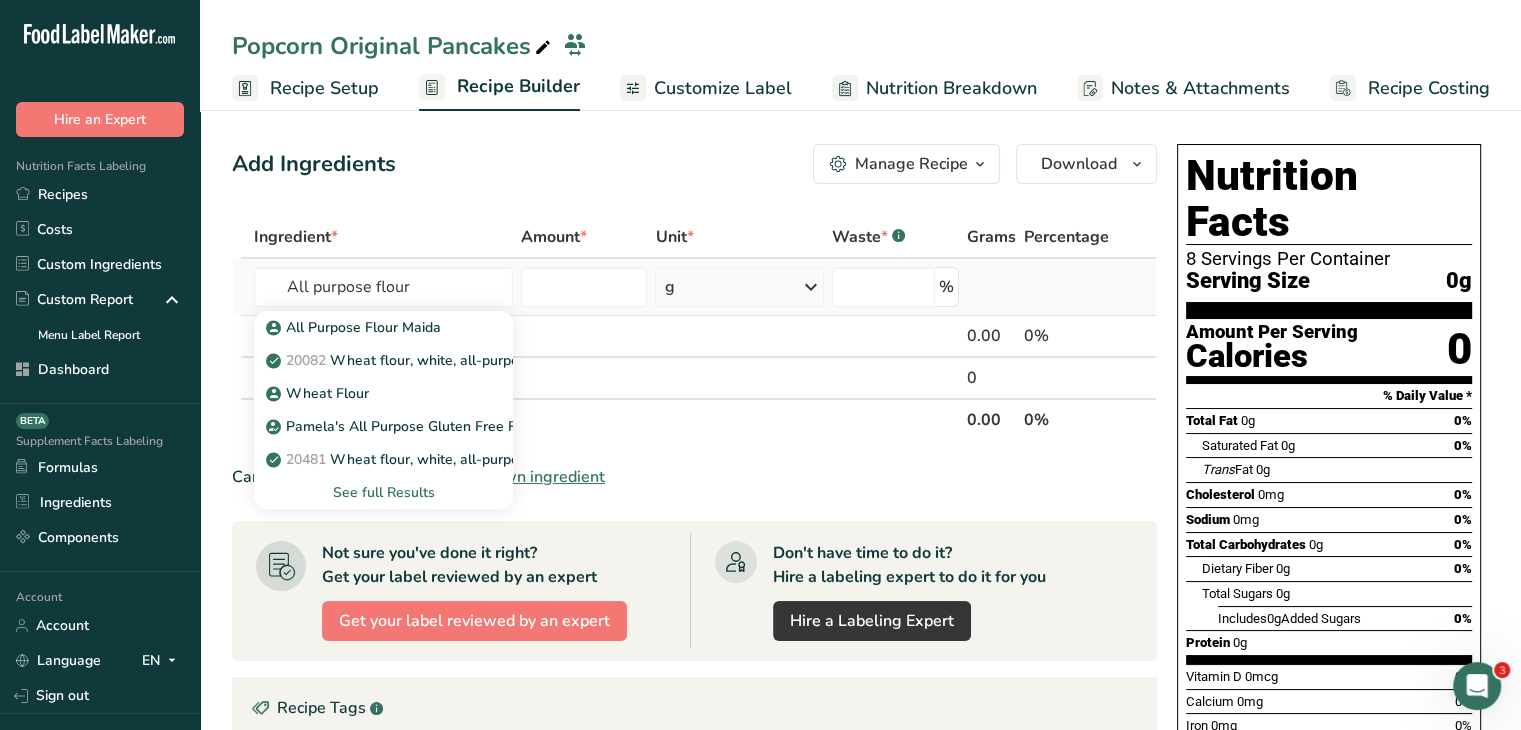 type 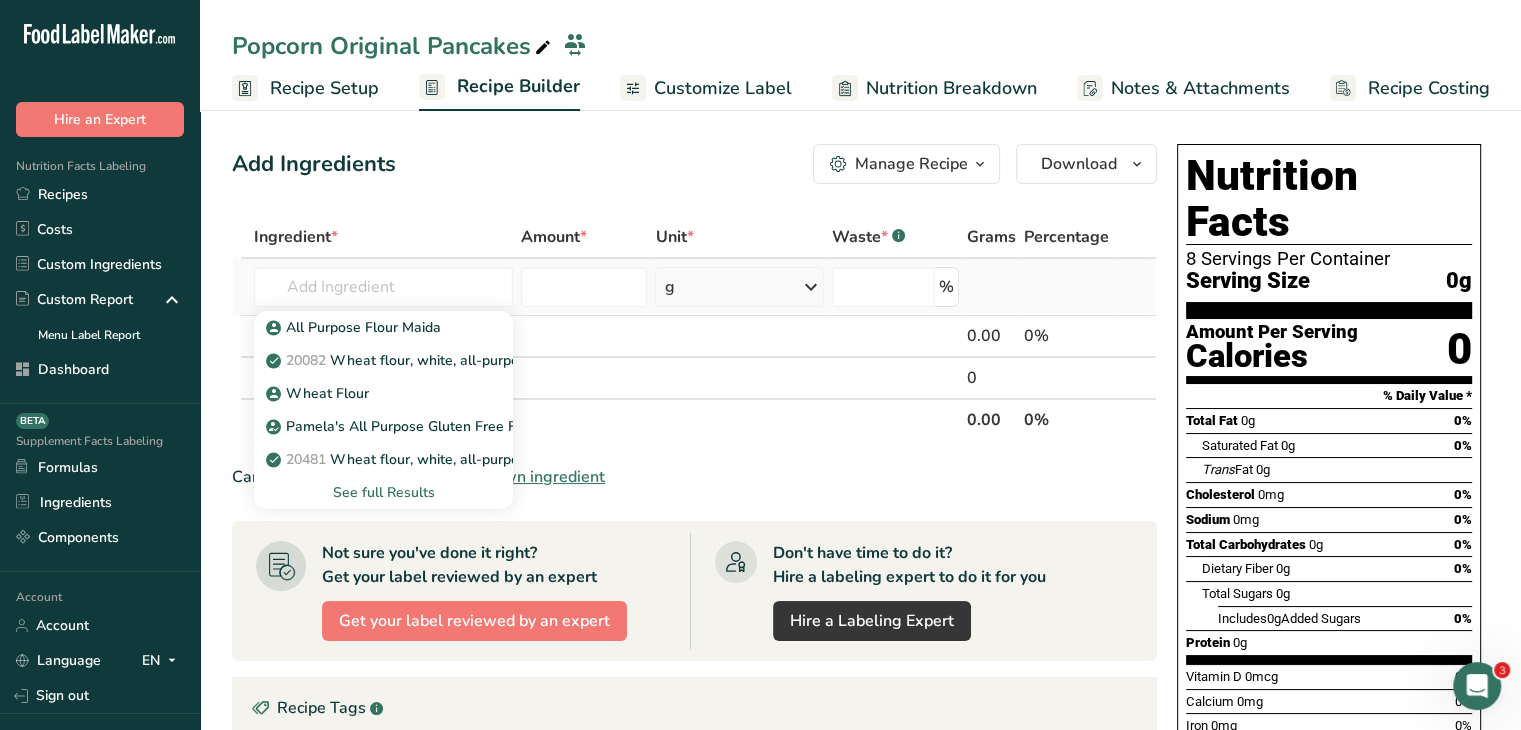 click on "See full Results" at bounding box center [383, 492] 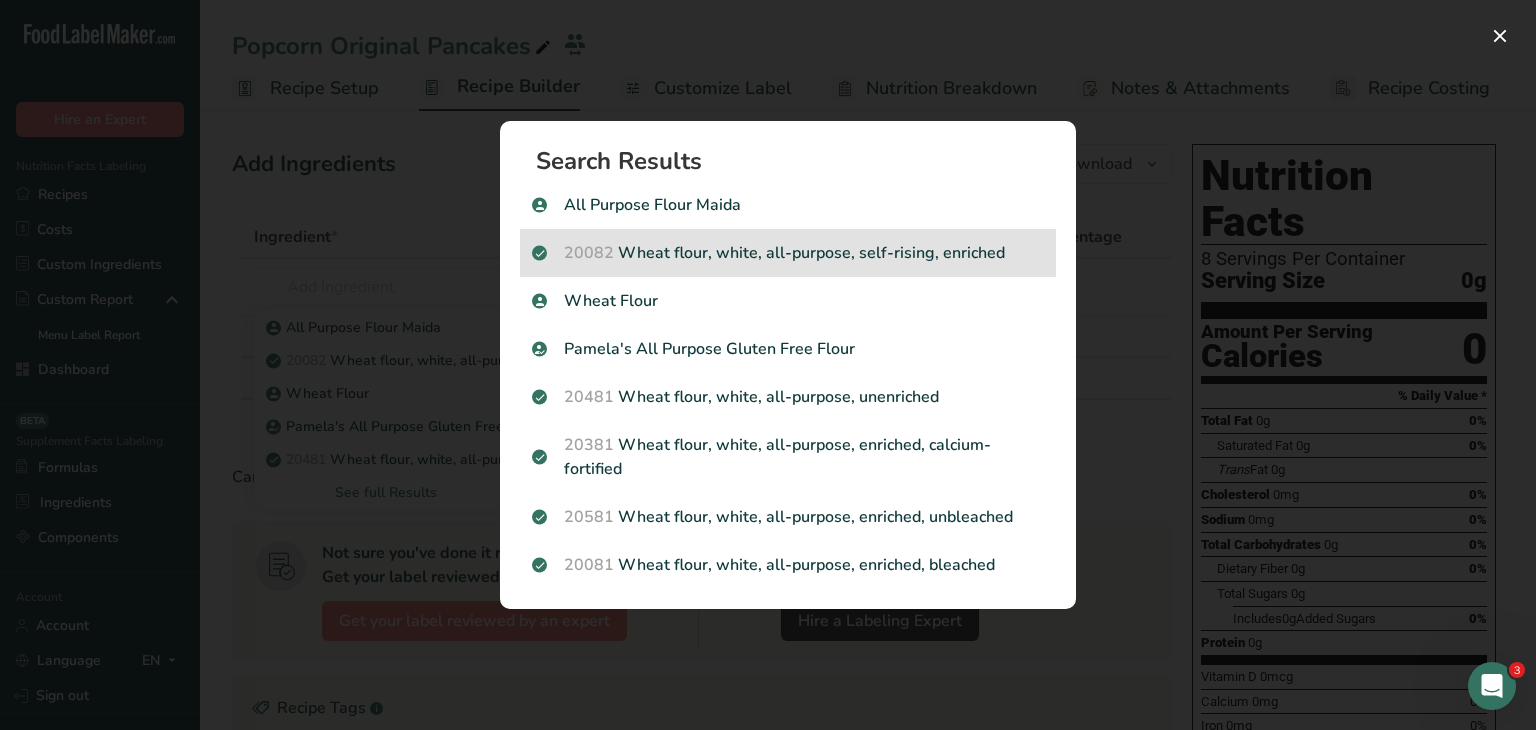 click on "20082
Wheat flour, white, all-purpose, self-rising, enriched" at bounding box center (788, 253) 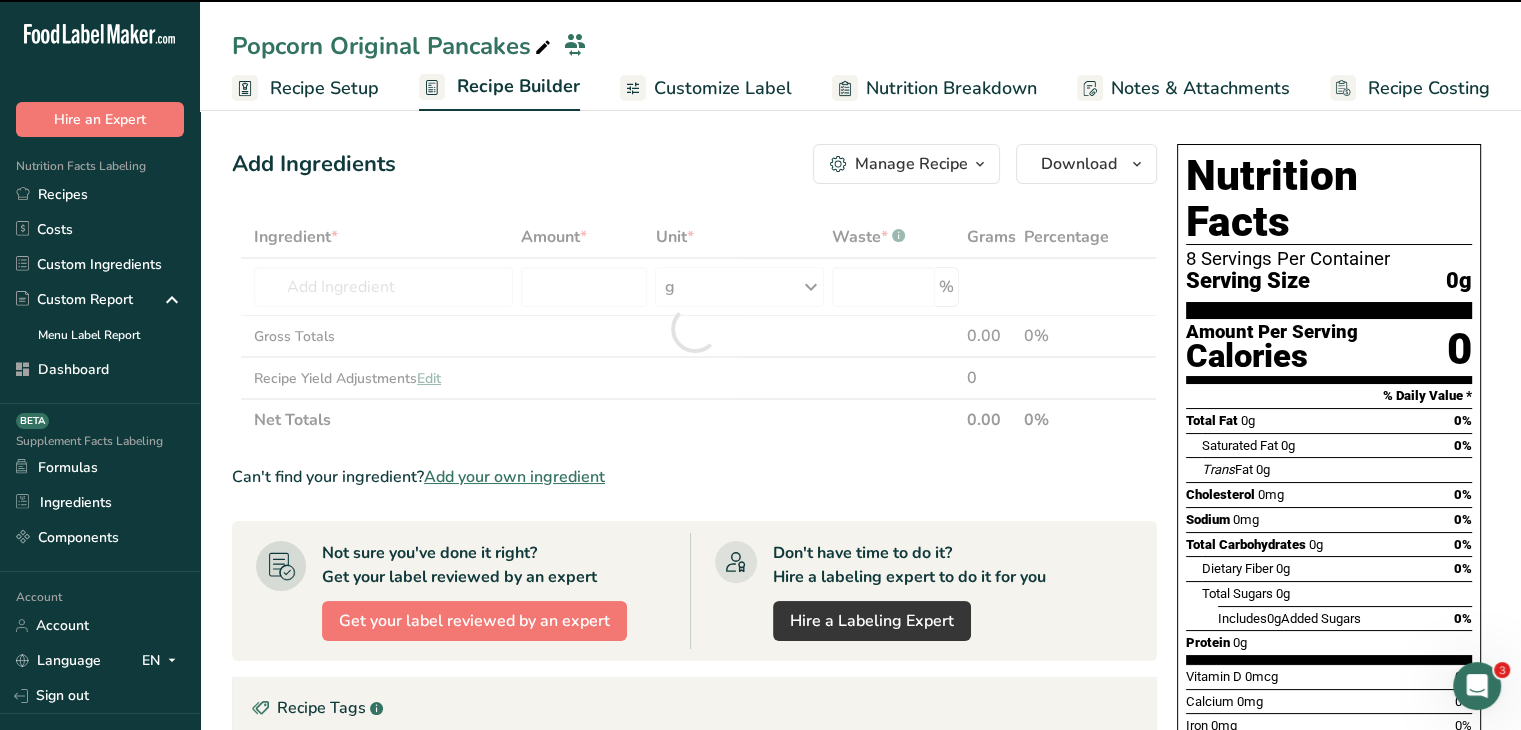 type on "0" 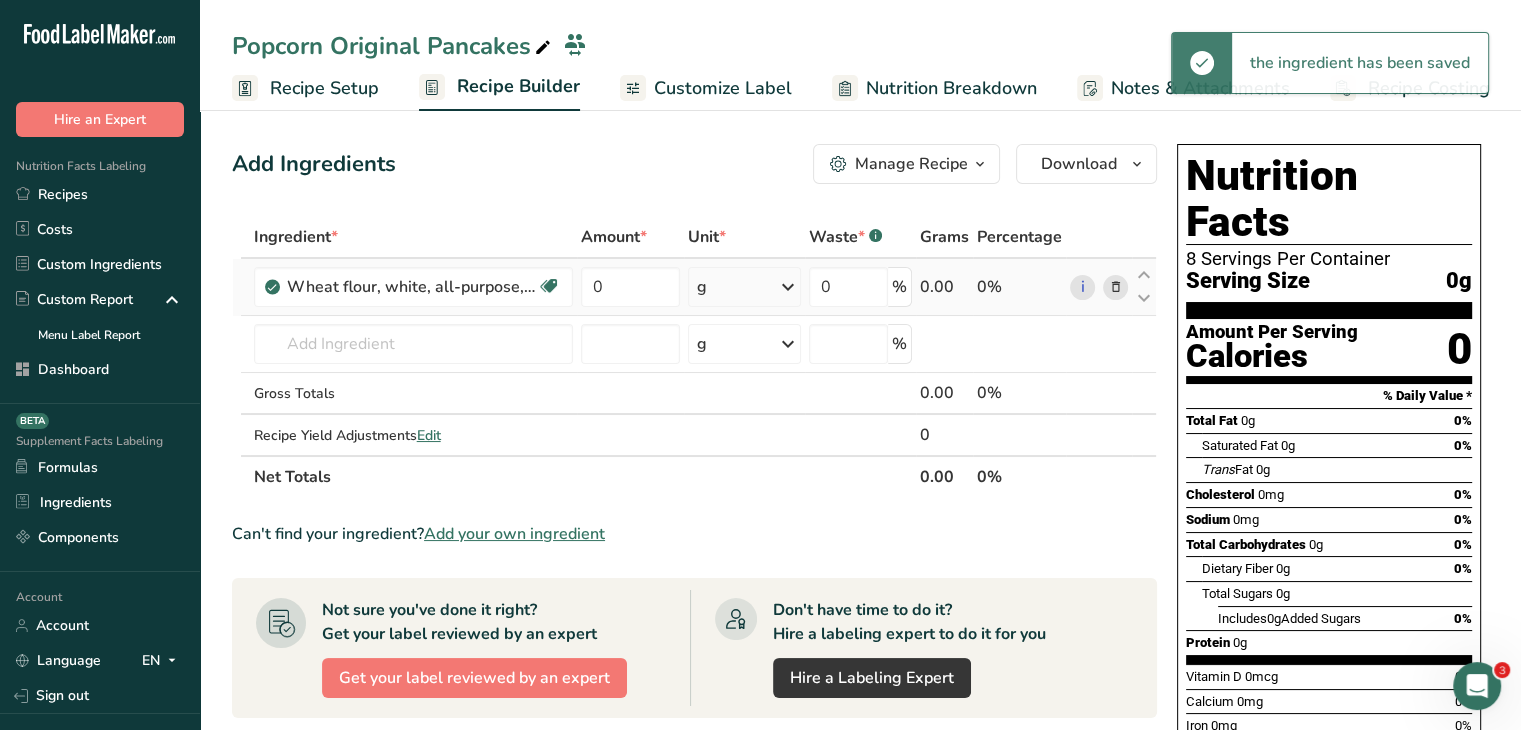 click at bounding box center (1115, 287) 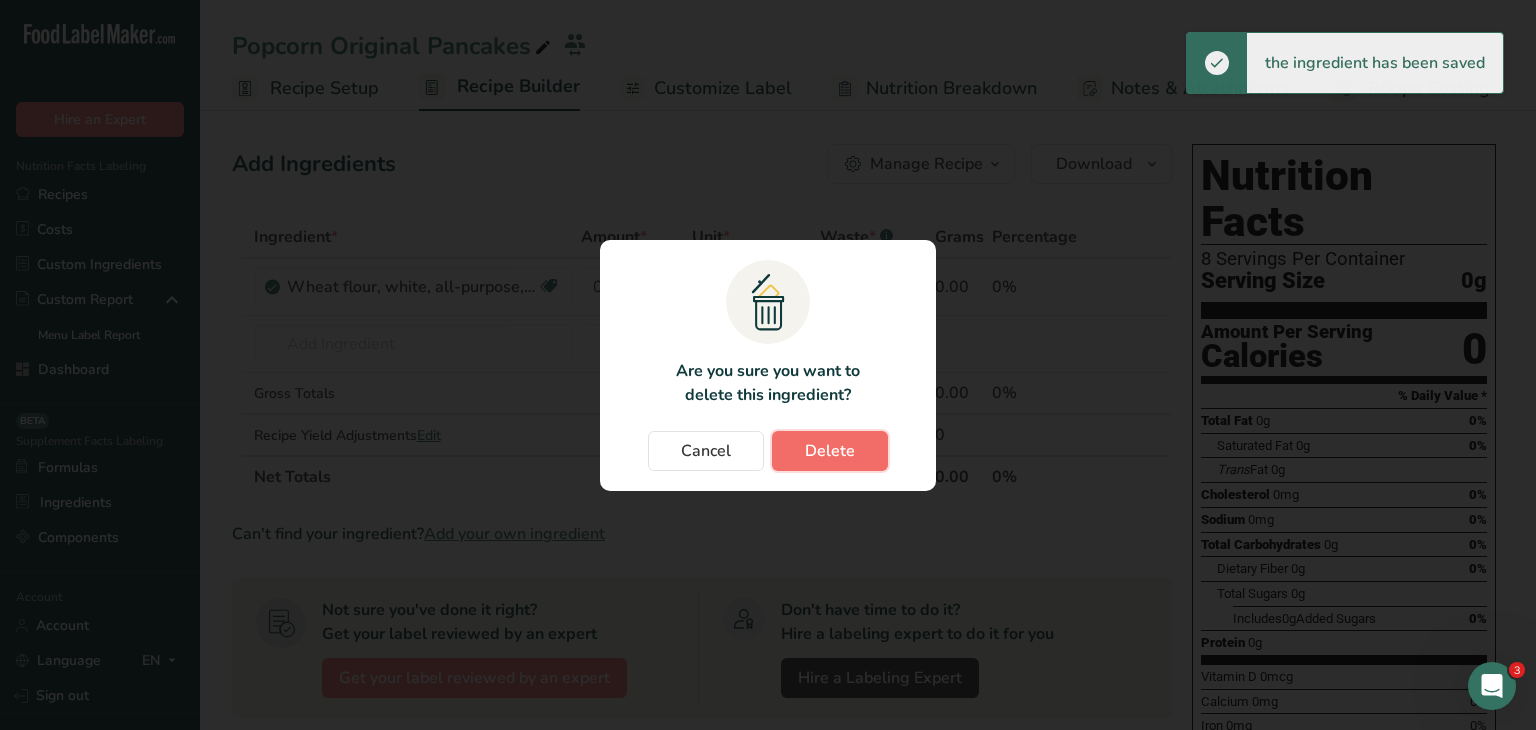 click on "Delete" at bounding box center [830, 451] 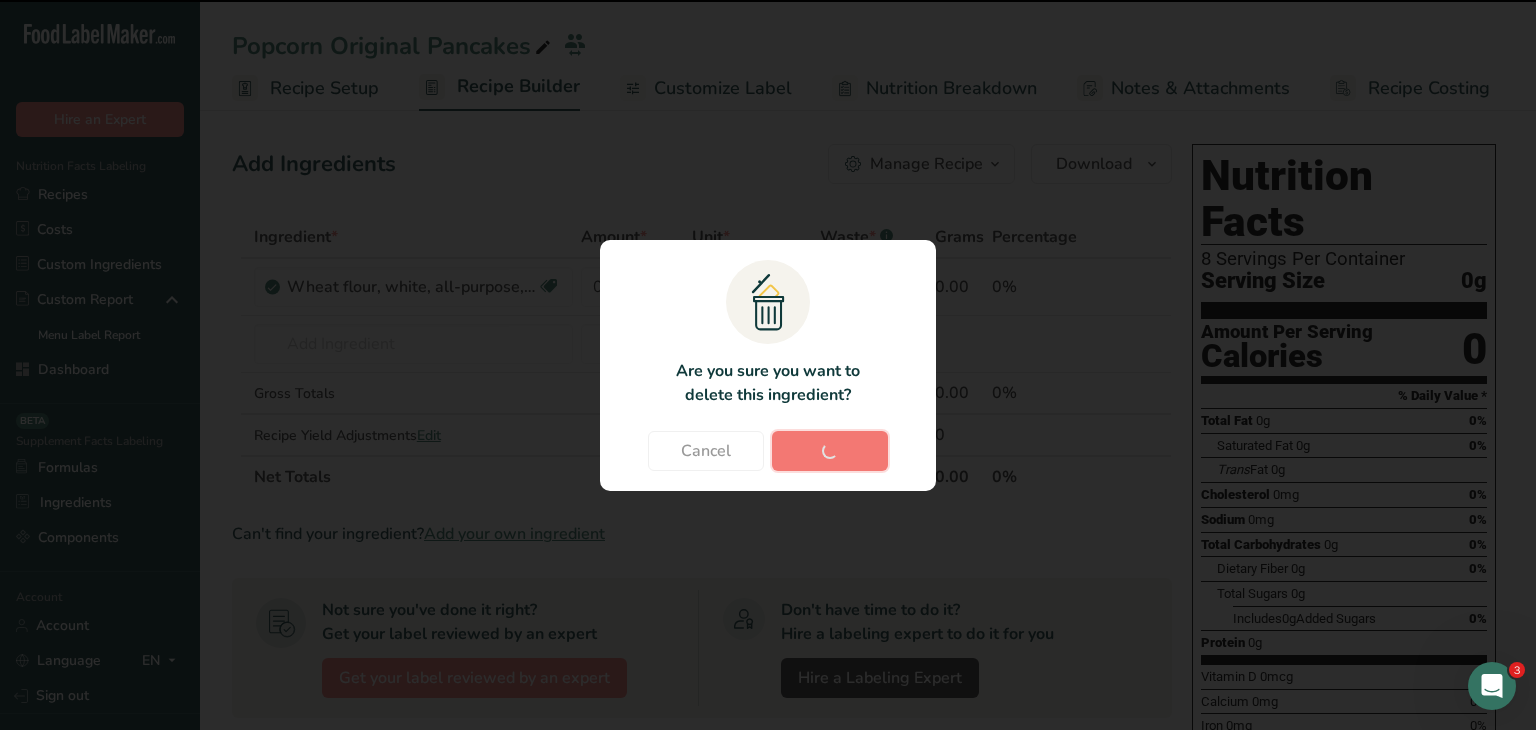 type 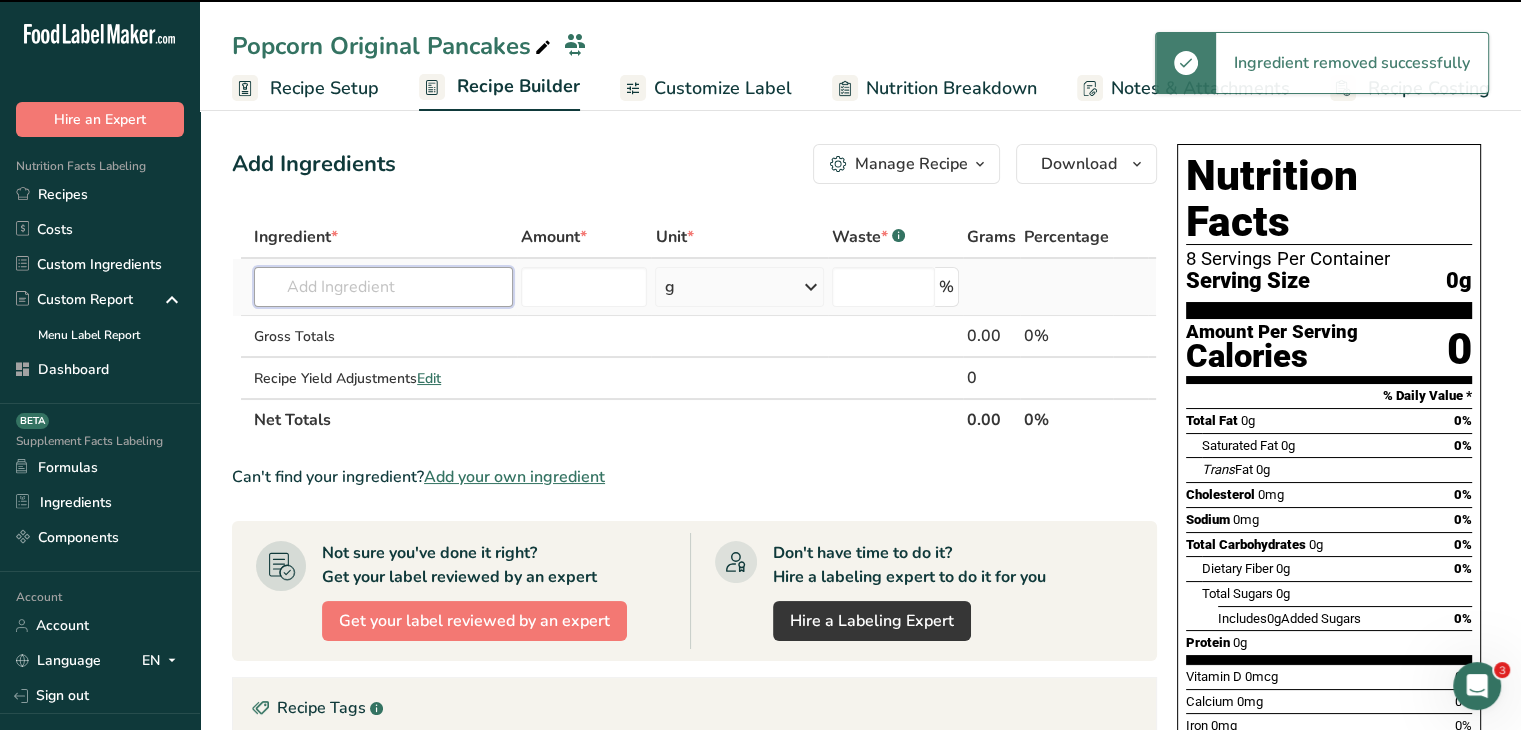 click at bounding box center [383, 287] 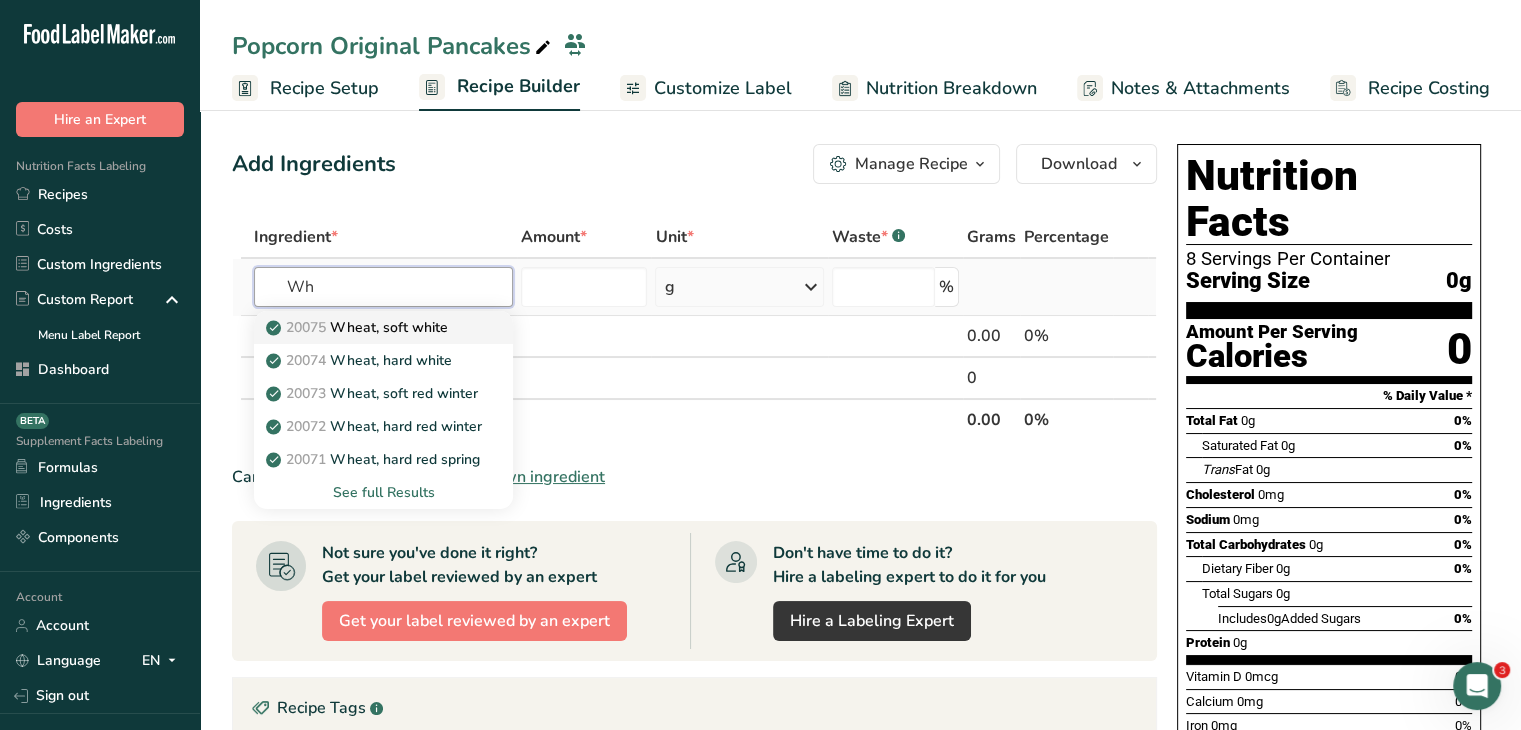 type on "W" 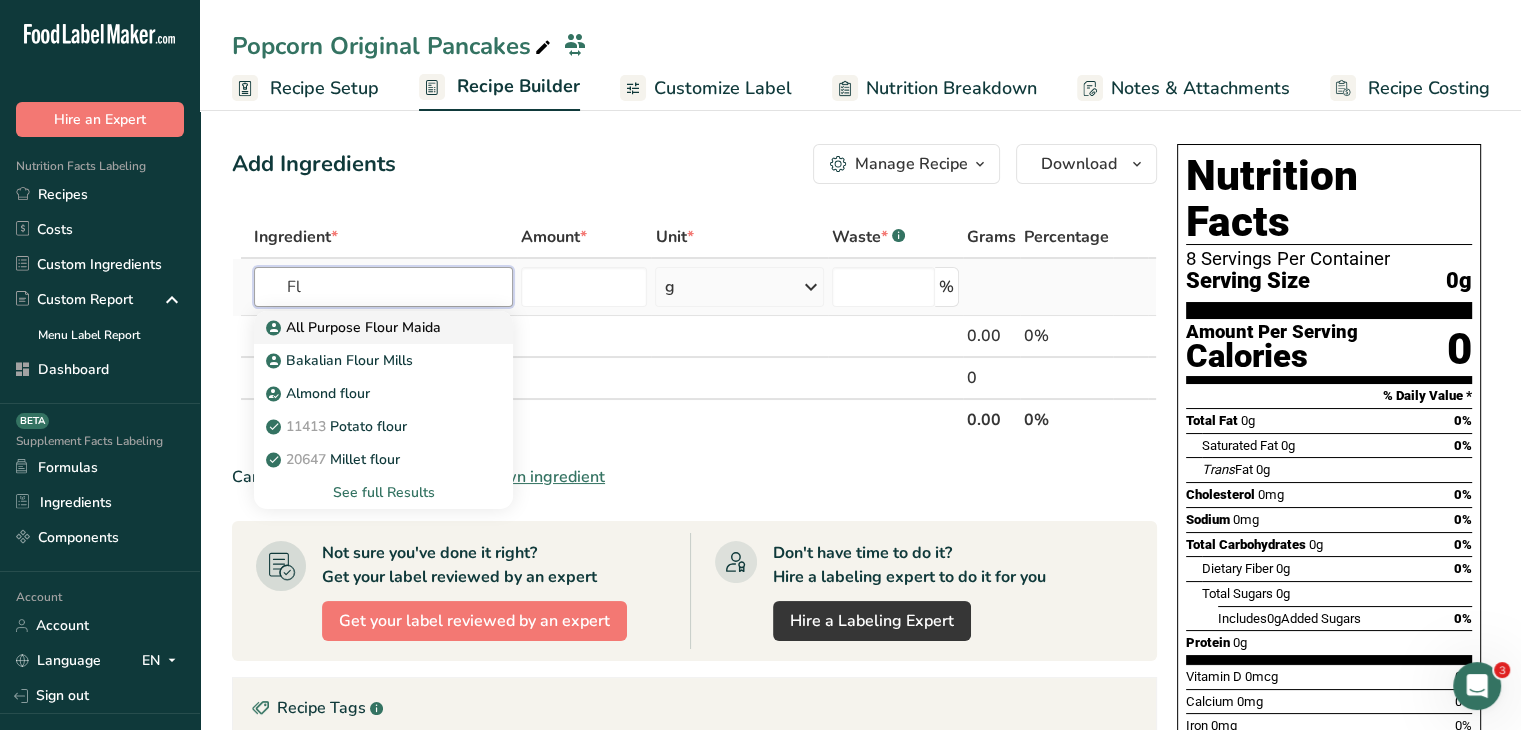 type on "F" 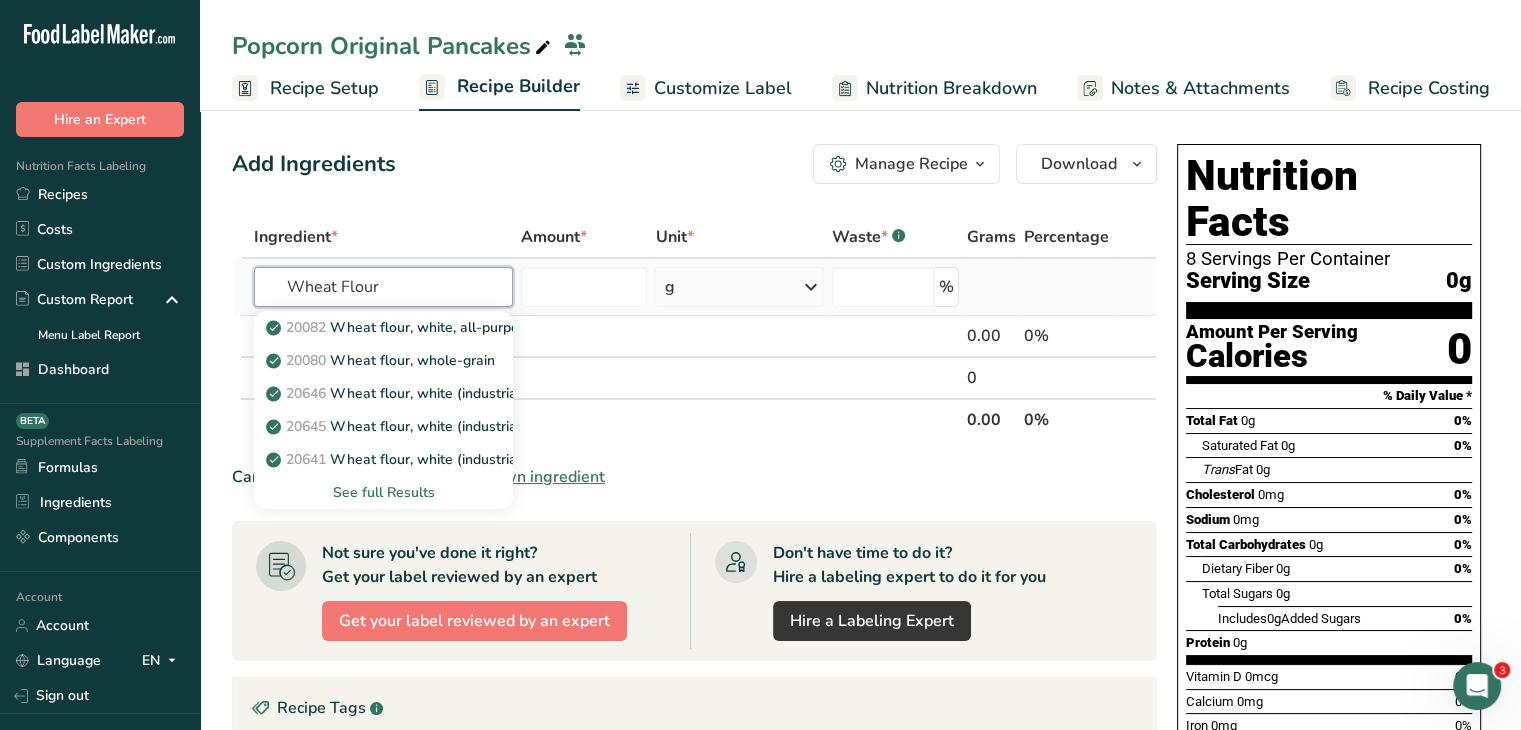 type on "Wheat Flour" 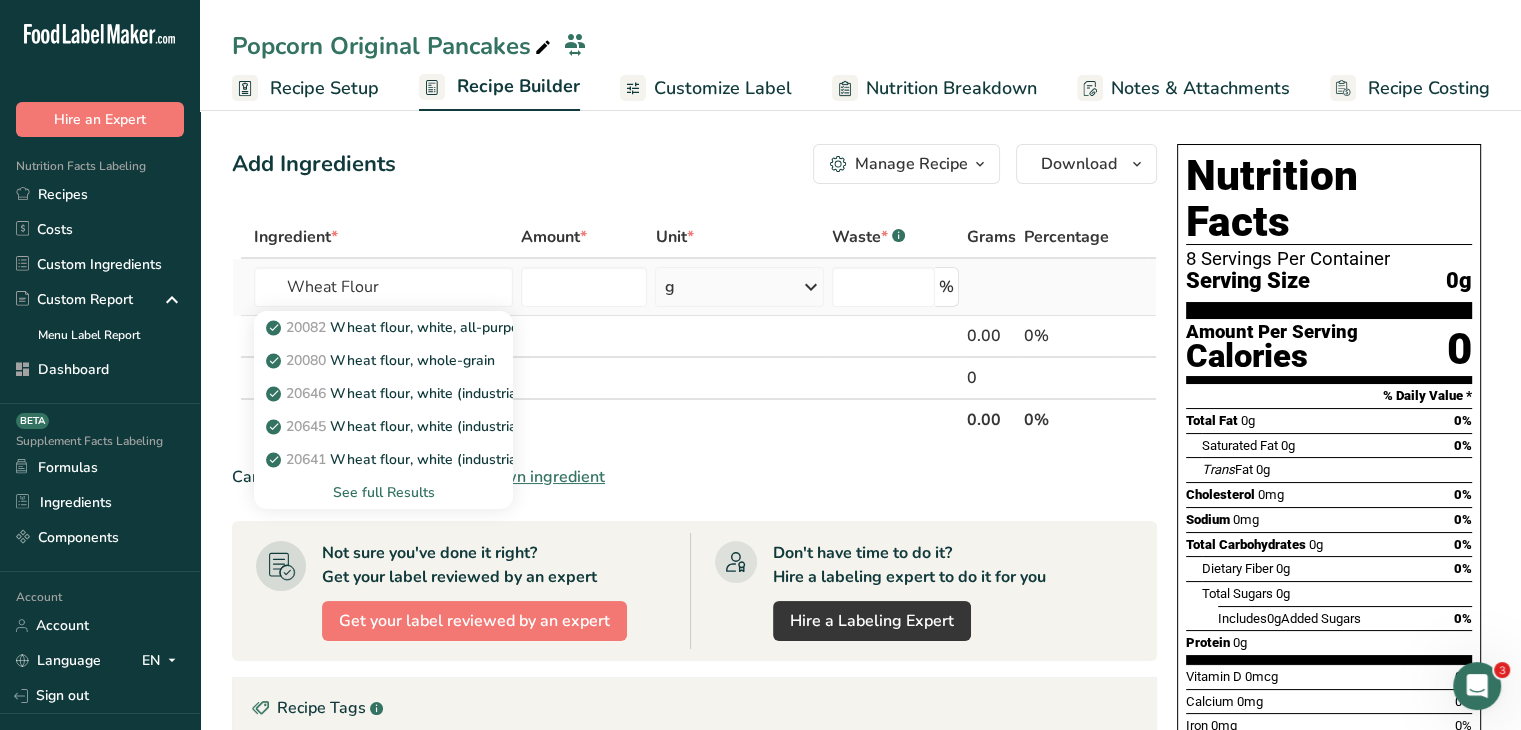 type 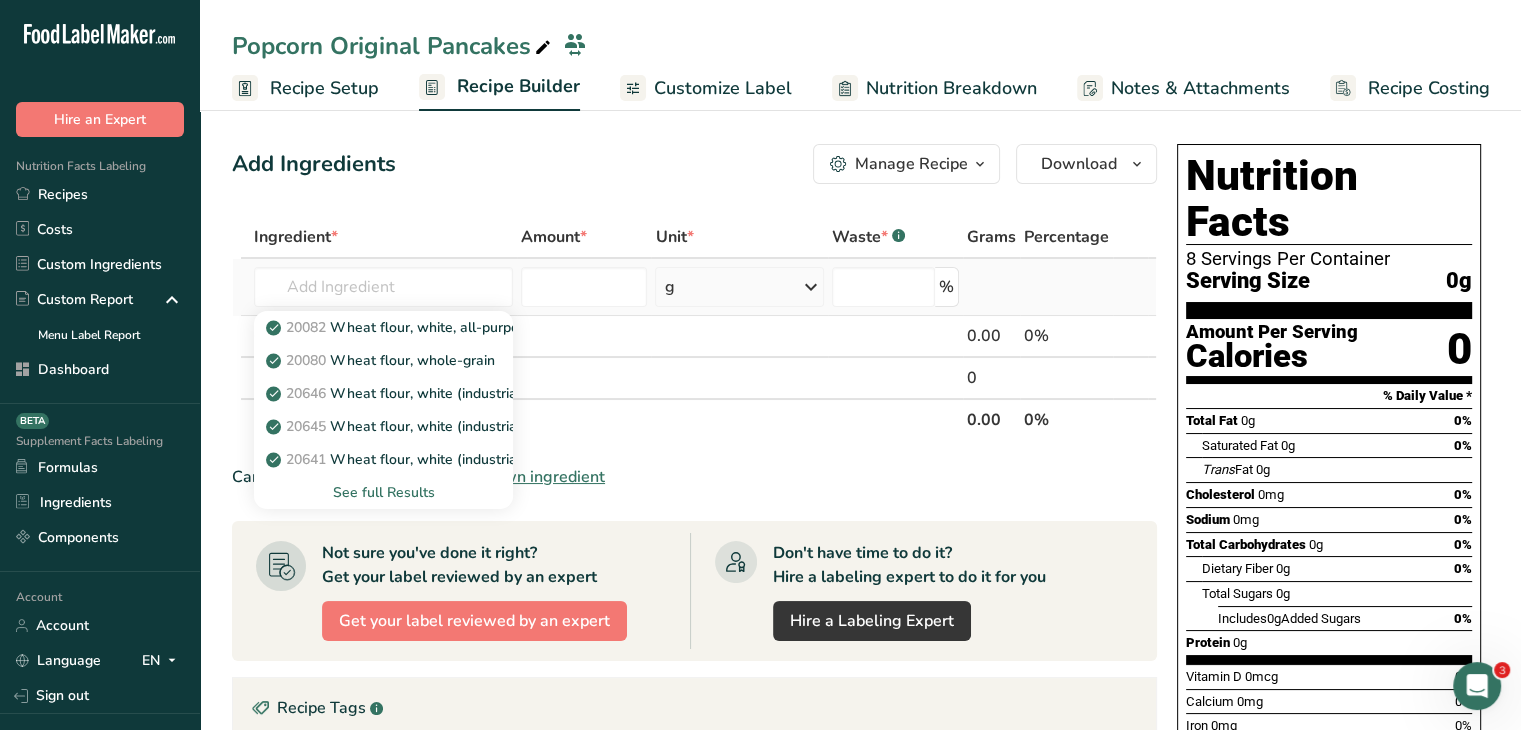 click on "See full Results" at bounding box center (383, 492) 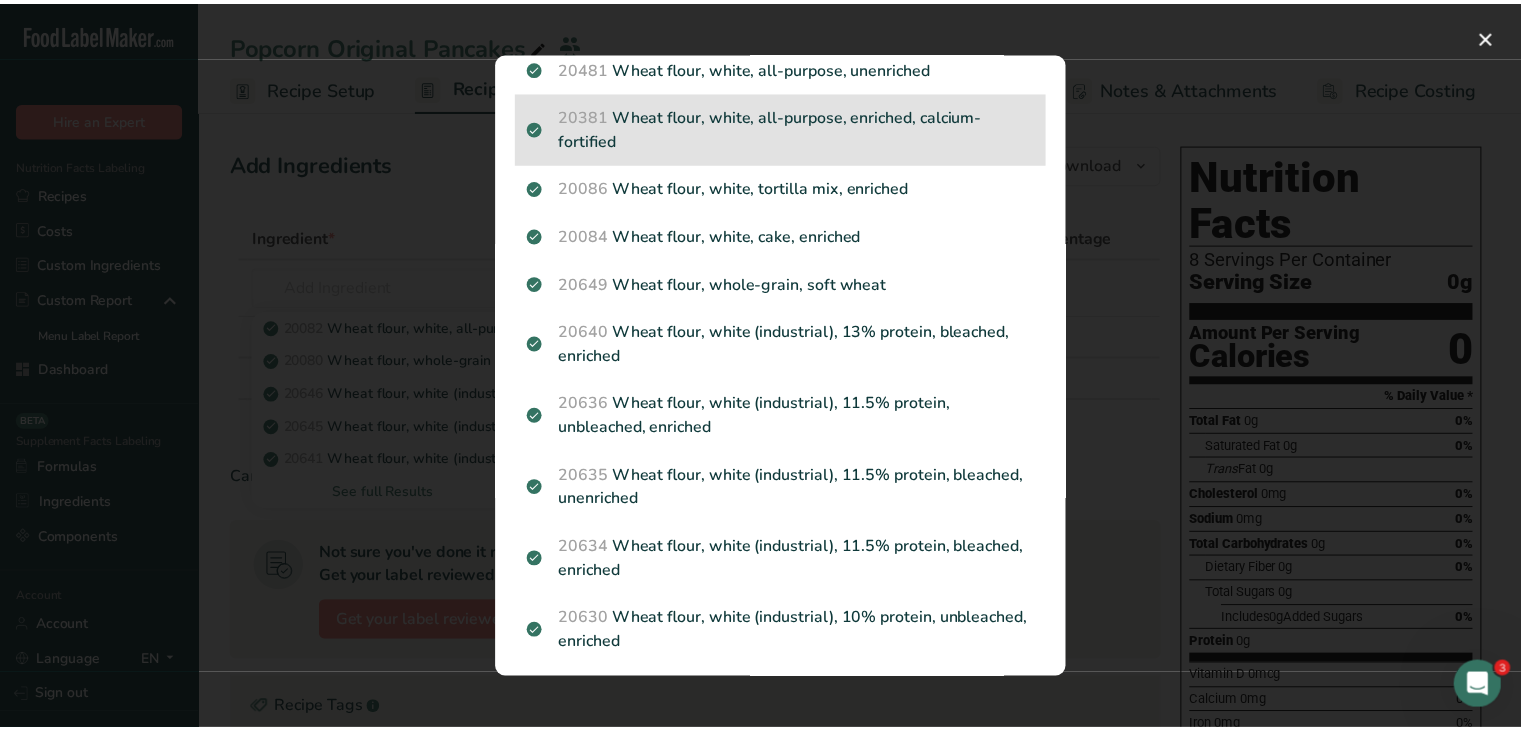 scroll, scrollTop: 700, scrollLeft: 0, axis: vertical 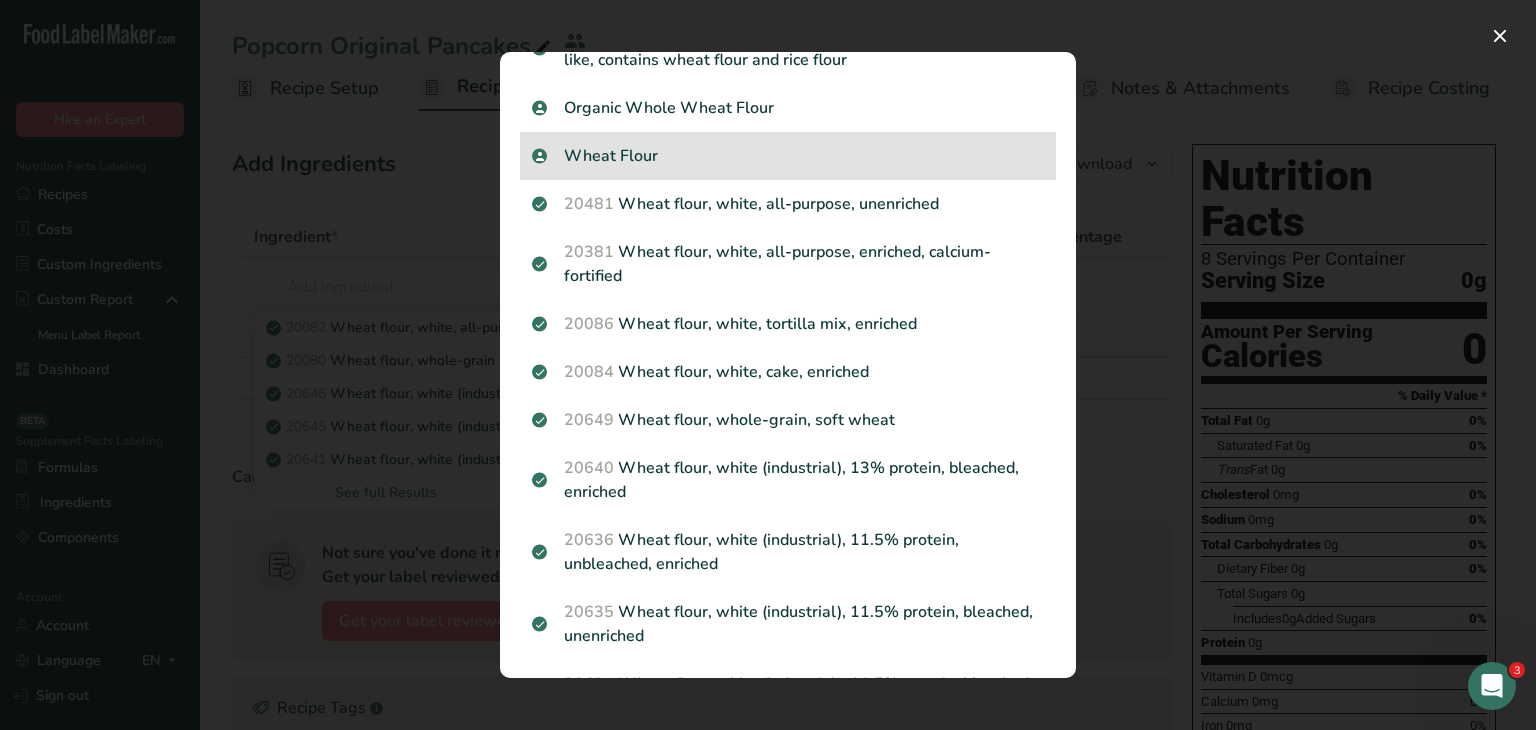 click on "Wheat Flour" at bounding box center [788, 156] 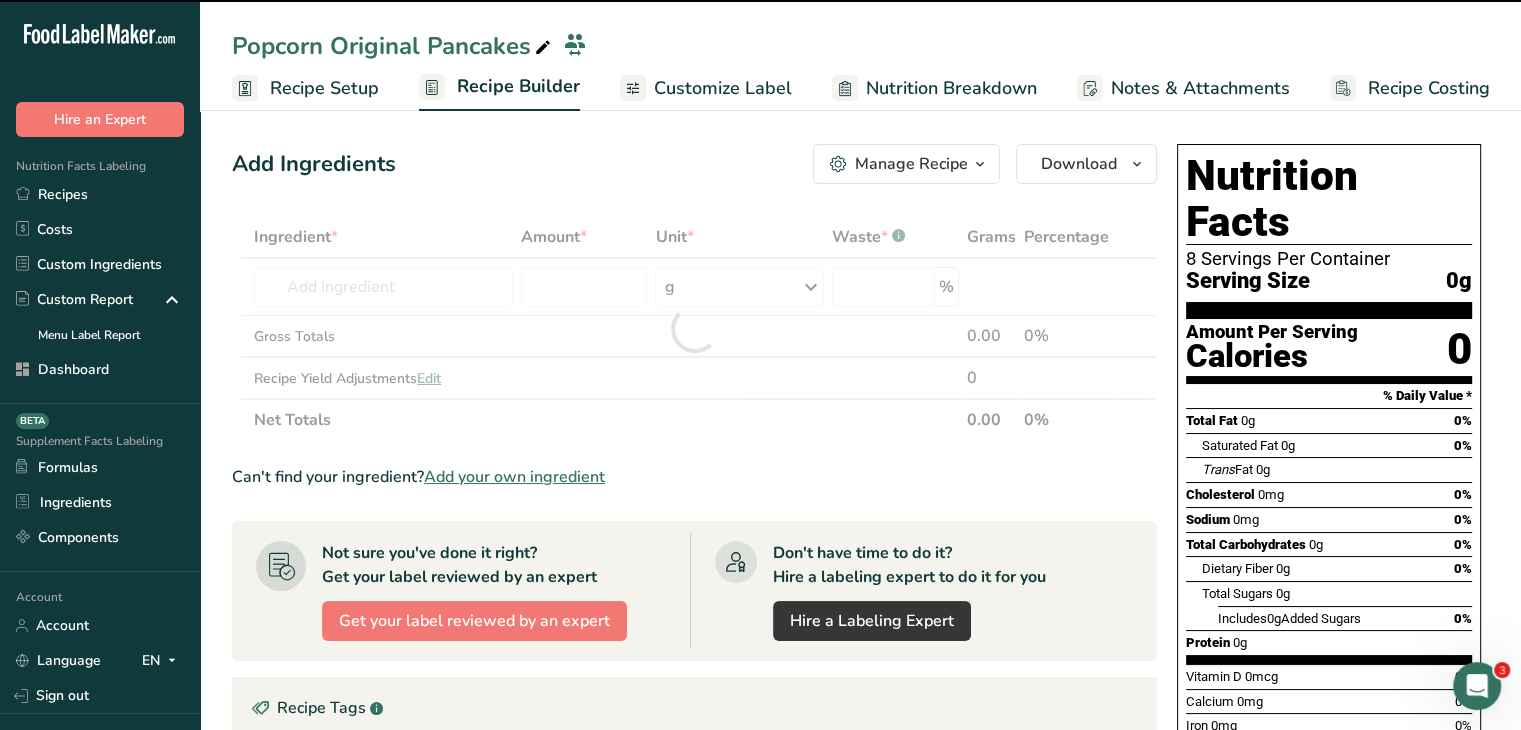 type on "0" 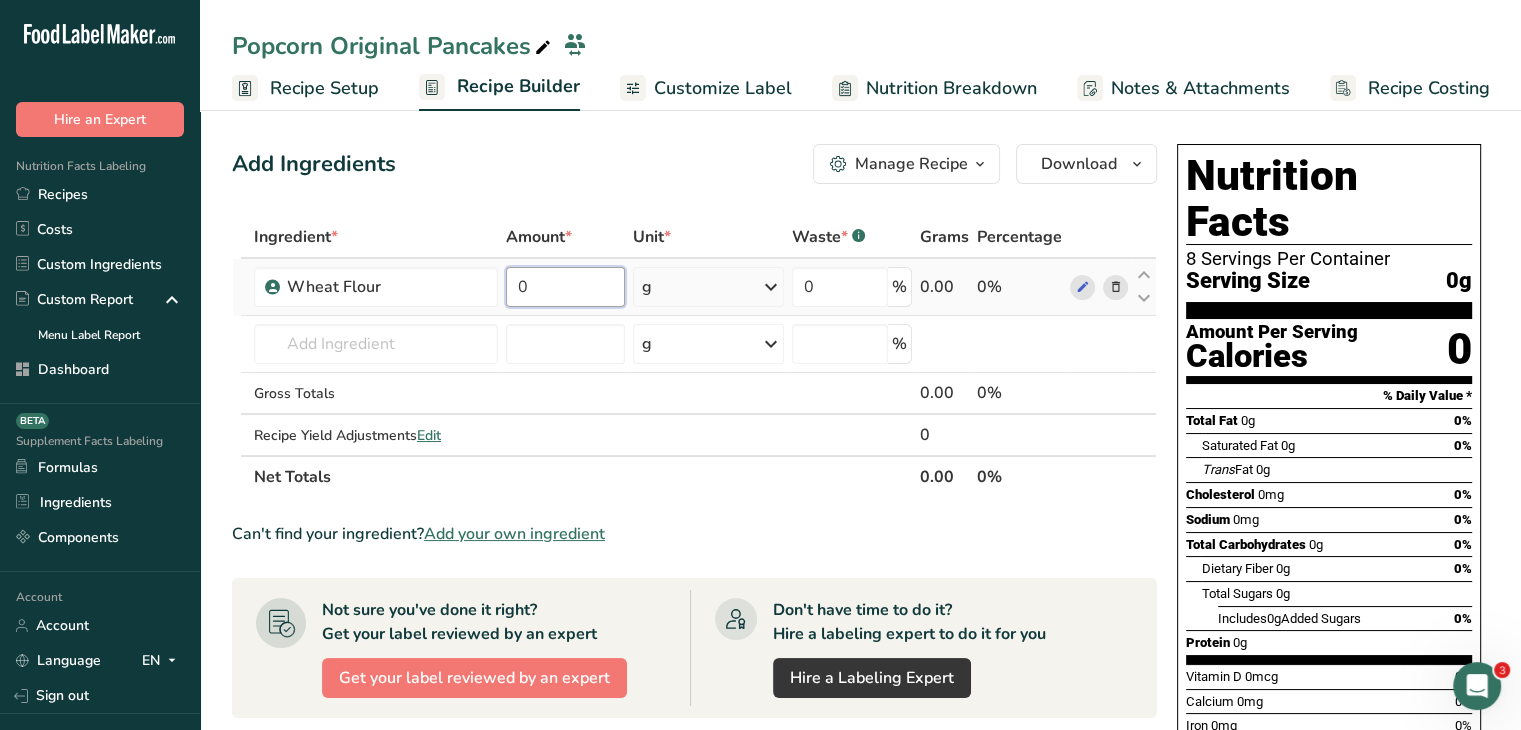 drag, startPoint x: 540, startPoint y: 293, endPoint x: 500, endPoint y: 282, distance: 41.484936 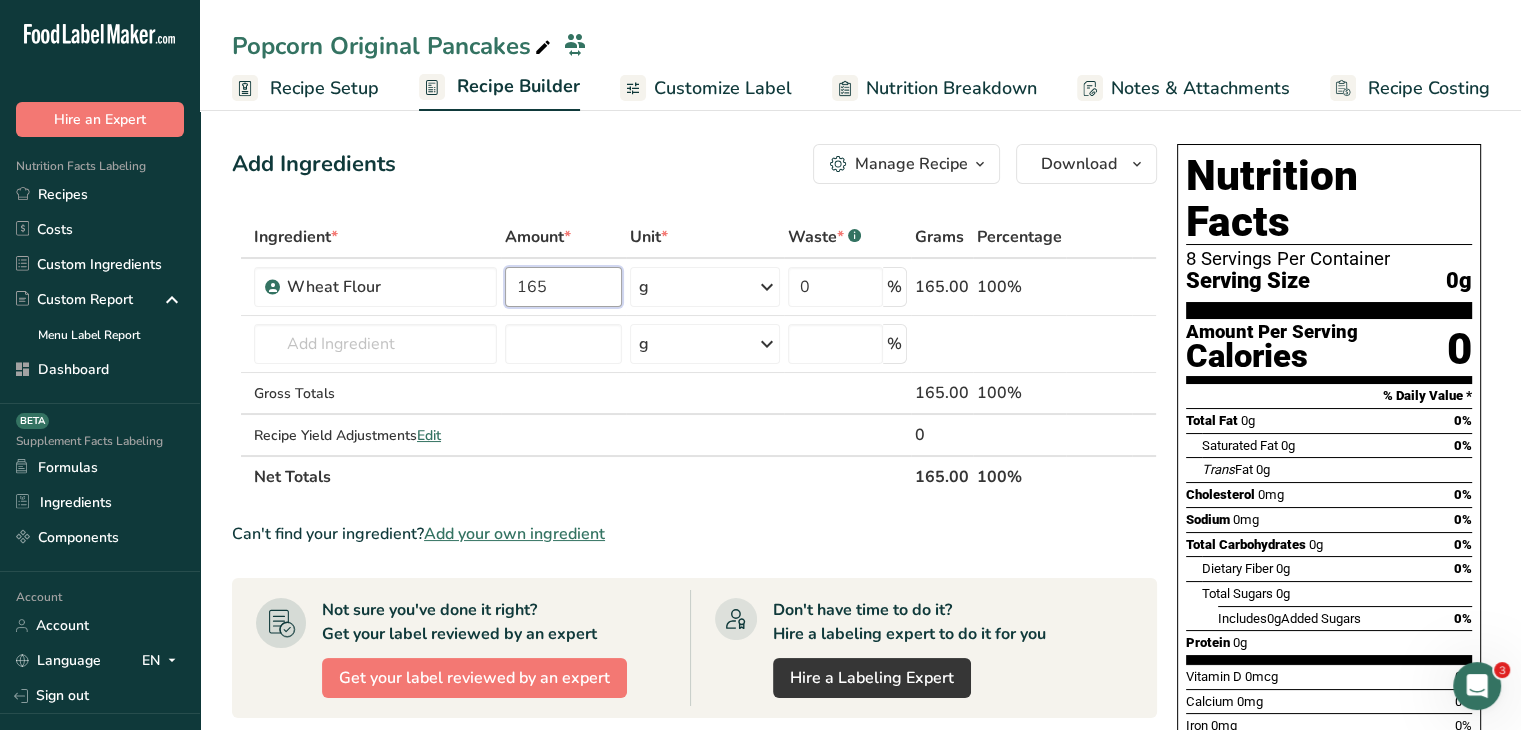 type on "165" 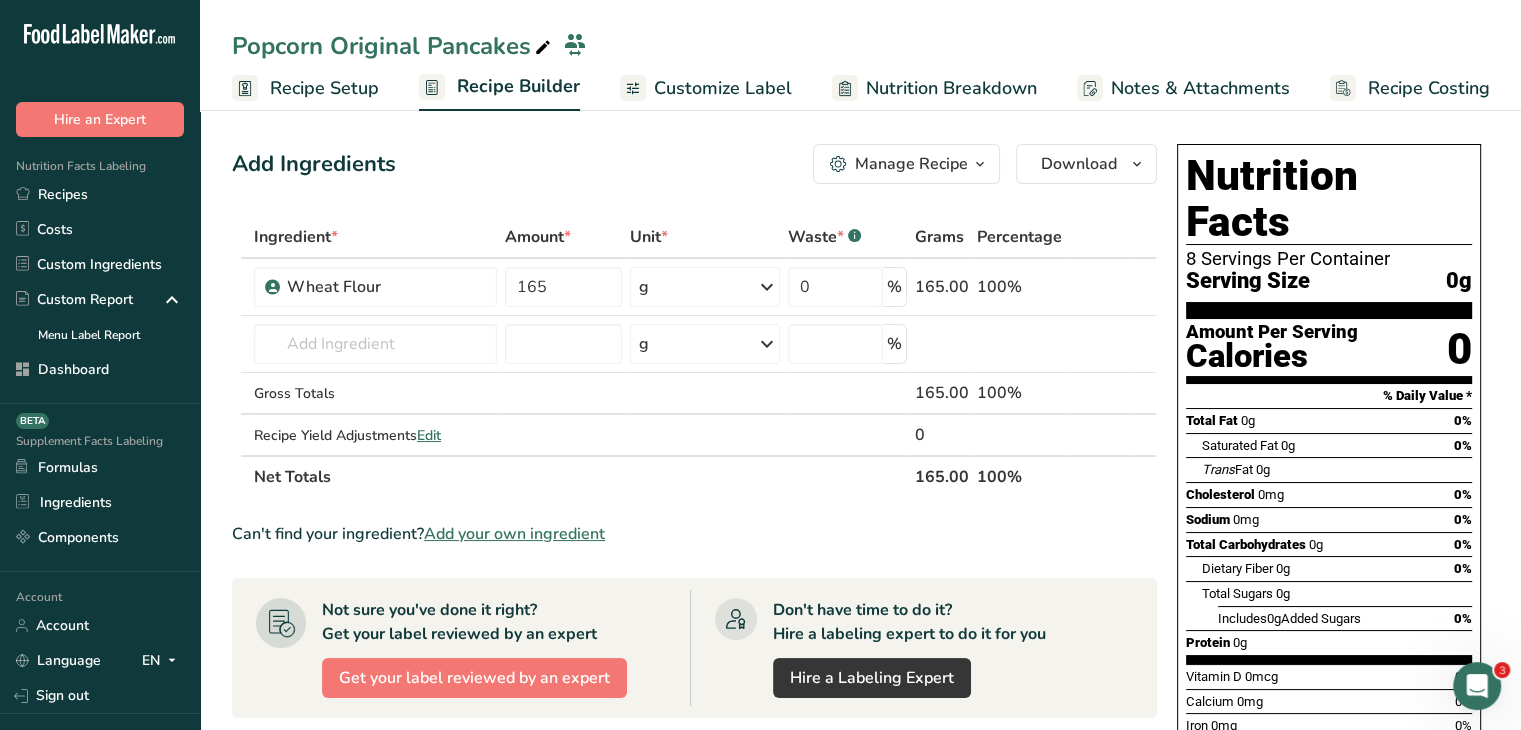 click on "Add Ingredients
Manage Recipe         Delete Recipe           Duplicate Recipe             Scale Recipe             Save as Sub-Recipe   .a-a{fill:#347362;}.b-a{fill:#fff;}                               Nutrition Breakdown                 Recipe Card
NEW
Amino Acids Pattern Report           Activity History
Download
Choose your preferred label style
Standard FDA label
Standard FDA label
The most common format for nutrition facts labels in compliance with the FDA's typeface, style and requirements
Tabular FDA label
A label format compliant with the FDA regulations presented in a tabular (horizontal) display.
Linear FDA label
A simple linear display for small sized packages.
Simplified FDA label" at bounding box center [694, 164] 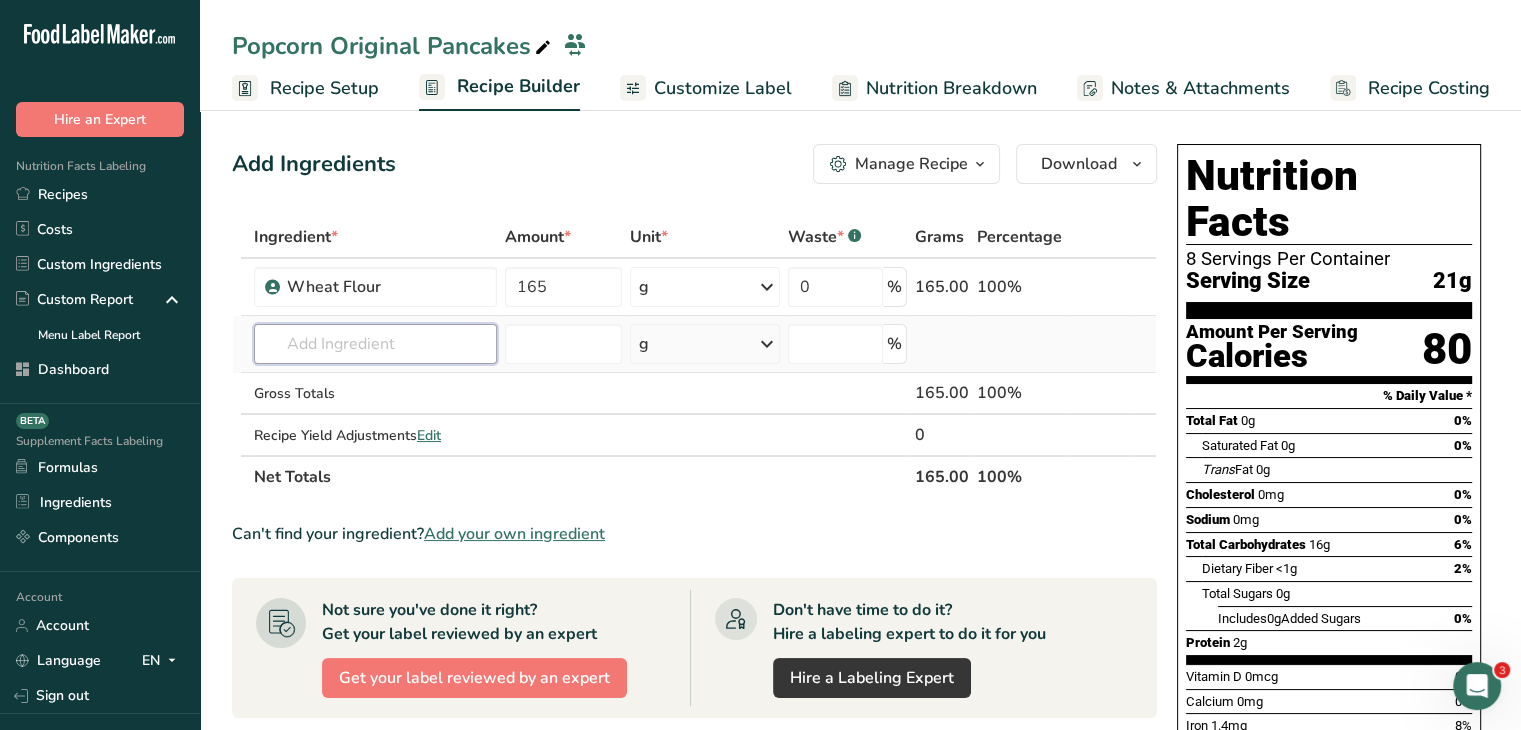 click at bounding box center [375, 344] 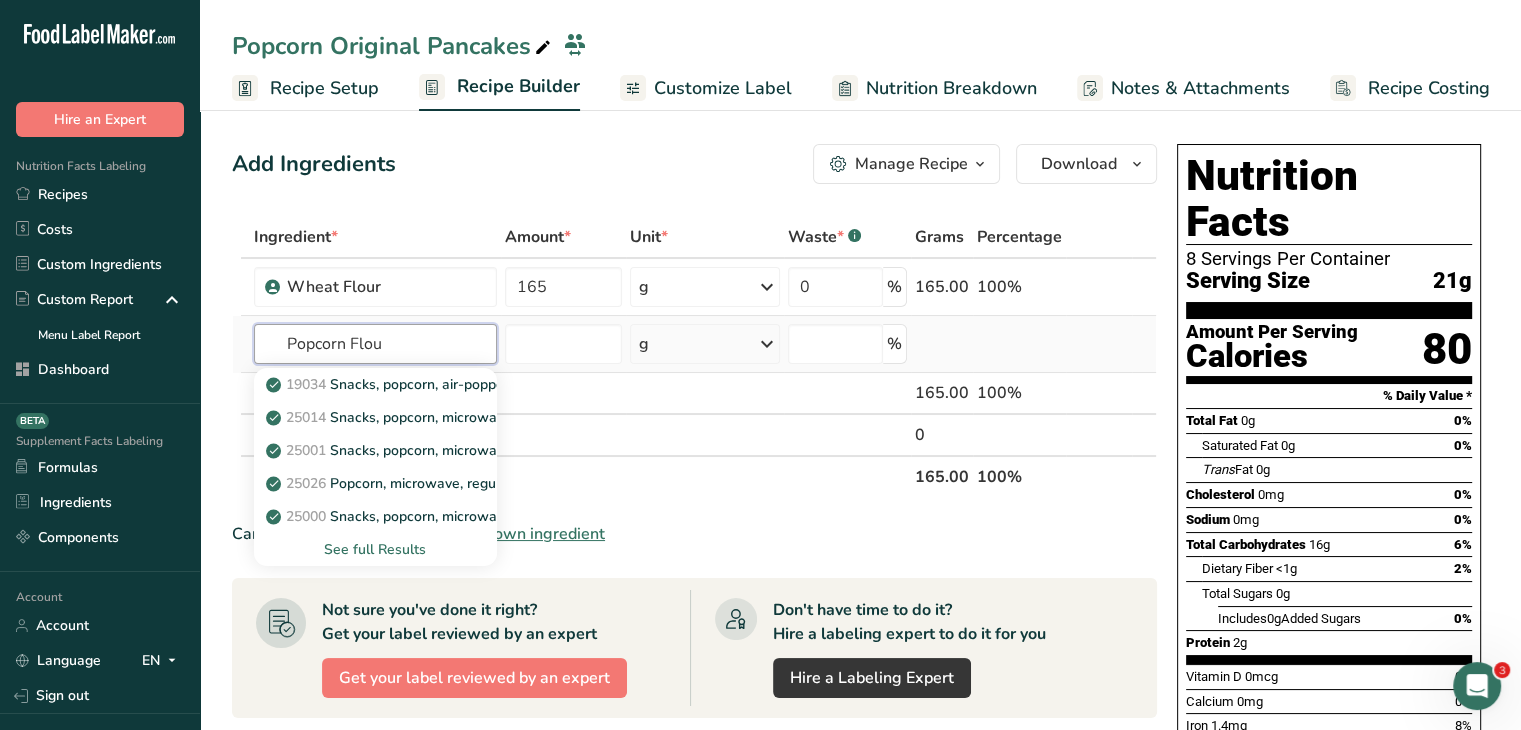 type on "Popcorn Flour" 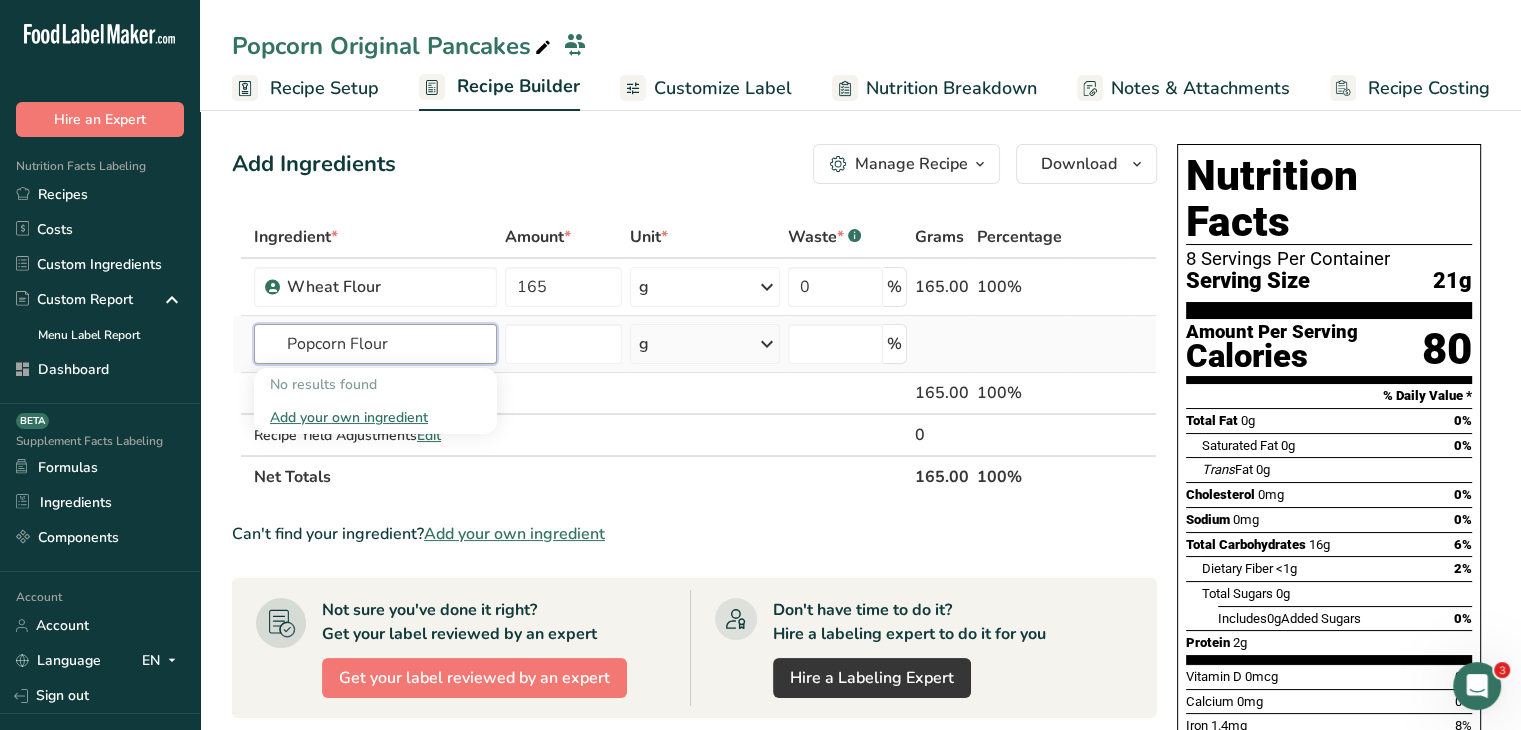 click on "Popcorn Flour" at bounding box center (375, 344) 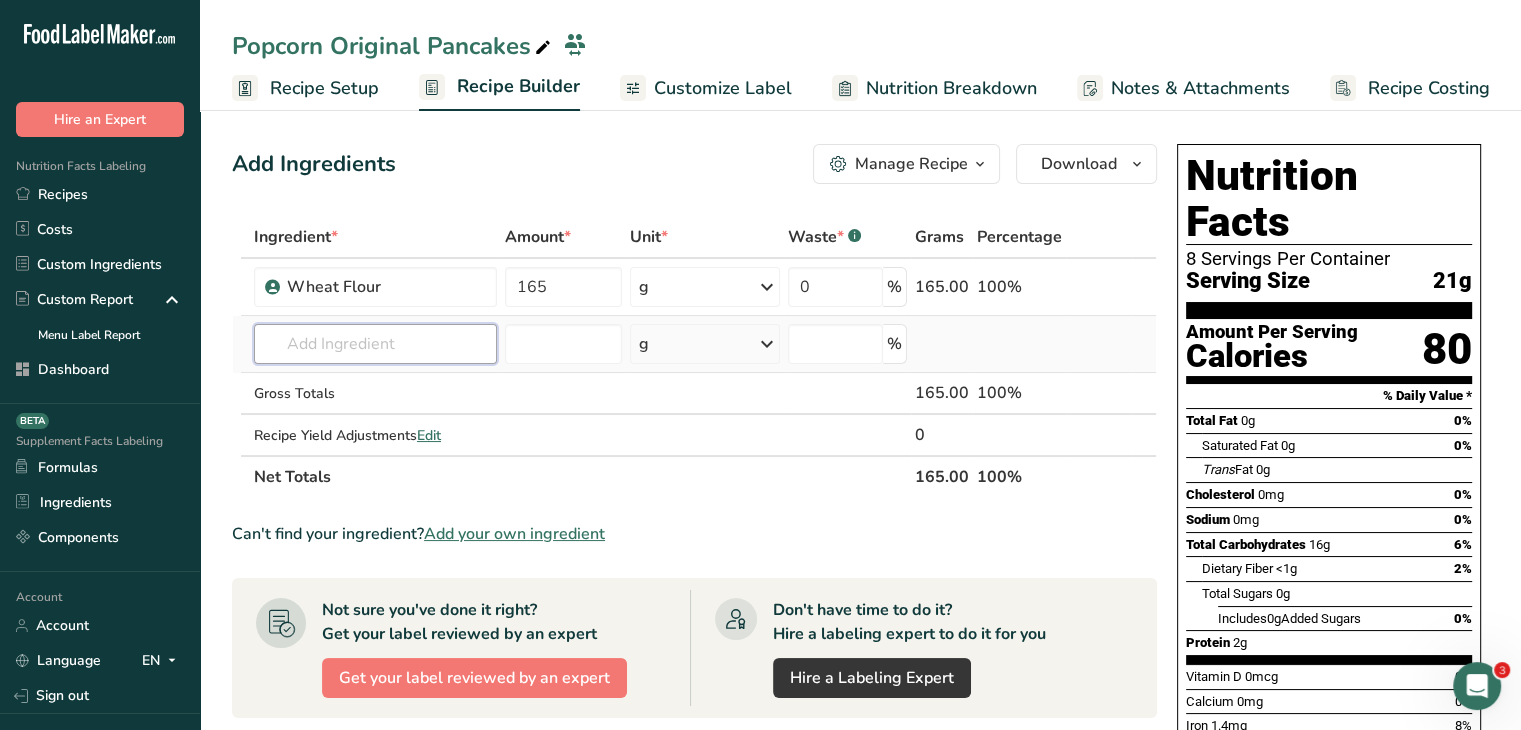 click at bounding box center (375, 344) 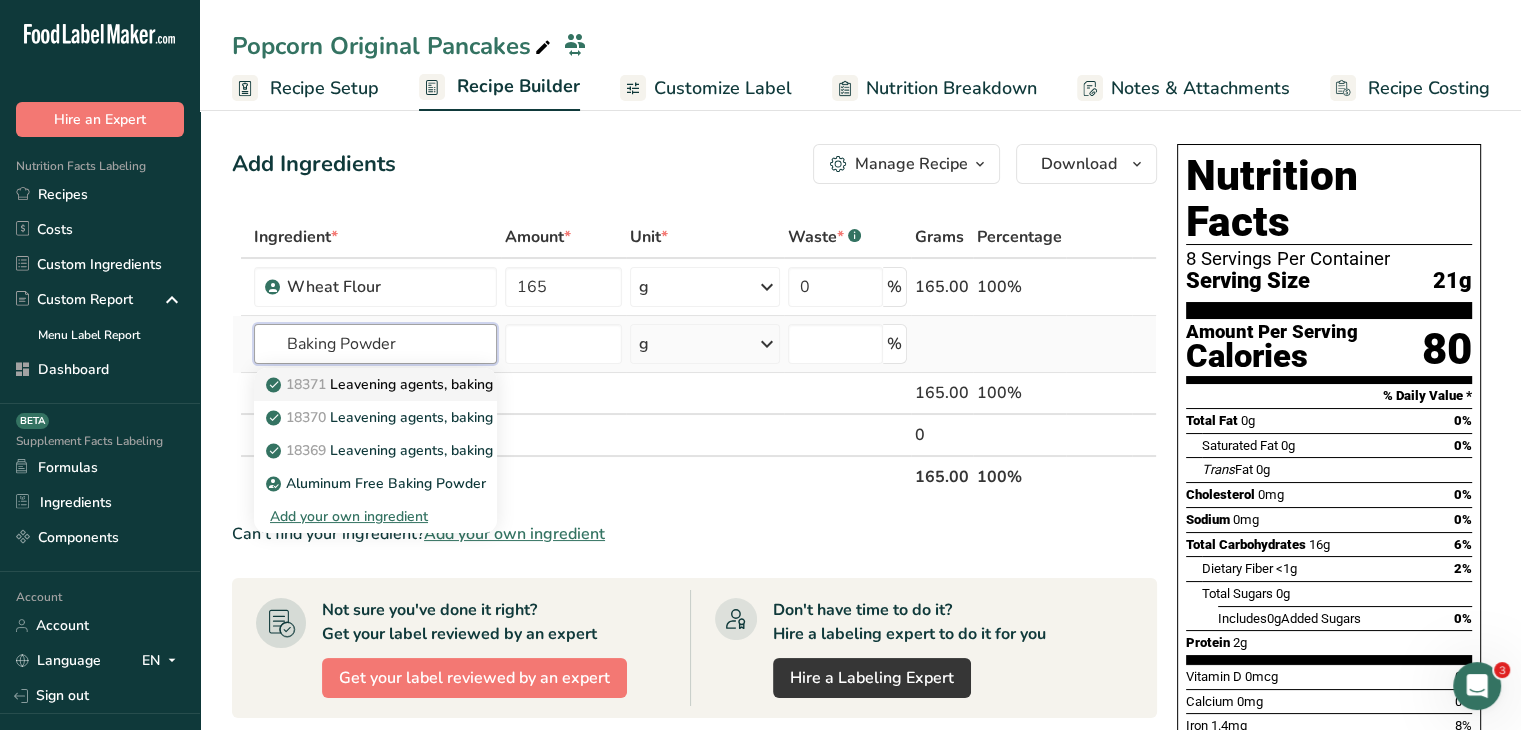 type on "Baking Powder" 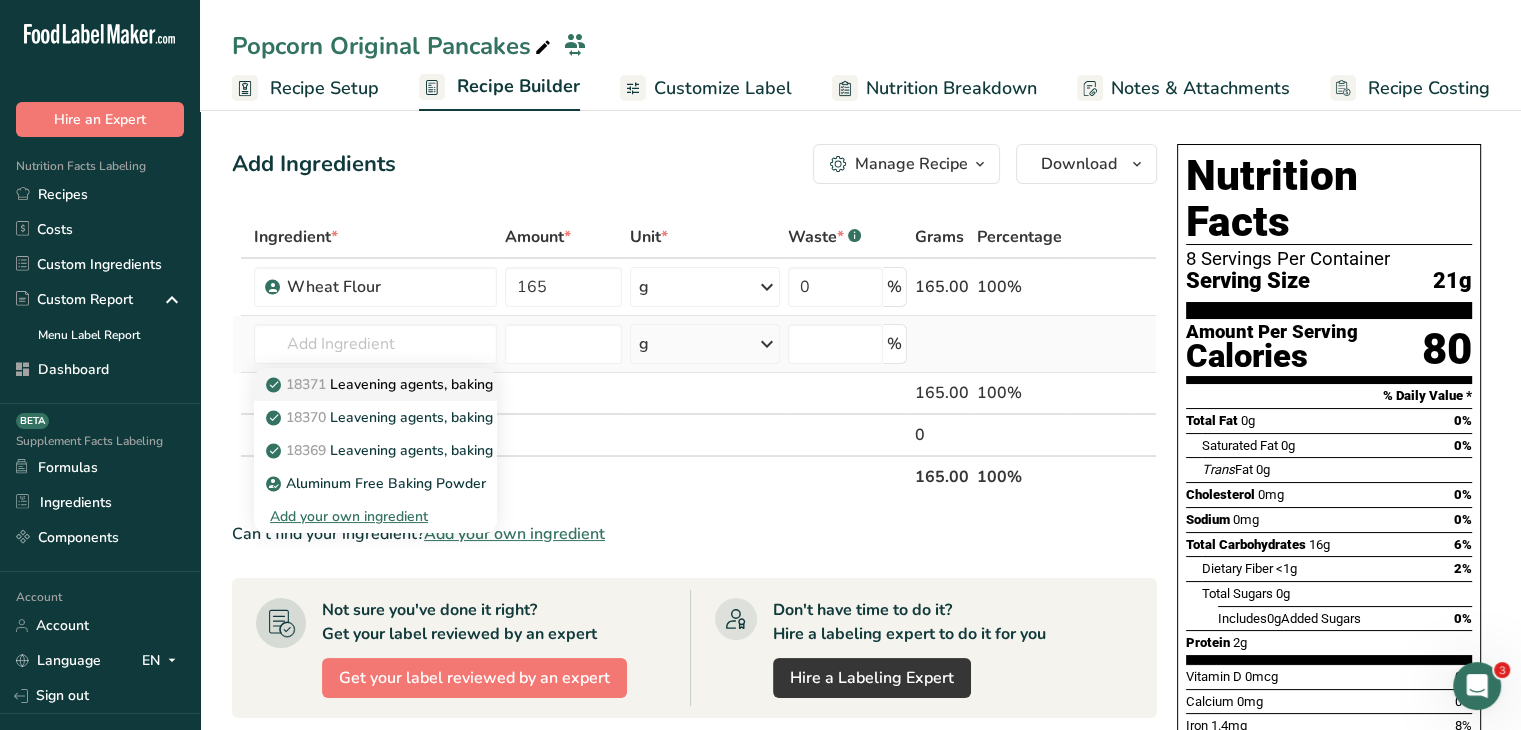 click on "18371
Leavening agents, baking powder, low-sodium" at bounding box center (375, 384) 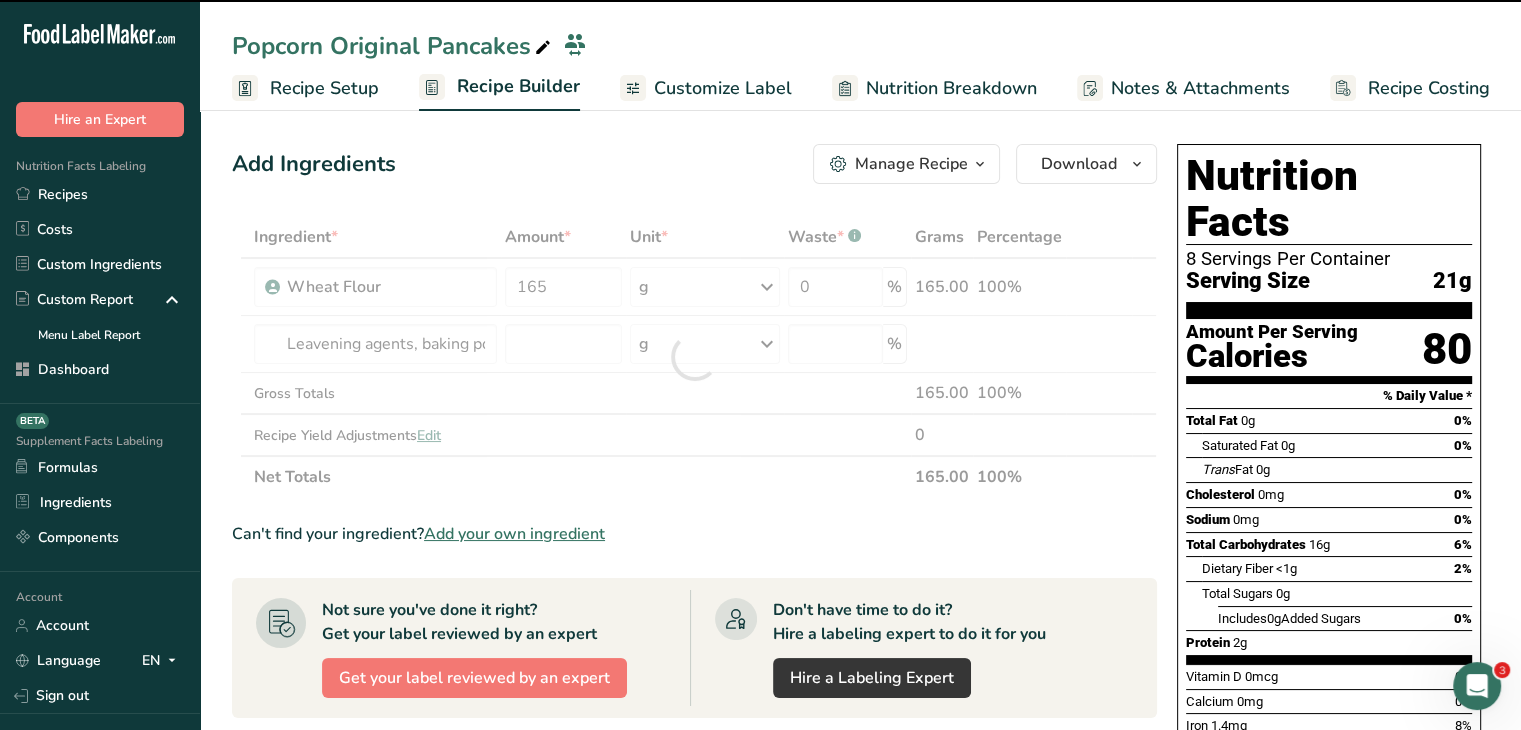 type on "0" 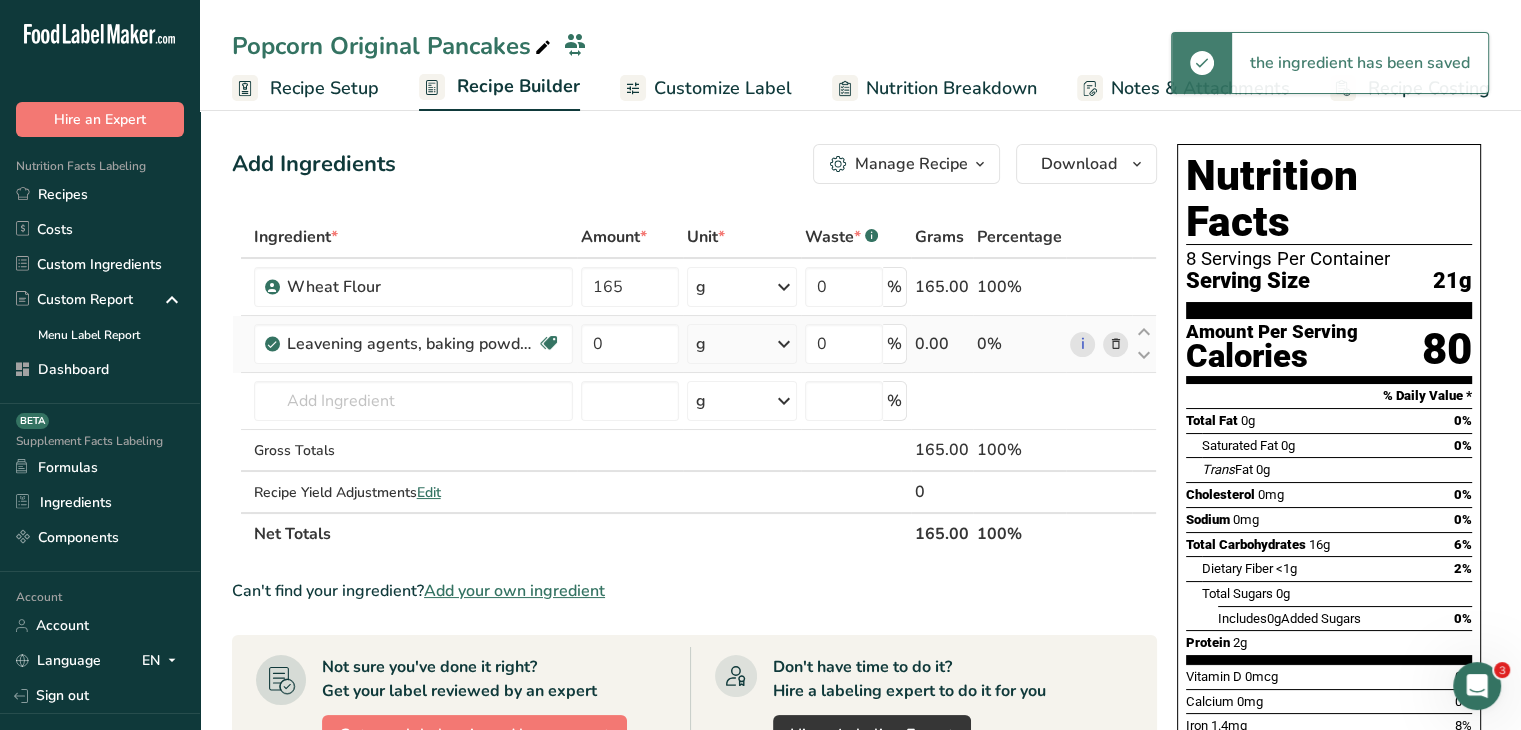 click on "g" at bounding box center [742, 344] 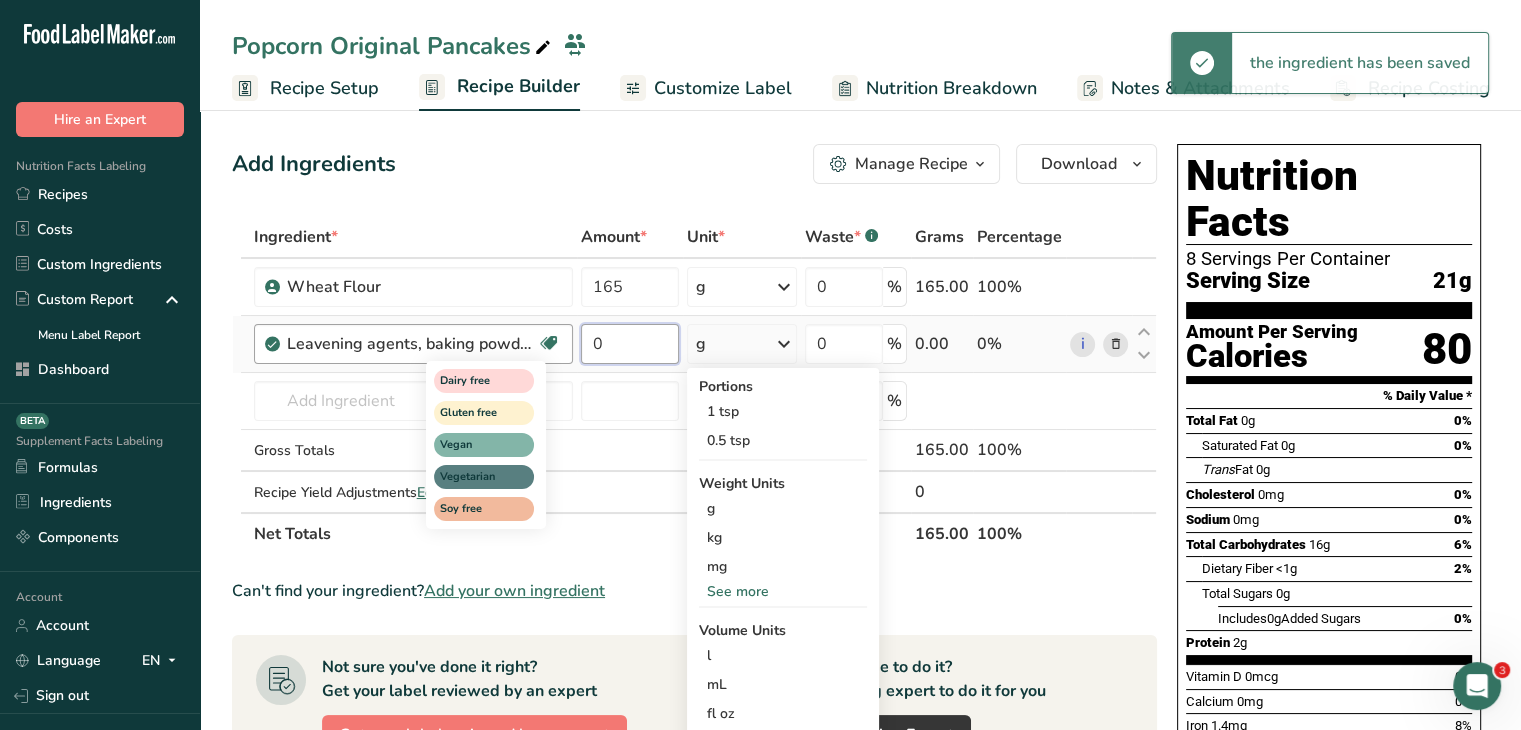 drag, startPoint x: 646, startPoint y: 336, endPoint x: 540, endPoint y: 341, distance: 106.11786 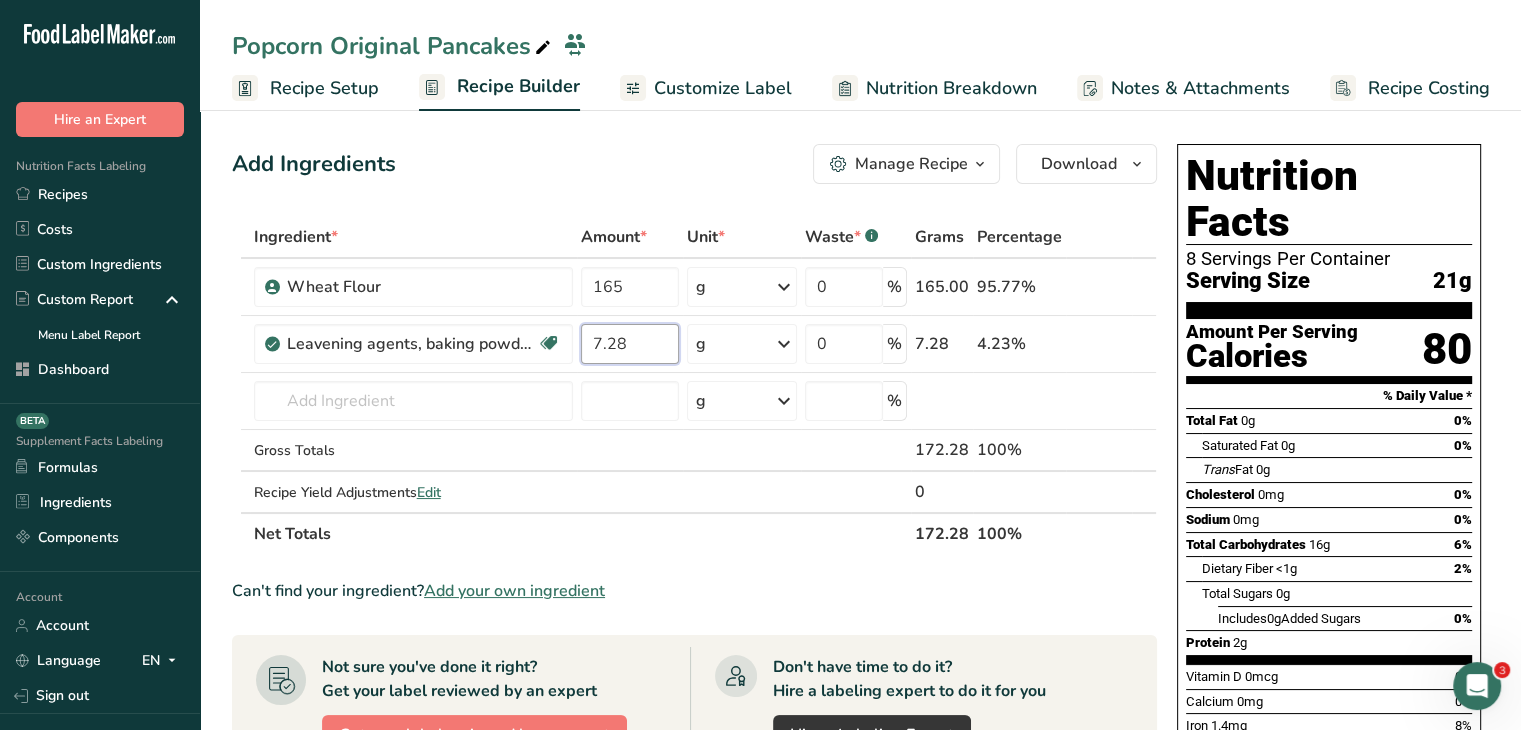 type on "7.28" 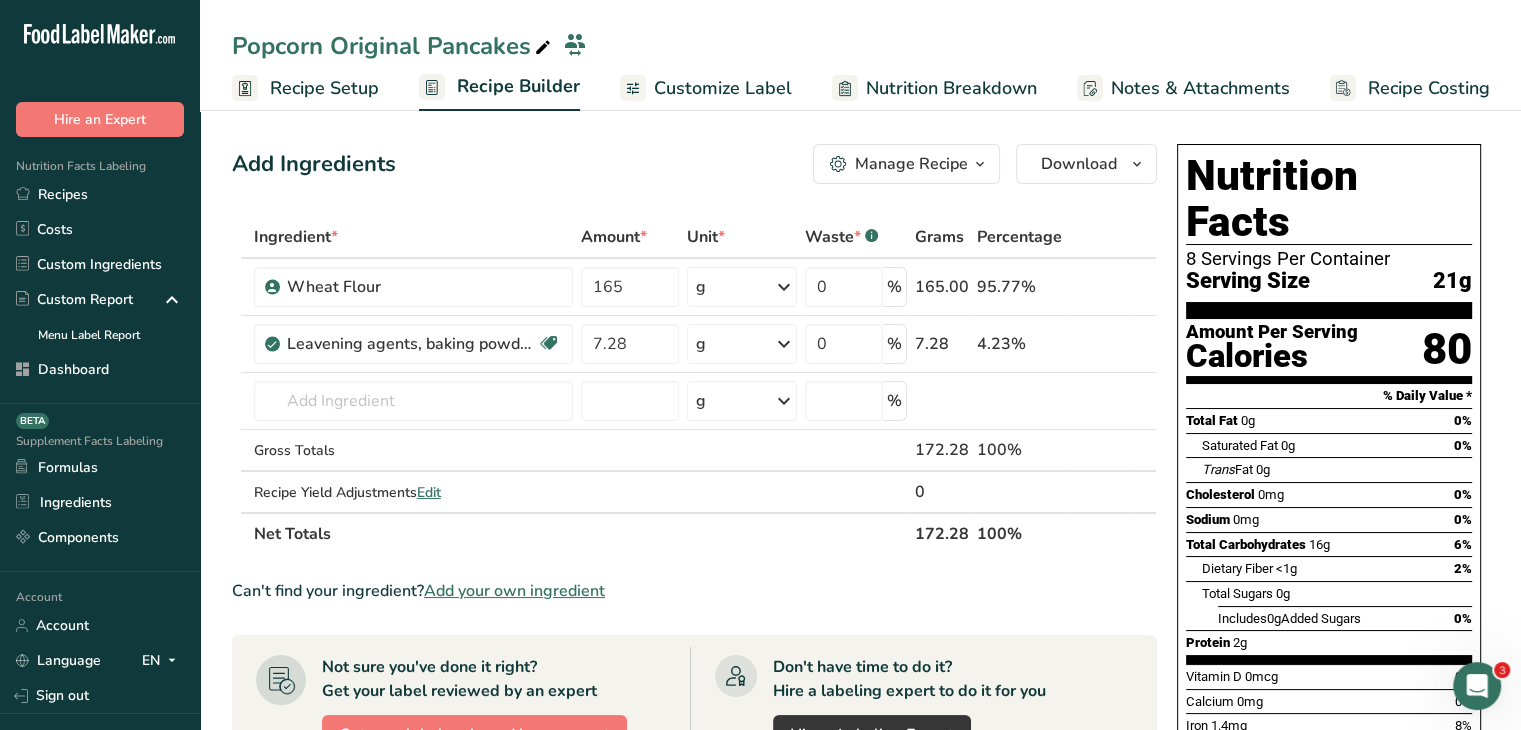 click on "Add Ingredients
Manage Recipe         Delete Recipe           Duplicate Recipe             Scale Recipe             Save as Sub-Recipe   .a-a{fill:#347362;}.b-a{fill:#fff;}                               Nutrition Breakdown                 Recipe Card
NEW
Amino Acids Pattern Report           Activity History
Download
Choose your preferred label style
Standard FDA label
Standard FDA label
The most common format for nutrition facts labels in compliance with the FDA's typeface, style and requirements
Tabular FDA label
A label format compliant with the FDA regulations presented in a tabular (horizontal) display.
Linear FDA label
A simple linear display for small sized packages.
Simplified FDA label" at bounding box center [694, 164] 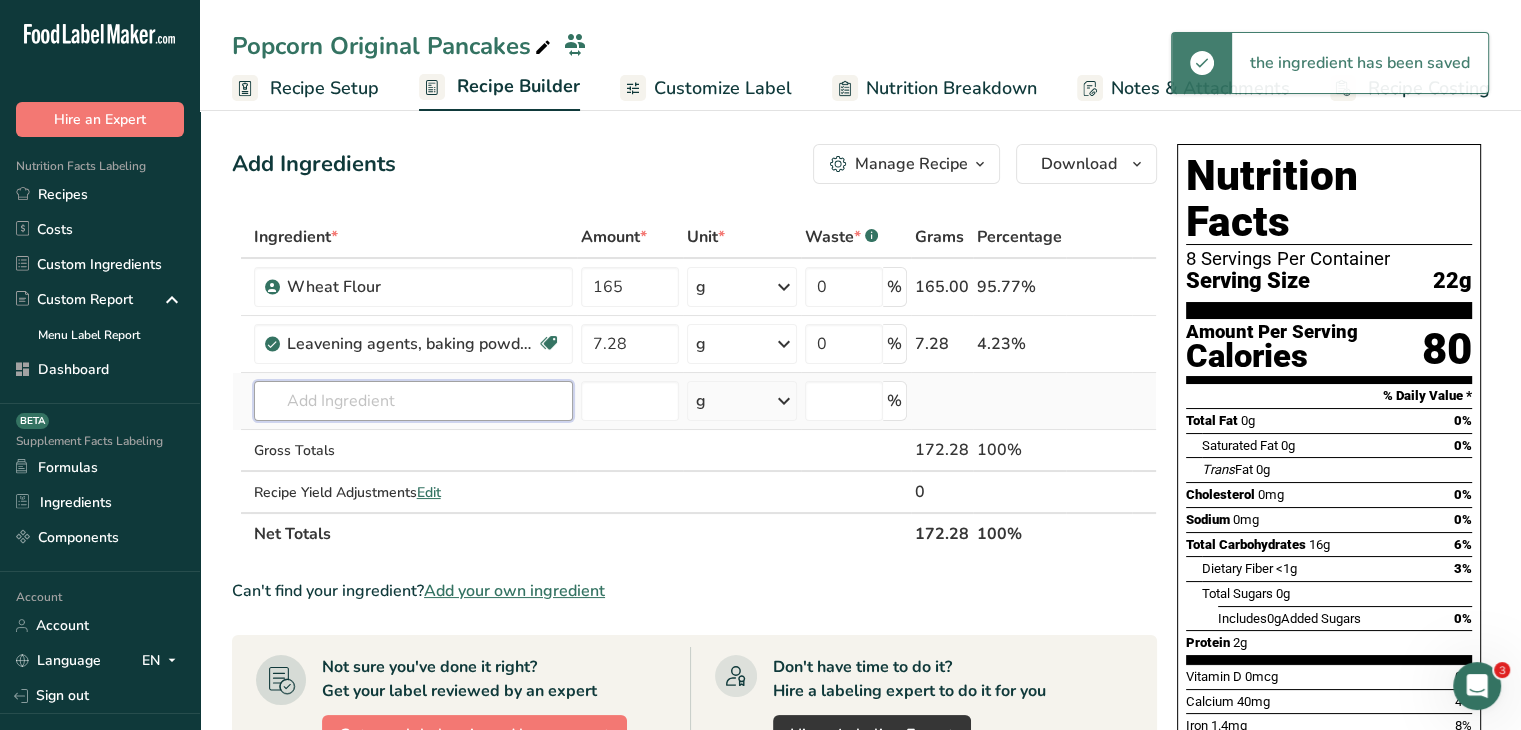 click at bounding box center (413, 401) 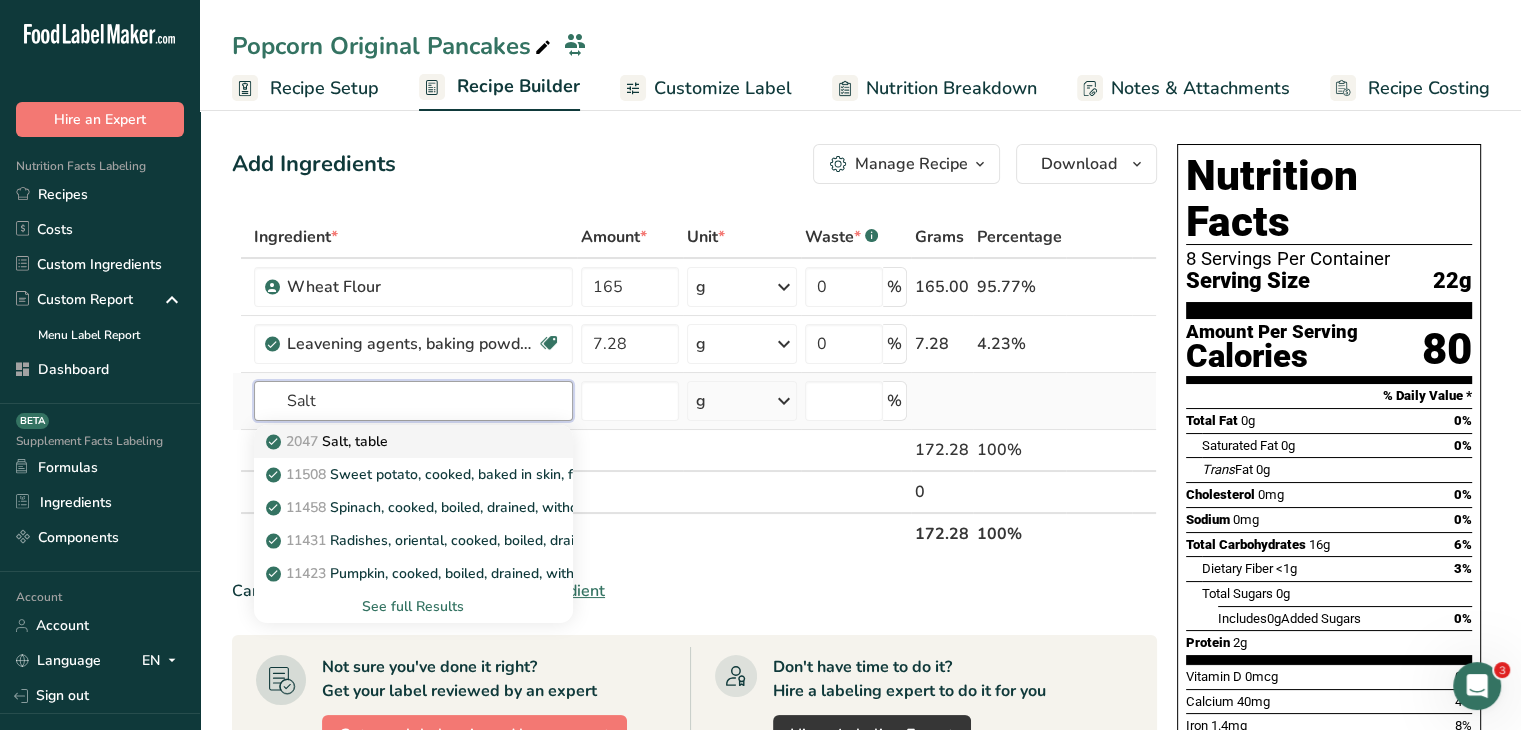 type on "Salt" 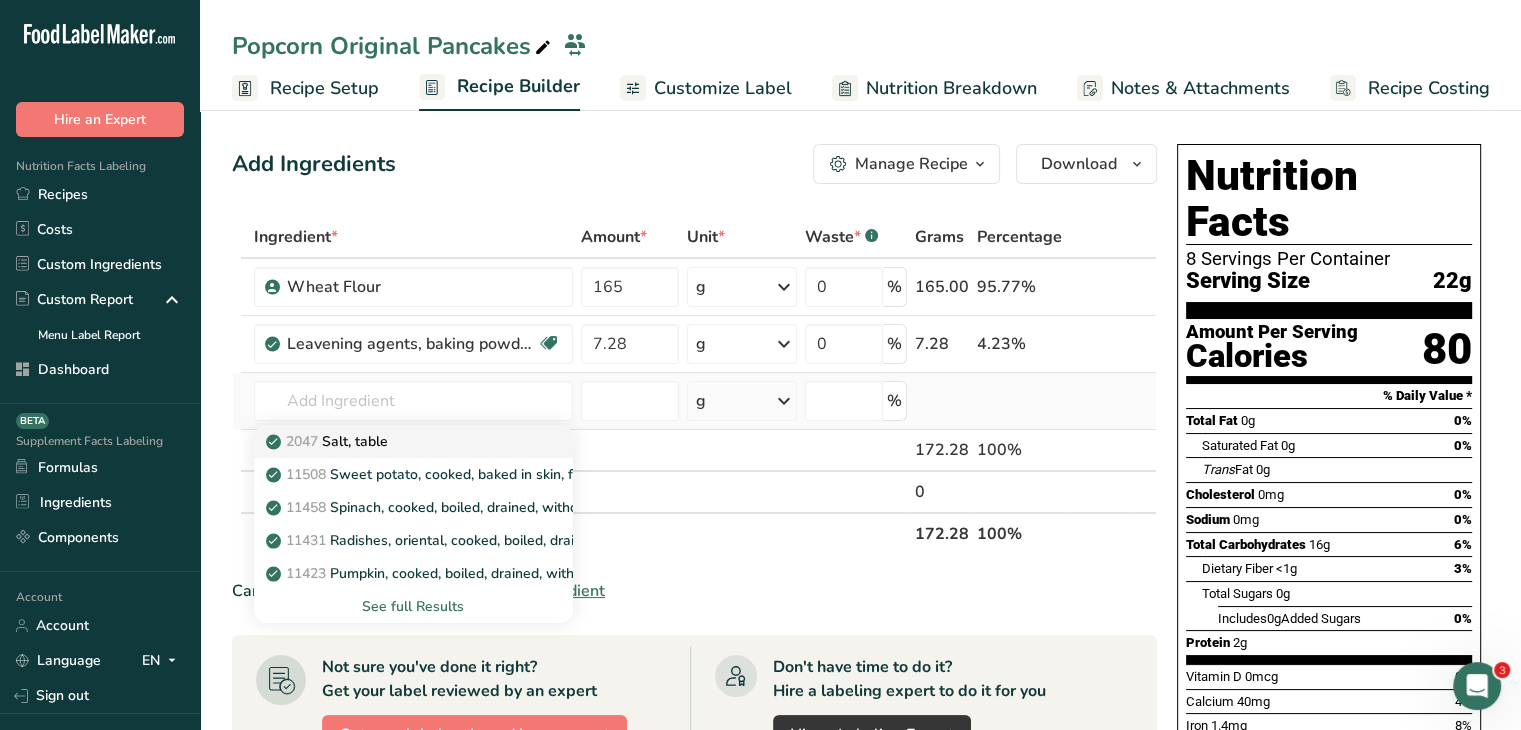 click on "2047
Salt, table" at bounding box center (397, 441) 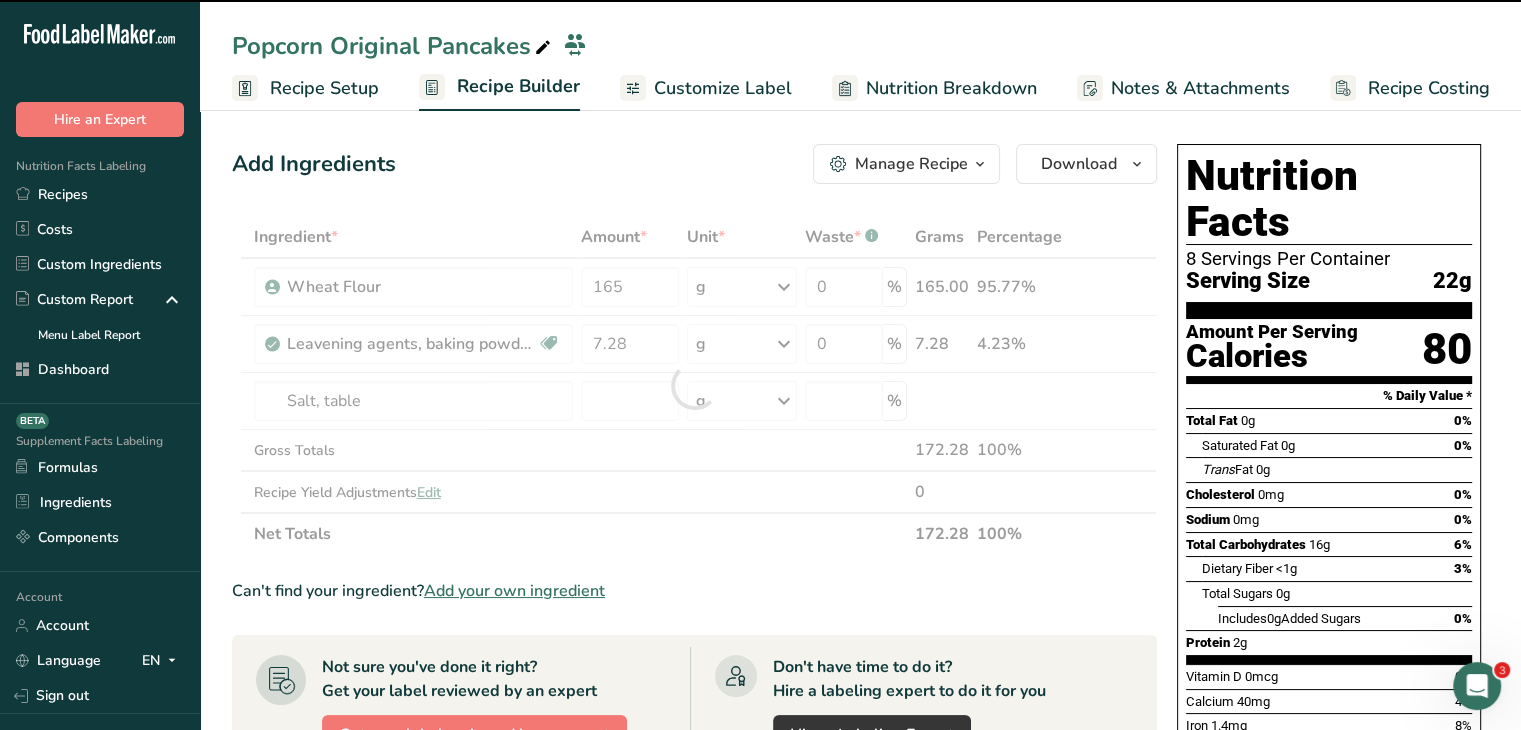 type on "0" 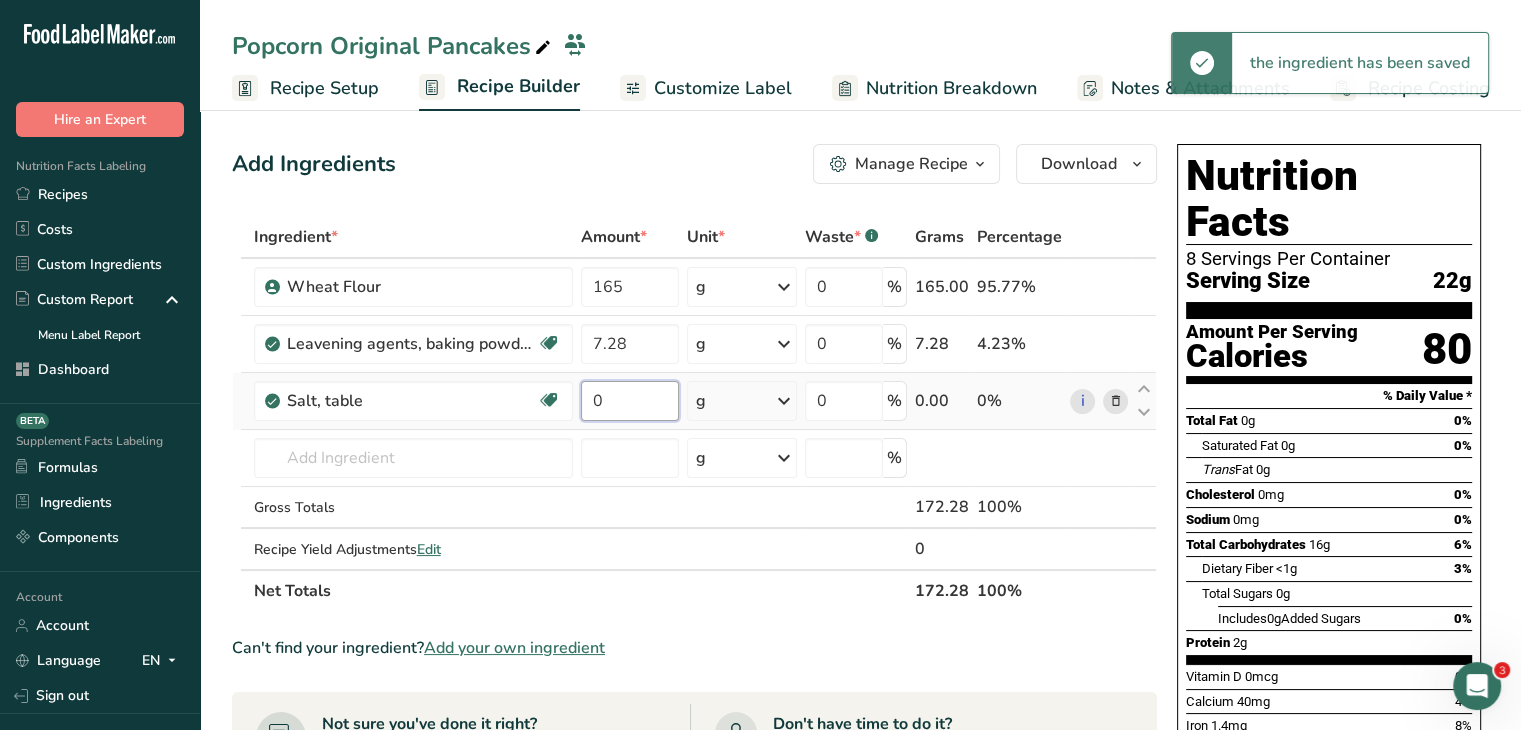 click on "0" at bounding box center [630, 401] 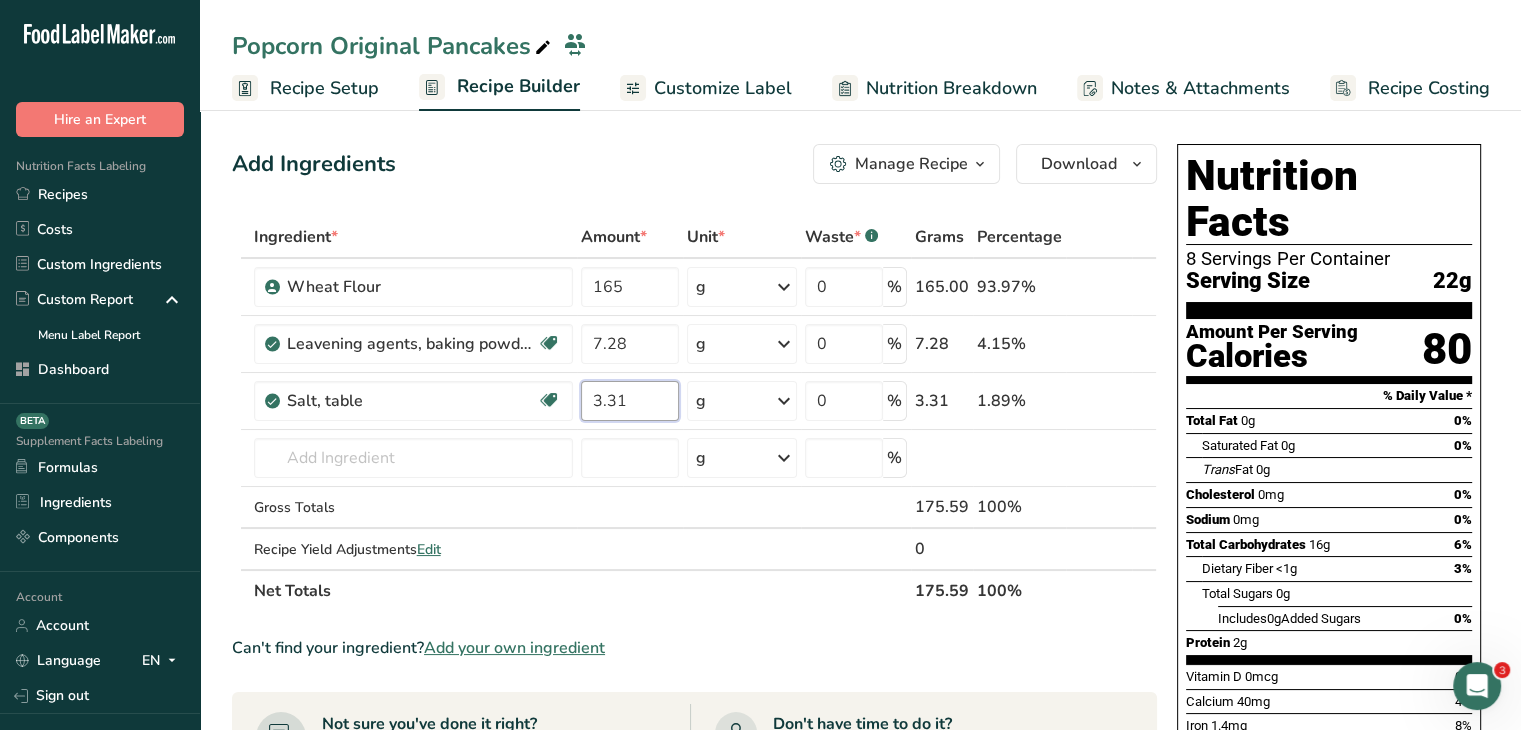 type on "3.31" 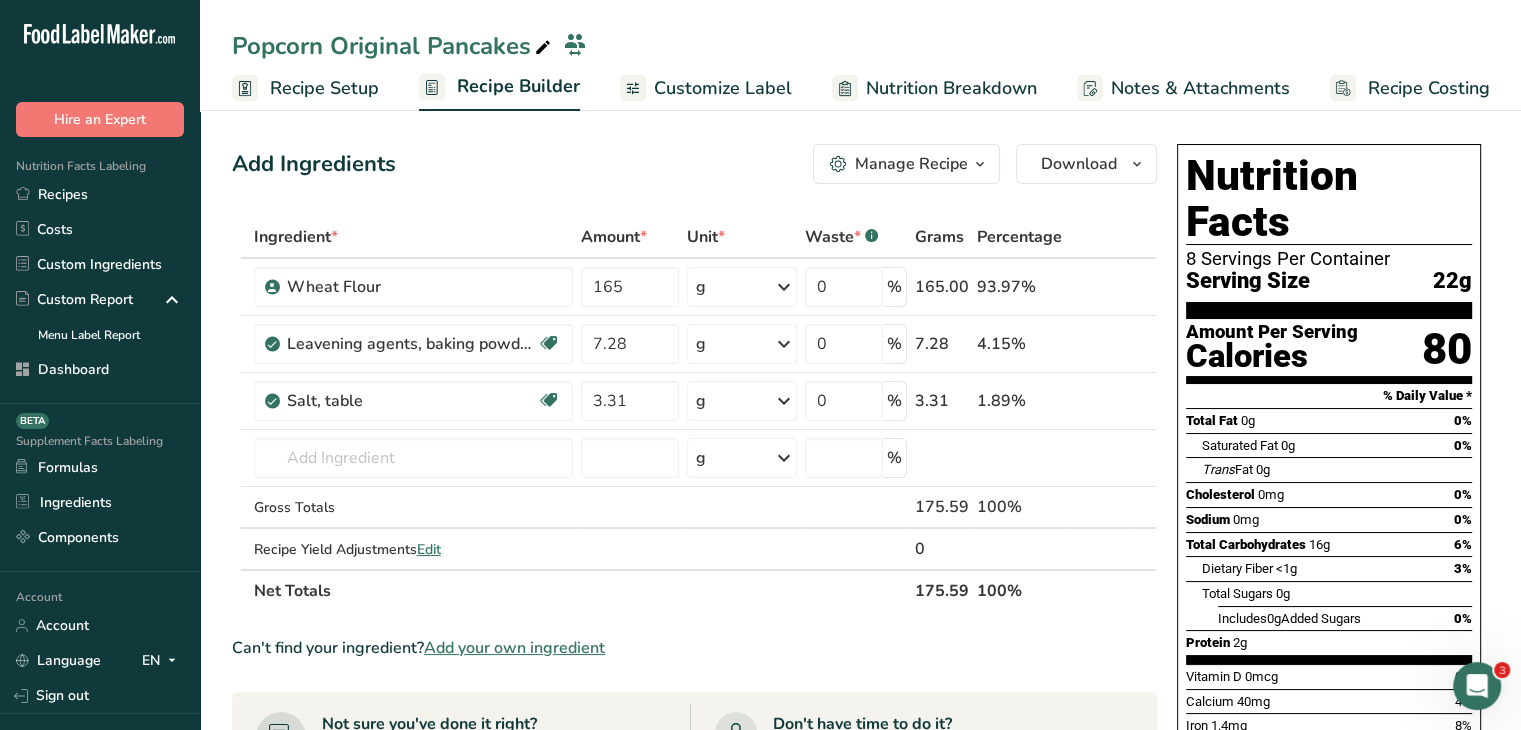 click on "Add Ingredients
Manage Recipe         Delete Recipe           Duplicate Recipe             Scale Recipe             Save as Sub-Recipe   .a-a{fill:#347362;}.b-a{fill:#fff;}                               Nutrition Breakdown                 Recipe Card
NEW
Amino Acids Pattern Report           Activity History
Download
Choose your preferred label style
Standard FDA label
Standard FDA label
The most common format for nutrition facts labels in compliance with the FDA's typeface, style and requirements
Tabular FDA label
A label format compliant with the FDA regulations presented in a tabular (horizontal) display.
Linear FDA label
A simple linear display for small sized packages.
Simplified FDA label" at bounding box center [694, 164] 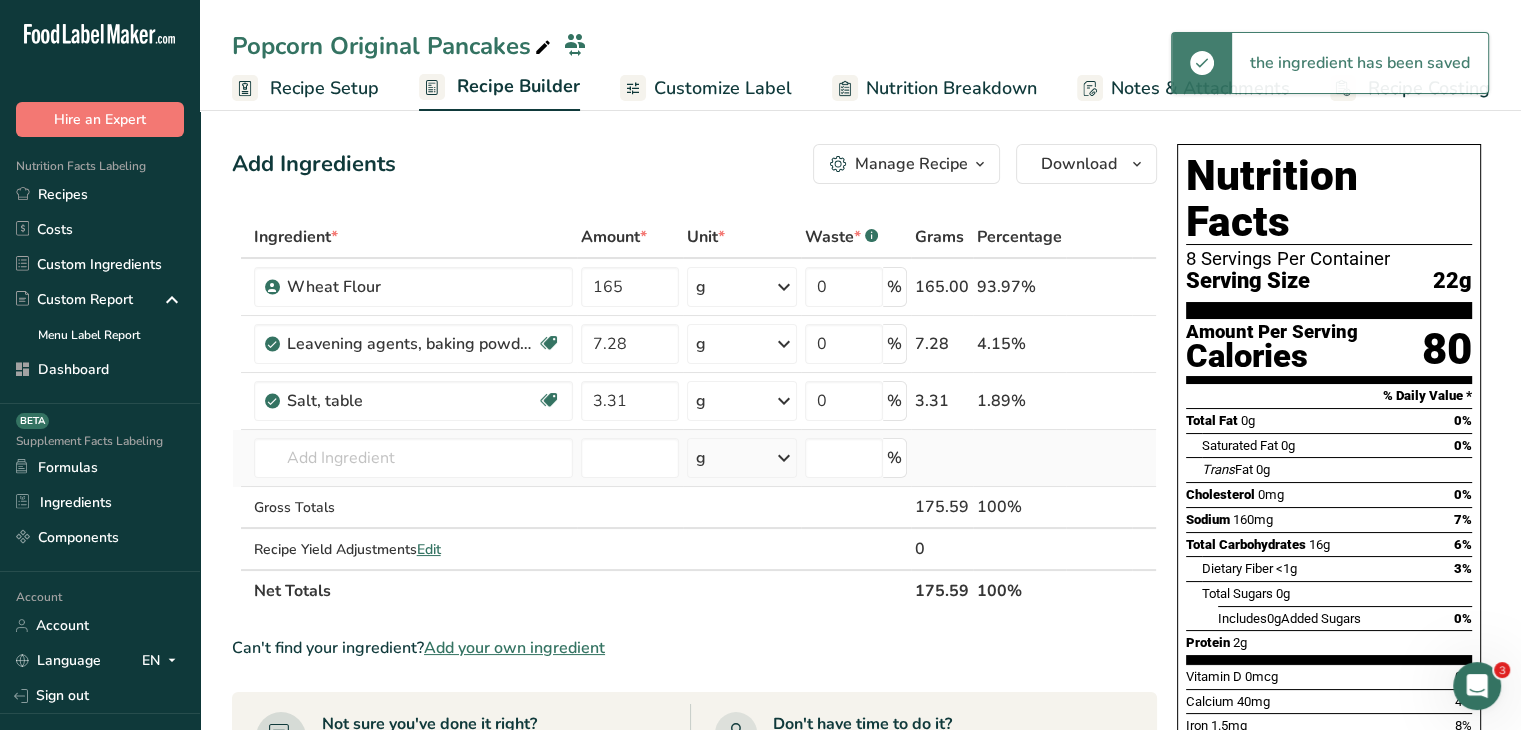 click on "2047
Salt, table
11508
Sweet potato, cooked, baked in skin, flesh, without salt
11458
Spinach, cooked, boiled, drained, without salt
11431
Radishes, oriental, cooked, boiled, drained, without salt
11423
Pumpkin, cooked, boiled, drained, without salt
See full Results" at bounding box center (413, 458) 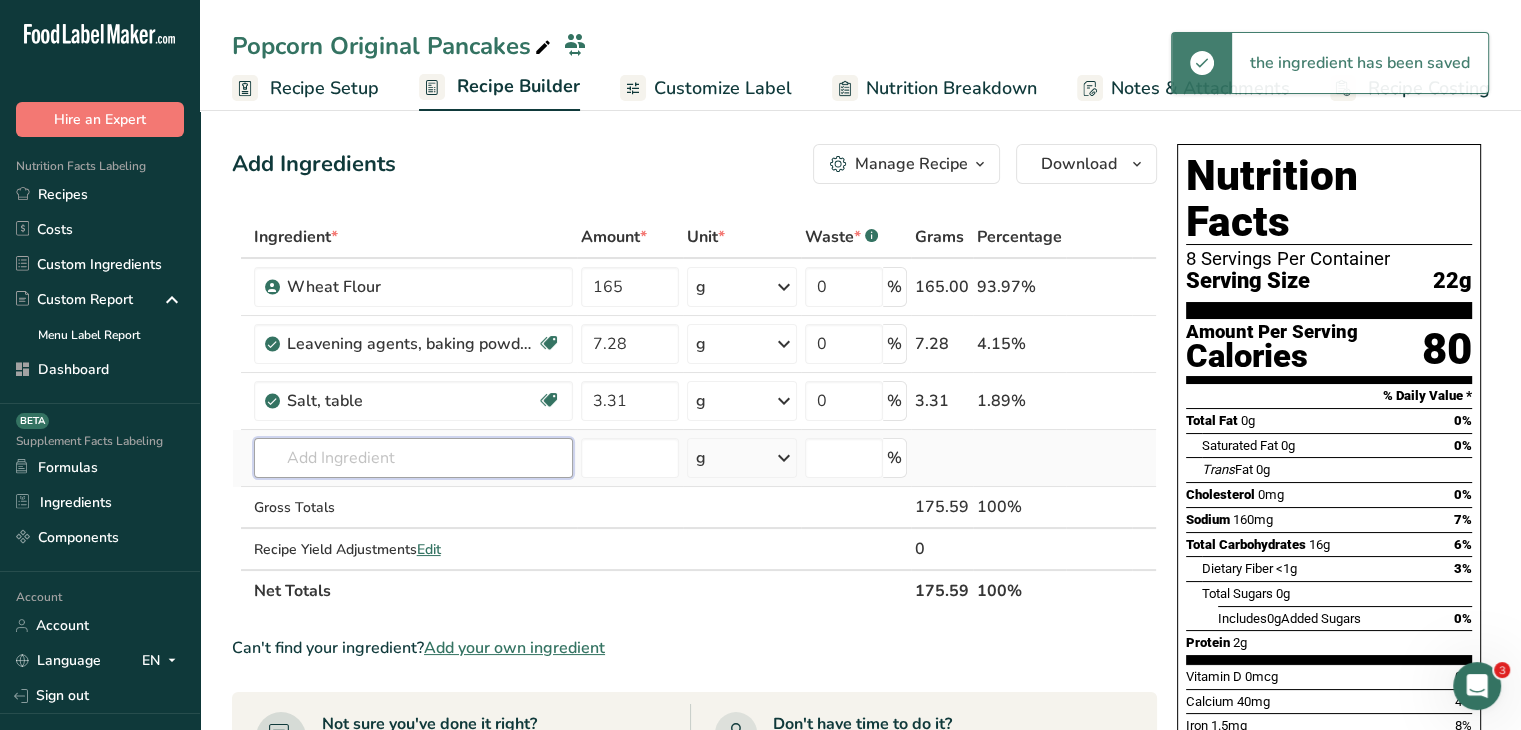 click at bounding box center (413, 458) 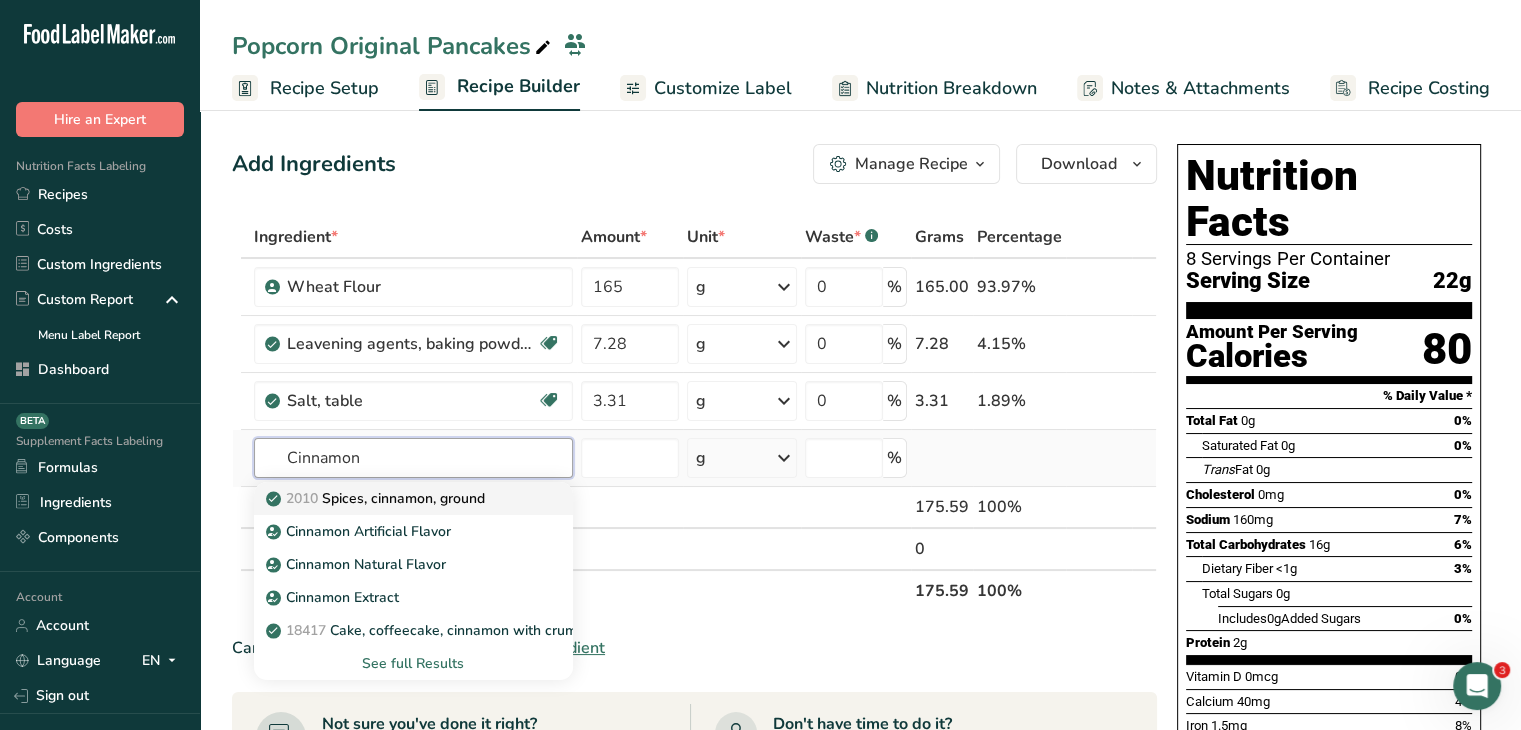 type on "Cinnamon" 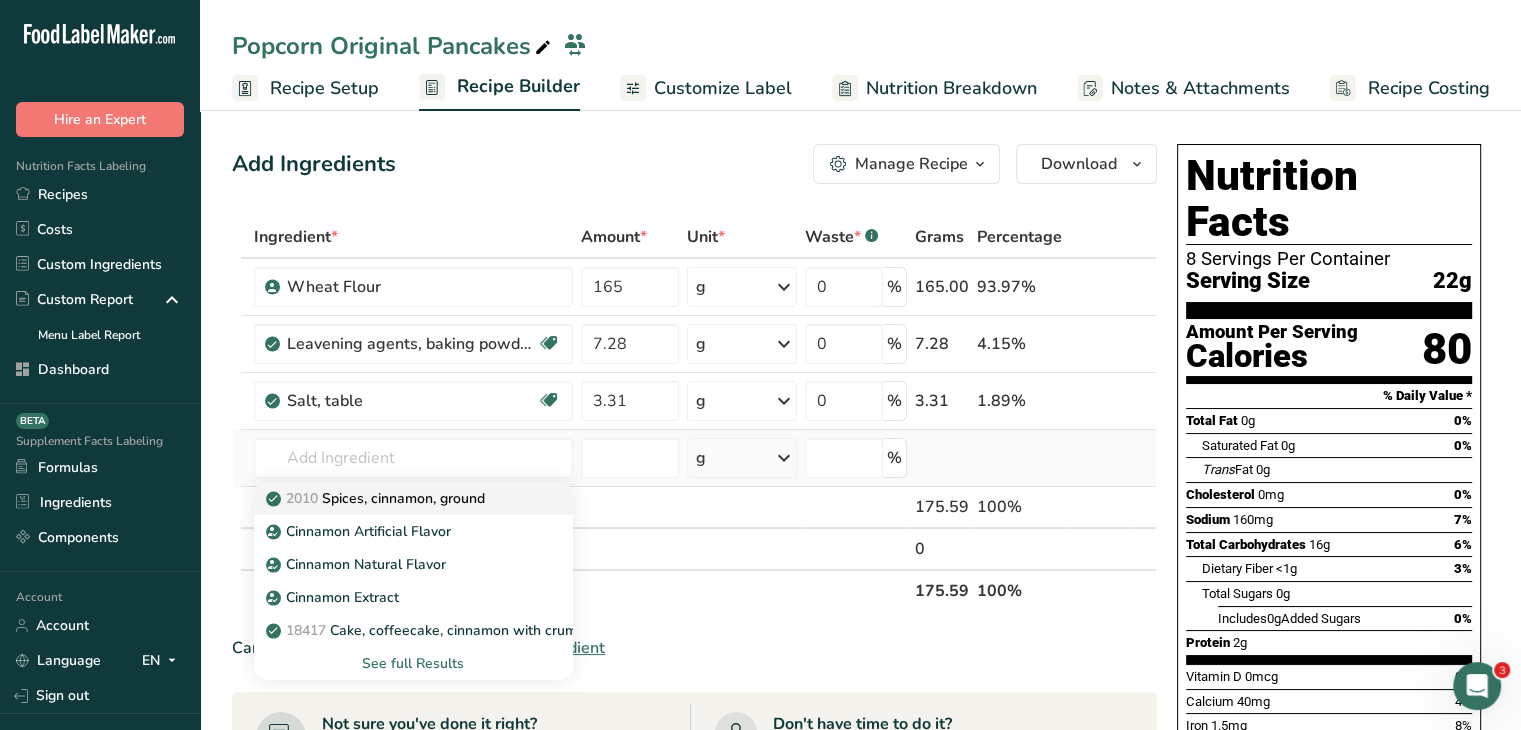 click on "2010
Spices, cinnamon, ground" at bounding box center [377, 498] 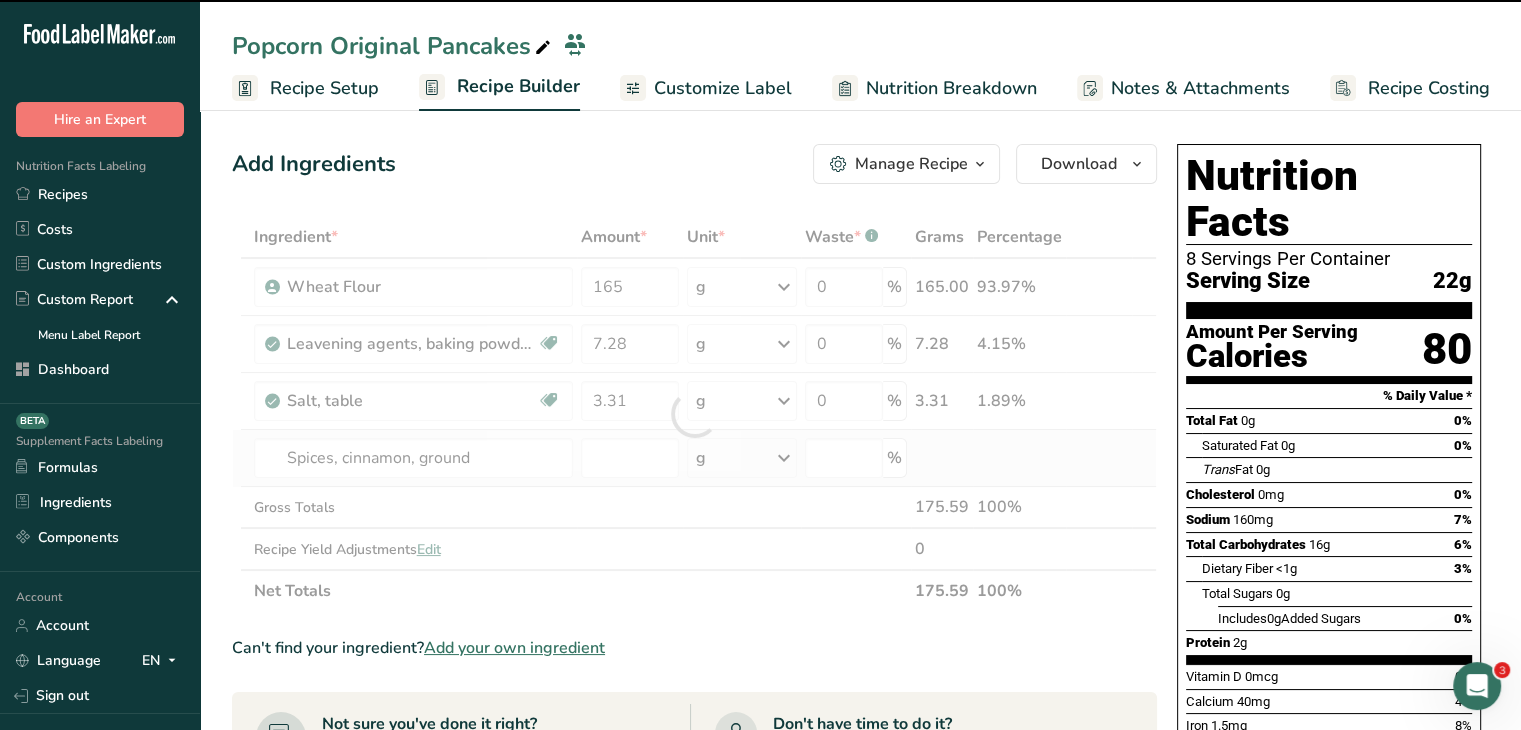 type on "0" 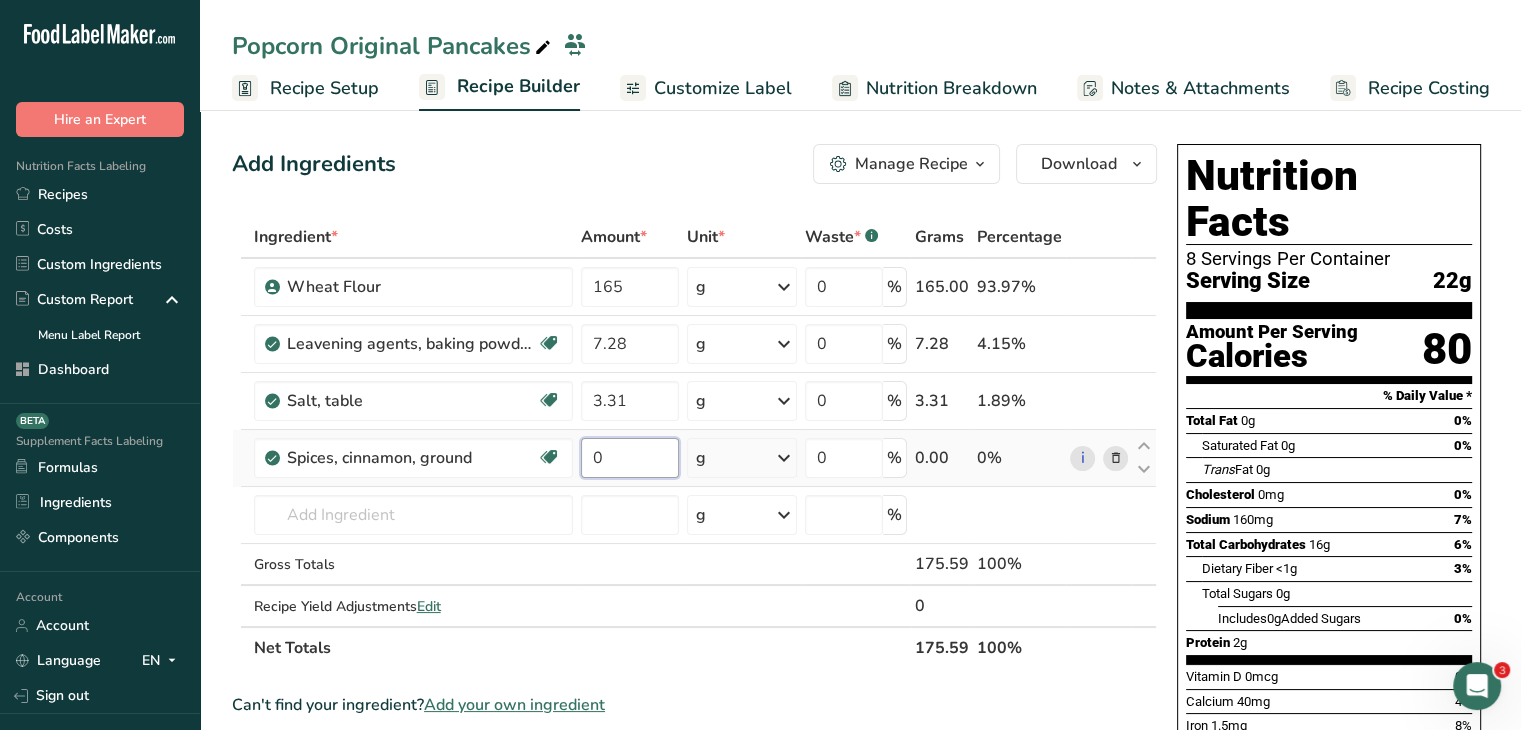 click on "0" at bounding box center (630, 458) 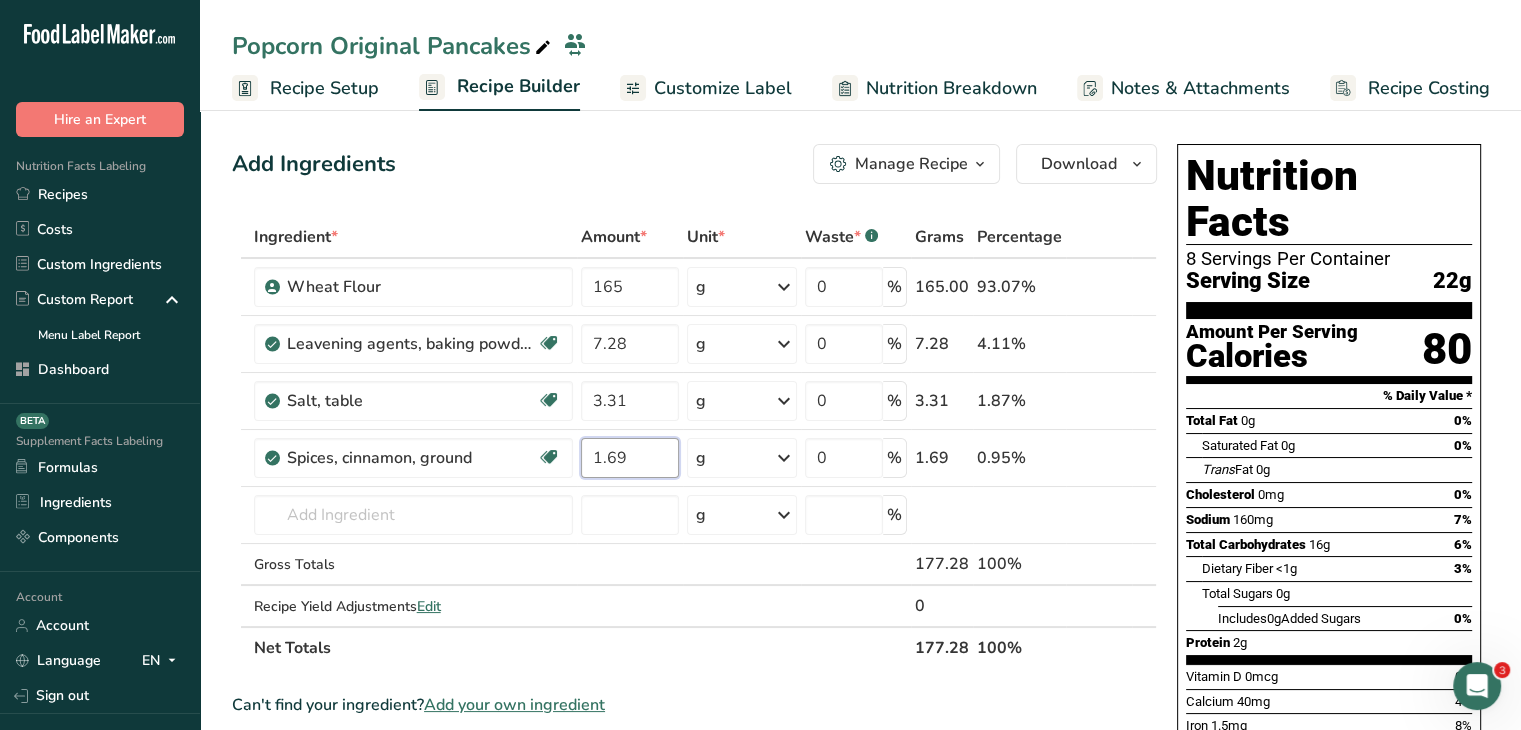 type on "1.69" 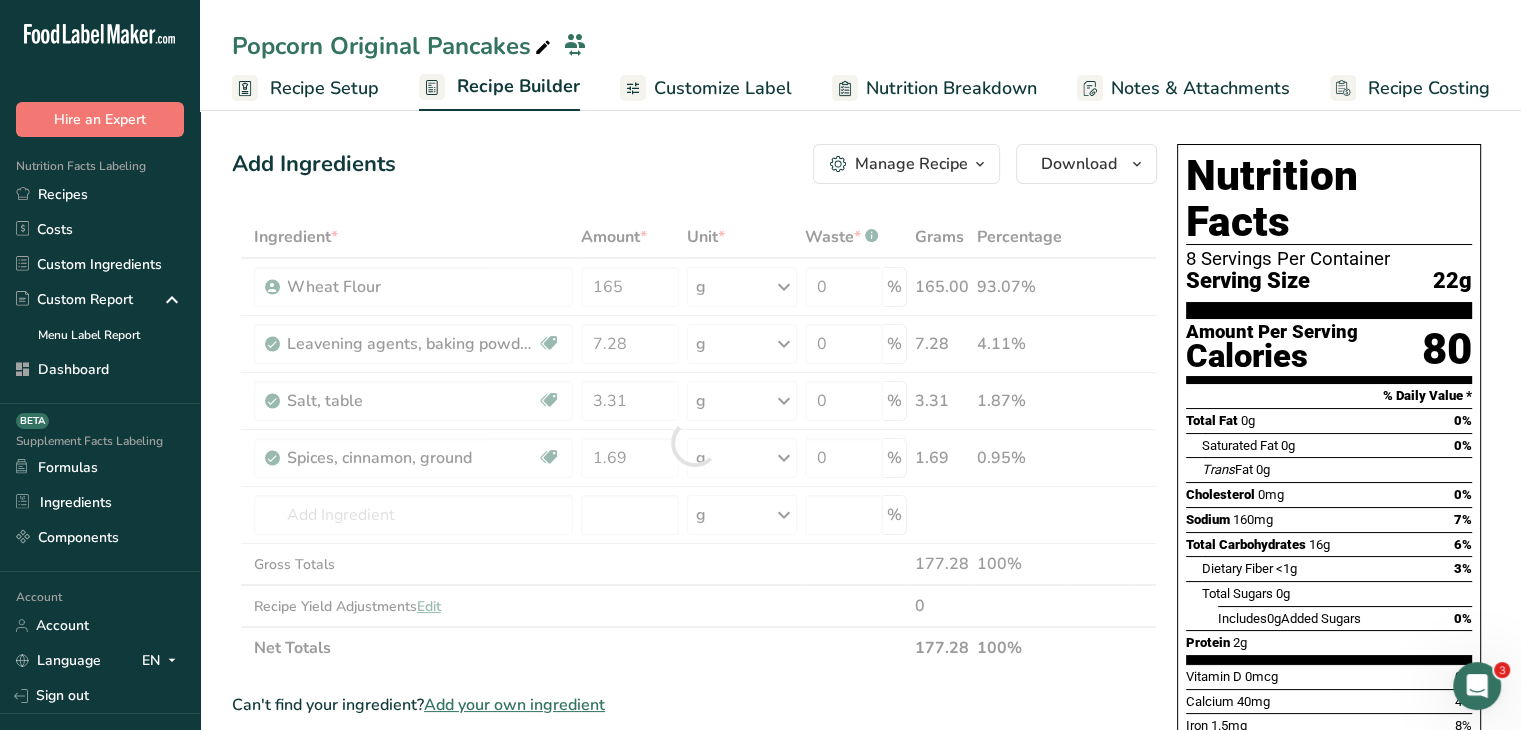 click on "Add Ingredients
Manage Recipe         Delete Recipe           Duplicate Recipe             Scale Recipe             Save as Sub-Recipe   .a-a{fill:#347362;}.b-a{fill:#fff;}                               Nutrition Breakdown                 Recipe Card
NEW
Amino Acids Pattern Report           Activity History
Download
Choose your preferred label style
Standard FDA label
Standard FDA label
The most common format for nutrition facts labels in compliance with the FDA's typeface, style and requirements
Tabular FDA label
A label format compliant with the FDA regulations presented in a tabular (horizontal) display.
Linear FDA label
A simple linear display for small sized packages.
Simplified FDA label" at bounding box center [694, 164] 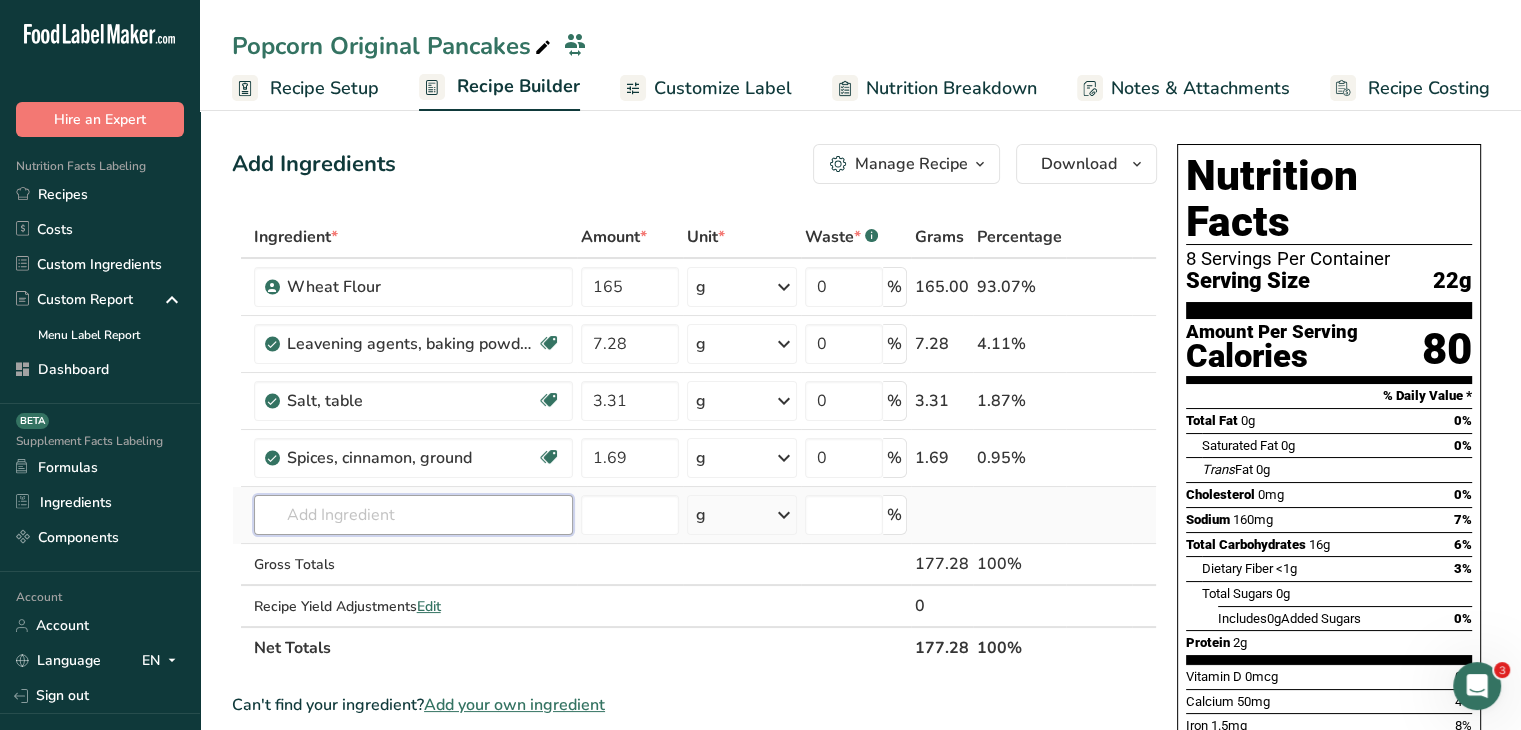 click at bounding box center (413, 515) 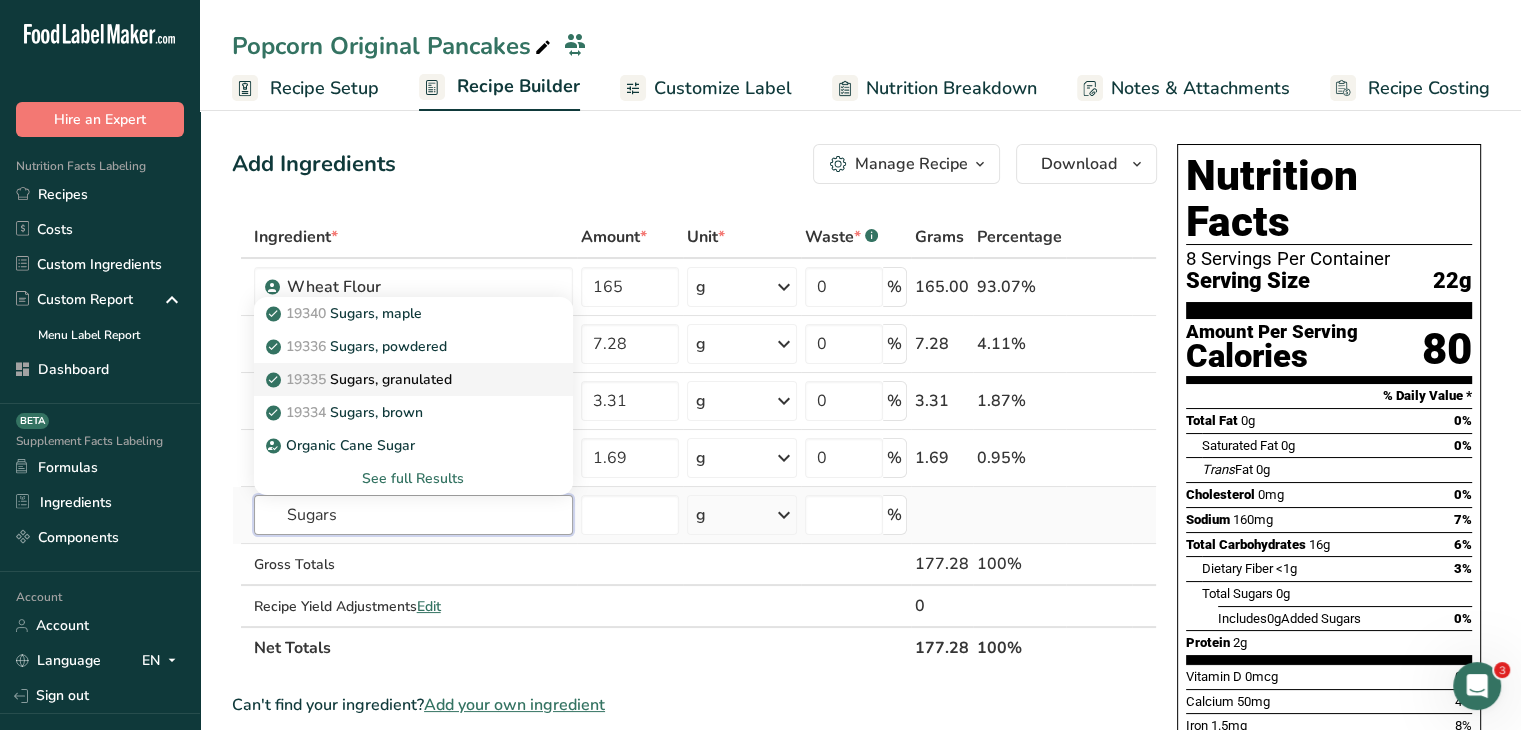 type on "Sugars" 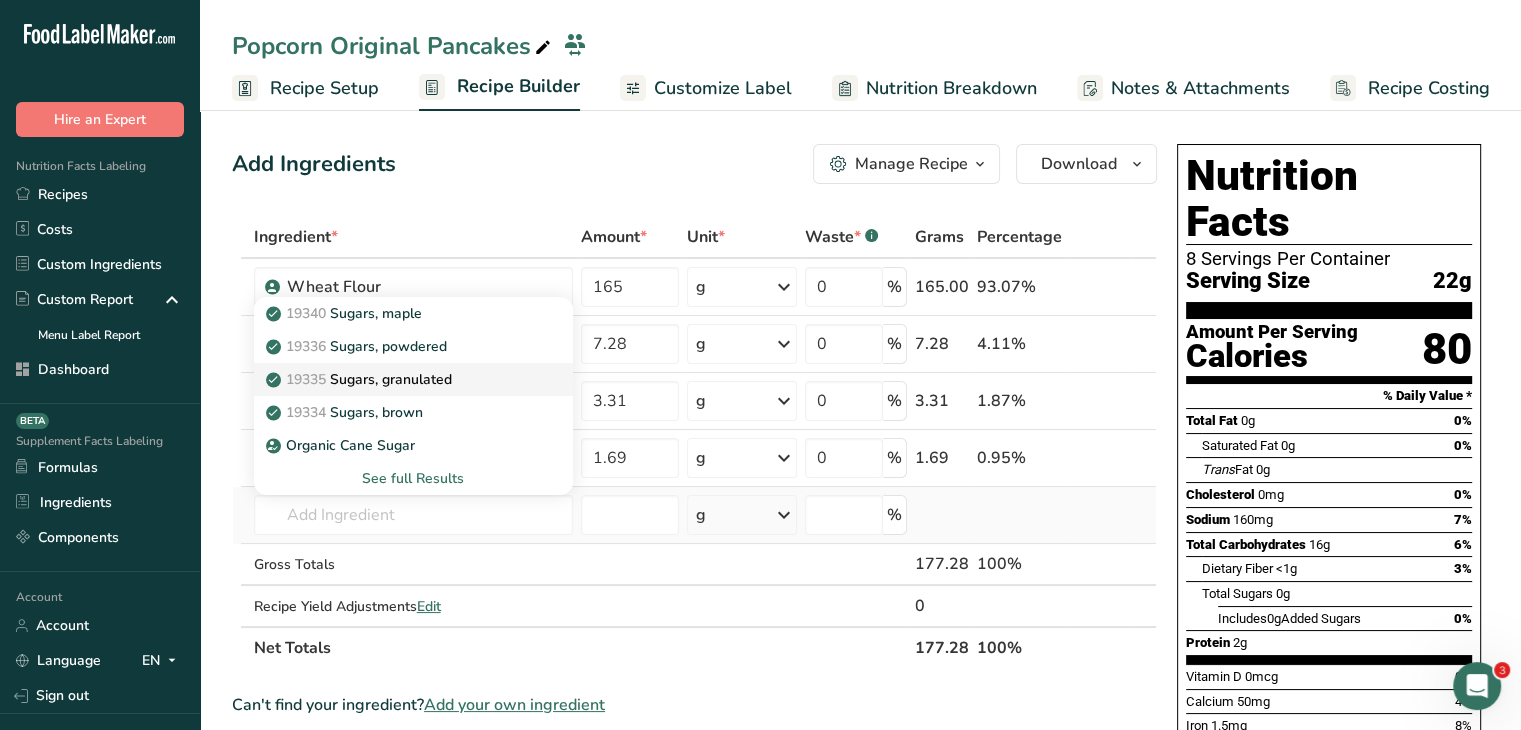 click on "19335
Sugars, granulated" at bounding box center [397, 379] 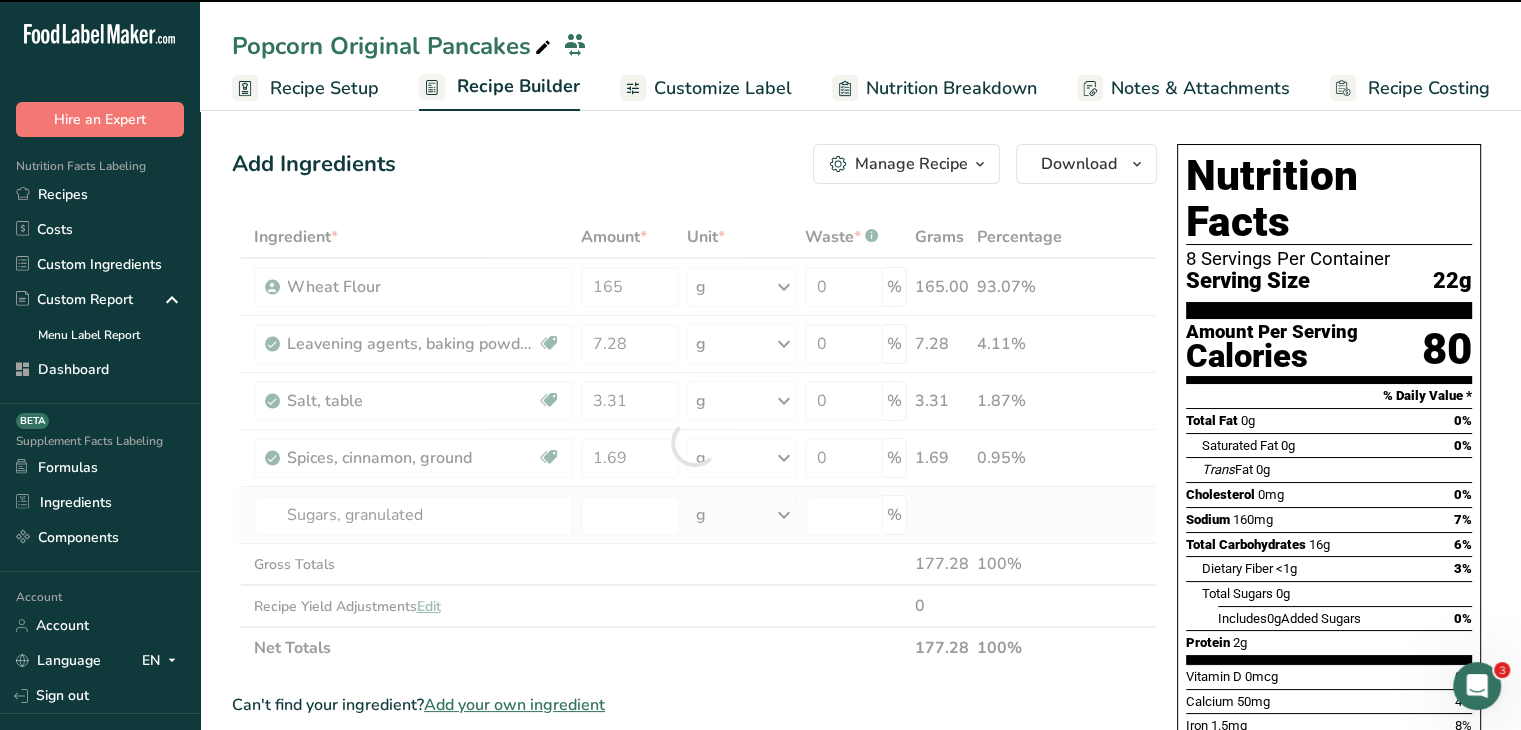 type on "0" 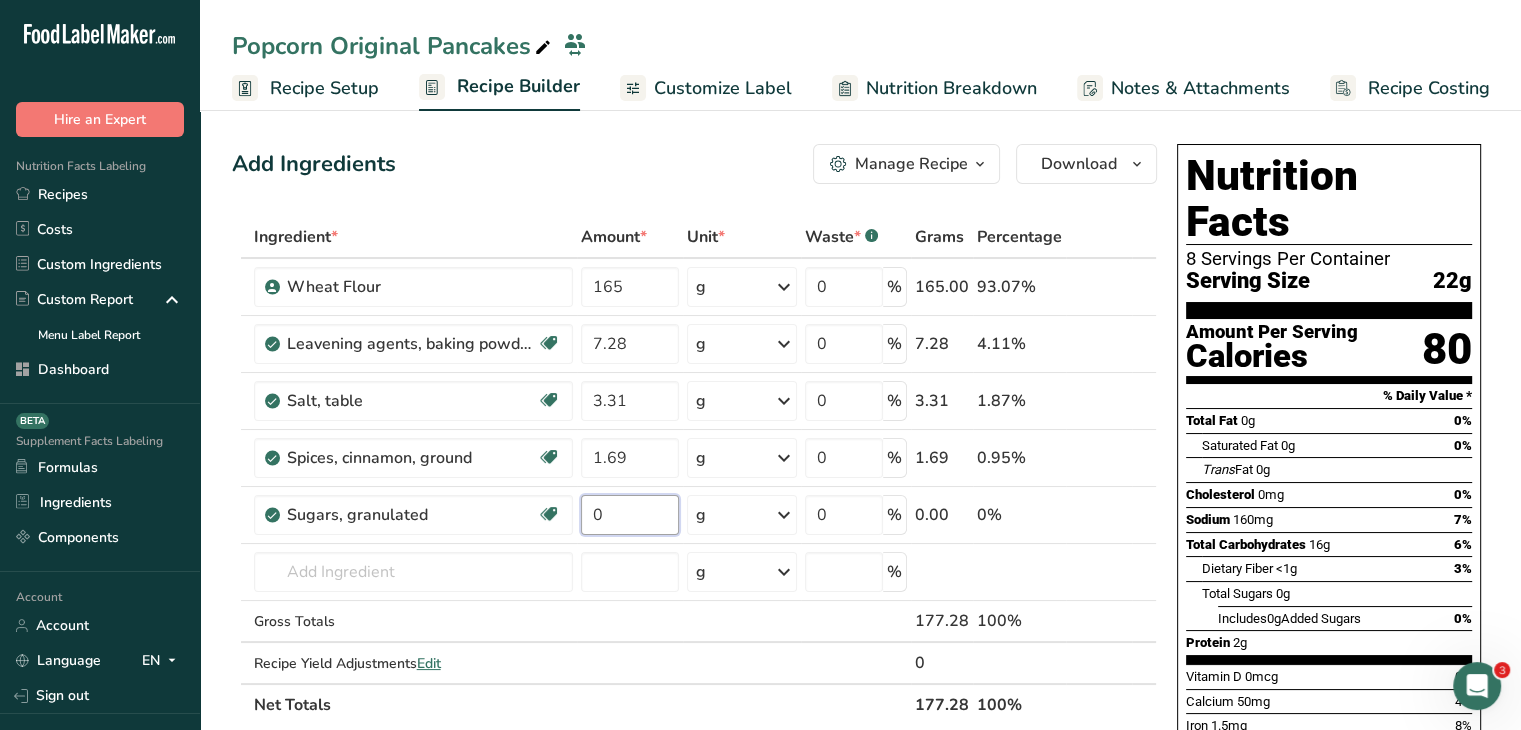 drag, startPoint x: 635, startPoint y: 520, endPoint x: 575, endPoint y: 520, distance: 60 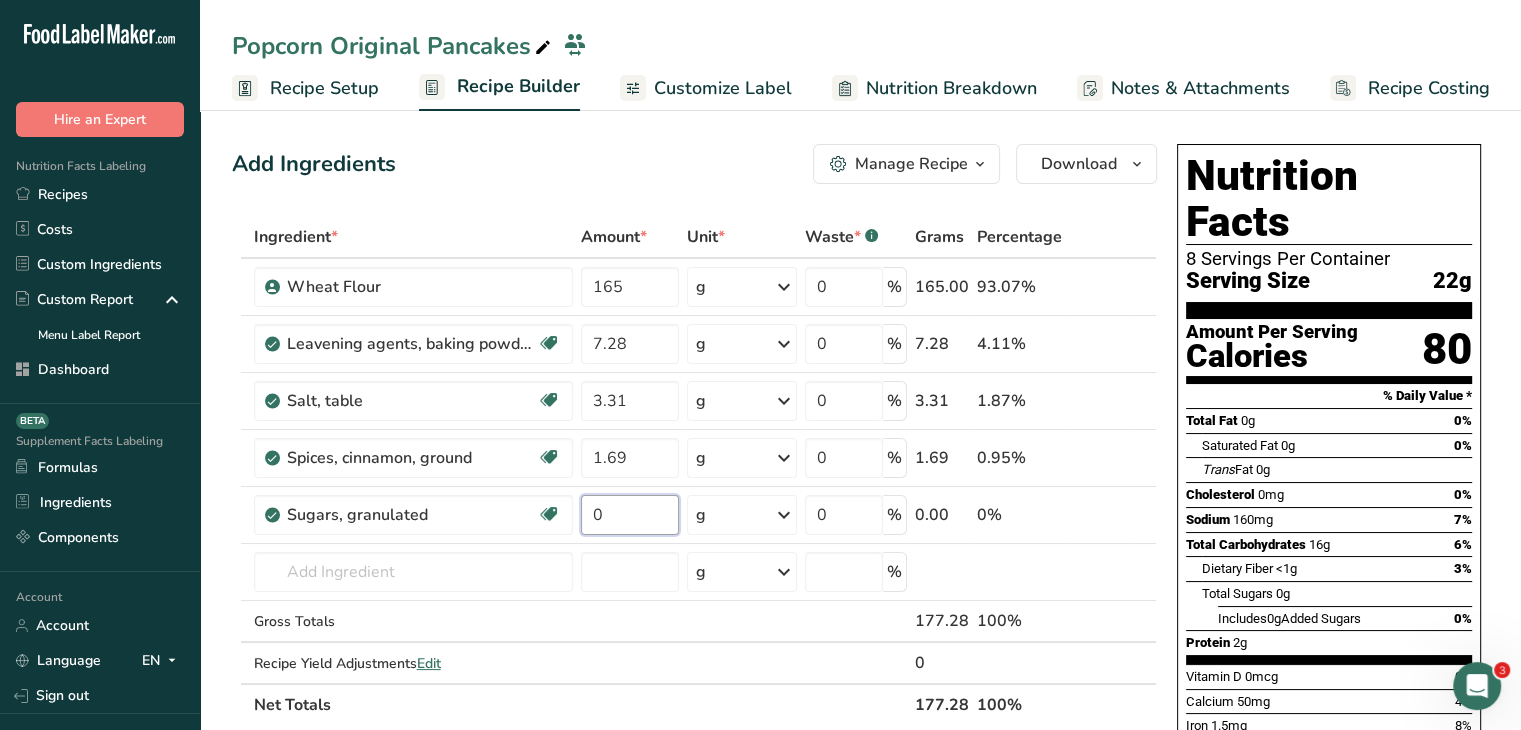 click on "Sugars, granulated
Dairy free
Gluten free
Vegan
Vegetarian
Soy free
0
g
Portions
1 serving packet
1 cup
Weight Units
g
kg
mg
See more
Volume Units
l
Volume units require a density conversion. If you know your ingredient's density enter it below. Otherwise, click on "RIA" our AI Regulatory bot - she will be able to help you
lb/ft3
g/cm3
Confirm
mL
Volume units require a density conversion. If you know your ingredient's density enter it below. Otherwise, click on "RIA" our AI Regulatory bot - she will be able to help you" at bounding box center (694, 515) 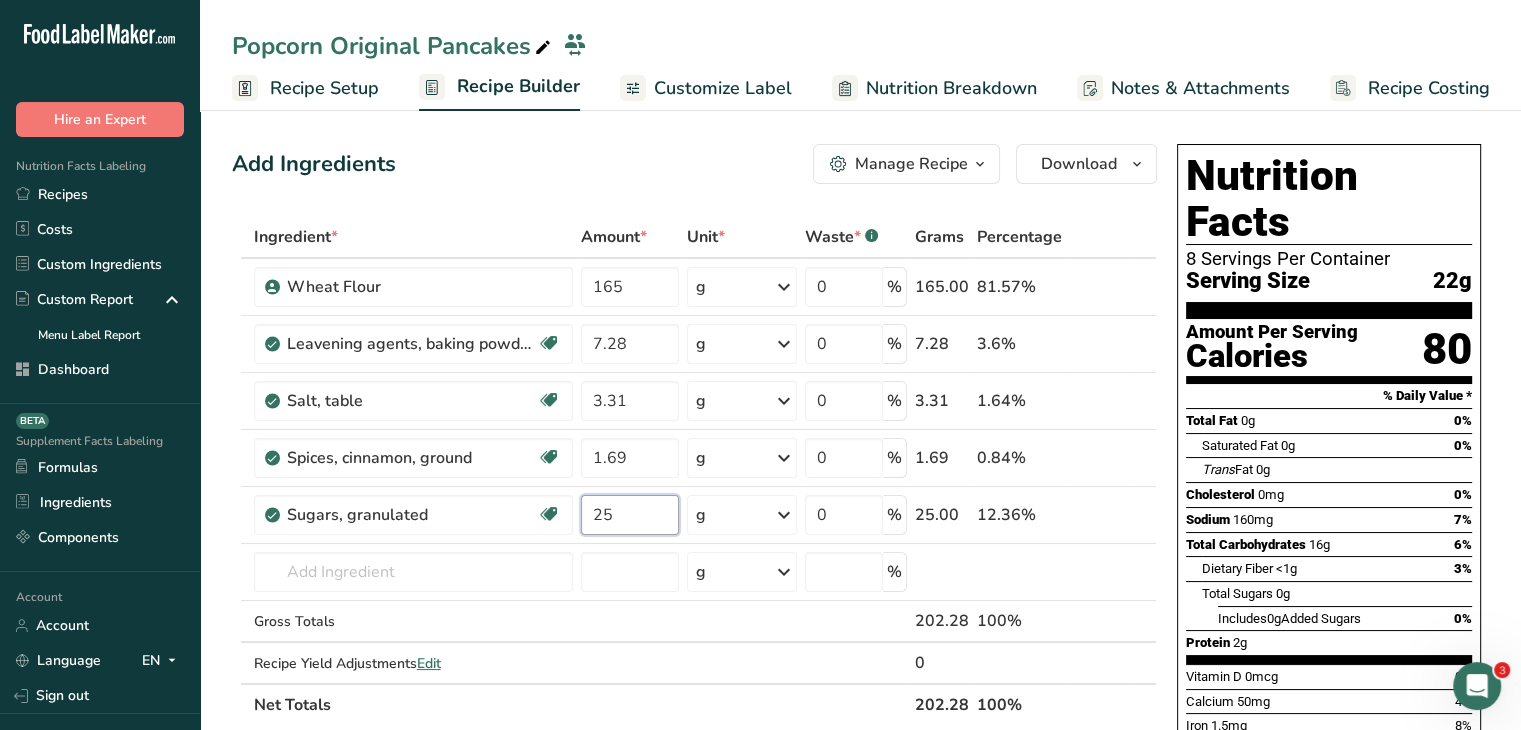 type on "25" 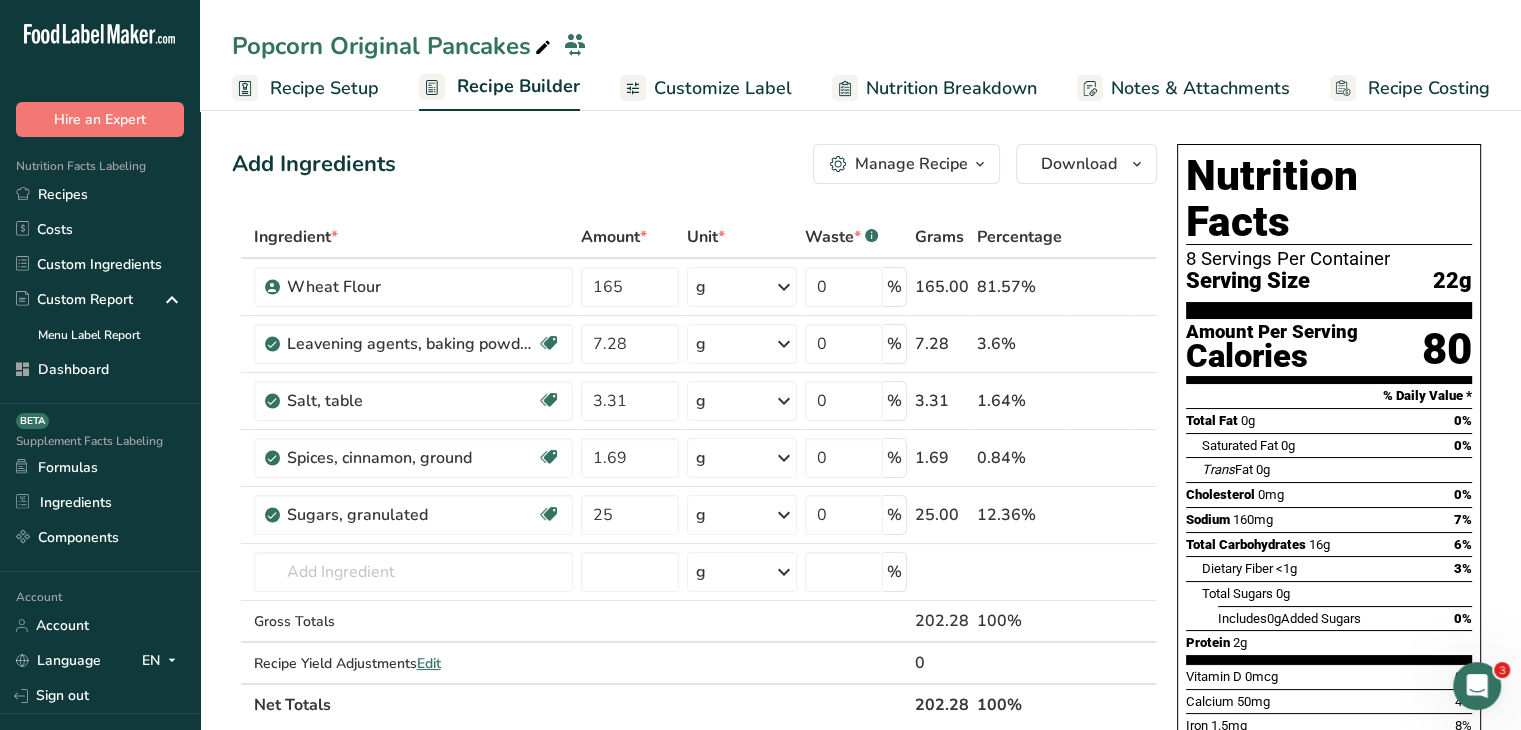 click on "Add Ingredients
Manage Recipe         Delete Recipe           Duplicate Recipe             Scale Recipe             Save as Sub-Recipe   .a-a{fill:#347362;}.b-a{fill:#fff;}                               Nutrition Breakdown                 Recipe Card
NEW
Amino Acids Pattern Report           Activity History
Download
Choose your preferred label style
Standard FDA label
Standard FDA label
The most common format for nutrition facts labels in compliance with the FDA's typeface, style and requirements
Tabular FDA label
A label format compliant with the FDA regulations presented in a tabular (horizontal) display.
Linear FDA label
A simple linear display for small sized packages.
Simplified FDA label" at bounding box center (694, 164) 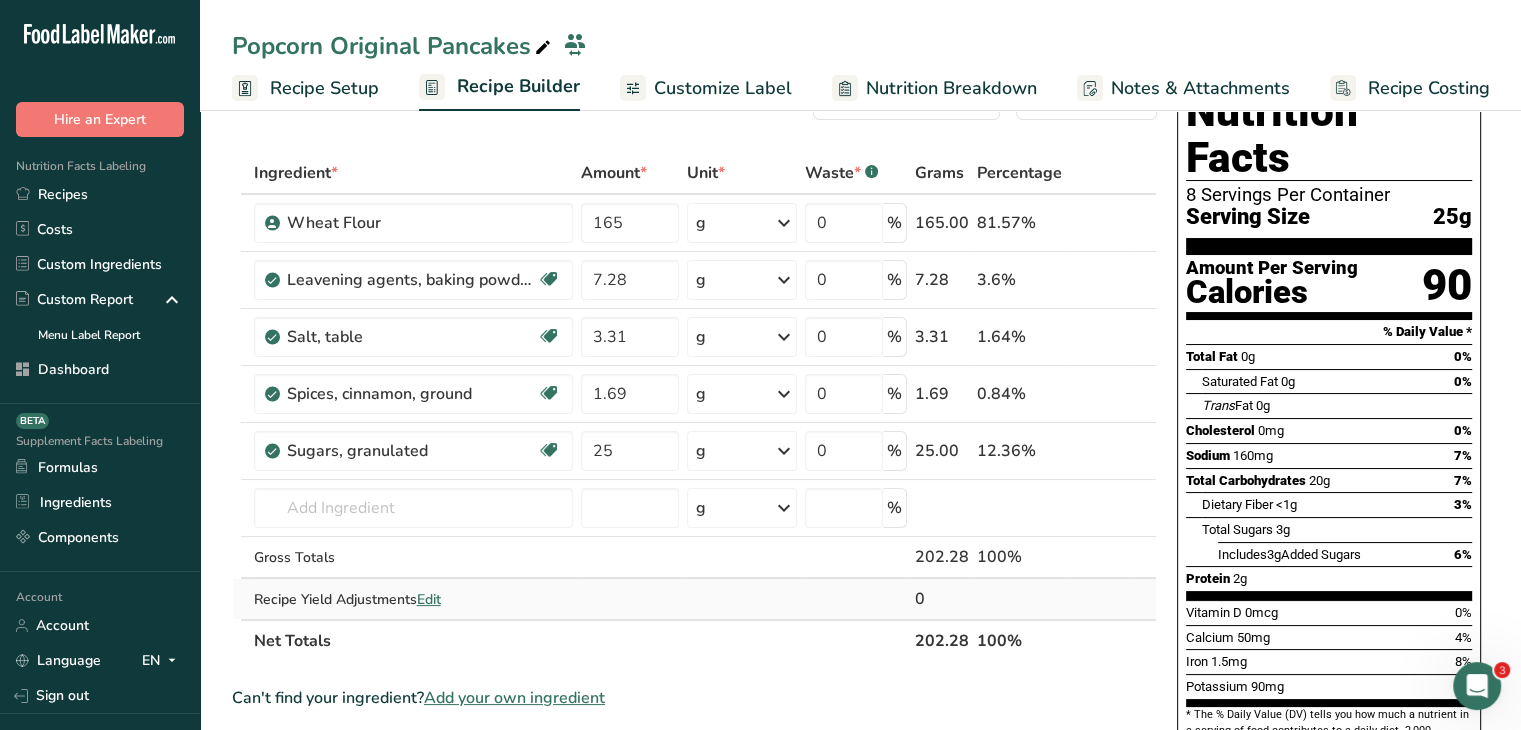 scroll, scrollTop: 100, scrollLeft: 0, axis: vertical 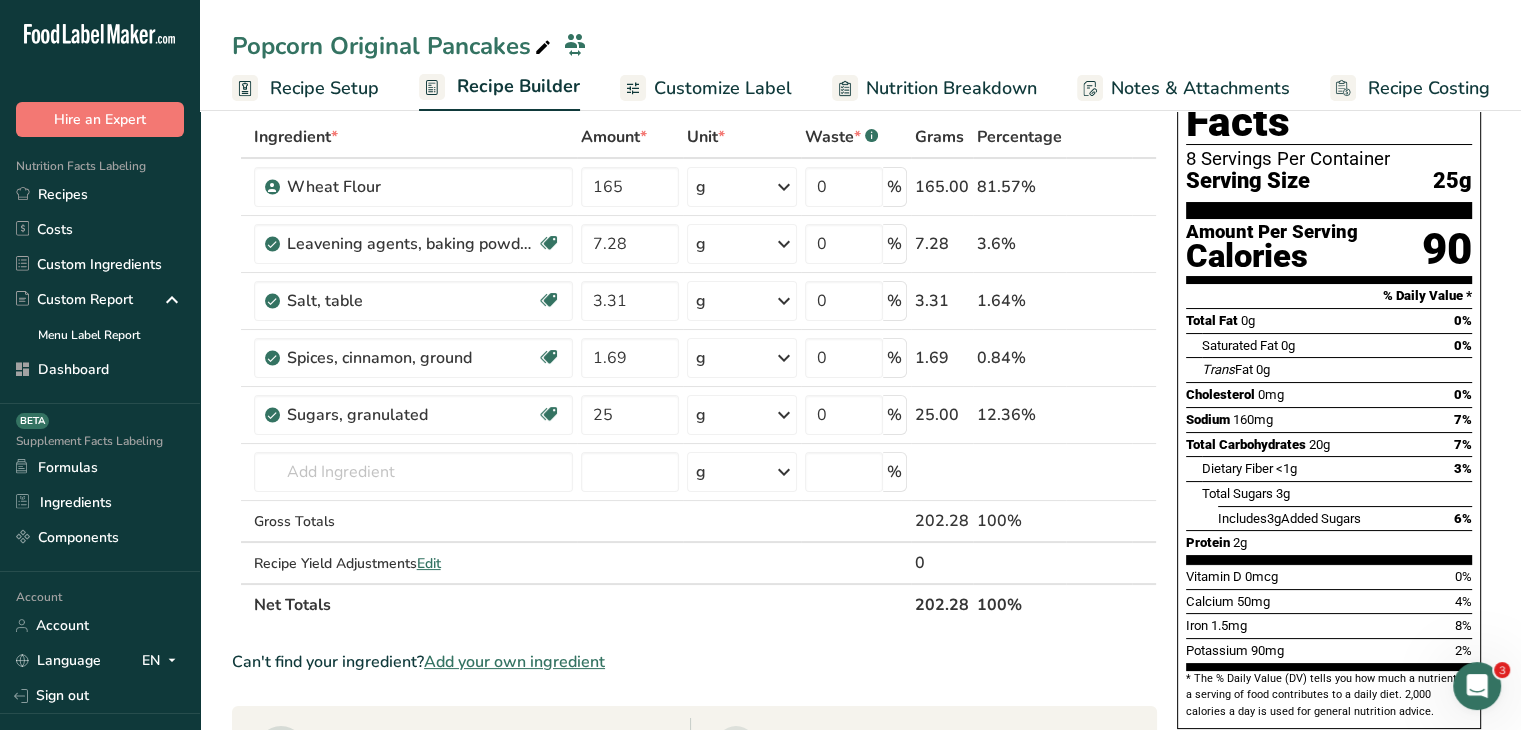 click on "Add your own ingredient" at bounding box center [514, 662] 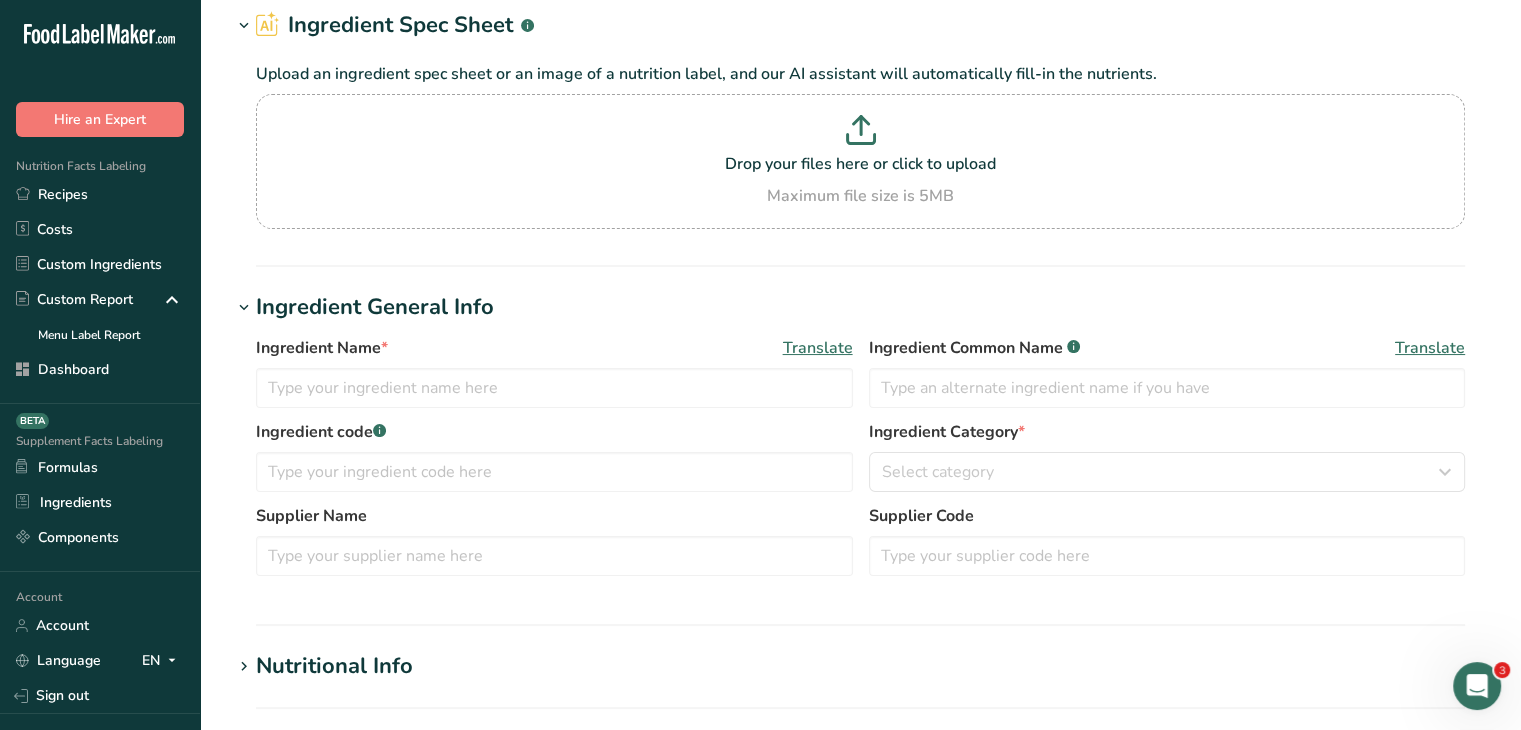 scroll, scrollTop: 0, scrollLeft: 0, axis: both 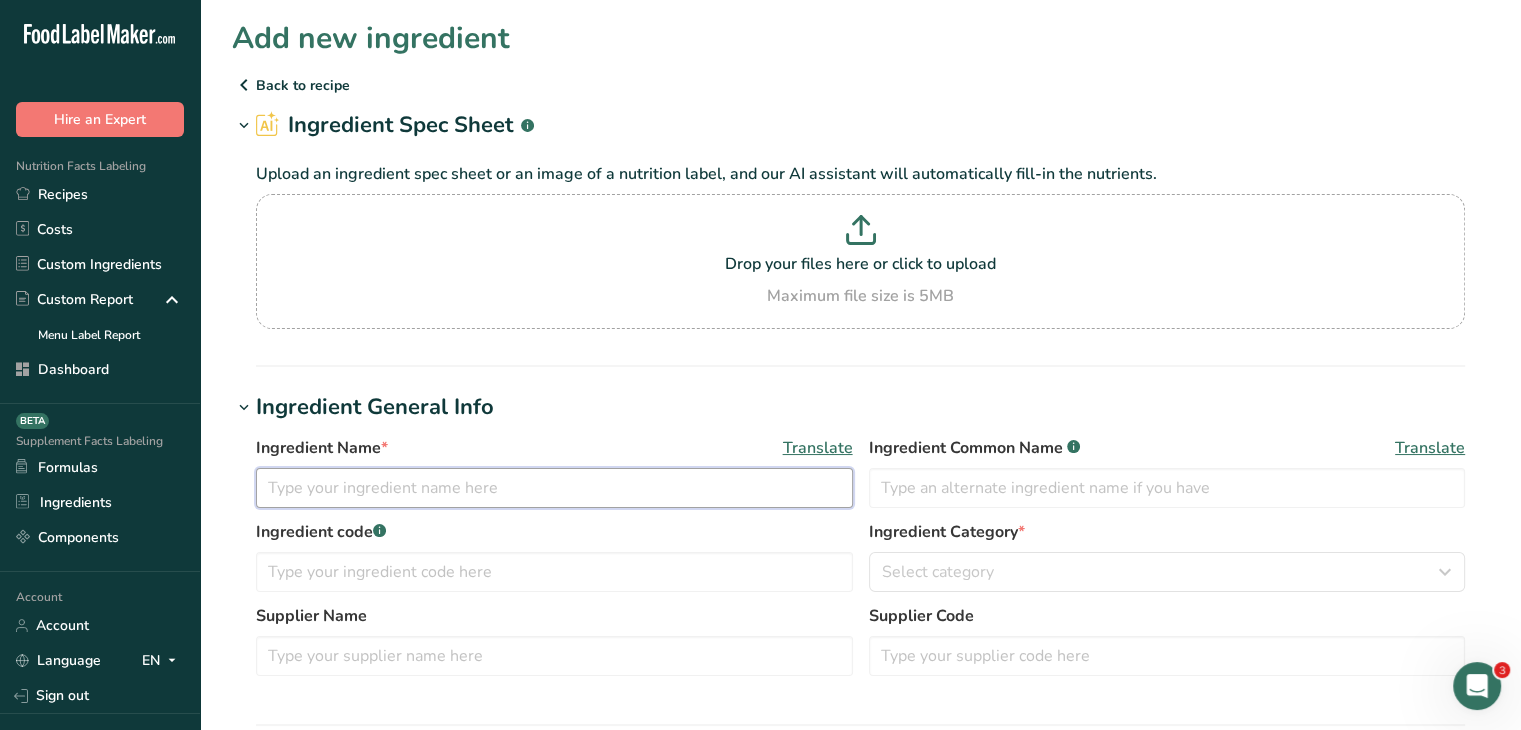 click at bounding box center [554, 488] 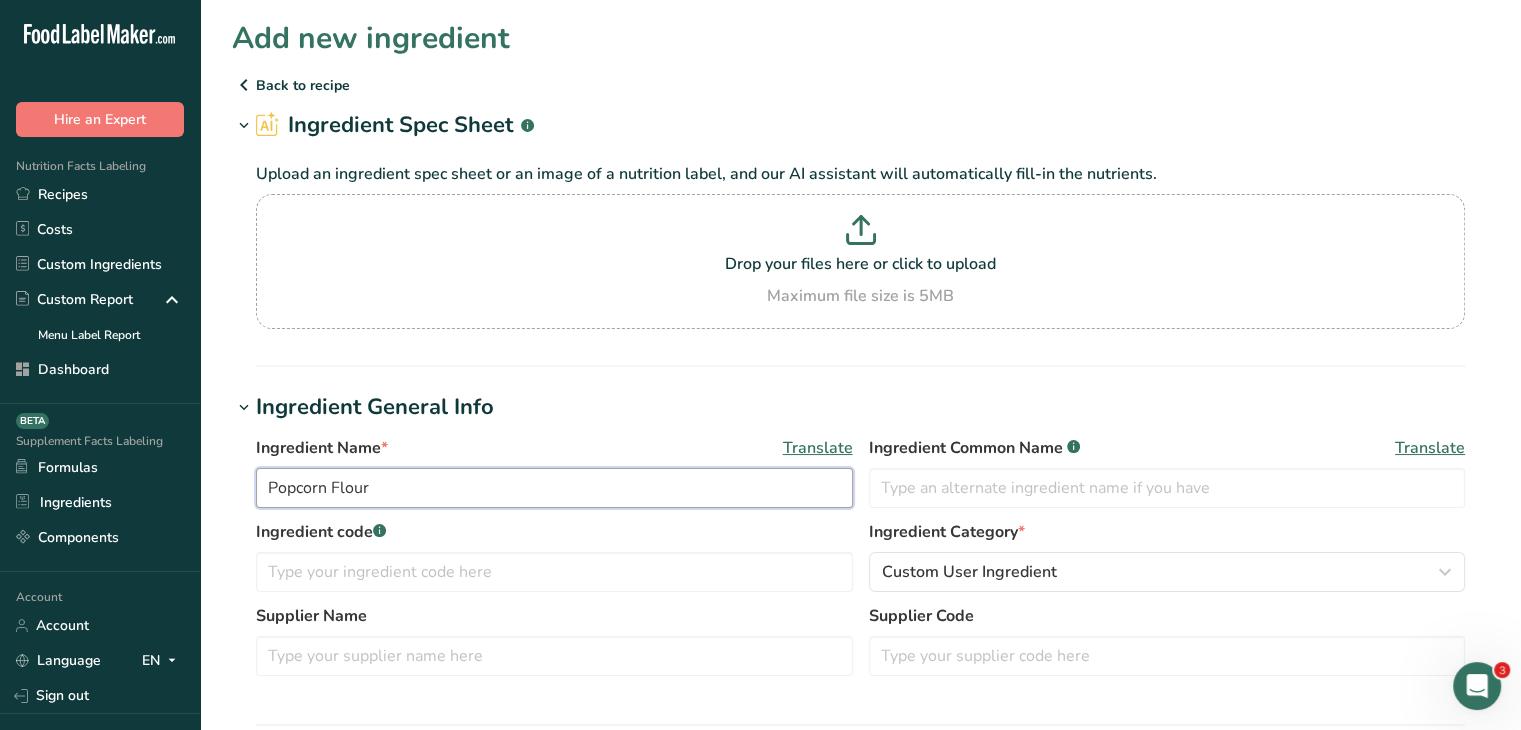 click on "Popcorn Flour" at bounding box center (554, 488) 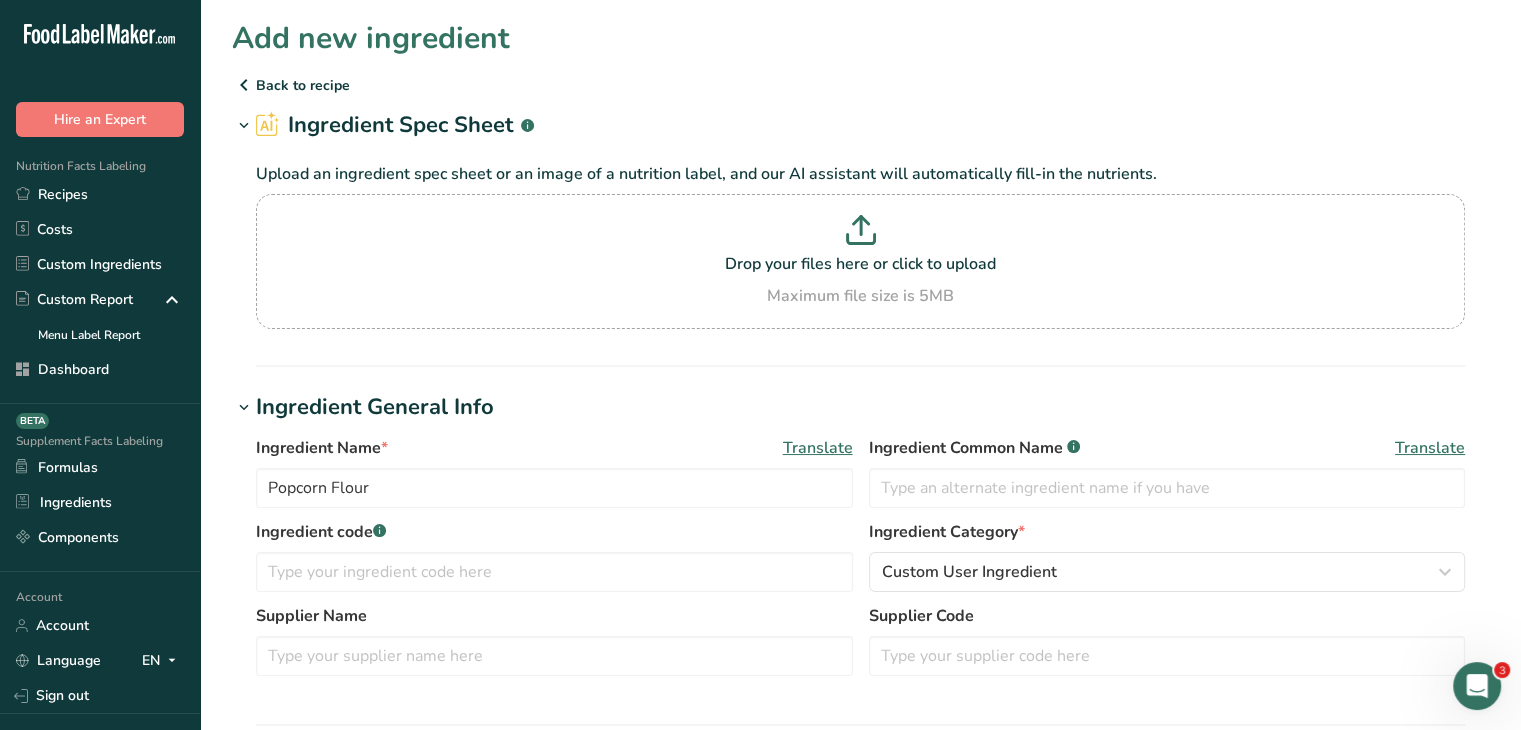 click on "Ingredient Common Name
.a-a{fill:#347362;}.b-a{fill:#fff;}
Translate" at bounding box center [1167, 472] 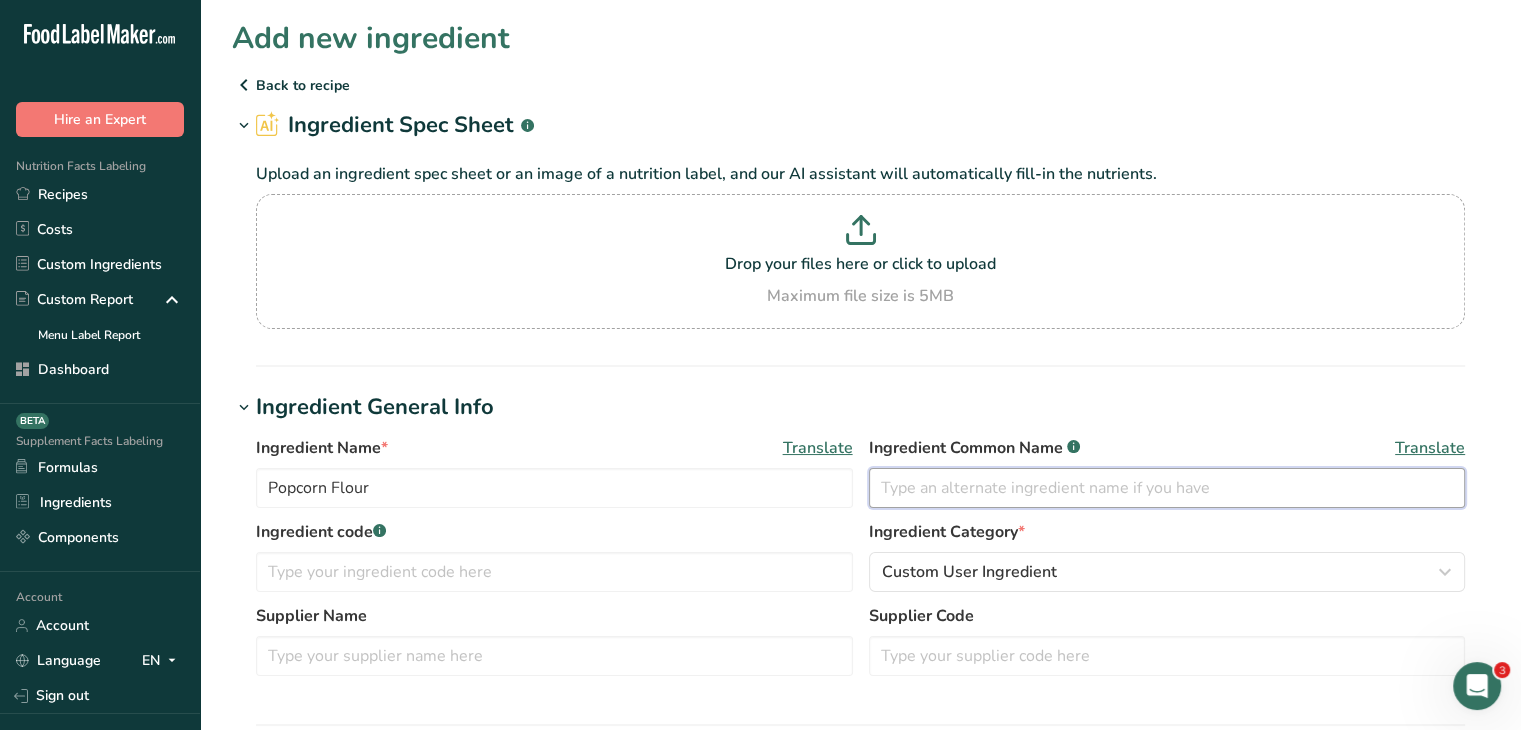 click at bounding box center [1167, 488] 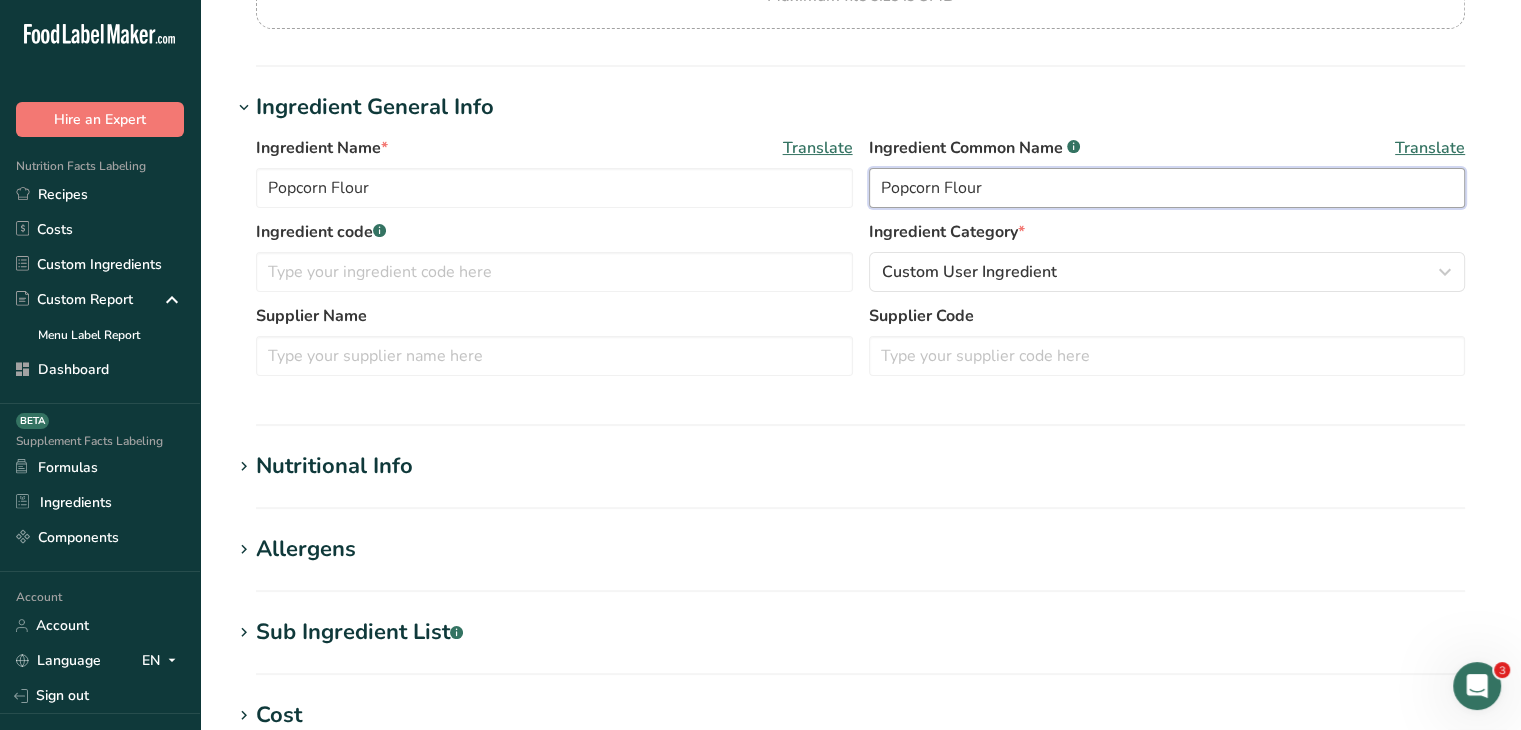 type on "Popcorn Flour" 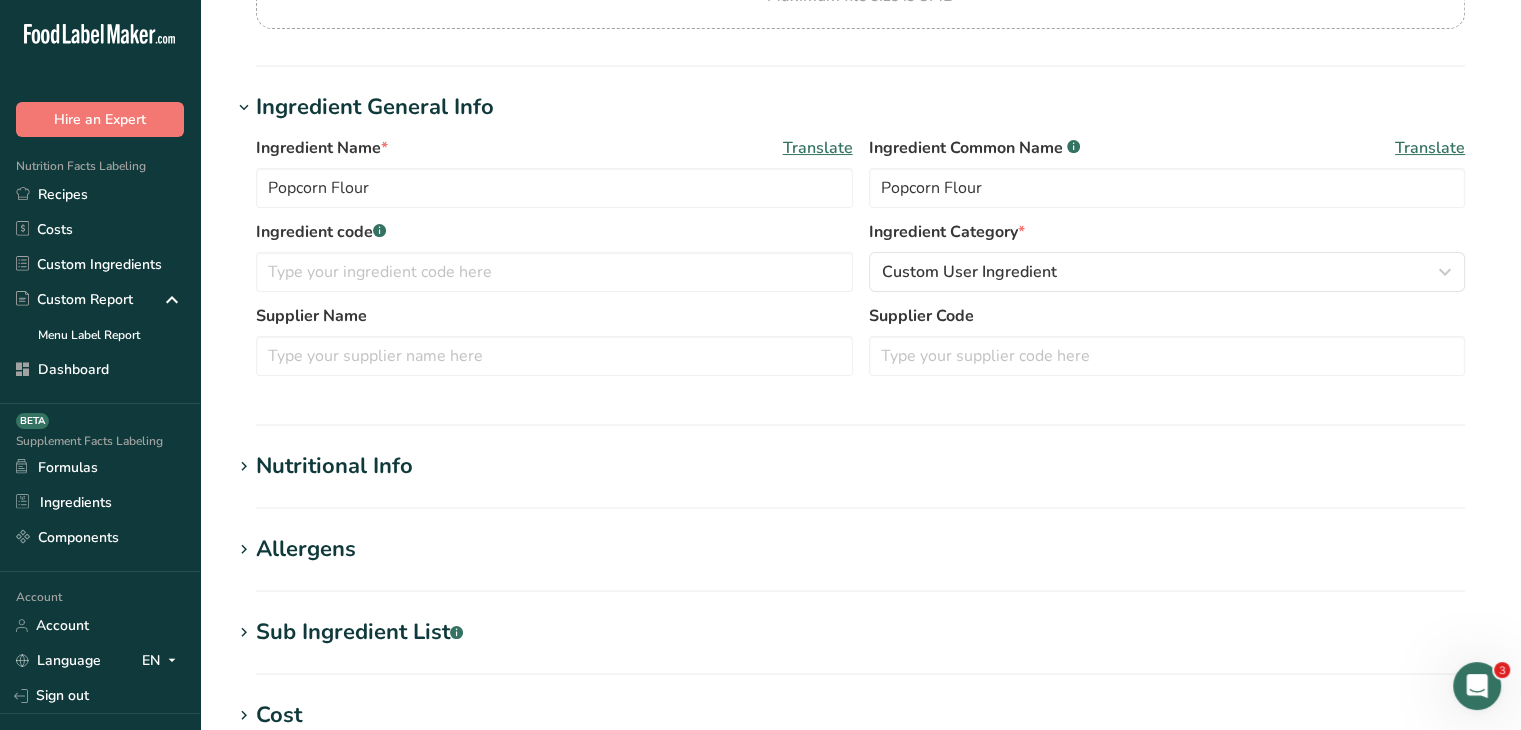 click on "Nutritional Info" at bounding box center [334, 466] 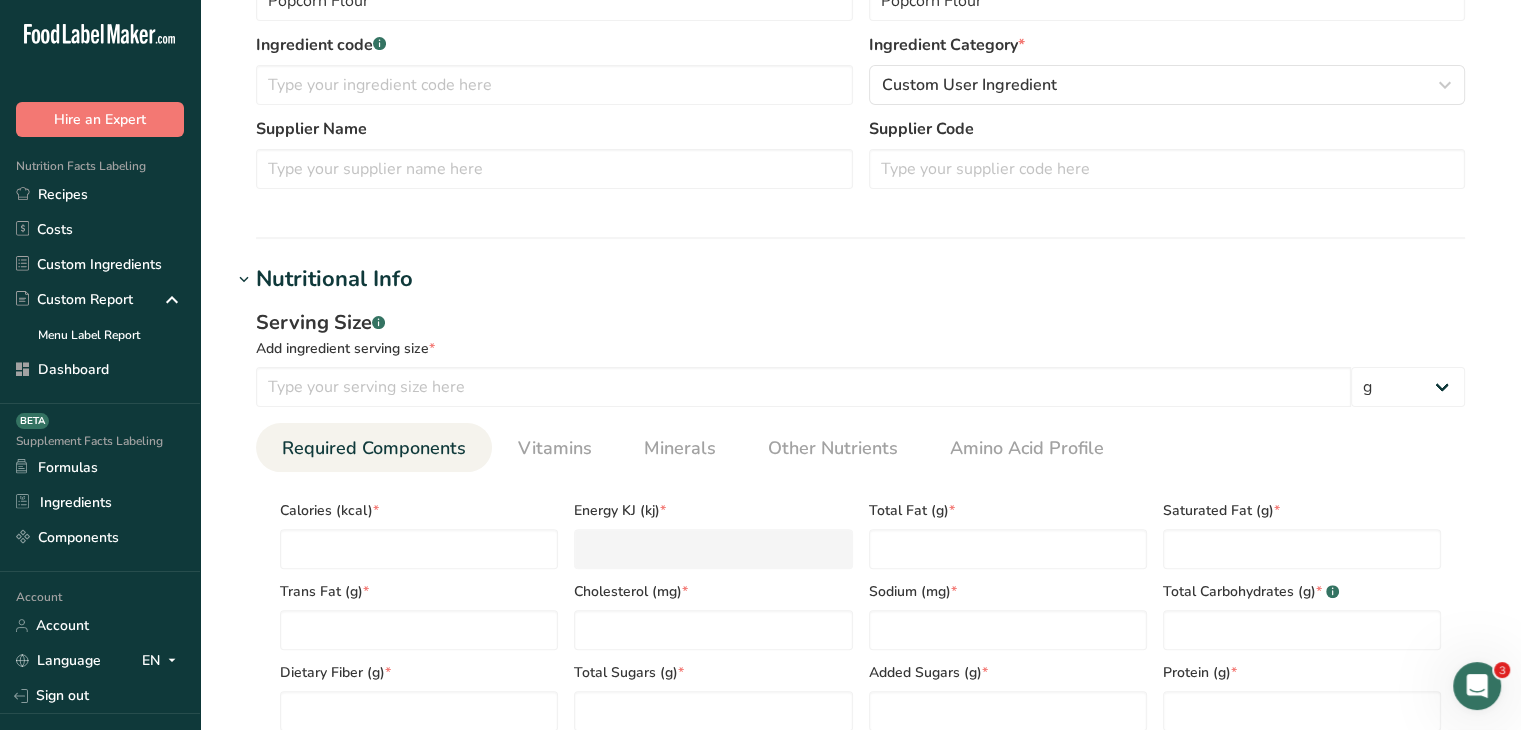 scroll, scrollTop: 500, scrollLeft: 0, axis: vertical 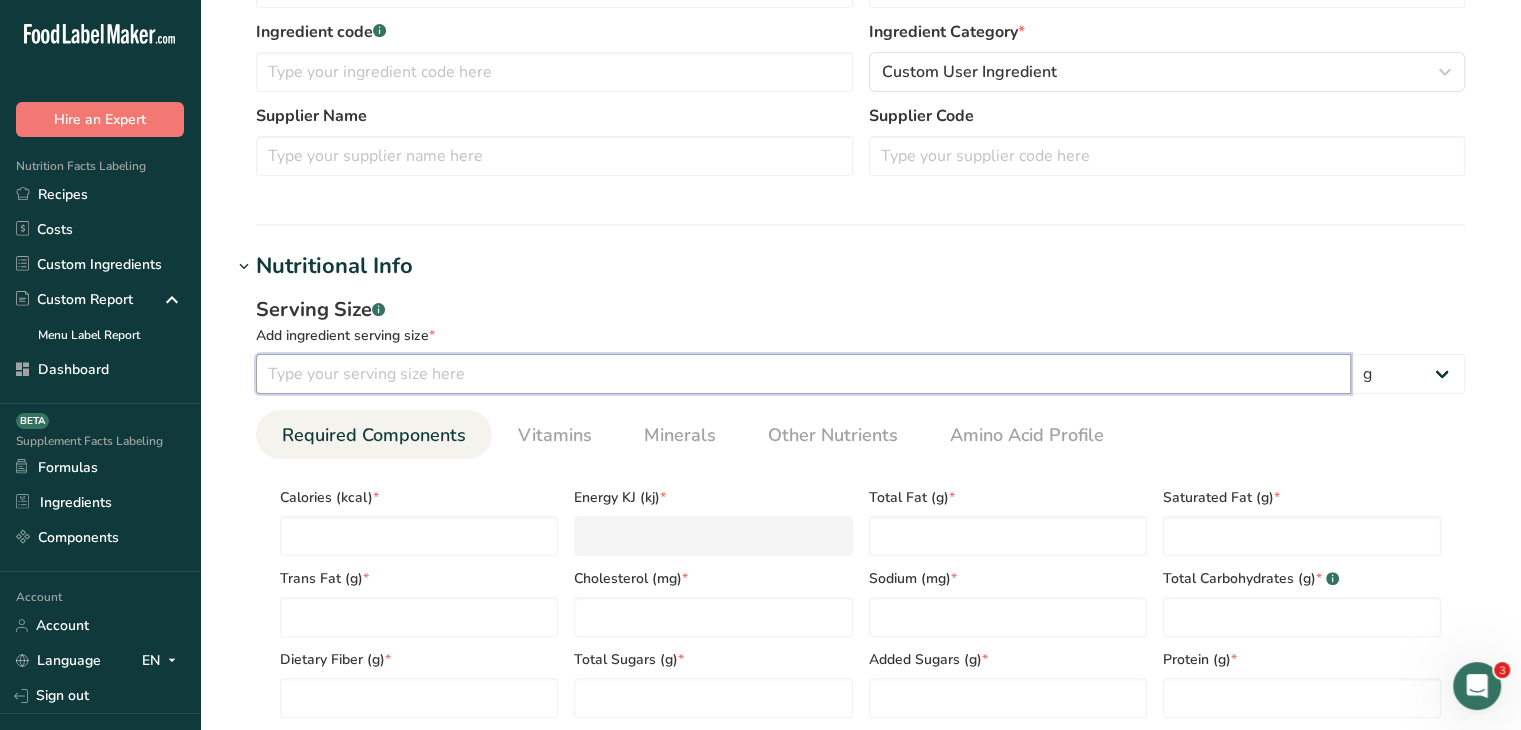 click at bounding box center [803, 374] 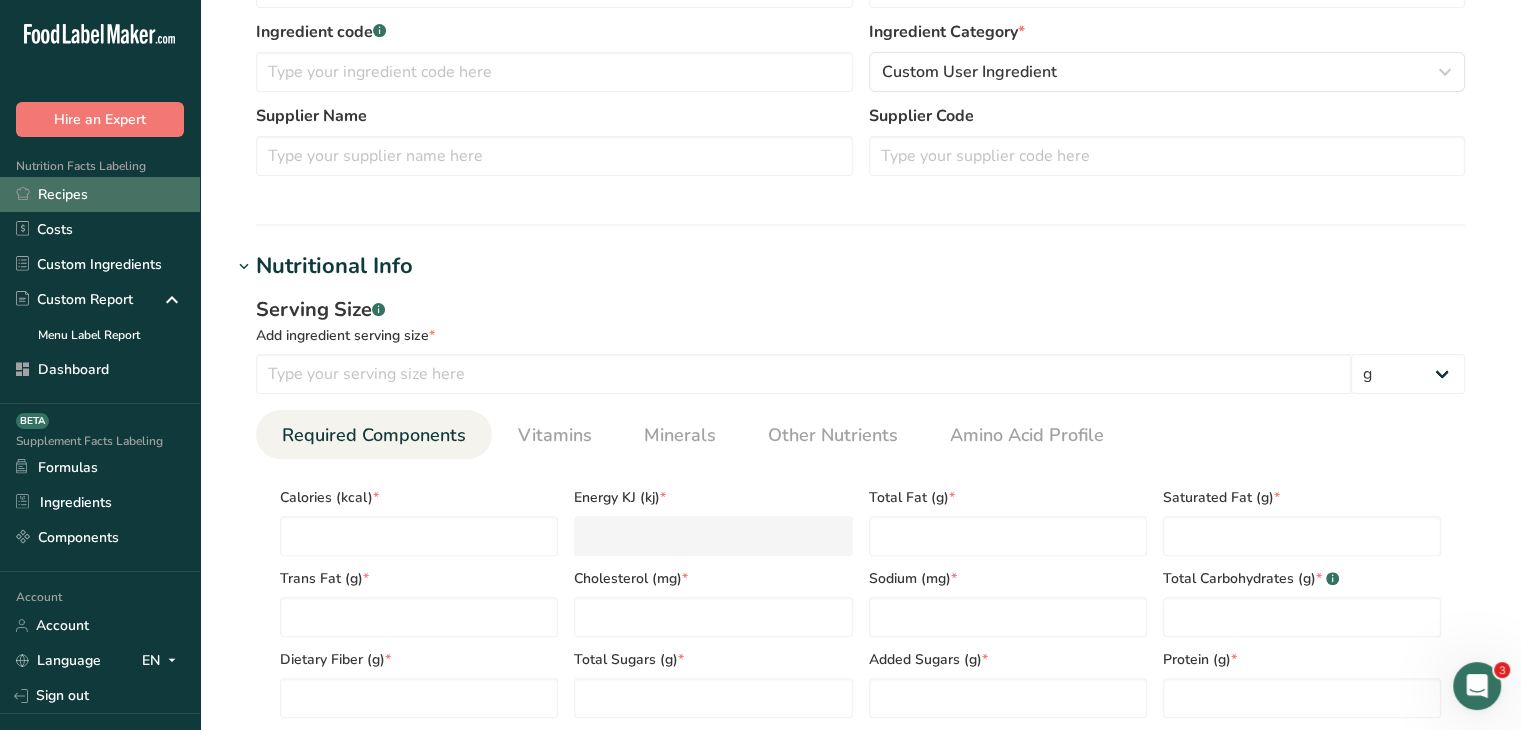 click on "Recipes" at bounding box center (100, 194) 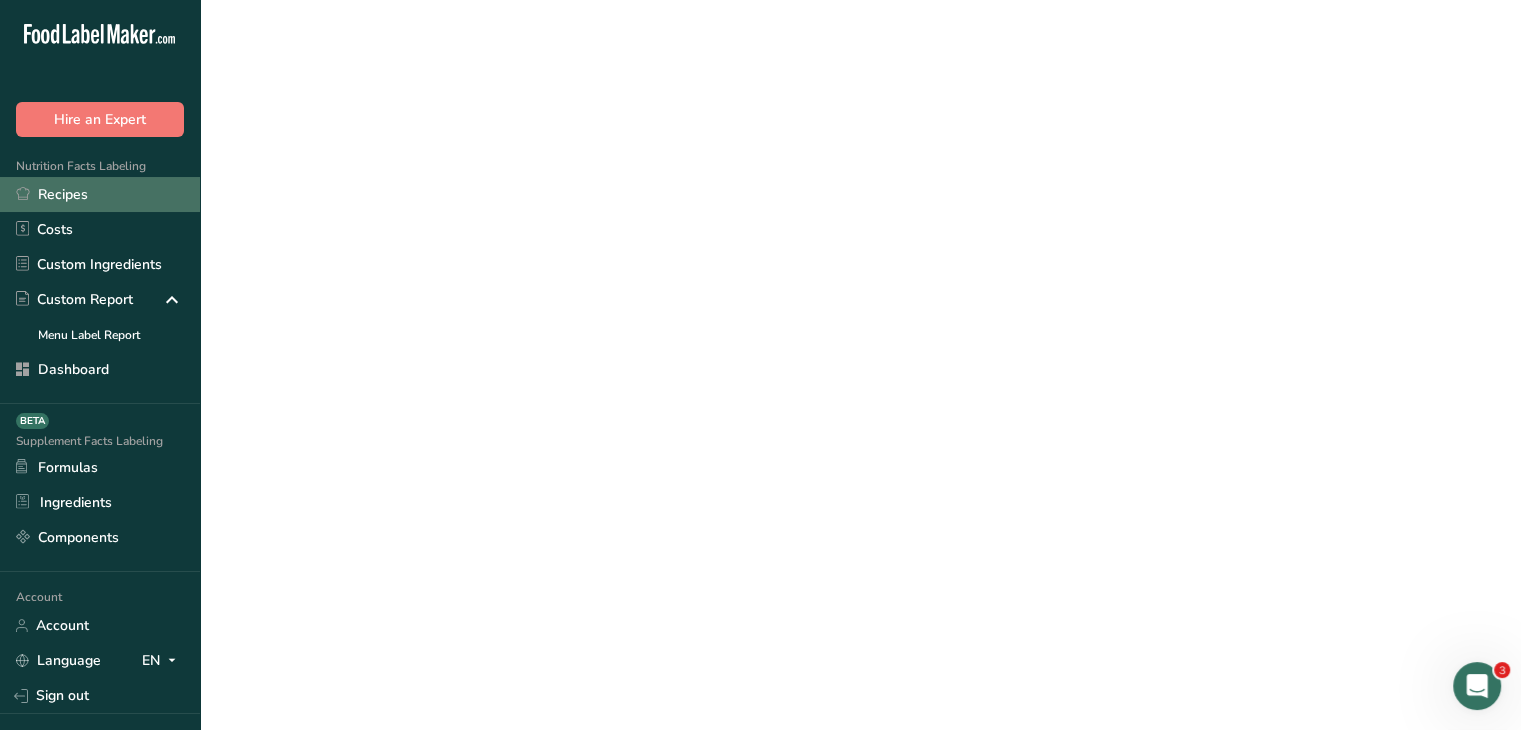 scroll, scrollTop: 0, scrollLeft: 0, axis: both 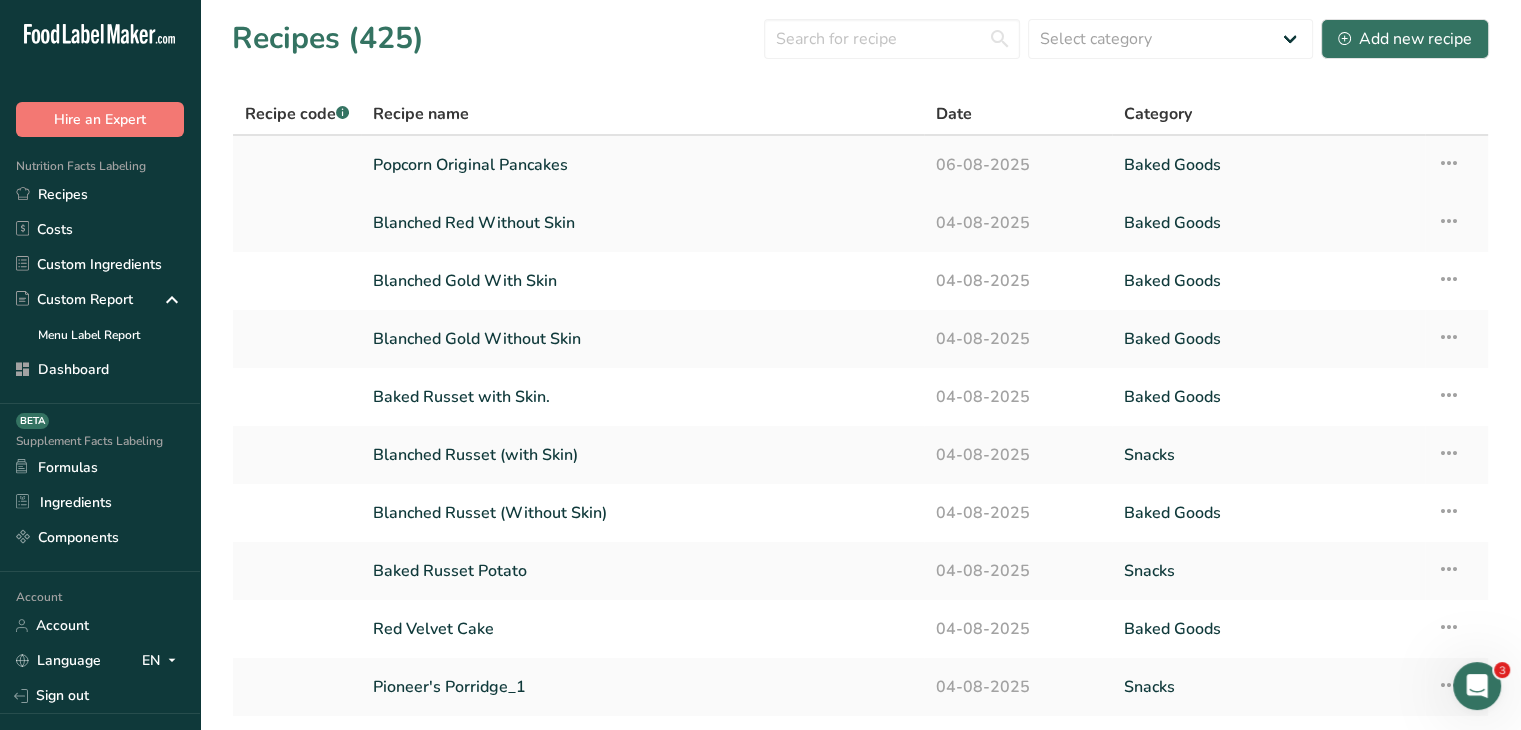 click on "Popcorn Original Pancakes" at bounding box center [642, 165] 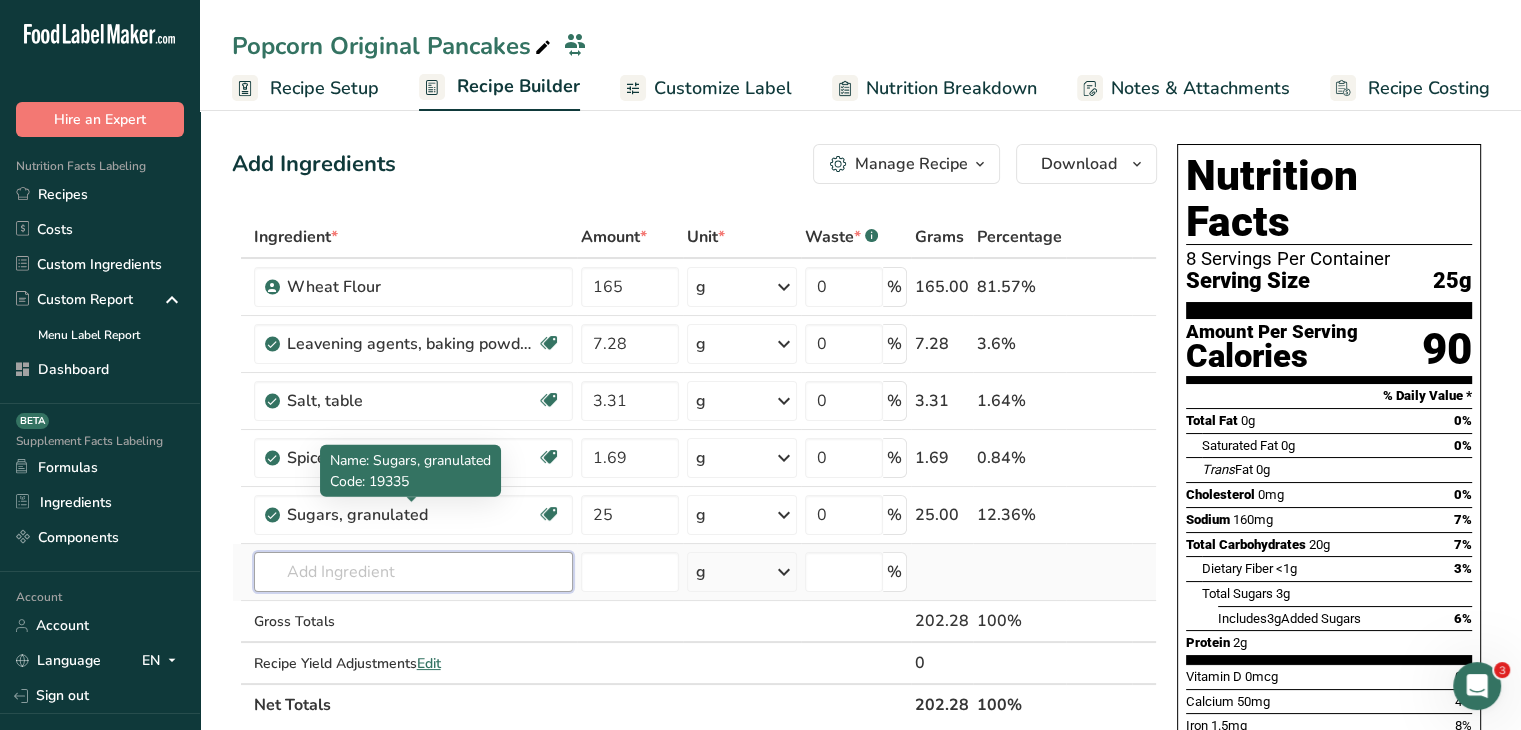 click at bounding box center (413, 572) 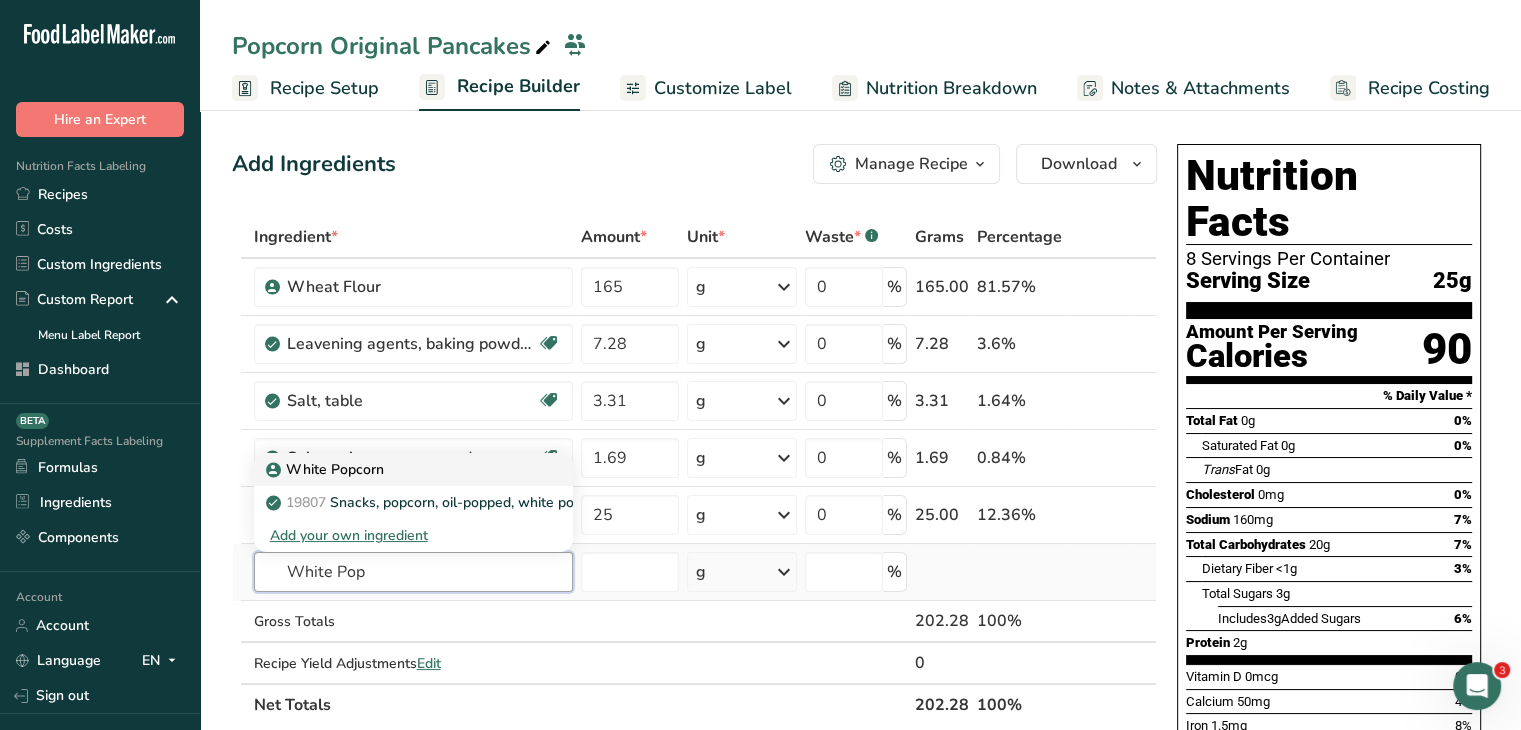 type on "White Pop" 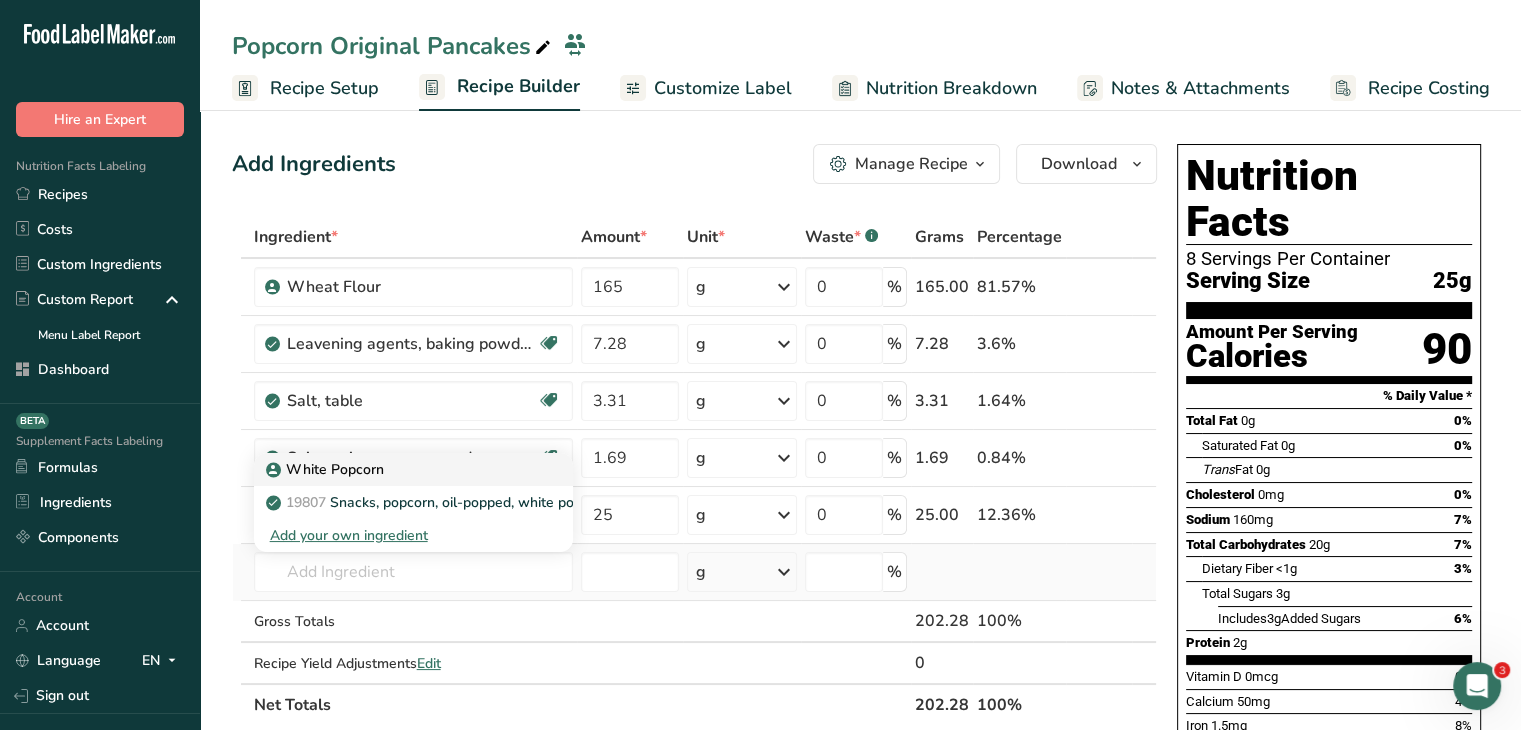 click on "White Popcorn" at bounding box center (397, 469) 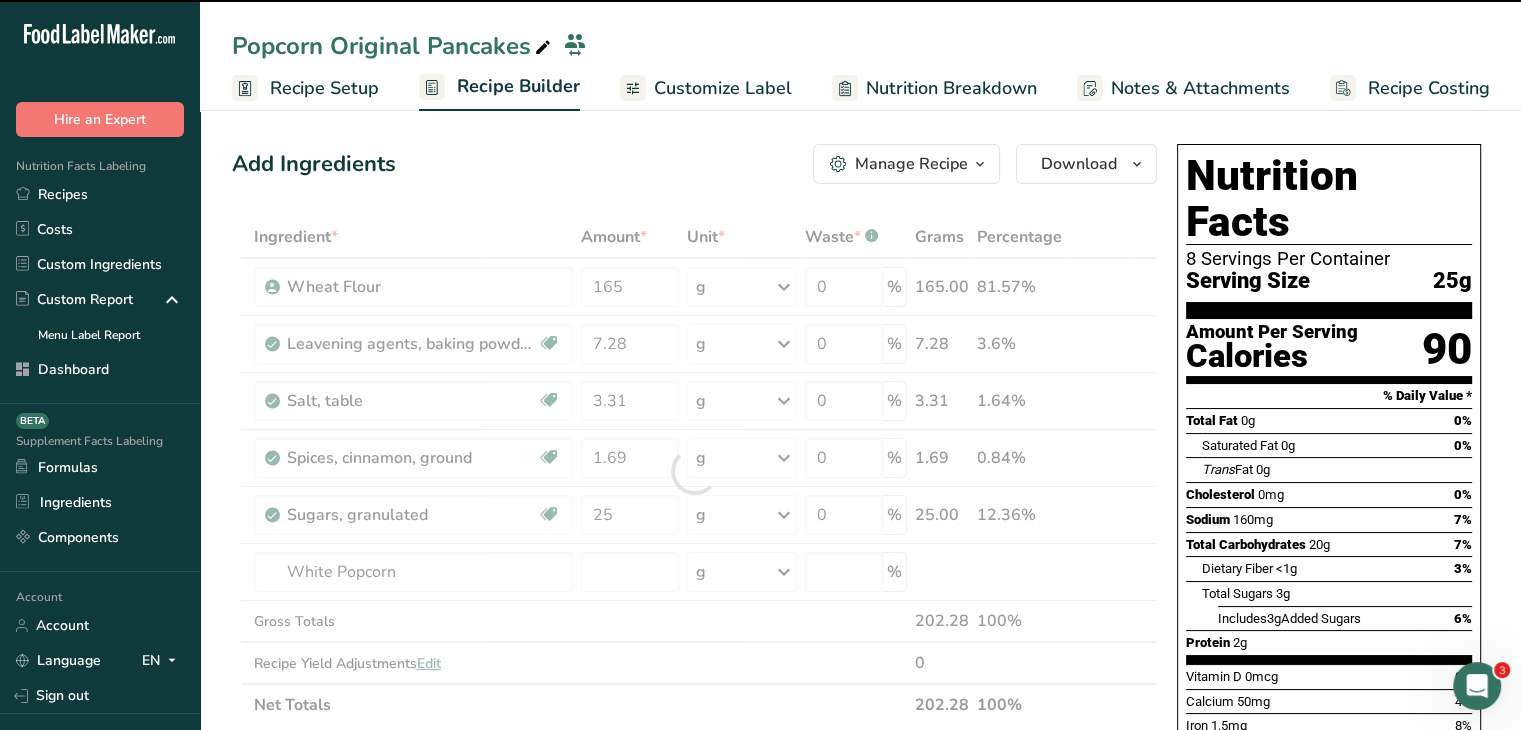 type on "0" 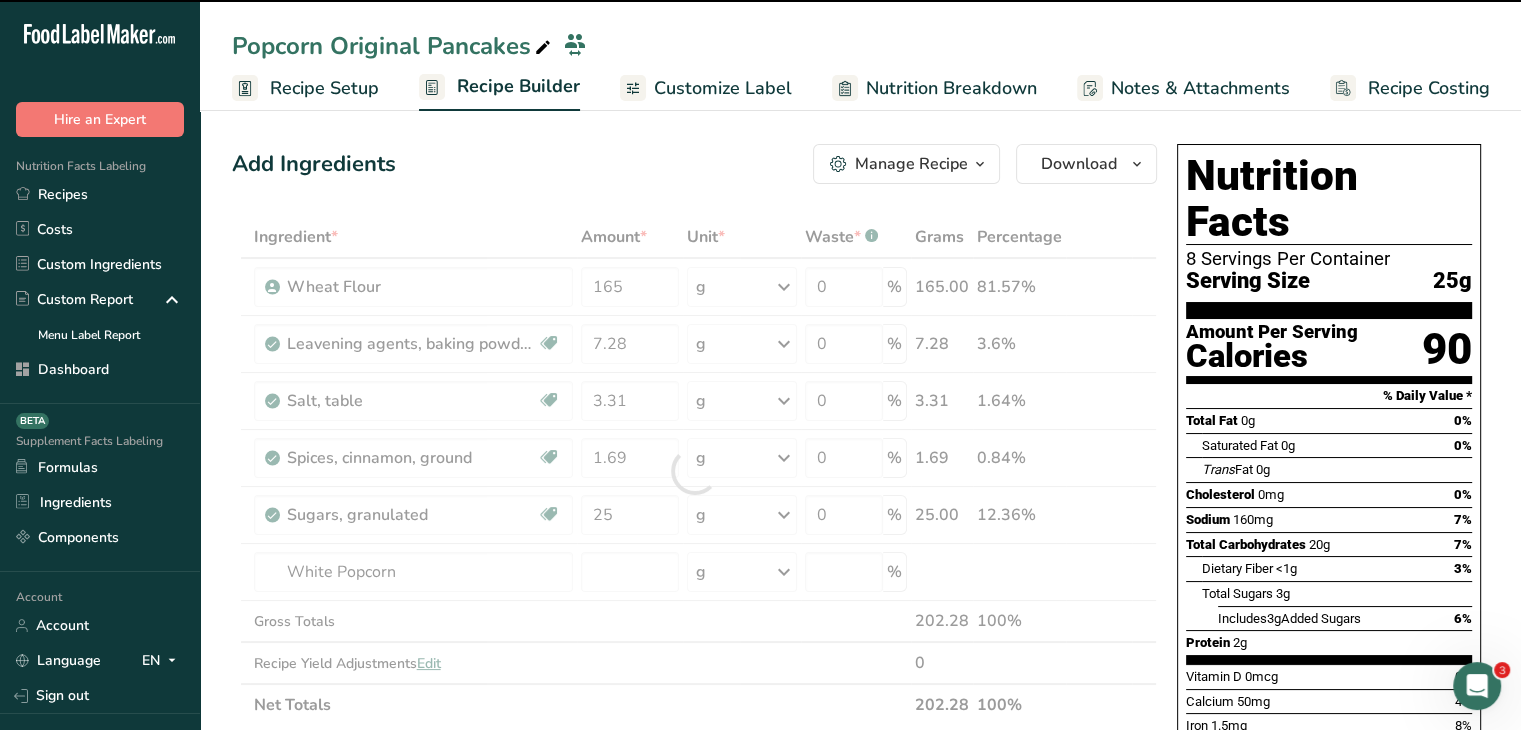 type on "0" 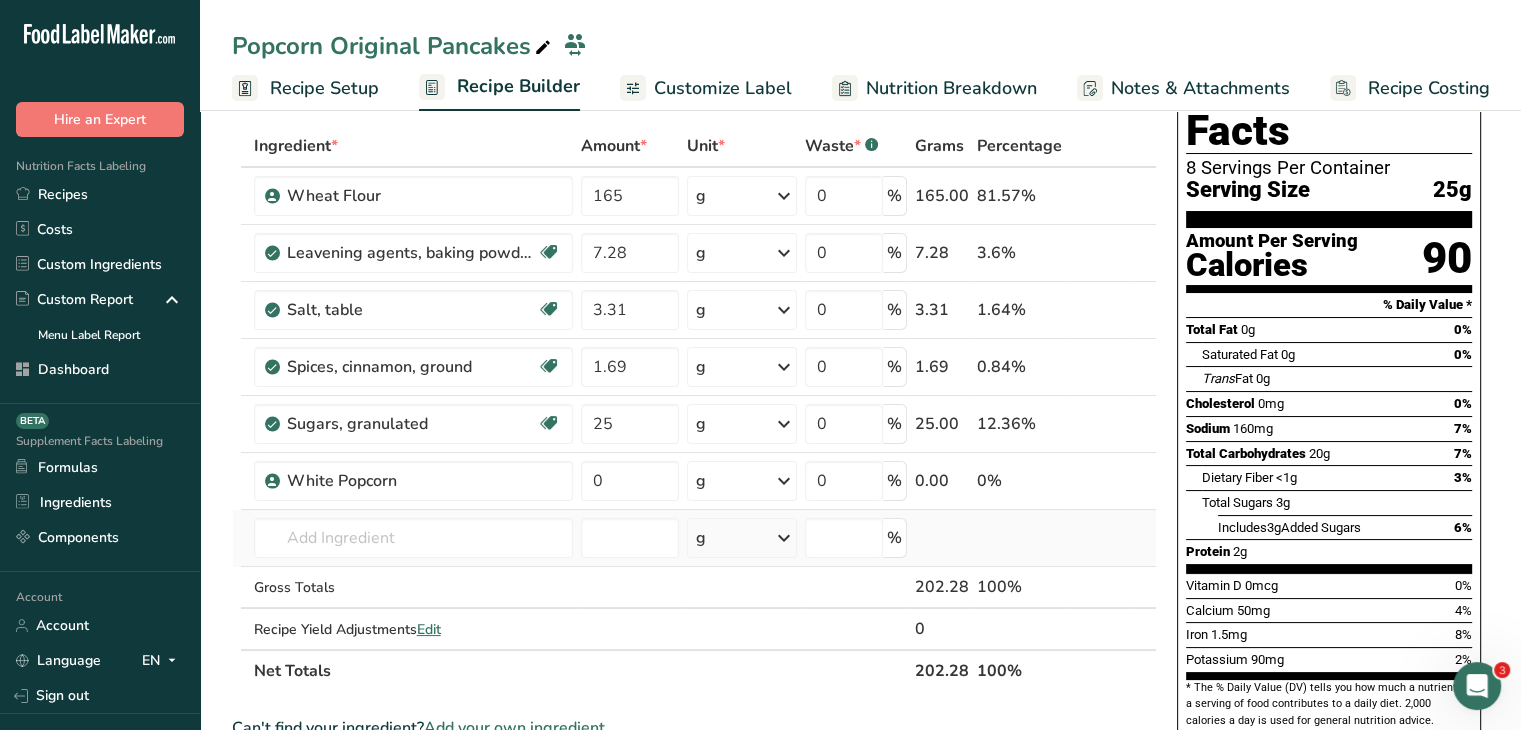 scroll, scrollTop: 200, scrollLeft: 0, axis: vertical 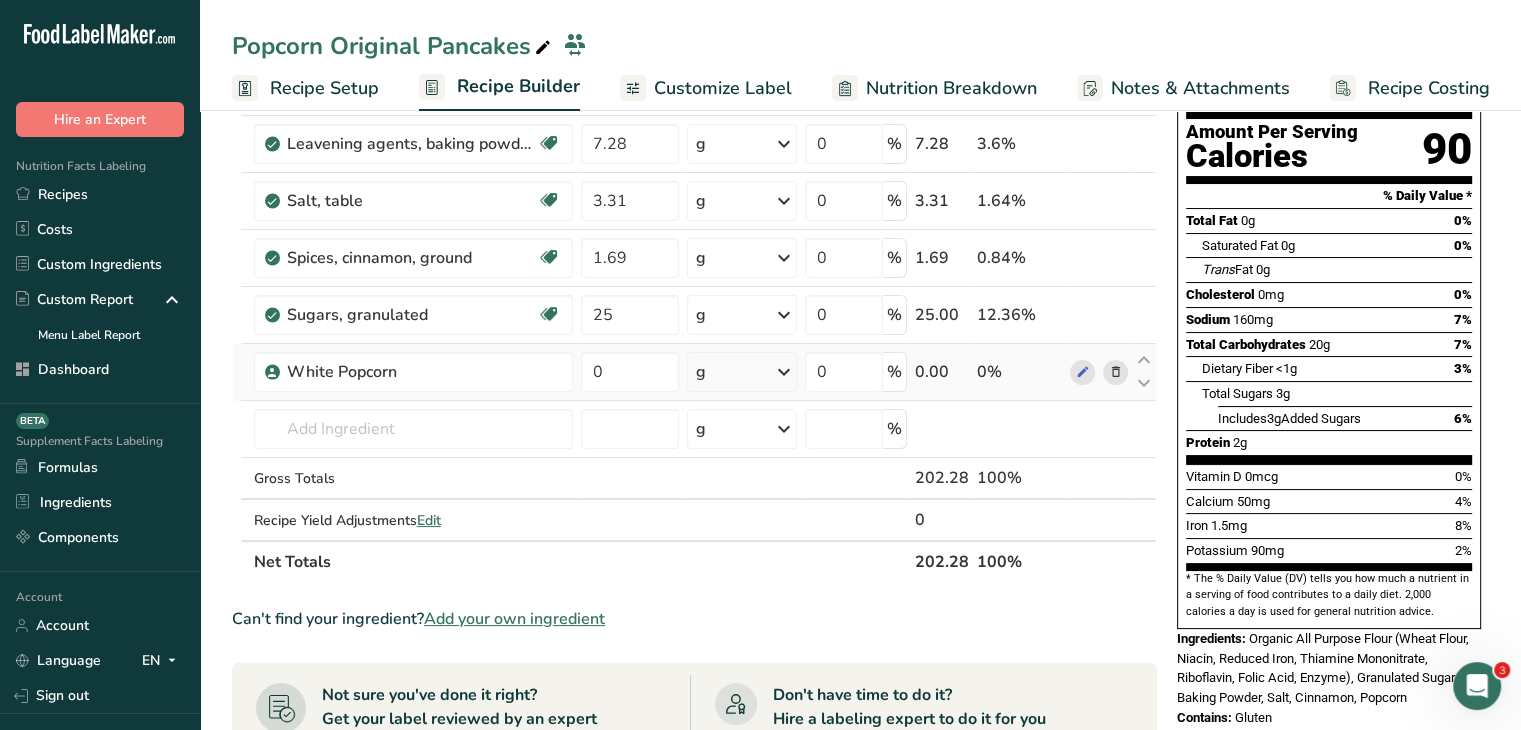 click on "g" at bounding box center (742, 372) 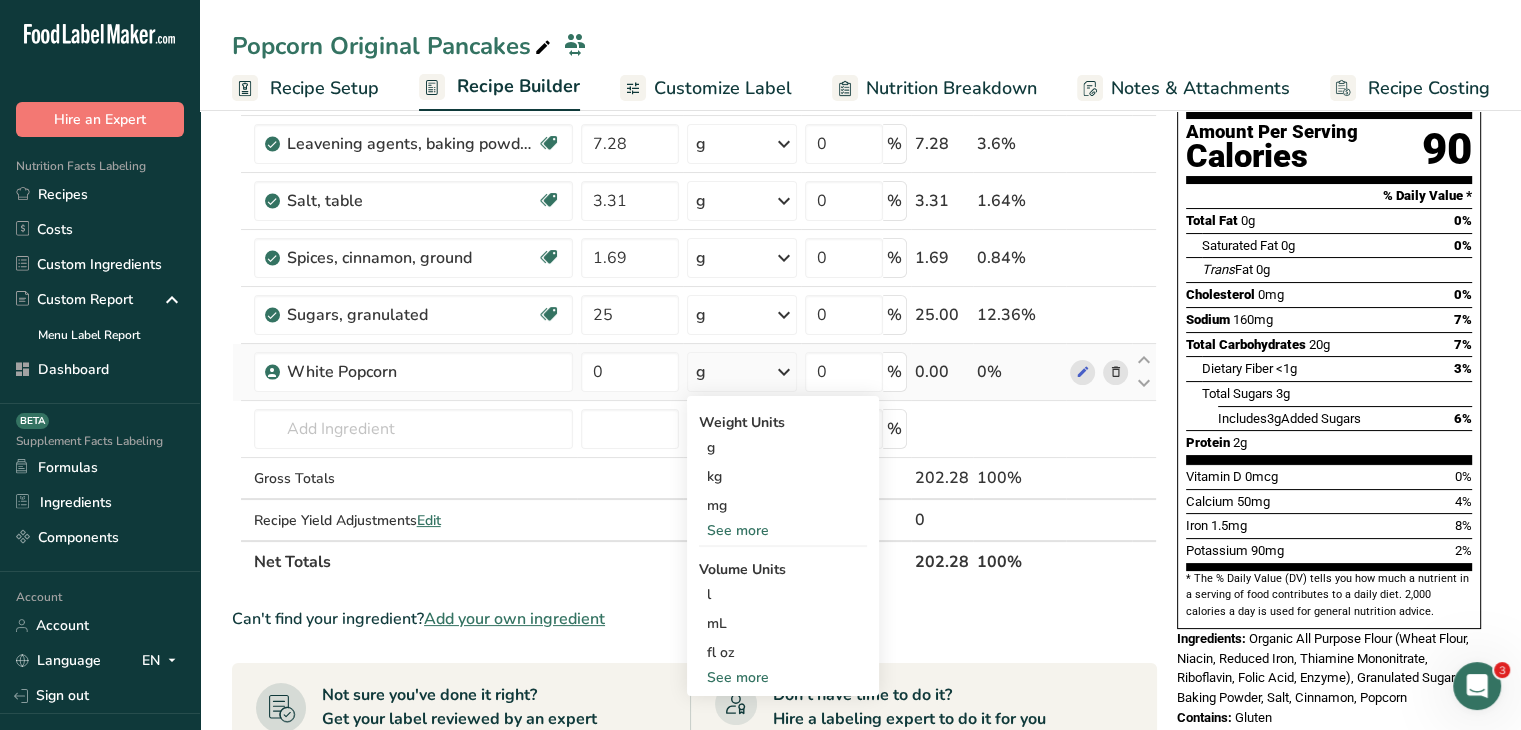 scroll, scrollTop: 300, scrollLeft: 0, axis: vertical 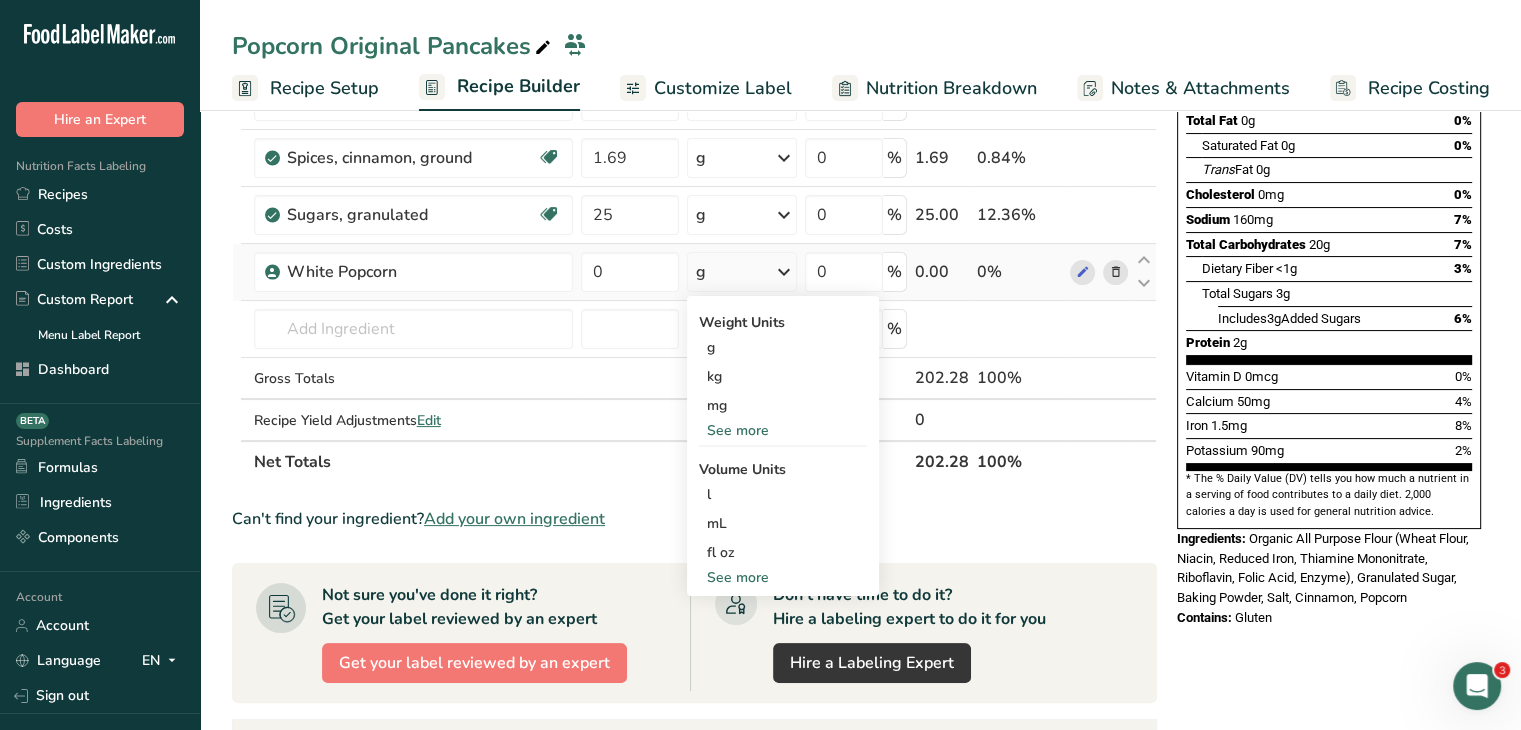 click on "See more" at bounding box center [783, 430] 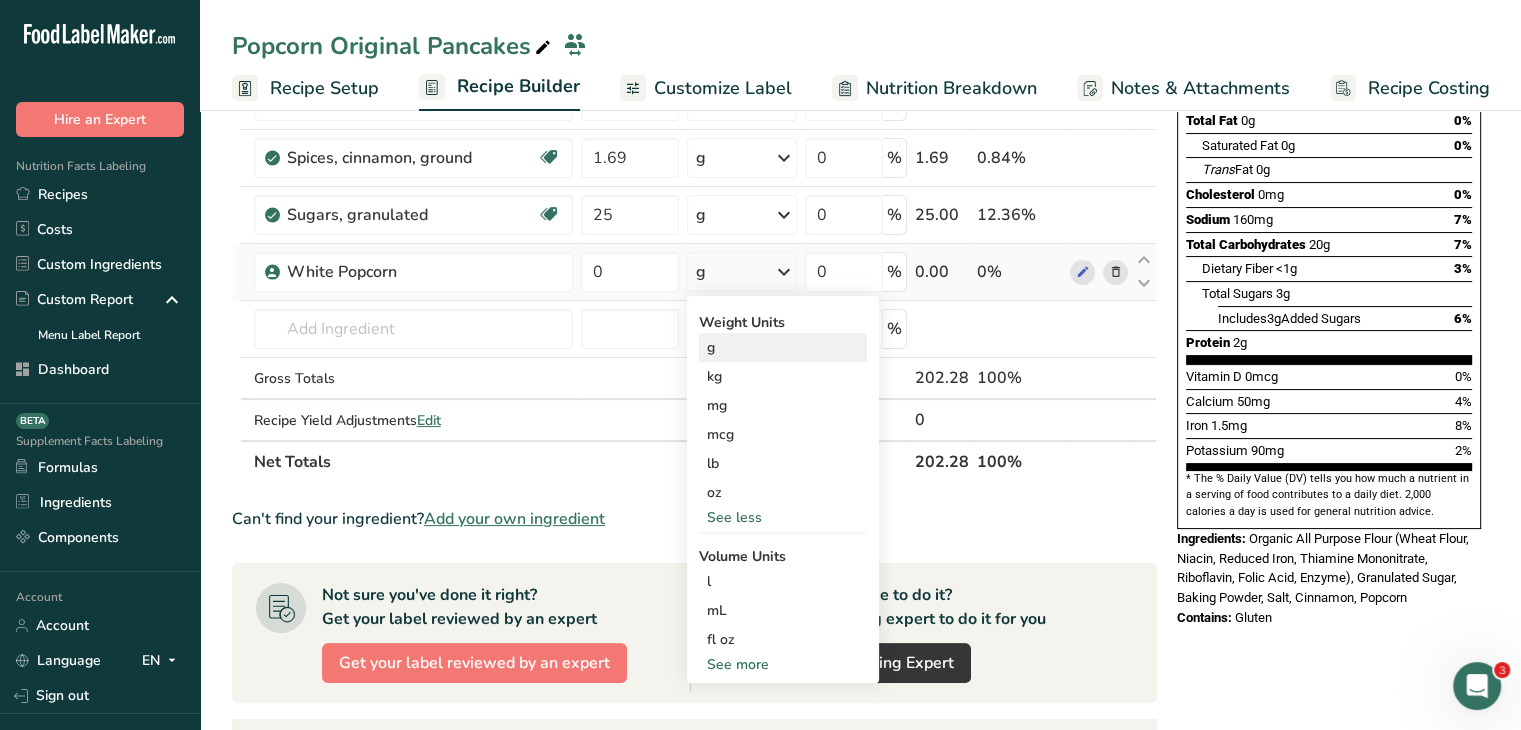click on "g" at bounding box center [783, 347] 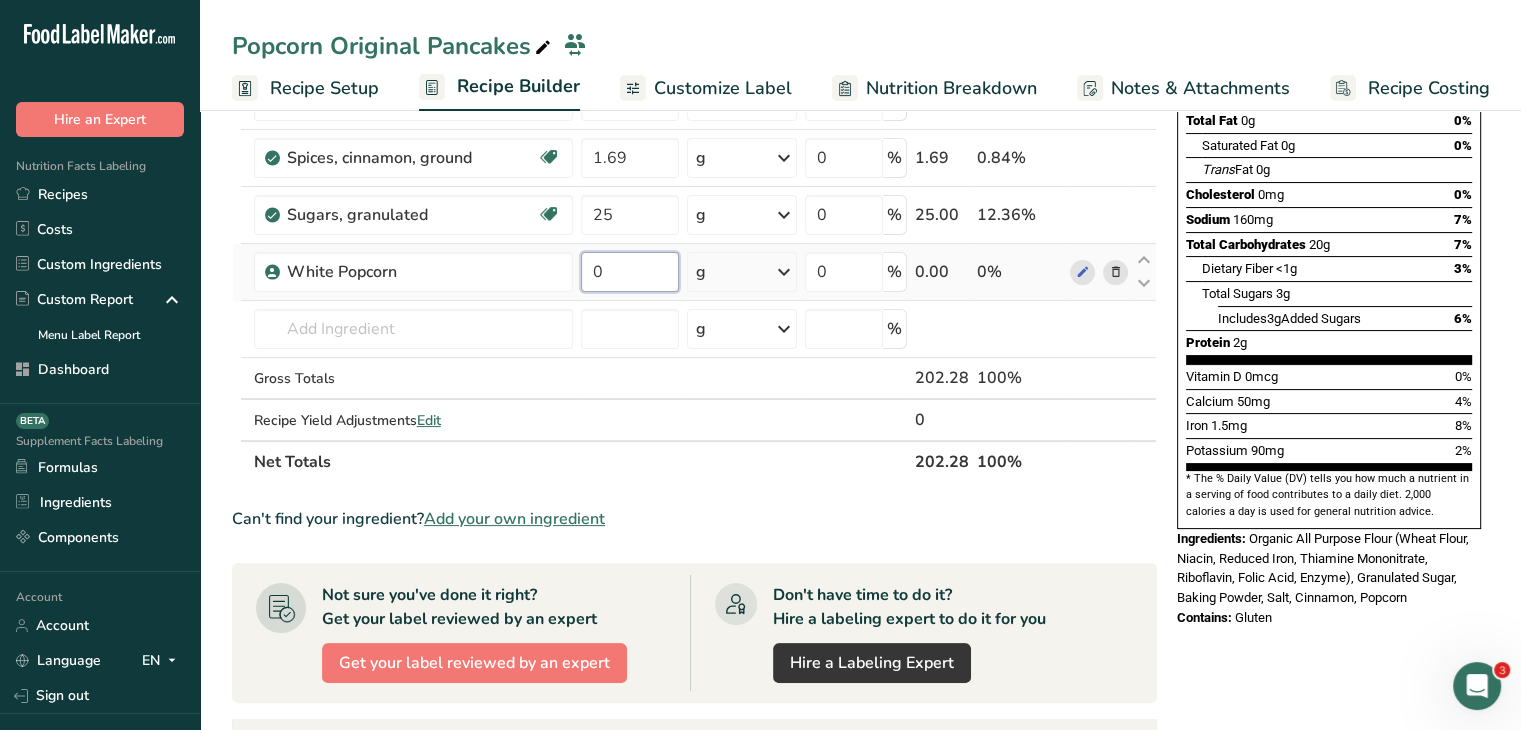 click on "0" at bounding box center [630, 272] 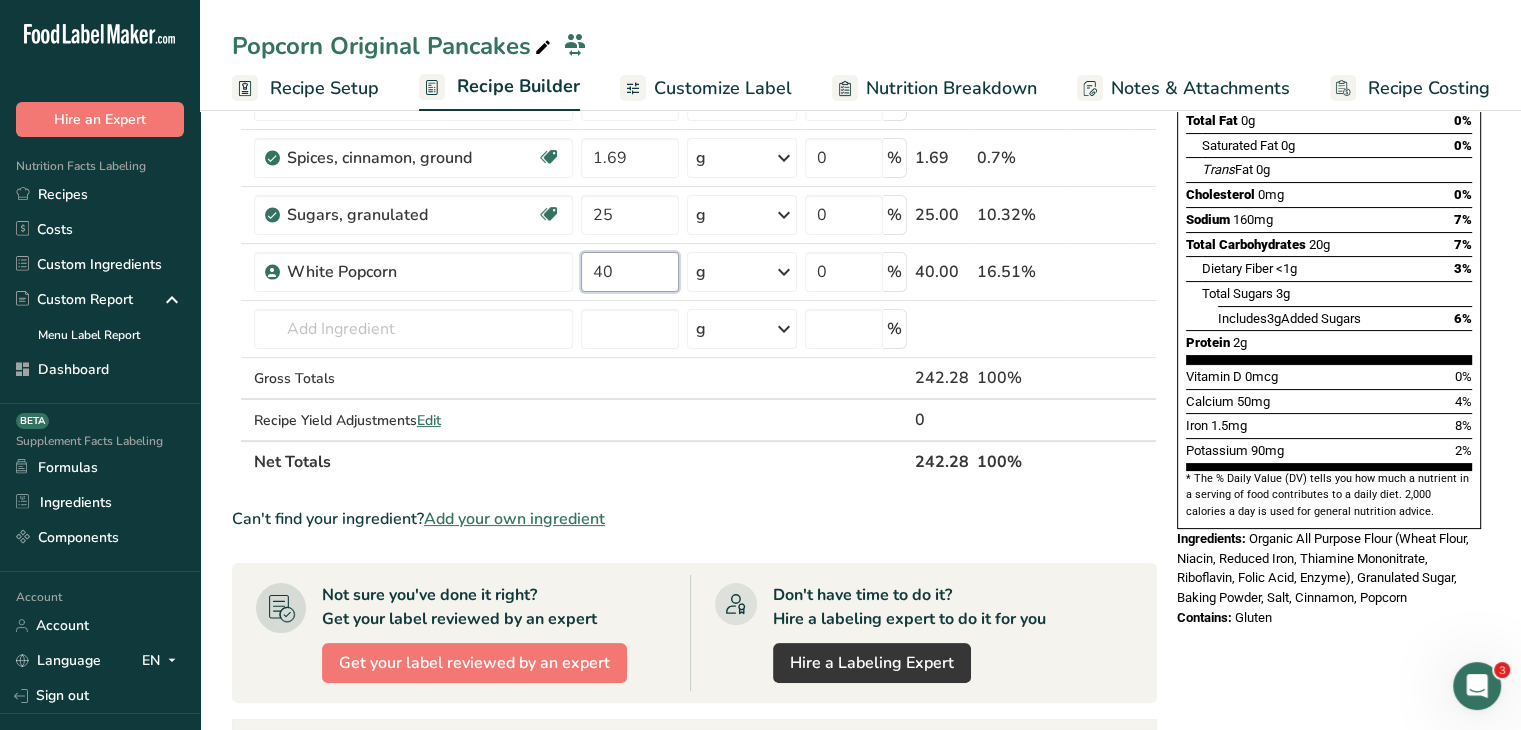 scroll, scrollTop: 770, scrollLeft: 0, axis: vertical 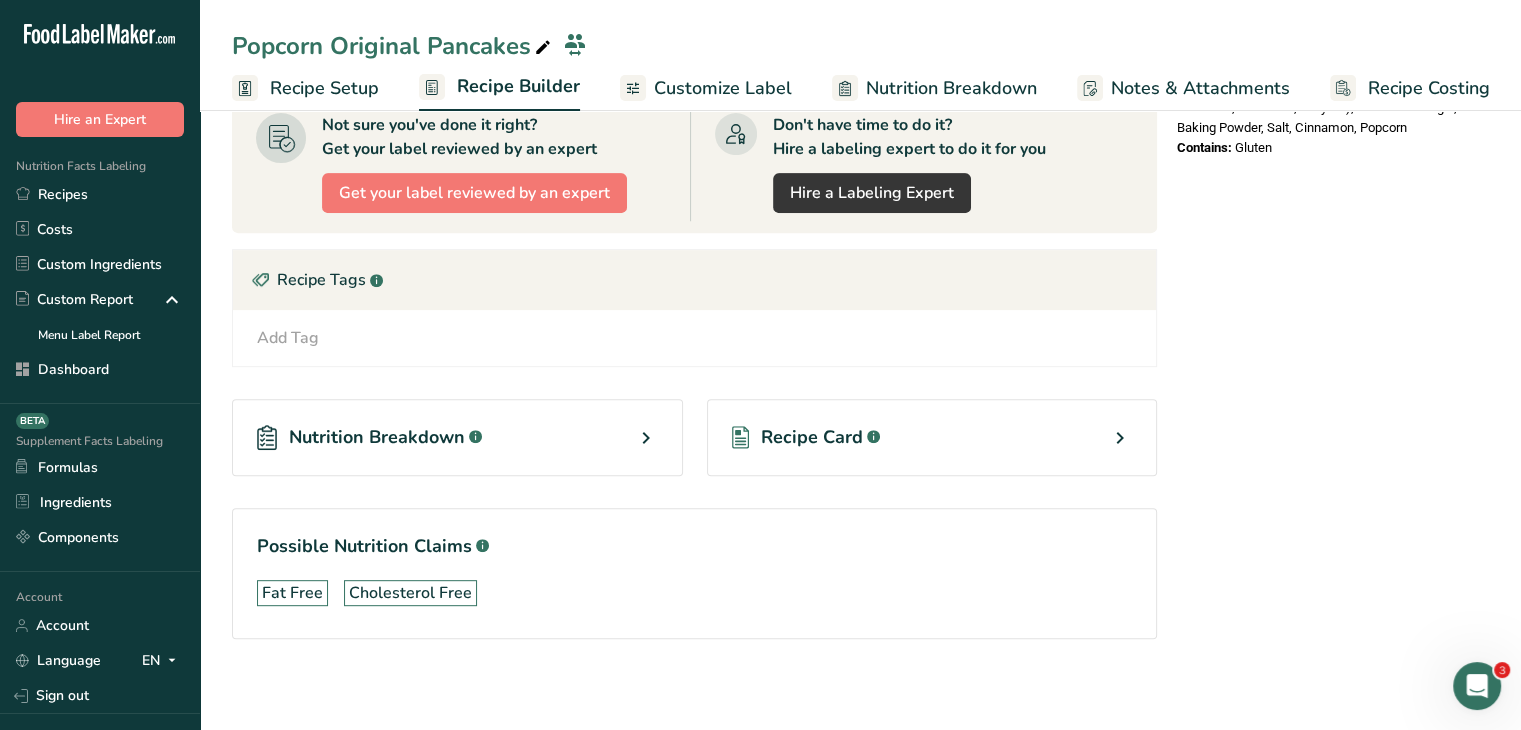 type on "40" 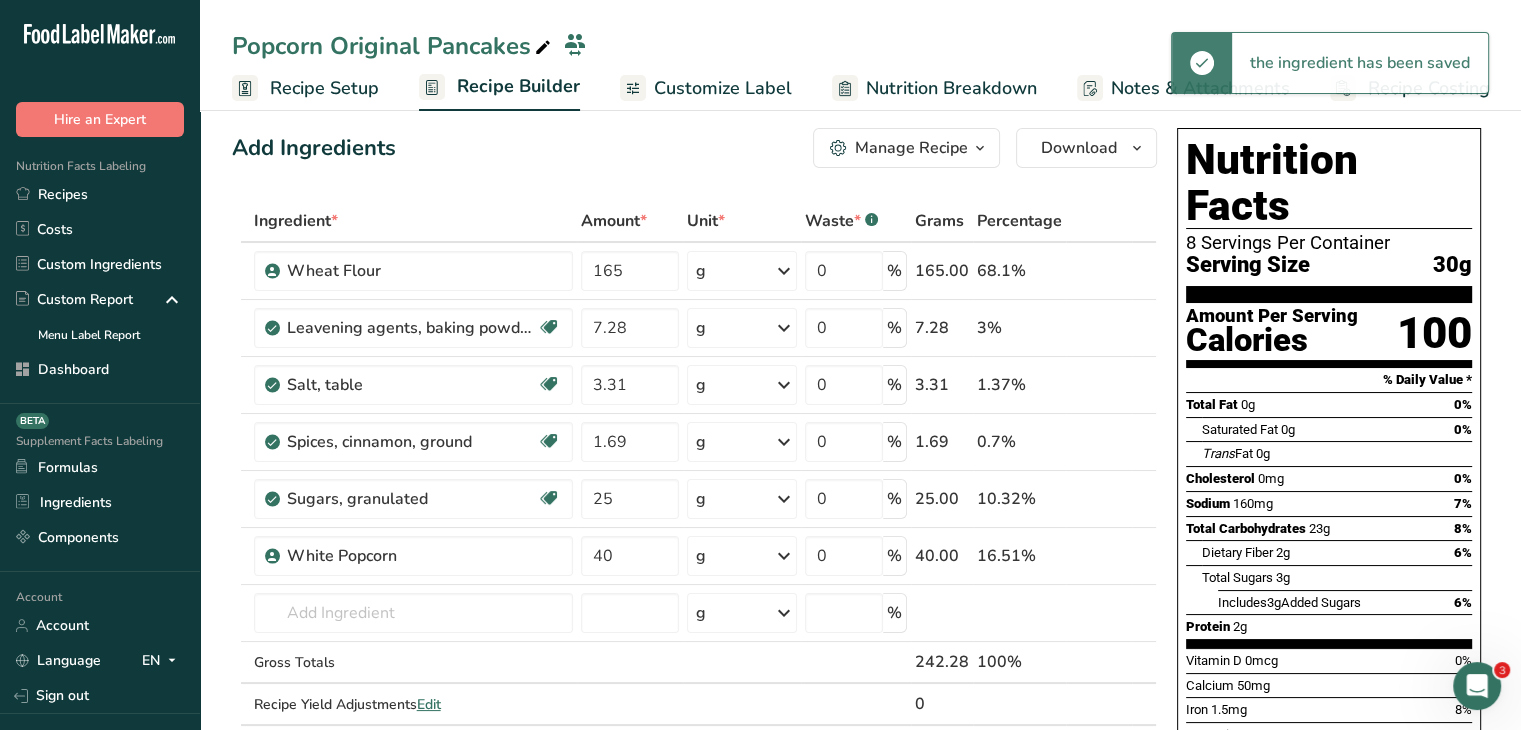 scroll, scrollTop: 0, scrollLeft: 0, axis: both 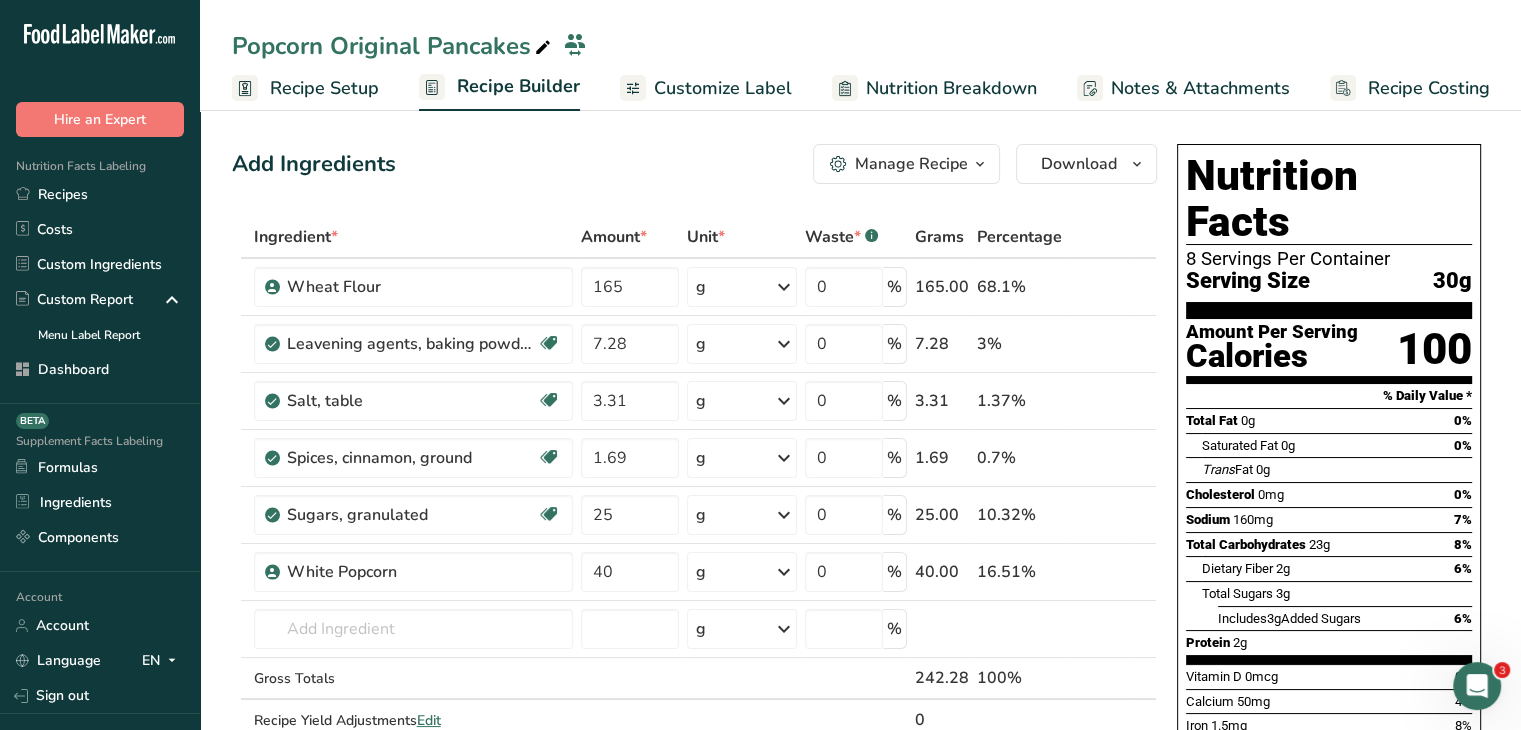 click on "Customize Label" at bounding box center [723, 88] 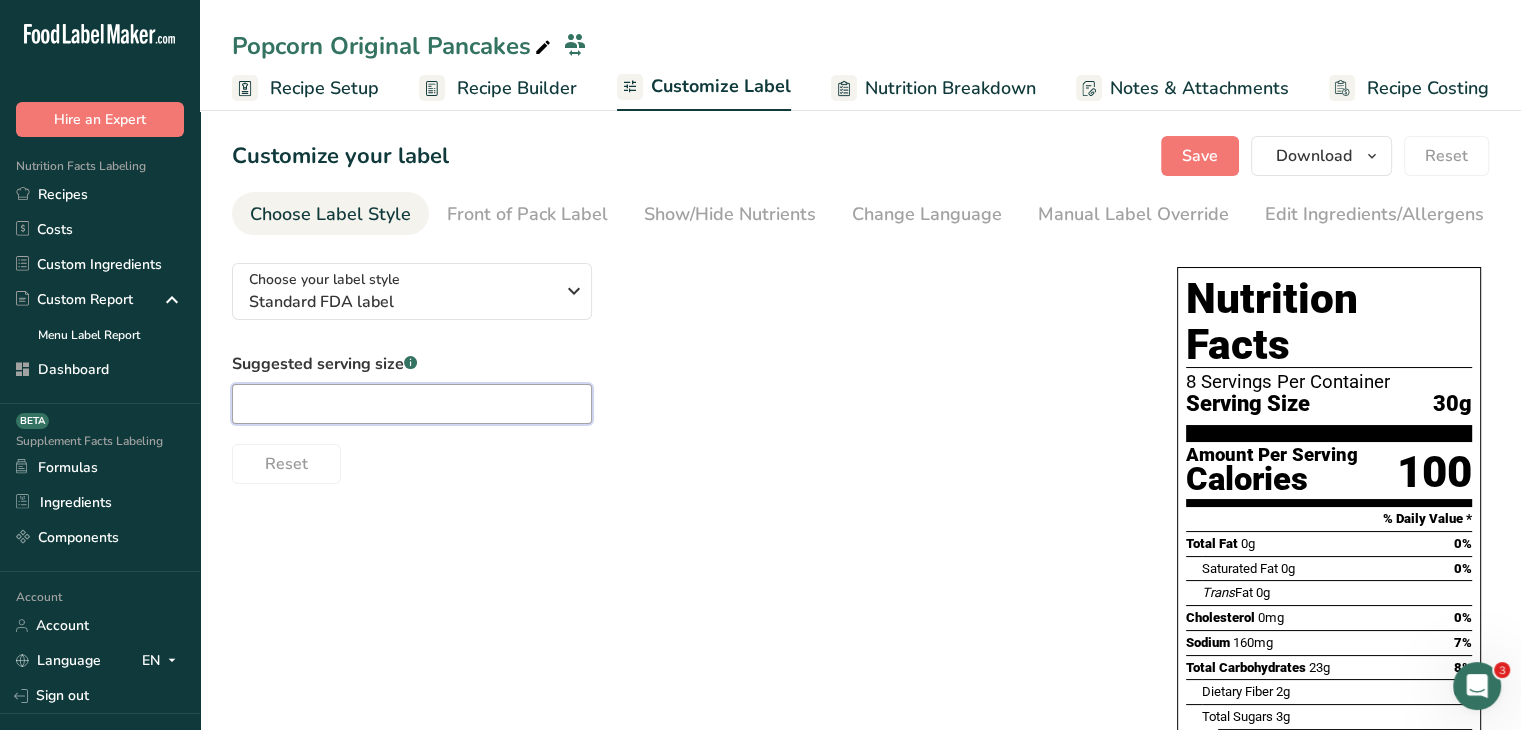 click at bounding box center [412, 404] 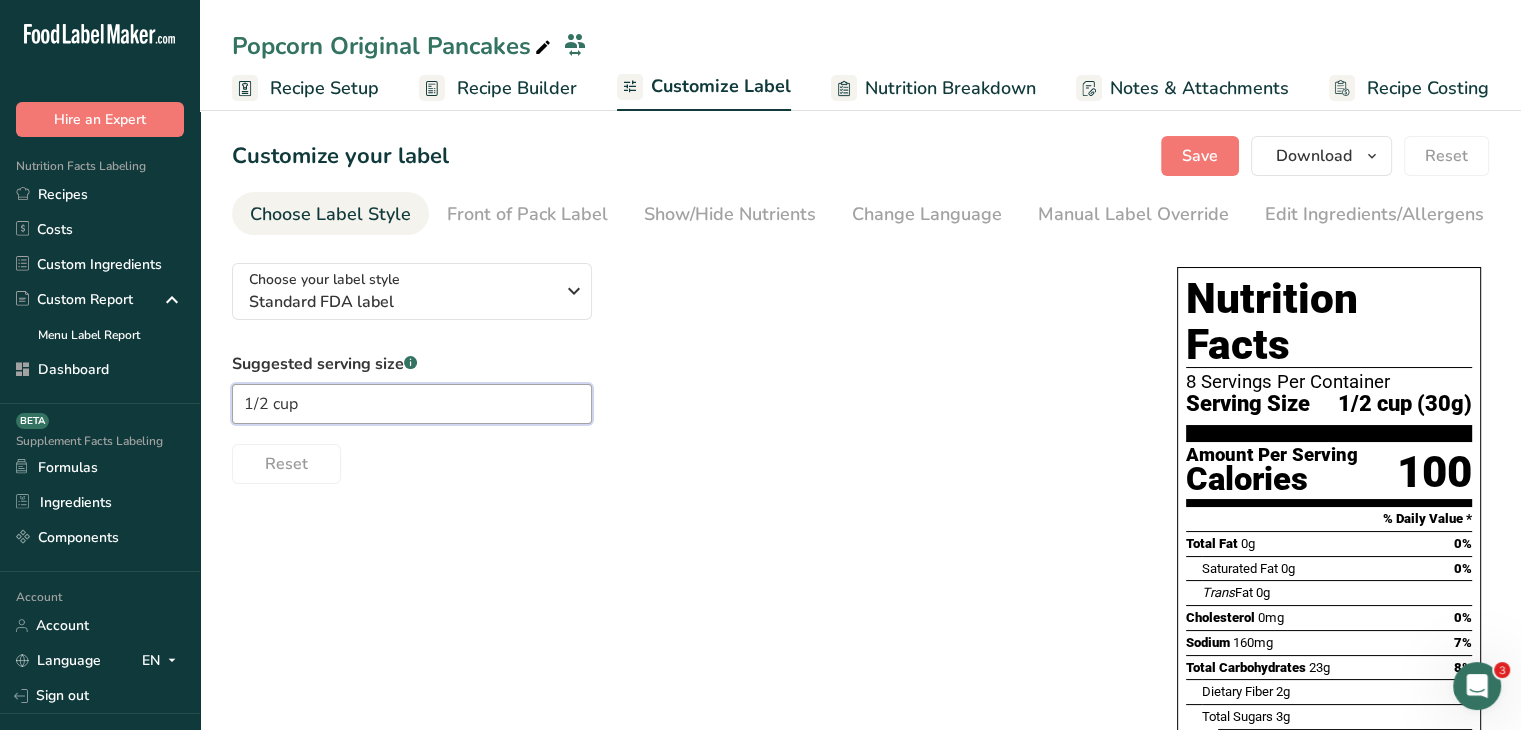 type on "1/2 cup" 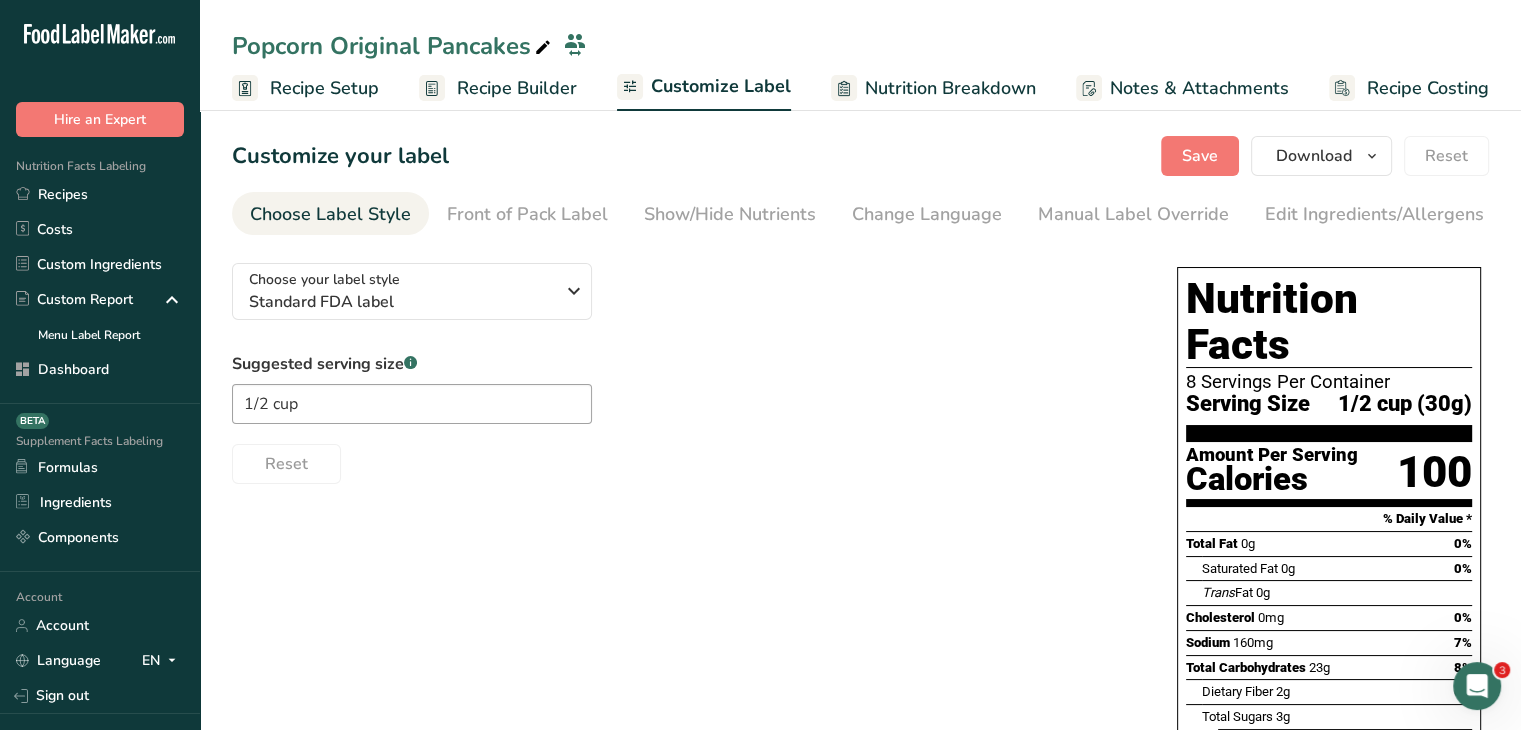 click on "Suggested serving size
.a-a{fill:#347362;}.b-a{fill:#fff;}           1/2 cup
Reset" at bounding box center (684, 418) 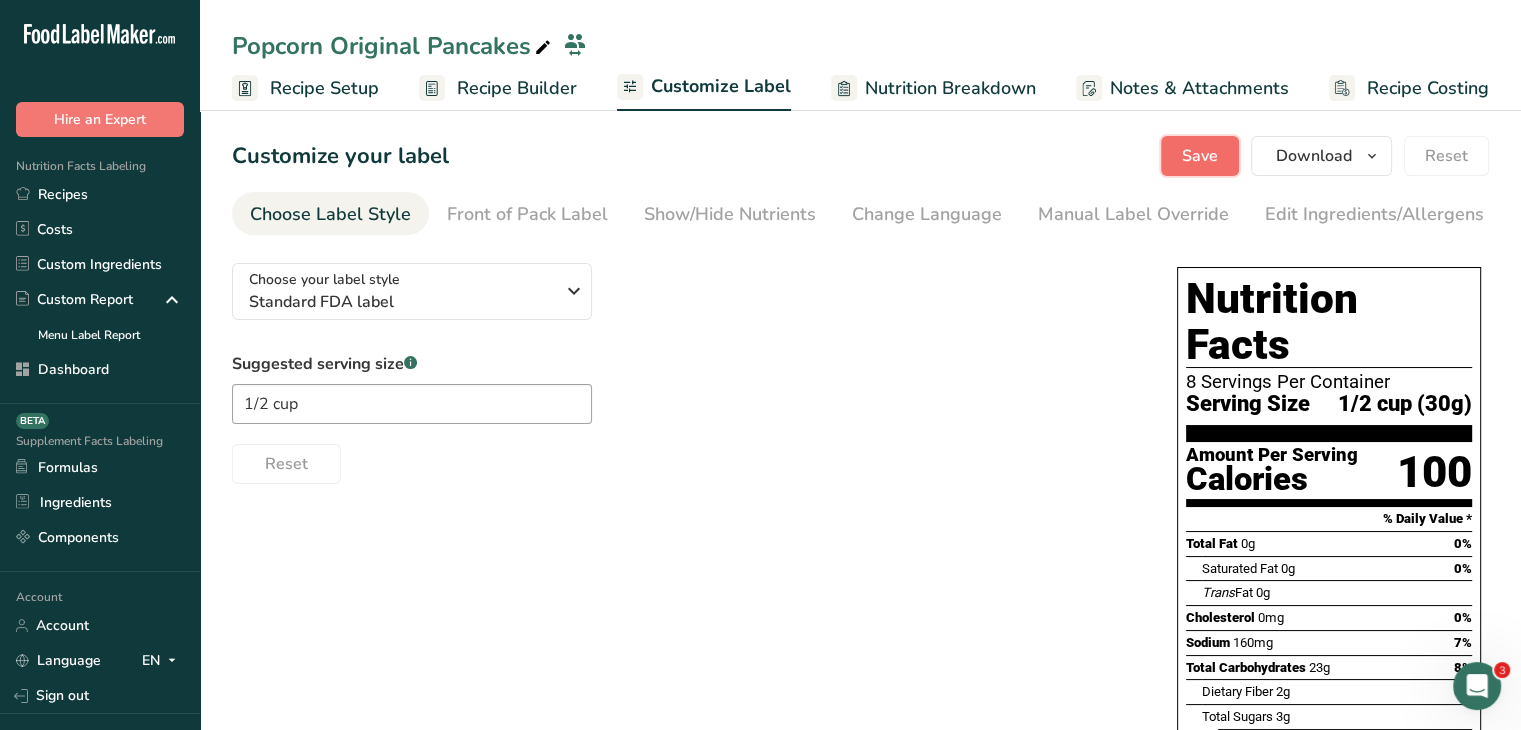 click on "Save" at bounding box center (1200, 156) 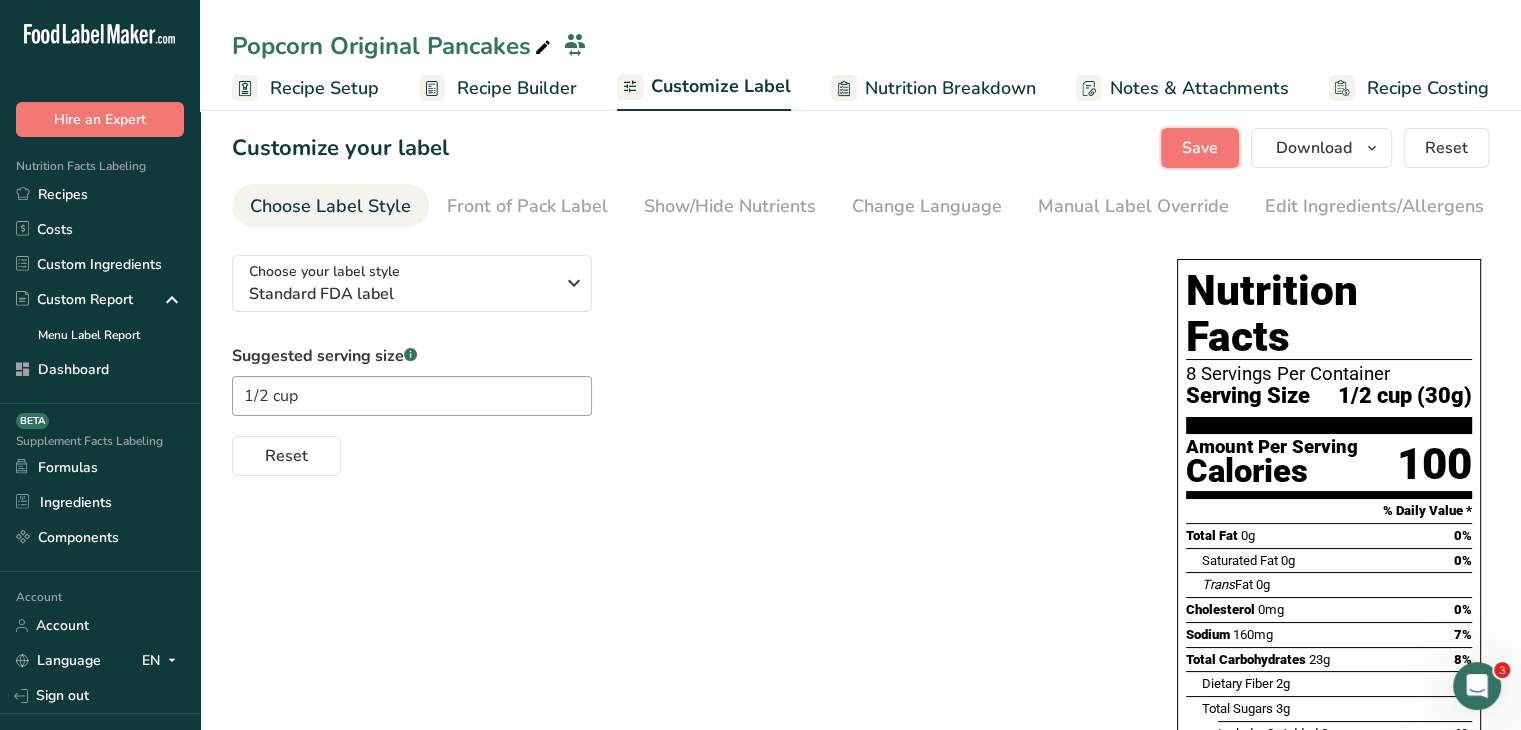 scroll, scrollTop: 0, scrollLeft: 0, axis: both 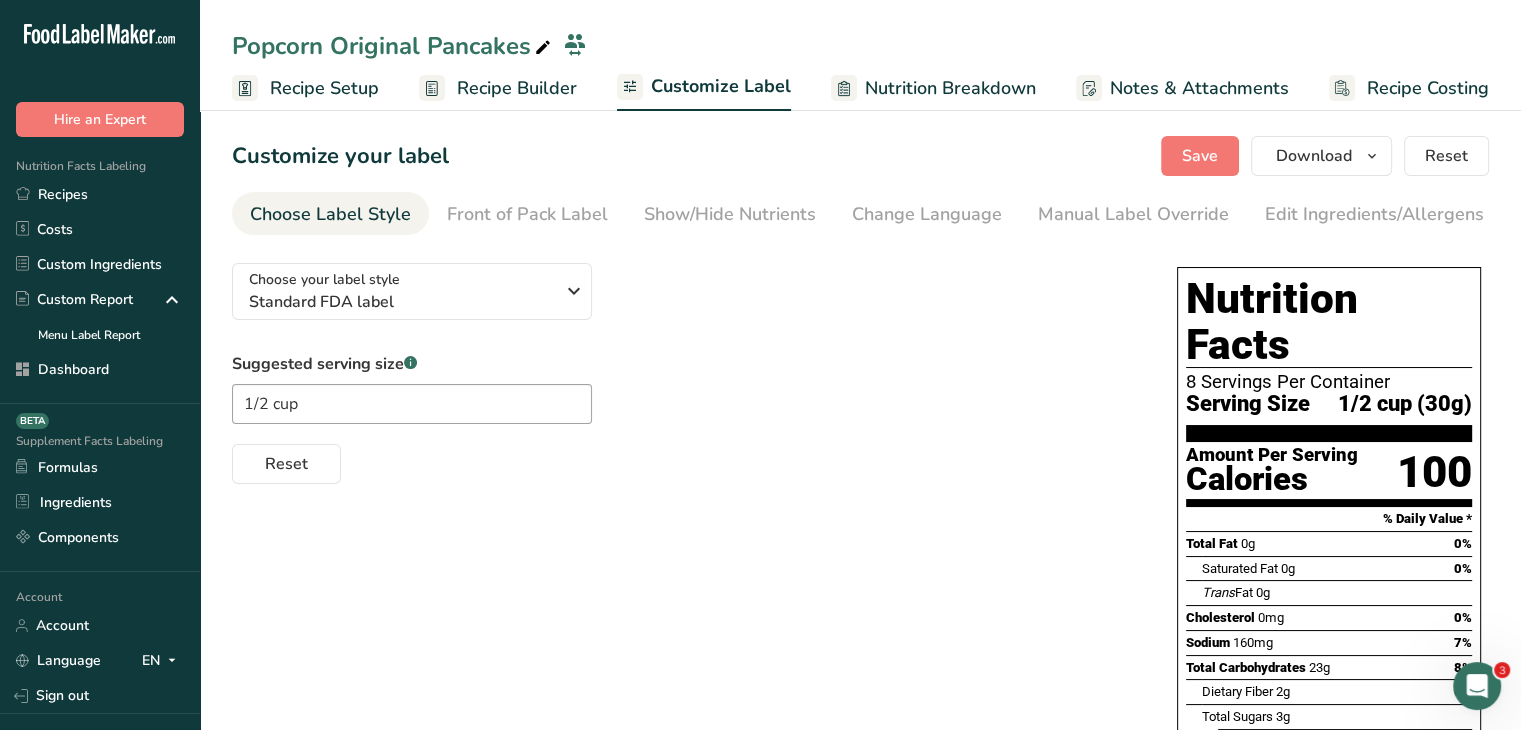 click on "Suggested serving size
.a-a{fill:#347362;}.b-a{fill:#fff;}           1/2 cup
Reset" at bounding box center (684, 418) 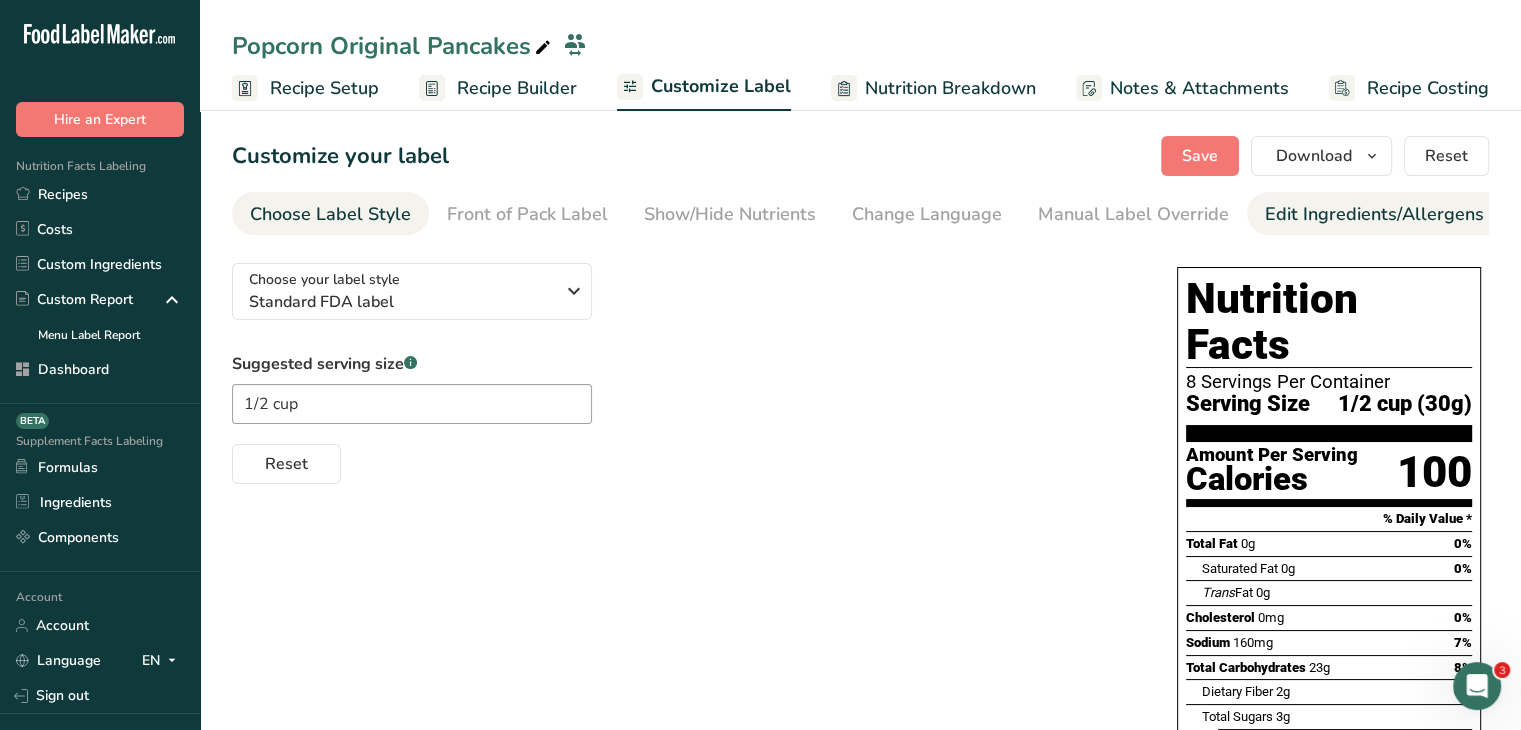 click on "Edit Ingredients/Allergens List" at bounding box center (1392, 214) 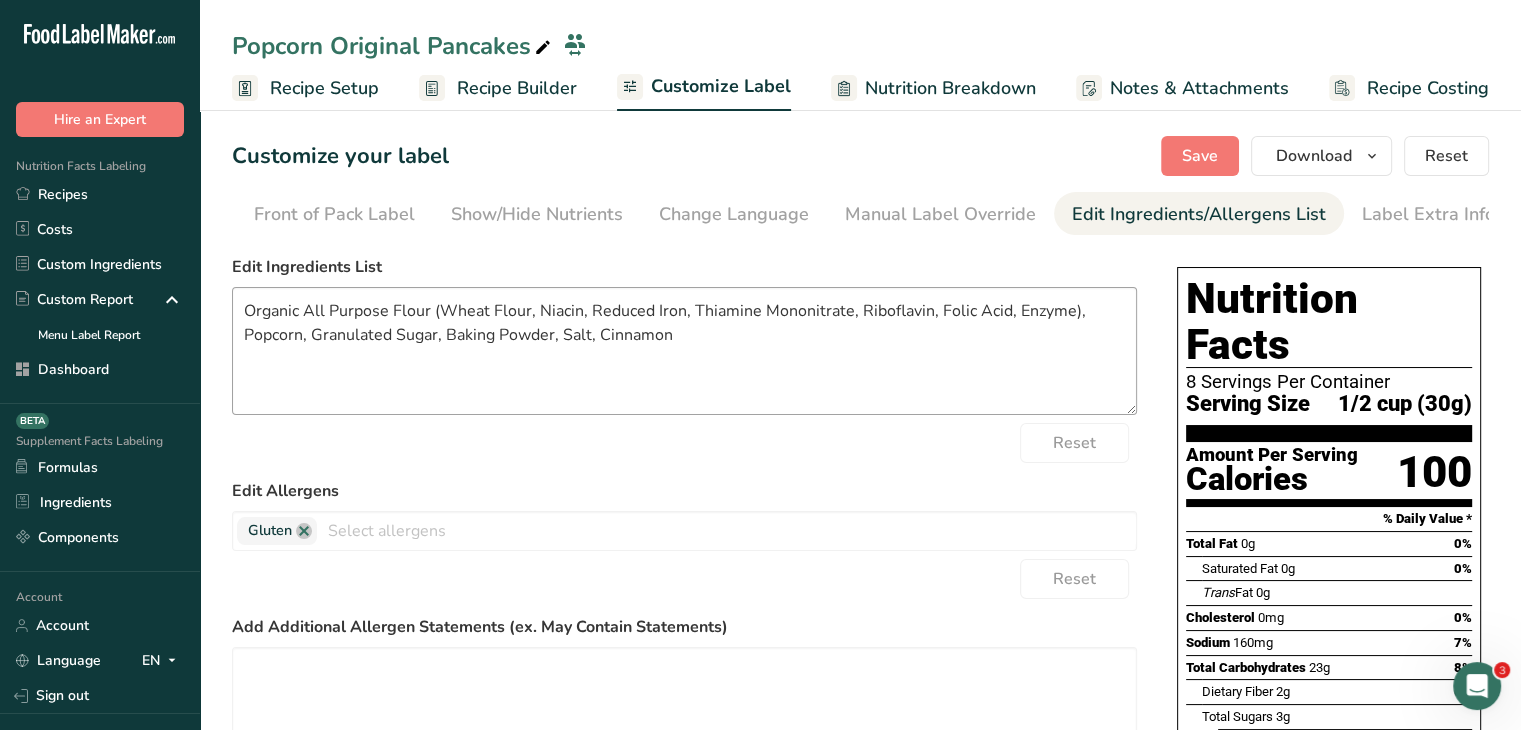 scroll, scrollTop: 0, scrollLeft: 196, axis: horizontal 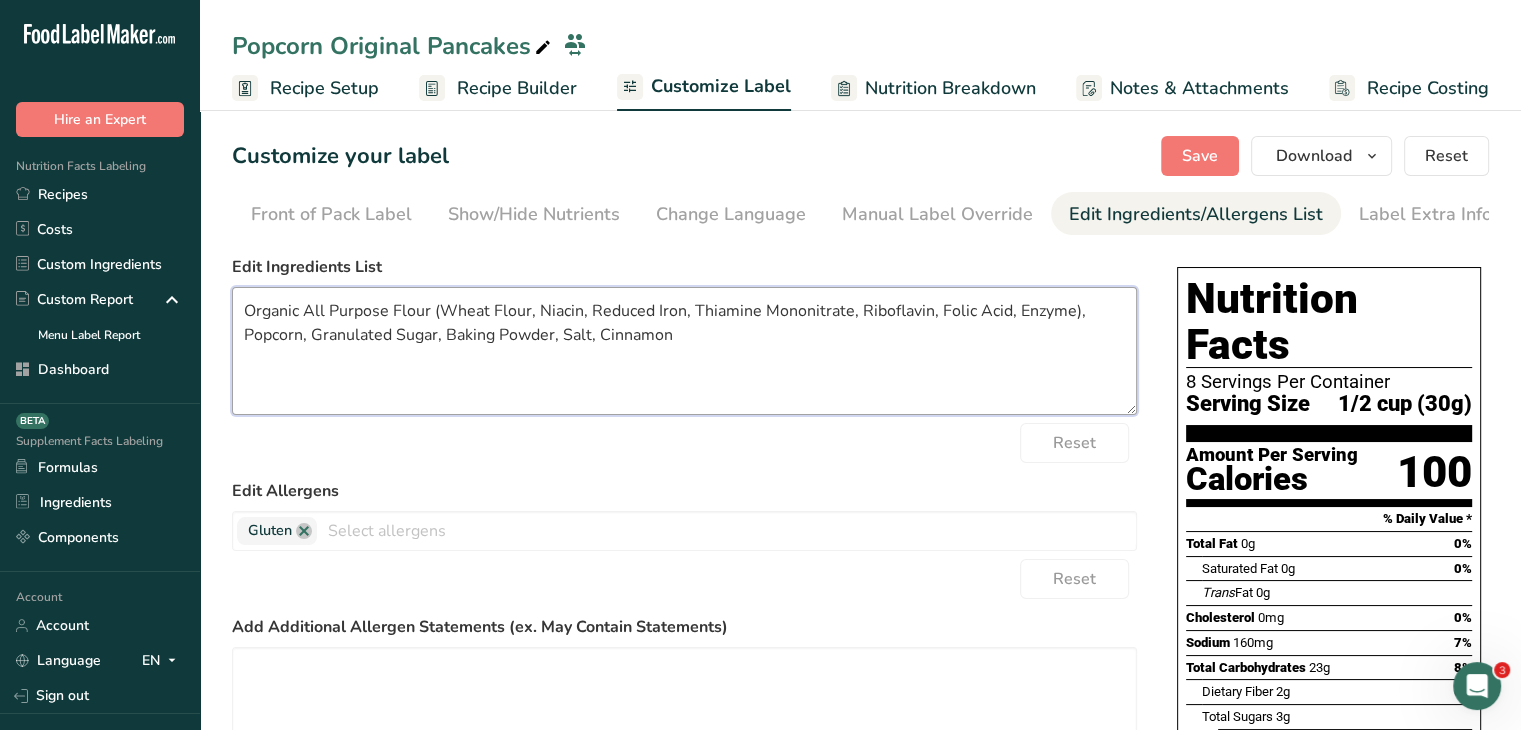 click on "Organic All Purpose Flour (Wheat Flour, Niacin, Reduced Iron, Thiamine Mononitrate, Riboflavin, Folic Acid, Enzyme), Popcorn, Granulated Sugar, Baking Powder, Salt, Cinnamon" at bounding box center [684, 351] 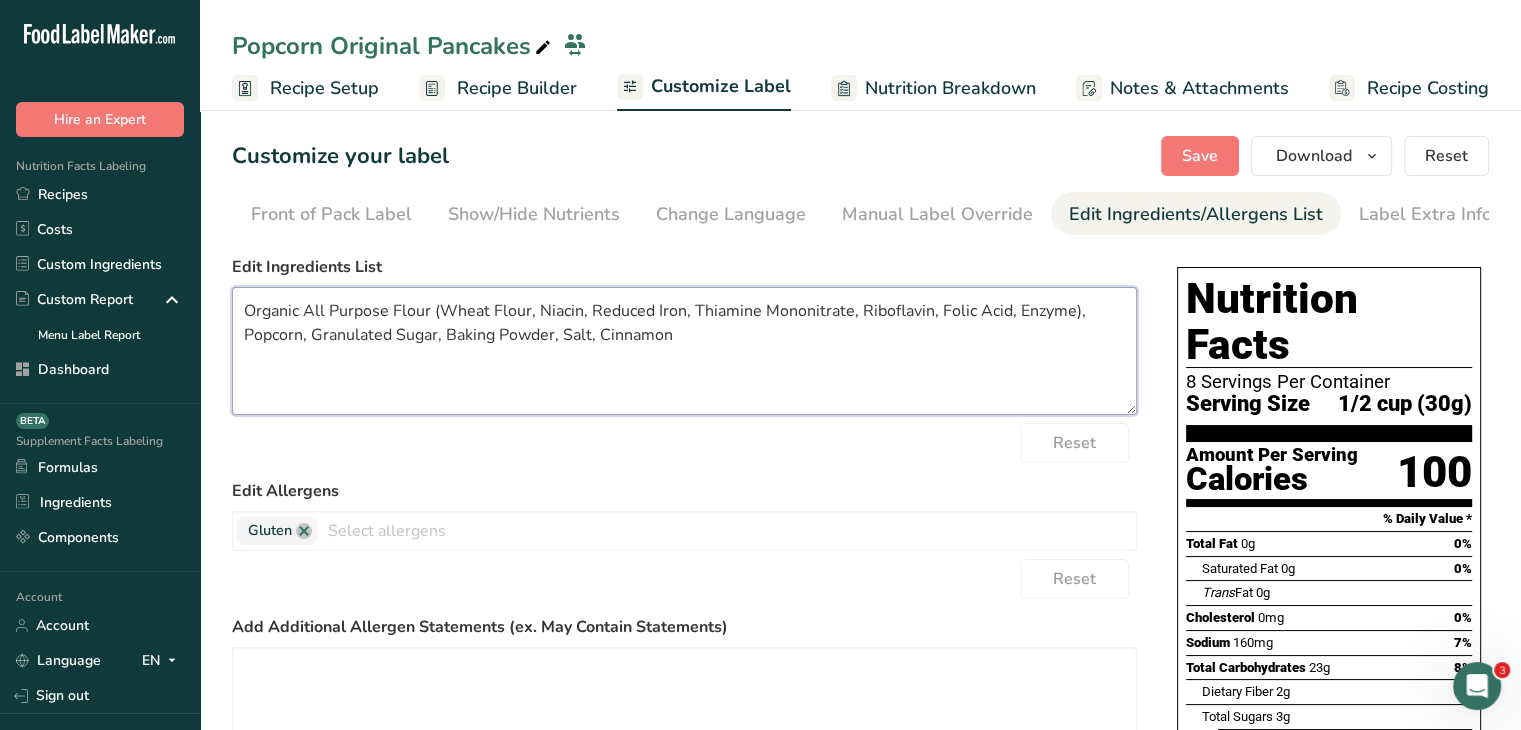 click on "Organic All Purpose Flour (Wheat Flour, Niacin, Reduced Iron, Thiamine Mononitrate, Riboflavin, Folic Acid, Enzyme), Popcorn, Granulated Sugar, Baking Powder, Salt, Cinnamon" at bounding box center [684, 351] 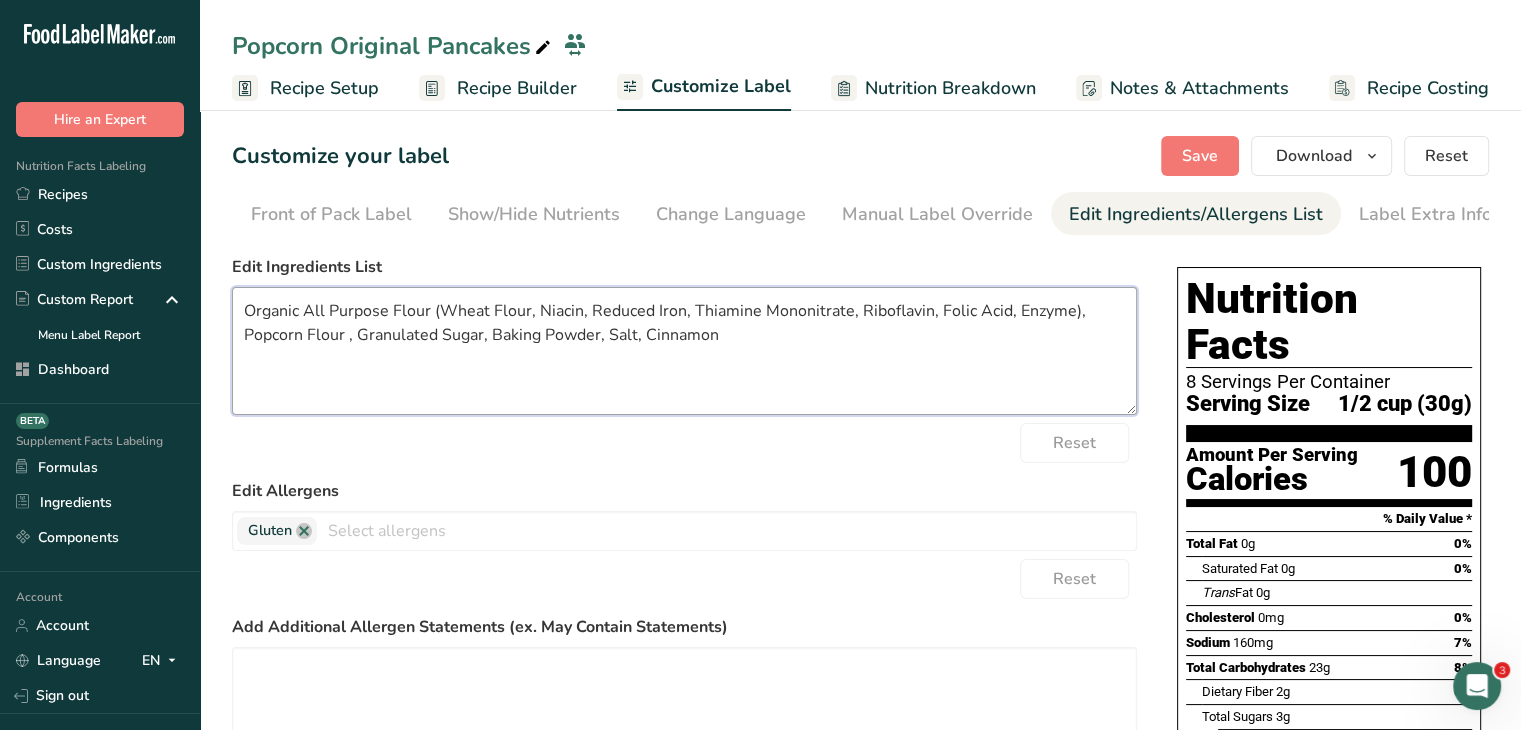 drag, startPoint x: 440, startPoint y: 341, endPoint x: 355, endPoint y: 341, distance: 85 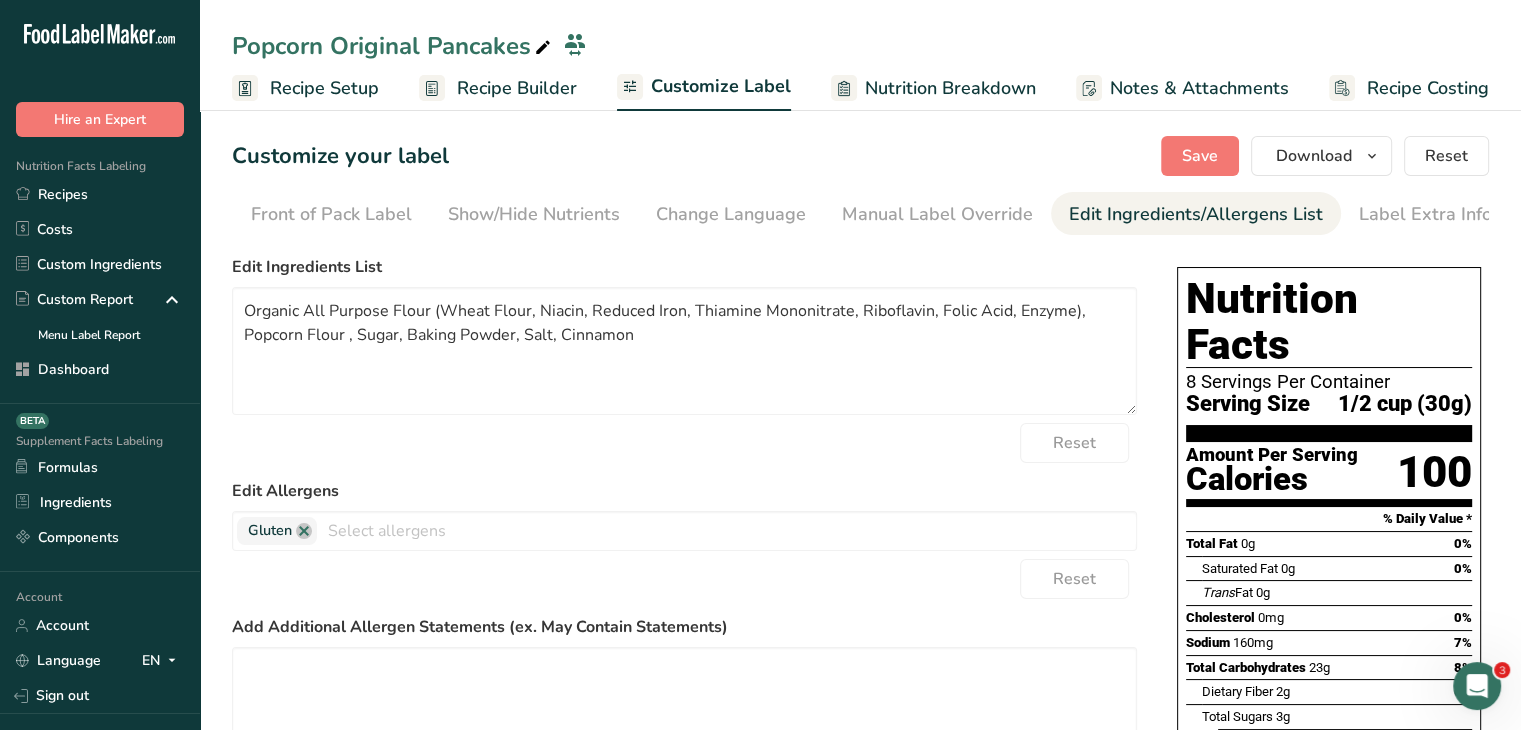 click on "Choose your label style
Standard FDA label
USA (FDA)
Standard FDA label
Tabular FDA label
Linear FDA label
Simplified FDA label
Dual Column FDA label (Per Serving/Per Container)
Dual Column FDA label (As Sold/As Prepared)
Aggregate Standard FDA label
Standard FDA label with Micronutrients listed side-by-side
UK (FSA)
UK Mandatory Label "Back of Pack"
UK Traffic Light Label  "Front of Pack"
Canadian (CFIA)
Canadian Standard label
Canadian Dual Column label" at bounding box center [860, 658] 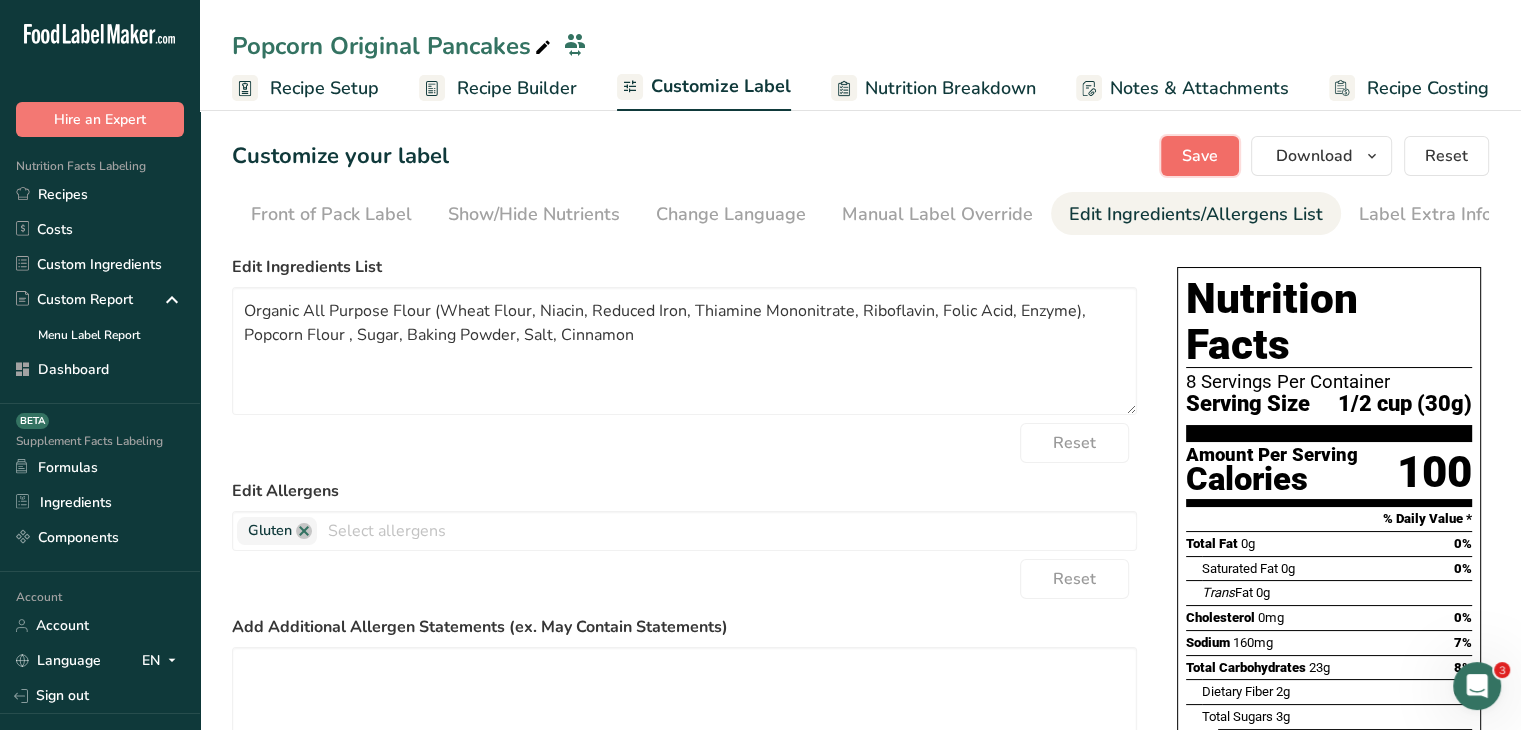 click on "Save" at bounding box center (1200, 156) 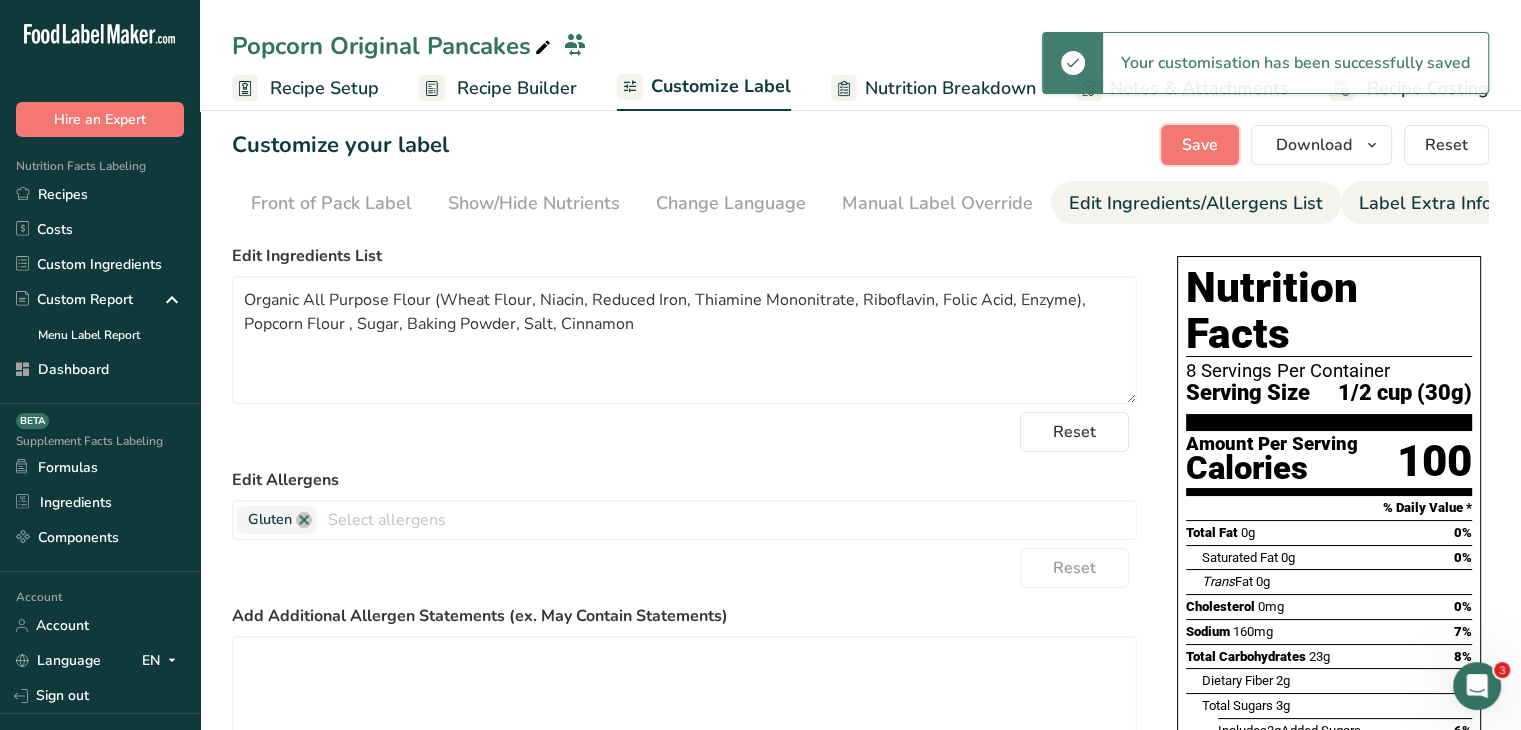scroll, scrollTop: 0, scrollLeft: 0, axis: both 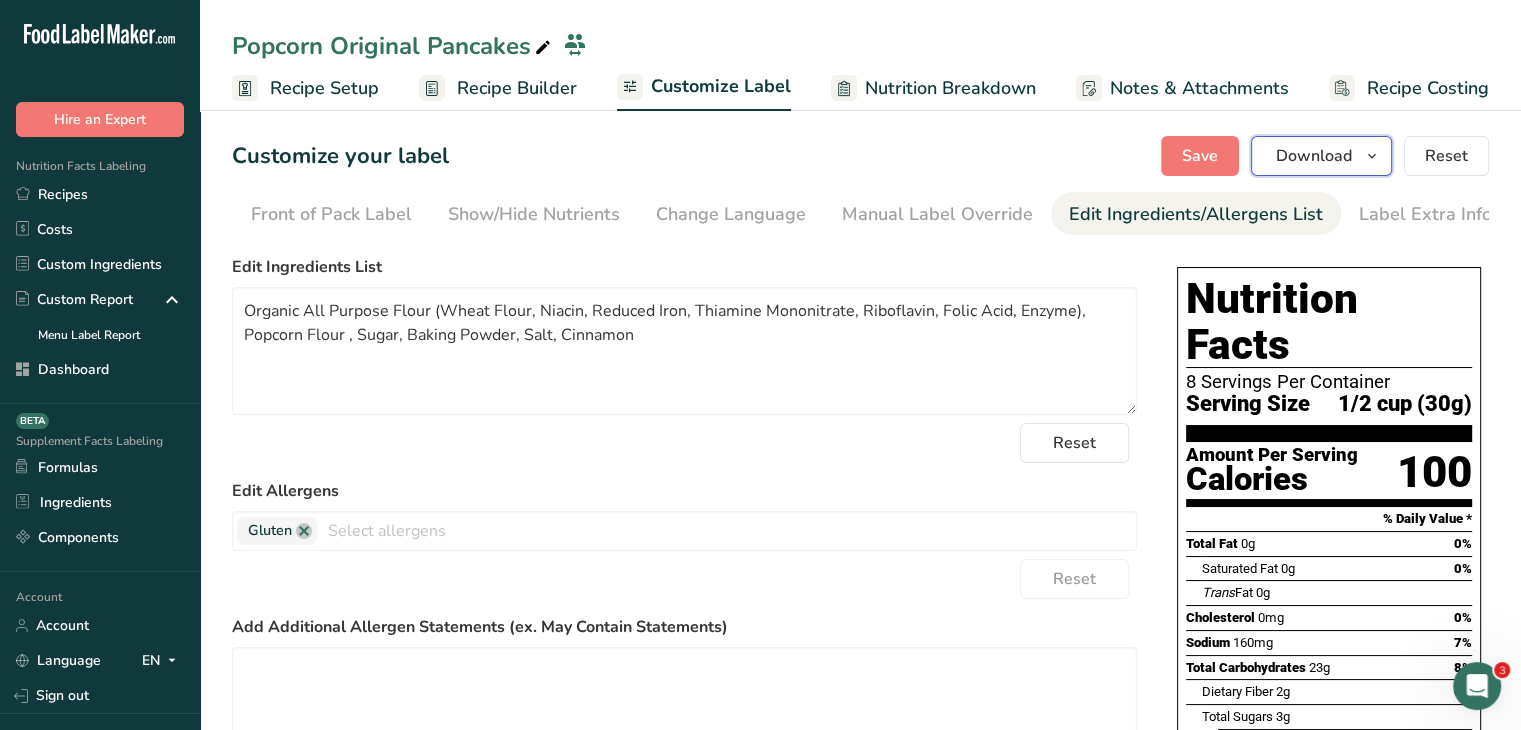 click on "Download" at bounding box center [1314, 156] 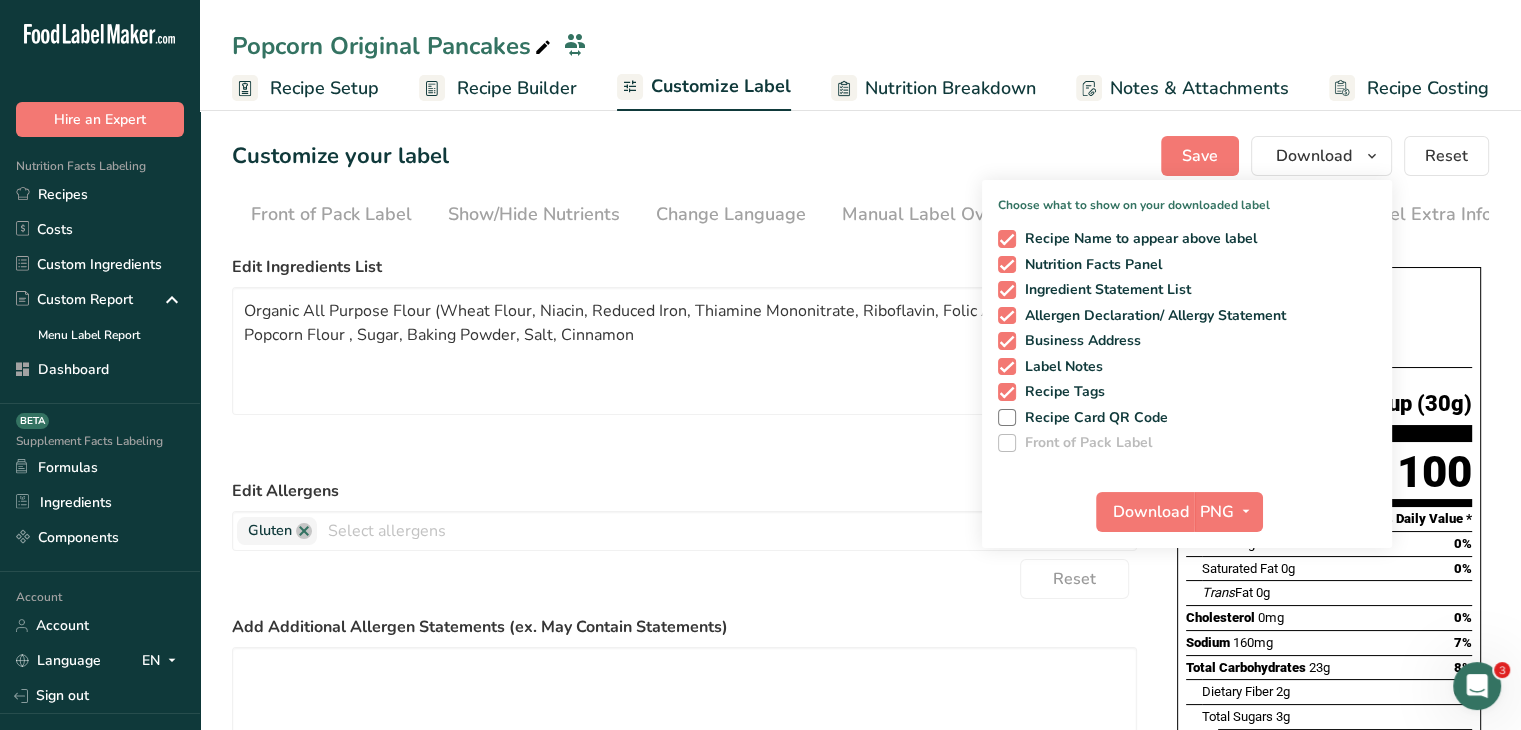 click on "Customize your label
Save
Download
Choose what to show on your downloaded label
Recipe Name to appear above label
Nutrition Facts Panel
Ingredient Statement List
Allergen Declaration/ Allergy Statement
Business Address
Label Notes
Recipe Tags
Recipe Card QR Code
Front of Pack Label
Download
PNG
PNG
BMP
SVG
PDF
TXT
Reset
Choose Label Style
Front of Pack Label
Show/Hide Nutrients
Change Language
Manual Label Override
Edit Ingredients/Allergens List
Label Extra Info" at bounding box center [860, 603] 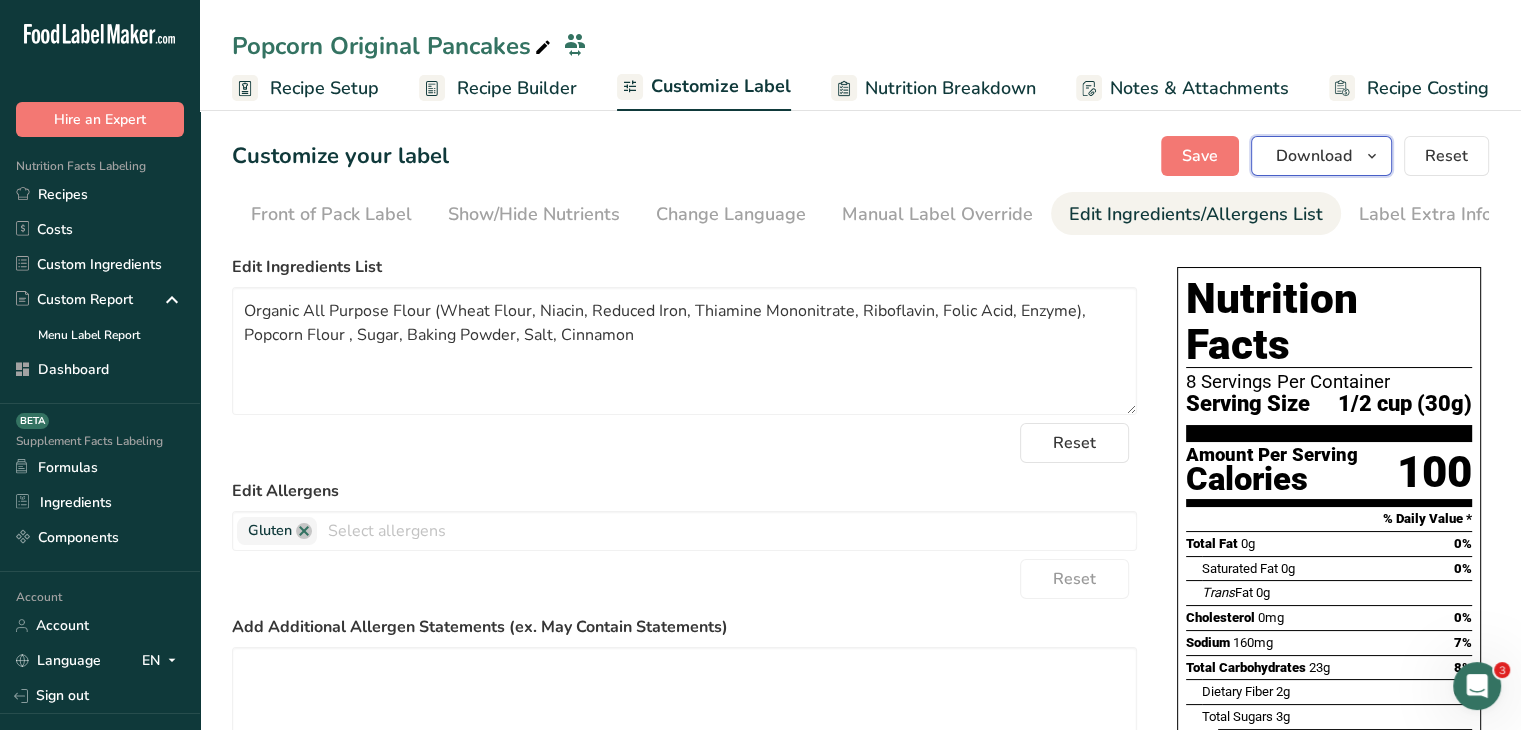 click on "Download" at bounding box center [1321, 156] 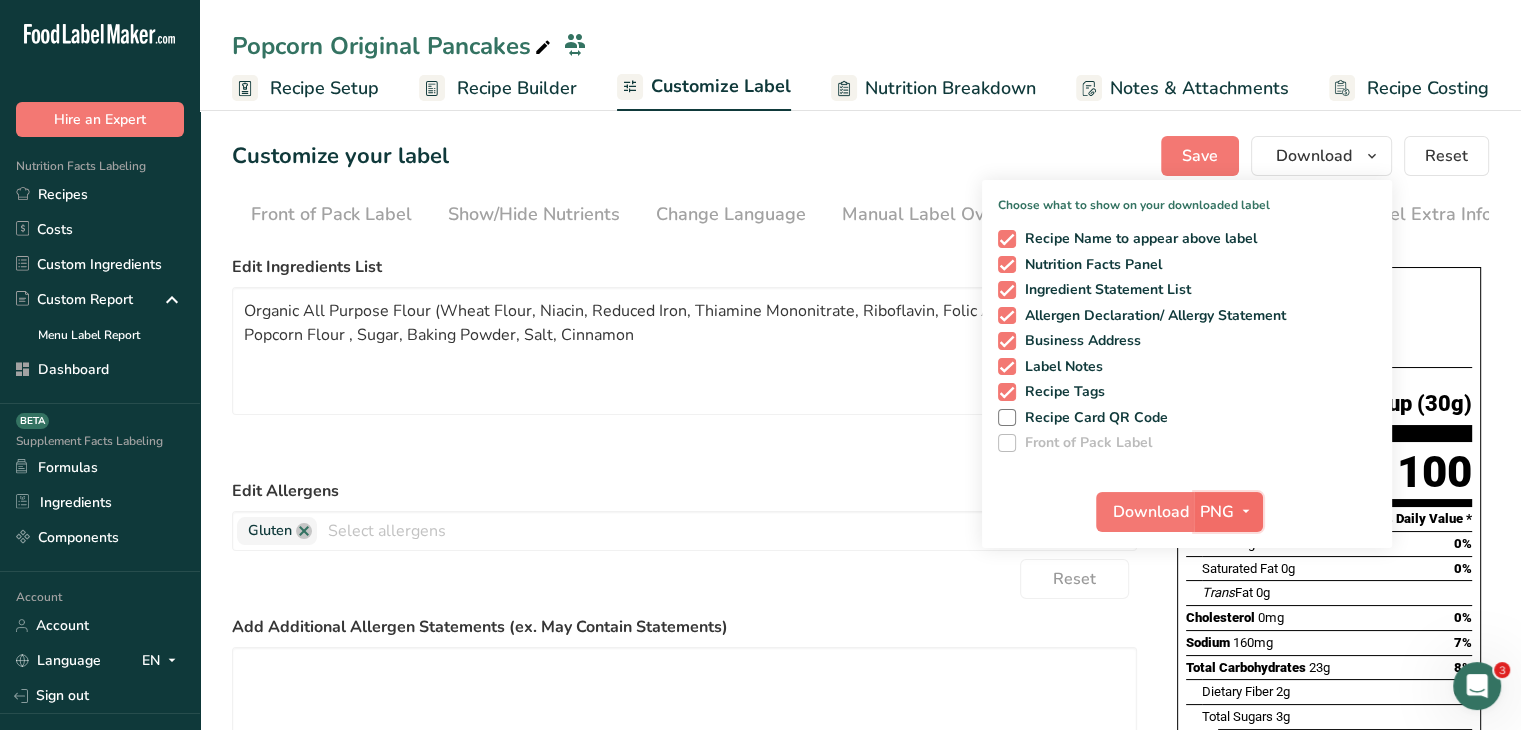 click at bounding box center [1246, 511] 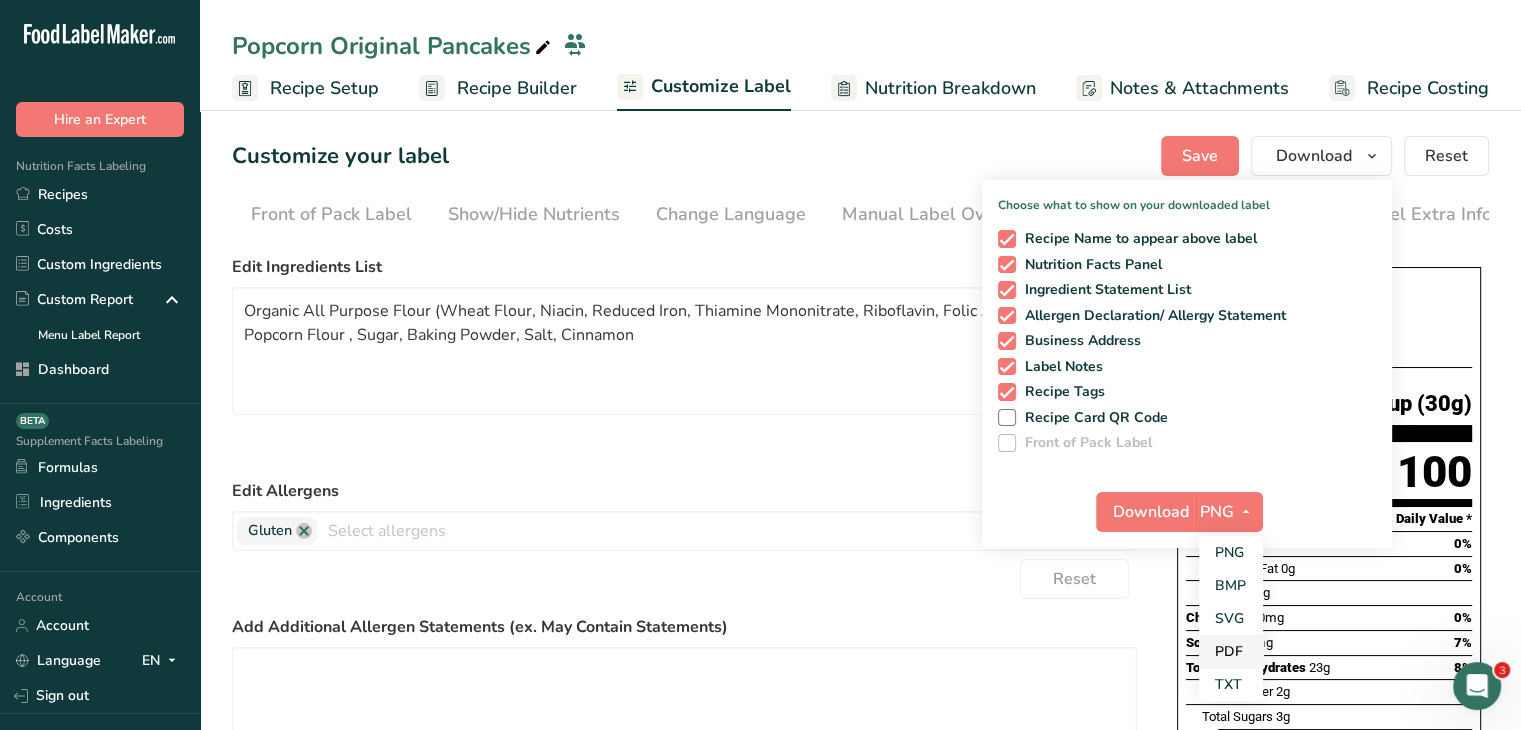 click on "PDF" at bounding box center (1231, 651) 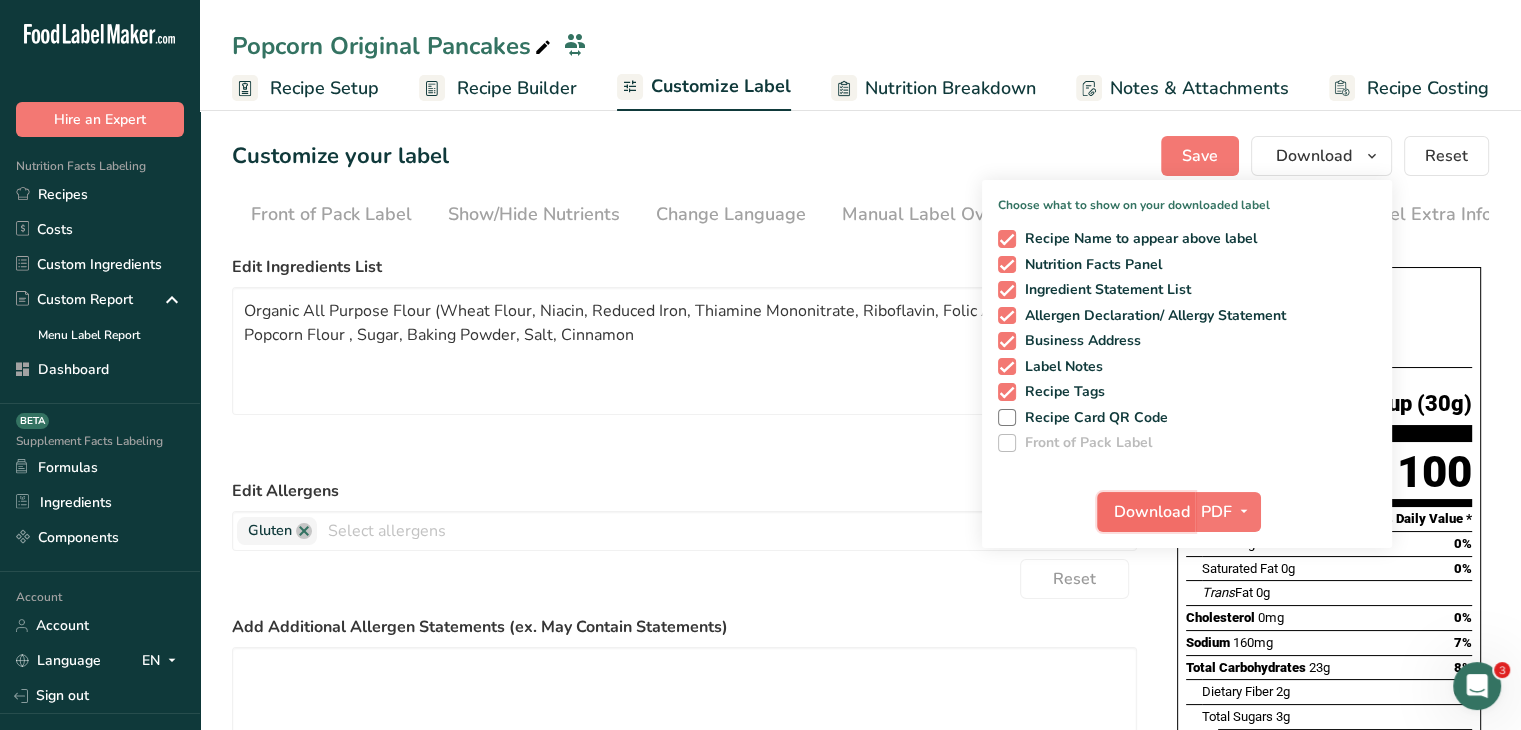 click on "Download" at bounding box center [1152, 512] 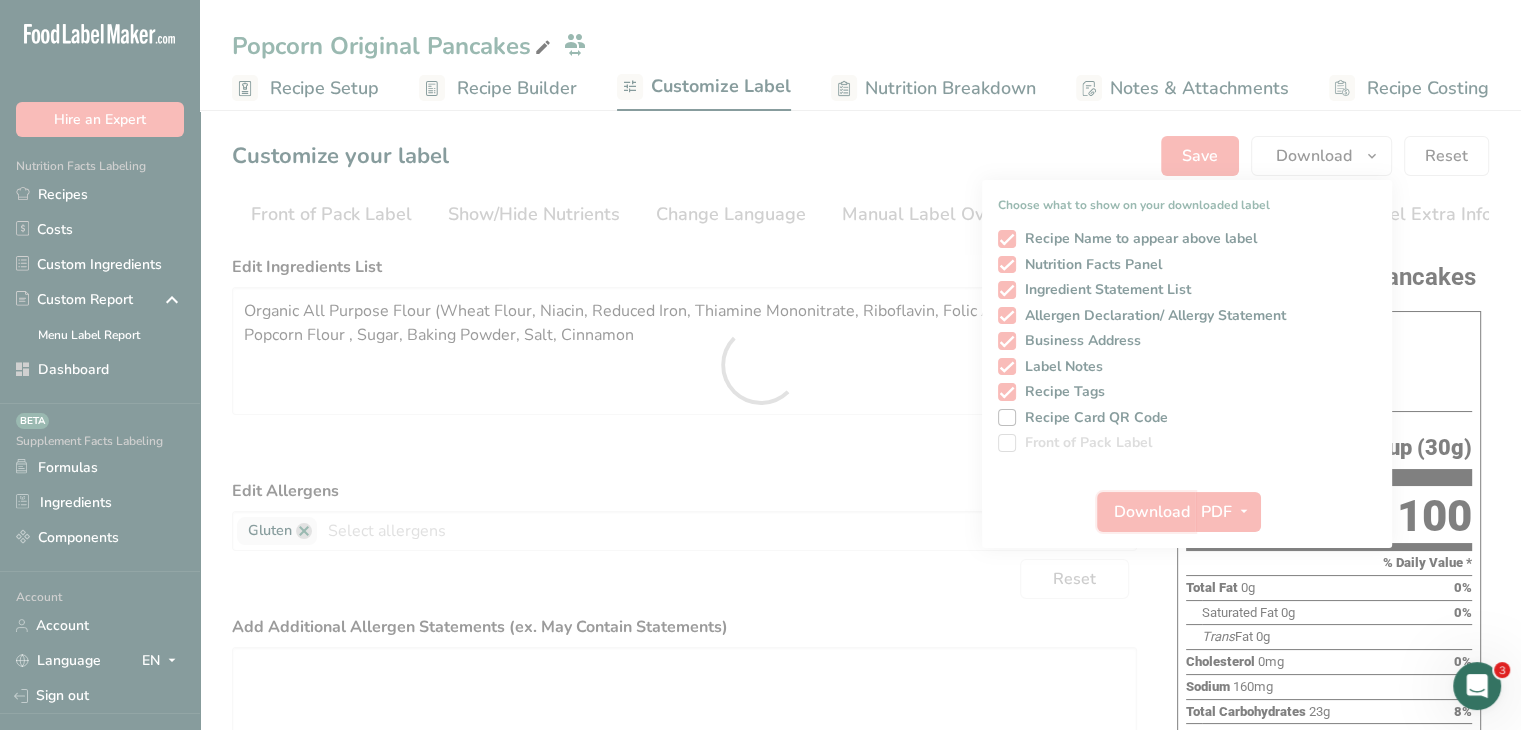 scroll, scrollTop: 0, scrollLeft: 0, axis: both 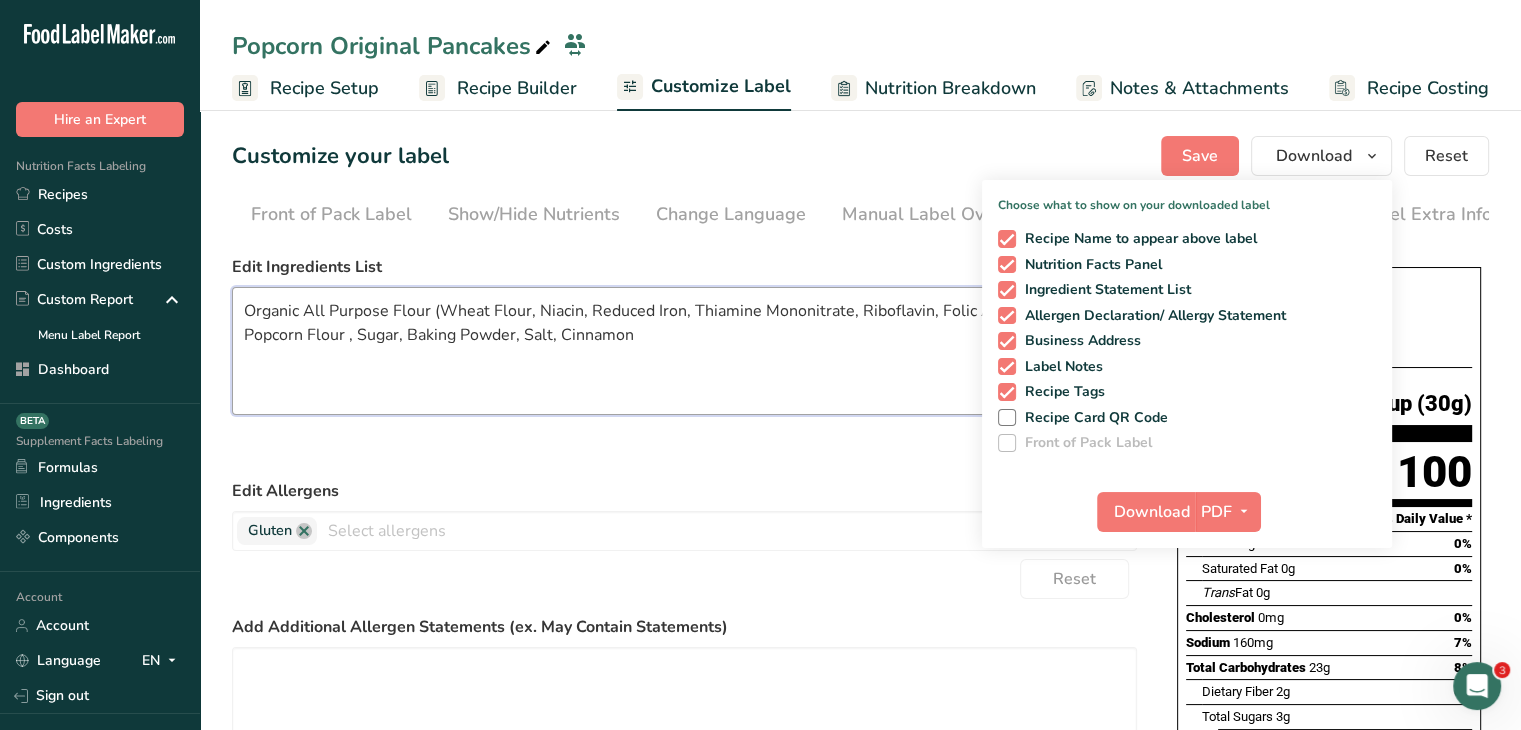 click on "Organic All Purpose Flour (Wheat Flour, Niacin, Reduced Iron, Thiamine Mononitrate, Riboflavin, Folic Acid, Enzyme), Popcorn Flour , Sugar, Baking Powder, Salt, Cinnamon" at bounding box center [684, 351] 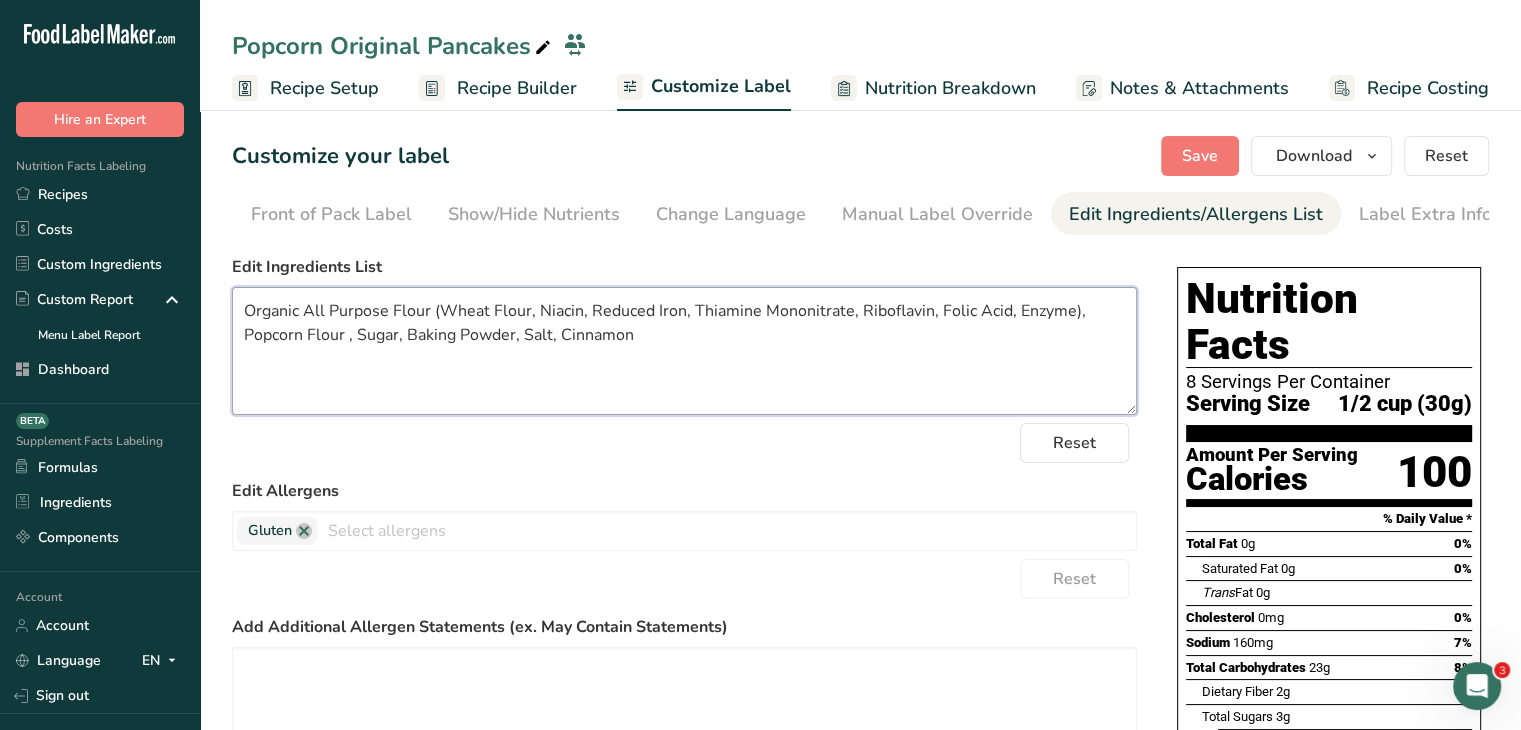 click on "Organic All Purpose Flour (Wheat Flour, Niacin, Reduced Iron, Thiamine Mononitrate, Riboflavin, Folic Acid, Enzyme), Popcorn Flour , Sugar, Baking Powder, Salt, Cinnamon" at bounding box center [684, 351] 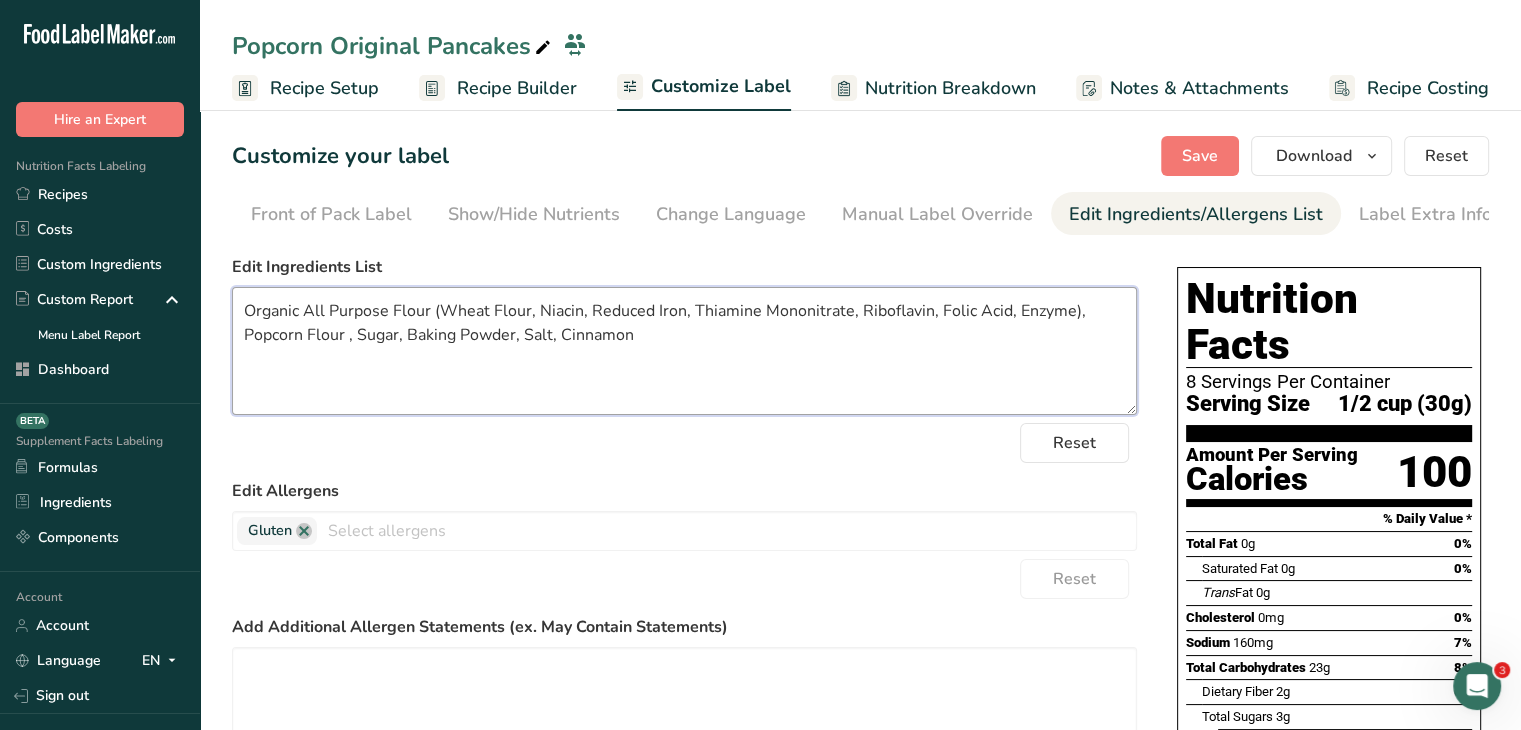 click on "Organic All Purpose Flour (Wheat Flour, Niacin, Reduced Iron, Thiamine Mononitrate, Riboflavin, Folic Acid, Enzyme), Popcorn Flour , Sugar, Baking Powder, Salt, Cinnamon" at bounding box center (684, 351) 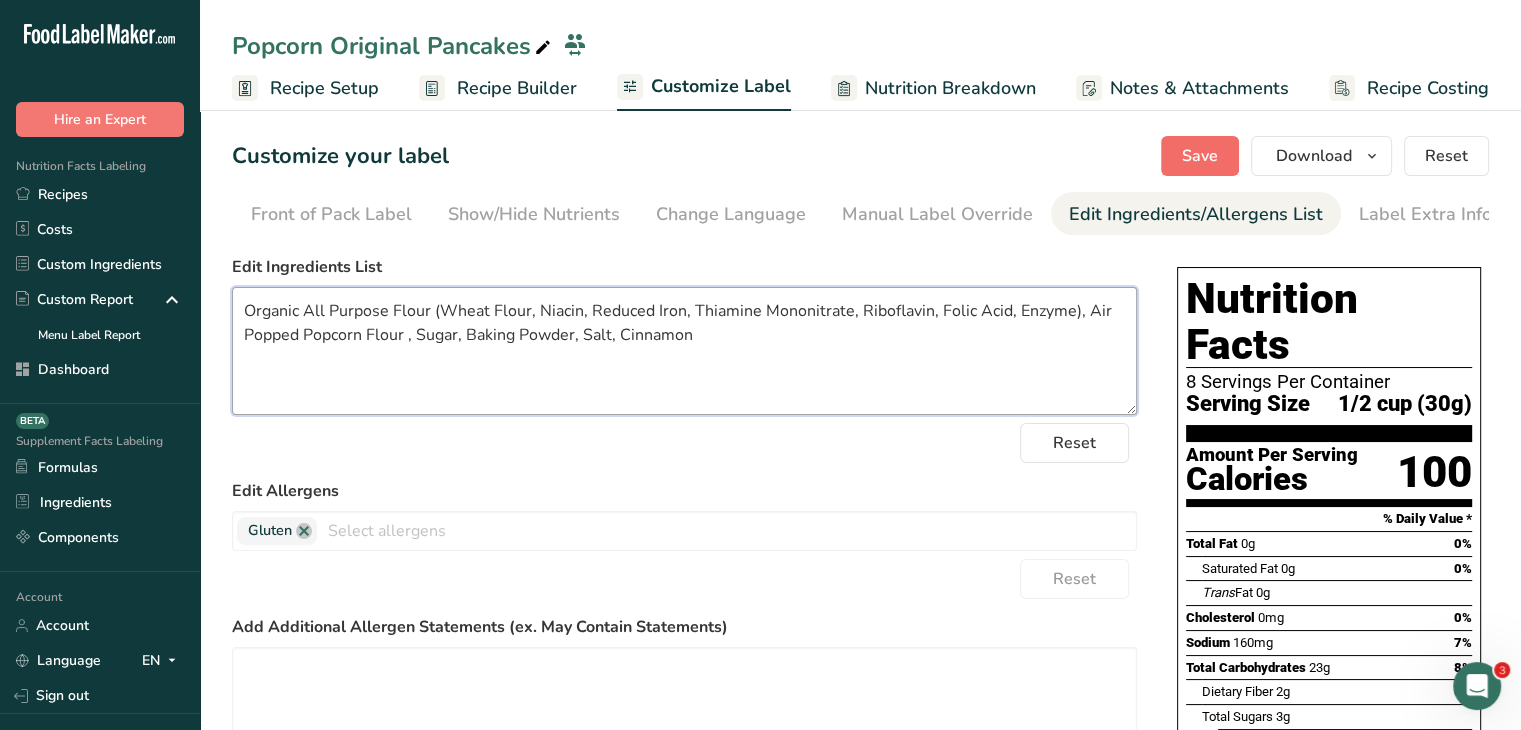 type on "Organic All Purpose Flour (Wheat Flour, Niacin, Reduced Iron, Thiamine Mononitrate, Riboflavin, Folic Acid, Enzyme), Air Popped Popcorn Flour , Sugar, Baking Powder, Salt, Cinnamon" 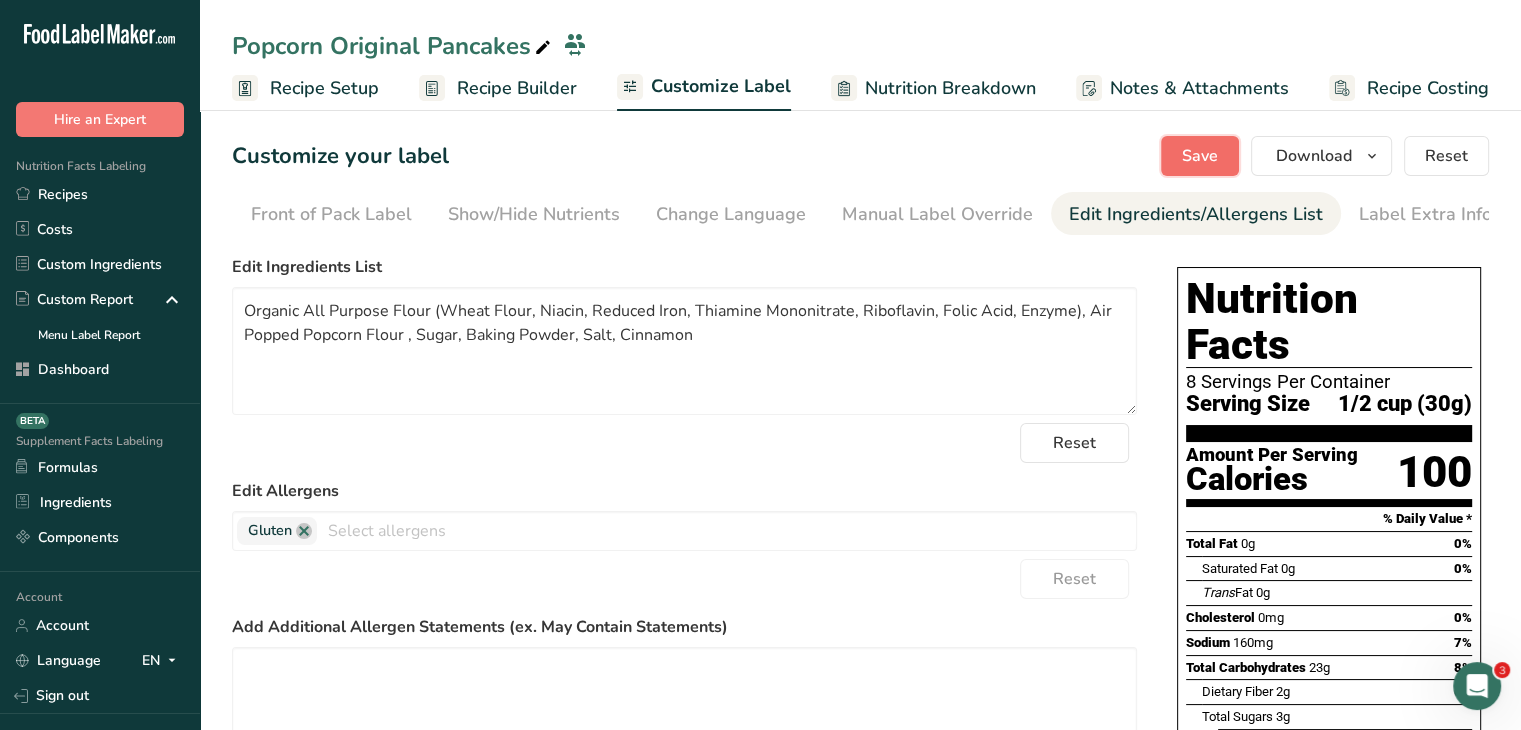 click on "Save" at bounding box center [1200, 156] 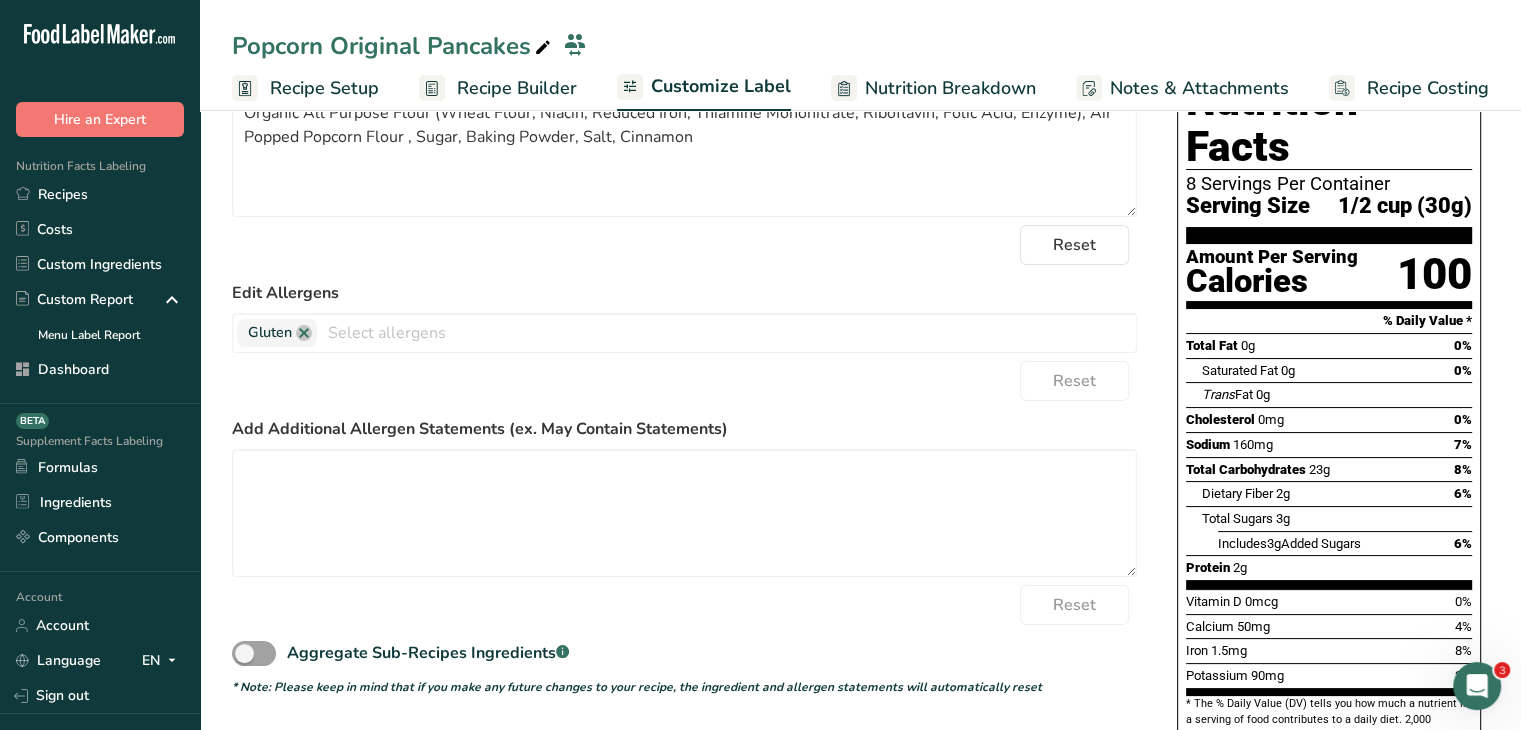 scroll, scrollTop: 328, scrollLeft: 0, axis: vertical 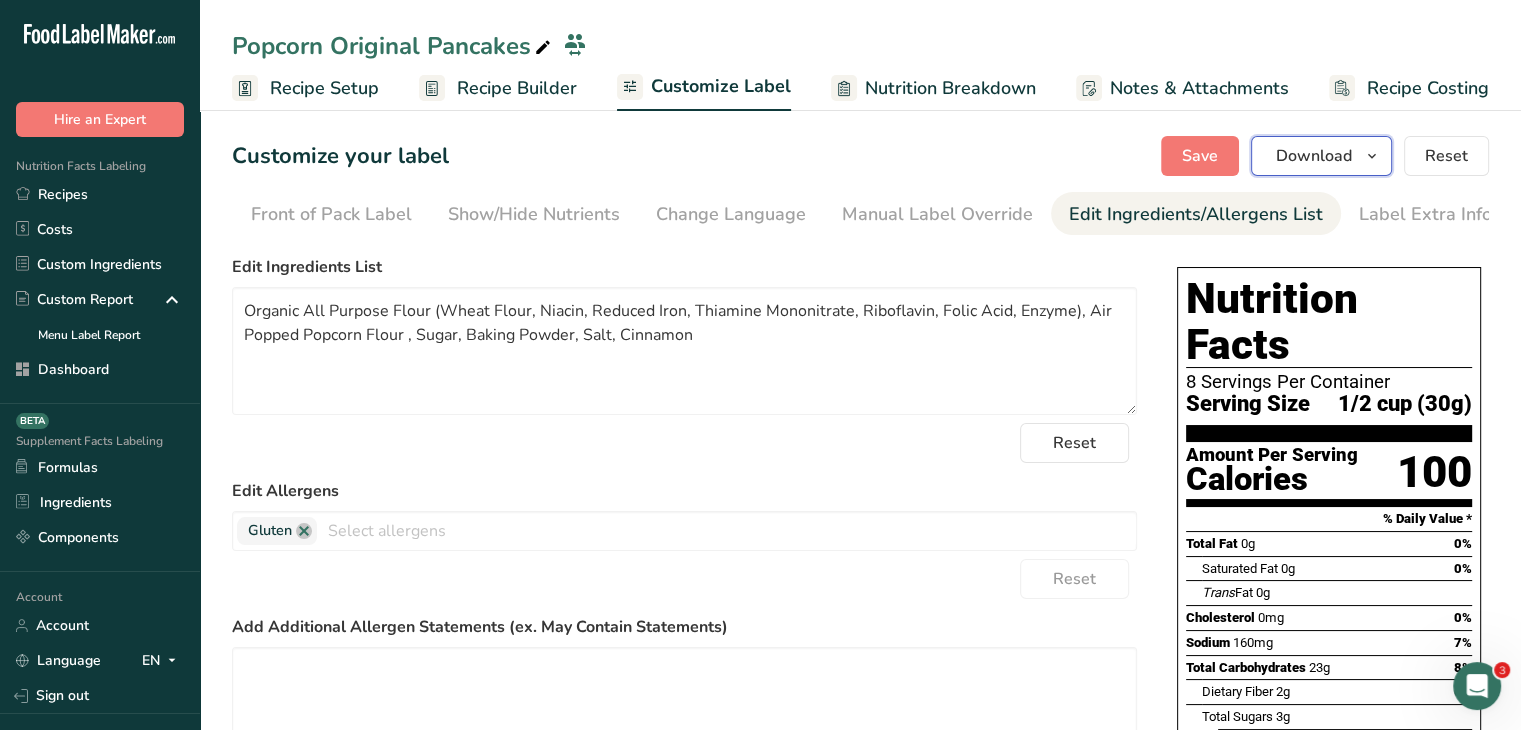 click on "Download" at bounding box center [1314, 156] 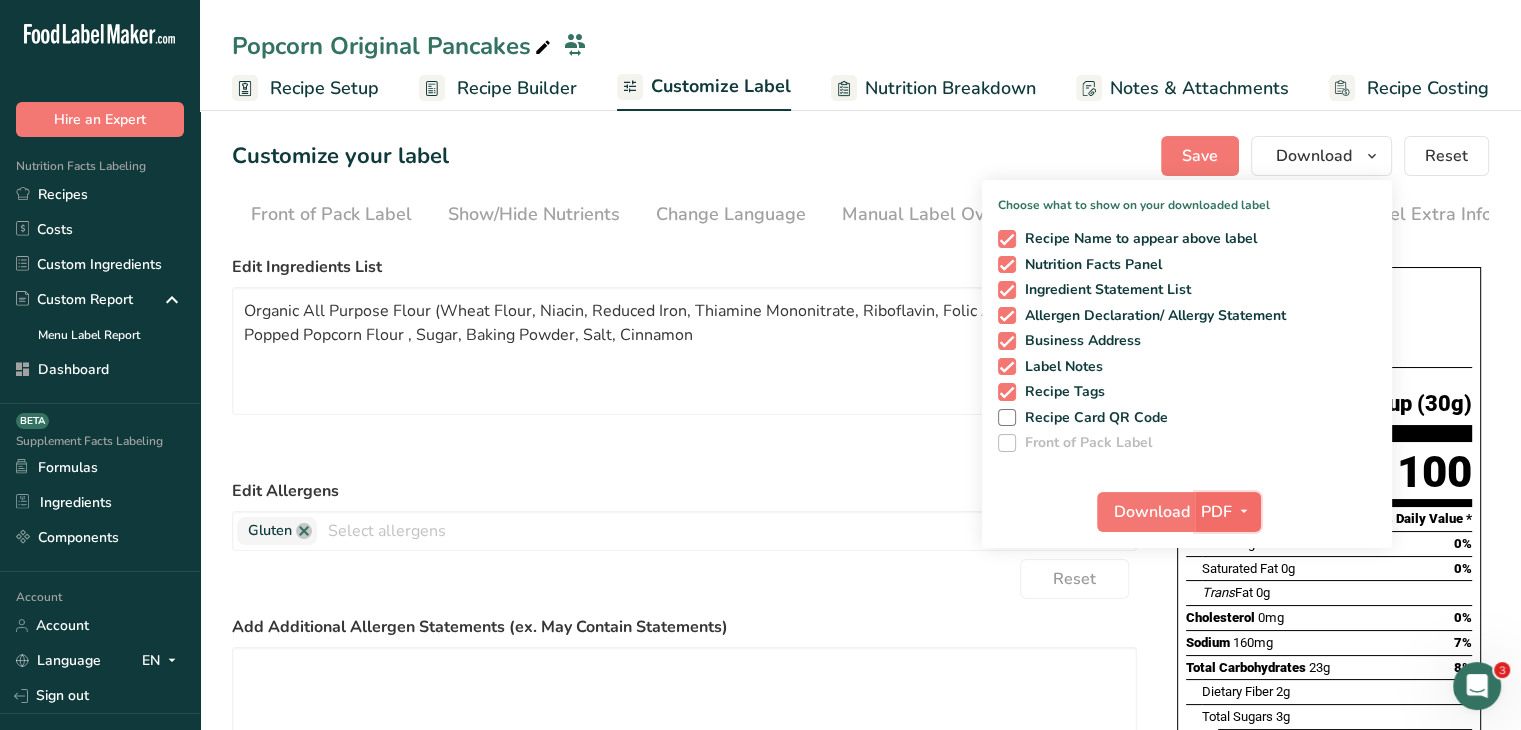 click at bounding box center (1244, 511) 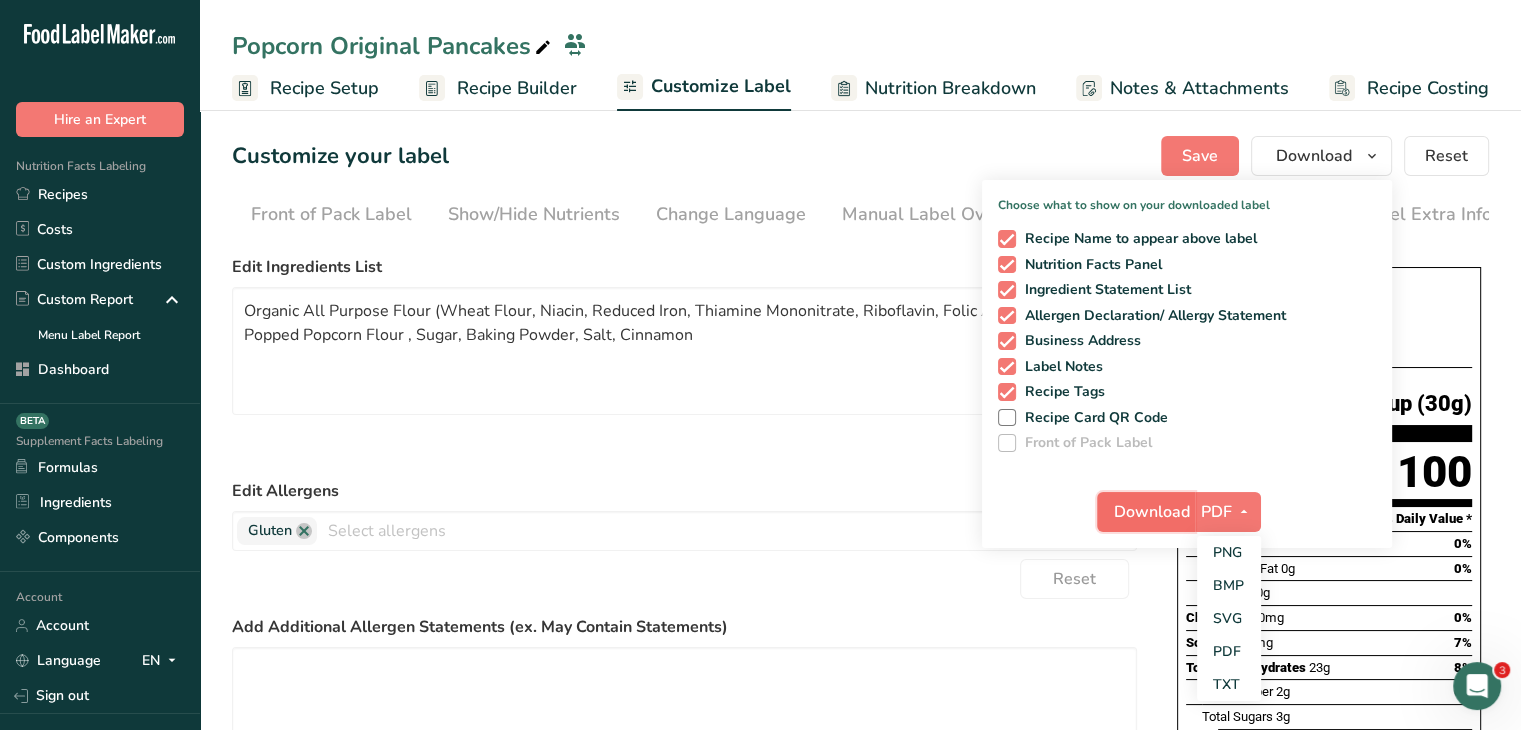 click on "Download" at bounding box center (1152, 512) 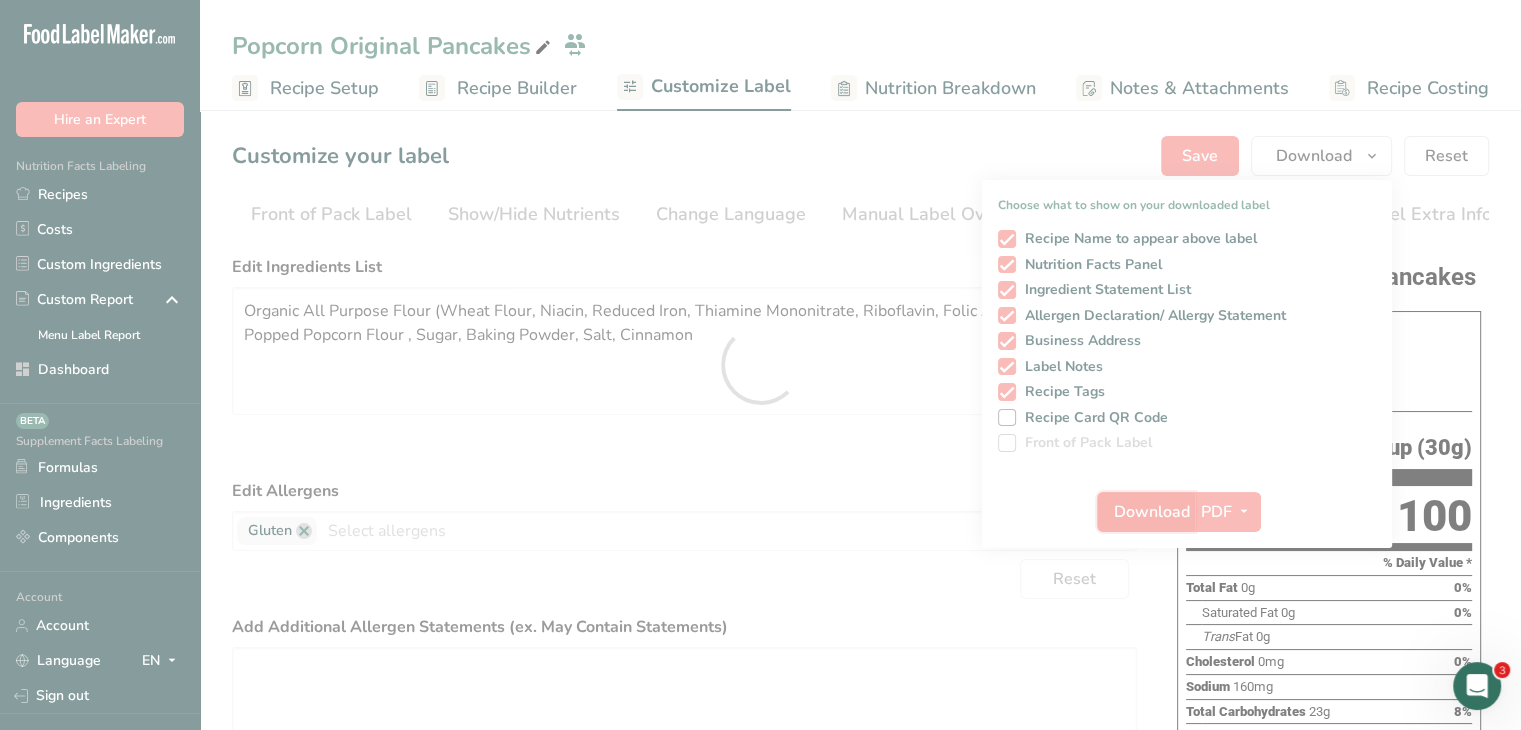 scroll, scrollTop: 0, scrollLeft: 0, axis: both 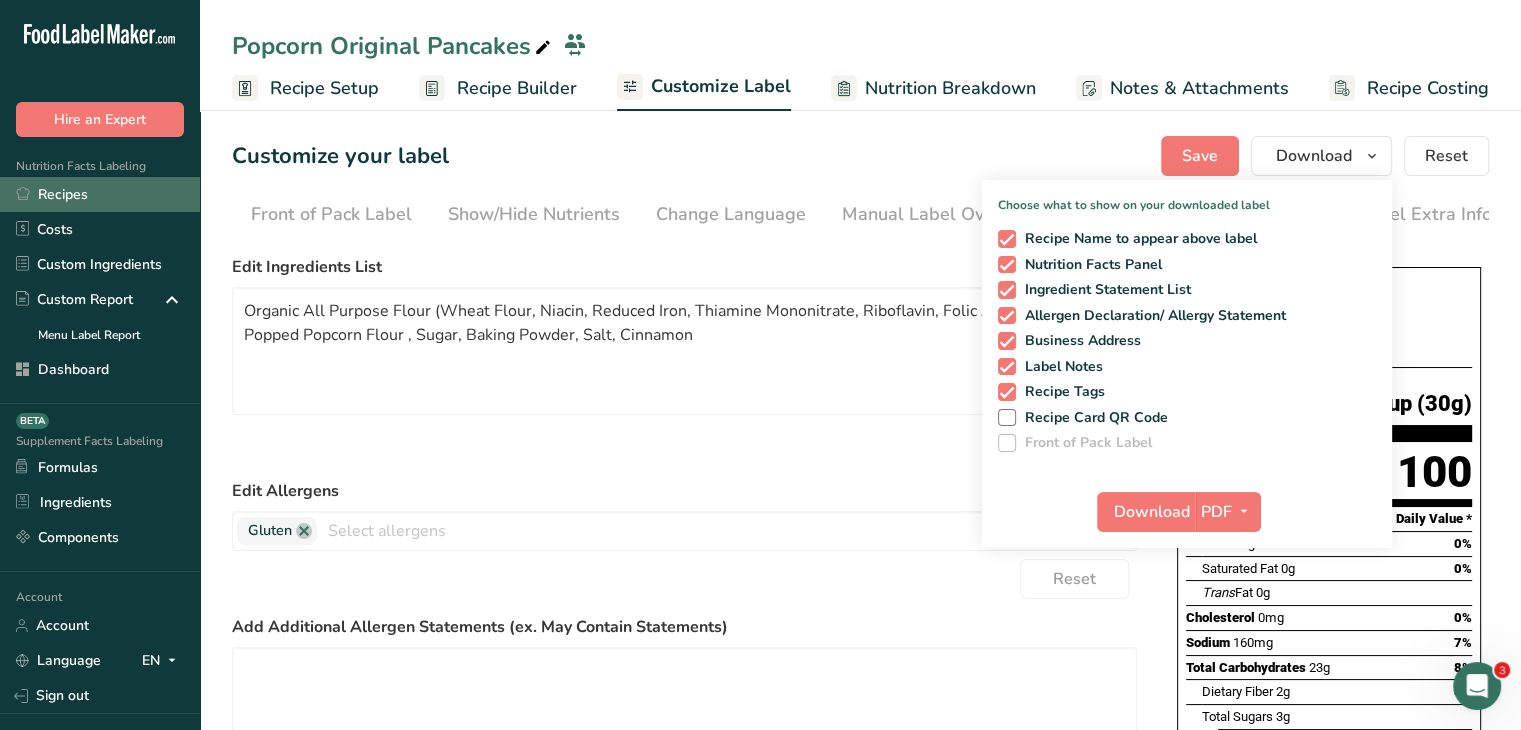 click on "Recipes" at bounding box center [100, 194] 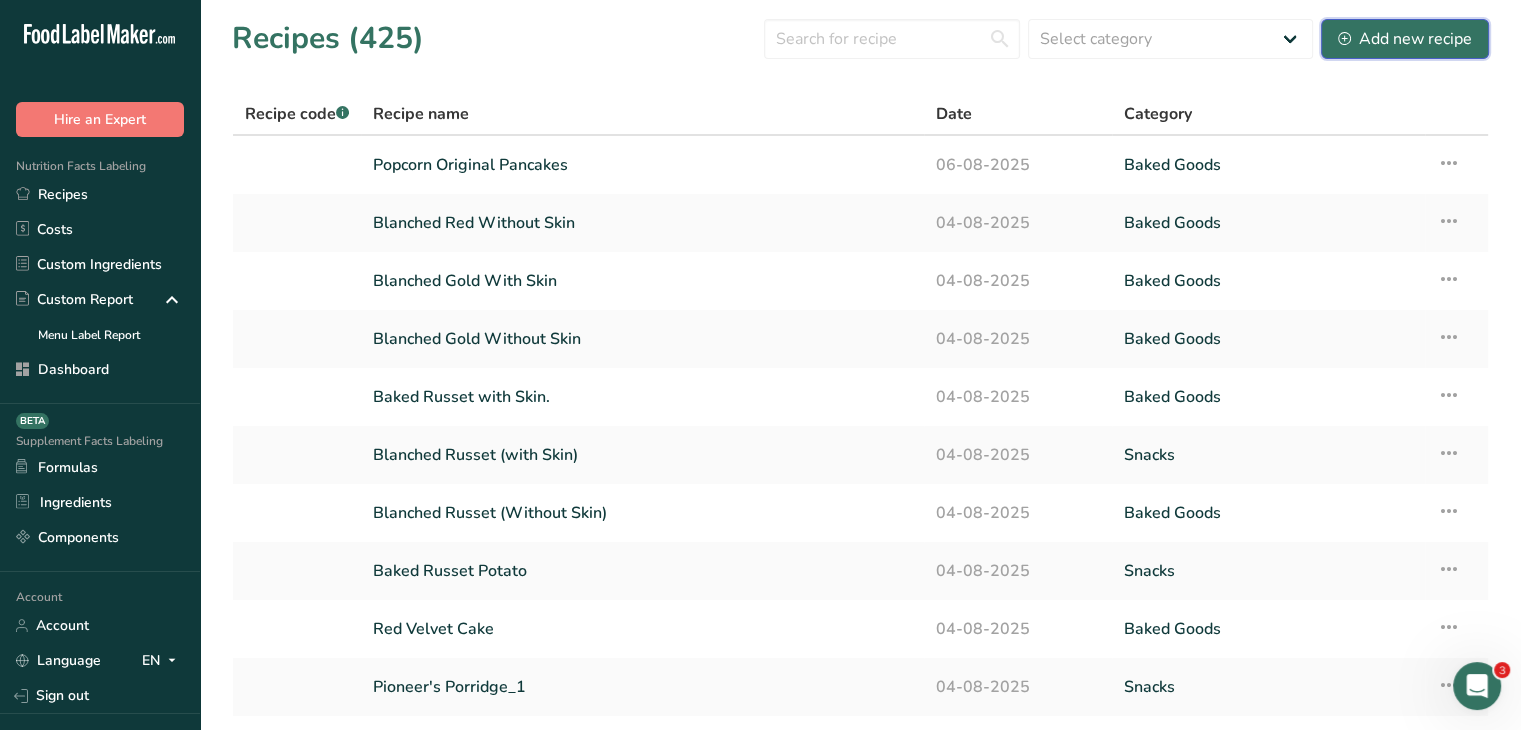 click on "Add new recipe" at bounding box center [1405, 39] 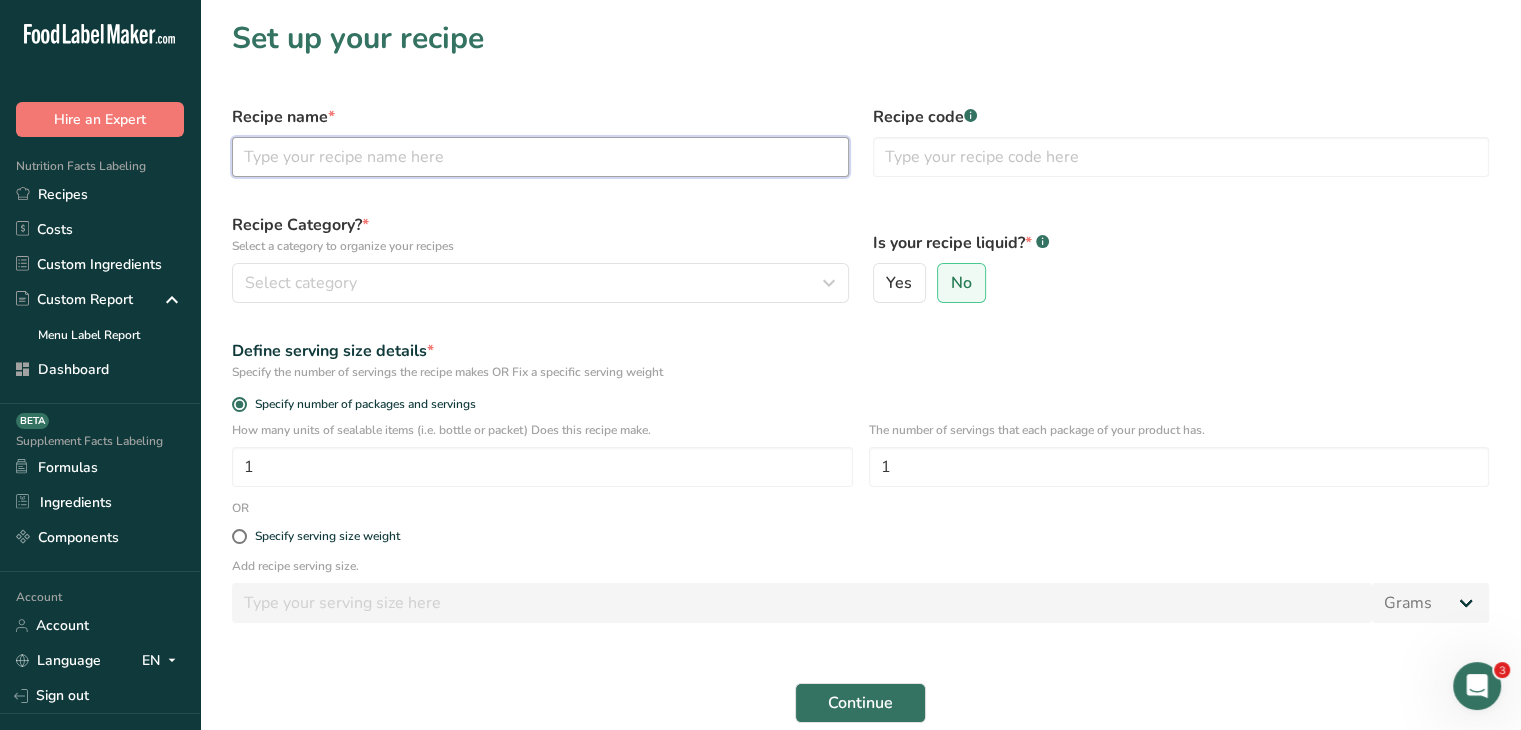 click at bounding box center (540, 157) 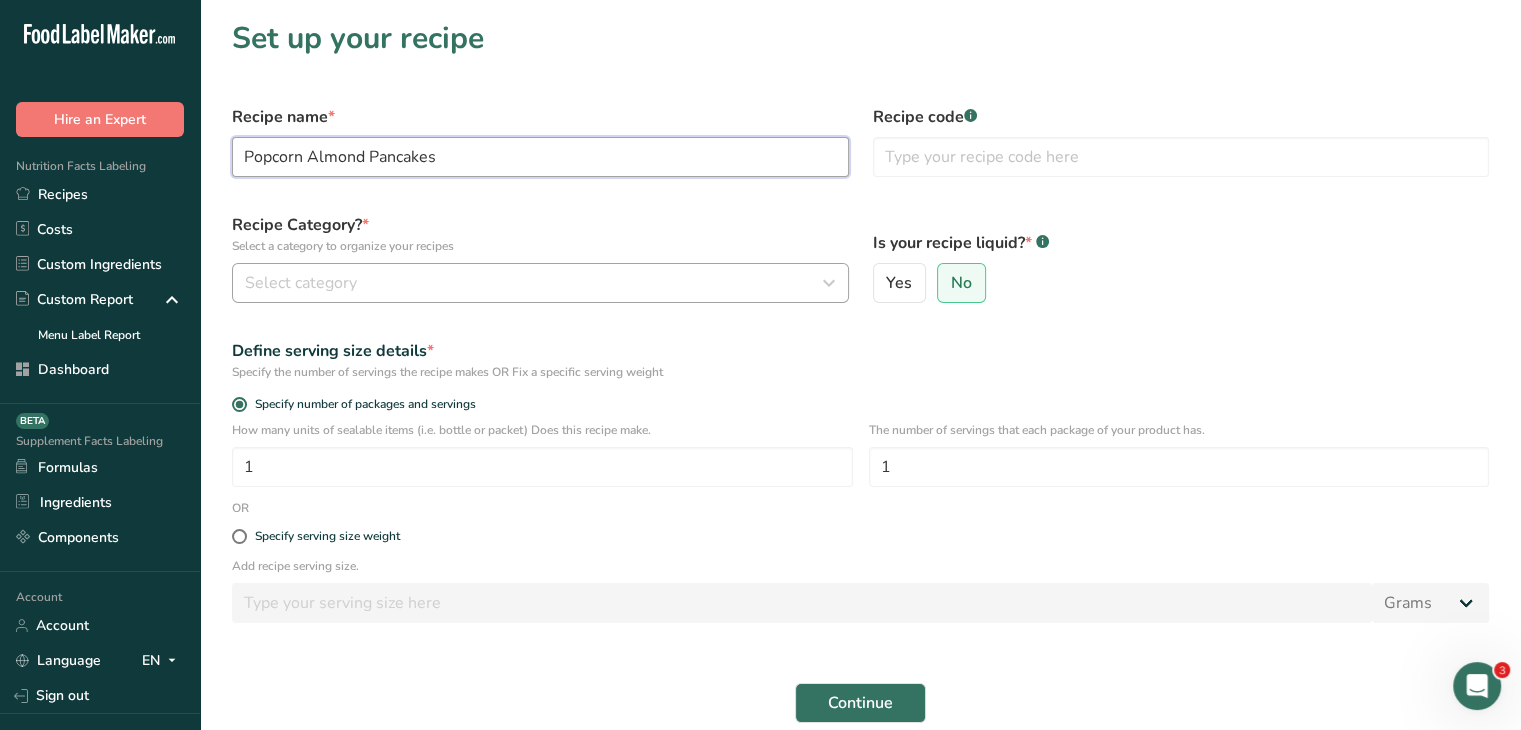 type on "Popcorn Almond Pancakes" 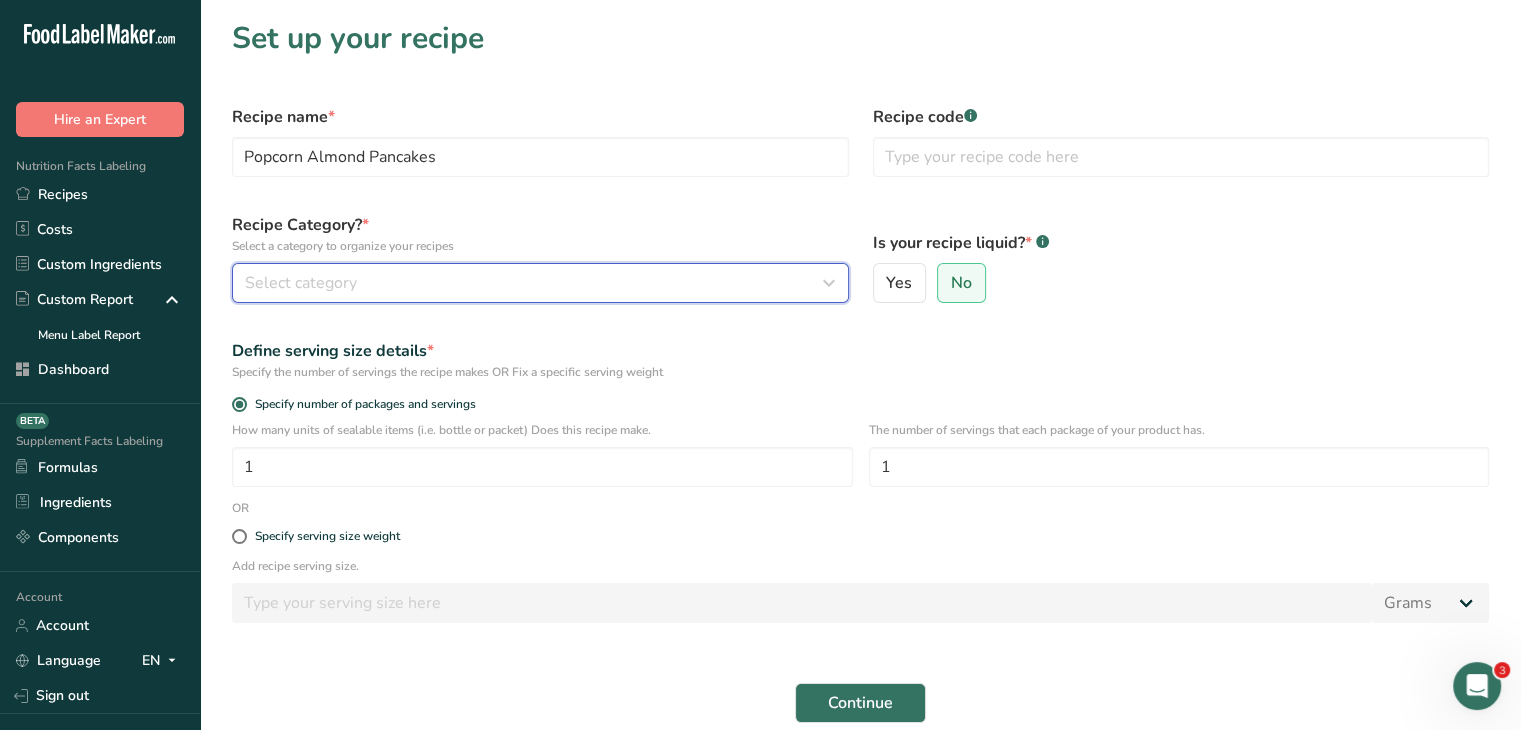 click on "Select category" at bounding box center (534, 283) 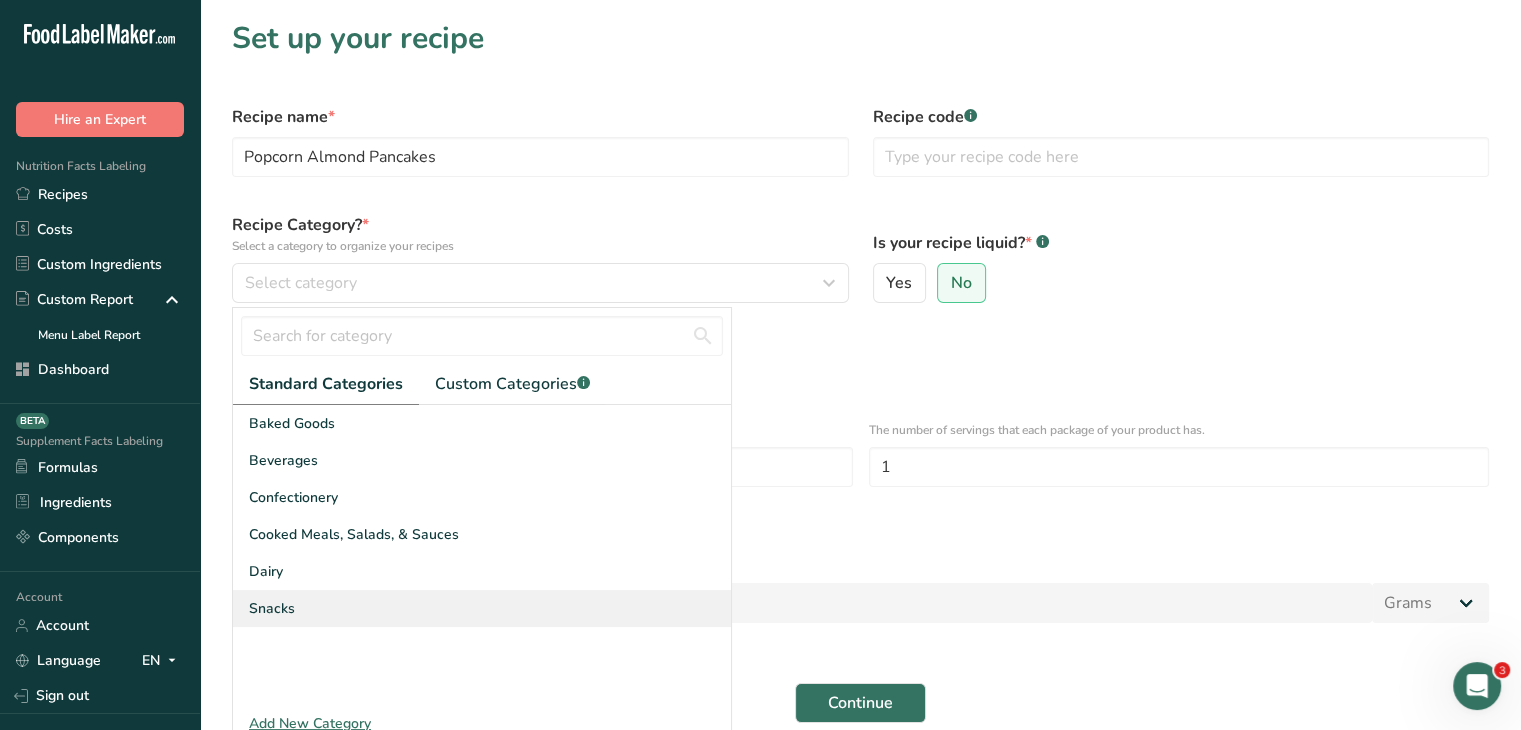 click on "Snacks" at bounding box center [482, 608] 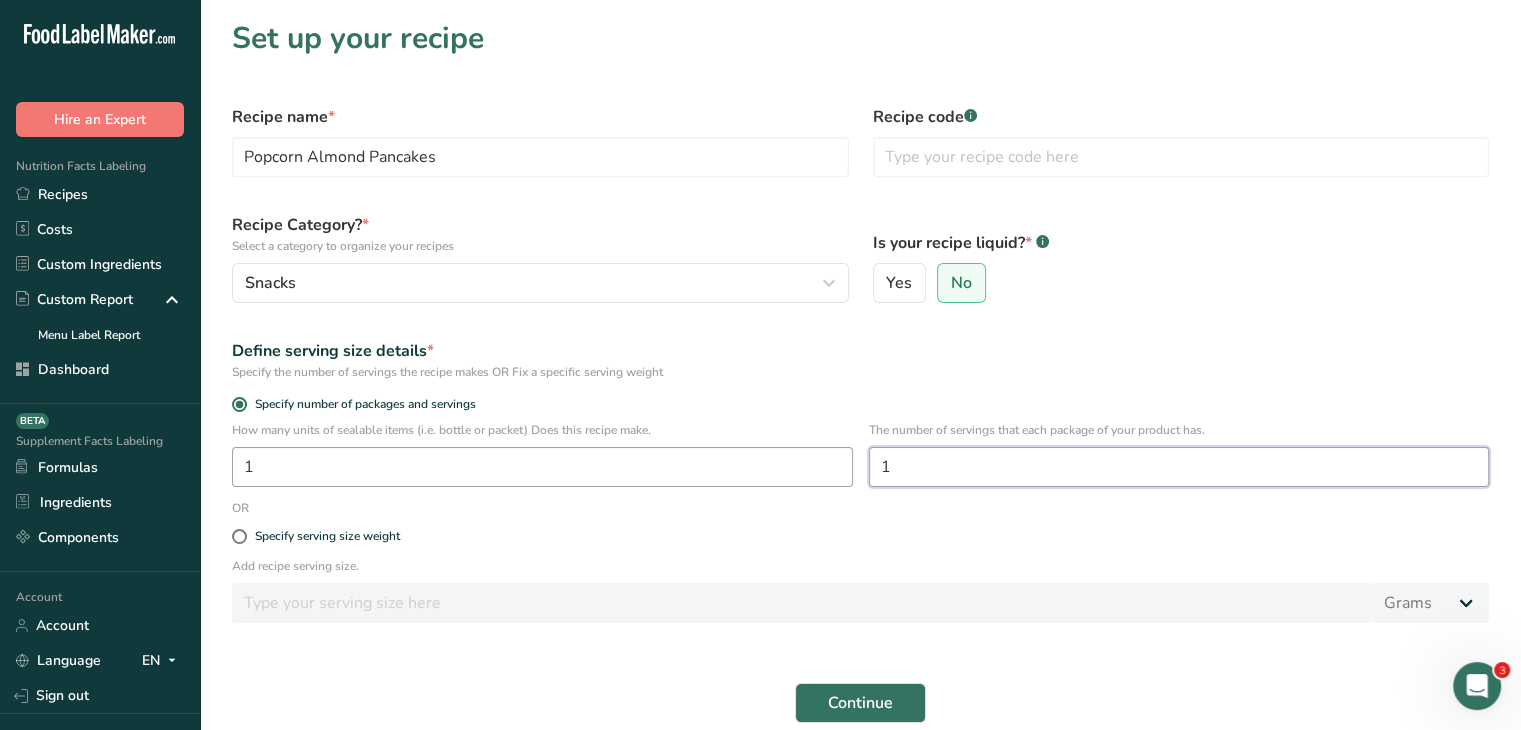 drag, startPoint x: 911, startPoint y: 457, endPoint x: 828, endPoint y: 454, distance: 83.0542 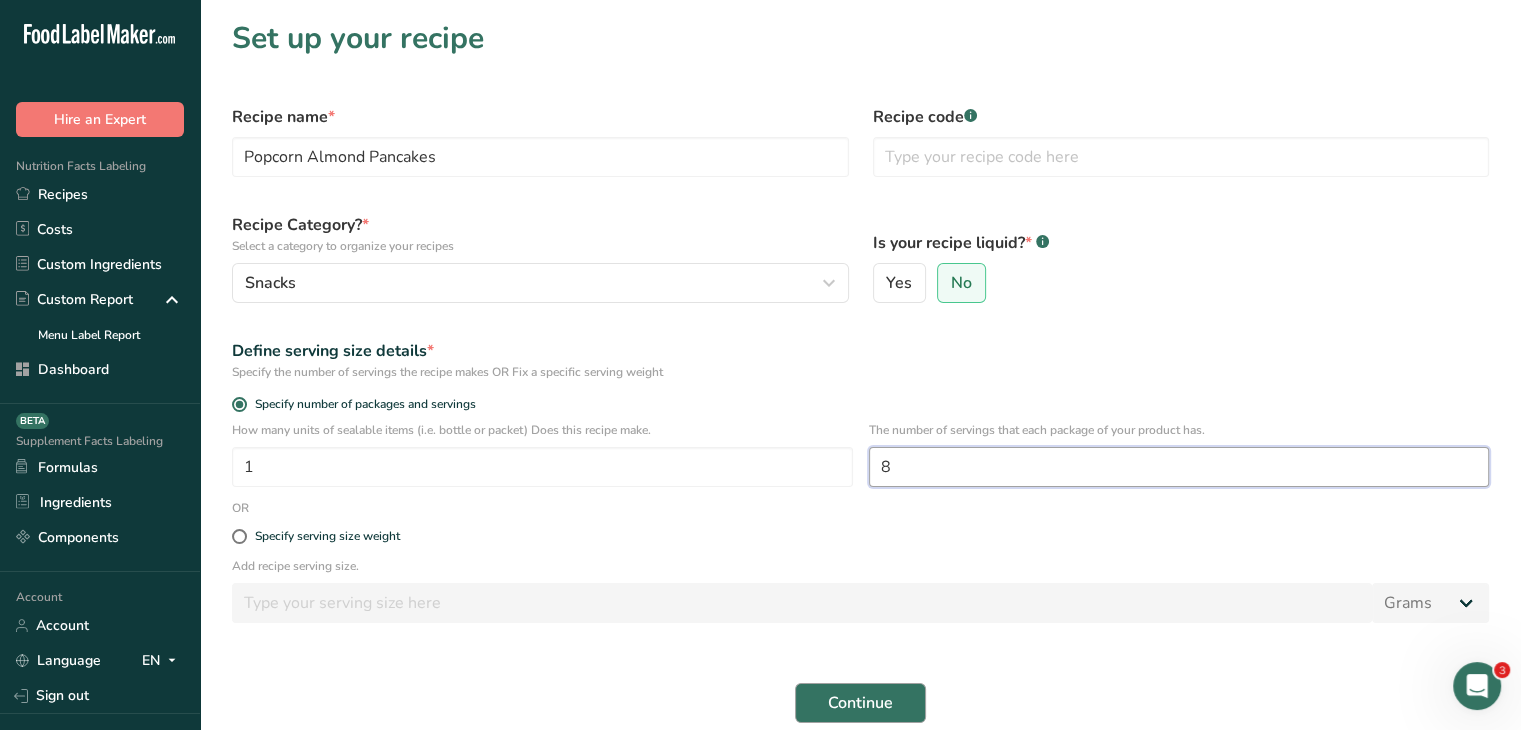 type on "8" 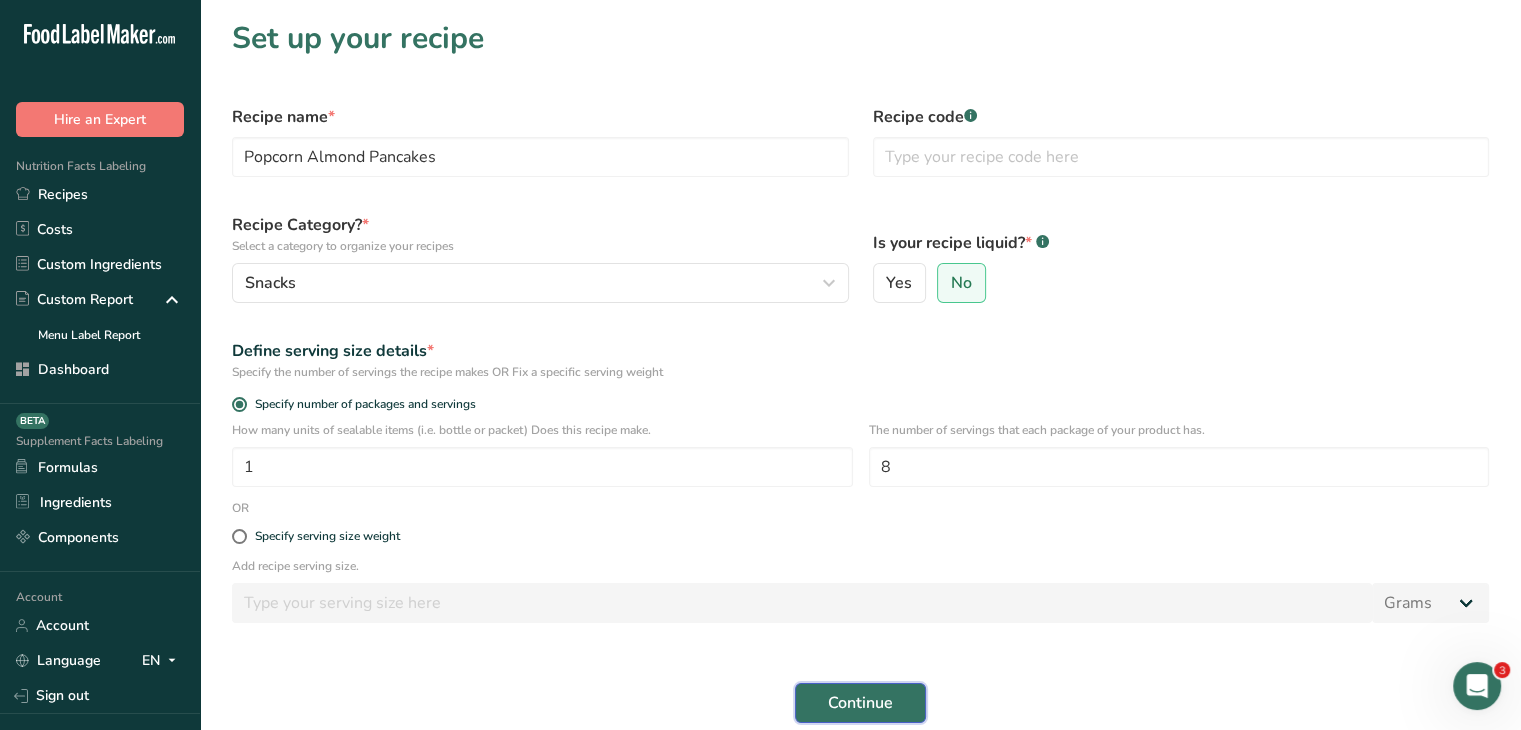 click on "Continue" at bounding box center (860, 703) 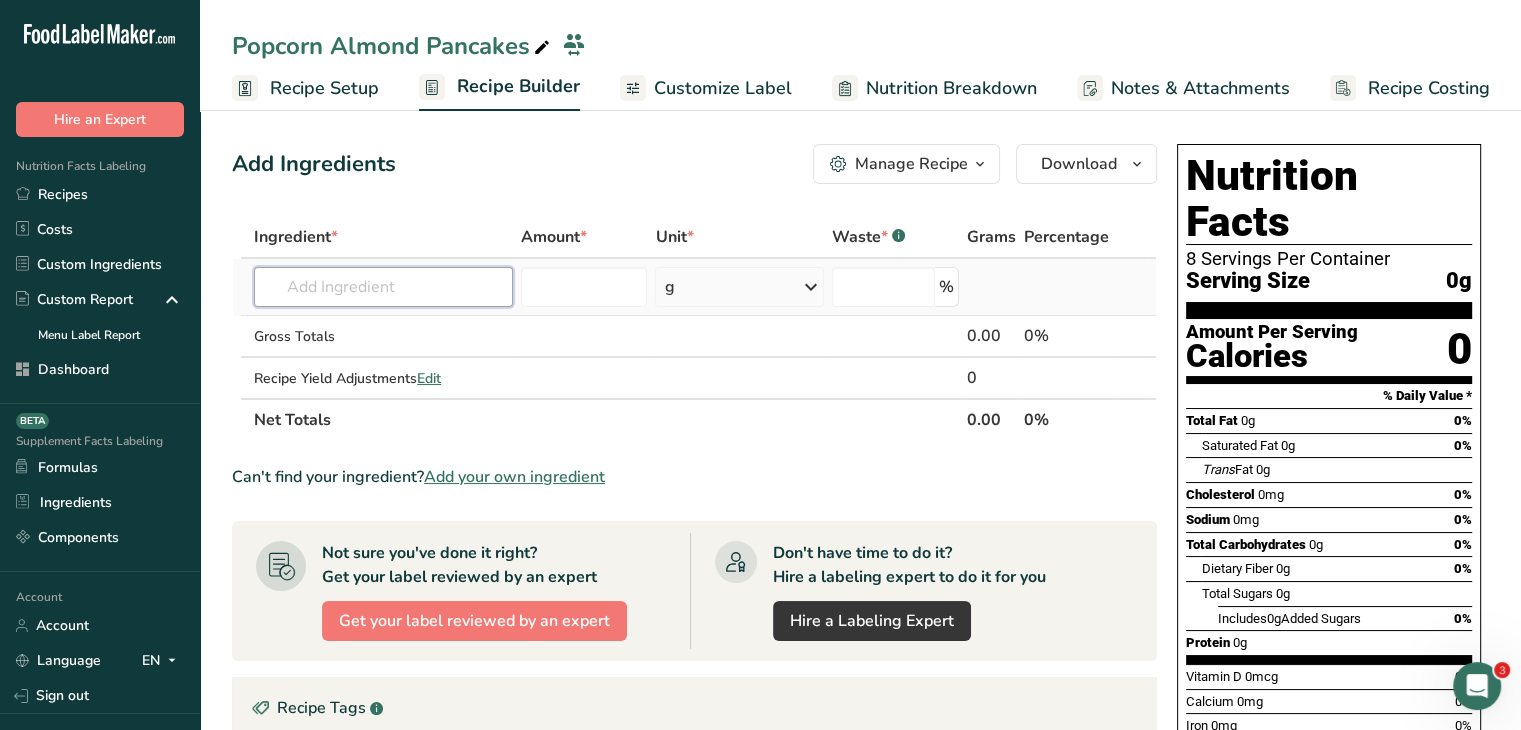 click at bounding box center [383, 287] 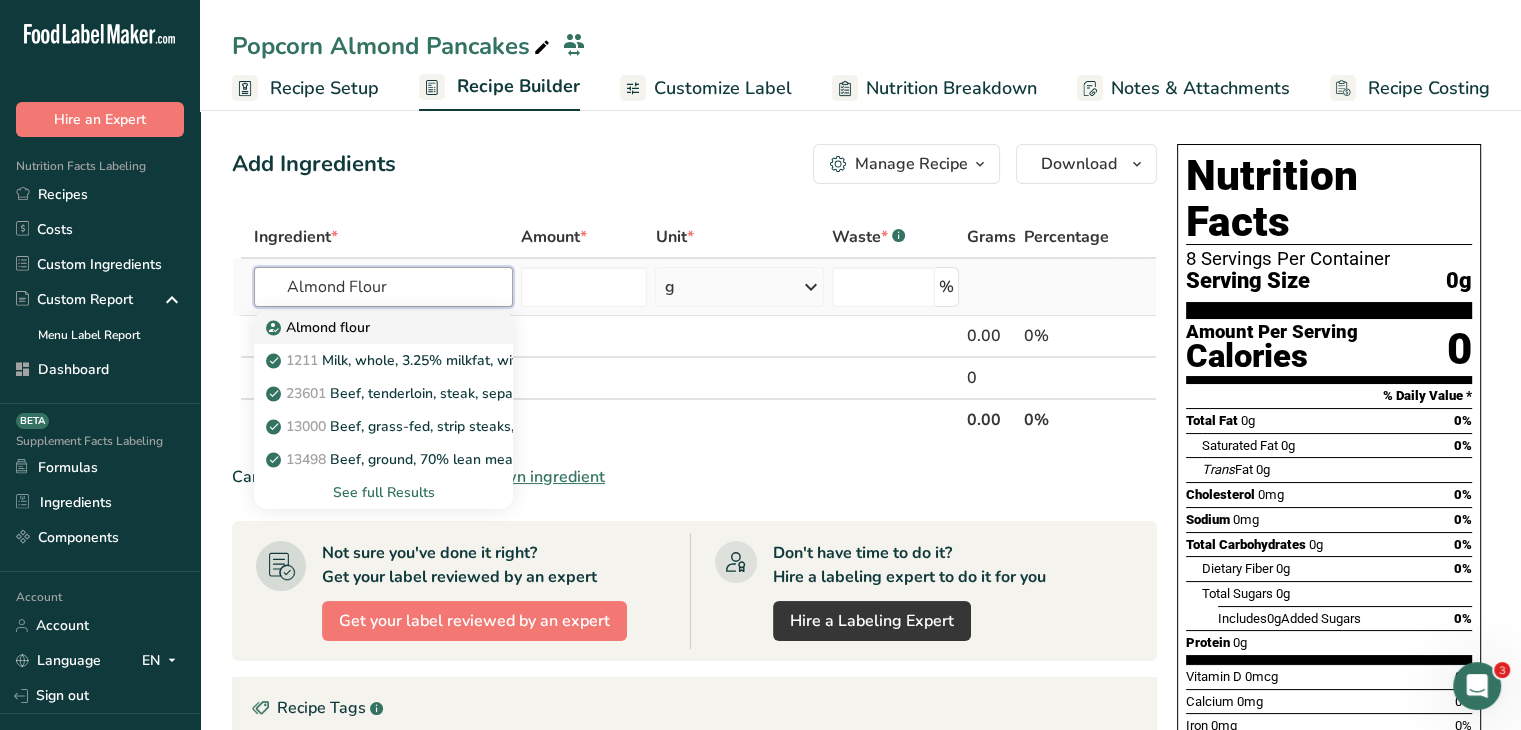 type on "Almond Flour" 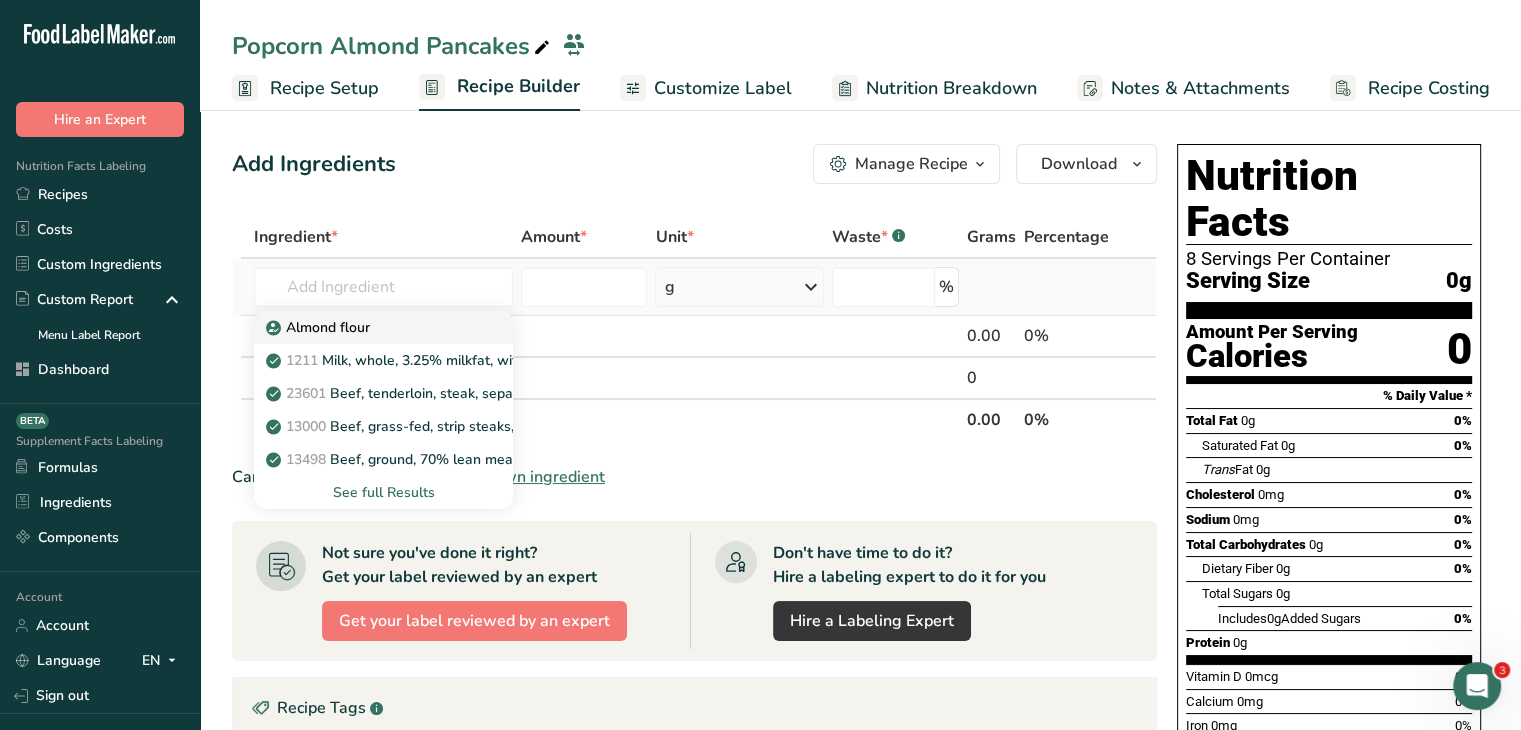 click on "Almond flour" at bounding box center (367, 327) 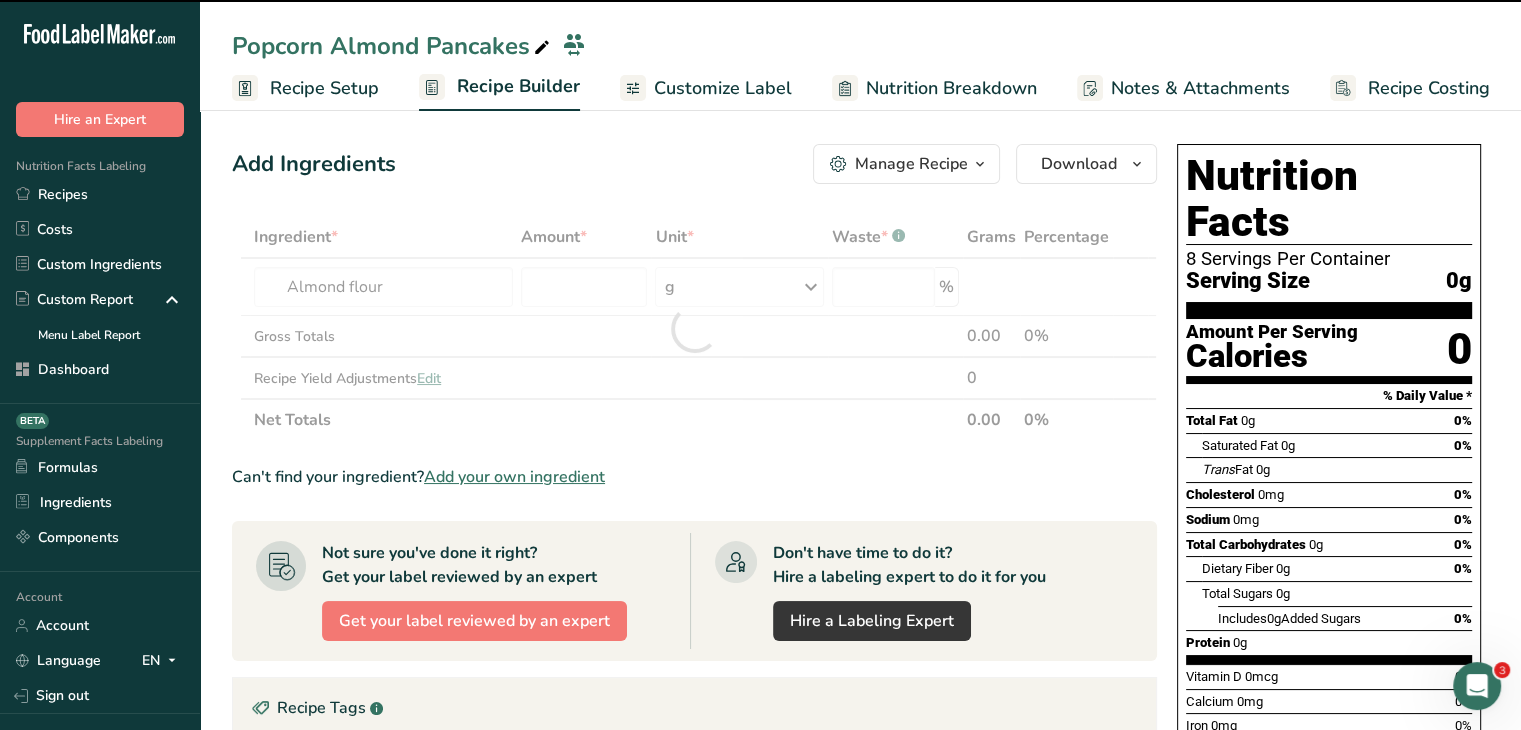 type on "0" 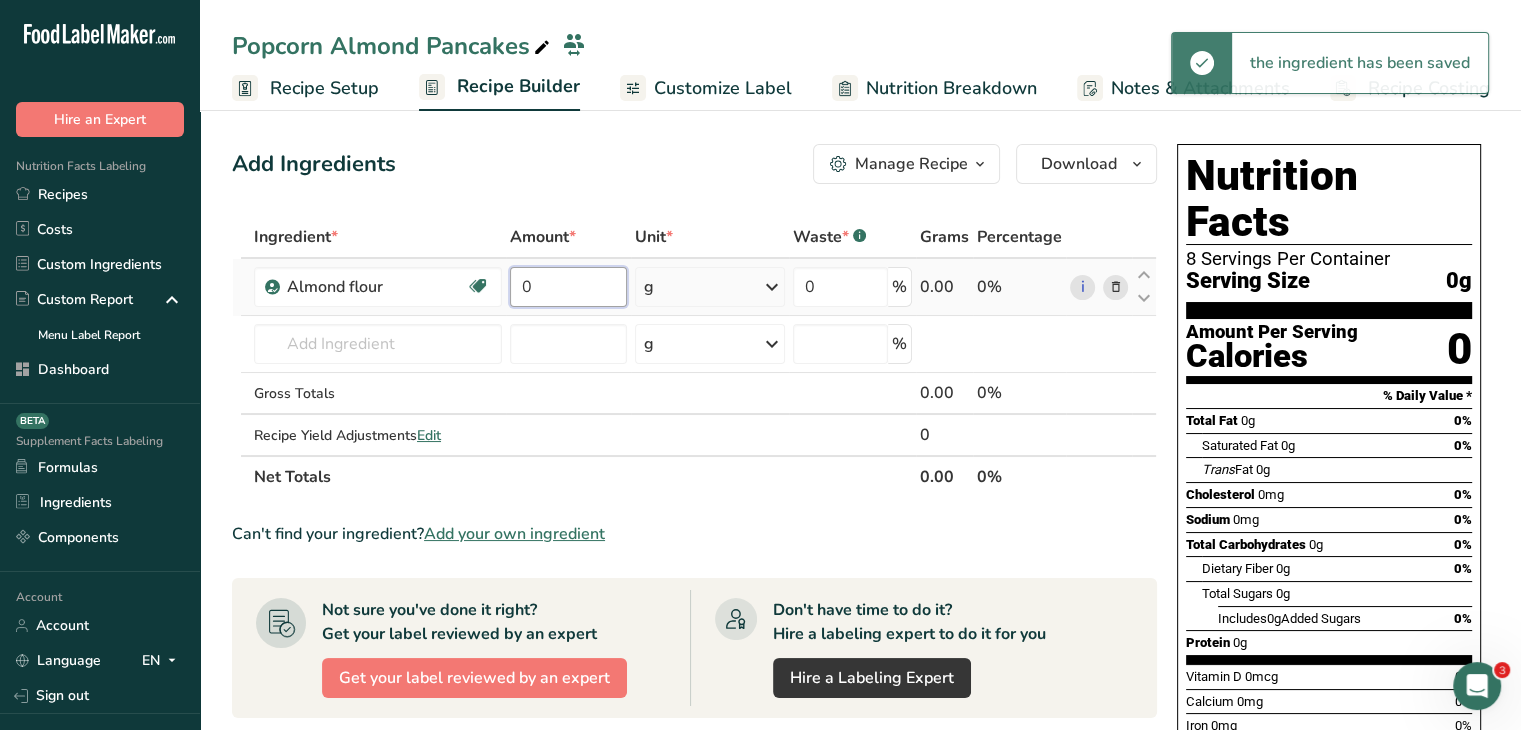 drag, startPoint x: 564, startPoint y: 286, endPoint x: 511, endPoint y: 286, distance: 53 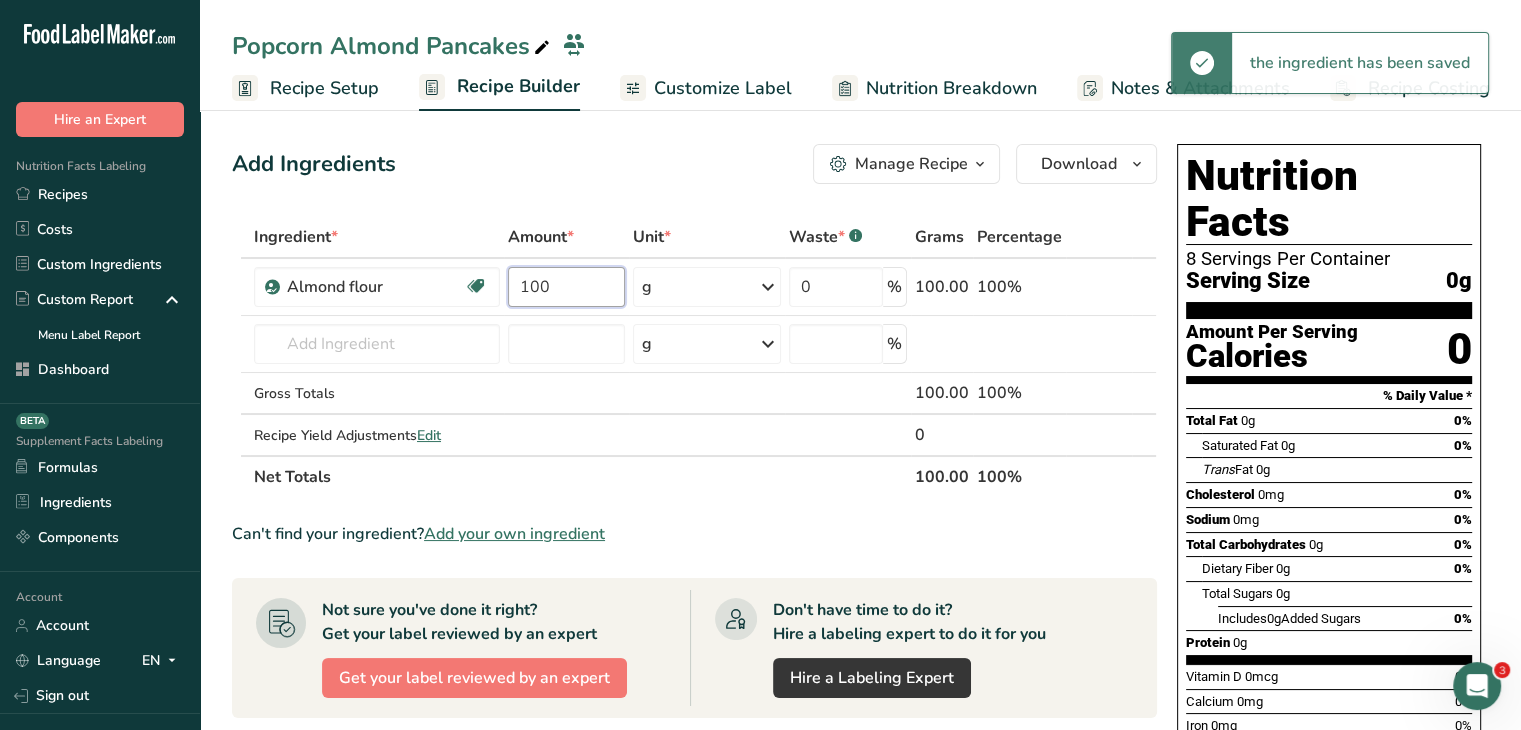 type on "100" 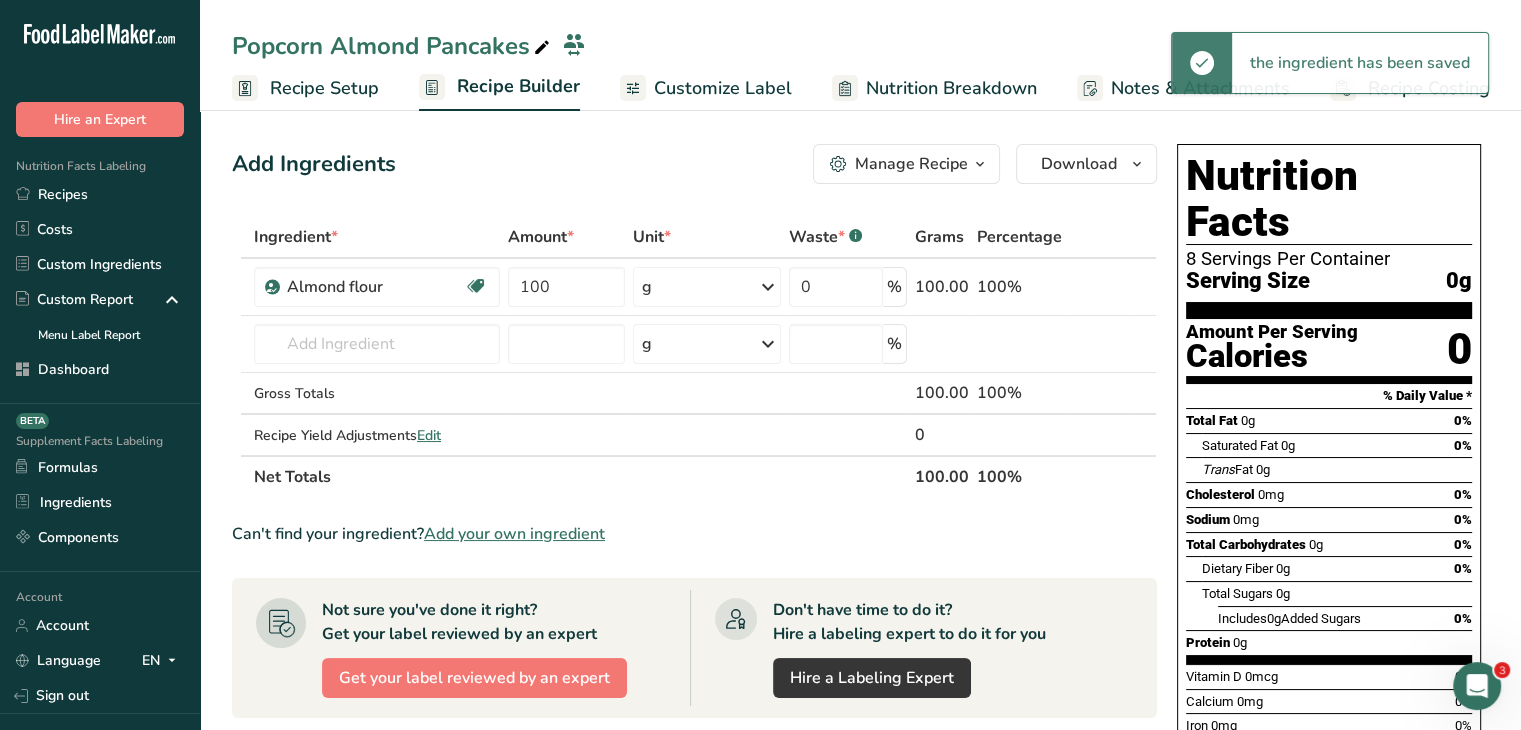 click on "Add Ingredients
Manage Recipe         Delete Recipe           Duplicate Recipe             Scale Recipe             Save as Sub-Recipe   .a-a{fill:#347362;}.b-a{fill:#fff;}                               Nutrition Breakdown                 Recipe Card
NEW
Amino Acids Pattern Report           Activity History
Download
Choose your preferred label style
Standard FDA label
Standard FDA label
The most common format for nutrition facts labels in compliance with the FDA's typeface, style and requirements
Tabular FDA label
A label format compliant with the FDA regulations presented in a tabular (horizontal) display.
Linear FDA label
A simple linear display for small sized packages.
Simplified FDA label" at bounding box center (694, 164) 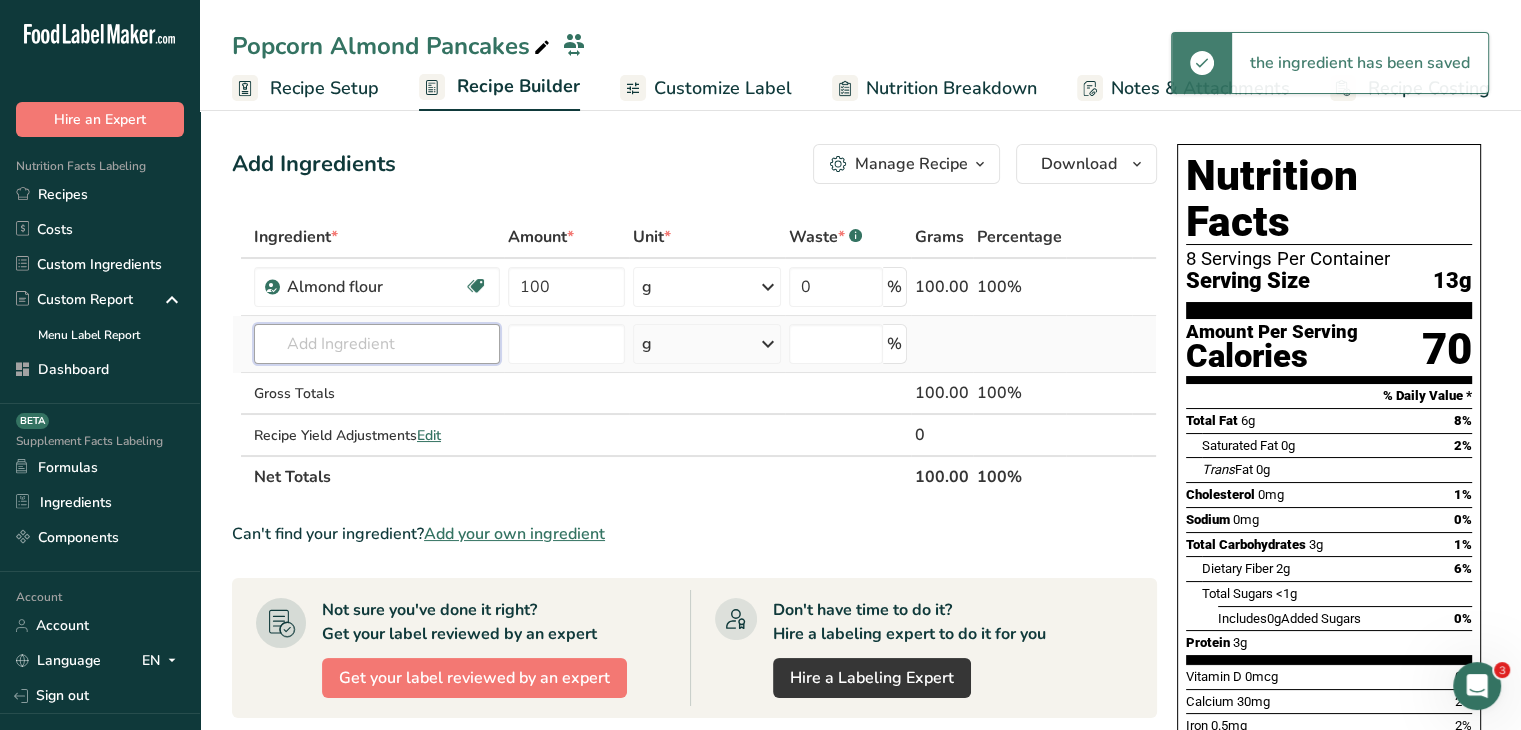 click at bounding box center [377, 344] 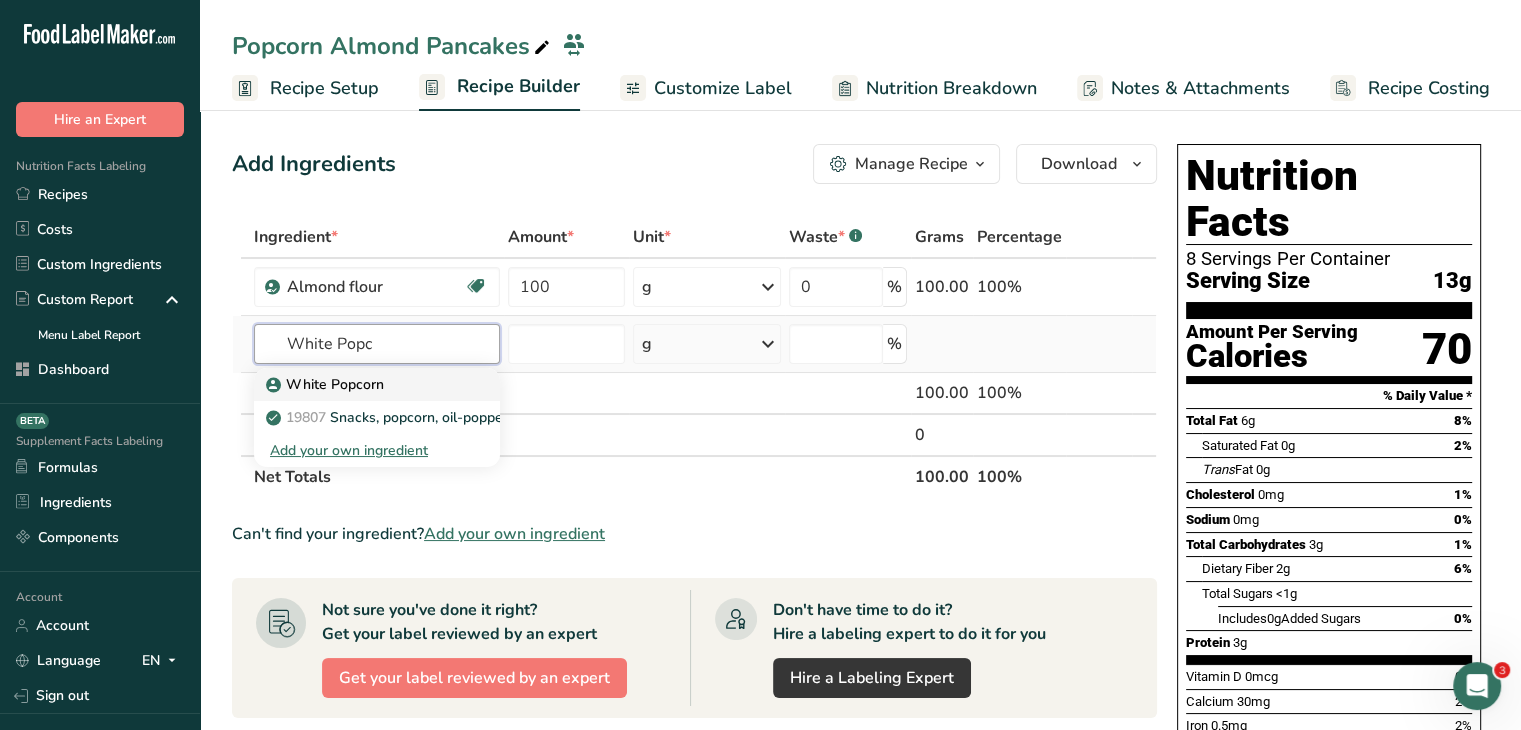 type on "White Popc" 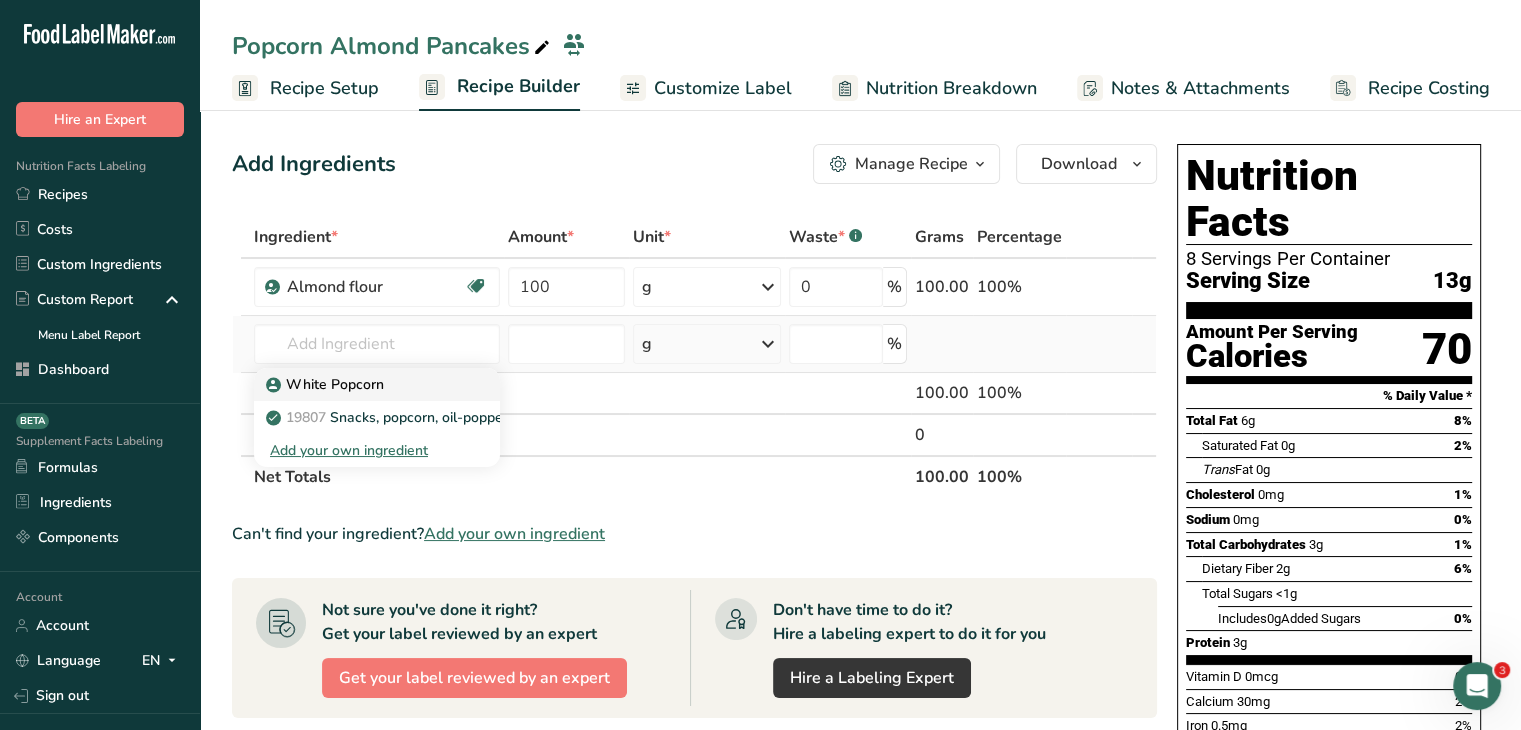 click on "White Popcorn" at bounding box center (361, 384) 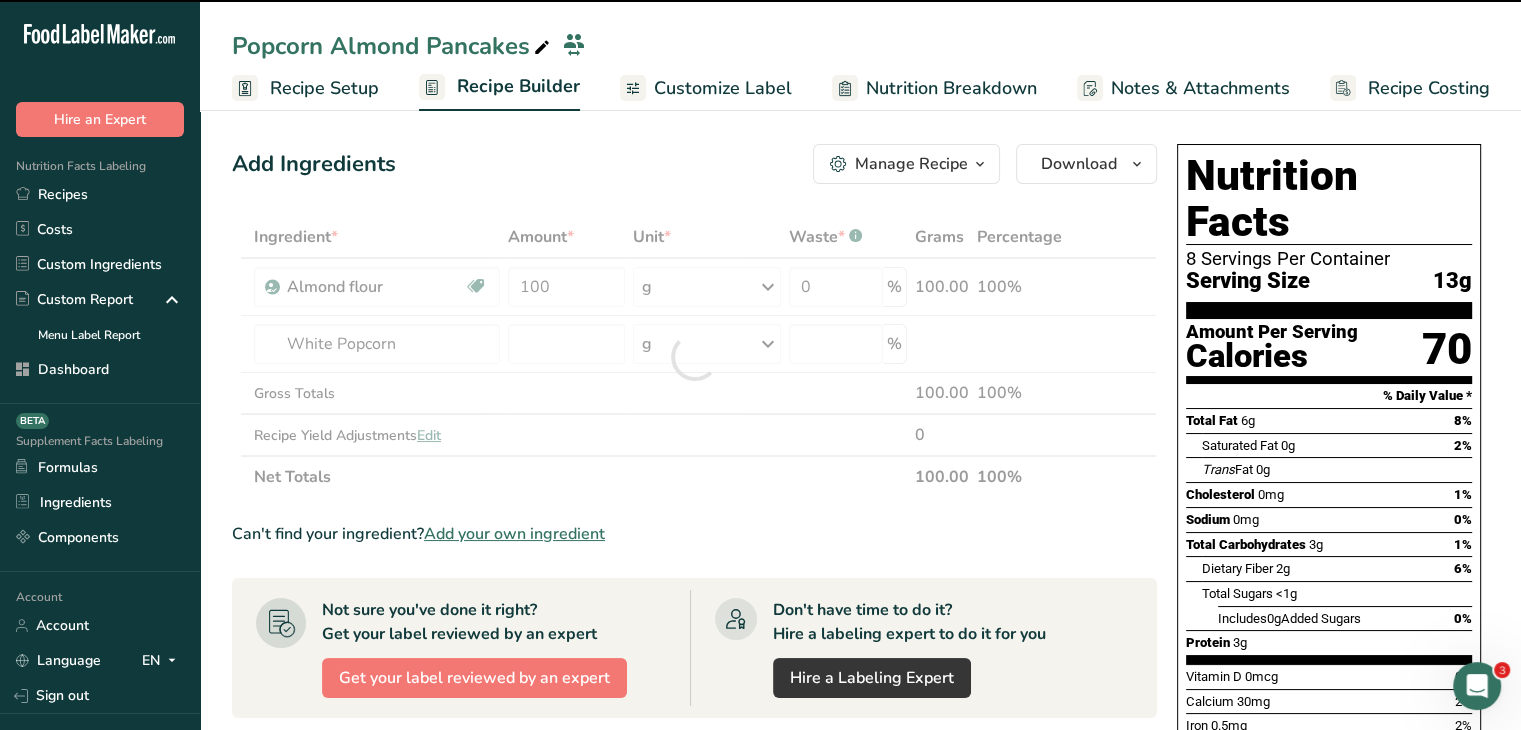 type on "0" 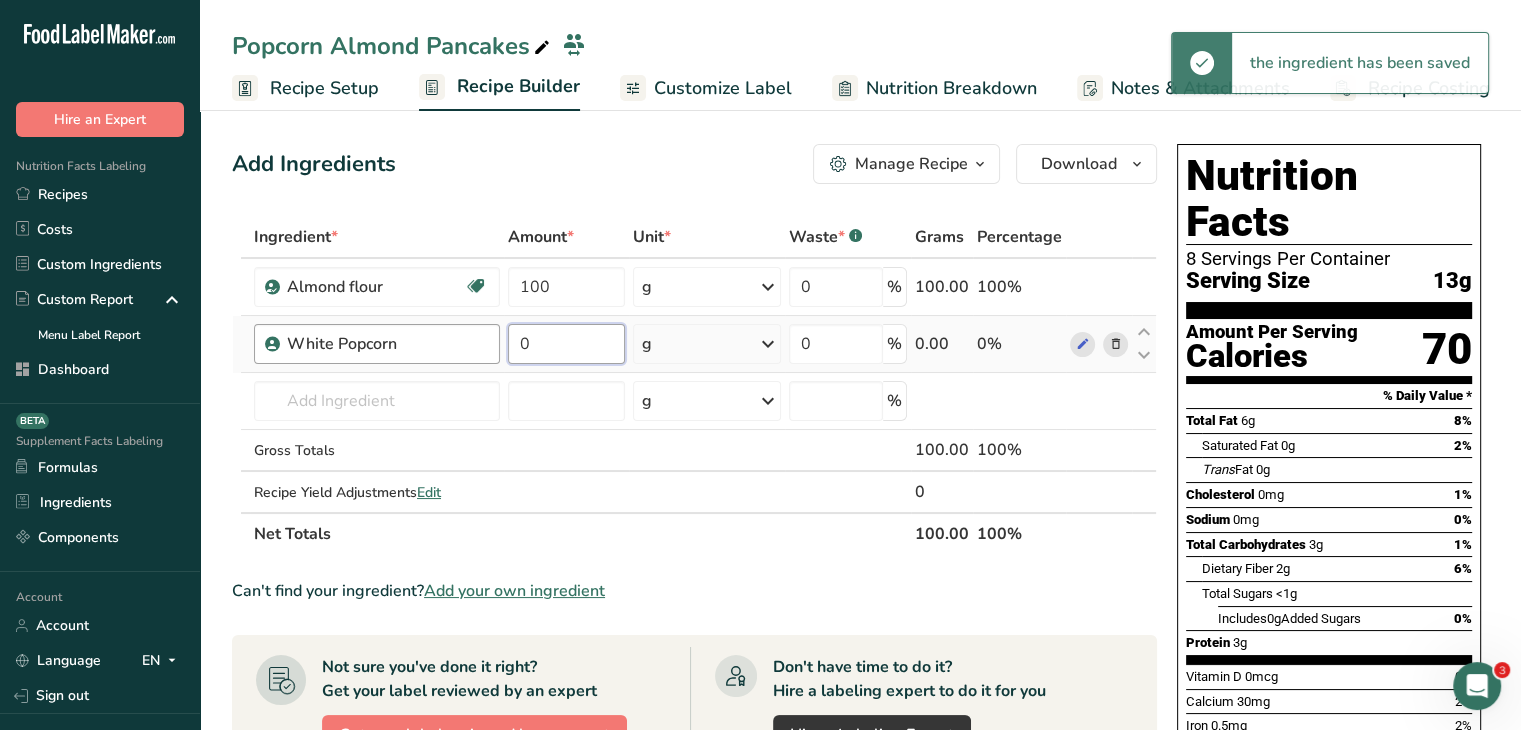 drag, startPoint x: 577, startPoint y: 343, endPoint x: 495, endPoint y: 325, distance: 83.95237 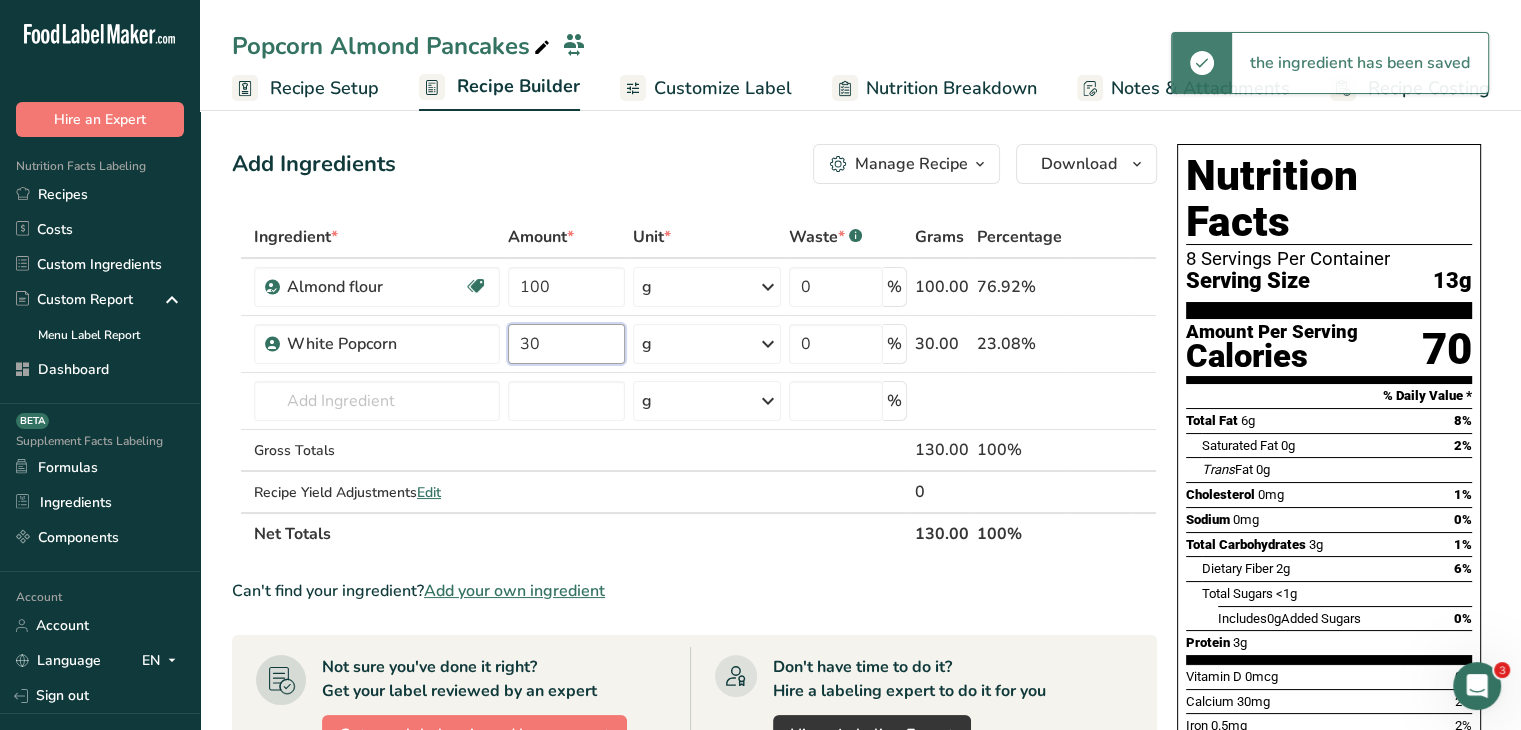 type on "30" 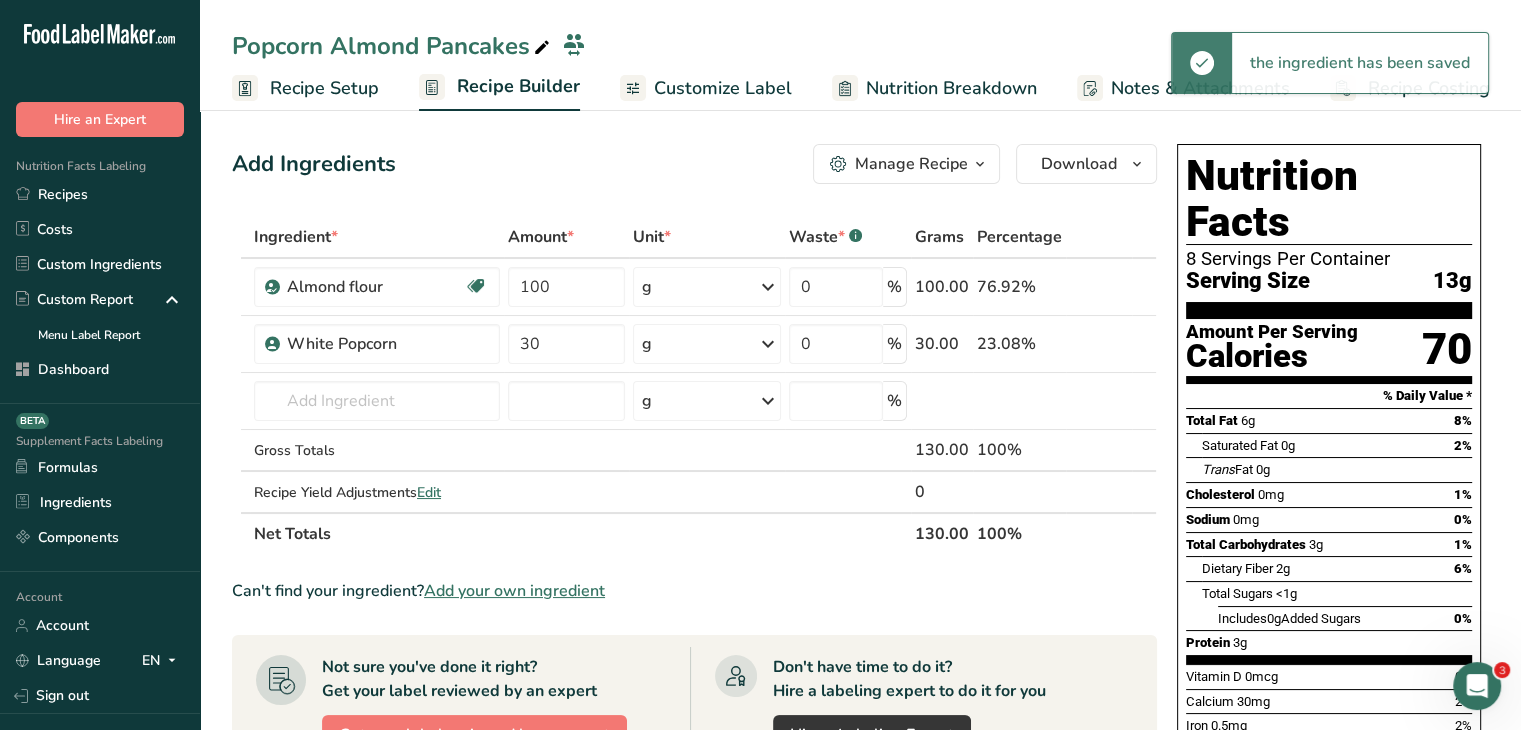 click on "Add Ingredients
Manage Recipe         Delete Recipe           Duplicate Recipe             Scale Recipe             Save as Sub-Recipe   .a-a{fill:#347362;}.b-a{fill:#fff;}                               Nutrition Breakdown                 Recipe Card
NEW
Amino Acids Pattern Report           Activity History
Download
Choose your preferred label style
Standard FDA label
Standard FDA label
The most common format for nutrition facts labels in compliance with the FDA's typeface, style and requirements
Tabular FDA label
A label format compliant with the FDA regulations presented in a tabular (horizontal) display.
Linear FDA label
A simple linear display for small sized packages.
Simplified FDA label" at bounding box center [700, 691] 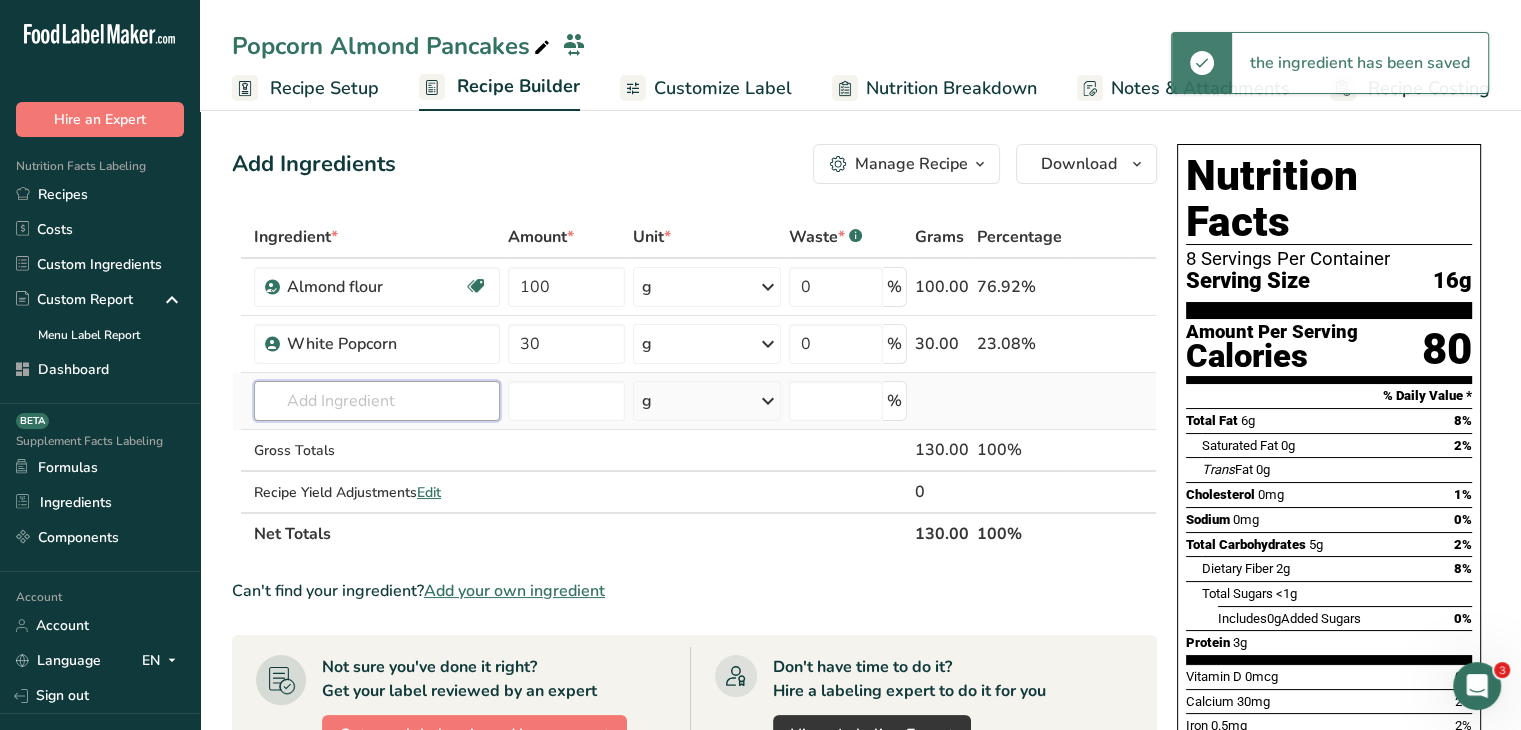 click at bounding box center (377, 401) 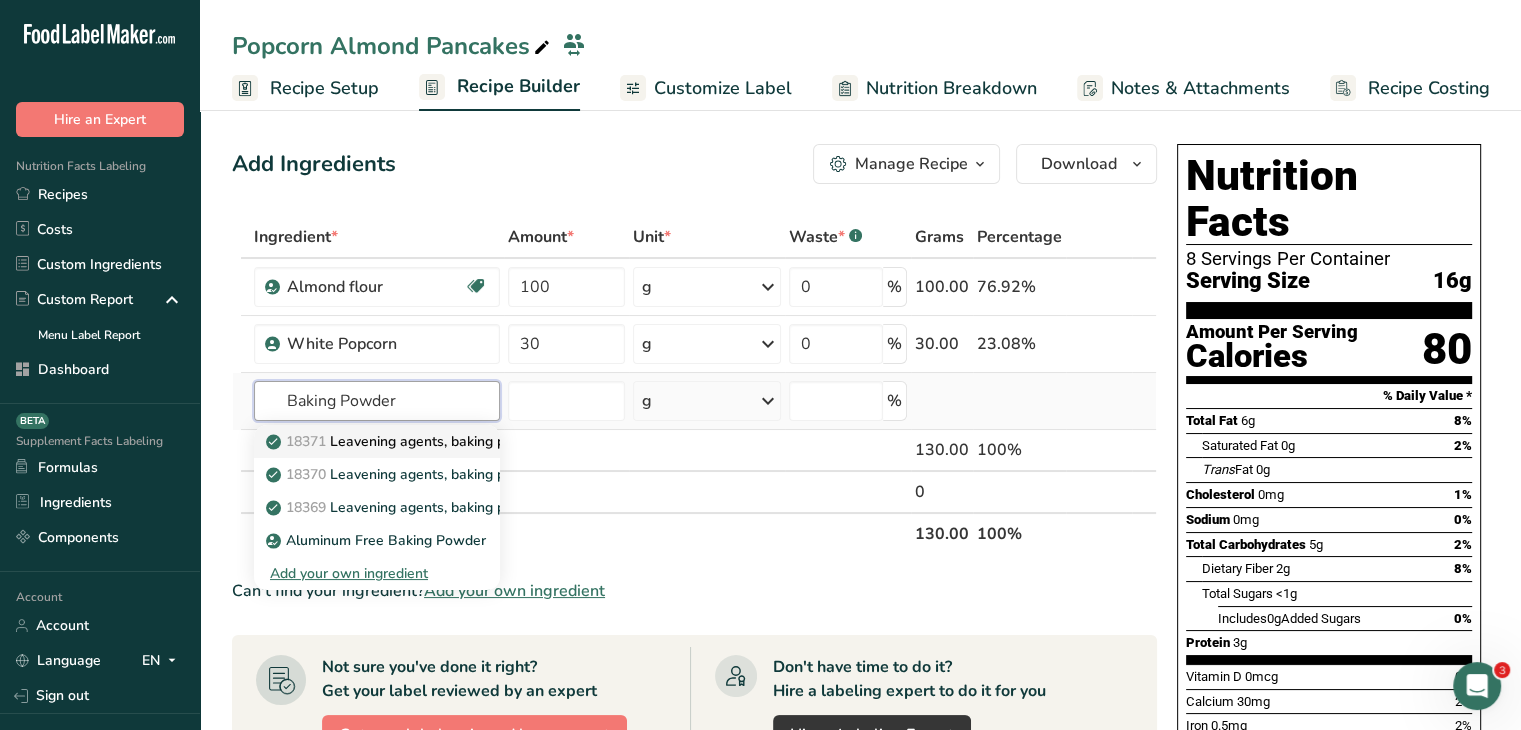 type on "Baking Powder" 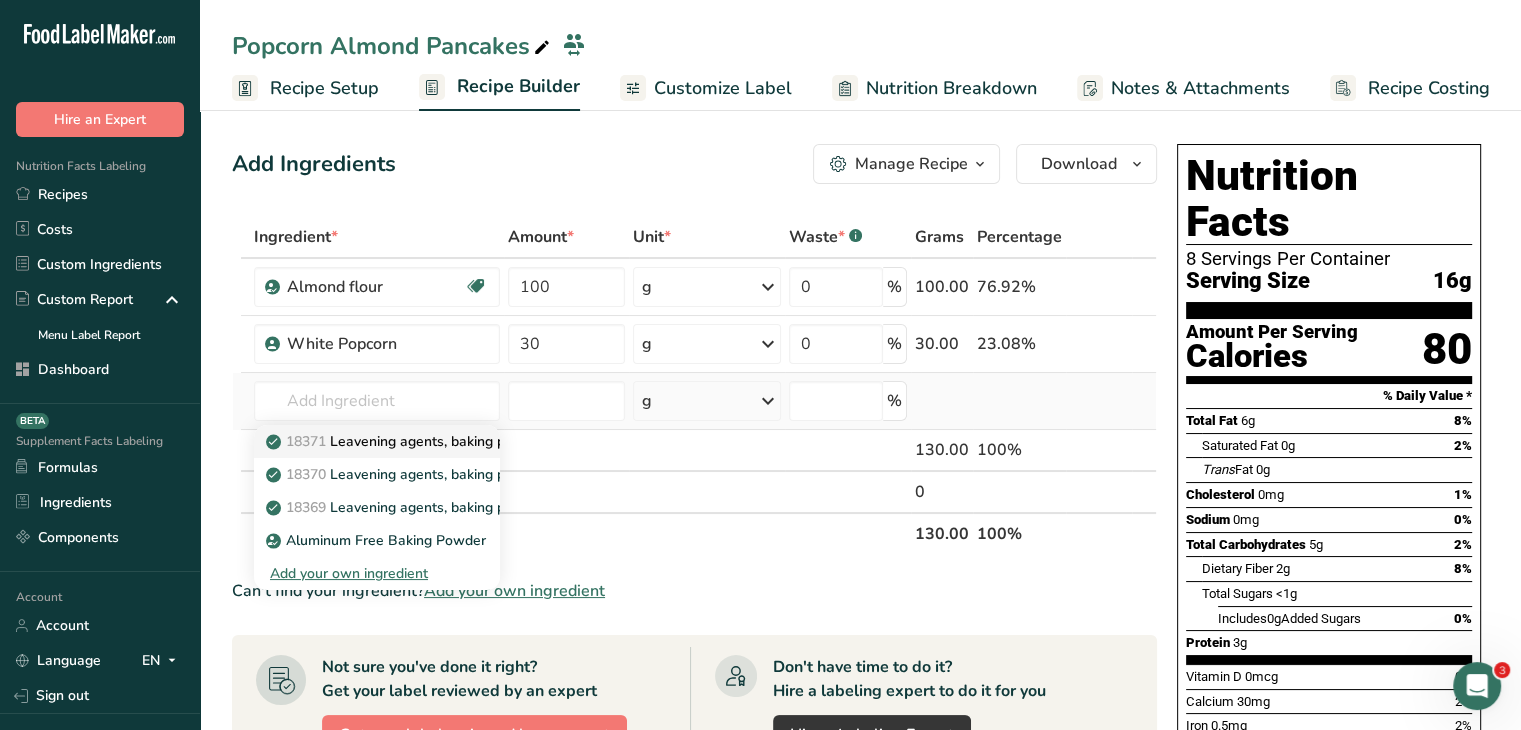click on "18371
Leavening agents, baking powder, low-sodium" at bounding box center [449, 441] 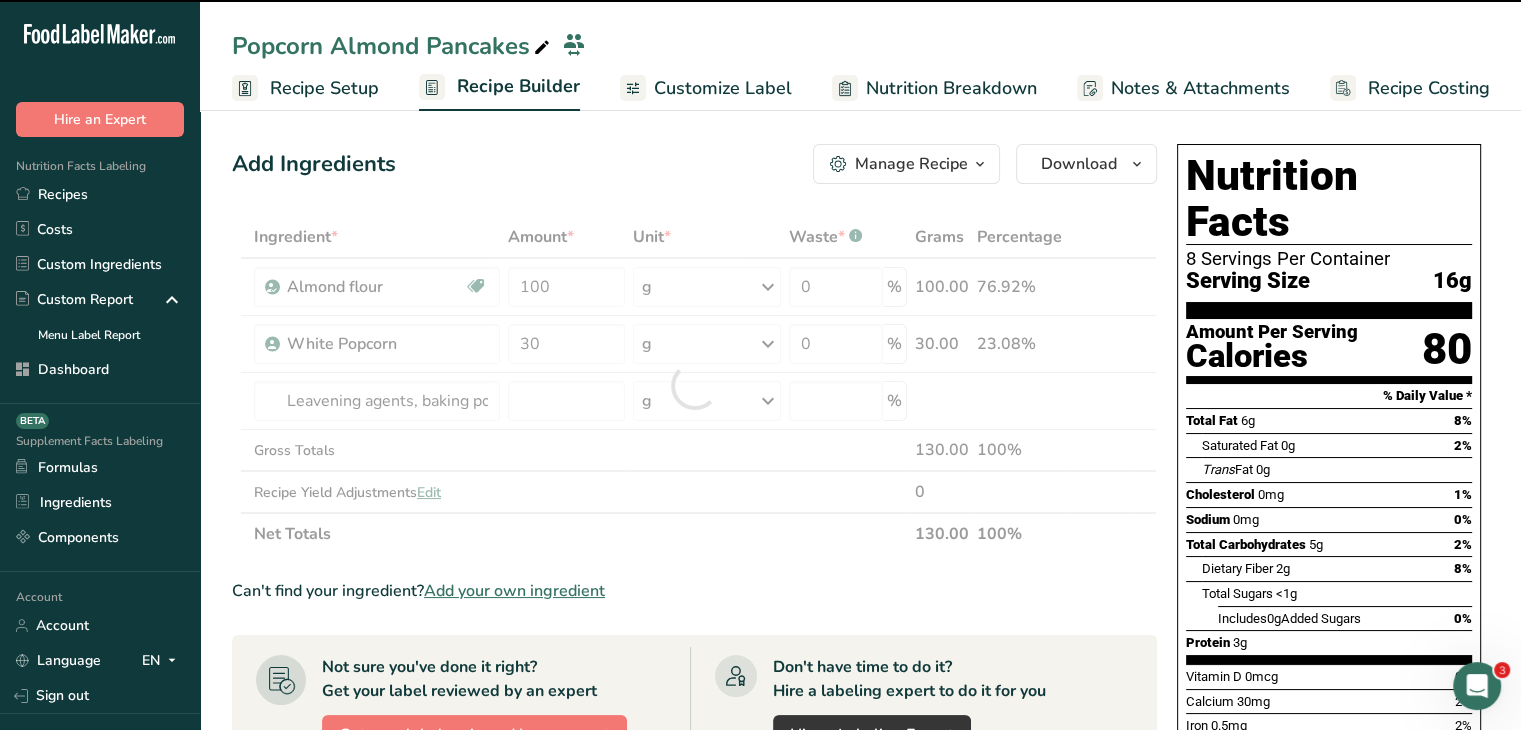 type on "0" 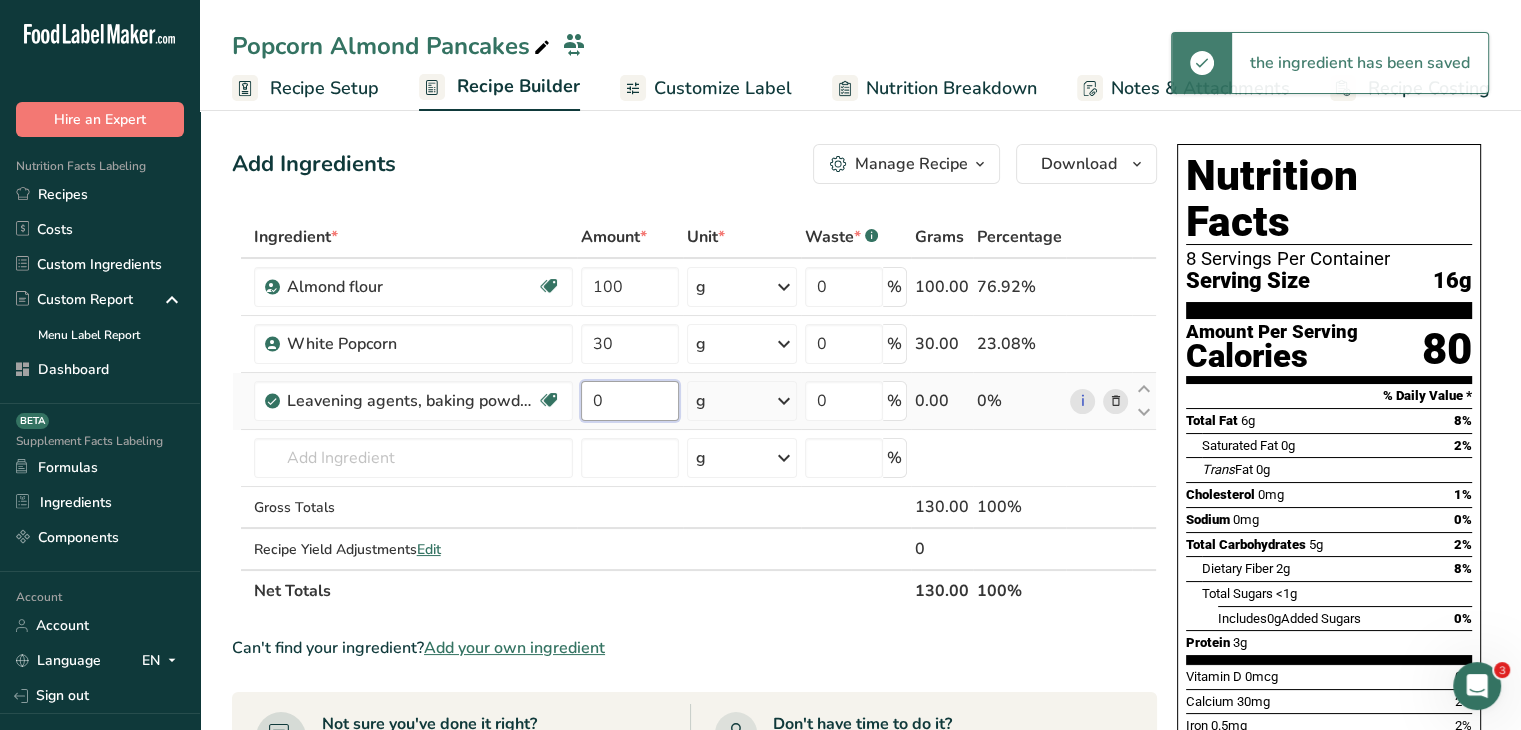 click on "0" at bounding box center (630, 401) 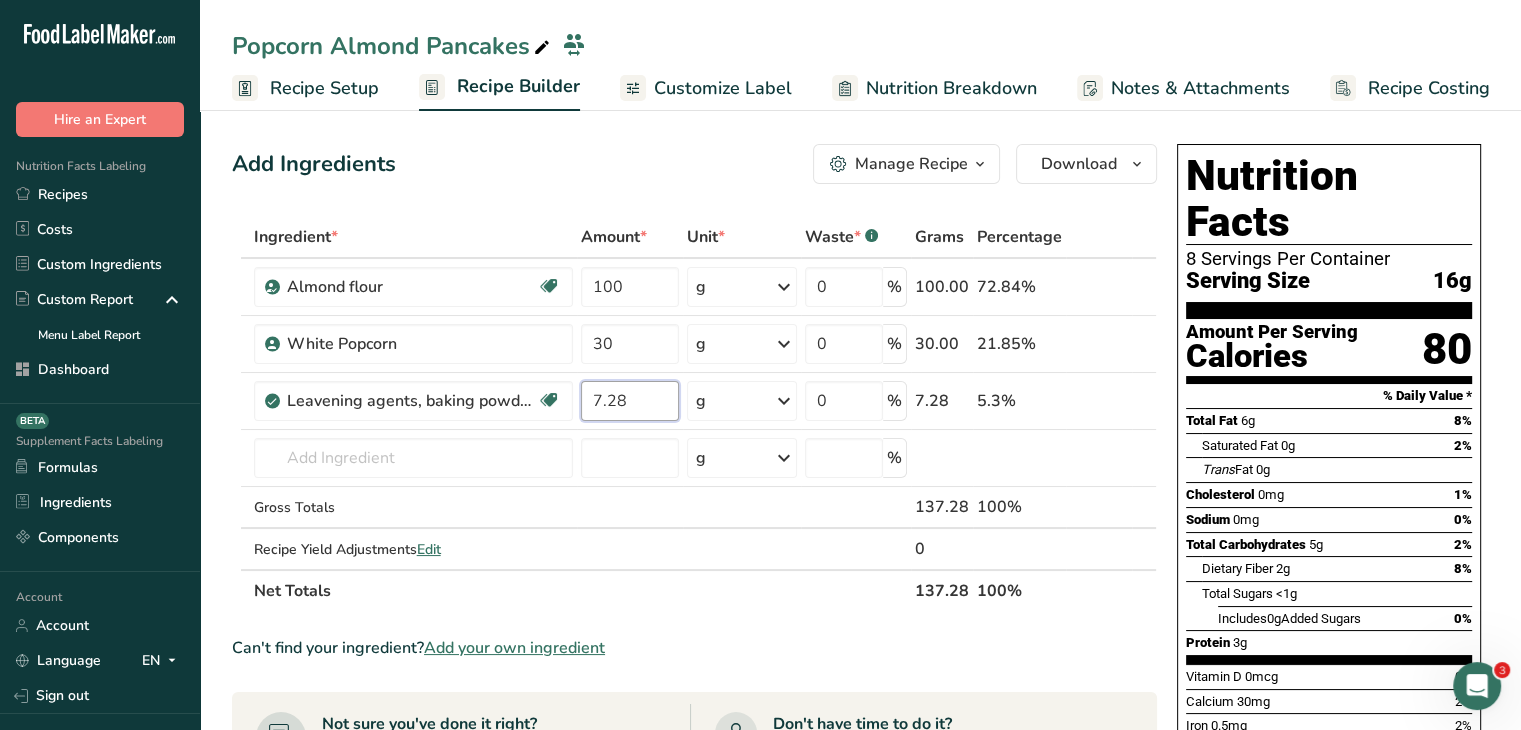 type on "7.28" 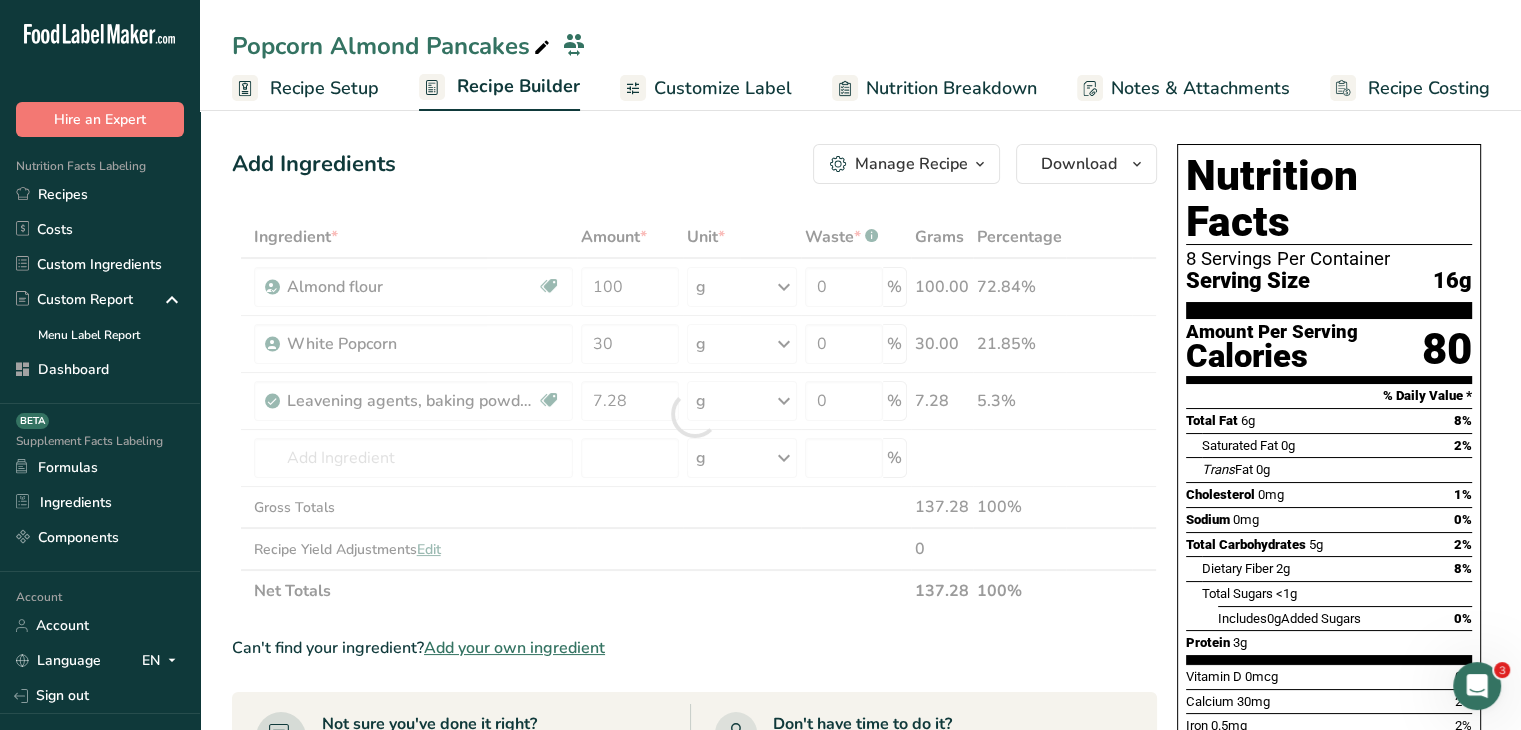 click on "Add Ingredients
Manage Recipe         Delete Recipe           Duplicate Recipe             Scale Recipe             Save as Sub-Recipe   .a-a{fill:#347362;}.b-a{fill:#fff;}                               Nutrition Breakdown                 Recipe Card
NEW
Amino Acids Pattern Report           Activity History
Download
Choose your preferred label style
Standard FDA label
Standard FDA label
The most common format for nutrition facts labels in compliance with the FDA's typeface, style and requirements
Tabular FDA label
A label format compliant with the FDA regulations presented in a tabular (horizontal) display.
Linear FDA label
A simple linear display for small sized packages.
Simplified FDA label" at bounding box center [694, 164] 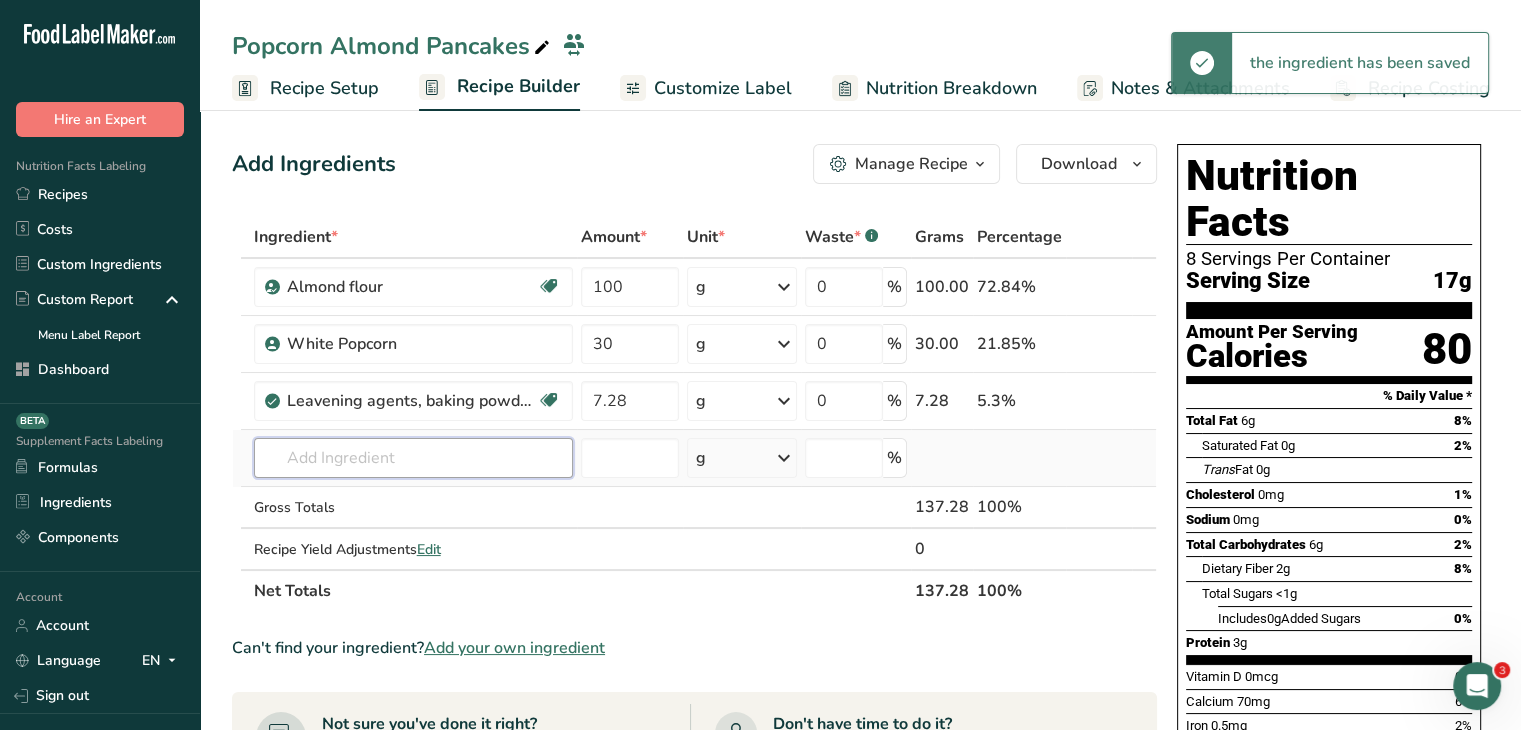 click at bounding box center (413, 458) 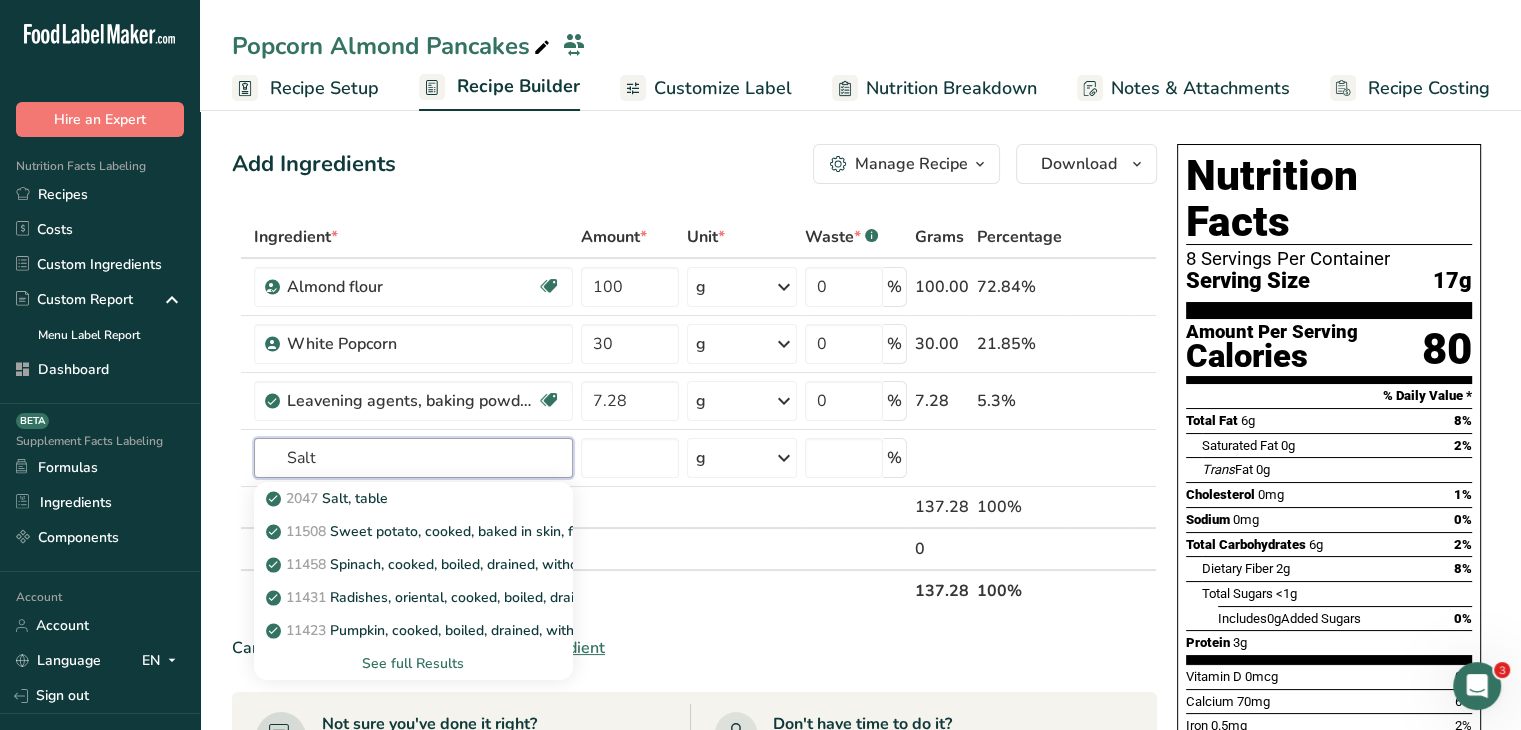 type on "Salt" 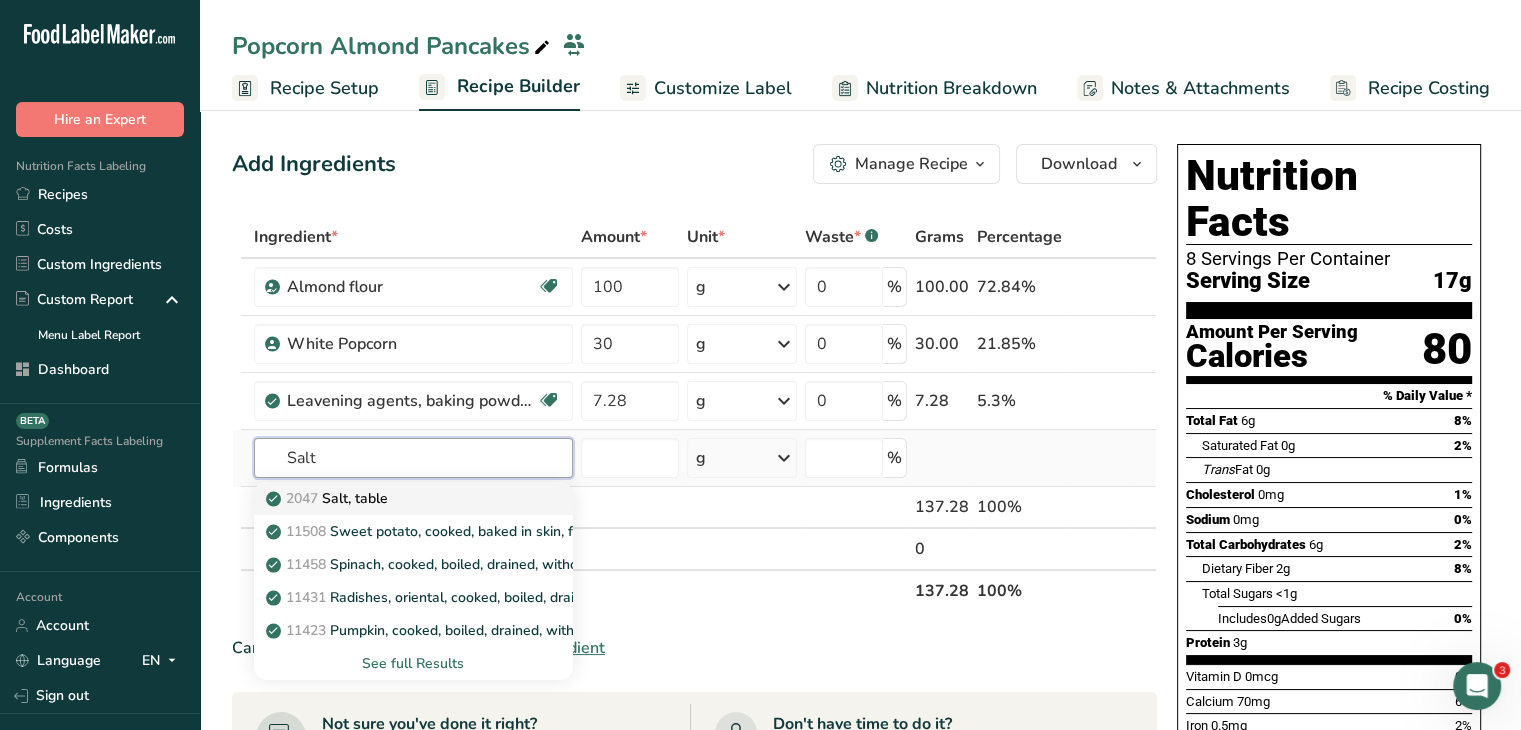 type on "Salt" 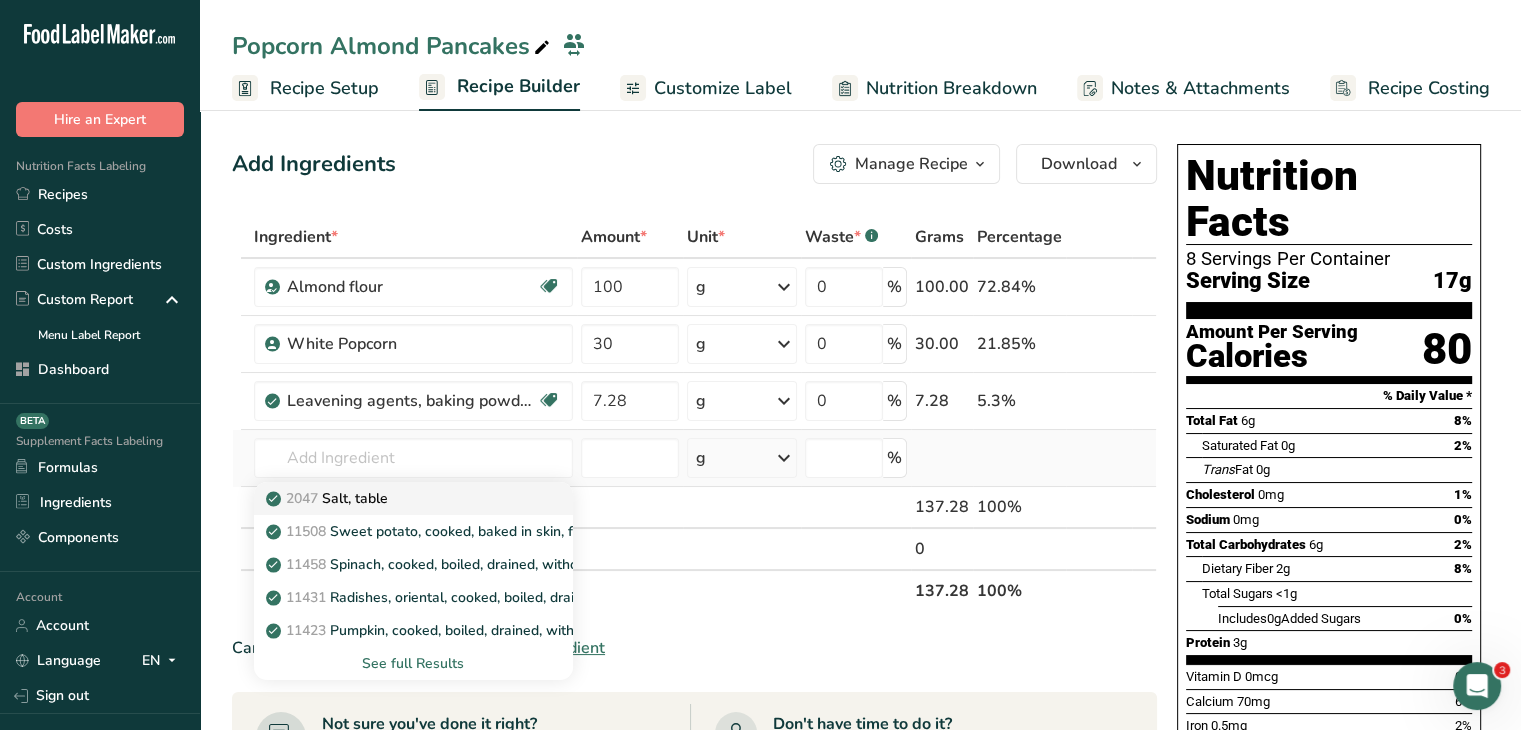 click on "2047
Salt, table" at bounding box center (397, 498) 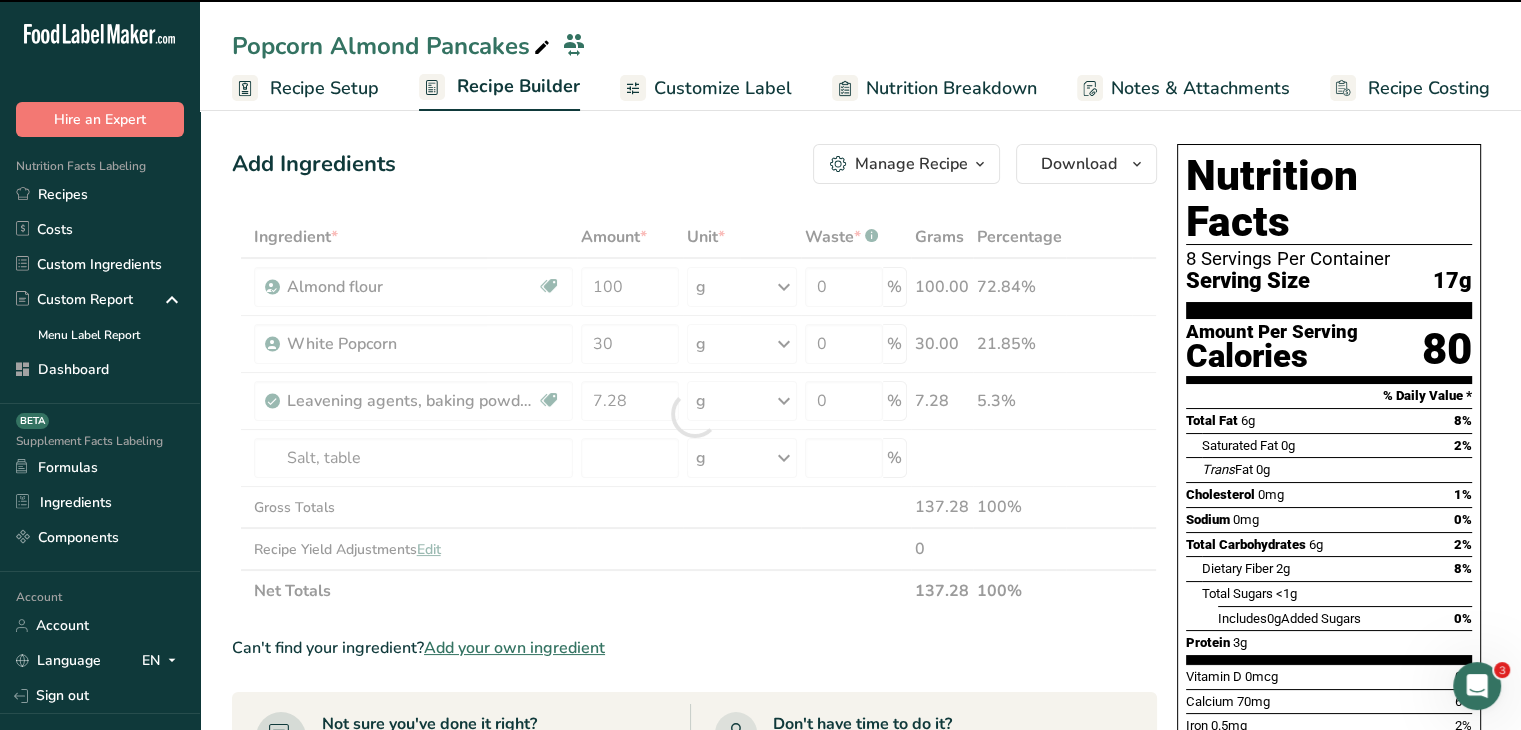 type on "0" 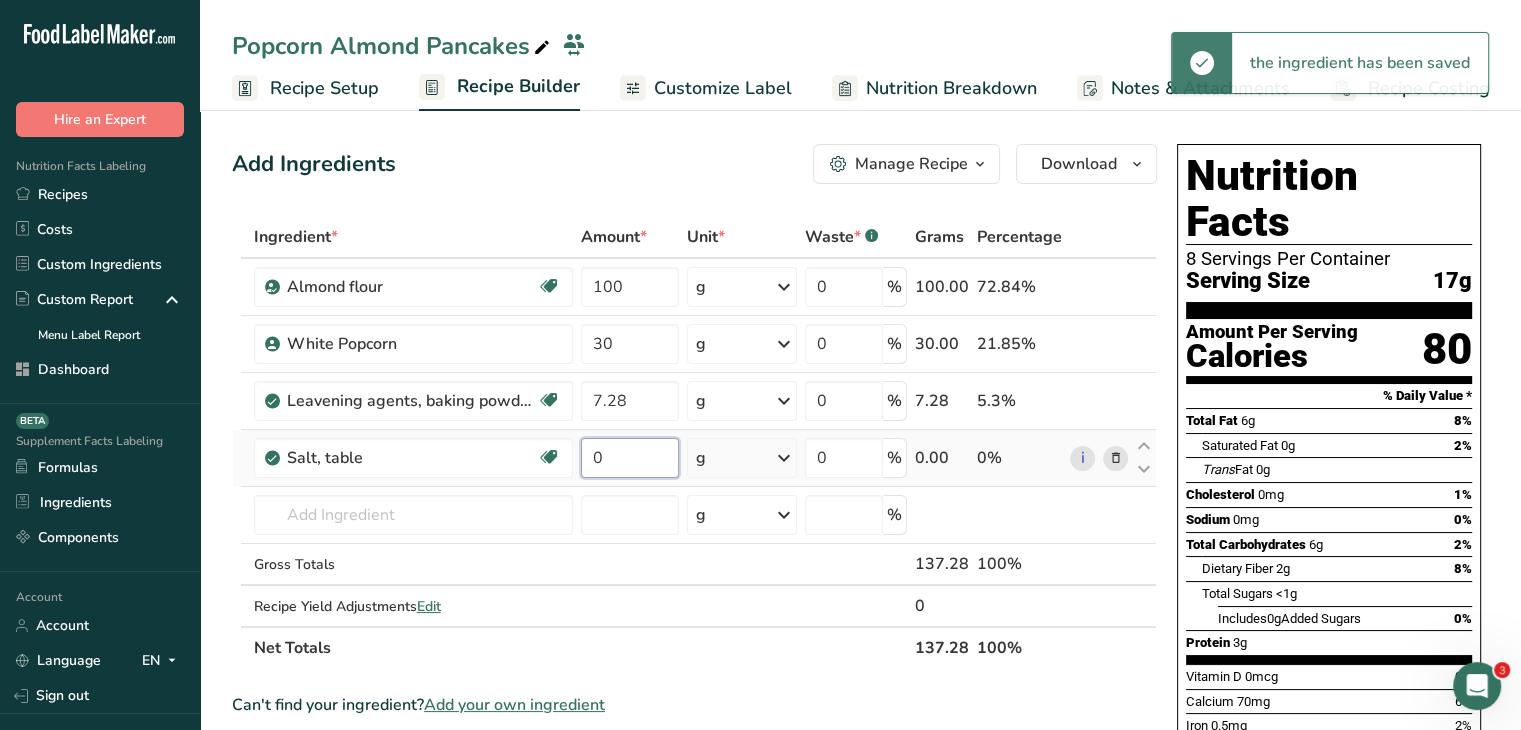 click on "0" at bounding box center [630, 458] 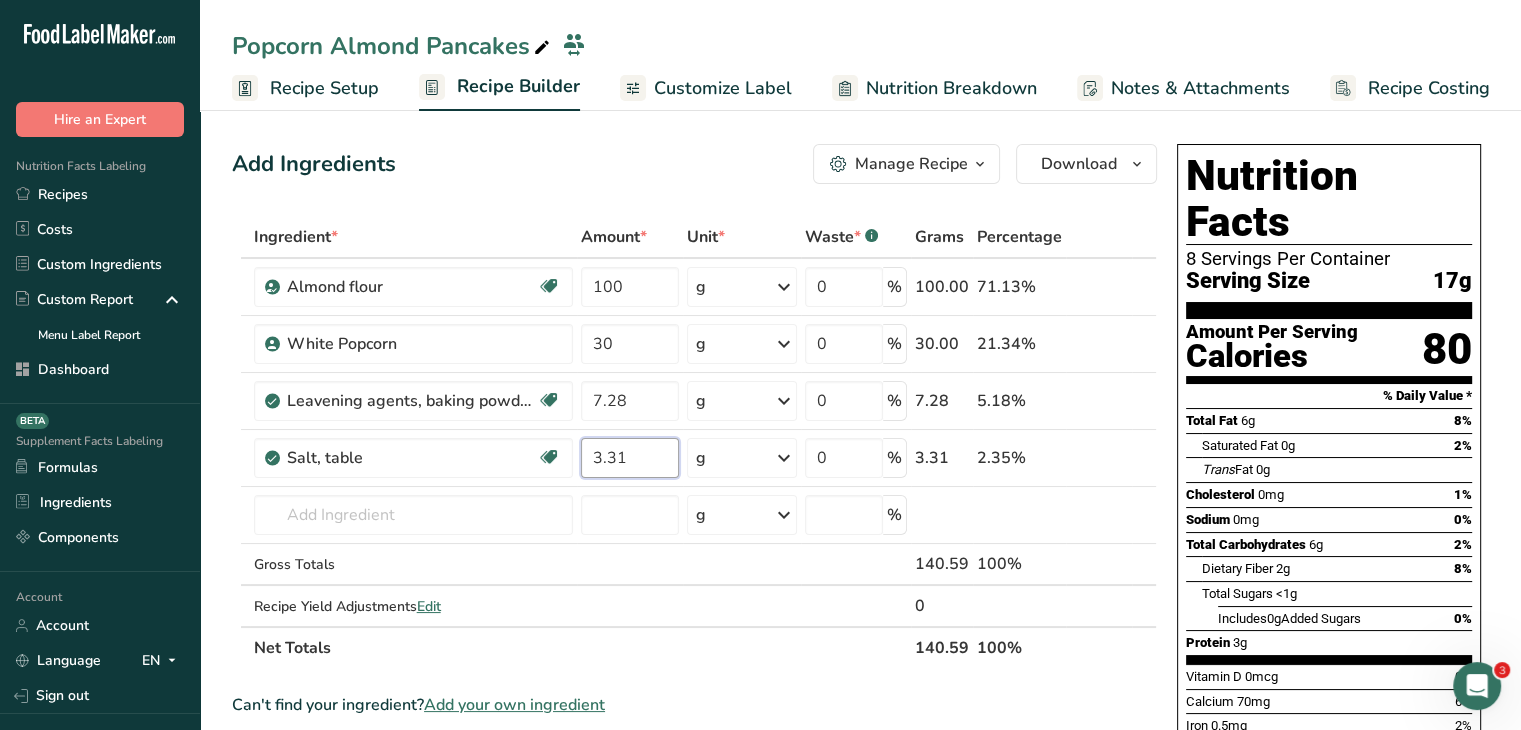 type on "3.31" 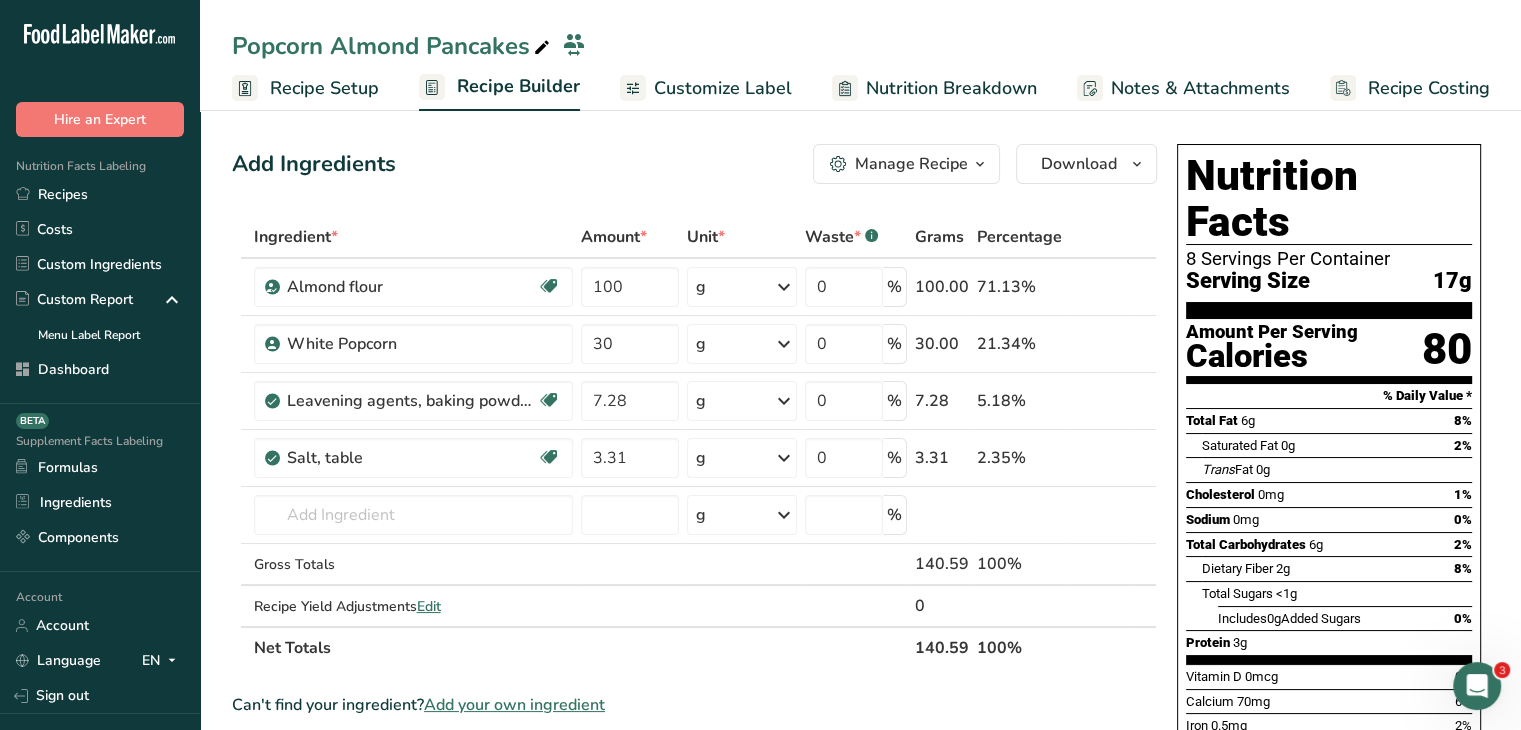 click on "Add Ingredients
Manage Recipe         Delete Recipe           Duplicate Recipe             Scale Recipe             Save as Sub-Recipe   .a-a{fill:#347362;}.b-a{fill:#fff;}                               Nutrition Breakdown                 Recipe Card
NEW
Amino Acids Pattern Report           Activity History
Download
Choose your preferred label style
Standard FDA label
Standard FDA label
The most common format for nutrition facts labels in compliance with the FDA's typeface, style and requirements
Tabular FDA label
A label format compliant with the FDA regulations presented in a tabular (horizontal) display.
Linear FDA label
A simple linear display for small sized packages.
Simplified FDA label" at bounding box center (700, 748) 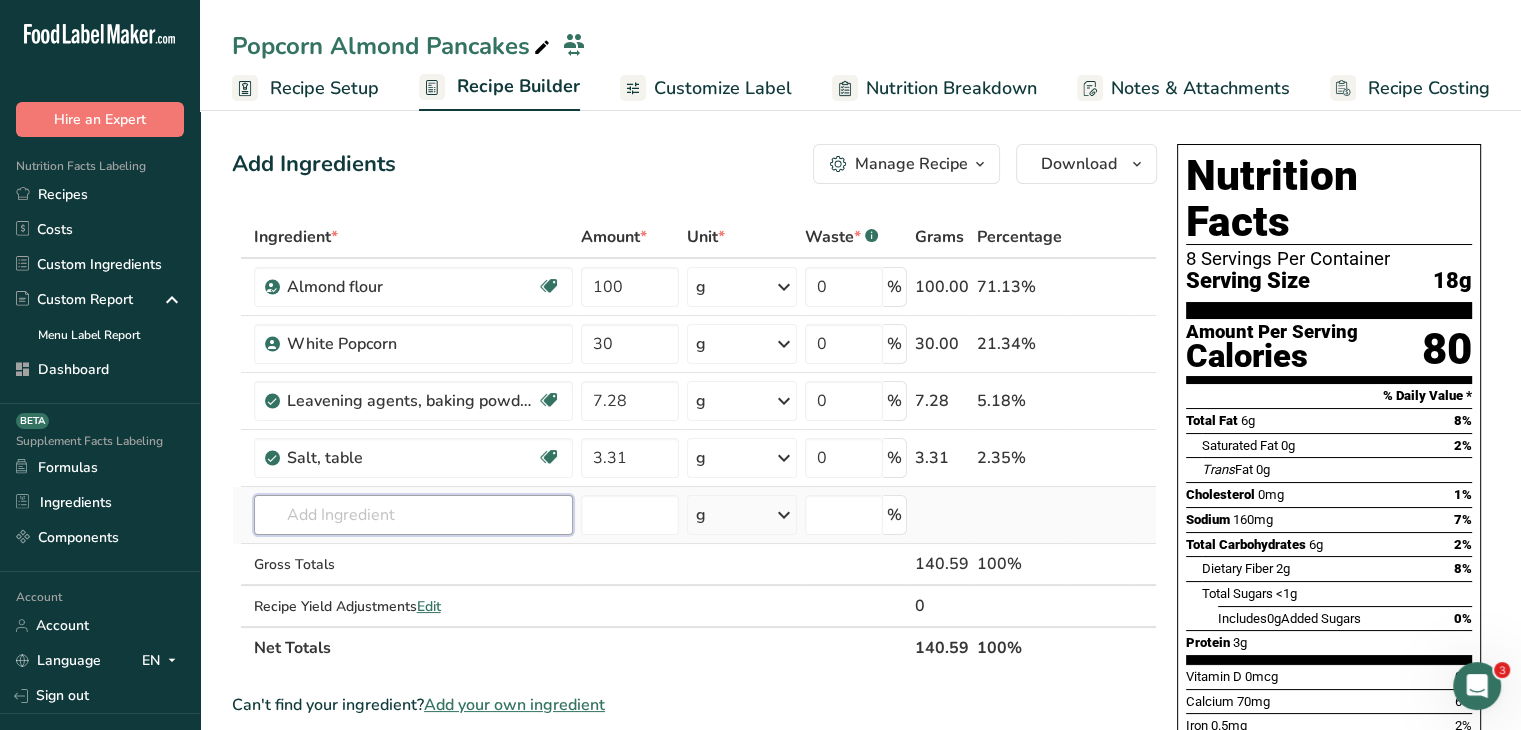 click at bounding box center [413, 515] 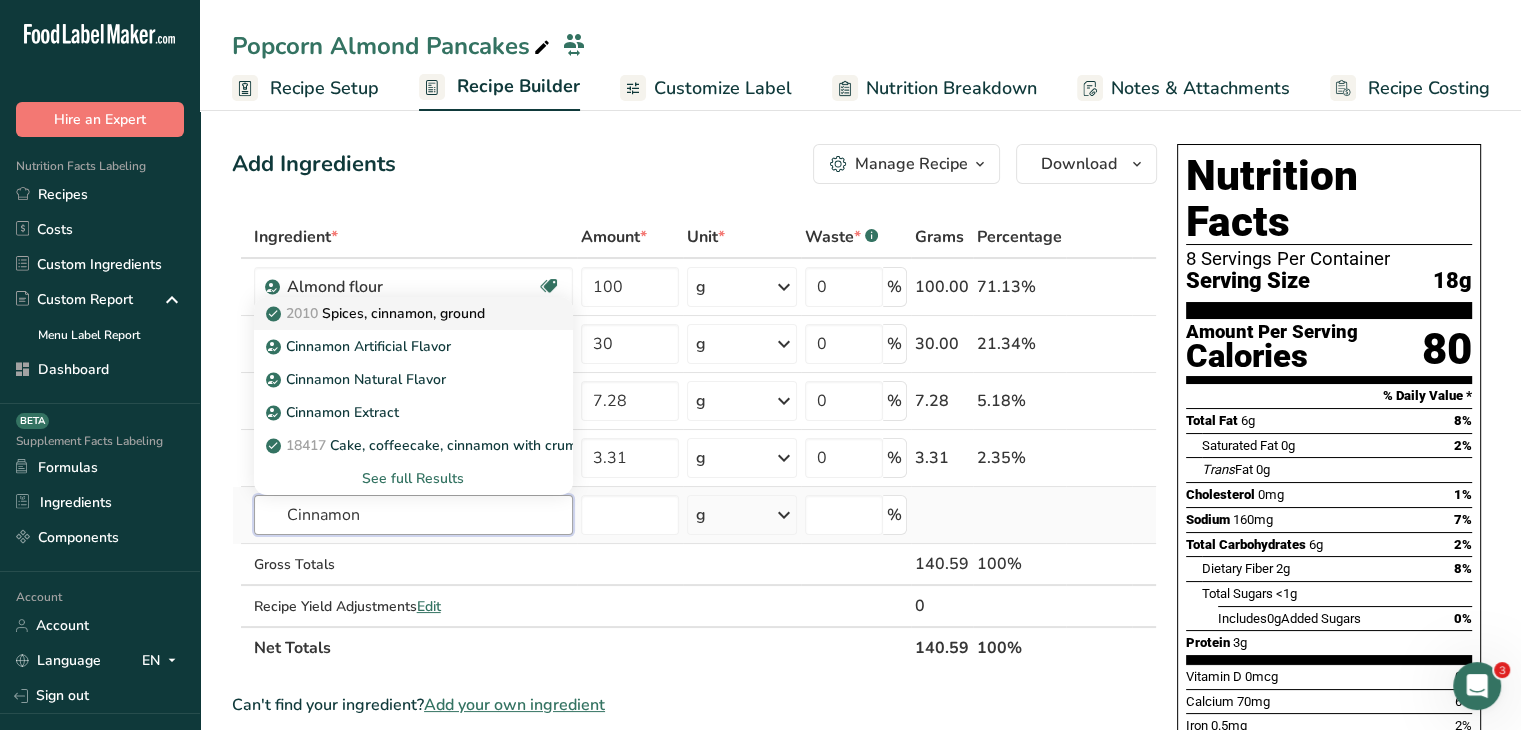 type on "Cinnamon" 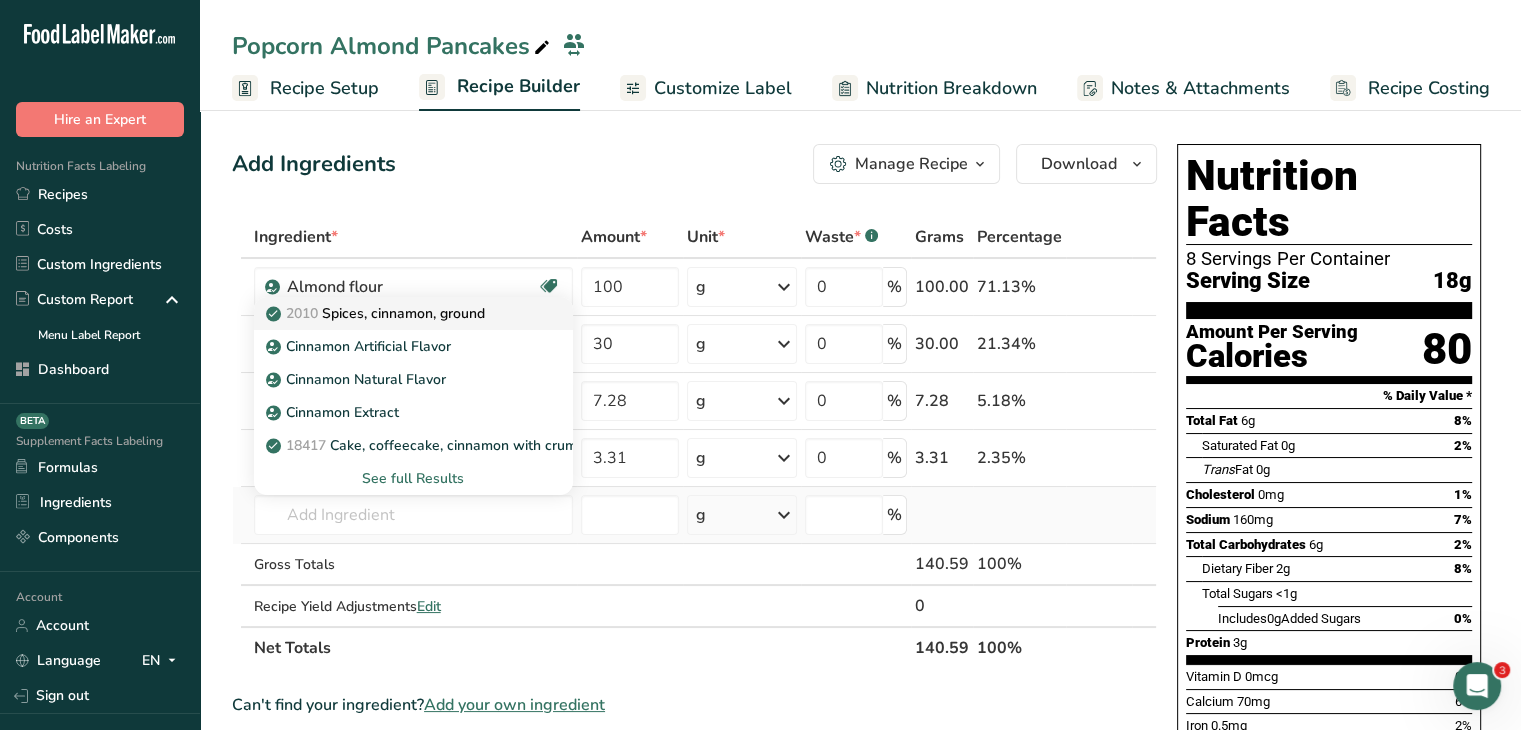 click on "2010
Spices, cinnamon, ground" at bounding box center (377, 313) 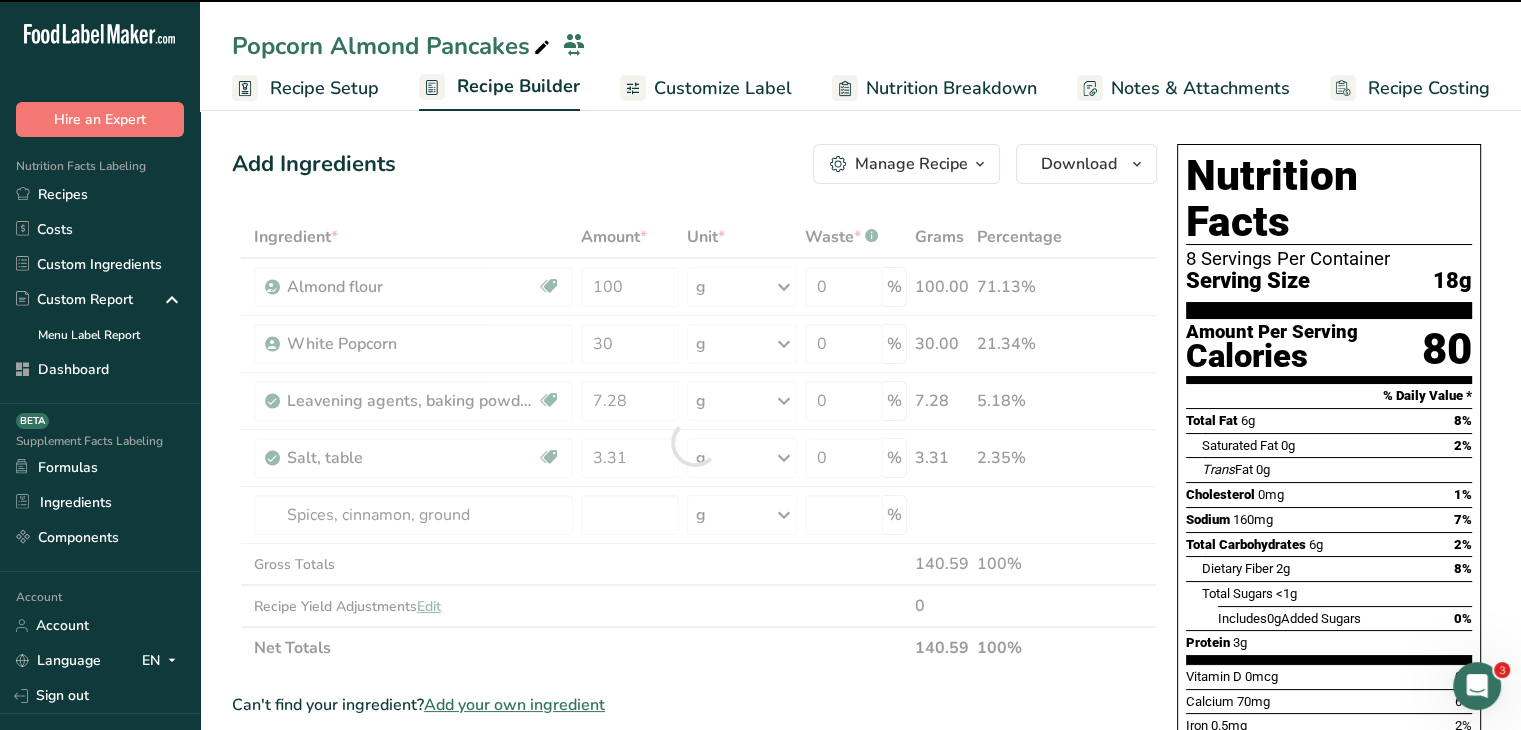 type on "0" 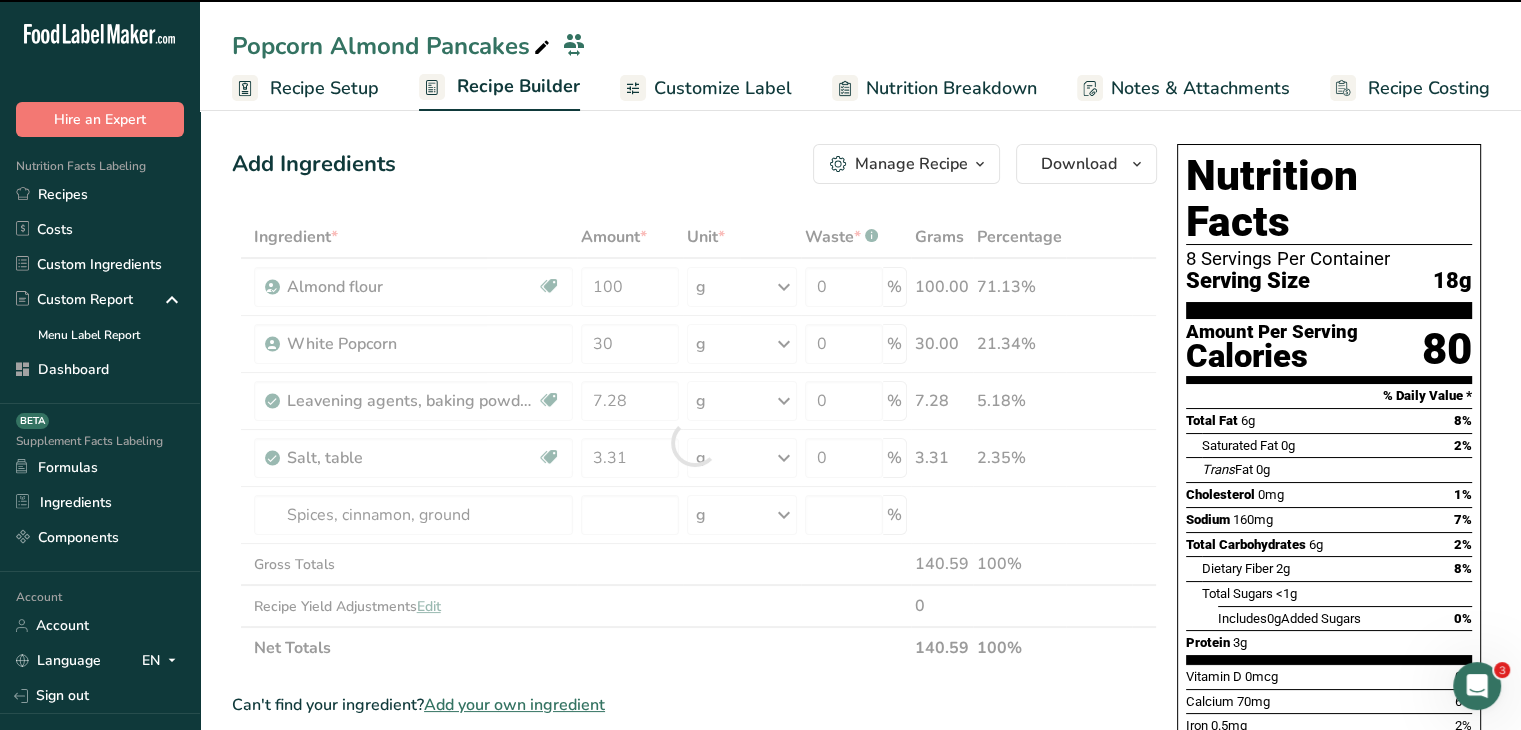 type on "0" 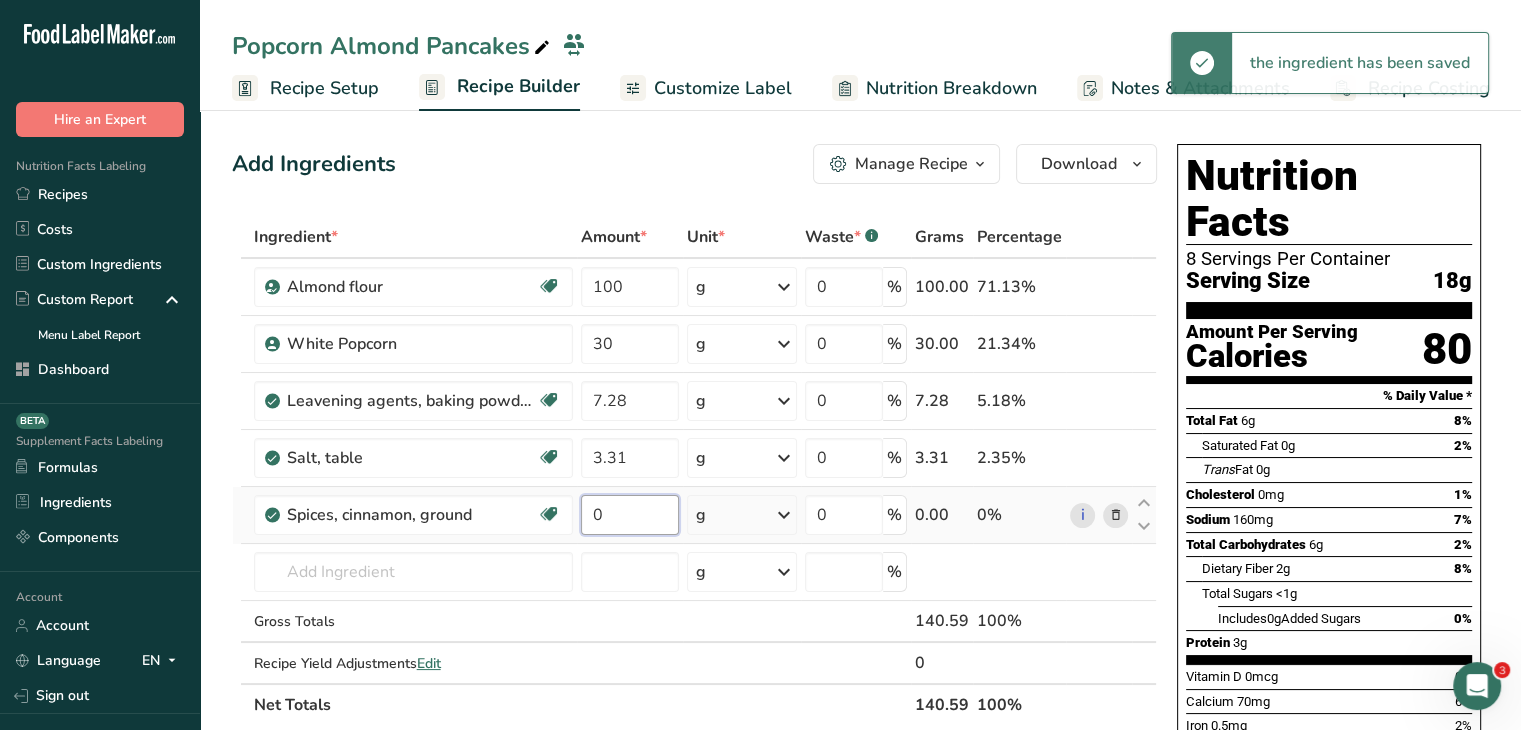 click on "0" at bounding box center (630, 515) 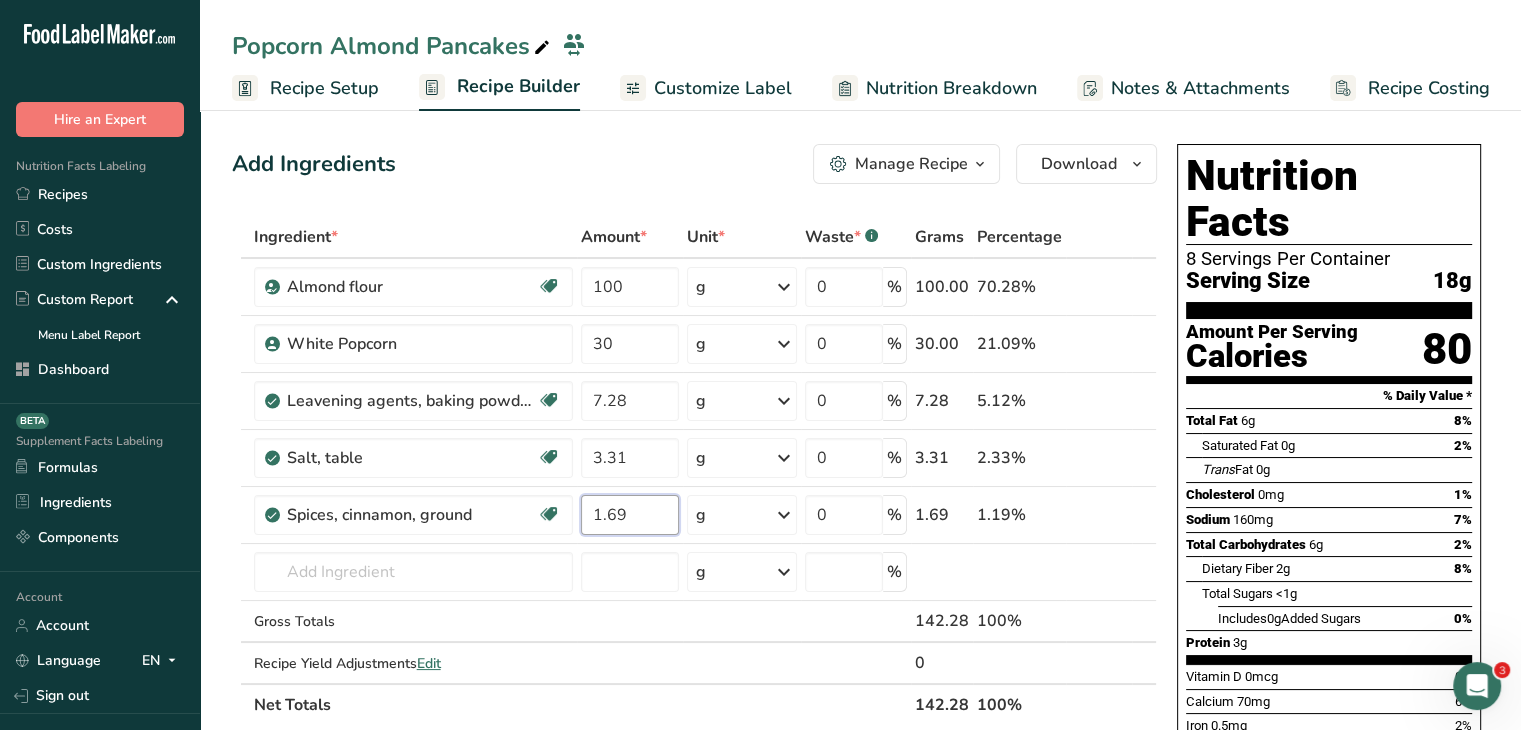 type on "1.69" 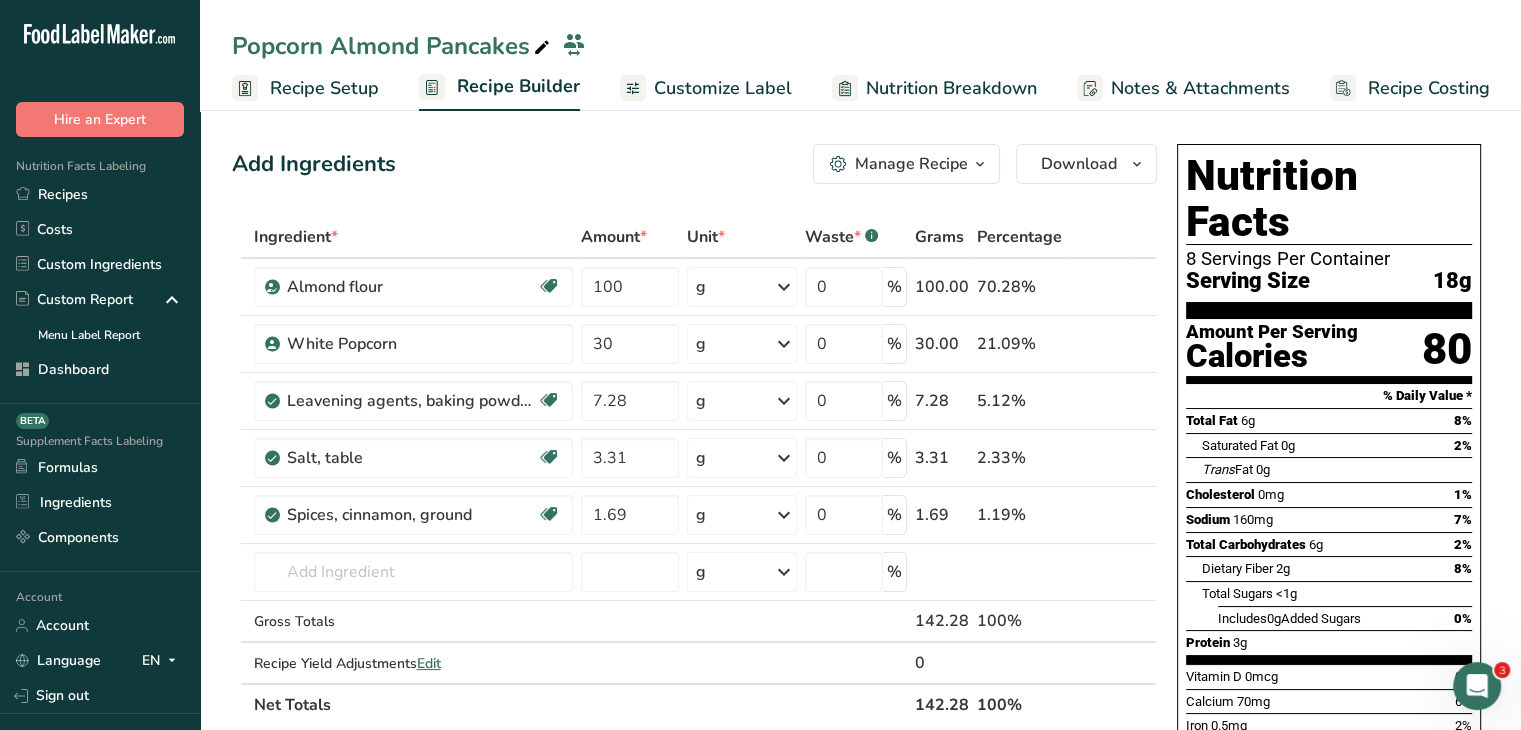 click on "Add Ingredients
Manage Recipe         Delete Recipe           Duplicate Recipe             Scale Recipe             Save as Sub-Recipe   .a-a{fill:#347362;}.b-a{fill:#fff;}                               Nutrition Breakdown                 Recipe Card
NEW
Amino Acids Pattern Report           Activity History
Download
Choose your preferred label style
Standard FDA label
Standard FDA label
The most common format for nutrition facts labels in compliance with the FDA's typeface, style and requirements
Tabular FDA label
A label format compliant with the FDA regulations presented in a tabular (horizontal) display.
Linear FDA label
A simple linear display for small sized packages.
Simplified FDA label" at bounding box center (694, 164) 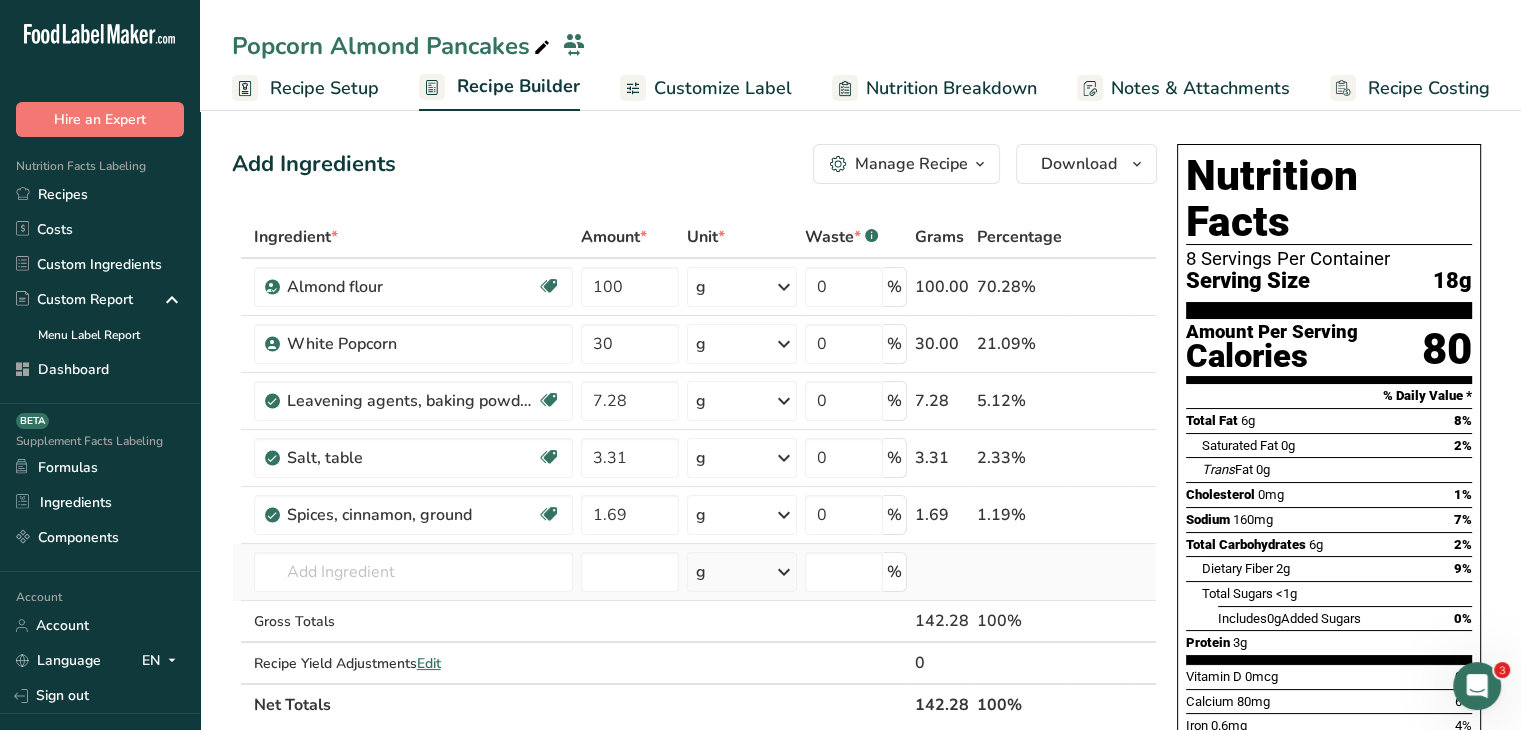 click on "2010
Spices, cinnamon, ground
Cinnamon Artificial Flavor
Cinnamon Natural Flavor
Cinnamon Extract
18417
Cake, coffeecake, cinnamon with crumb topping, commercially prepared, unenriched
See full Results" at bounding box center (413, 572) 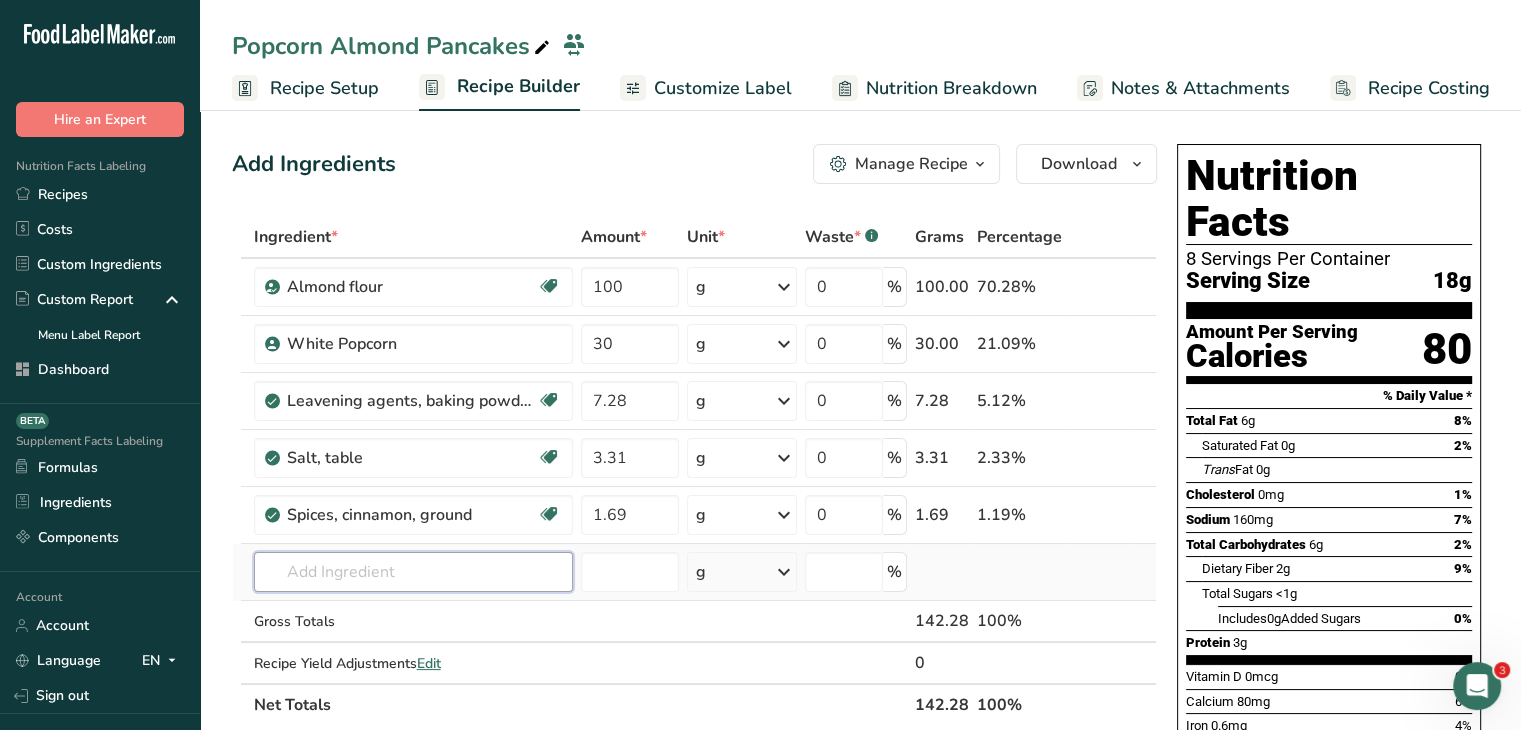 drag, startPoint x: 393, startPoint y: 557, endPoint x: 394, endPoint y: 581, distance: 24.020824 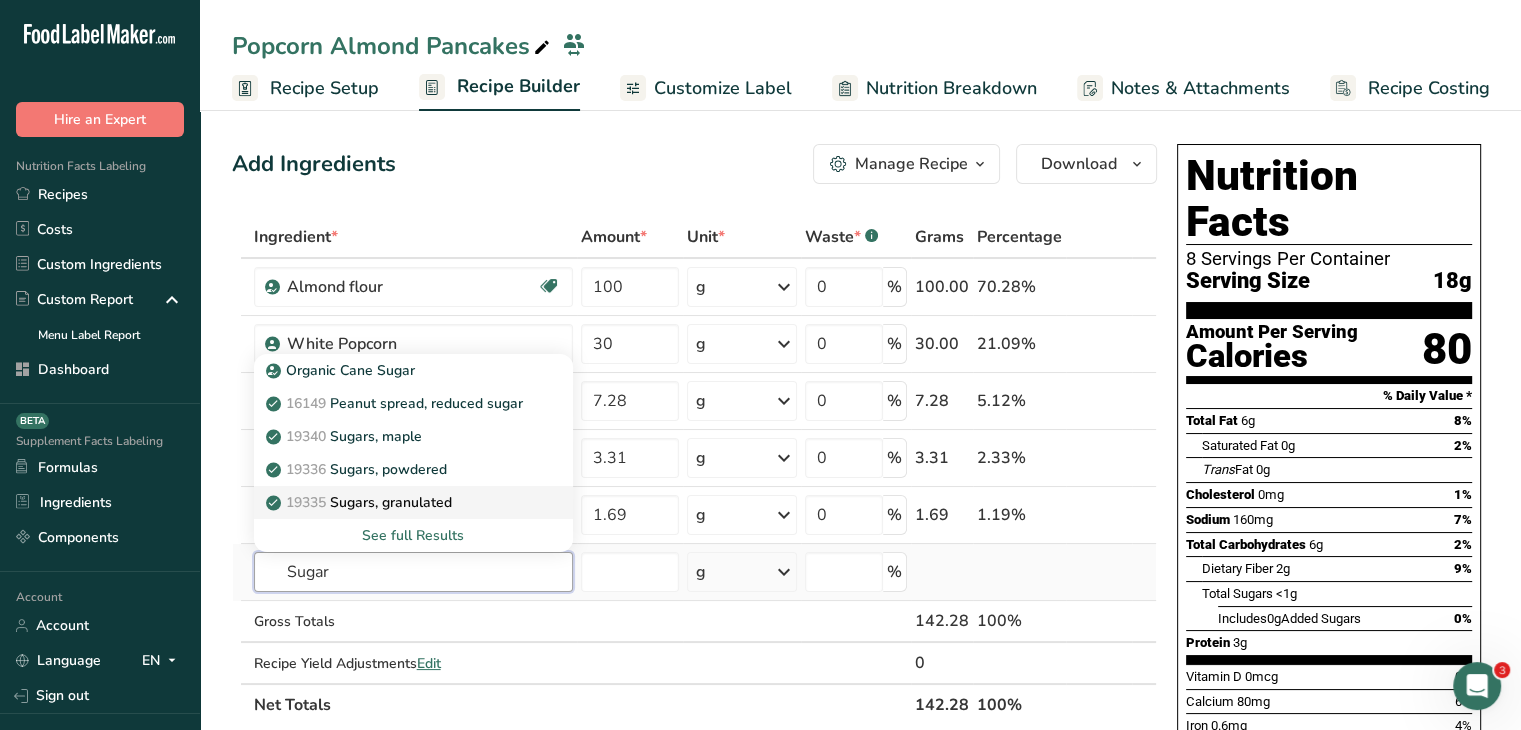 type on "Sugar" 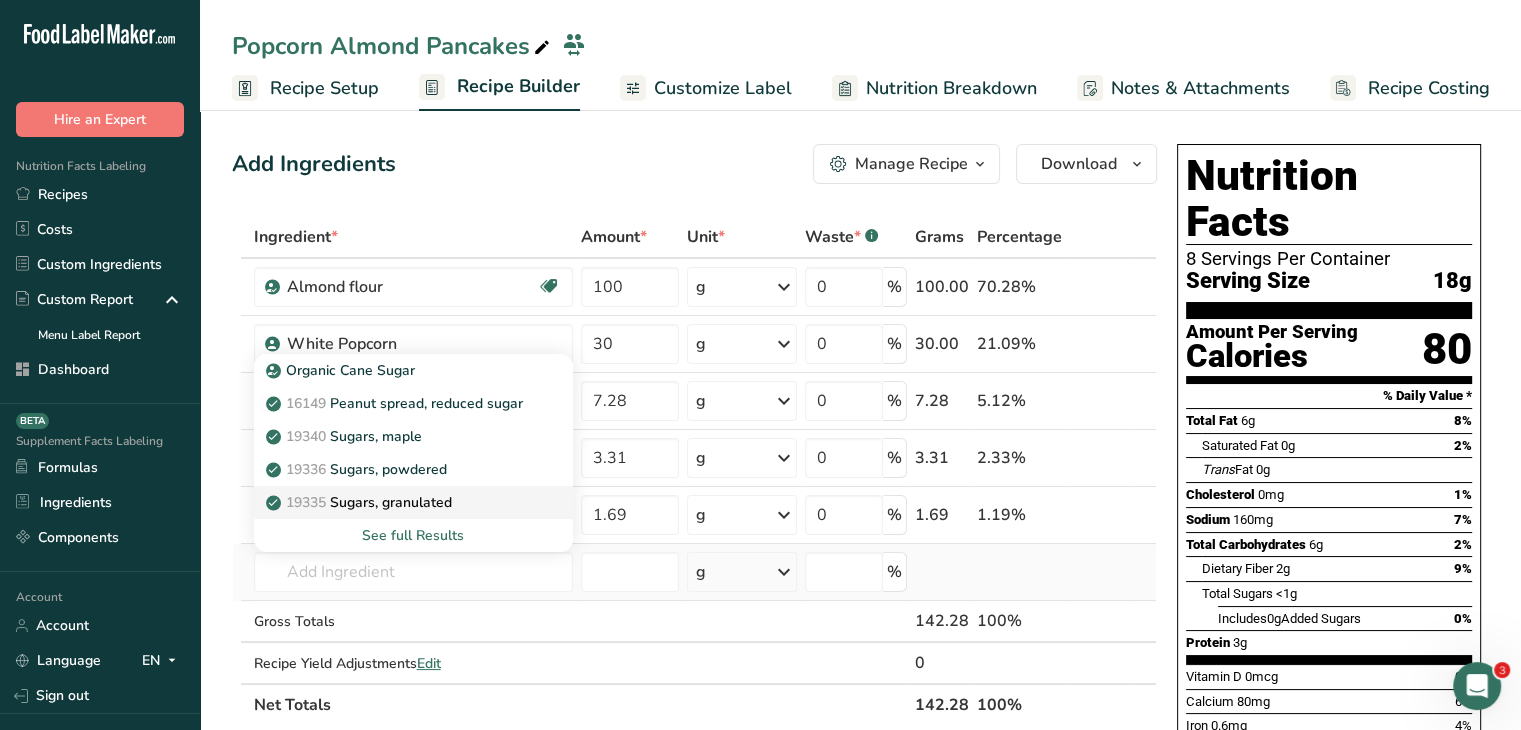 click on "19335
Sugars, granulated" at bounding box center [413, 502] 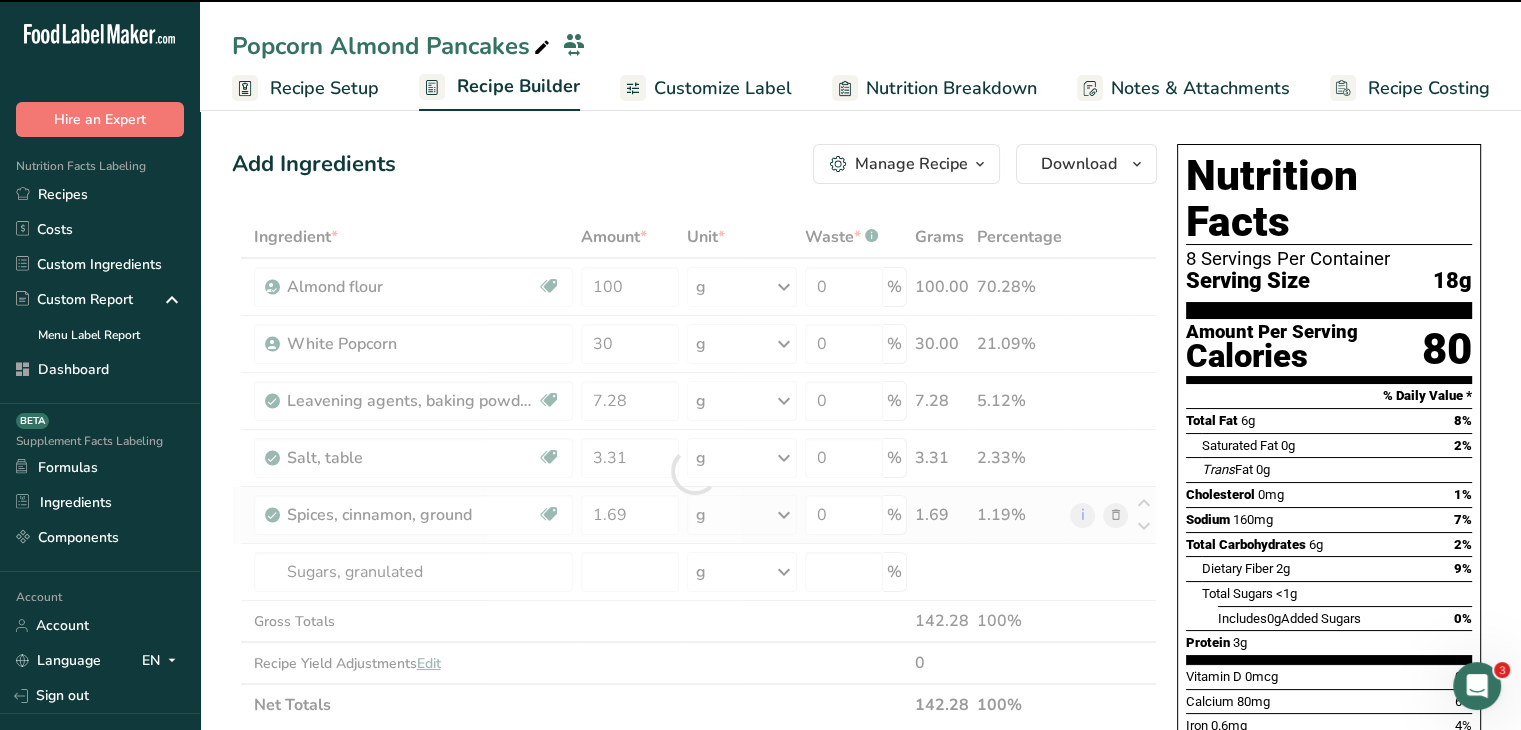 type on "0" 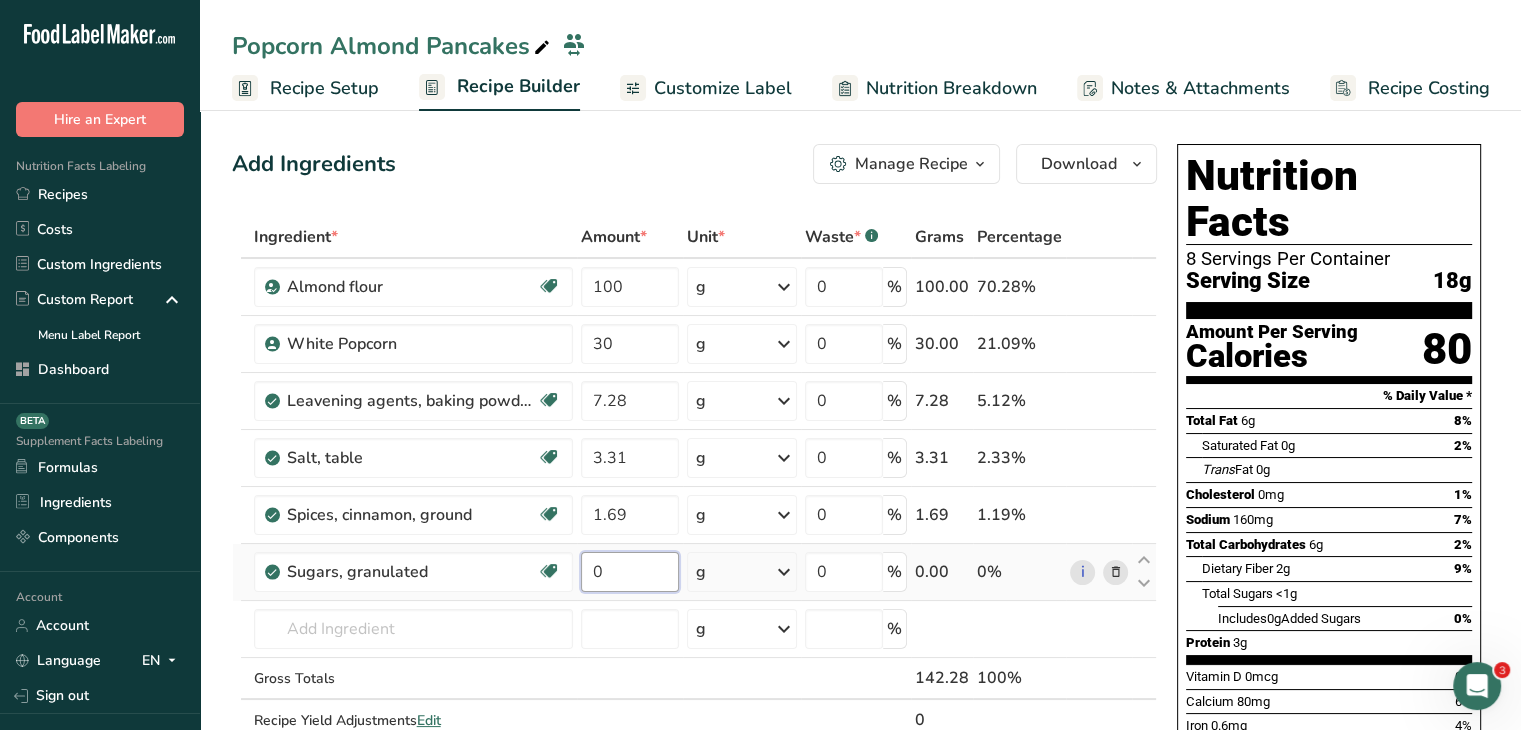 click on "0" at bounding box center (630, 572) 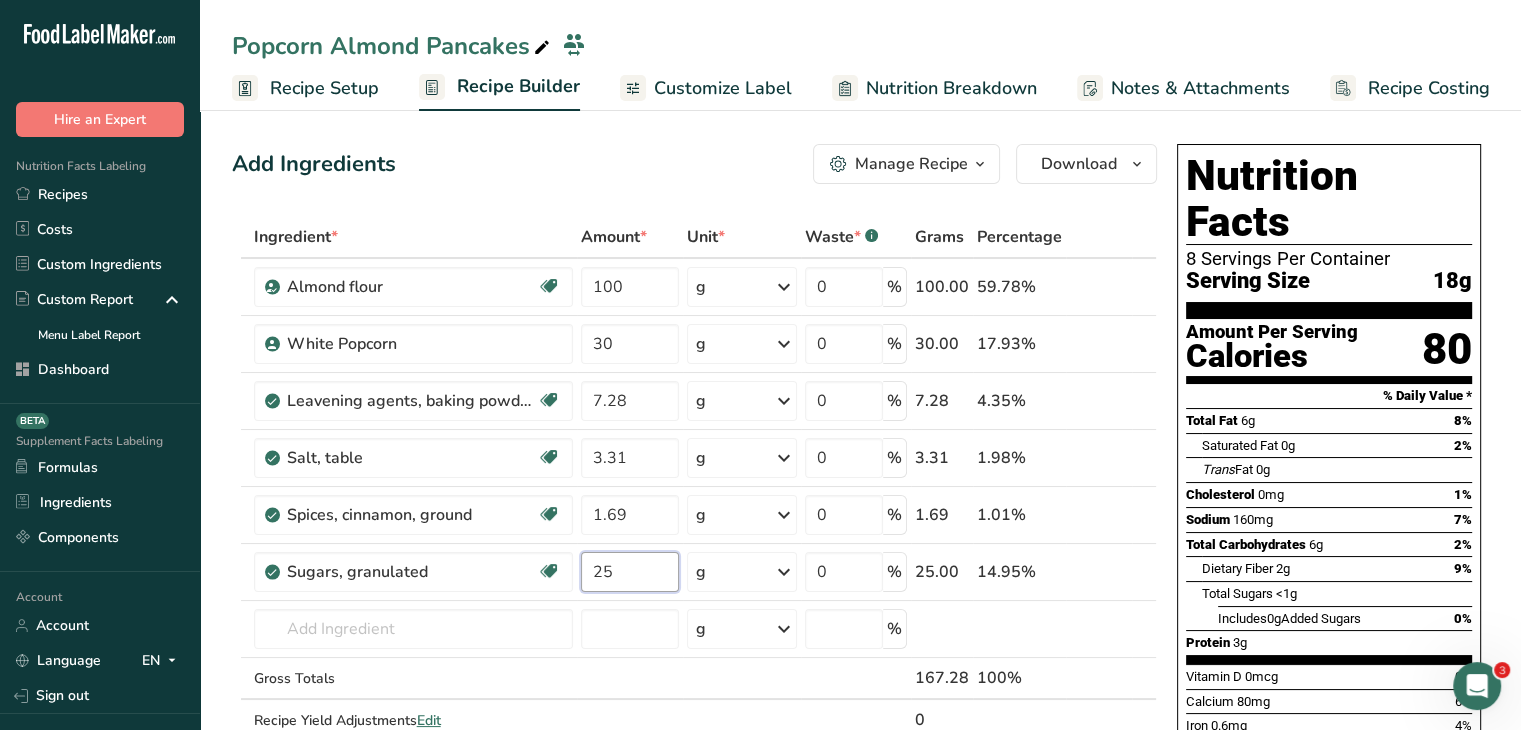 type on "25" 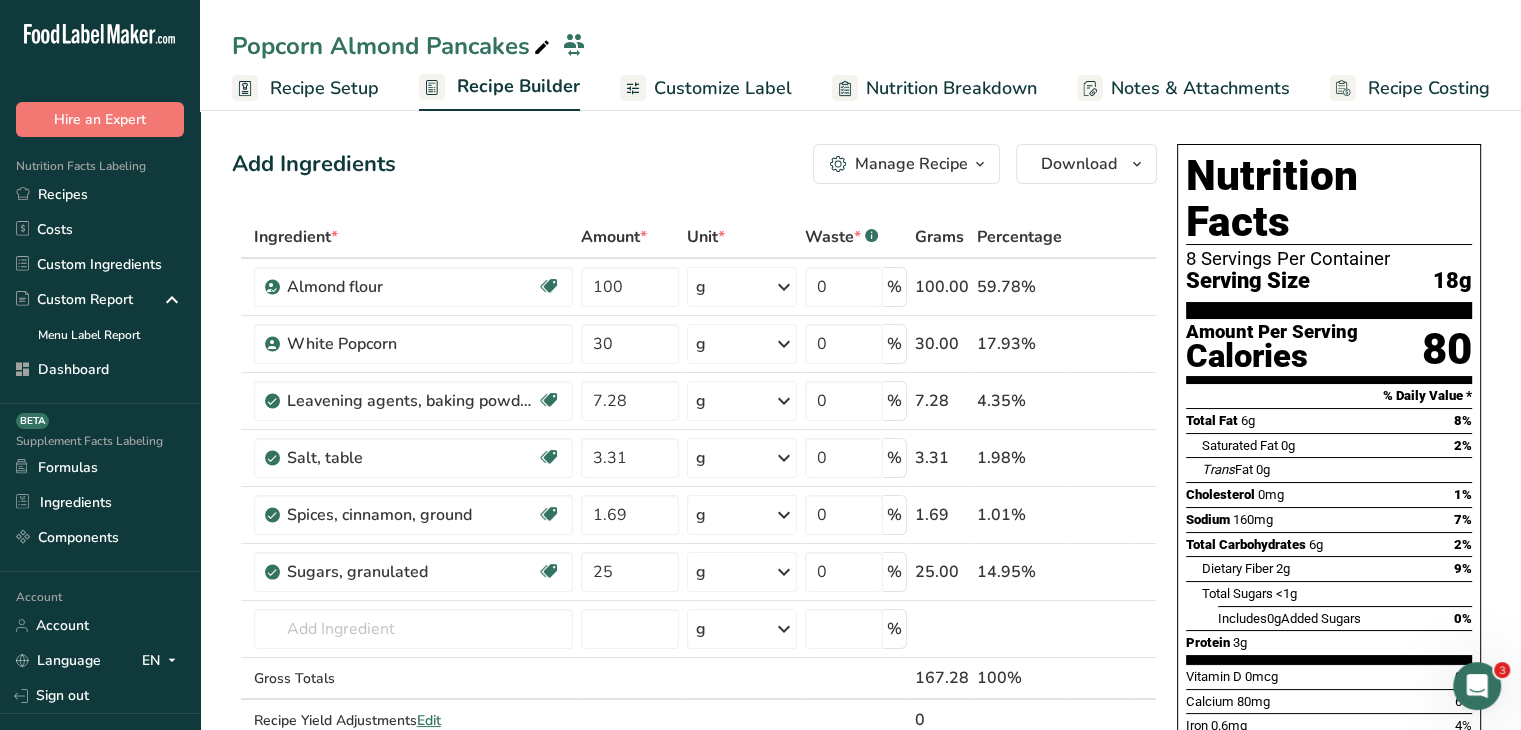 click on "Add Ingredients
Manage Recipe         Delete Recipe           Duplicate Recipe             Scale Recipe             Save as Sub-Recipe   .a-a{fill:#347362;}.b-a{fill:#fff;}                               Nutrition Breakdown                 Recipe Card
NEW
Amino Acids Pattern Report           Activity History
Download
Choose your preferred label style
Standard FDA label
Standard FDA label
The most common format for nutrition facts labels in compliance with the FDA's typeface, style and requirements
Tabular FDA label
A label format compliant with the FDA regulations presented in a tabular (horizontal) display.
Linear FDA label
A simple linear display for small sized packages.
Simplified FDA label" at bounding box center (700, 805) 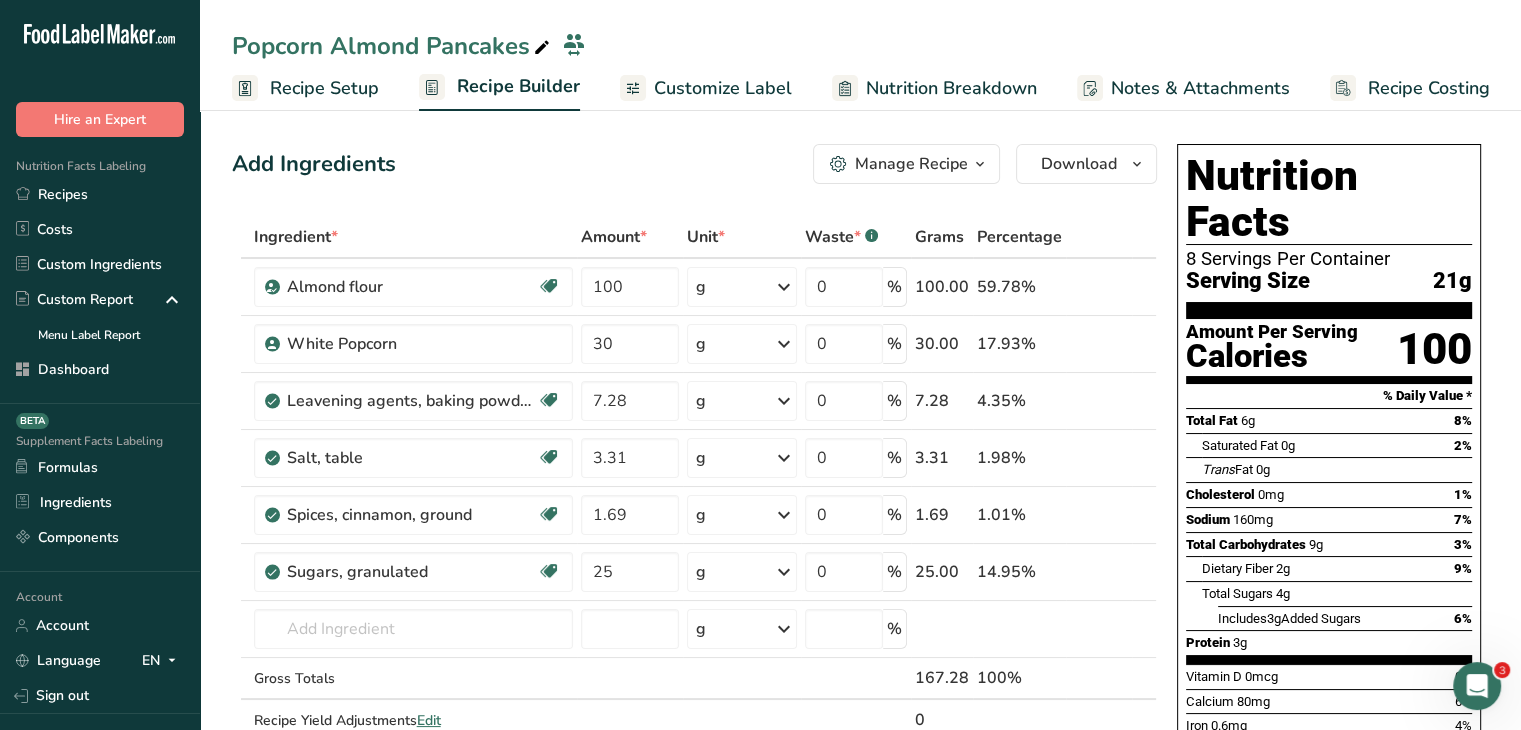 click on "Customize Label" at bounding box center [723, 88] 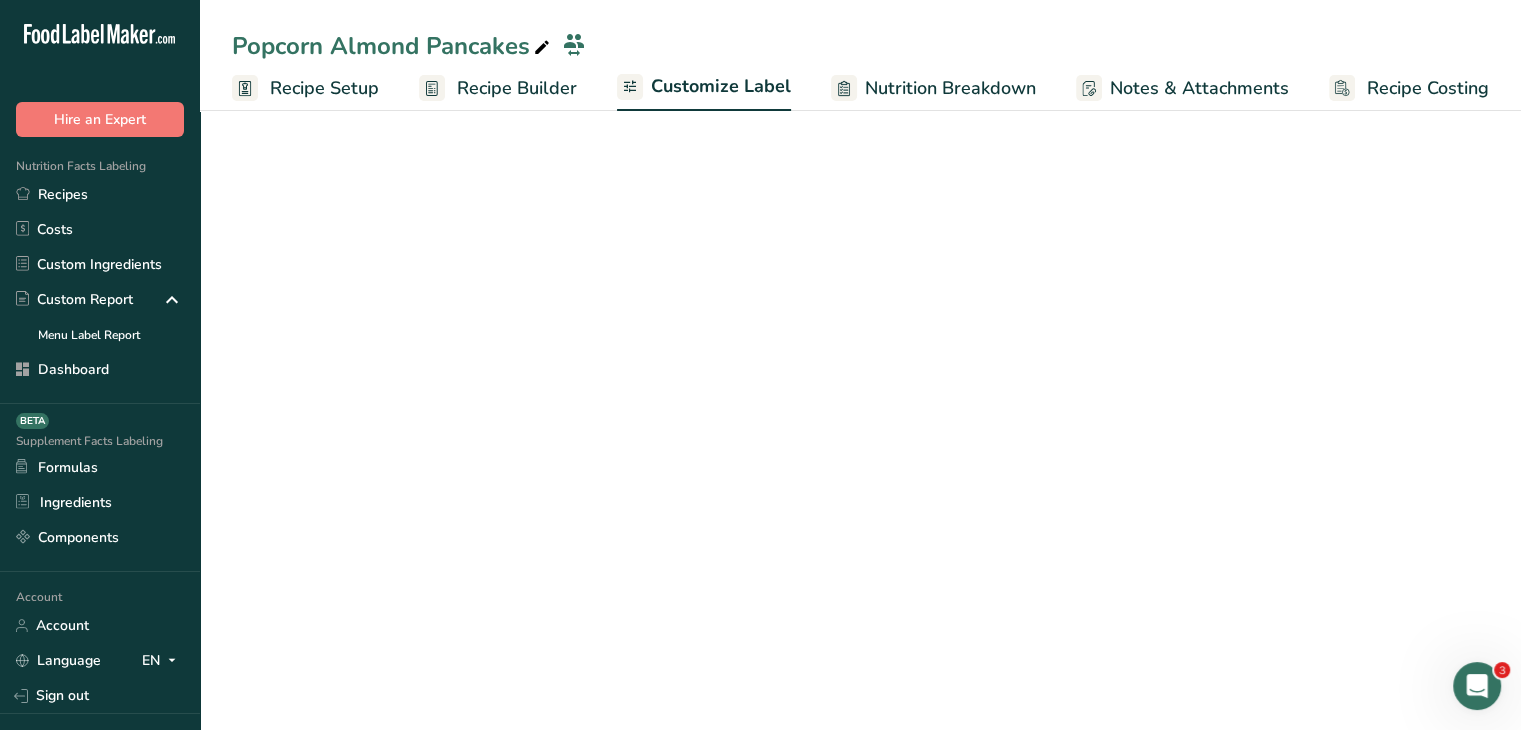 scroll, scrollTop: 0, scrollLeft: 0, axis: both 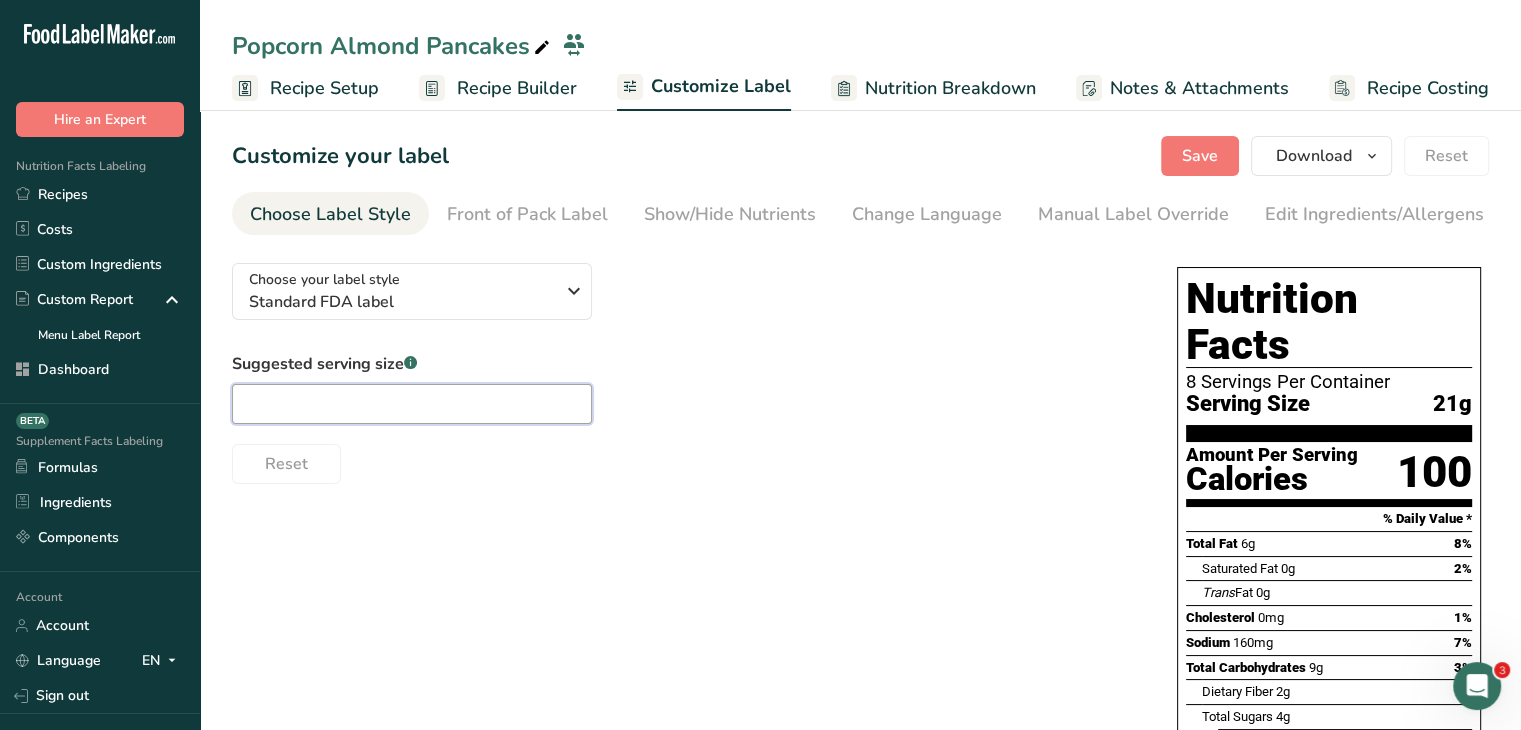 click at bounding box center [412, 404] 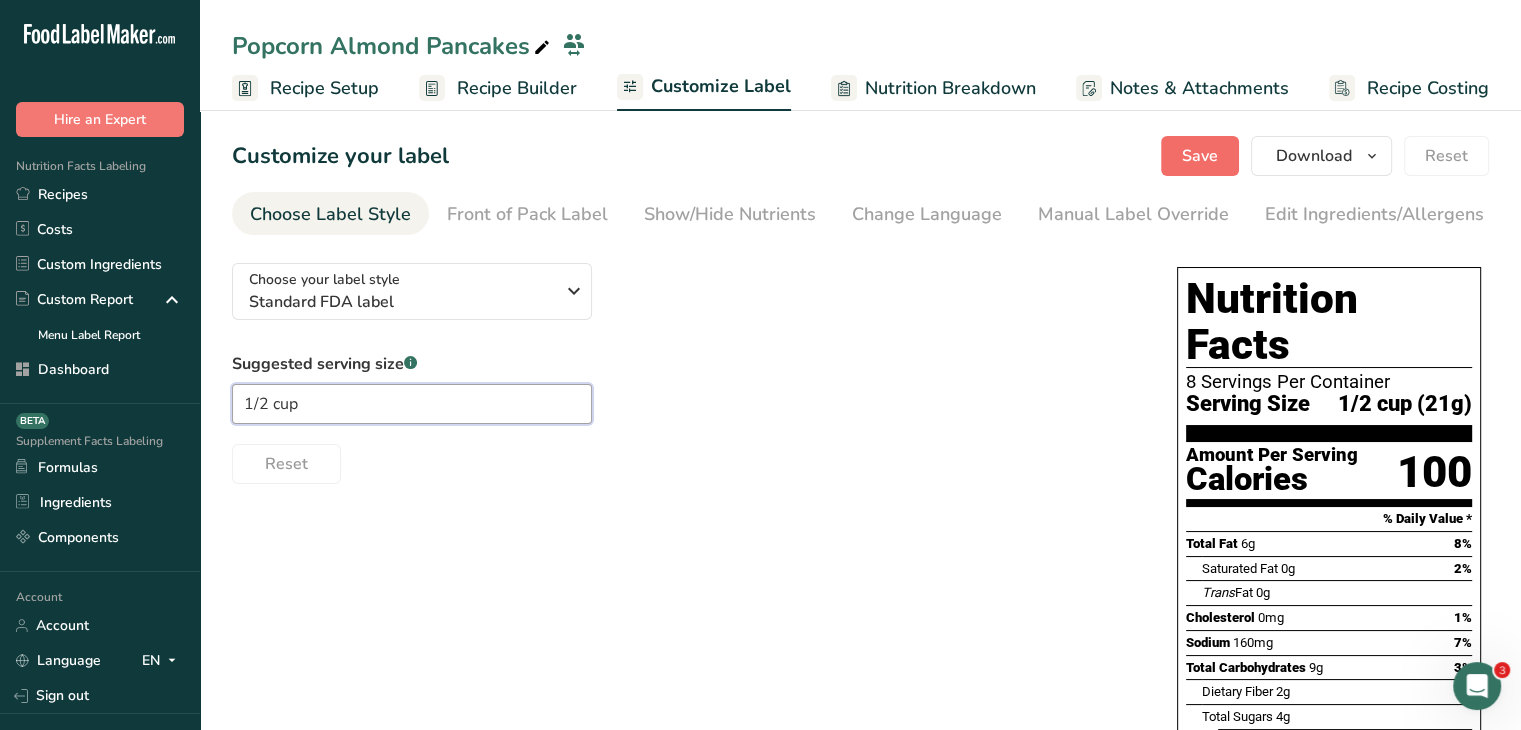 type on "1/2 cup" 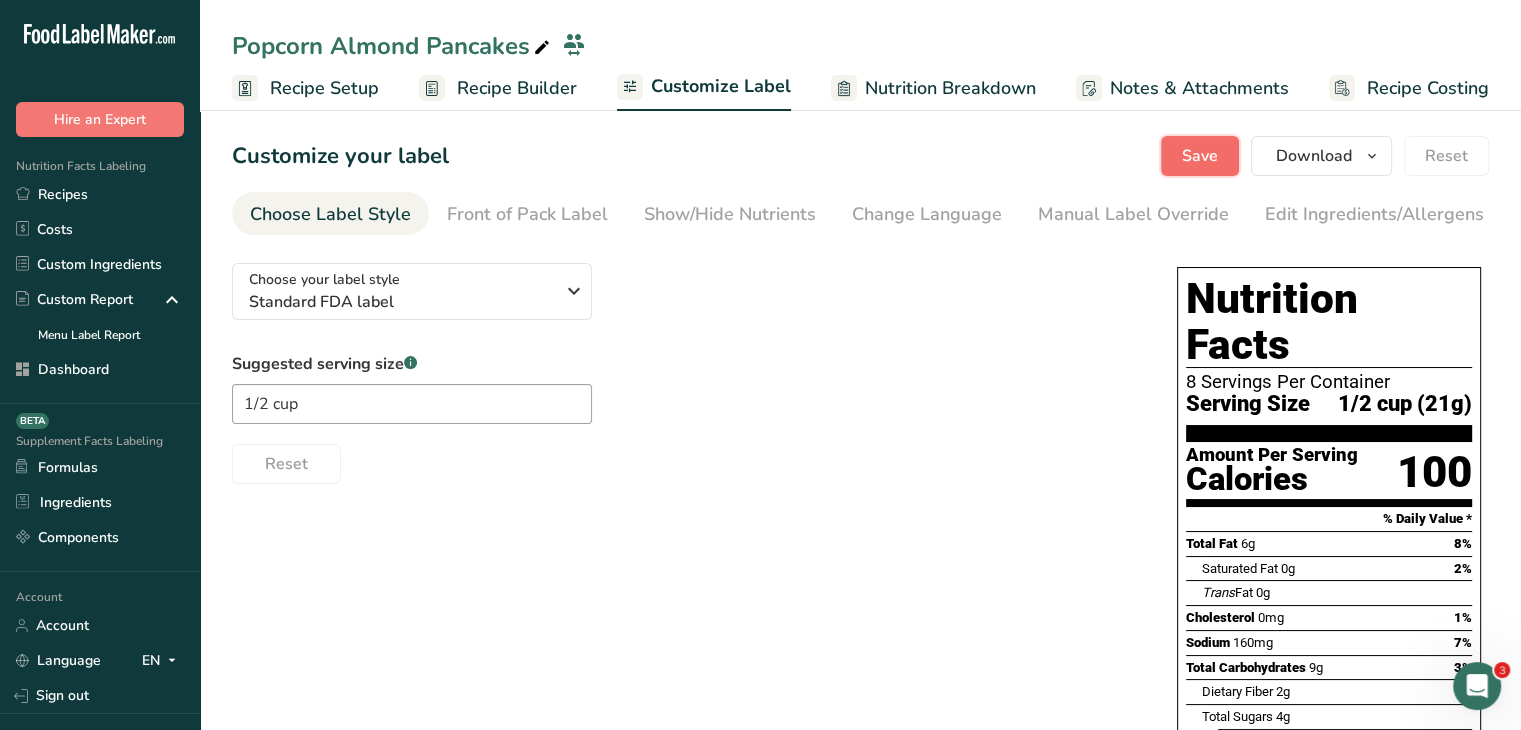 click on "Save" at bounding box center (1200, 156) 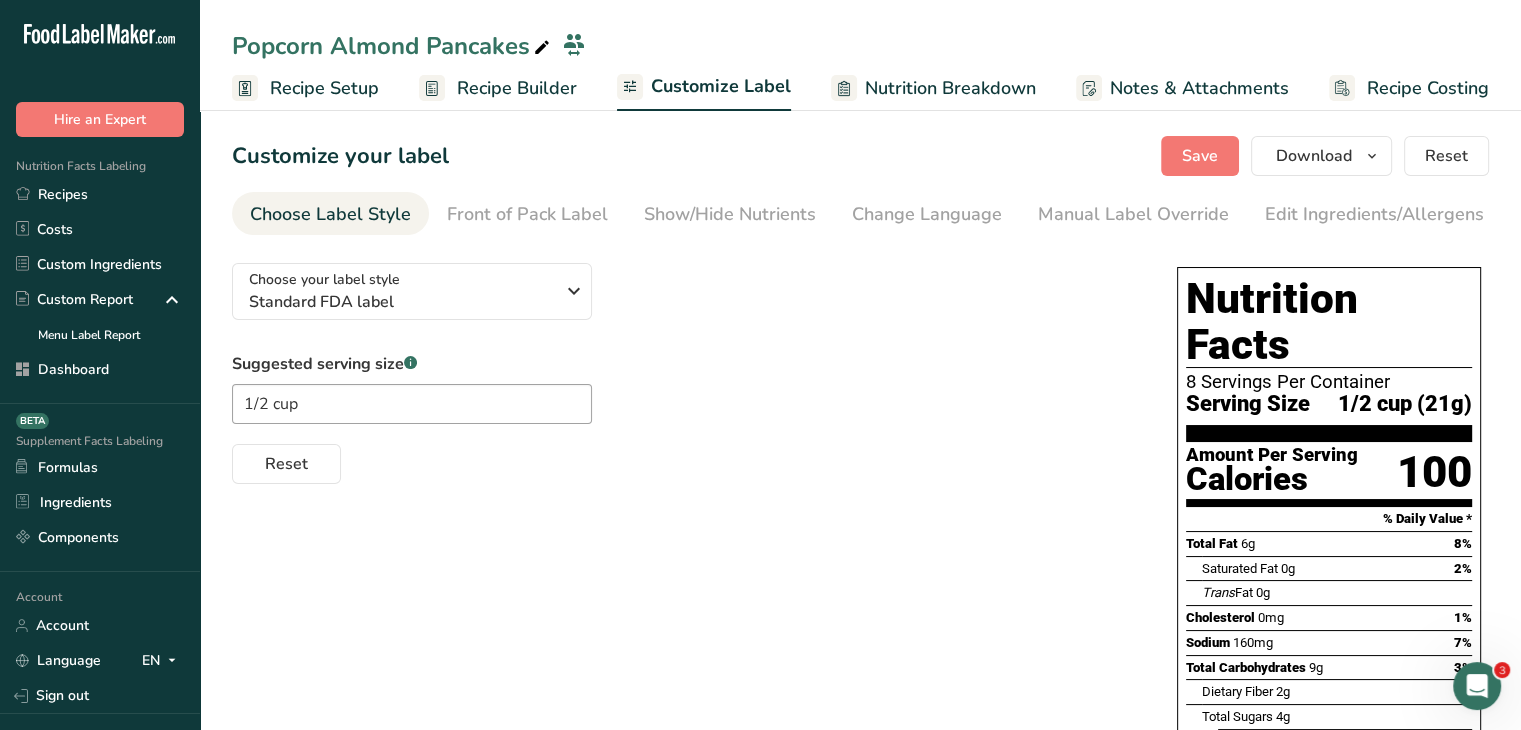 click on "Suggested serving size
.a-a{fill:#347362;}.b-a{fill:#fff;}           1/2 cup
Reset" at bounding box center (684, 418) 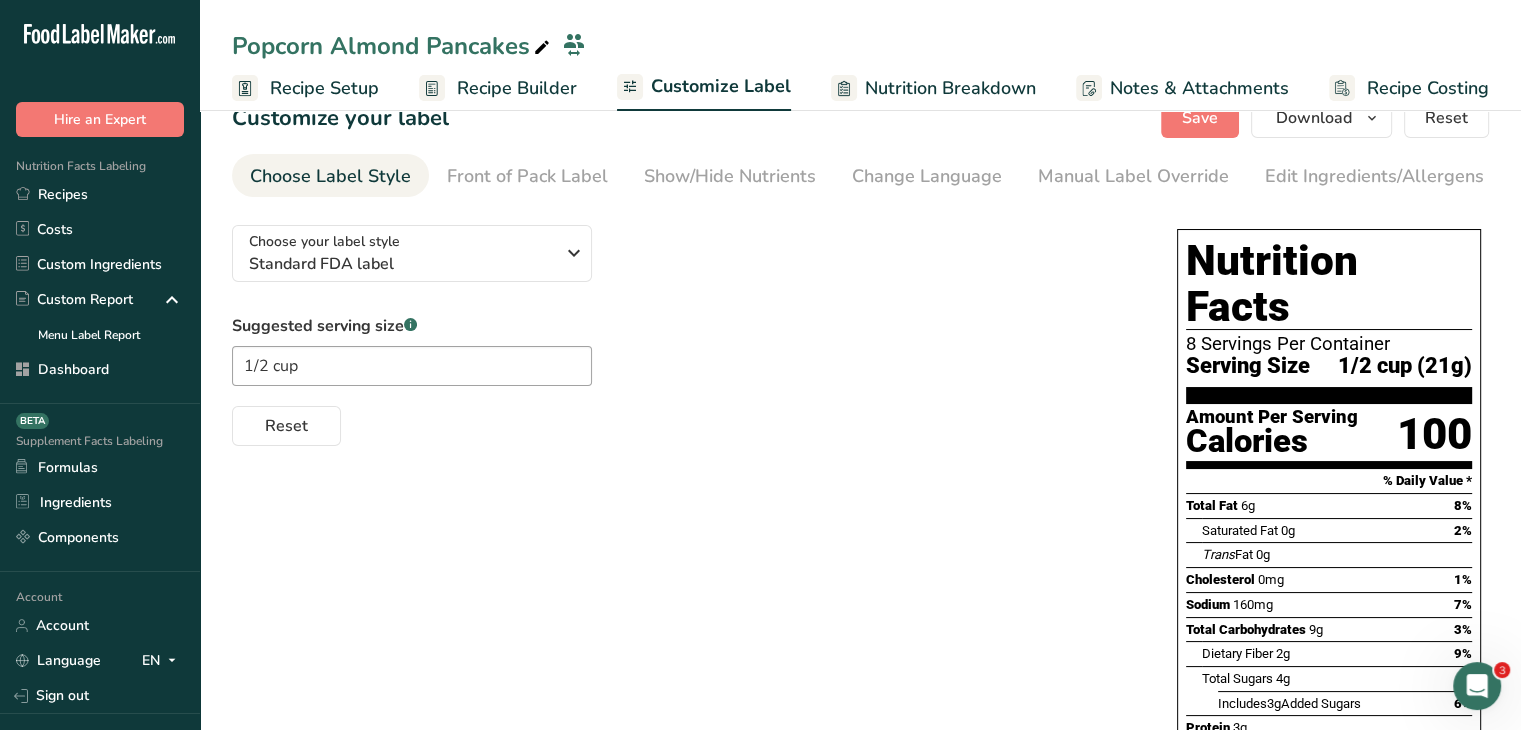 scroll, scrollTop: 0, scrollLeft: 0, axis: both 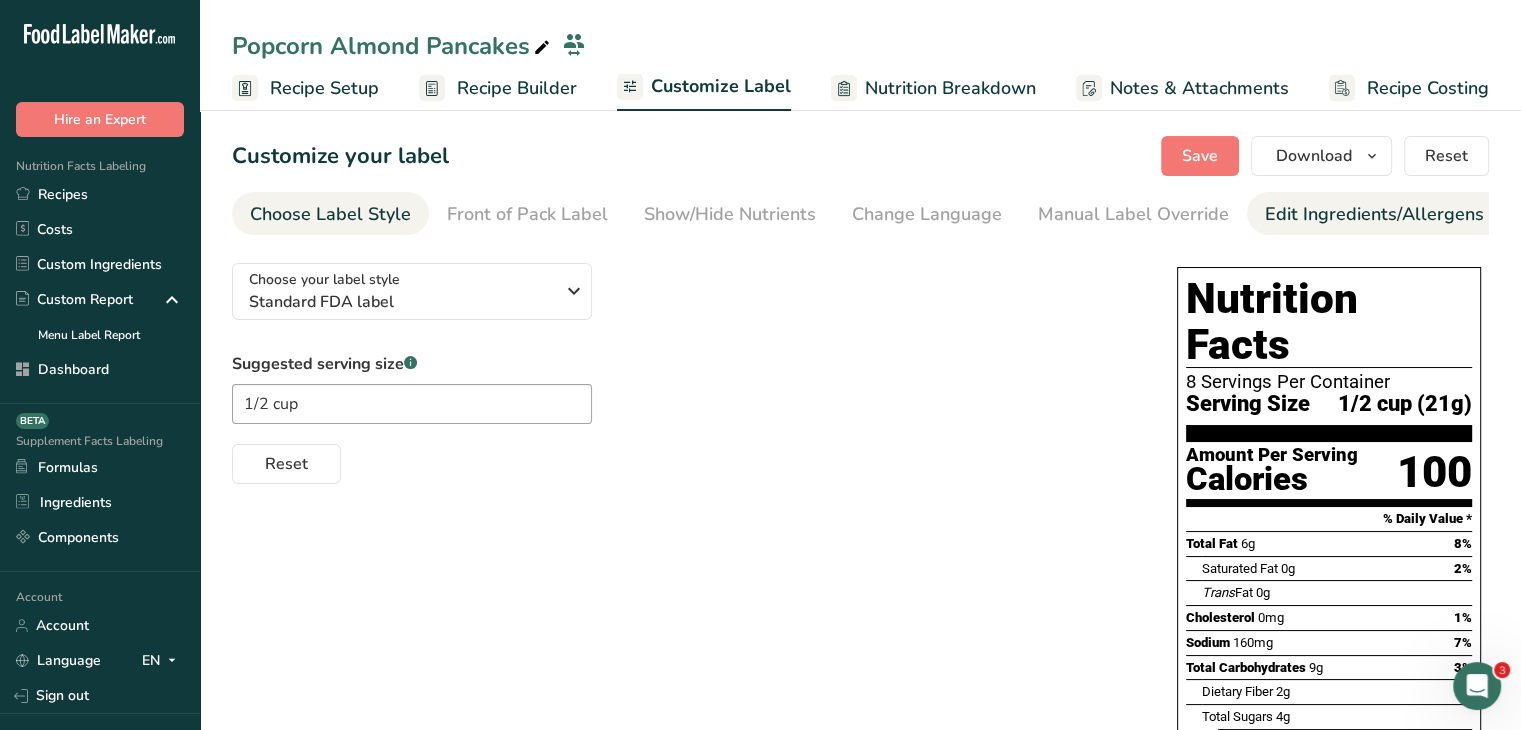 click on "Edit Ingredients/Allergens List" at bounding box center [1392, 214] 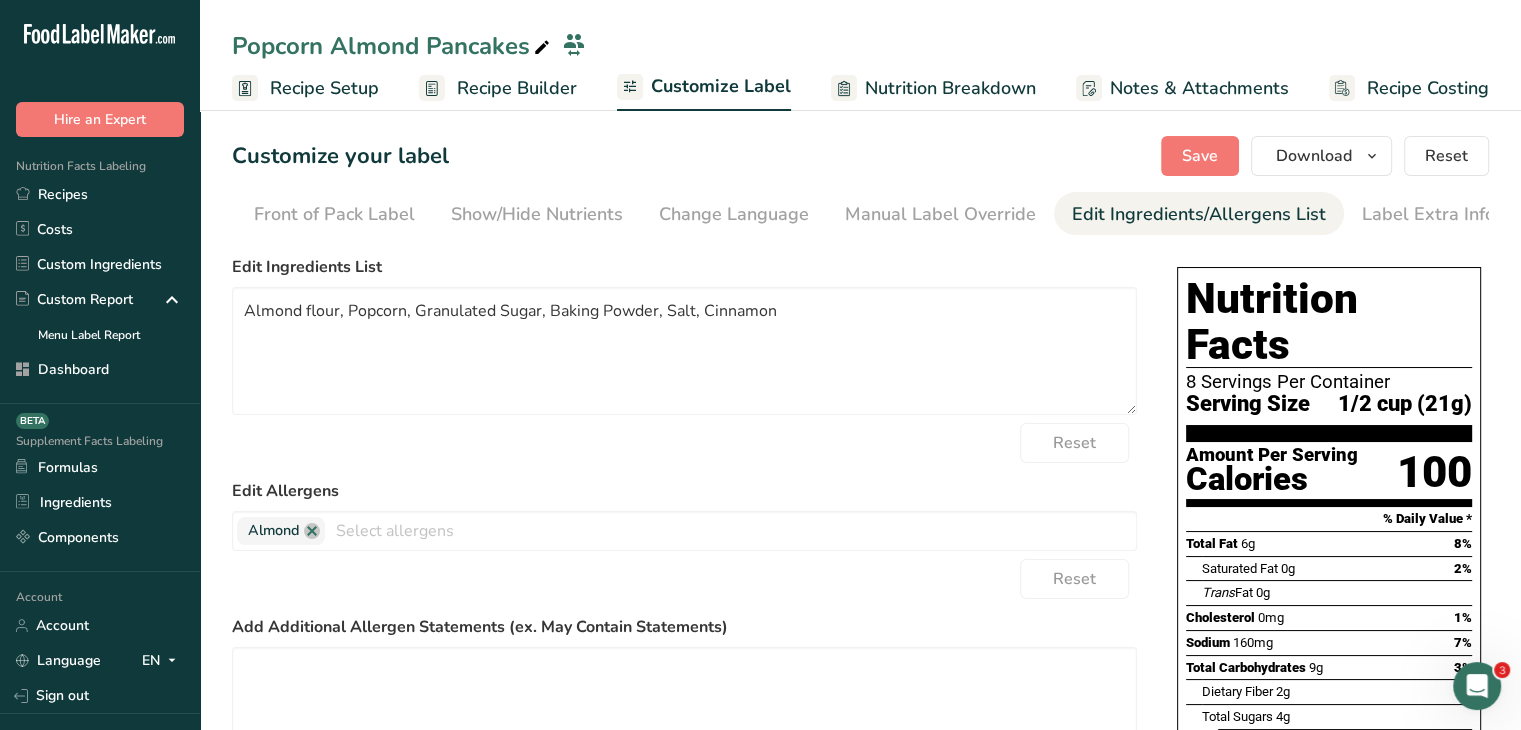 scroll, scrollTop: 0, scrollLeft: 196, axis: horizontal 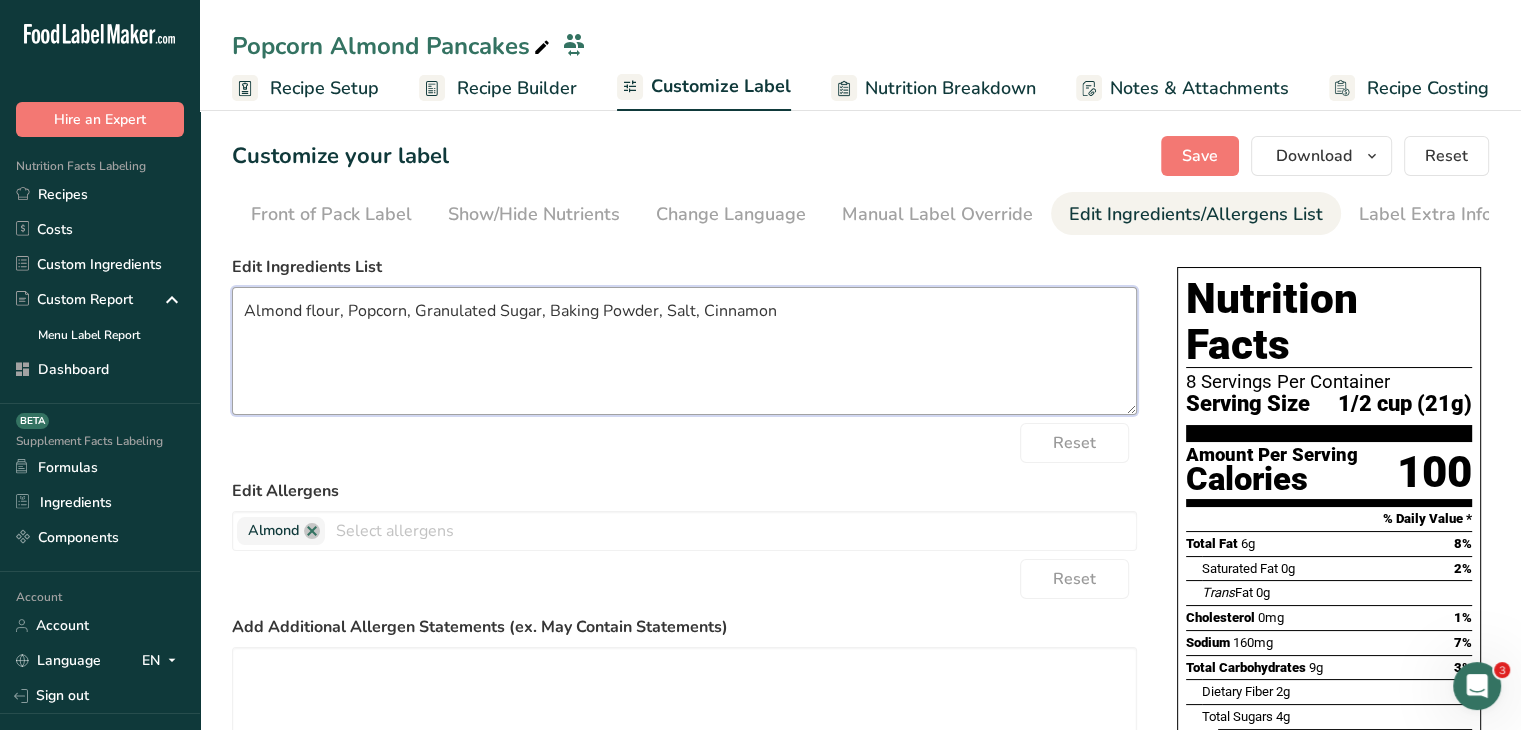 click on "Almond flour, Popcorn, Granulated Sugar, Baking Powder, Salt, Cinnamon" at bounding box center (684, 351) 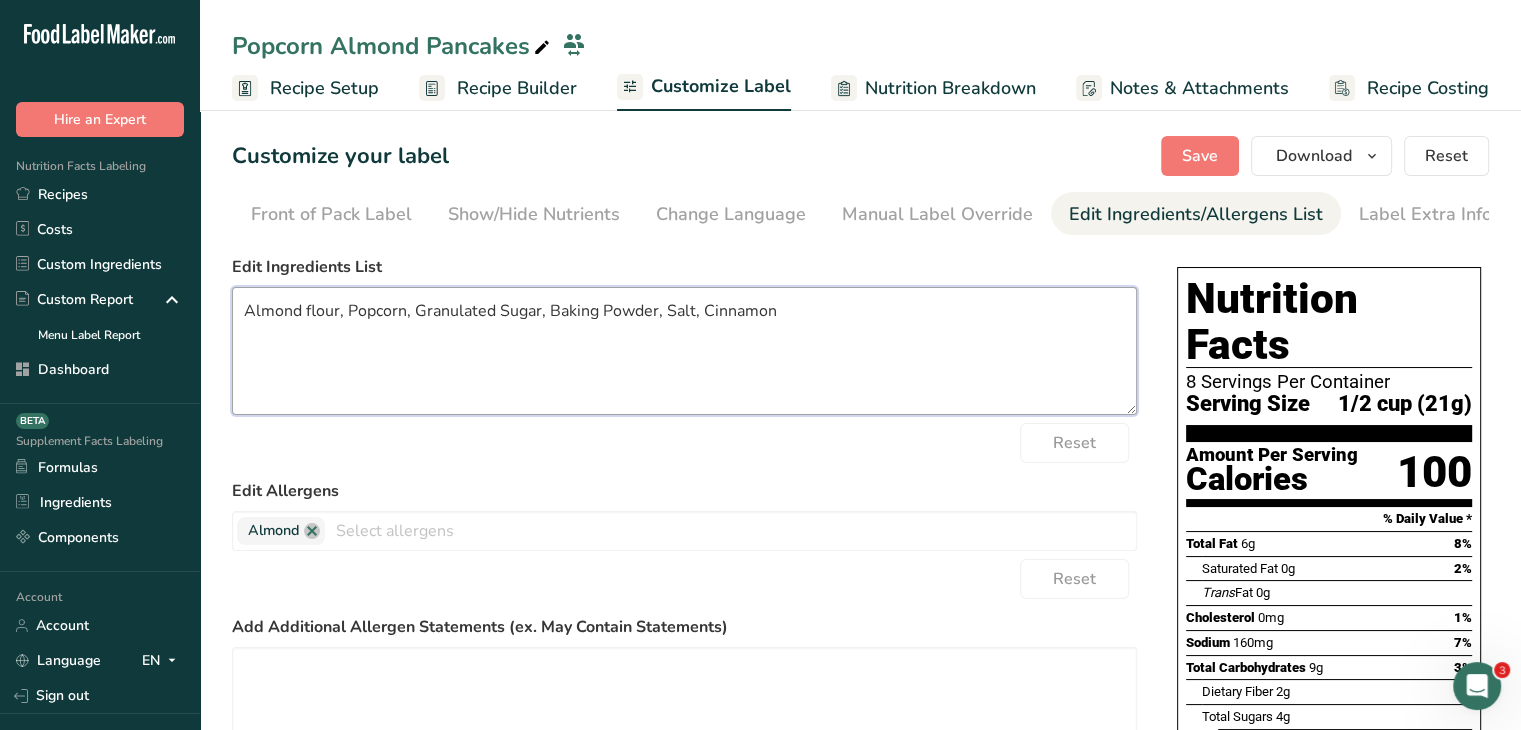 click on "Almond flour, Popcorn, Granulated Sugar, Baking Powder, Salt, Cinnamon" at bounding box center (684, 351) 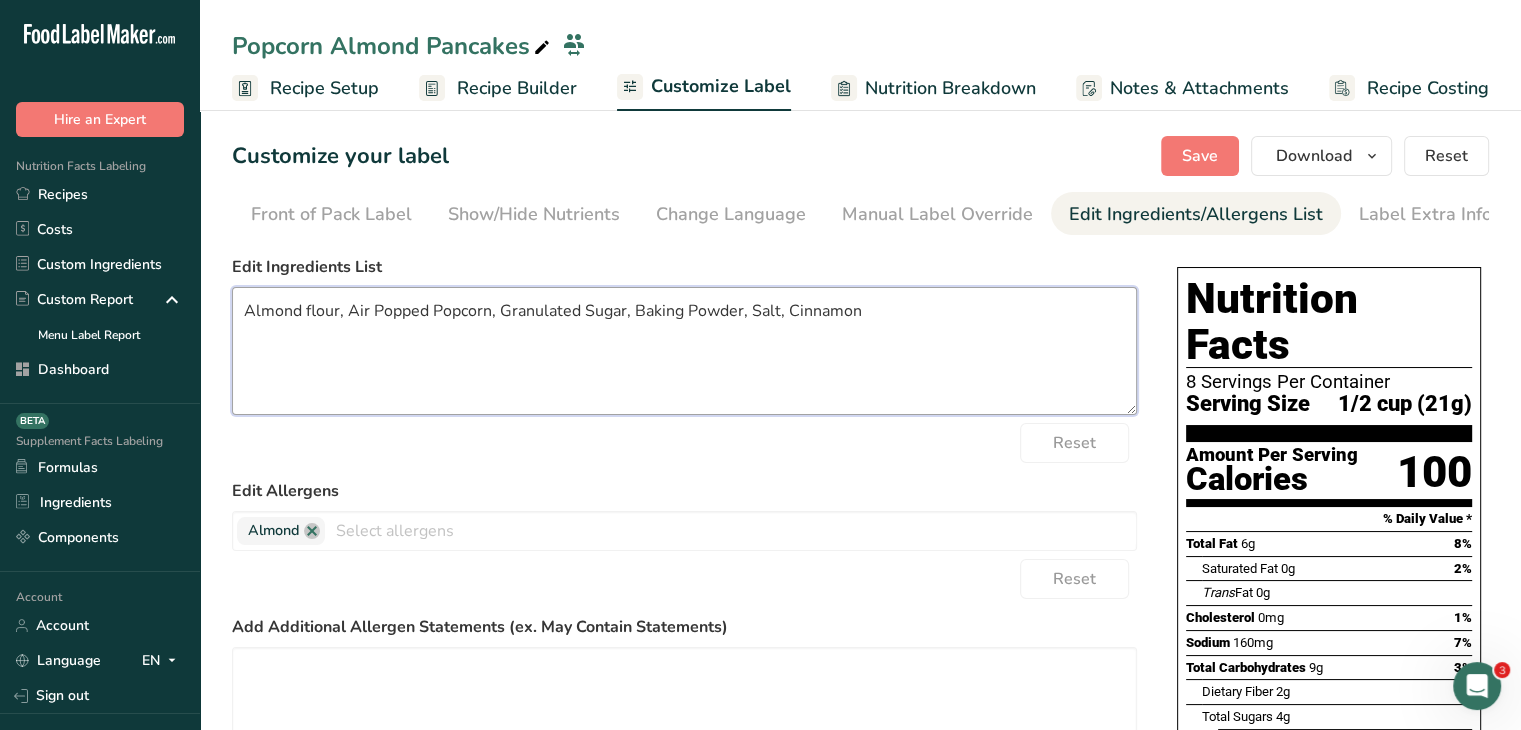 click on "Almond flour, Air Popped Popcorn, Granulated Sugar, Baking Powder, Salt, Cinnamon" at bounding box center [684, 351] 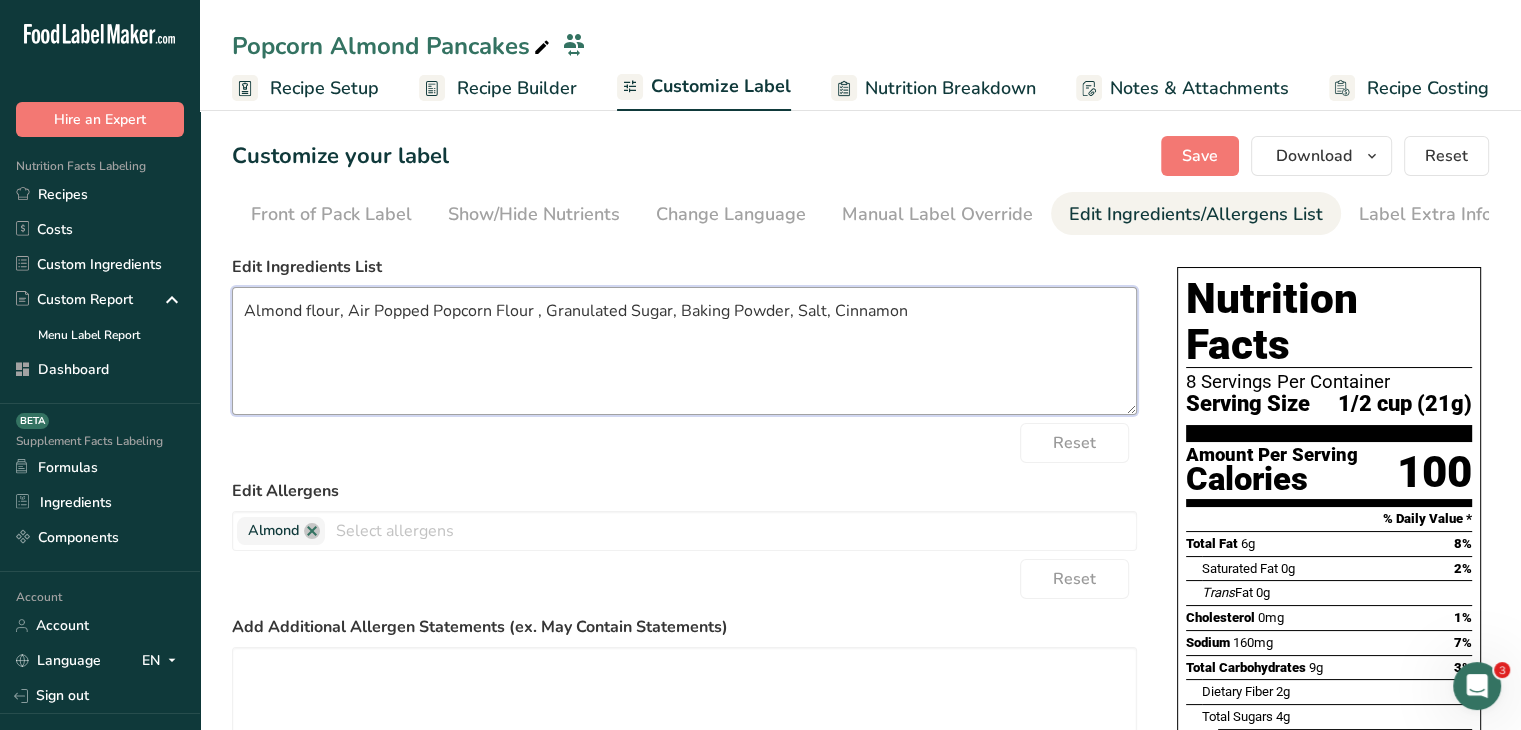 click on "Almond flour, Air Popped Popcorn Flour , Granulated Sugar, Baking Powder, Salt, Cinnamon" at bounding box center [684, 351] 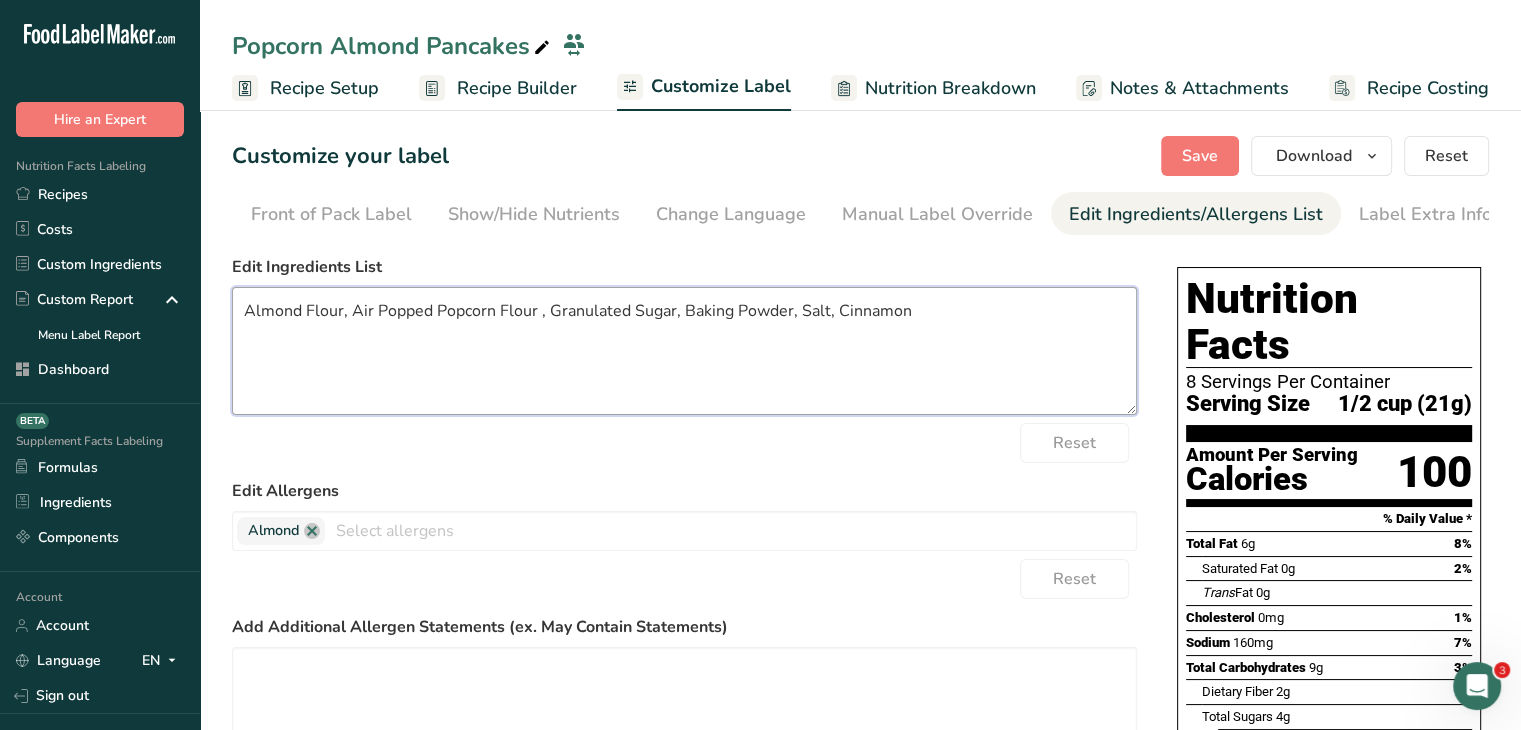 click on "Almond Flour, Air Popped Popcorn Flour , Granulated Sugar, Baking Powder, Salt, Cinnamon" at bounding box center [684, 351] 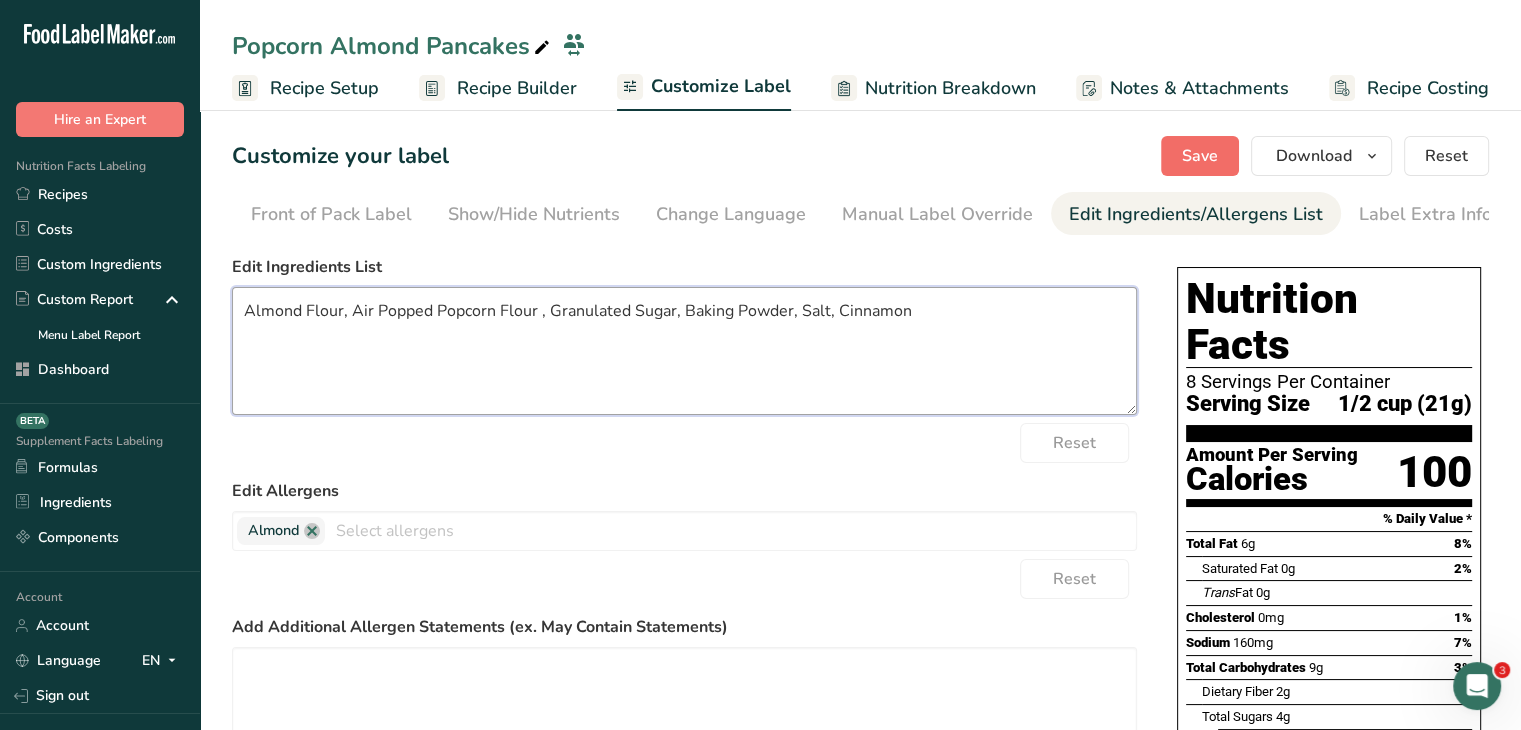 type on "Almond Flour, Air Popped Popcorn Flour , Granulated Sugar, Baking Powder, Salt, Cinnamon" 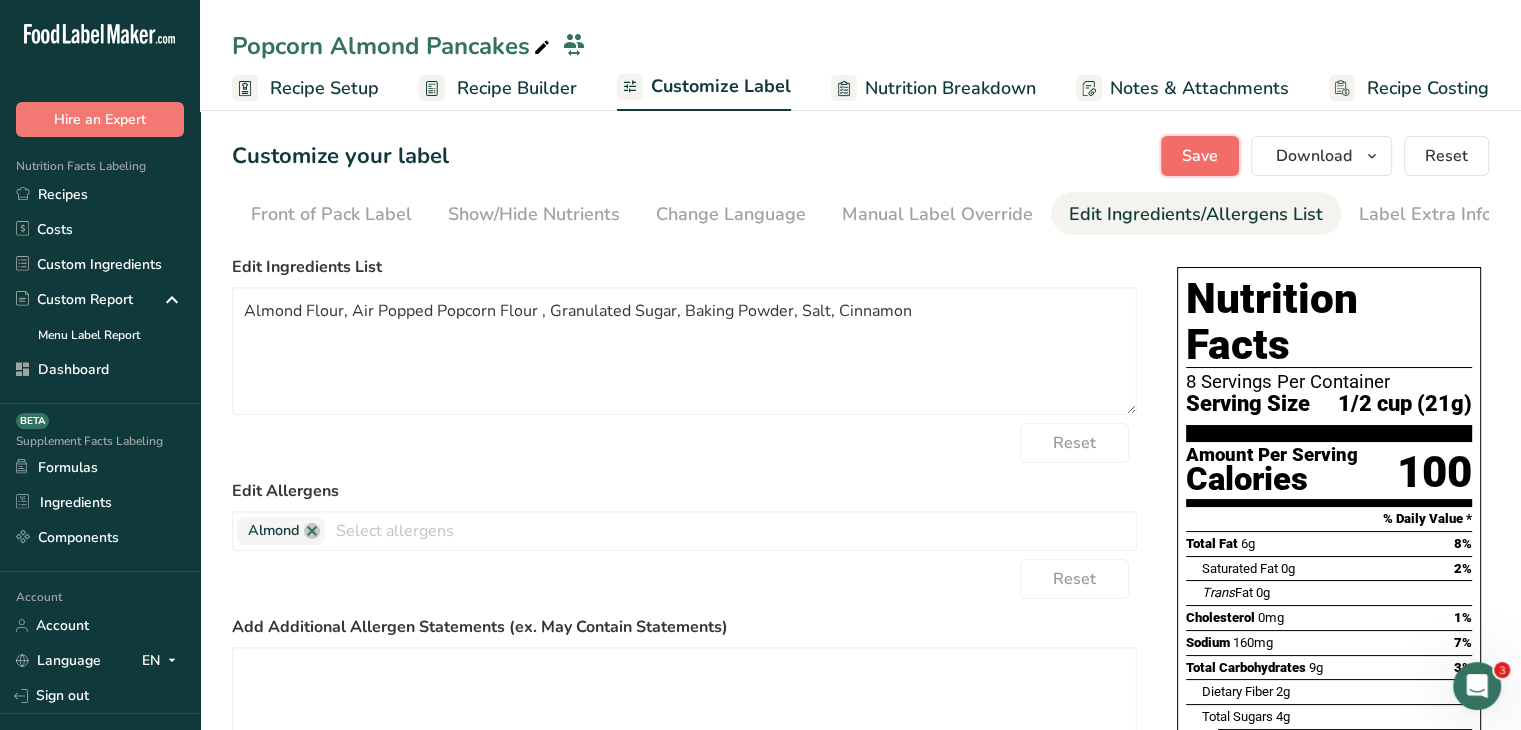 click on "Save" at bounding box center (1200, 156) 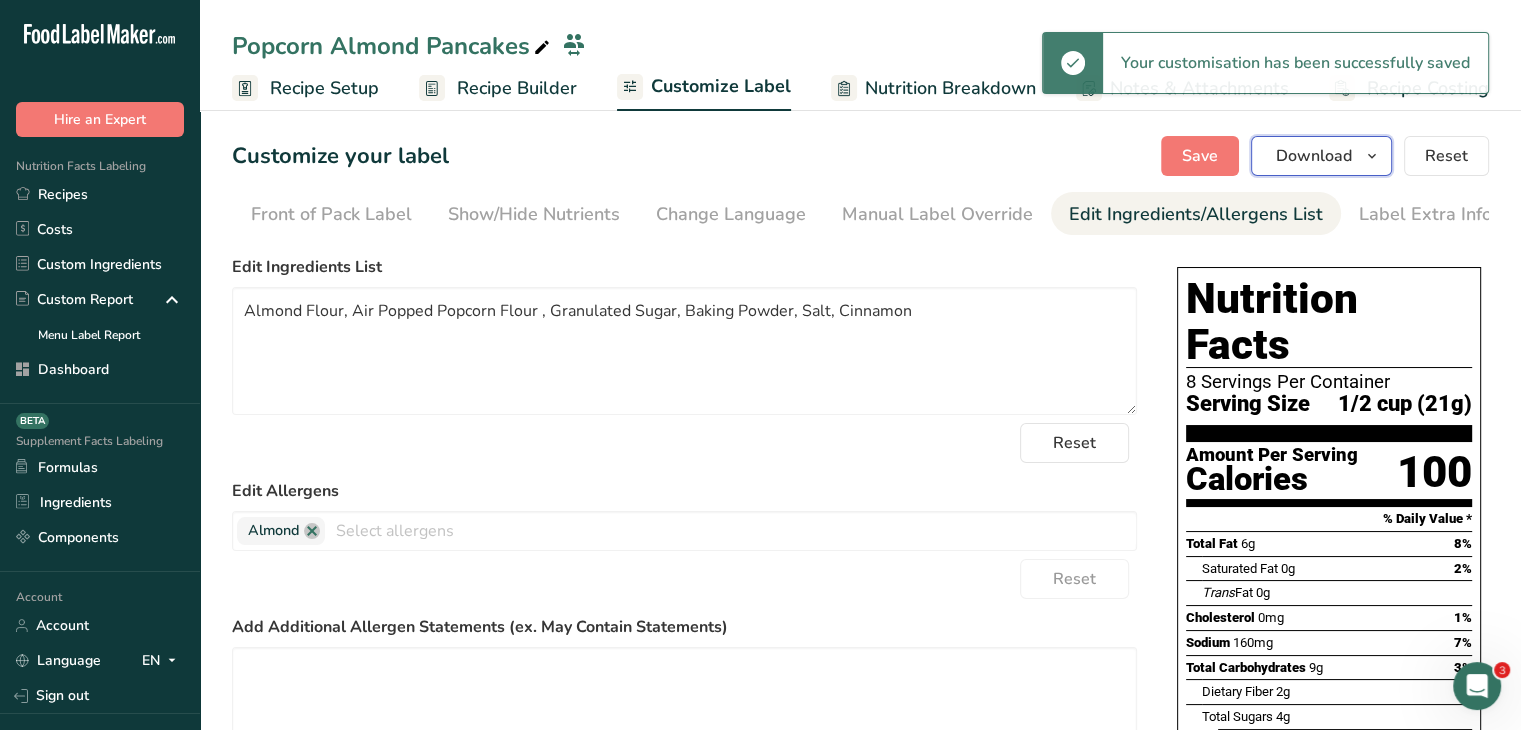 click on "Download" at bounding box center [1314, 156] 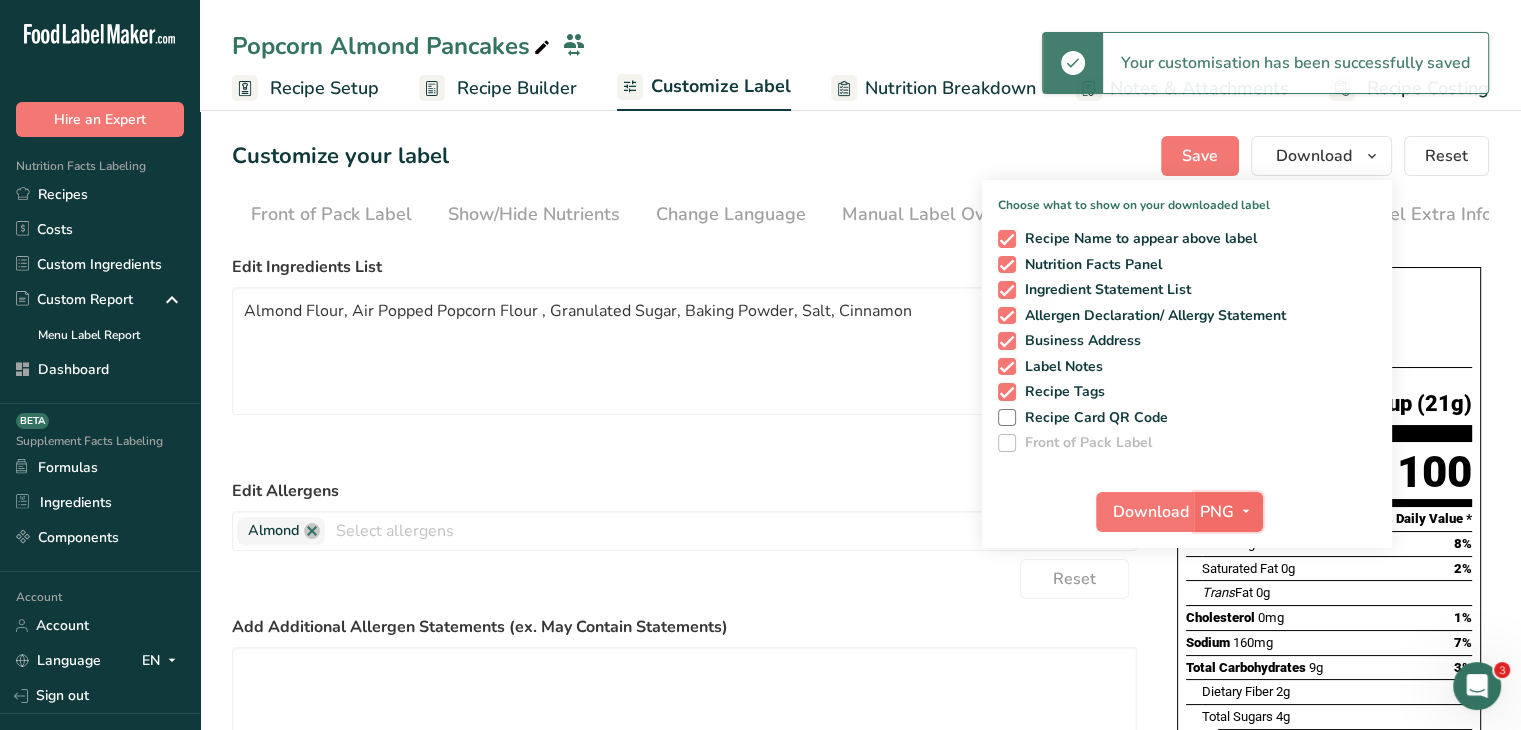click on "PNG" at bounding box center [1217, 512] 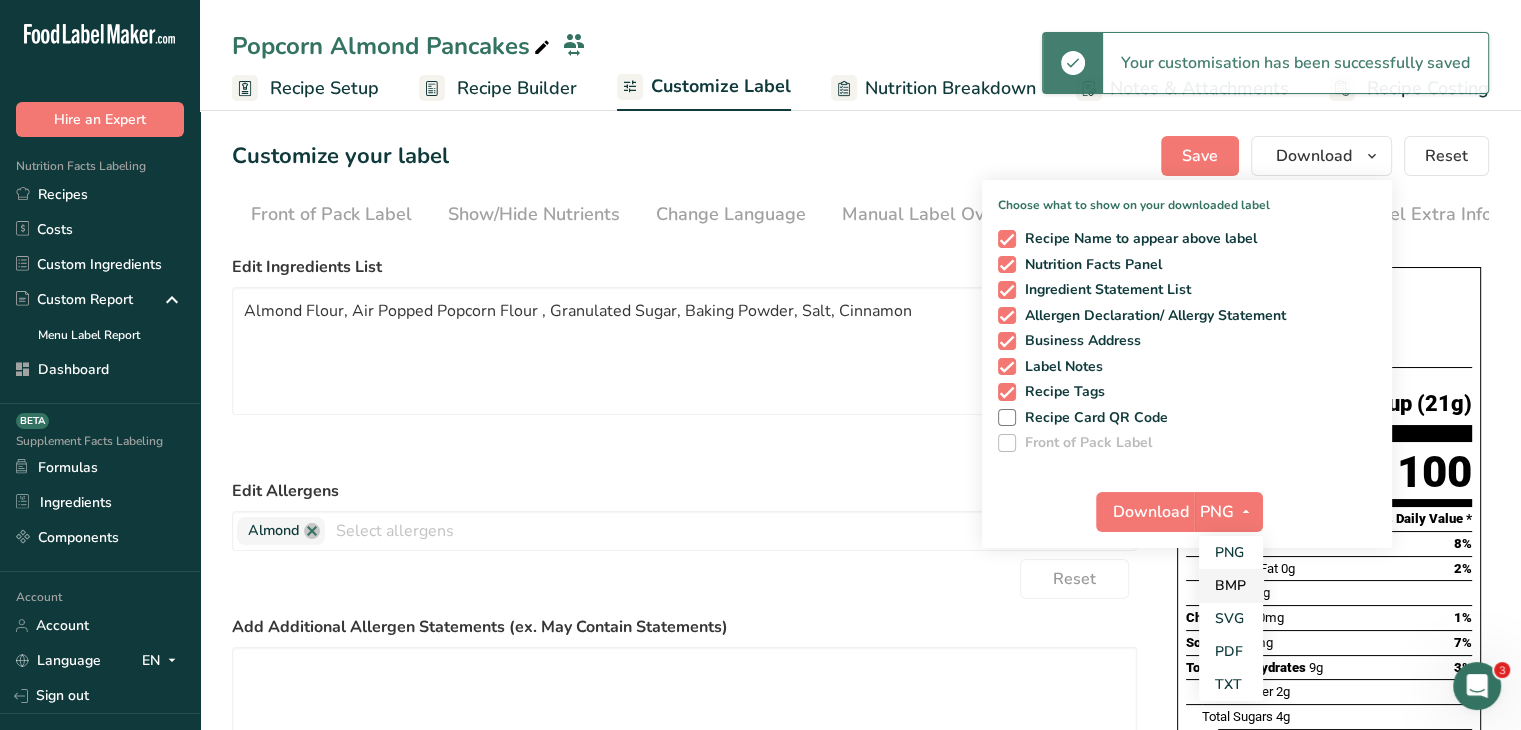 drag, startPoint x: 1232, startPoint y: 638, endPoint x: 1213, endPoint y: 595, distance: 47.010635 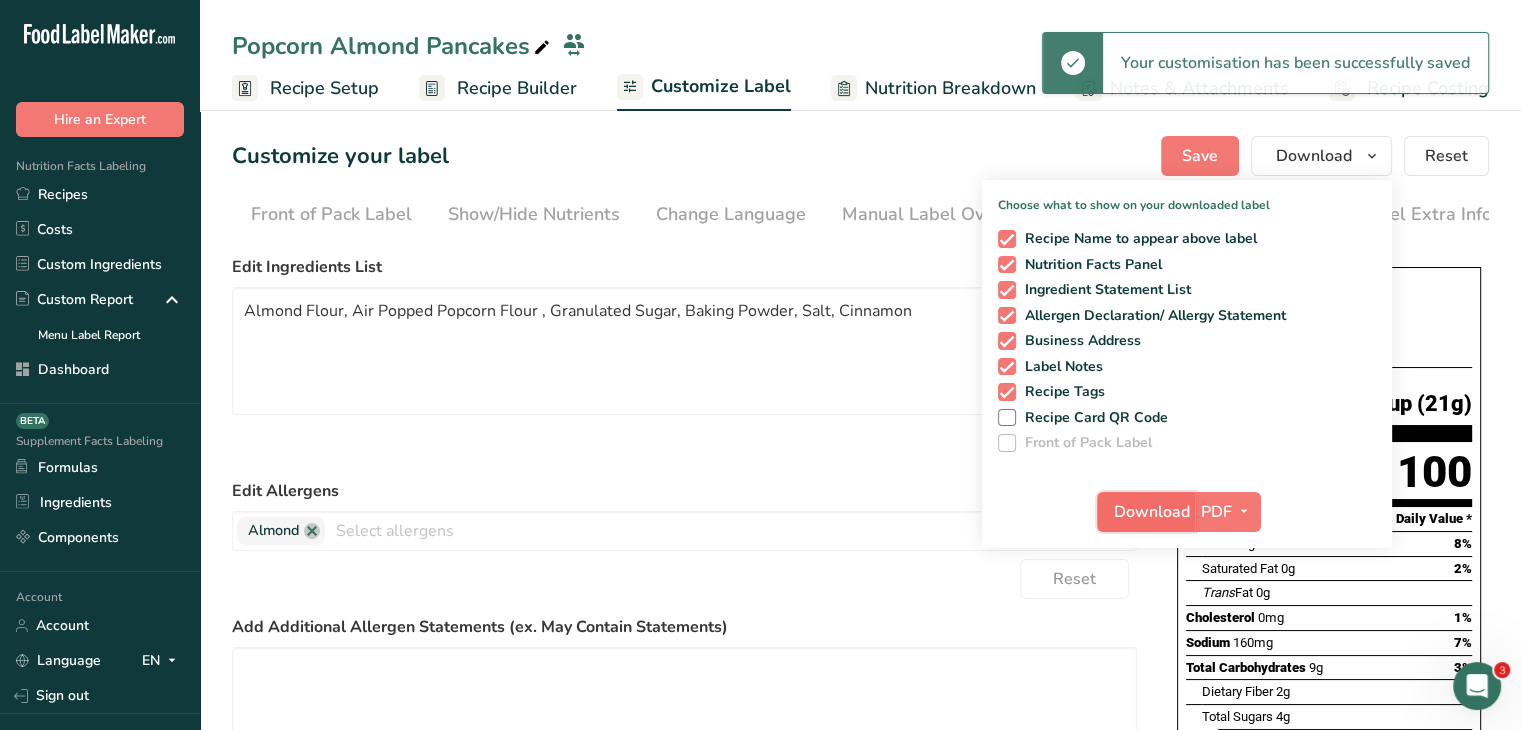 click on "Download" at bounding box center [1152, 512] 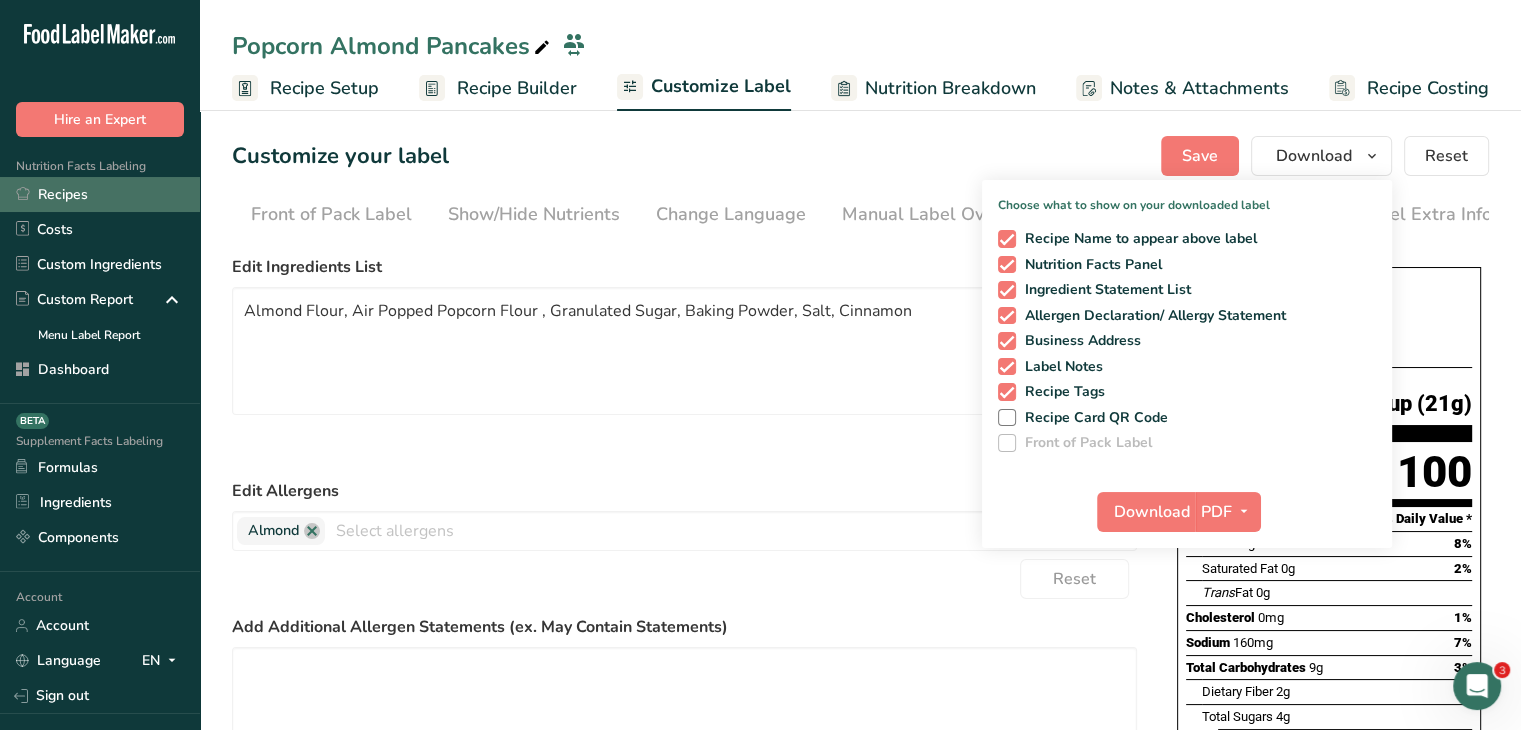 click on "Recipes" at bounding box center (100, 194) 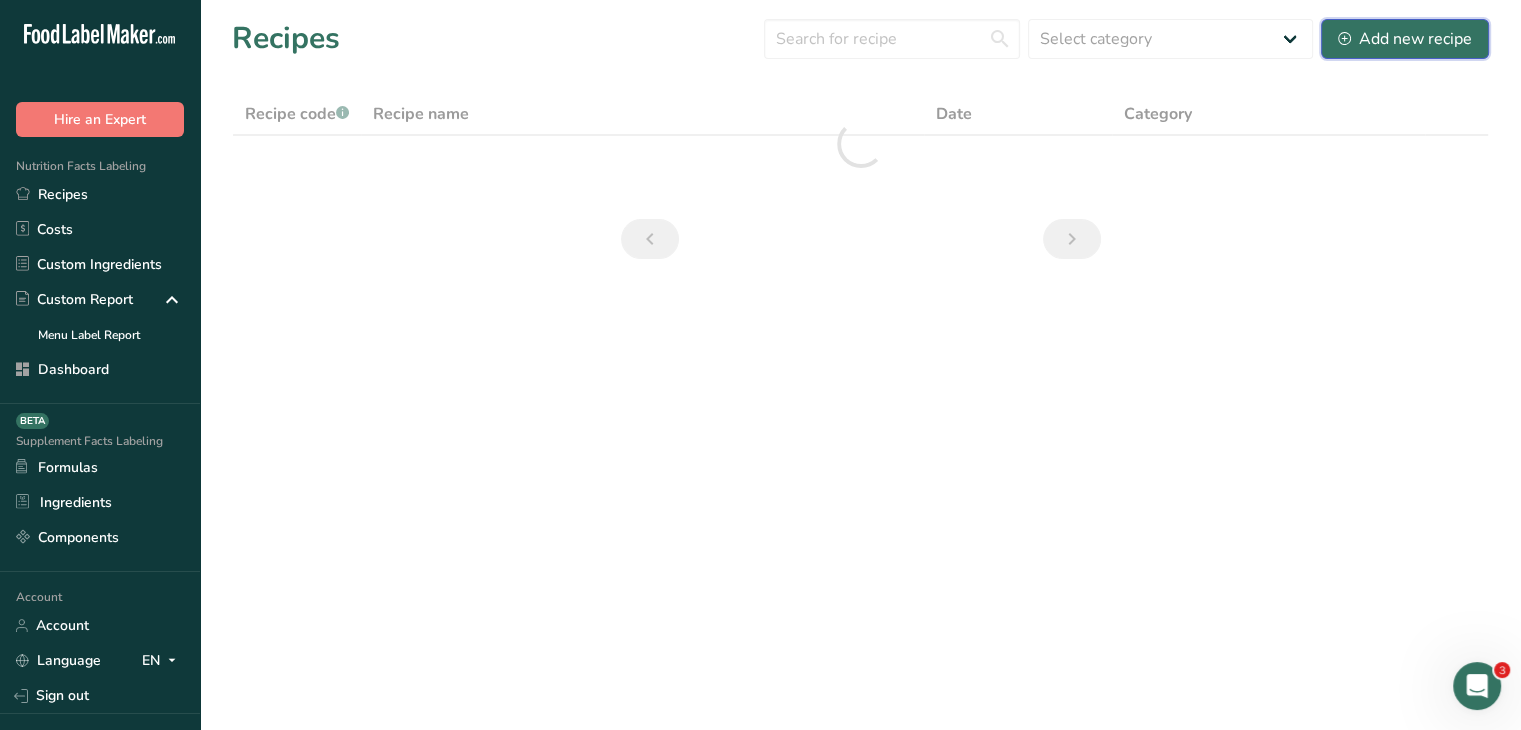 click on "Add new recipe" at bounding box center (1405, 39) 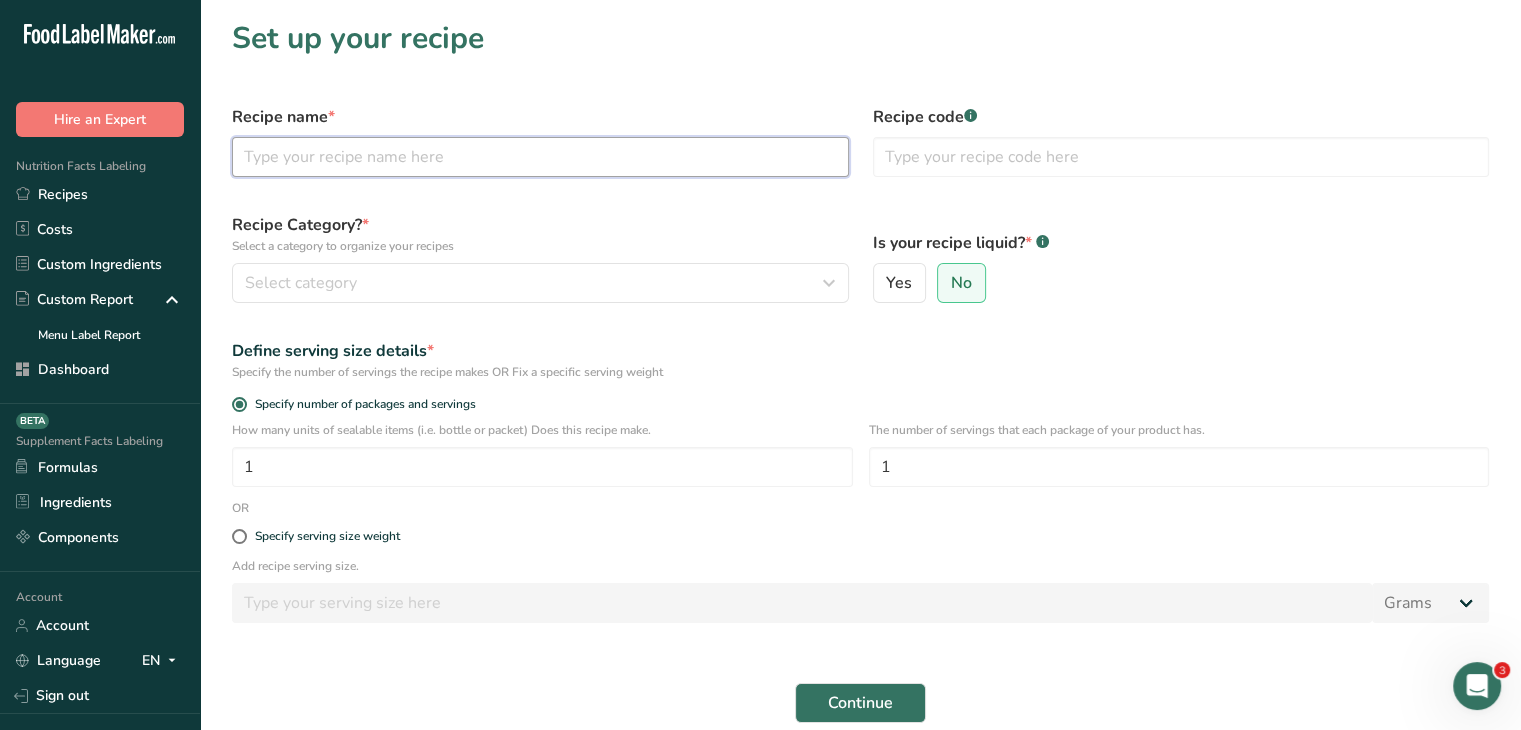 click at bounding box center [540, 157] 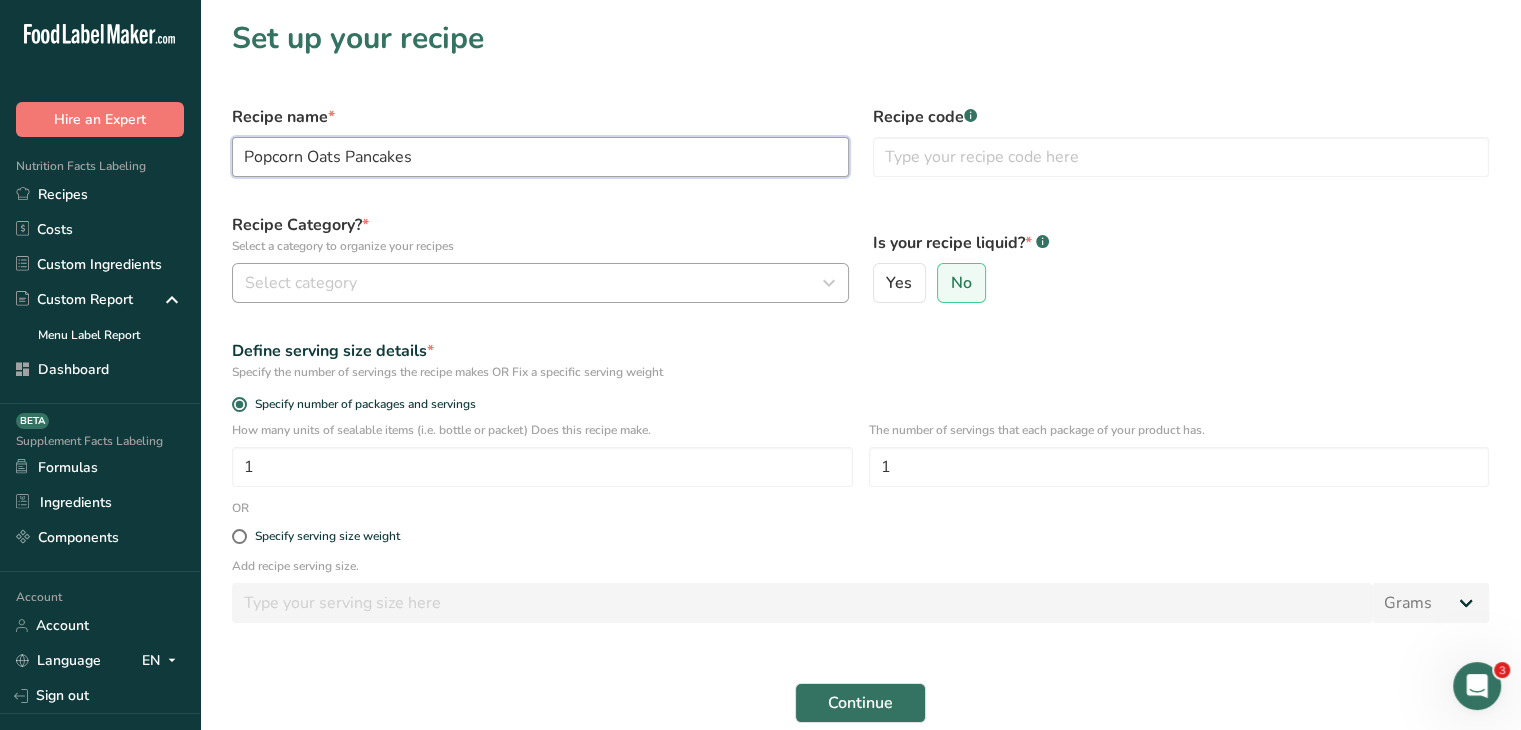 type on "Popcorn Oats Pancakes" 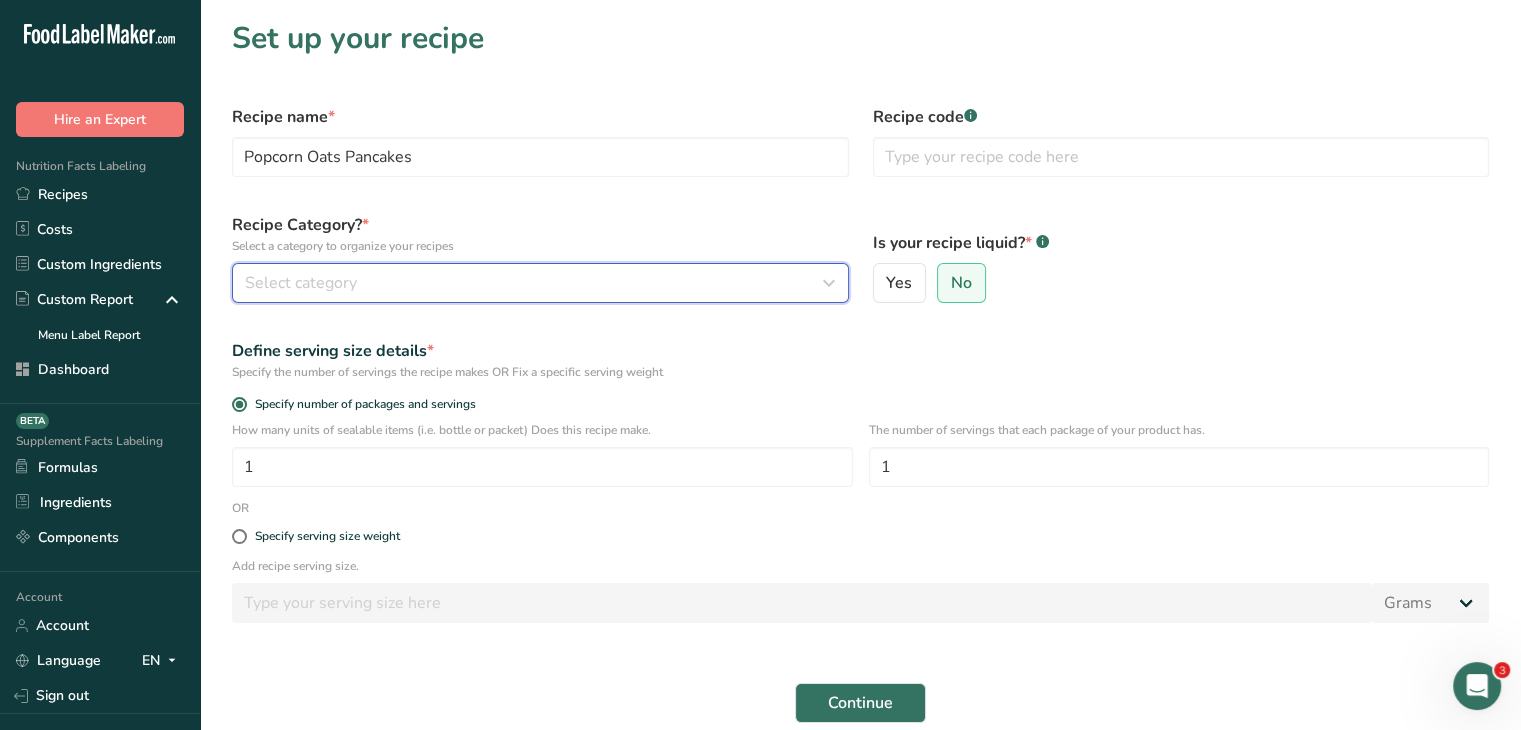 click on "Select category" at bounding box center (540, 283) 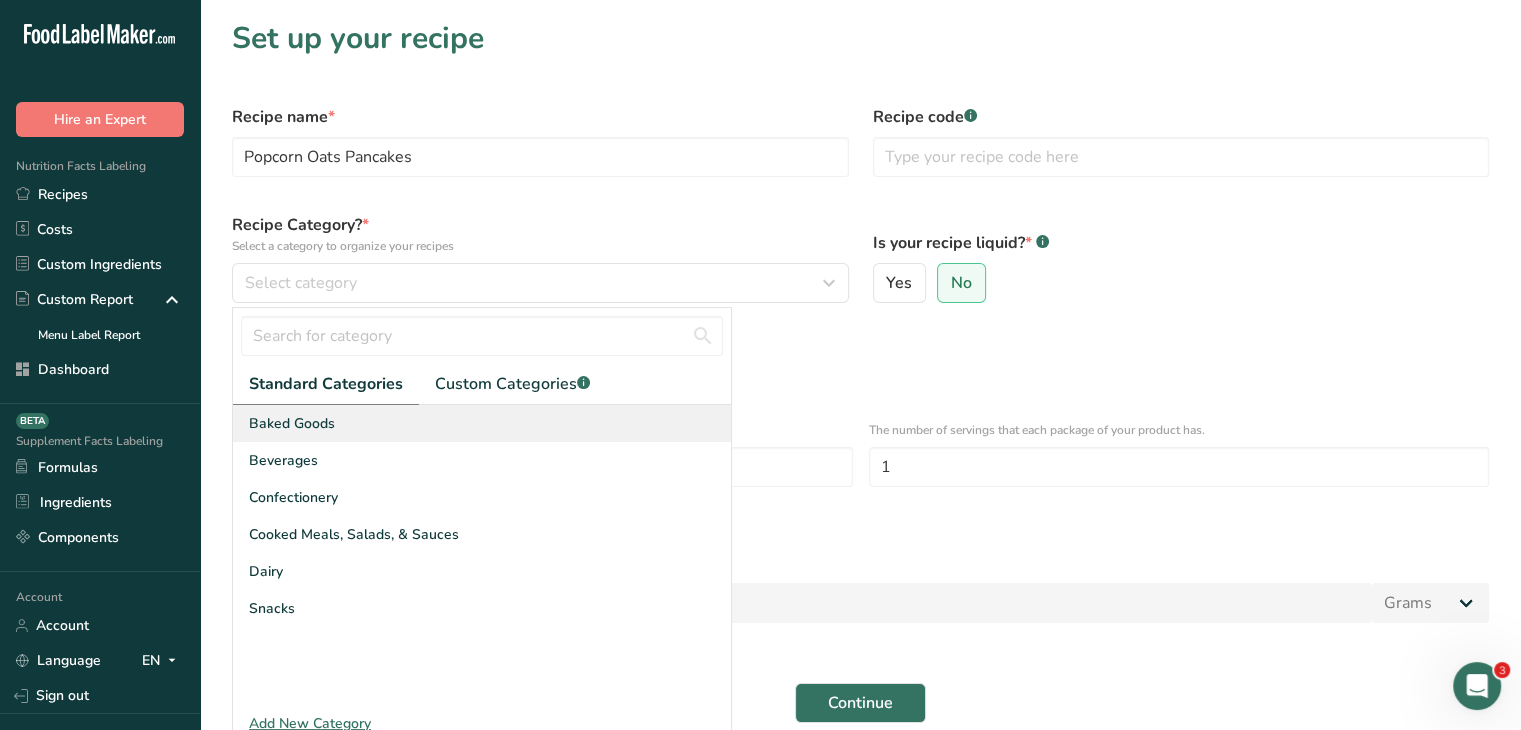 click on "Baked Goods" at bounding box center [482, 423] 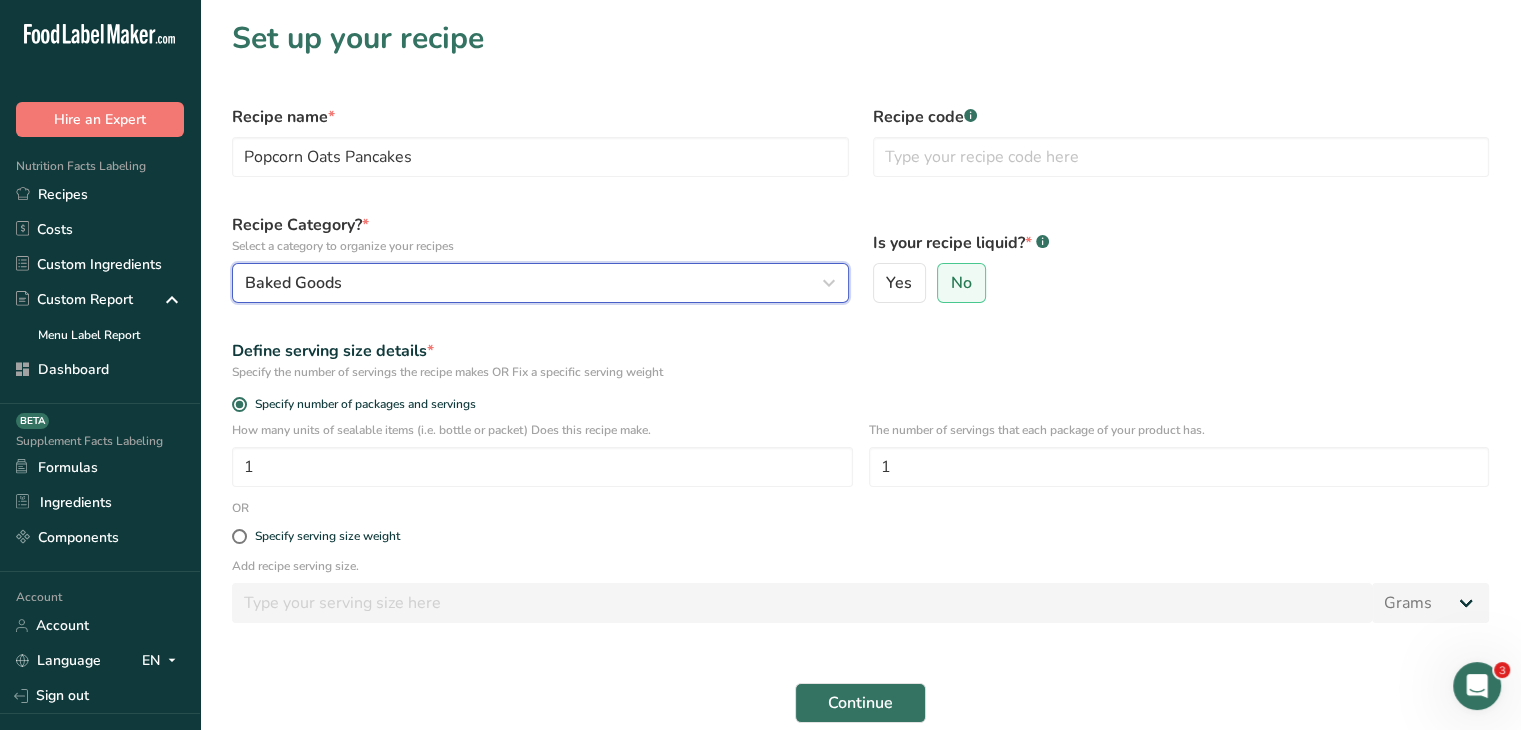 click on "Baked Goods" at bounding box center [540, 283] 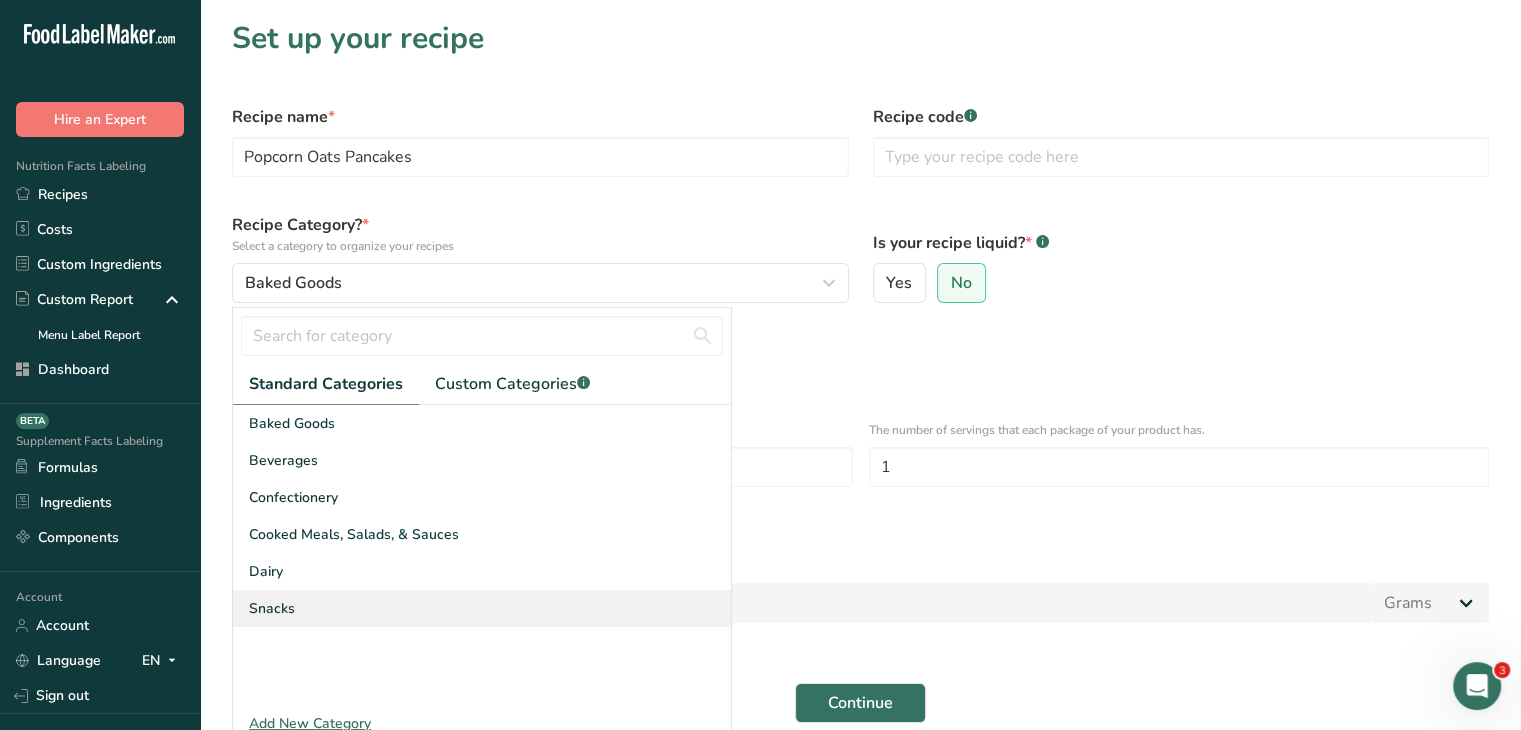 click on "Snacks" at bounding box center [482, 608] 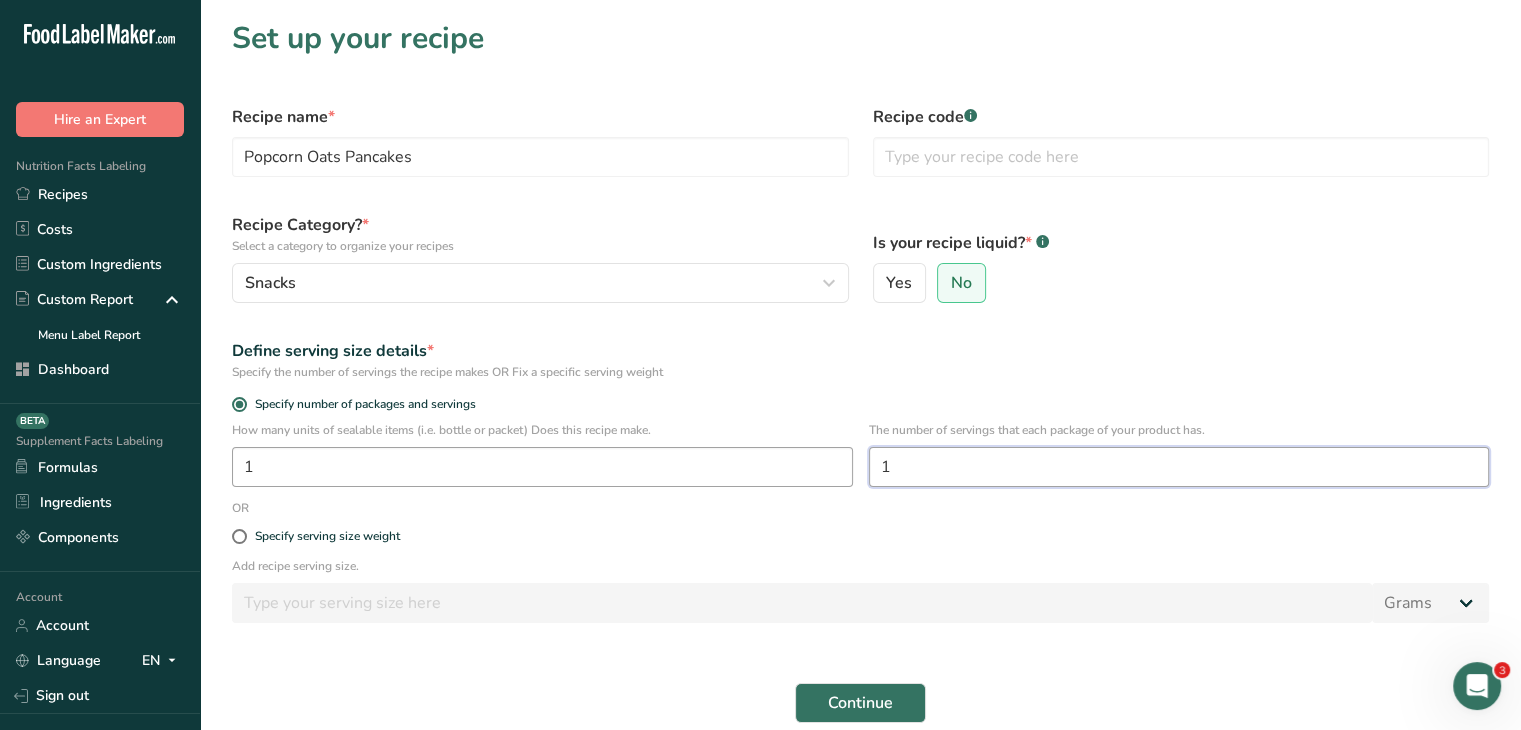 drag, startPoint x: 900, startPoint y: 457, endPoint x: 839, endPoint y: 457, distance: 61 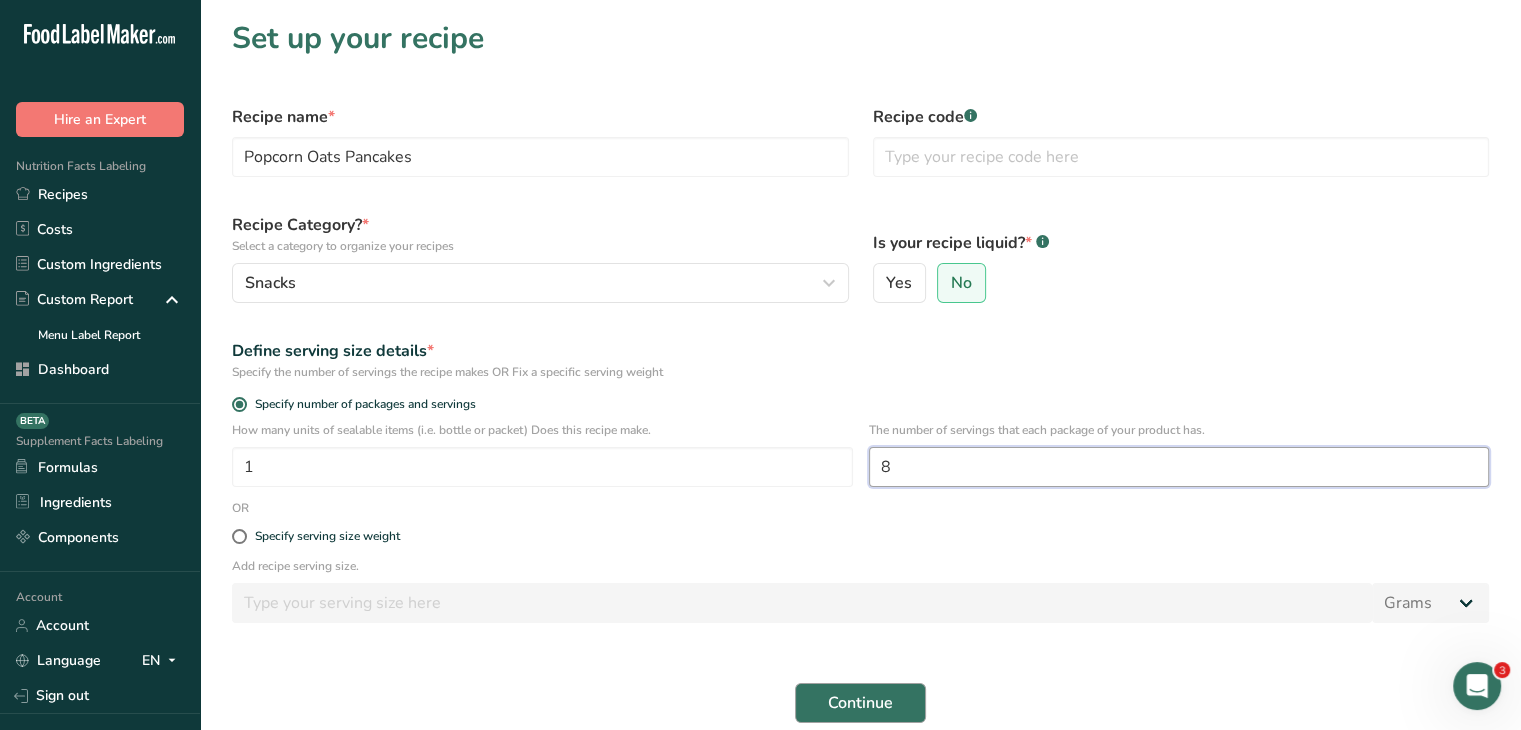 type on "8" 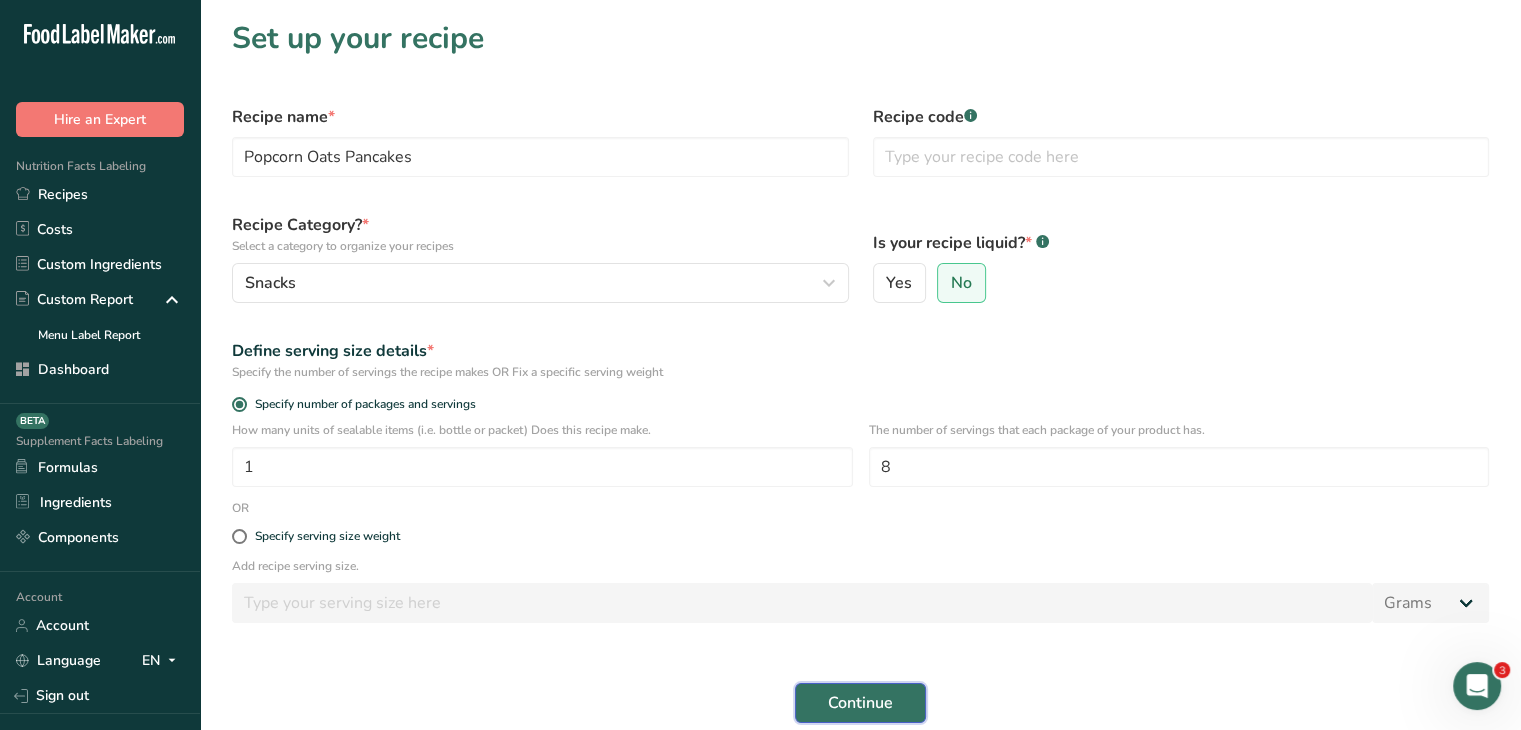 click on "Continue" at bounding box center (860, 703) 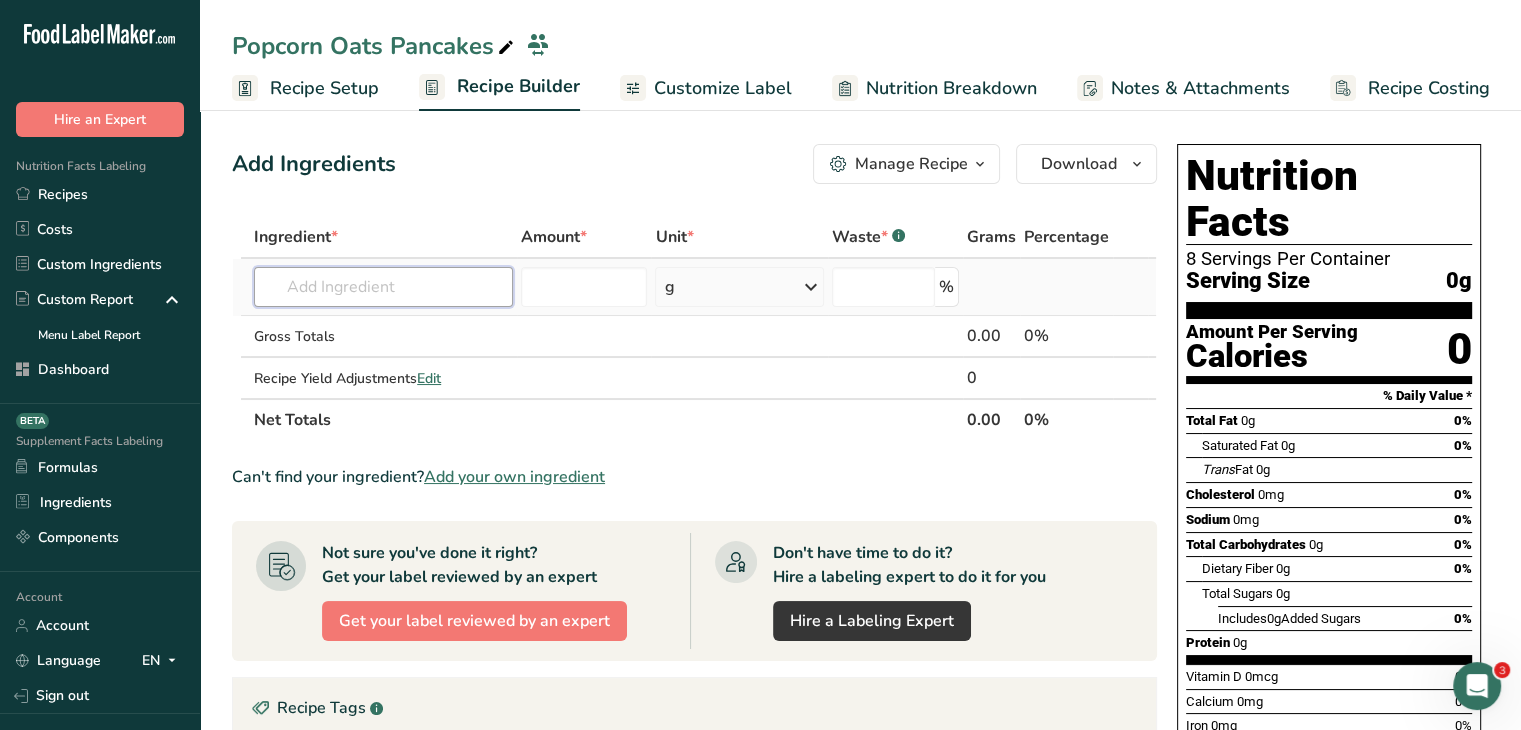 click at bounding box center [383, 287] 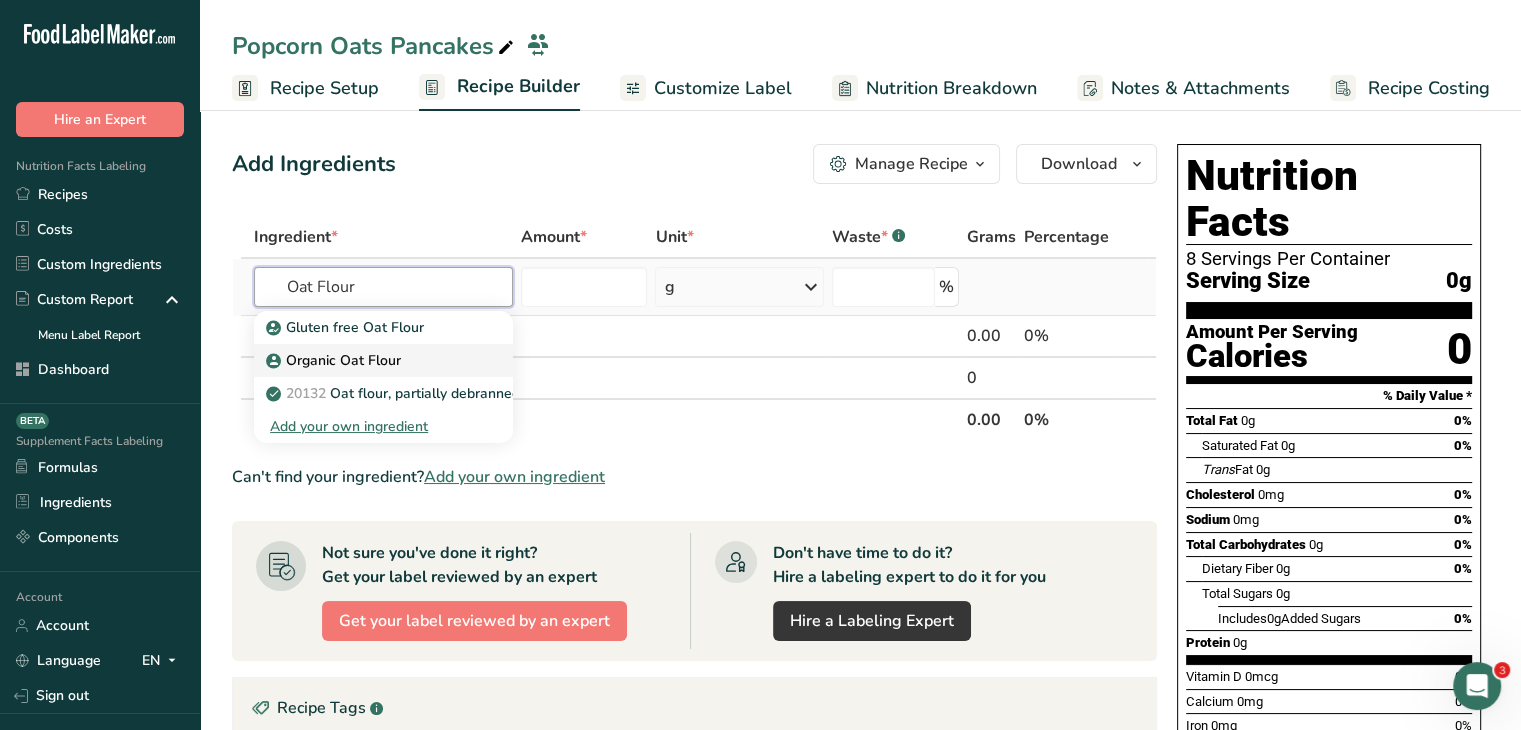 type on "Oat Flour" 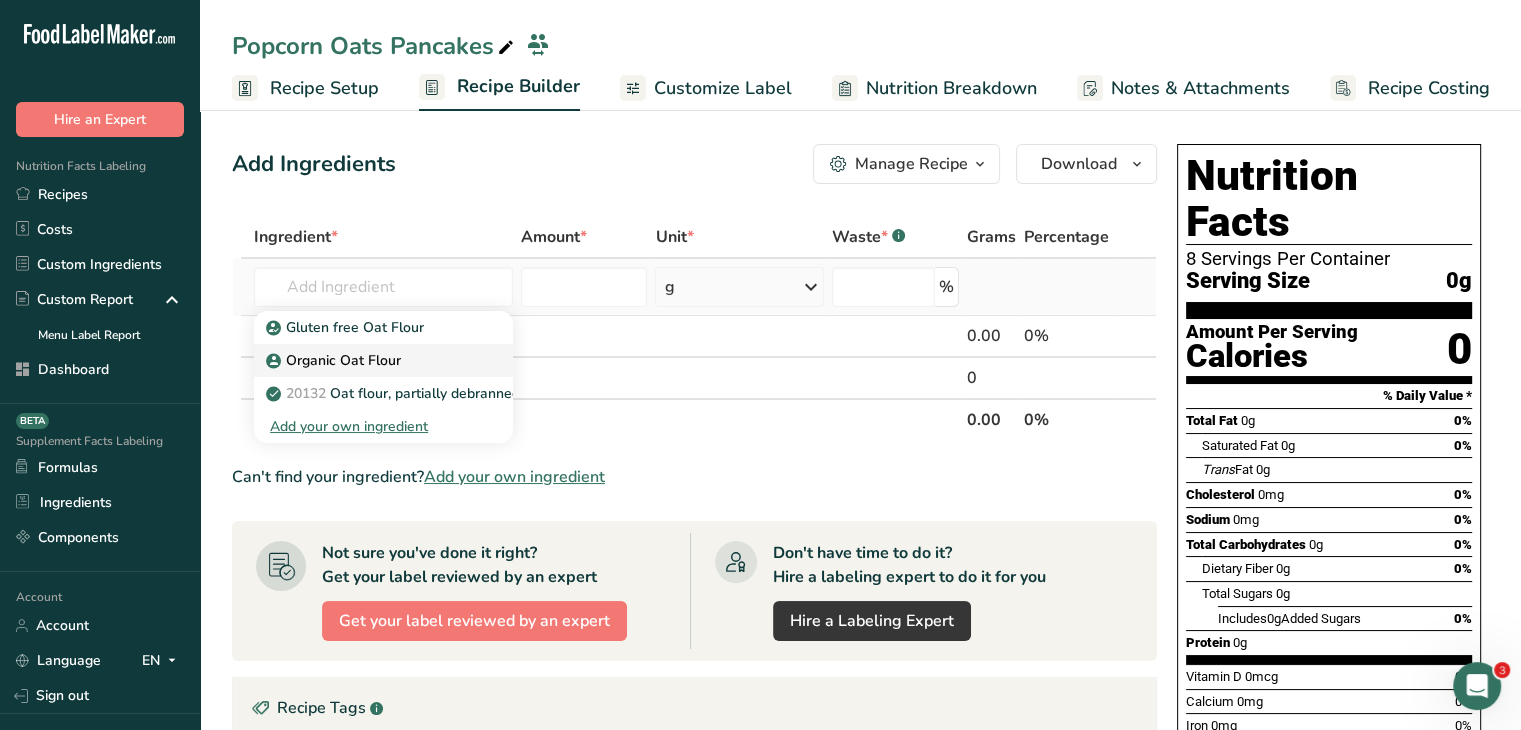 click on "Organic Oat Flour" at bounding box center (383, 360) 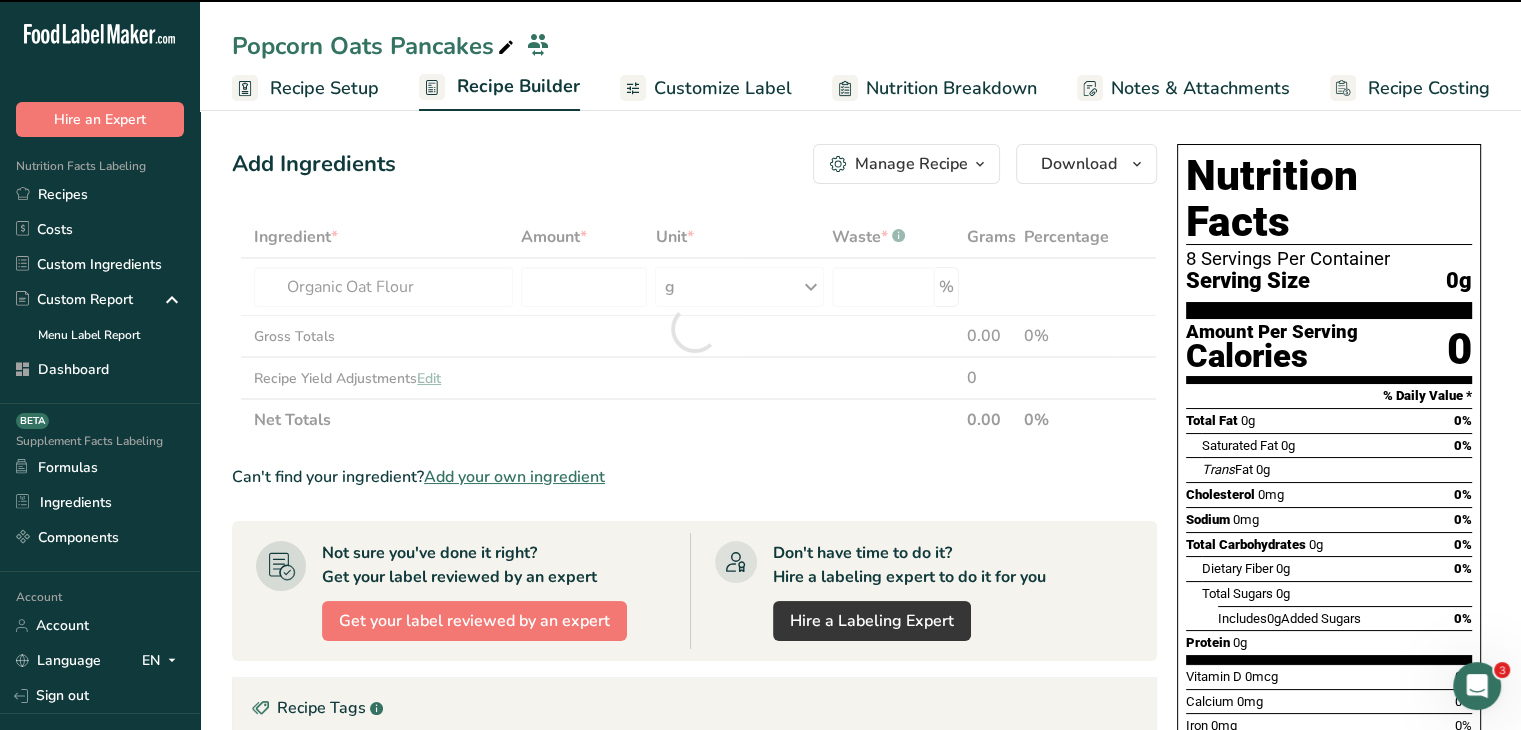 type on "0" 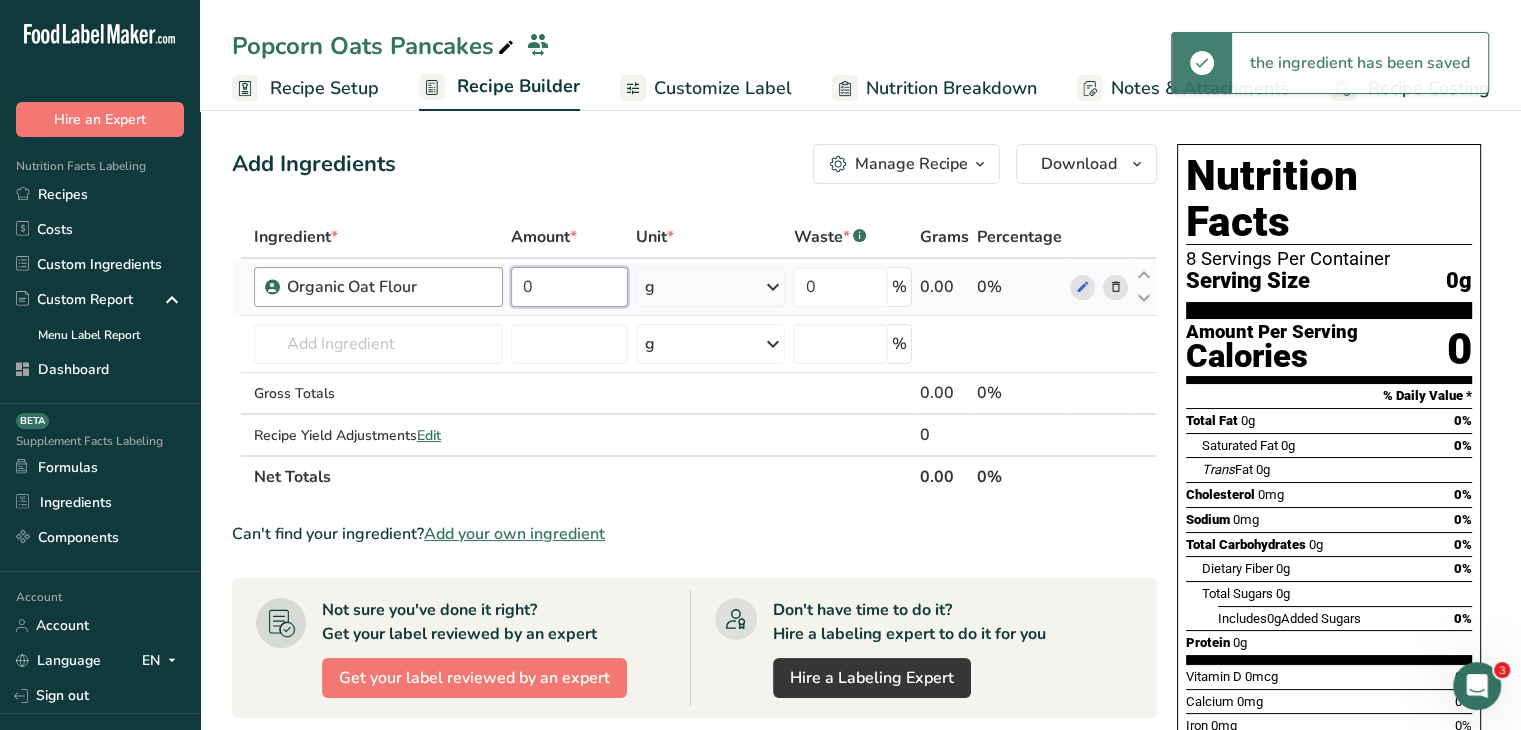 drag, startPoint x: 551, startPoint y: 285, endPoint x: 485, endPoint y: 293, distance: 66.48308 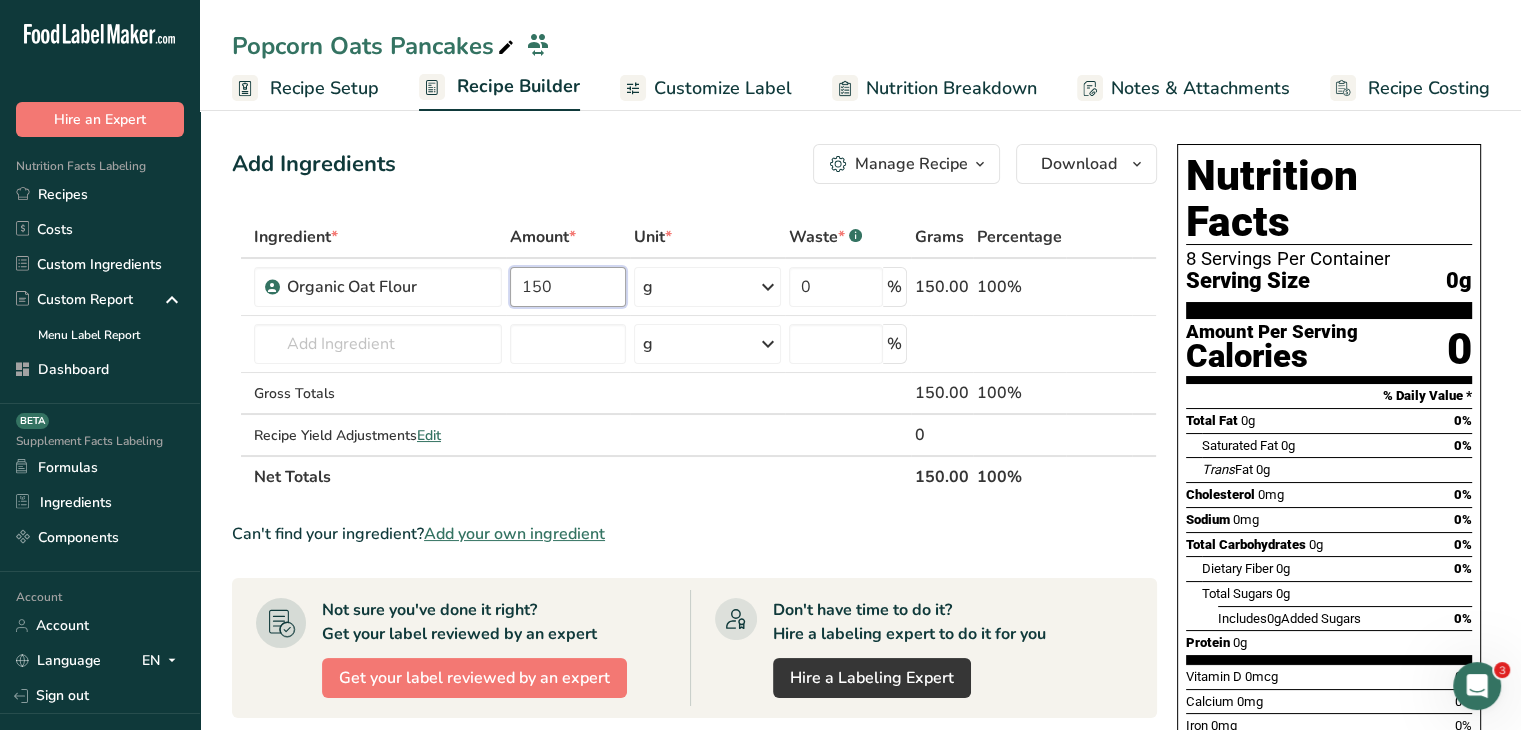 type on "150" 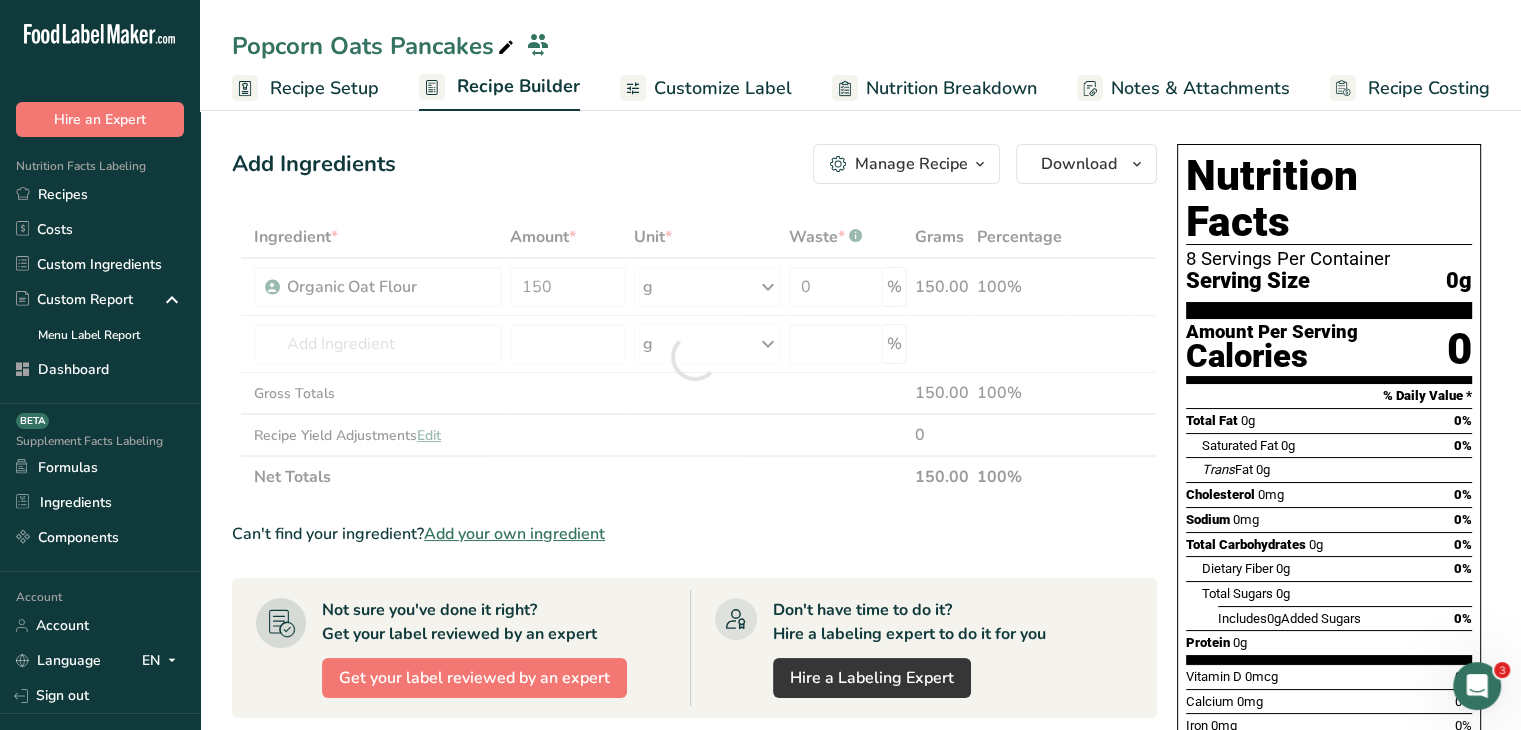 drag, startPoint x: 558, startPoint y: 202, endPoint x: 630, endPoint y: 128, distance: 103.24728 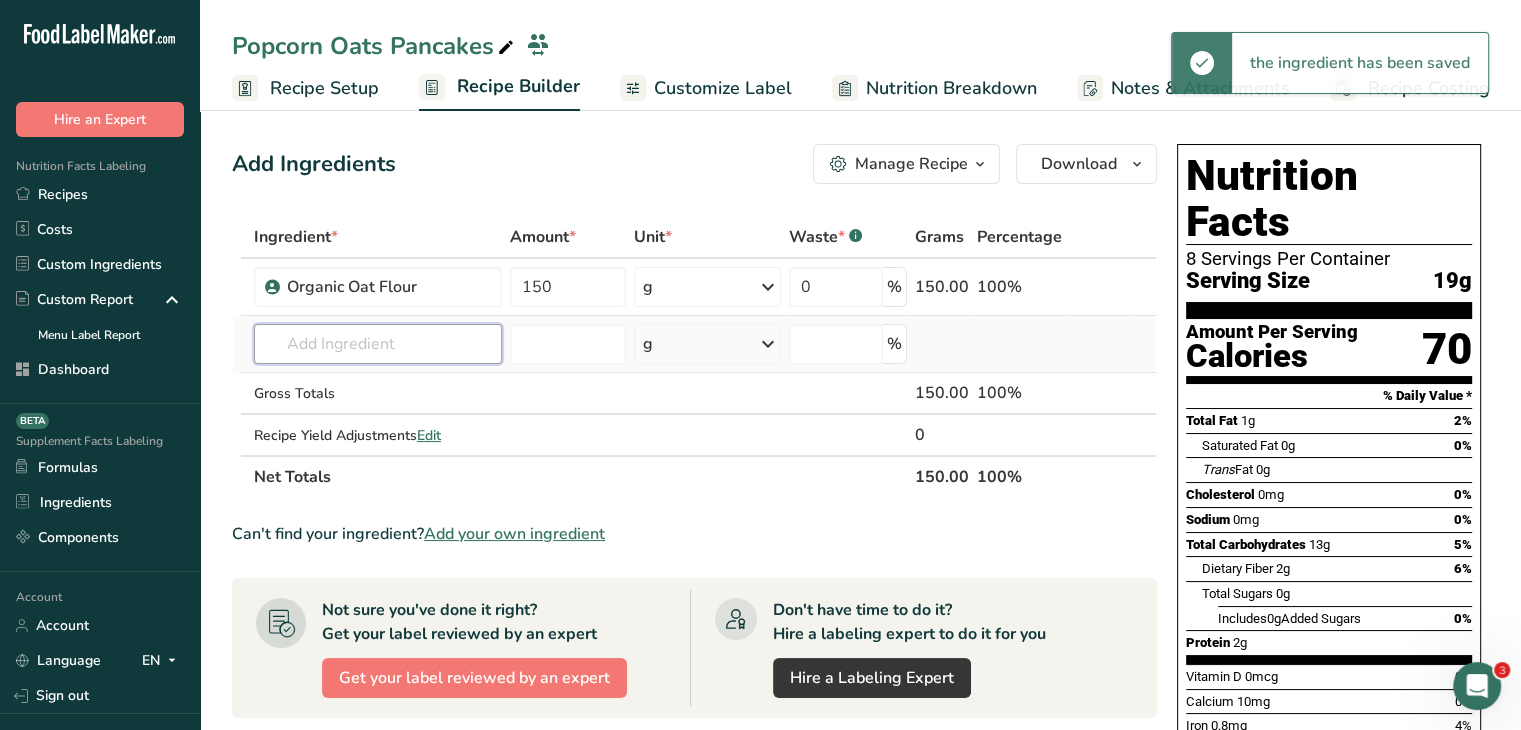 click at bounding box center [378, 344] 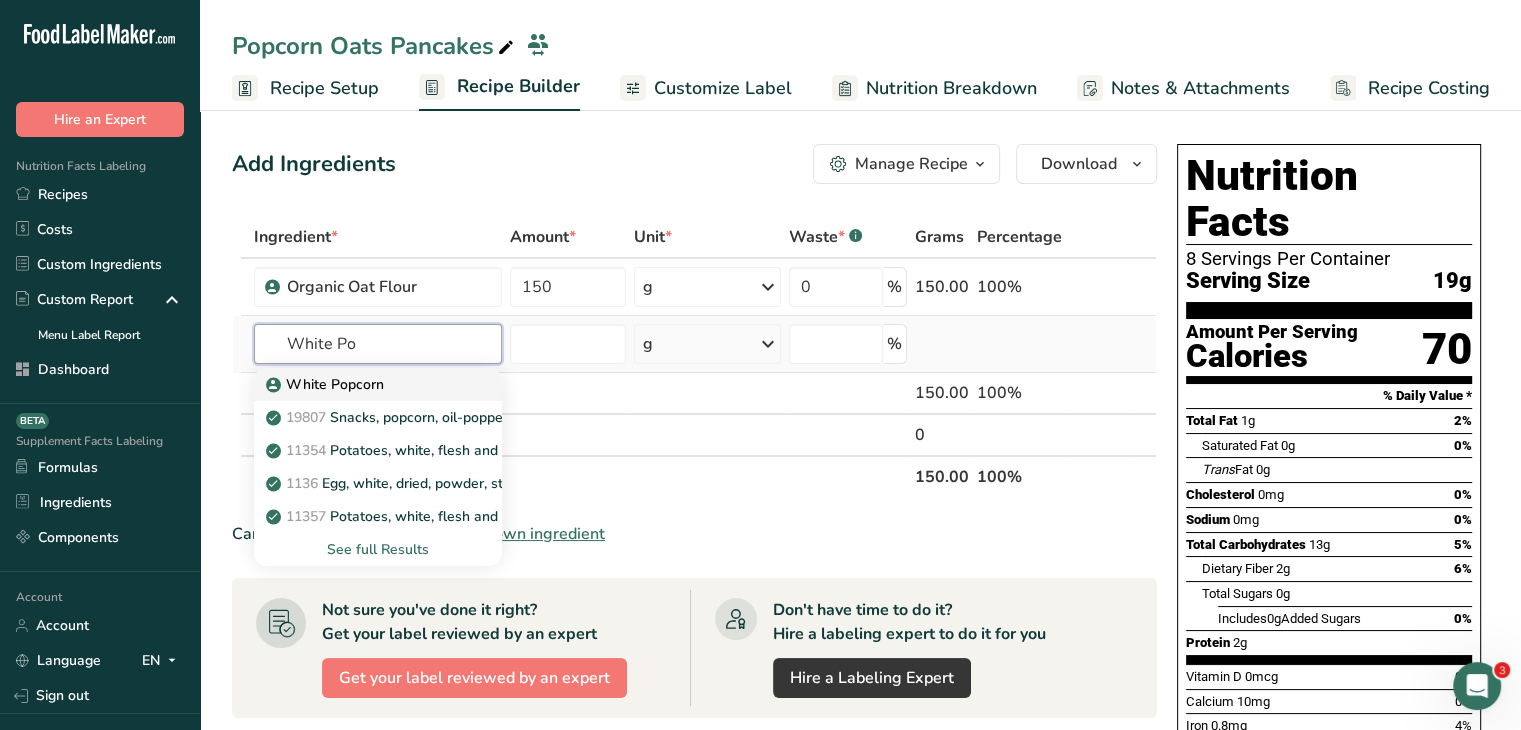 type on "White Po" 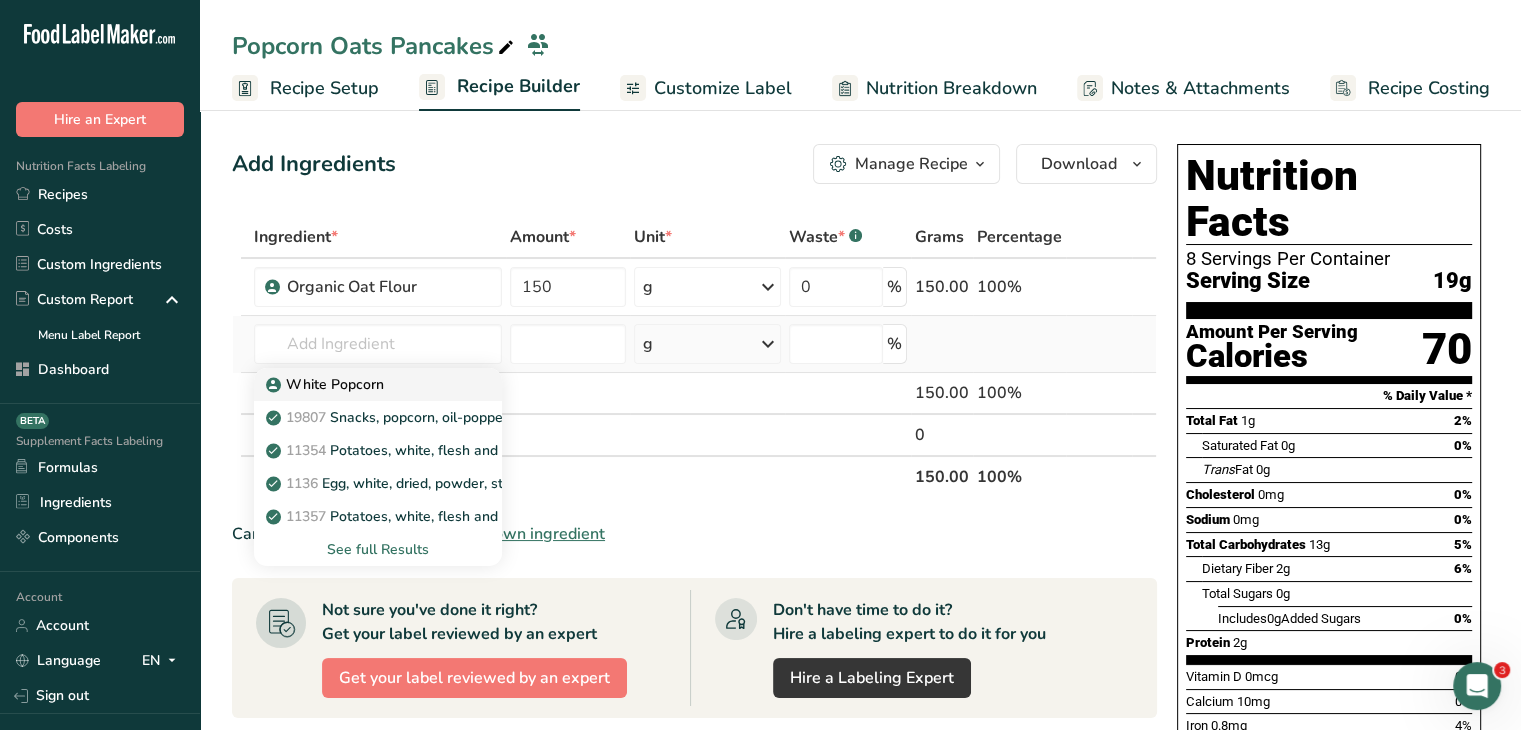 click on "White Popcorn" at bounding box center [378, 384] 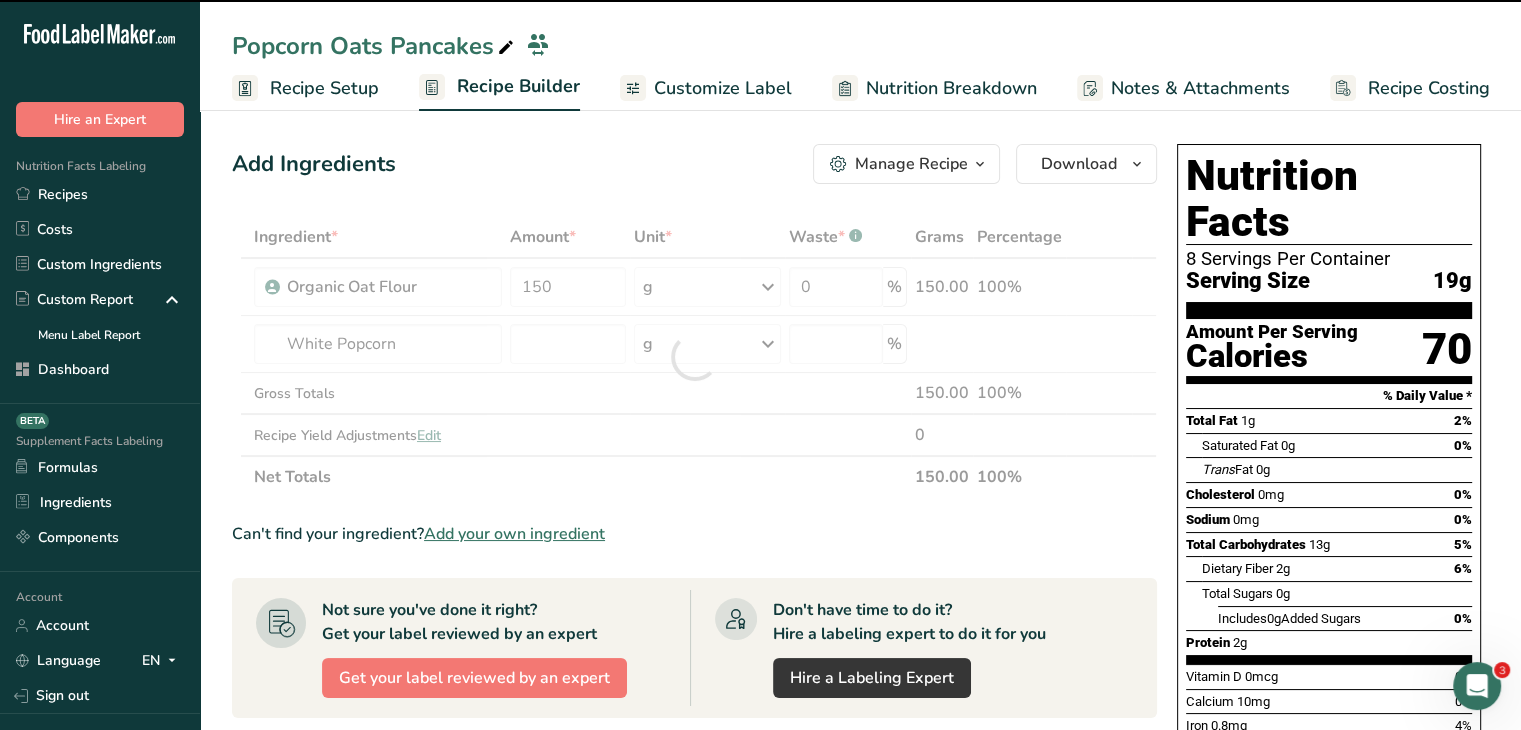 type on "0" 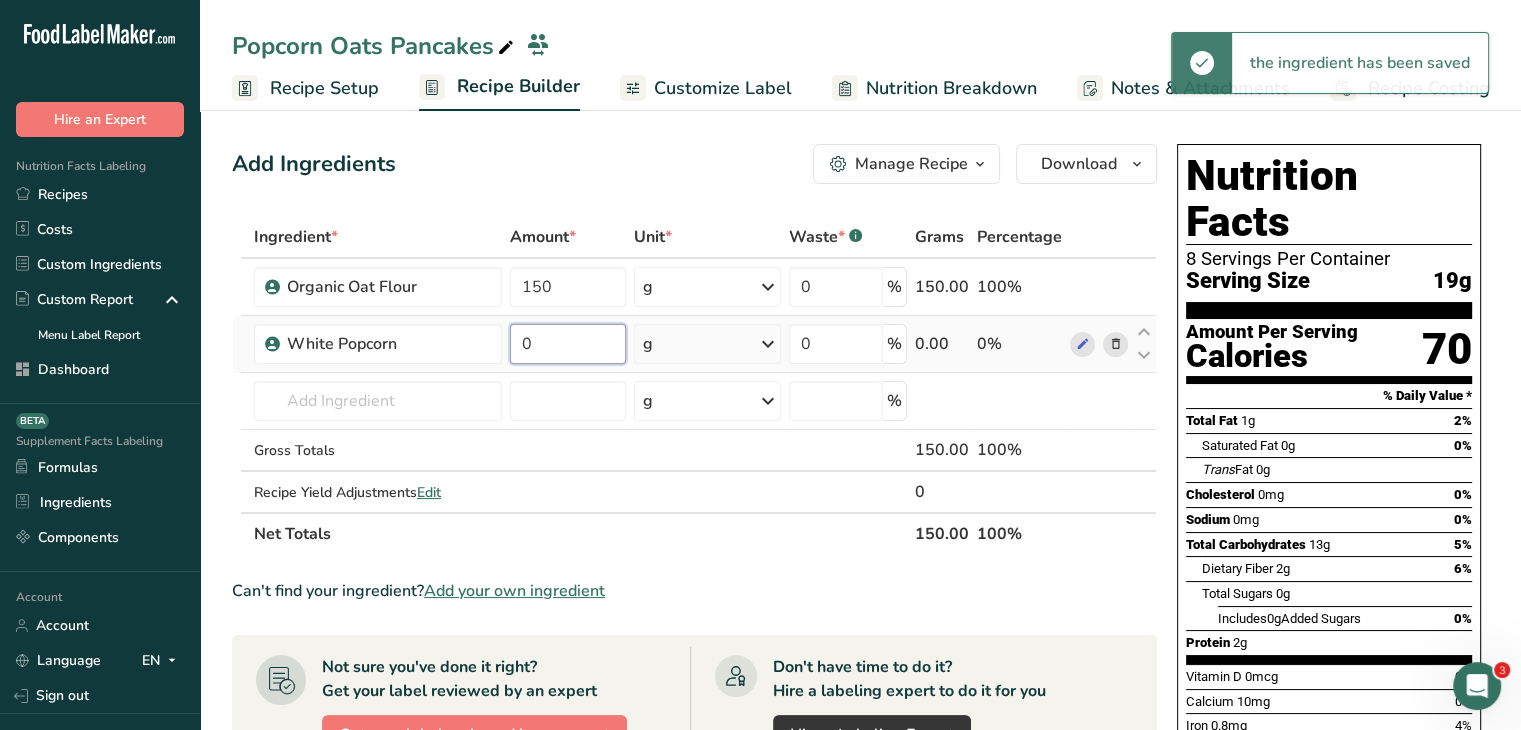 drag, startPoint x: 552, startPoint y: 342, endPoint x: 524, endPoint y: 334, distance: 29.12044 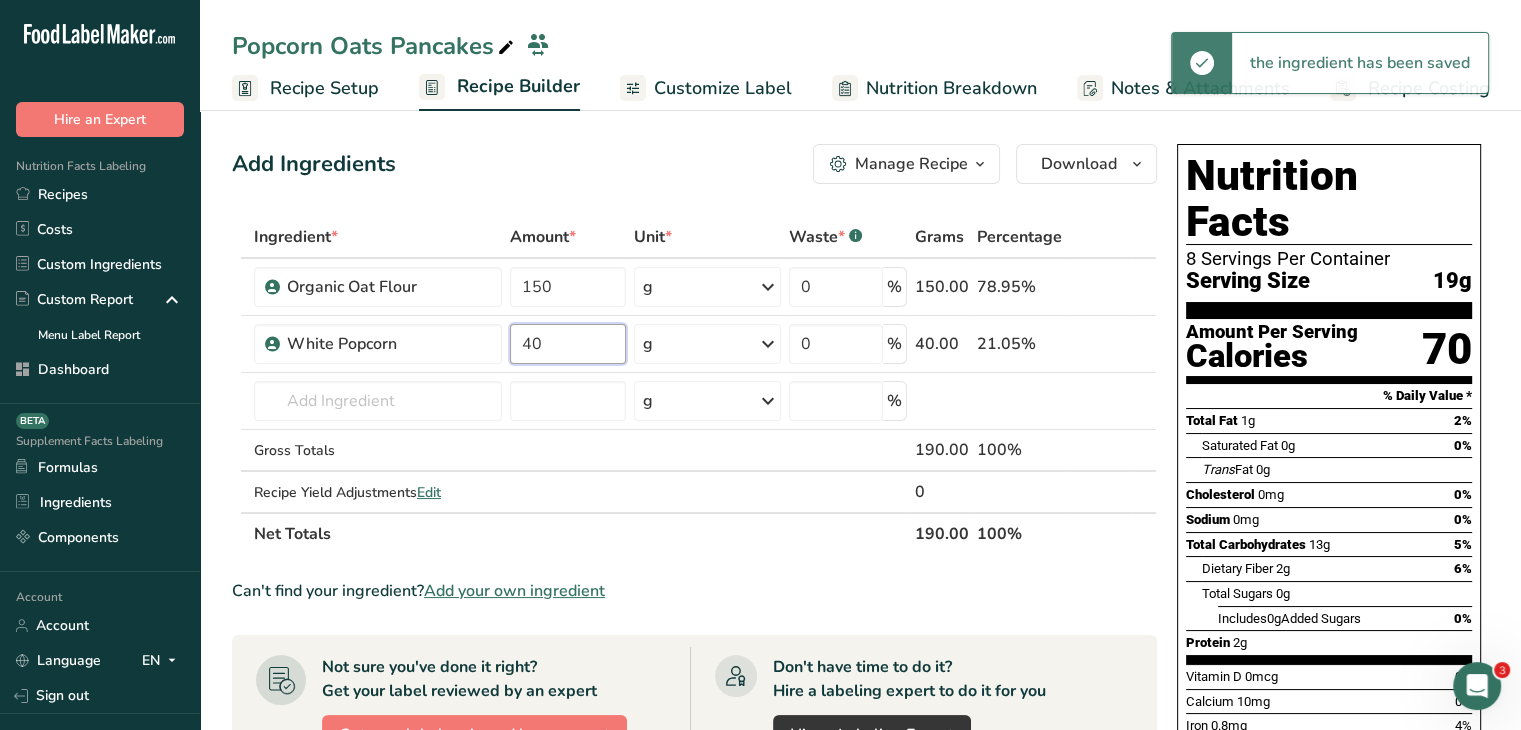 type on "40" 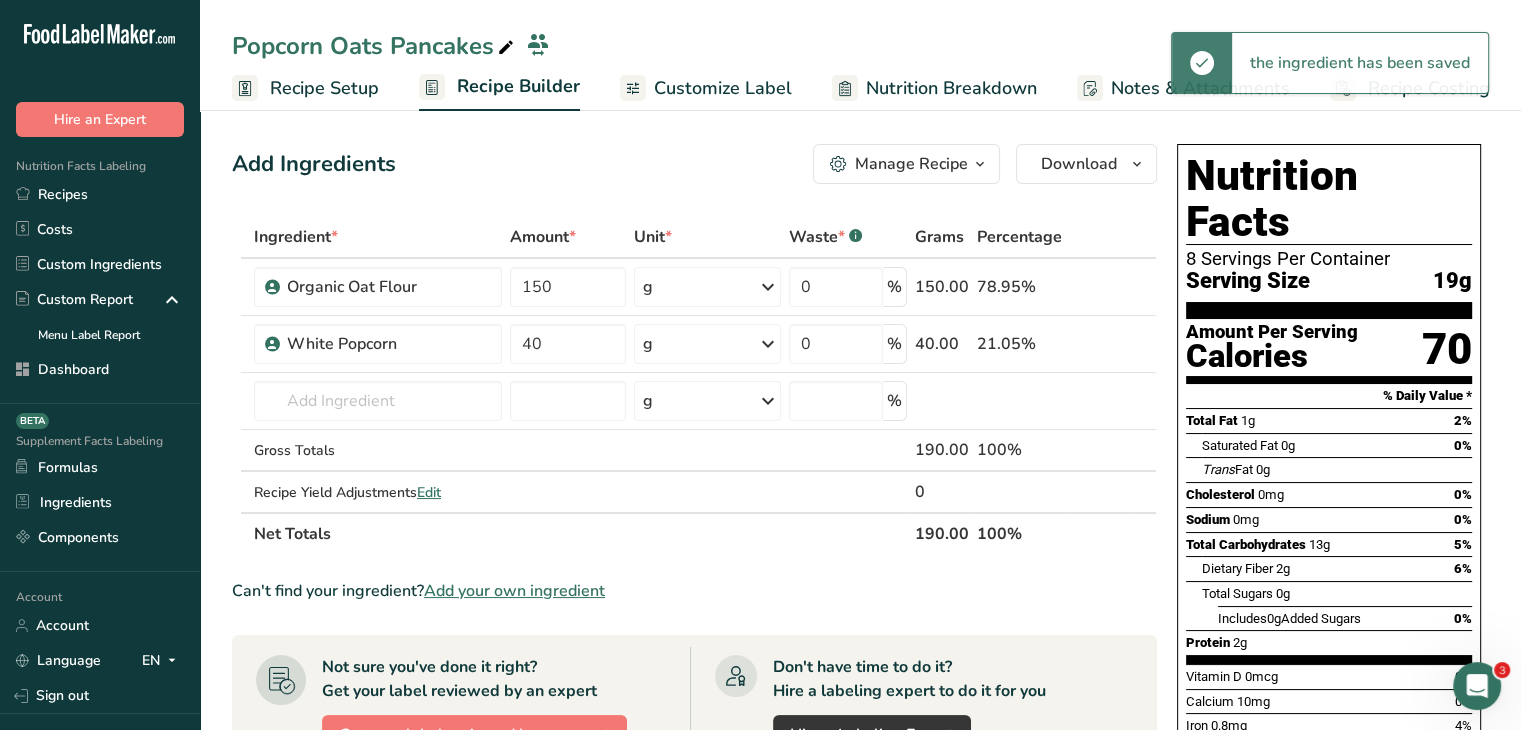 click on "Add Ingredients
Manage Recipe         Delete Recipe           Duplicate Recipe             Scale Recipe             Save as Sub-Recipe   .a-a{fill:#347362;}.b-a{fill:#fff;}                               Nutrition Breakdown                 Recipe Card
NEW
Amino Acids Pattern Report           Activity History
Download
Choose your preferred label style
Standard FDA label
Standard FDA label
The most common format for nutrition facts labels in compliance with the FDA's typeface, style and requirements
Tabular FDA label
A label format compliant with the FDA regulations presented in a tabular (horizontal) display.
Linear FDA label
A simple linear display for small sized packages.
Simplified FDA label" at bounding box center [694, 164] 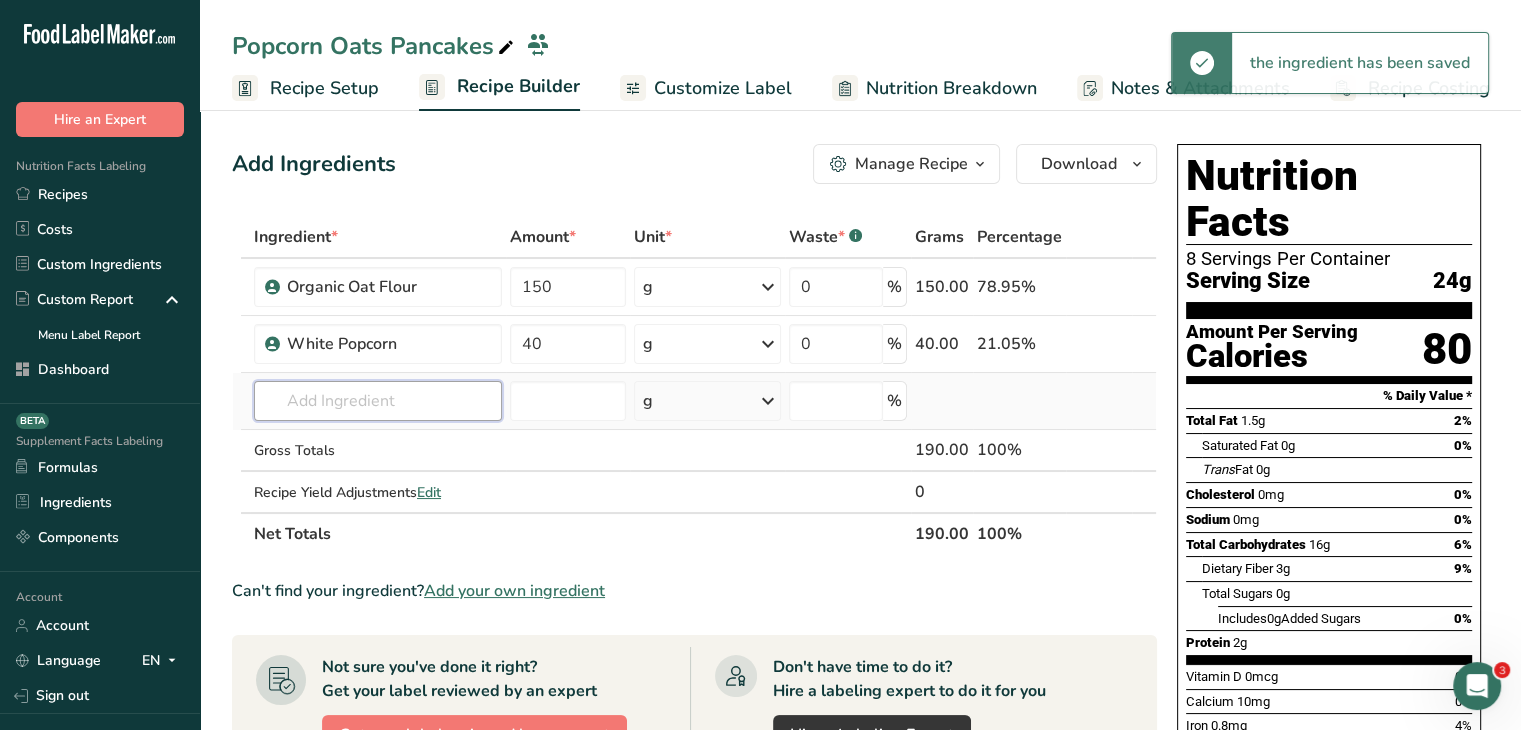 click at bounding box center [378, 401] 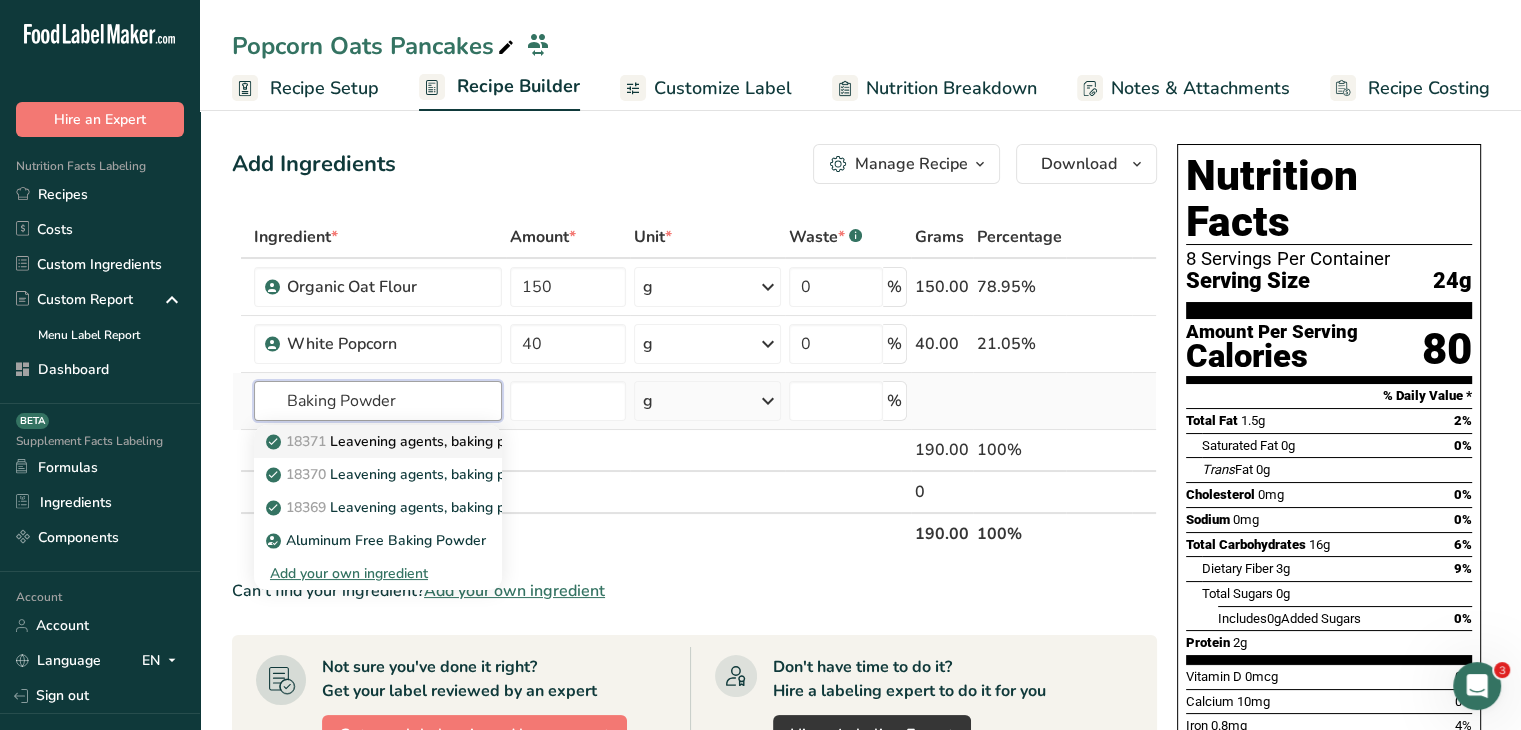 type on "Baking Powder" 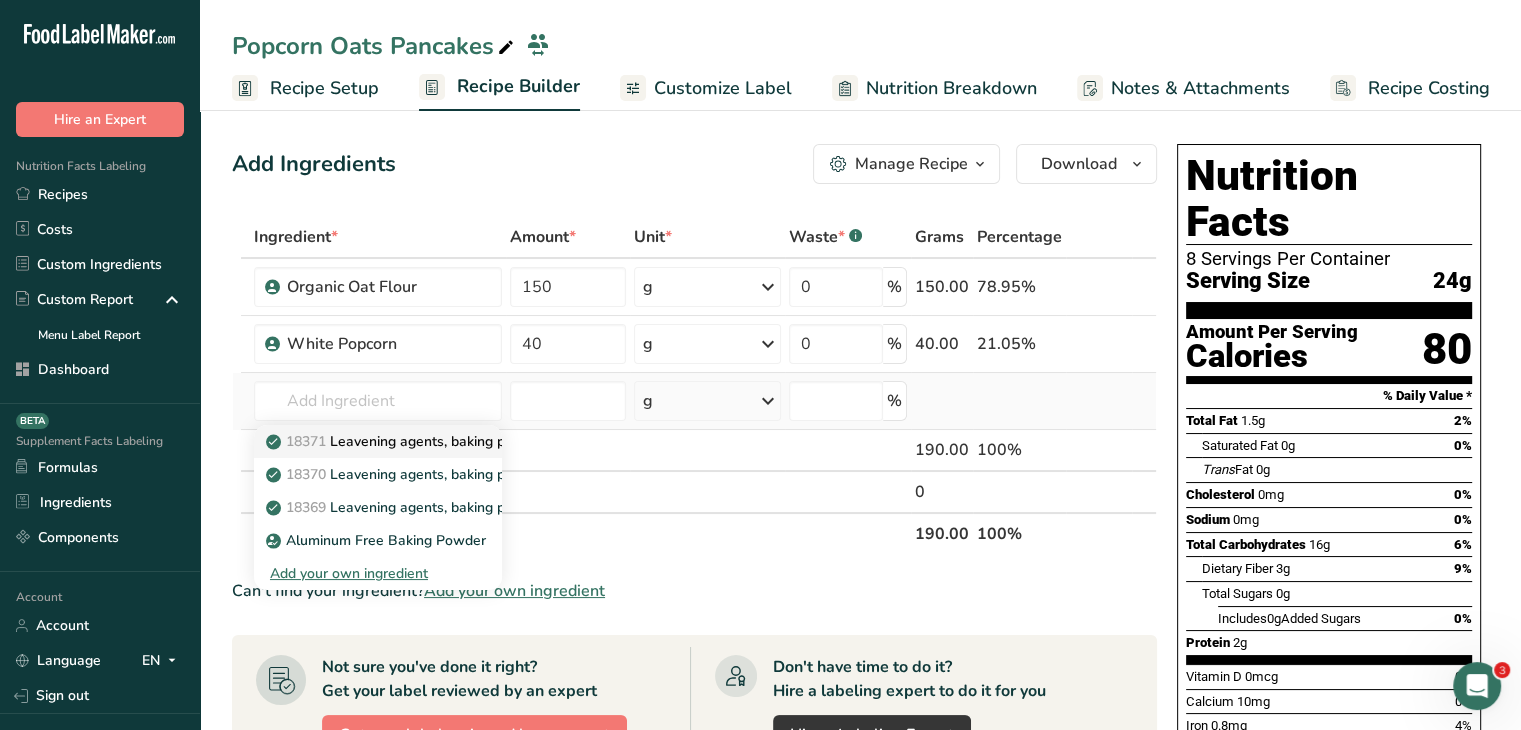click on "18371
Leavening agents, baking powder, low-sodium" at bounding box center [378, 441] 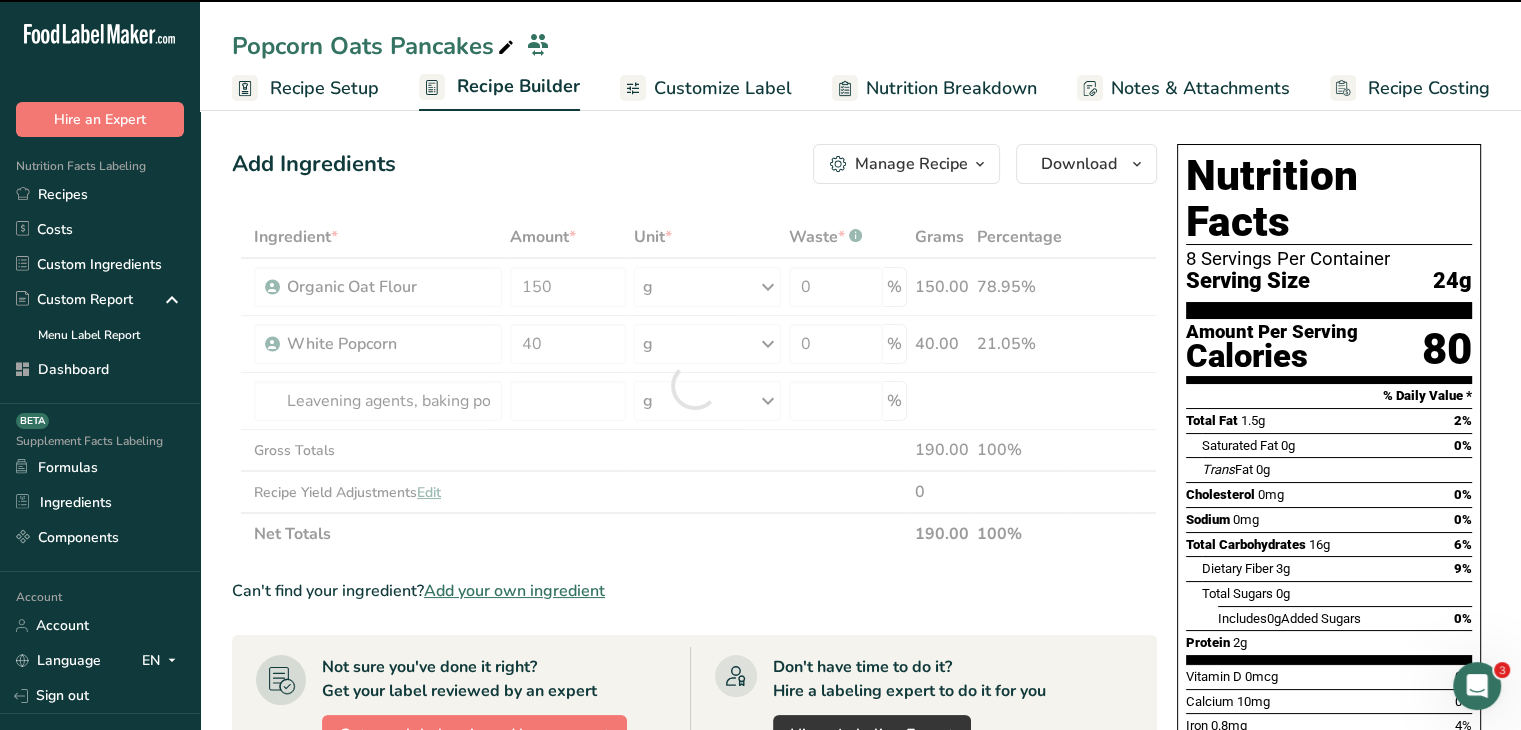 type on "0" 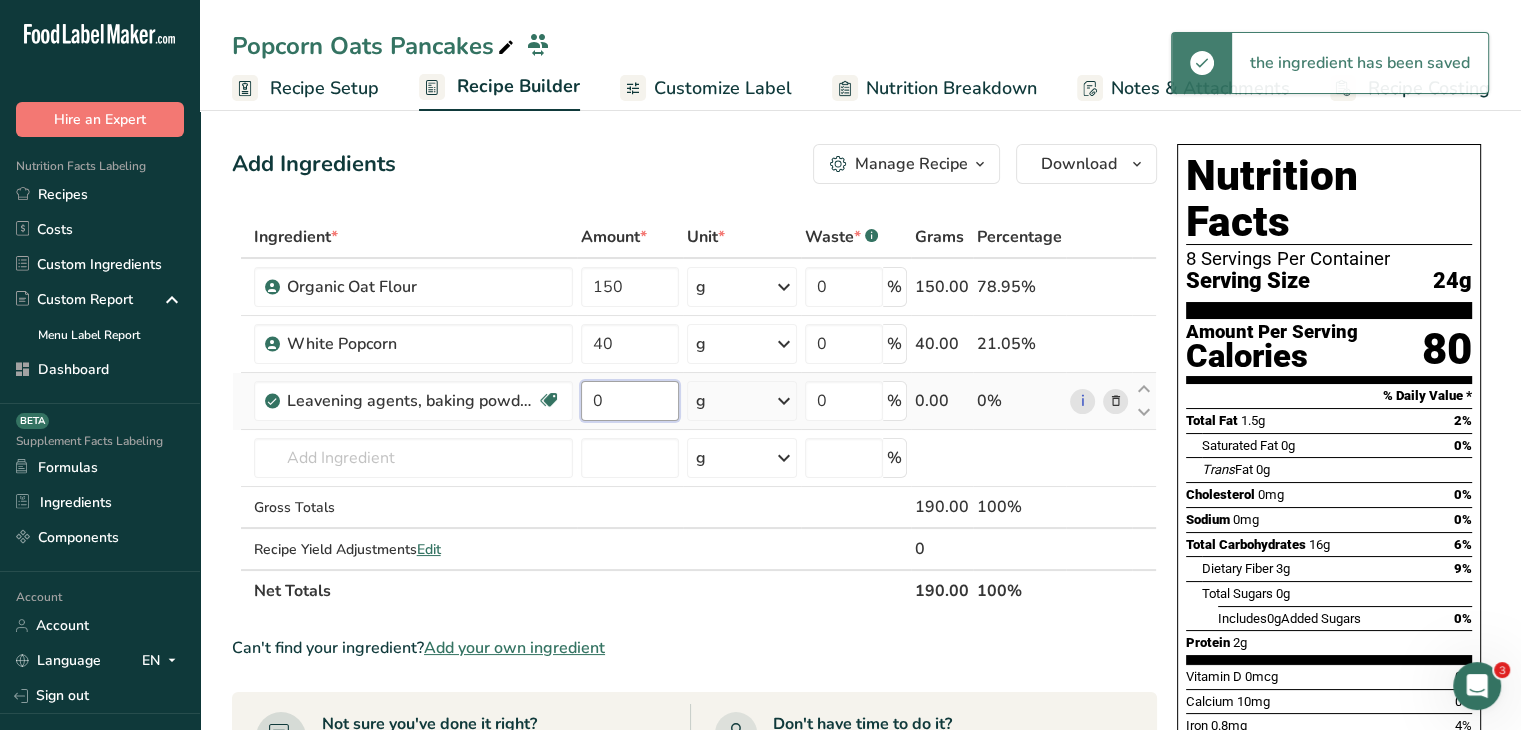 drag, startPoint x: 592, startPoint y: 389, endPoint x: 608, endPoint y: 385, distance: 16.492422 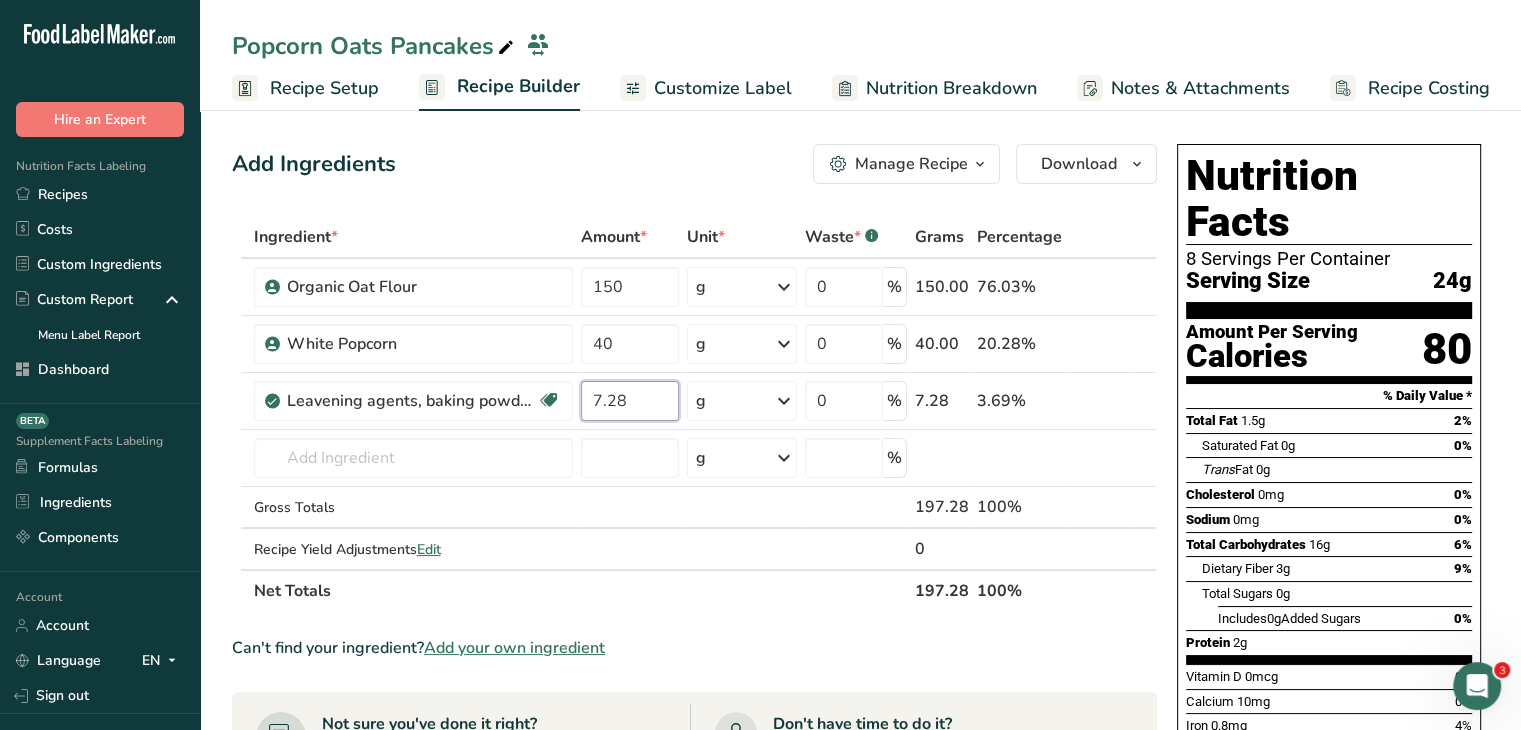 type on "7.28" 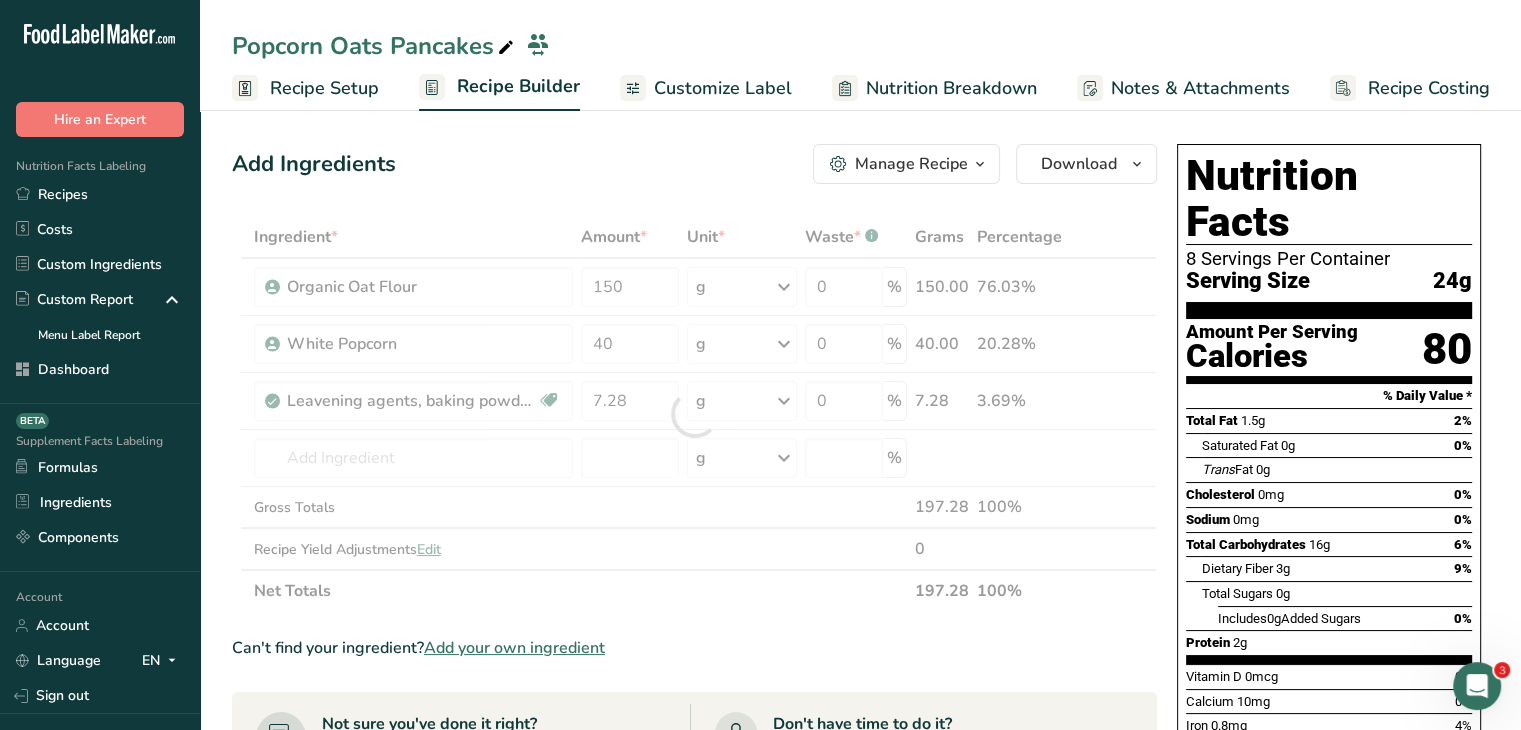 click on "Add Ingredients
Manage Recipe         Delete Recipe           Duplicate Recipe             Scale Recipe             Save as Sub-Recipe   .a-a{fill:#347362;}.b-a{fill:#fff;}                               Nutrition Breakdown                 Recipe Card
NEW
Amino Acids Pattern Report           Activity History
Download
Choose your preferred label style
Standard FDA label
Standard FDA label
The most common format for nutrition facts labels in compliance with the FDA's typeface, style and requirements
Tabular FDA label
A label format compliant with the FDA regulations presented in a tabular (horizontal) display.
Linear FDA label
A simple linear display for small sized packages.
Simplified FDA label" at bounding box center [694, 164] 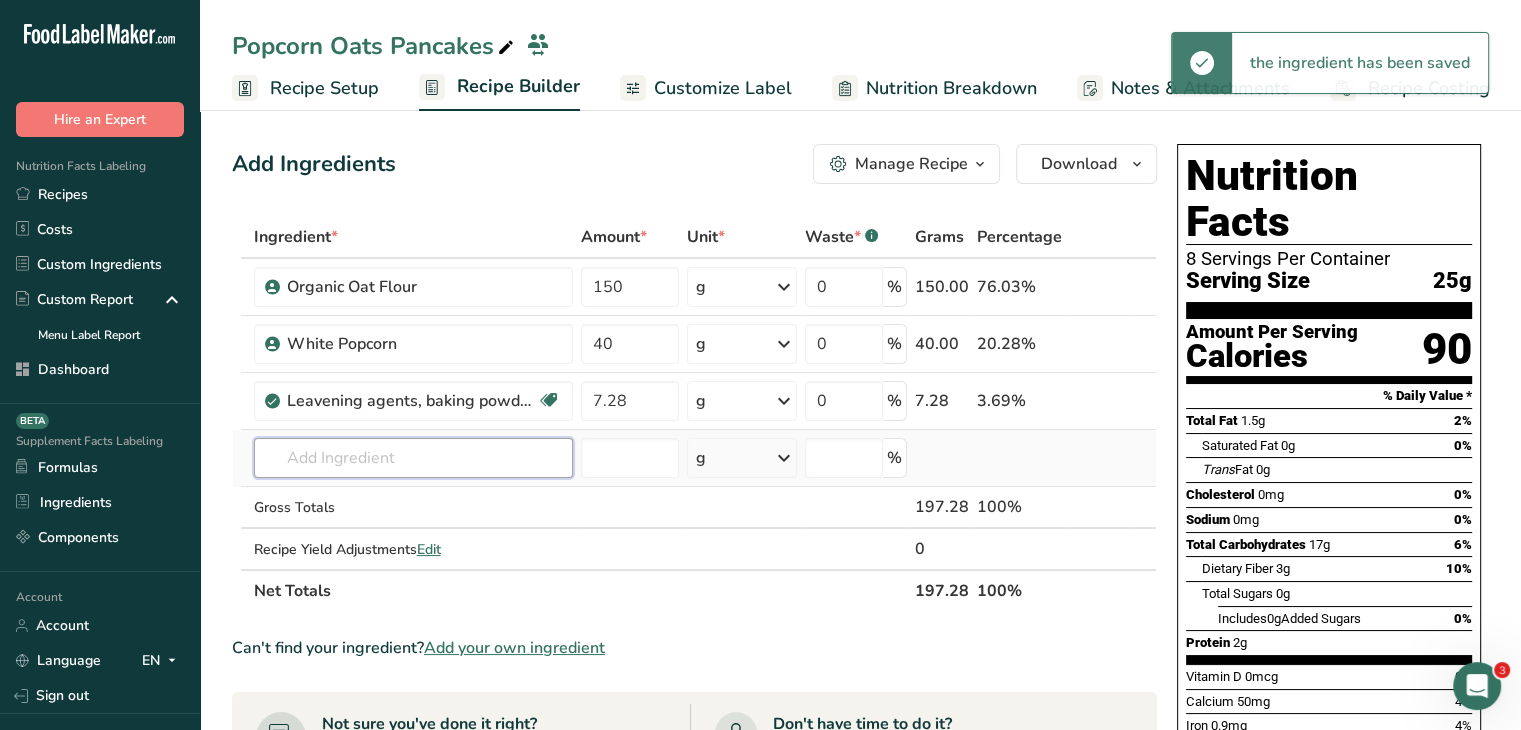 click at bounding box center [413, 458] 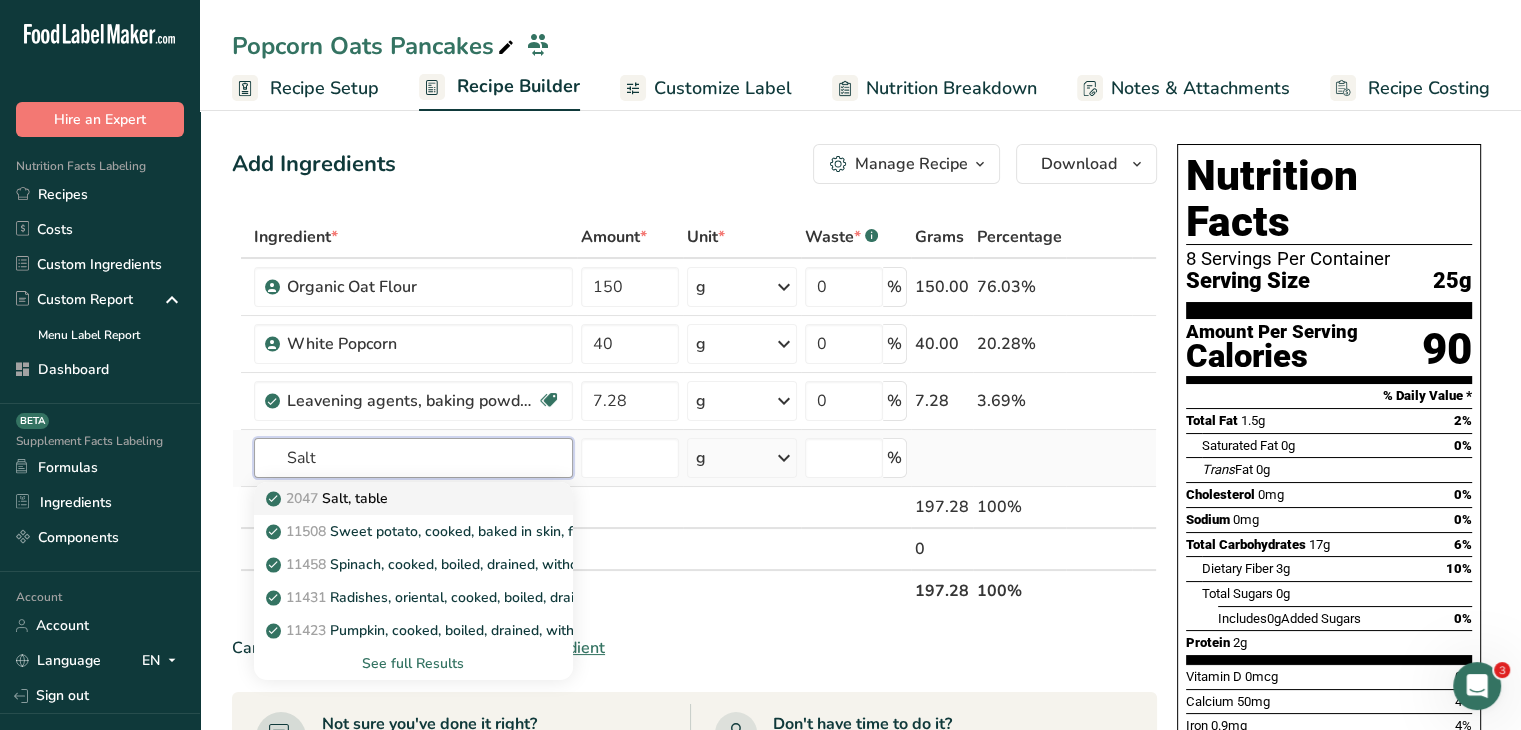 type on "Salt" 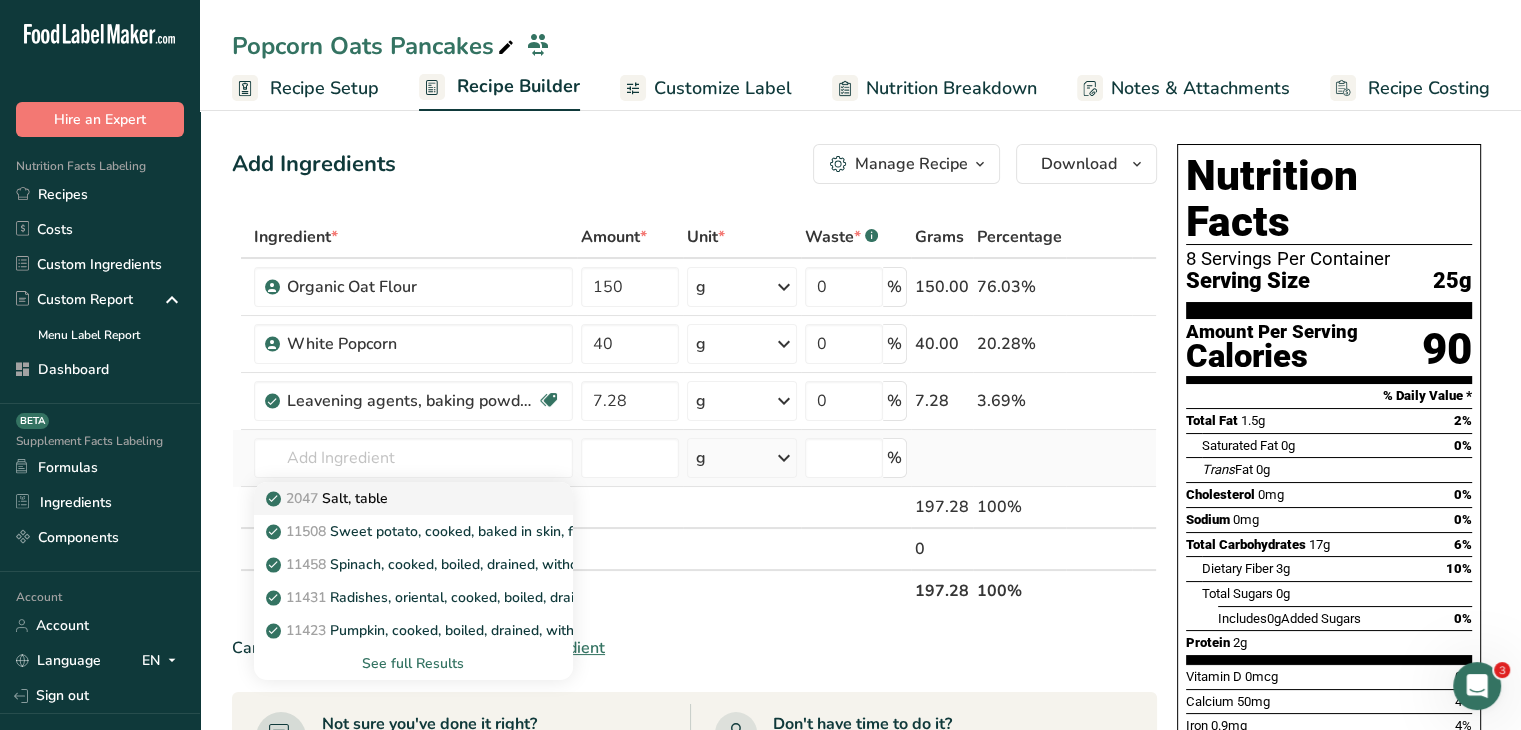 click on "2047
Salt, table" at bounding box center [397, 498] 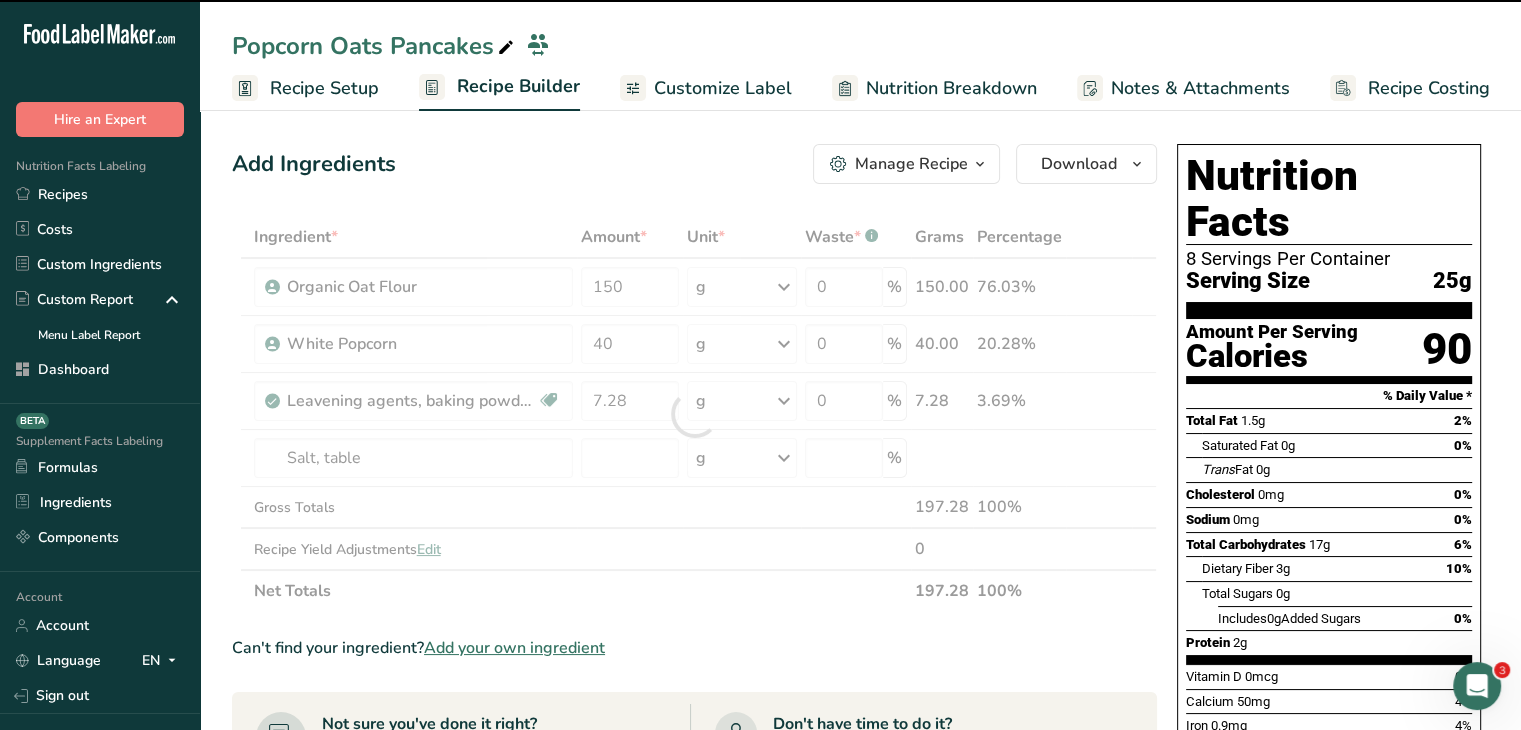 type on "0" 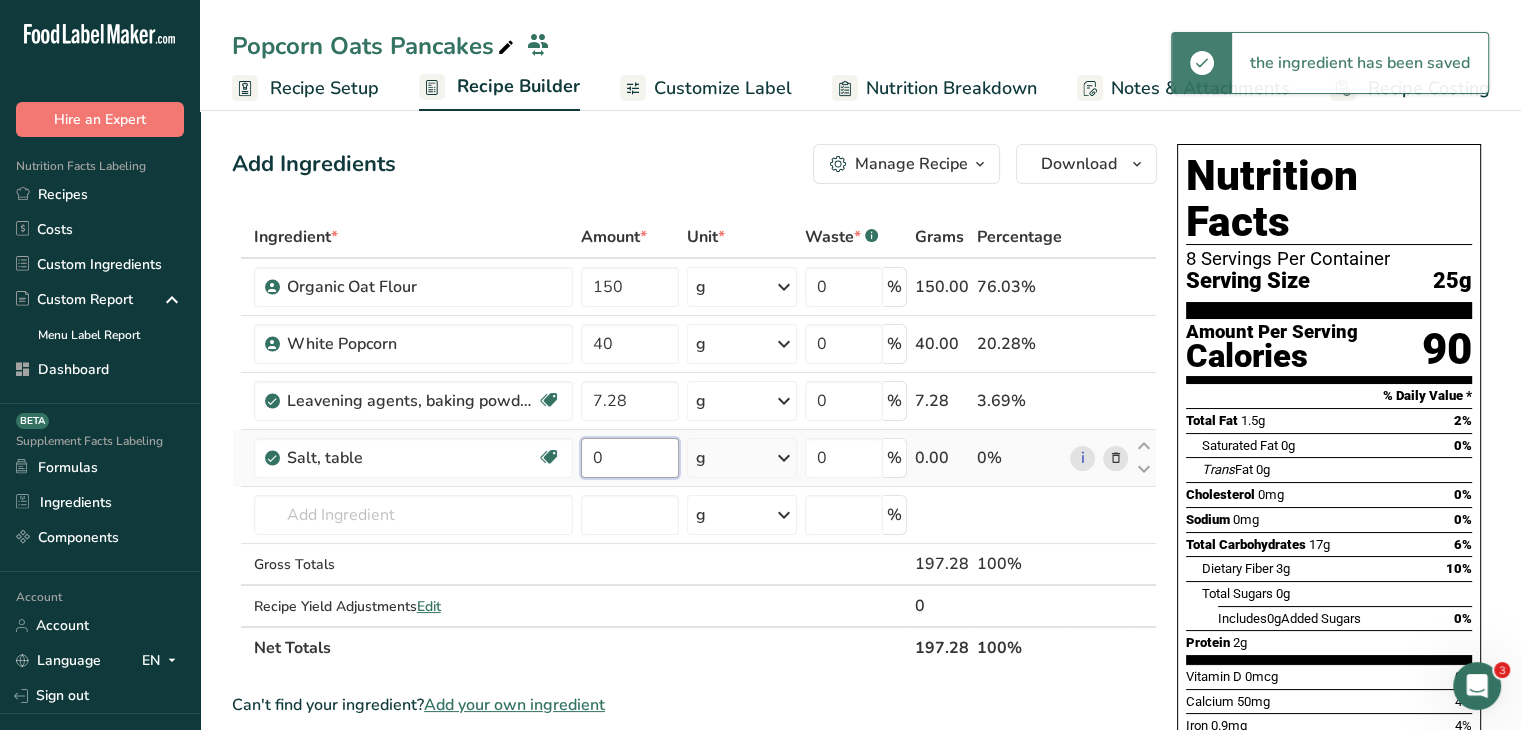click on "0" at bounding box center (630, 458) 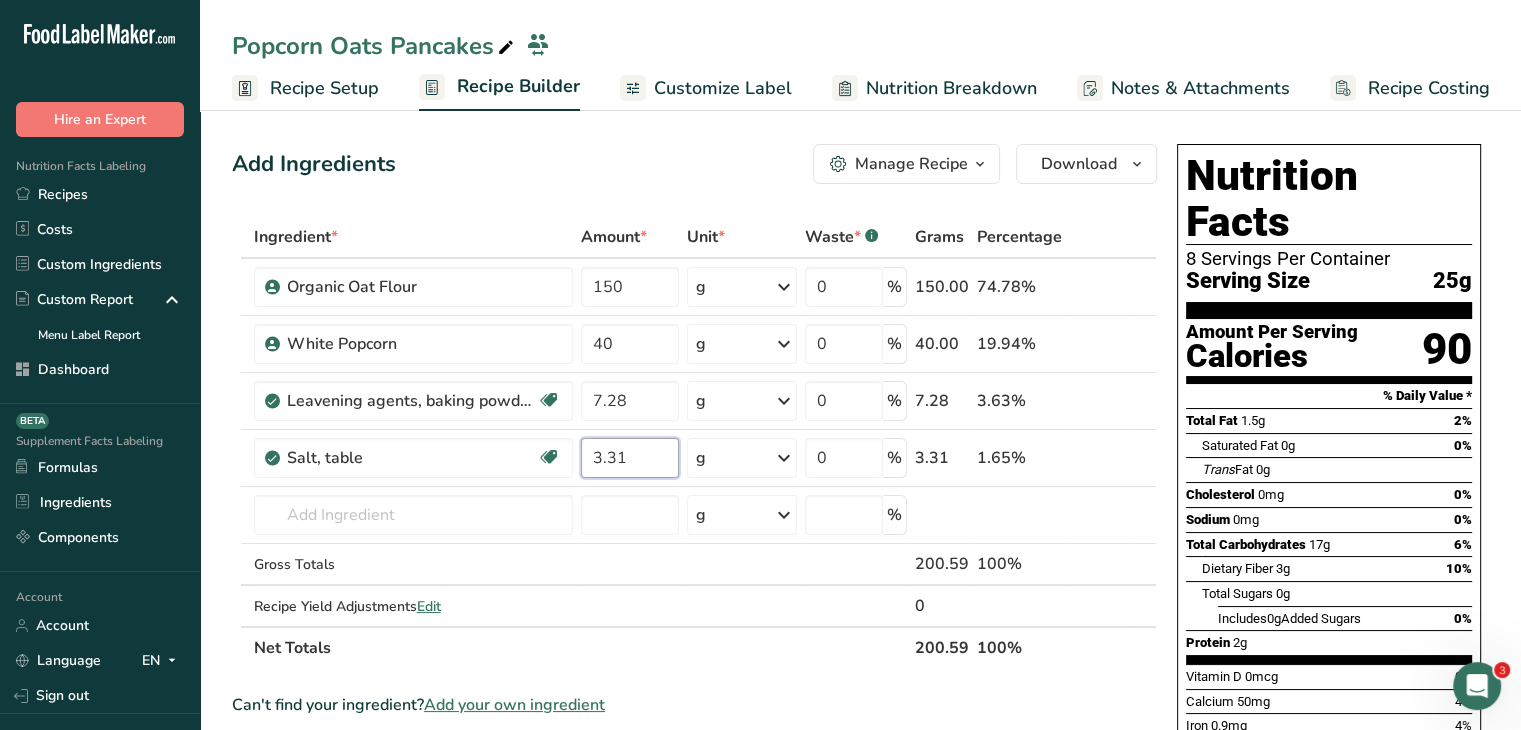 type on "3.31" 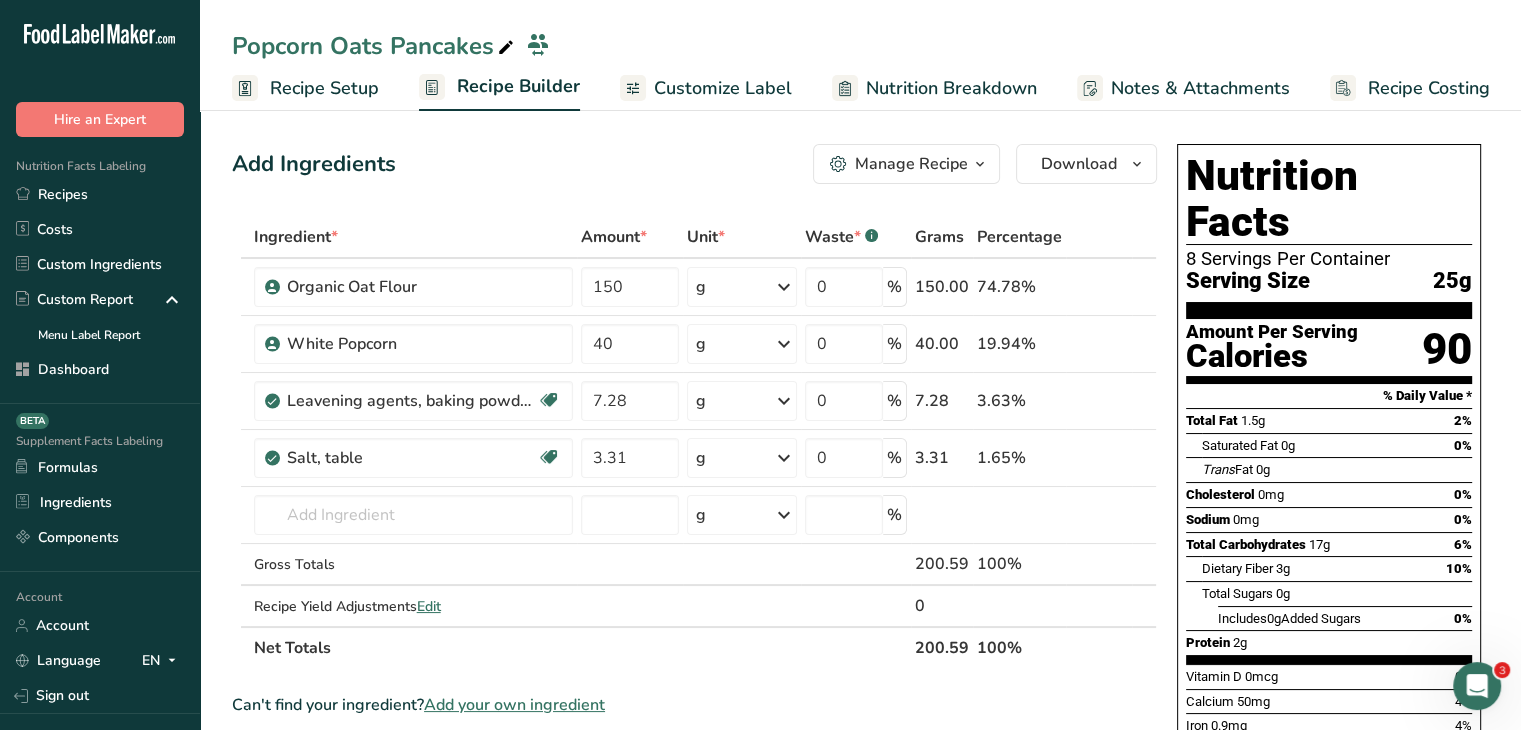 click on "Add Ingredients
Manage Recipe         Delete Recipe           Duplicate Recipe             Scale Recipe             Save as Sub-Recipe   .a-a{fill:#347362;}.b-a{fill:#fff;}                               Nutrition Breakdown                 Recipe Card
NEW
Amino Acids Pattern Report           Activity History
Download
Choose your preferred label style
Standard FDA label
Standard FDA label
The most common format for nutrition facts labels in compliance with the FDA's typeface, style and requirements
Tabular FDA label
A label format compliant with the FDA regulations presented in a tabular (horizontal) display.
Linear FDA label
A simple linear display for small sized packages.
Simplified FDA label" at bounding box center [700, 747] 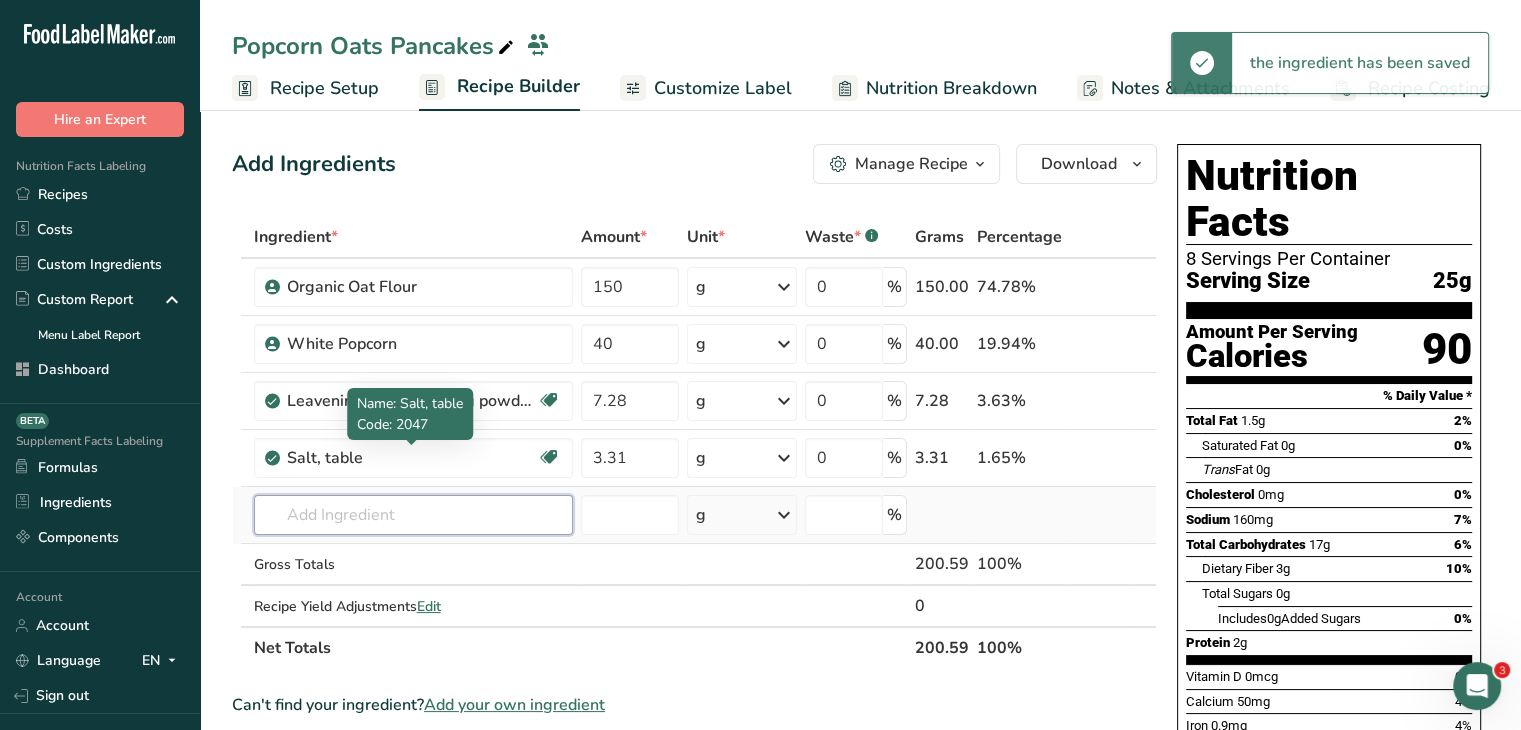 click at bounding box center [413, 515] 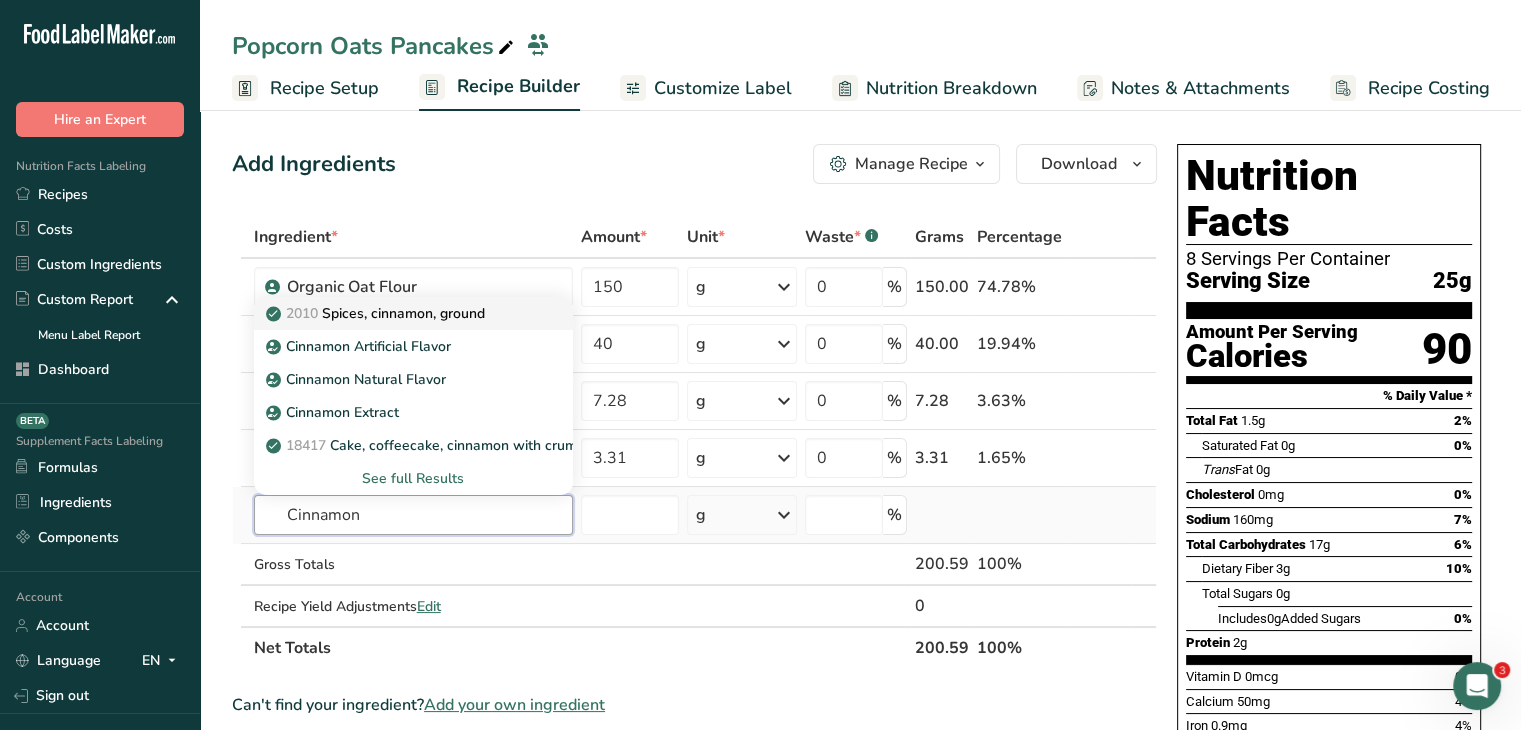 type on "Cinnamon" 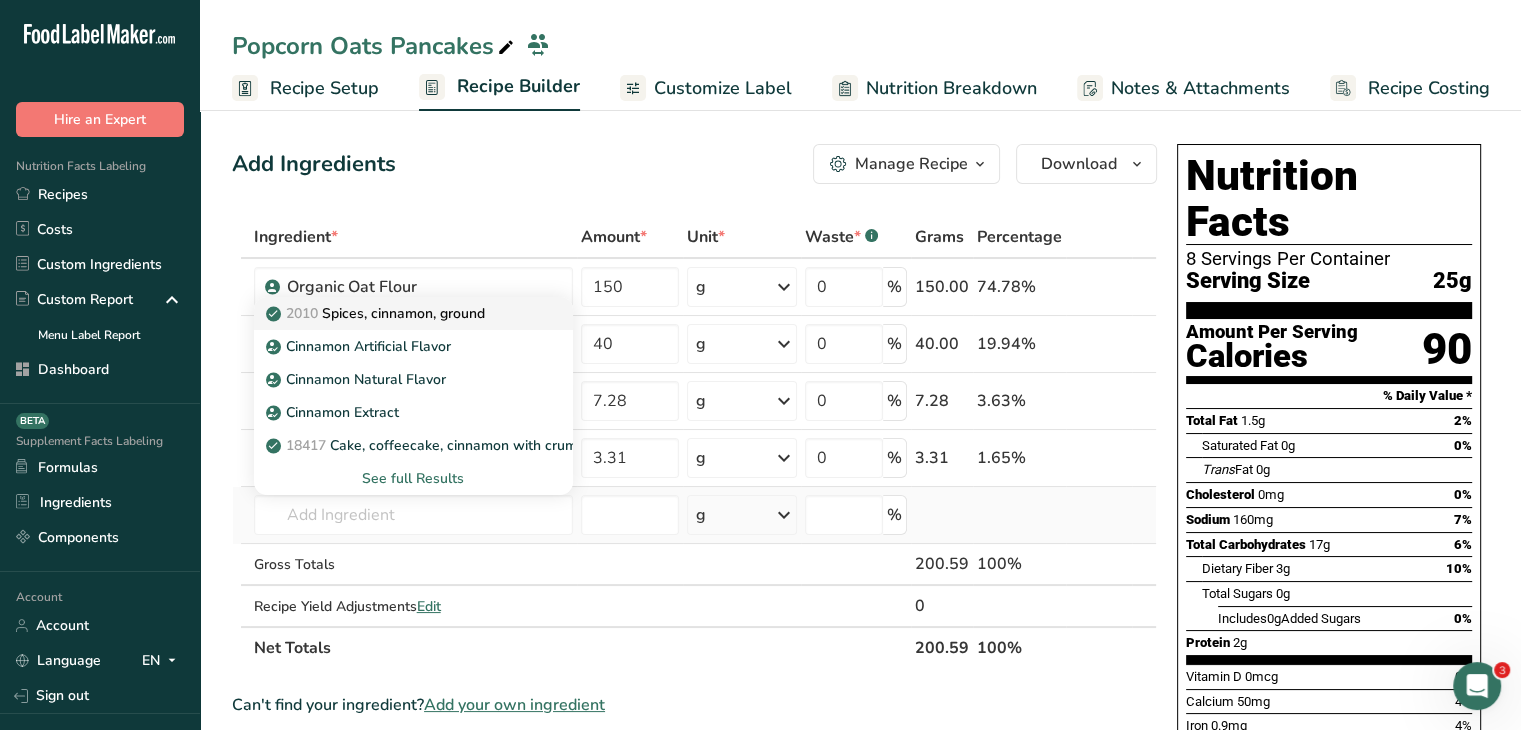 click on "2010
Spices, cinnamon, ground" at bounding box center (413, 313) 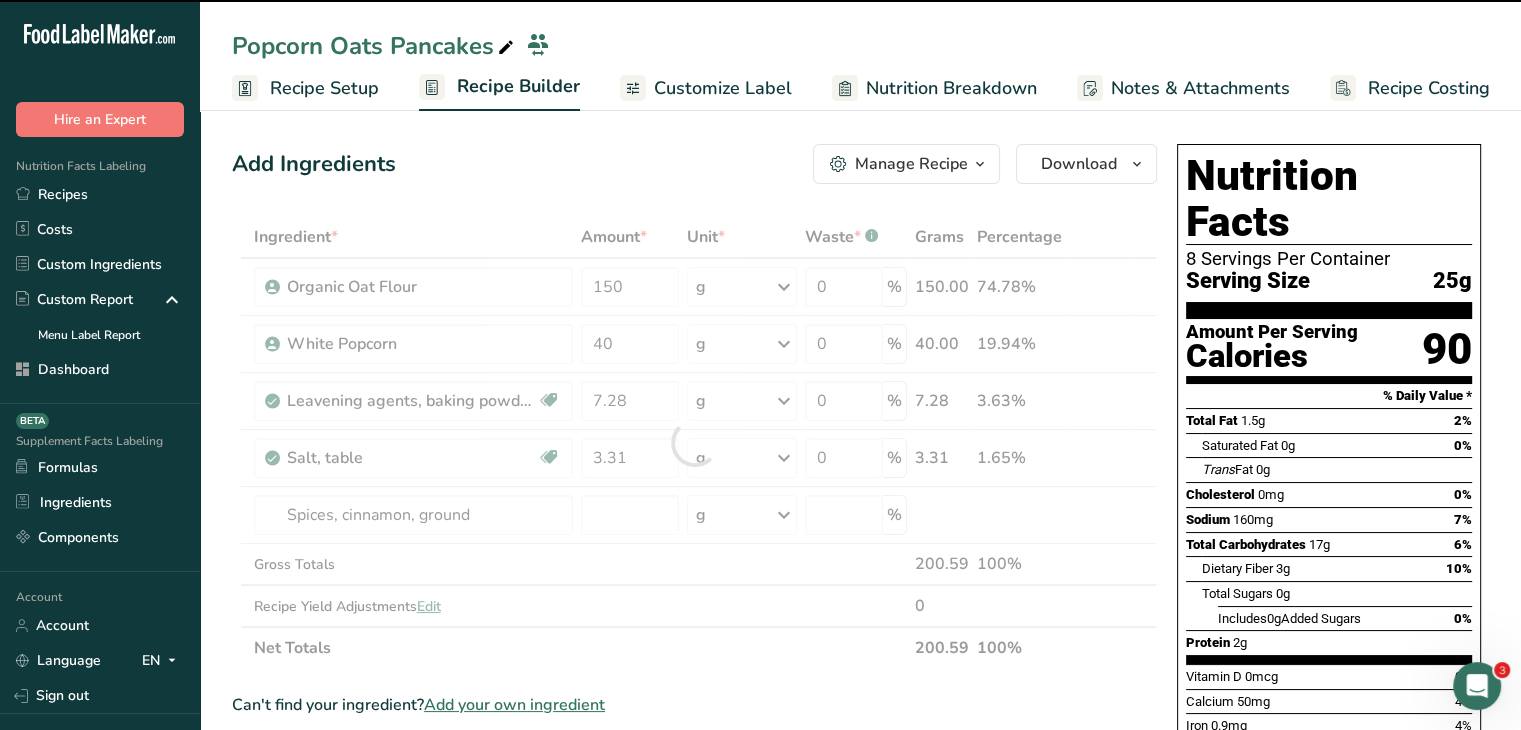 type on "0" 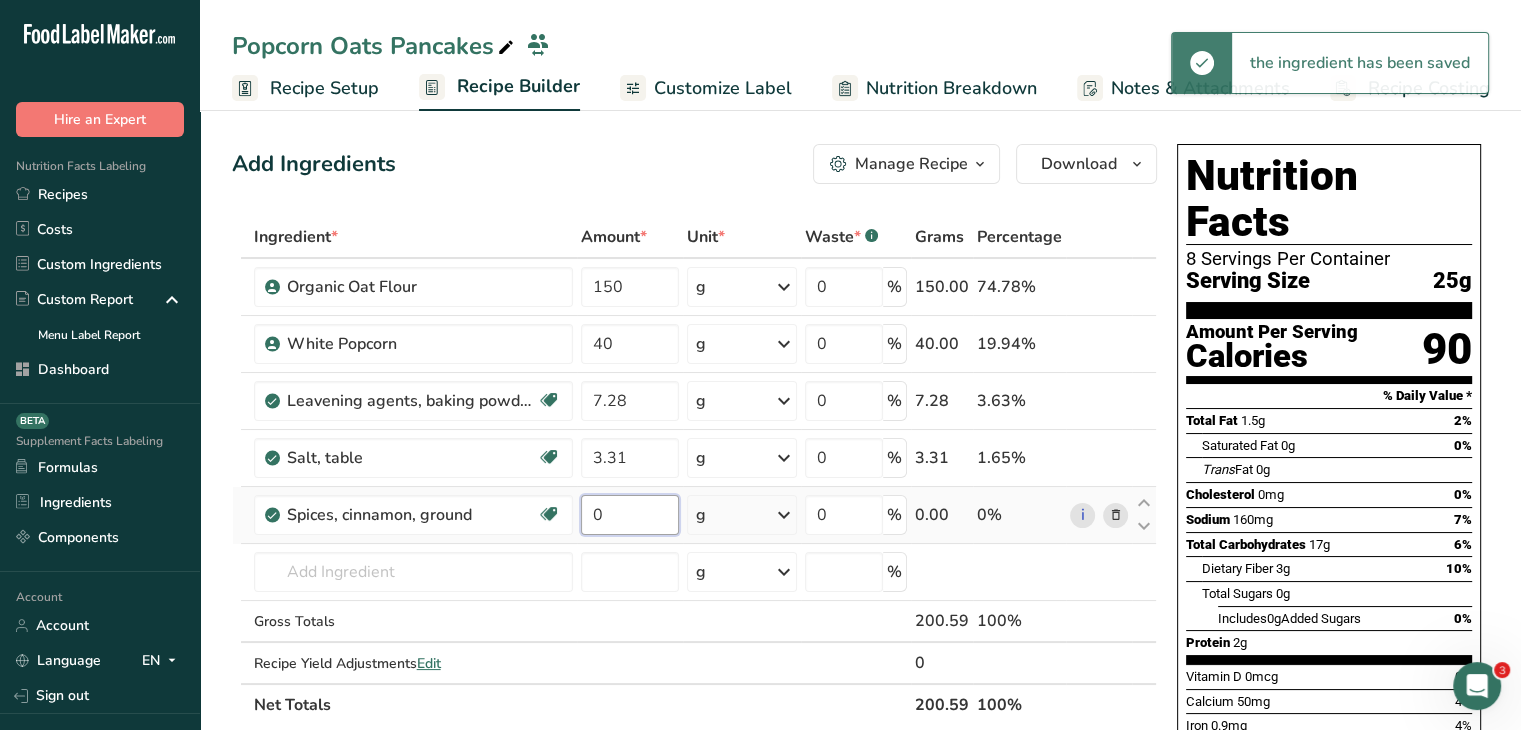 drag, startPoint x: 620, startPoint y: 524, endPoint x: 573, endPoint y: 516, distance: 47.67599 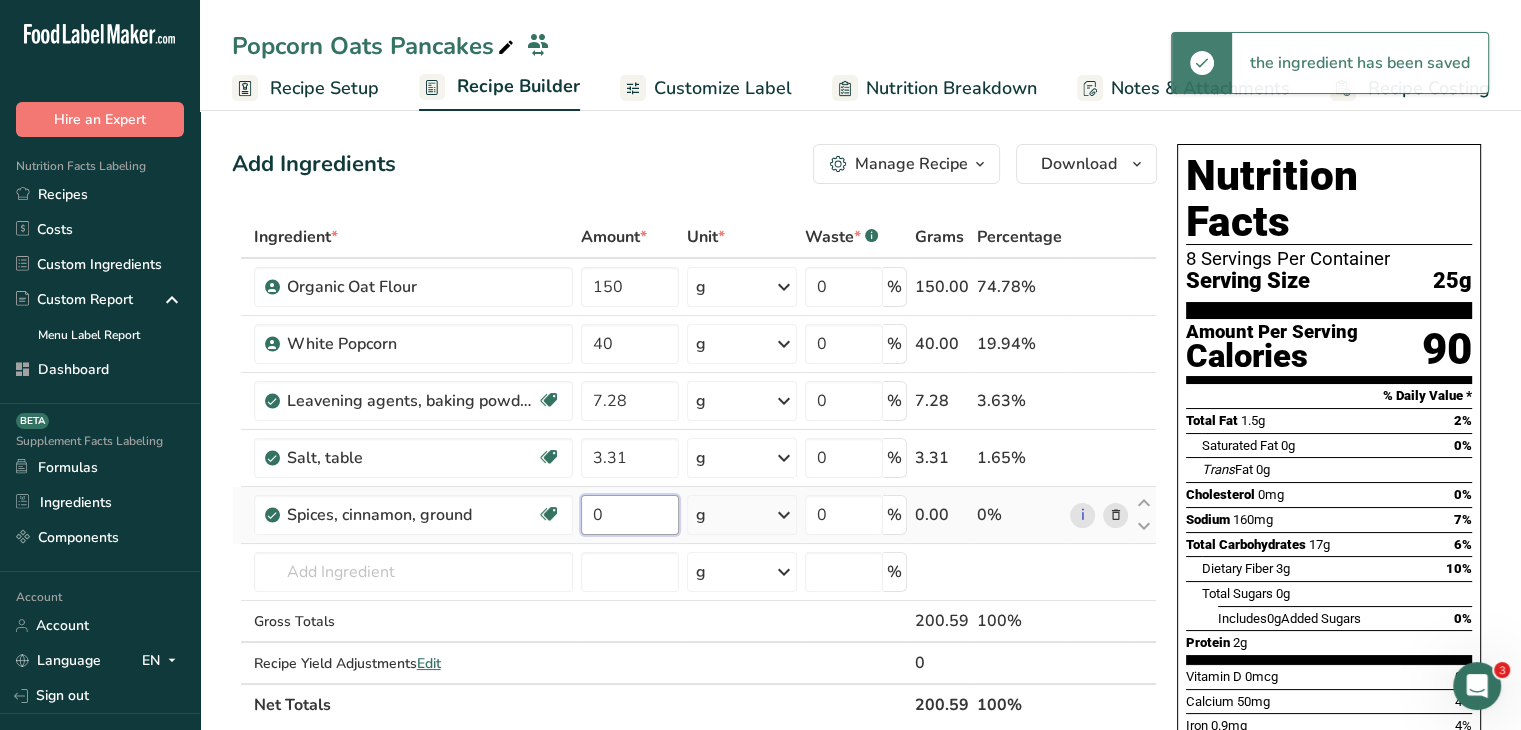 click on "Spices, cinnamon, ground
Source of Antioxidants
Dairy free
Gluten free
Vegan
Vegetarian
Soy free
0
g
Portions
1 teaspoon
Weight Units
g
kg
mg
See more
Volume Units
l
Volume units require a density conversion. If you know your ingredient's density enter it below. Otherwise, click on "RIA" our AI Regulatory bot - she will be able to help you
lb/ft3
g/cm3
Confirm
mL
Volume units require a density conversion. If you know your ingredient's density enter it below. Otherwise, click on "RIA" our AI Regulatory bot - she will be able to help you" at bounding box center (694, 515) 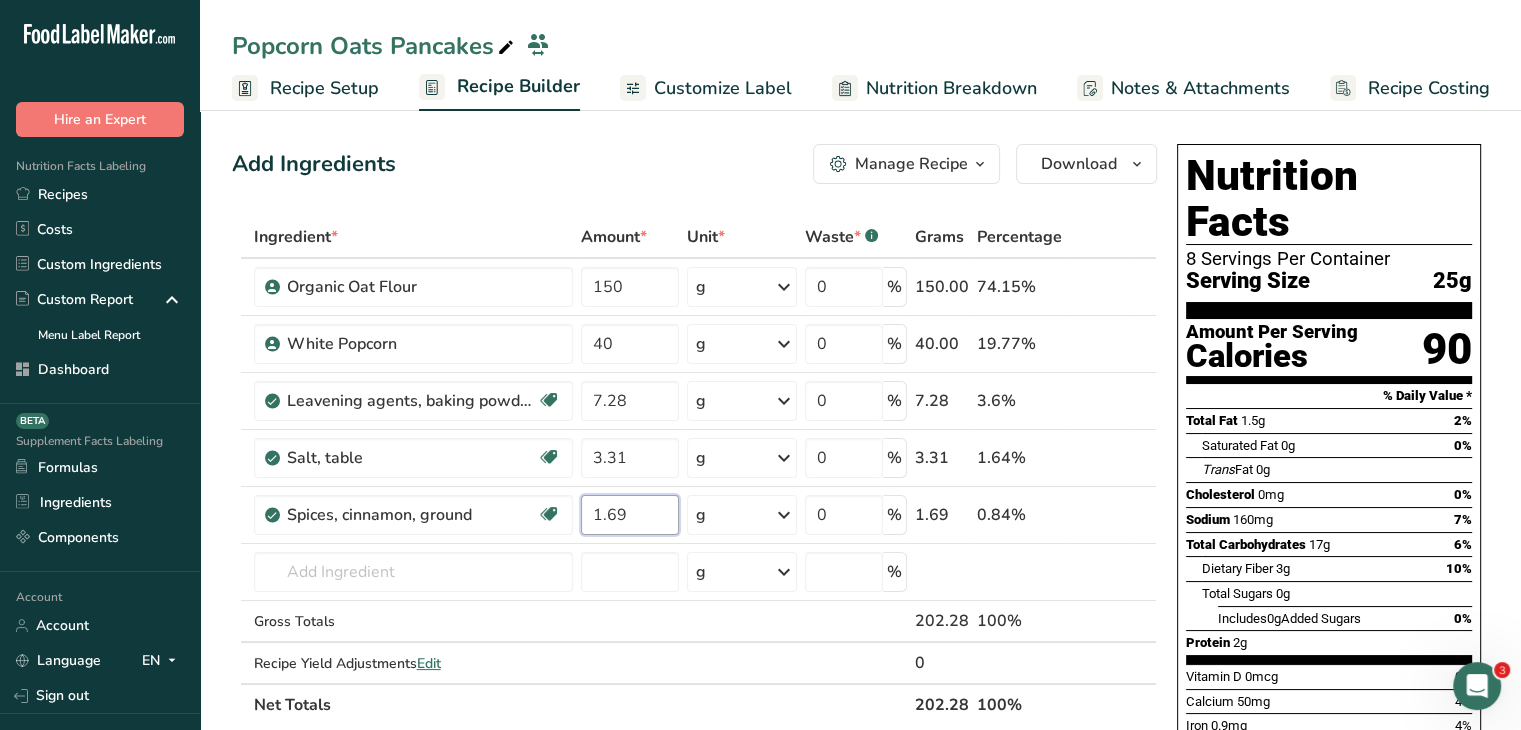 type on "1.69" 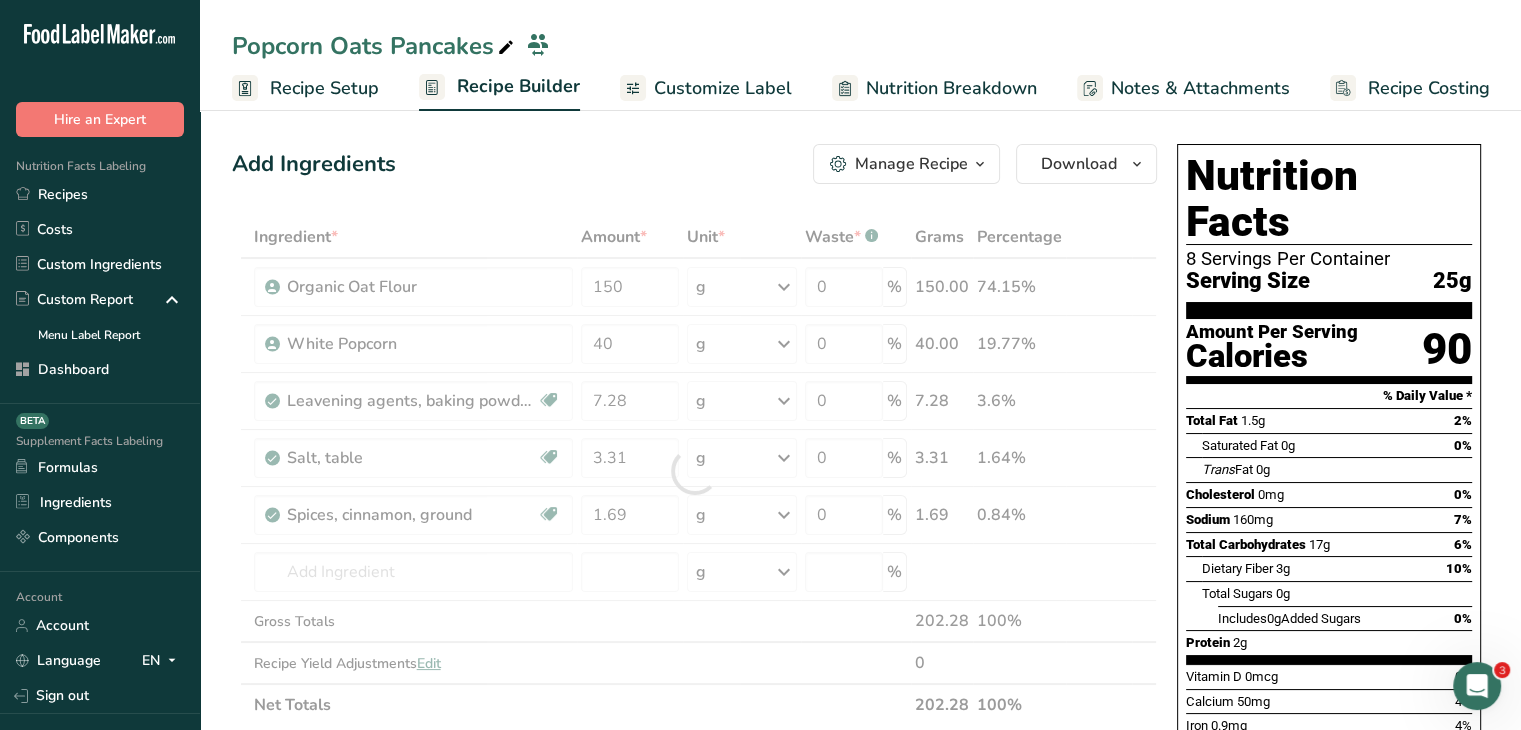 click on "Ingredient *
Amount *
Unit *
Waste *   .a-a{fill:#347362;}.b-a{fill:#fff;}          Grams
Percentage
Organic Oat Flour
150
g
Weight Units
g
kg
mg
See more
Volume Units
l
mL
fl oz
See more
0
%
150.00
74.15%
White Popcorn
40
g
Weight Units
g
kg
mg
See more
Volume Units
l
mL
fl oz
See more
0
%
40.00
19.77%
Leavening agents, baking powder, low-sodium" at bounding box center (694, 471) 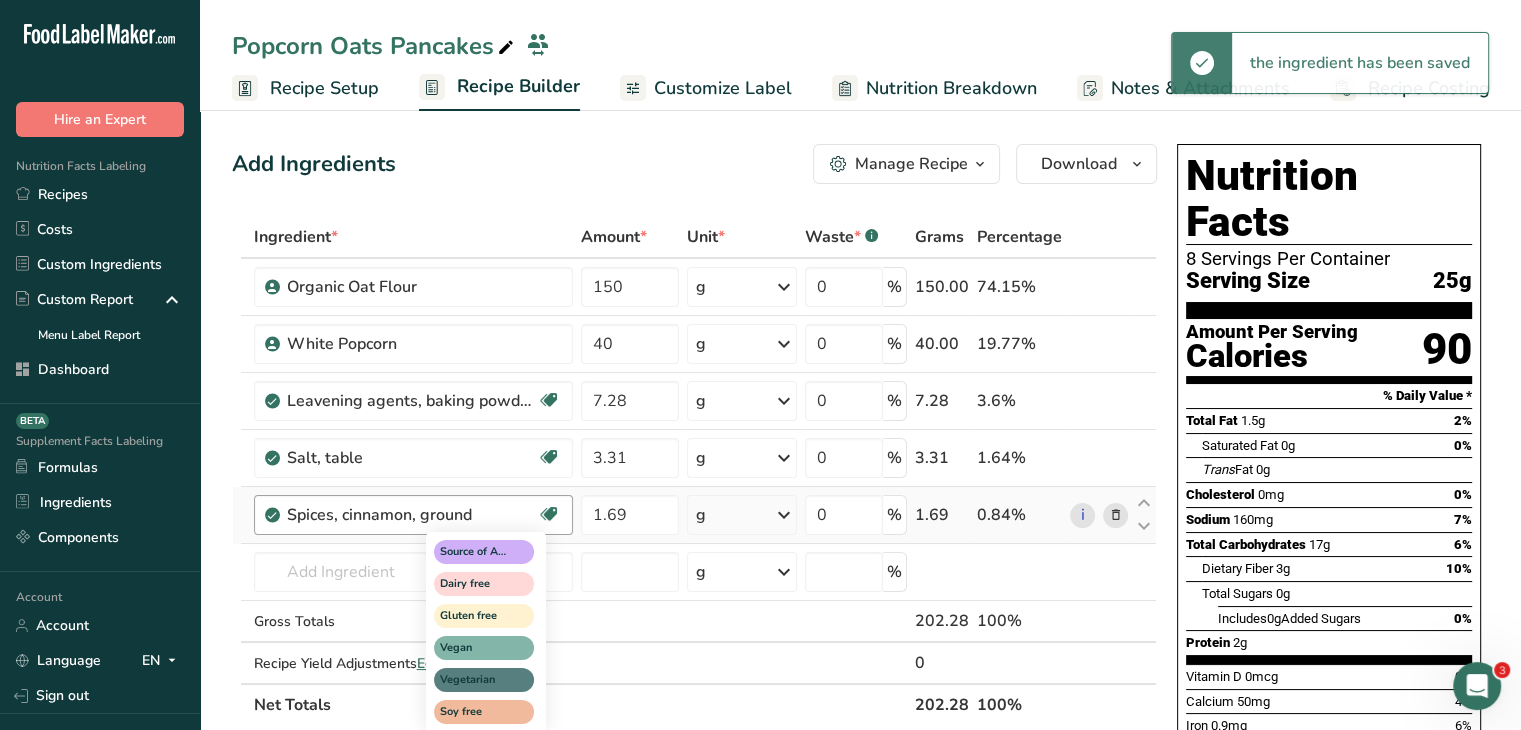 click on "Source of Antioxidants
Dairy free
Gluten free
Vegan
Vegetarian
Soy free" at bounding box center [486, 632] 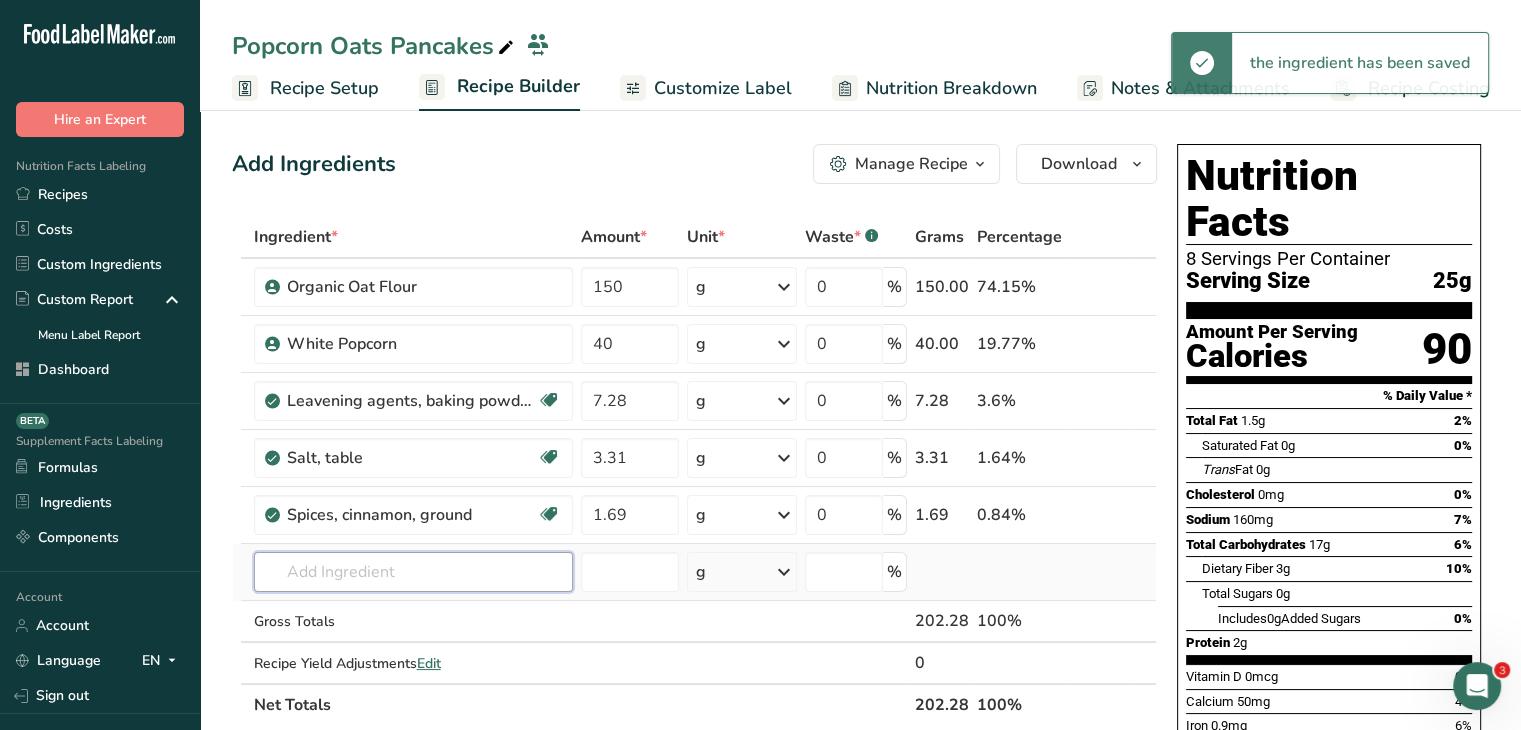 click at bounding box center [413, 572] 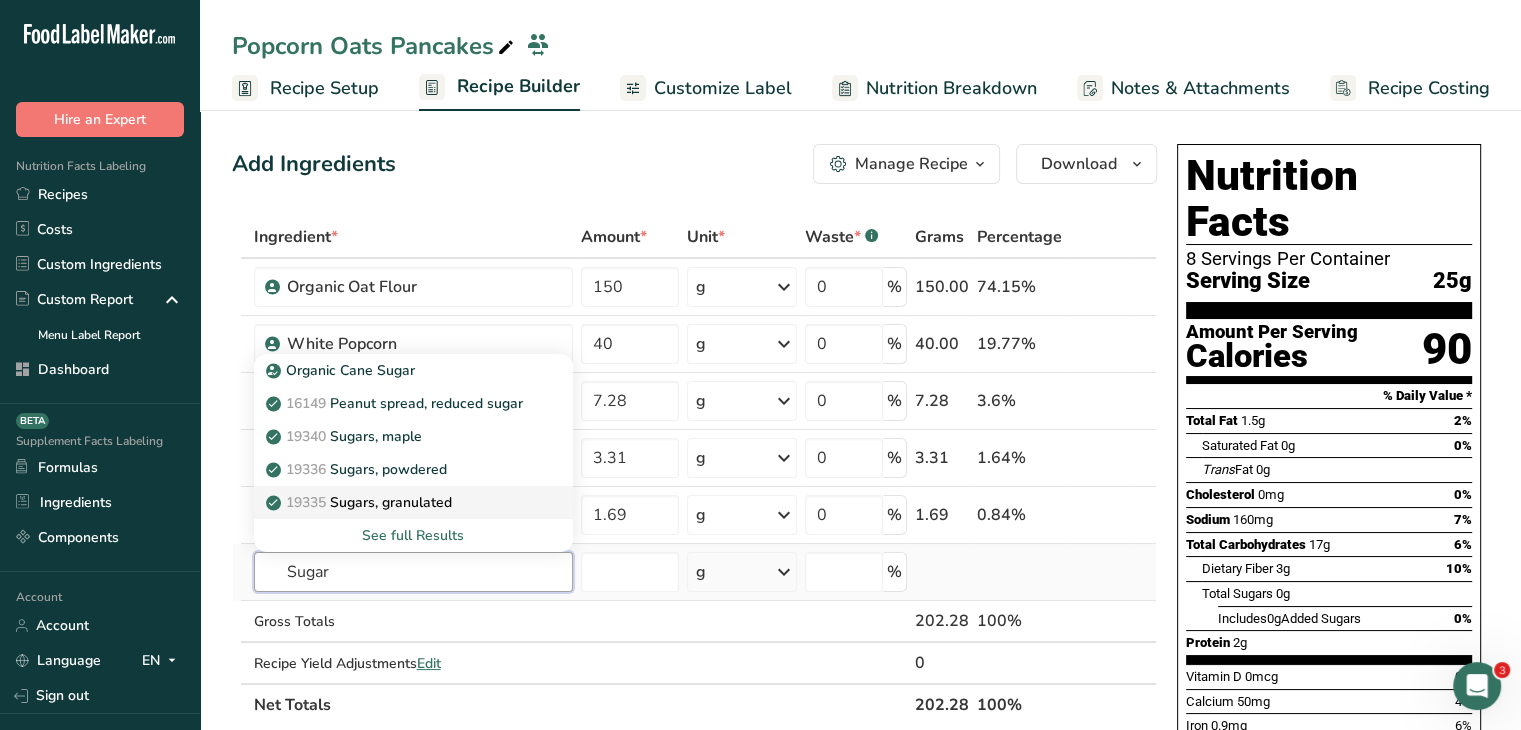 type on "Sugar" 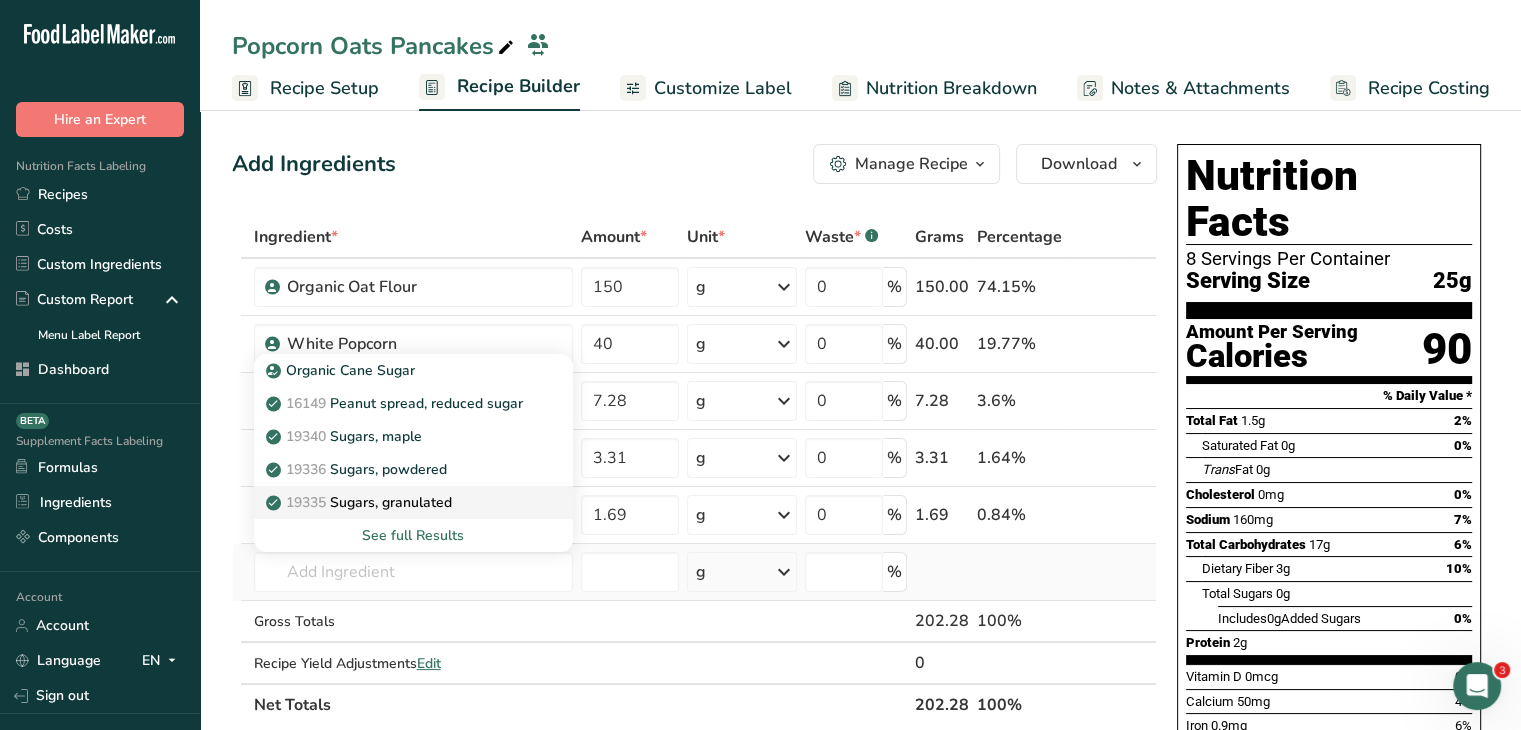 click on "19335
Sugars, granulated" at bounding box center (397, 502) 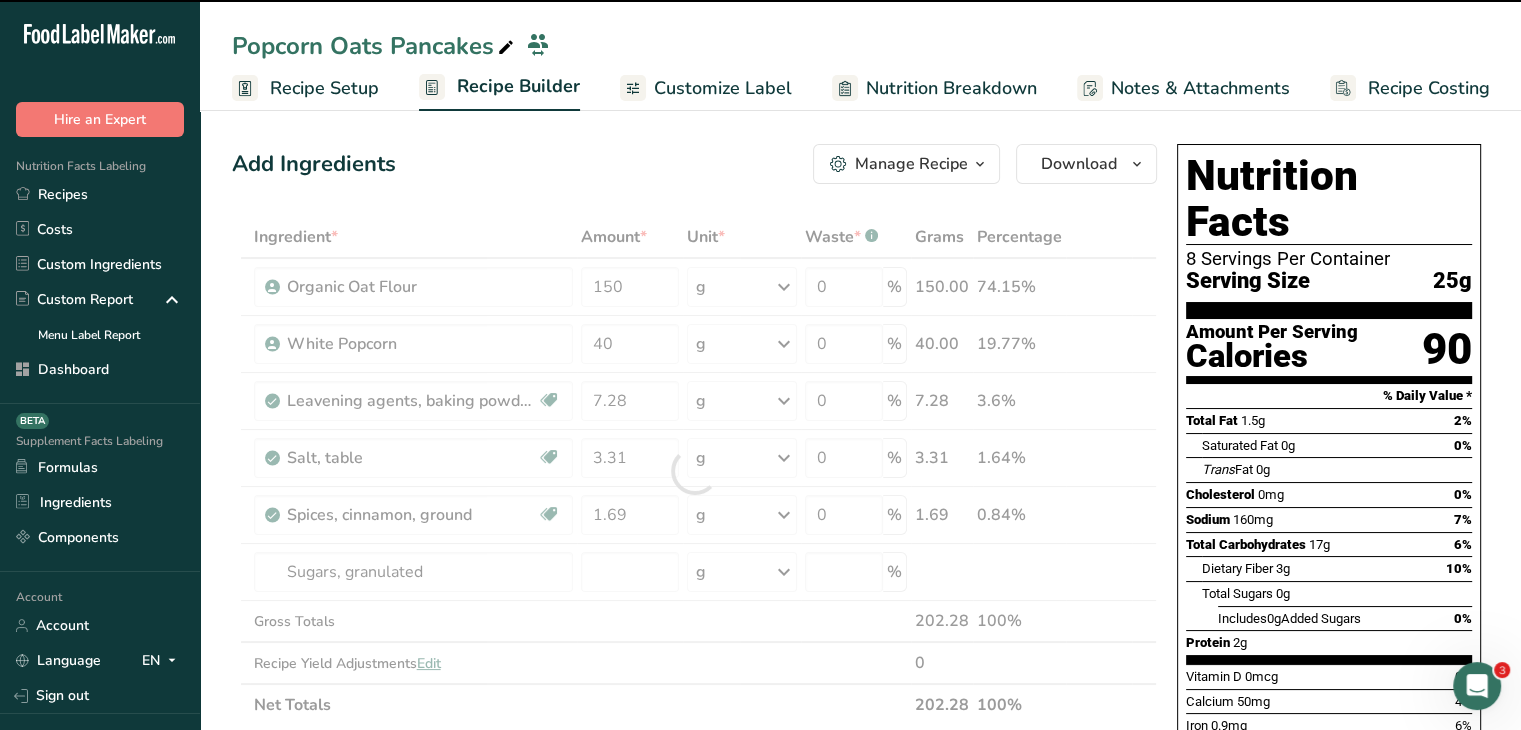 type on "0" 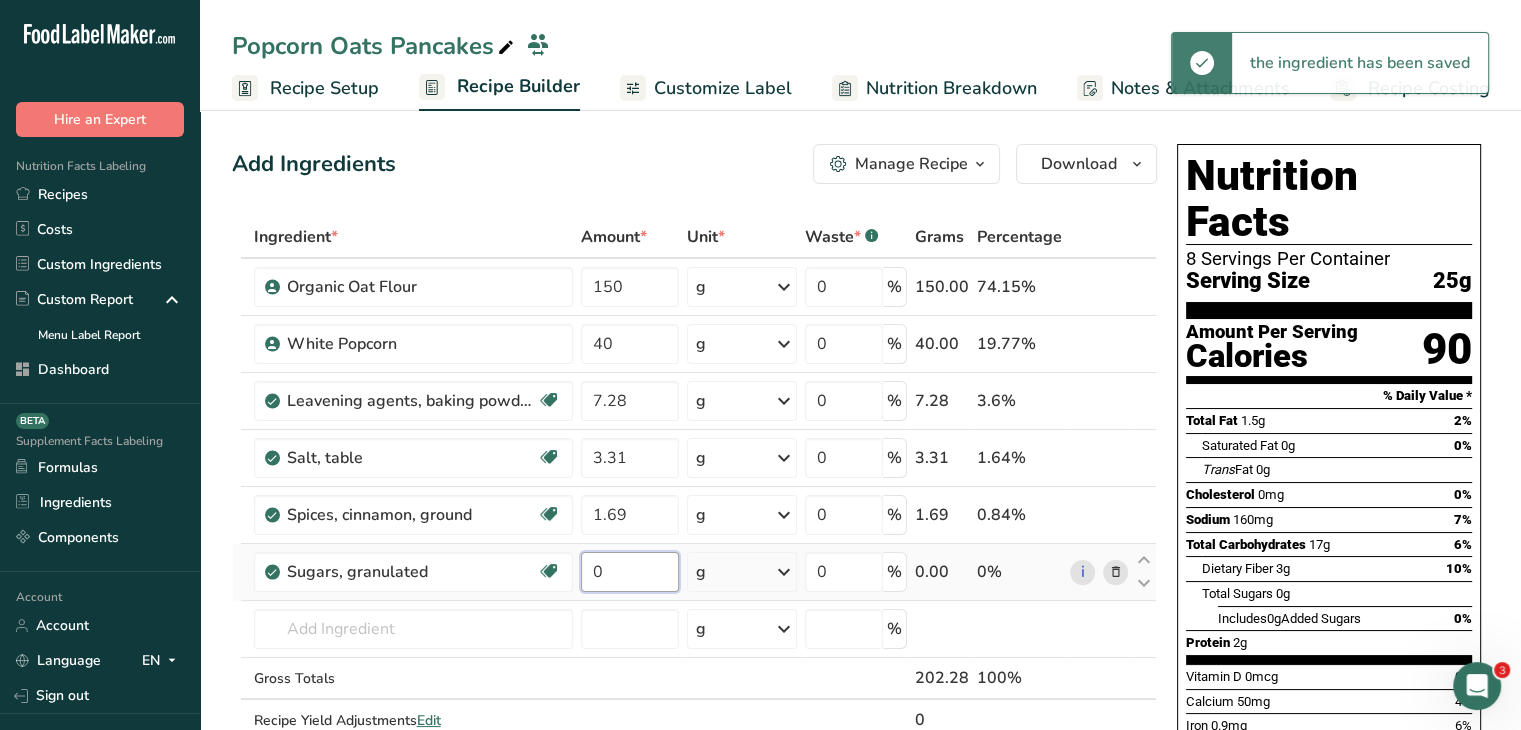 drag, startPoint x: 605, startPoint y: 568, endPoint x: 640, endPoint y: 565, distance: 35.128338 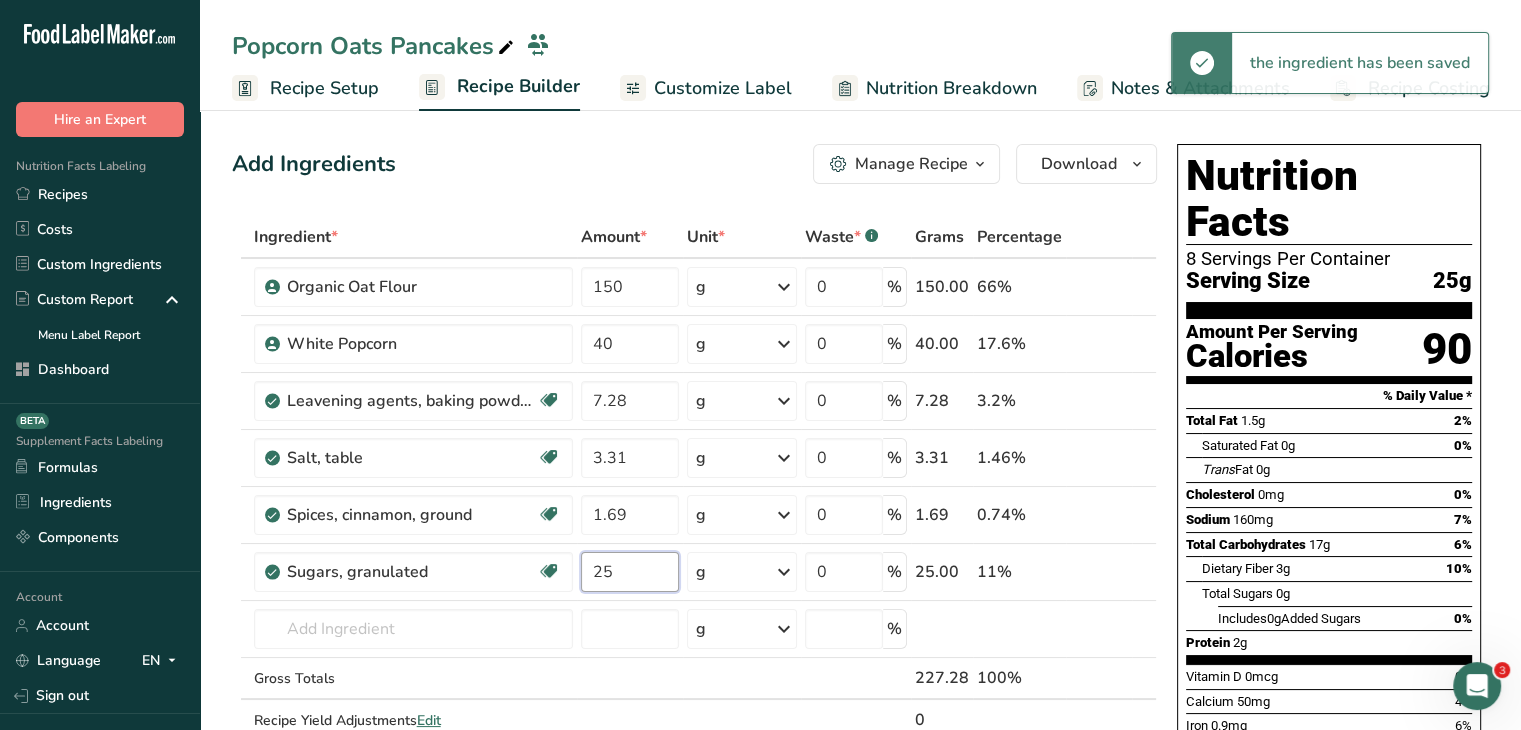 type on "25" 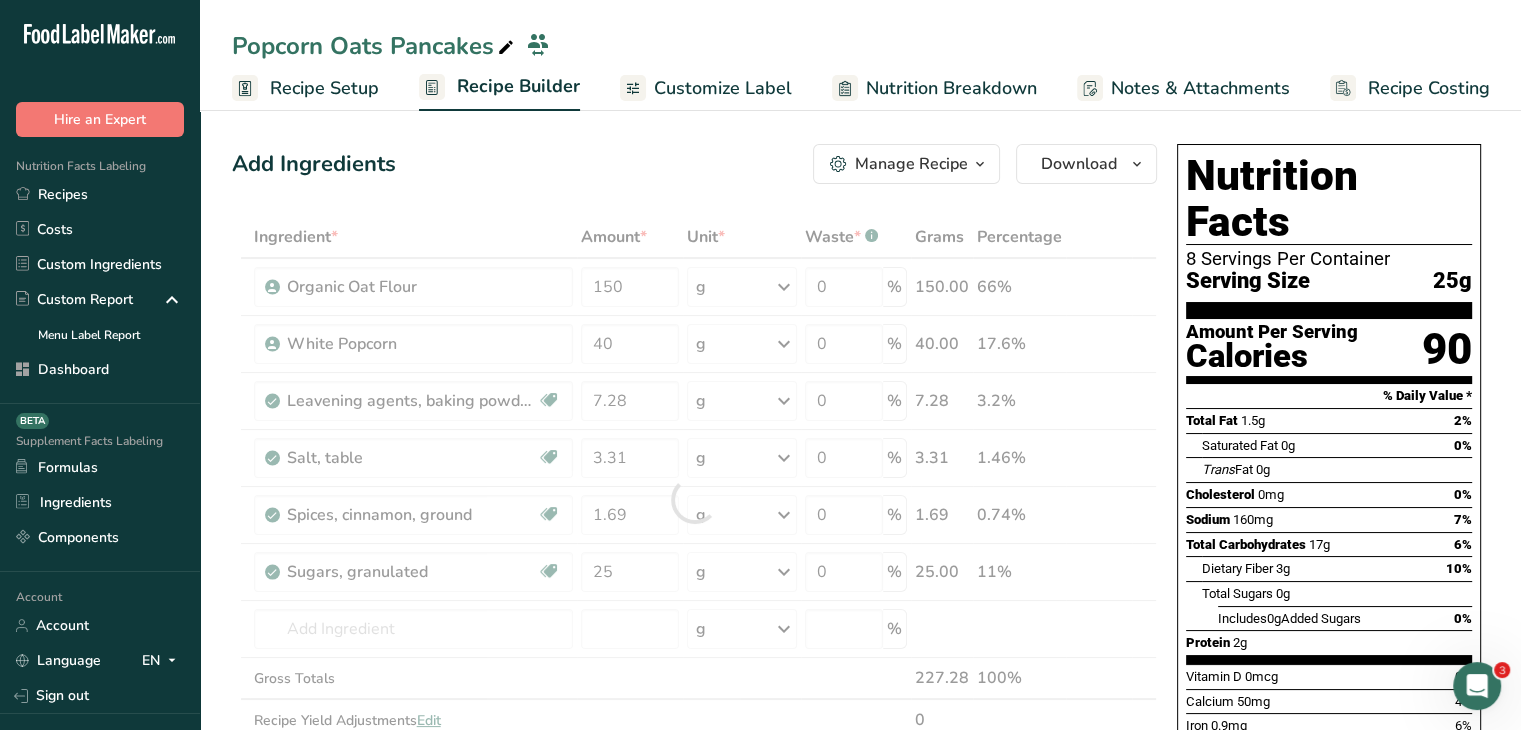 click on "Add Ingredients
Manage Recipe         Delete Recipe           Duplicate Recipe             Scale Recipe             Save as Sub-Recipe   .a-a{fill:#347362;}.b-a{fill:#fff;}                               Nutrition Breakdown                 Recipe Card
NEW
Amino Acids Pattern Report           Activity History
Download
Choose your preferred label style
Standard FDA label
Standard FDA label
The most common format for nutrition facts labels in compliance with the FDA's typeface, style and requirements
Tabular FDA label
A label format compliant with the FDA regulations presented in a tabular (horizontal) display.
Linear FDA label
A simple linear display for small sized packages.
Simplified FDA label" at bounding box center (700, 804) 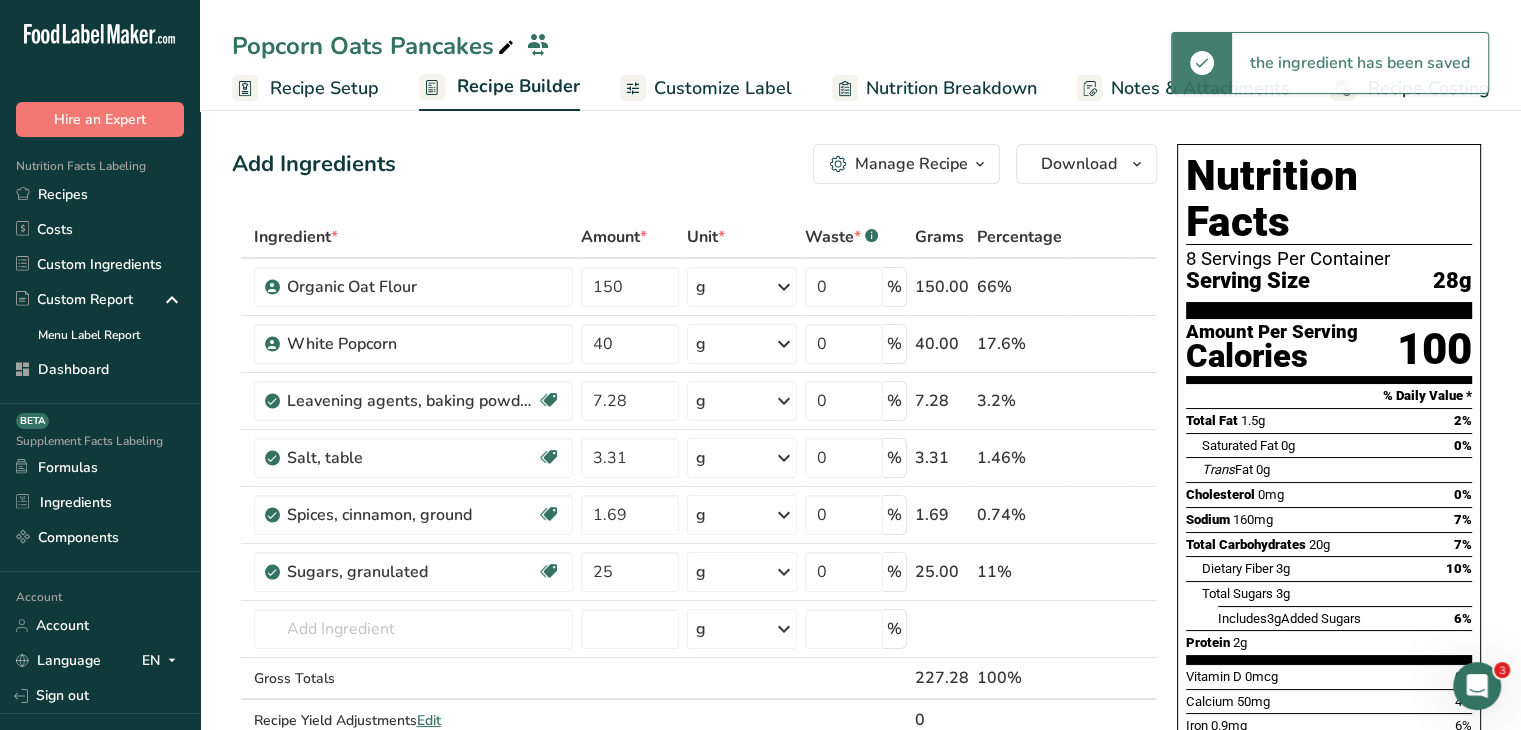 click on "Customize Label" at bounding box center (723, 88) 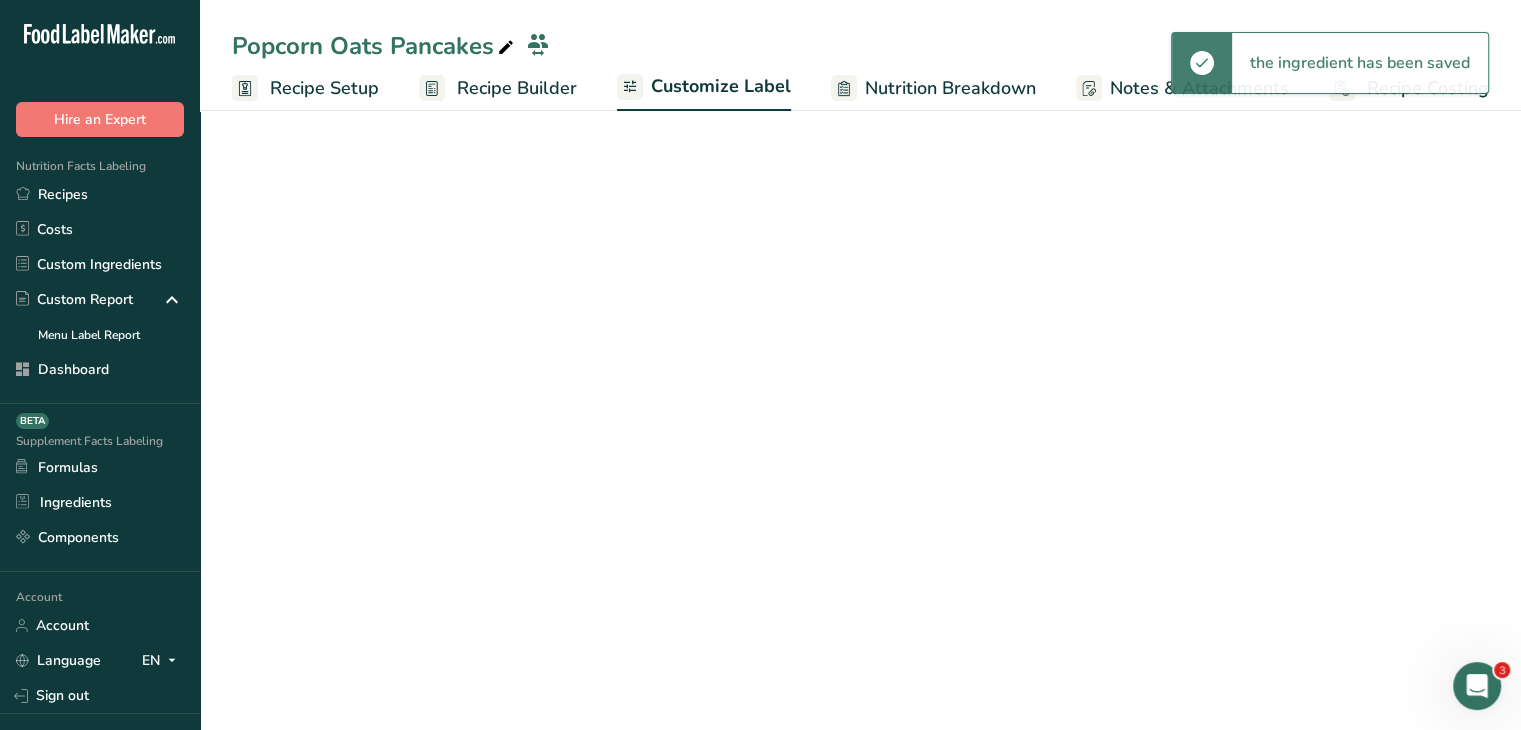 scroll, scrollTop: 0, scrollLeft: 0, axis: both 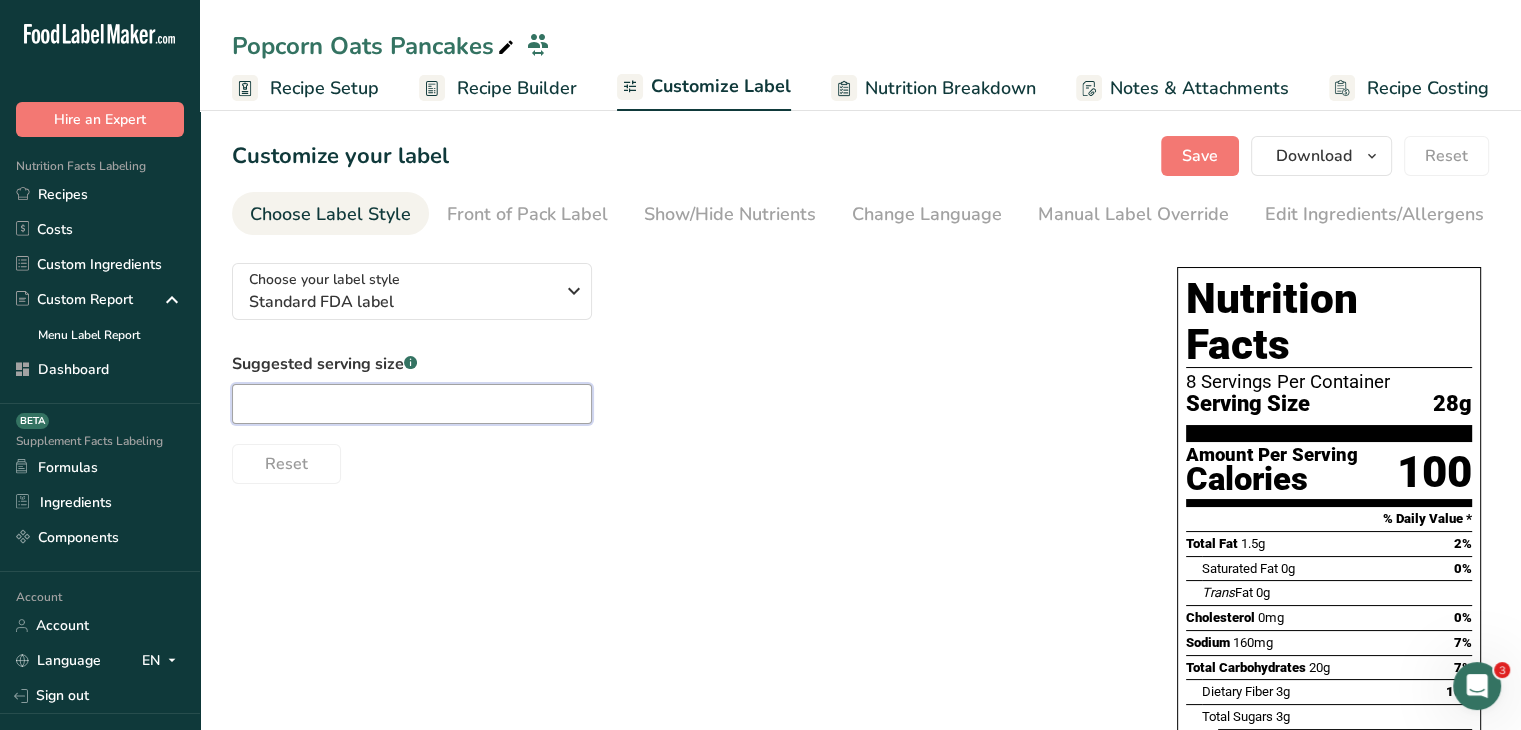 click at bounding box center (412, 404) 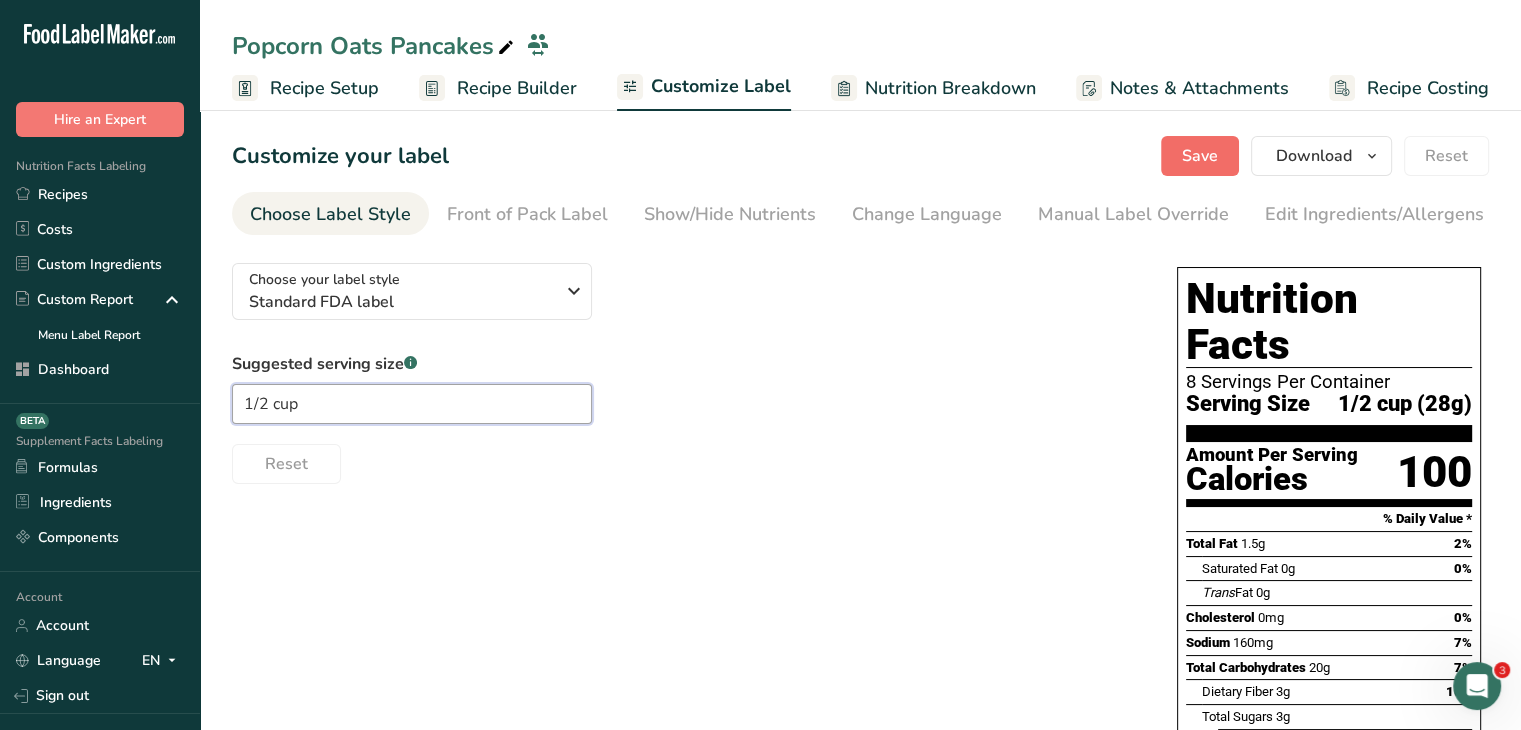 type on "1/2 cup" 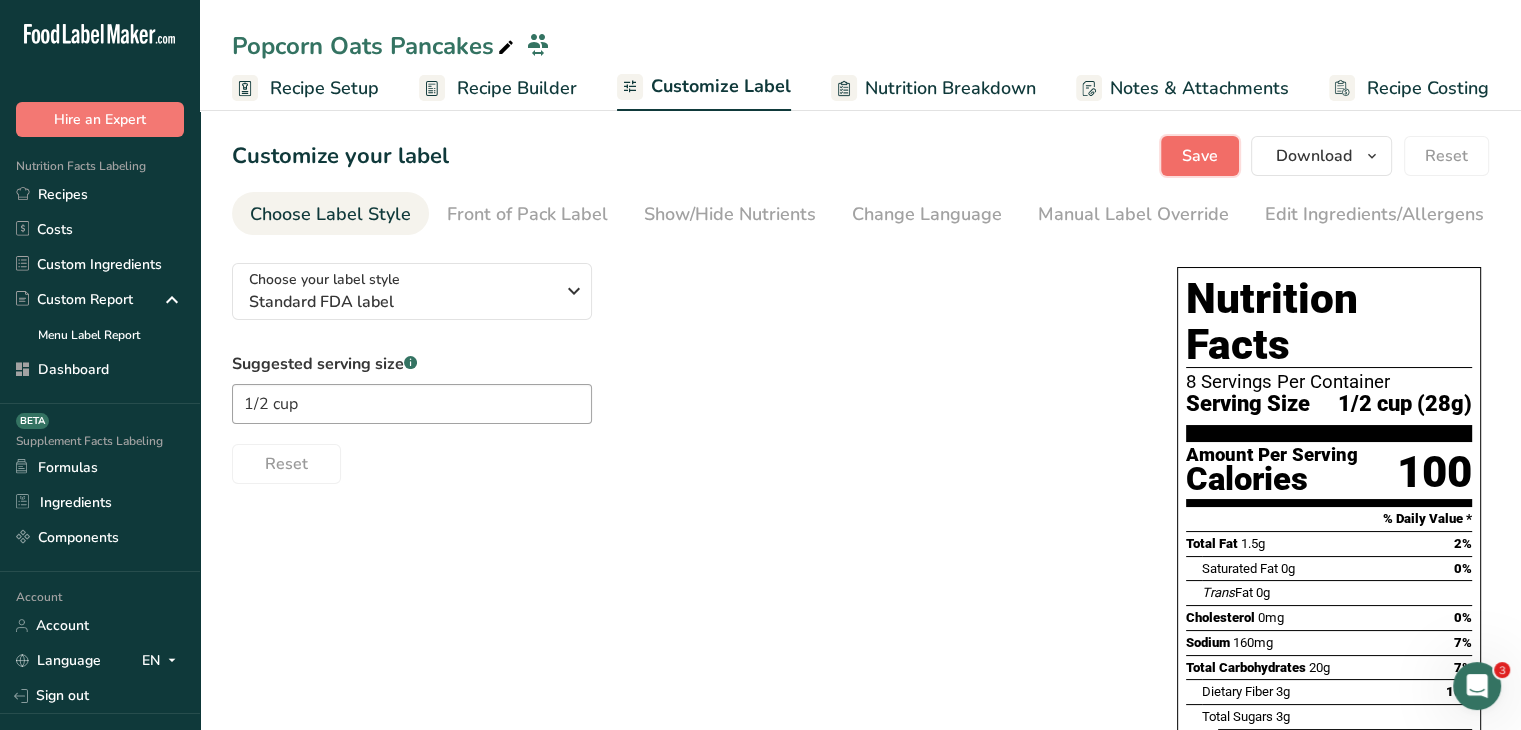 click on "Save" at bounding box center [1200, 156] 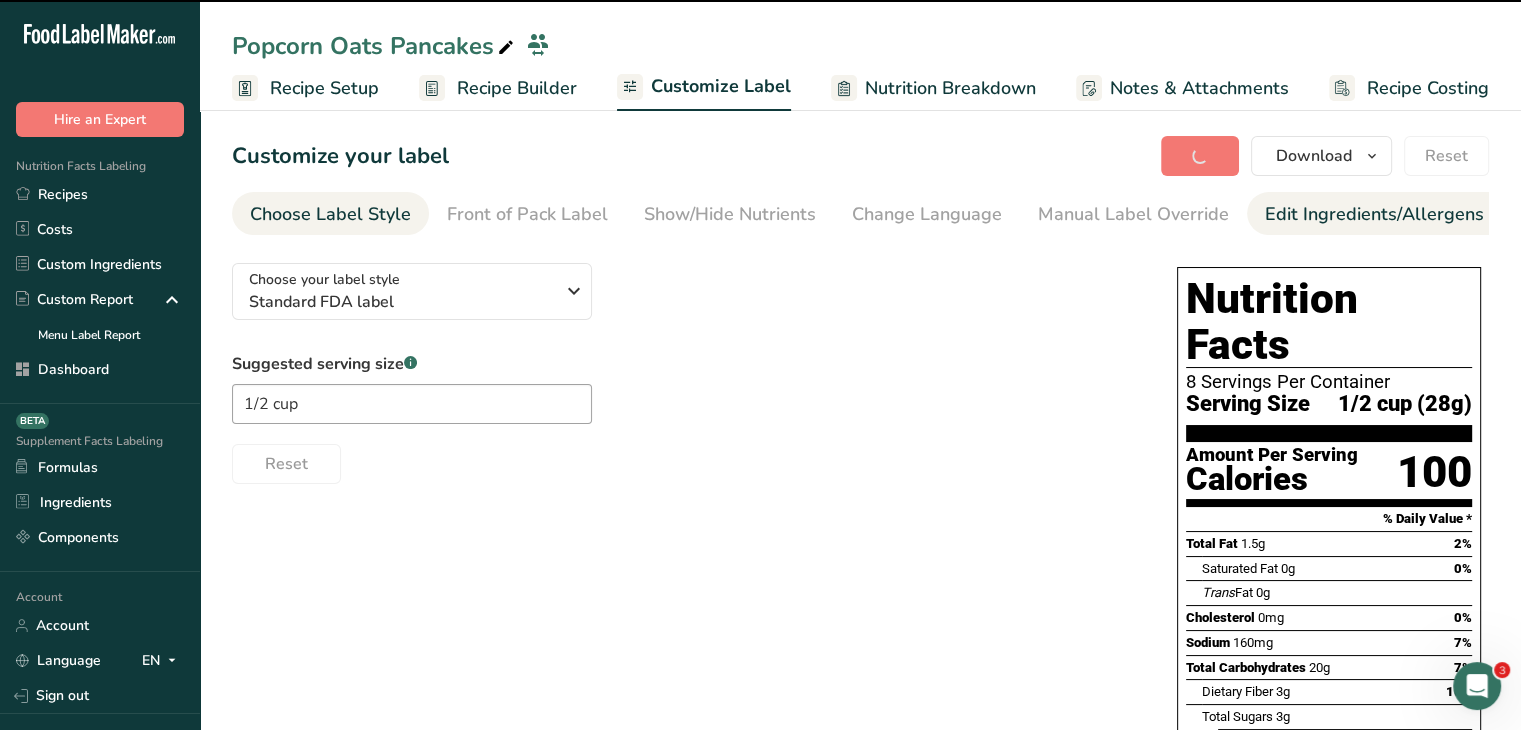 click on "Edit Ingredients/Allergens List" at bounding box center [1392, 214] 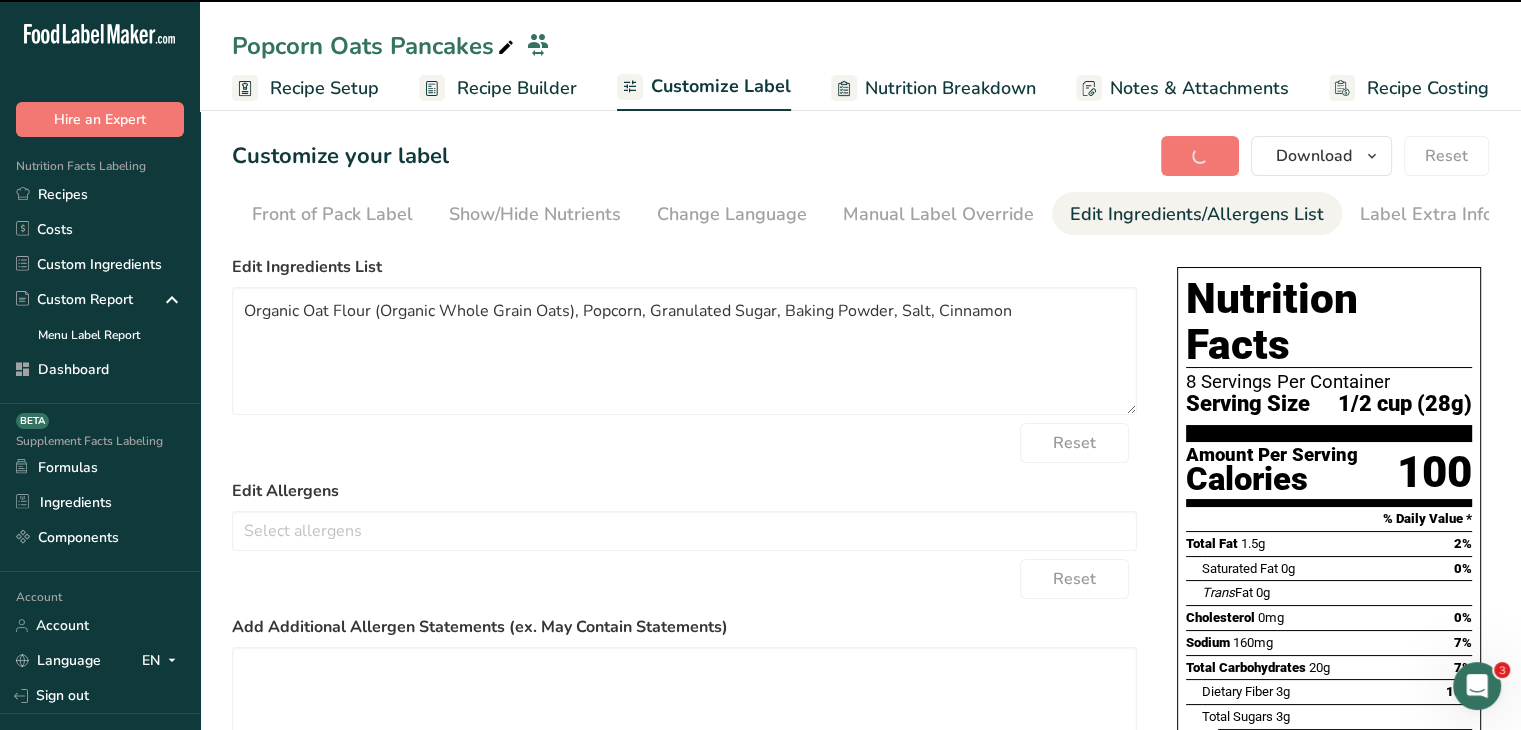 scroll, scrollTop: 0, scrollLeft: 196, axis: horizontal 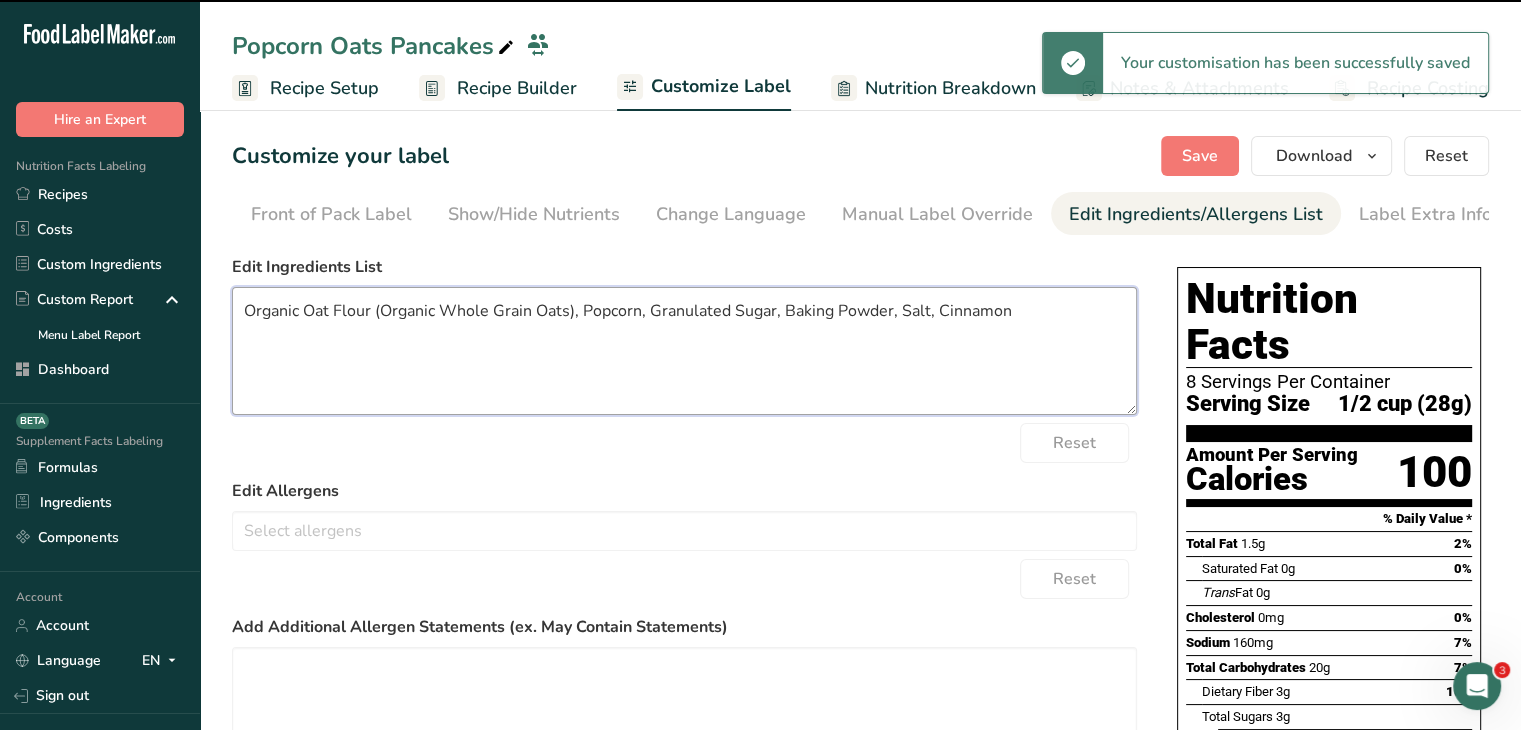 click on "Organic Oat Flour (Organic Whole Grain Oats), Popcorn, Granulated Sugar, Baking Powder, Salt, Cinnamon" at bounding box center (684, 351) 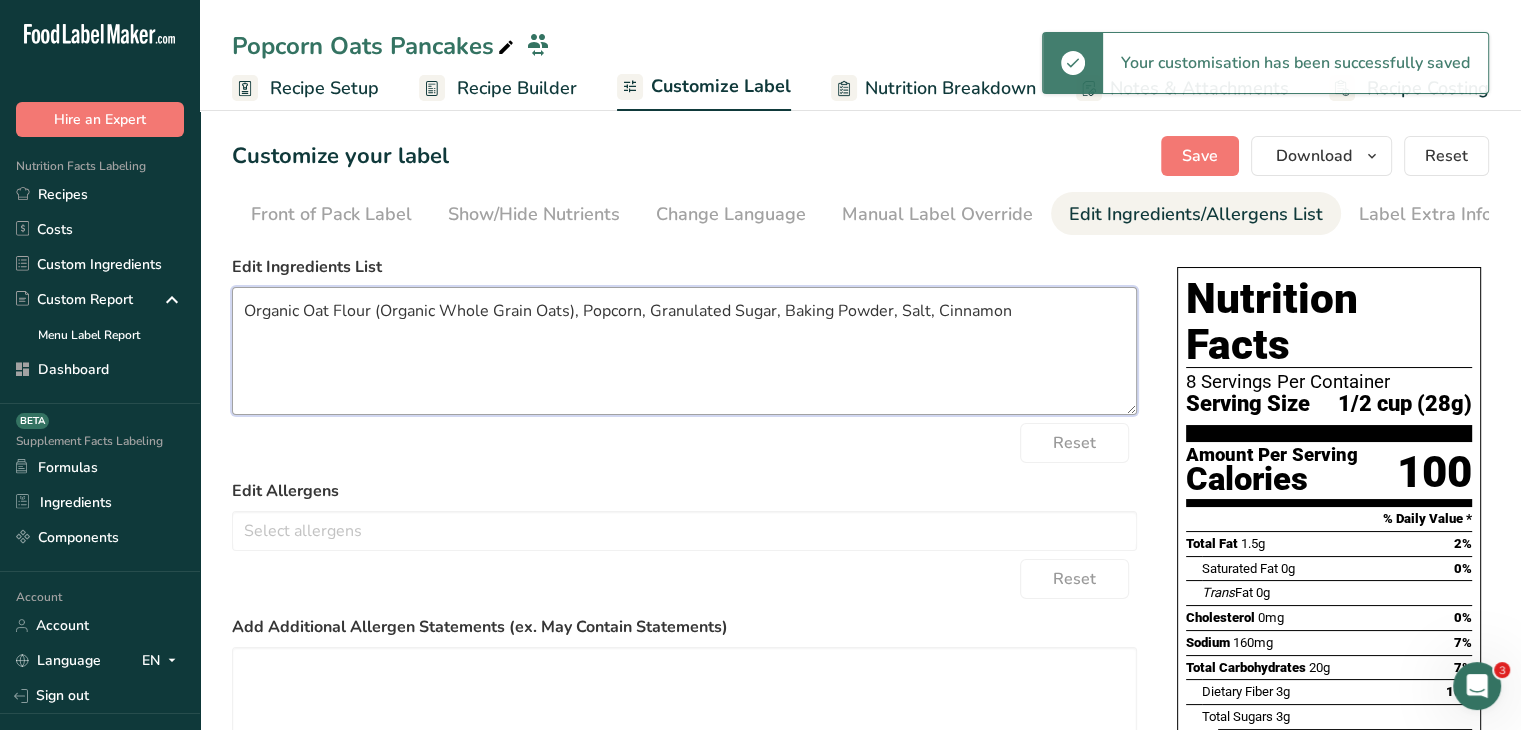 click on "Organic Oat Flour (Organic Whole Grain Oats), Popcorn, Granulated Sugar, Baking Powder, Salt, Cinnamon" at bounding box center (684, 351) 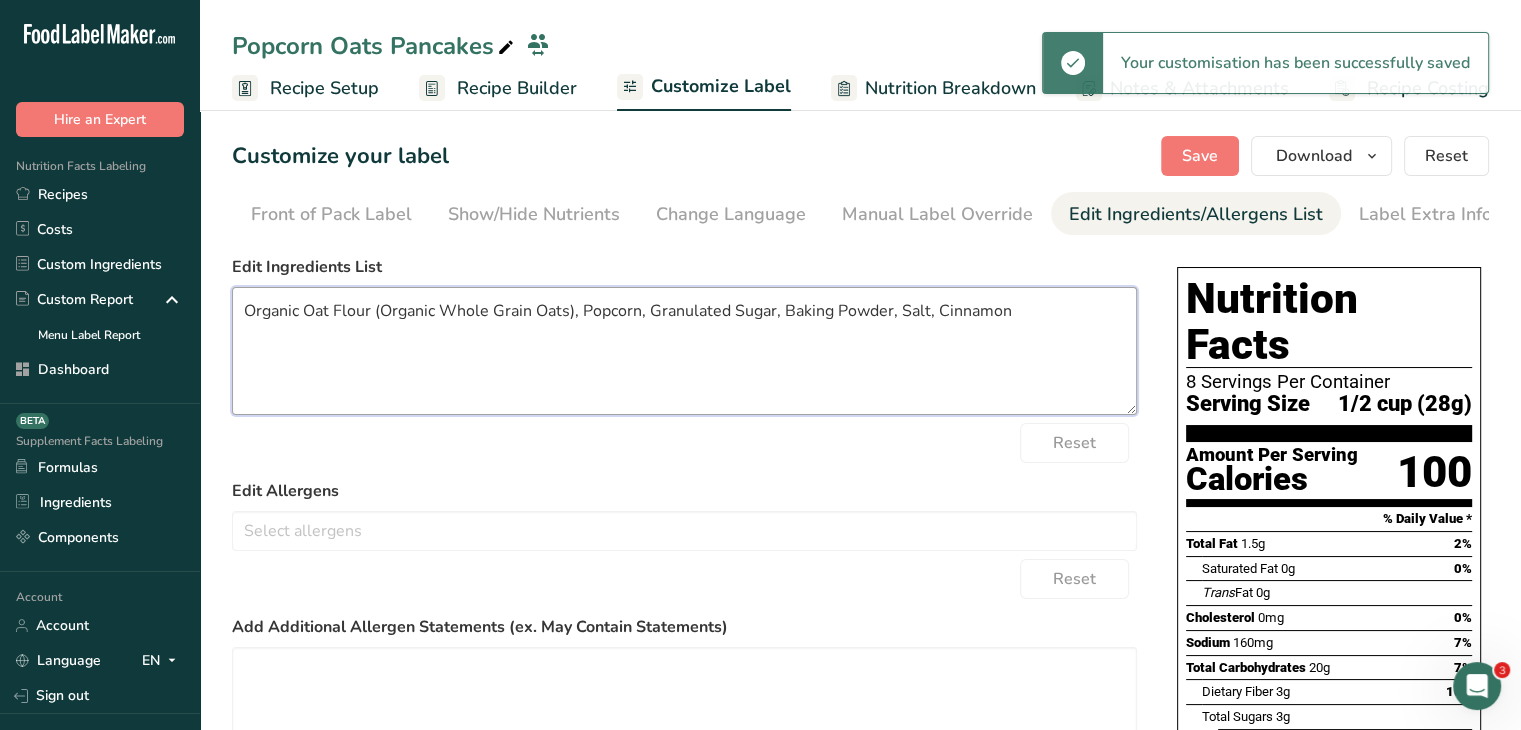 click on "Organic Oat Flour (Organic Whole Grain Oats), Popcorn, Granulated Sugar, Baking Powder, Salt, Cinnamon" at bounding box center [684, 351] 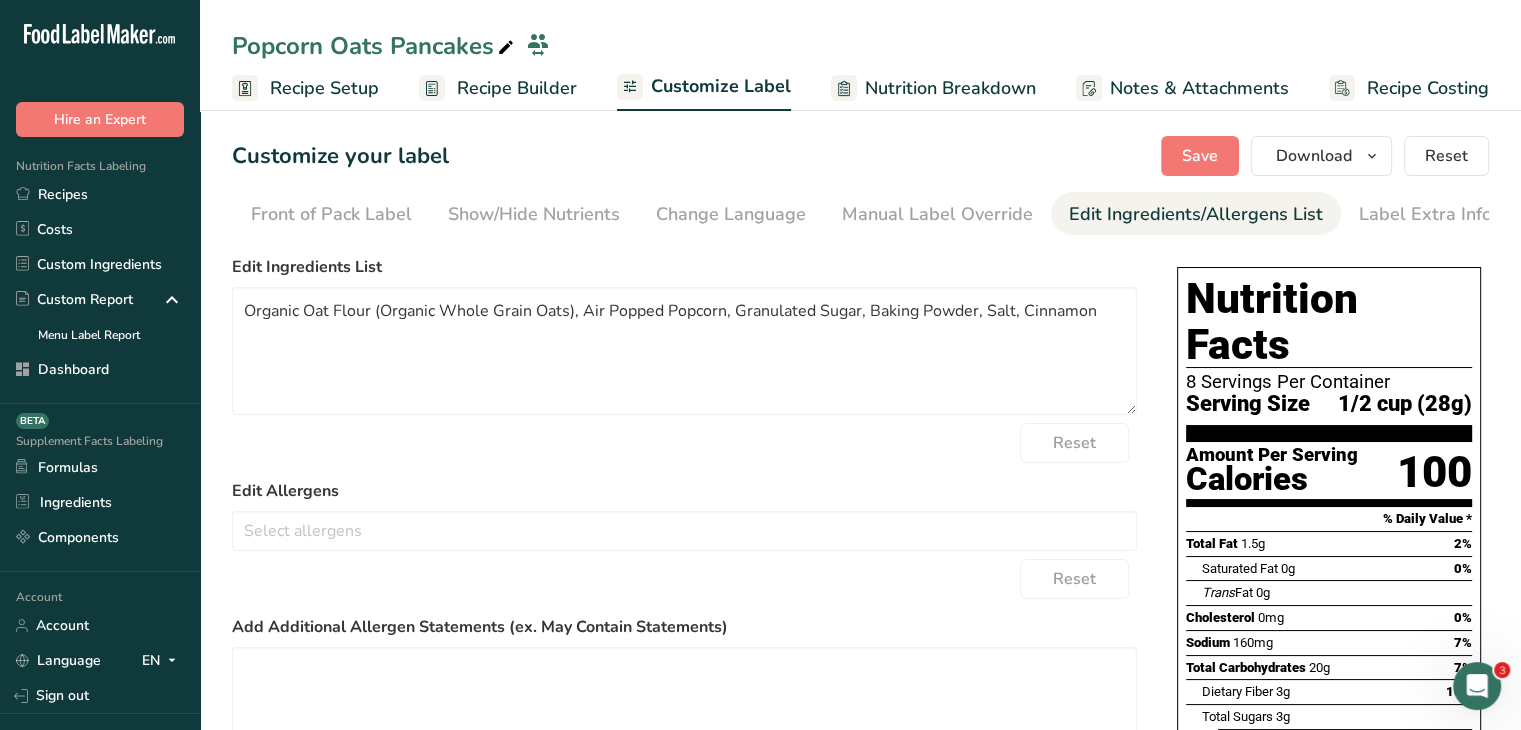 click on "Edit Ingredients List Organic Oat Flour (Organic Whole Grain Oats), Air Popped Popcorn, Granulated Sugar, Baking Powder, Salt, Cinnamon" at bounding box center (684, 335) 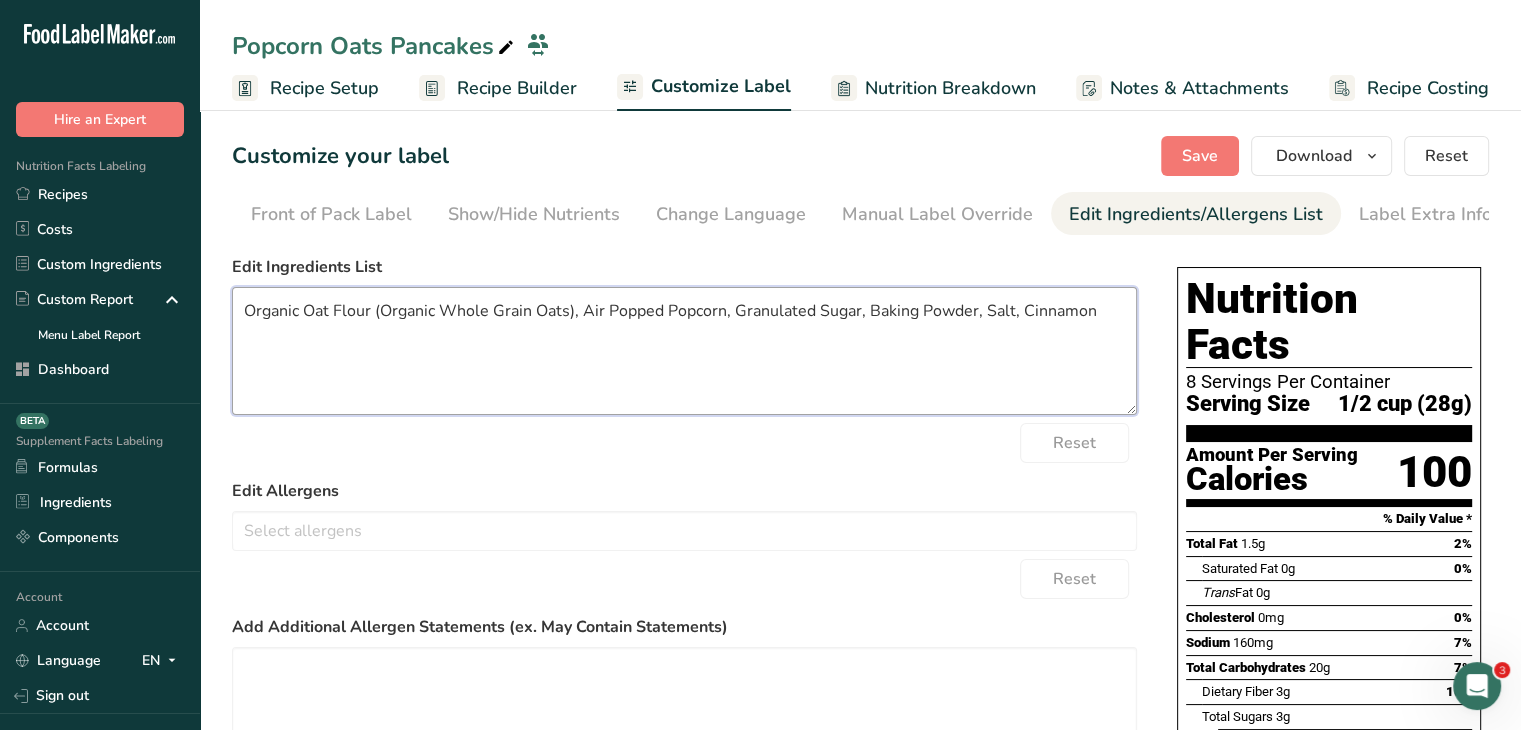 click on "Organic Oat Flour (Organic Whole Grain Oats), Air Popped Popcorn, Granulated Sugar, Baking Powder, Salt, Cinnamon" at bounding box center (684, 351) 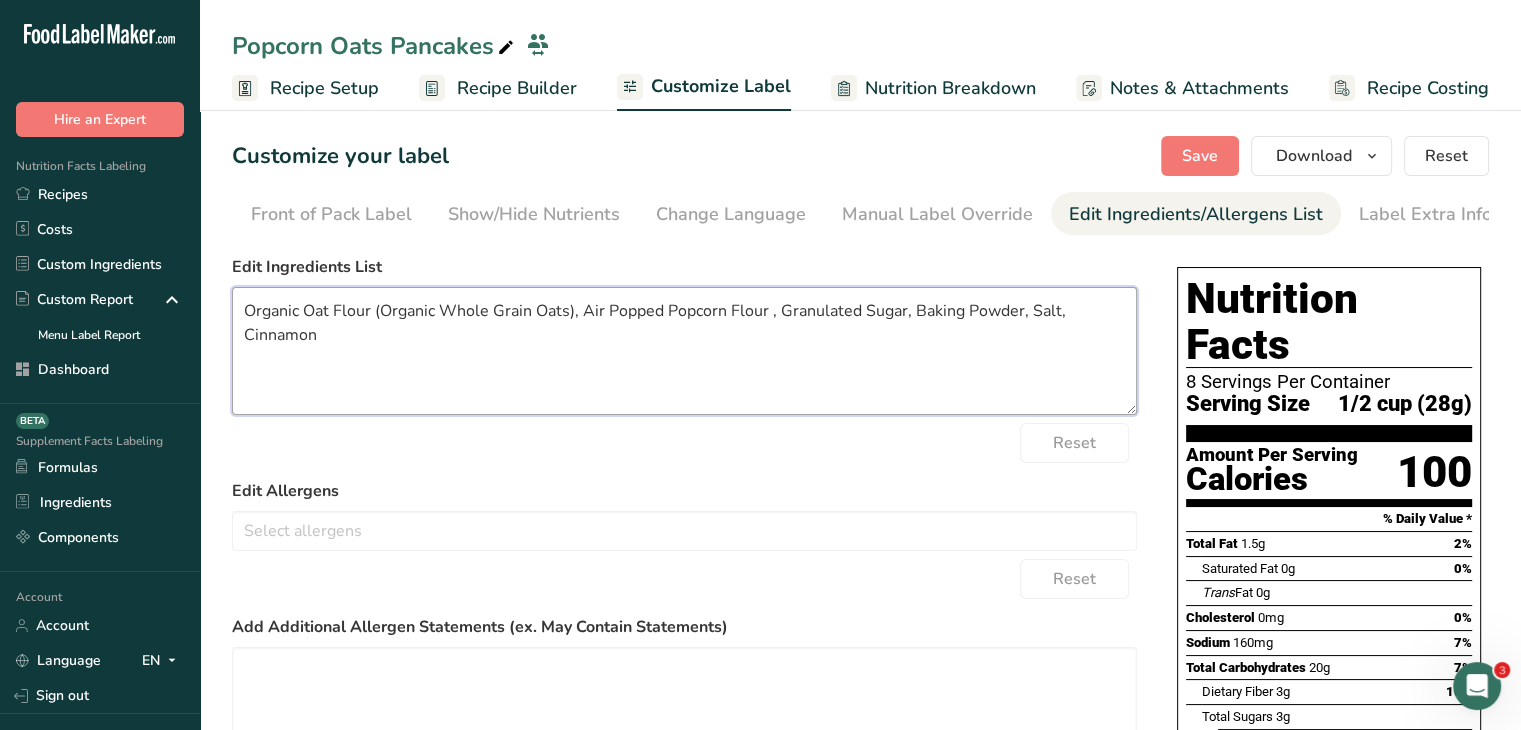 click on "Organic Oat Flour (Organic Whole Grain Oats), Air Popped Popcorn Flour , Granulated Sugar, Baking Powder, Salt, Cinnamon" at bounding box center [684, 351] 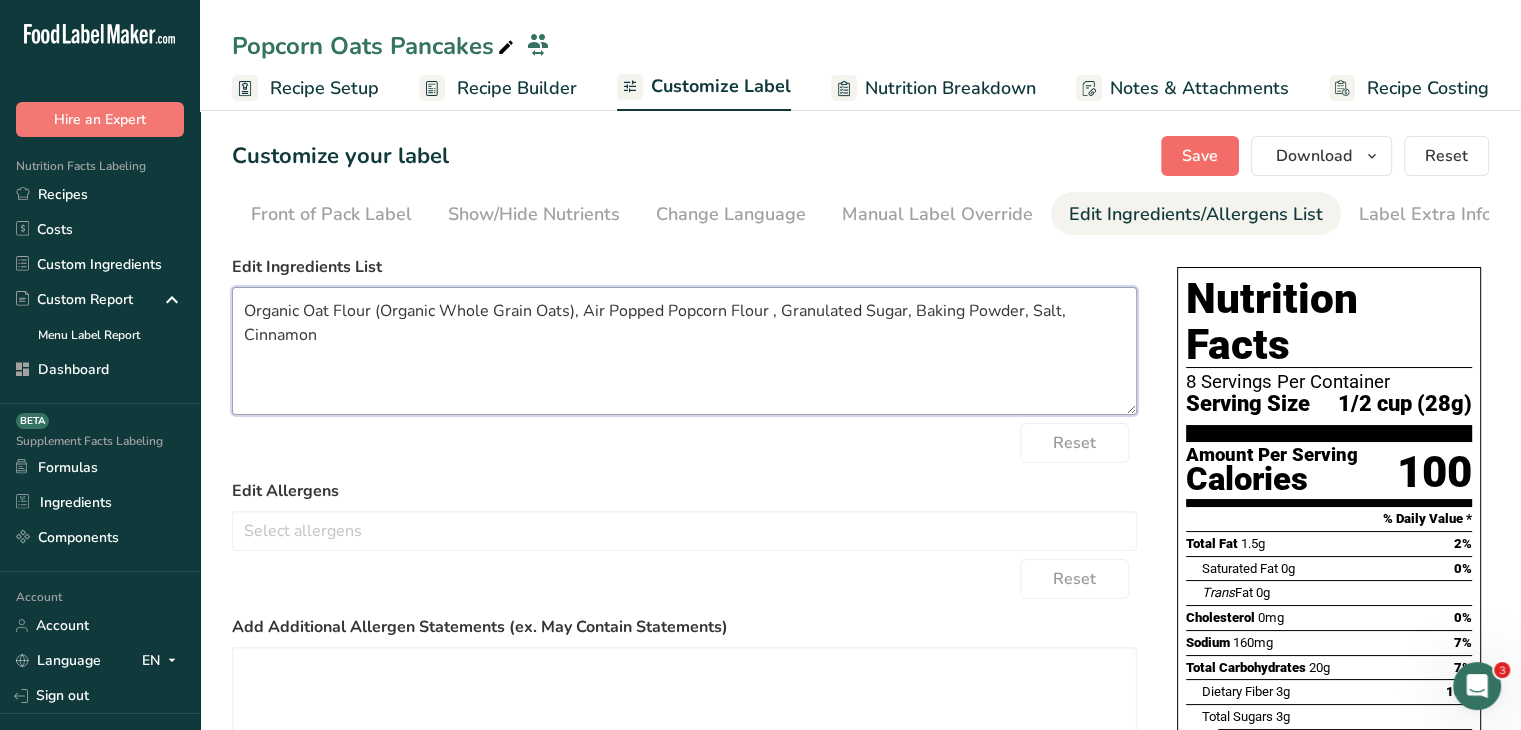 type on "Organic Oat Flour (Organic Whole Grain Oats), Air Popped Popcorn Flour , Granulated Sugar, Baking Powder, Salt, Cinnamon" 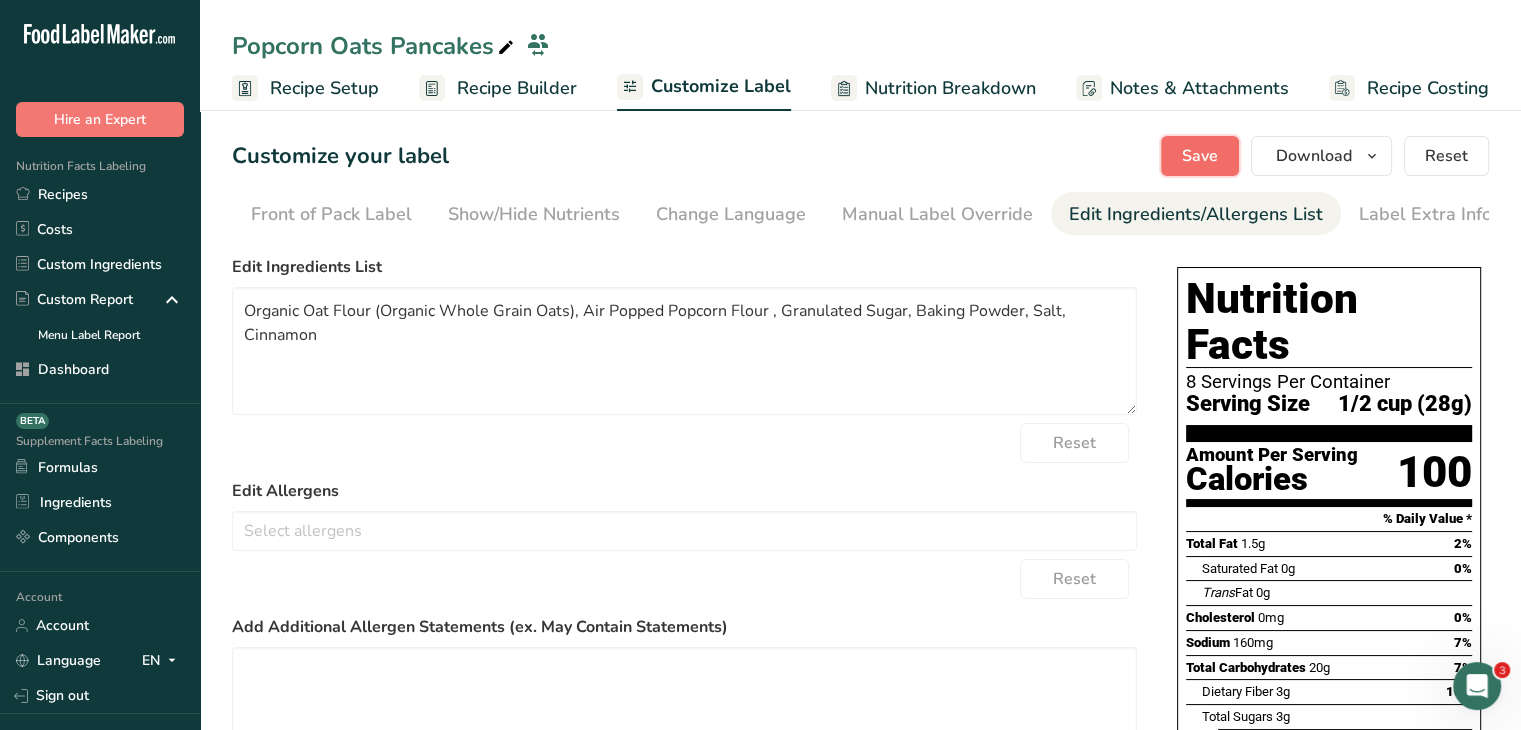click on "Save" at bounding box center [1200, 156] 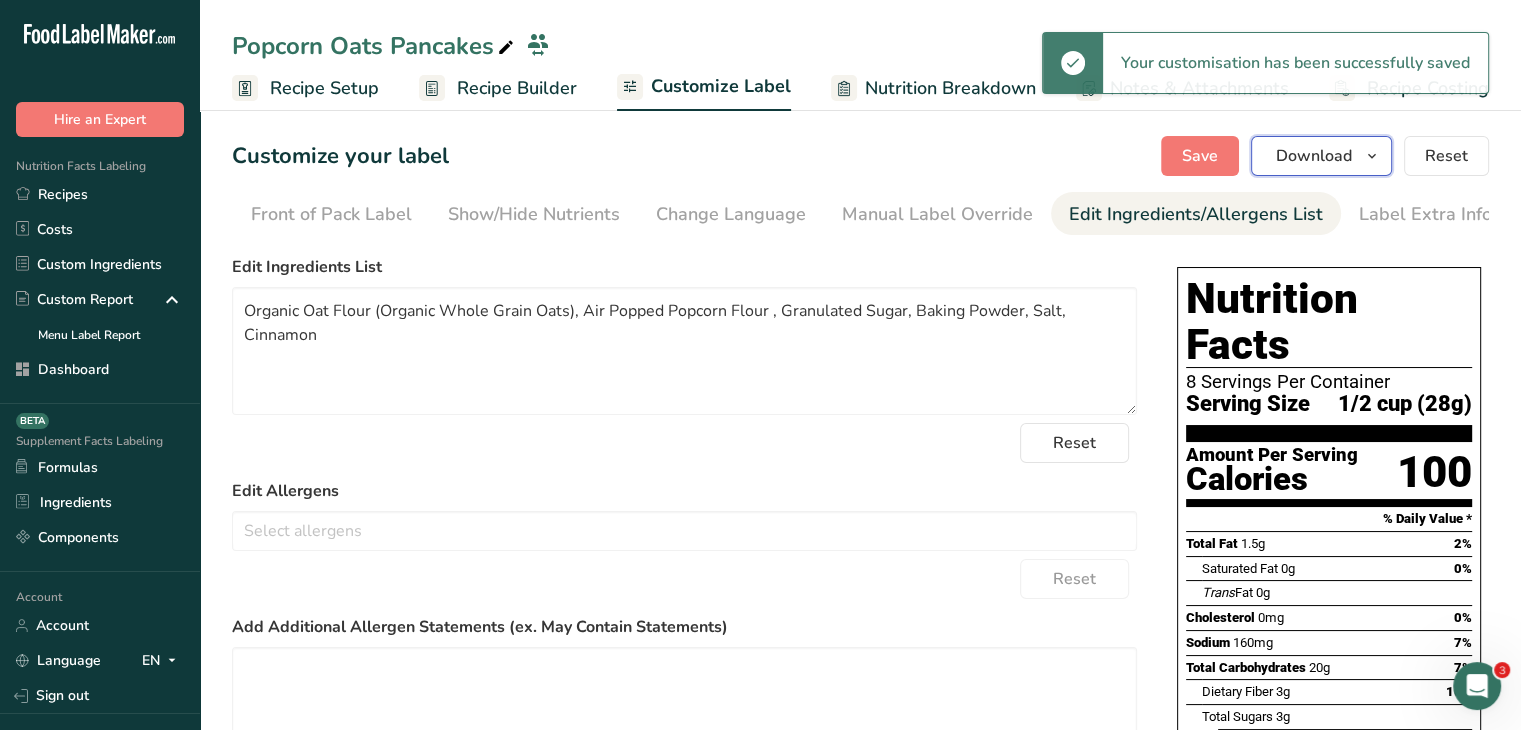 click on "Download" at bounding box center [1314, 156] 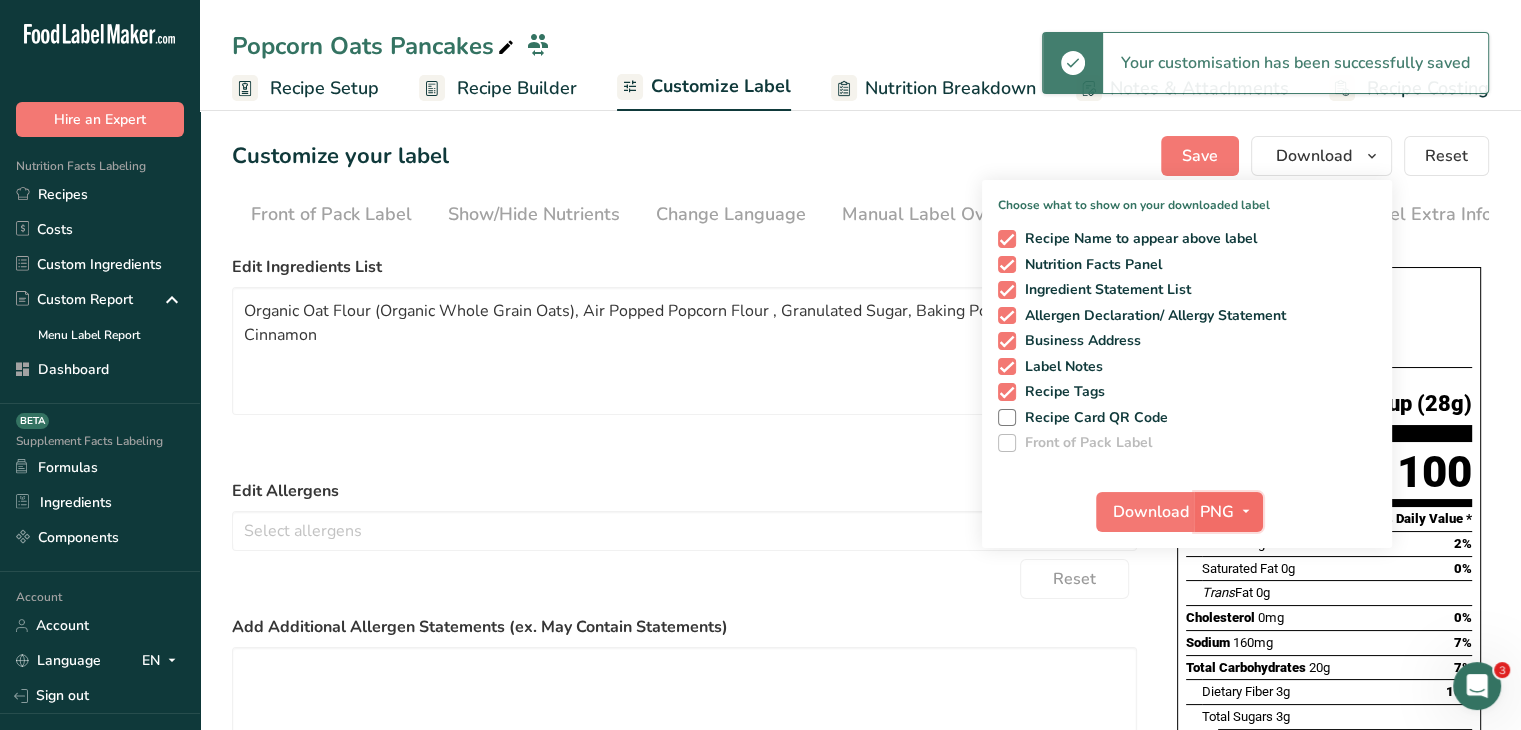 click at bounding box center [1246, 511] 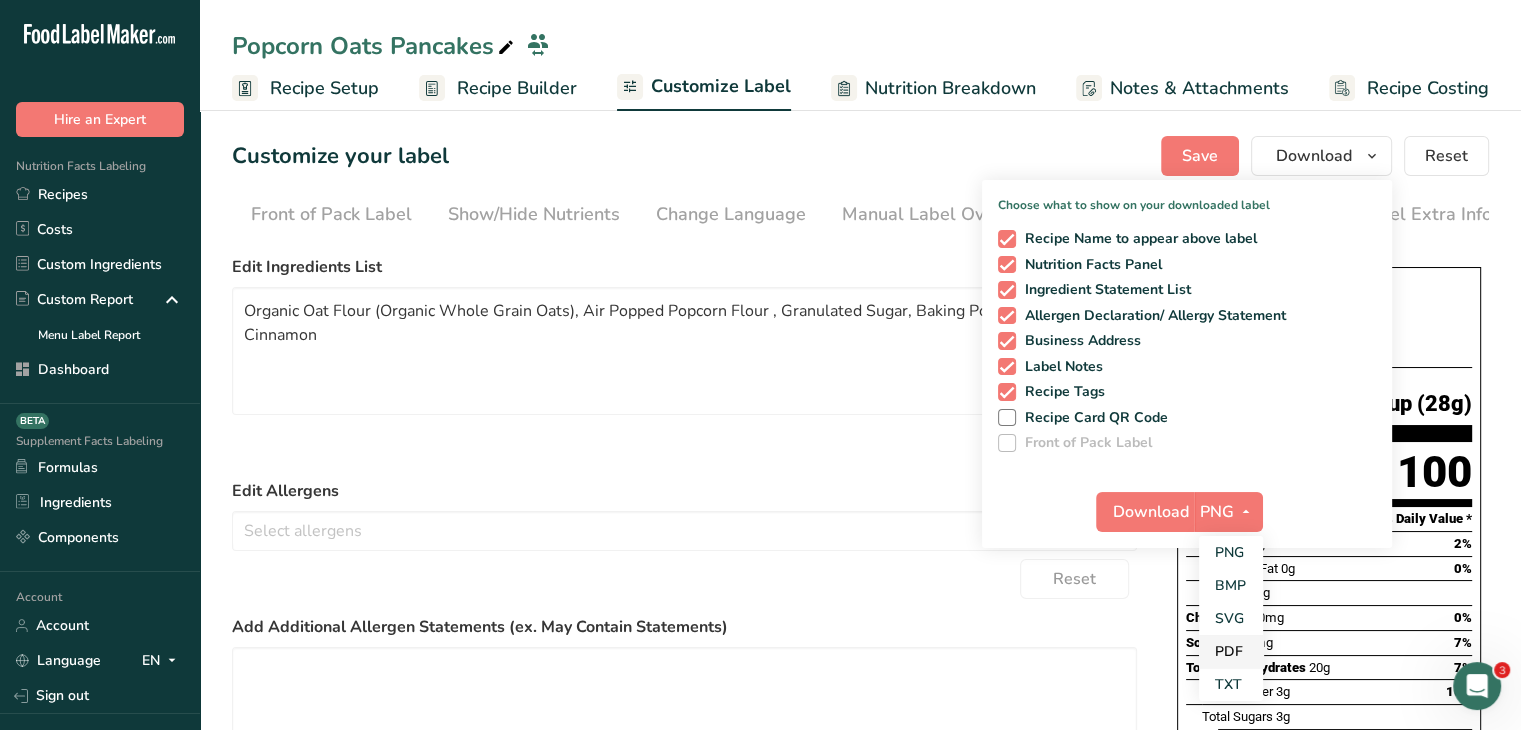 click on "PDF" at bounding box center (1231, 651) 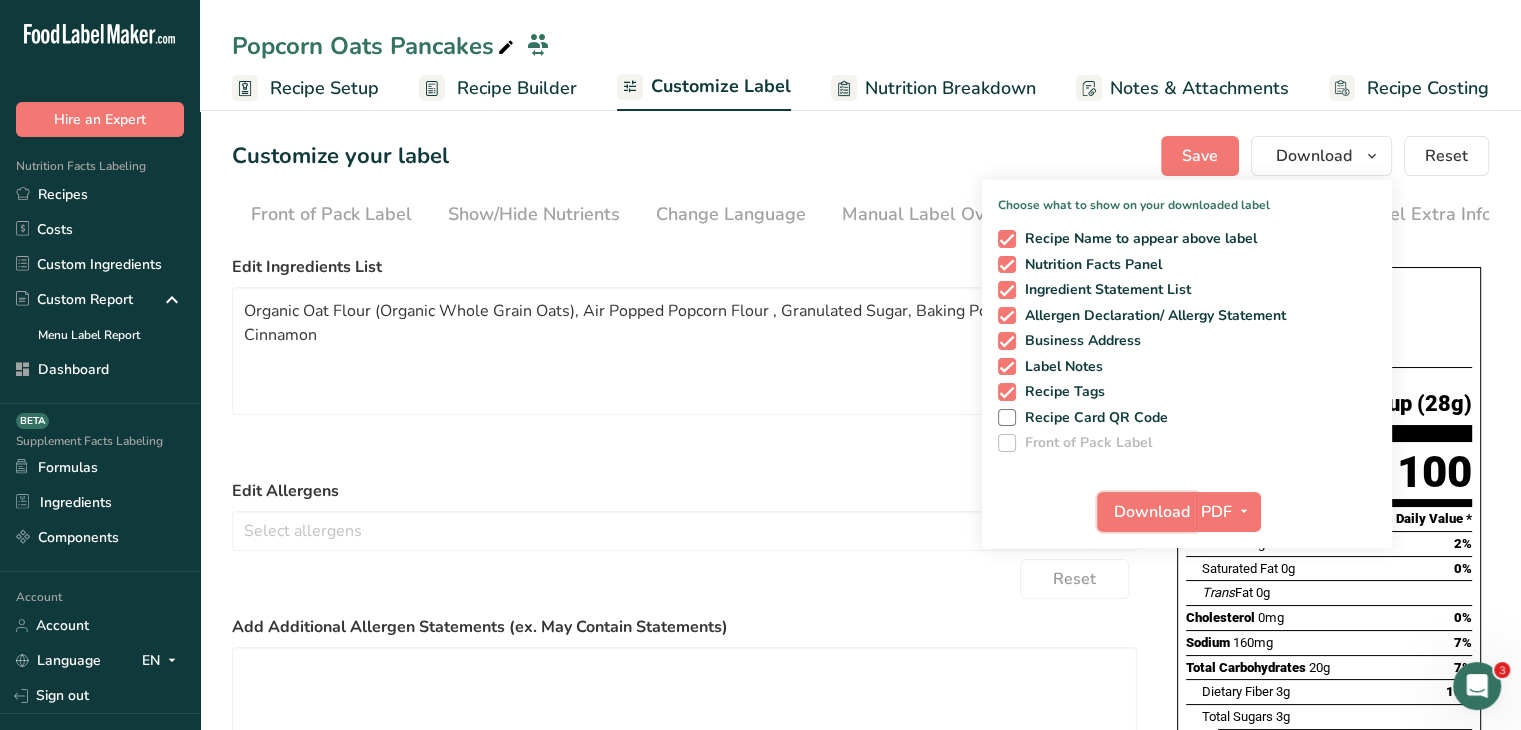click on "Download" at bounding box center [1152, 512] 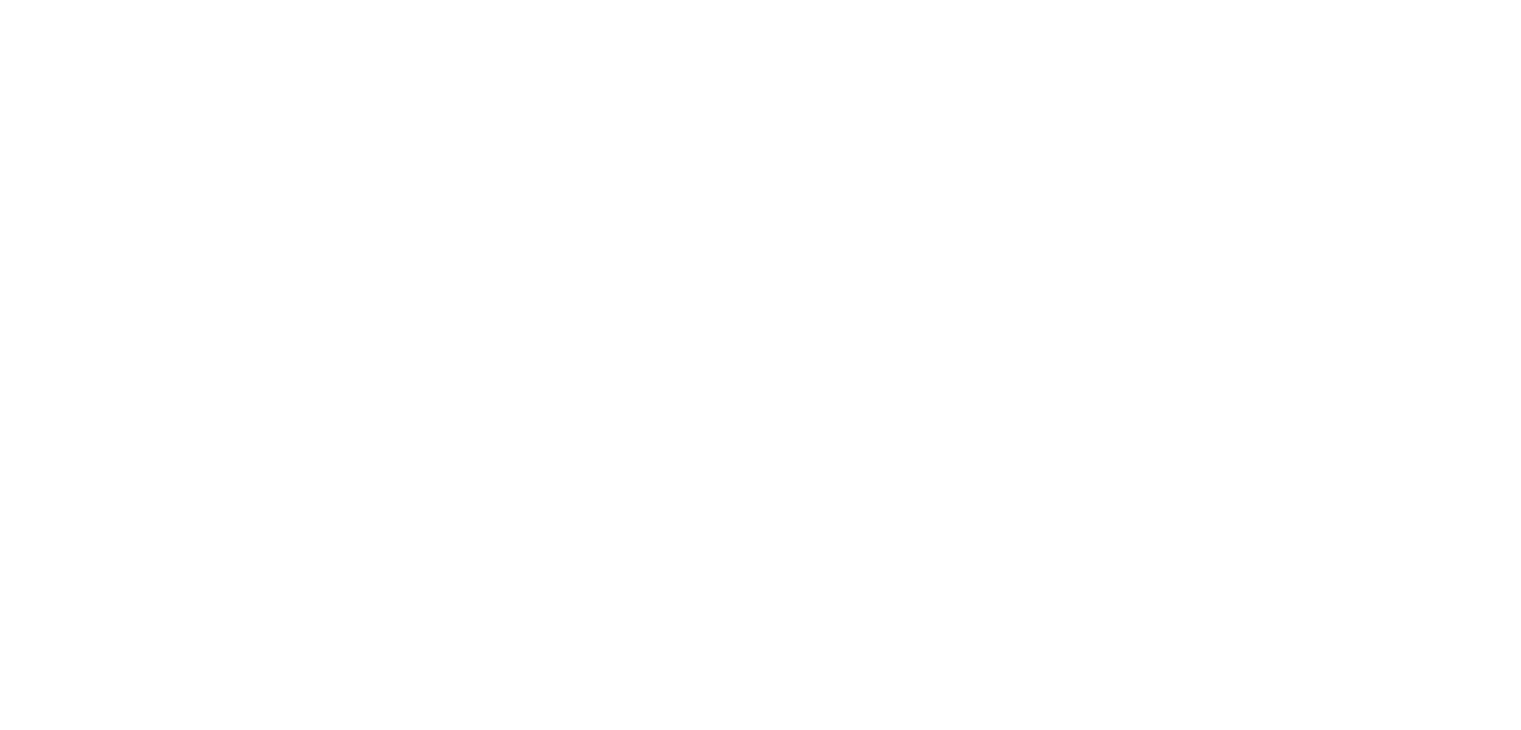 scroll, scrollTop: 0, scrollLeft: 0, axis: both 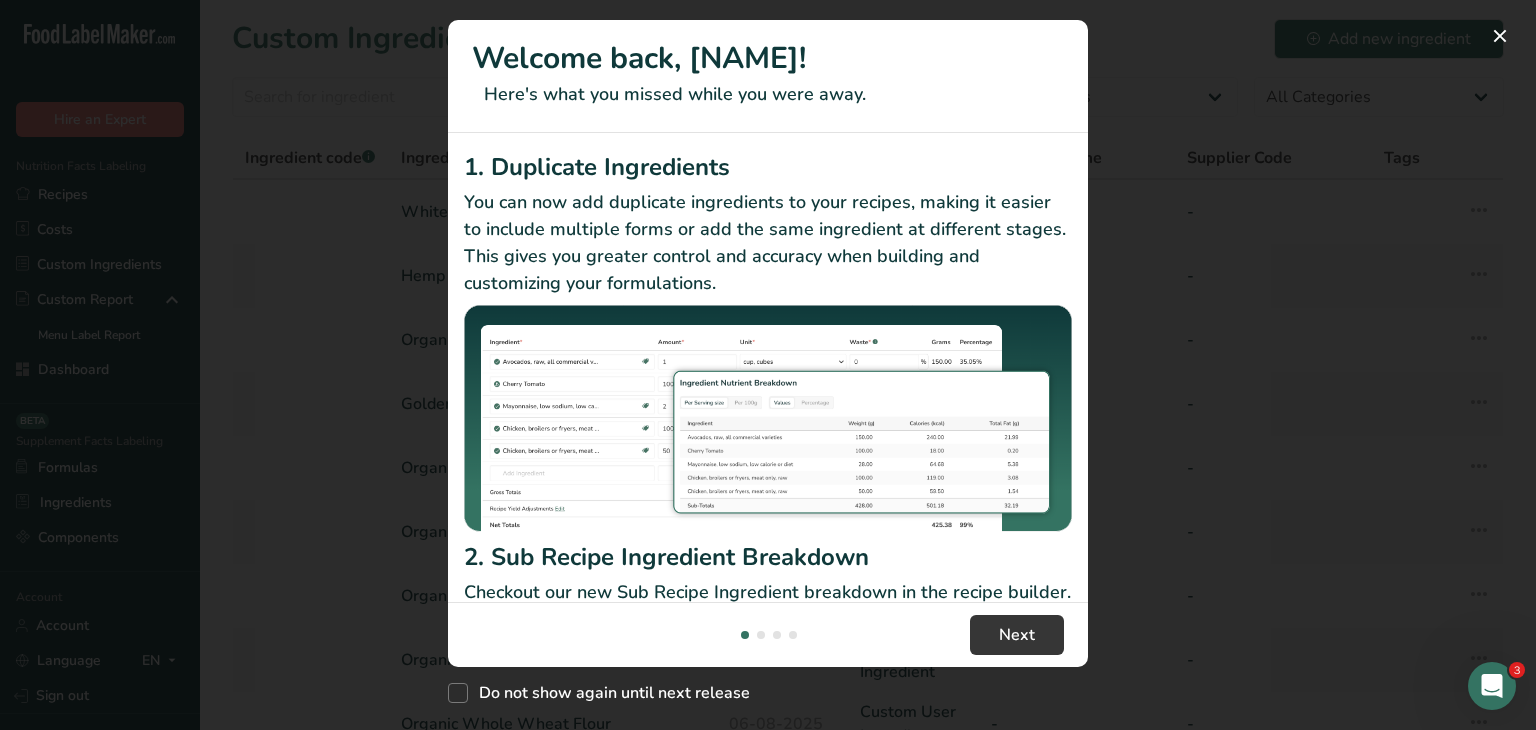 click at bounding box center (768, 365) 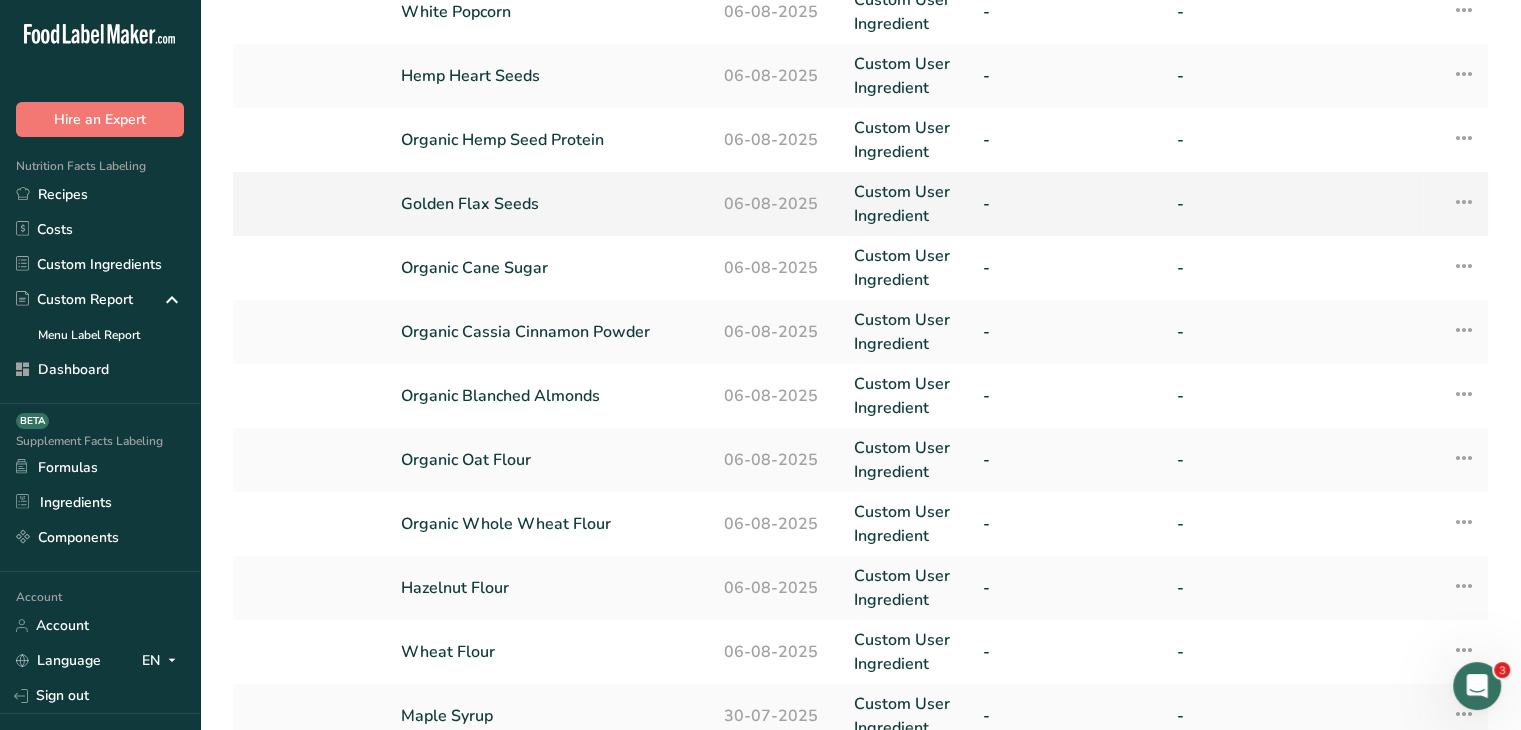 scroll, scrollTop: 0, scrollLeft: 0, axis: both 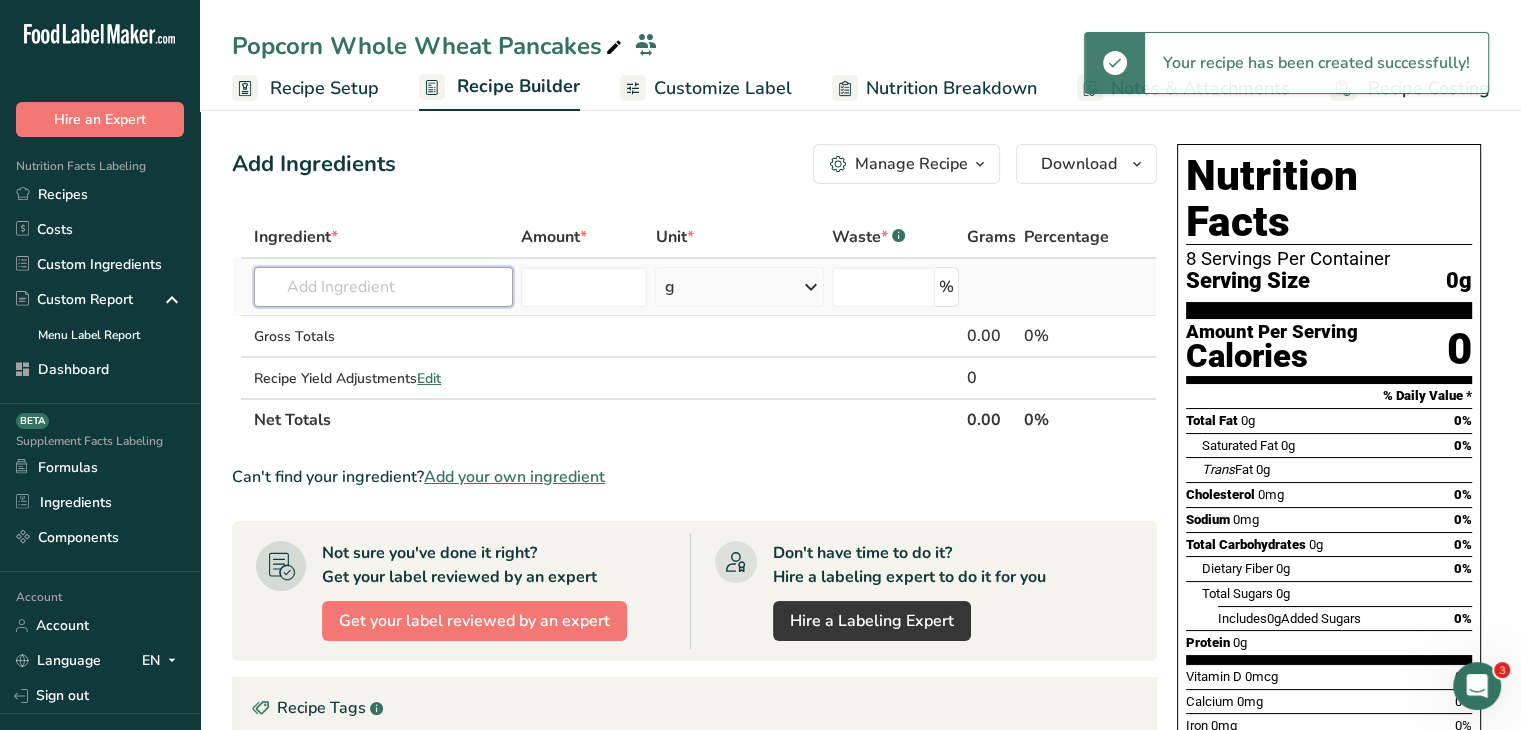click at bounding box center [383, 287] 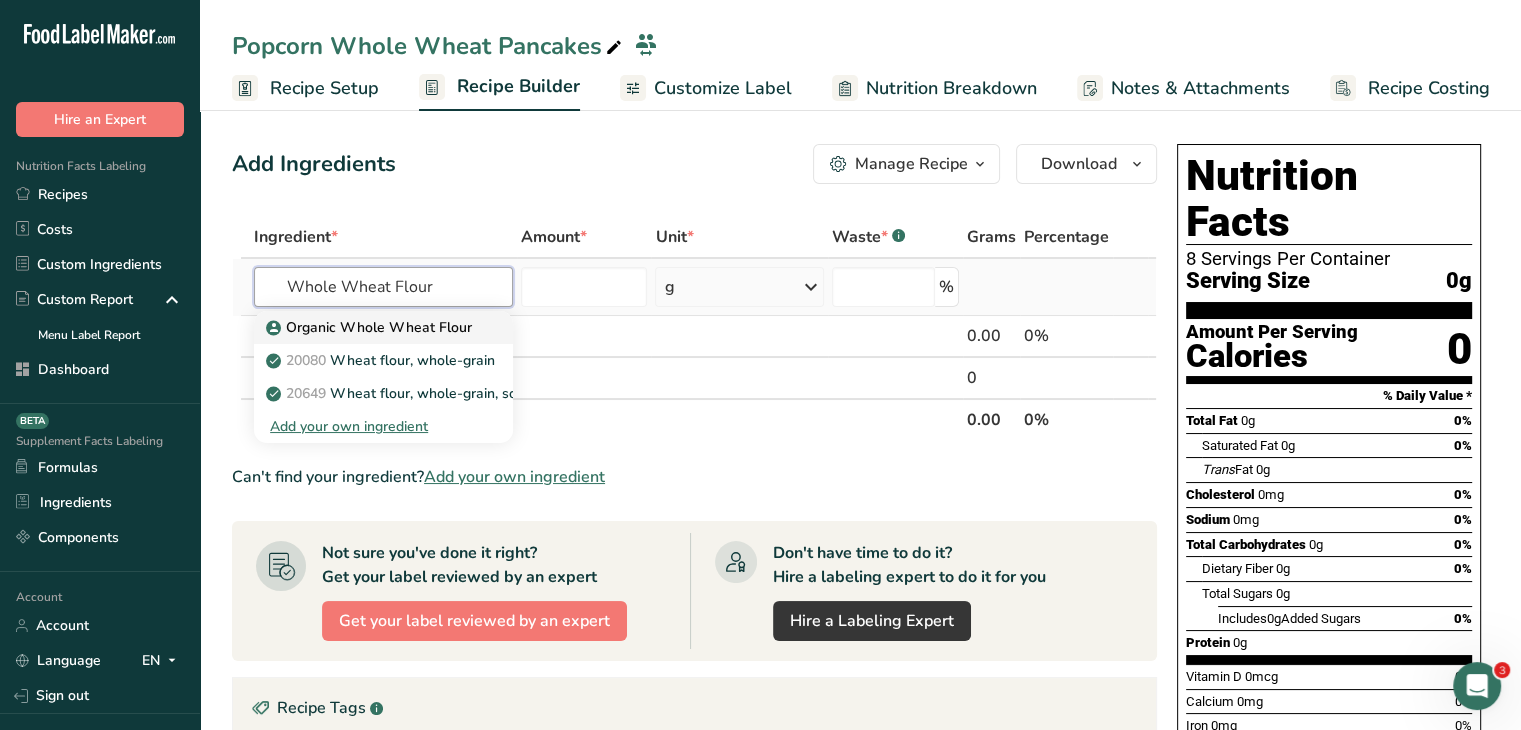 type on "Whole Wheat Flour" 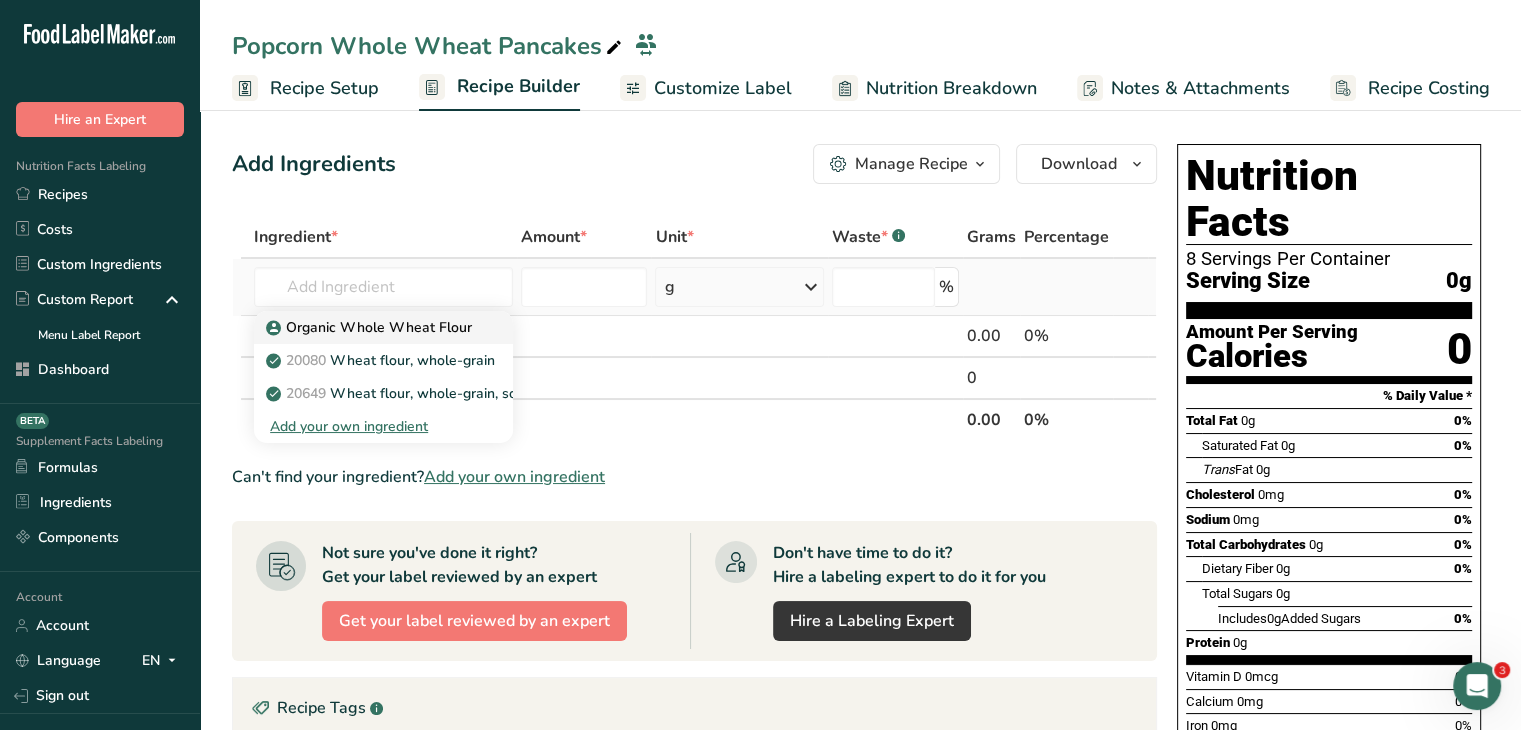 click on "Organic Whole Wheat Flour" at bounding box center (371, 327) 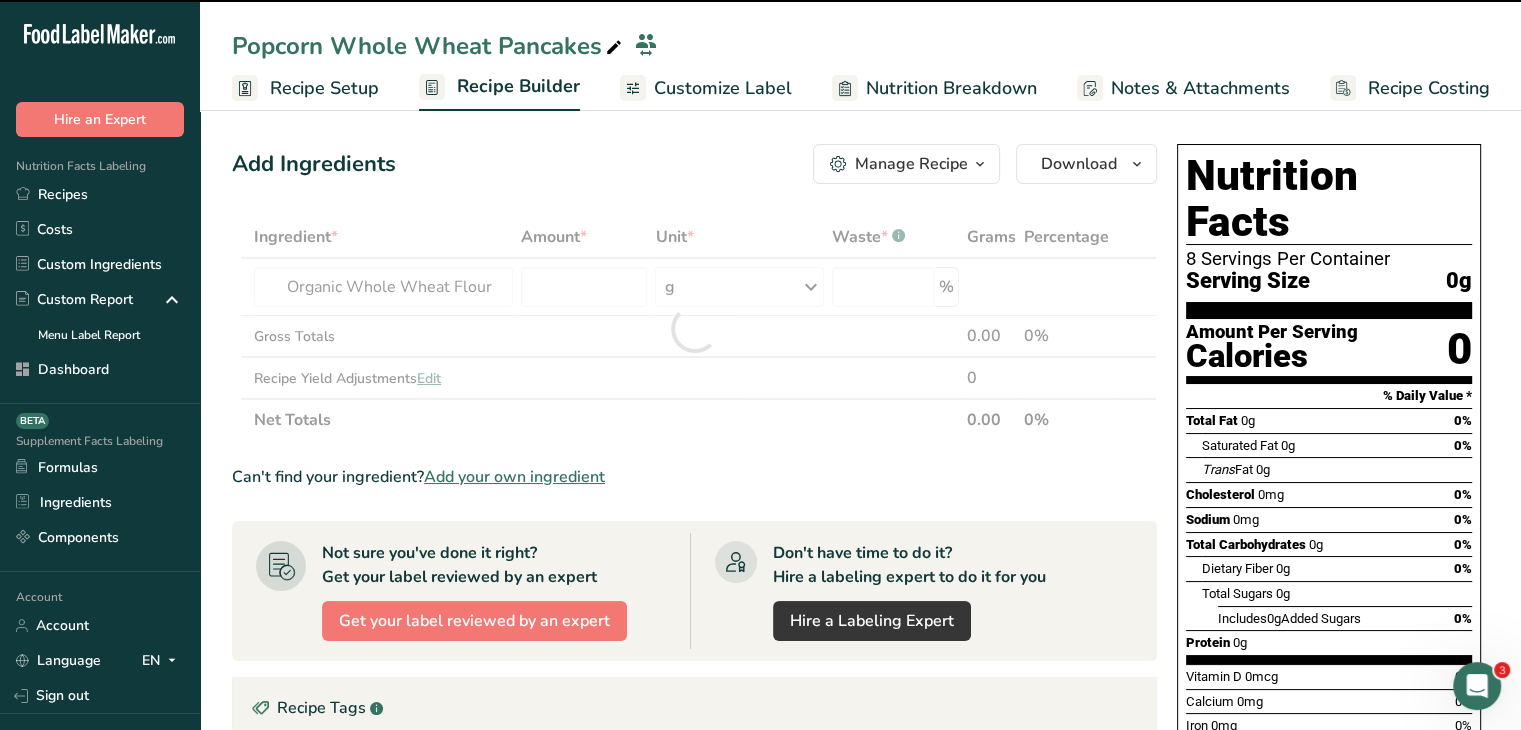 type on "0" 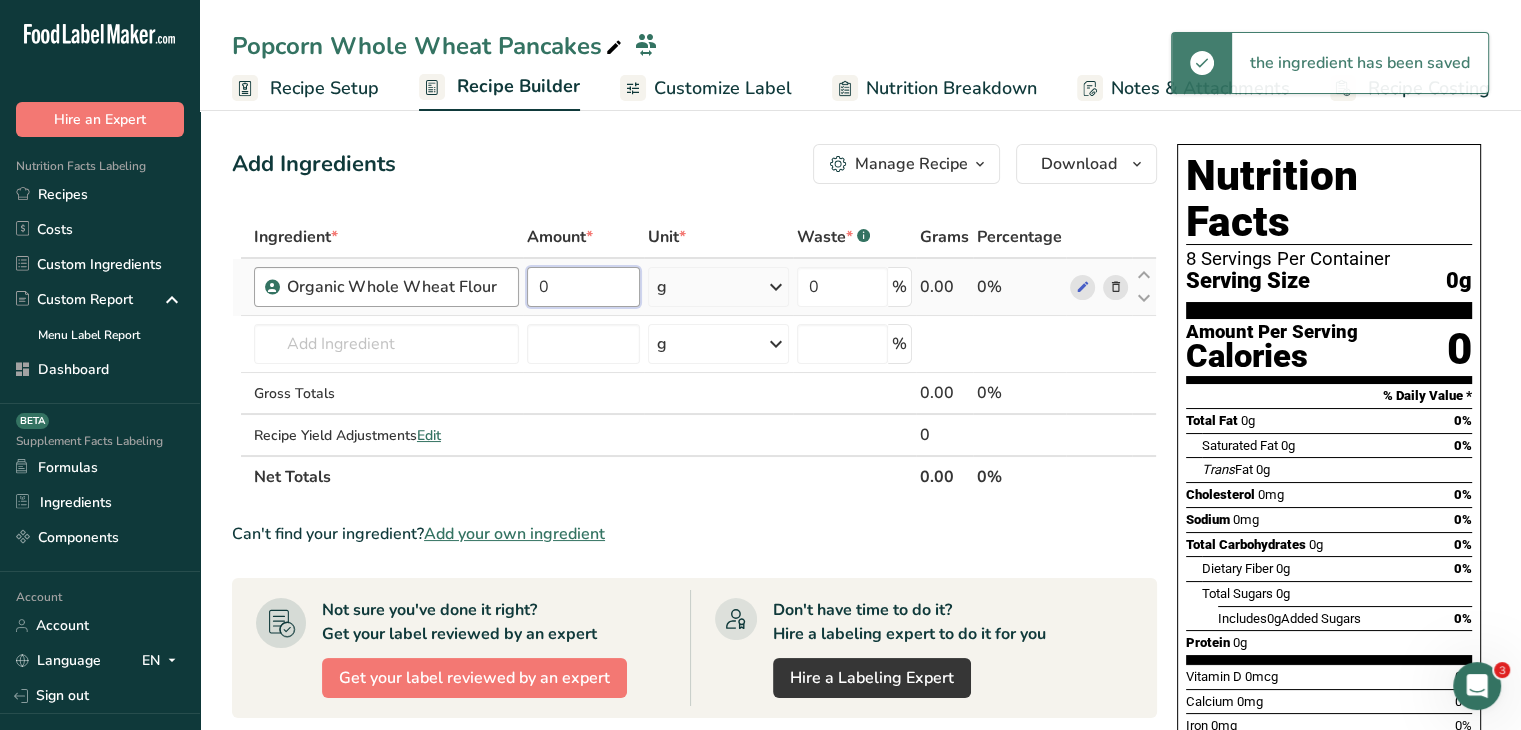 drag, startPoint x: 601, startPoint y: 283, endPoint x: 516, endPoint y: 274, distance: 85.47514 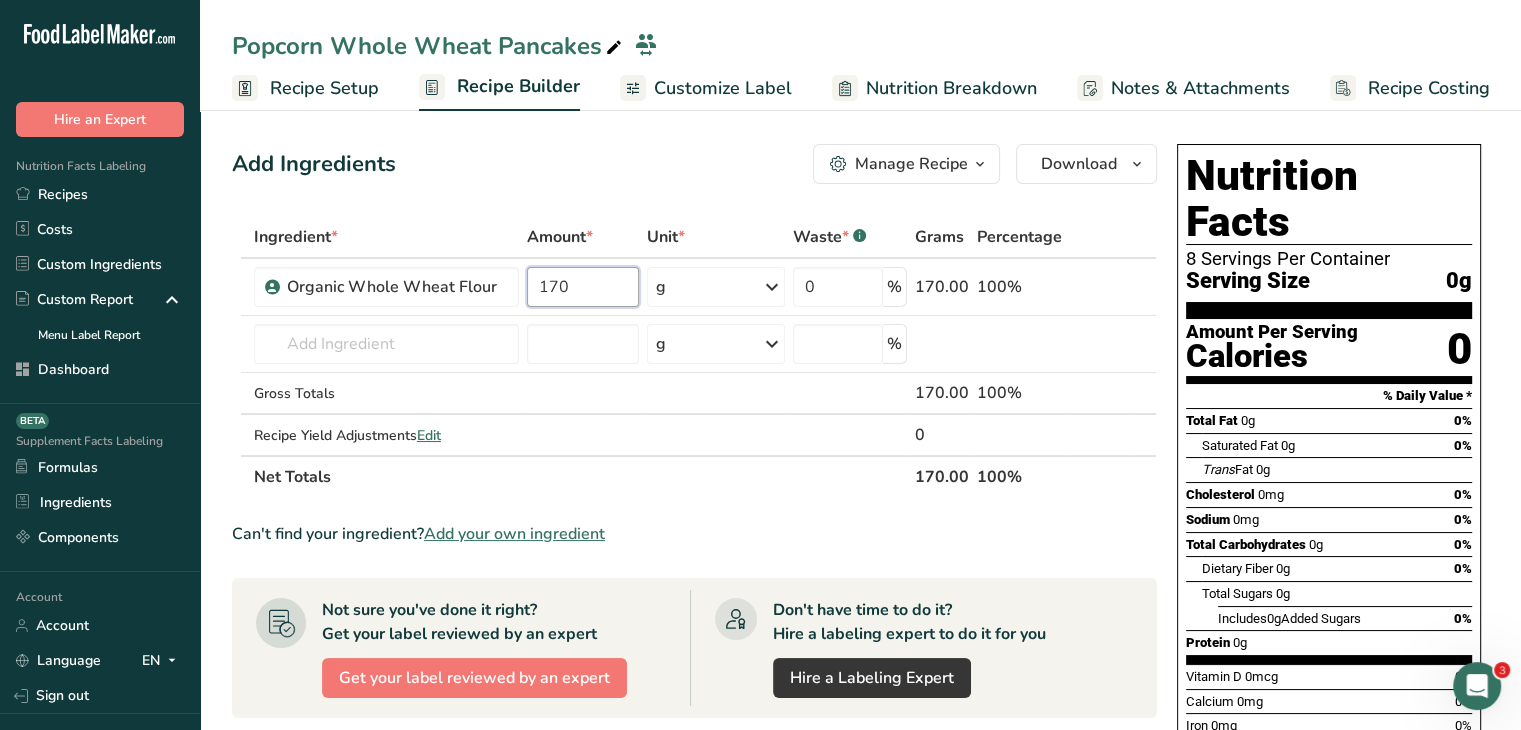 type on "170" 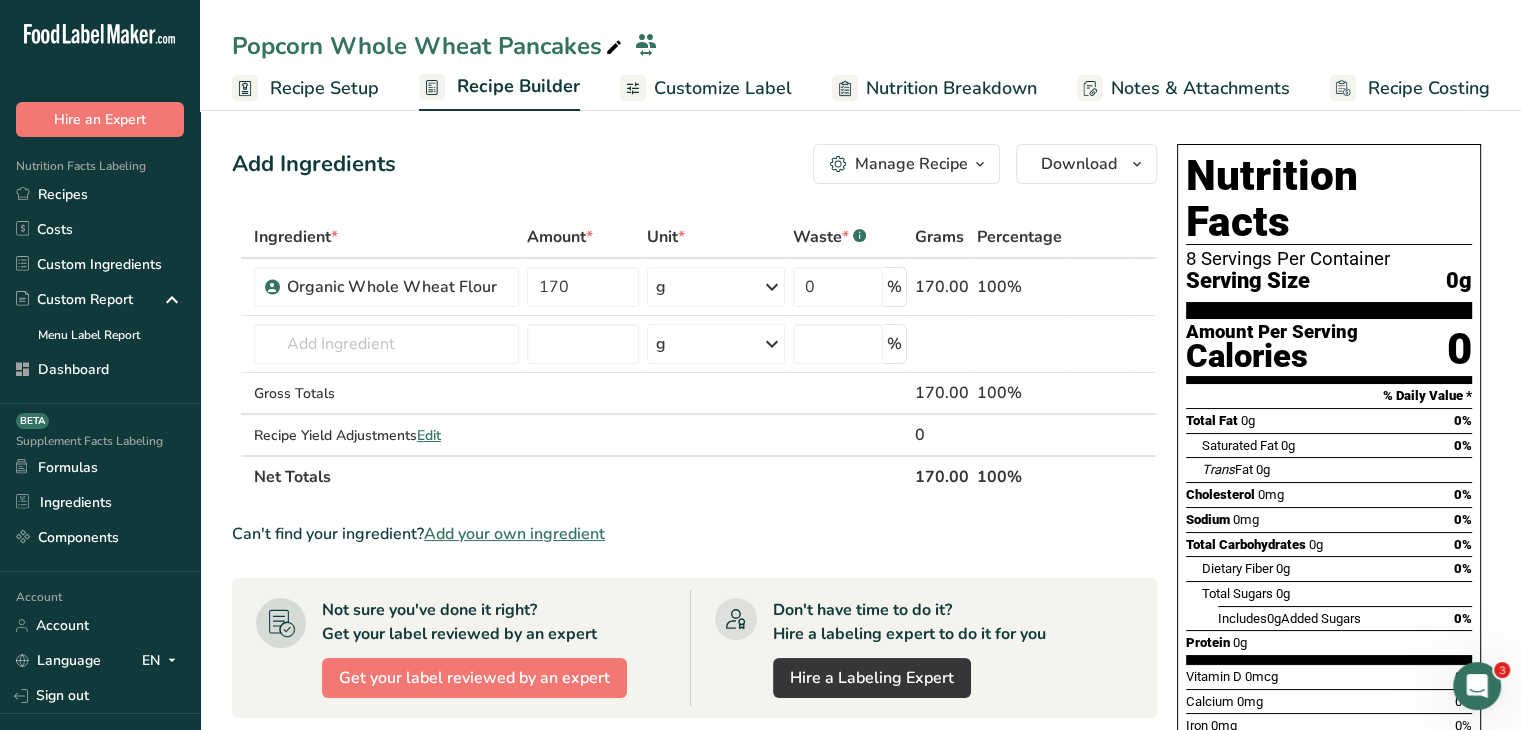 click on "Add Ingredients
Manage Recipe         Delete Recipe           Duplicate Recipe             Scale Recipe             Save as Sub-Recipe   .a-a{fill:#347362;}.b-a{fill:#fff;}                               Nutrition Breakdown                 Recipe Card
NEW
Amino Acids Pattern Report           Activity History
Download
Choose your preferred label style
Standard FDA label
Standard FDA label
The most common format for nutrition facts labels in compliance with the FDA's typeface, style and requirements
Tabular FDA label
A label format compliant with the FDA regulations presented in a tabular (horizontal) display.
Linear FDA label
A simple linear display for small sized packages.
Simplified FDA label" at bounding box center (694, 164) 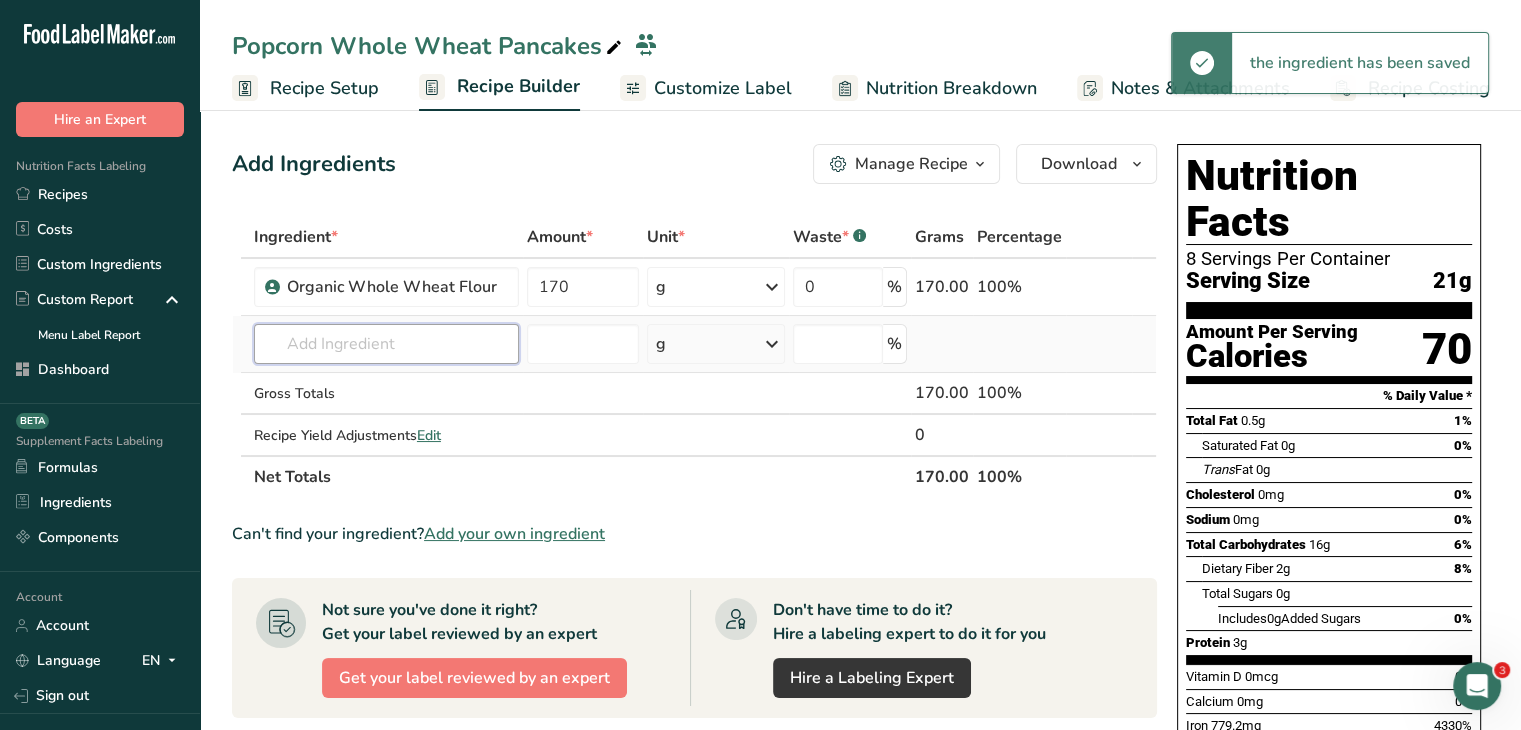 click at bounding box center (386, 344) 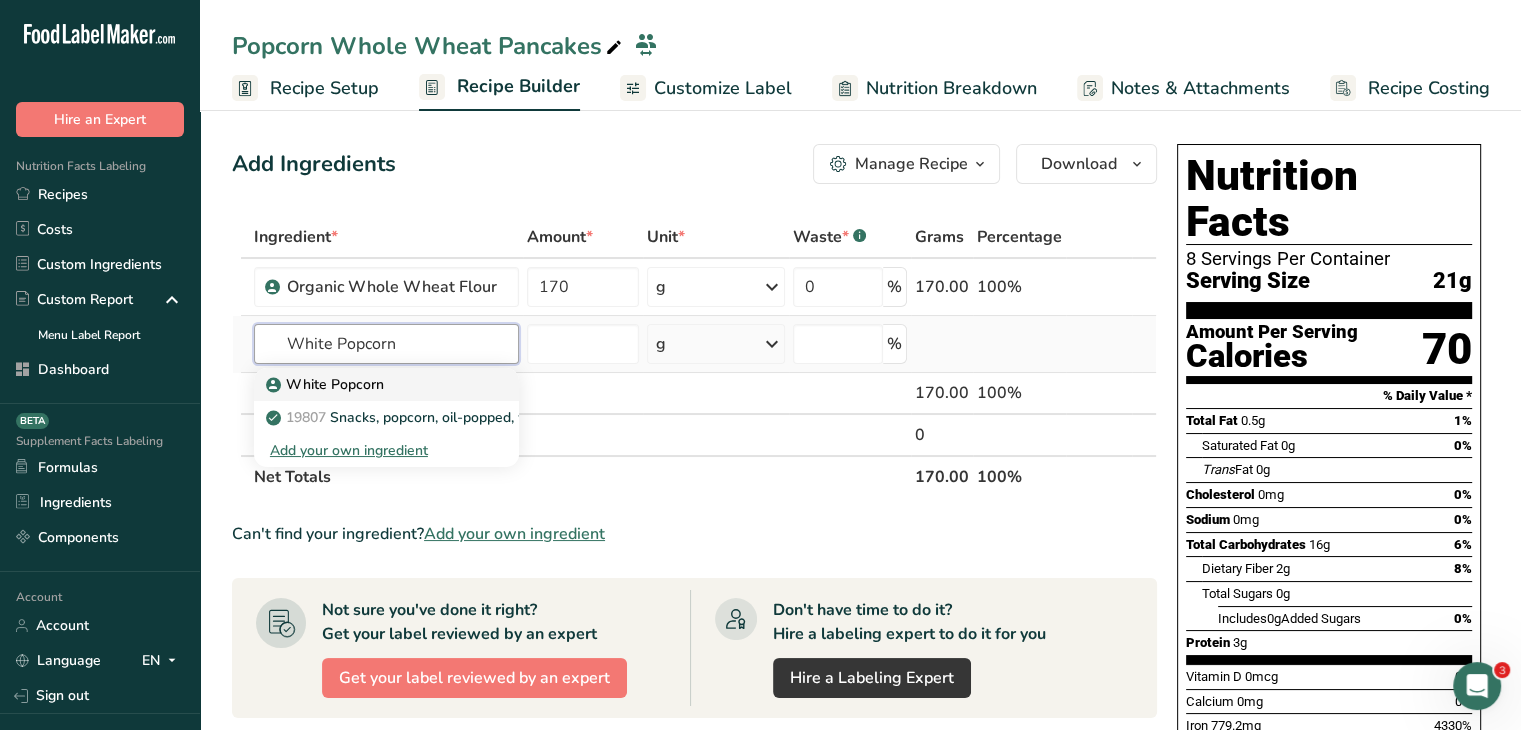 type on "White Popcorn" 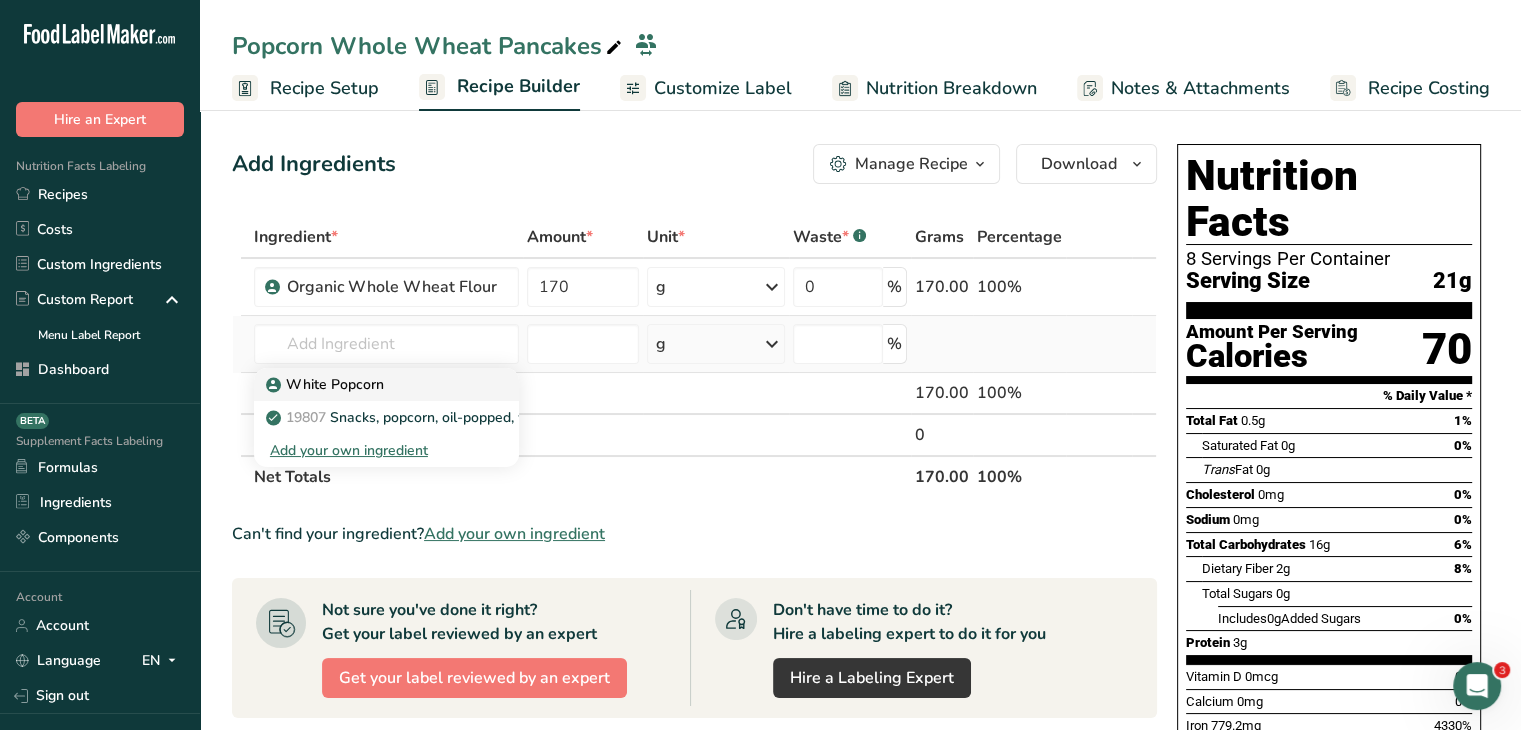 click on "White Popcorn" at bounding box center (370, 384) 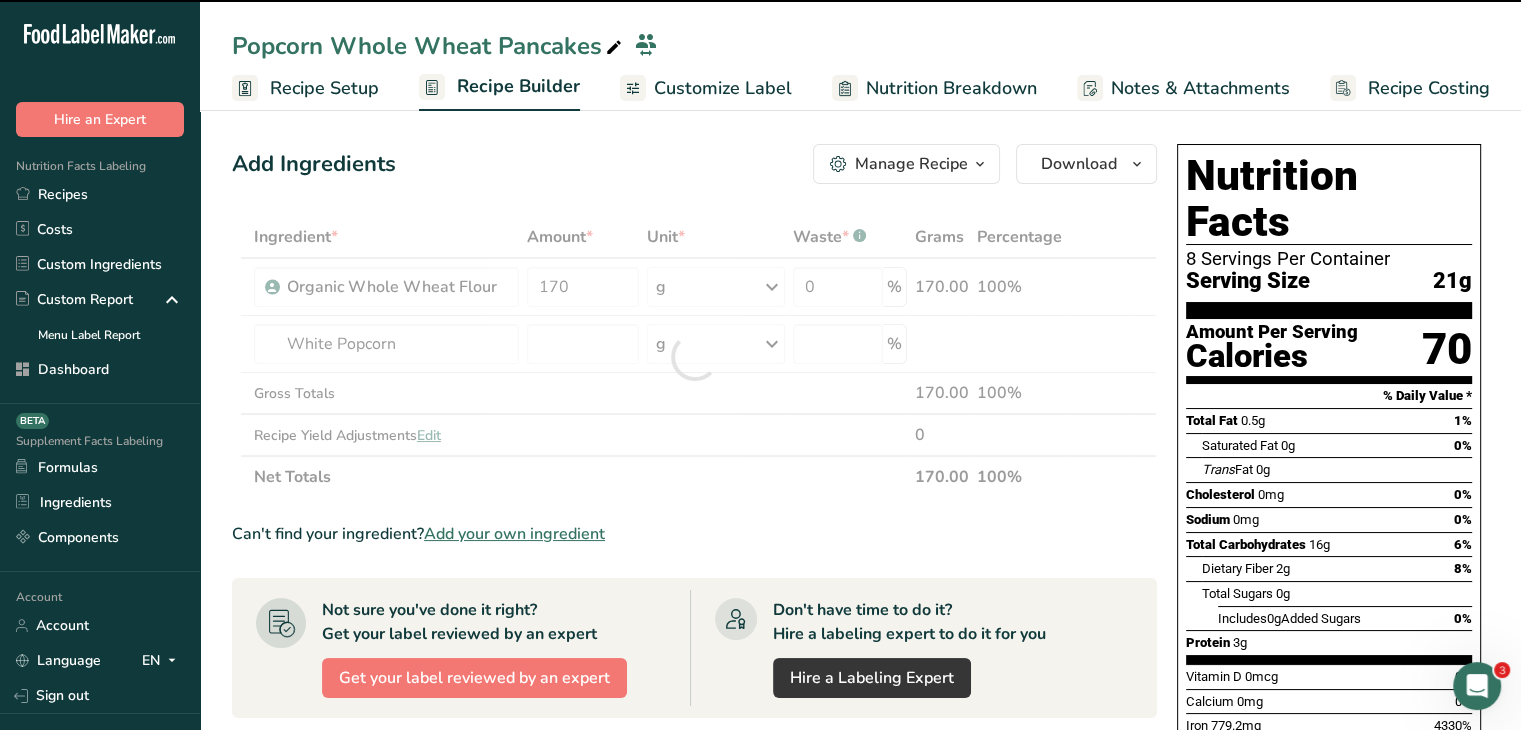 type on "0" 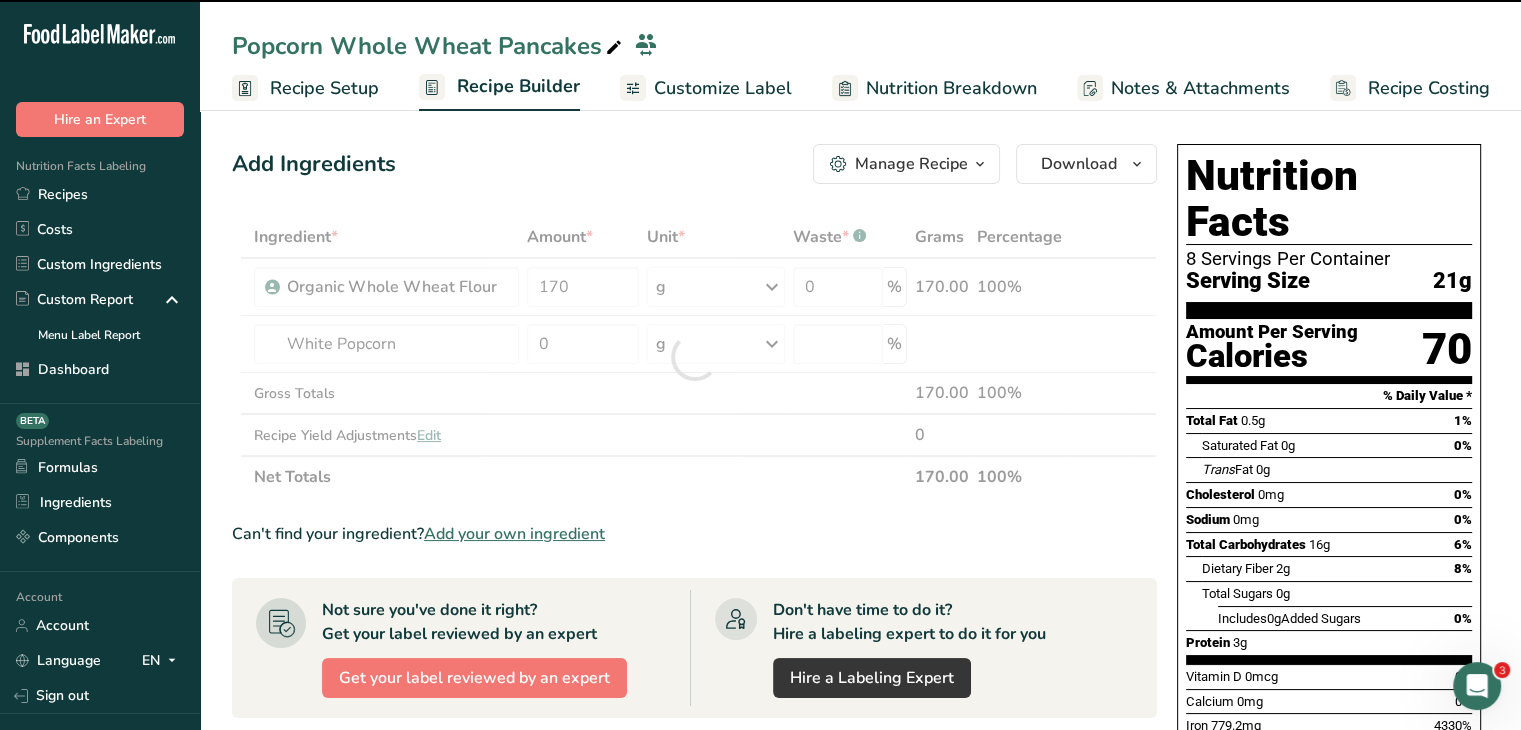 type on "0" 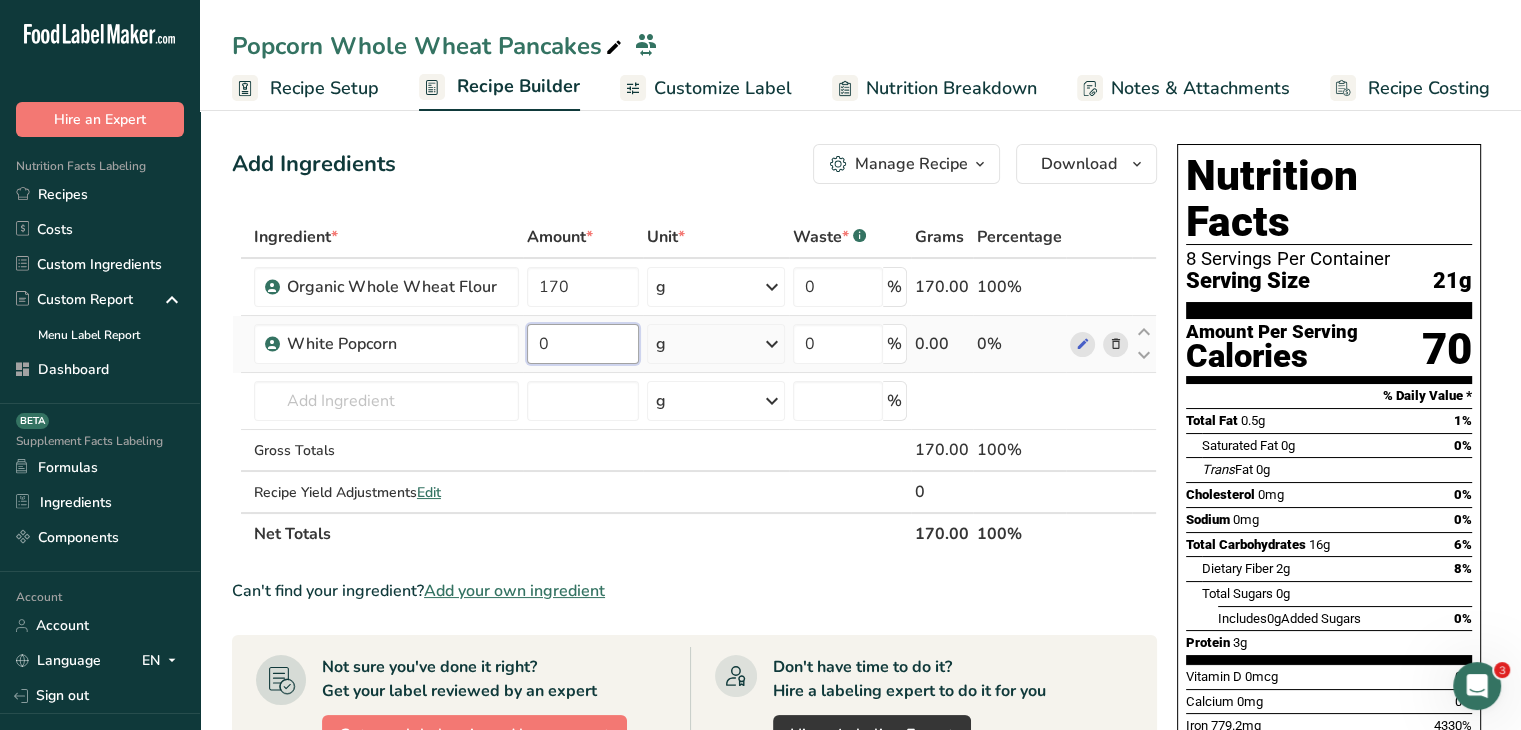 drag, startPoint x: 549, startPoint y: 337, endPoint x: 531, endPoint y: 330, distance: 19.313208 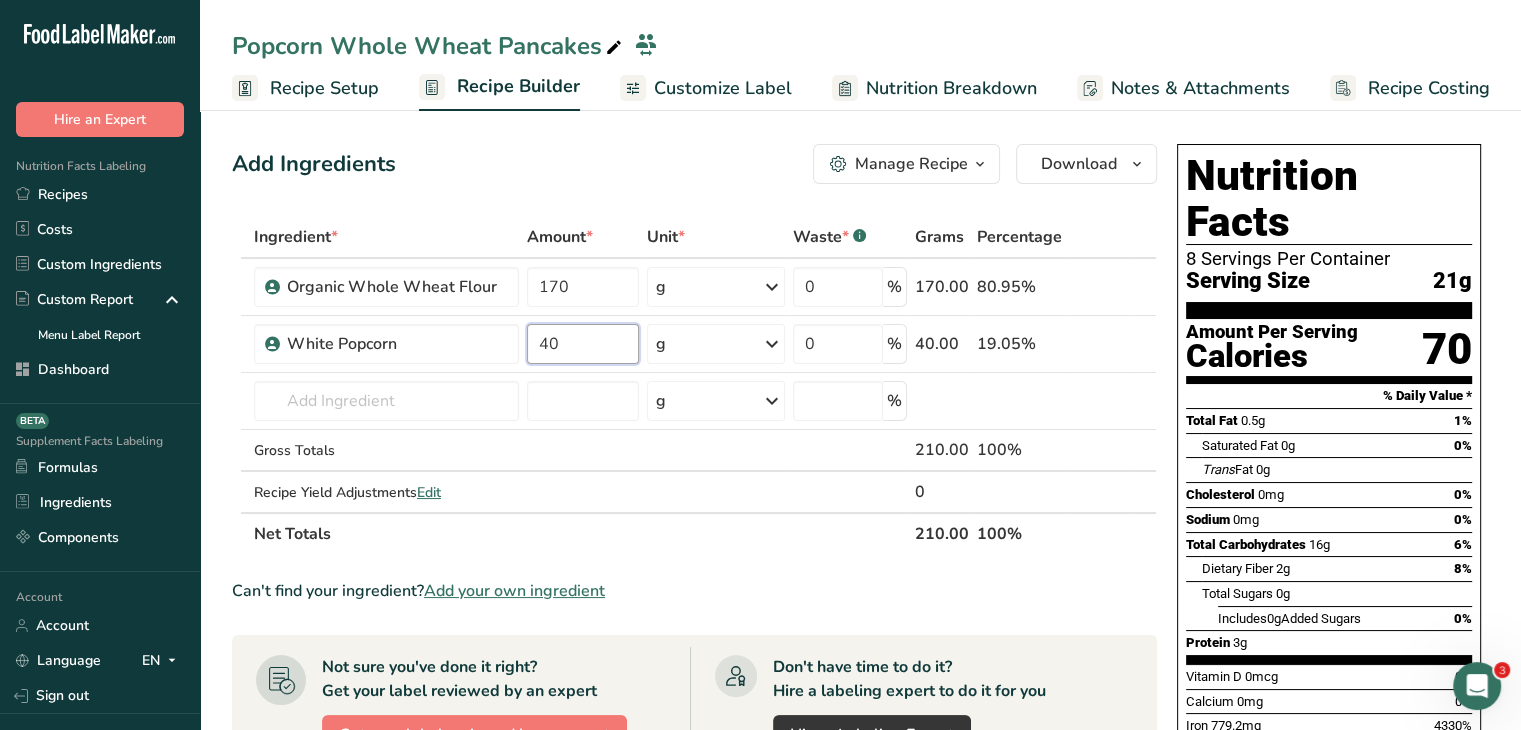 type on "40" 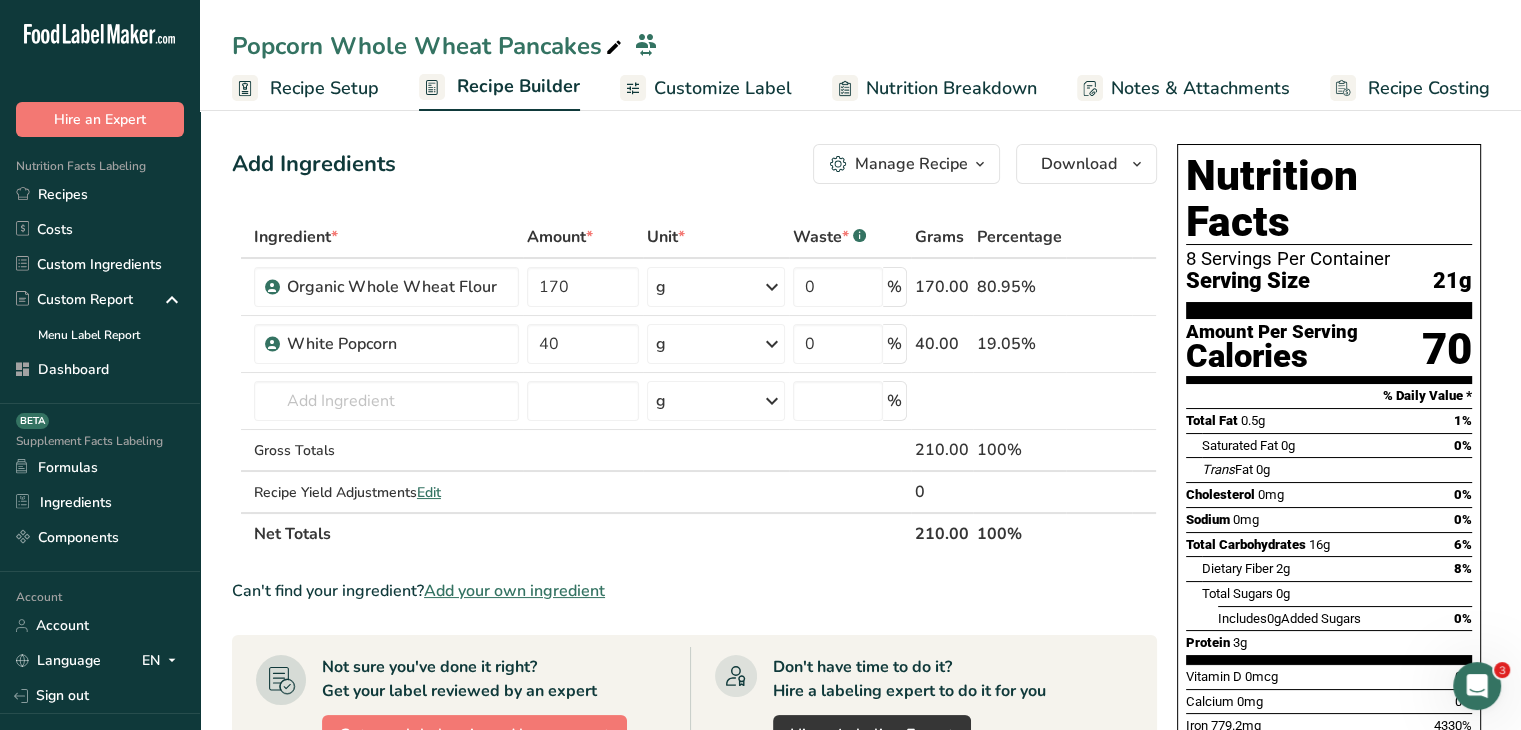 click on "Add Ingredients
Manage Recipe         Delete Recipe           Duplicate Recipe             Scale Recipe             Save as Sub-Recipe   .a-a{fill:#347362;}.b-a{fill:#fff;}                               Nutrition Breakdown                 Recipe Card
NEW
Amino Acids Pattern Report           Activity History
Download
Choose your preferred label style
Standard FDA label
Standard FDA label
The most common format for nutrition facts labels in compliance with the FDA's typeface, style and requirements
Tabular FDA label
A label format compliant with the FDA regulations presented in a tabular (horizontal) display.
Linear FDA label
A simple linear display for small sized packages.
Simplified FDA label" at bounding box center (700, 690) 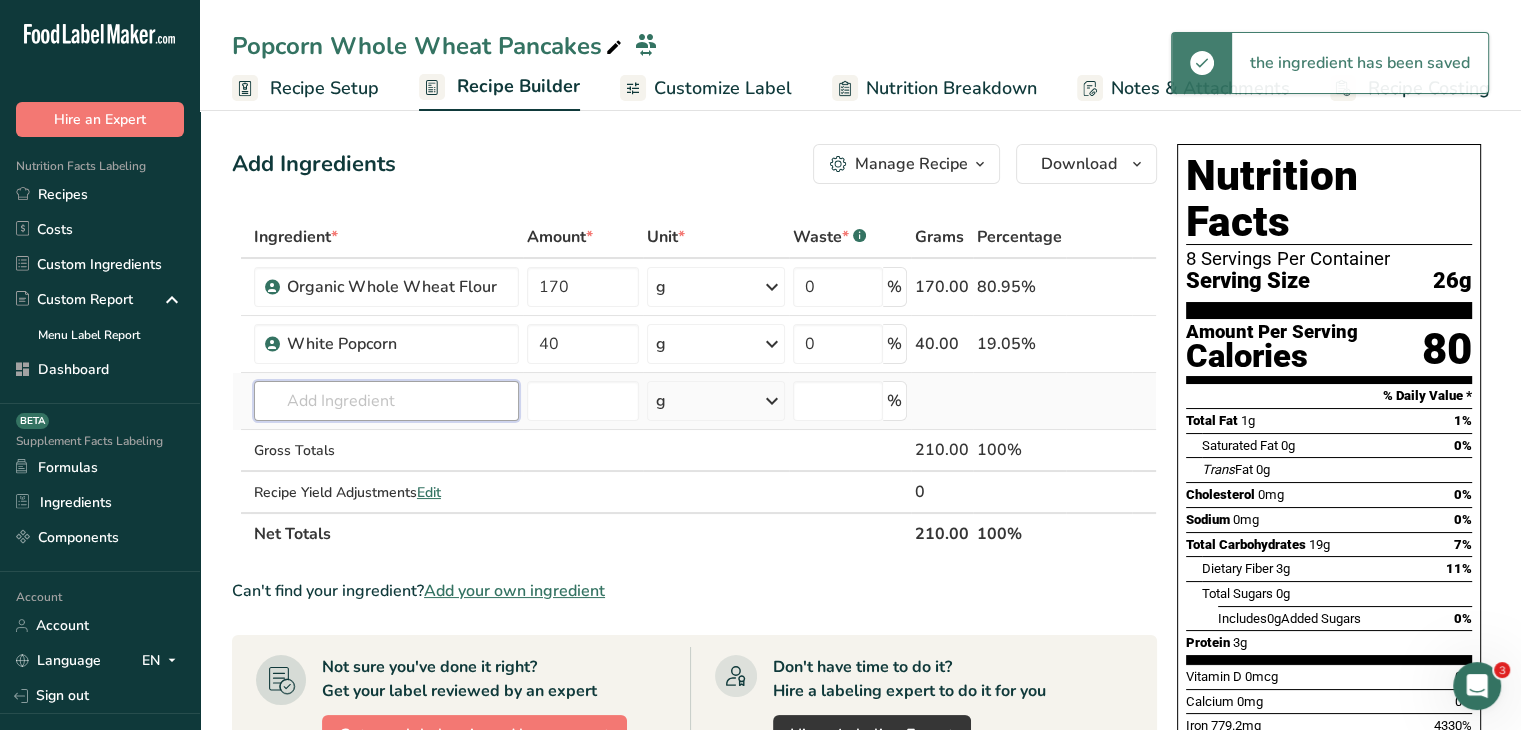 click at bounding box center [386, 401] 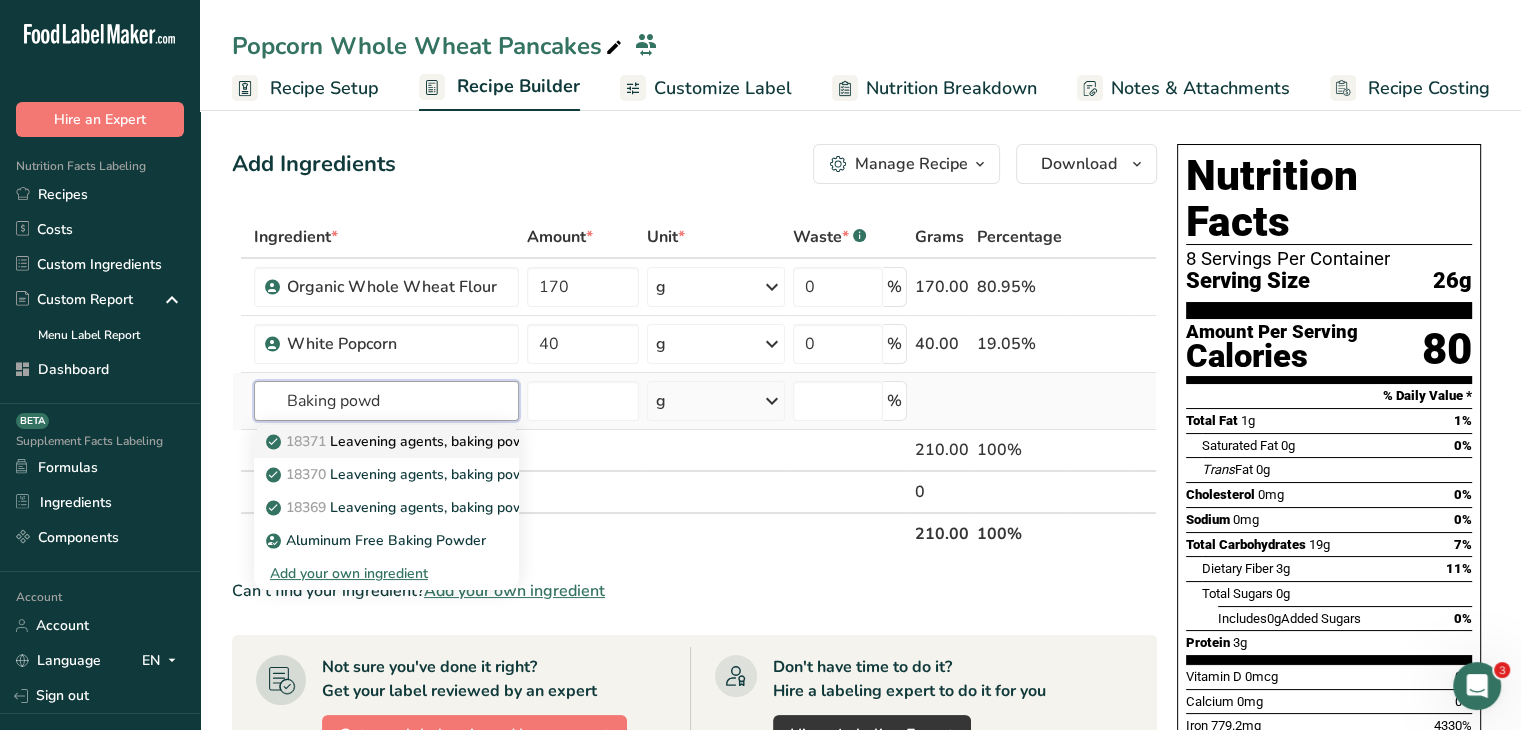 type on "Baking powd" 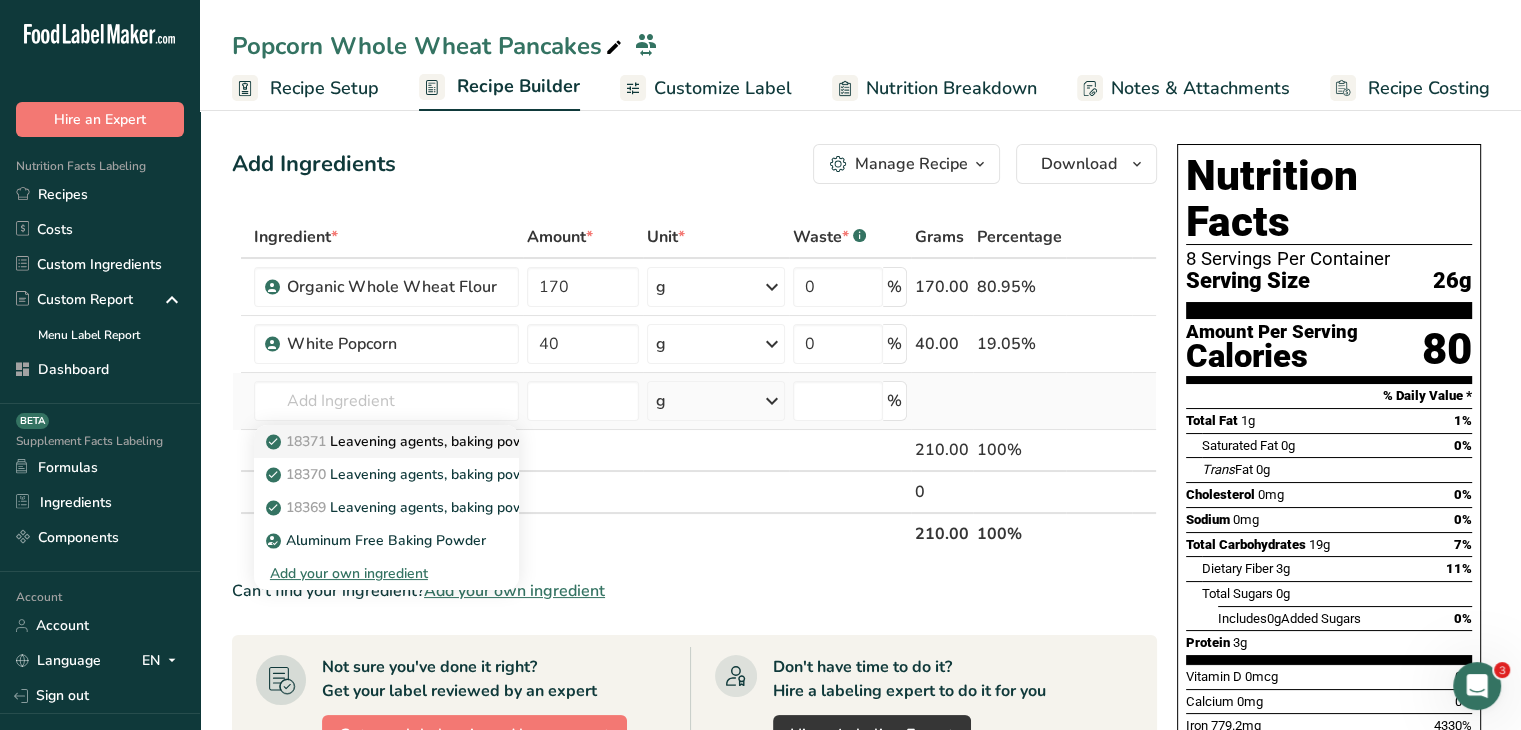 click on "18371
Leavening agents, baking powder, low-sodium" at bounding box center (449, 441) 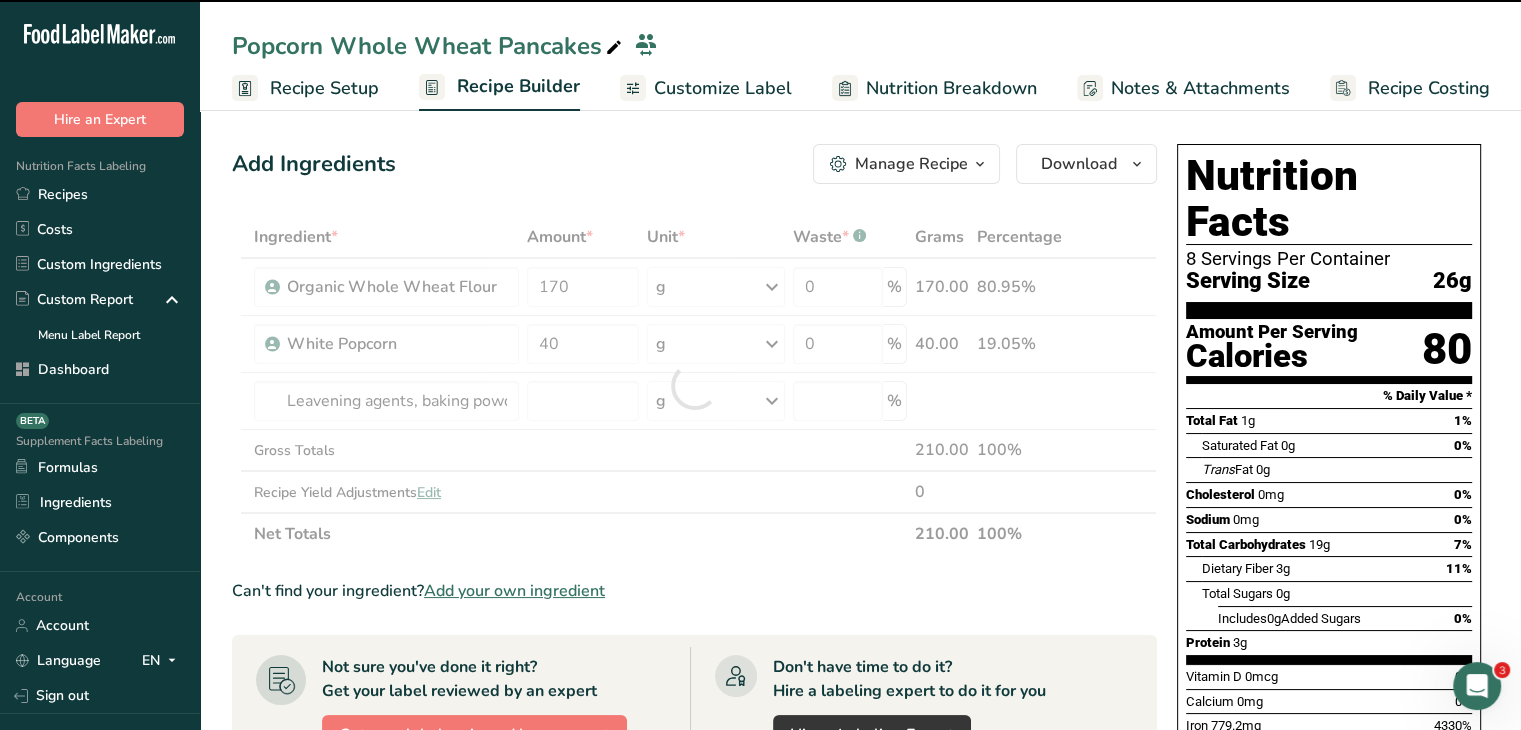 type on "0" 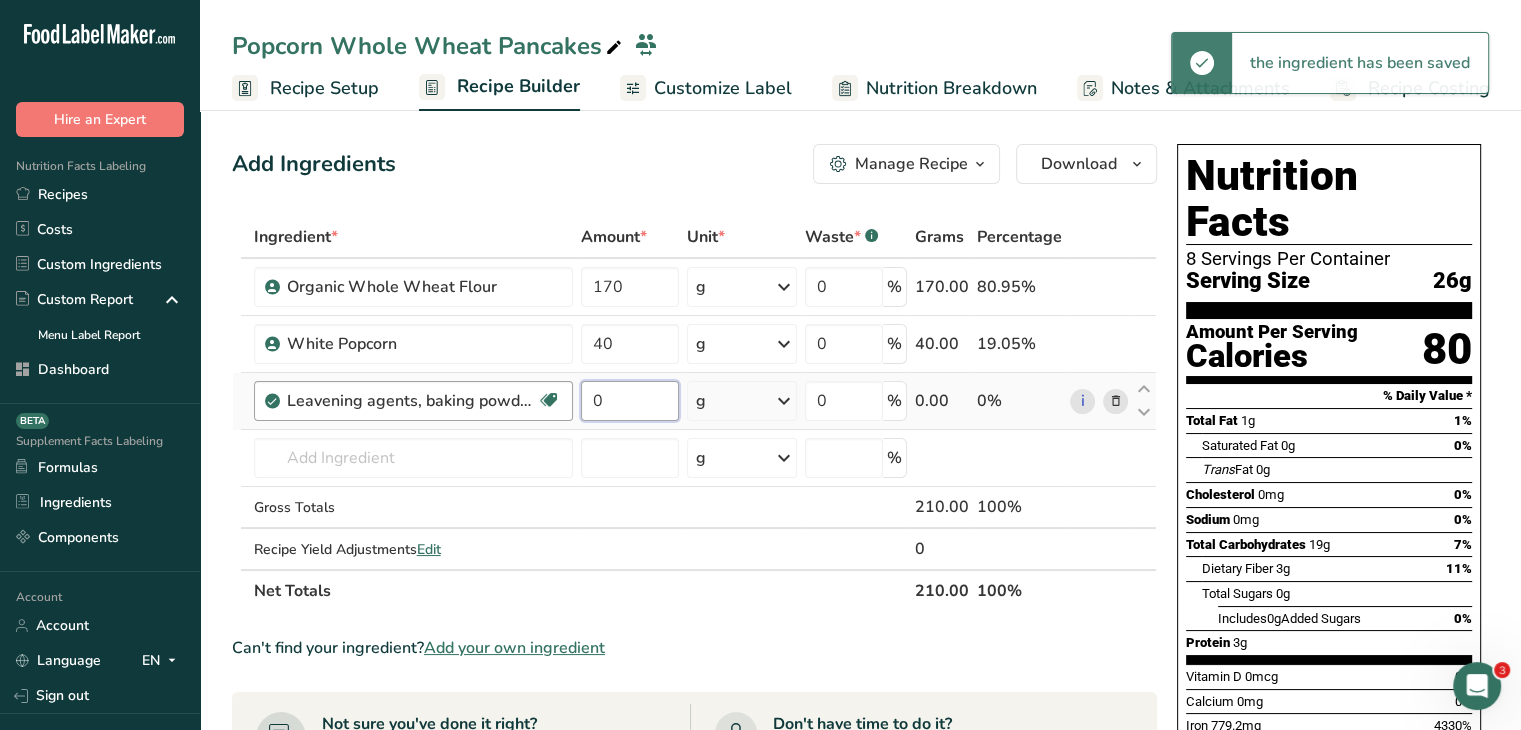 drag, startPoint x: 607, startPoint y: 394, endPoint x: 570, endPoint y: 389, distance: 37.336308 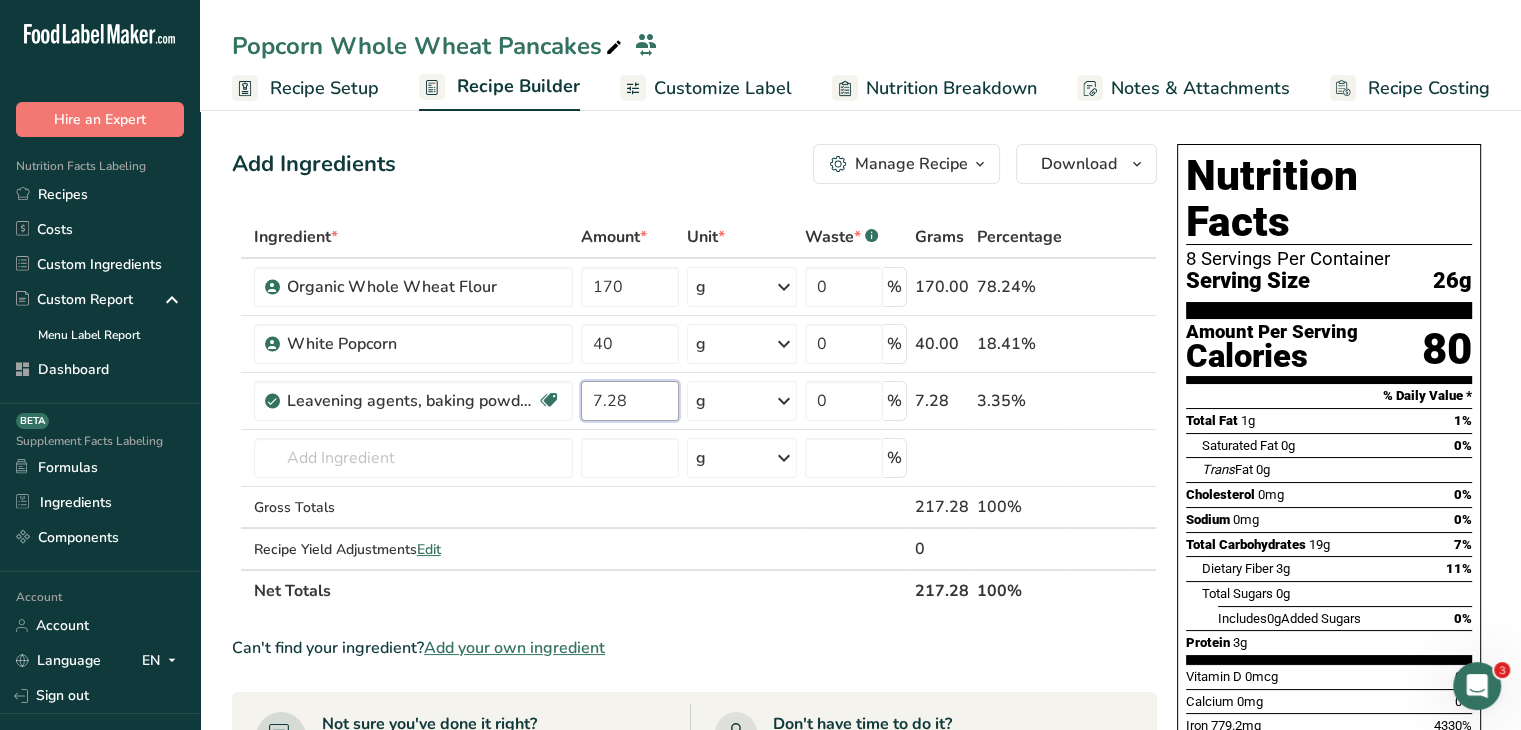 type on "7.28" 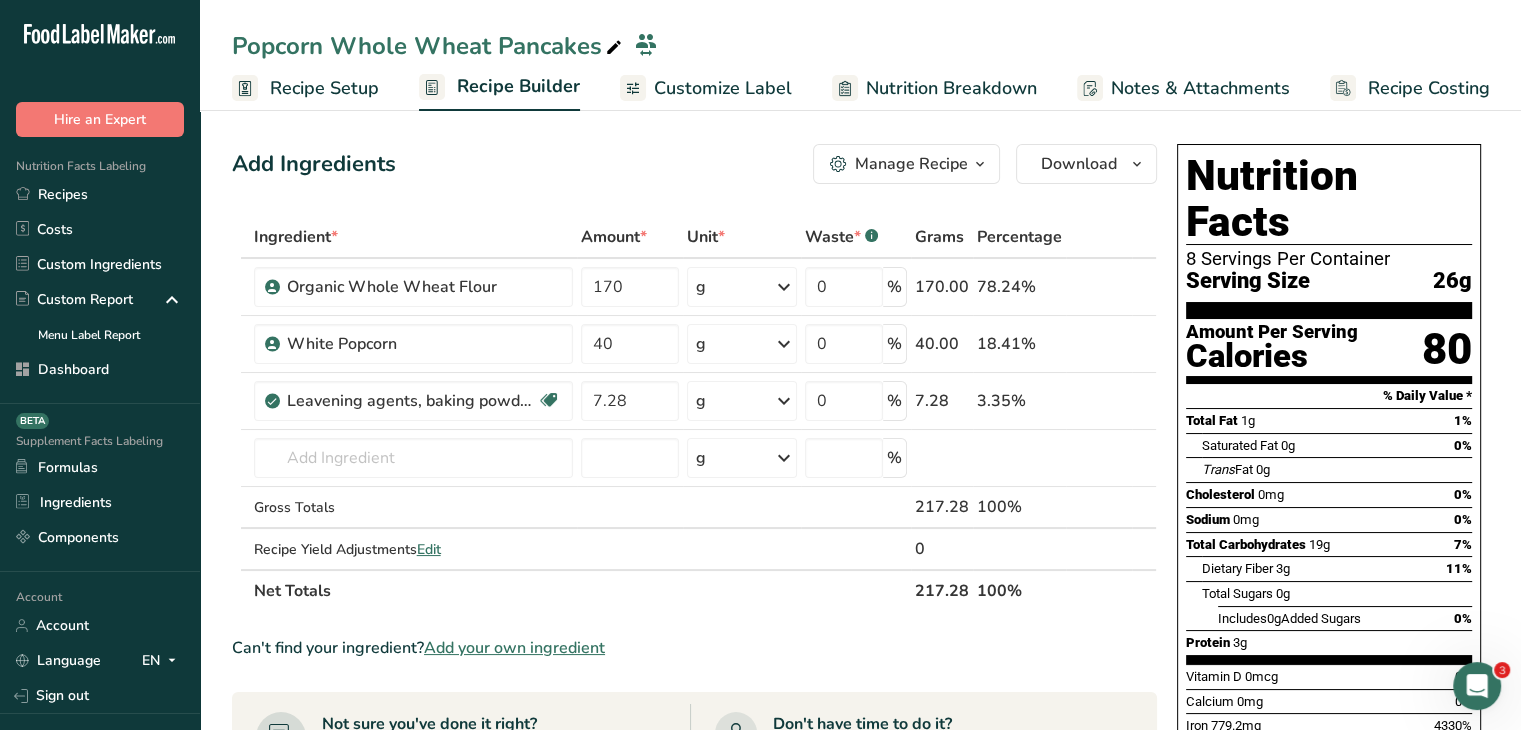 click on "Add Ingredients
Manage Recipe         Delete Recipe           Duplicate Recipe             Scale Recipe             Save as Sub-Recipe   .a-a{fill:#347362;}.b-a{fill:#fff;}                               Nutrition Breakdown                 Recipe Card
NEW
Amino Acids Pattern Report           Activity History
Download
Choose your preferred label style
Standard FDA label
Standard FDA label
The most common format for nutrition facts labels in compliance with the FDA's typeface, style and requirements
Tabular FDA label
A label format compliant with the FDA regulations presented in a tabular (horizontal) display.
Linear FDA label
A simple linear display for small sized packages.
Simplified FDA label" at bounding box center (694, 164) 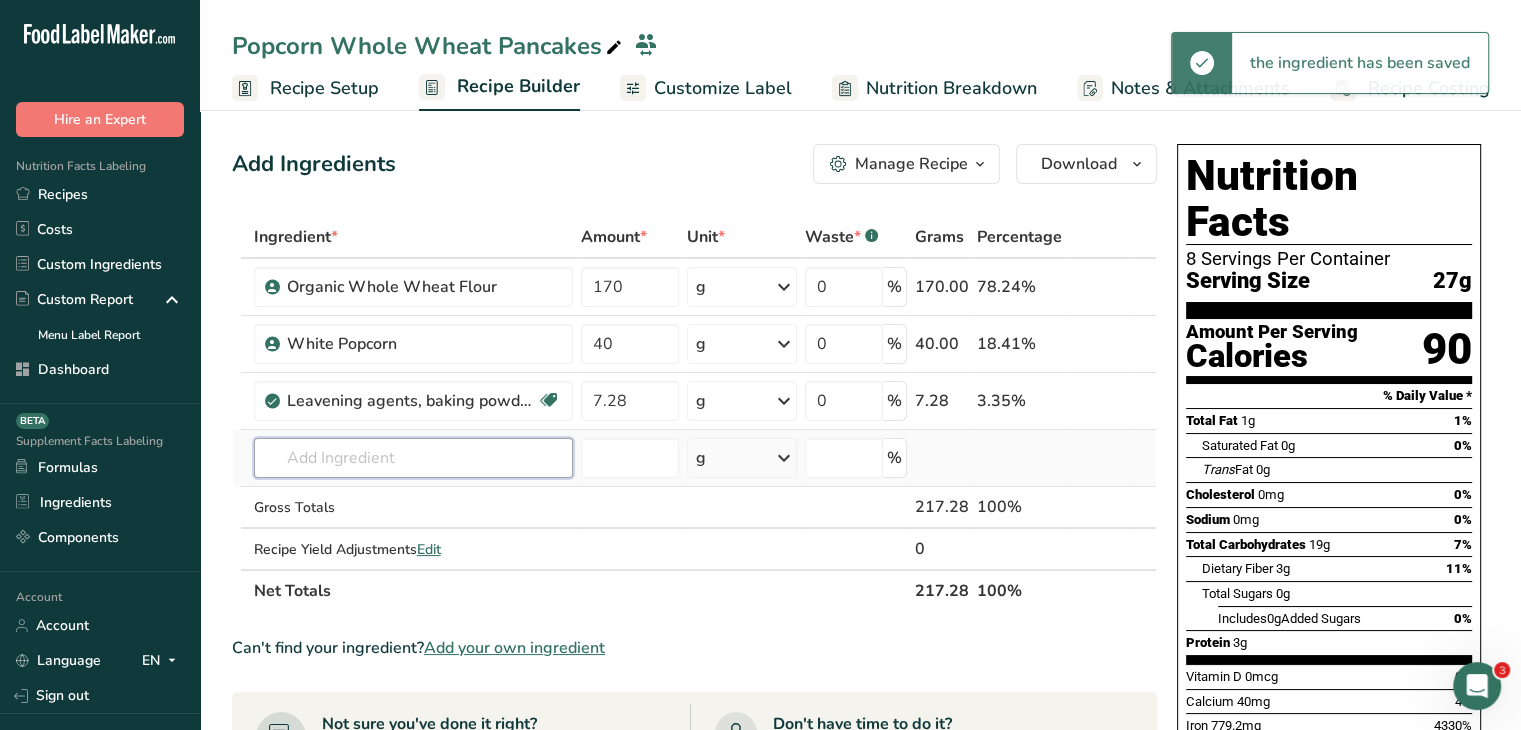 click at bounding box center [413, 458] 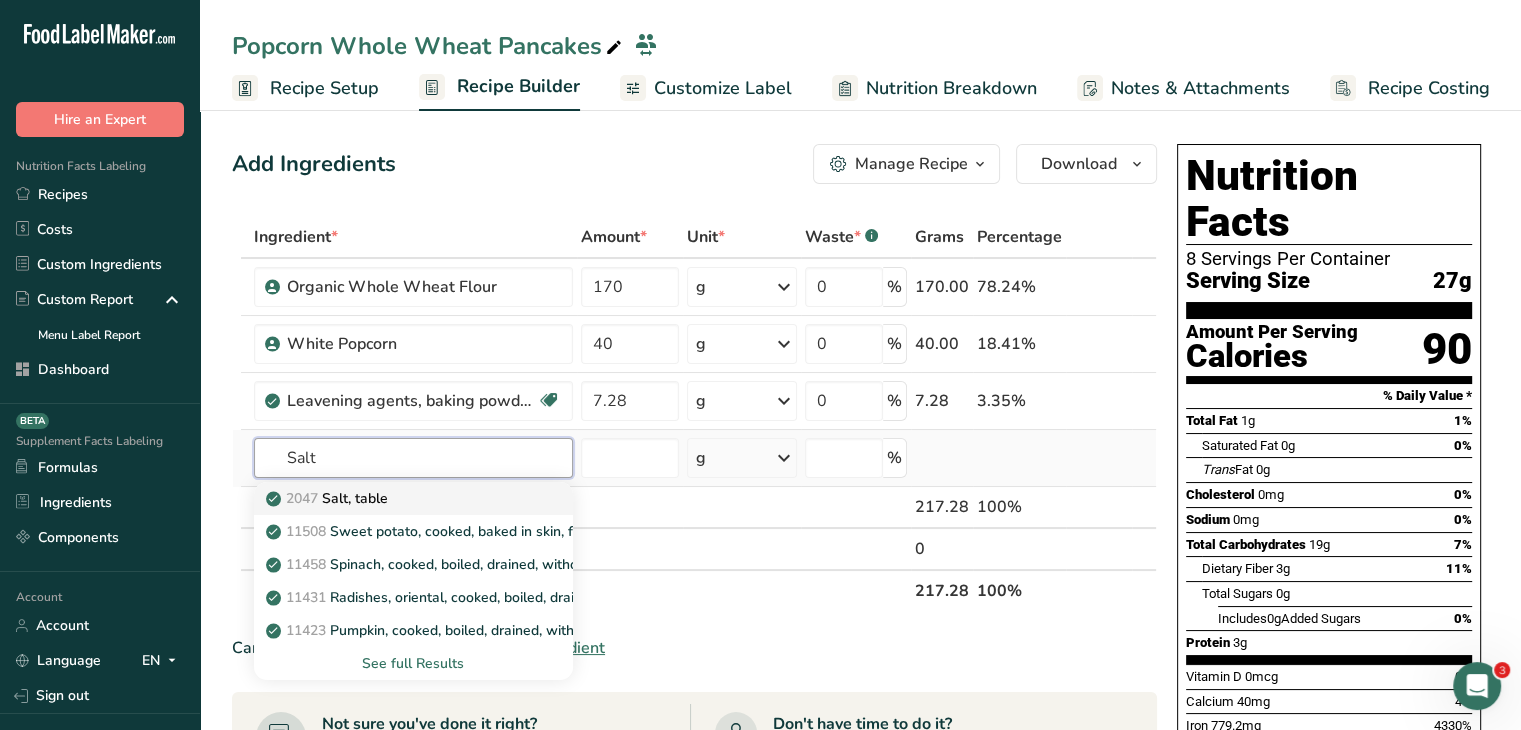 type on "Salt" 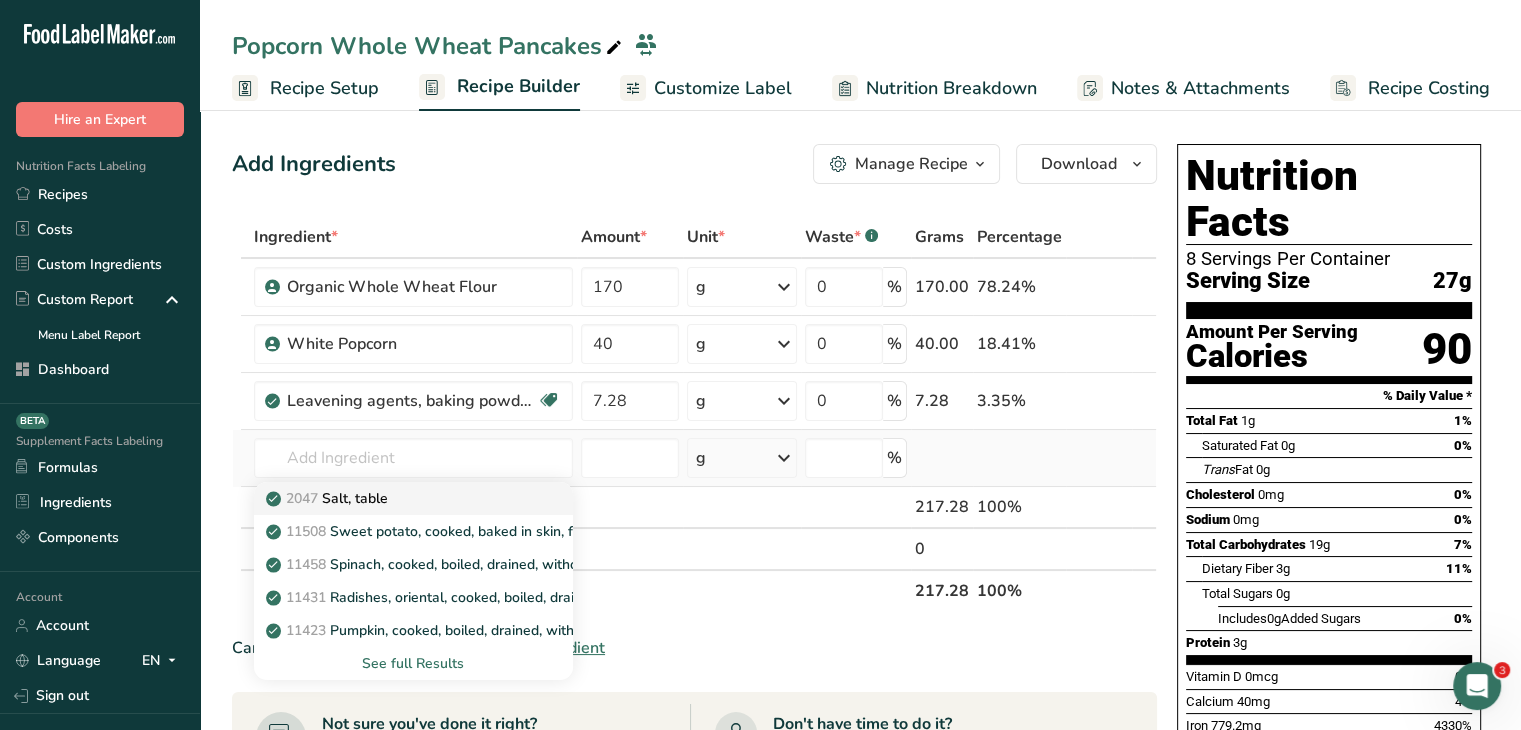 click on "2047
Salt, table" at bounding box center [397, 498] 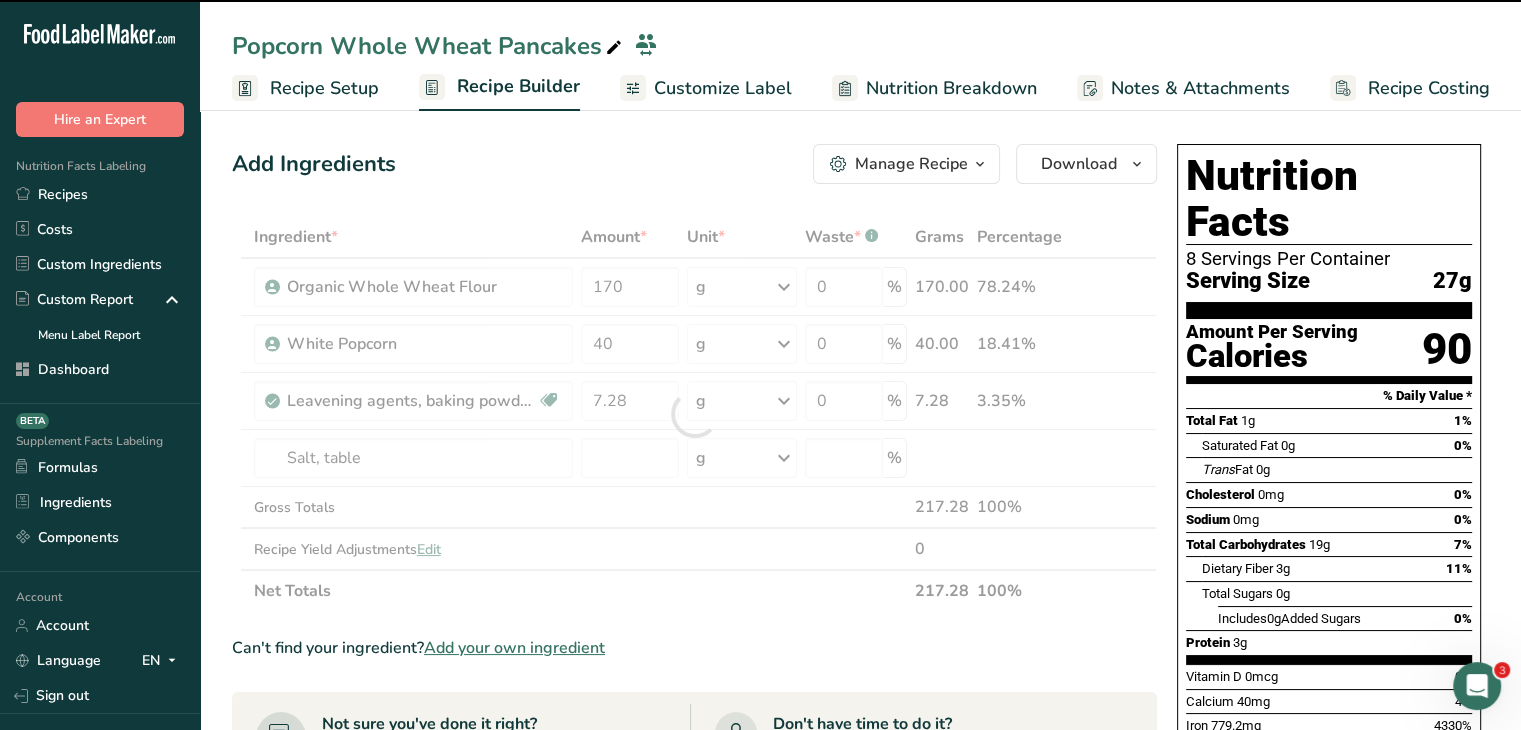 type on "0" 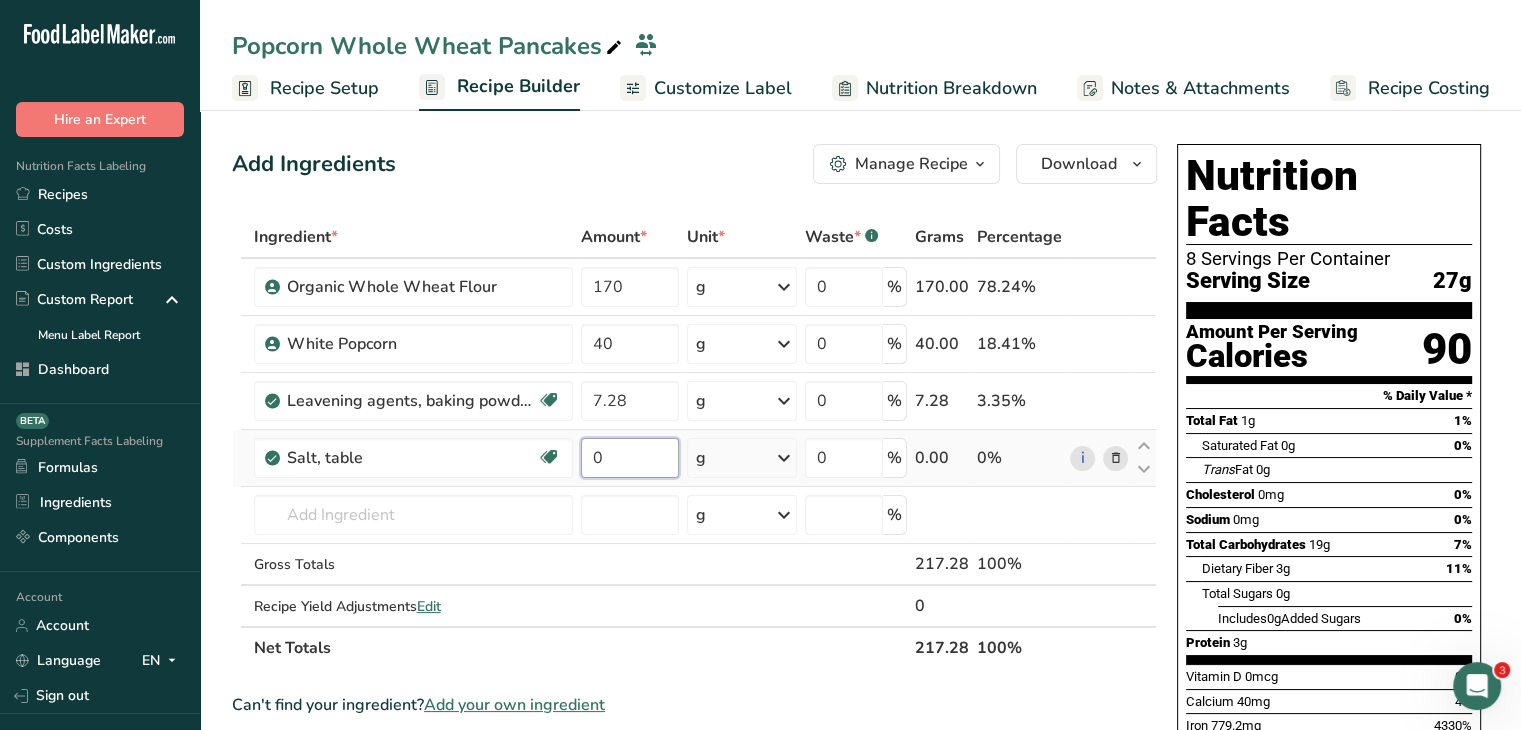 click on "0" at bounding box center (630, 458) 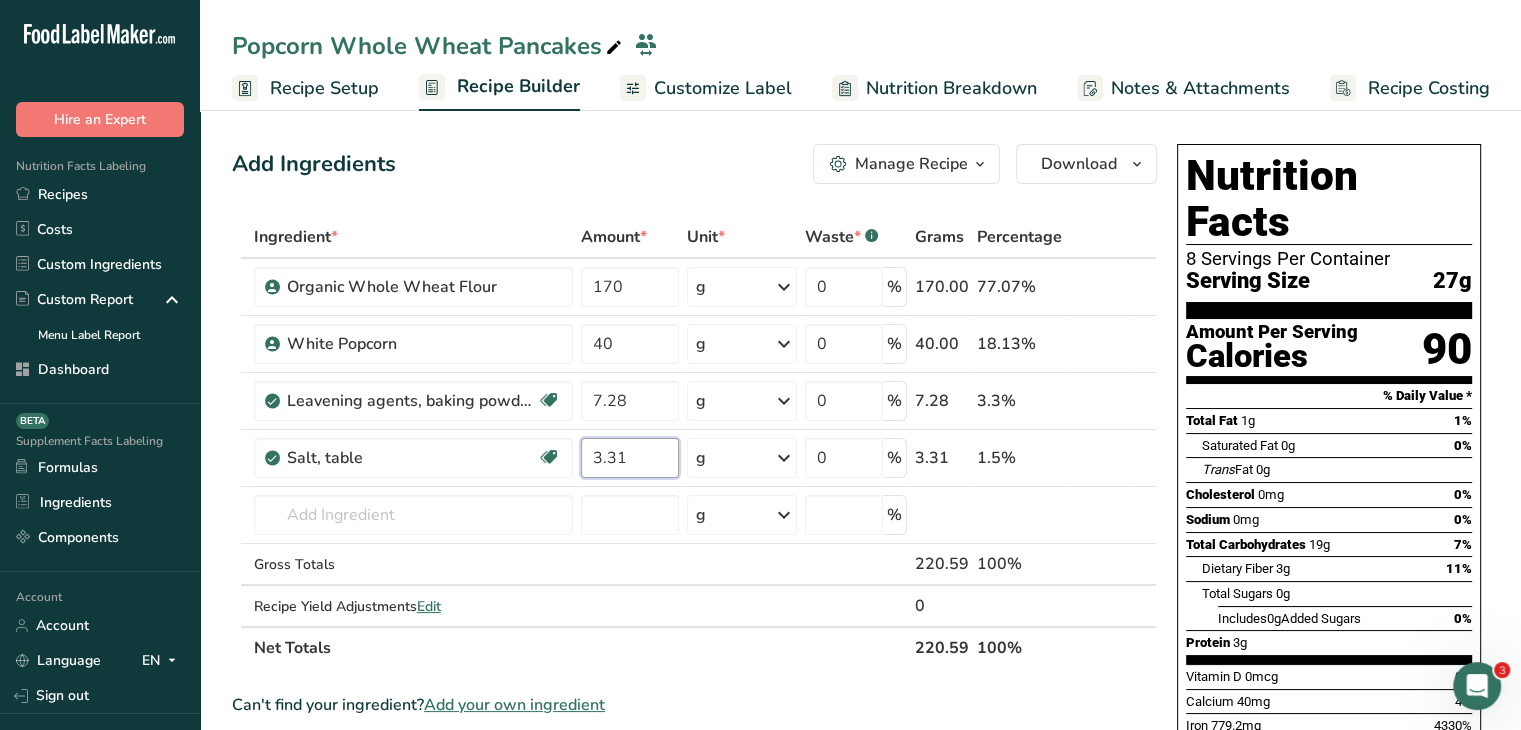 type on "3.31" 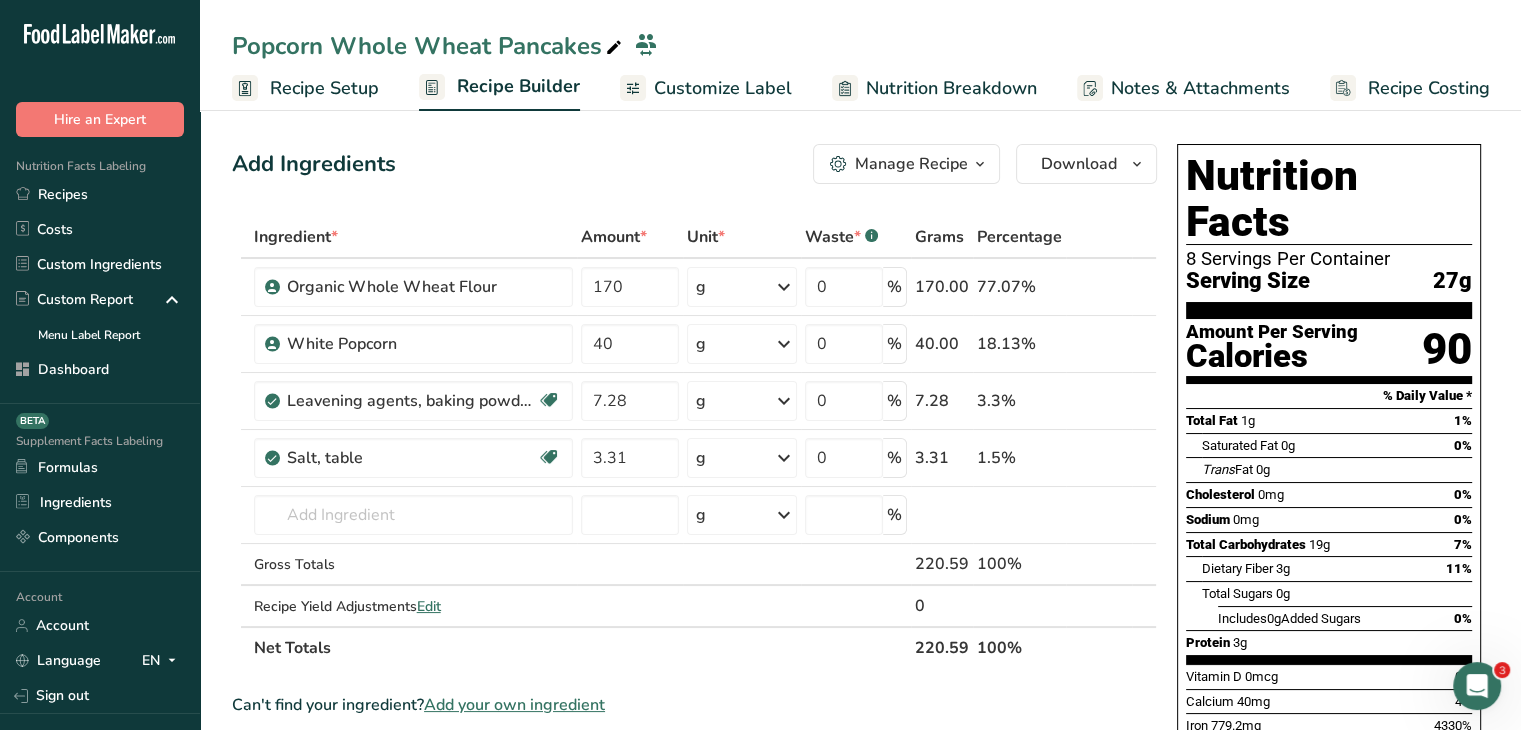 click on "Add Ingredients
Manage Recipe         Delete Recipe           Duplicate Recipe             Scale Recipe             Save as Sub-Recipe   .a-a{fill:#347362;}.b-a{fill:#fff;}                               Nutrition Breakdown                 Recipe Card
NEW
Amino Acids Pattern Report           Activity History
Download
Choose your preferred label style
Standard FDA label
Standard FDA label
The most common format for nutrition facts labels in compliance with the FDA's typeface, style and requirements
Tabular FDA label
A label format compliant with the FDA regulations presented in a tabular (horizontal) display.
Linear FDA label
A simple linear display for small sized packages.
Simplified FDA label" at bounding box center [694, 164] 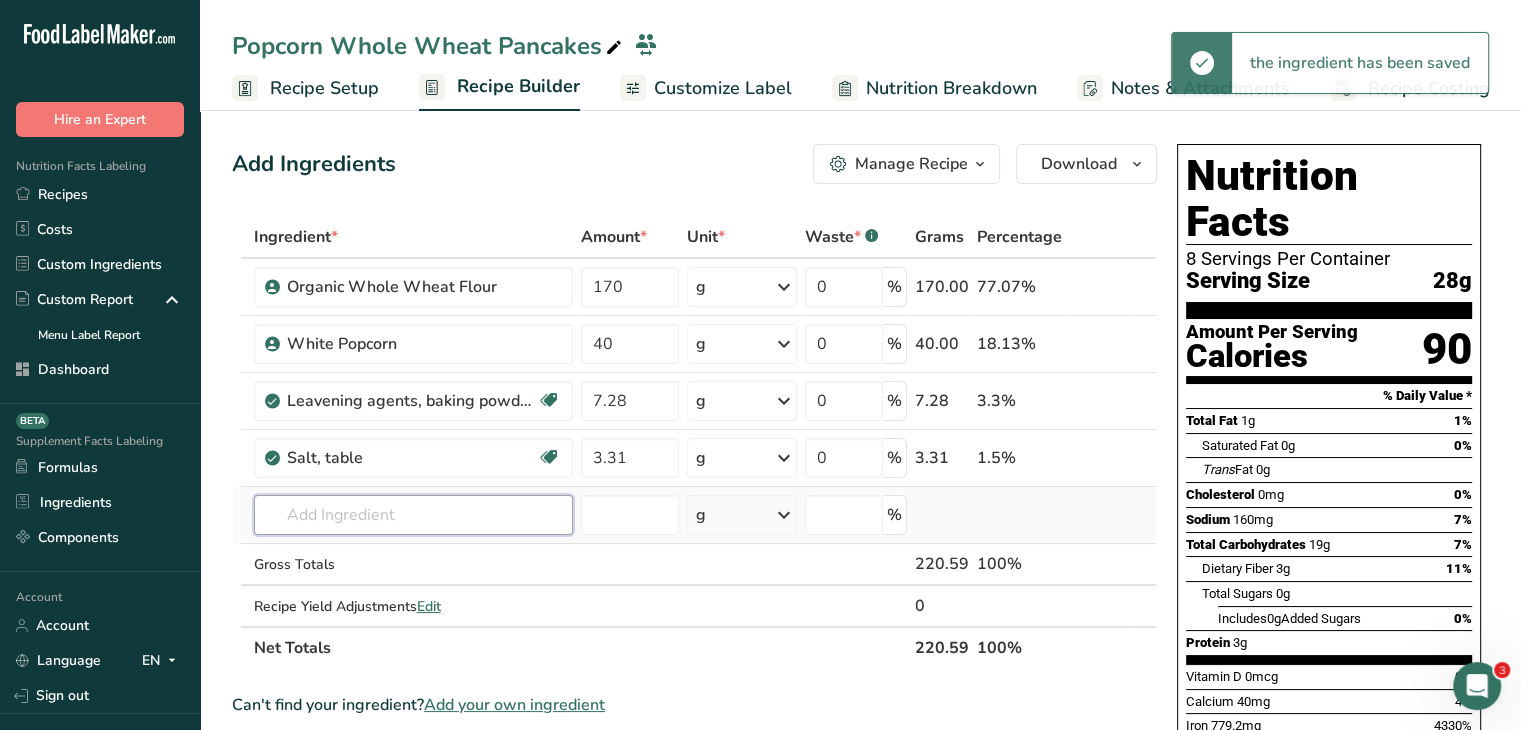 click at bounding box center [413, 515] 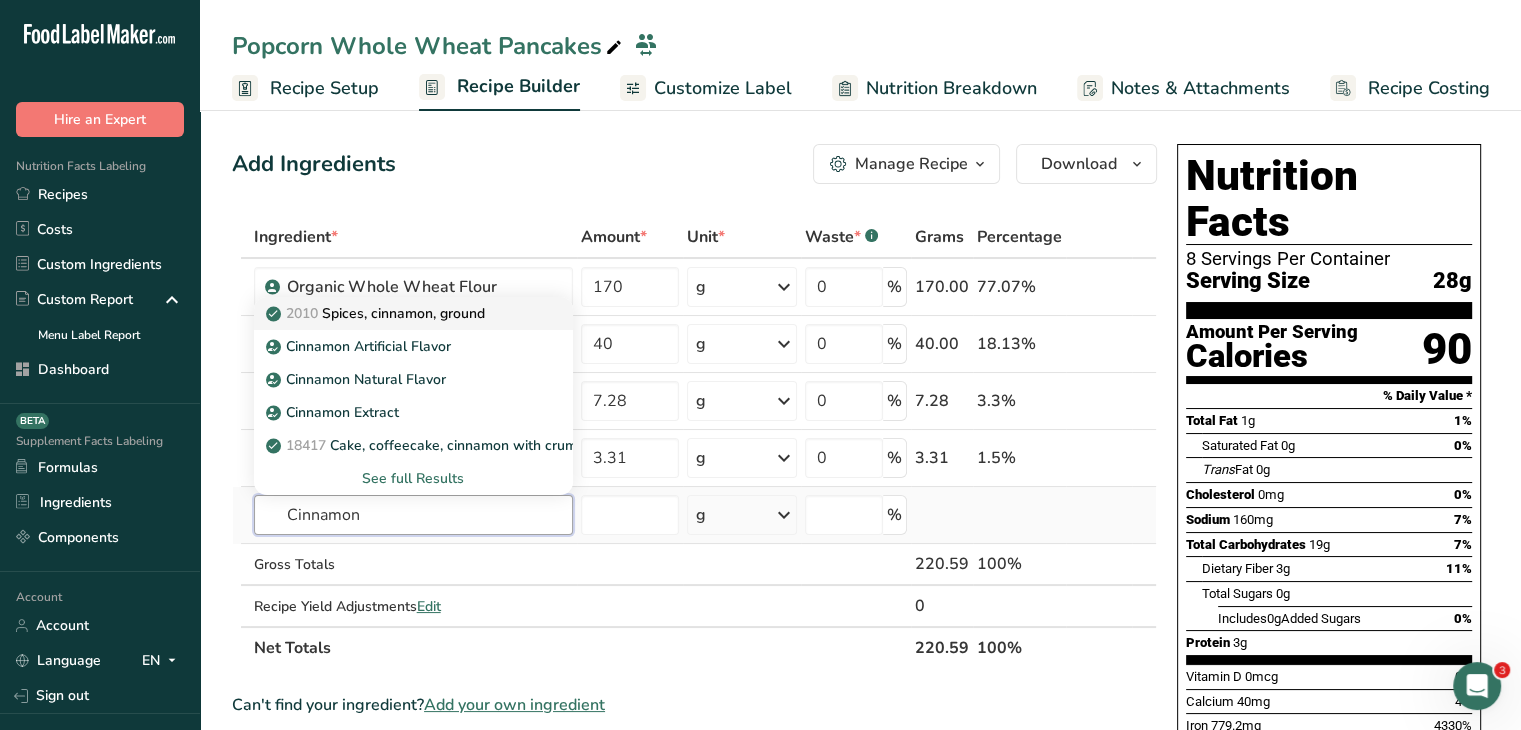 type on "Cinnamon" 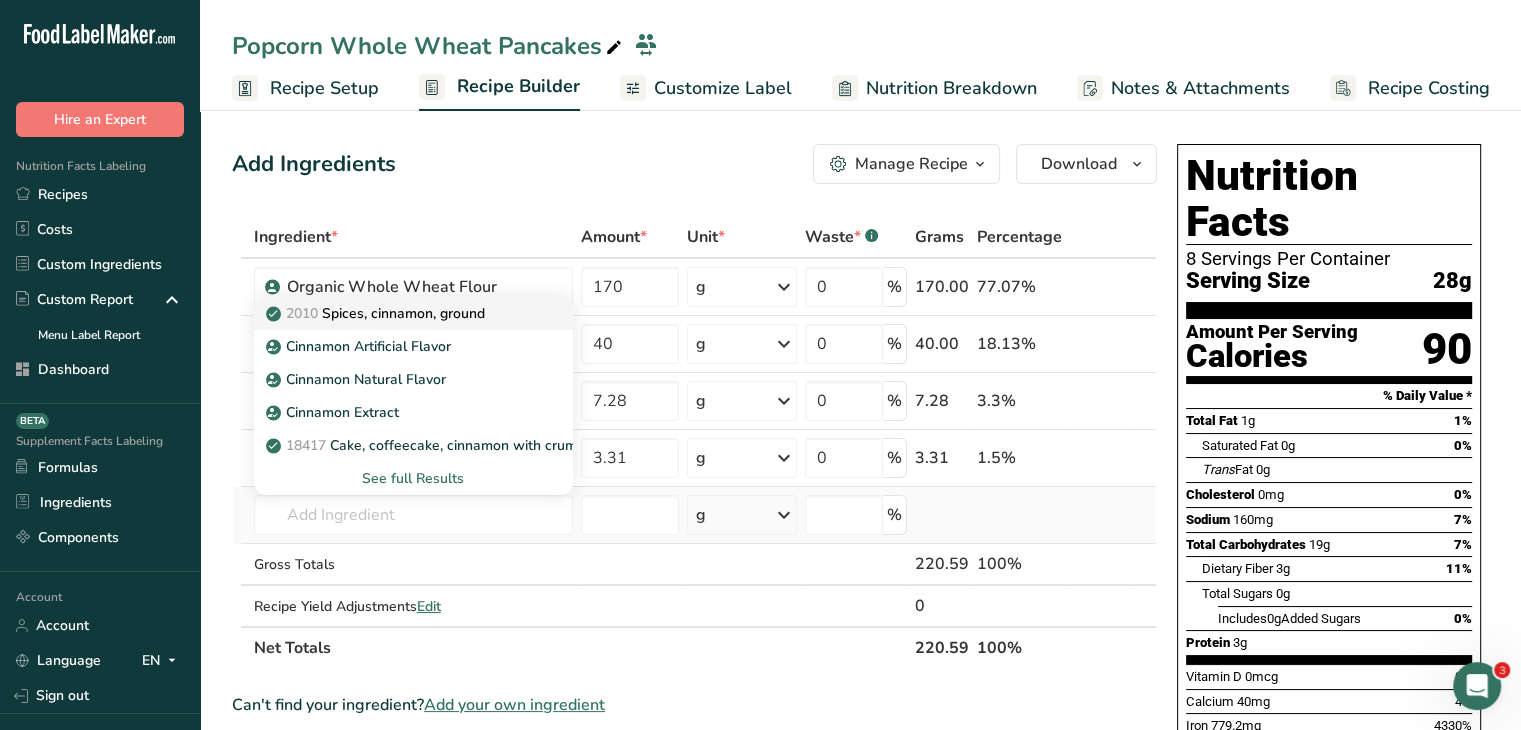 click on "2010
Spices, cinnamon, ground" at bounding box center [413, 313] 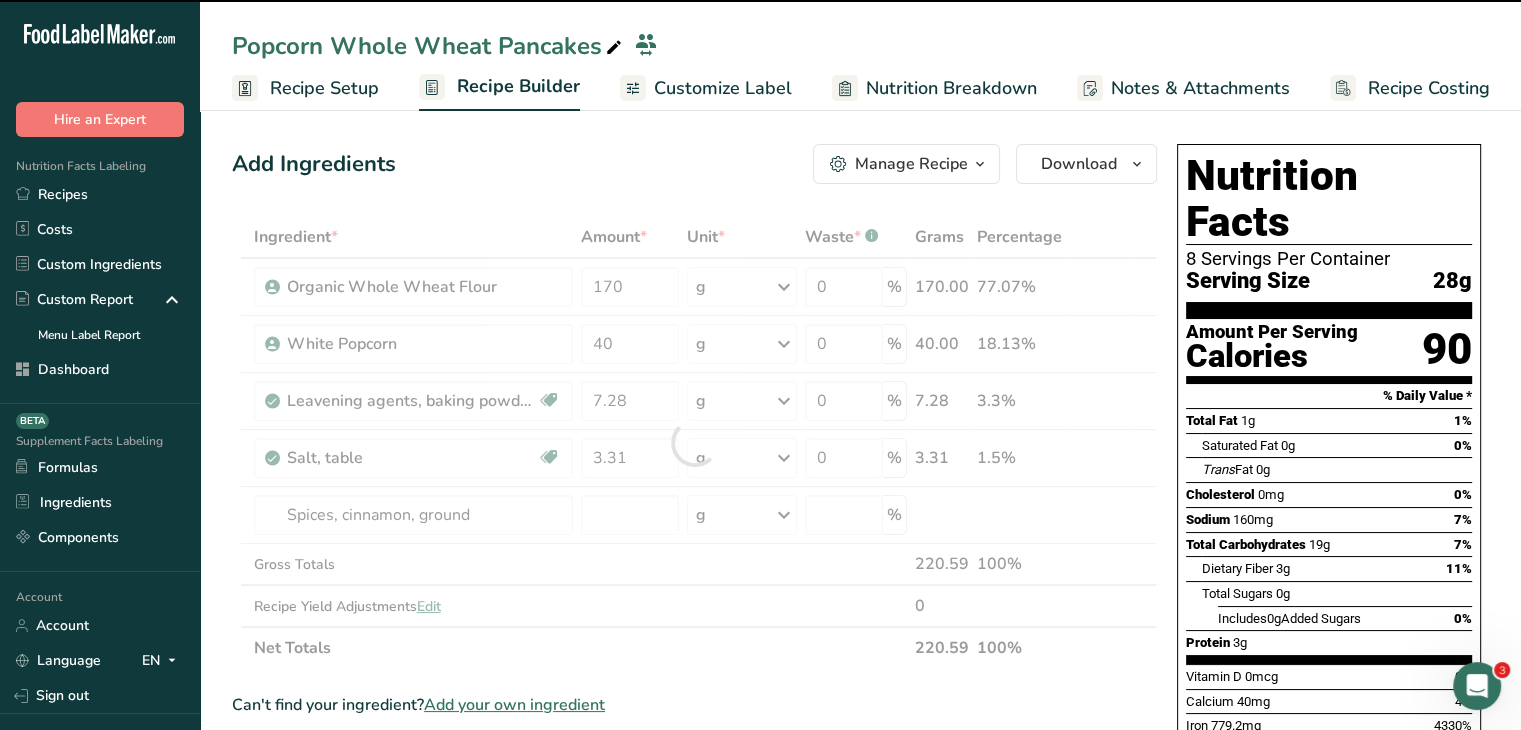 type on "0" 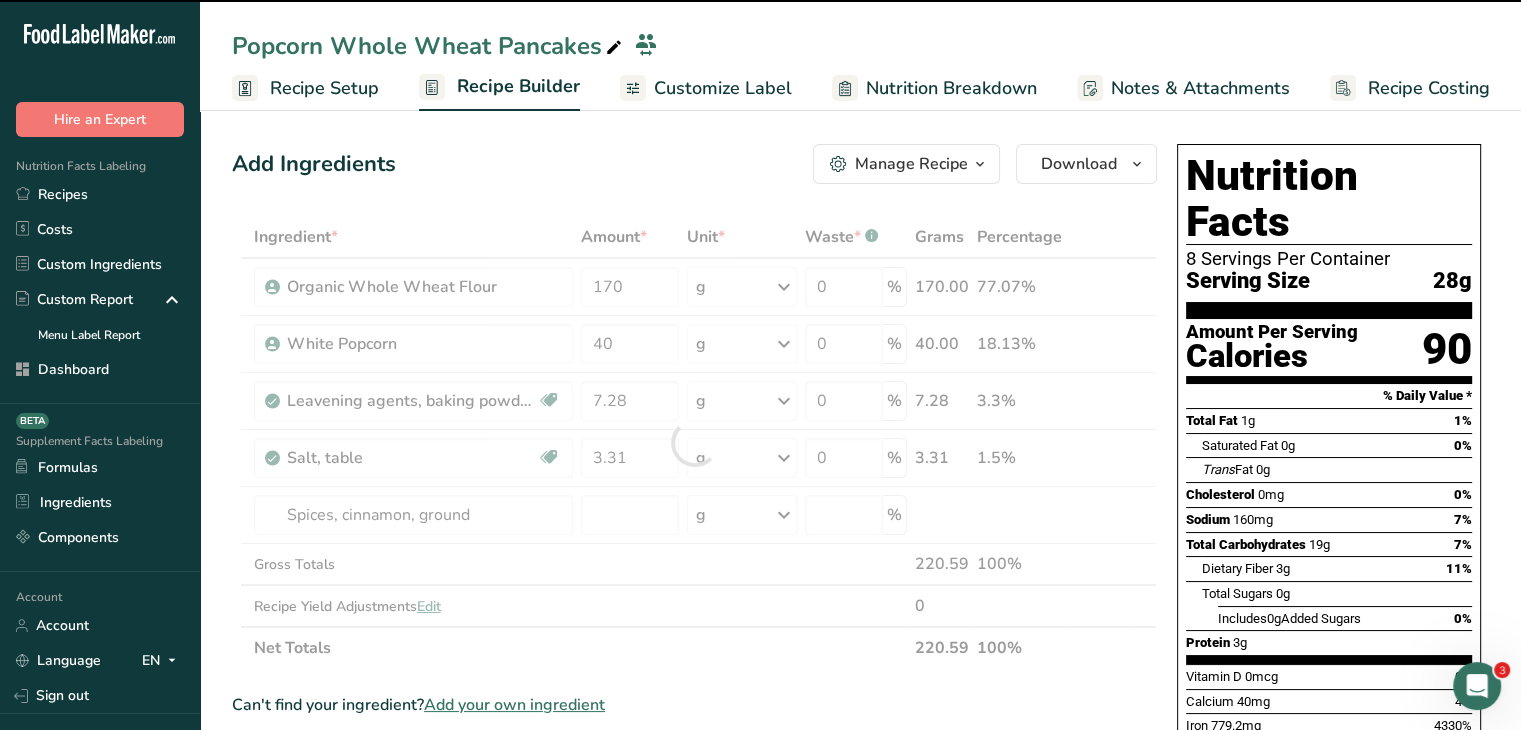 type on "0" 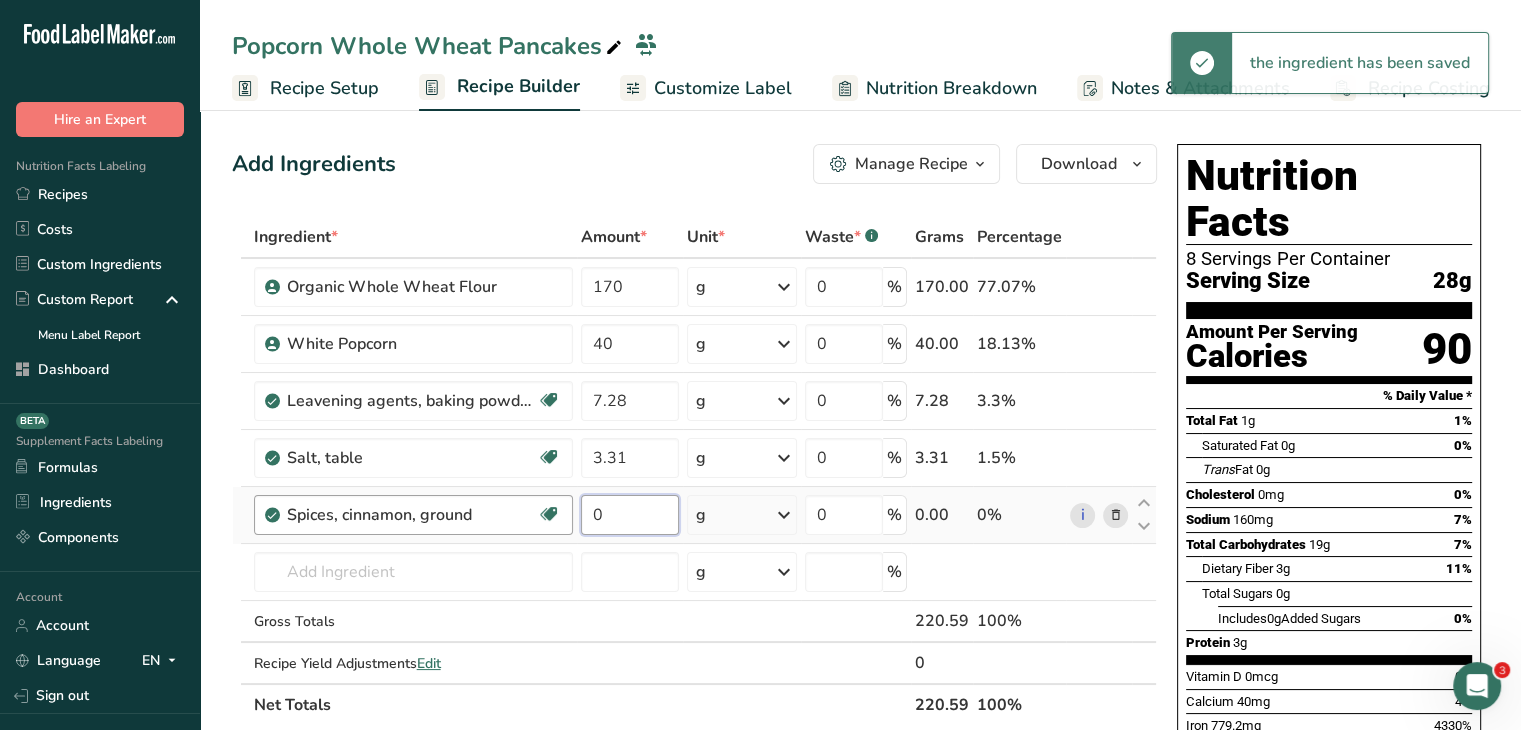 drag, startPoint x: 611, startPoint y: 519, endPoint x: 564, endPoint y: 522, distance: 47.095646 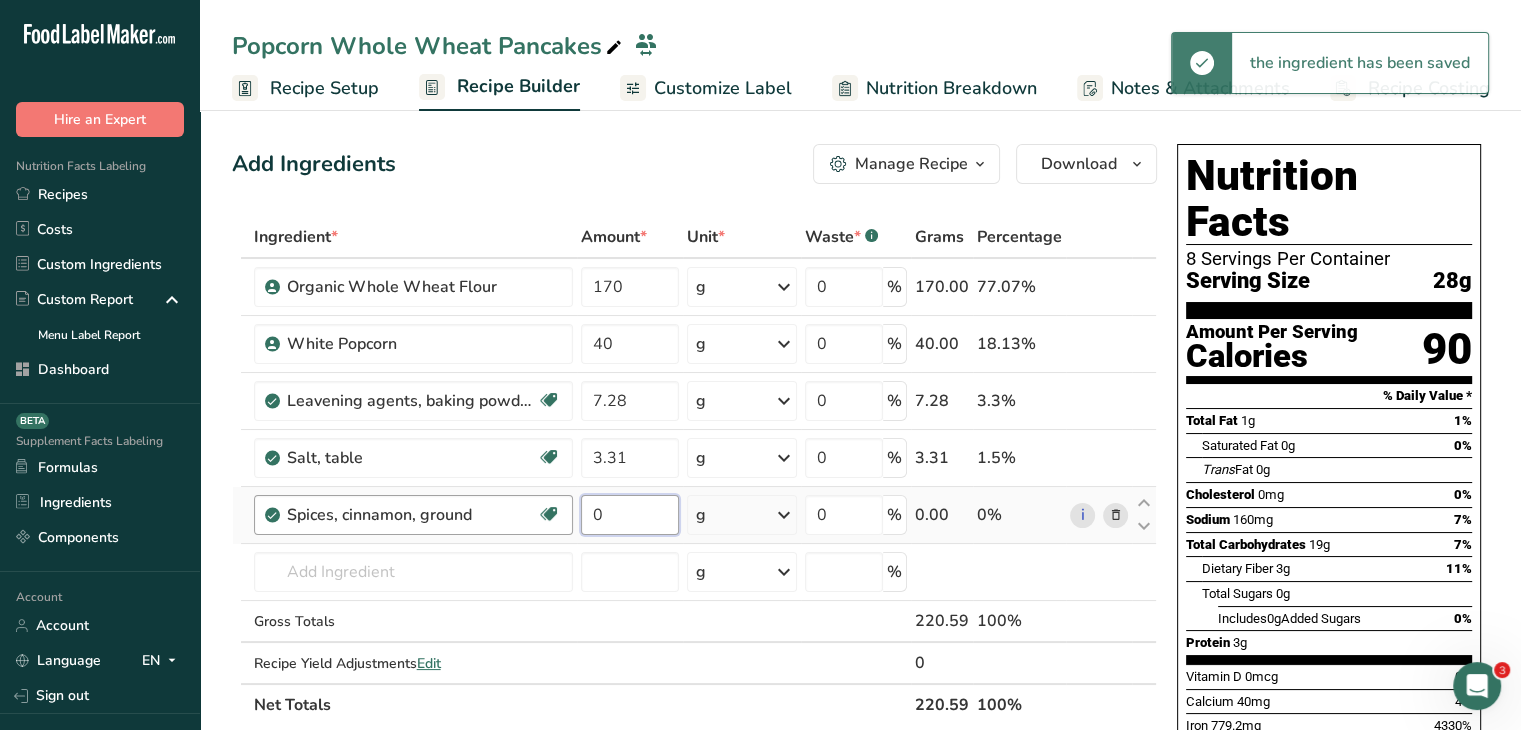click on "Spices, cinnamon, ground
Source of Antioxidants
Dairy free
Gluten free
Vegan
Vegetarian
Soy free
0
g
Portions
1 teaspoon
Weight Units
g
kg
mg
See more
Volume Units
l
Volume units require a density conversion. If you know your ingredient's density enter it below. Otherwise, click on "RIA" our AI Regulatory bot - she will be able to help you
lb/ft3
g/cm3
Confirm
mL
Volume units require a density conversion. If you know your ingredient's density enter it below. Otherwise, click on "RIA" our AI Regulatory bot - she will be able to help you" at bounding box center [694, 515] 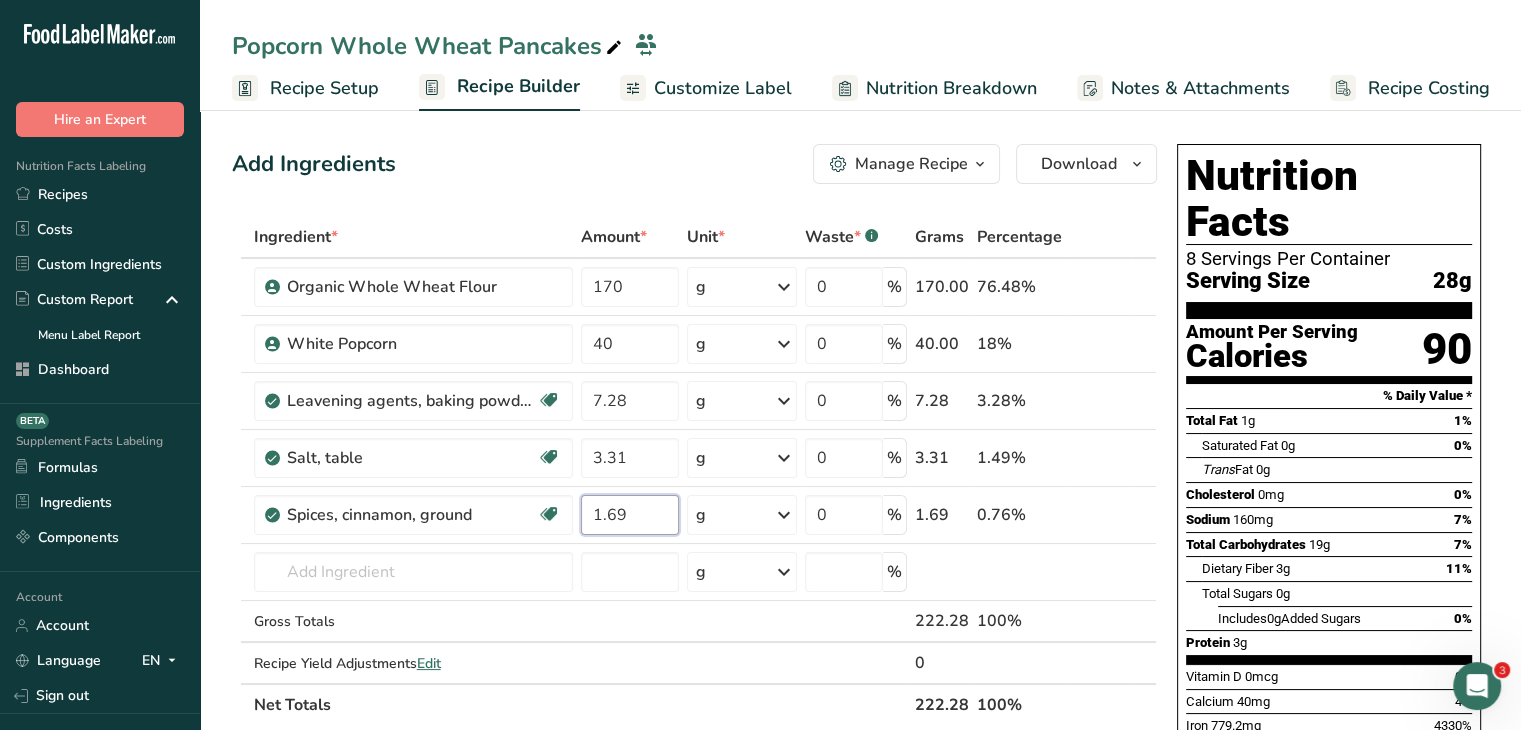 type on "1.69" 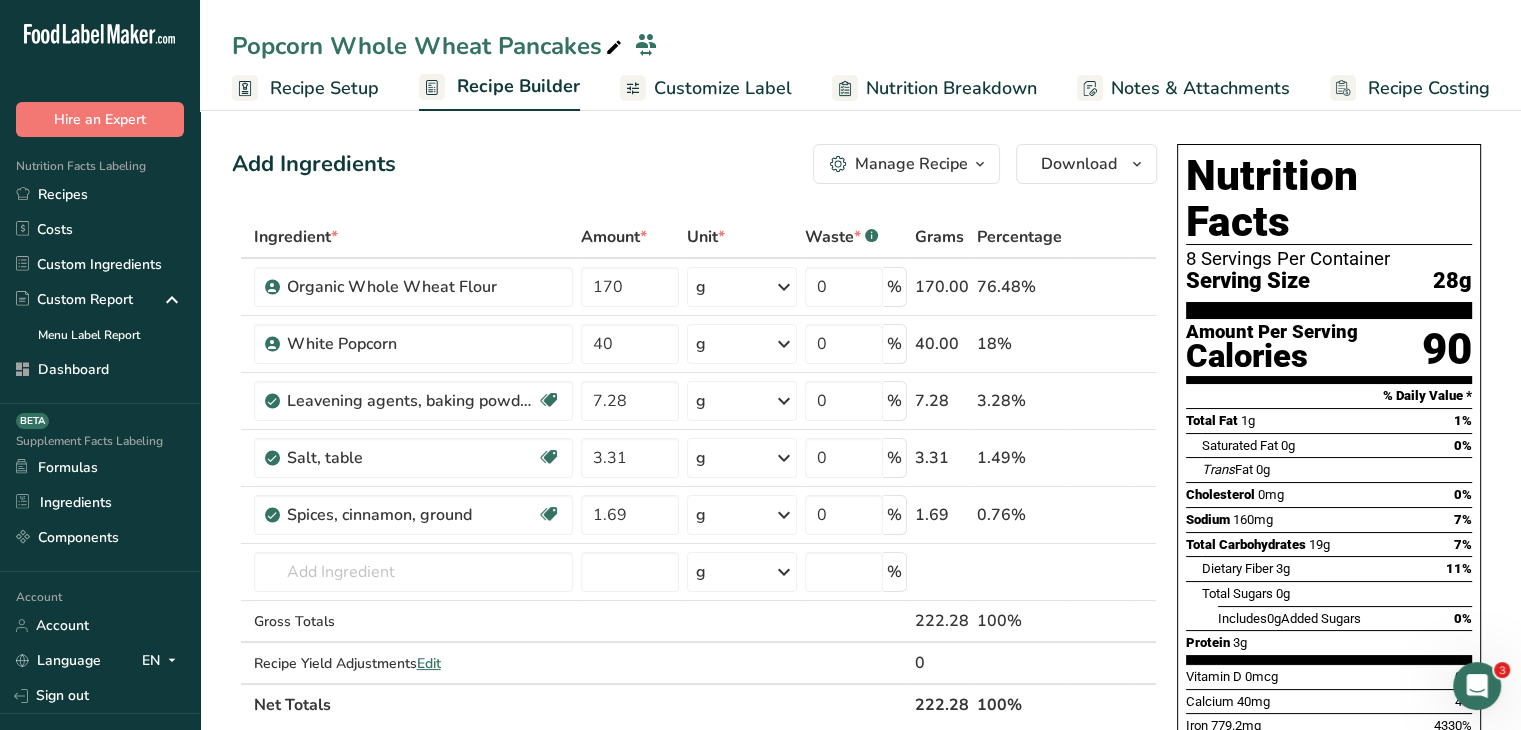 click on "Add Ingredients
Manage Recipe         Delete Recipe           Duplicate Recipe             Scale Recipe             Save as Sub-Recipe   .a-a{fill:#347362;}.b-a{fill:#fff;}                               Nutrition Breakdown                 Recipe Card
NEW
Amino Acids Pattern Report           Activity History
Download
Choose your preferred label style
Standard FDA label
Standard FDA label
The most common format for nutrition facts labels in compliance with the FDA's typeface, style and requirements
Tabular FDA label
A label format compliant with the FDA regulations presented in a tabular (horizontal) display.
Linear FDA label
A simple linear display for small sized packages.
Simplified FDA label" at bounding box center [694, 164] 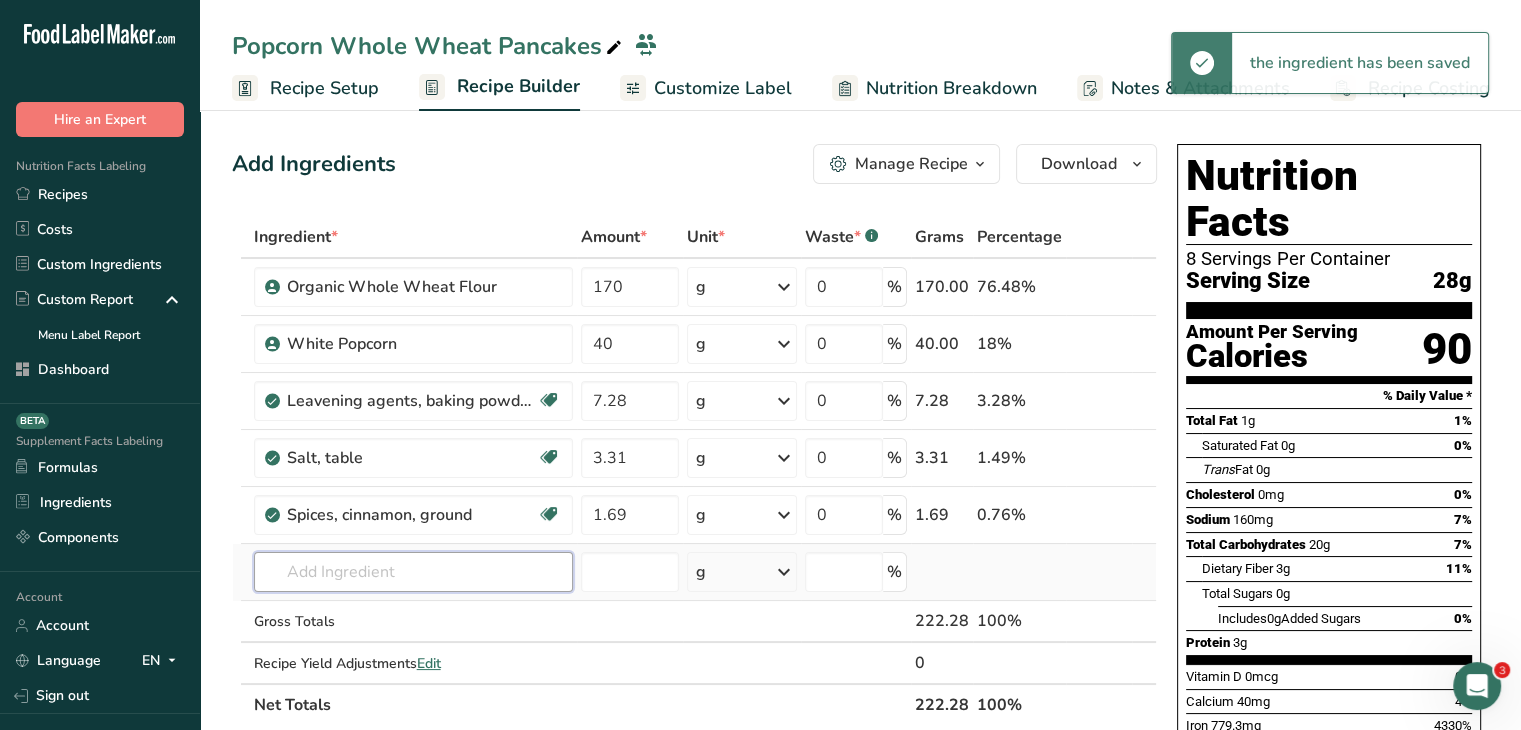 click at bounding box center (413, 572) 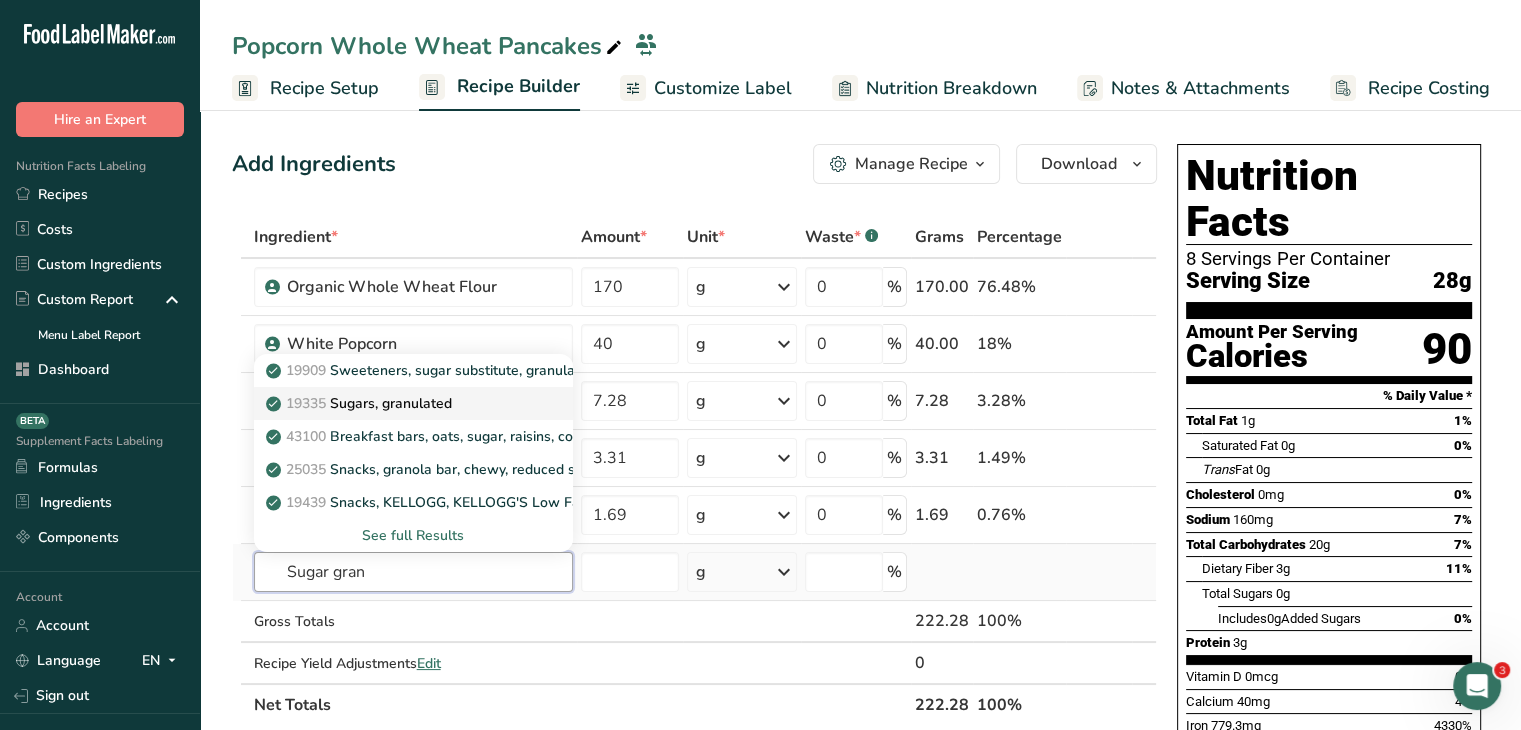 type on "Sugar gran" 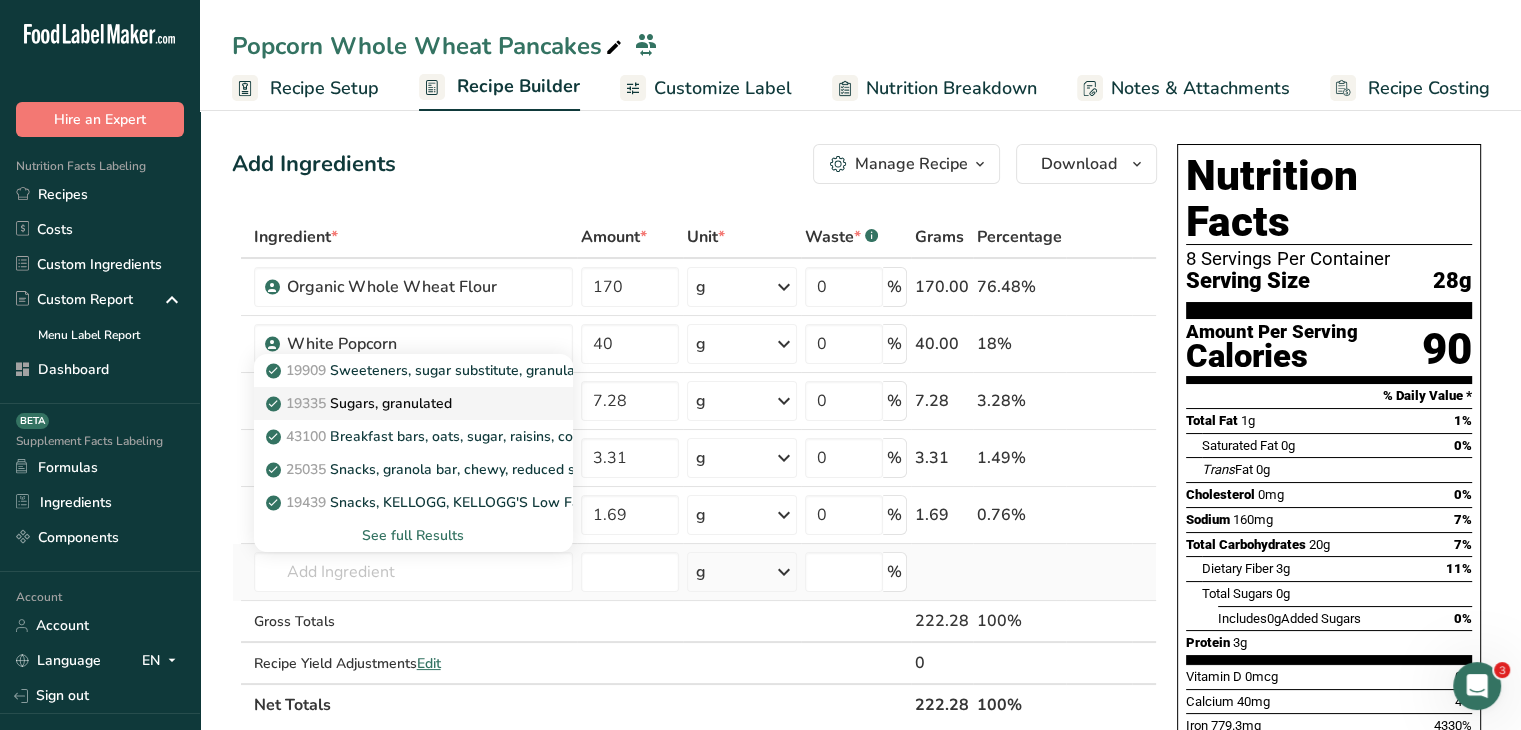 click on "19335
Sugars, granulated" at bounding box center [413, 403] 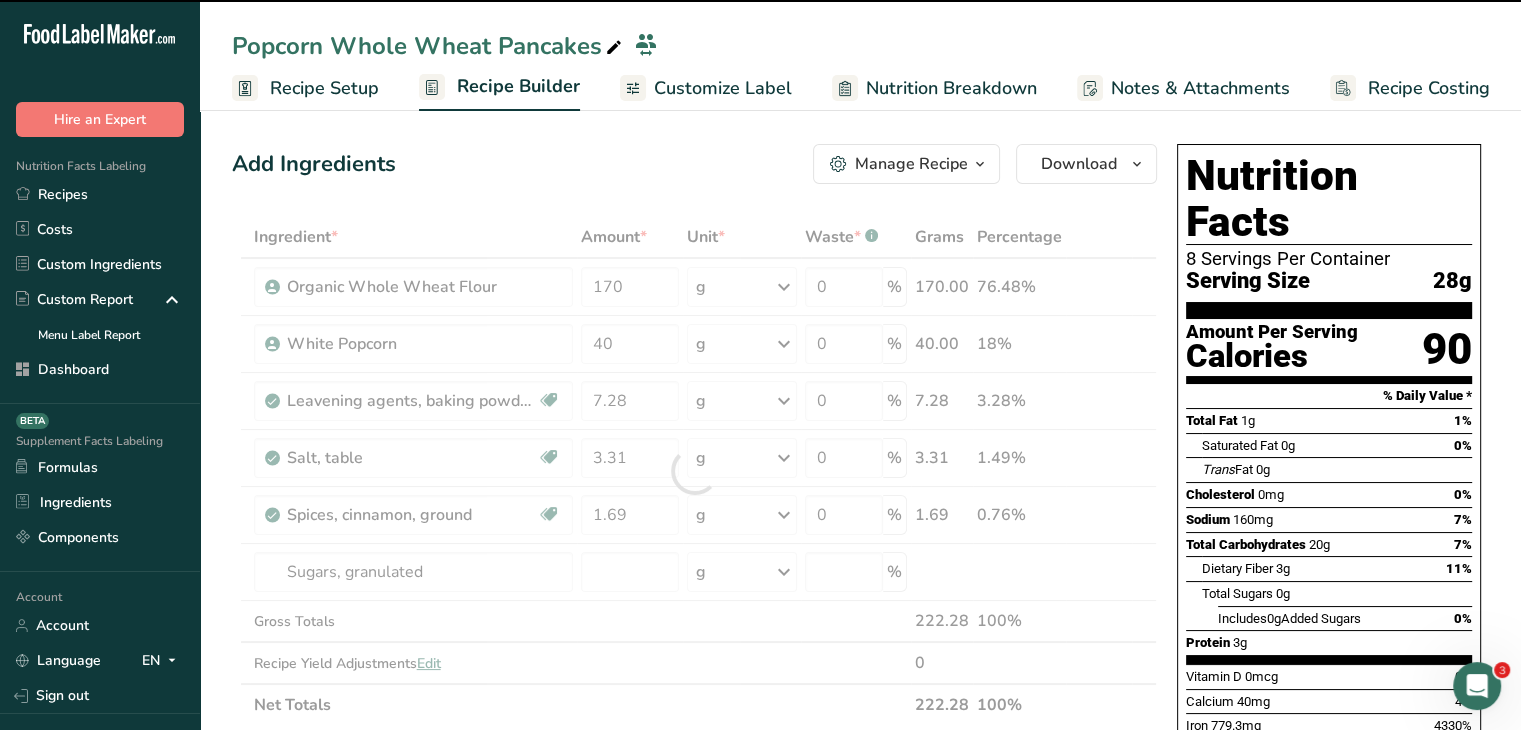 type on "0" 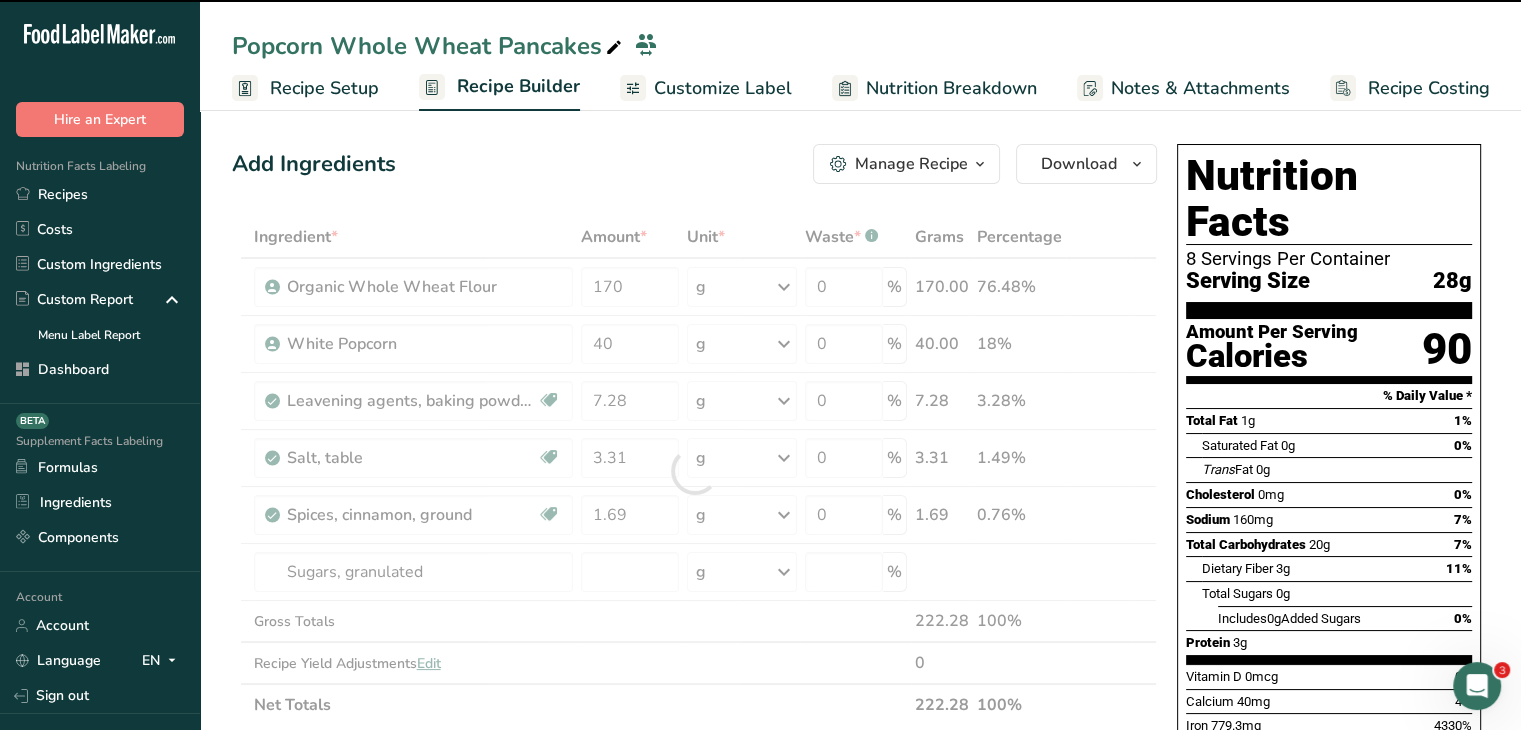 type on "0" 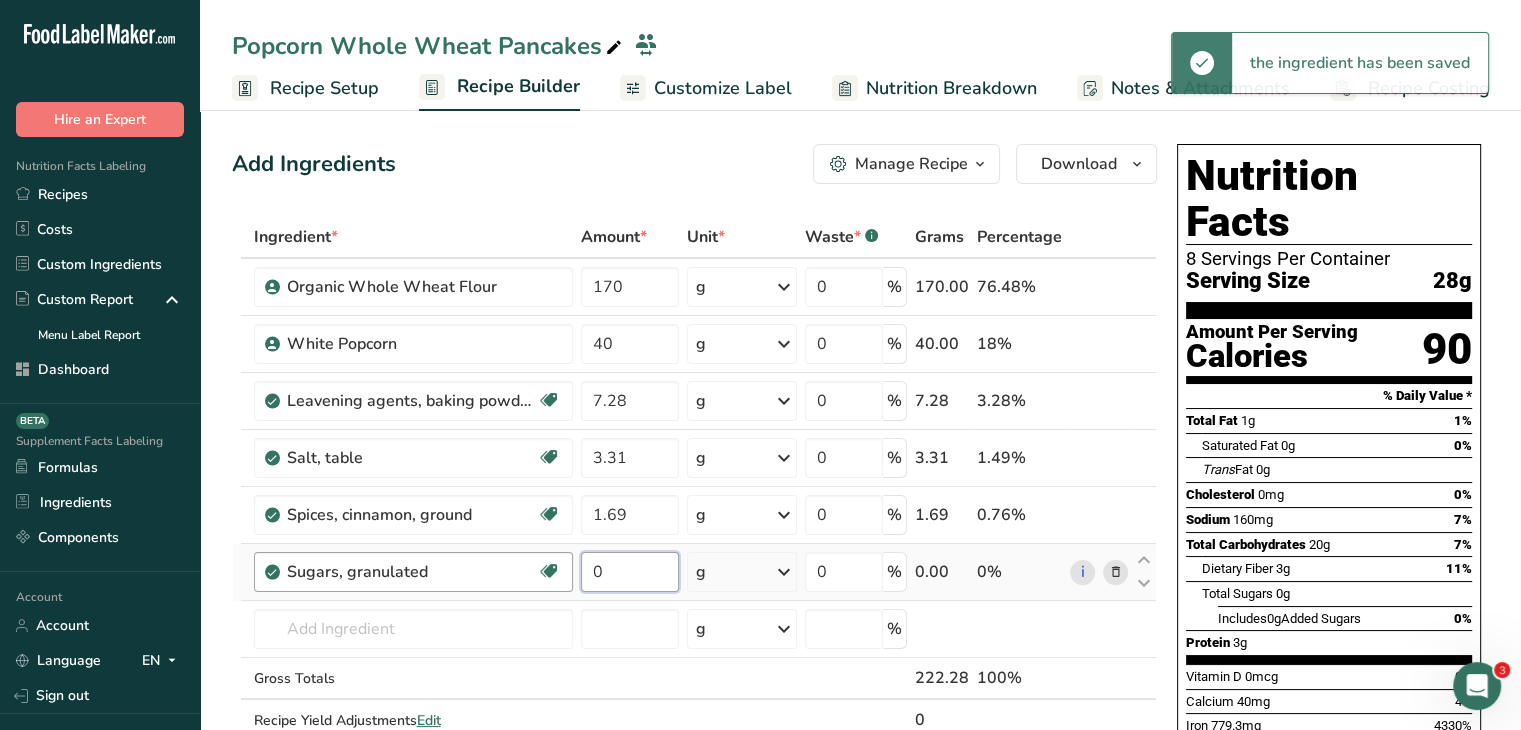 drag, startPoint x: 631, startPoint y: 562, endPoint x: 565, endPoint y: 562, distance: 66 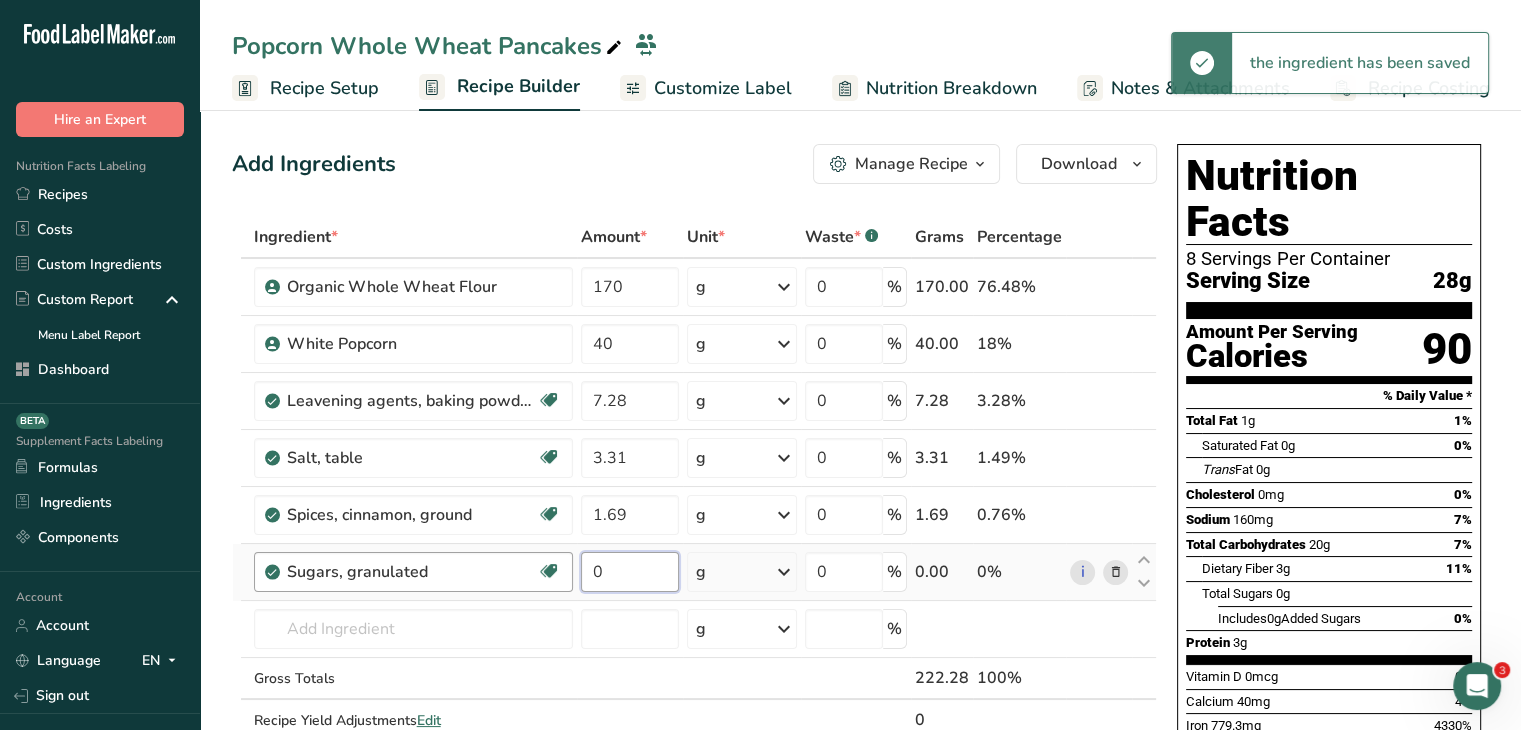 click on "Sugars, granulated
Dairy free
Gluten free
Vegan
Vegetarian
Soy free
0
g
Portions
1 serving packet
1 cup
Weight Units
g
kg
mg
See more
Volume Units
l
Volume units require a density conversion. If you know your ingredient's density enter it below. Otherwise, click on "RIA" our AI Regulatory bot - she will be able to help you
lb/ft3
g/cm3
Confirm
mL
Volume units require a density conversion. If you know your ingredient's density enter it below. Otherwise, click on "RIA" our AI Regulatory bot - she will be able to help you" at bounding box center [694, 572] 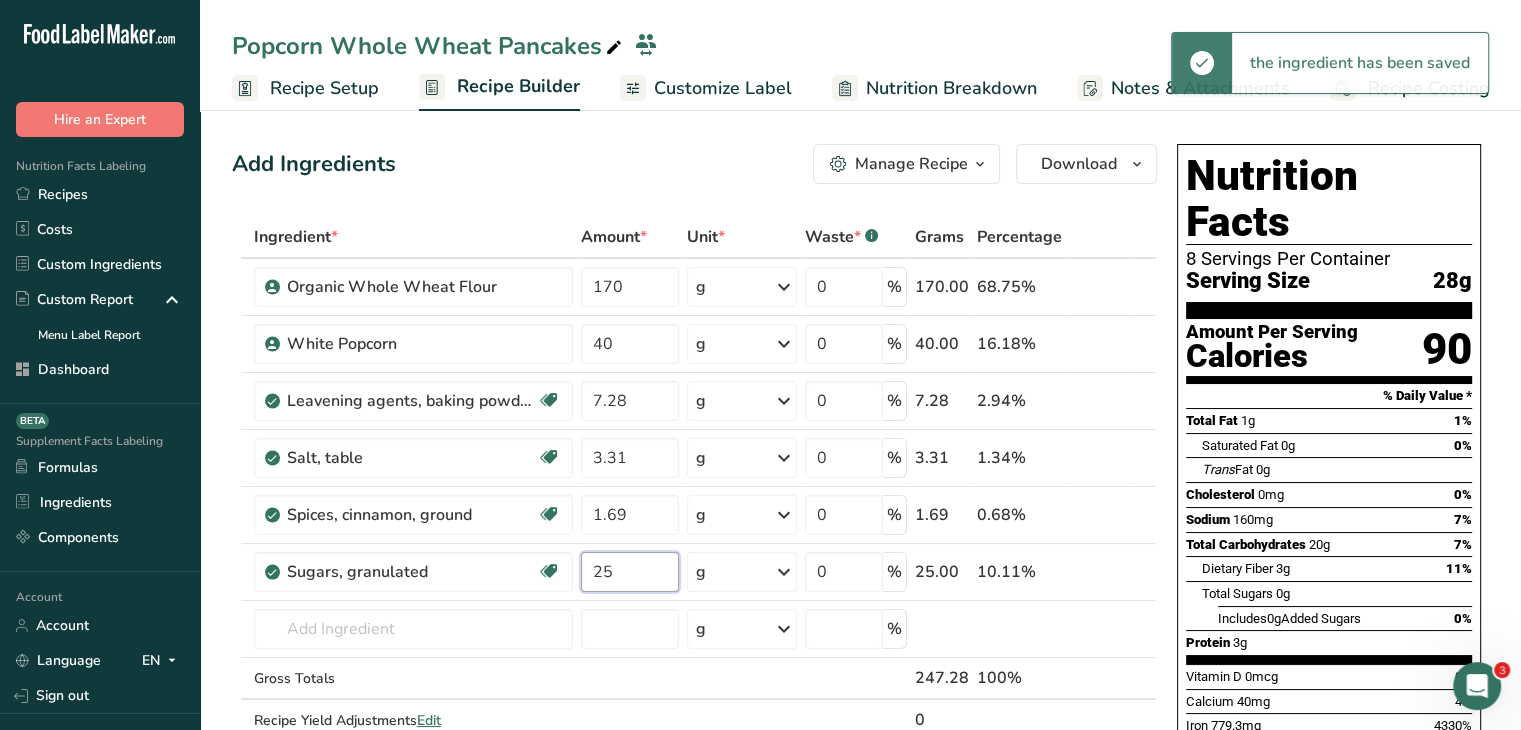 type on "25" 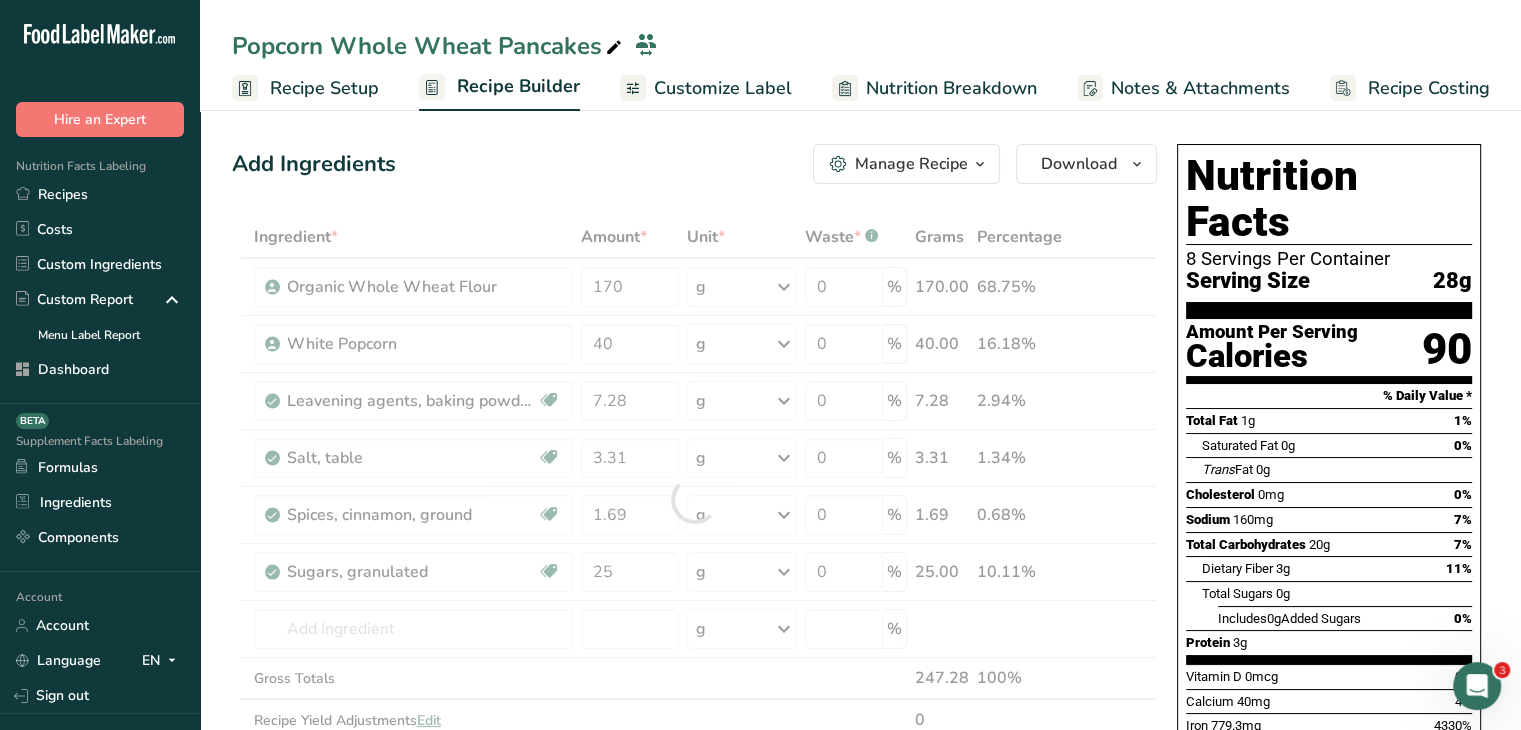 click on "Add Ingredients
Manage Recipe         Delete Recipe           Duplicate Recipe             Scale Recipe             Save as Sub-Recipe   .a-a{fill:#347362;}.b-a{fill:#fff;}                               Nutrition Breakdown                 Recipe Card
NEW
Amino Acids Pattern Report           Activity History
Download
Choose your preferred label style
Standard FDA label
Standard FDA label
The most common format for nutrition facts labels in compliance with the FDA's typeface, style and requirements
Tabular FDA label
A label format compliant with the FDA regulations presented in a tabular (horizontal) display.
Linear FDA label
A simple linear display for small sized packages.
Simplified FDA label" at bounding box center [694, 164] 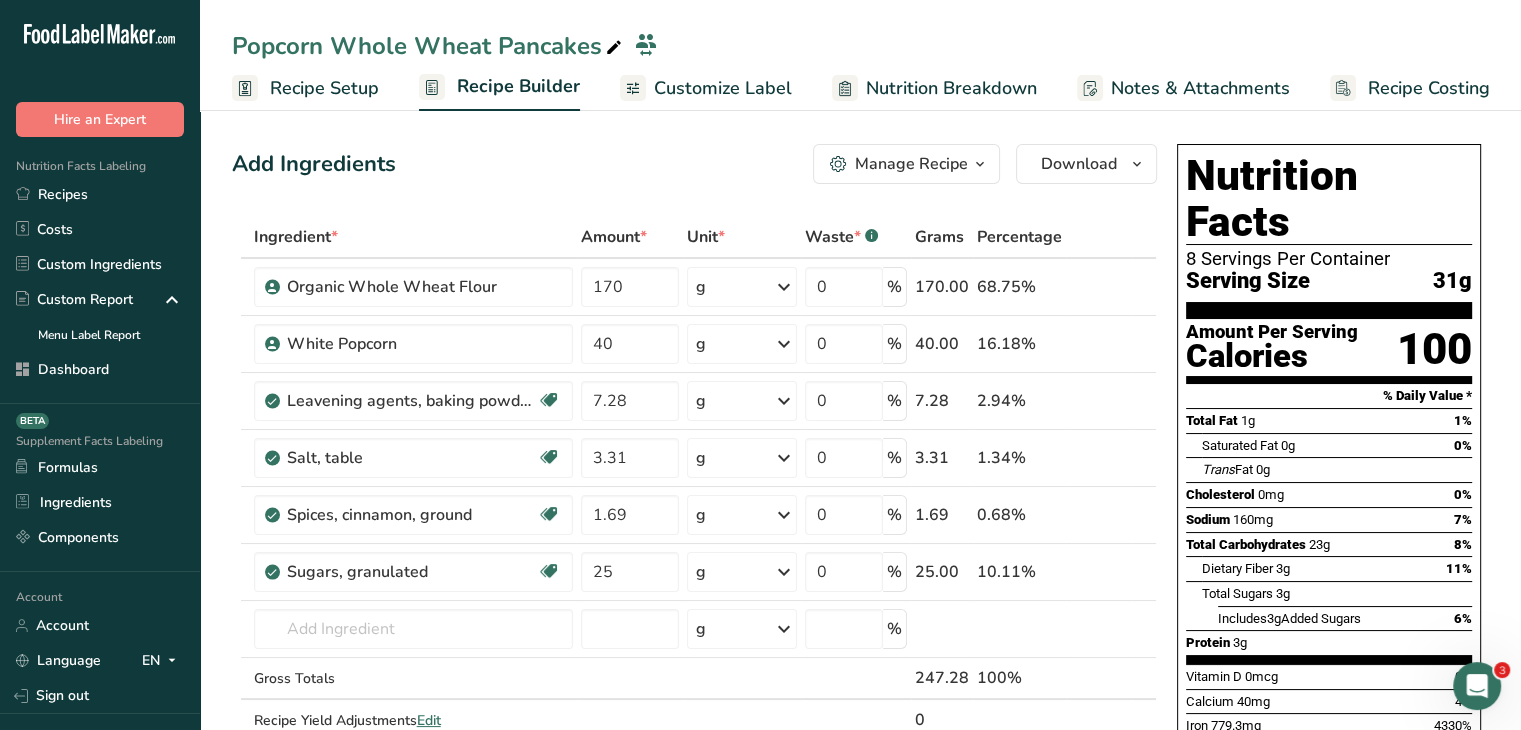 click on "Customize Label" at bounding box center [723, 88] 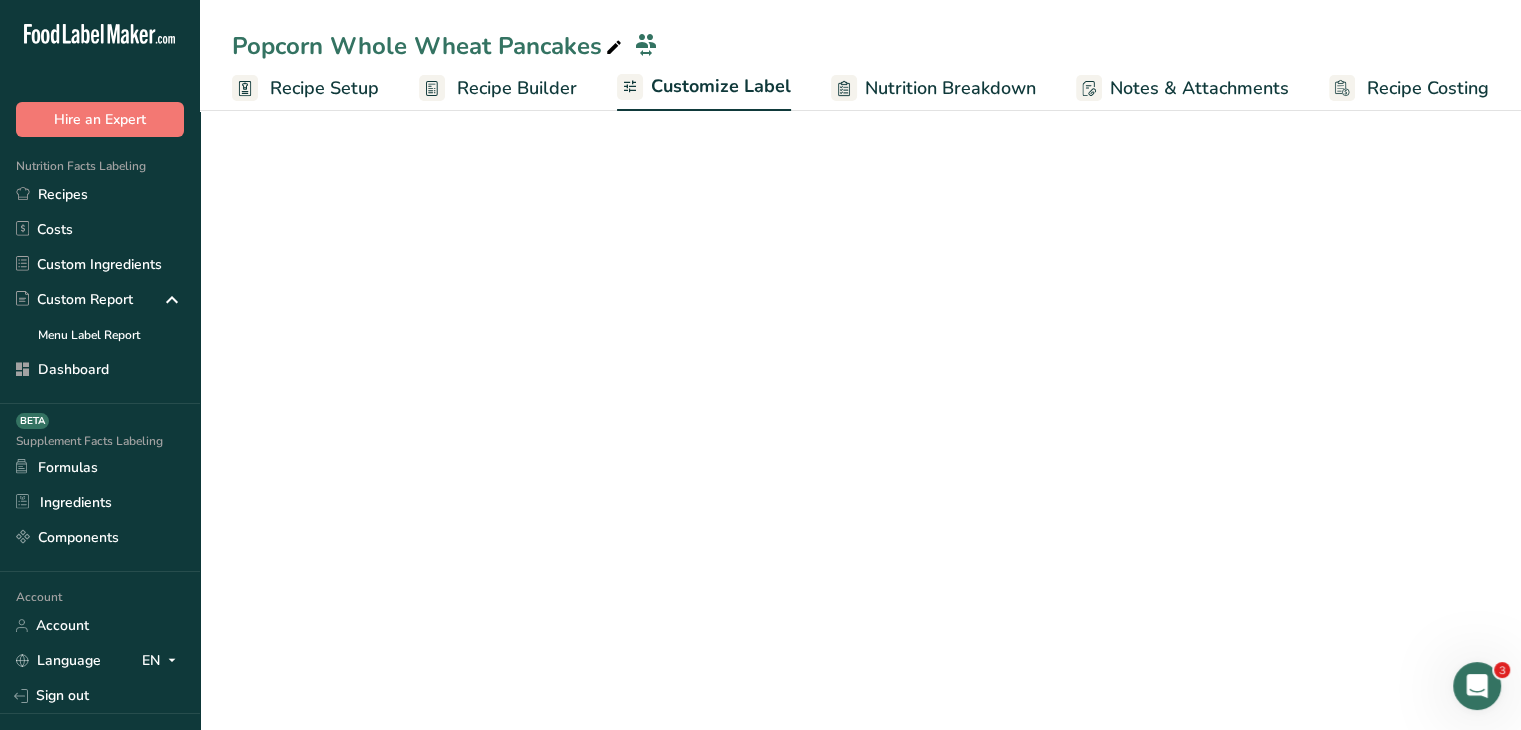 scroll, scrollTop: 0, scrollLeft: 0, axis: both 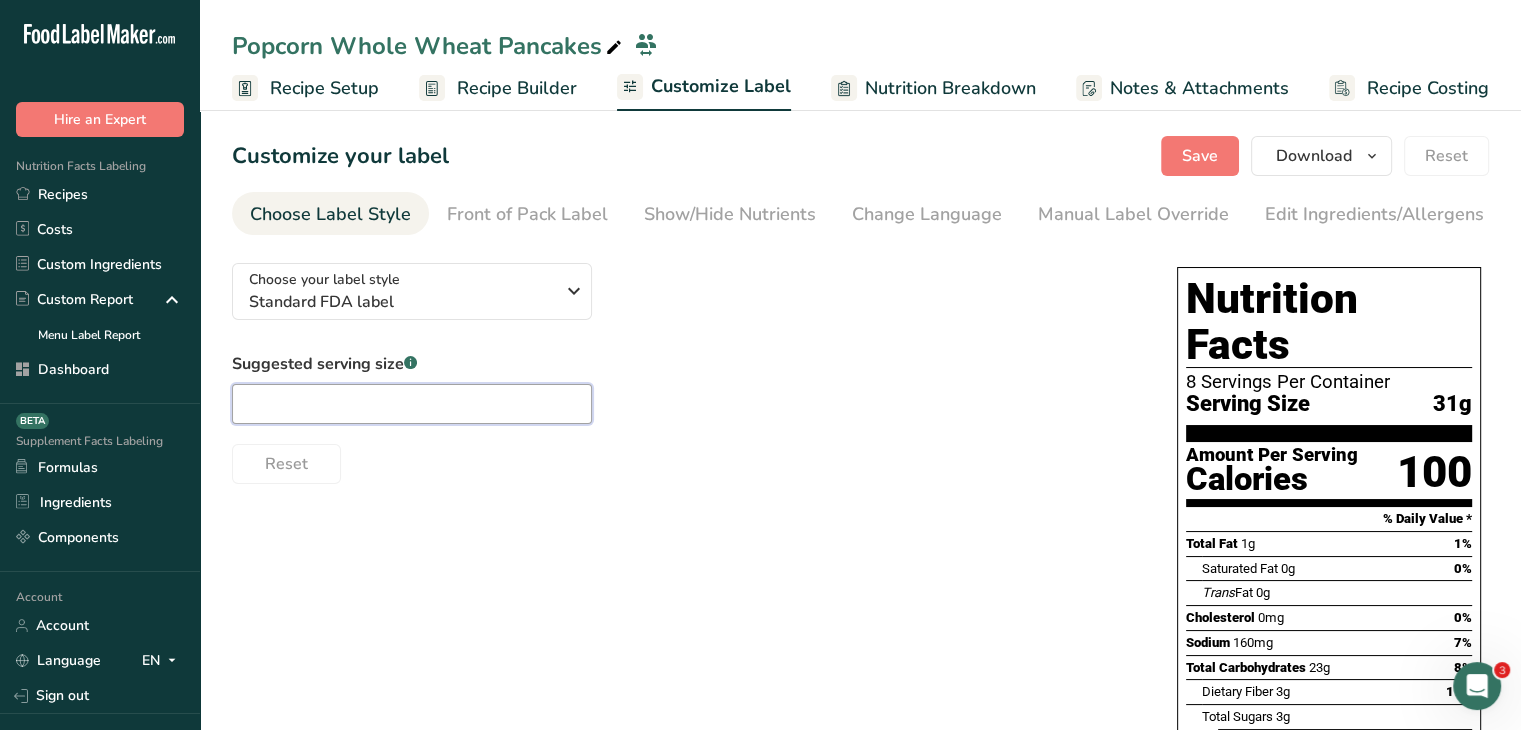 click at bounding box center [412, 404] 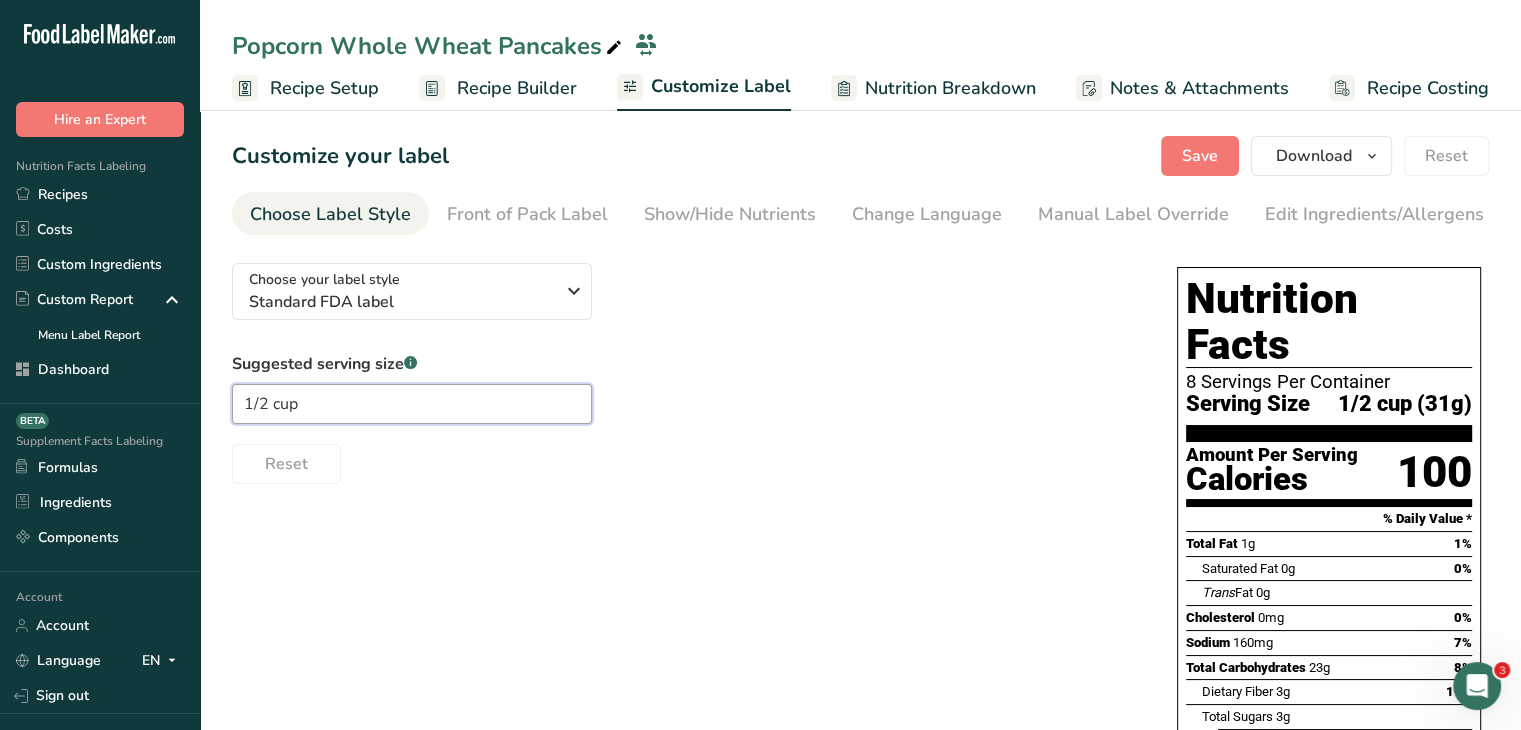 type on "1/2 cup" 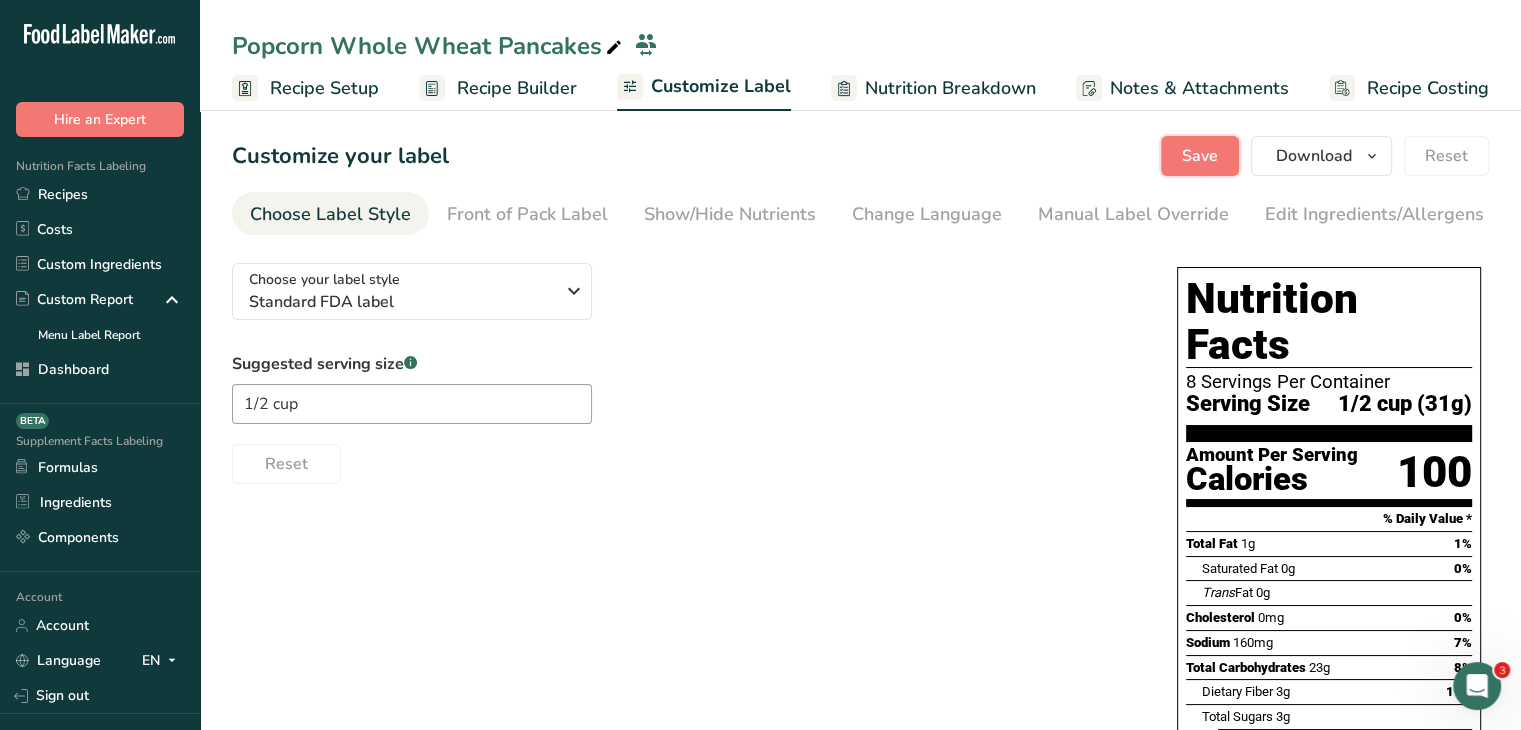 click on "Save" at bounding box center [1200, 156] 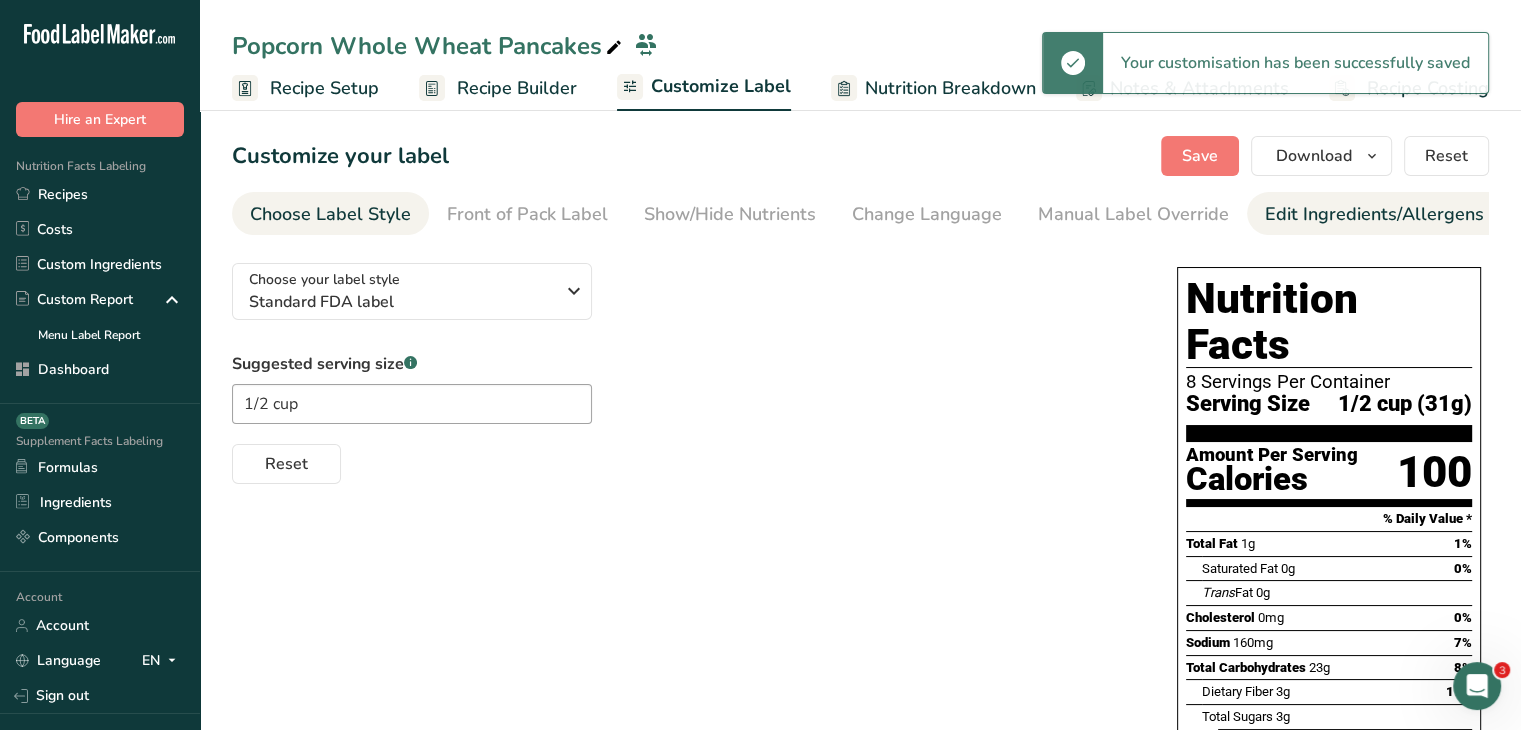 click on "Edit Ingredients/Allergens List" at bounding box center [1392, 214] 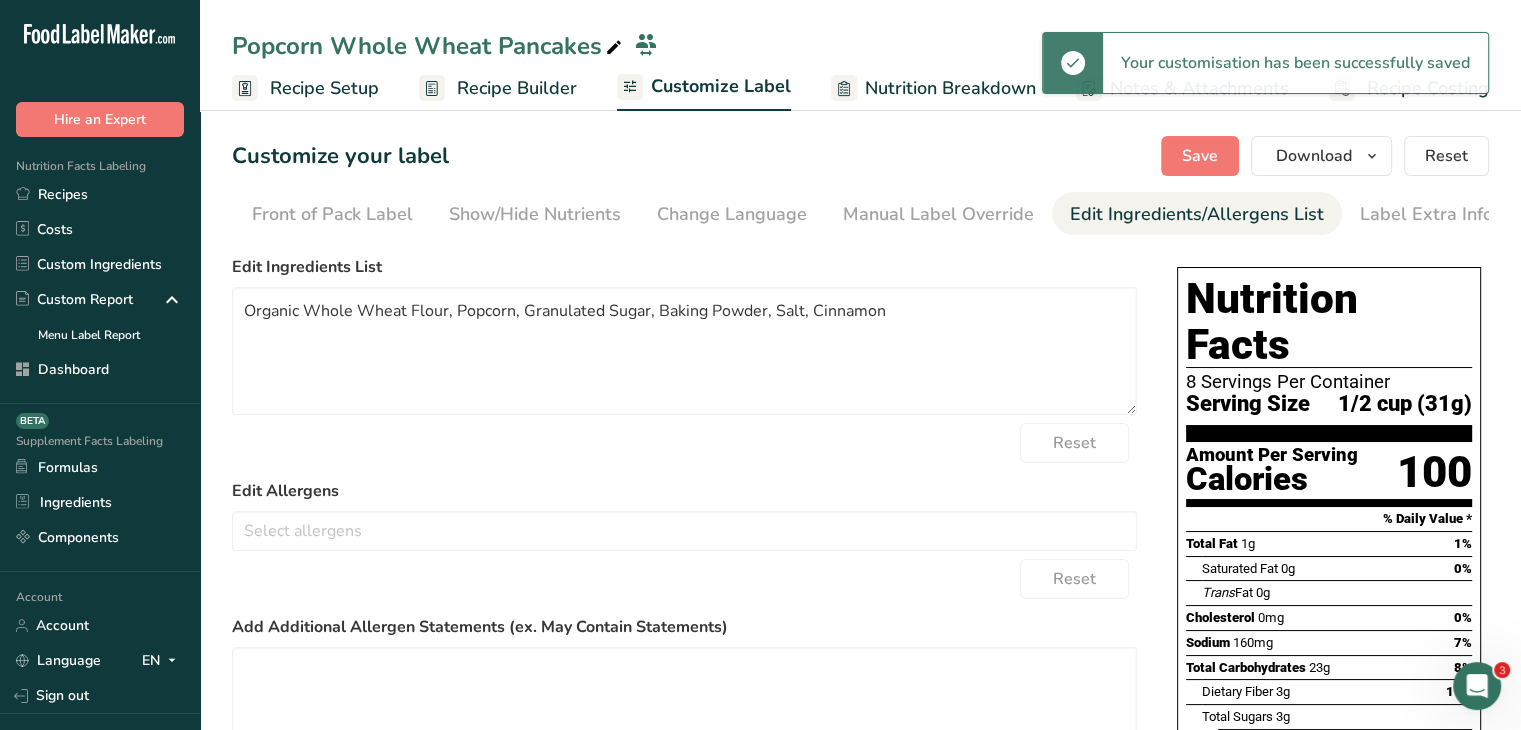 scroll, scrollTop: 0, scrollLeft: 196, axis: horizontal 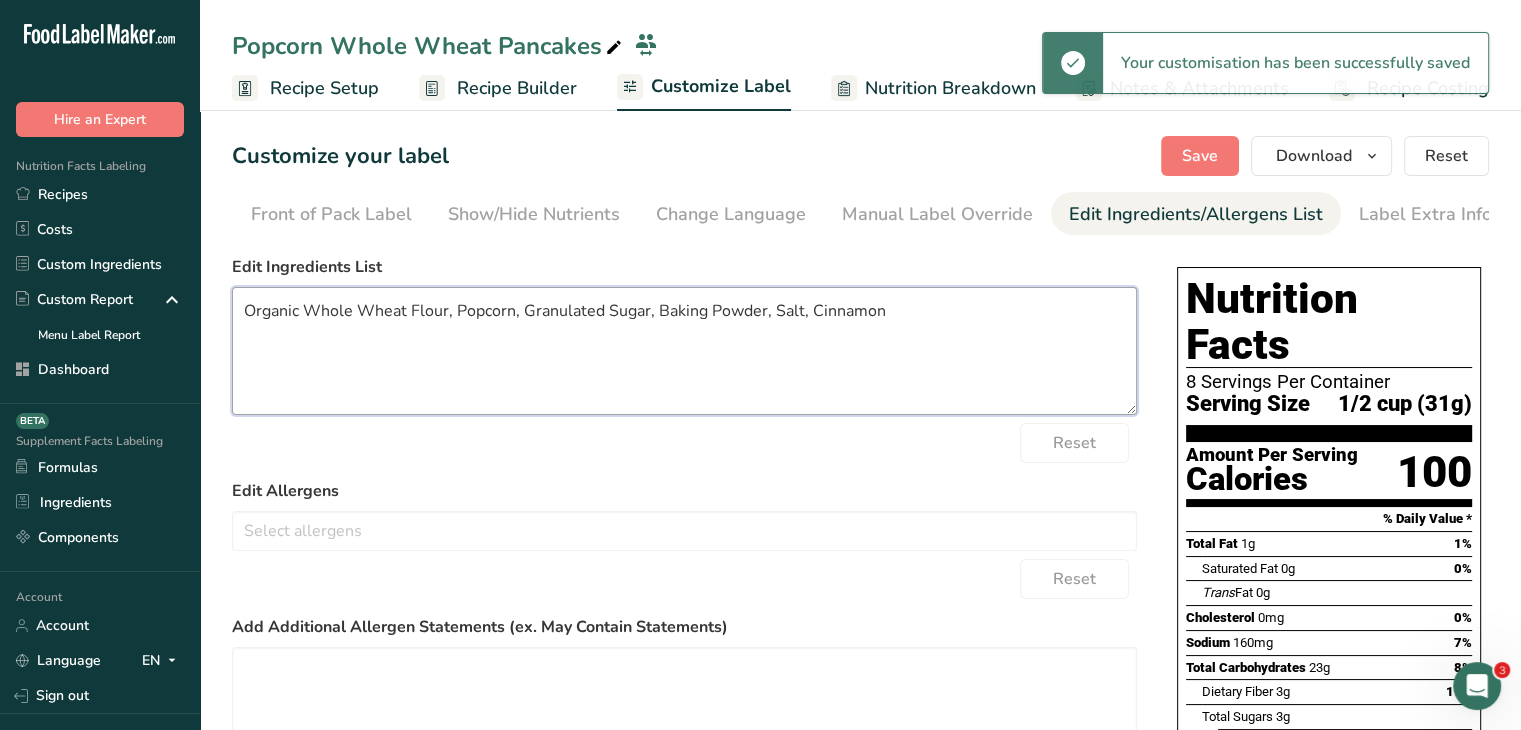 click on "Organic Whole Wheat Flour, Popcorn, Granulated Sugar, Baking Powder, Salt, Cinnamon" at bounding box center (684, 351) 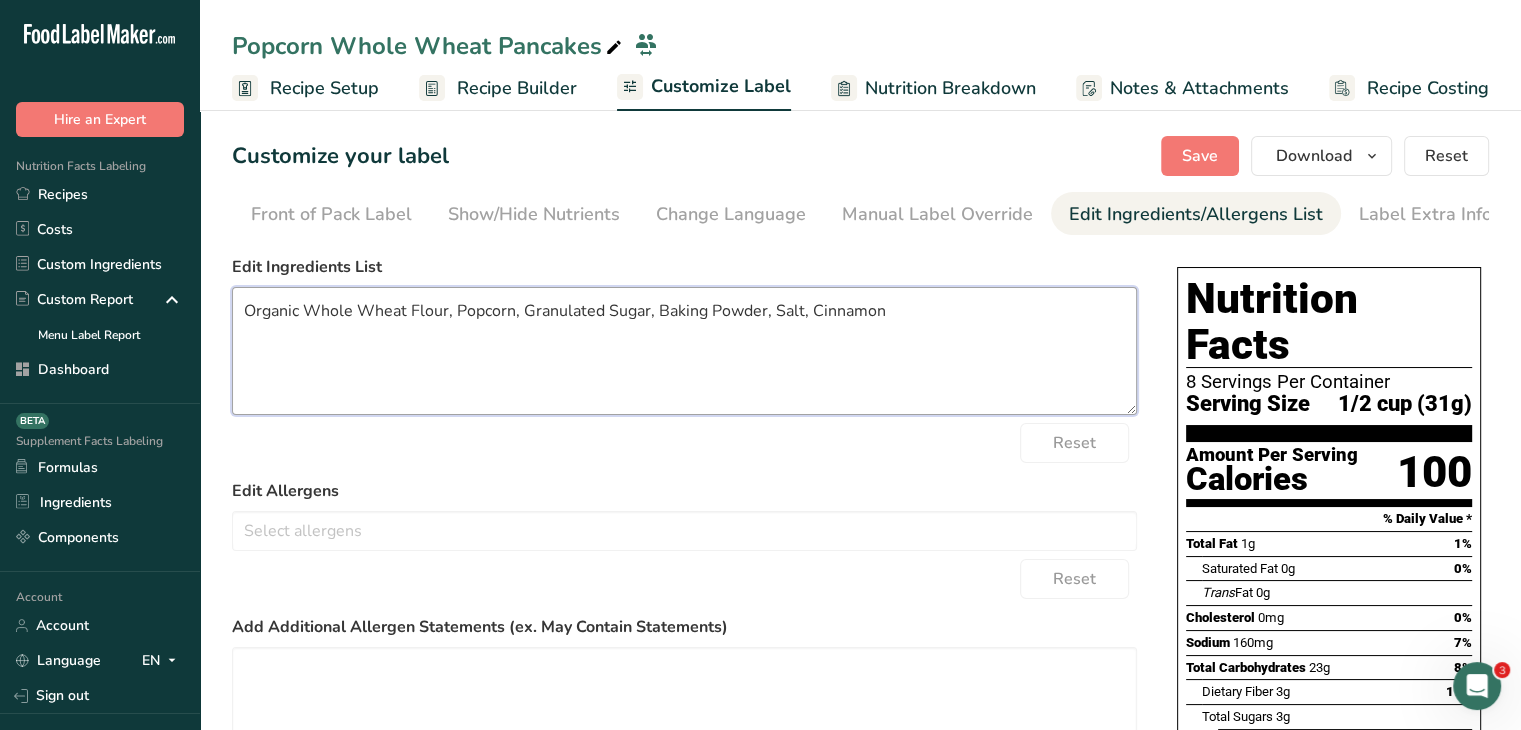 click on "Organic Whole Wheat Flour, Popcorn, Granulated Sugar, Baking Powder, Salt, Cinnamon" at bounding box center (684, 351) 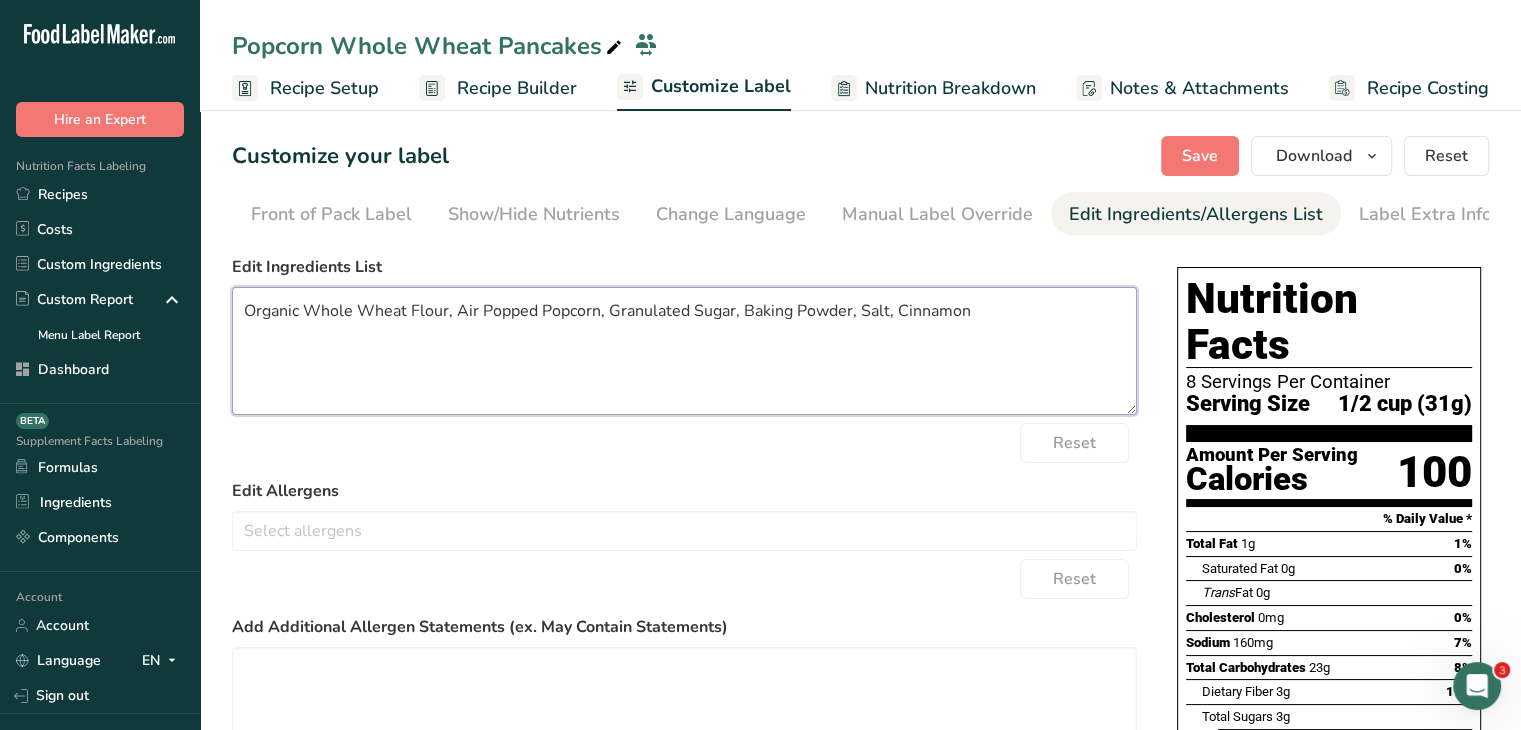 click on "Organic Whole Wheat Flour, Air Popped Popcorn, Granulated Sugar, Baking Powder, Salt, Cinnamon" at bounding box center (684, 351) 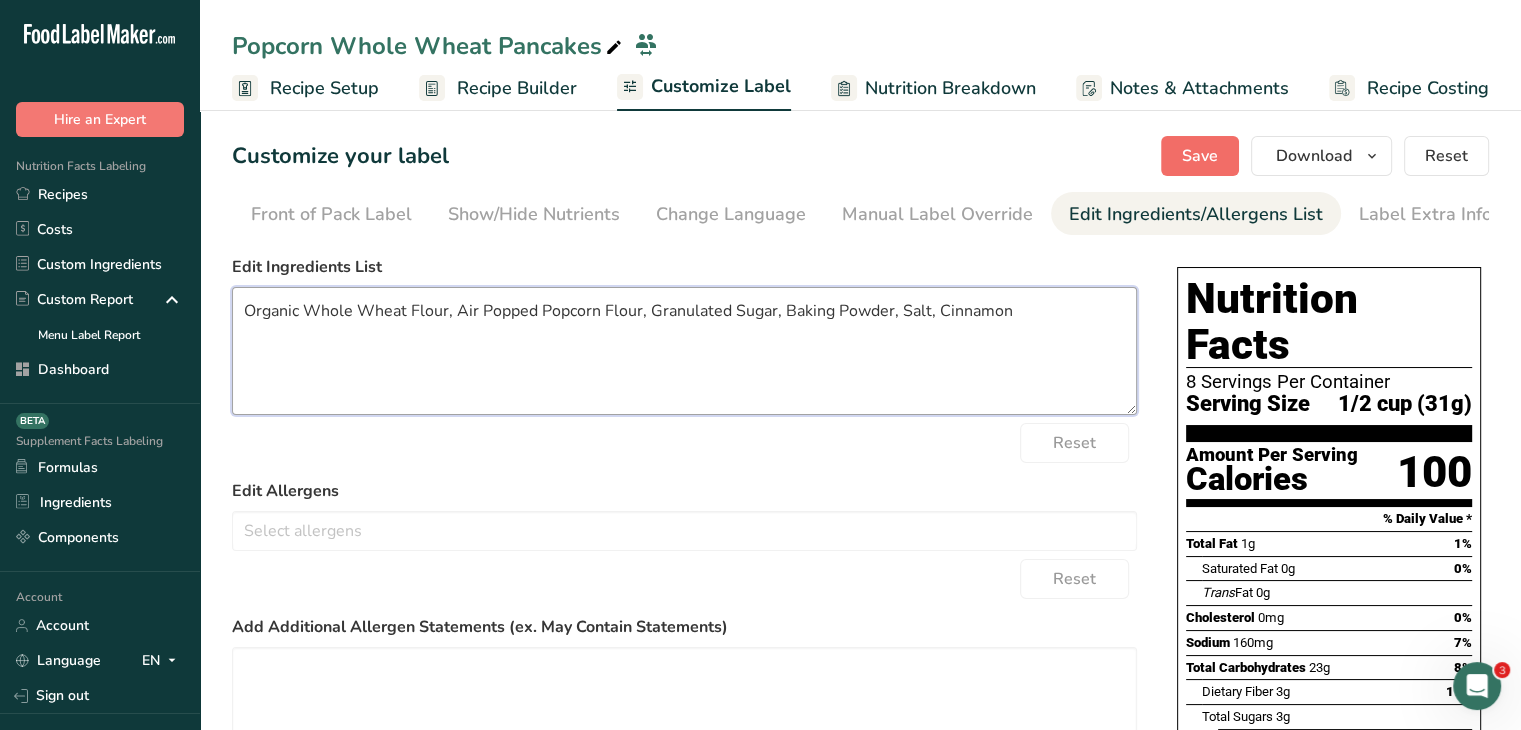 type on "Organic Whole Wheat Flour, Air Popped Popcorn Flour, Granulated Sugar, Baking Powder, Salt, Cinnamon" 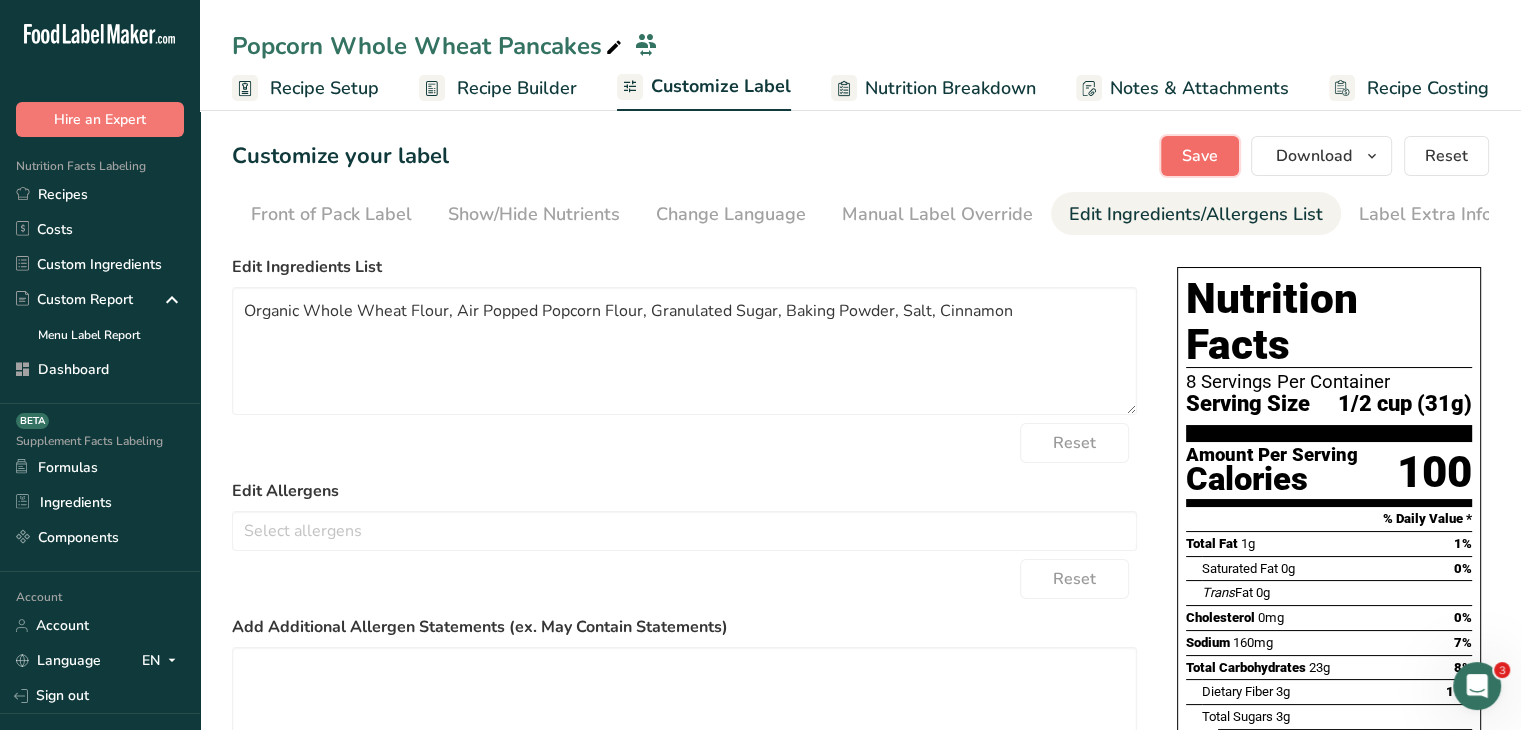 click on "Save" at bounding box center (1200, 156) 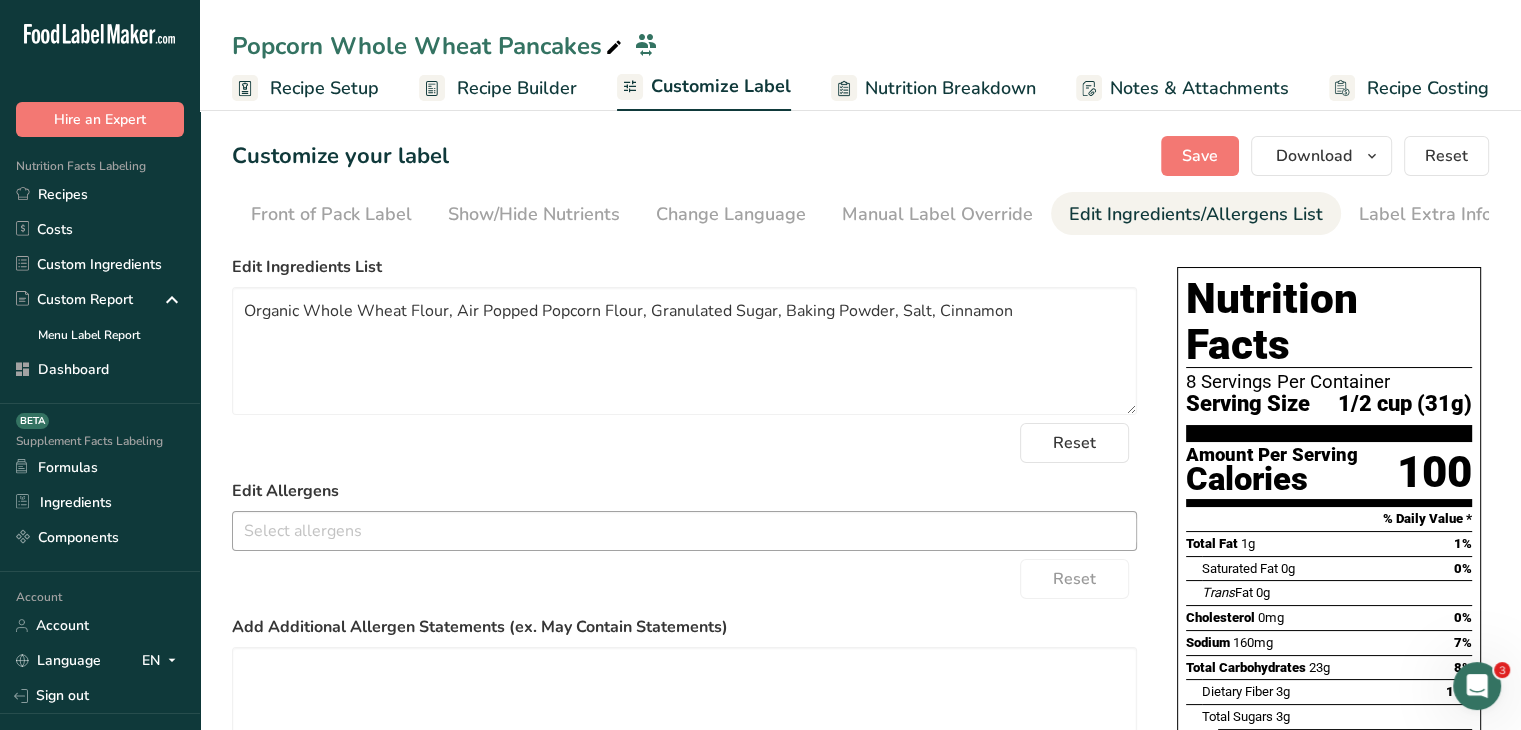 click at bounding box center [684, 530] 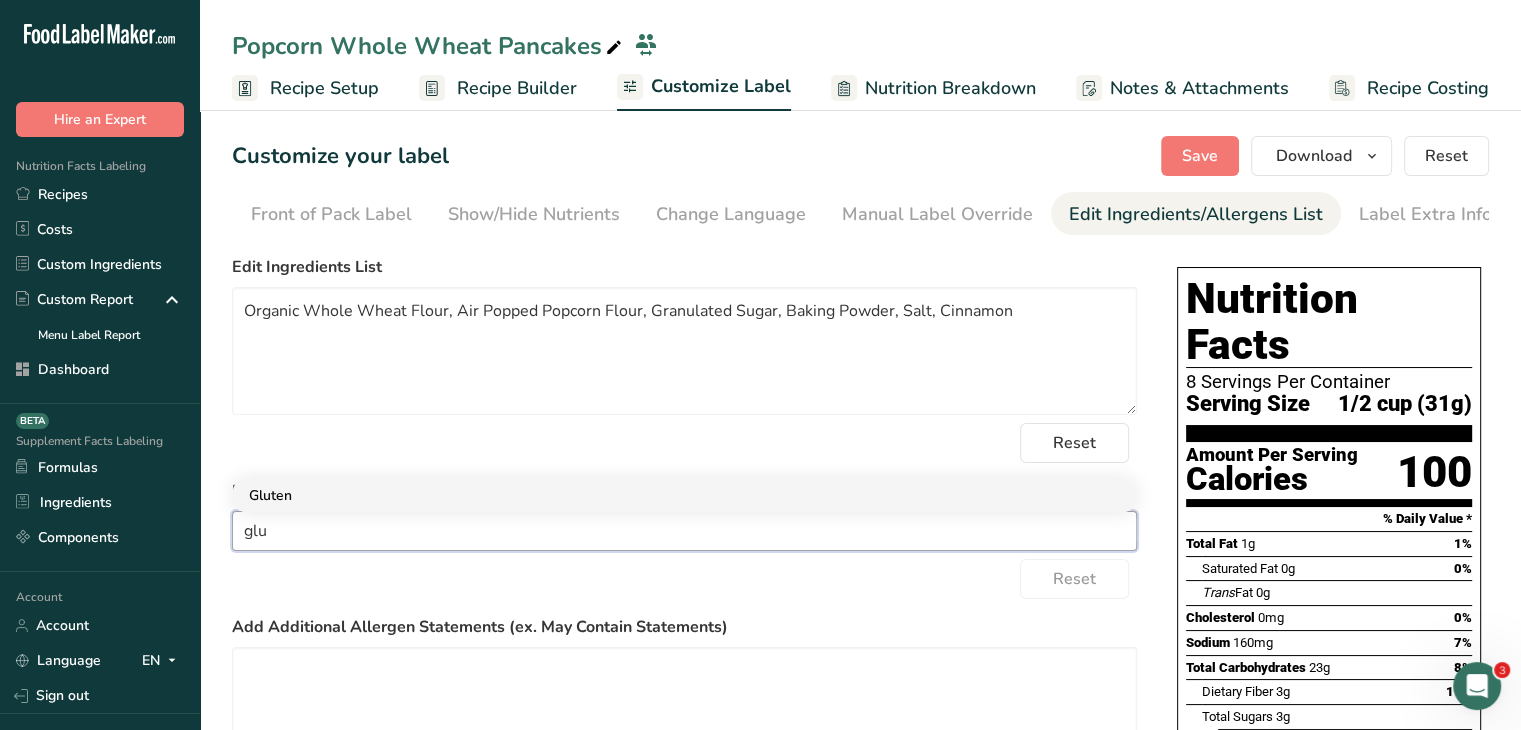 type on "glu" 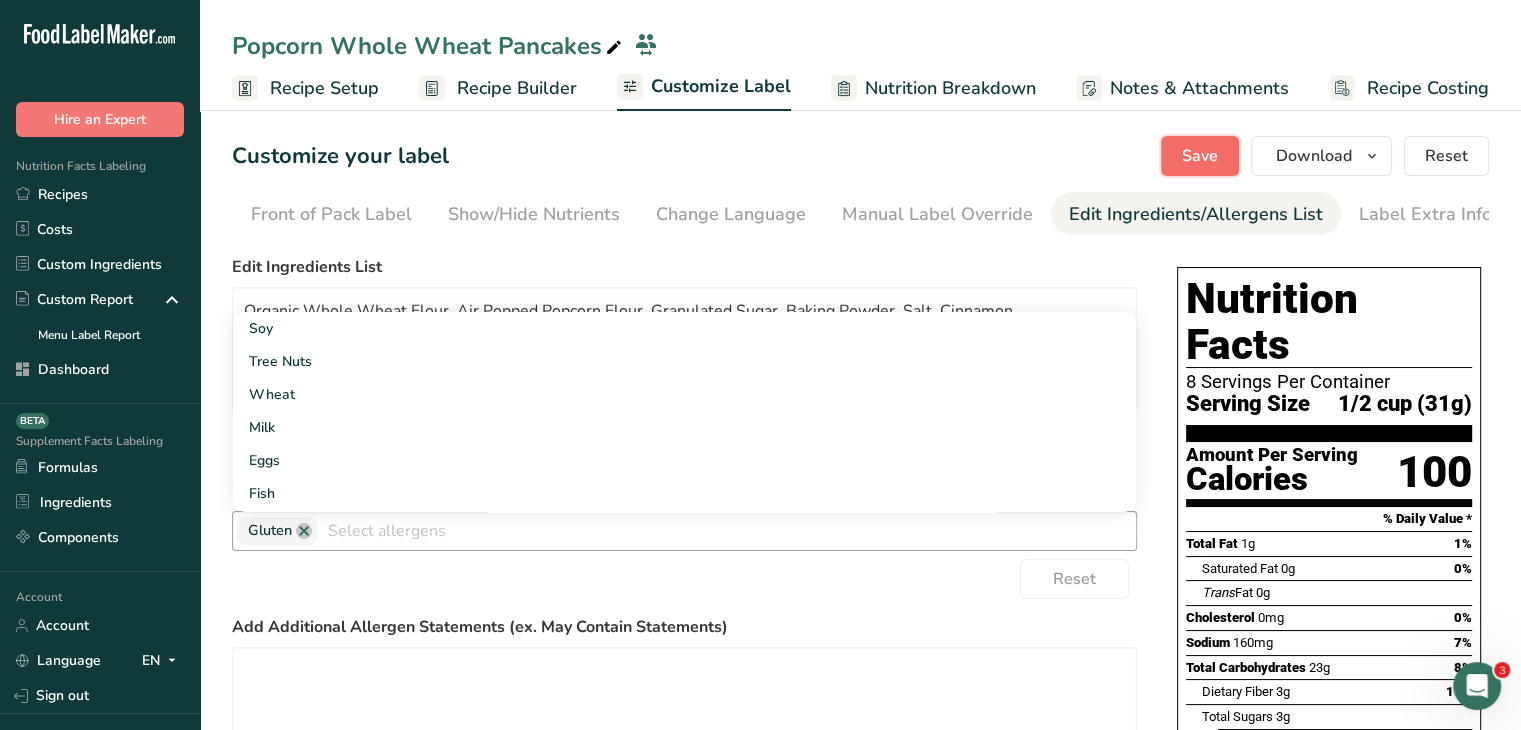 click on "Save" at bounding box center (1200, 156) 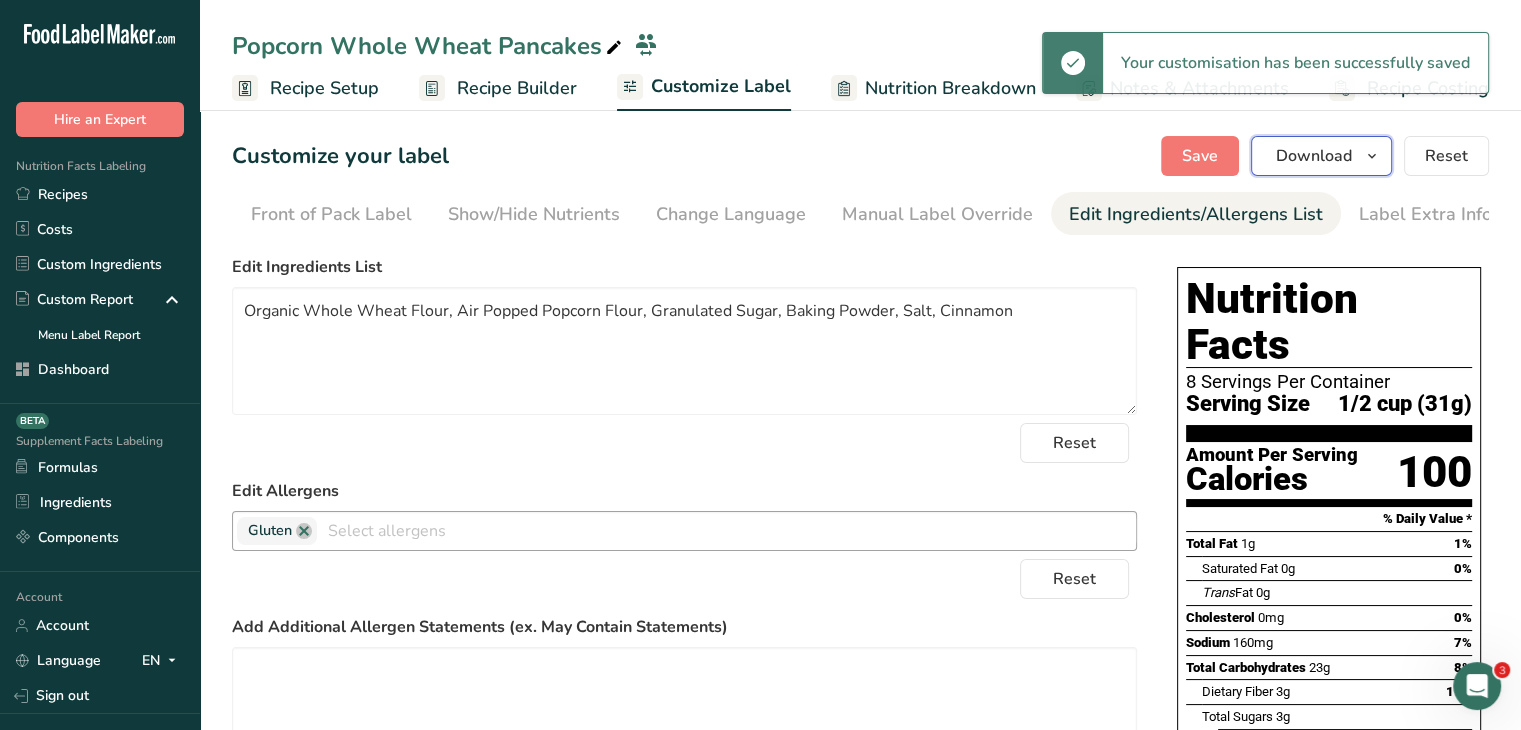 click on "Download" at bounding box center (1314, 156) 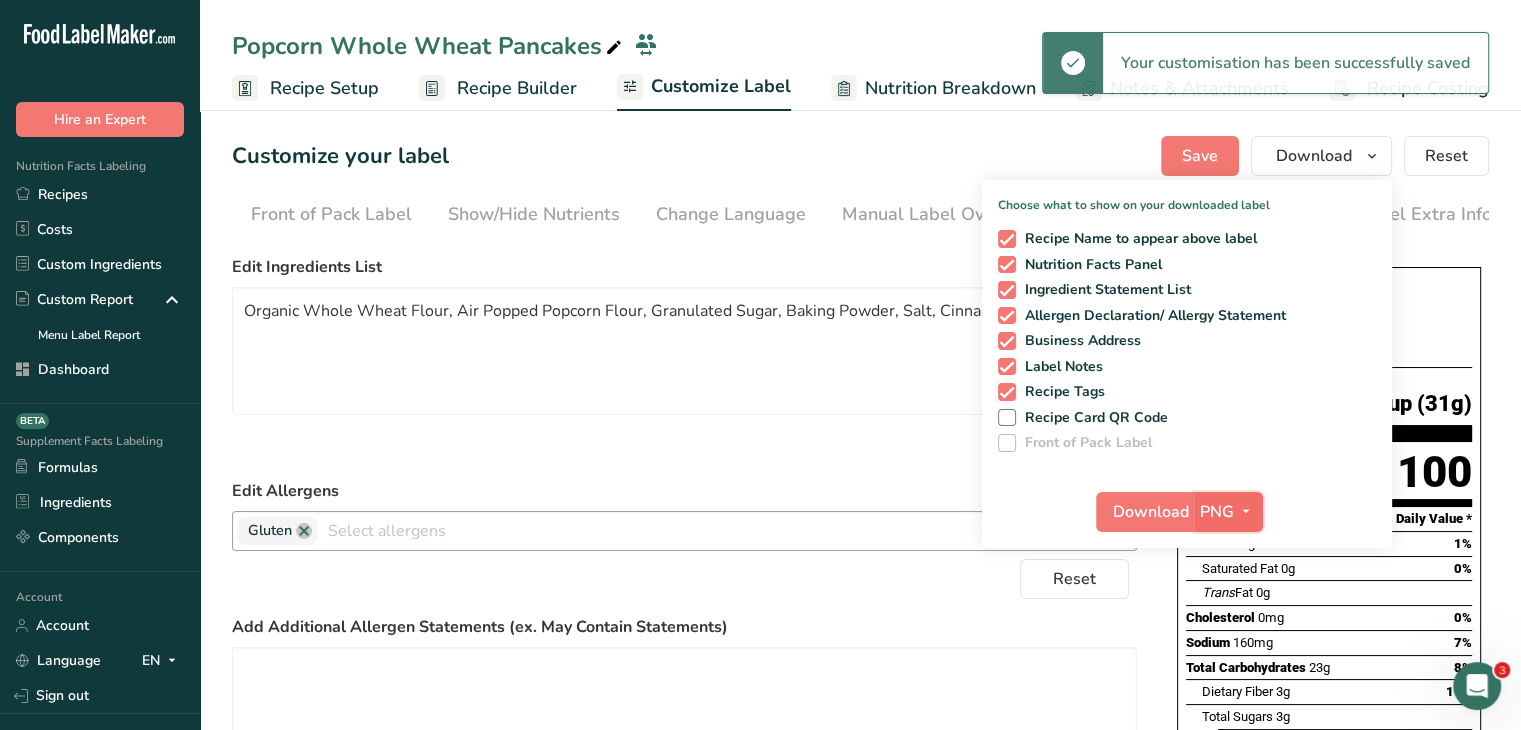 click on "PNG" at bounding box center [1228, 512] 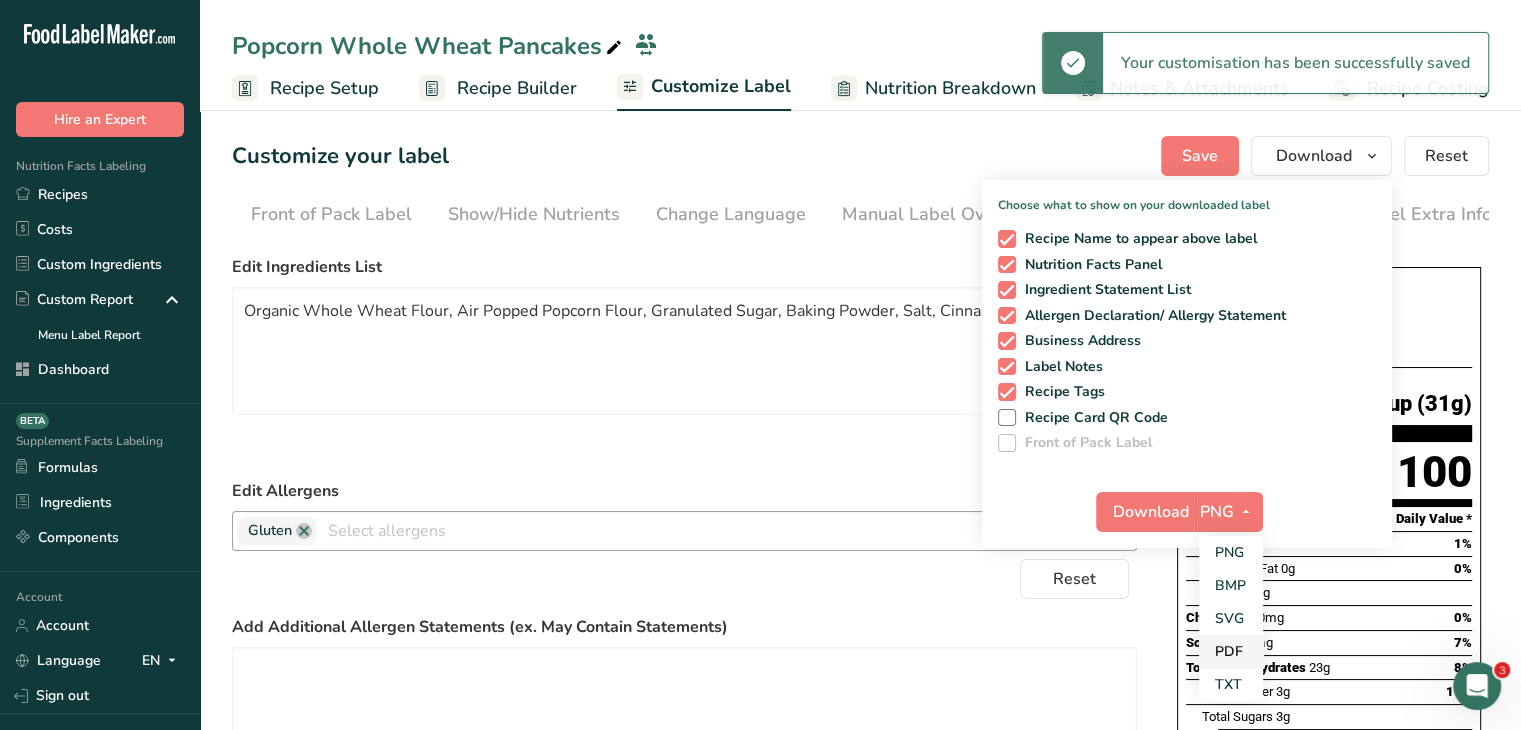 click on "PDF" at bounding box center [1231, 651] 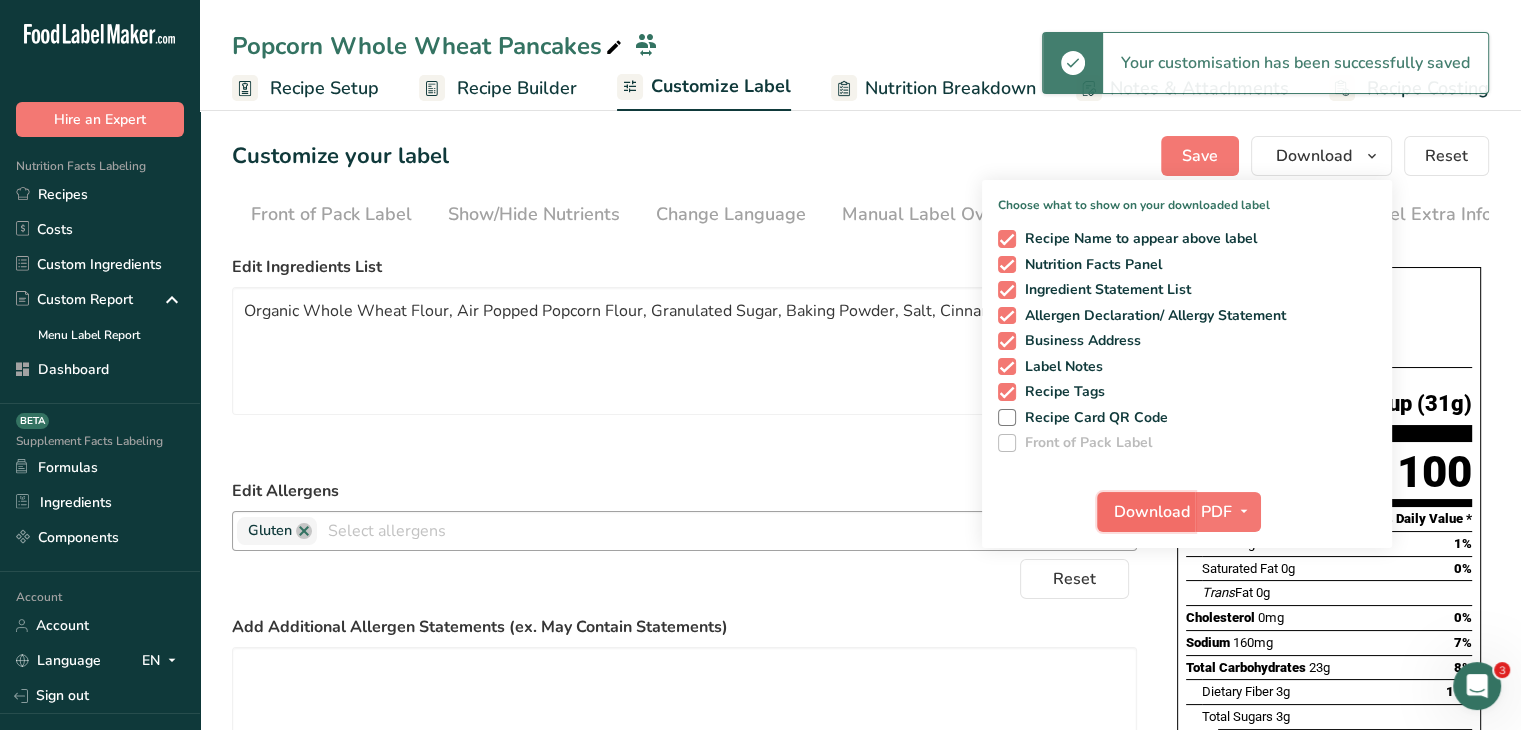 click on "Download" at bounding box center (1152, 512) 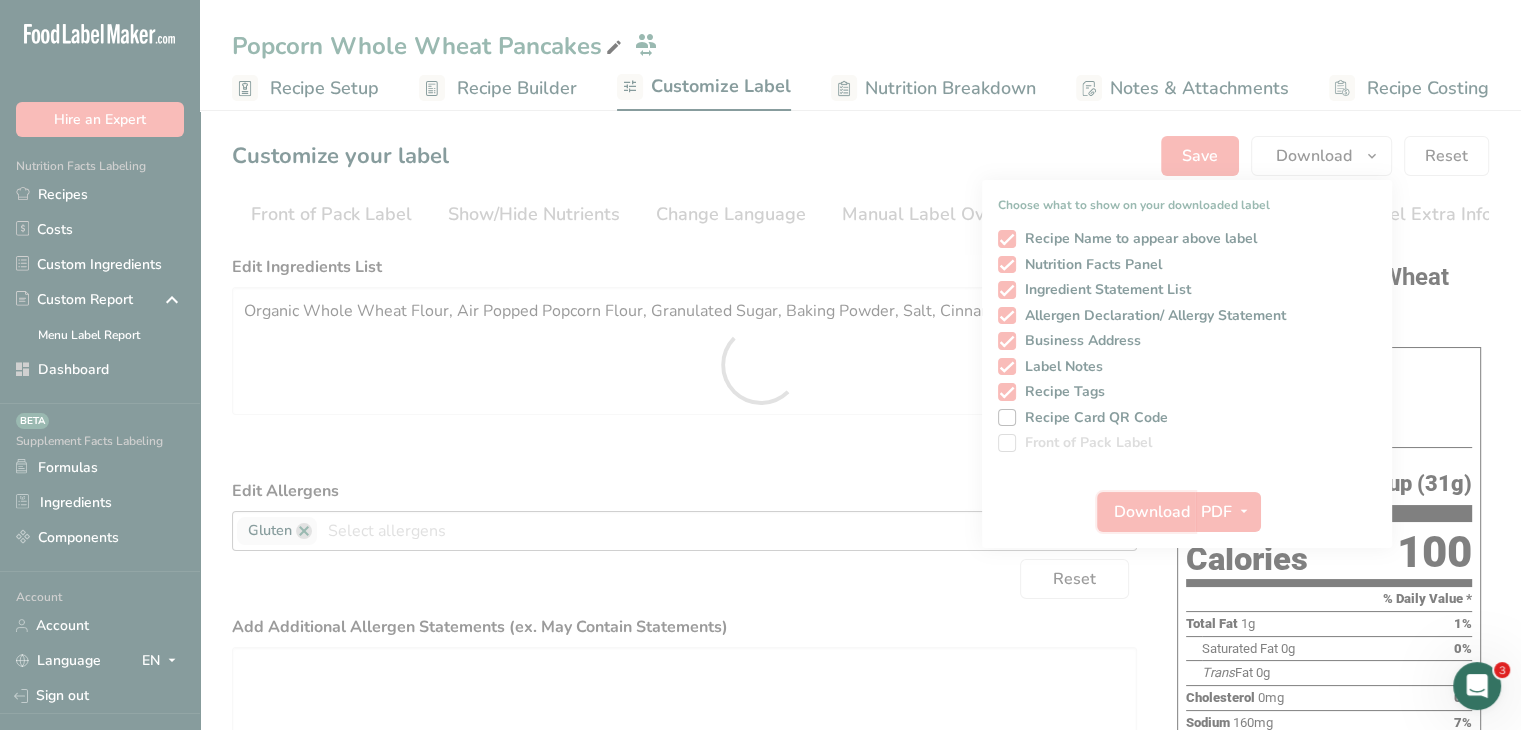 scroll, scrollTop: 0, scrollLeft: 0, axis: both 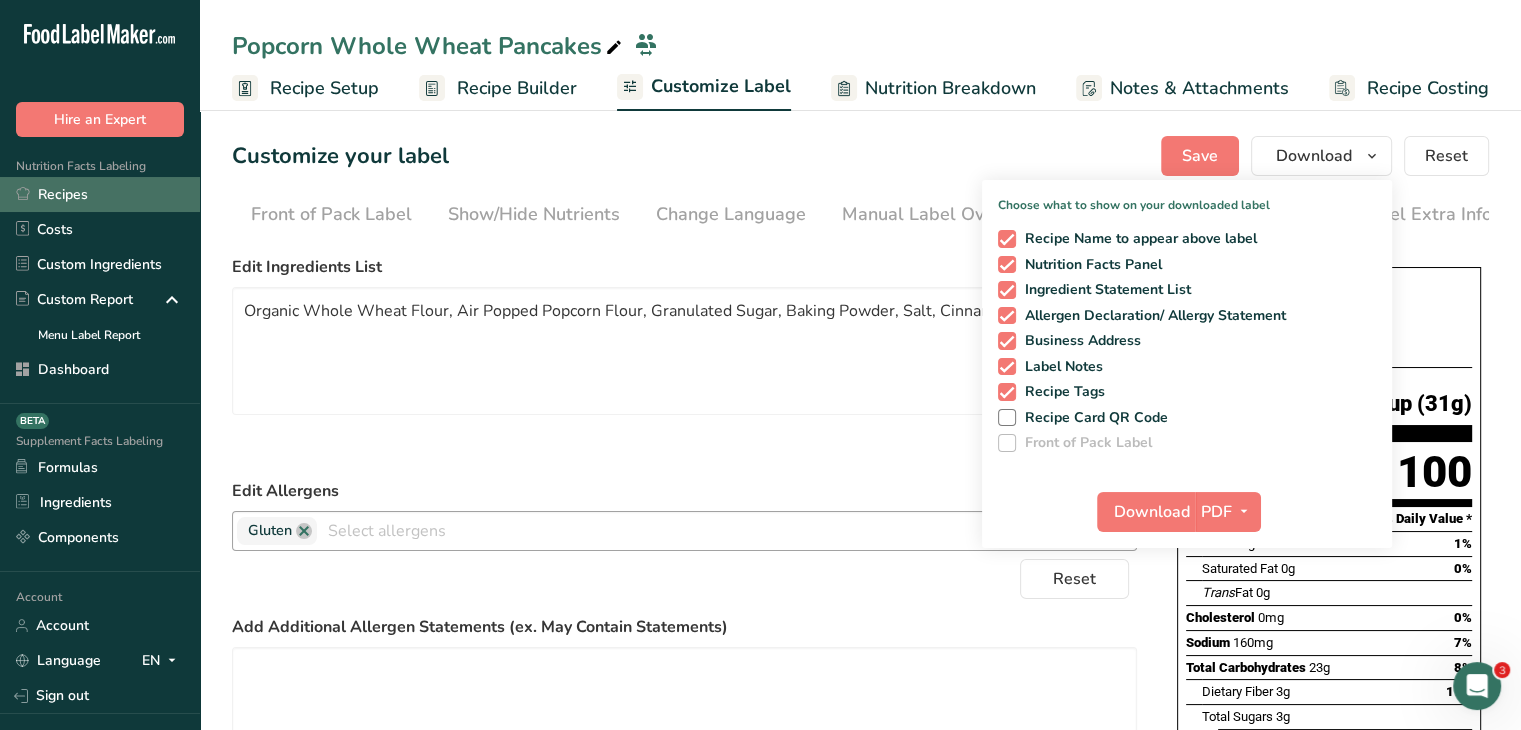 click on "Recipes" at bounding box center [100, 194] 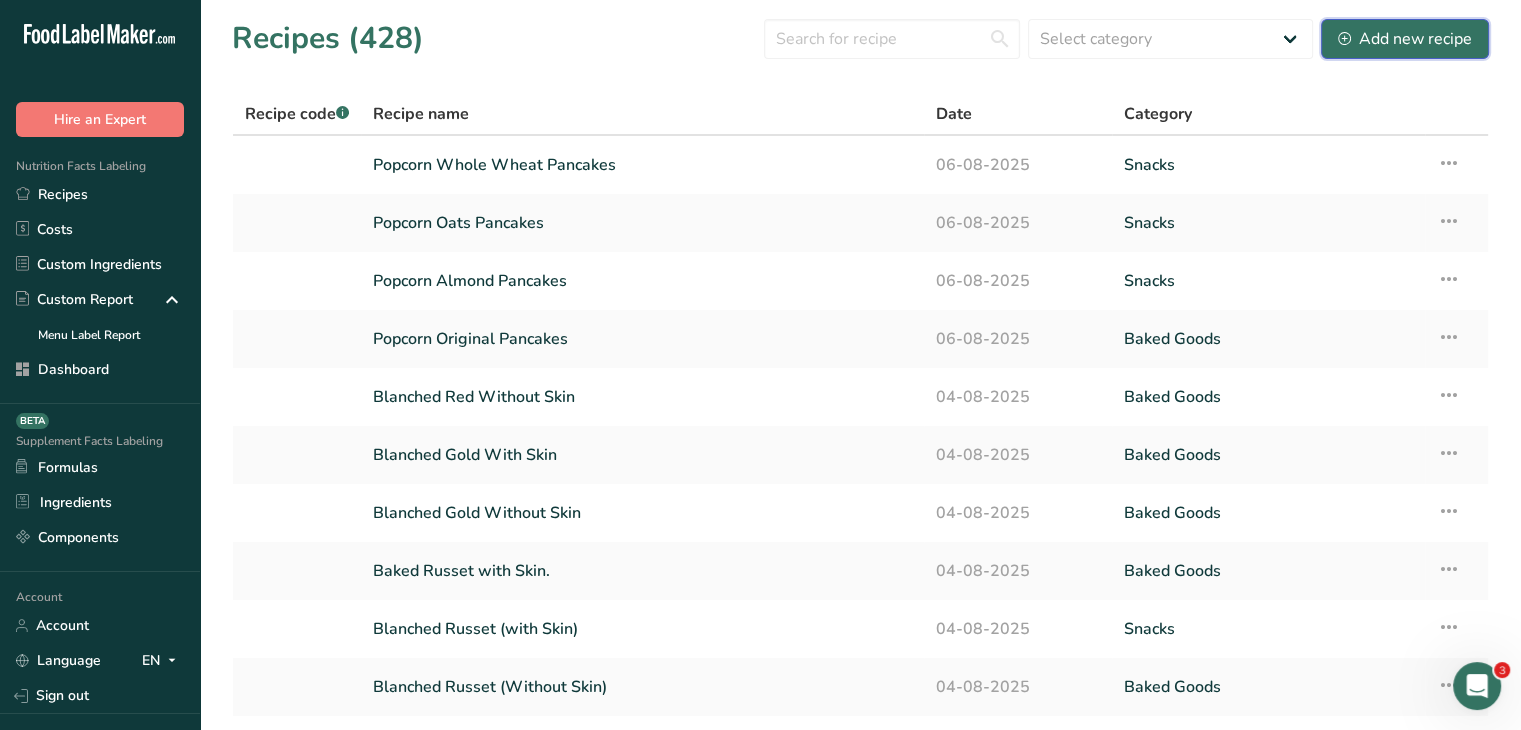 click on "Add new recipe" at bounding box center (1405, 39) 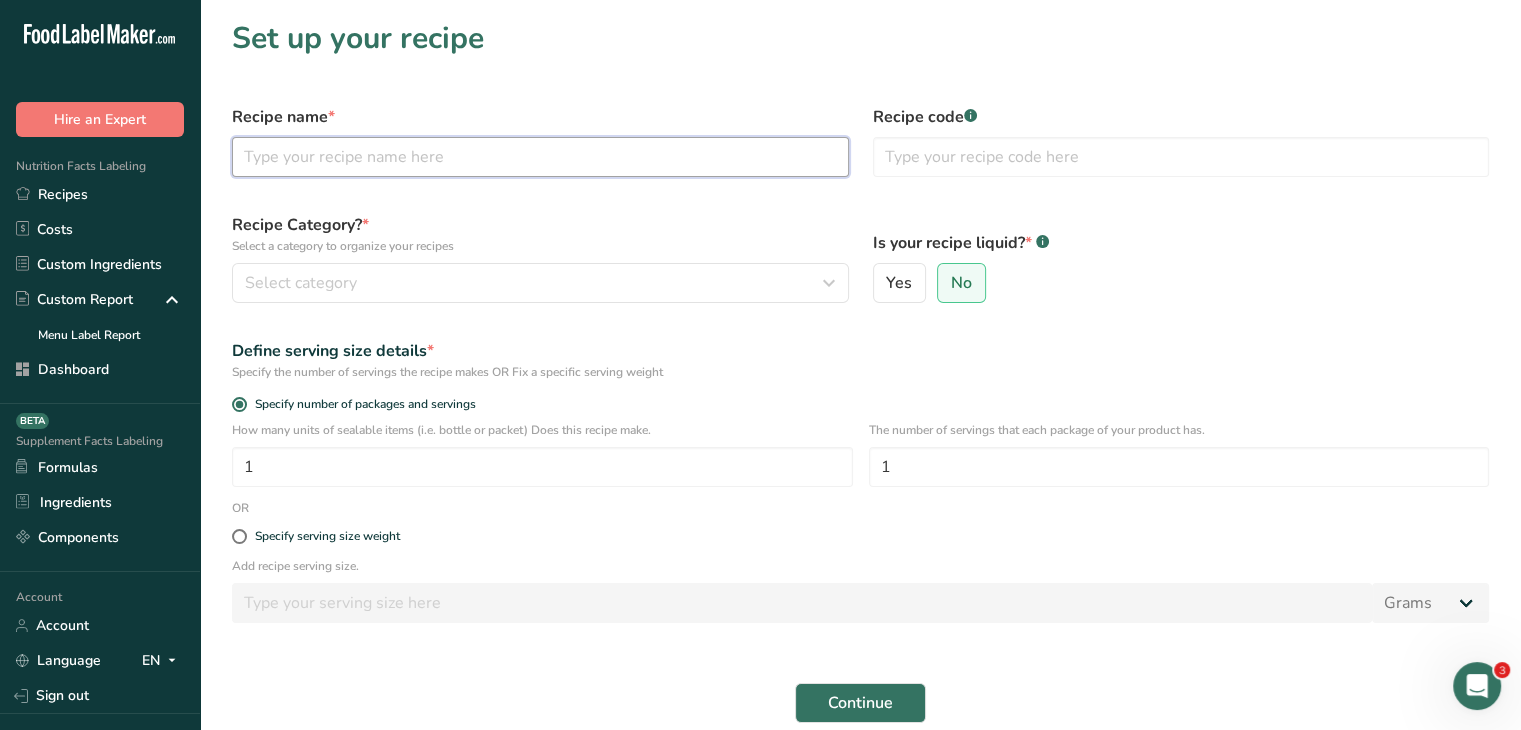 click at bounding box center (540, 157) 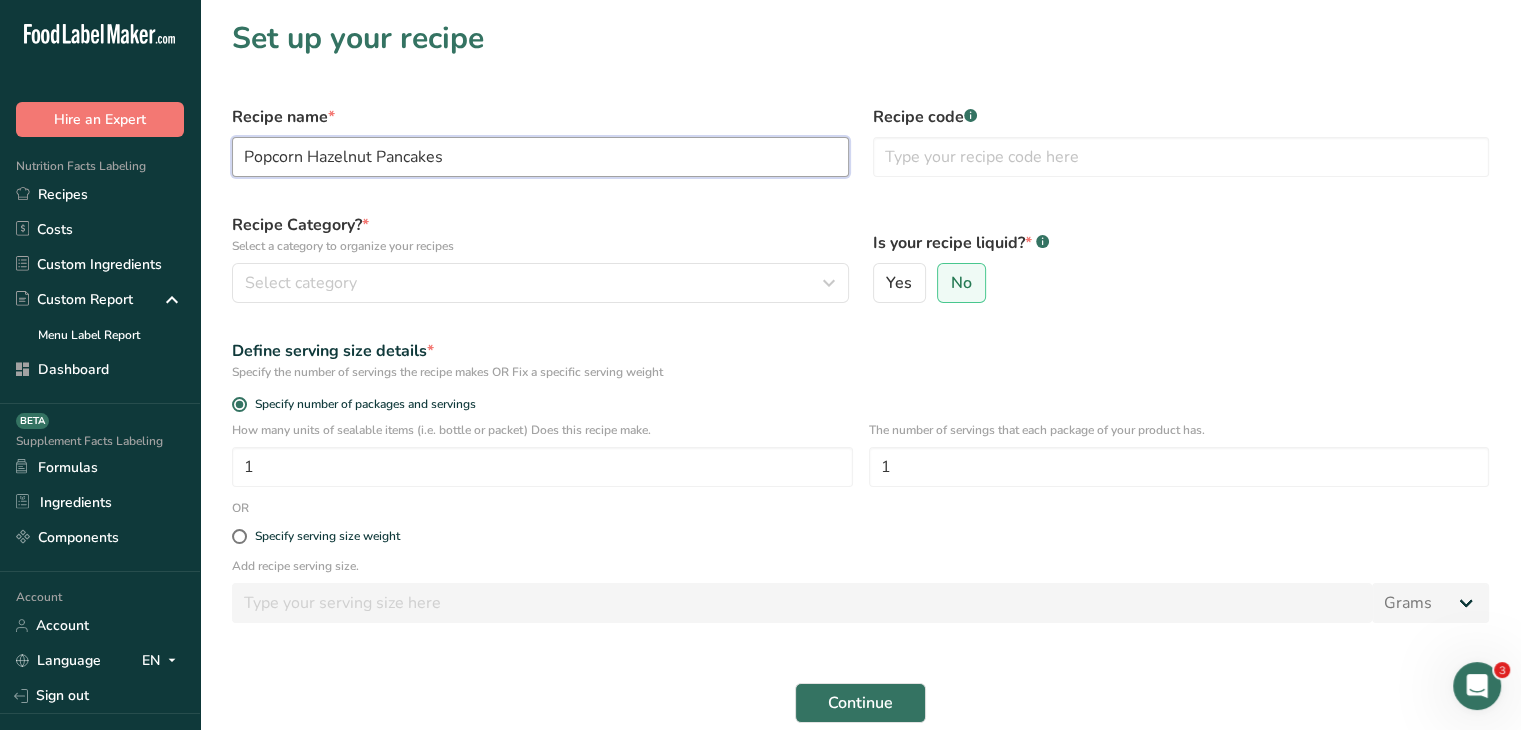 type on "Popcorn Hazelnut Pancakes" 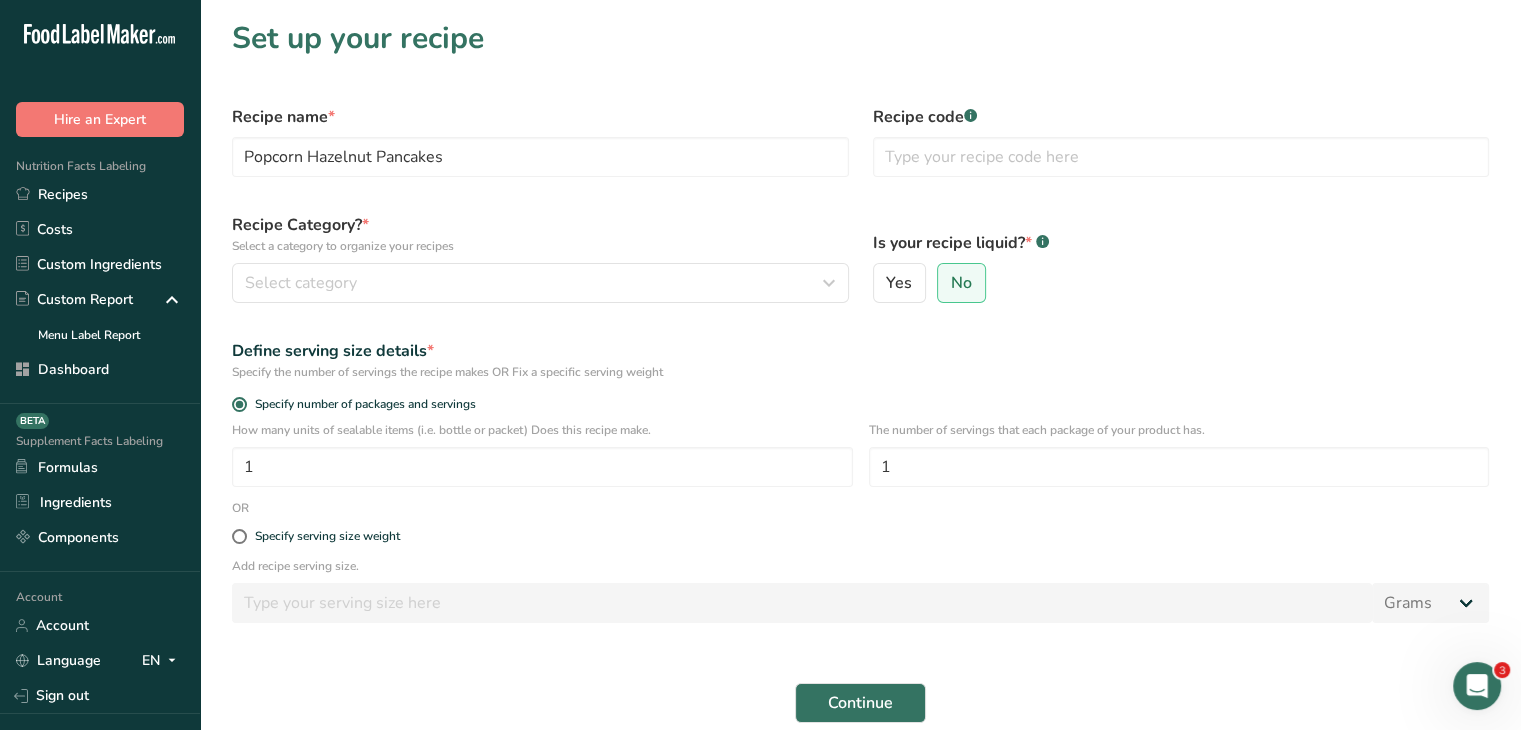 click on "Recipe Category? *
Select a category to organize your recipes" at bounding box center [540, 234] 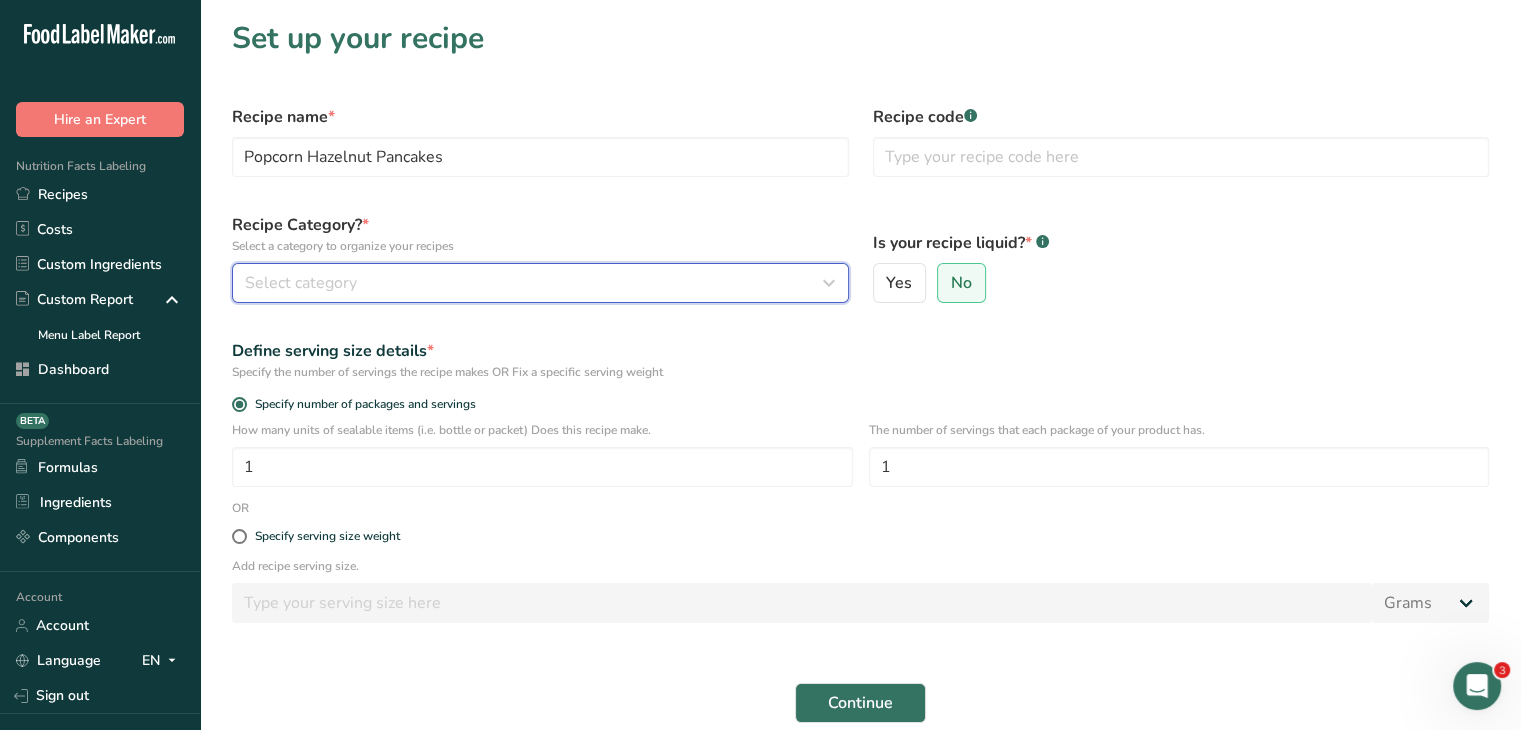 click on "Select category" at bounding box center (534, 283) 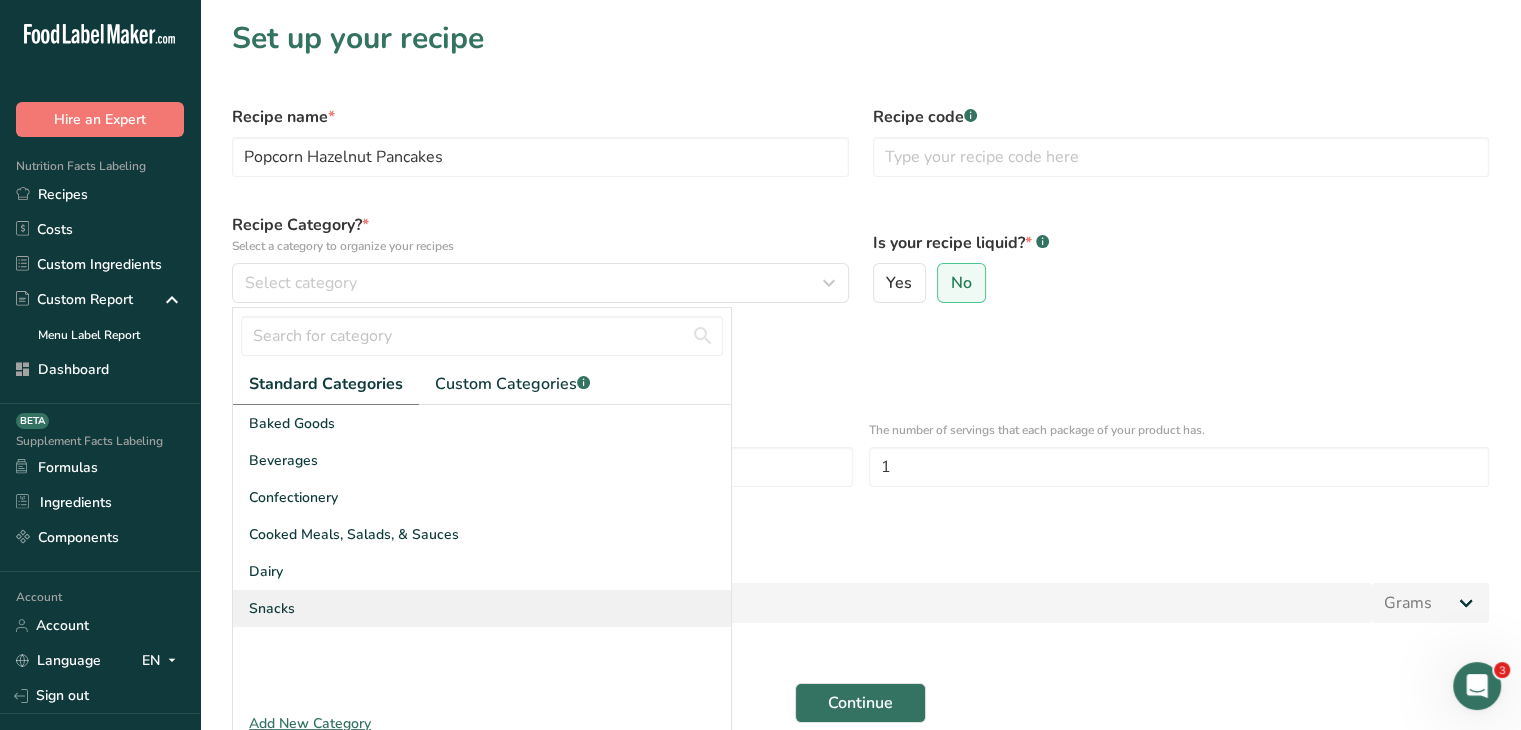 click on "Snacks" at bounding box center (482, 608) 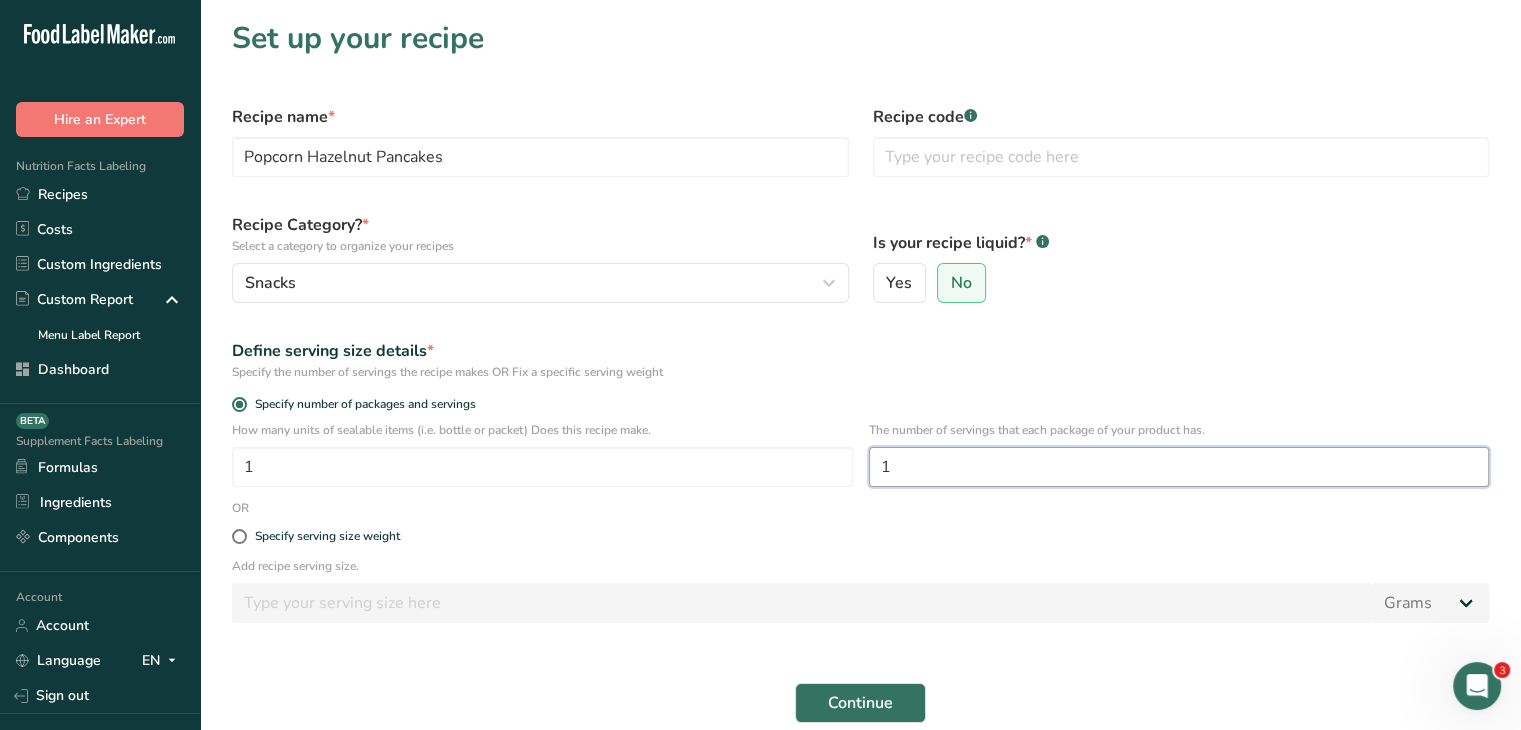 click on "1" at bounding box center [1179, 467] 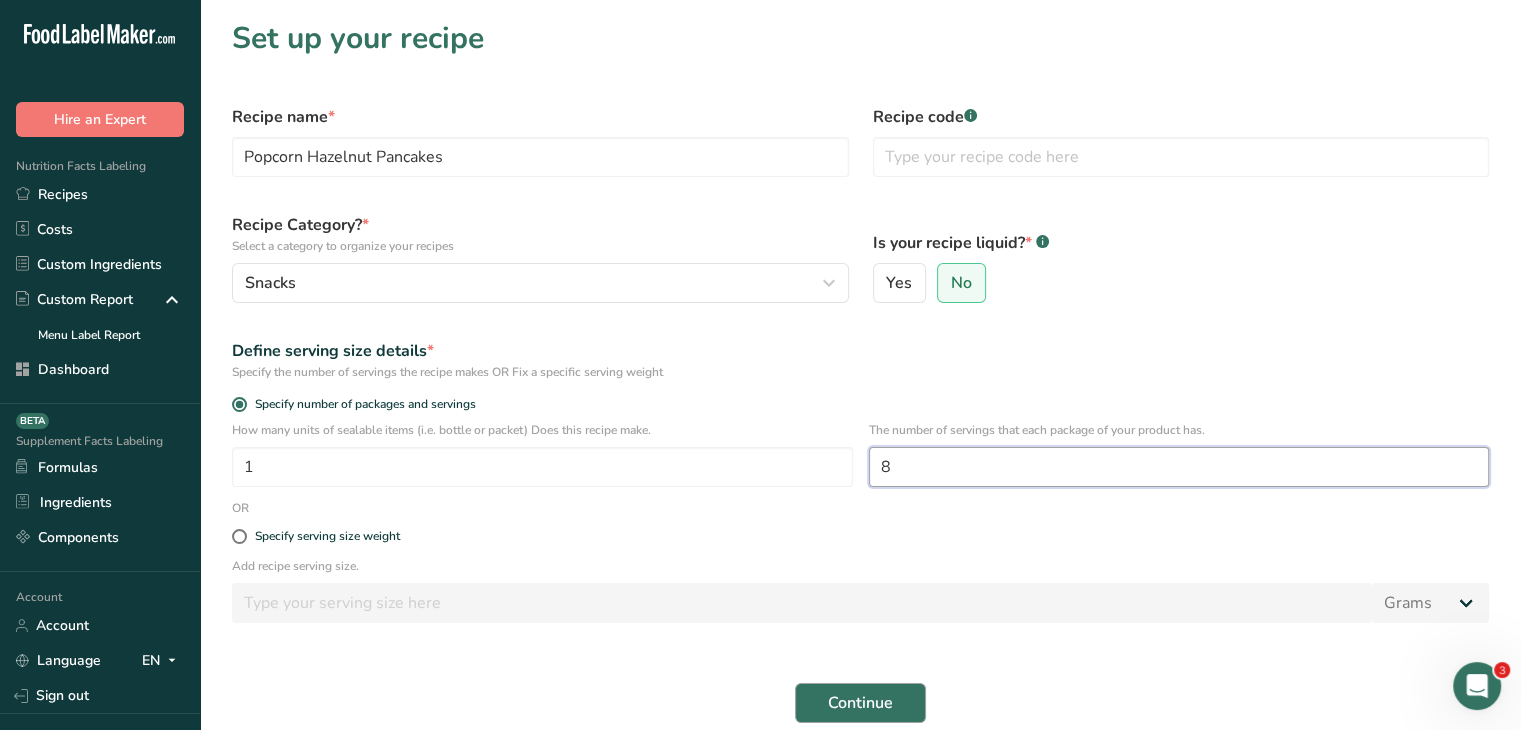 type on "8" 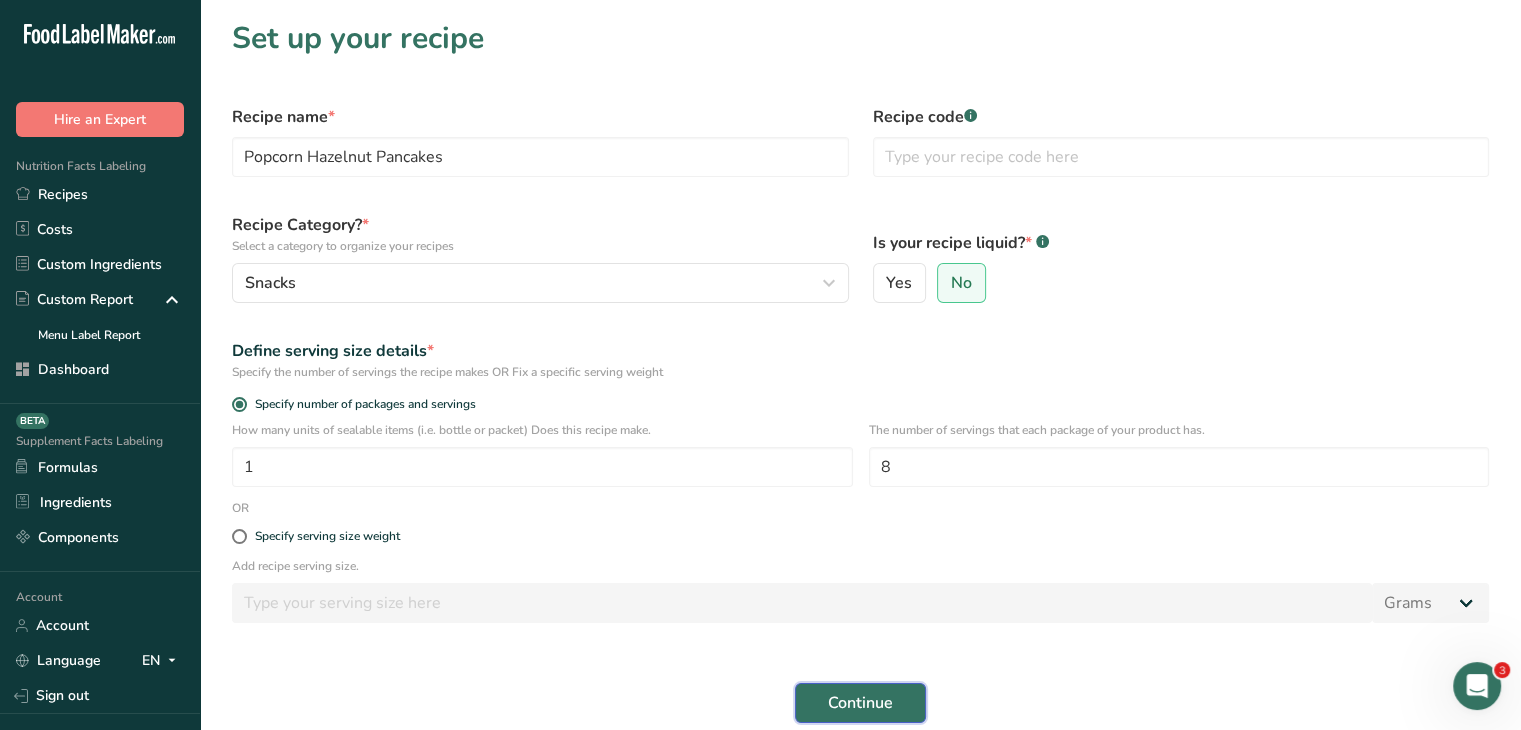 click on "Continue" at bounding box center (860, 703) 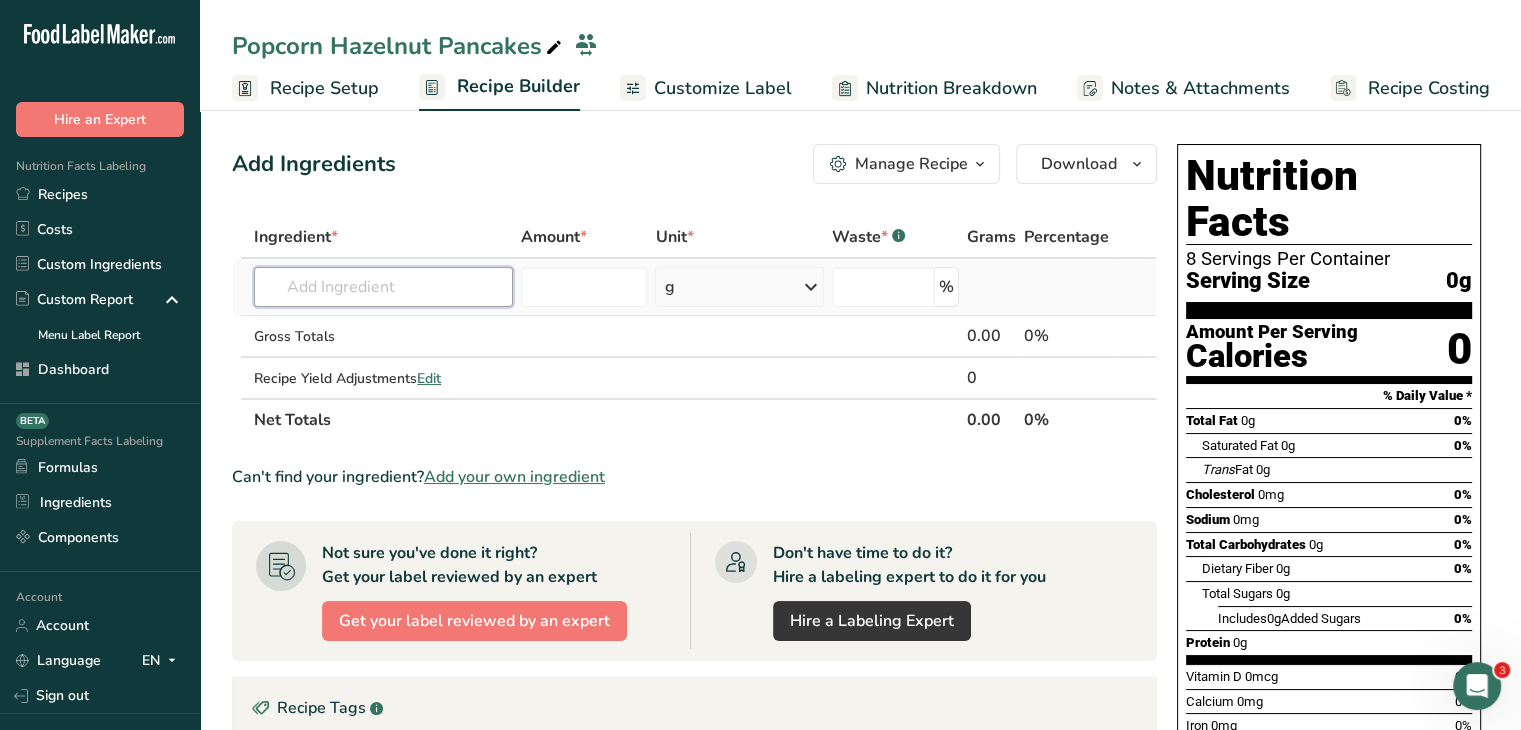 click at bounding box center (383, 287) 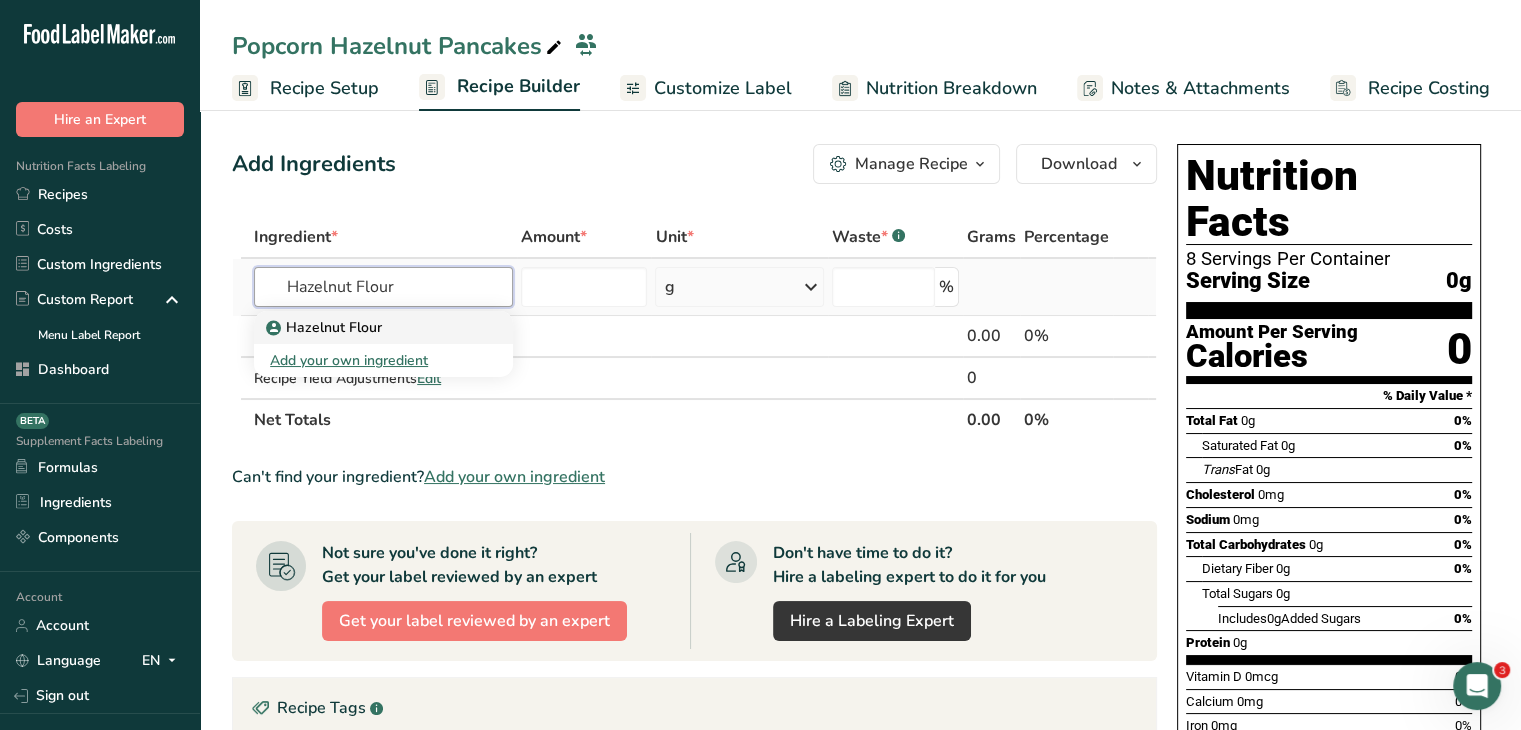 type on "Hazelnut Flour" 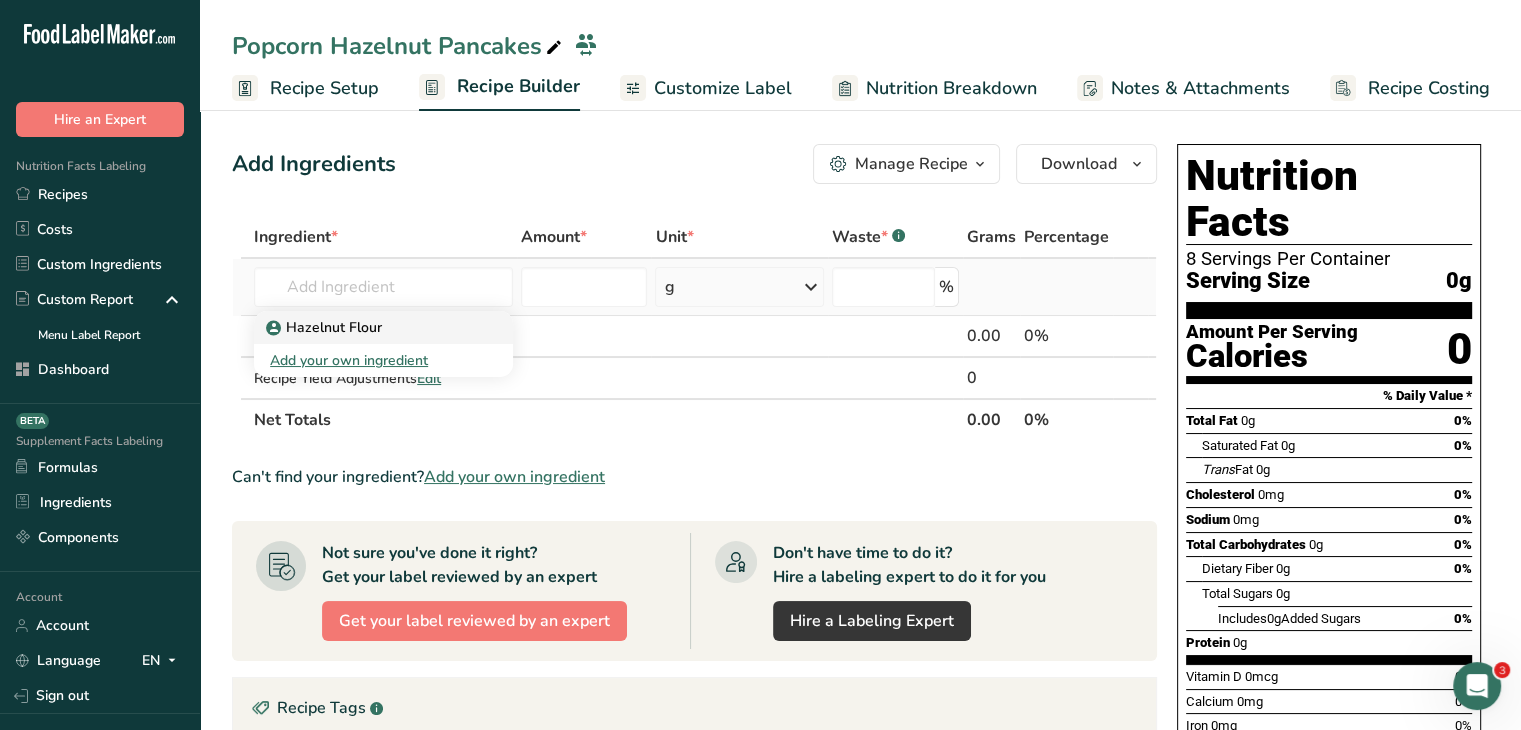 click on "Hazelnut Flour" at bounding box center (367, 327) 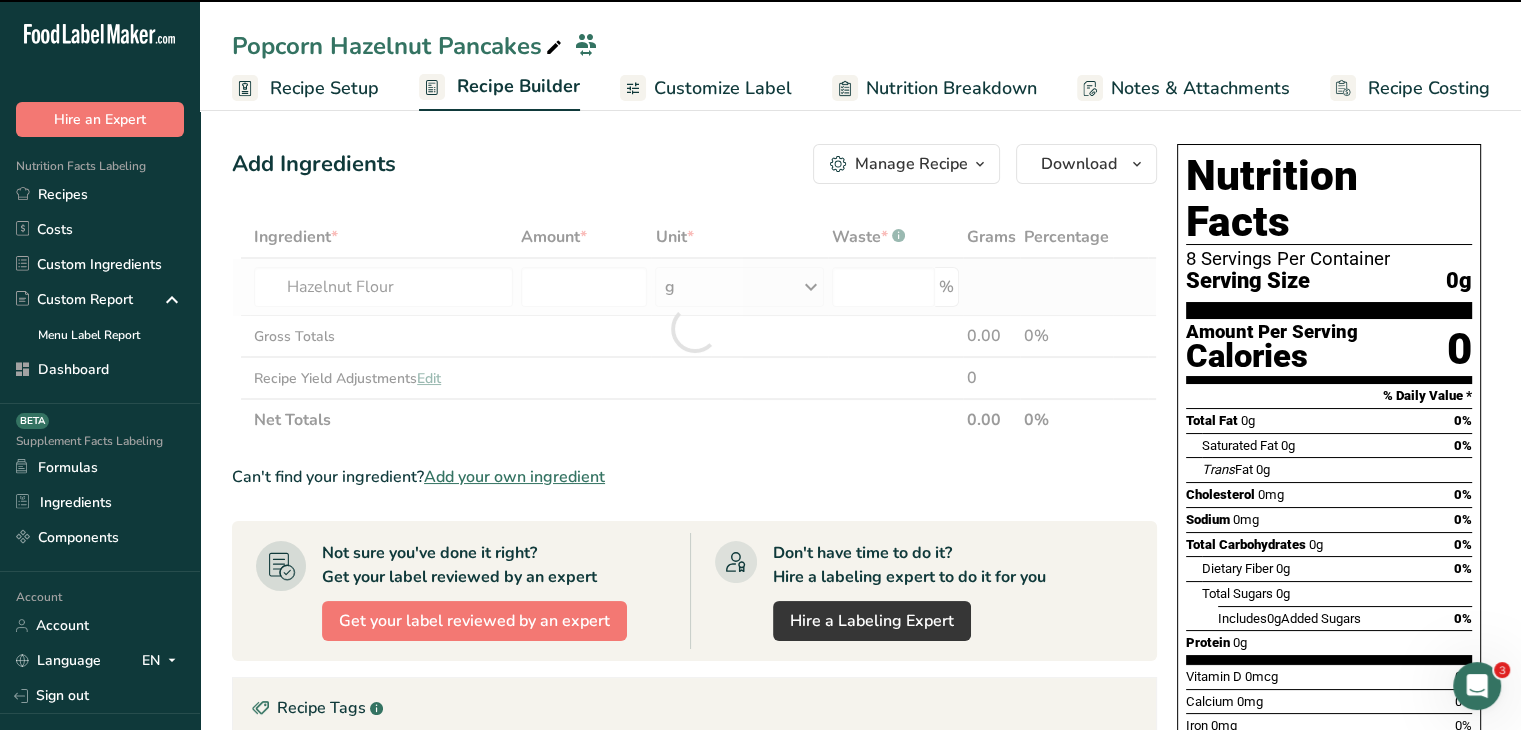 type on "0" 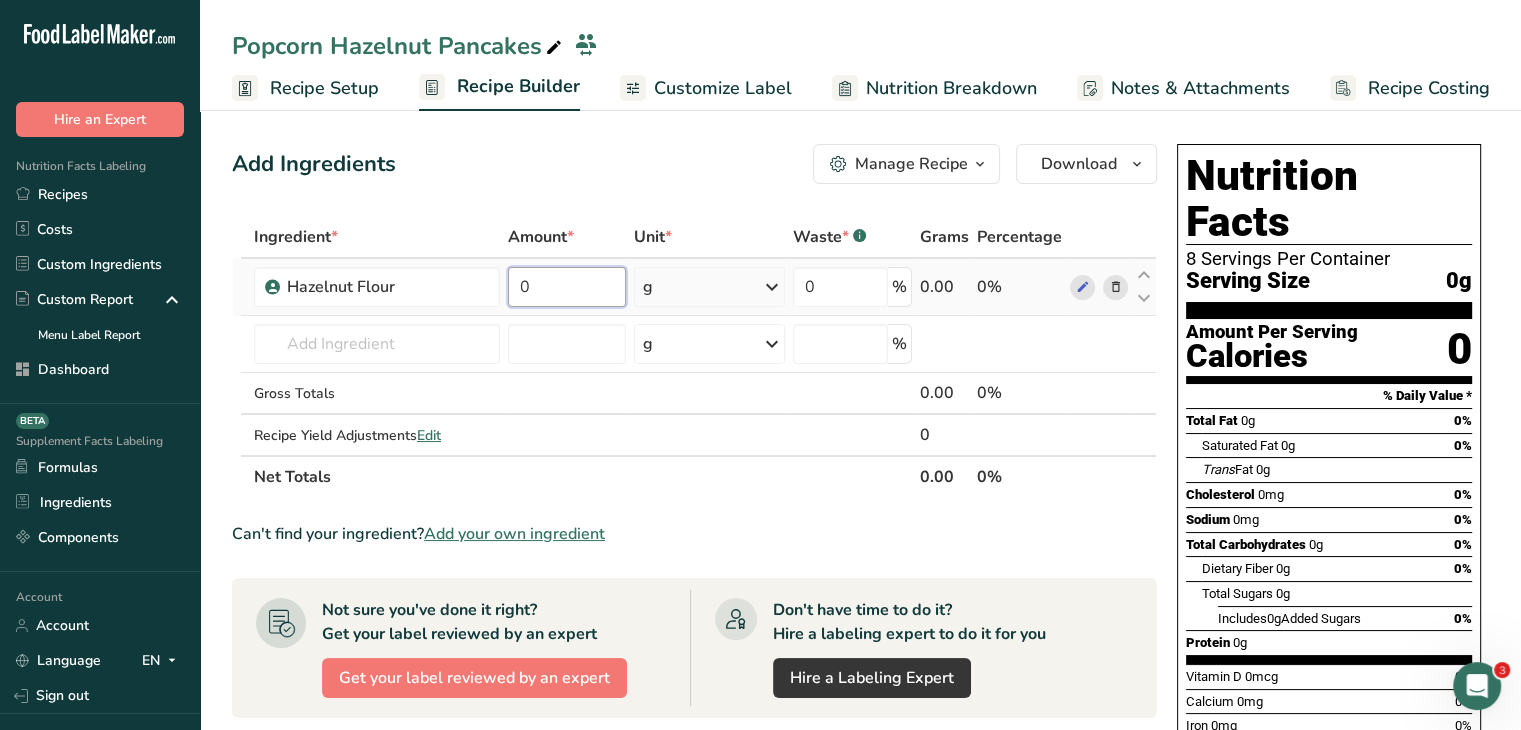drag, startPoint x: 533, startPoint y: 276, endPoint x: 504, endPoint y: 276, distance: 29 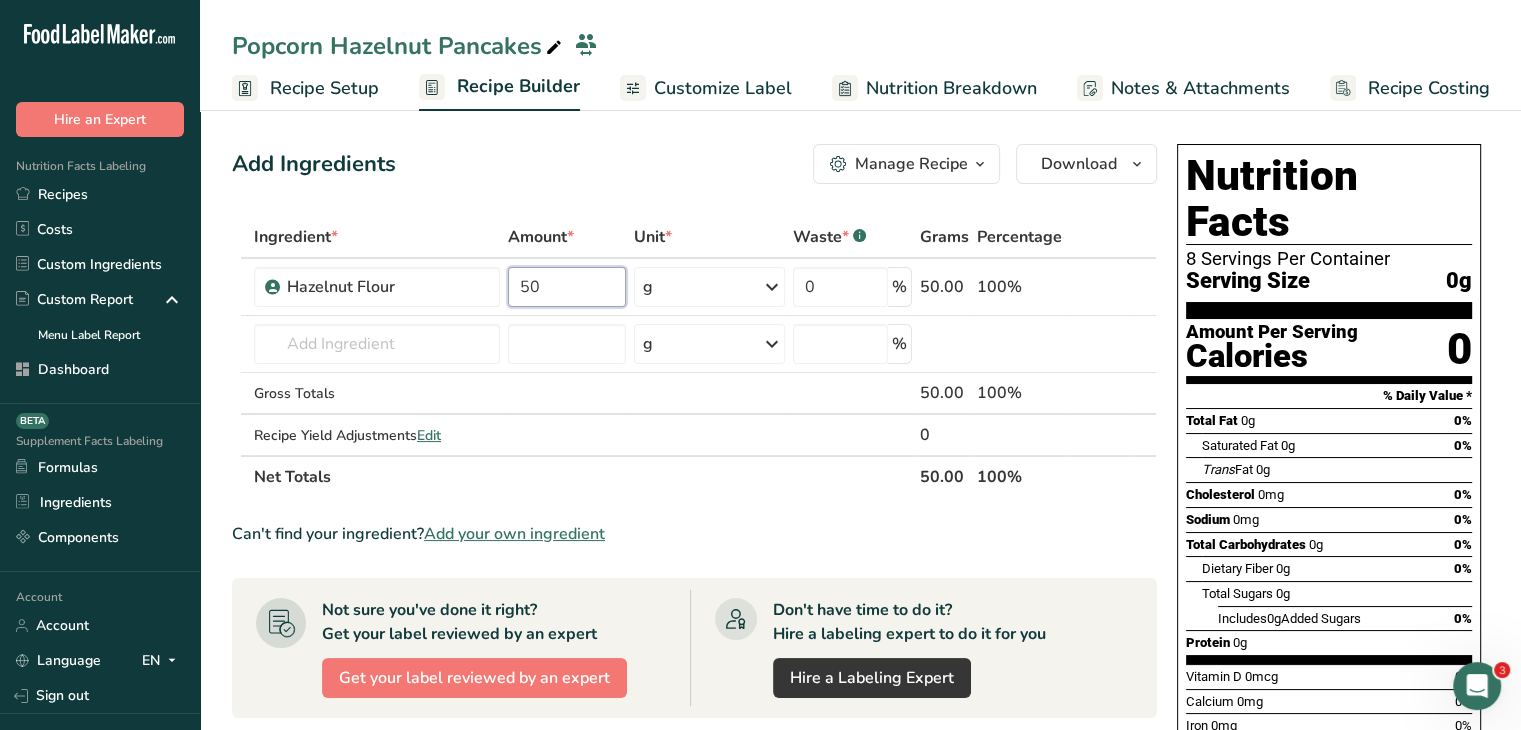 type on "50" 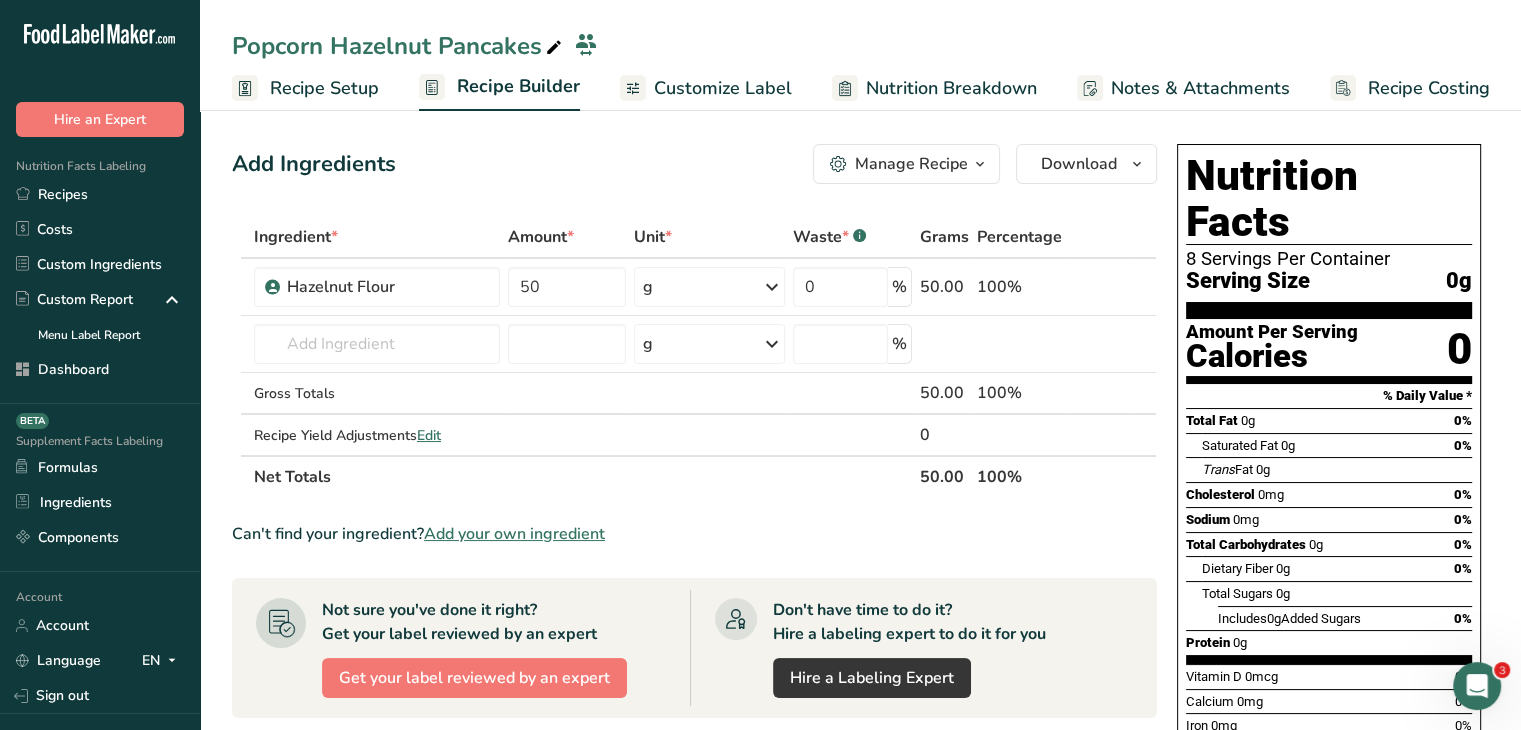 click on "Add Ingredients
Manage Recipe         Delete Recipe           Duplicate Recipe             Scale Recipe             Save as Sub-Recipe   .a-a{fill:#347362;}.b-a{fill:#fff;}                               Nutrition Breakdown                 Recipe Card
NEW
Amino Acids Pattern Report           Activity History
Download
Choose your preferred label style
Standard FDA label
Standard FDA label
The most common format for nutrition facts labels in compliance with the FDA's typeface, style and requirements
Tabular FDA label
A label format compliant with the FDA regulations presented in a tabular (horizontal) display.
Linear FDA label
A simple linear display for small sized packages.
Simplified FDA label" at bounding box center (694, 164) 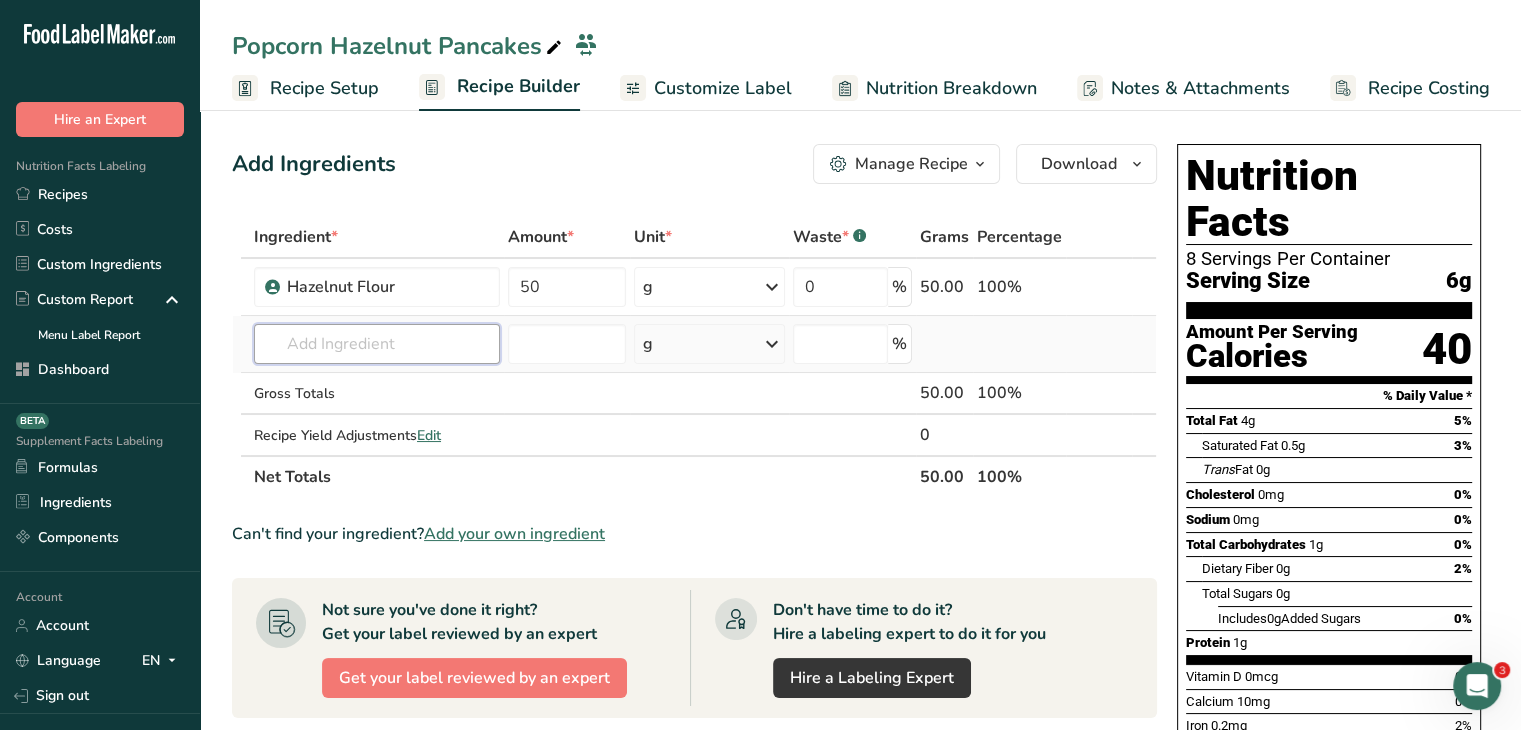 click at bounding box center (377, 344) 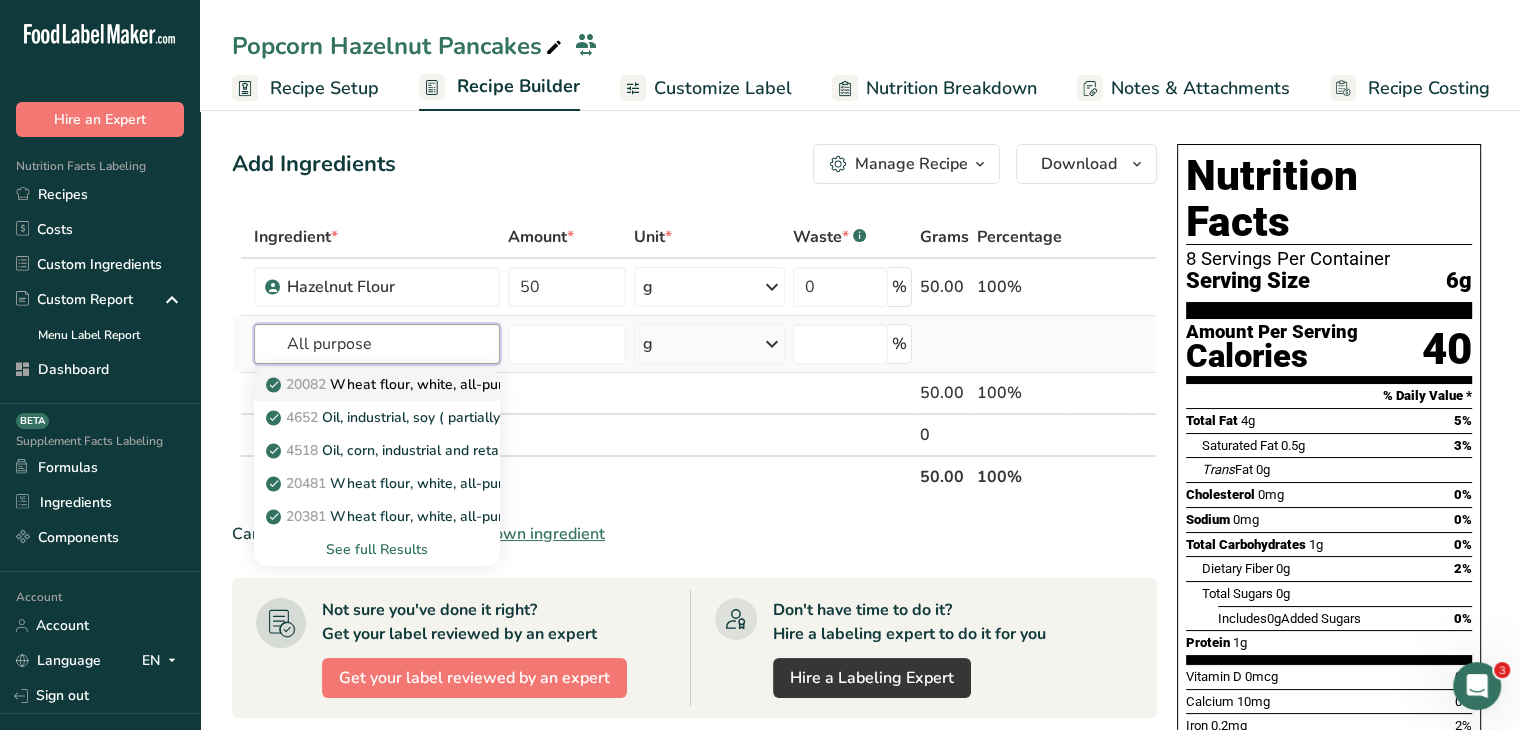 type on "All purpose" 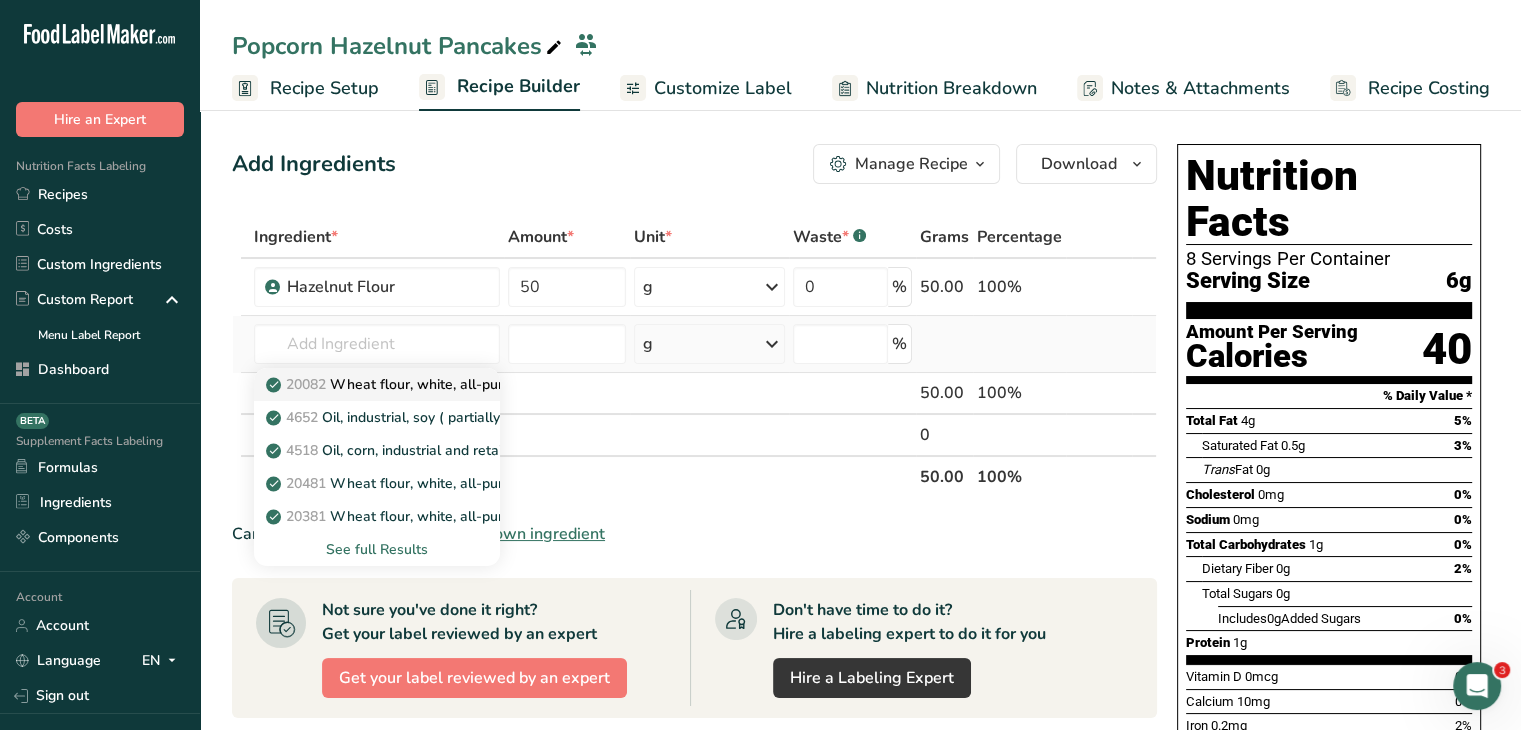 click on "20082
Wheat flour, white, all-purpose, self-rising, enriched" at bounding box center (468, 384) 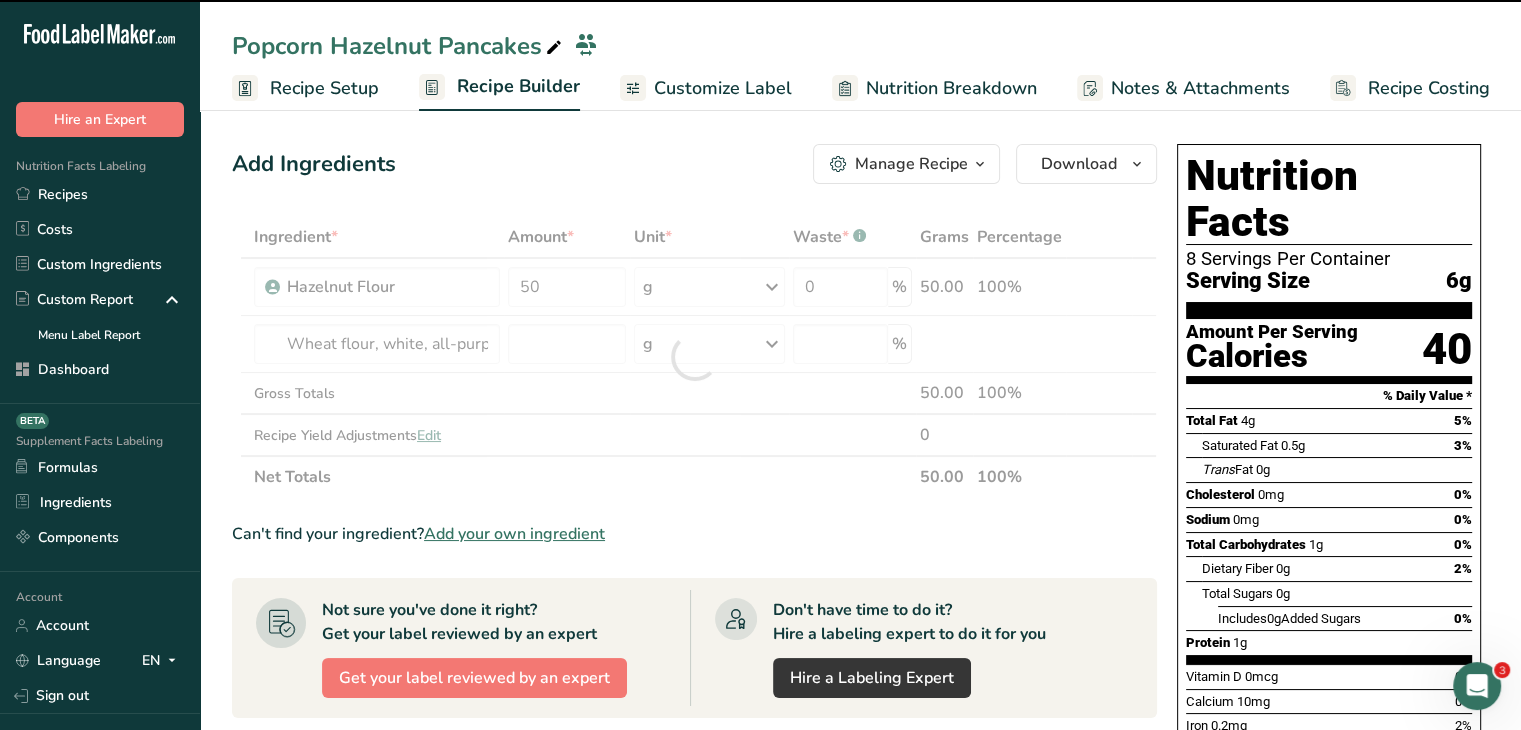 type on "0" 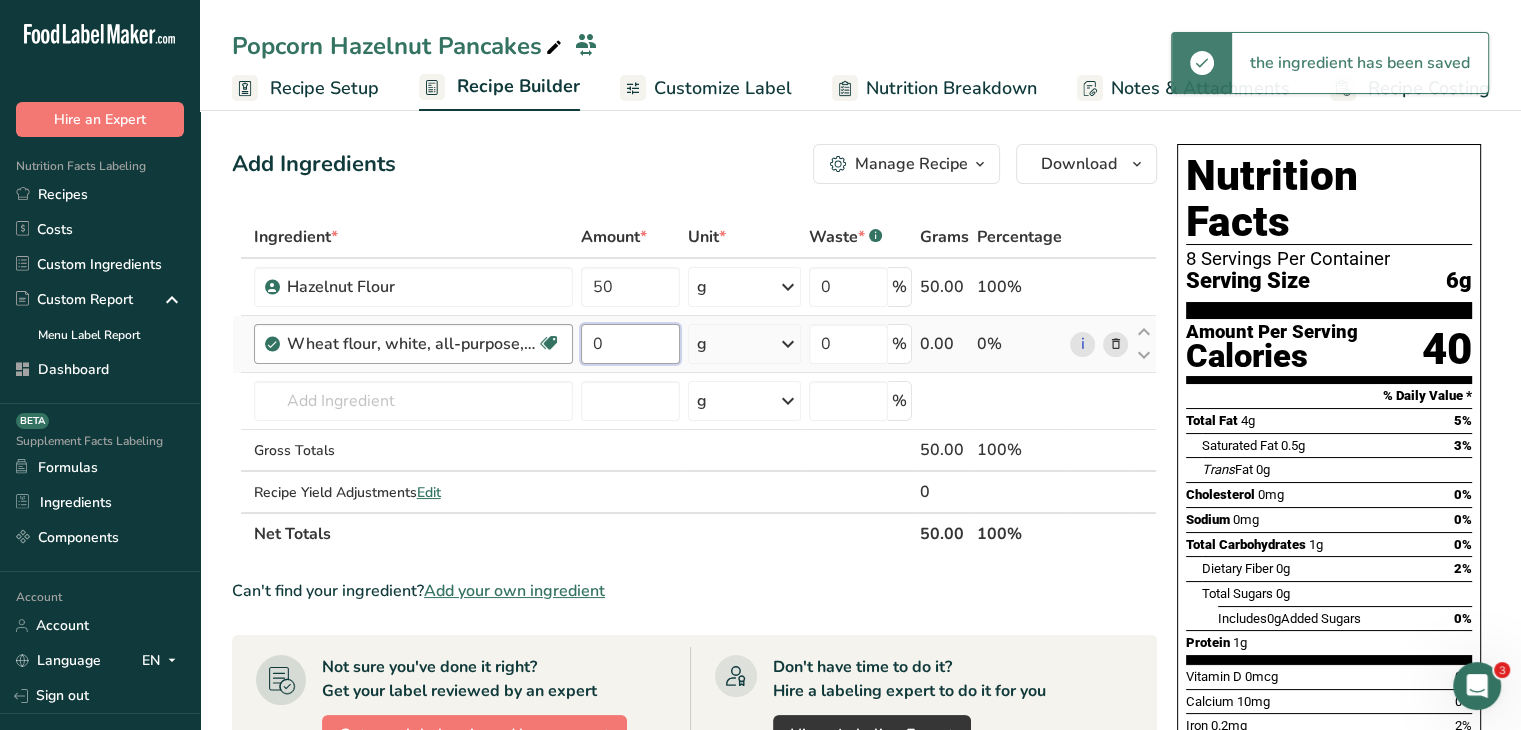 drag, startPoint x: 625, startPoint y: 347, endPoint x: 571, endPoint y: 335, distance: 55.31727 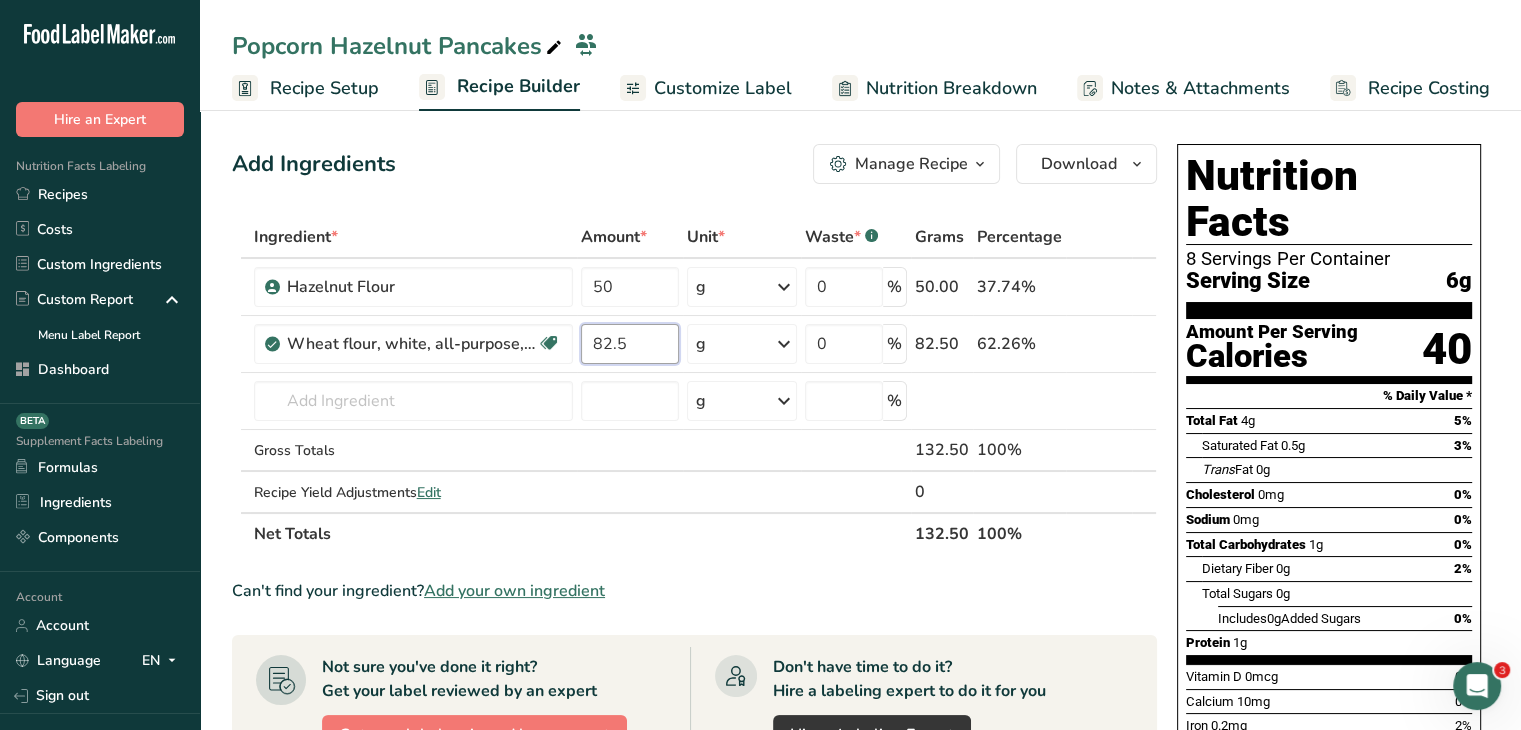 type on "82.5" 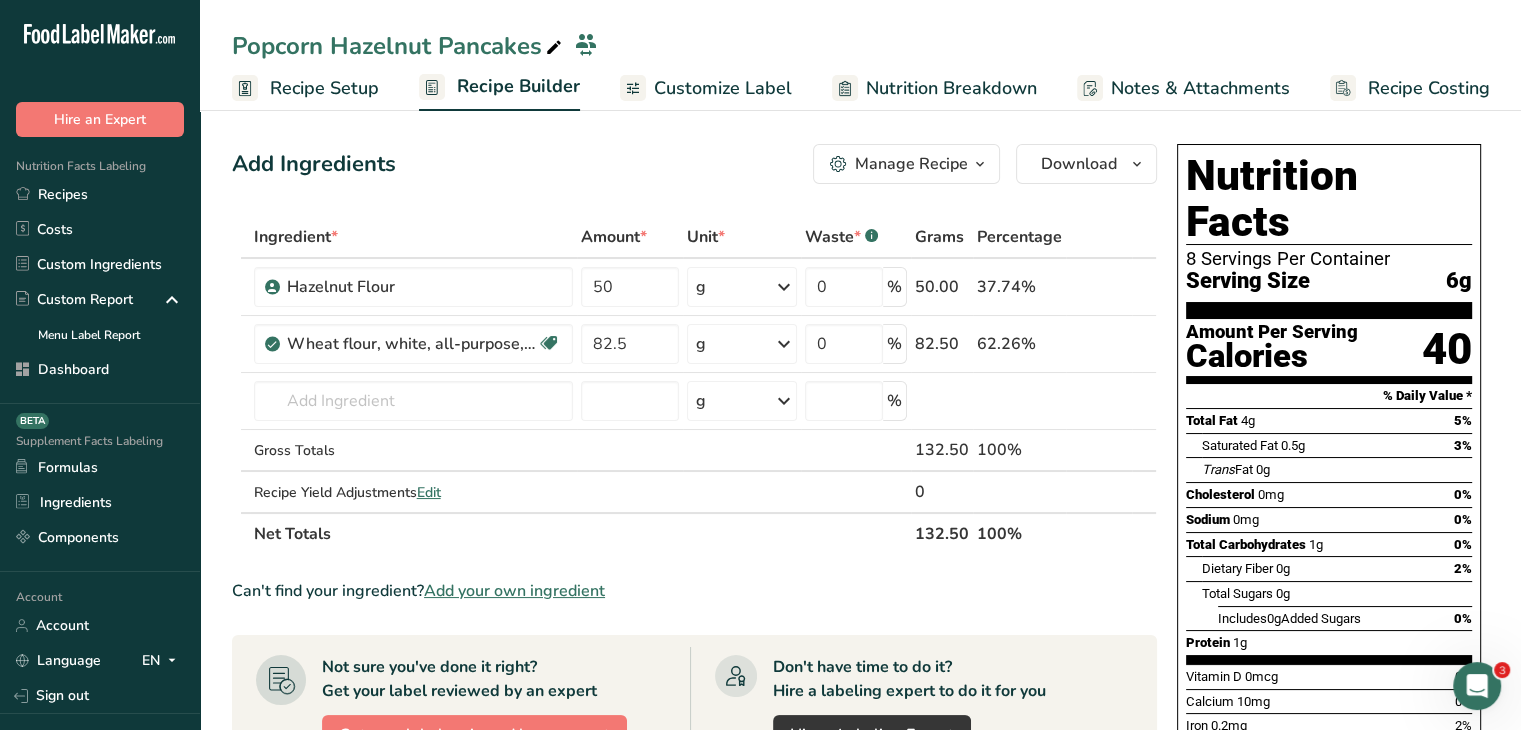 click on "Add Ingredients
Manage Recipe         Delete Recipe           Duplicate Recipe             Scale Recipe             Save as Sub-Recipe   .a-a{fill:#347362;}.b-a{fill:#fff;}                               Nutrition Breakdown                 Recipe Card
NEW
Amino Acids Pattern Report           Activity History
Download
Choose your preferred label style
Standard FDA label
Standard FDA label
The most common format for nutrition facts labels in compliance with the FDA's typeface, style and requirements
Tabular FDA label
A label format compliant with the FDA regulations presented in a tabular (horizontal) display.
Linear FDA label
A simple linear display for small sized packages.
Simplified FDA label" at bounding box center (694, 164) 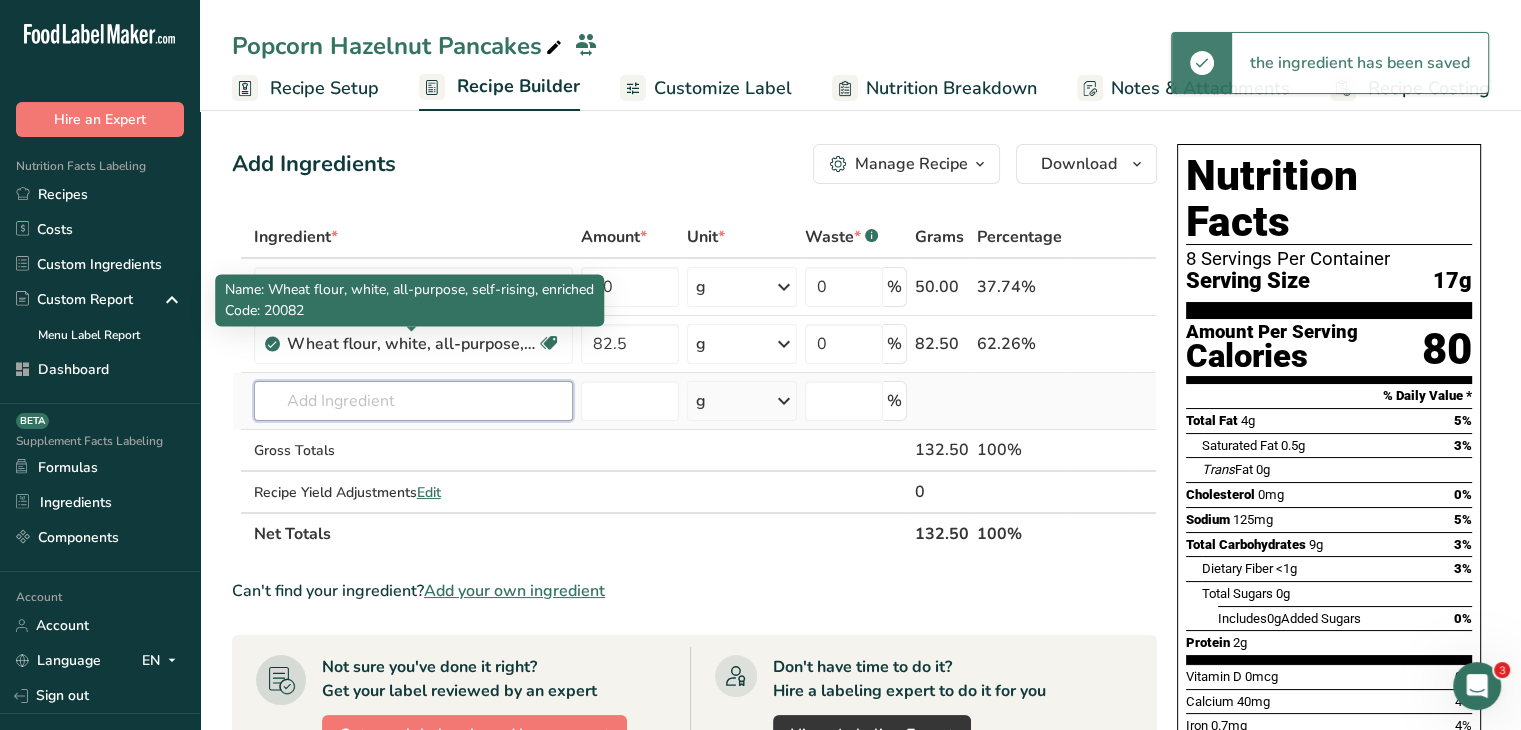 click at bounding box center (413, 401) 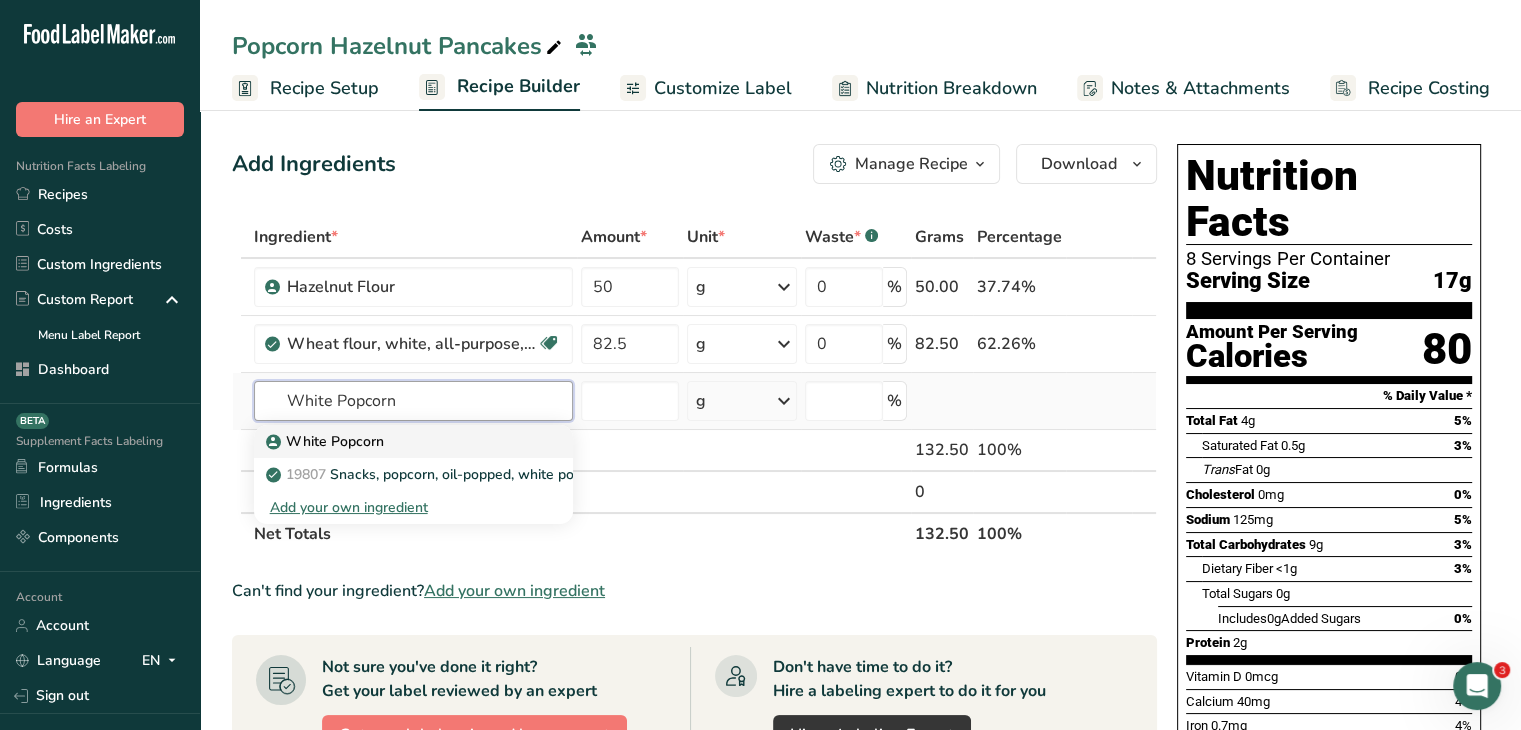 type on "White Popcorn" 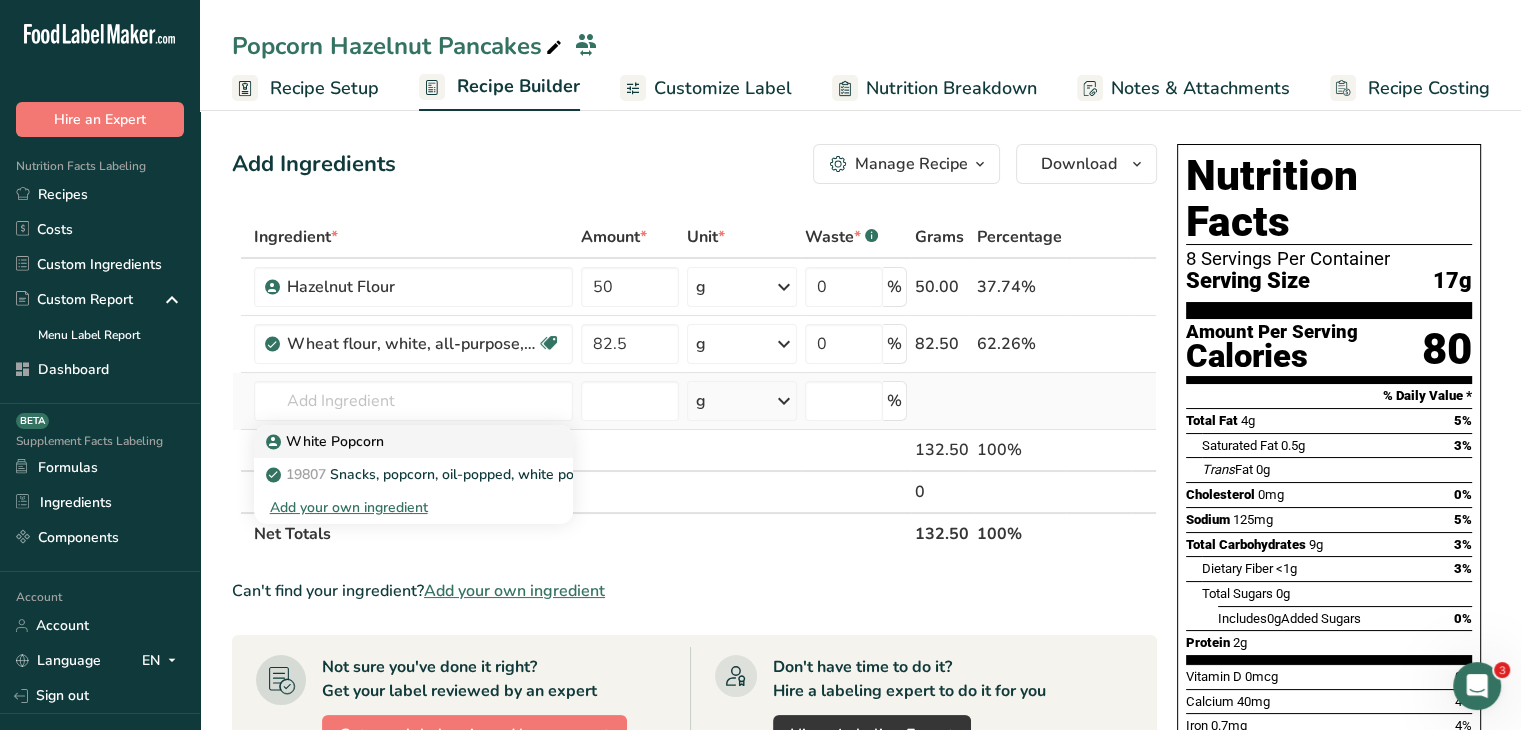 click on "White Popcorn" at bounding box center (327, 441) 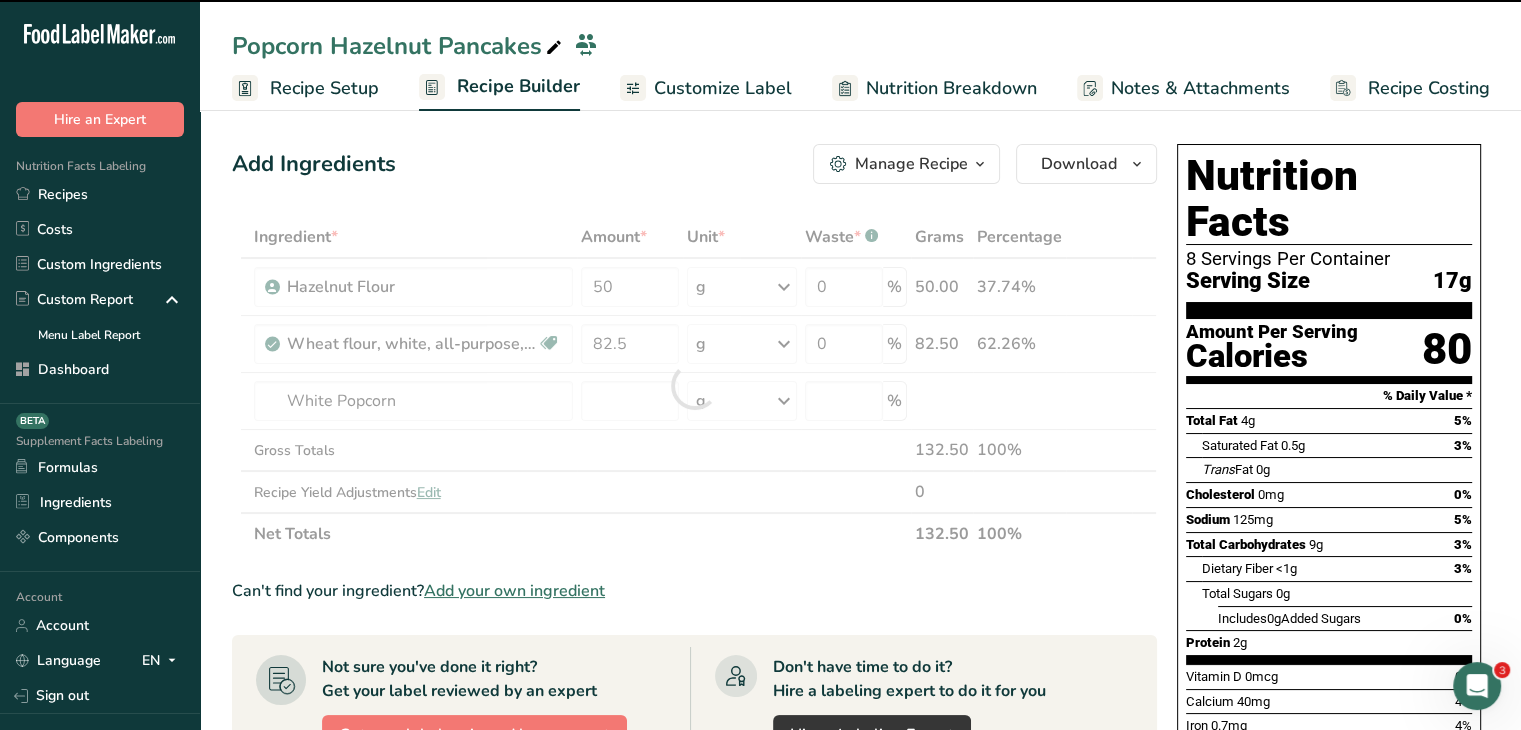type on "0" 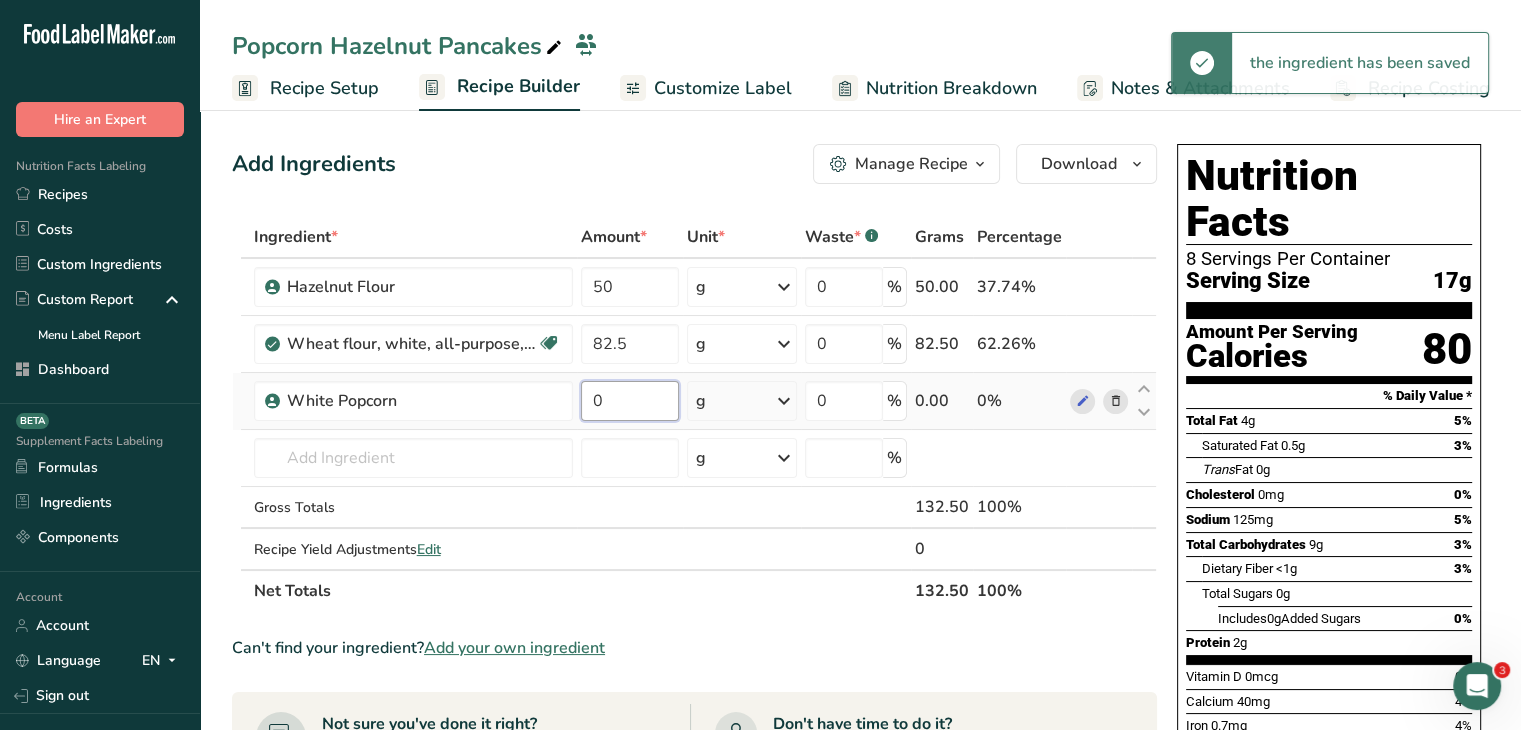 drag, startPoint x: 627, startPoint y: 402, endPoint x: 584, endPoint y: 396, distance: 43.416588 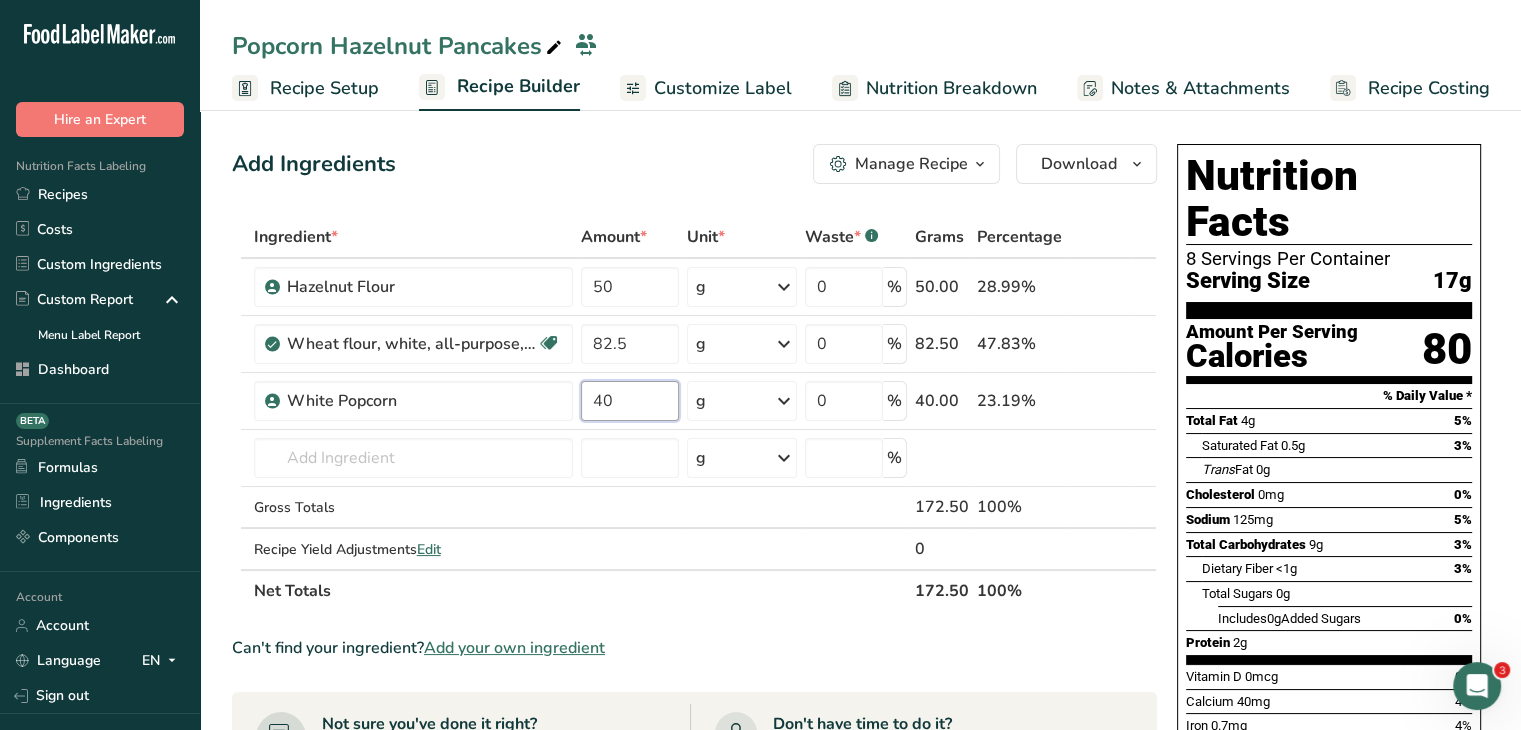 type on "40" 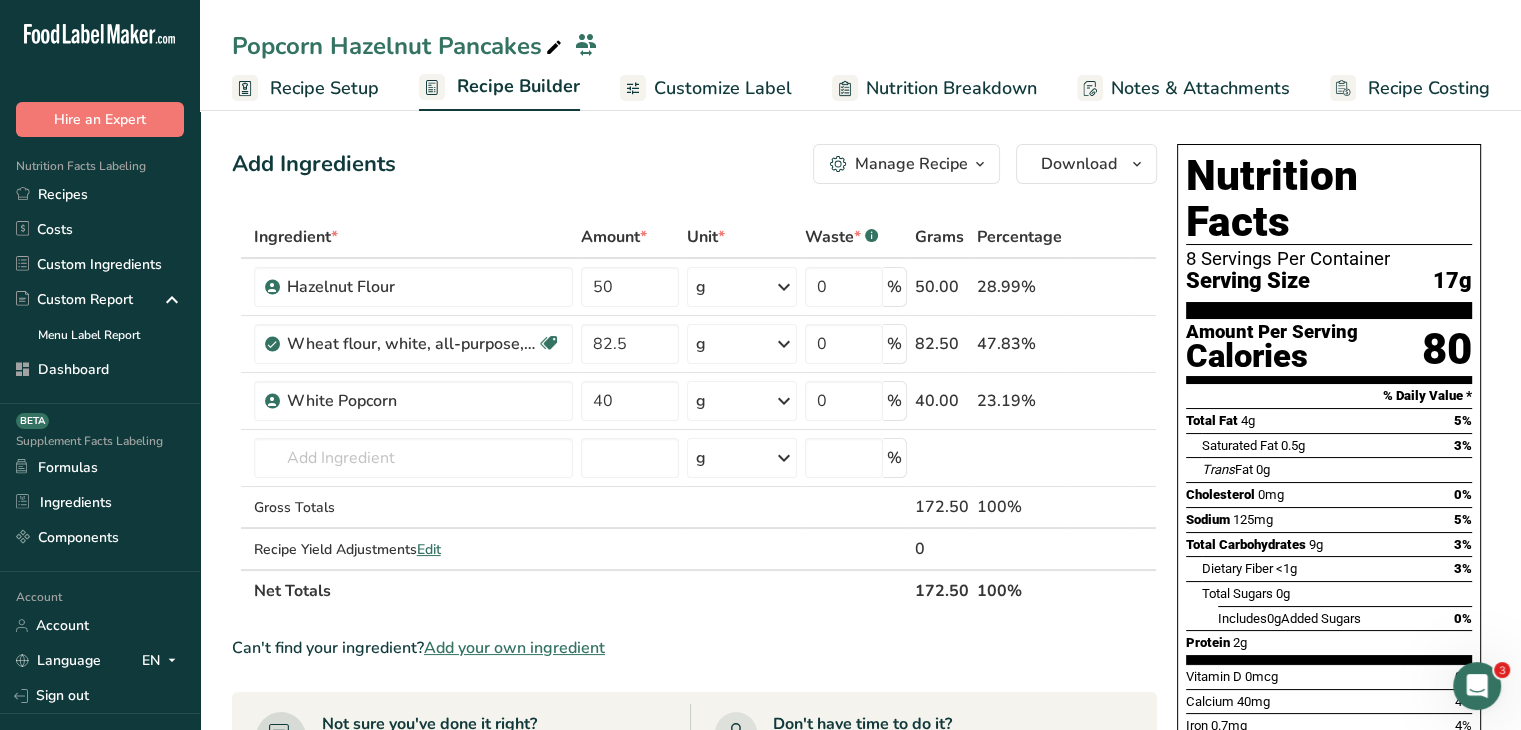 click on "Add Ingredients
Manage Recipe         Delete Recipe           Duplicate Recipe             Scale Recipe             Save as Sub-Recipe   .a-a{fill:#347362;}.b-a{fill:#fff;}                               Nutrition Breakdown                 Recipe Card
NEW
Amino Acids Pattern Report           Activity History
Download
Choose your preferred label style
Standard FDA label
Standard FDA label
The most common format for nutrition facts labels in compliance with the FDA's typeface, style and requirements
Tabular FDA label
A label format compliant with the FDA regulations presented in a tabular (horizontal) display.
Linear FDA label
A simple linear display for small sized packages.
Simplified FDA label" at bounding box center [700, 719] 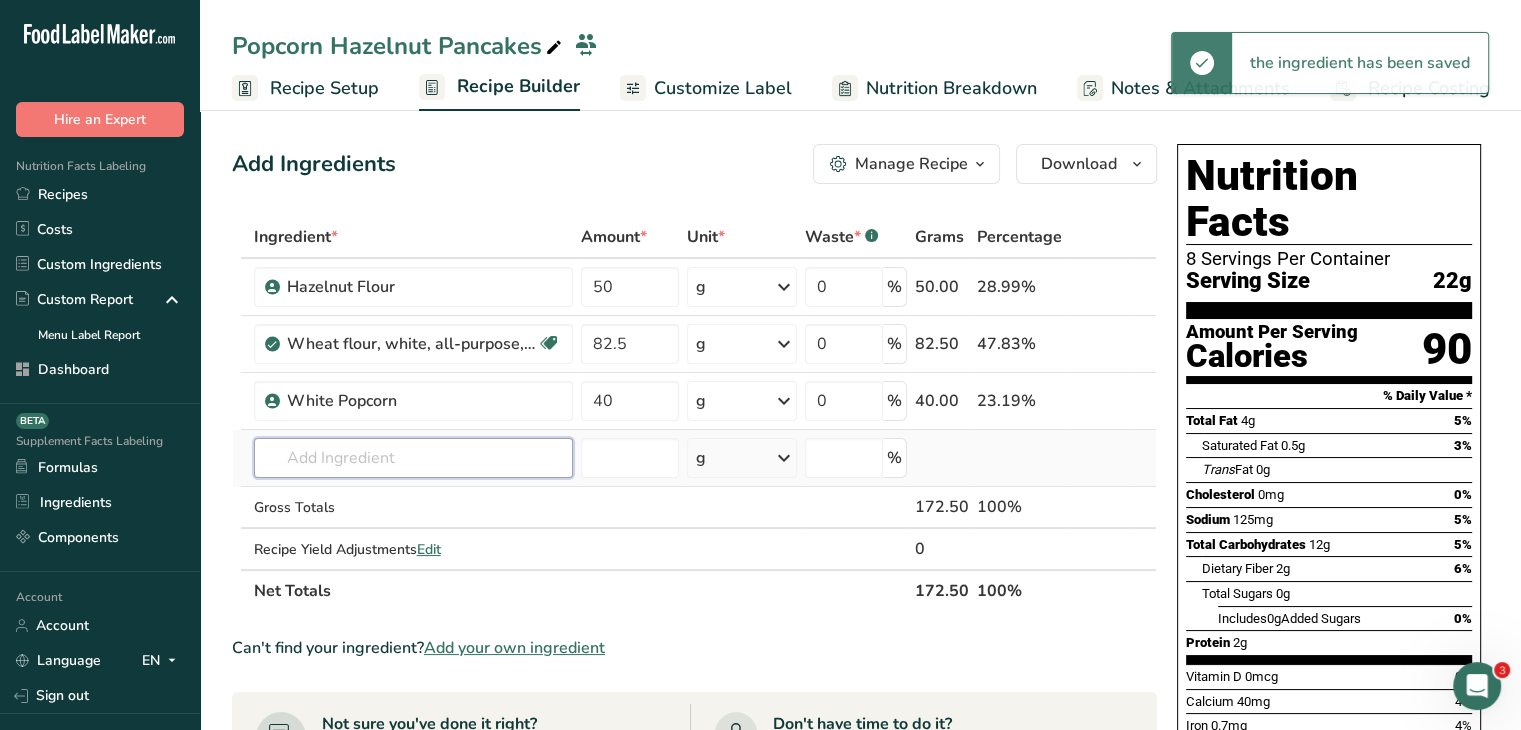 drag, startPoint x: 513, startPoint y: 469, endPoint x: 516, endPoint y: 446, distance: 23.194826 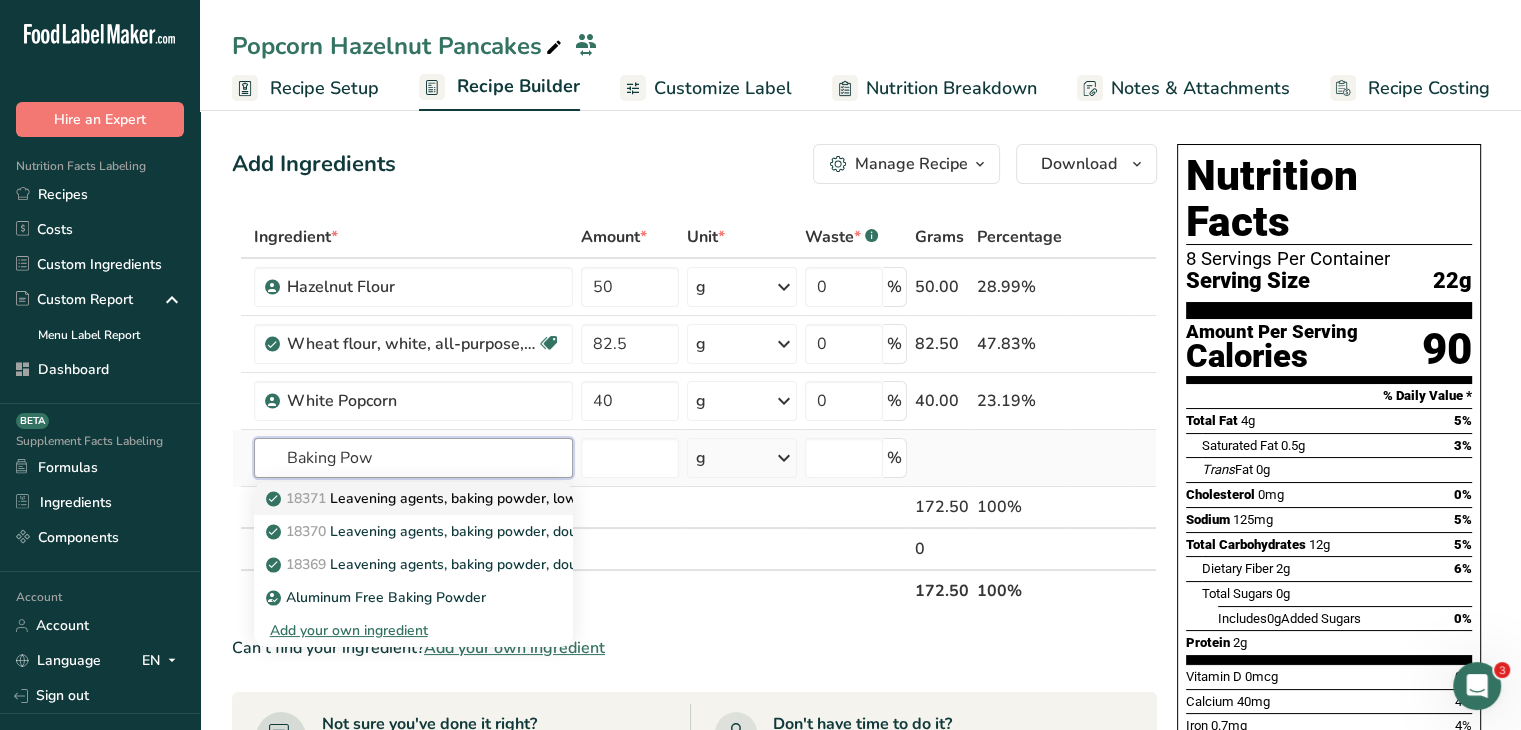 type on "Baking Pow" 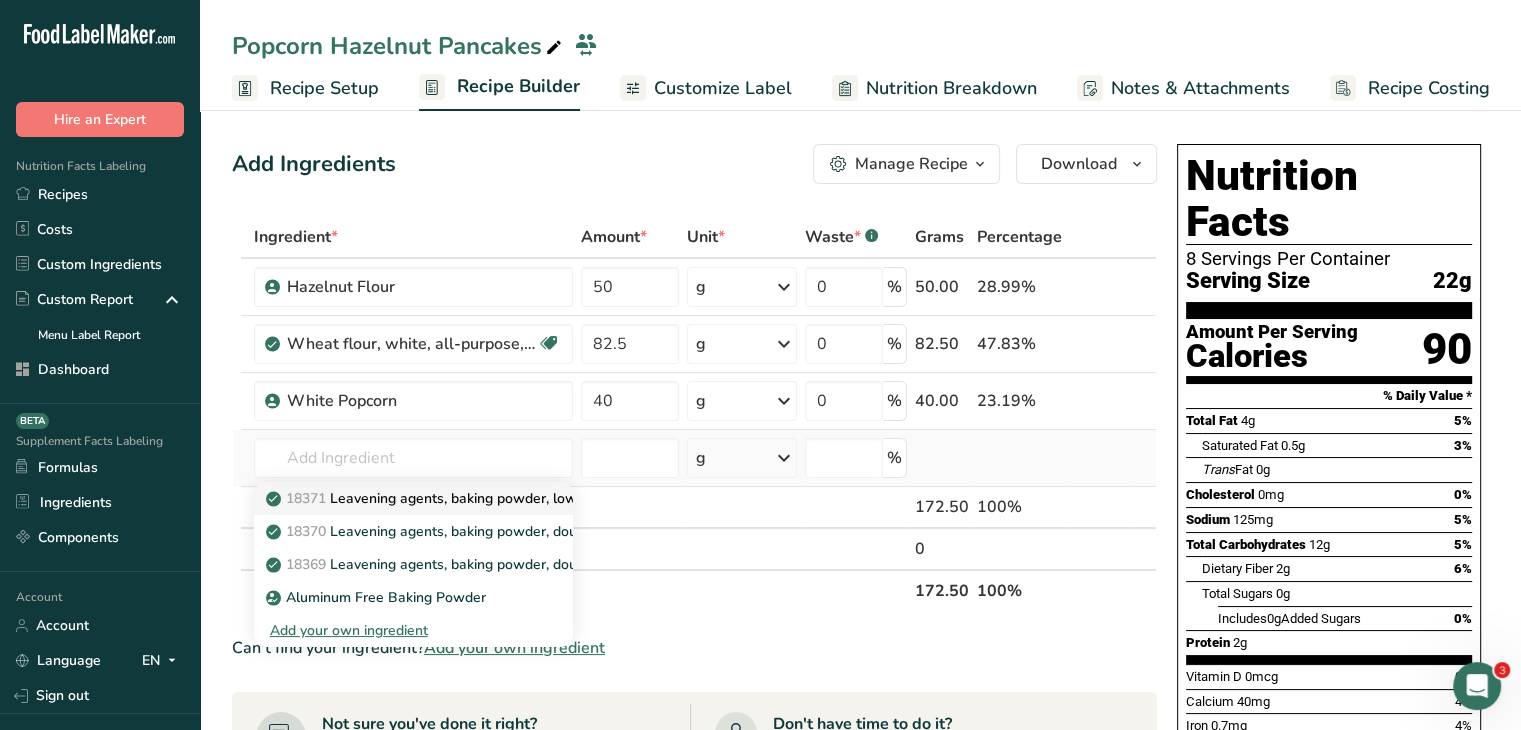 click on "18371
Leavening agents, baking powder, low-sodium" at bounding box center [413, 498] 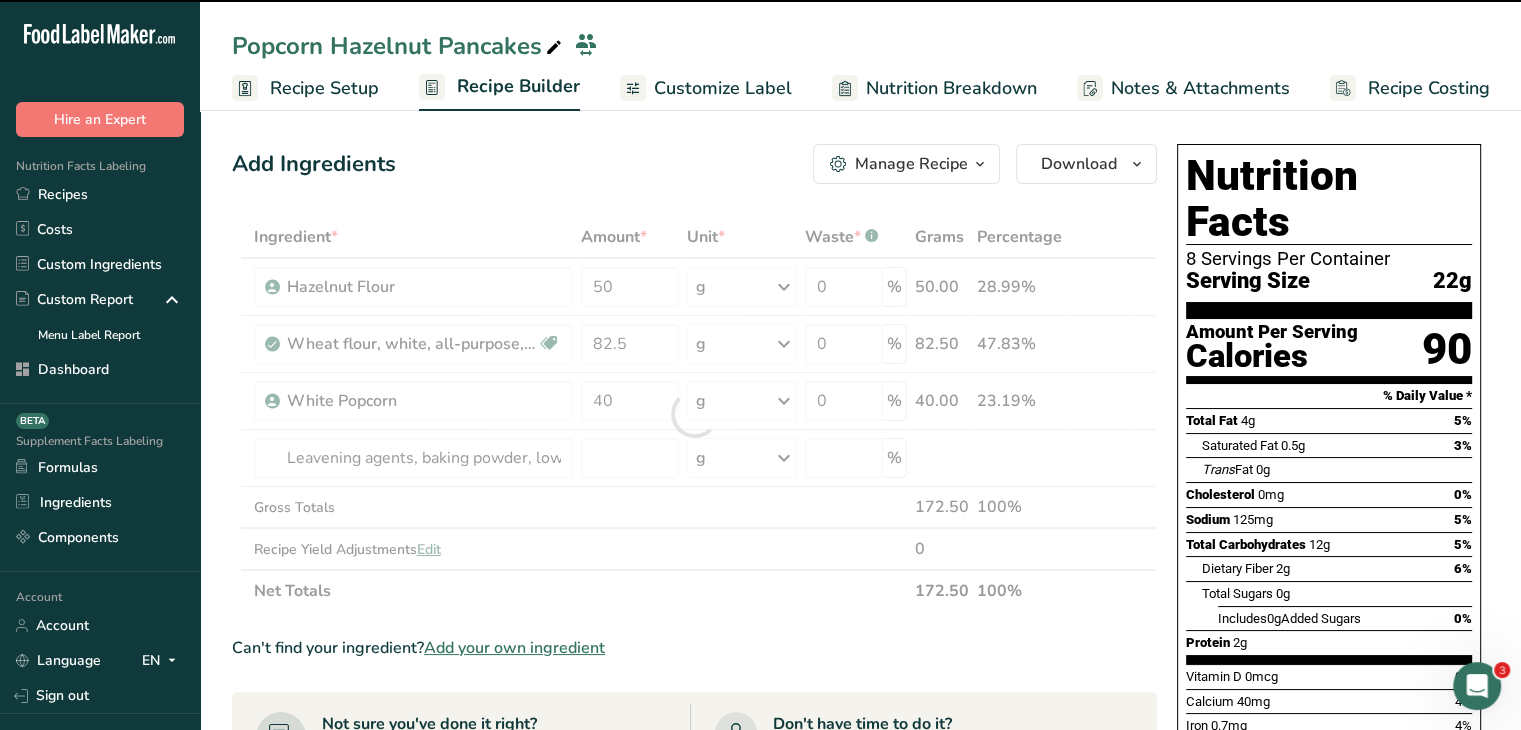 type on "0" 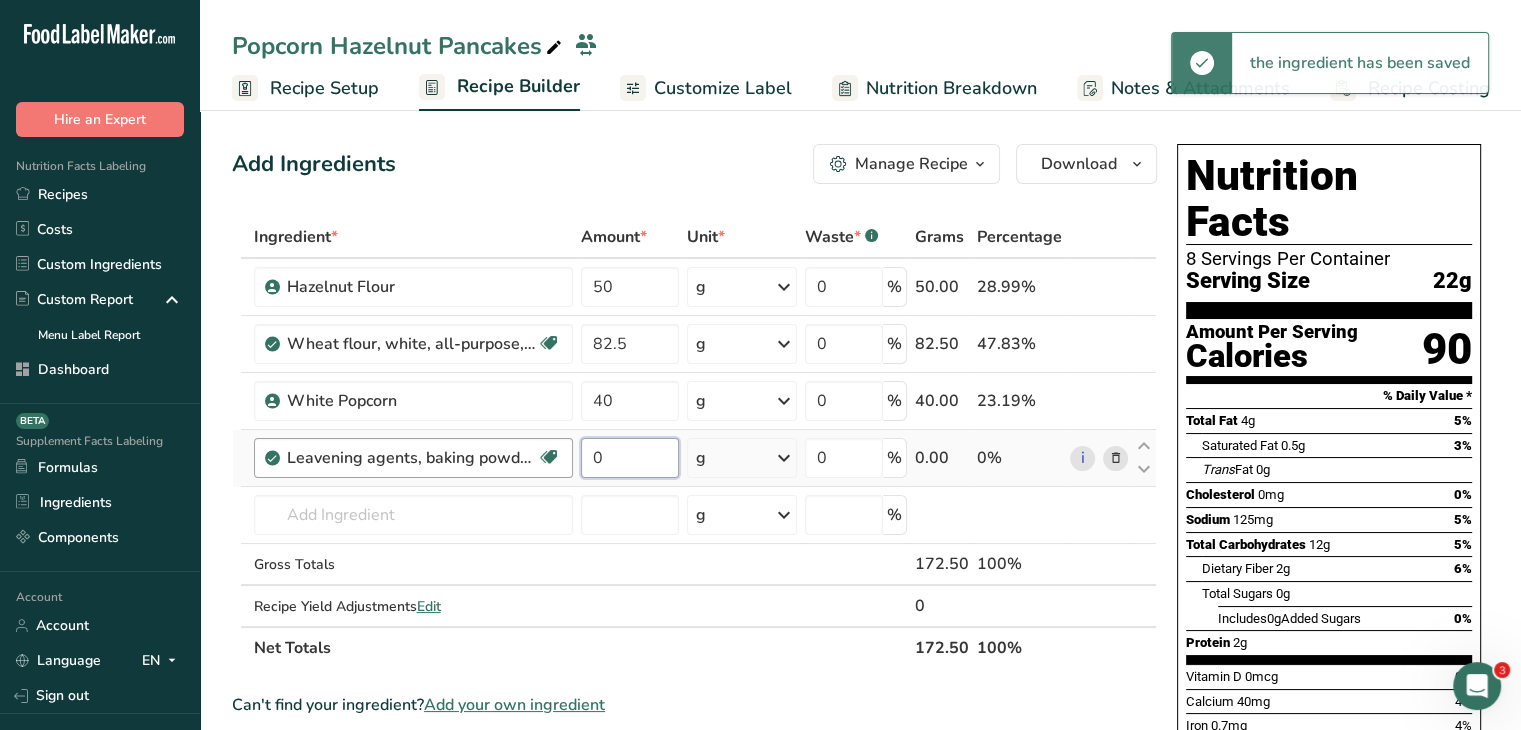 drag, startPoint x: 602, startPoint y: 456, endPoint x: 569, endPoint y: 446, distance: 34.48188 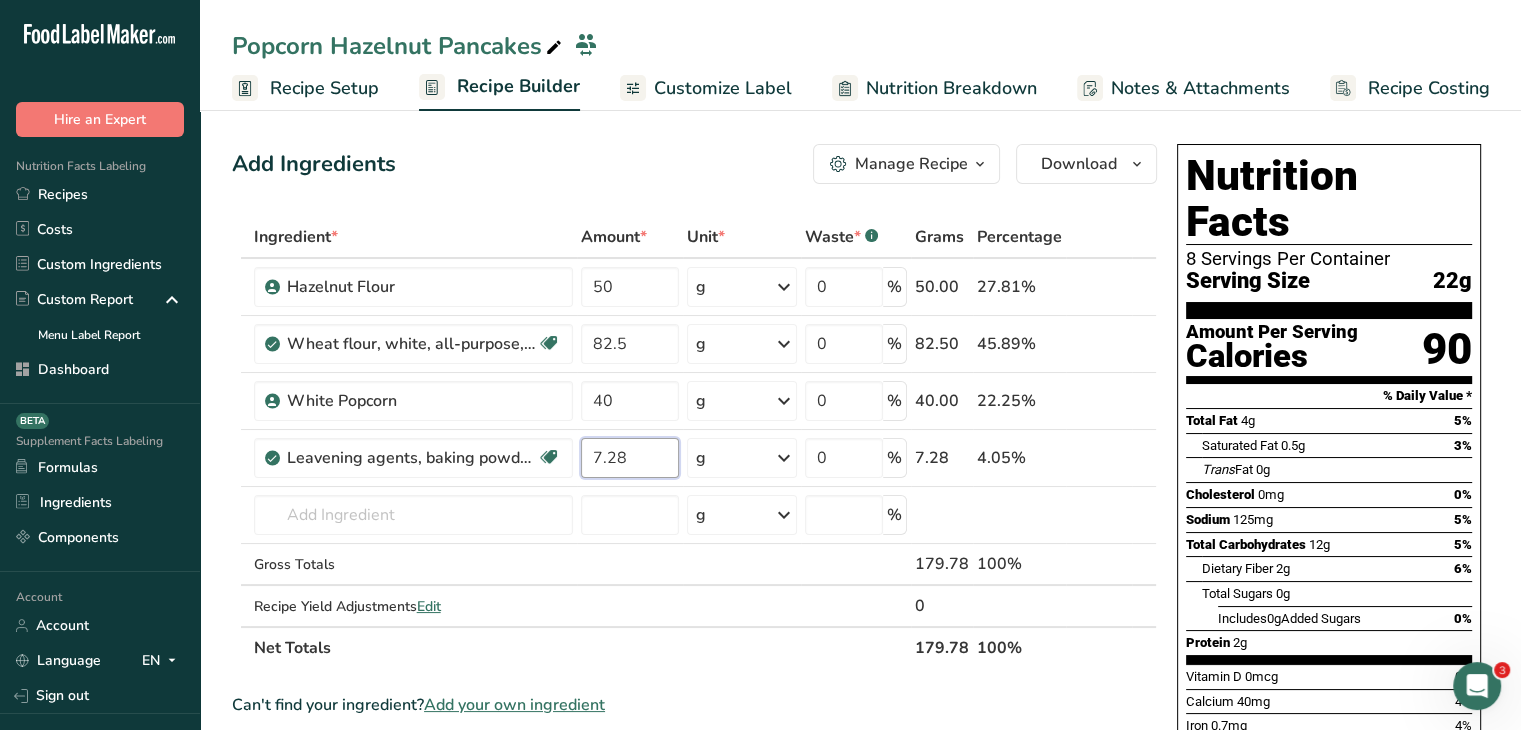 type on "7.28" 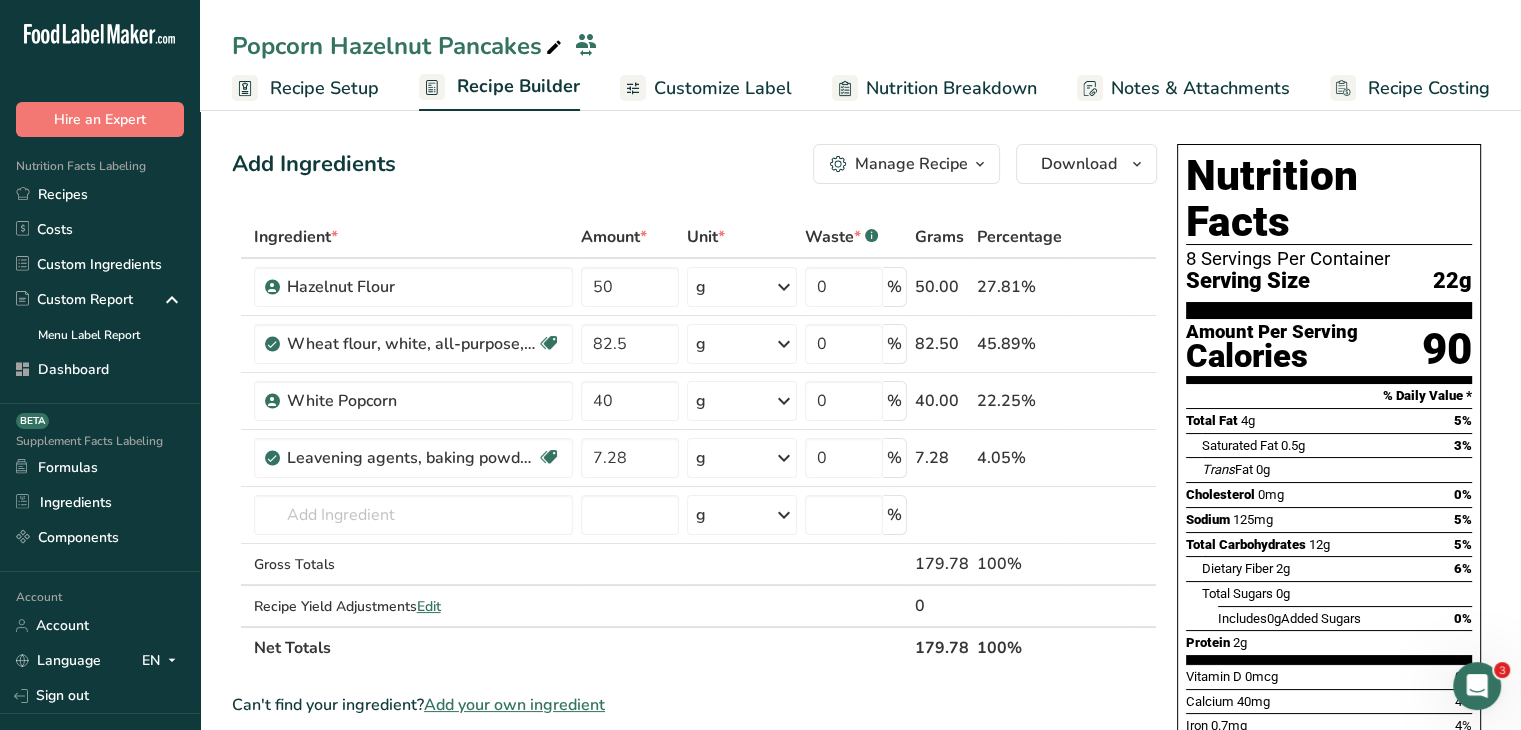 click on "Add Ingredients
Manage Recipe         Delete Recipe           Duplicate Recipe             Scale Recipe             Save as Sub-Recipe   .a-a{fill:#347362;}.b-a{fill:#fff;}                               Nutrition Breakdown                 Recipe Card
NEW
Amino Acids Pattern Report           Activity History
Download
Choose your preferred label style
Standard FDA label
Standard FDA label
The most common format for nutrition facts labels in compliance with the FDA's typeface, style and requirements
Tabular FDA label
A label format compliant with the FDA regulations presented in a tabular (horizontal) display.
Linear FDA label
A simple linear display for small sized packages.
Simplified FDA label" at bounding box center [694, 164] 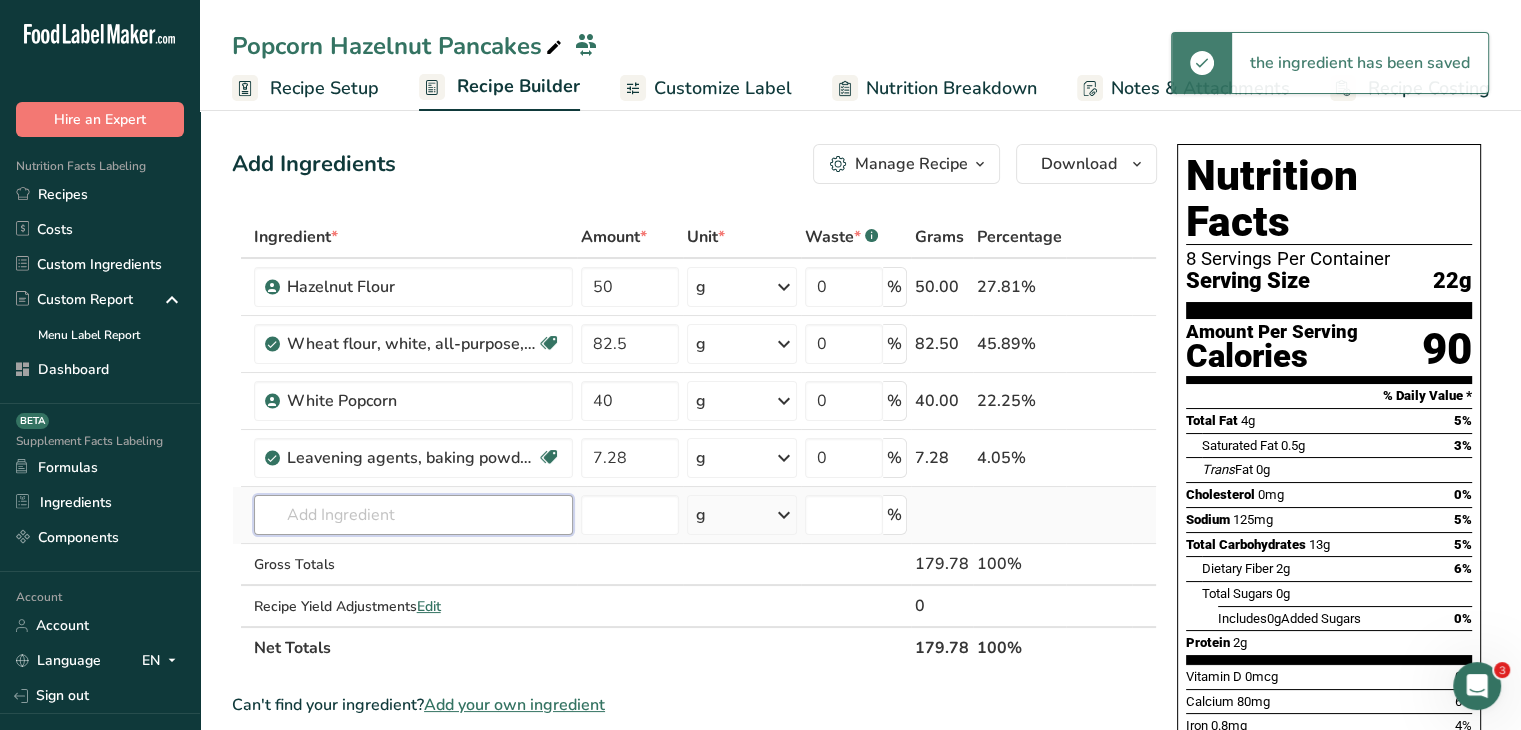 click at bounding box center (413, 515) 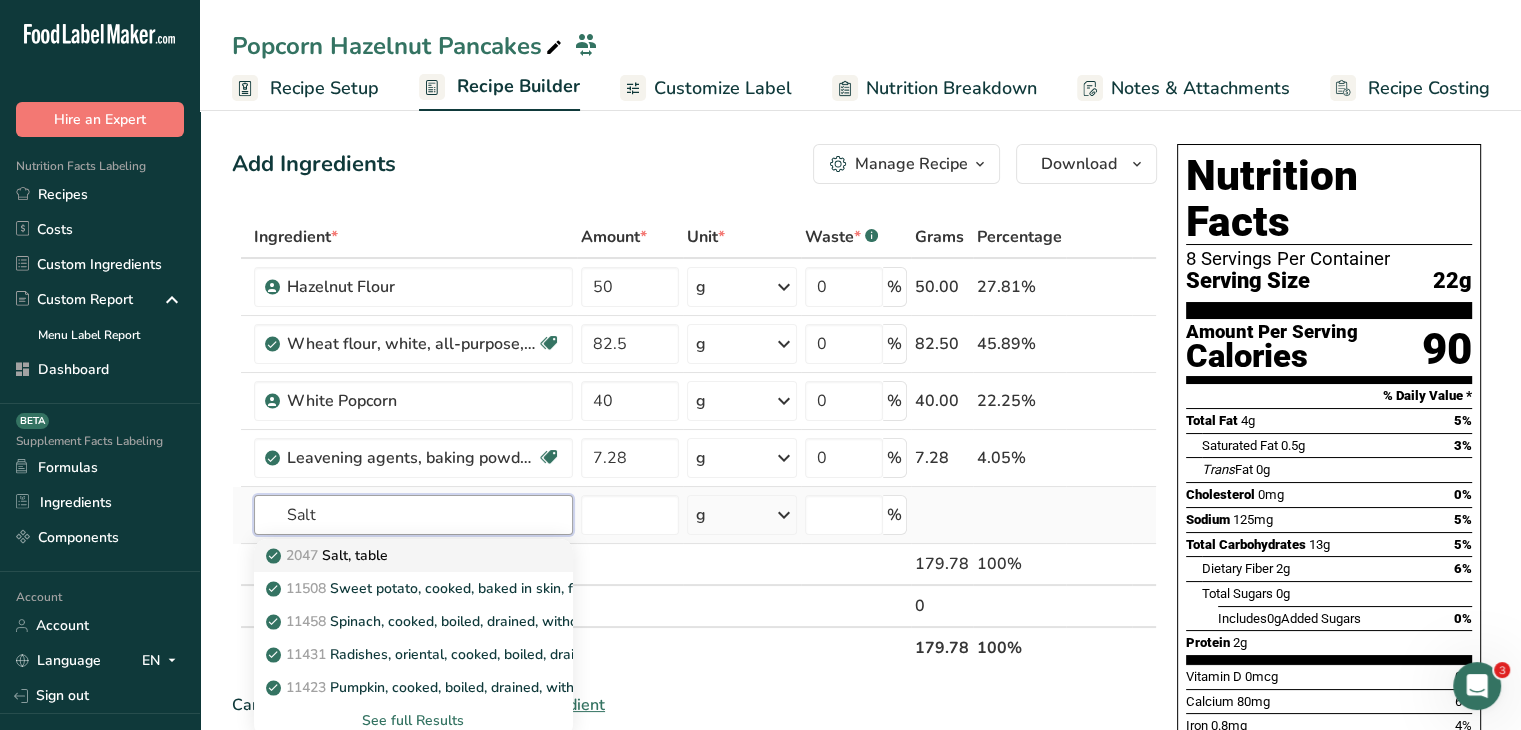 type on "Salt" 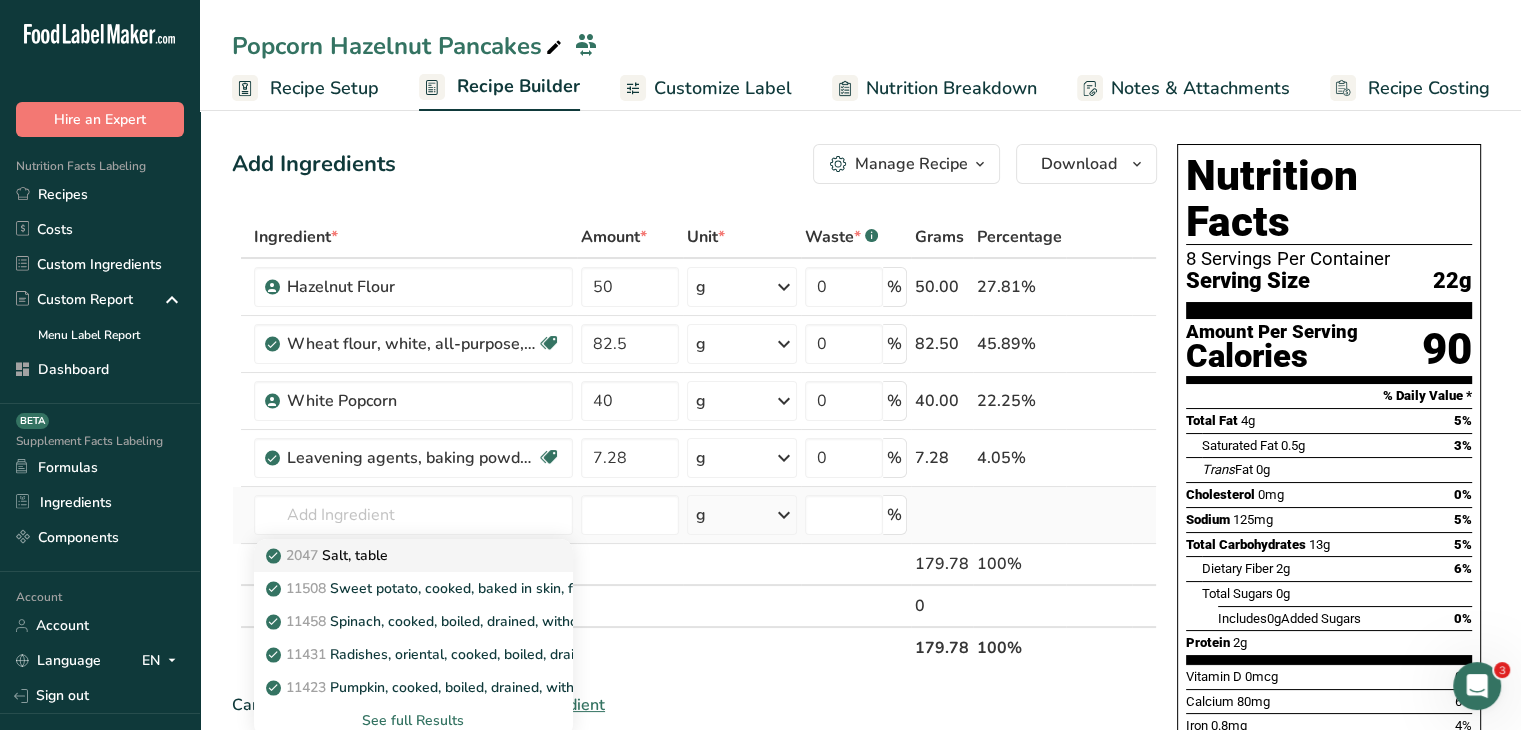 click on "2047
Salt, table" at bounding box center (397, 555) 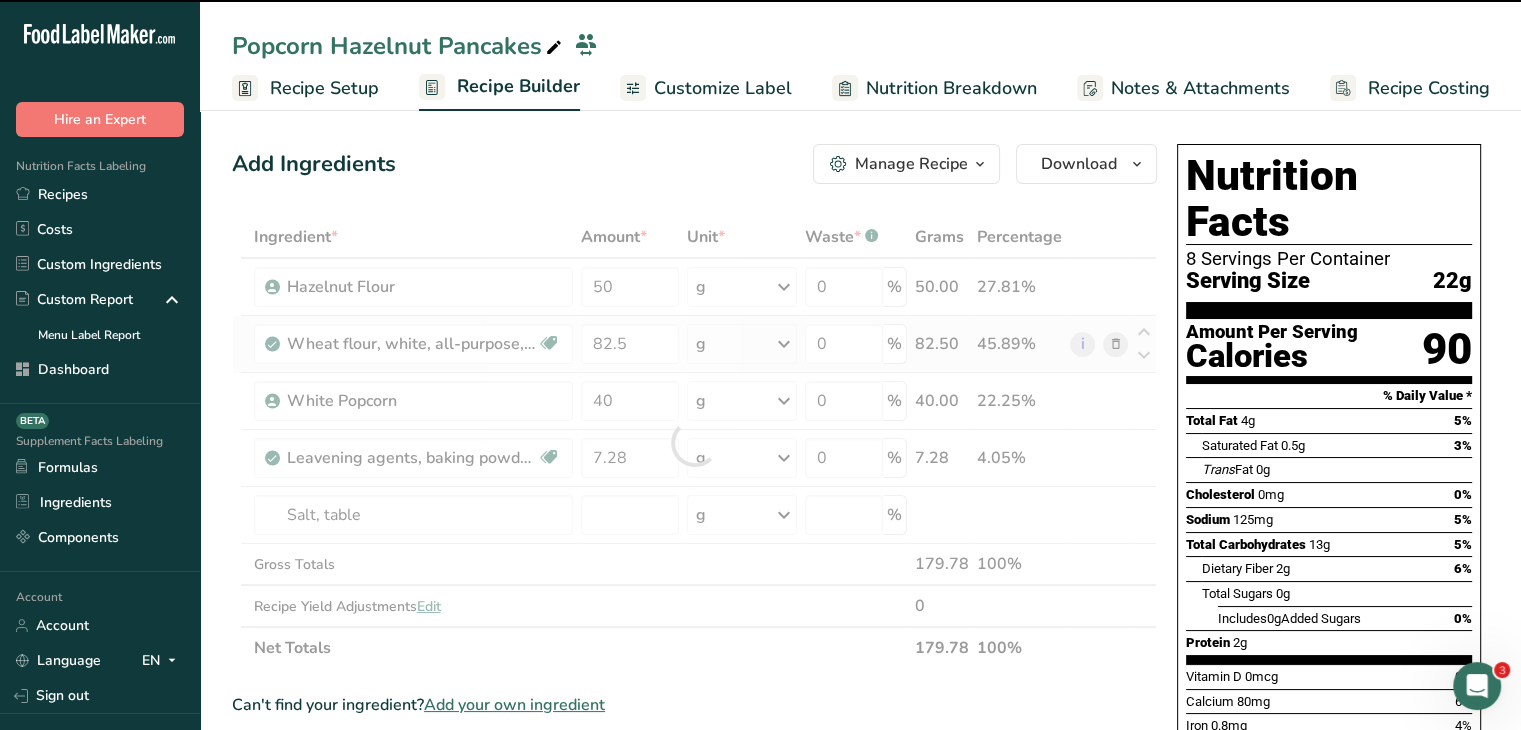 type on "0" 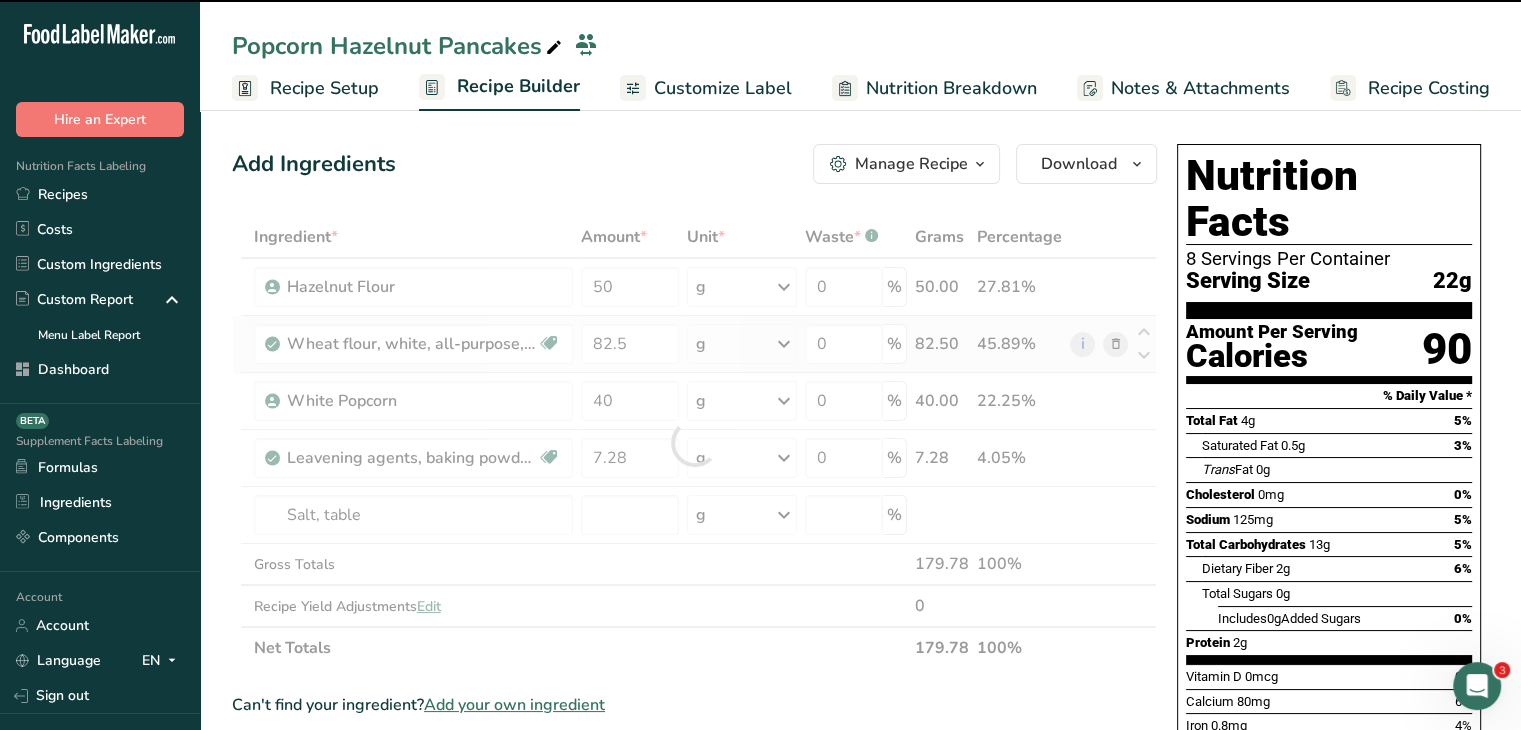 type on "0" 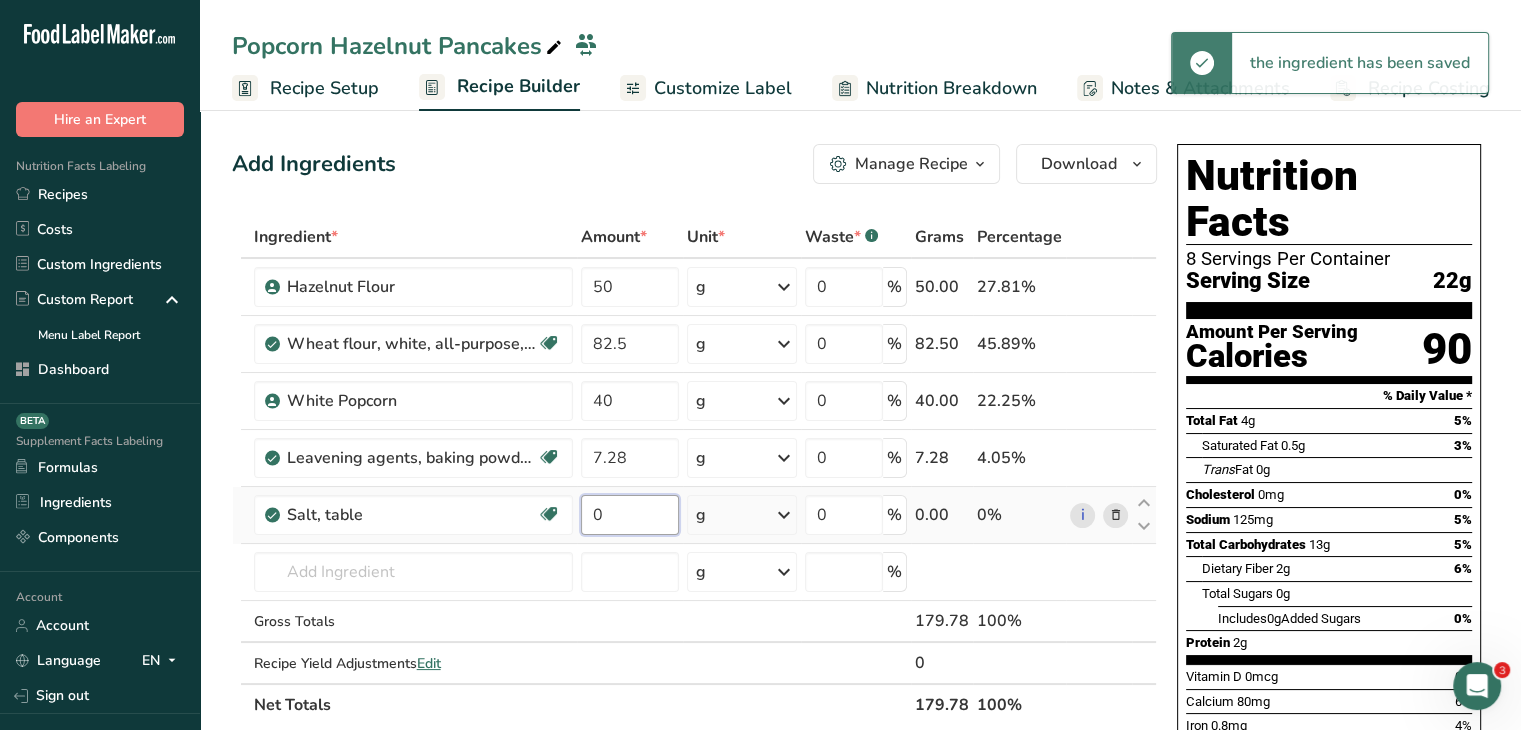 drag, startPoint x: 619, startPoint y: 528, endPoint x: 590, endPoint y: 521, distance: 29.832869 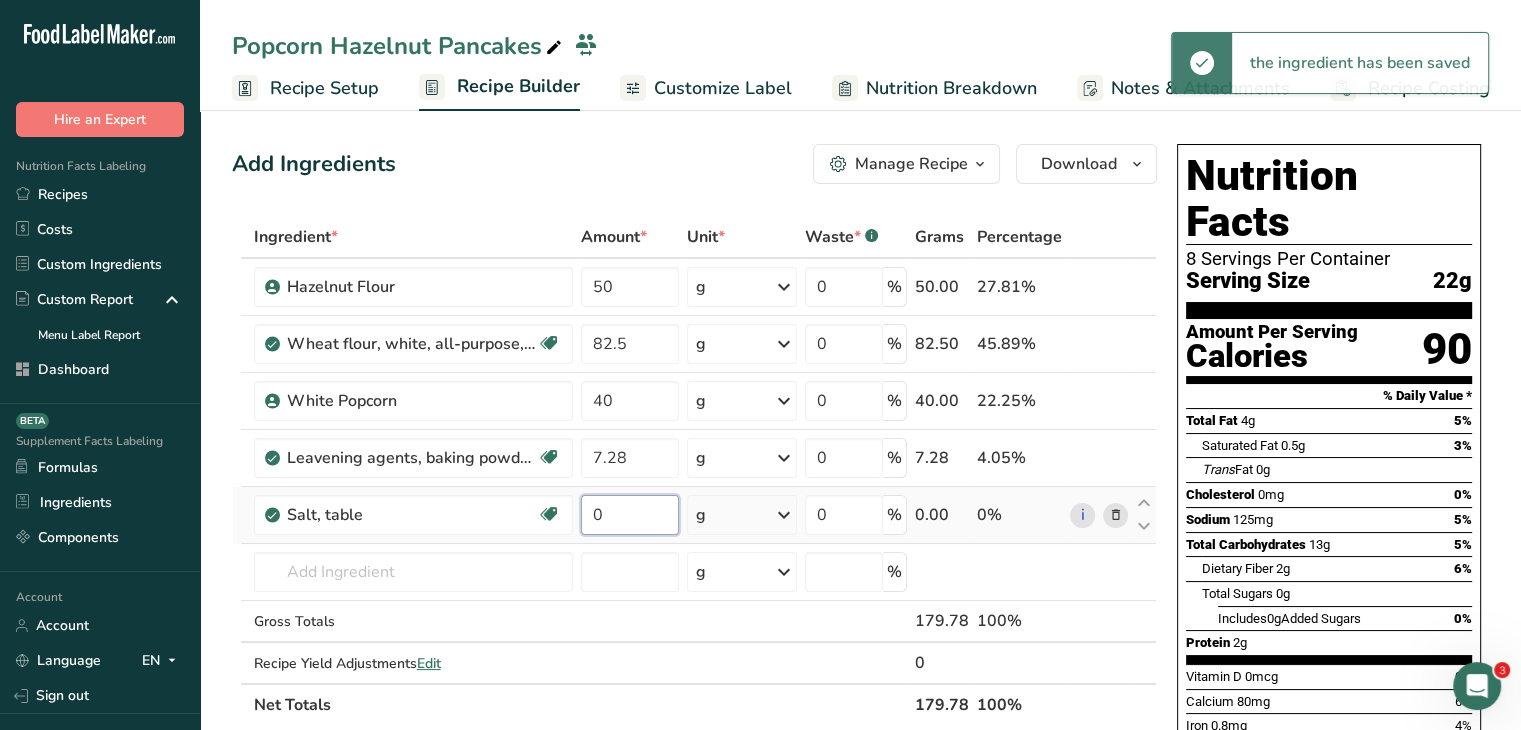 click on "0" at bounding box center (630, 515) 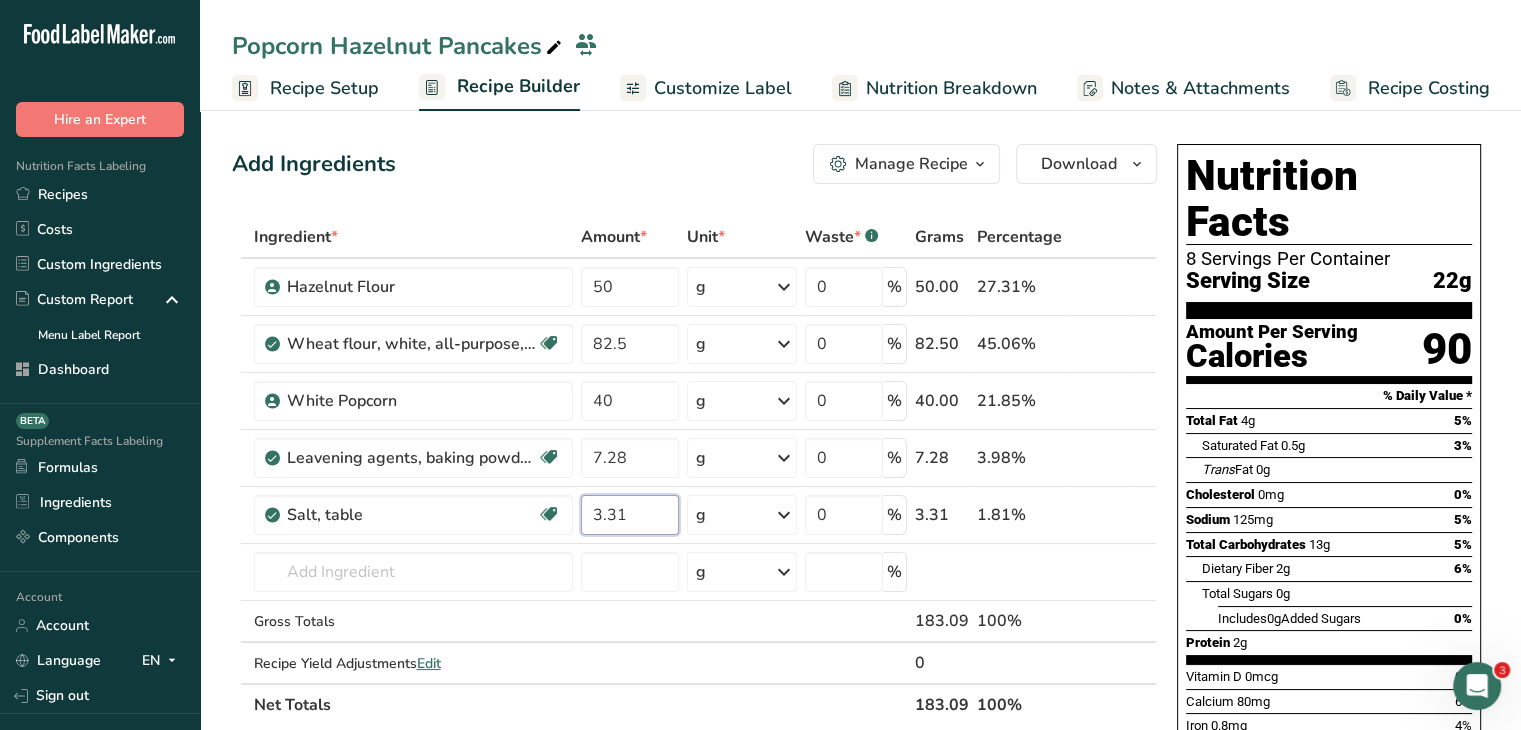 type on "3.31" 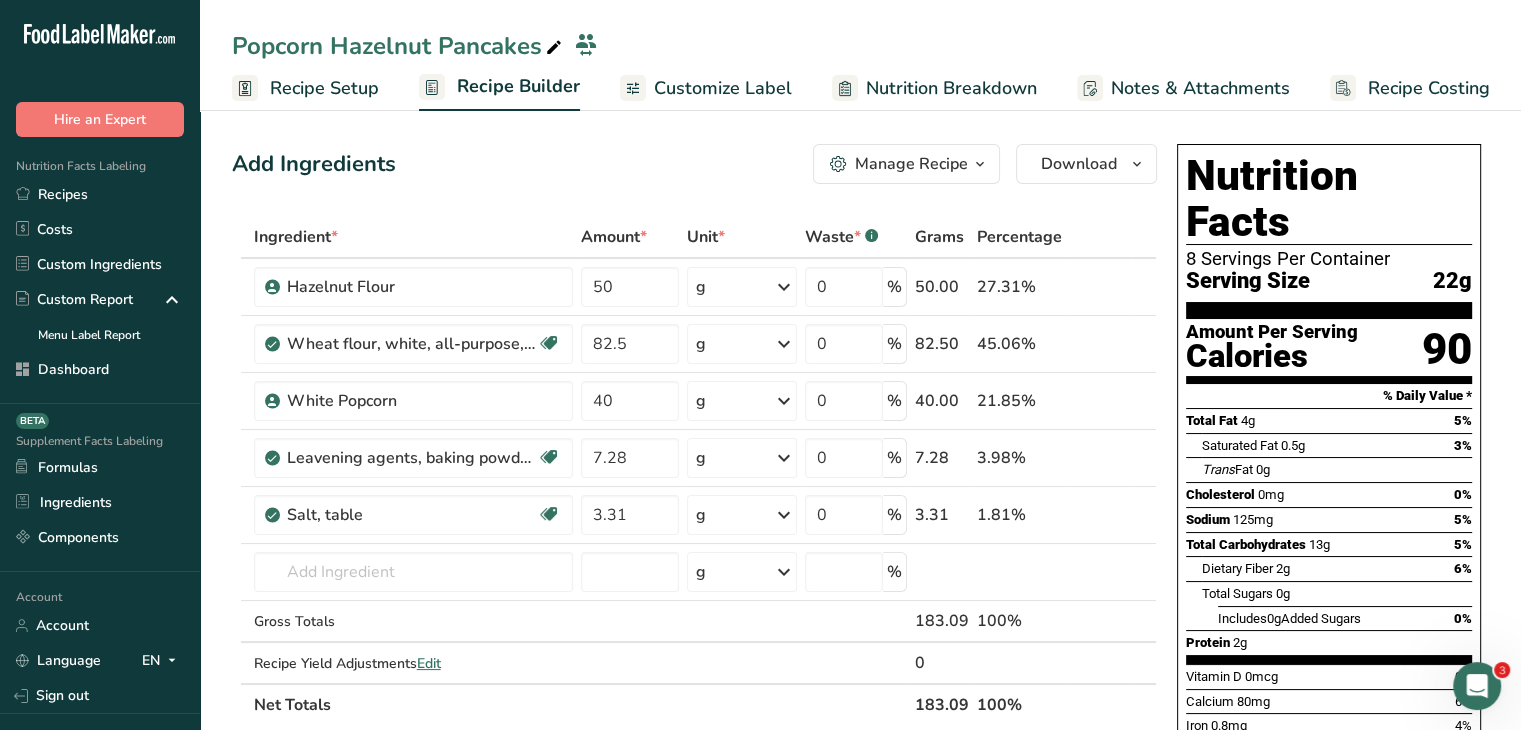 click on "Add Ingredients
Manage Recipe         Delete Recipe           Duplicate Recipe             Scale Recipe             Save as Sub-Recipe   .a-a{fill:#347362;}.b-a{fill:#fff;}                               Nutrition Breakdown                 Recipe Card
NEW
Amino Acids Pattern Report           Activity History
Download
Choose your preferred label style
Standard FDA label
Standard FDA label
The most common format for nutrition facts labels in compliance with the FDA's typeface, style and requirements
Tabular FDA label
A label format compliant with the FDA regulations presented in a tabular (horizontal) display.
Linear FDA label
A simple linear display for small sized packages.
Simplified FDA label" at bounding box center (700, 776) 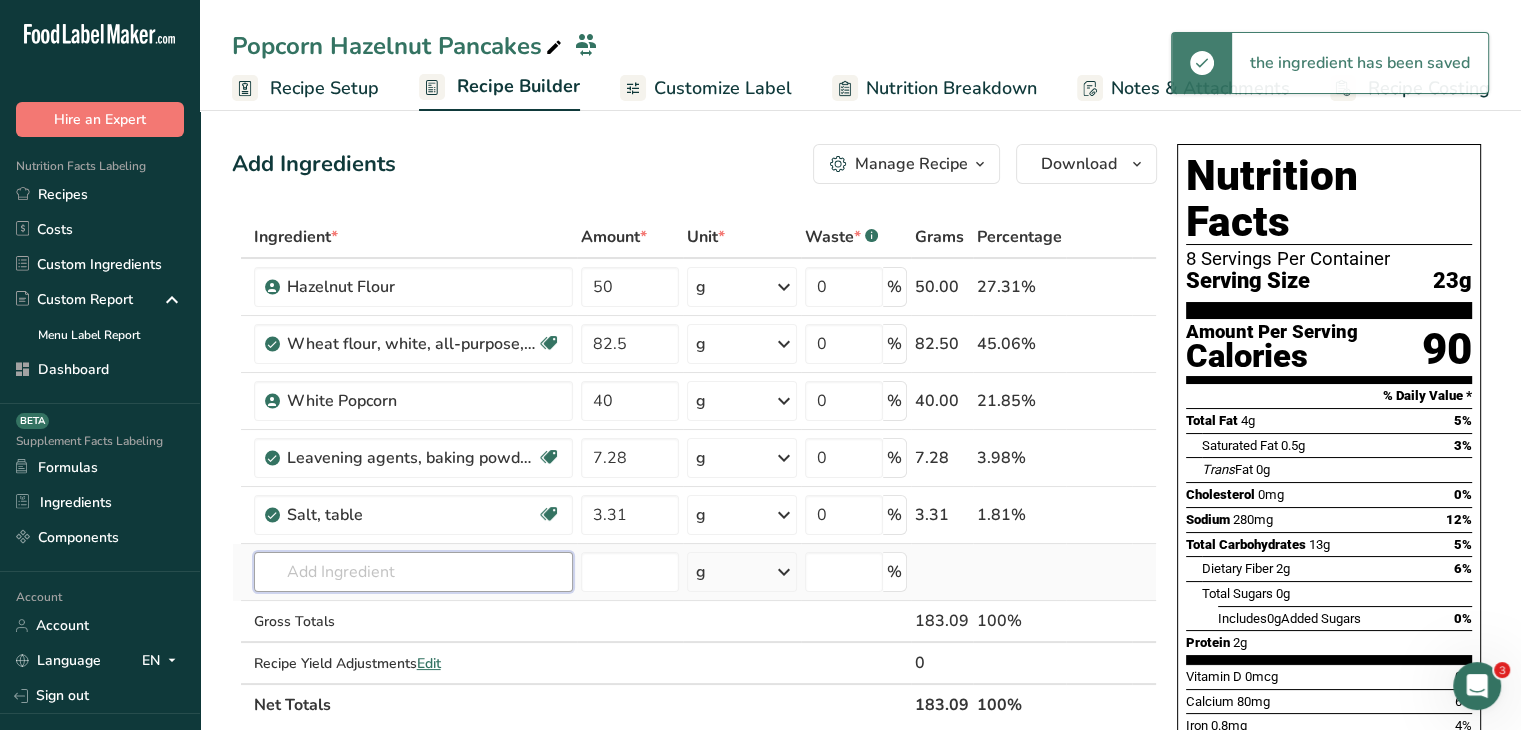 click at bounding box center (413, 572) 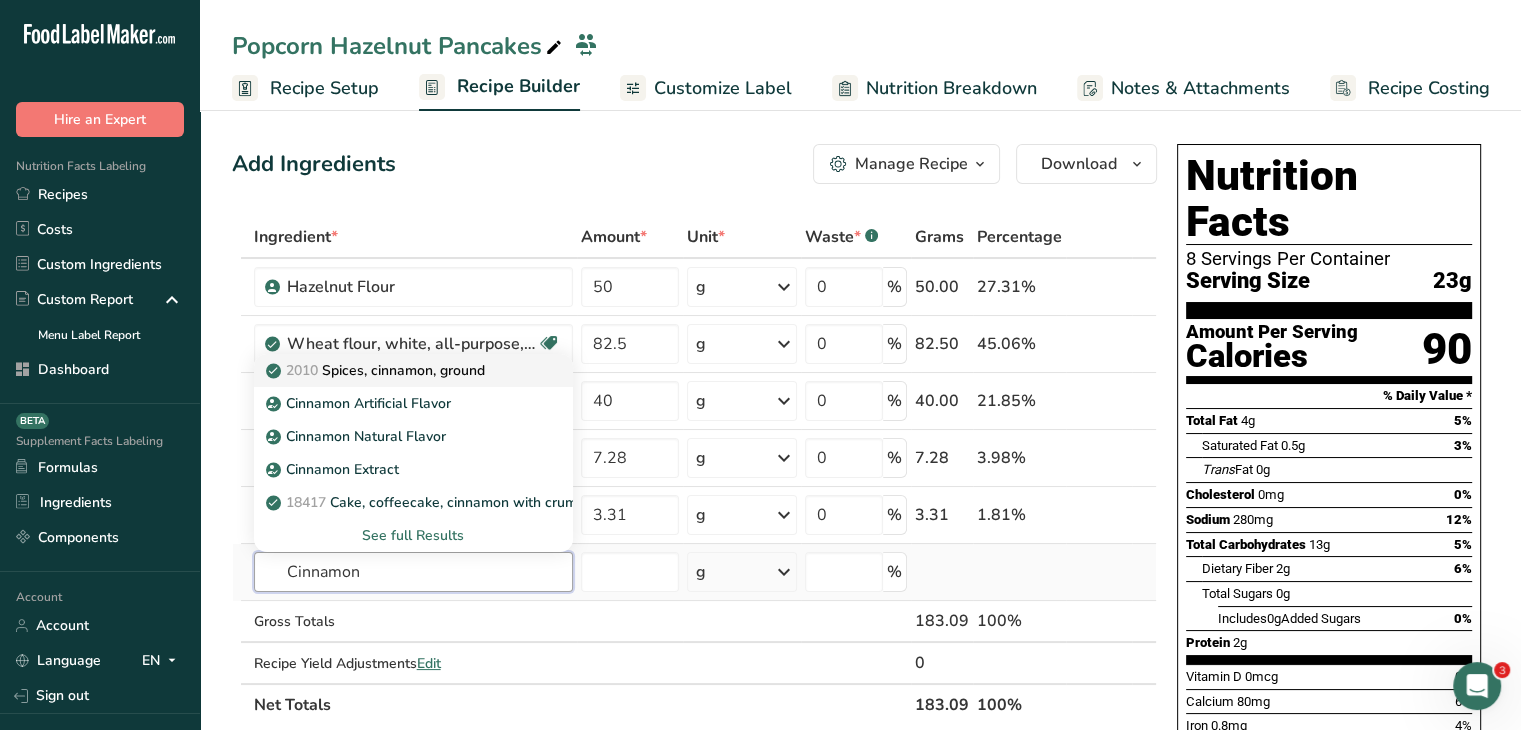 type on "Cinnamon" 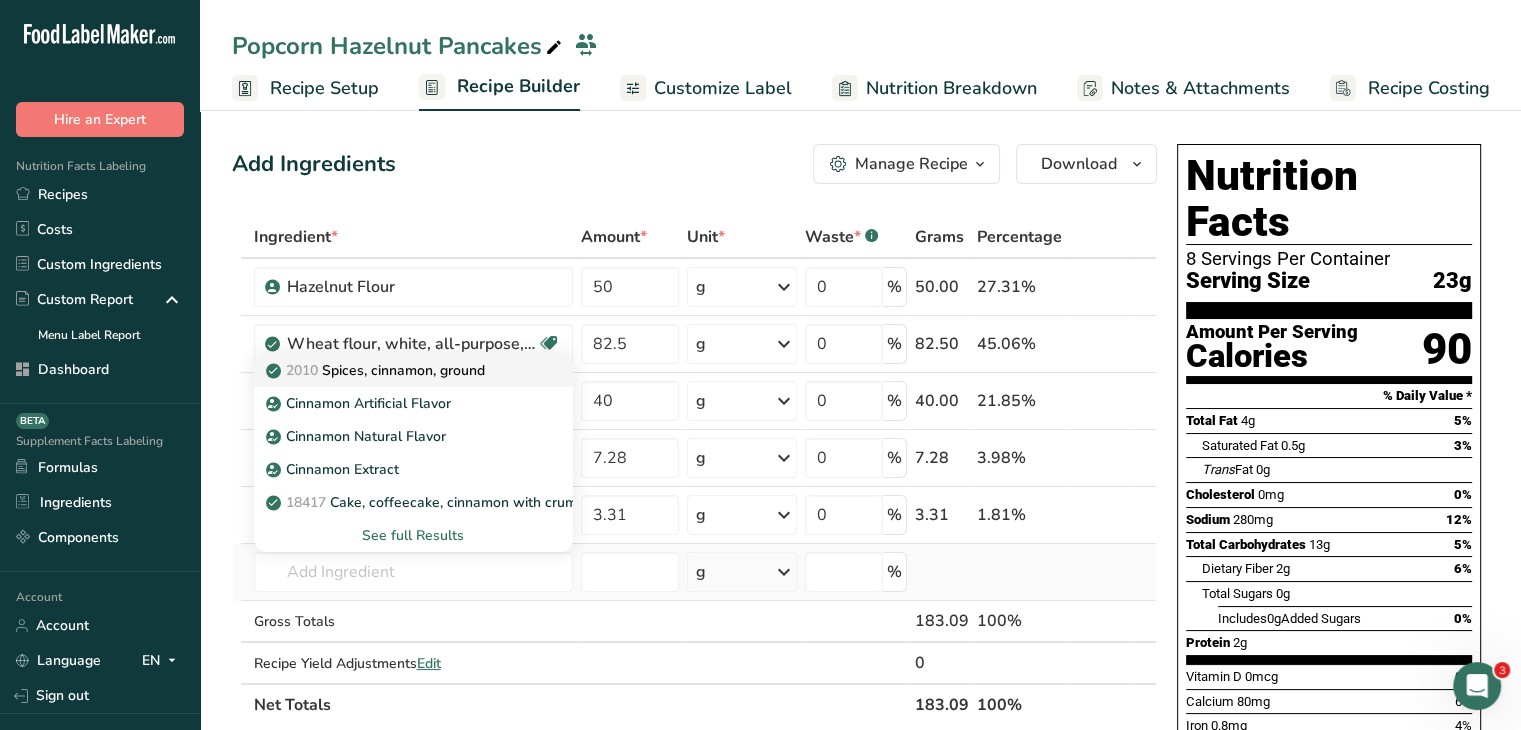 click on "2010
Spices, cinnamon, ground" at bounding box center (377, 370) 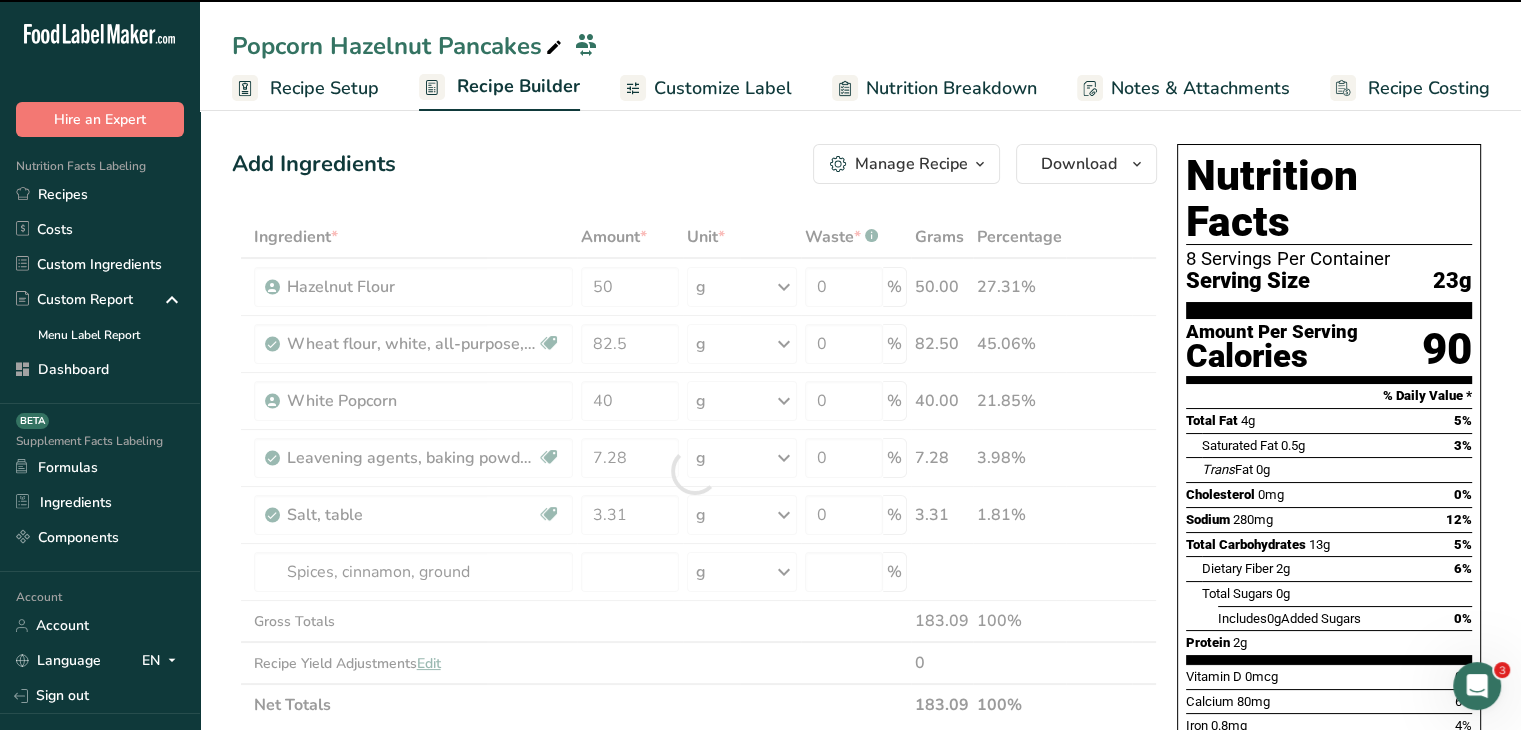type on "0" 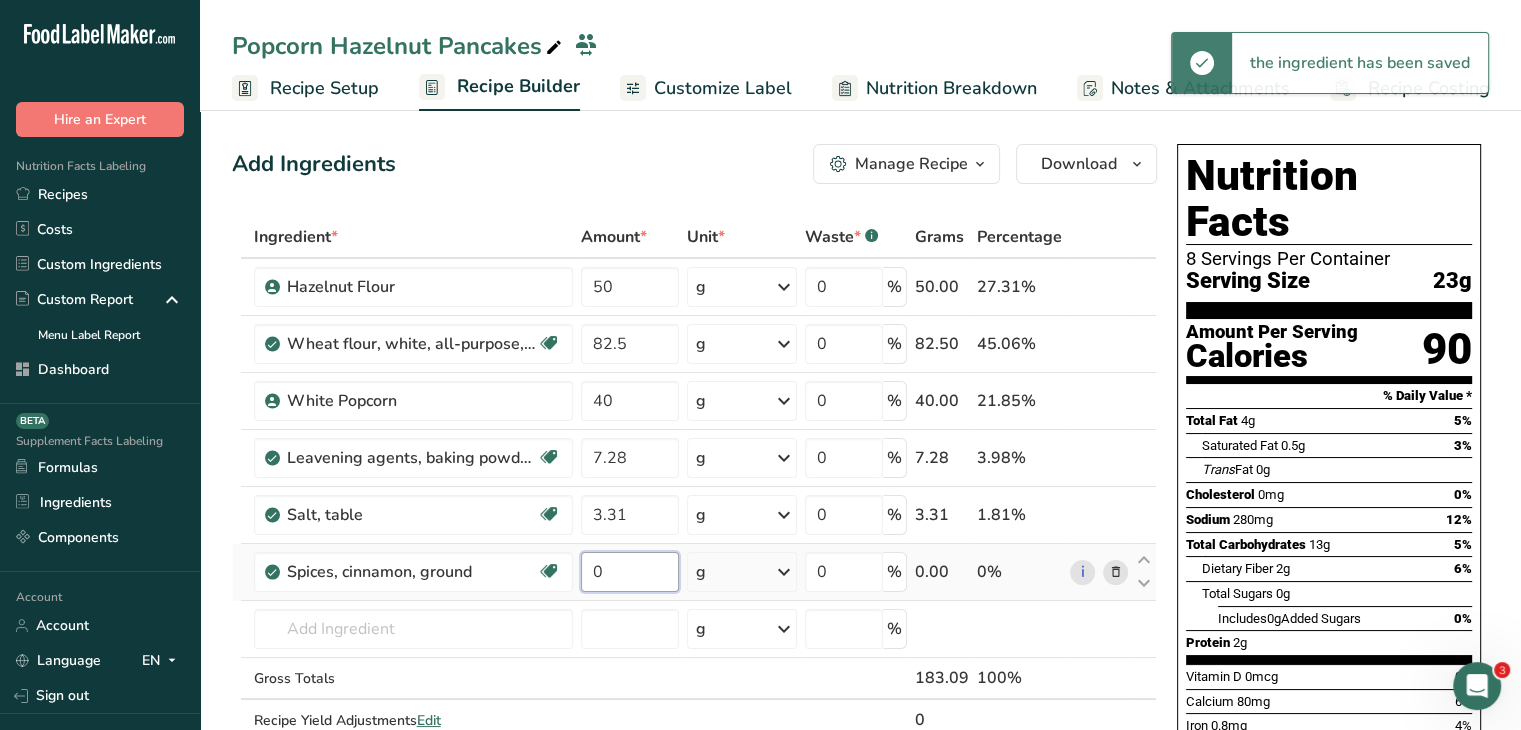 drag, startPoint x: 628, startPoint y: 577, endPoint x: 581, endPoint y: 568, distance: 47.853943 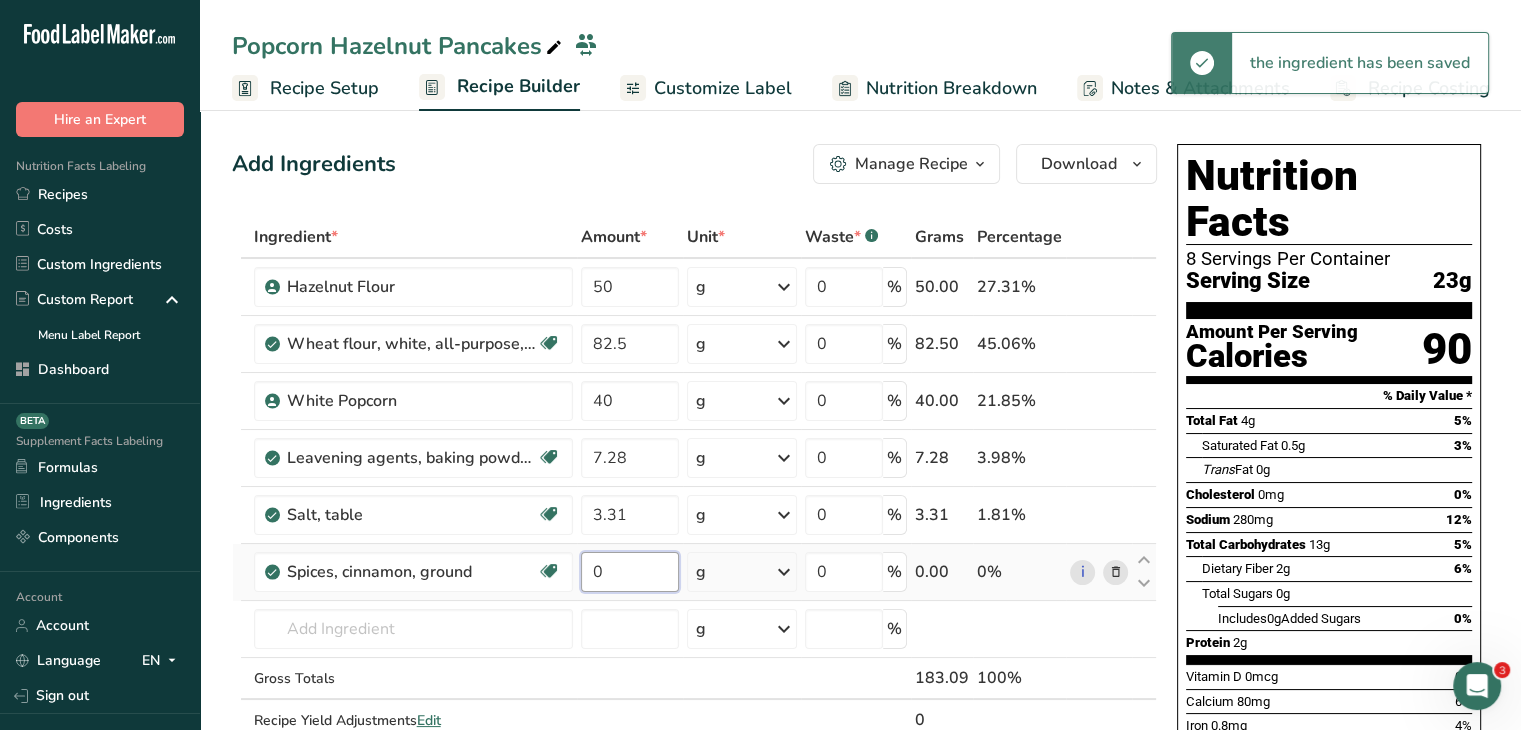 click on "0" at bounding box center (630, 572) 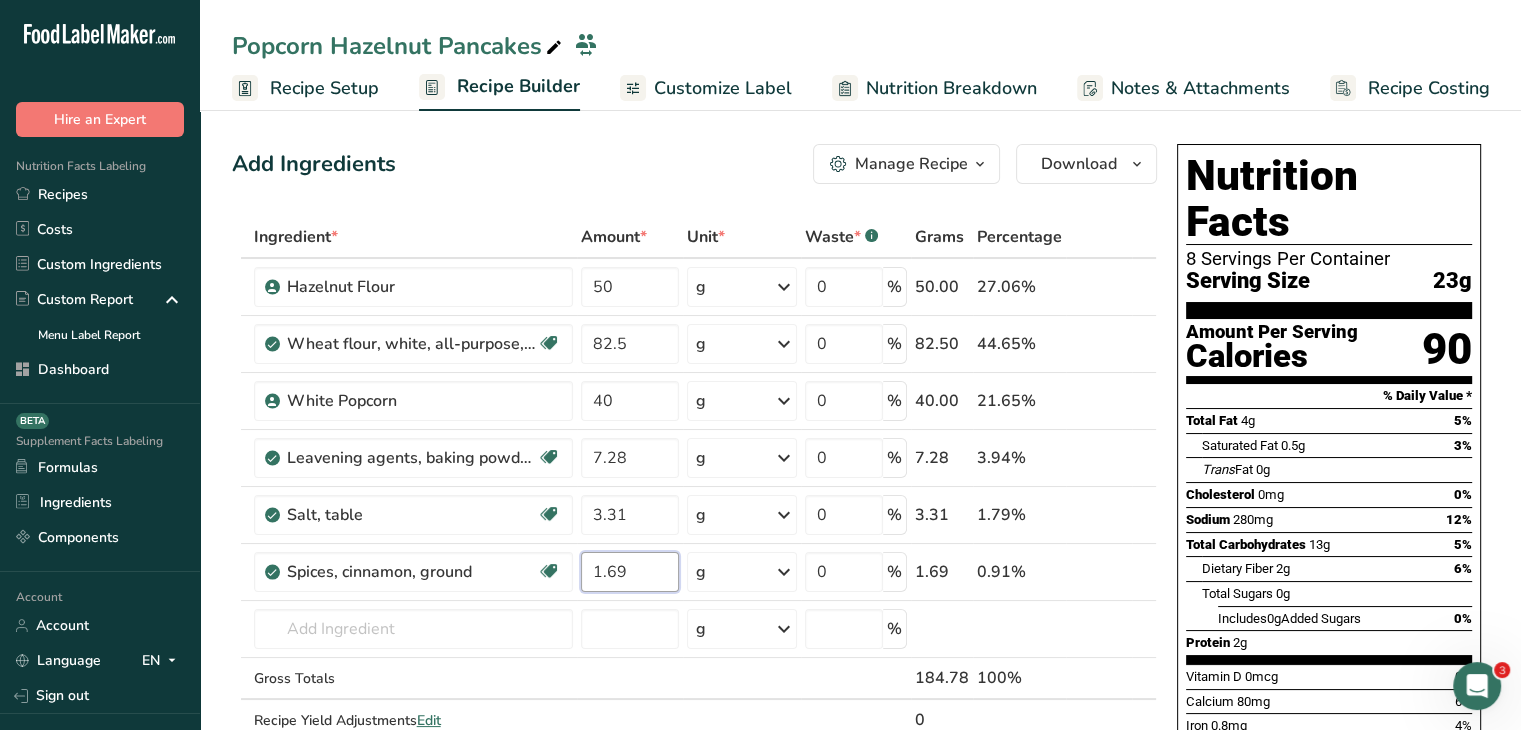 type on "1.69" 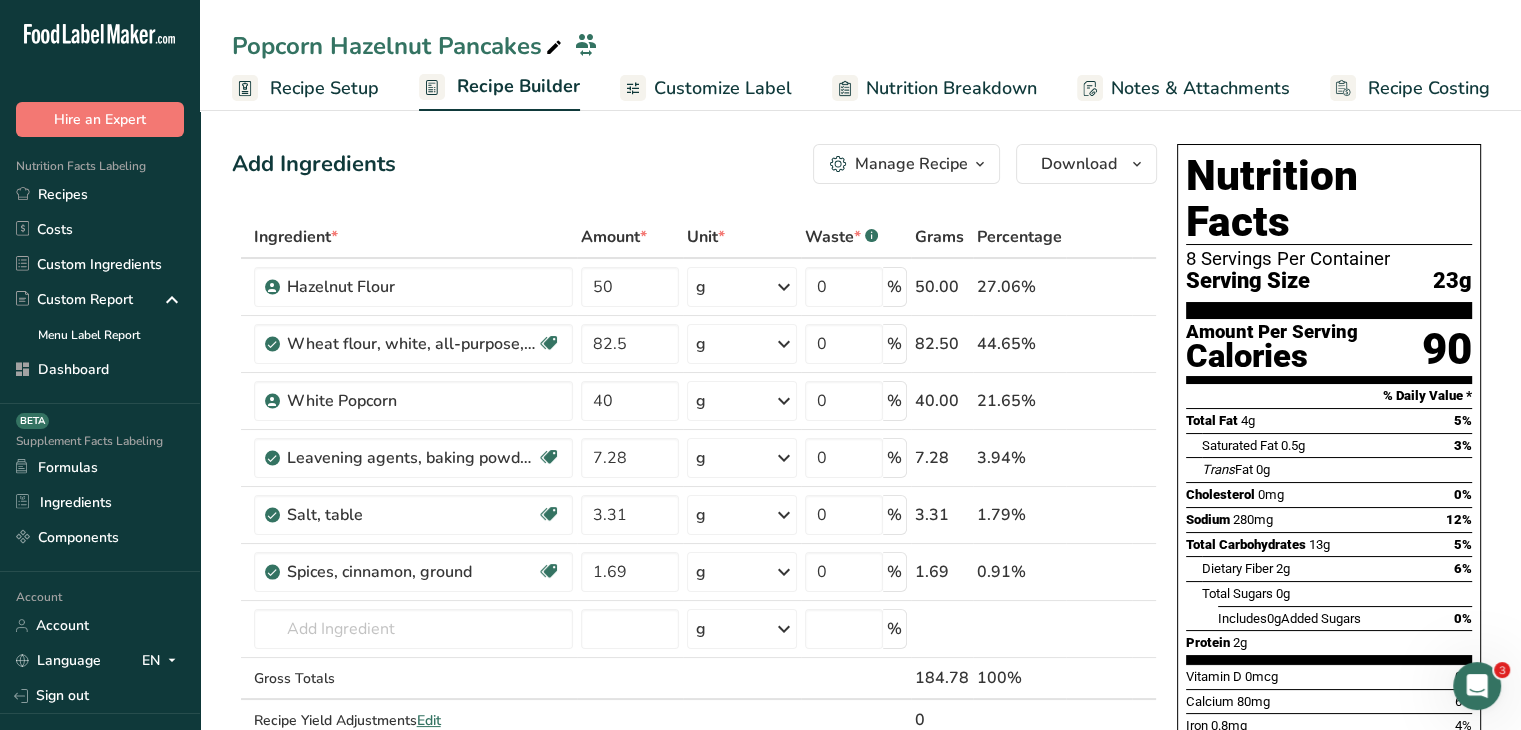 click on "Add Ingredients
Manage Recipe         Delete Recipe           Duplicate Recipe             Scale Recipe             Save as Sub-Recipe   .a-a{fill:#347362;}.b-a{fill:#fff;}                               Nutrition Breakdown                 Recipe Card
NEW
Amino Acids Pattern Report           Activity History
Download
Choose your preferred label style
Standard FDA label
Standard FDA label
The most common format for nutrition facts labels in compliance with the FDA's typeface, style and requirements
Tabular FDA label
A label format compliant with the FDA regulations presented in a tabular (horizontal) display.
Linear FDA label
A simple linear display for small sized packages.
Simplified FDA label" at bounding box center (694, 164) 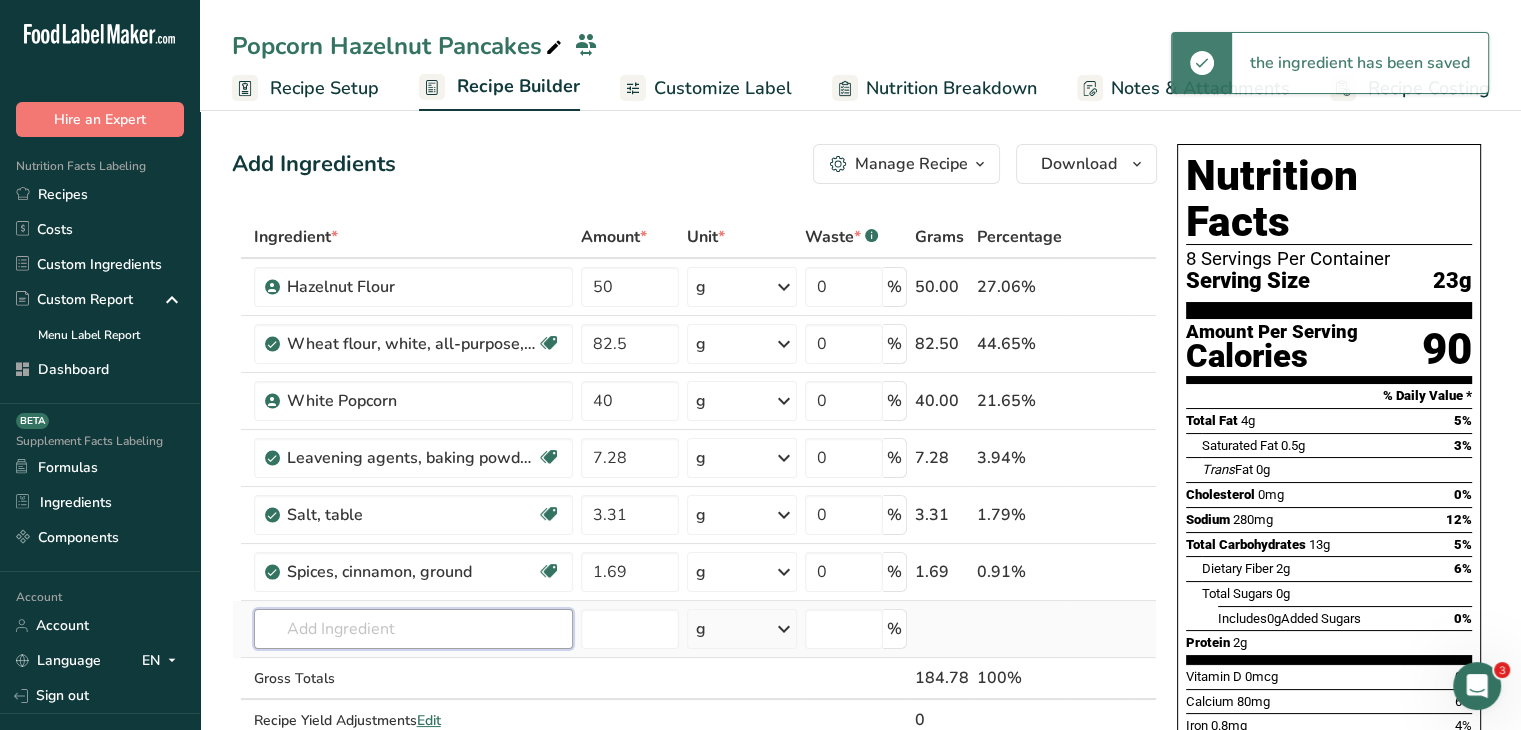 click at bounding box center (413, 629) 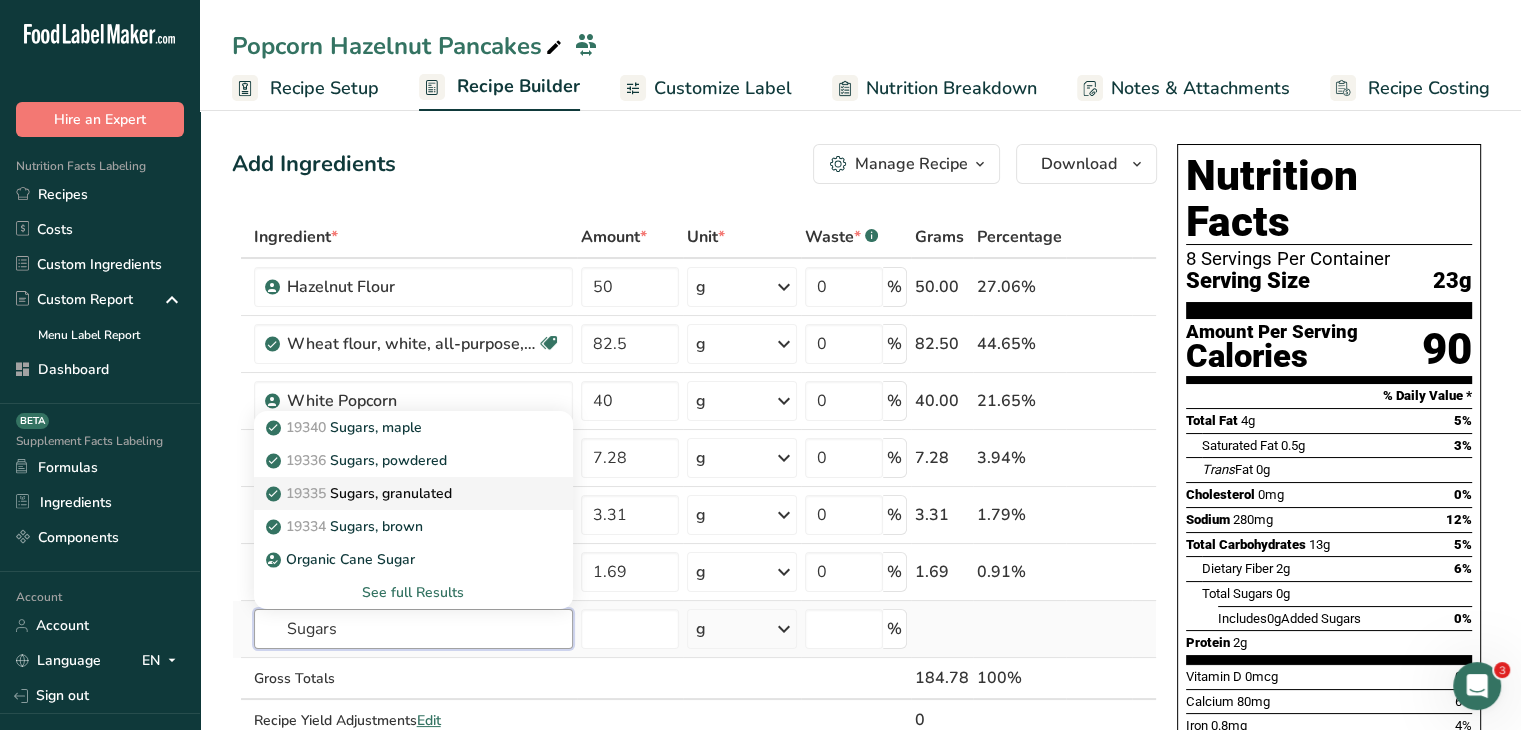 type on "Sugars" 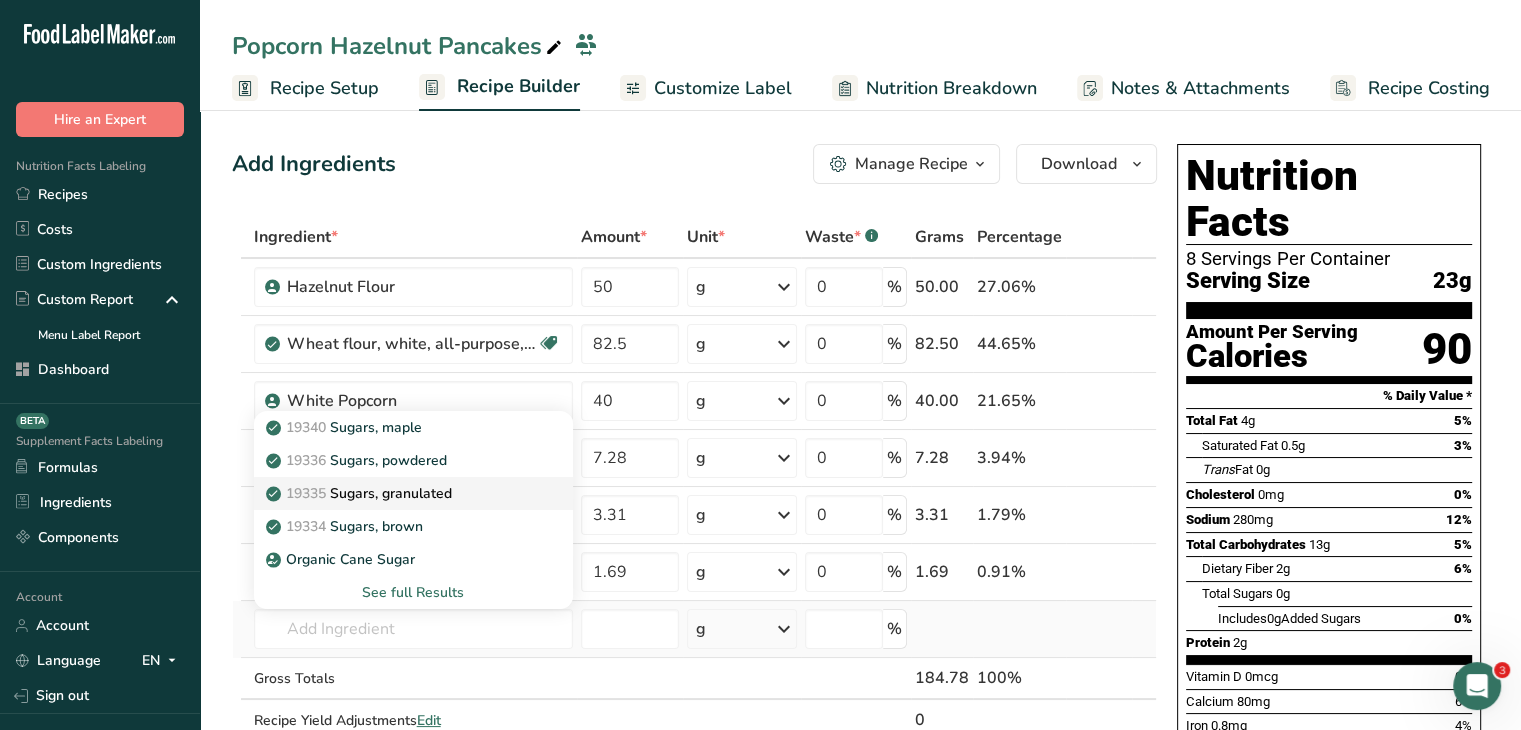 click on "19335
Sugars, granulated" at bounding box center (413, 493) 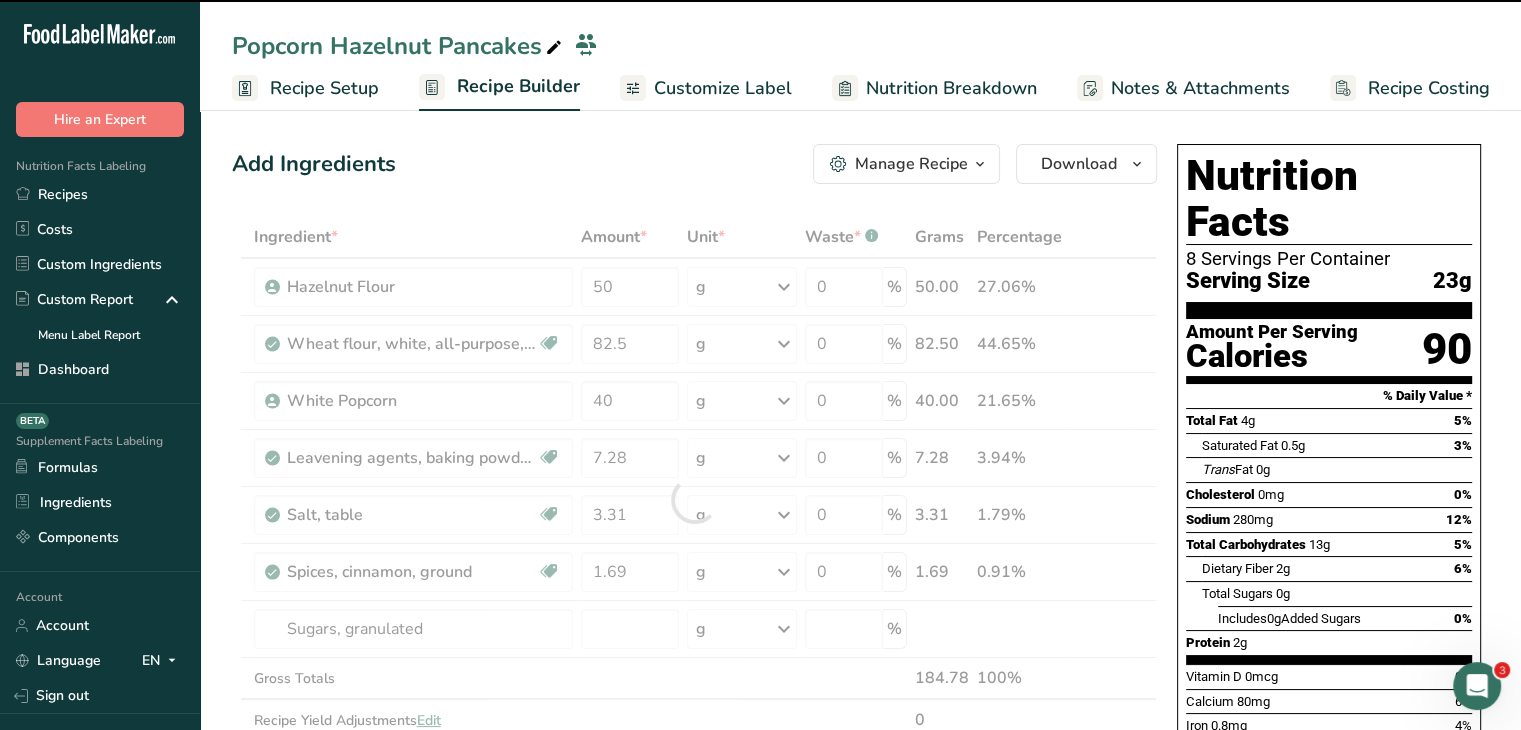 type on "0" 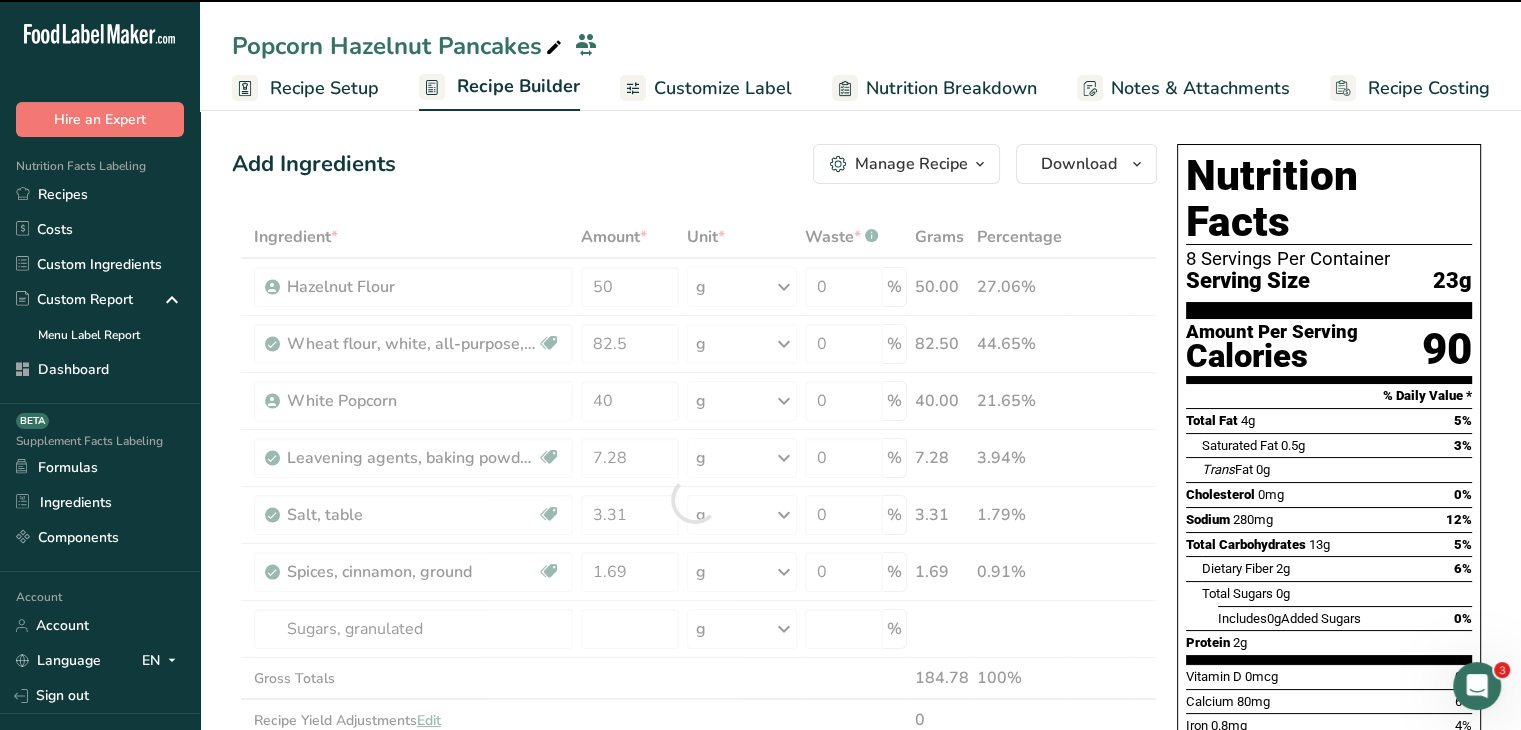 type on "0" 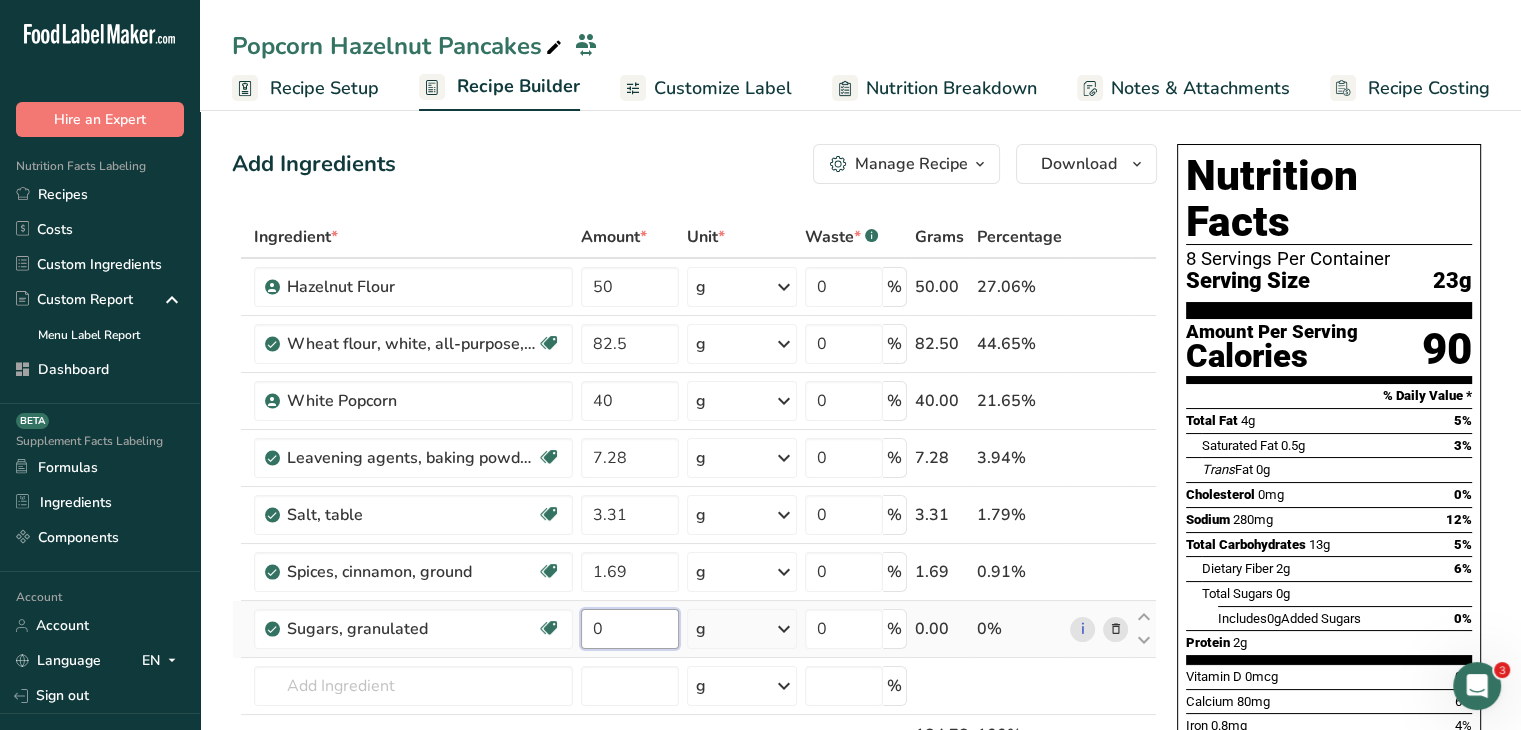 drag, startPoint x: 608, startPoint y: 630, endPoint x: 592, endPoint y: 625, distance: 16.763054 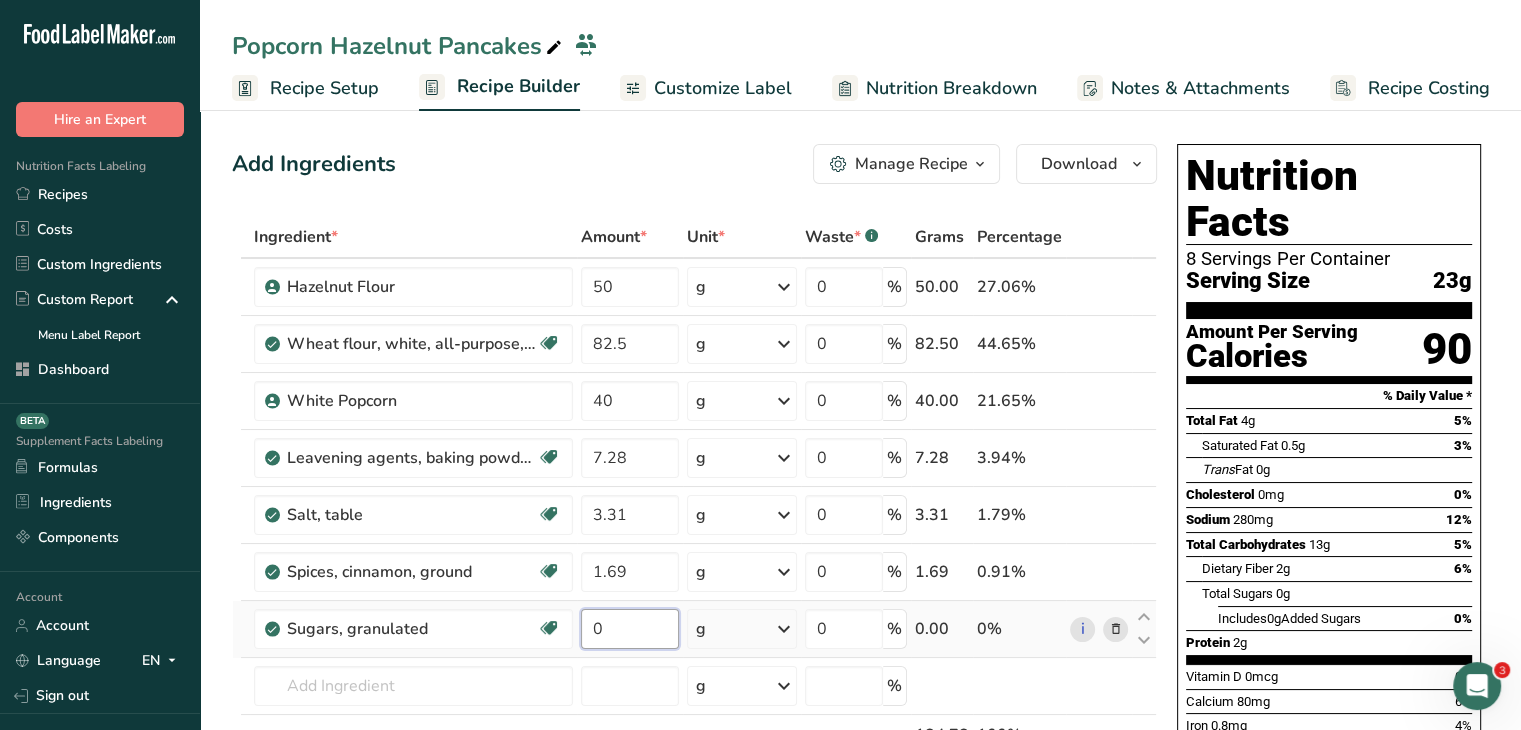 click on "0" at bounding box center [630, 629] 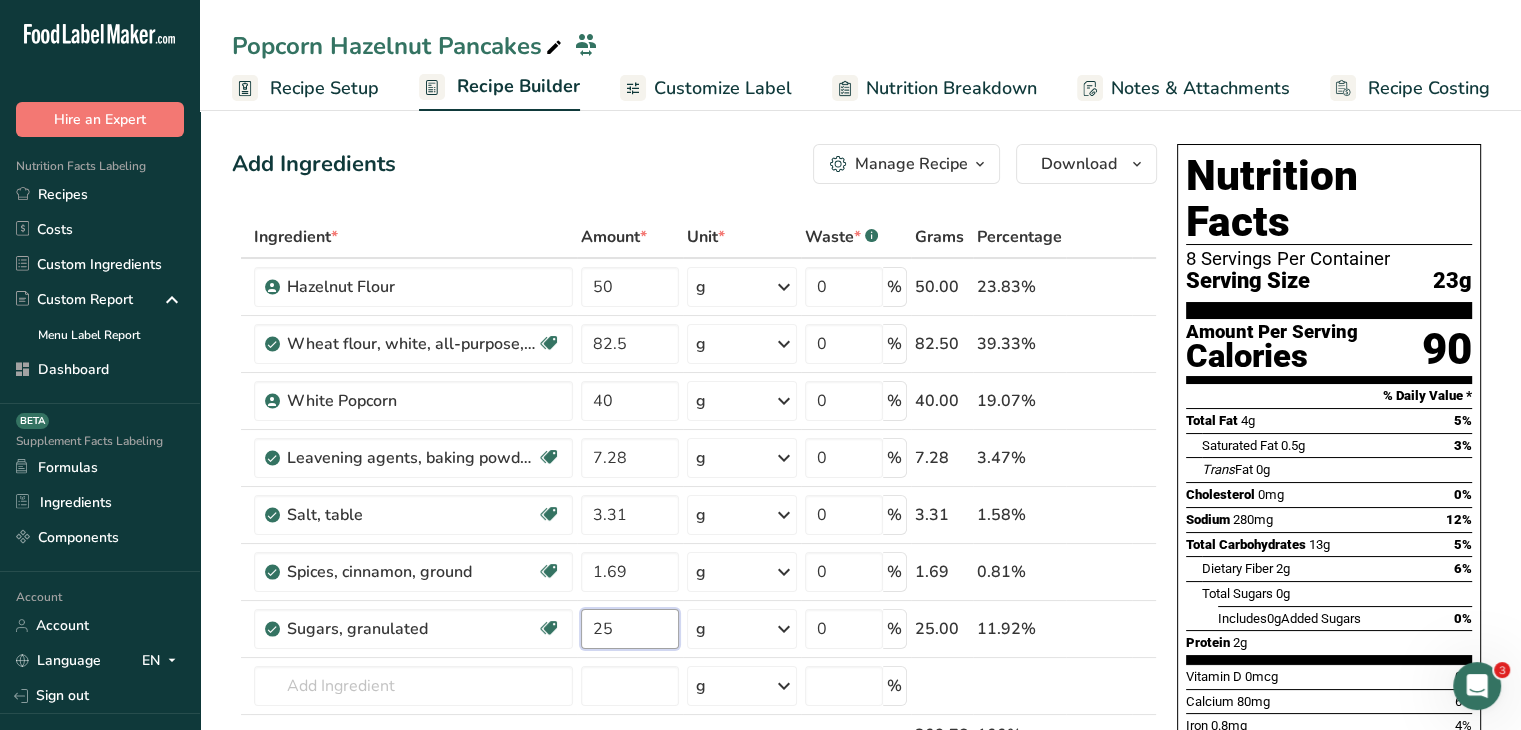 type on "25" 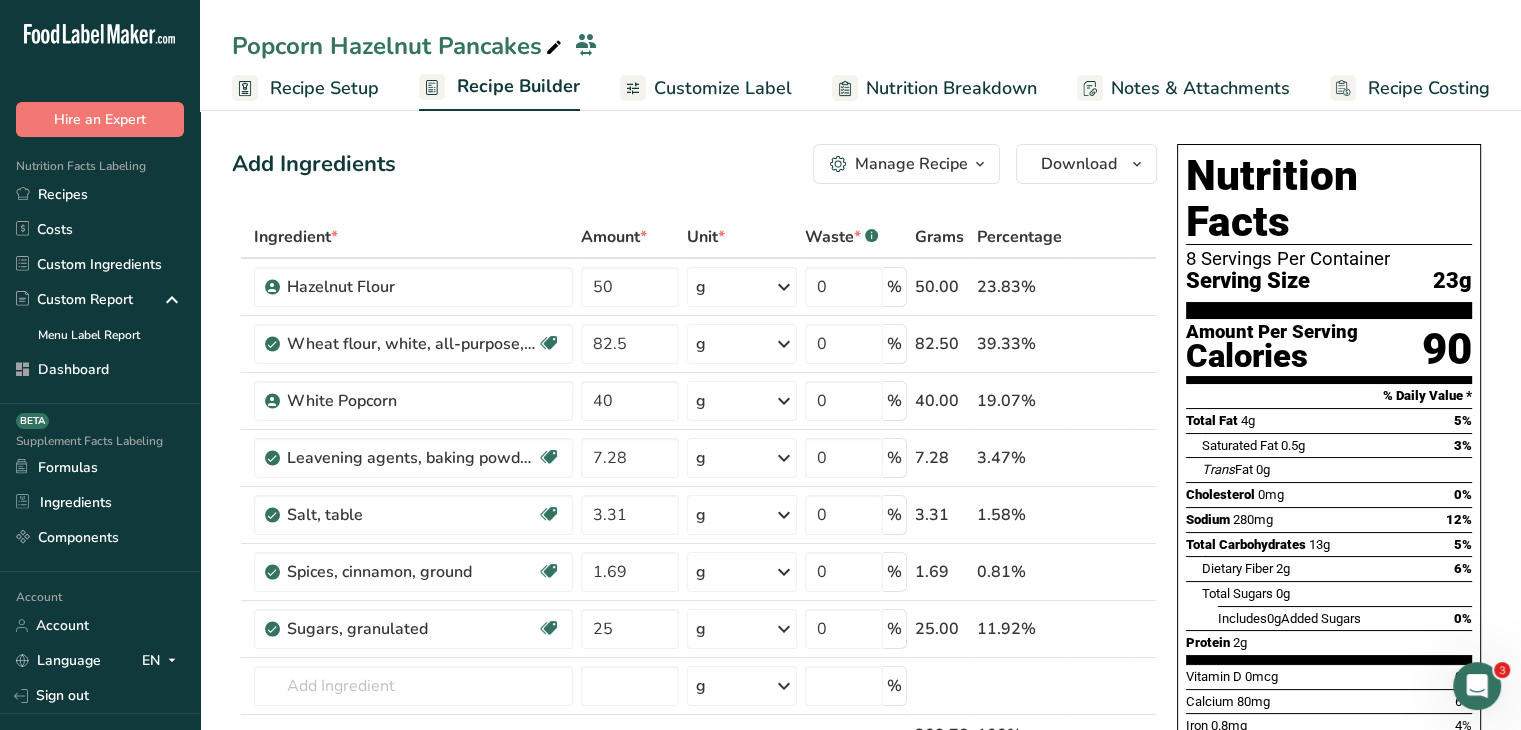 click on "Add Ingredients
Manage Recipe         Delete Recipe           Duplicate Recipe             Scale Recipe             Save as Sub-Recipe   .a-a{fill:#347362;}.b-a{fill:#fff;}                               Nutrition Breakdown                 Recipe Card
NEW
Amino Acids Pattern Report           Activity History
Download
Choose your preferred label style
Standard FDA label
Standard FDA label
The most common format for nutrition facts labels in compliance with the FDA's typeface, style and requirements
Tabular FDA label
A label format compliant with the FDA regulations presented in a tabular (horizontal) display.
Linear FDA label
A simple linear display for small sized packages.
Simplified FDA label" at bounding box center [694, 164] 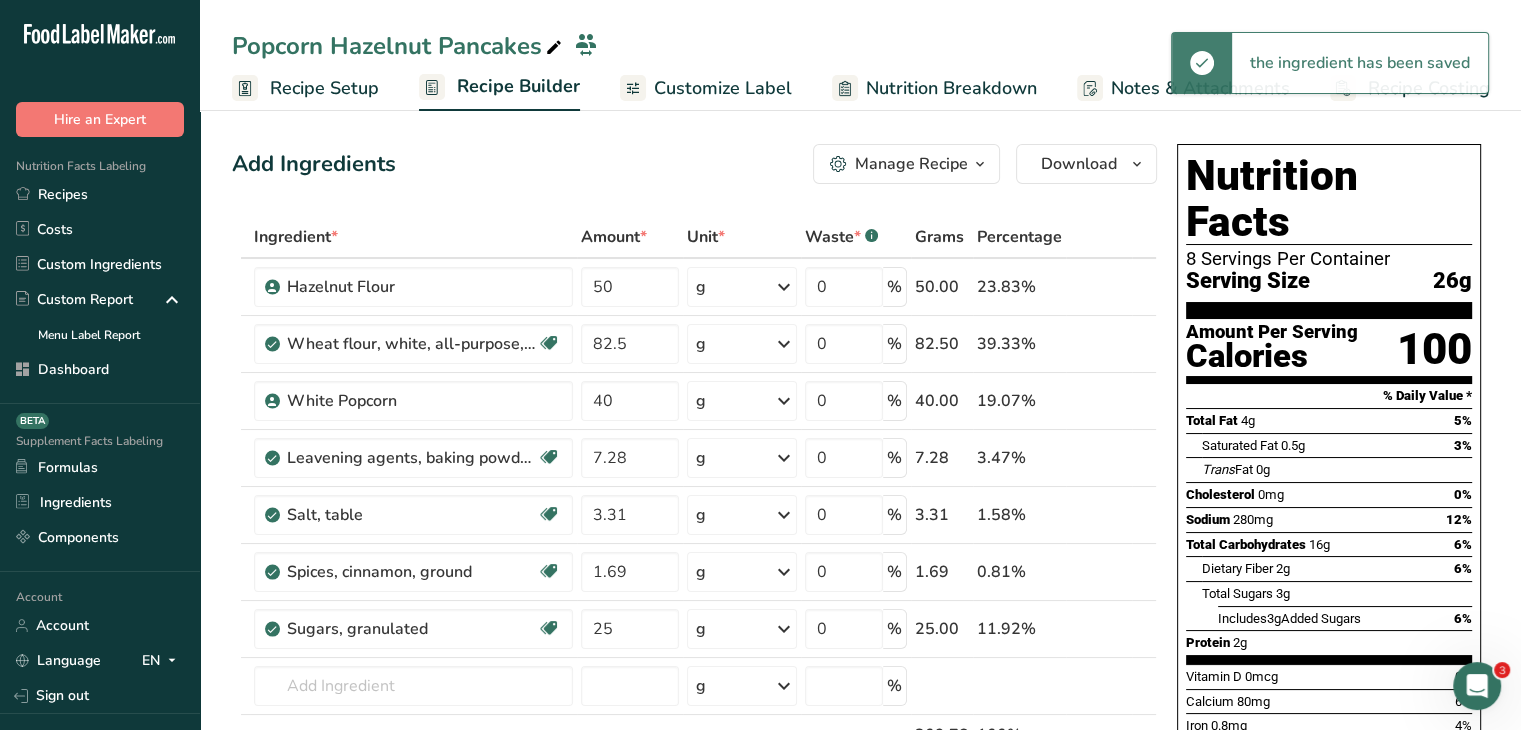 click on "Customize Label" at bounding box center [723, 88] 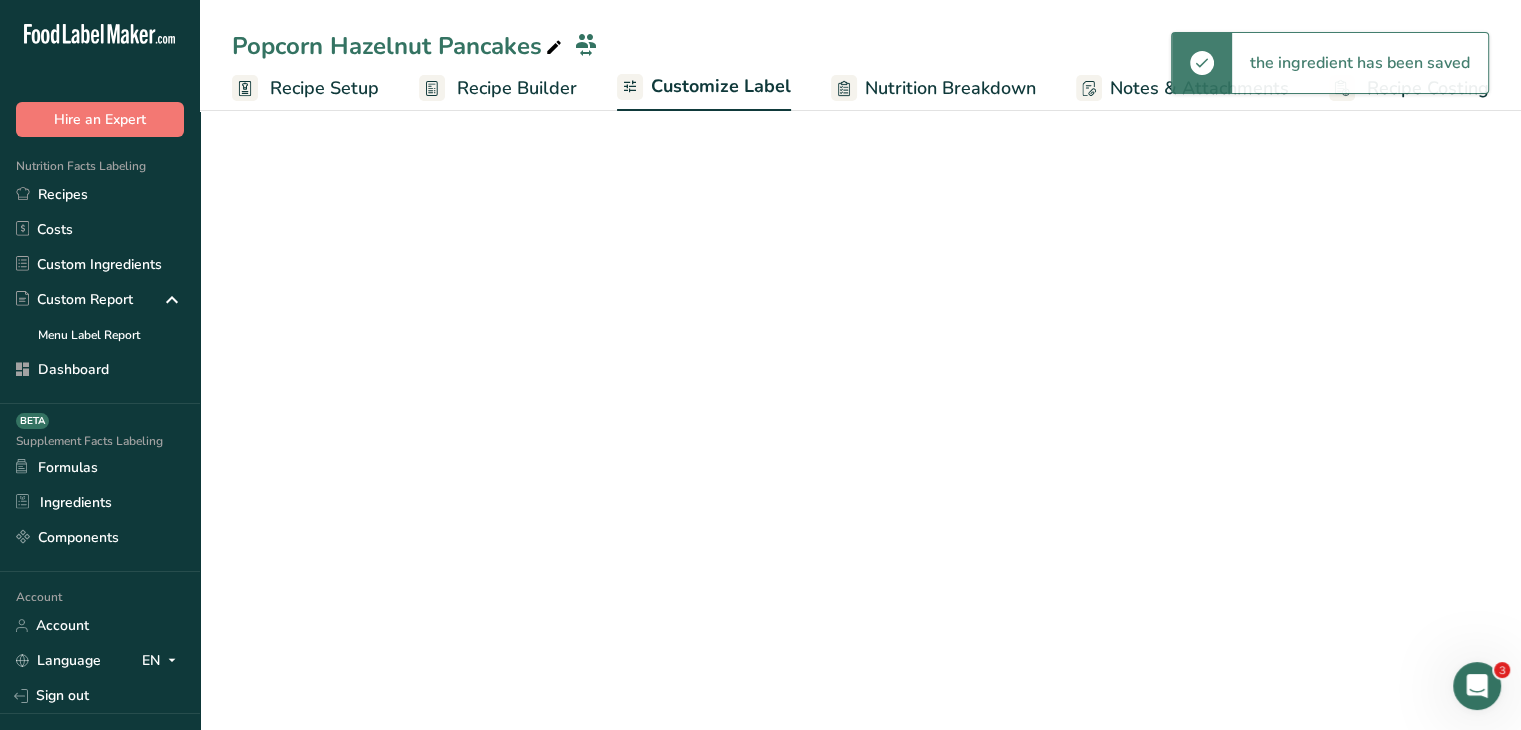 scroll, scrollTop: 0, scrollLeft: 0, axis: both 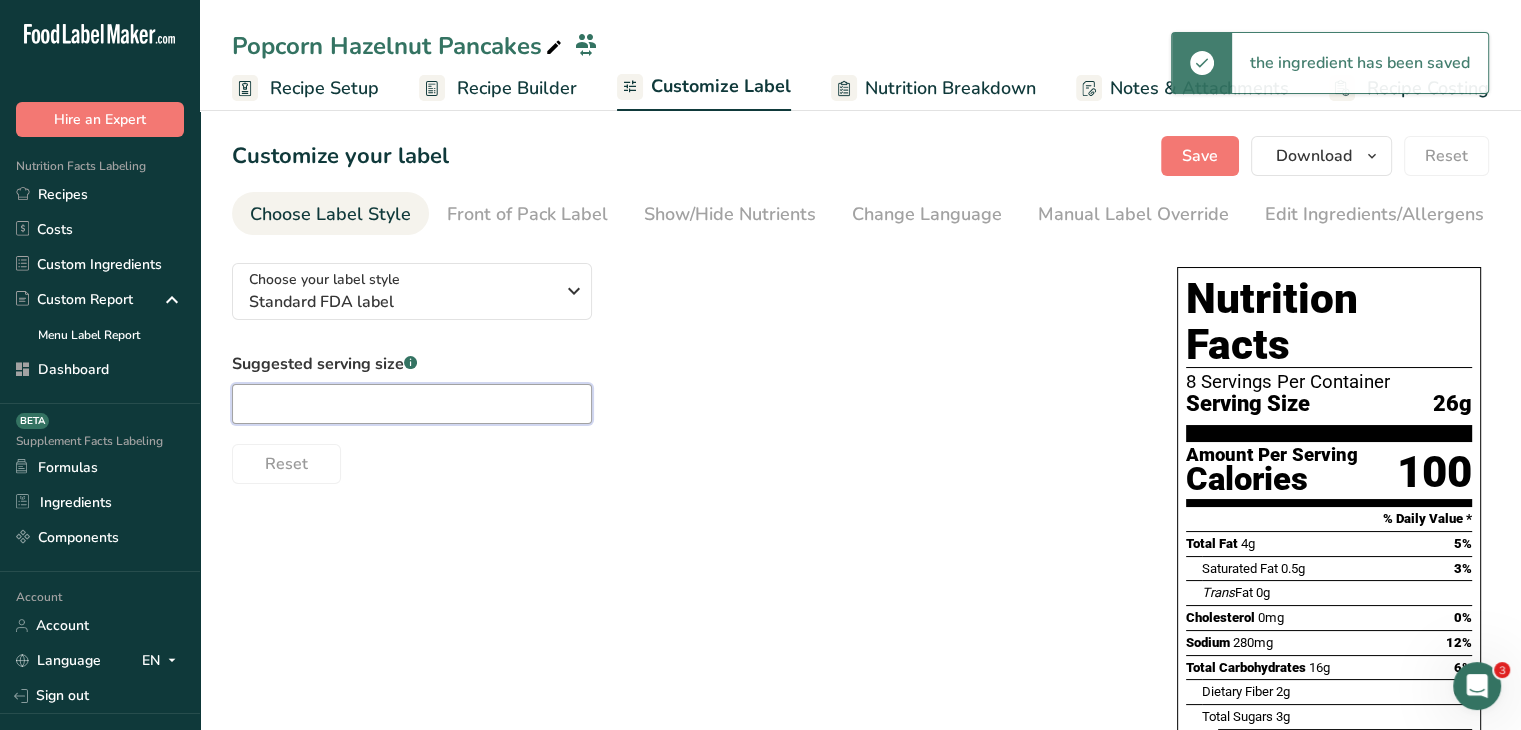 click at bounding box center (412, 404) 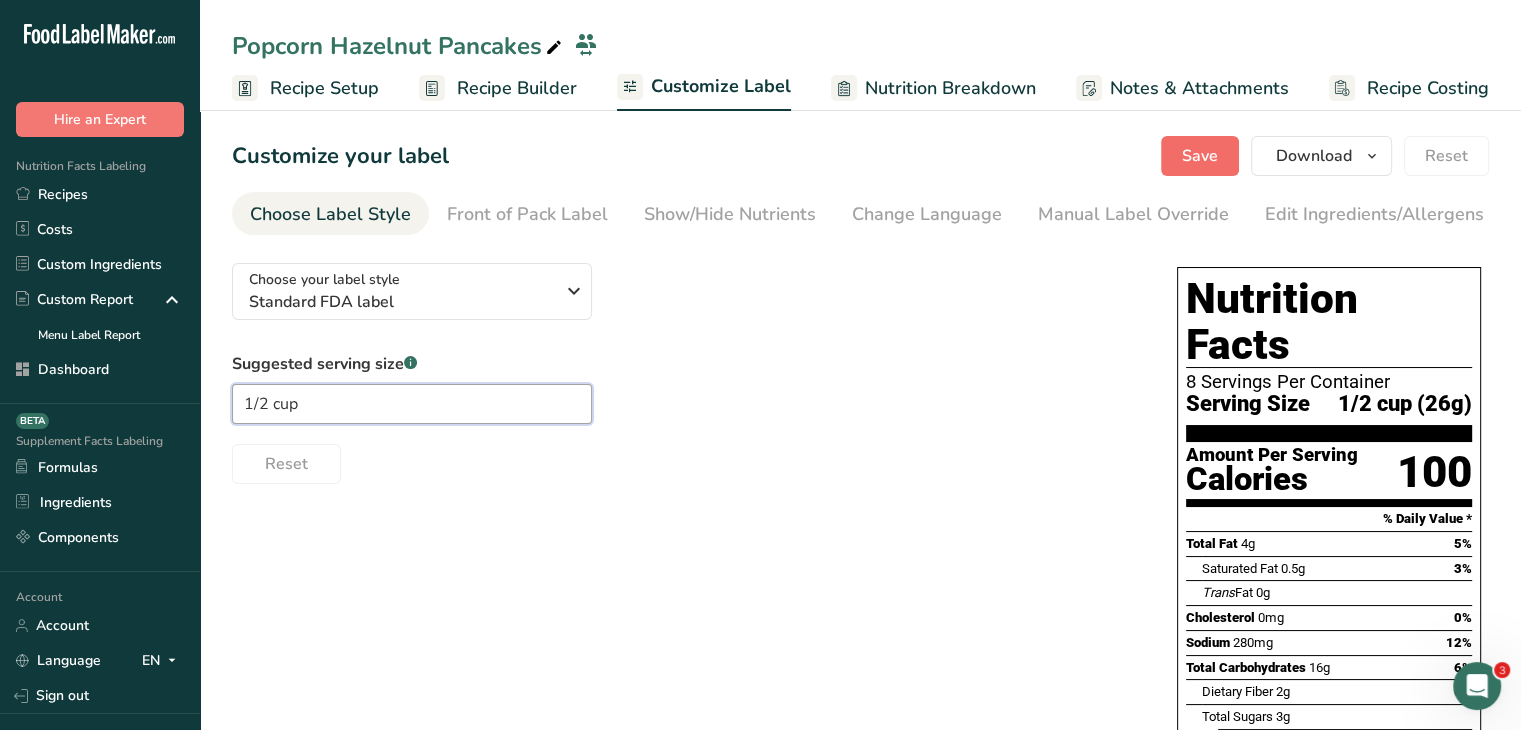 type on "1/2 cup" 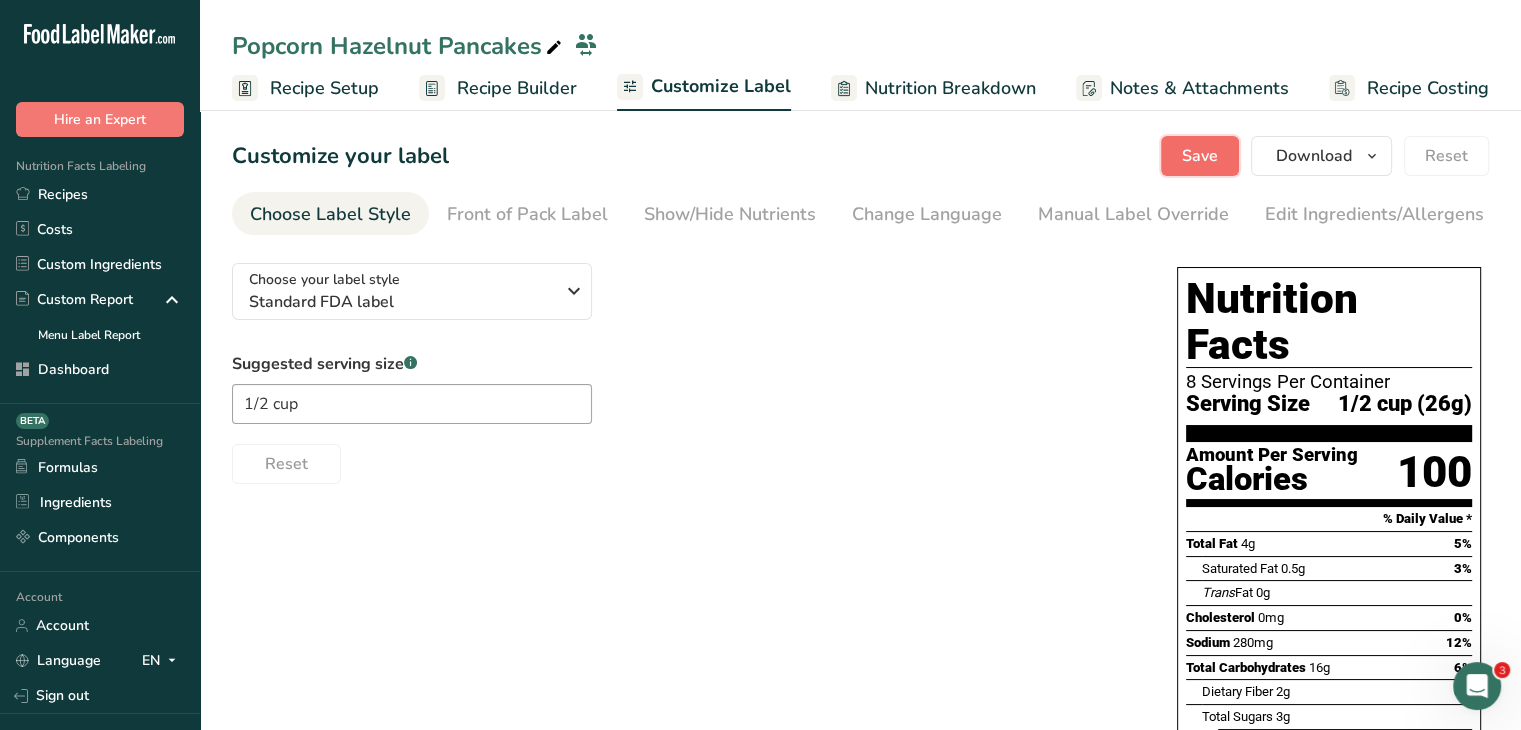 click on "Save" at bounding box center [1200, 156] 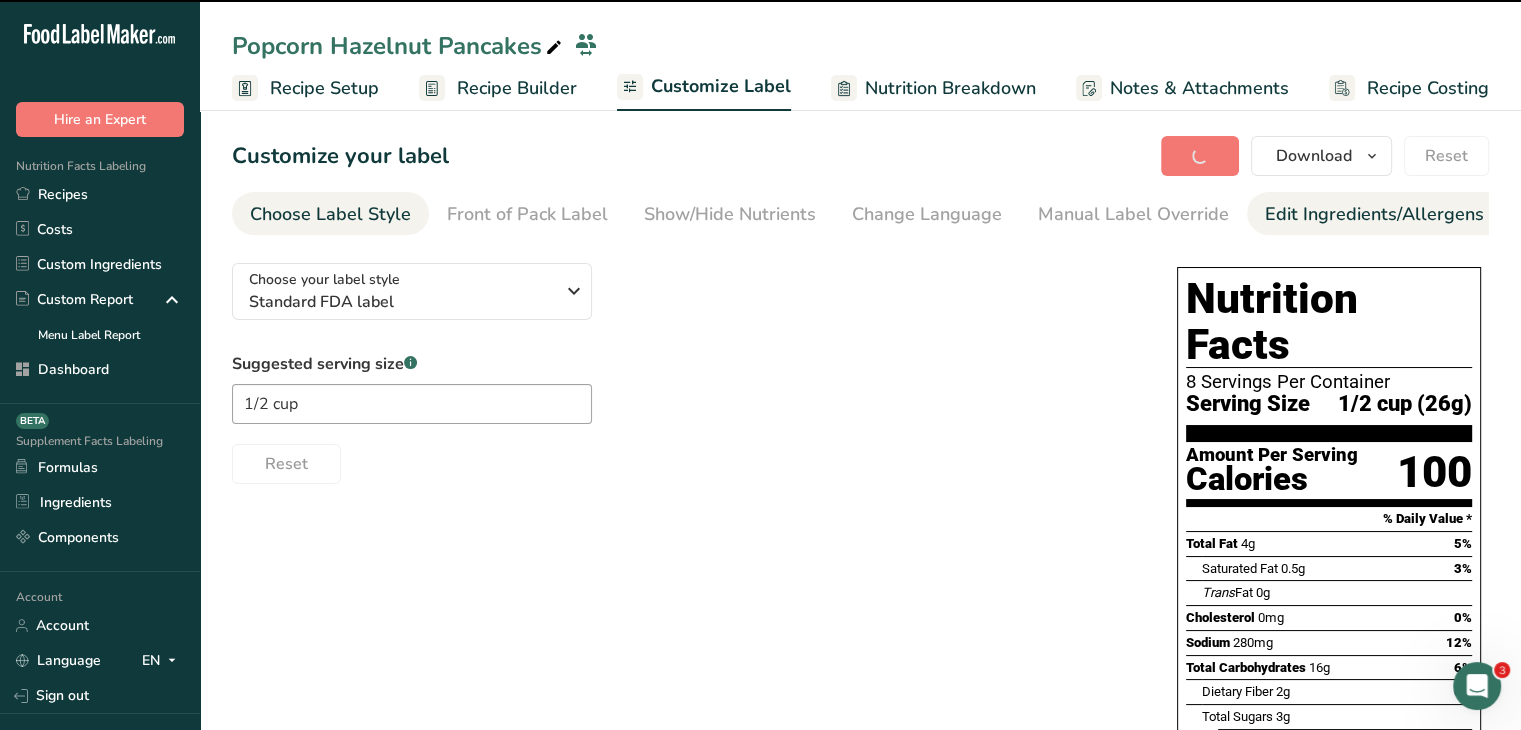 click on "Edit Ingredients/Allergens List" at bounding box center [1392, 214] 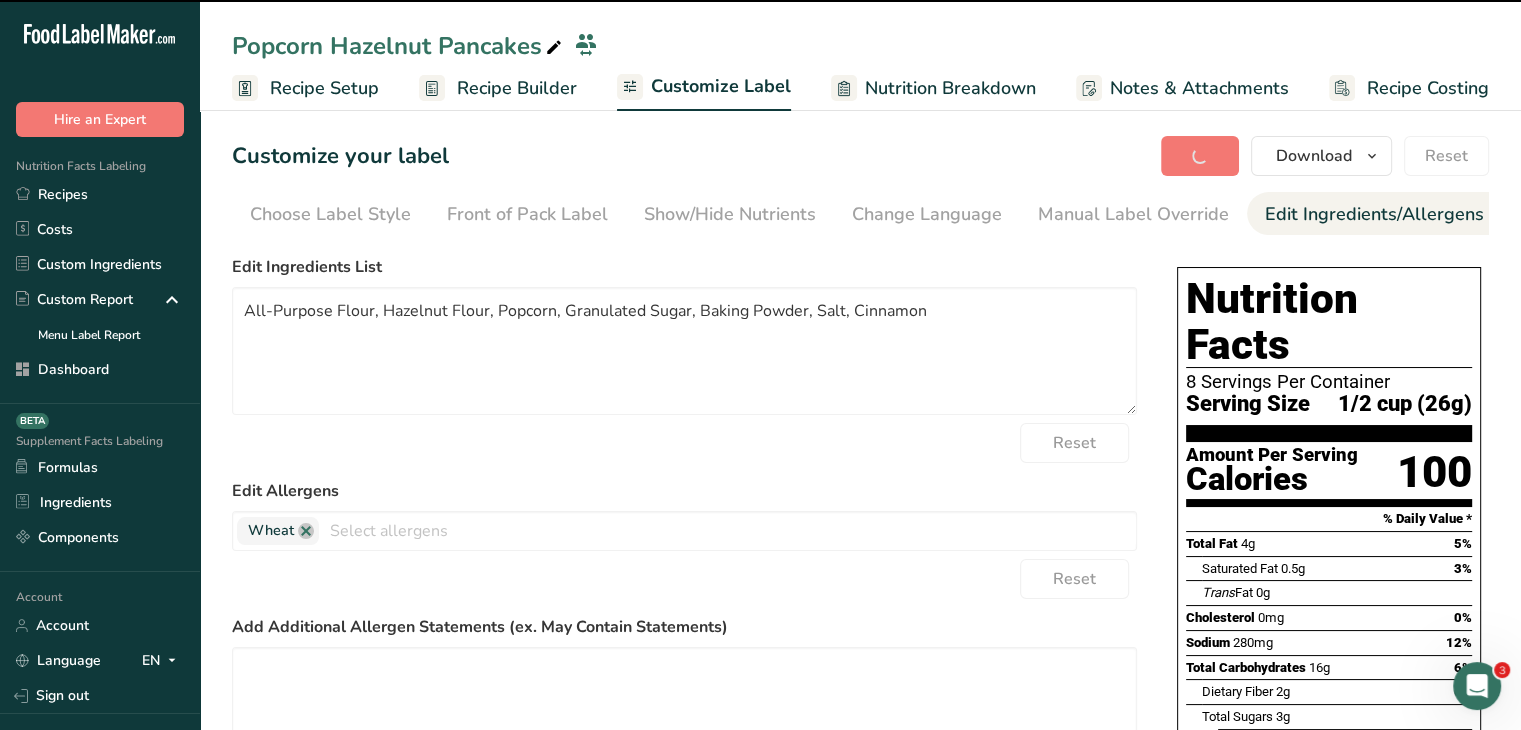 scroll, scrollTop: 0, scrollLeft: 196, axis: horizontal 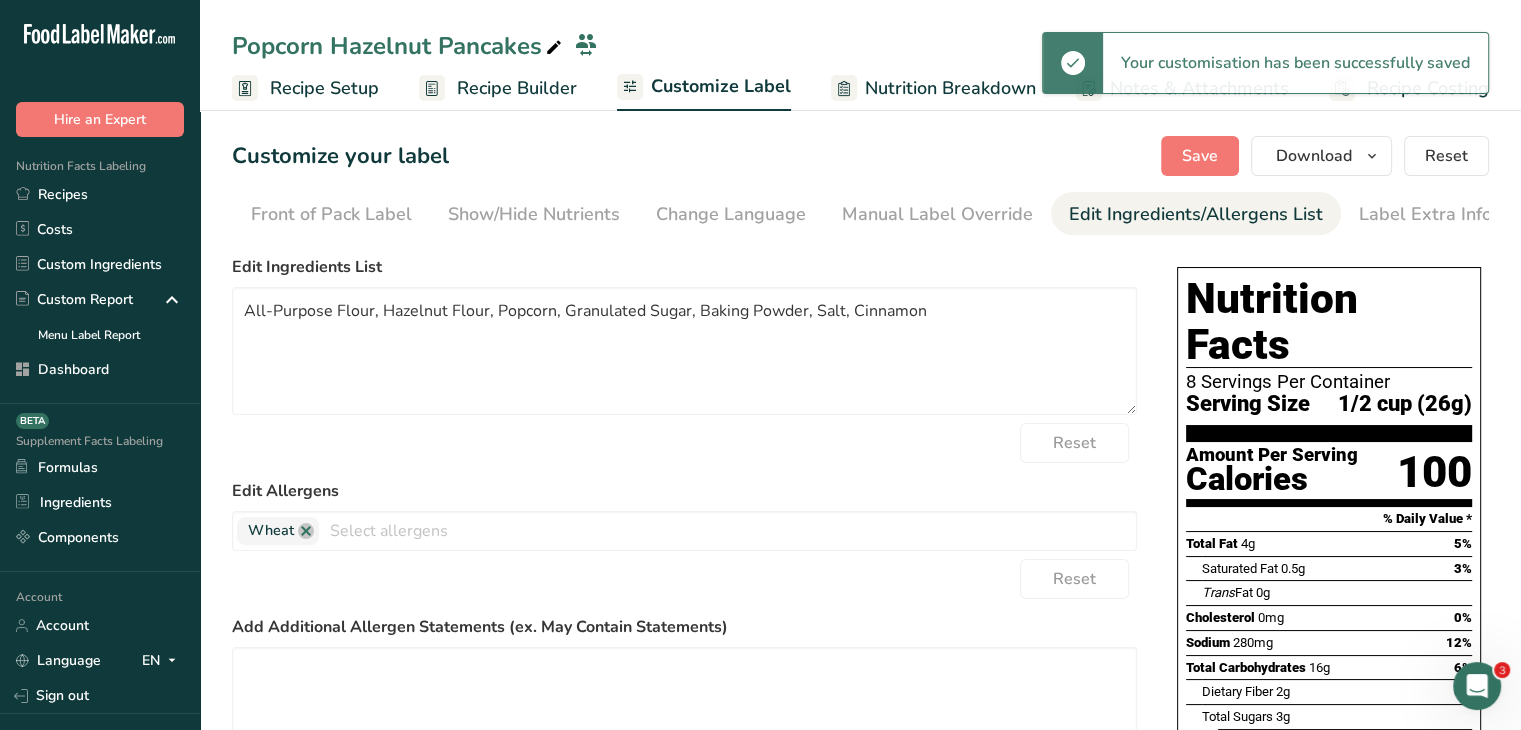 click on "Edit Ingredients List All-Purpose Flour, Hazelnut Flour, Popcorn, Granulated Sugar, Baking Powder, Salt, Cinnamon
Reset
Edit Allergens
Wheat
Soy
Tree Nuts
Milk
Eggs
Fish
Peanuts
Sesame
Crustaceans
Sulphites
Celery
Mustard
Lupins
Mollusks
Gluten
Almond
Beech nut
Brazil nut
Butternut
Cashew
Chestnut
Chinquapin
Coconut
Hazelnut
Gingko nut
Hickory nut
Lichee nut
Macadamia nut
Pecan
Pine nut" at bounding box center [684, 574] 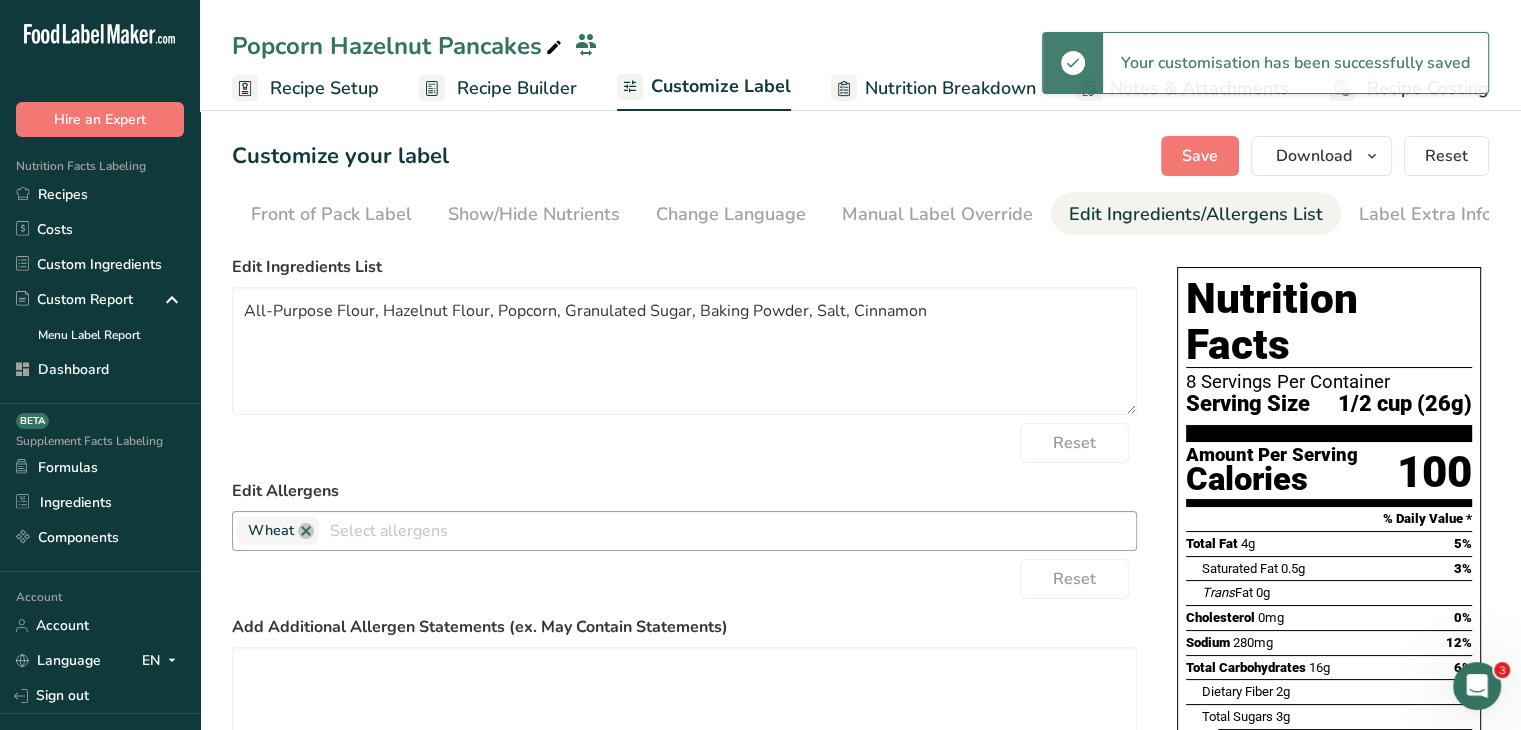 click at bounding box center (727, 530) 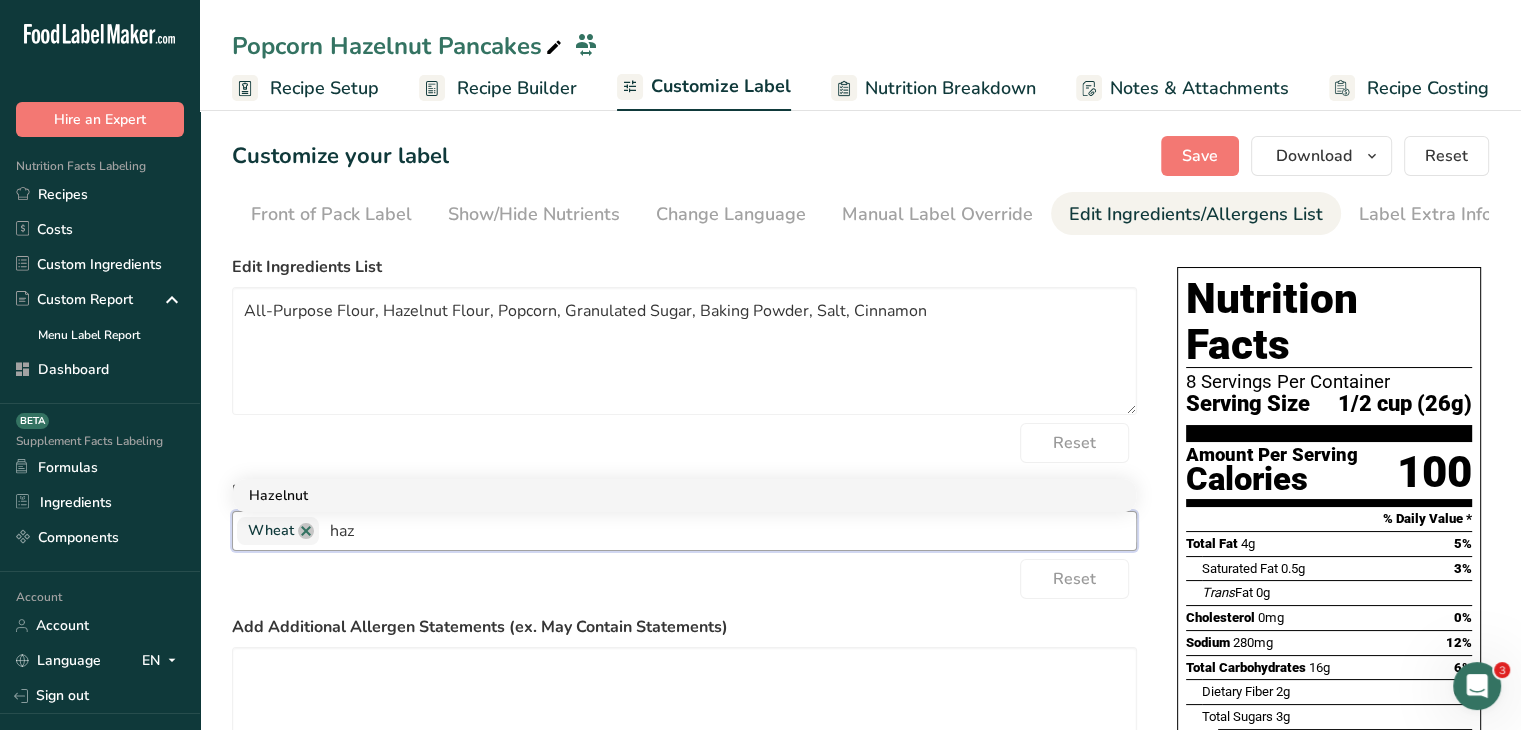 type on "haz" 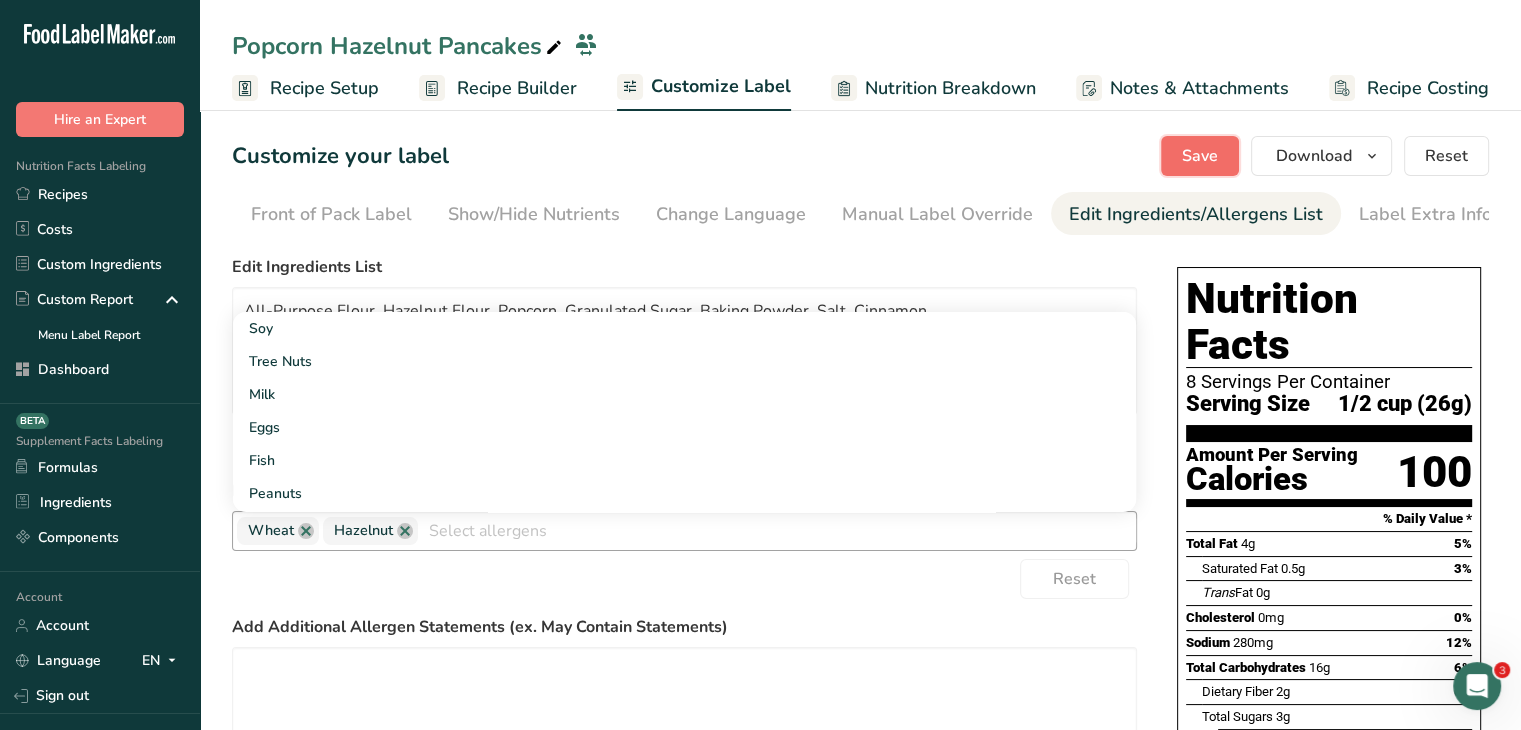 click on "Save" at bounding box center (1200, 156) 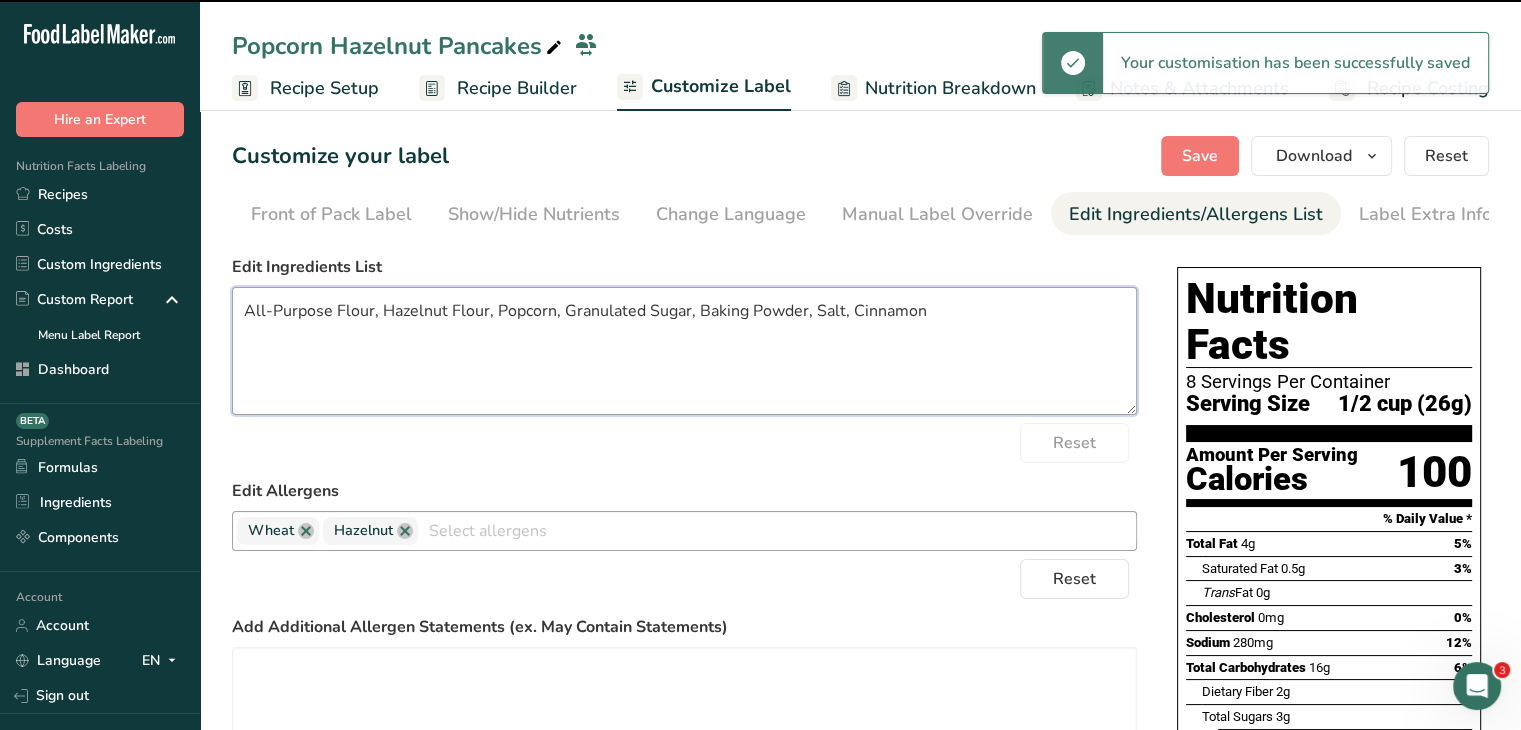 click on "All-Purpose Flour, Hazelnut Flour, Popcorn, Granulated Sugar, Baking Powder, Salt, Cinnamon" at bounding box center [684, 351] 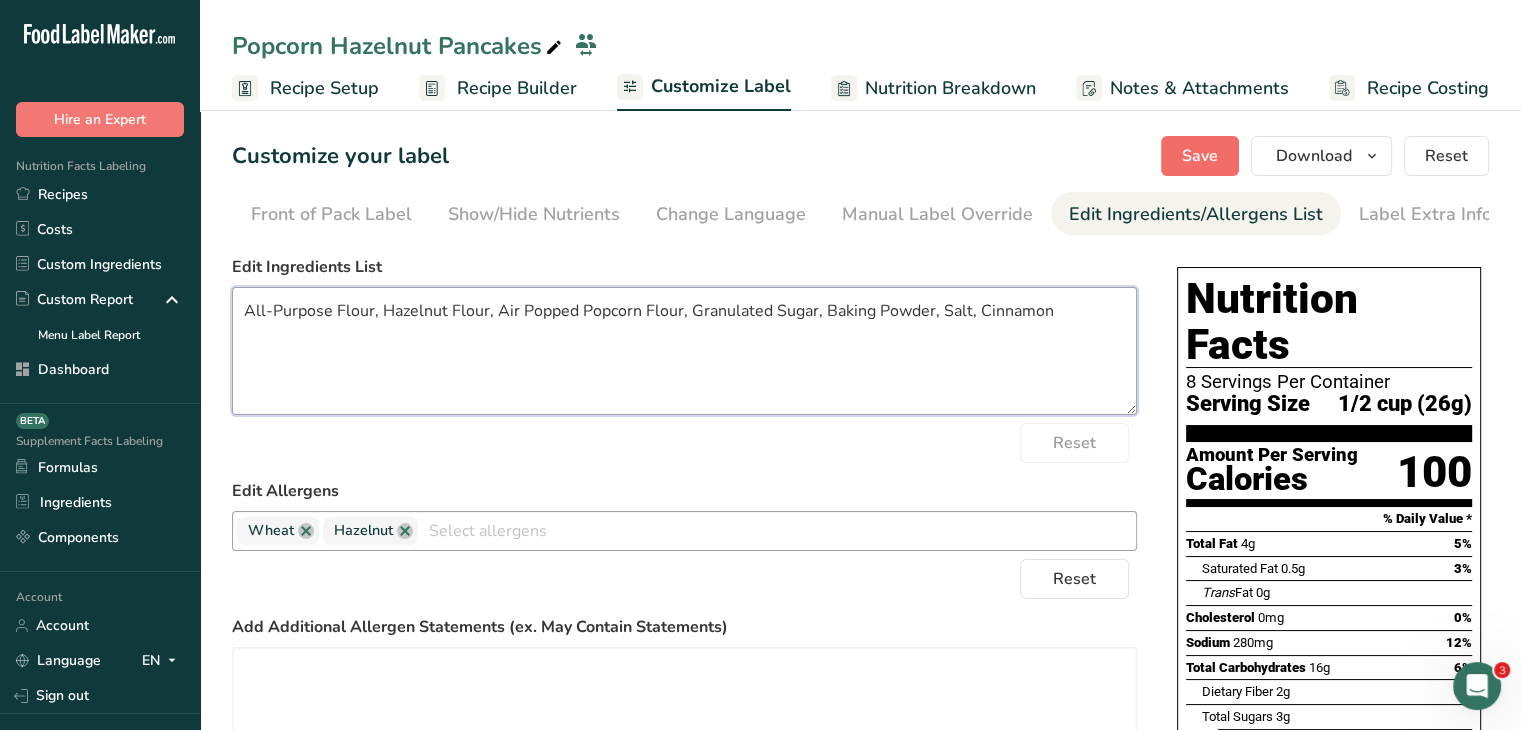 type on "All-Purpose Flour, Hazelnut Flour, Air Popped Popcorn Flour, Granulated Sugar, Baking Powder, Salt, Cinnamon" 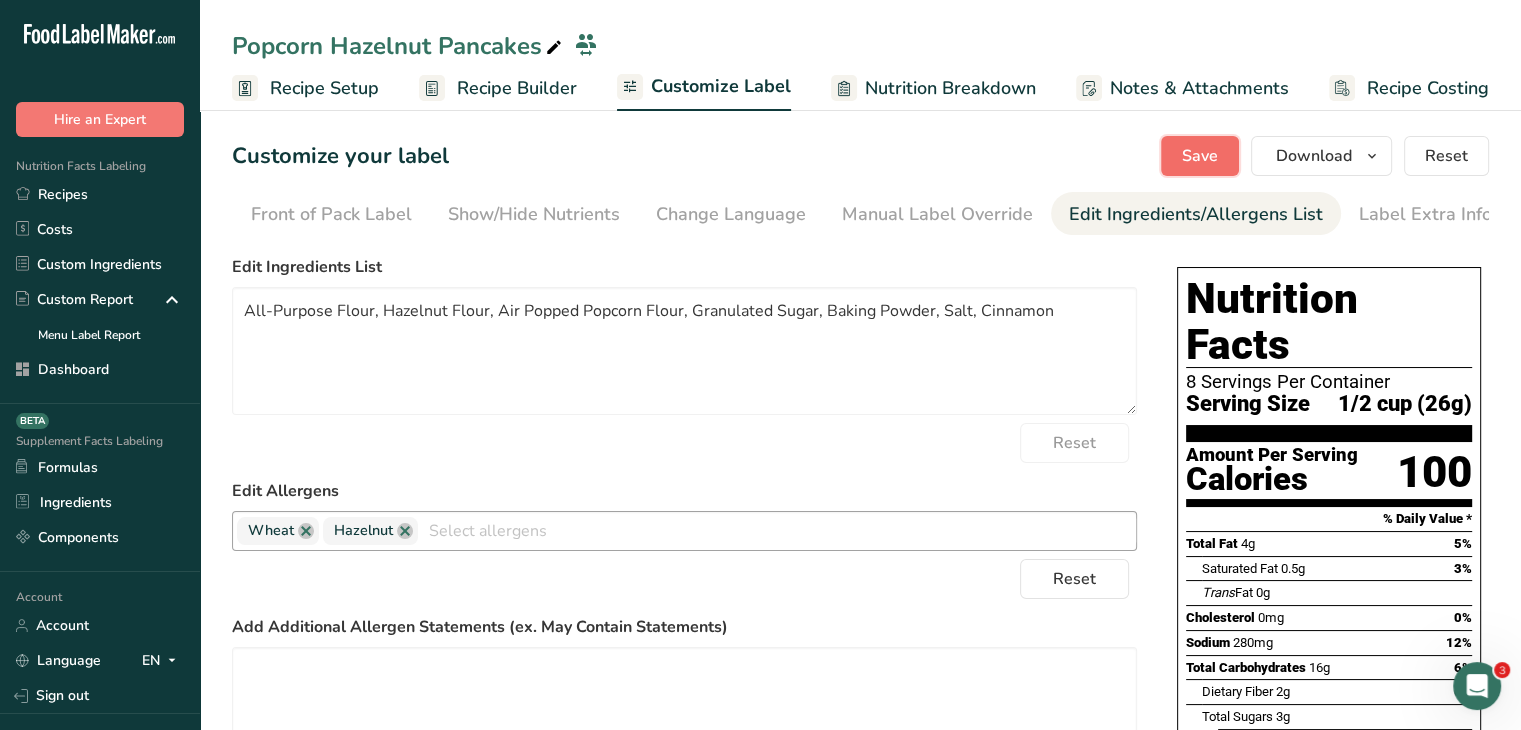 click on "Save" at bounding box center (1200, 156) 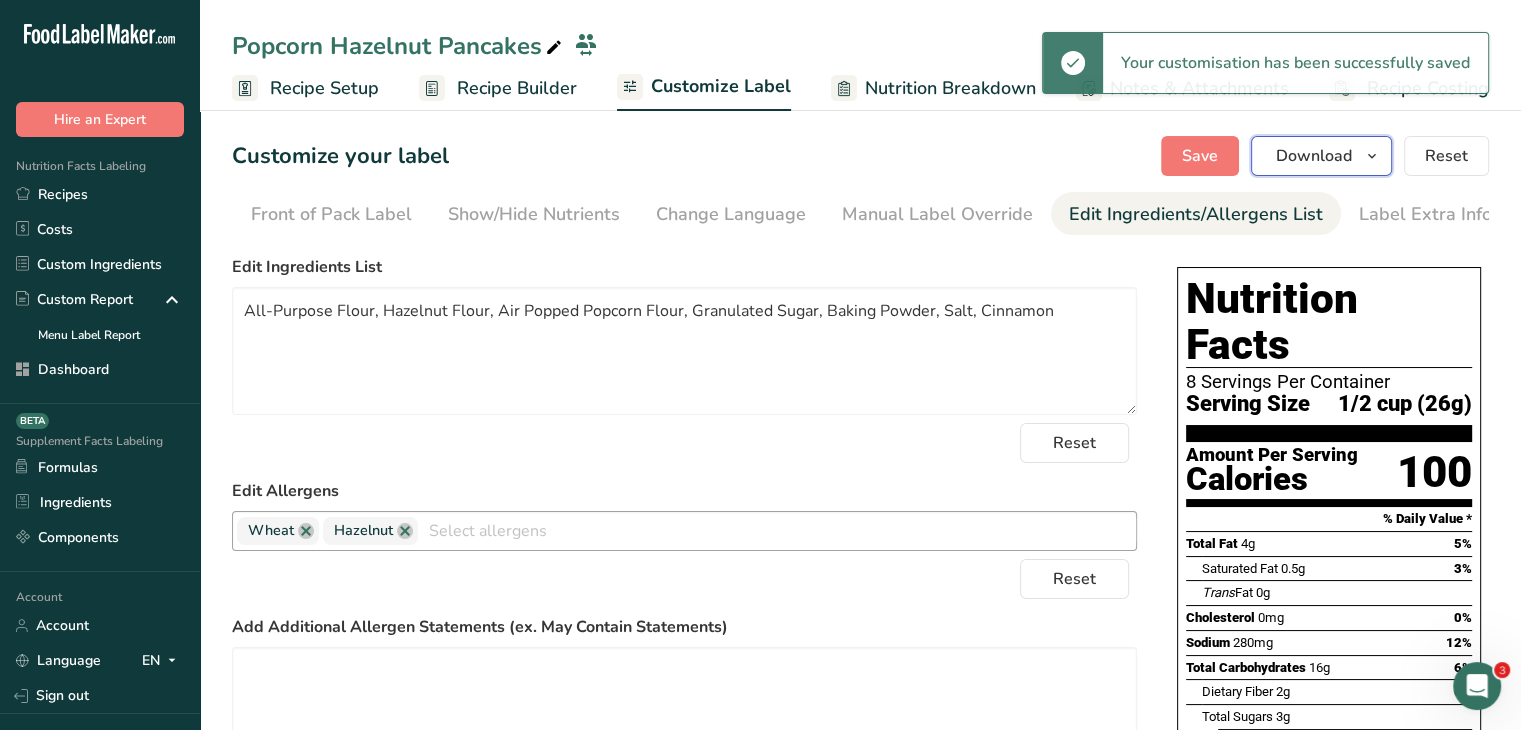 click on "Download" at bounding box center (1321, 156) 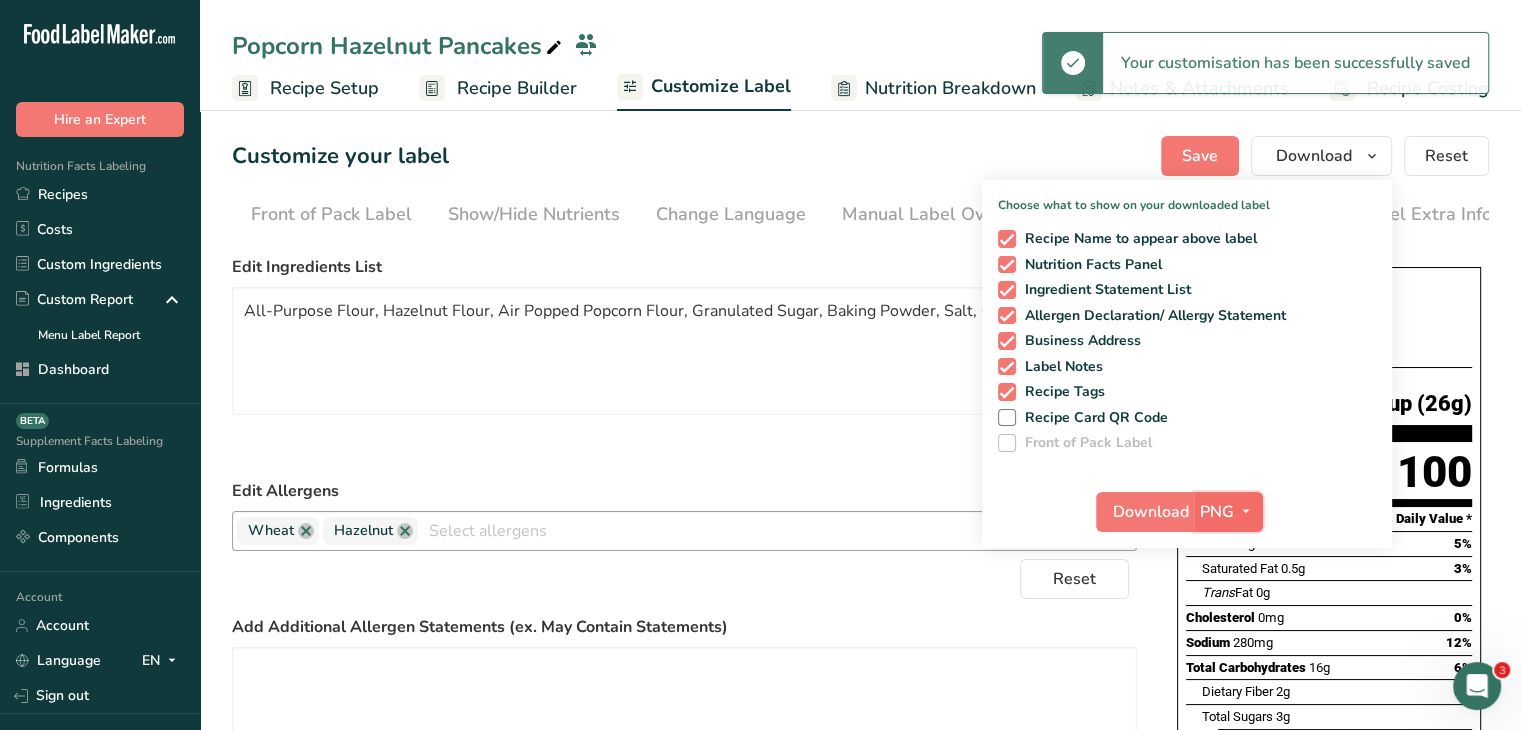 click on "PNG" at bounding box center (1228, 512) 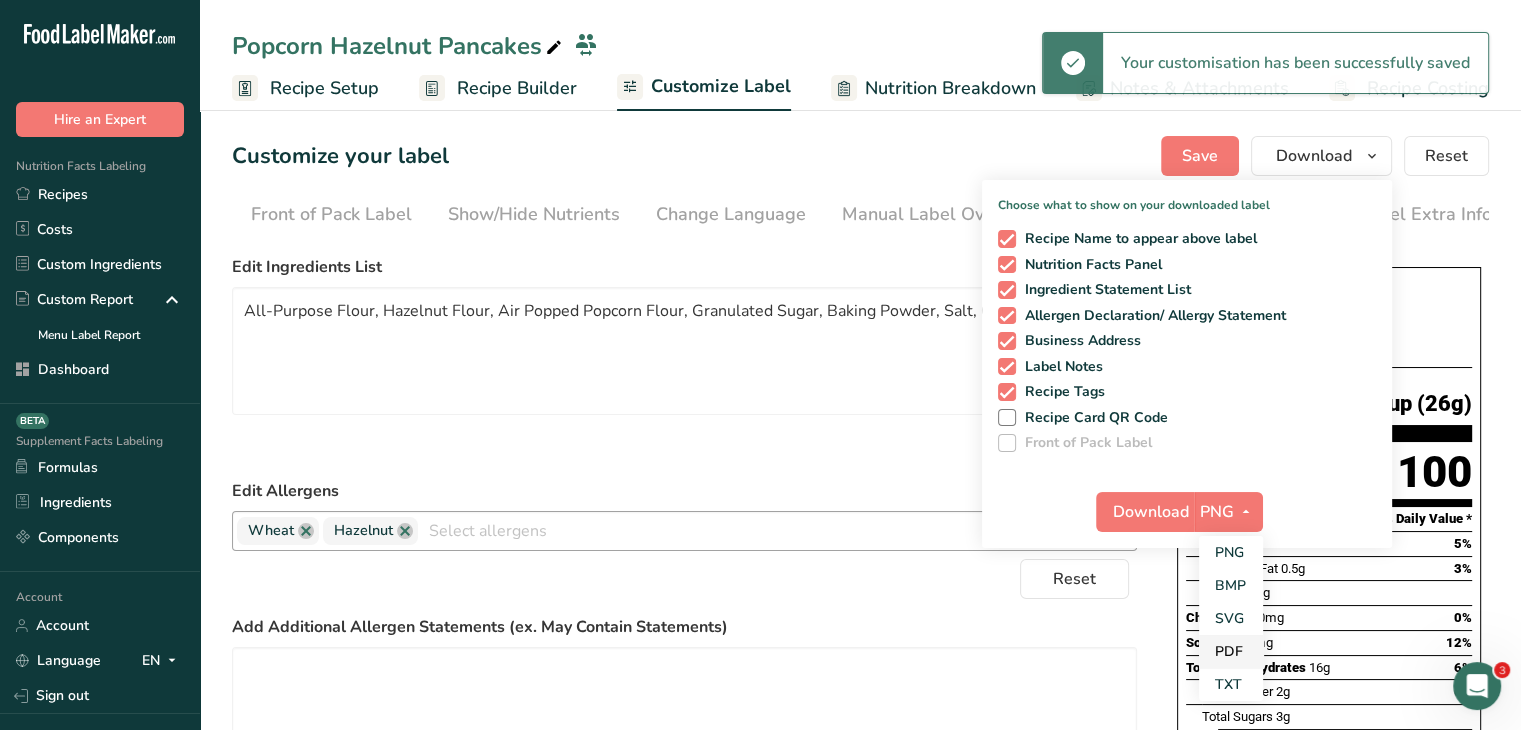 click on "PDF" at bounding box center [1231, 651] 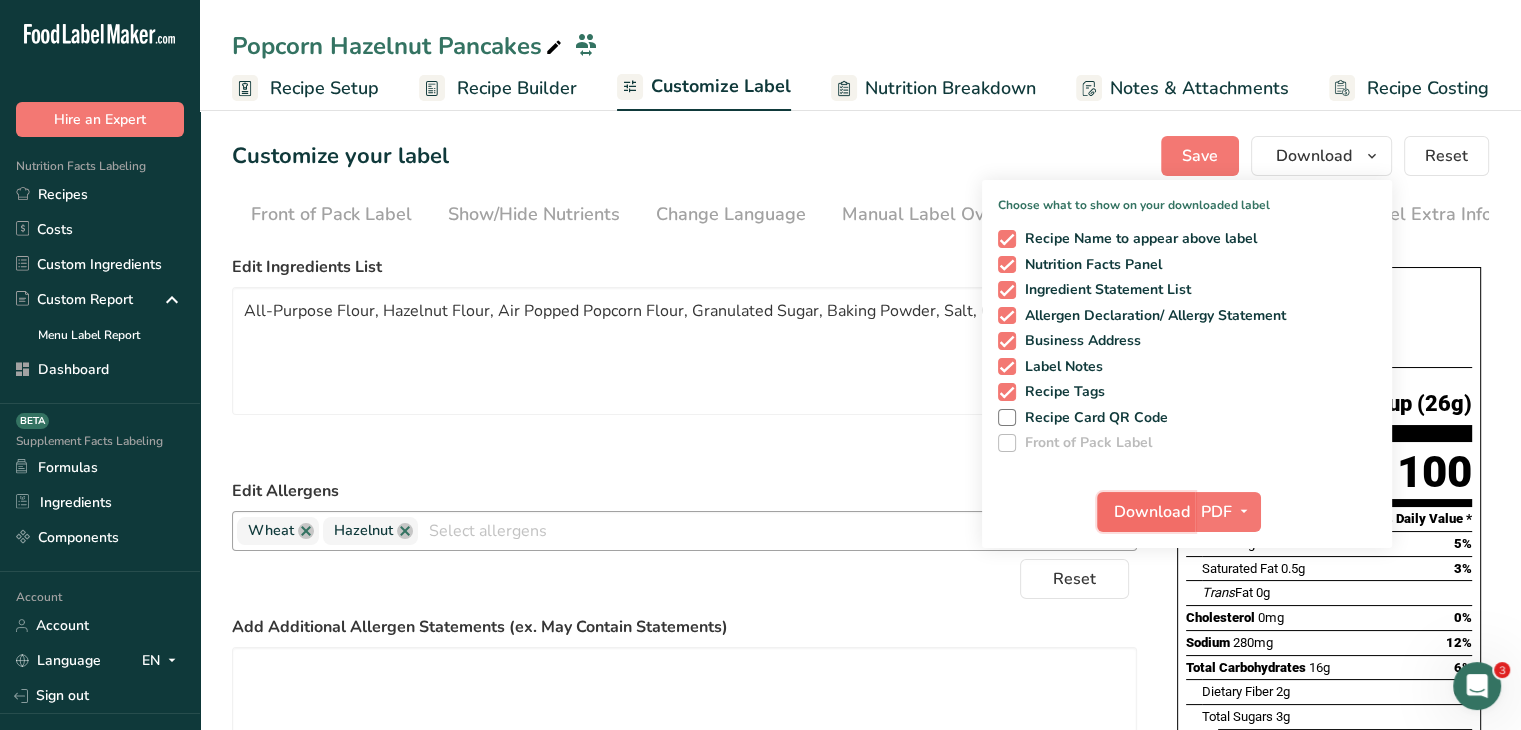 click on "Download" at bounding box center [1152, 512] 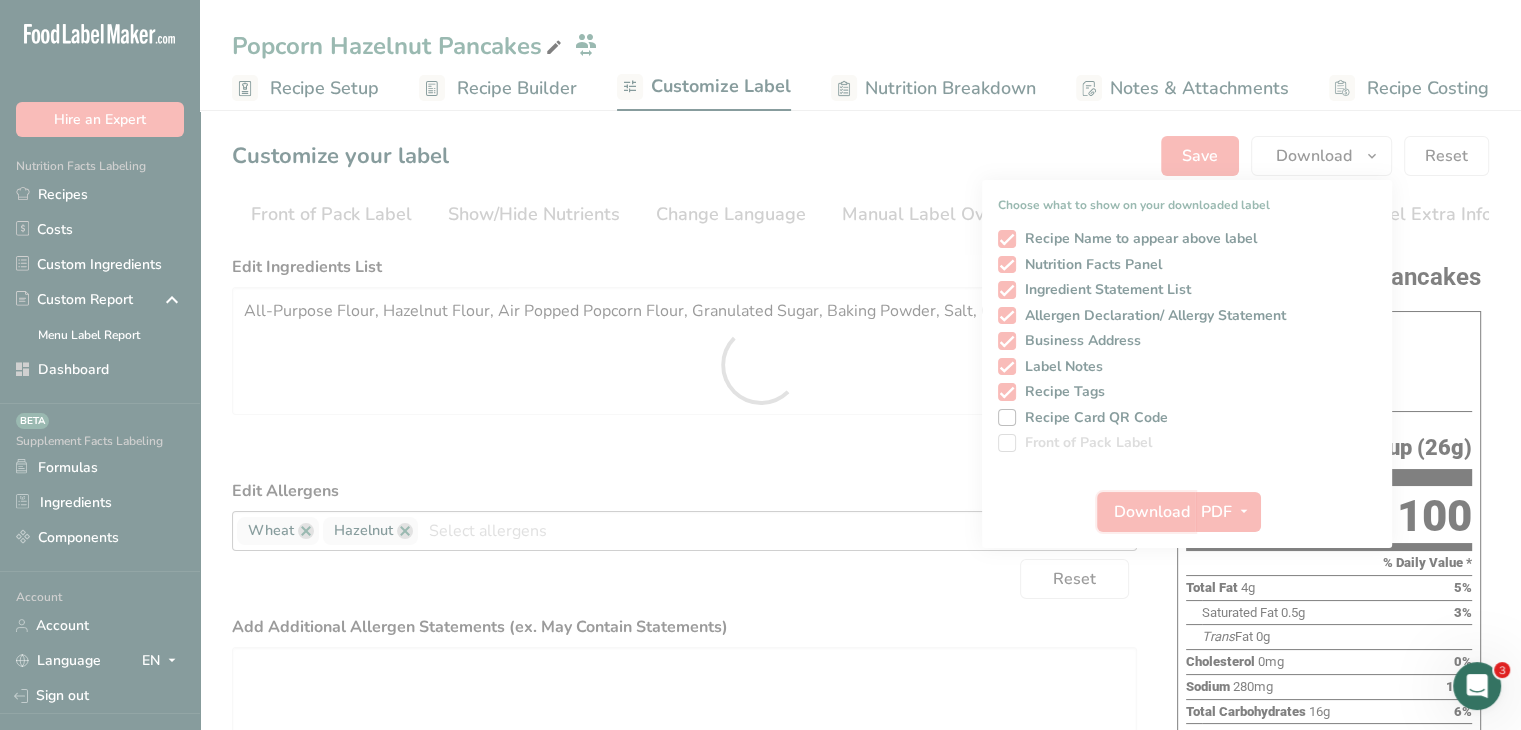 scroll, scrollTop: 0, scrollLeft: 0, axis: both 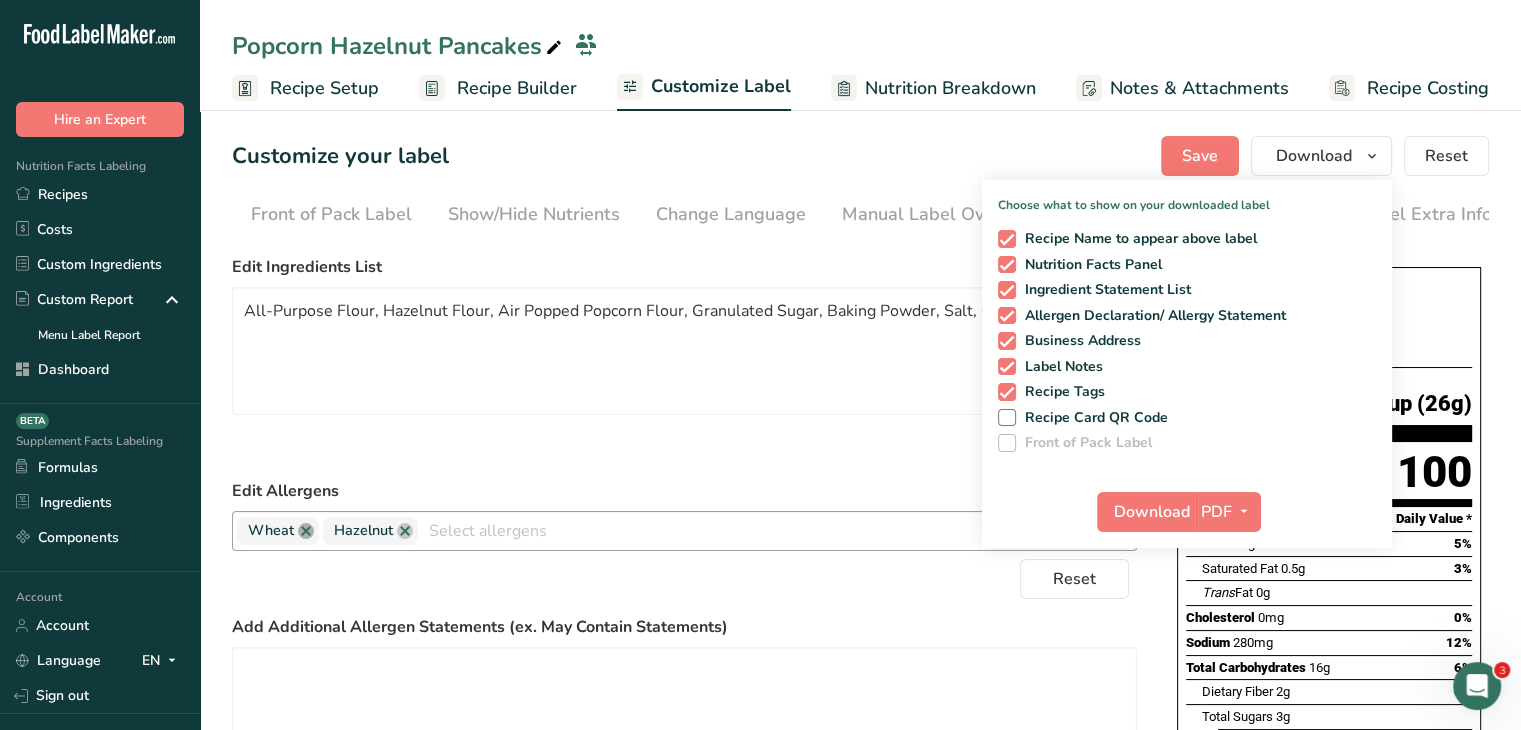 click at bounding box center (306, 531) 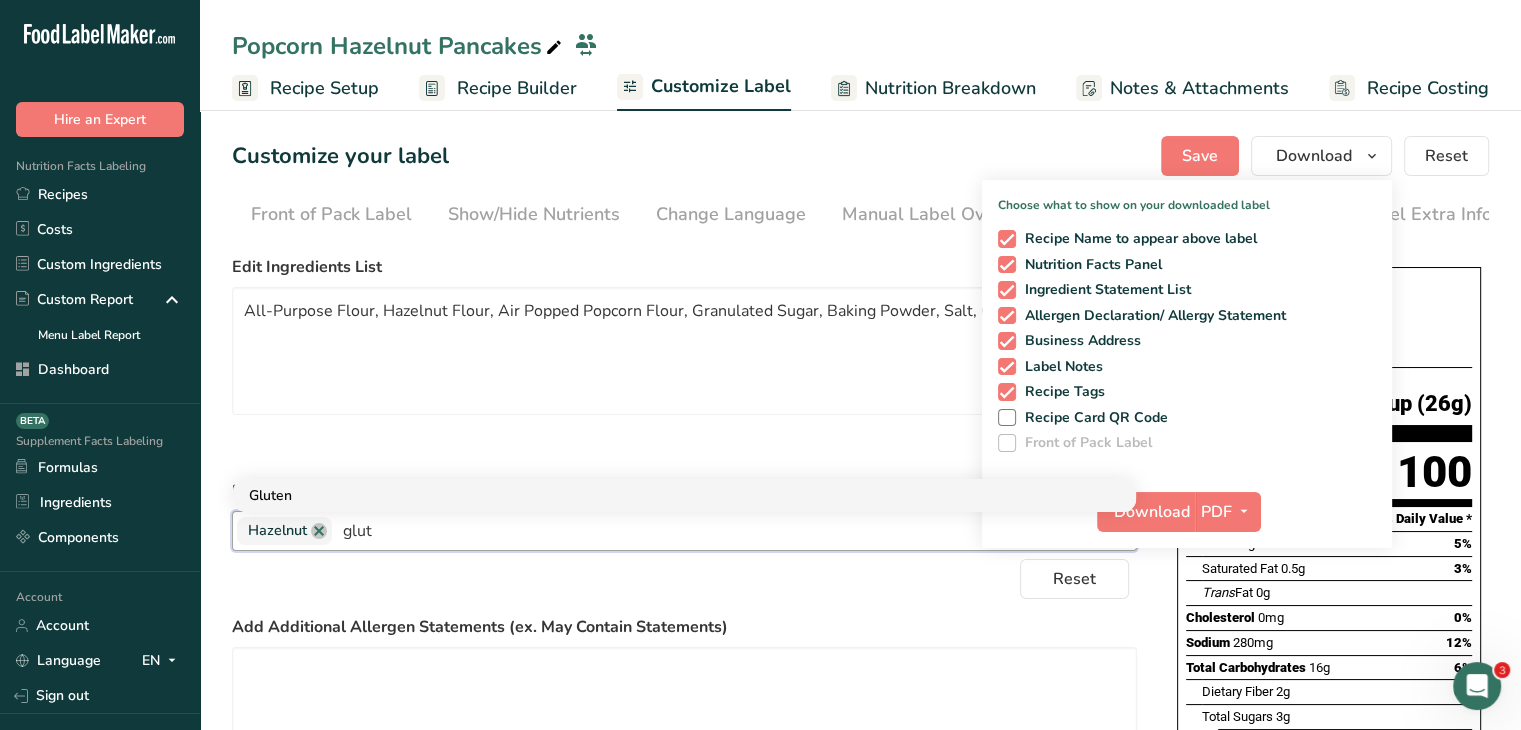 type on "glut" 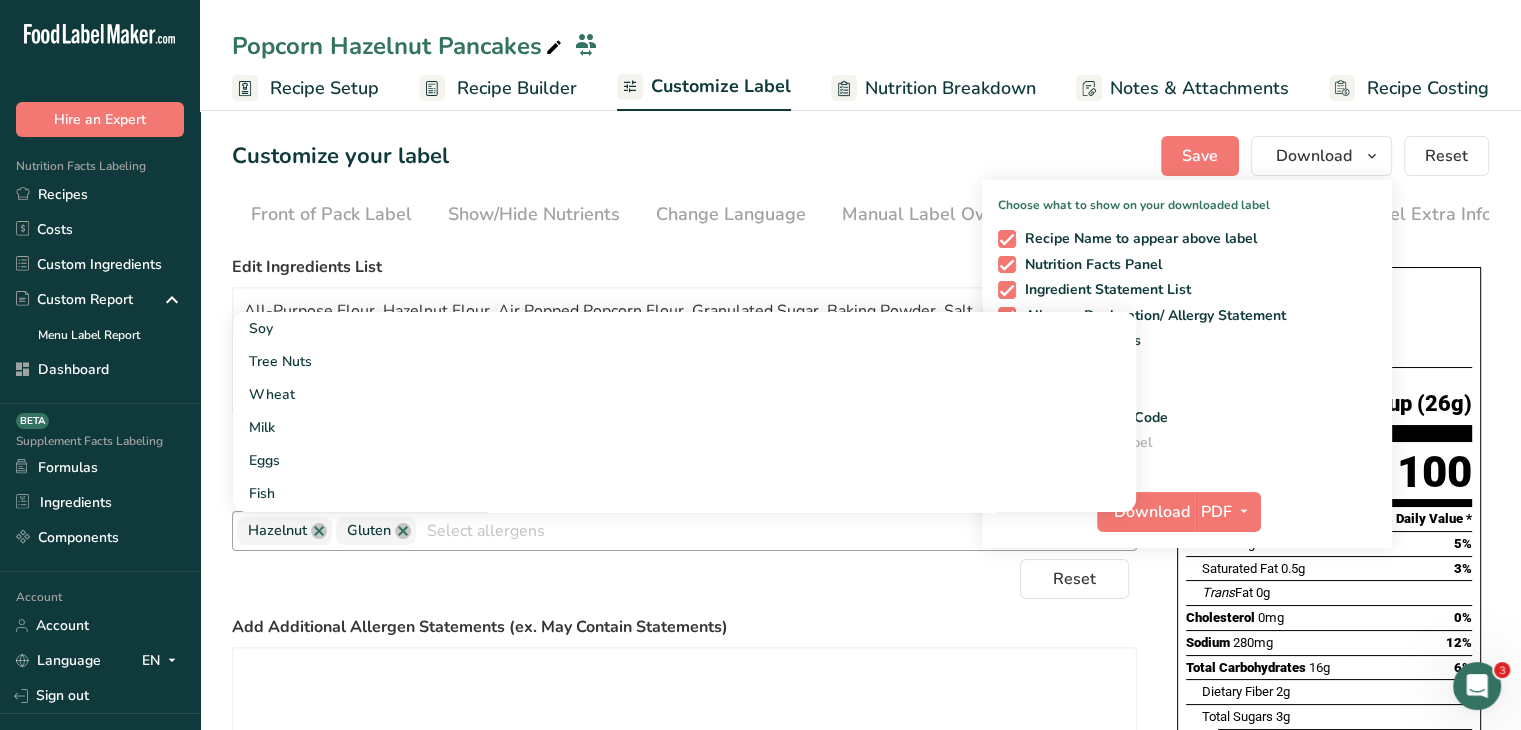 click on "Choose your label style
Standard FDA label
USA (FDA)
Standard FDA label
Tabular FDA label
Linear FDA label
Simplified FDA label
Dual Column FDA label (Per Serving/Per Container)
Dual Column FDA label (As Sold/As Prepared)
Aggregate Standard FDA label
Standard FDA label with Micronutrients listed side-by-side
UK (FSA)
UK Mandatory Label "Back of Pack"
UK Traffic Light Label  "Front of Pack"
Canadian (CFIA)
Canadian Standard label
Canadian Dual Column label" at bounding box center [860, 649] 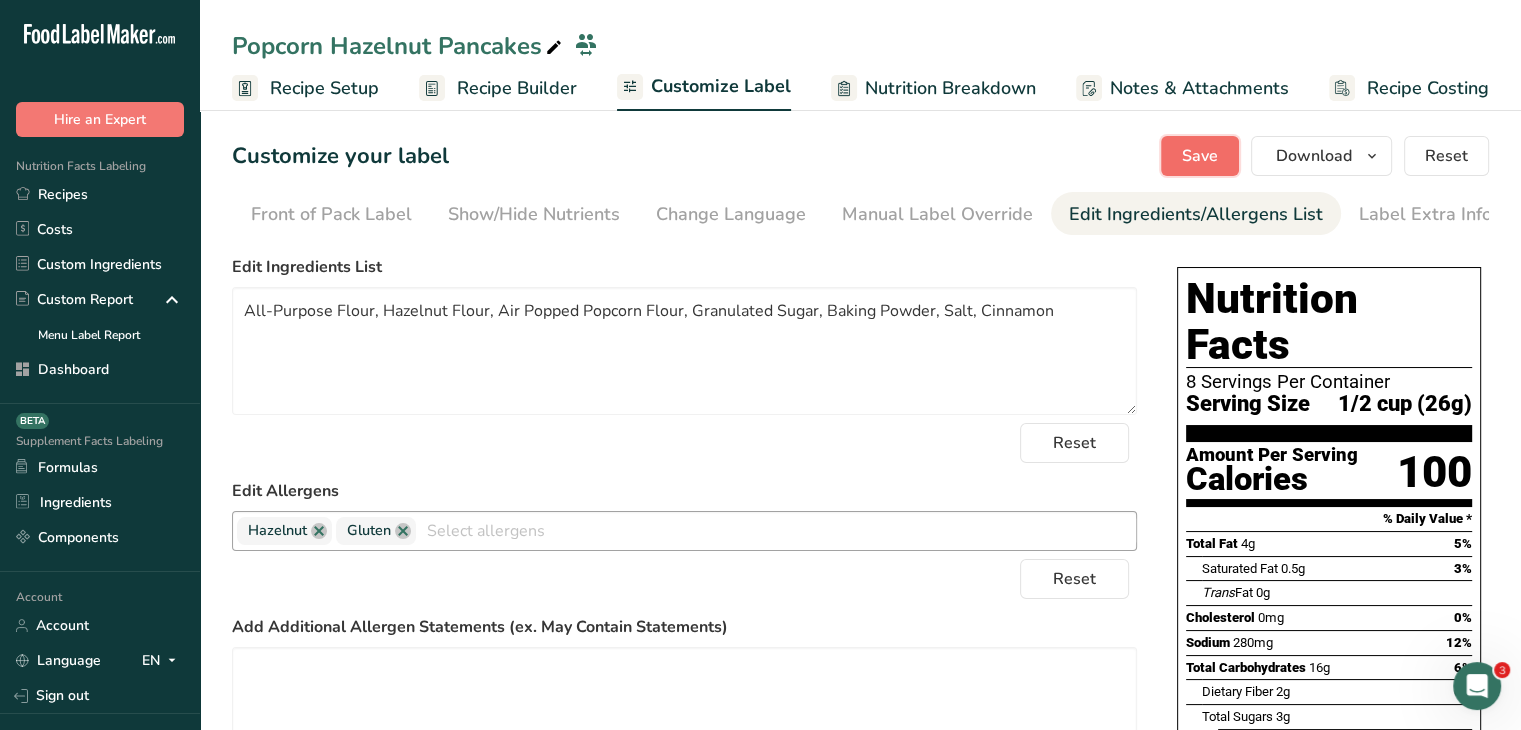 click on "Save" at bounding box center (1200, 156) 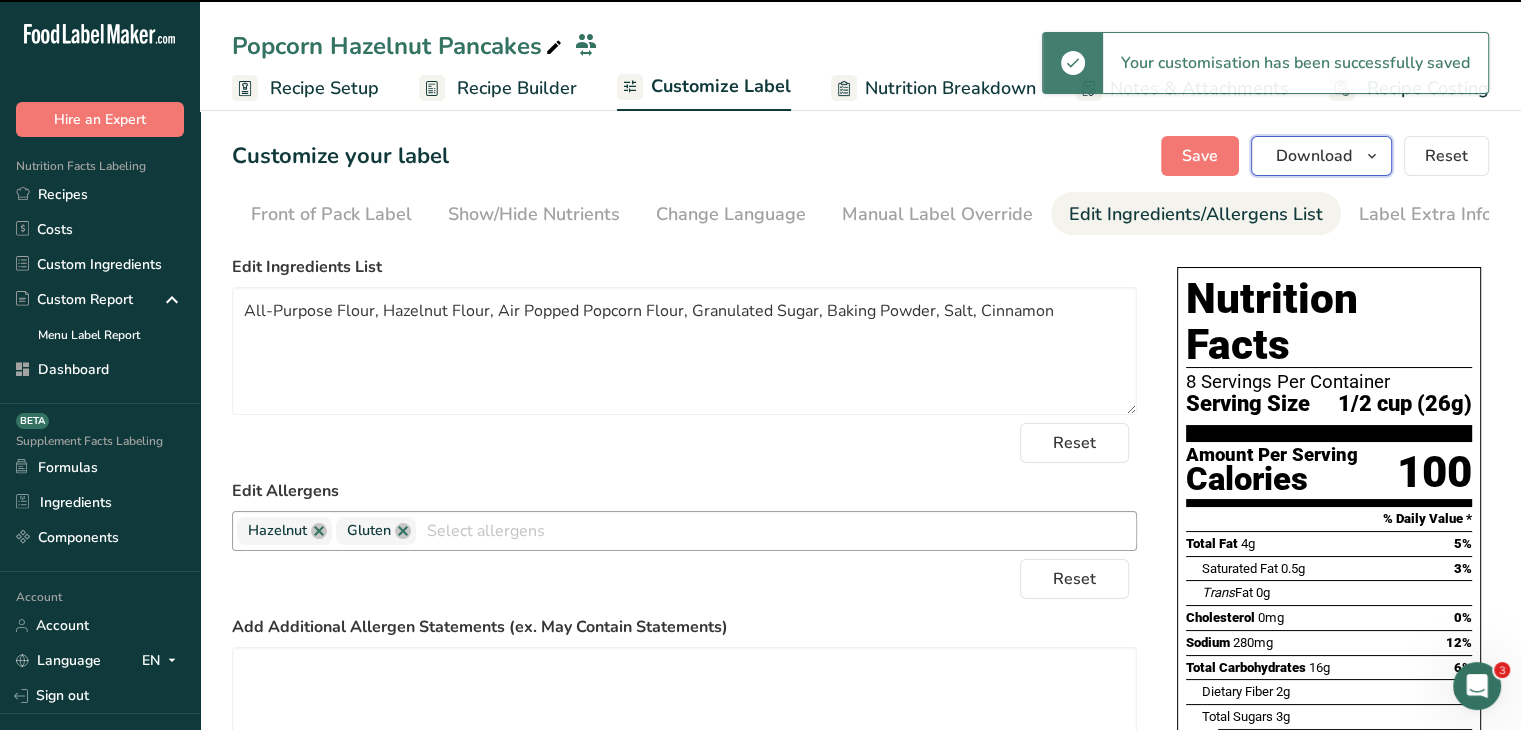 click on "Download" at bounding box center [1321, 156] 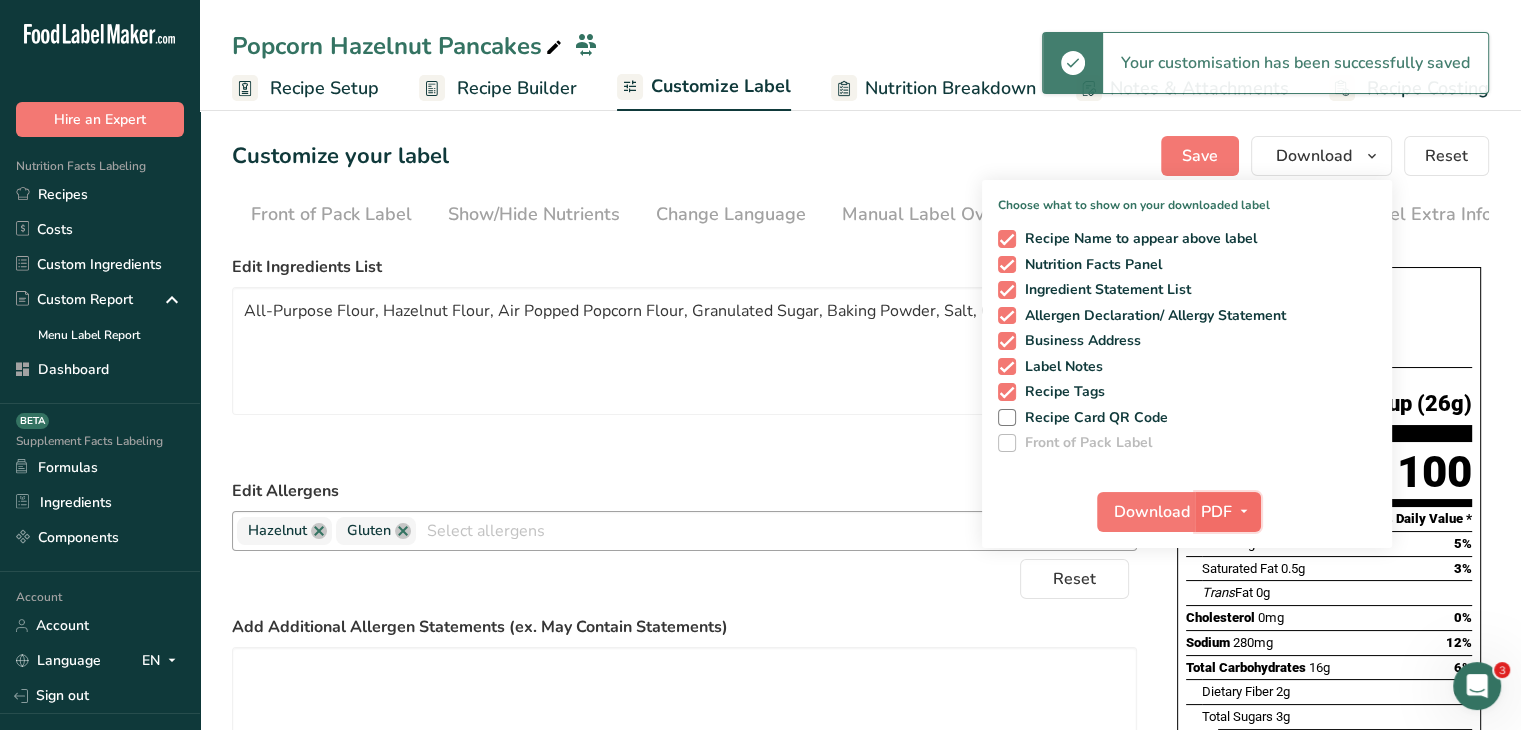 click on "PDF" at bounding box center (1228, 512) 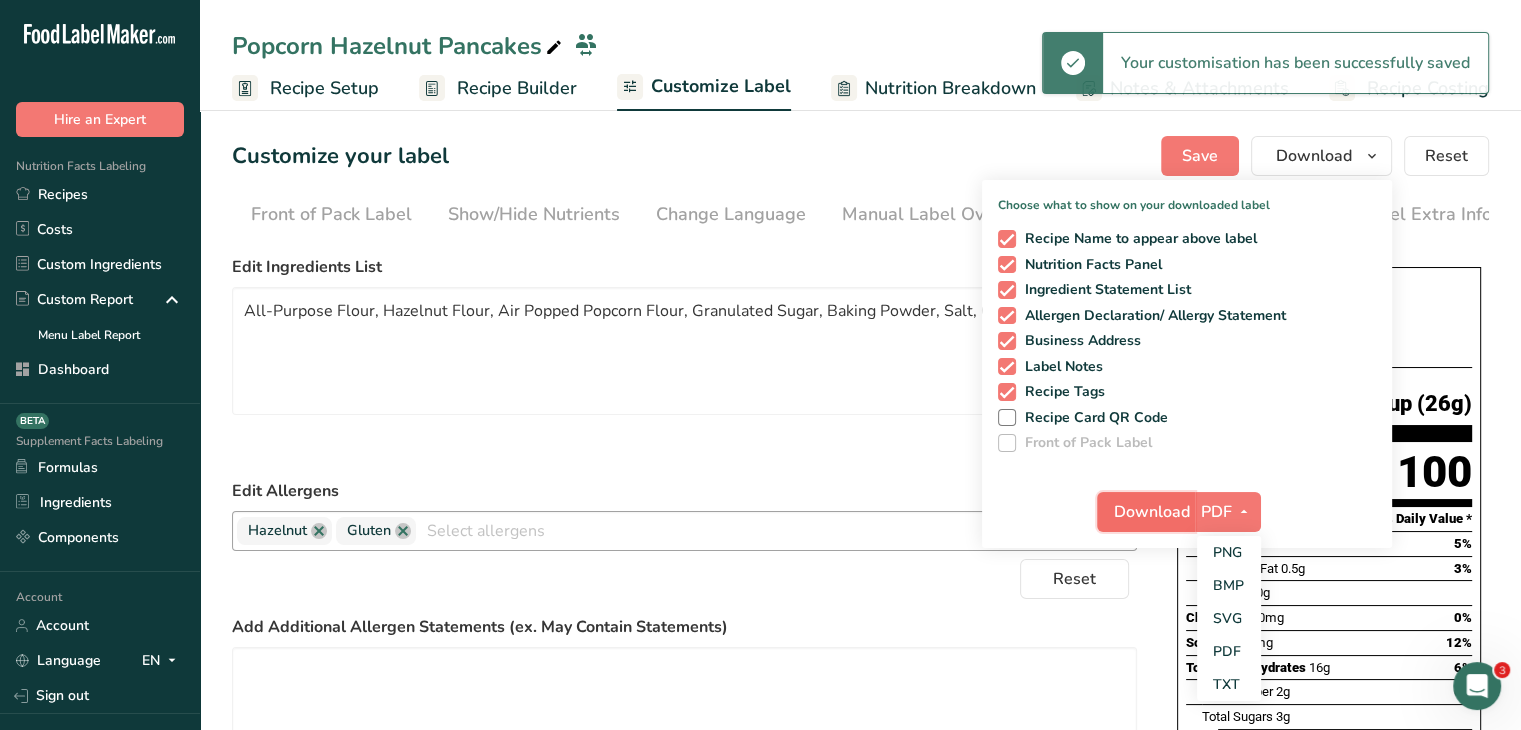 click on "Download" at bounding box center (1152, 512) 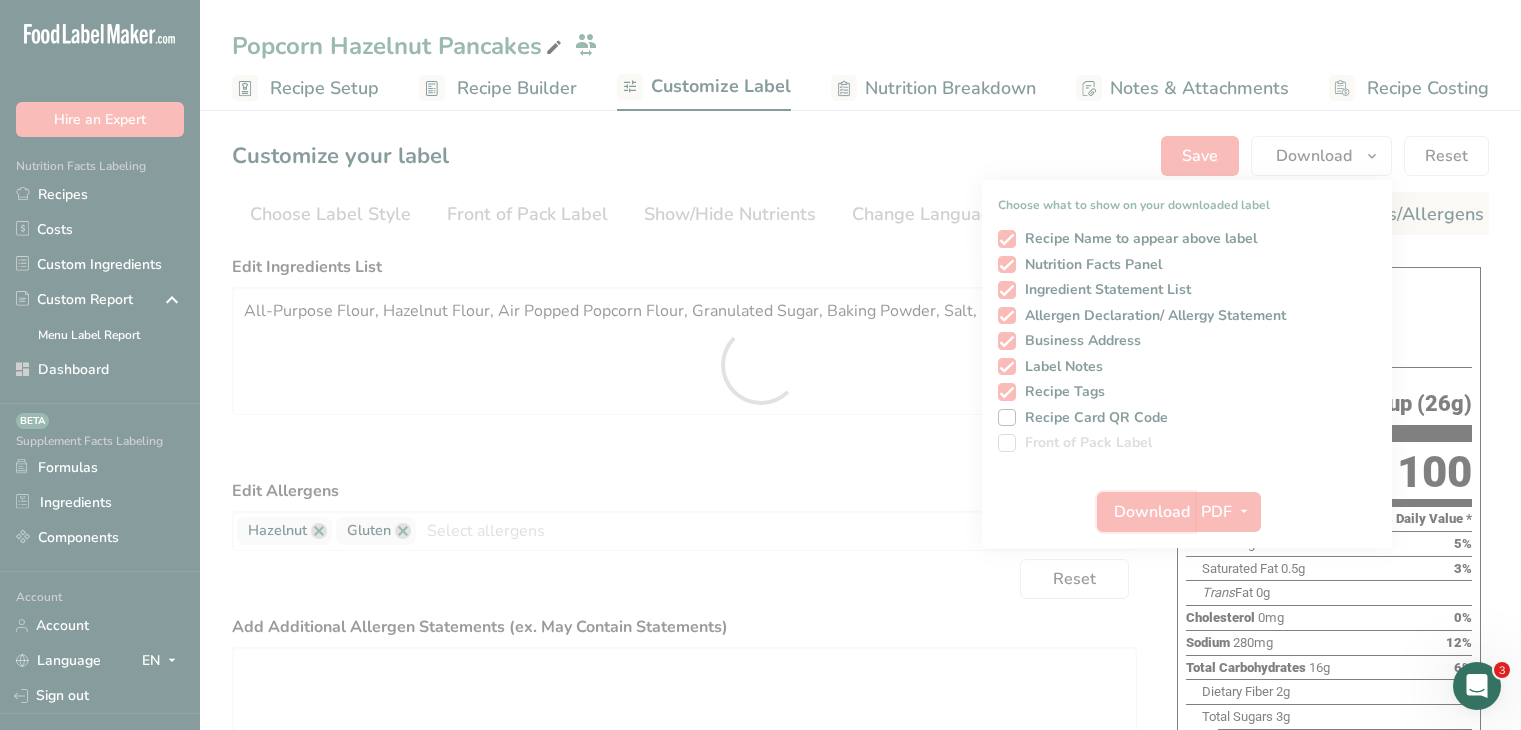 scroll, scrollTop: 0, scrollLeft: 0, axis: both 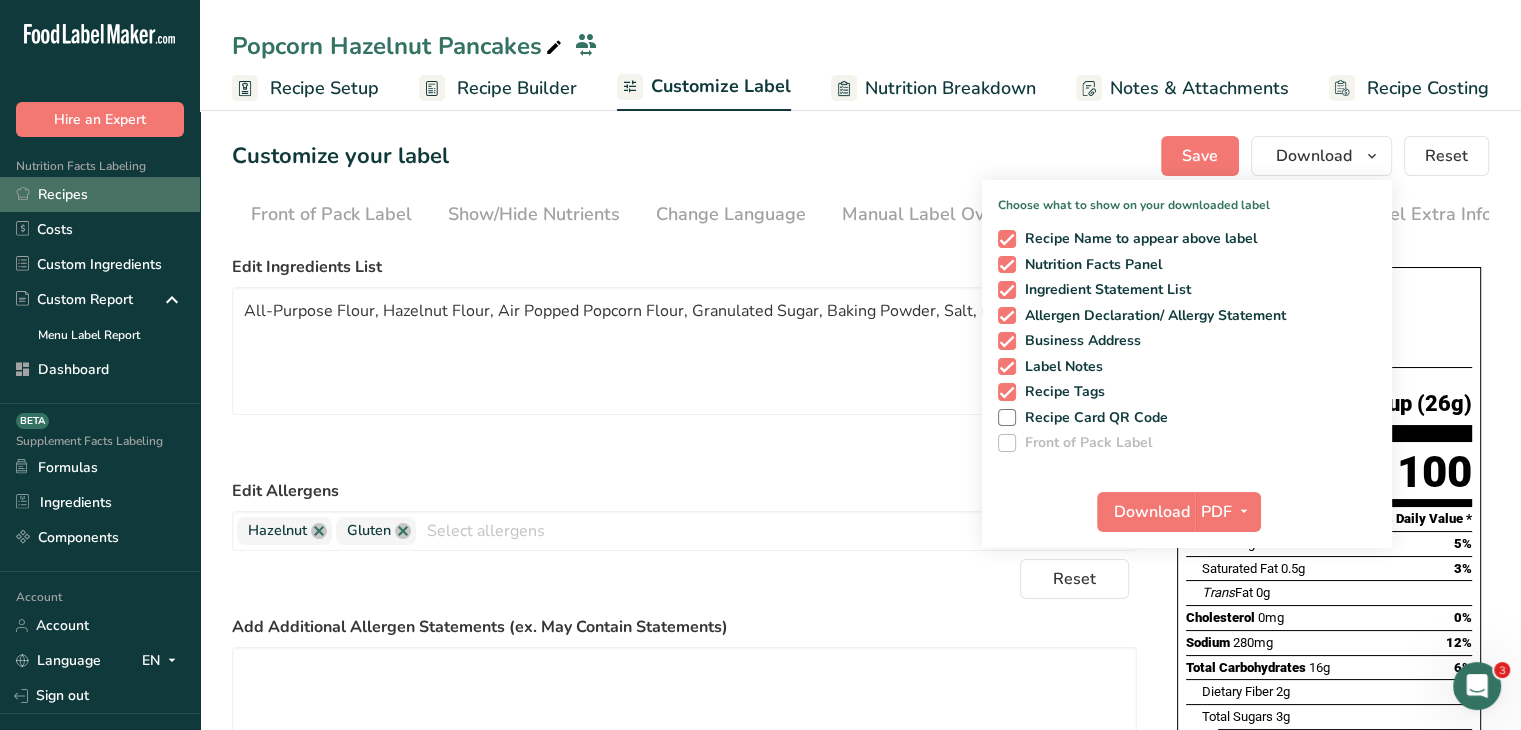 click on "Recipes" at bounding box center [100, 194] 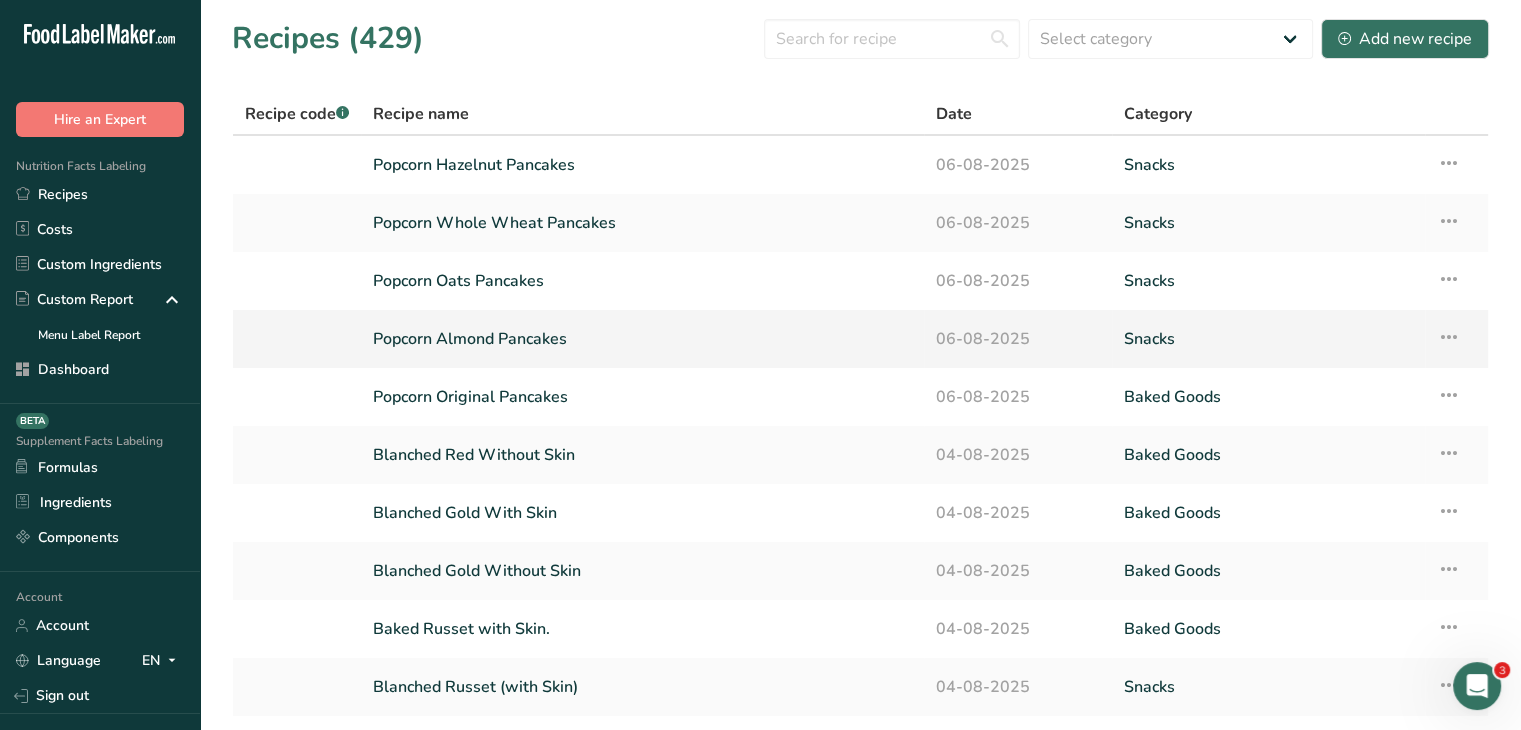 click on "Popcorn Almond Pancakes" at bounding box center (642, 339) 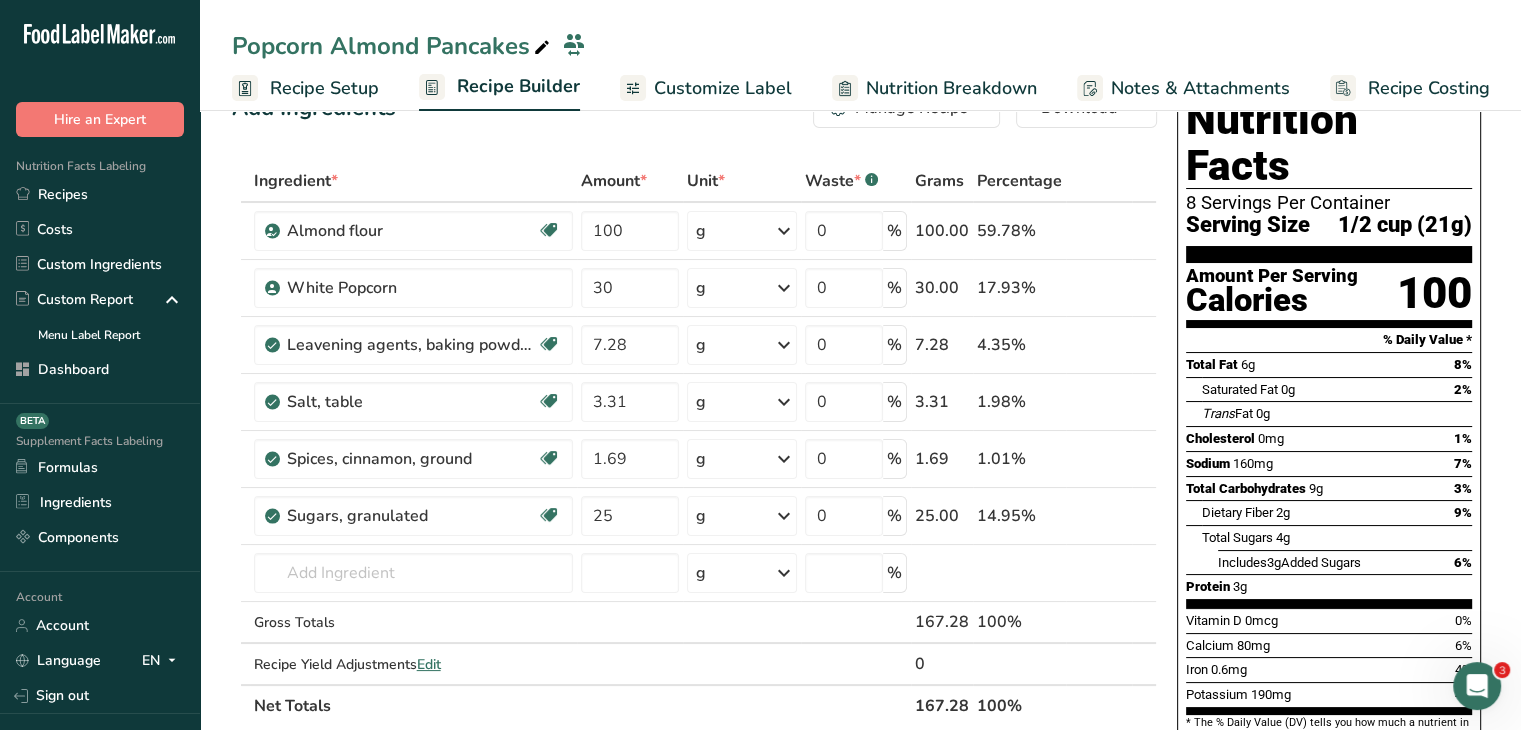 scroll, scrollTop: 0, scrollLeft: 0, axis: both 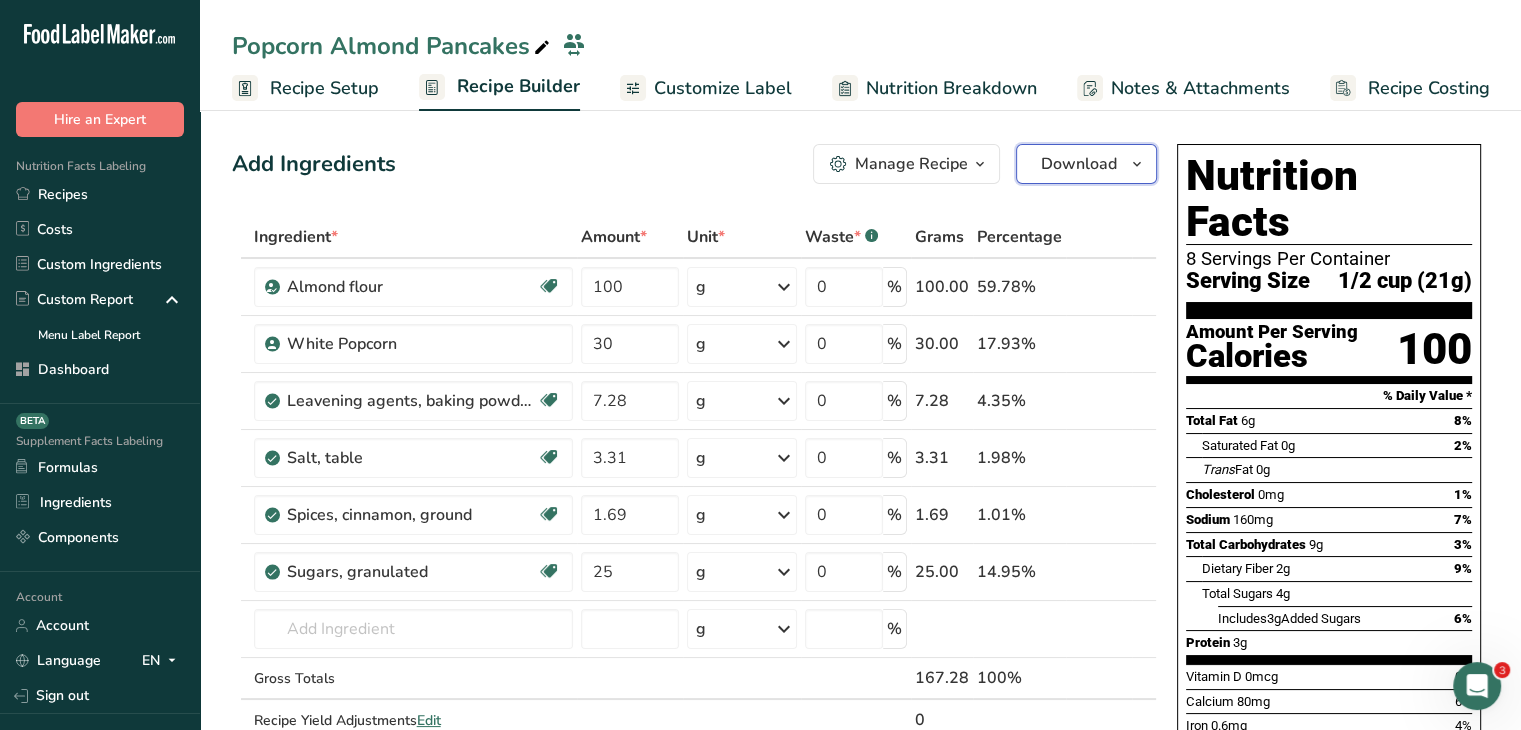 click on "Download" at bounding box center (1079, 164) 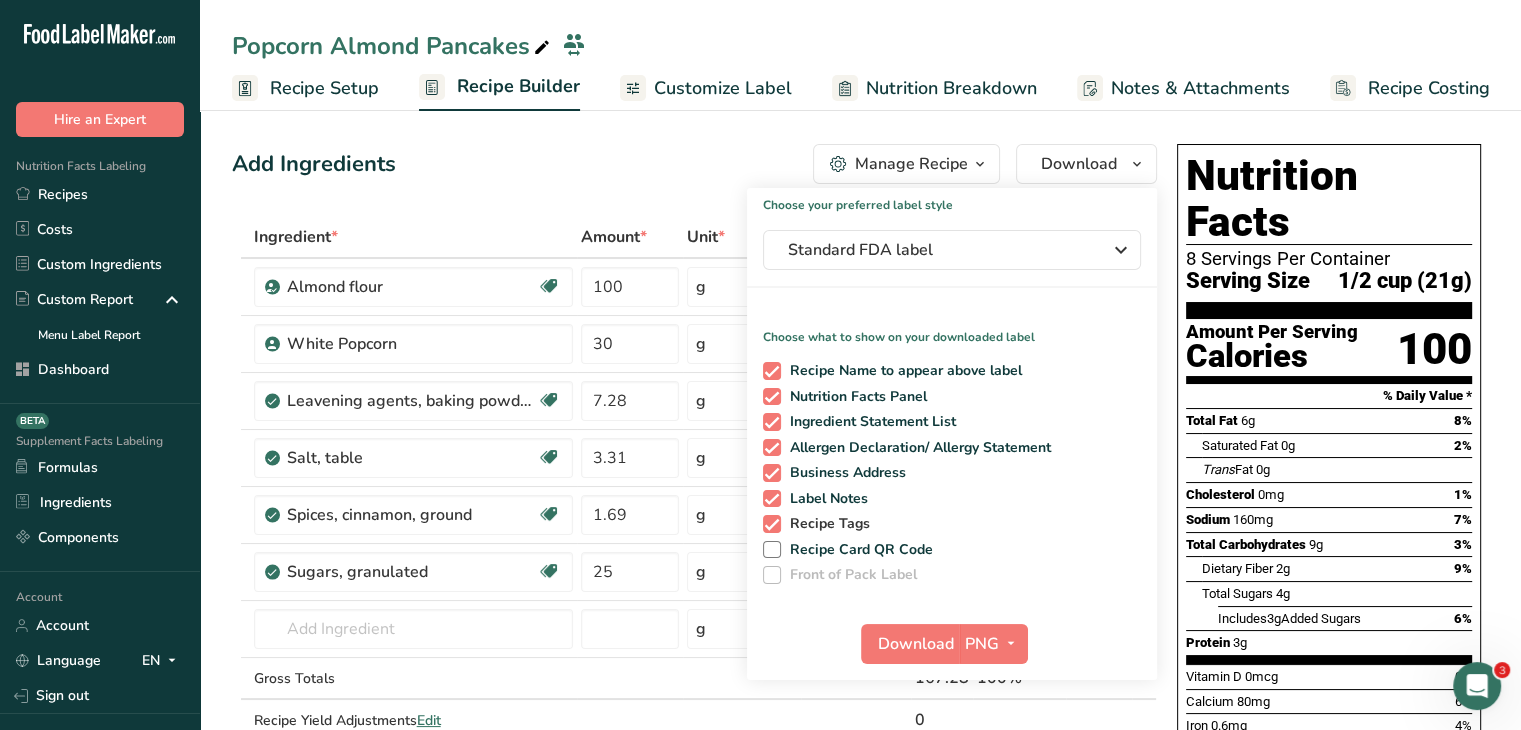 click at bounding box center (772, 524) 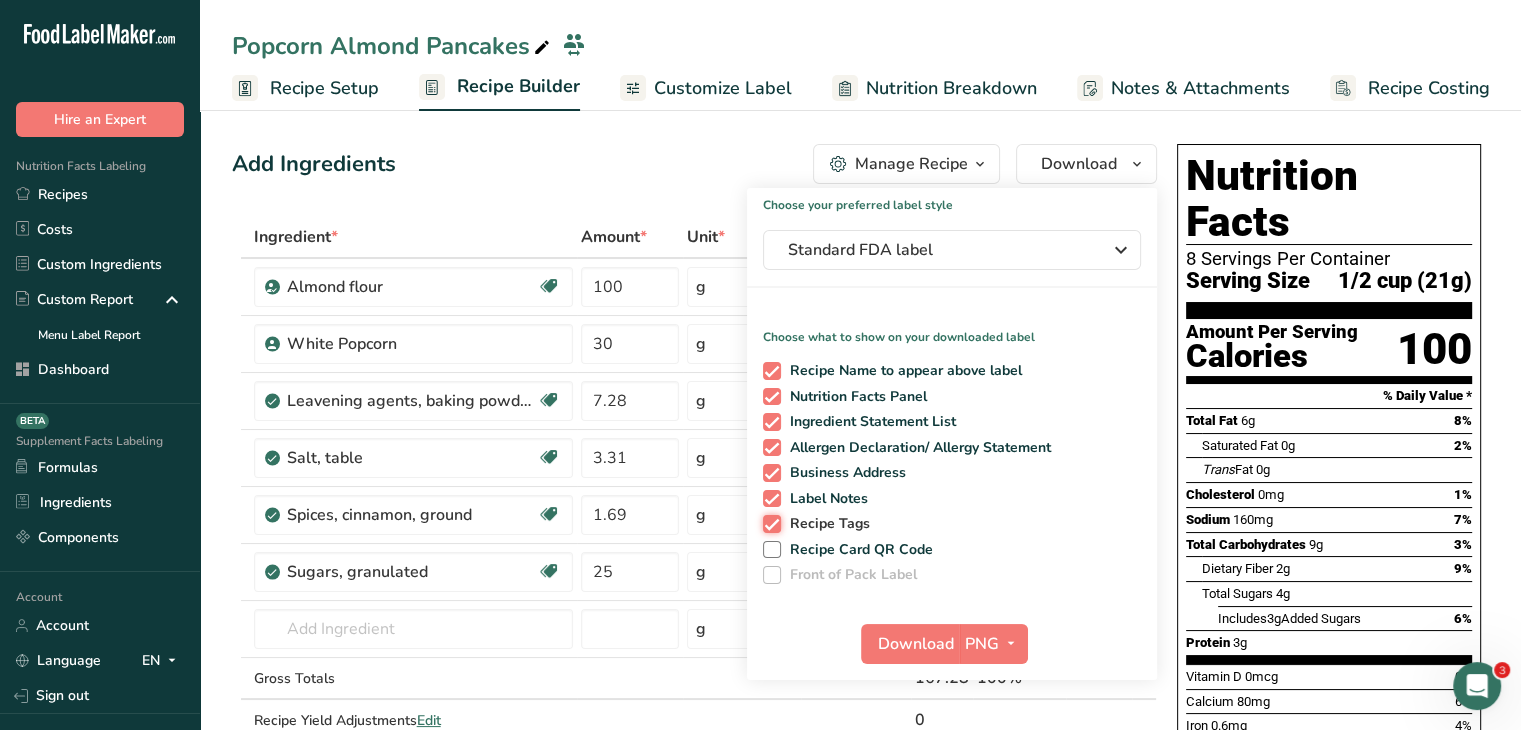 click on "Recipe Tags" at bounding box center [769, 523] 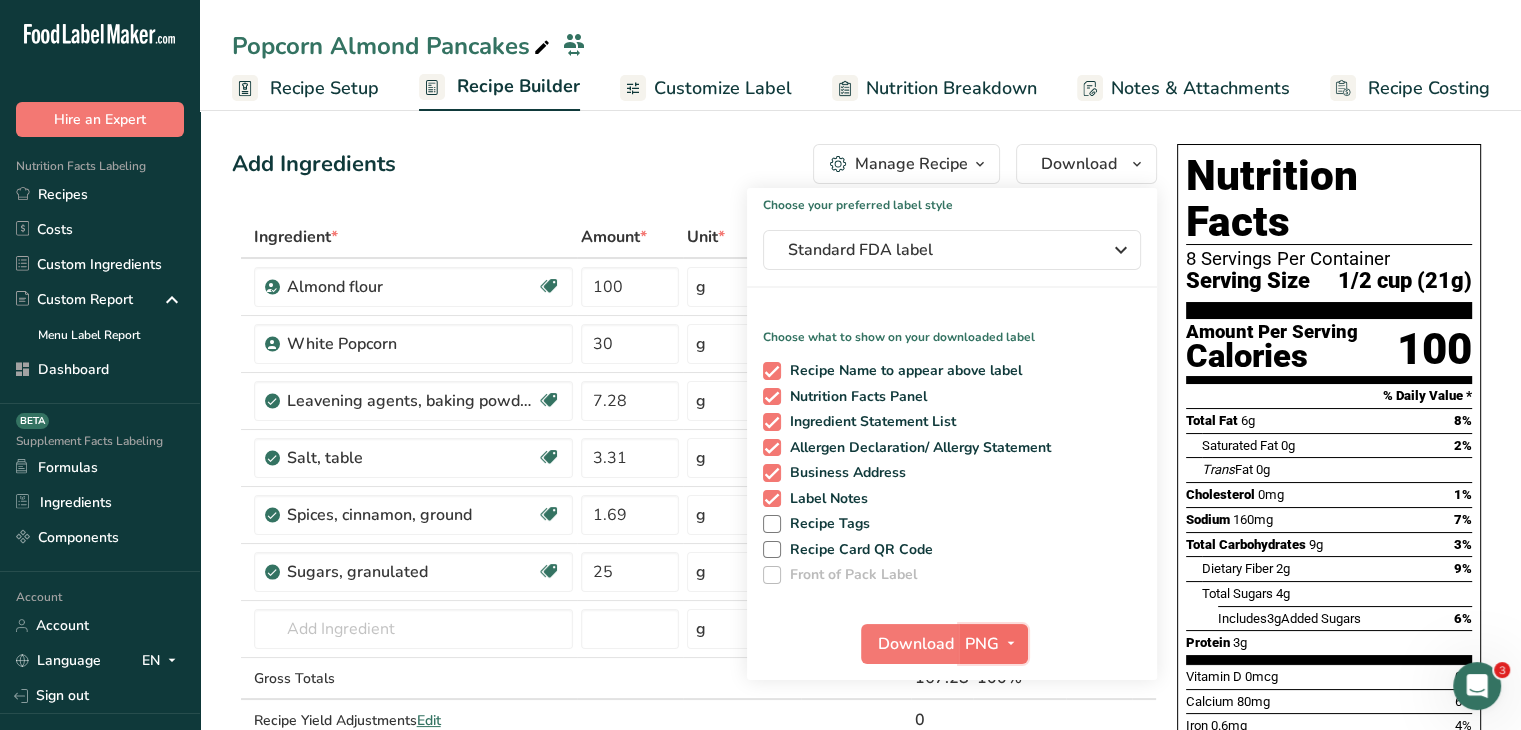 click at bounding box center [1011, 643] 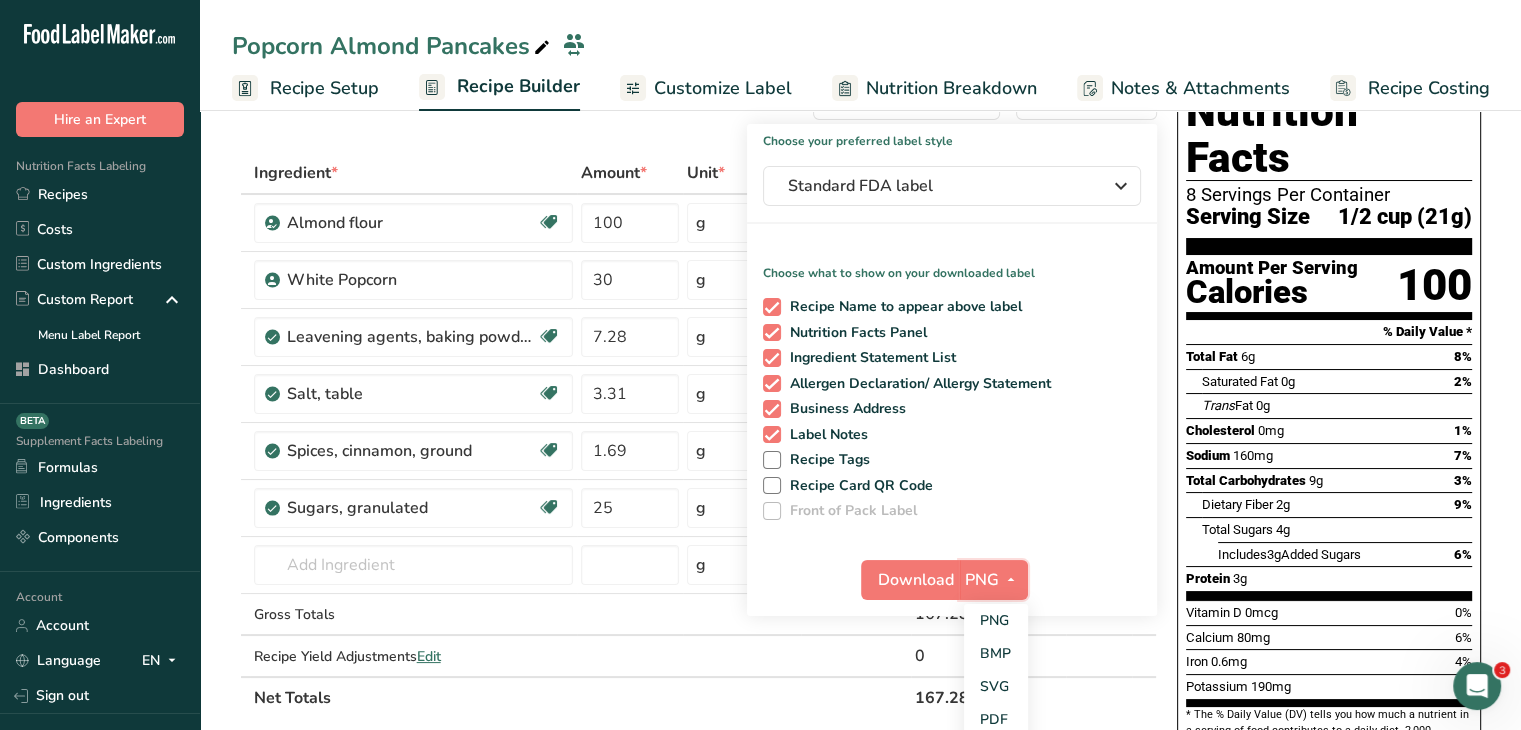 scroll, scrollTop: 100, scrollLeft: 0, axis: vertical 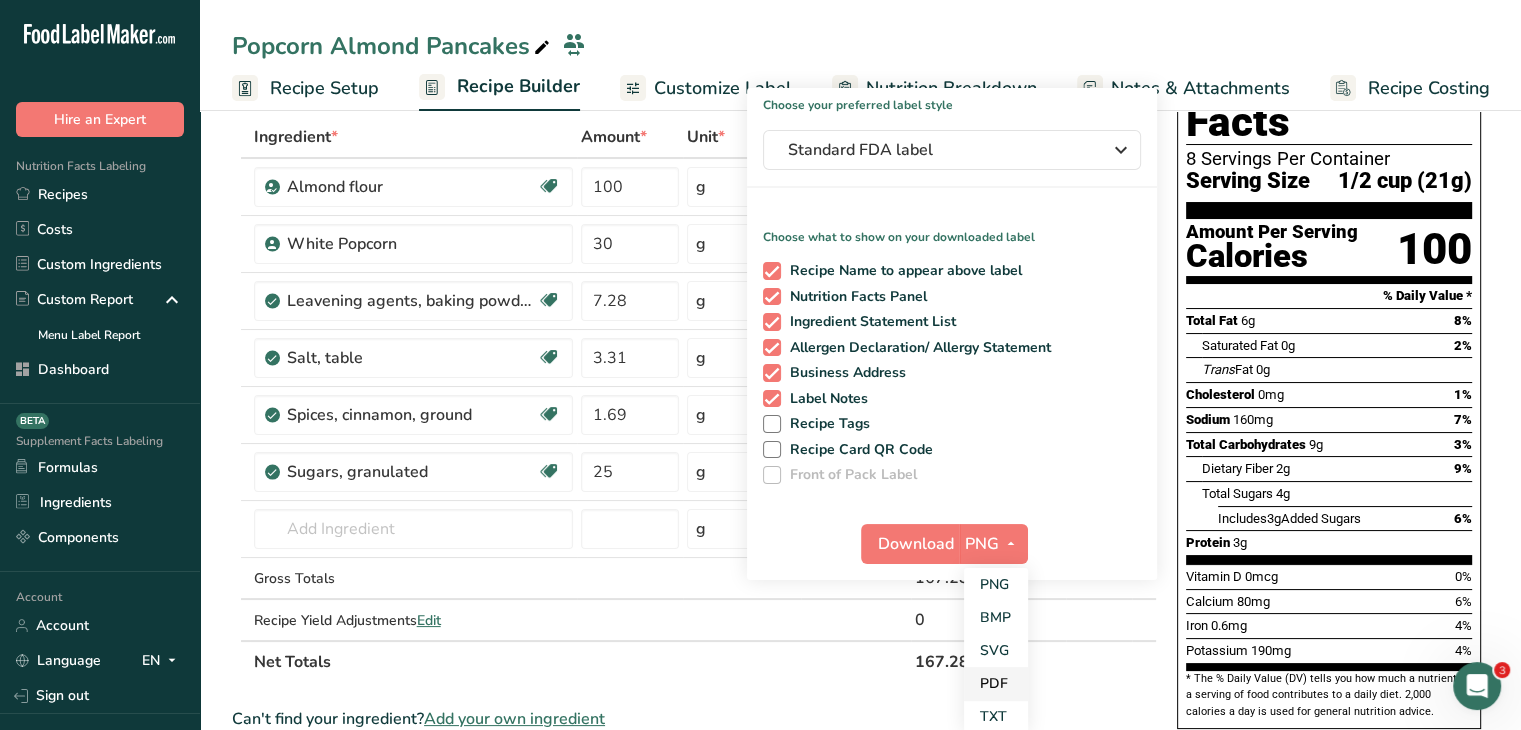 click on "PDF" at bounding box center [996, 683] 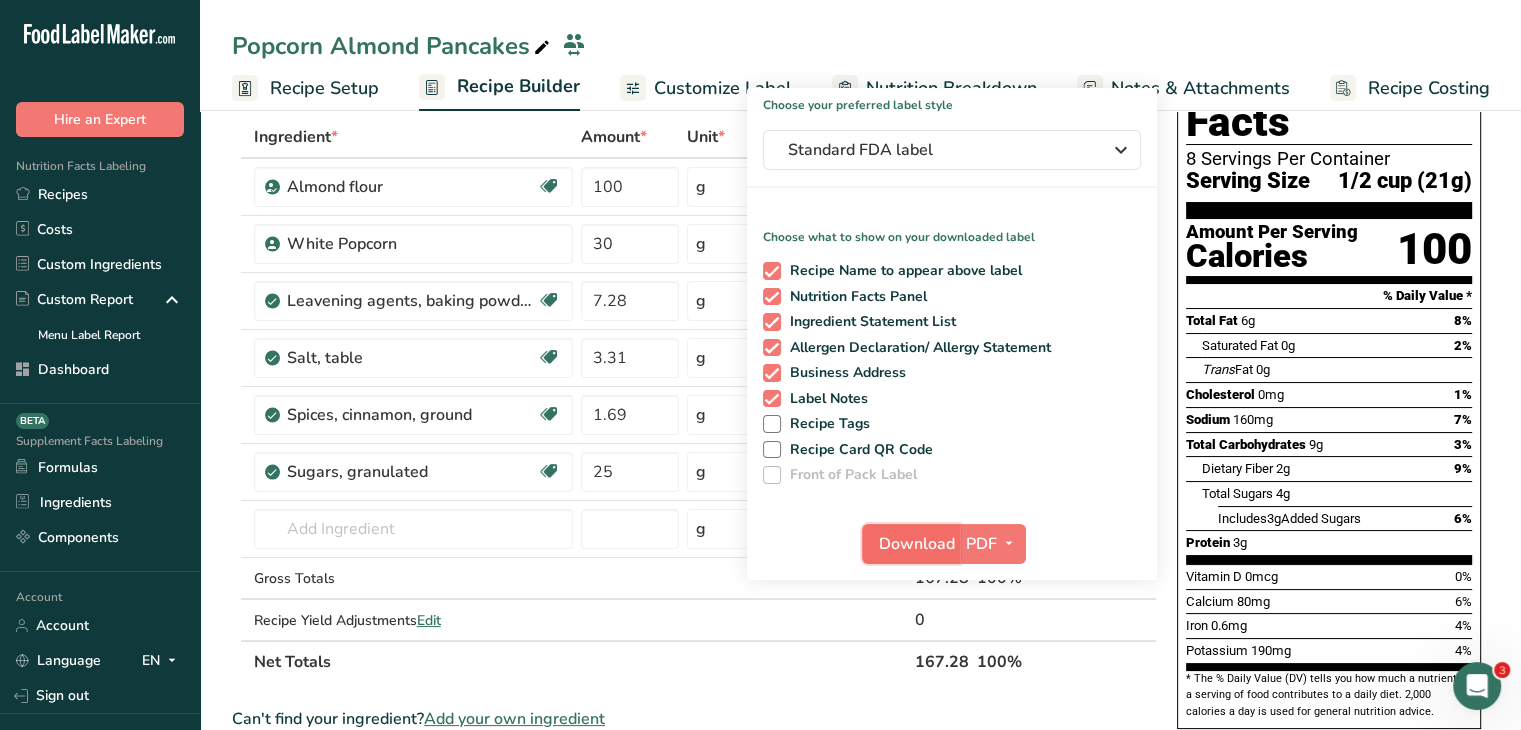 click on "Download" at bounding box center (917, 544) 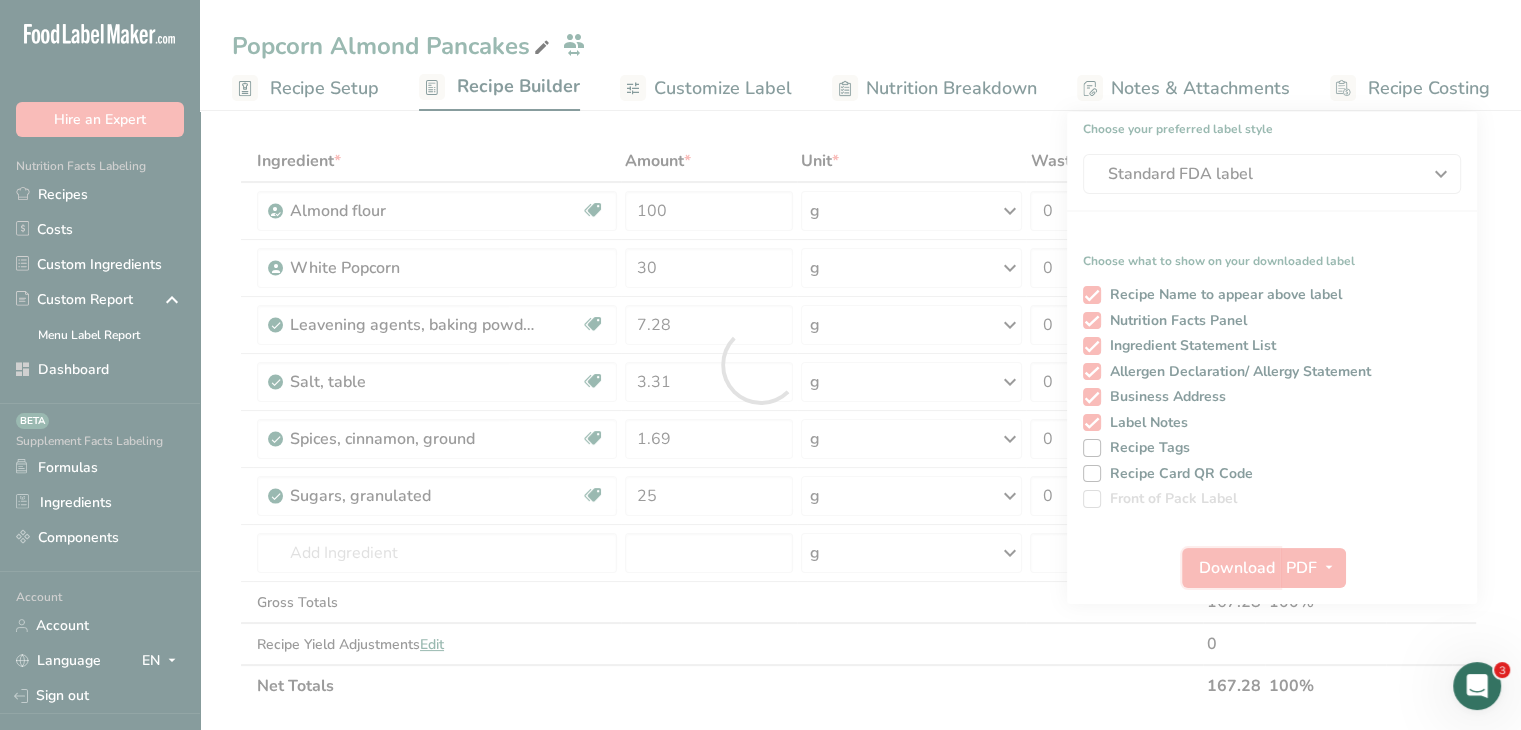 scroll, scrollTop: 0, scrollLeft: 0, axis: both 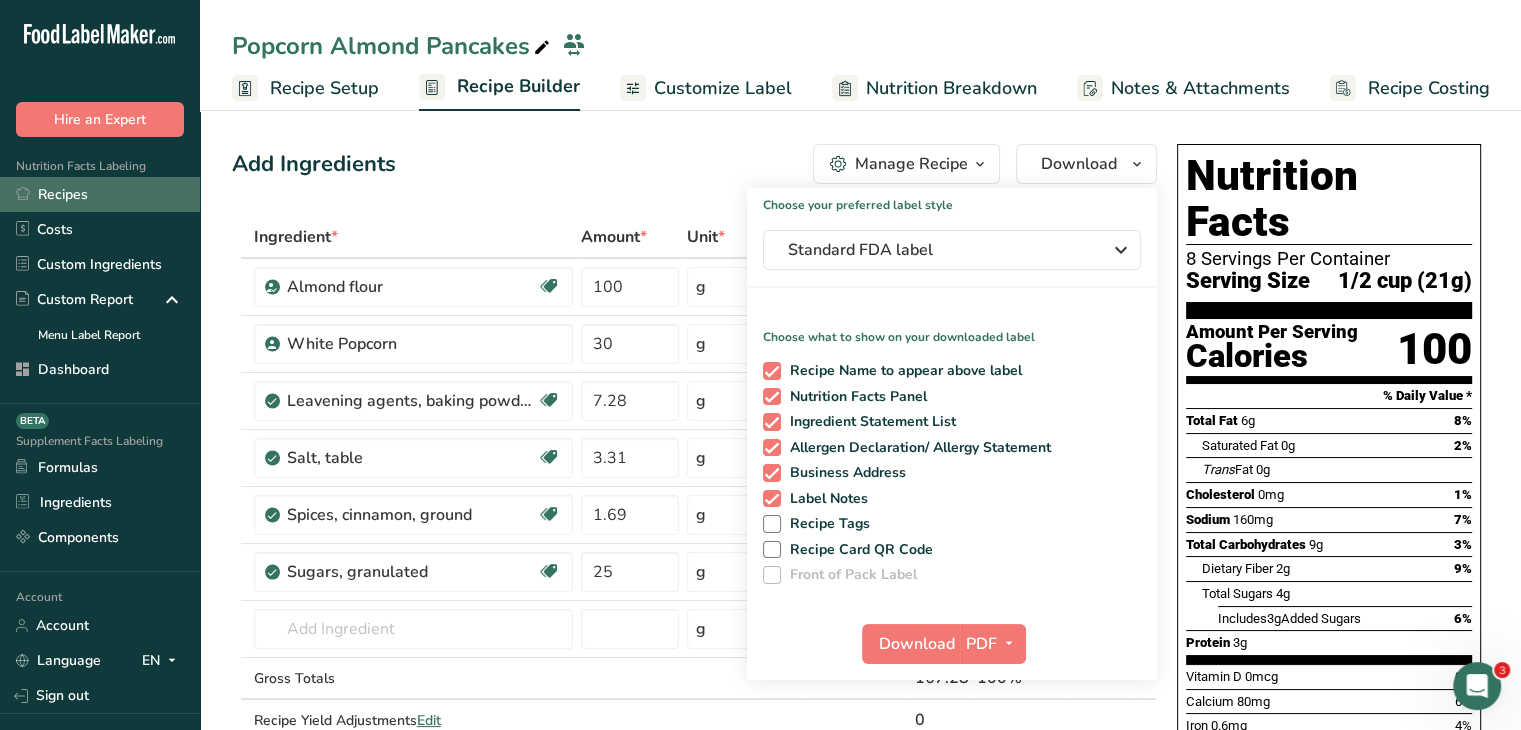 click on "Recipes" at bounding box center [100, 194] 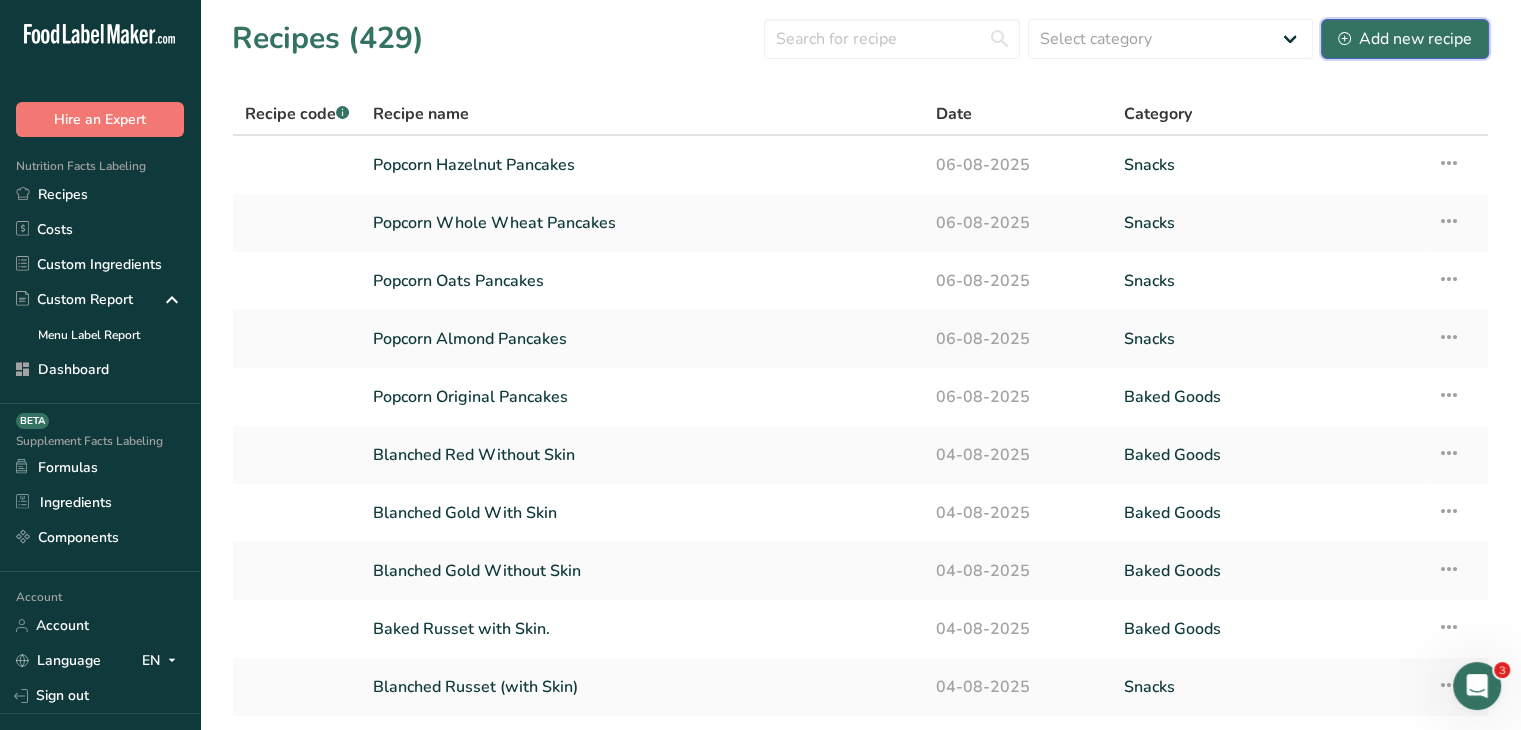 click on "Add new recipe" at bounding box center (1405, 39) 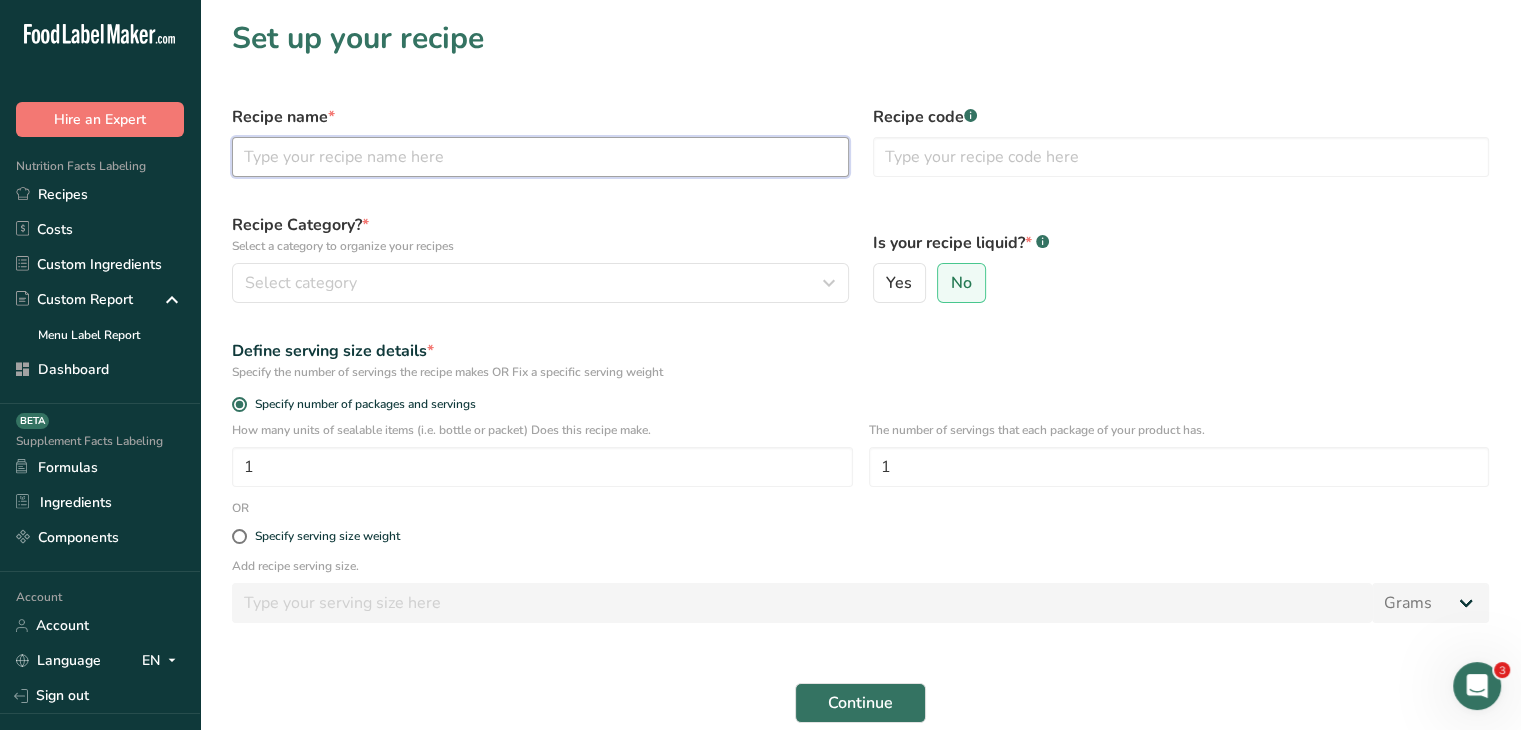 click at bounding box center [540, 157] 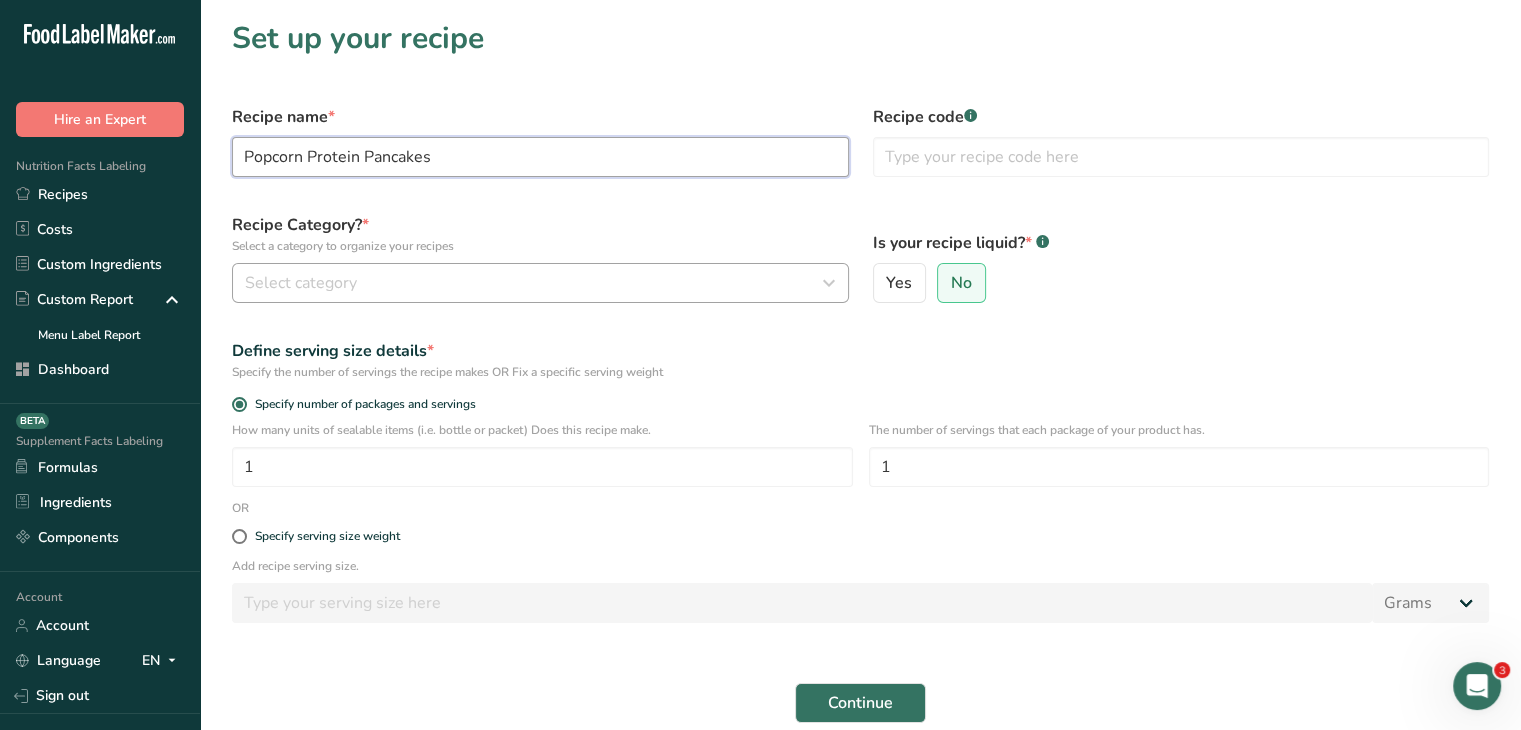 type on "Popcorn Protein Pancakes" 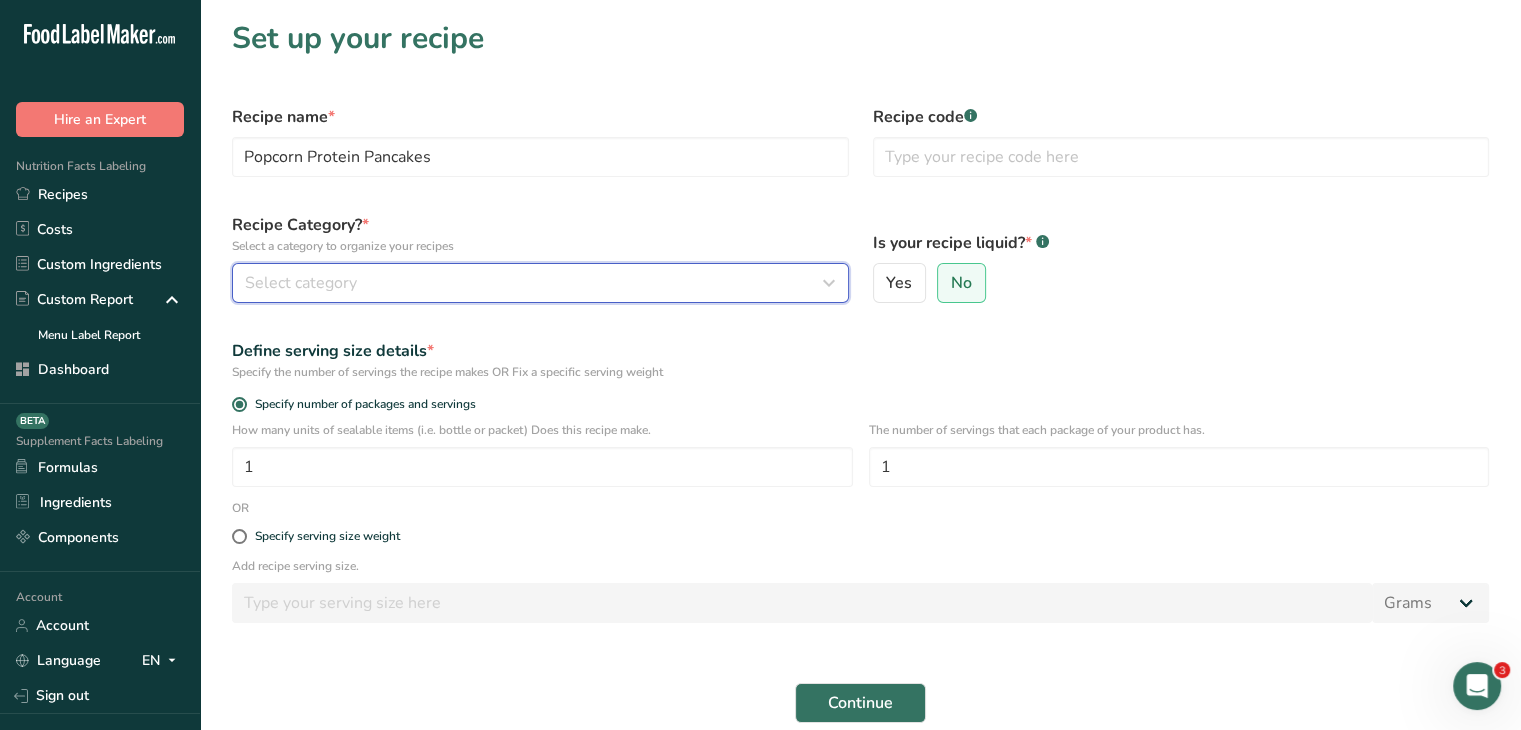 click on "Select category" at bounding box center [534, 283] 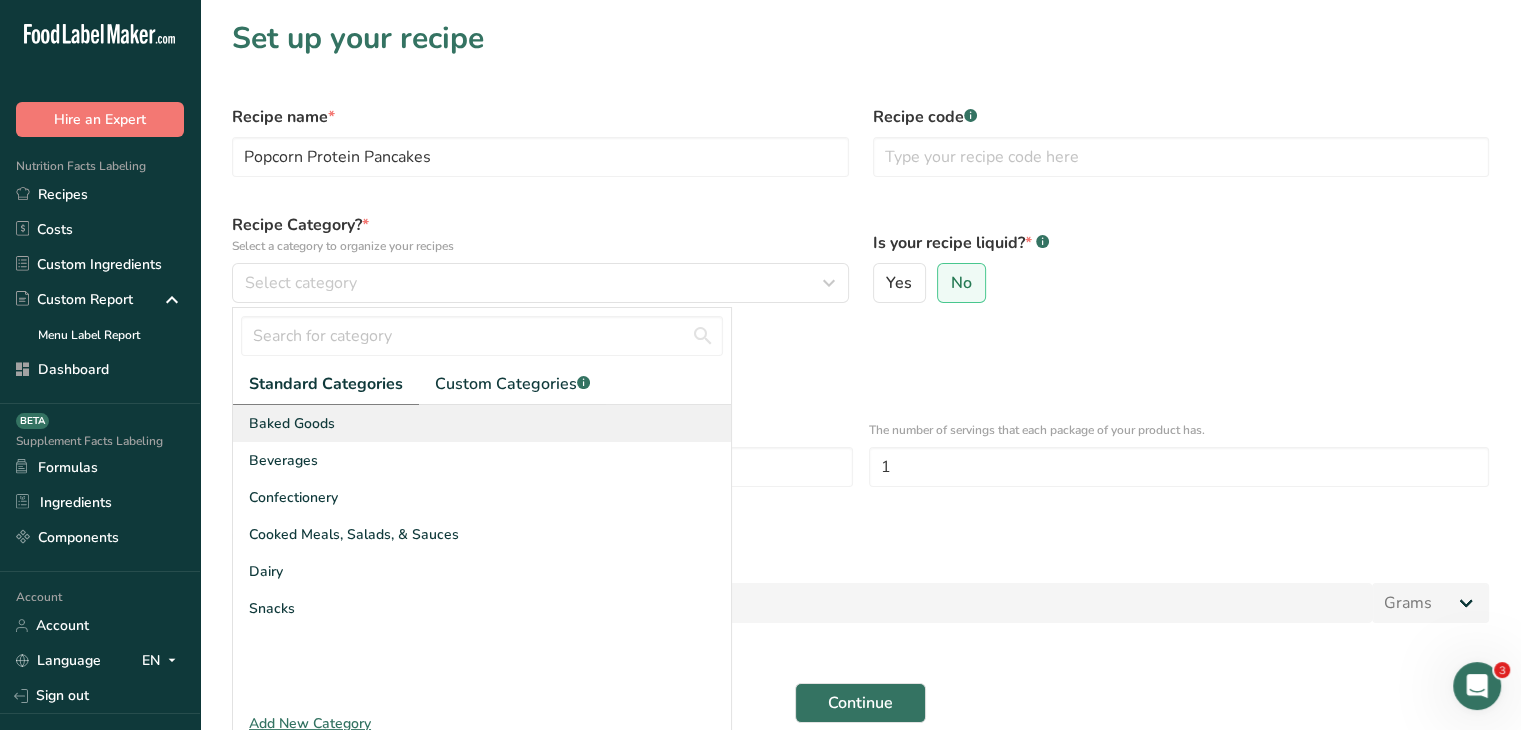 click on "Baked Goods" at bounding box center (482, 423) 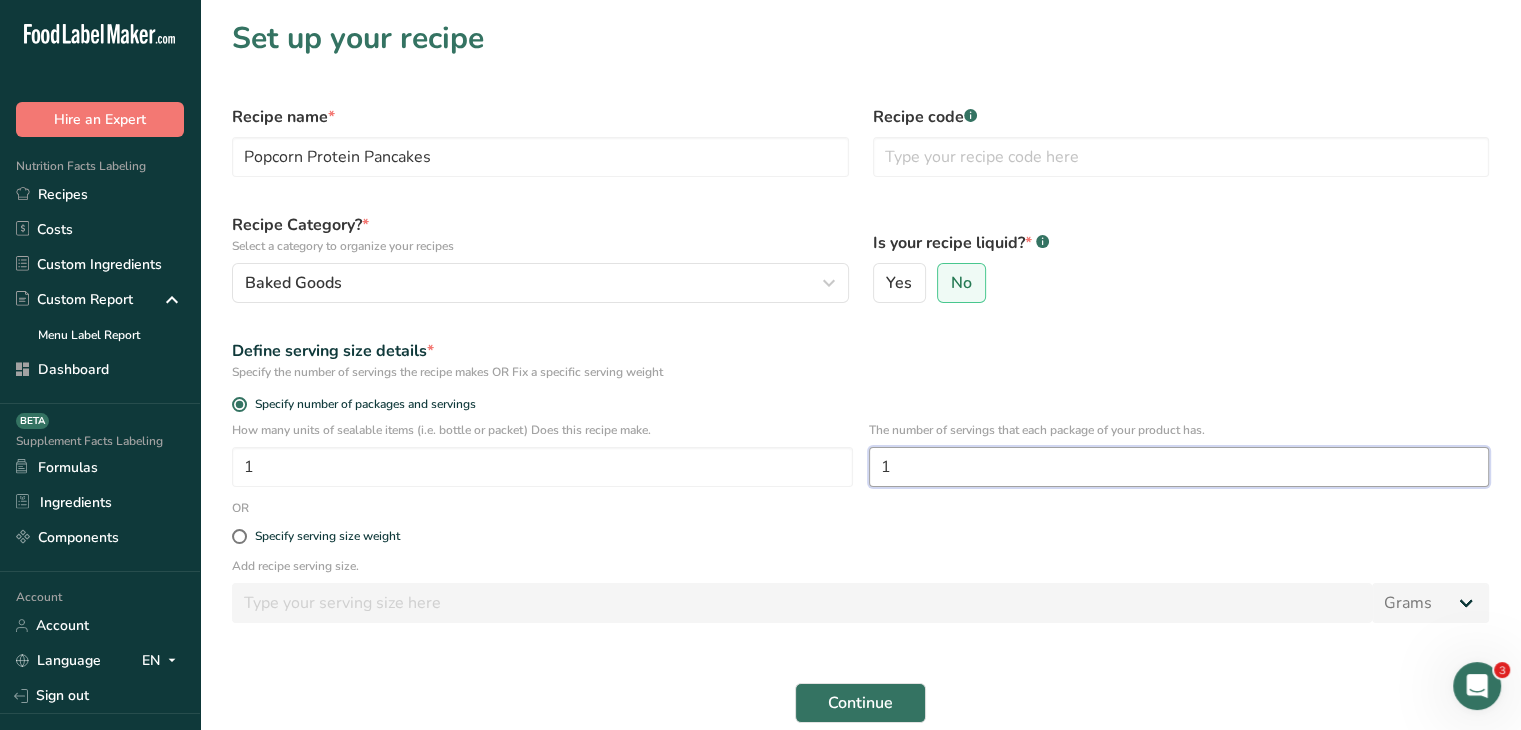 drag, startPoint x: 891, startPoint y: 471, endPoint x: 902, endPoint y: 467, distance: 11.7046995 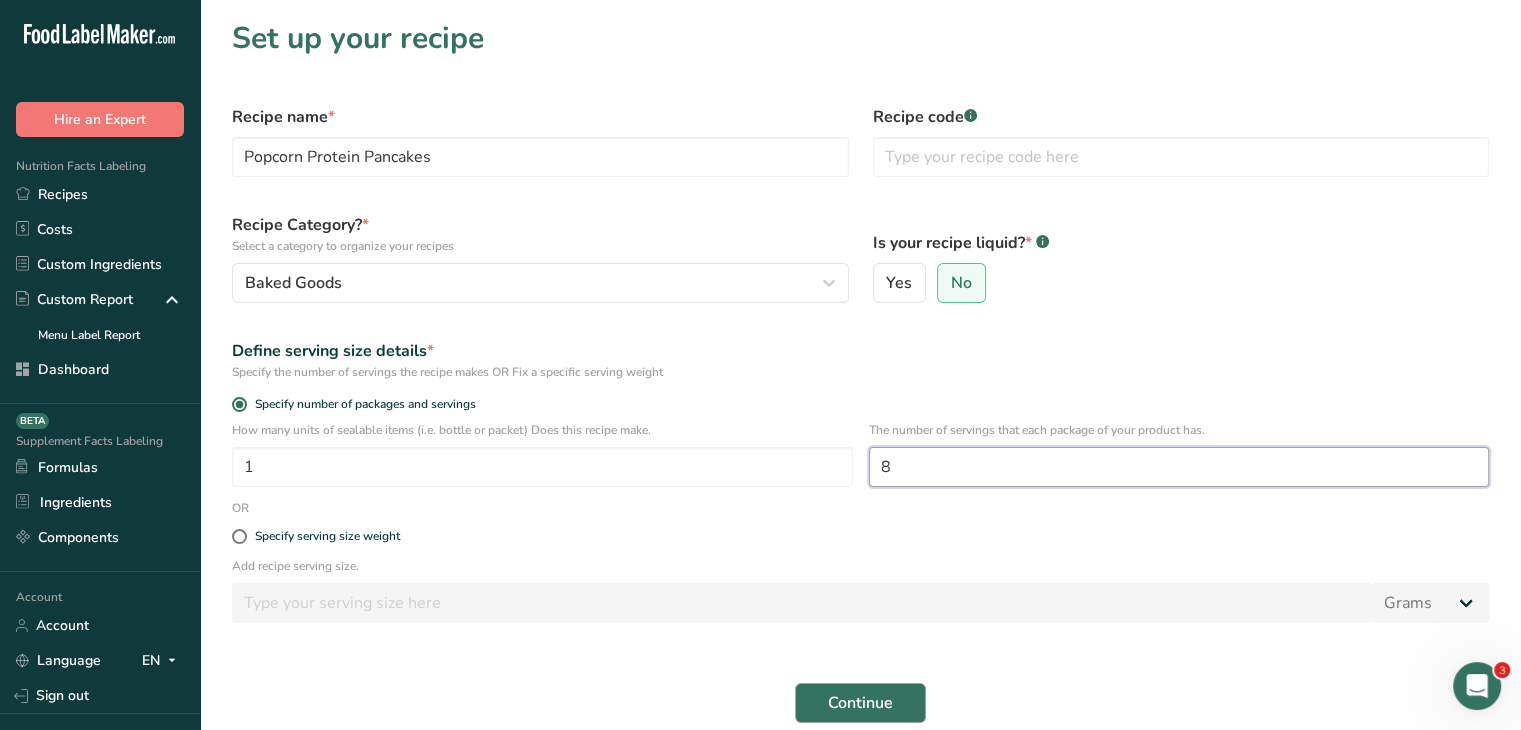 type on "8" 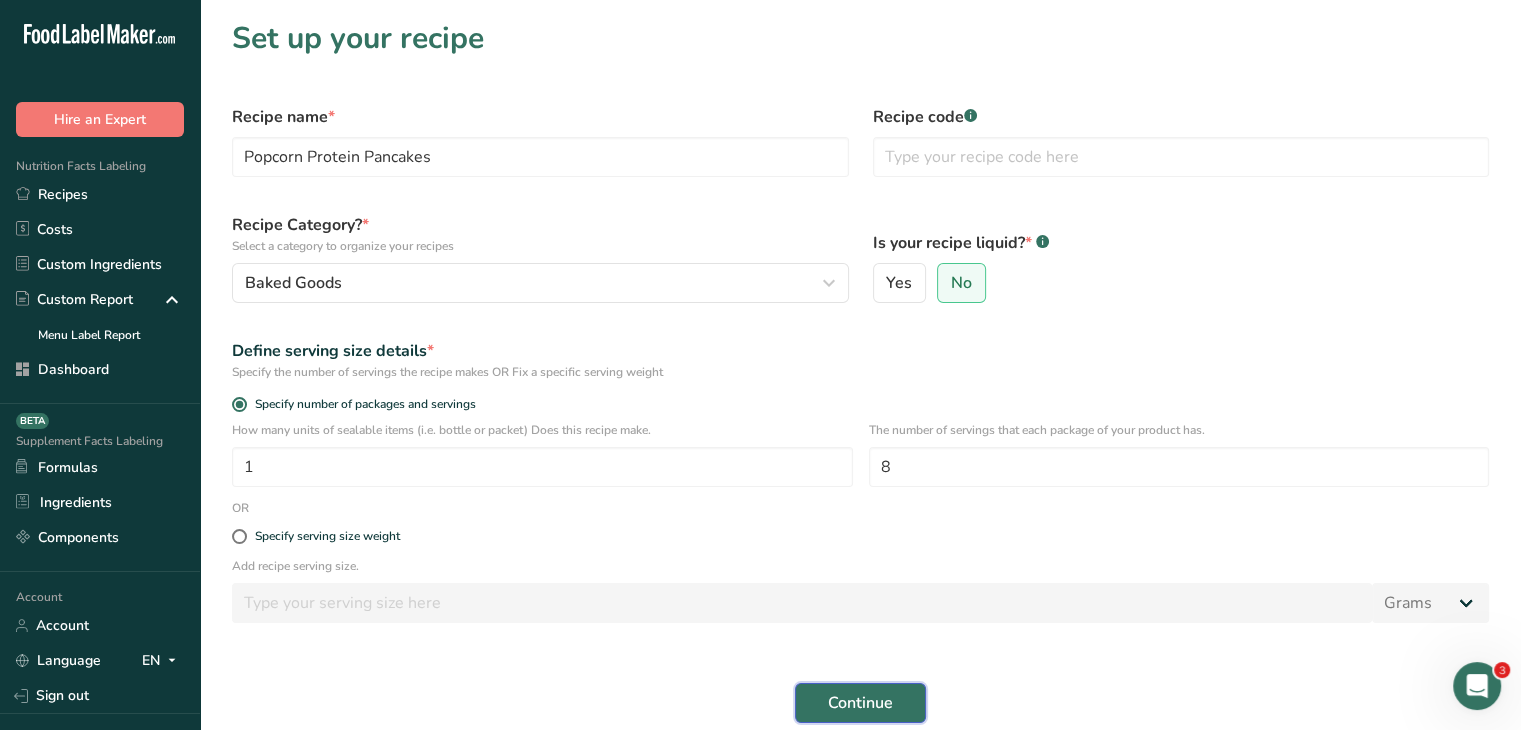 click on "Continue" at bounding box center (860, 703) 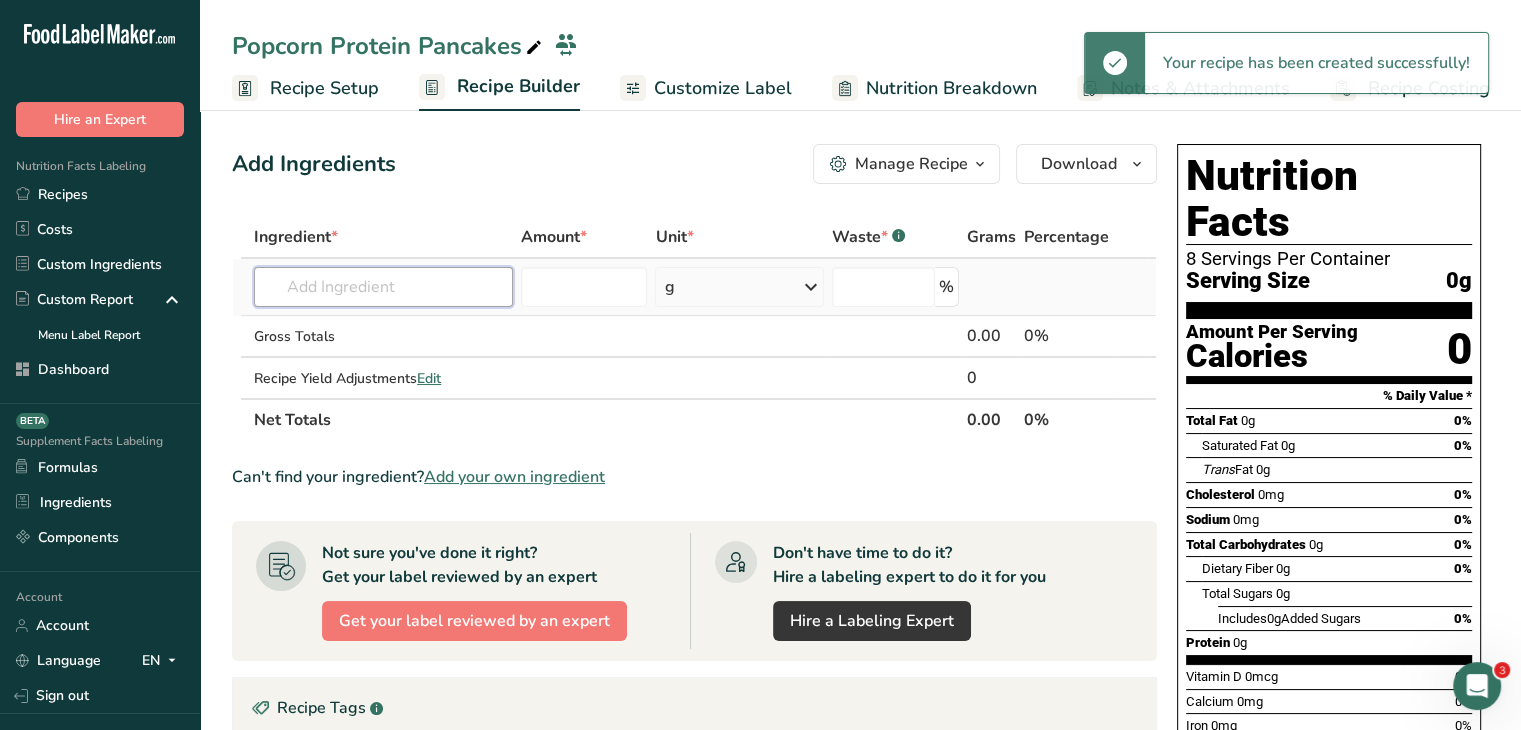 click at bounding box center [383, 287] 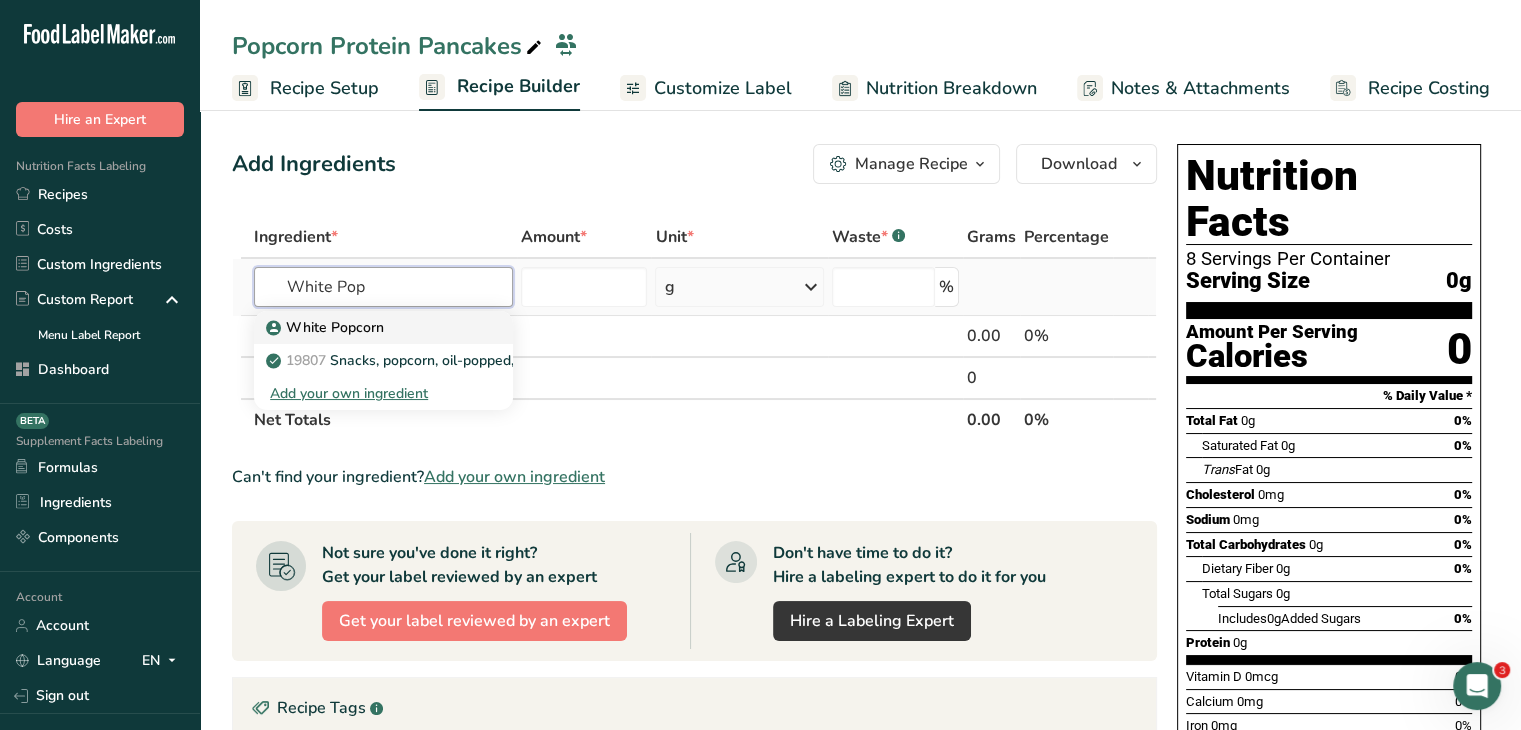 type on "White Pop" 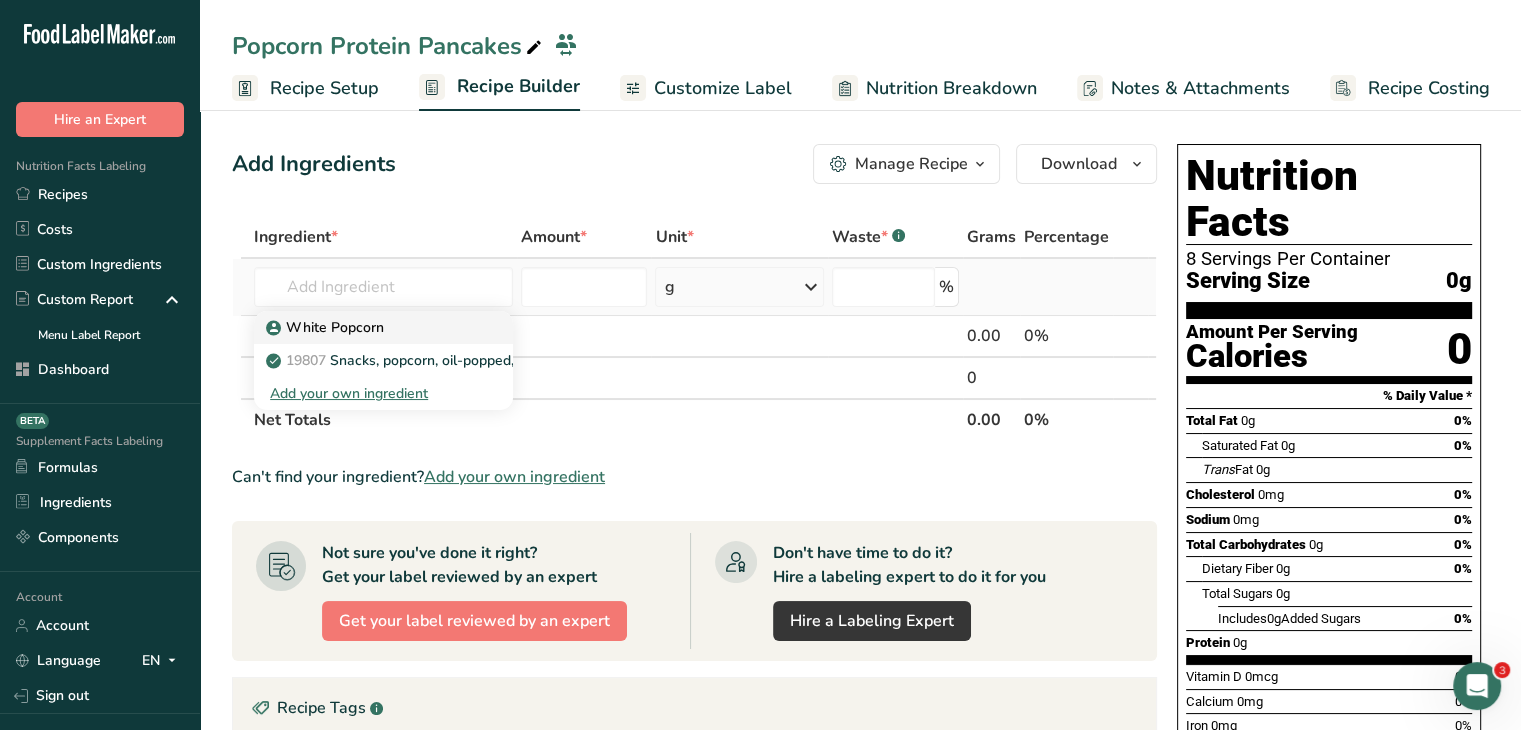 click on "White Popcorn" at bounding box center (367, 327) 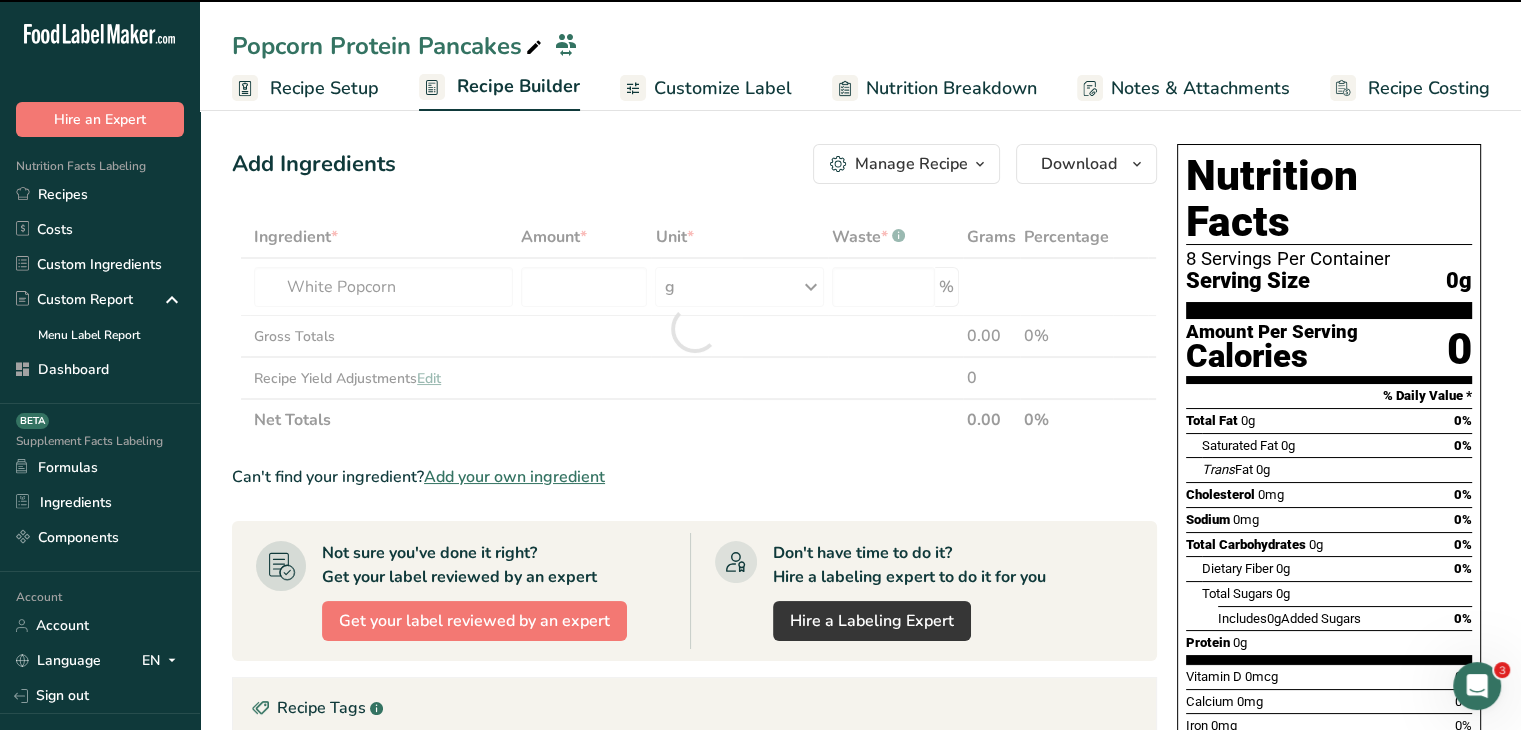 type on "0" 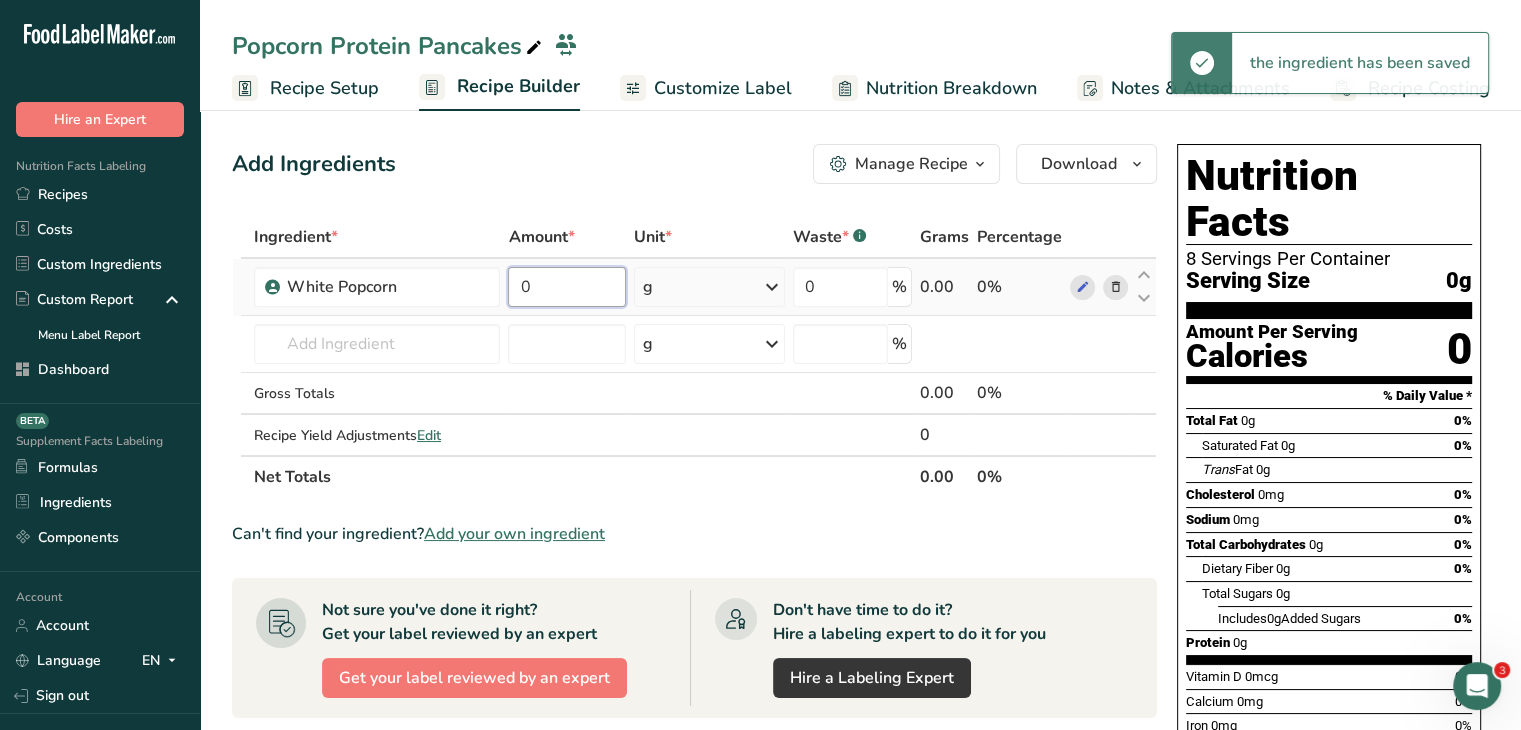 drag, startPoint x: 564, startPoint y: 265, endPoint x: 504, endPoint y: 265, distance: 60 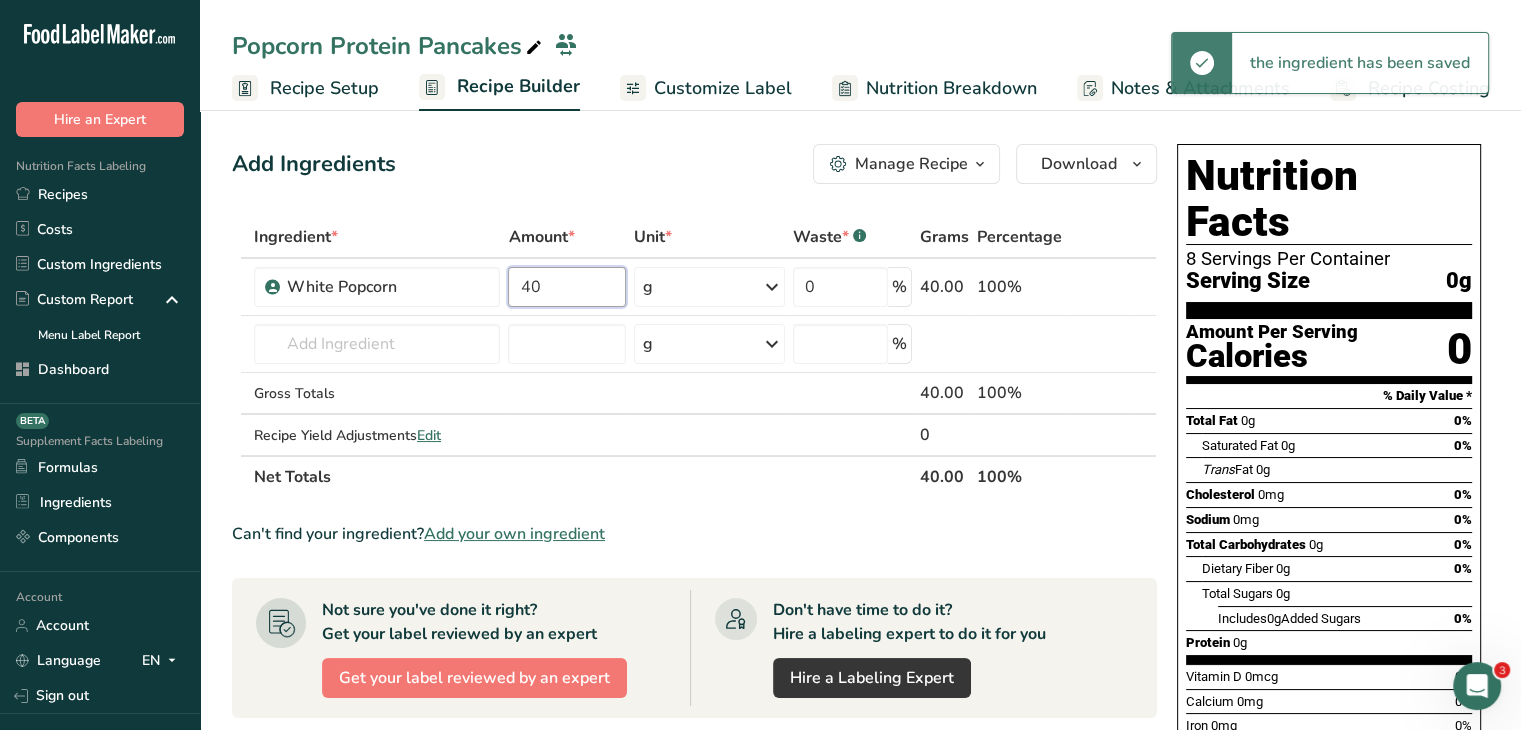 type on "40" 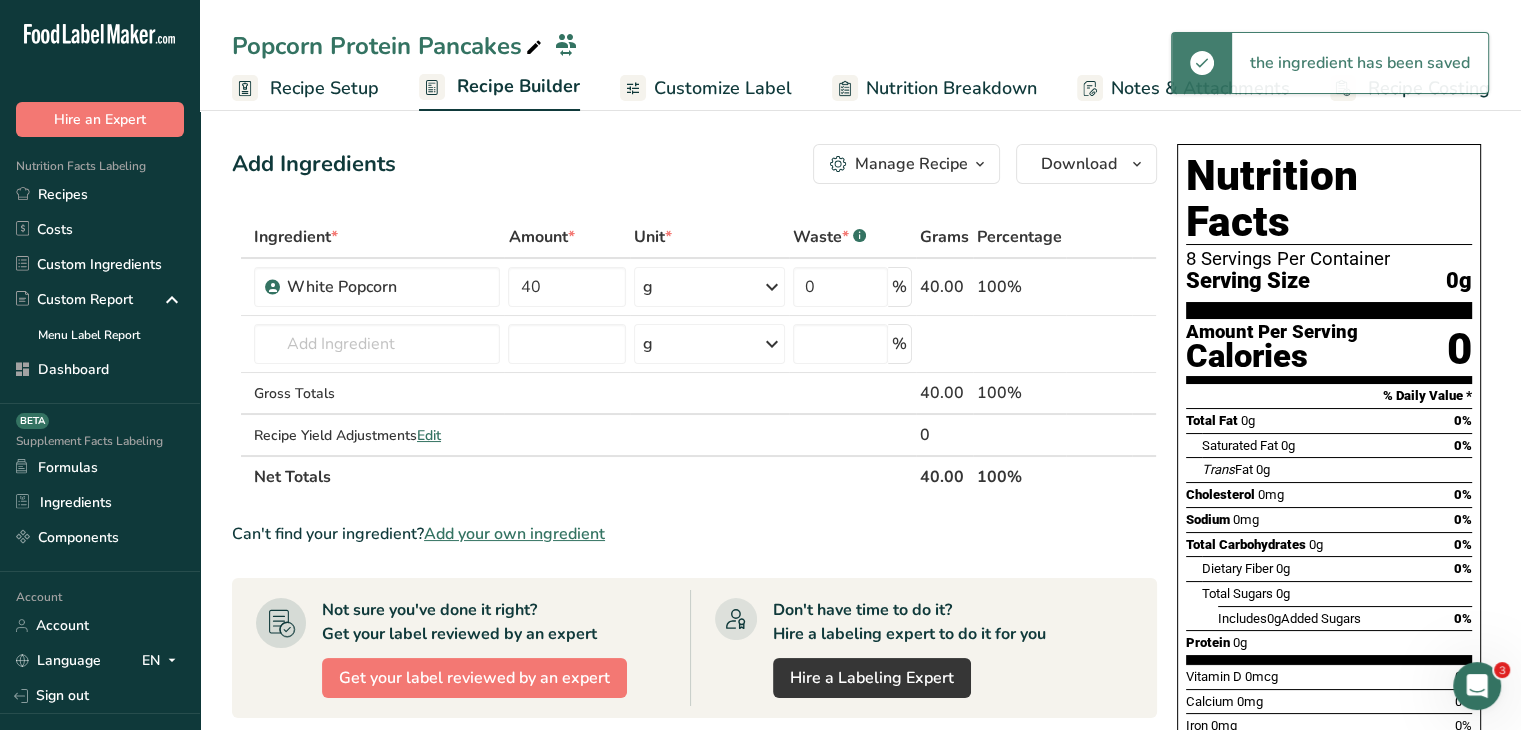 click on "Add Ingredients
Manage Recipe         Delete Recipe           Duplicate Recipe             Scale Recipe             Save as Sub-Recipe   .a-a{fill:#347362;}.b-a{fill:#fff;}                               Nutrition Breakdown                 Recipe Card
NEW
Amino Acids Pattern Report           Activity History
Download
Choose your preferred label style
Standard FDA label
Standard FDA label
The most common format for nutrition facts labels in compliance with the FDA's typeface, style and requirements
Tabular FDA label
A label format compliant with the FDA regulations presented in a tabular (horizontal) display.
Linear FDA label
A simple linear display for small sized packages.
Simplified FDA label" at bounding box center [700, 662] 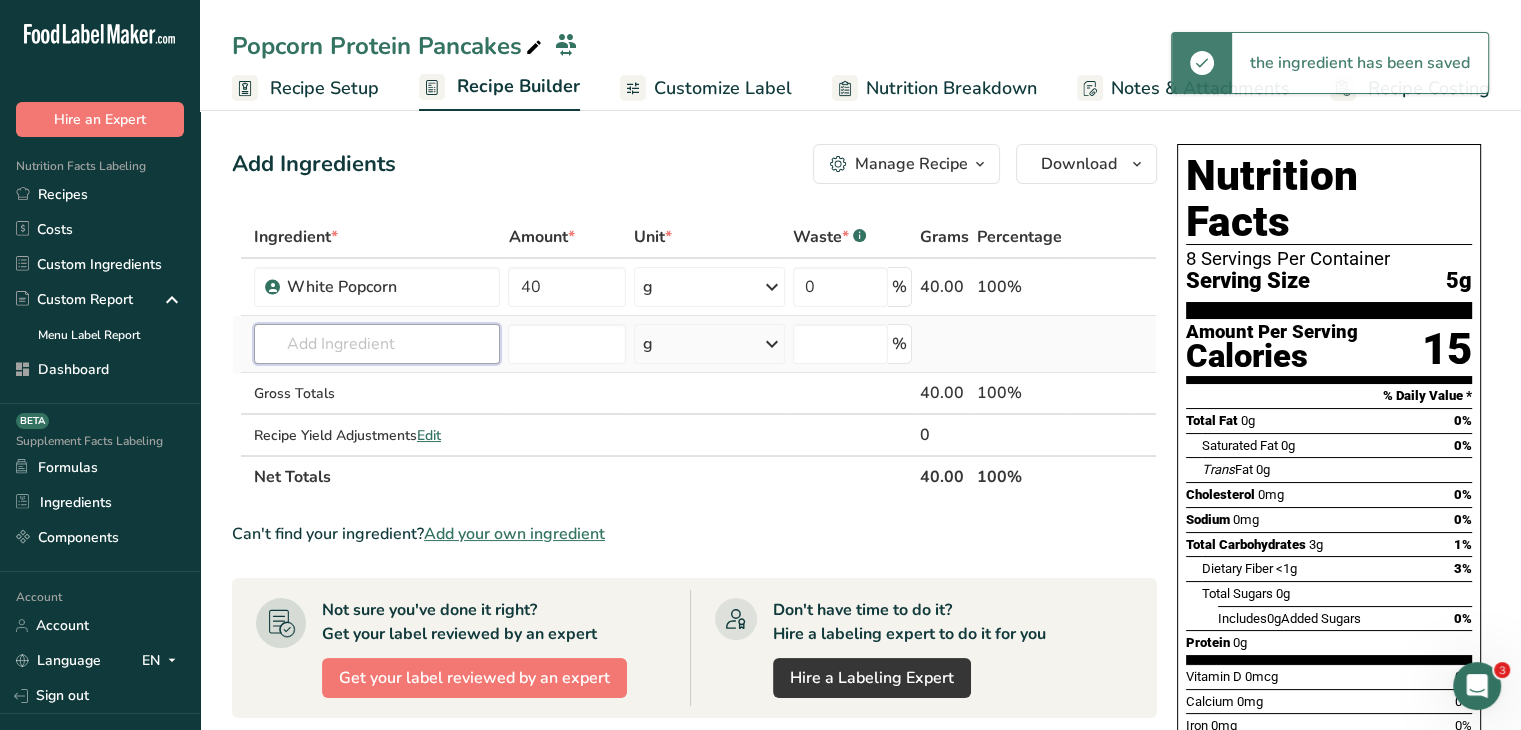 click at bounding box center (377, 344) 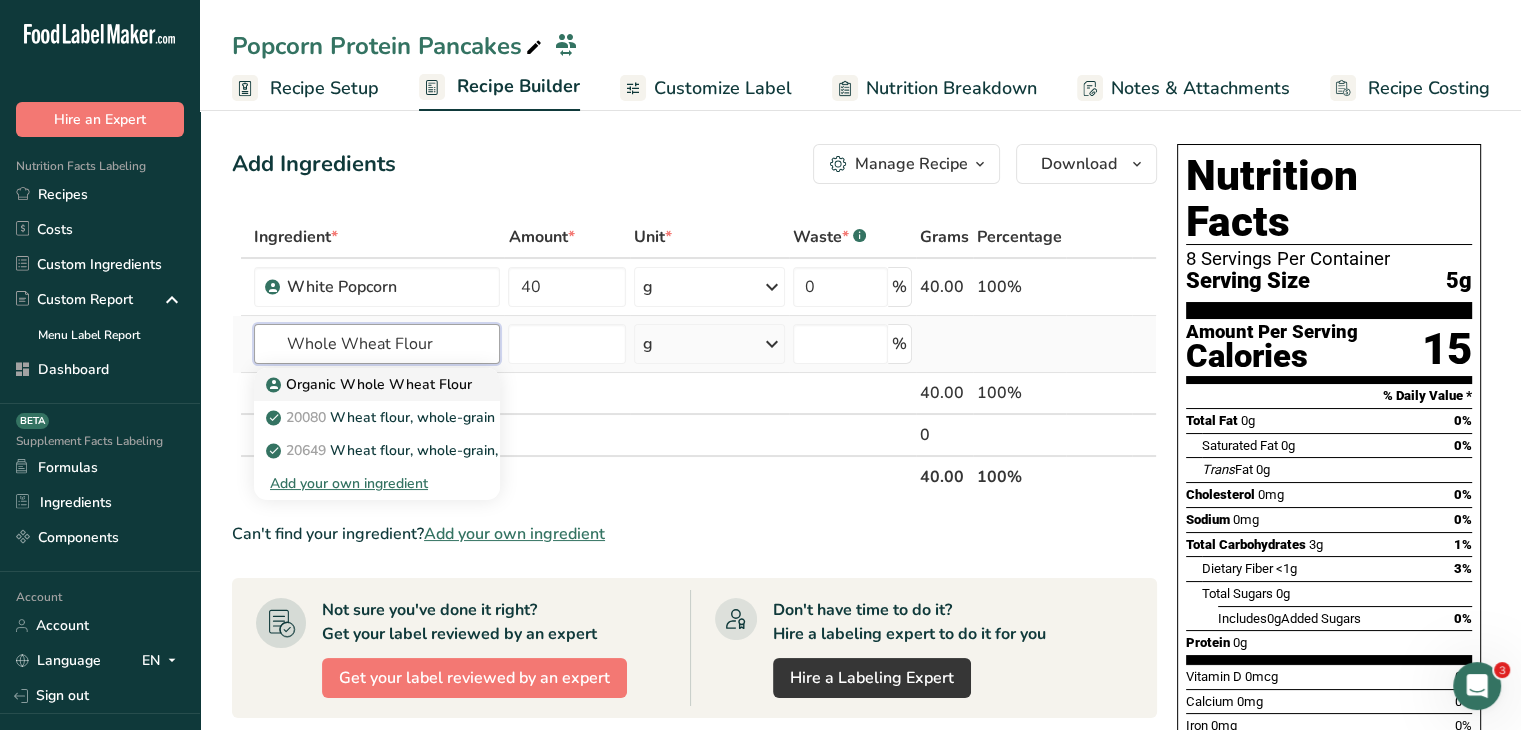 type on "Whole Wheat Flour" 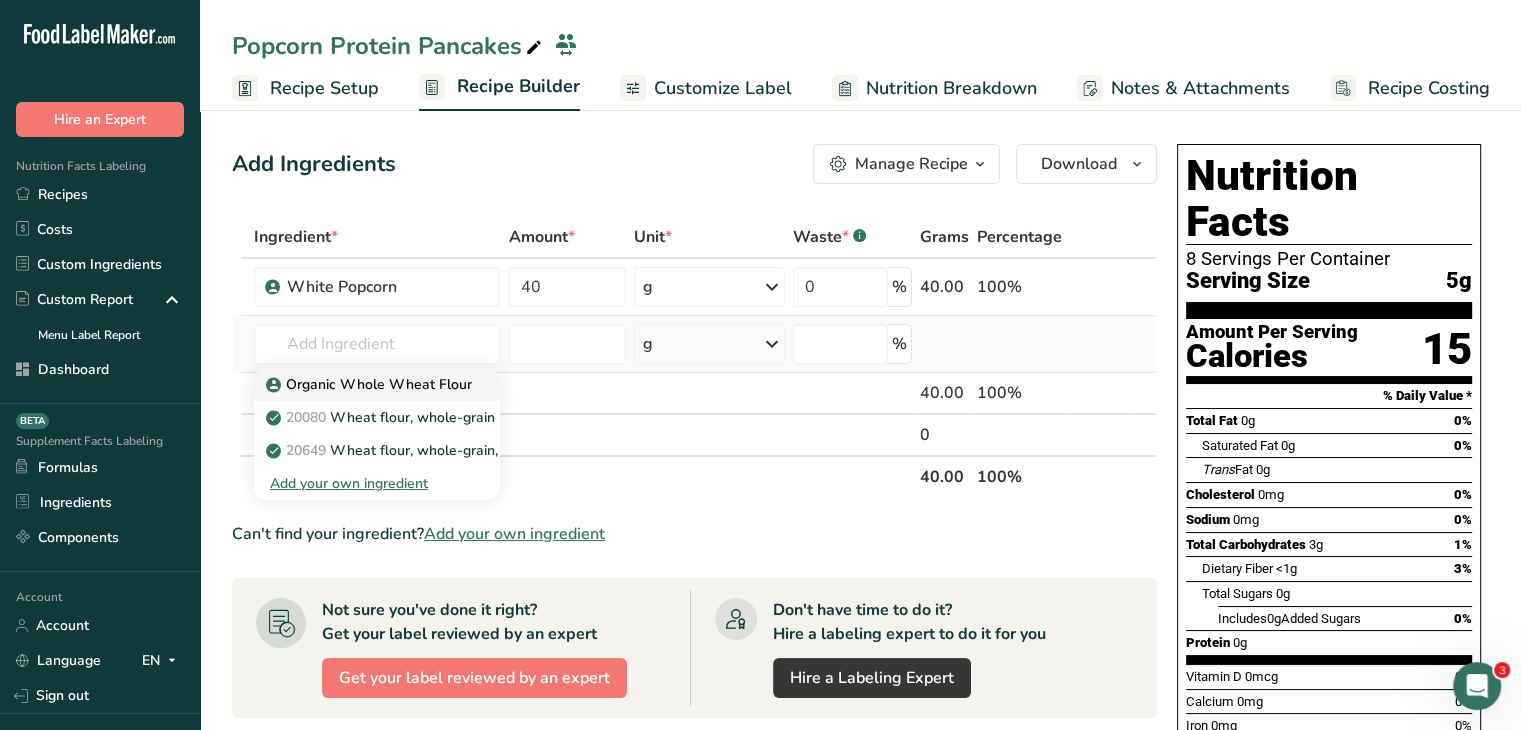 click on "Organic Whole Wheat Flour" at bounding box center [371, 384] 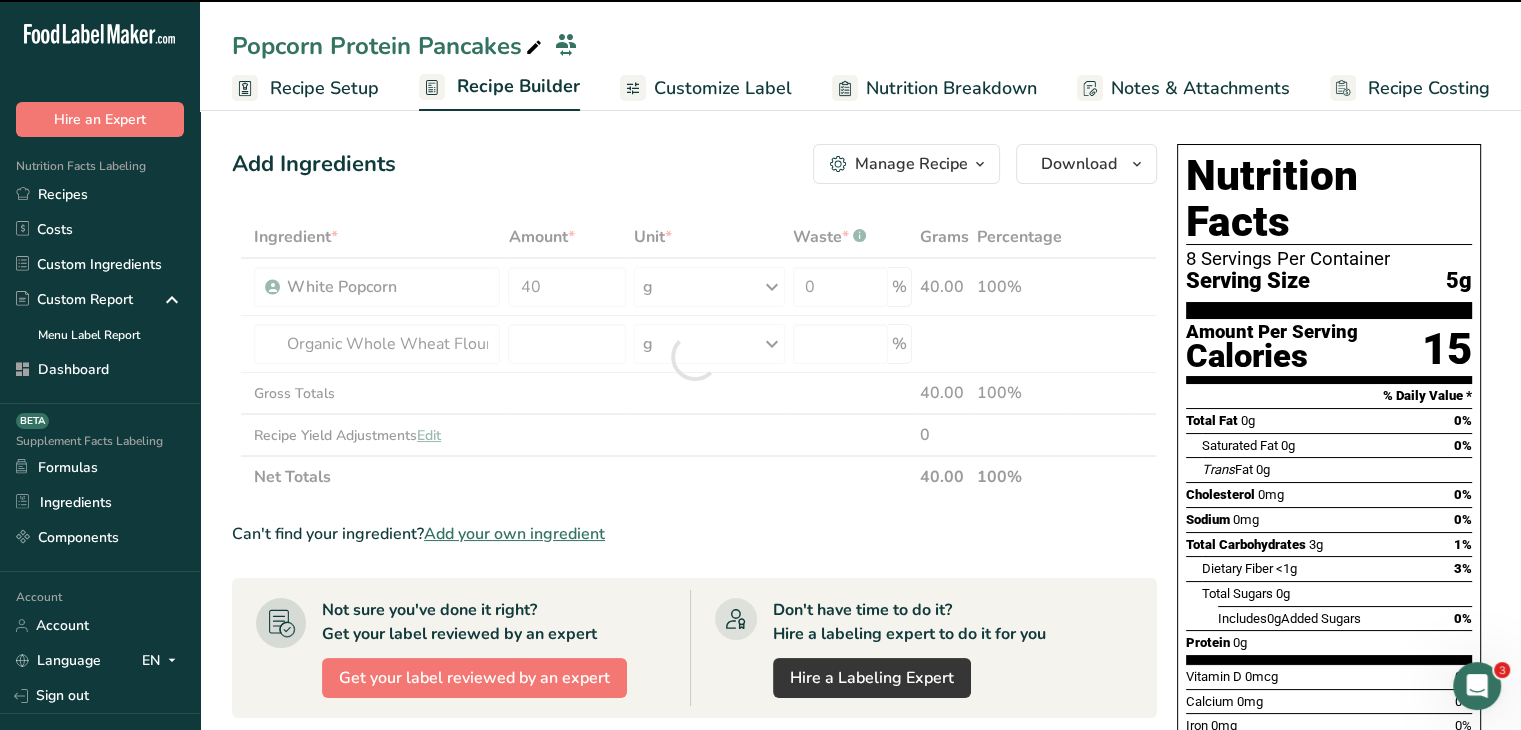 type on "0" 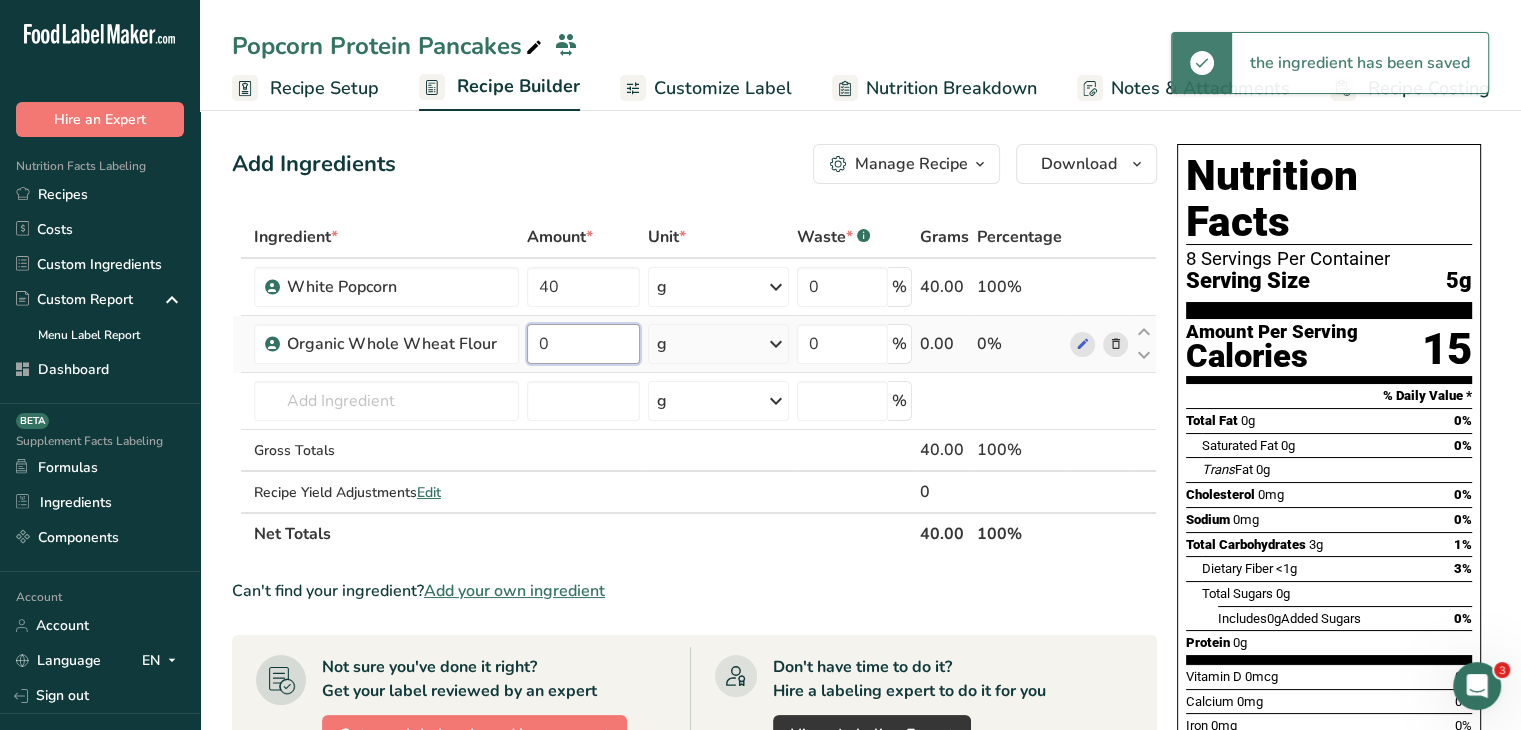 drag, startPoint x: 564, startPoint y: 354, endPoint x: 544, endPoint y: 349, distance: 20.615528 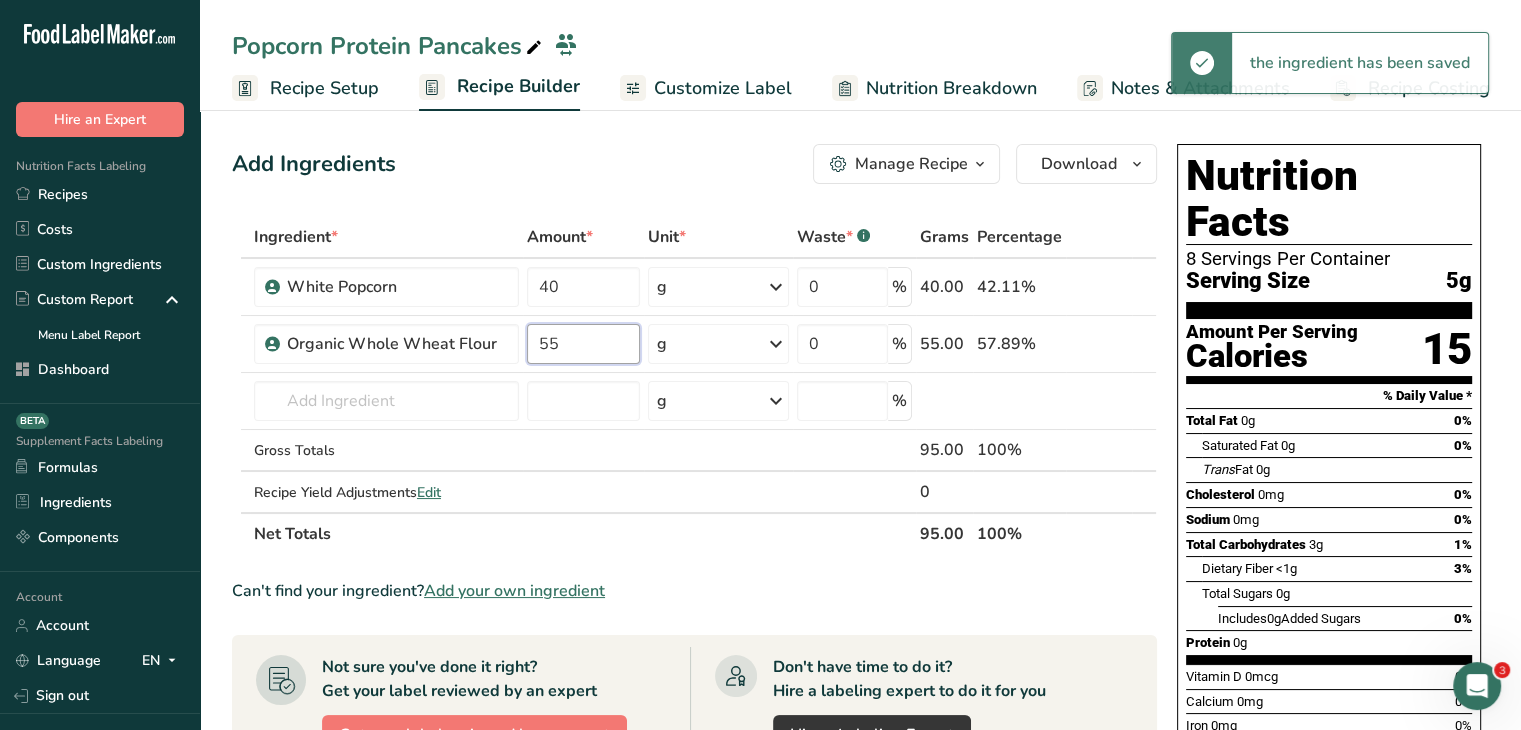 type on "55" 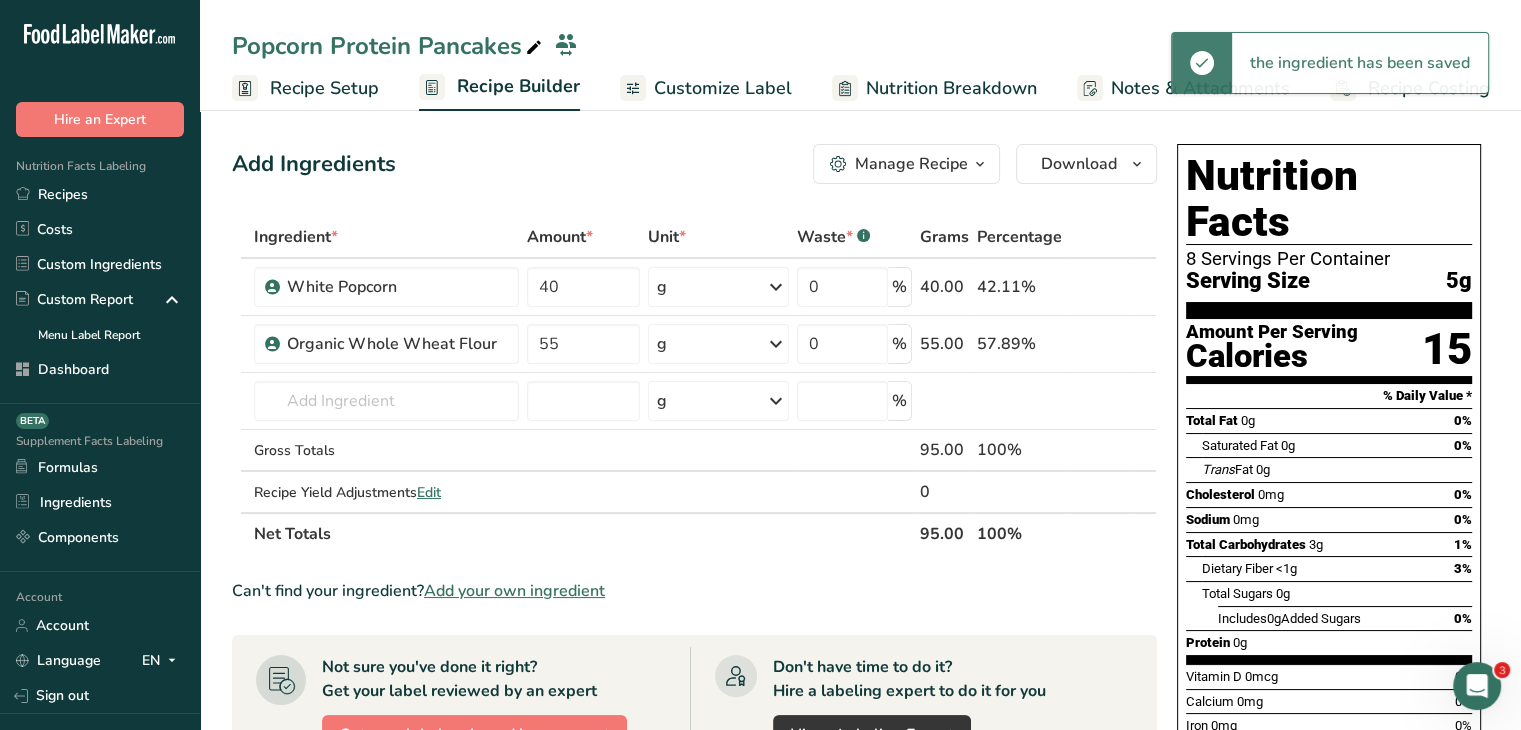 click on "Add Ingredients
Manage Recipe         Delete Recipe           Duplicate Recipe             Scale Recipe             Save as Sub-Recipe   .a-a{fill:#347362;}.b-a{fill:#fff;}                               Nutrition Breakdown                 Recipe Card
NEW
Amino Acids Pattern Report           Activity History
Download
Choose your preferred label style
Standard FDA label
Standard FDA label
The most common format for nutrition facts labels in compliance with the FDA's typeface, style and requirements
Tabular FDA label
A label format compliant with the FDA regulations presented in a tabular (horizontal) display.
Linear FDA label
A simple linear display for small sized packages.
Simplified FDA label" at bounding box center (694, 164) 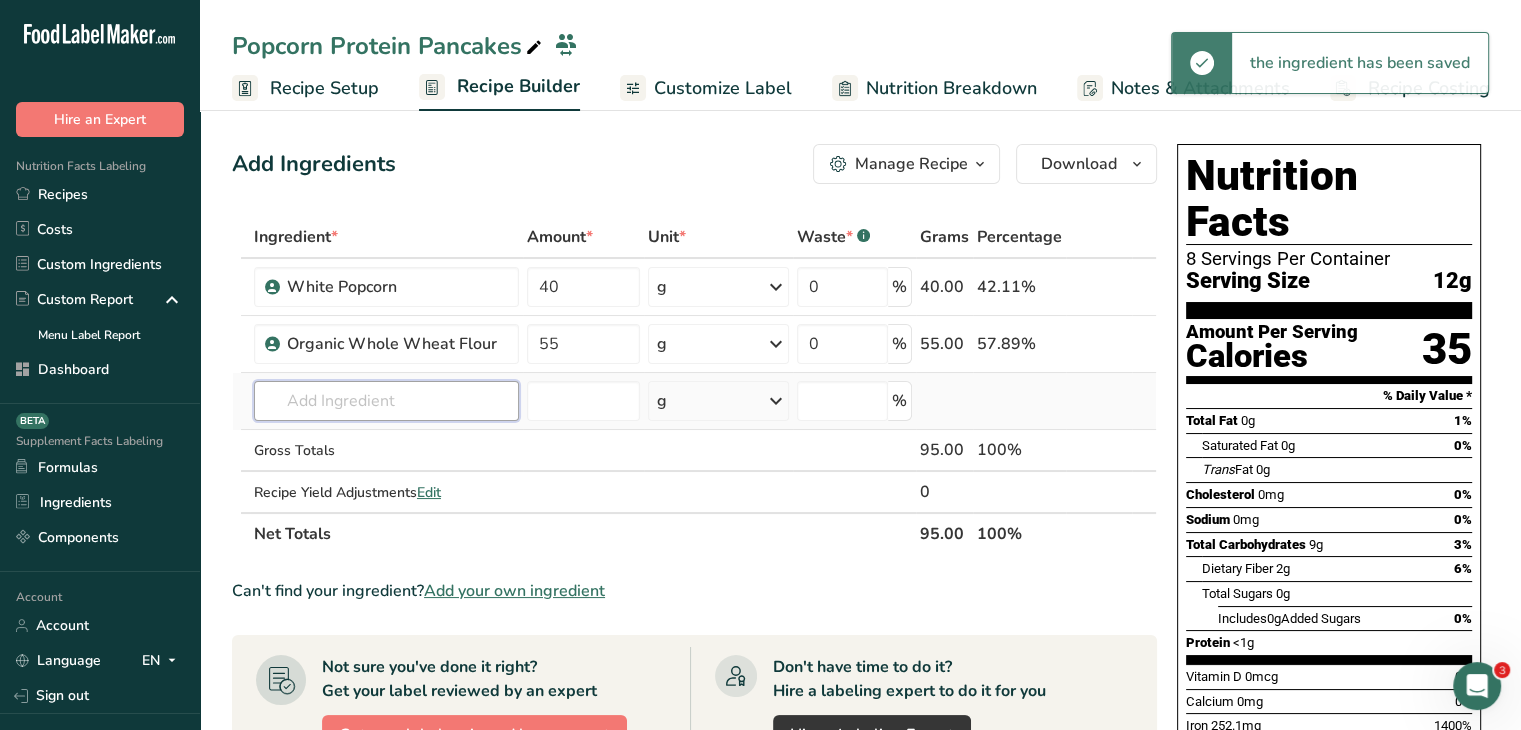 click at bounding box center [386, 401] 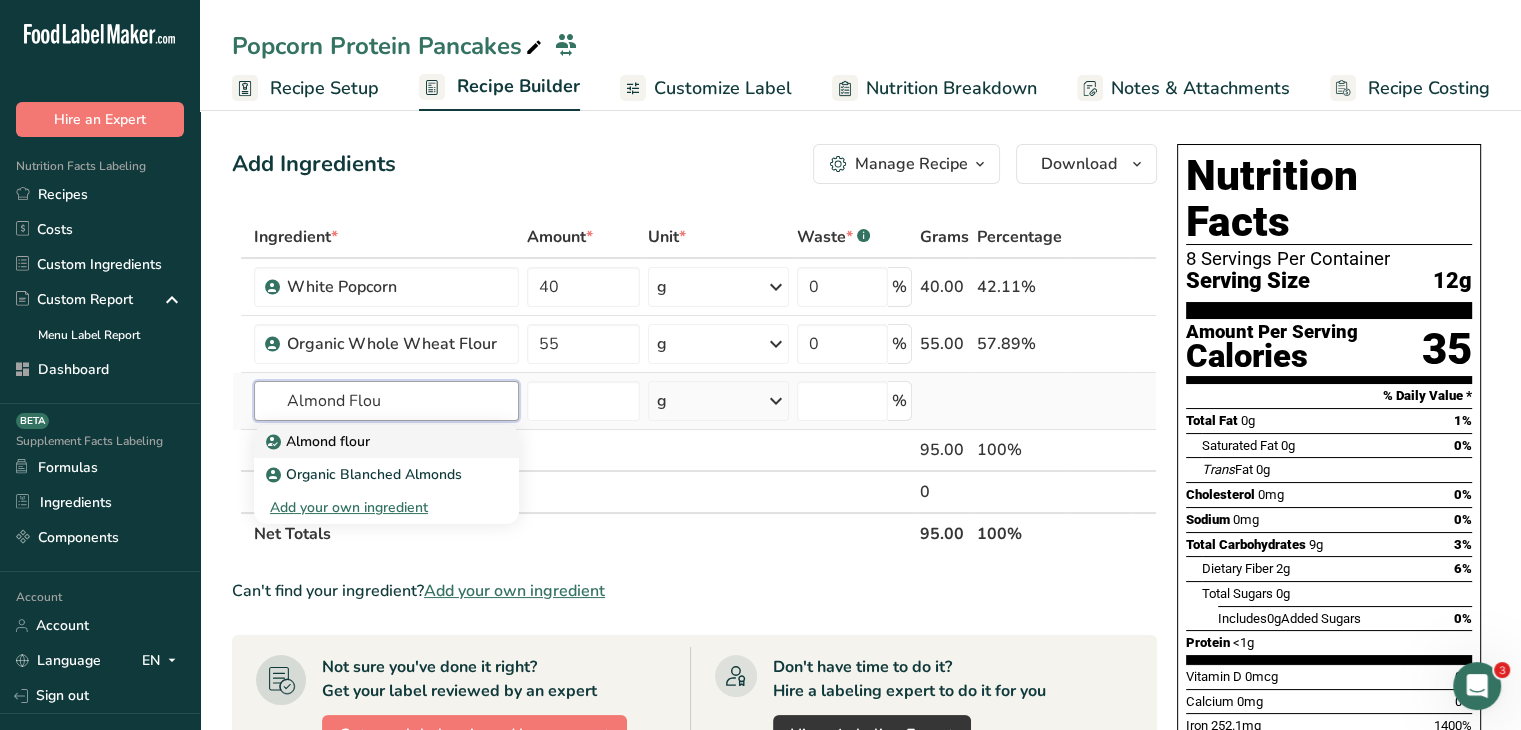 type on "Almond Flou" 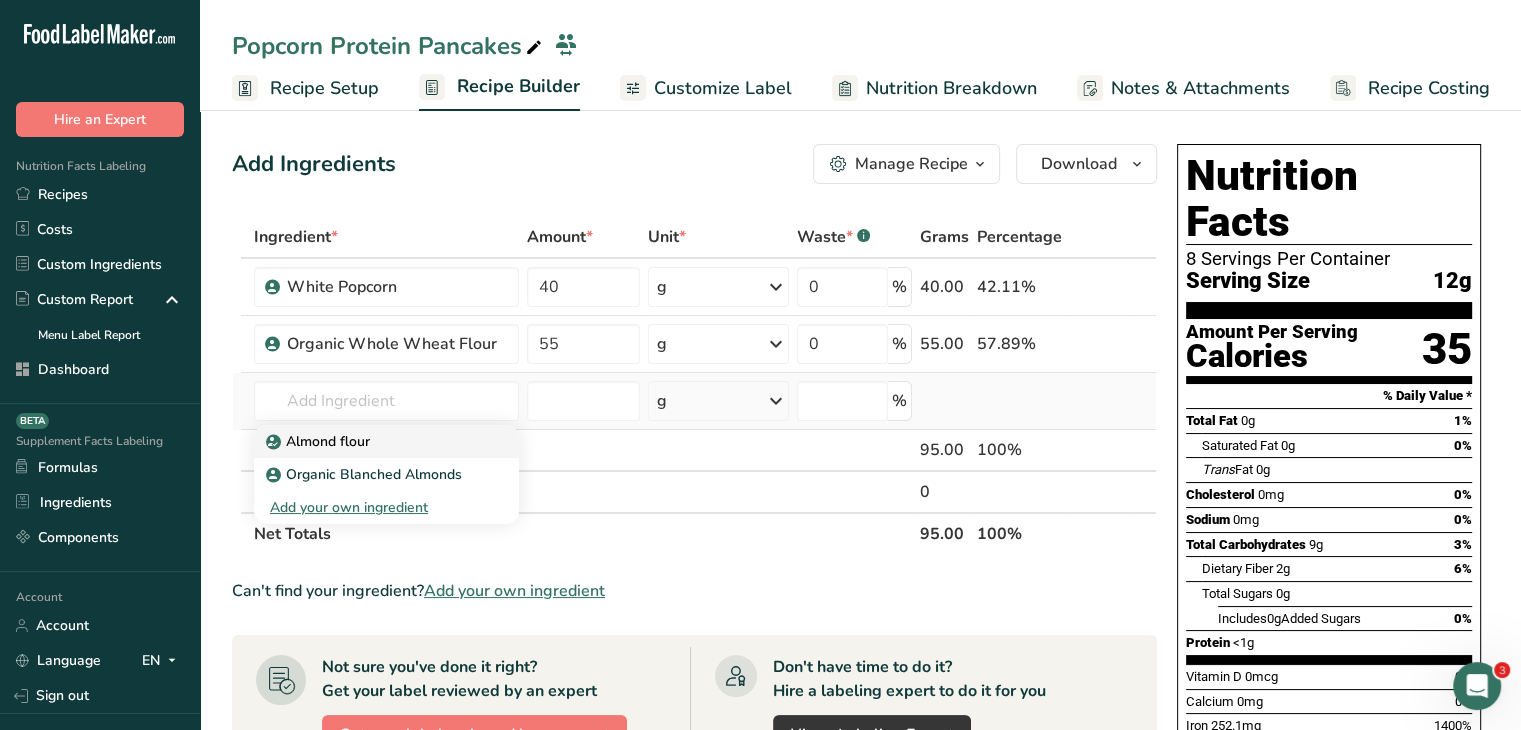 click on "Almond flour" at bounding box center (370, 441) 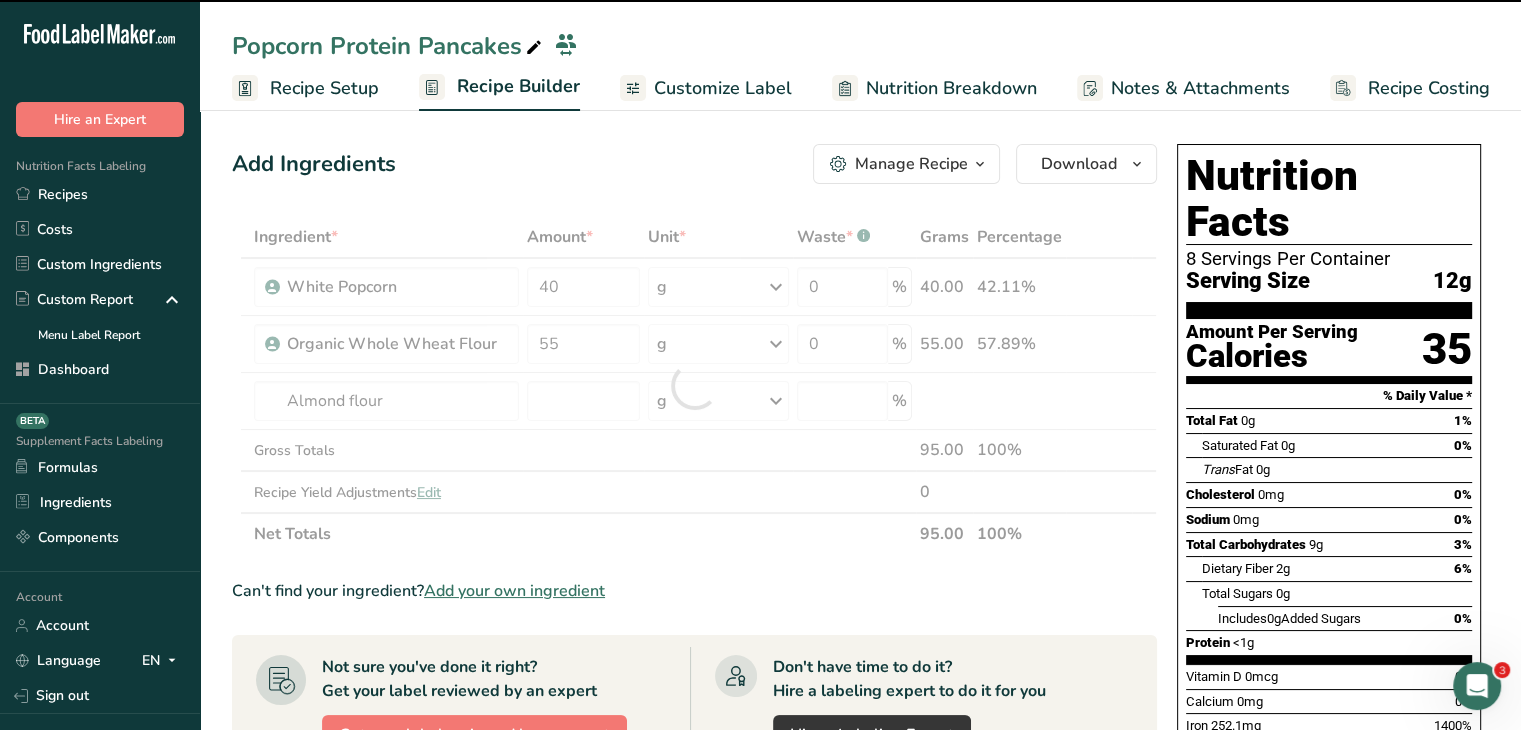 type on "0" 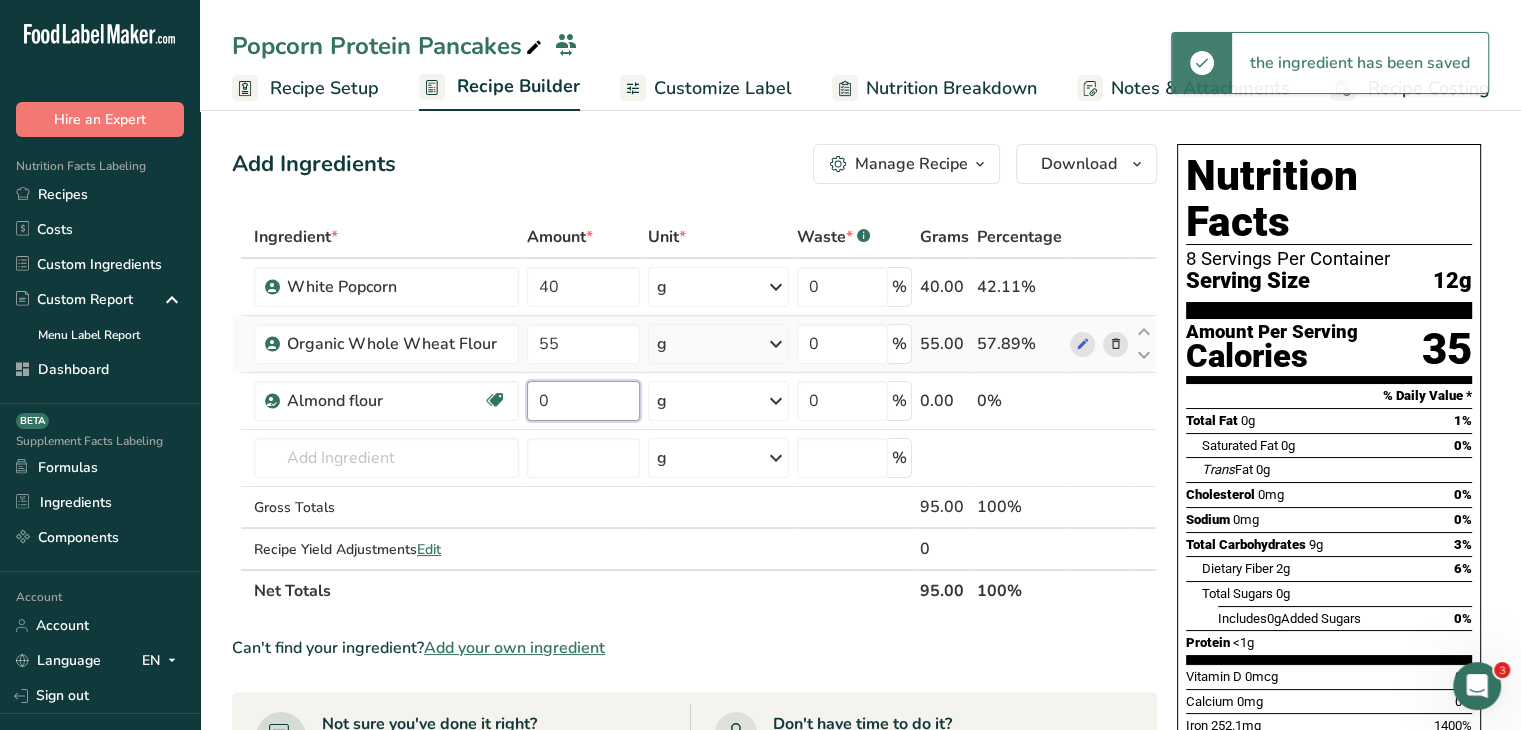 drag, startPoint x: 571, startPoint y: 381, endPoint x: 533, endPoint y: 368, distance: 40.16217 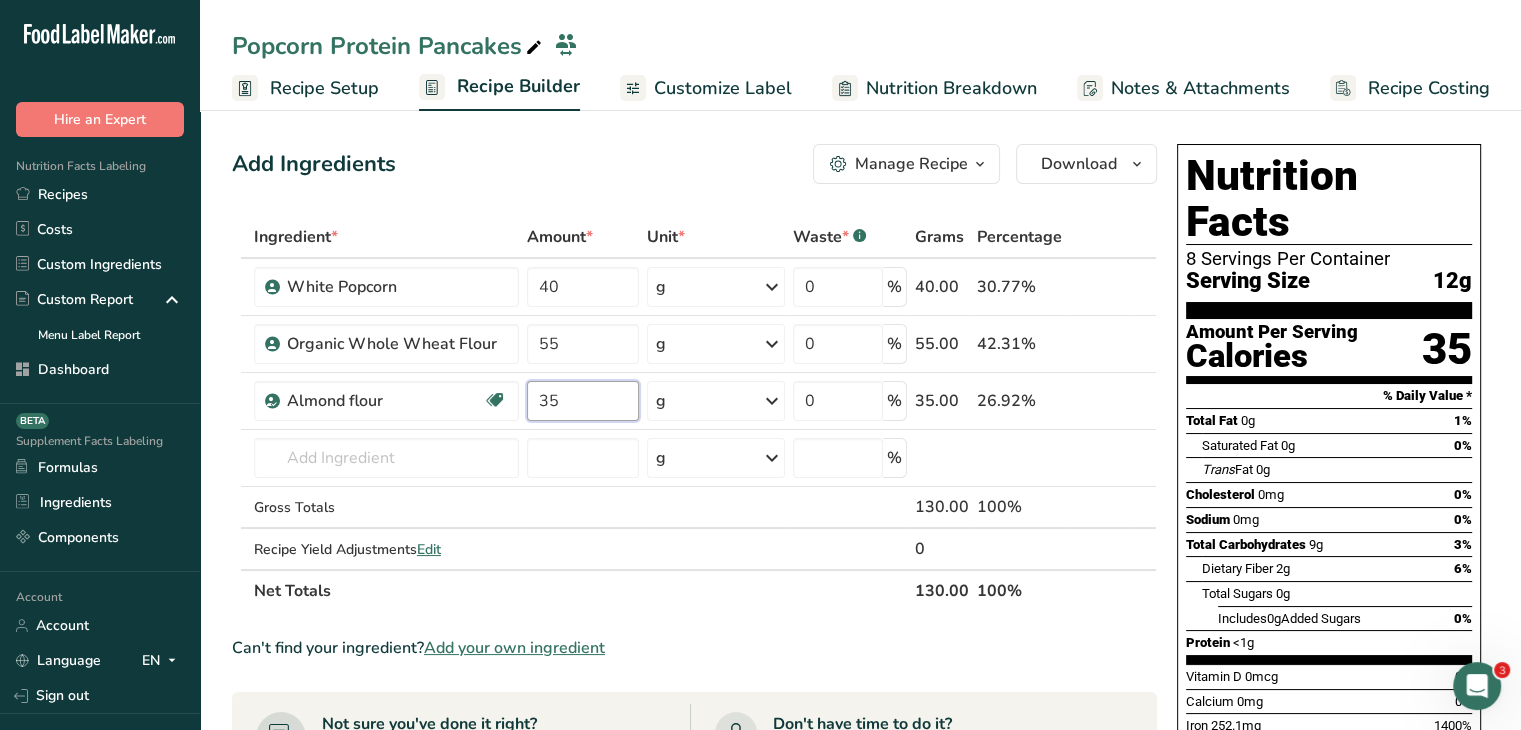 type on "35" 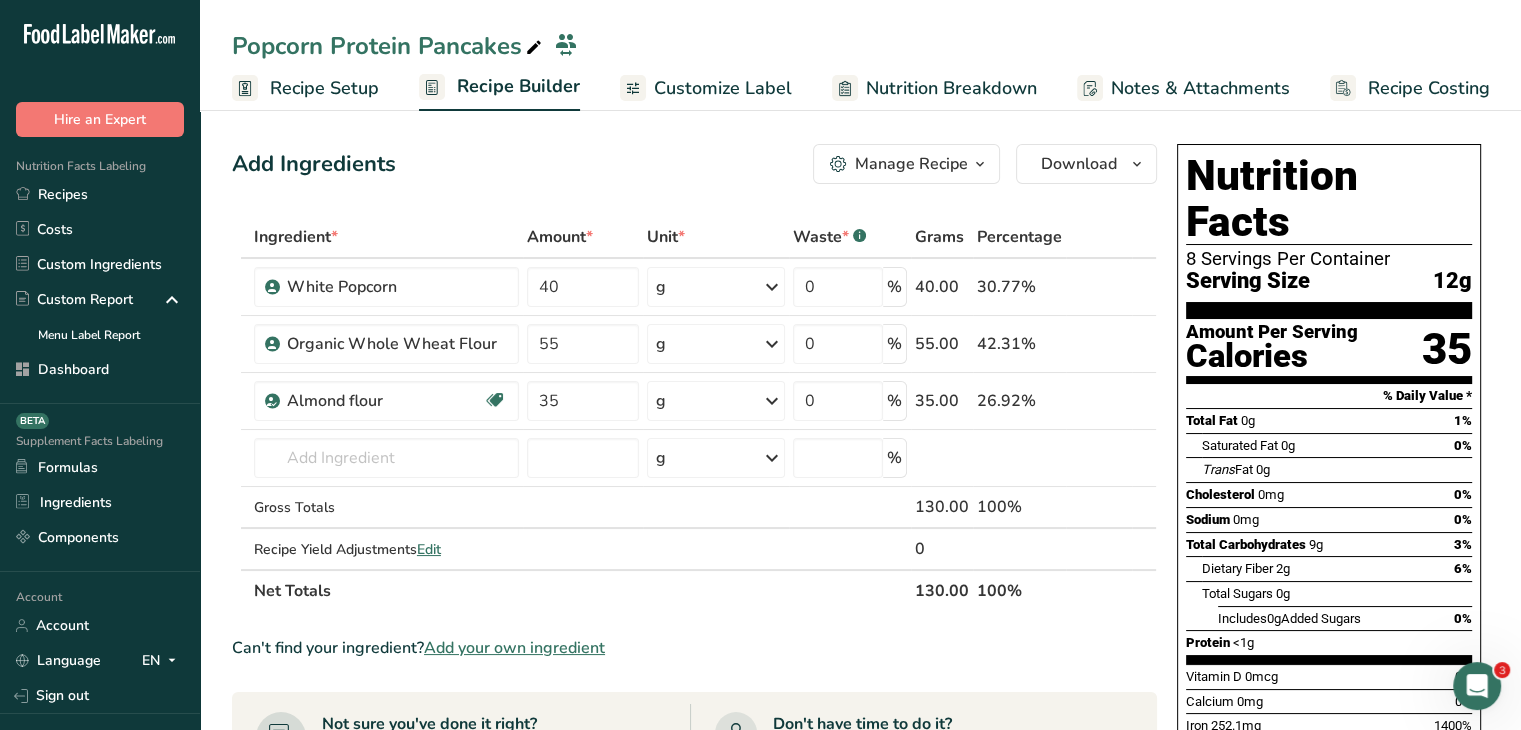 click on "Add Ingredients
Manage Recipe         Delete Recipe           Duplicate Recipe             Scale Recipe             Save as Sub-Recipe   .a-a{fill:#347362;}.b-a{fill:#fff;}                               Nutrition Breakdown                 Recipe Card
NEW
Amino Acids Pattern Report           Activity History
Download
Choose your preferred label style
Standard FDA label
Standard FDA label
The most common format for nutrition facts labels in compliance with the FDA's typeface, style and requirements
Tabular FDA label
A label format compliant with the FDA regulations presented in a tabular (horizontal) display.
Linear FDA label
A simple linear display for small sized packages.
Simplified FDA label" at bounding box center (694, 164) 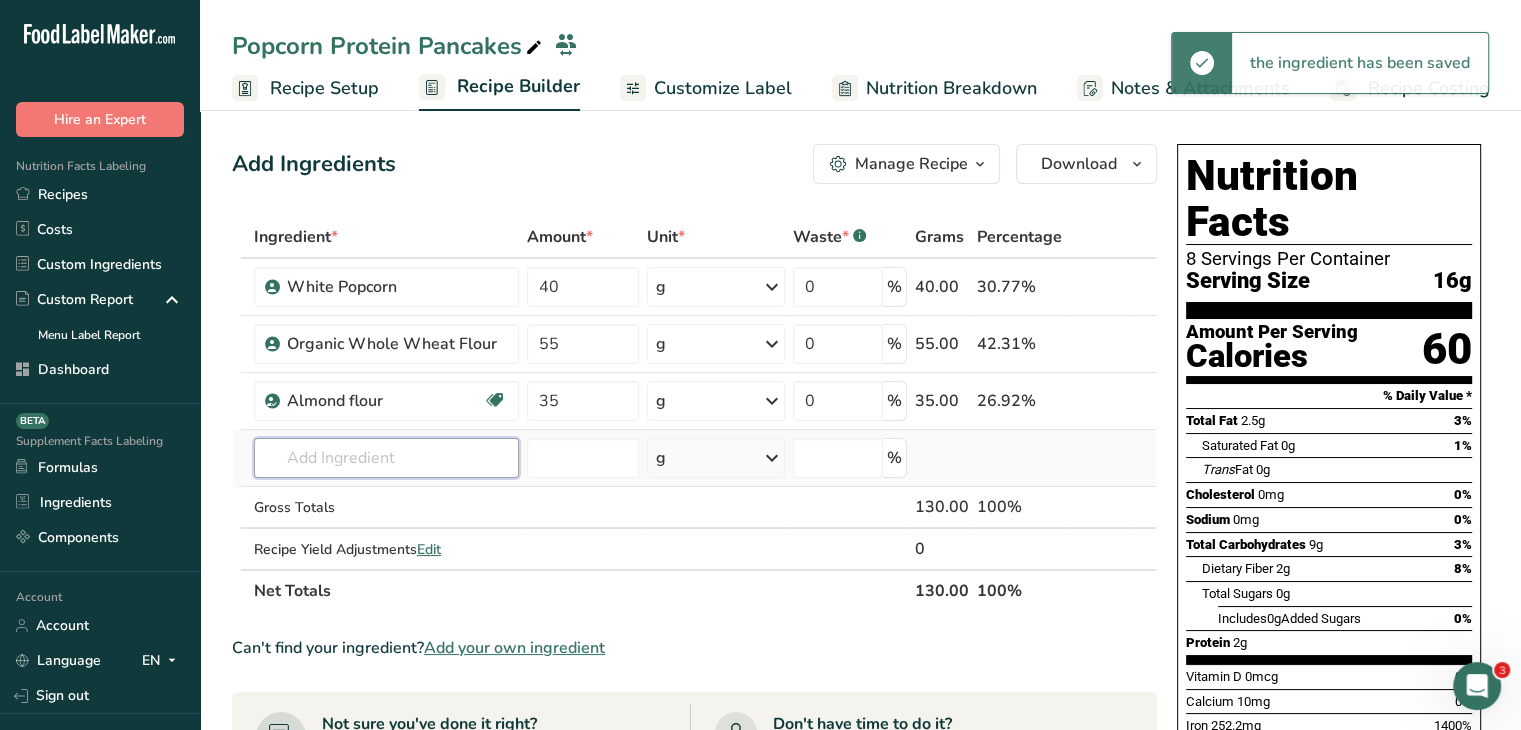 click at bounding box center [386, 458] 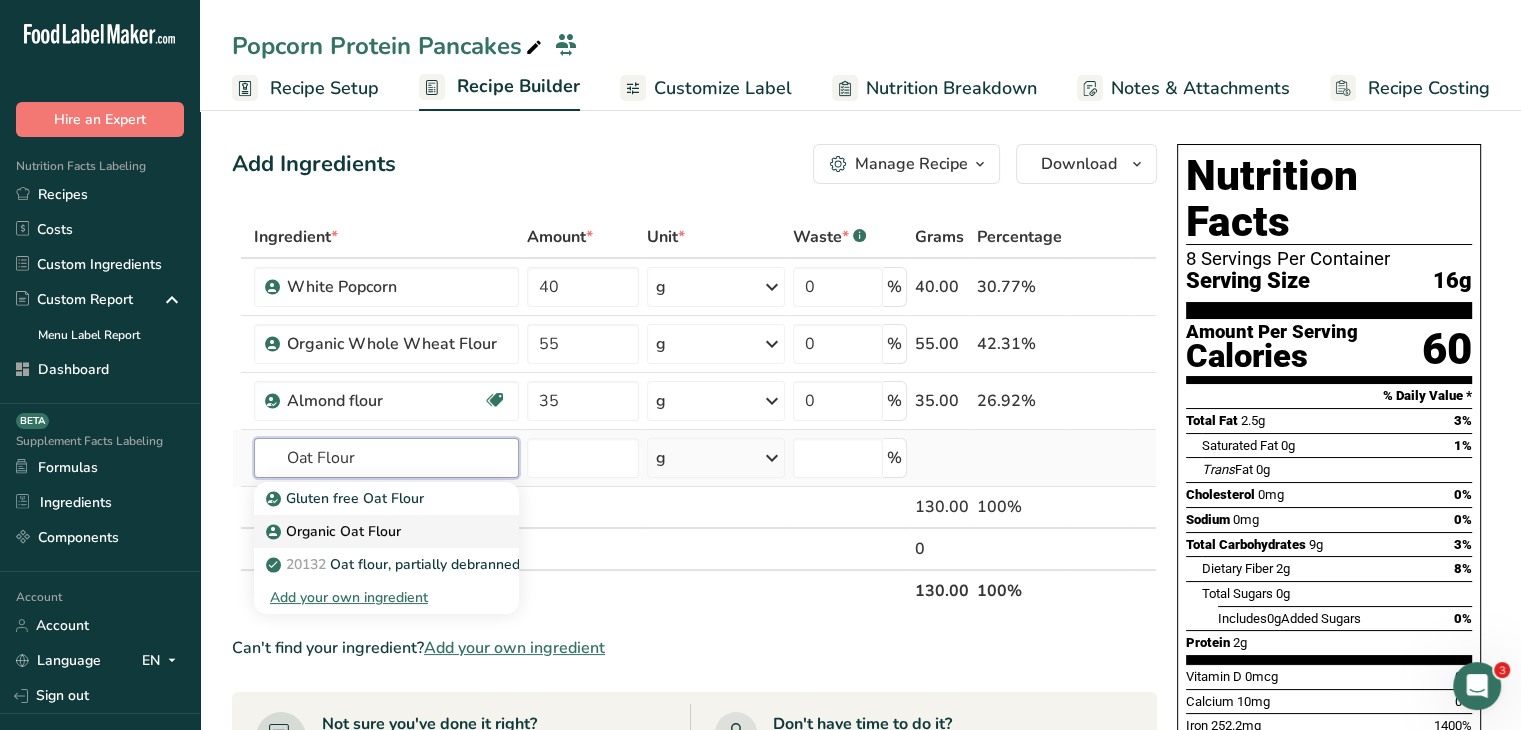type on "Oat Flour" 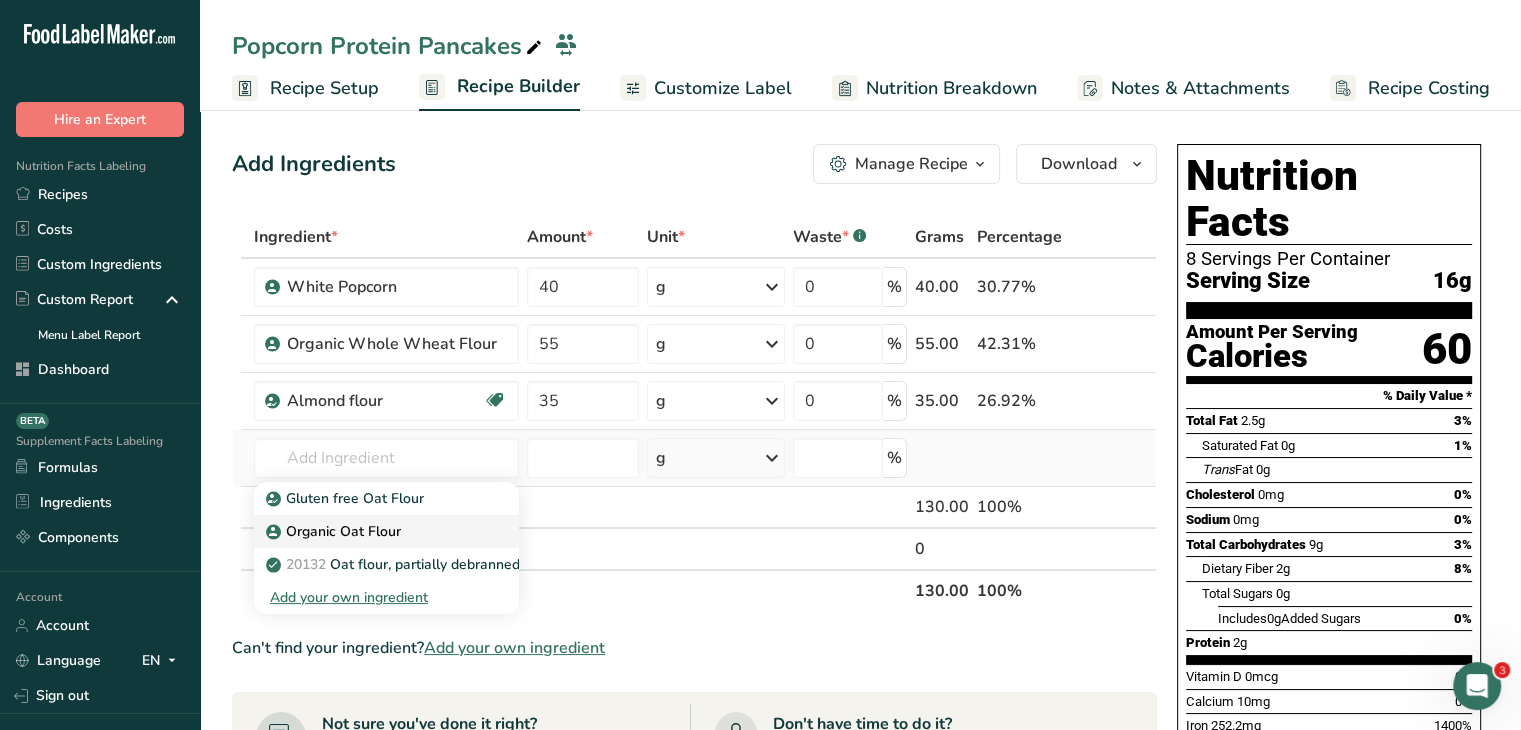 click on "Organic Oat Flour" at bounding box center (386, 531) 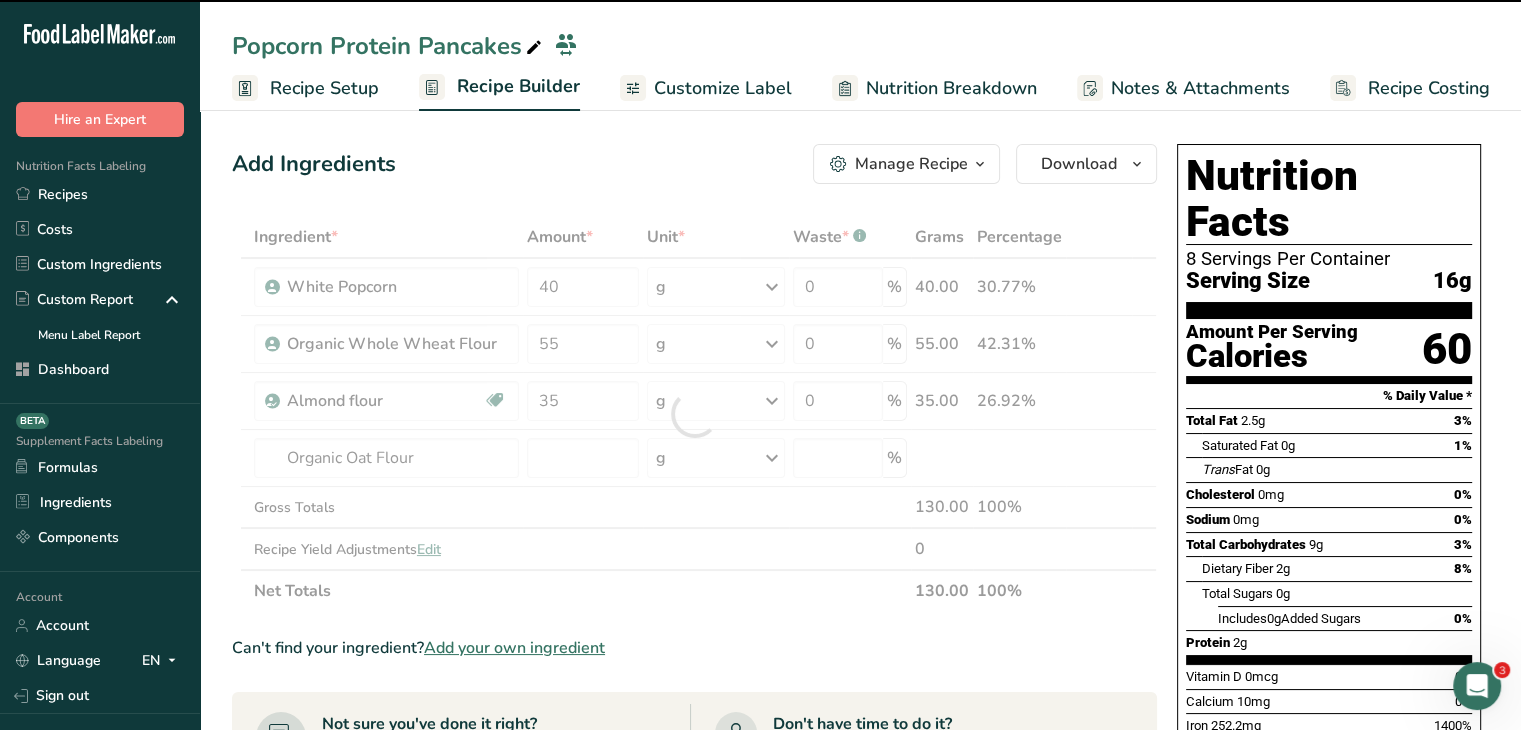 type on "0" 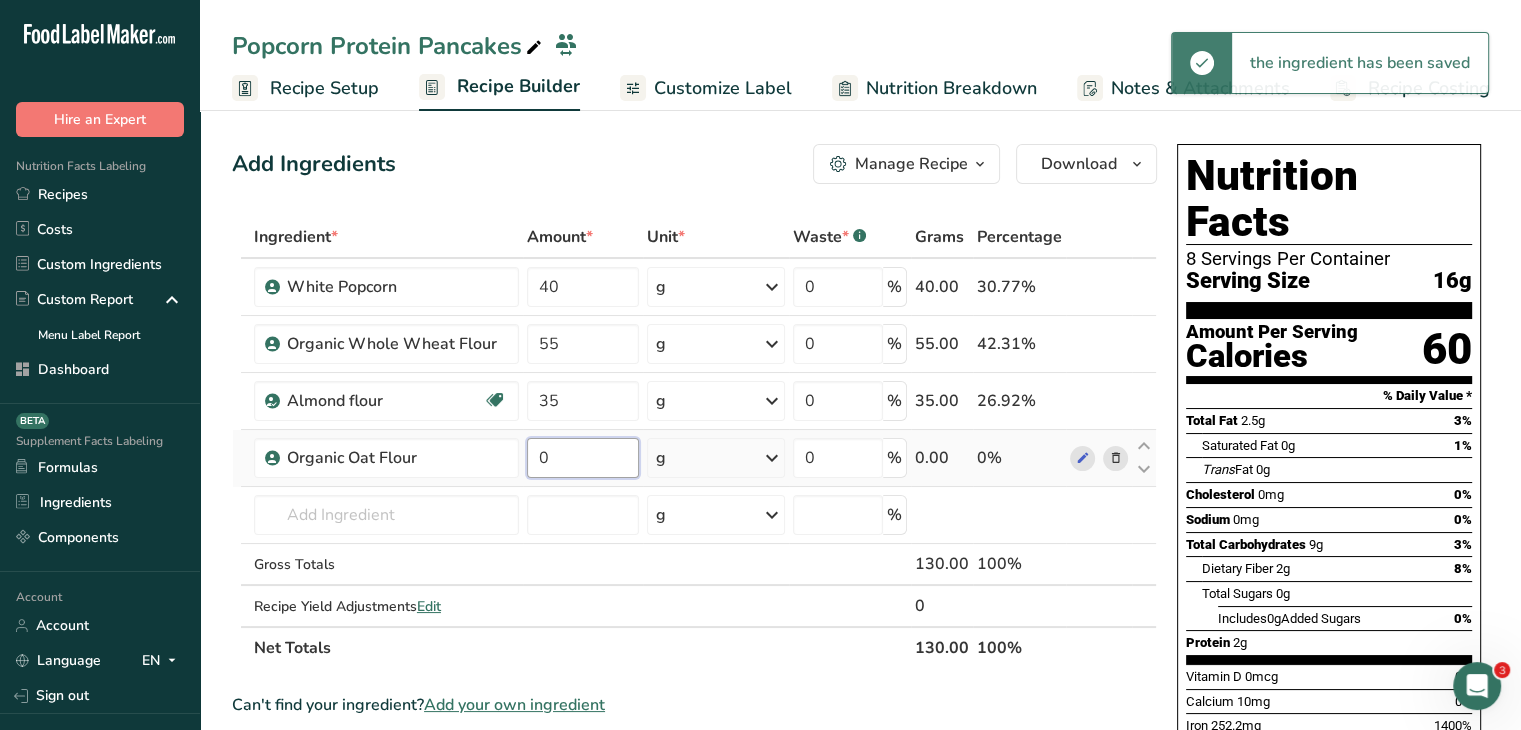drag, startPoint x: 584, startPoint y: 444, endPoint x: 542, endPoint y: 432, distance: 43.68066 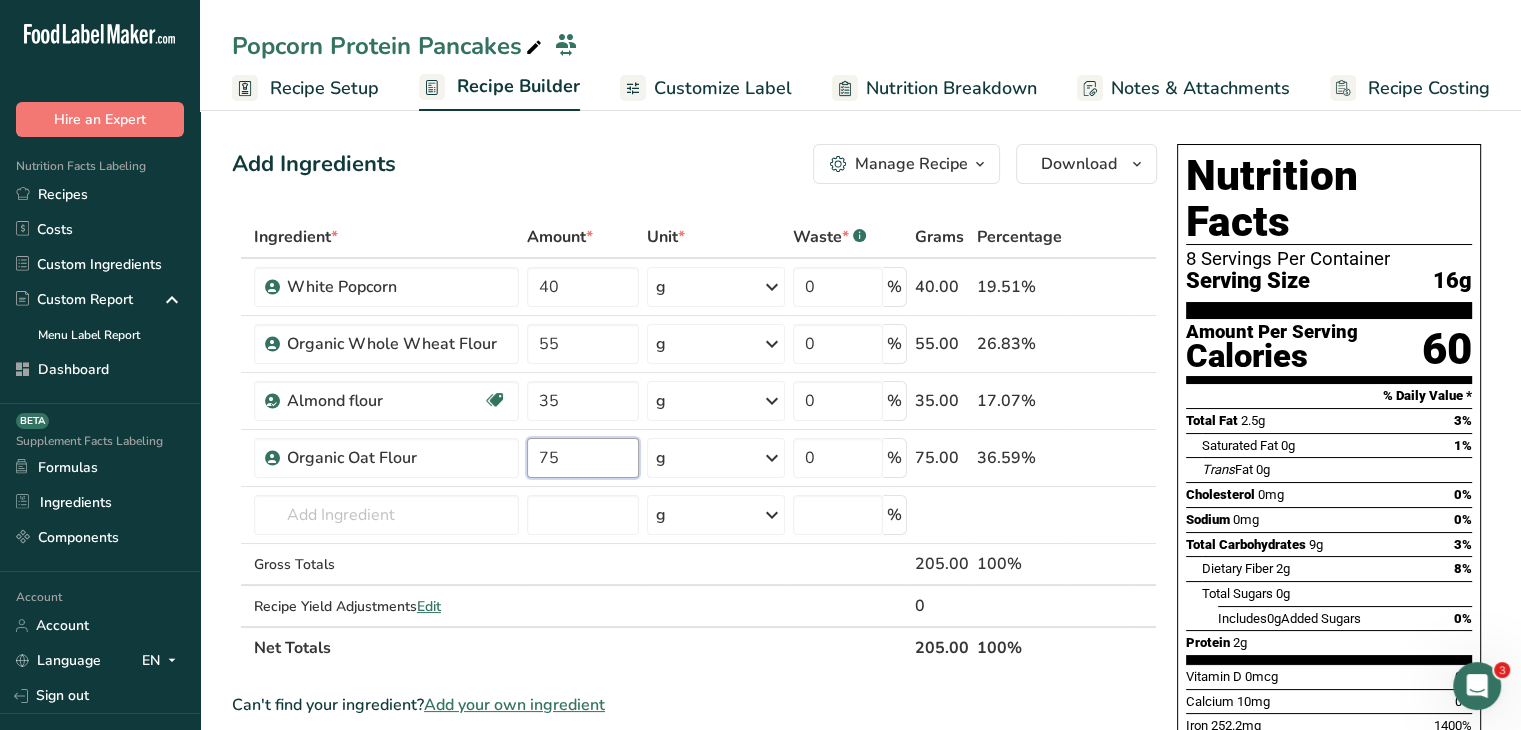 type on "75" 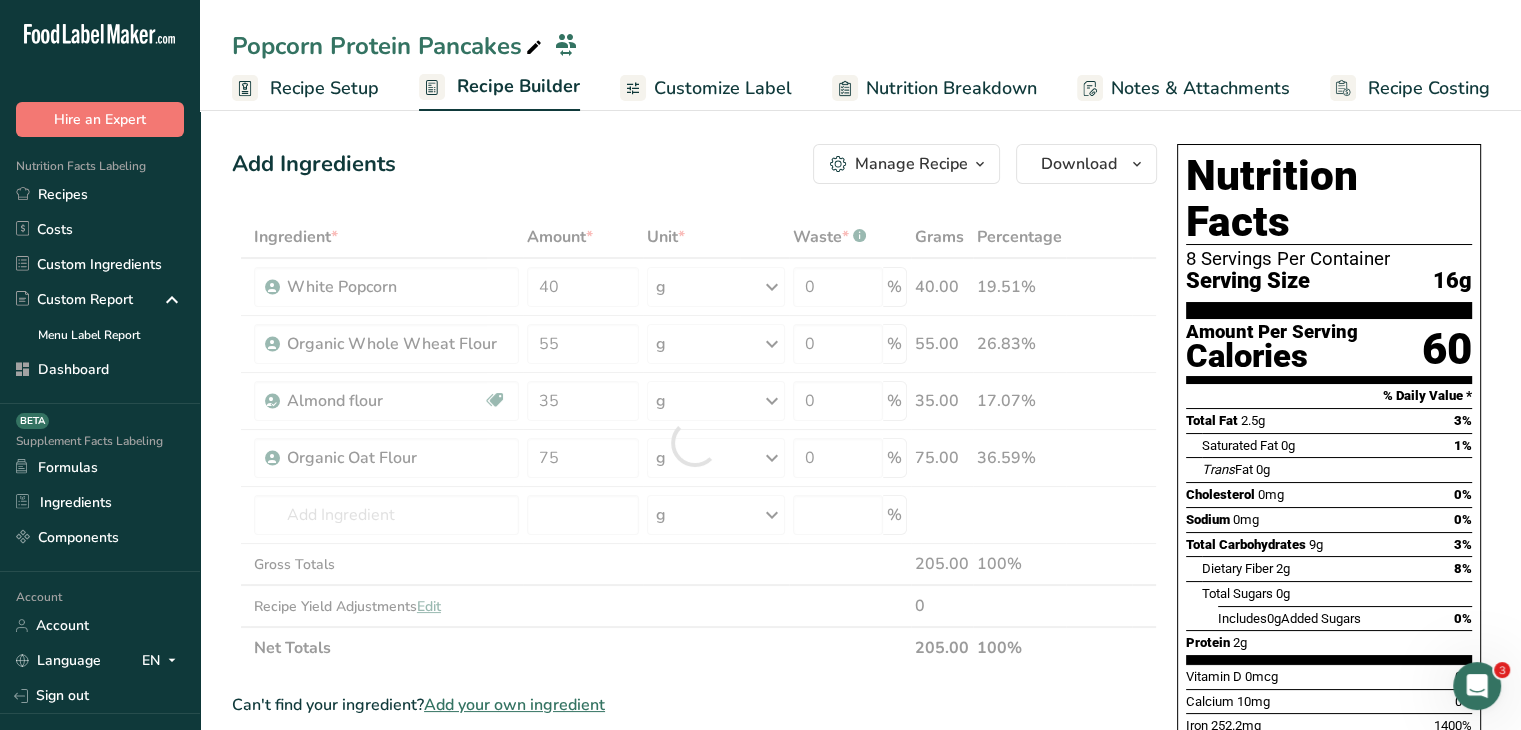 click on "Add Ingredients
Manage Recipe         Delete Recipe           Duplicate Recipe             Scale Recipe             Save as Sub-Recipe   .a-a{fill:#347362;}.b-a{fill:#fff;}                               Nutrition Breakdown                 Recipe Card
NEW
Amino Acids Pattern Report           Activity History
Download
Choose your preferred label style
Standard FDA label
Standard FDA label
The most common format for nutrition facts labels in compliance with the FDA's typeface, style and requirements
Tabular FDA label
A label format compliant with the FDA regulations presented in a tabular (horizontal) display.
Linear FDA label
A simple linear display for small sized packages.
Simplified FDA label" at bounding box center (694, 164) 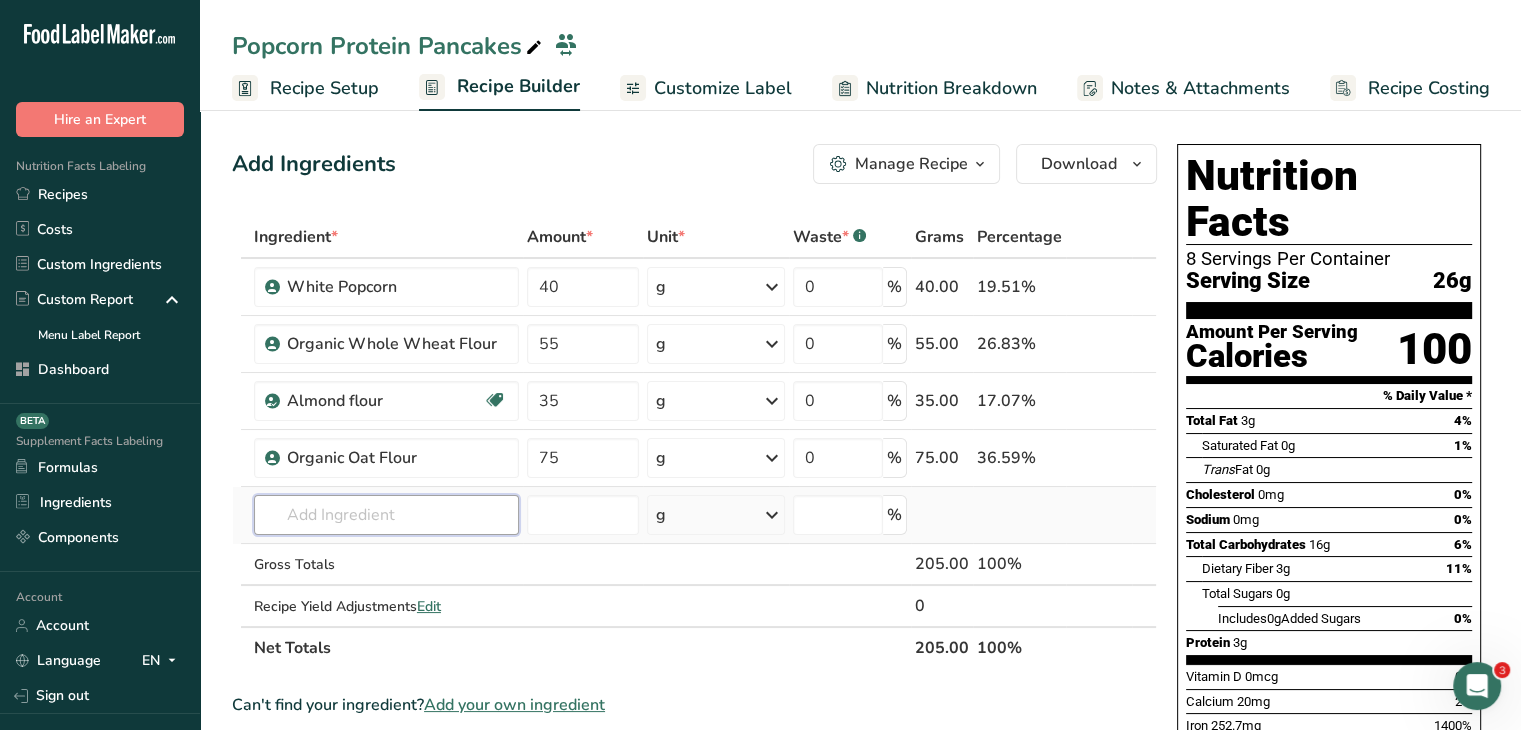 click at bounding box center [386, 515] 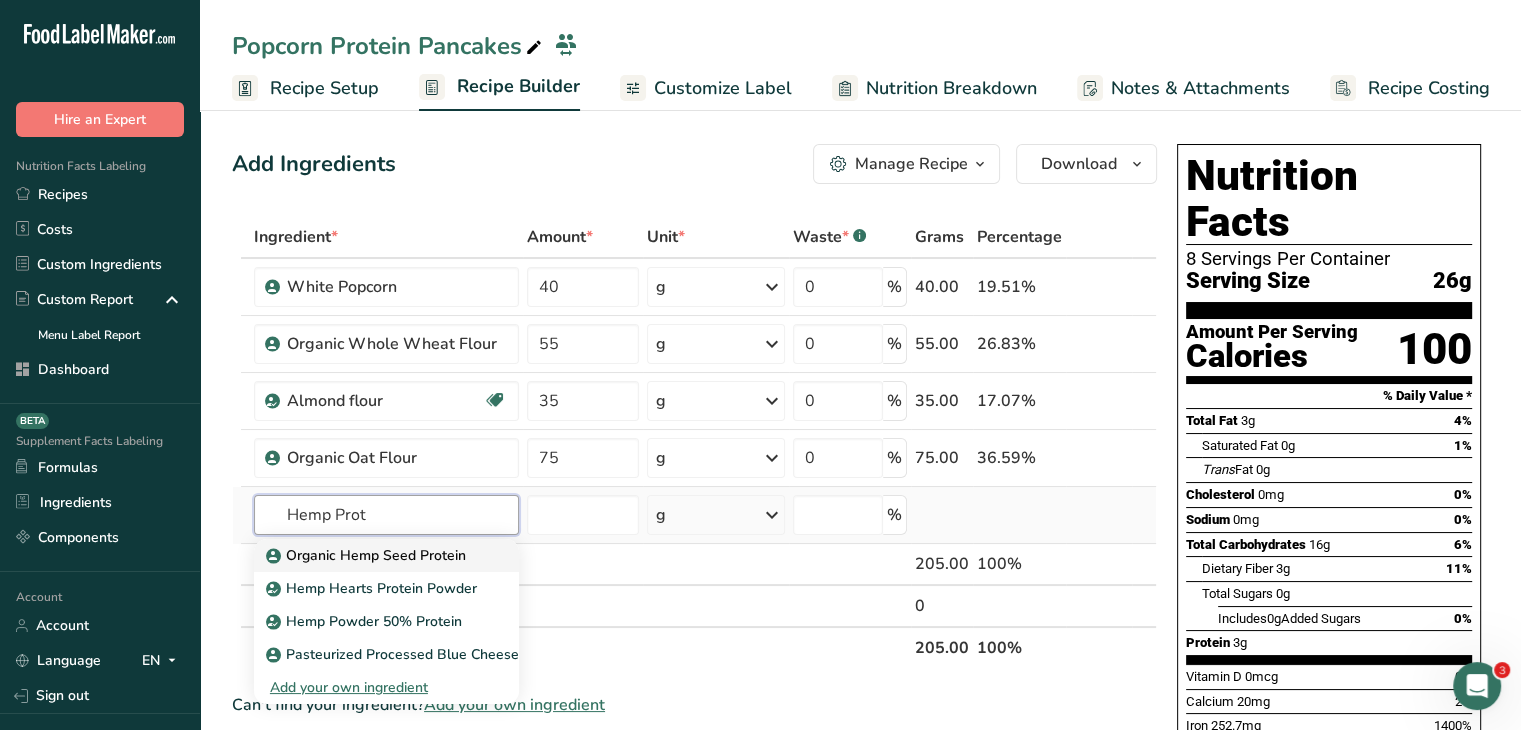 type on "Hemp Prot" 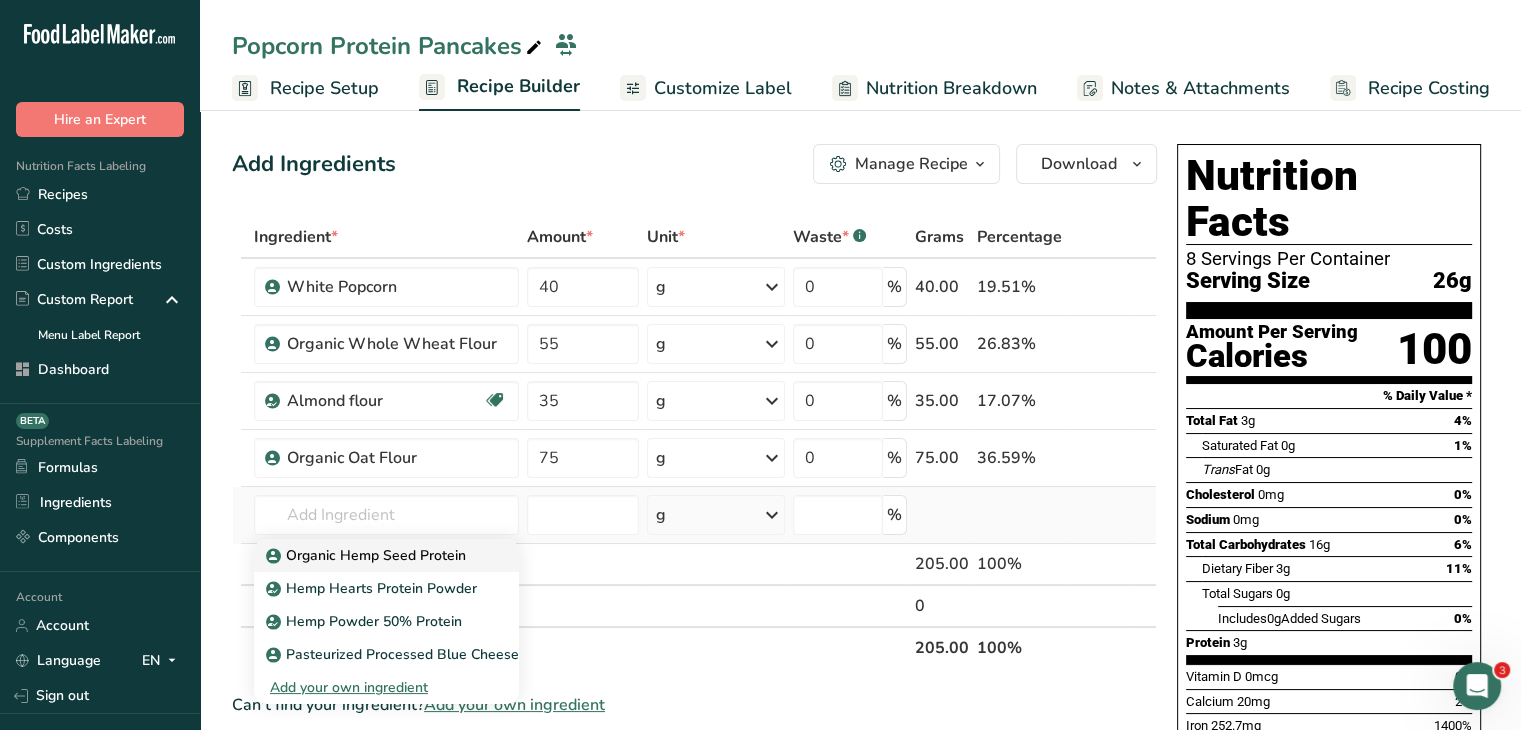 click on "Organic Hemp Seed Protein" at bounding box center (386, 555) 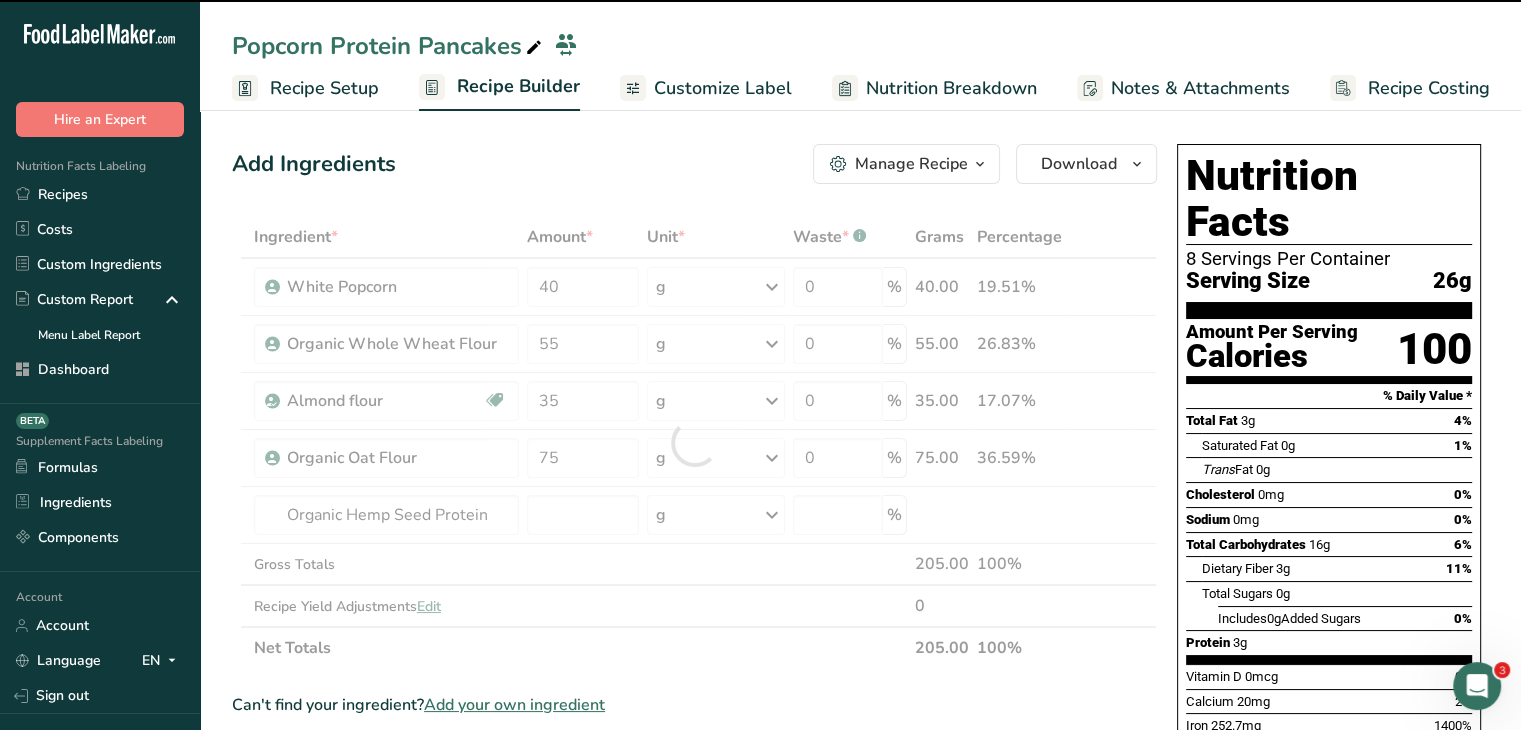 type on "0" 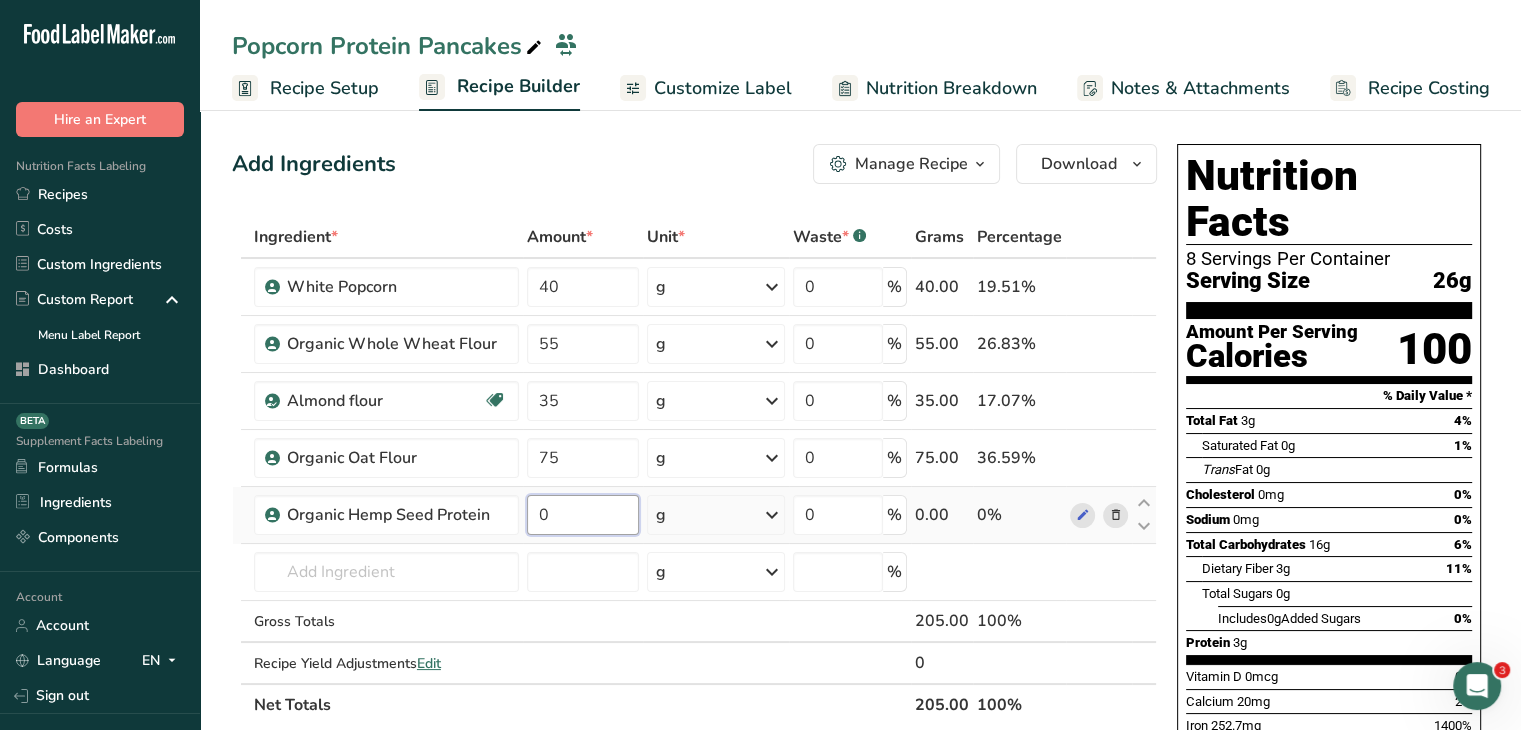 drag, startPoint x: 612, startPoint y: 505, endPoint x: 579, endPoint y: 501, distance: 33.24154 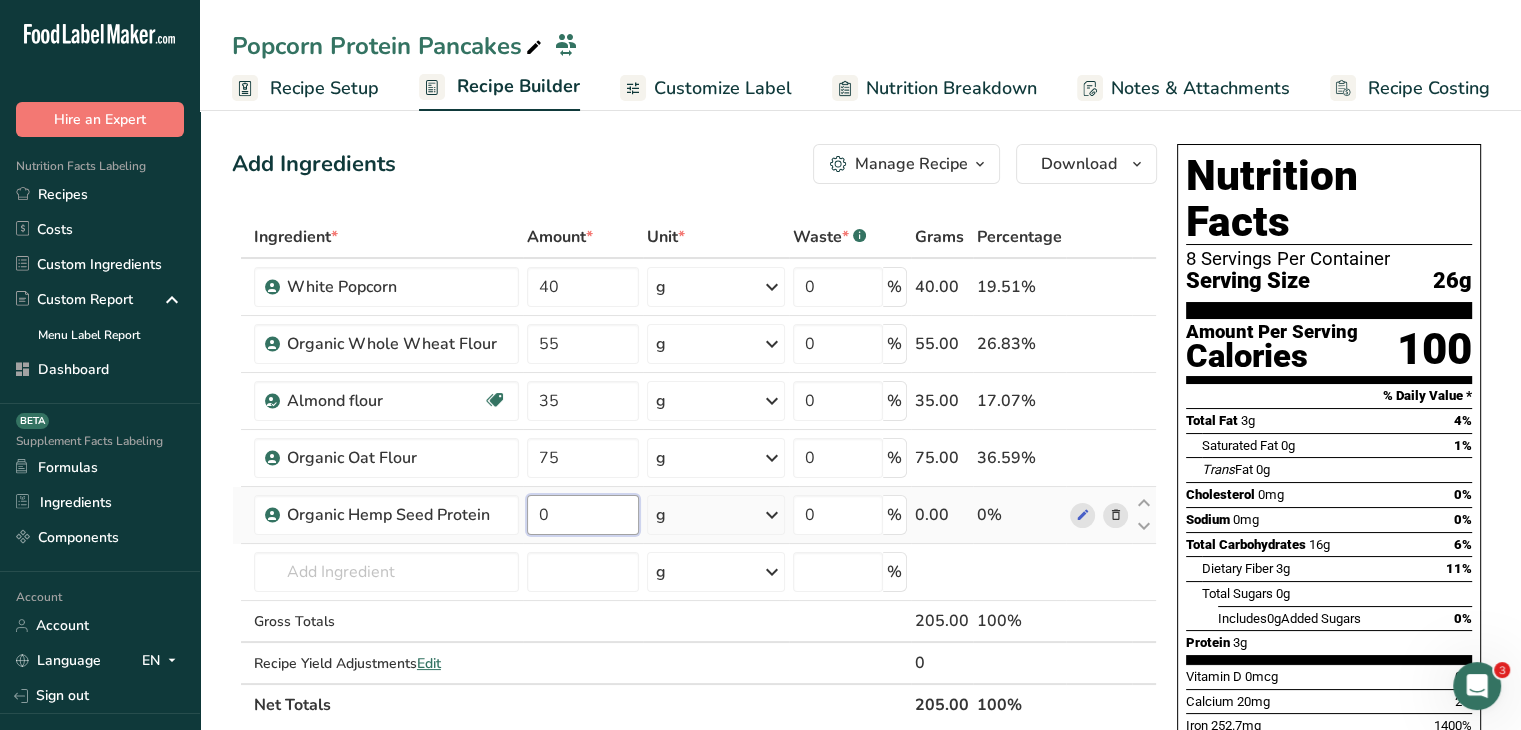 click on "0" at bounding box center (583, 515) 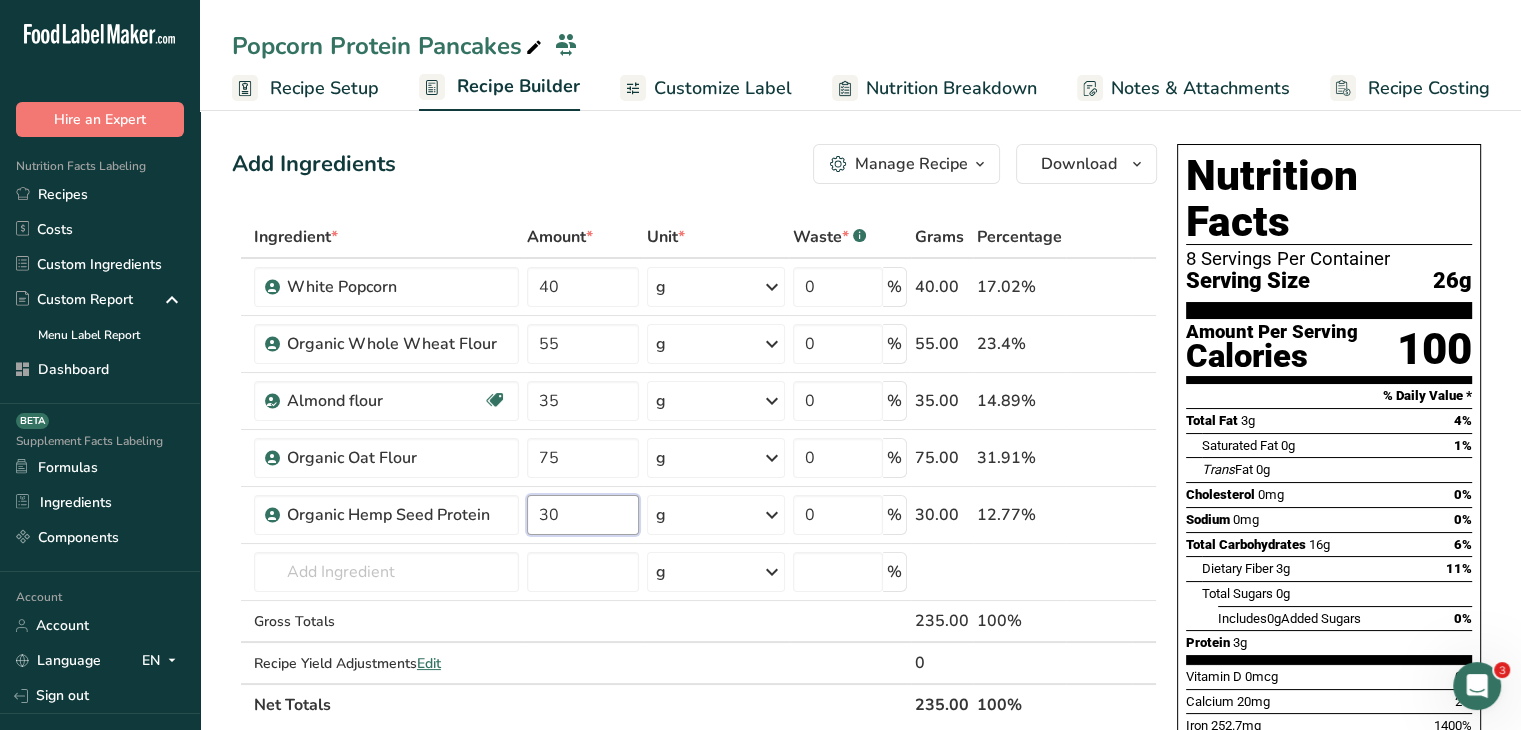type on "30" 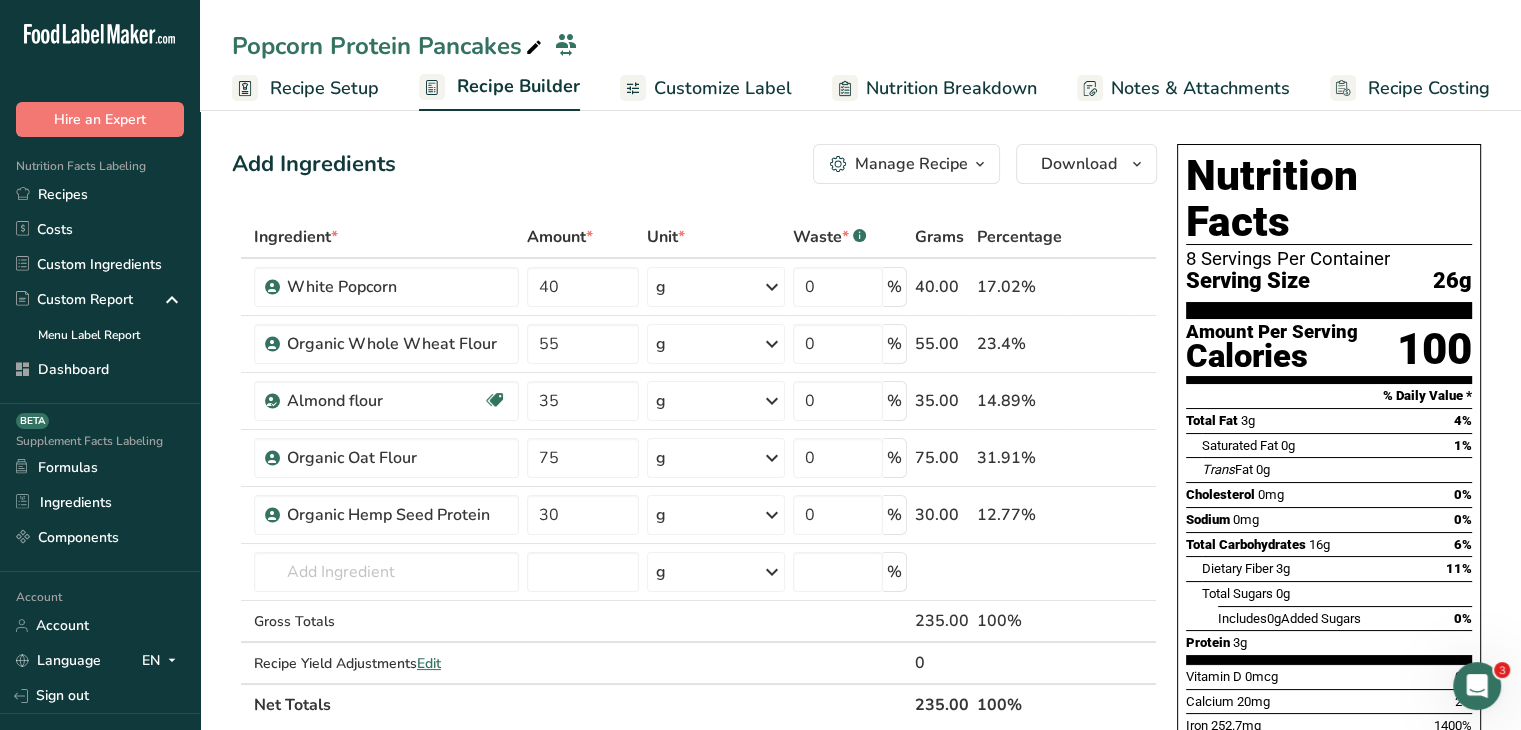 click on "Add Ingredients
Manage Recipe         Delete Recipe           Duplicate Recipe             Scale Recipe             Save as Sub-Recipe   .a-a{fill:#347362;}.b-a{fill:#fff;}                               Nutrition Breakdown                 Recipe Card
NEW
Amino Acids Pattern Report           Activity History
Download
Choose your preferred label style
Standard FDA label
Standard FDA label
The most common format for nutrition facts labels in compliance with the FDA's typeface, style and requirements
Tabular FDA label
A label format compliant with the FDA regulations presented in a tabular (horizontal) display.
Linear FDA label
A simple linear display for small sized packages.
Simplified FDA label" at bounding box center (694, 164) 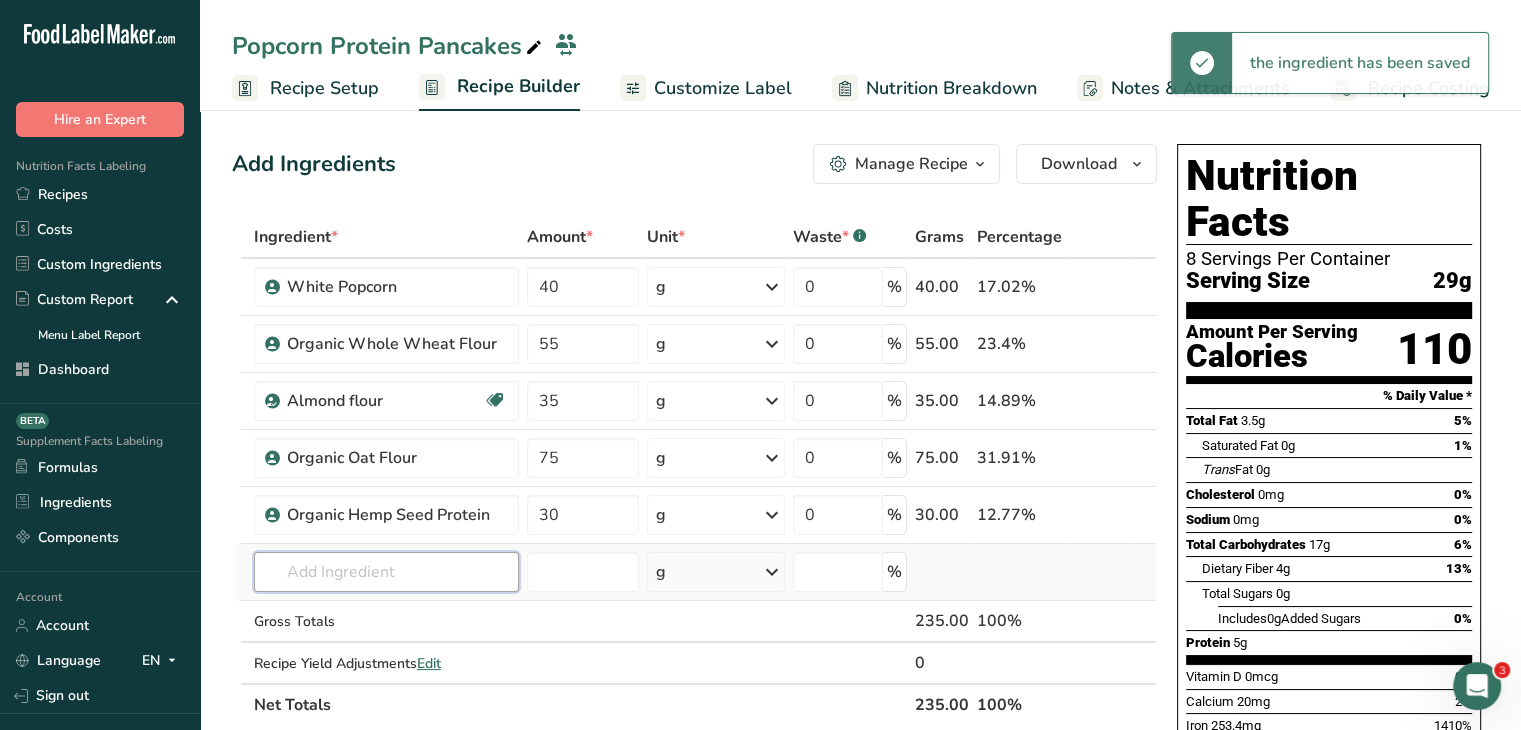 click at bounding box center [386, 572] 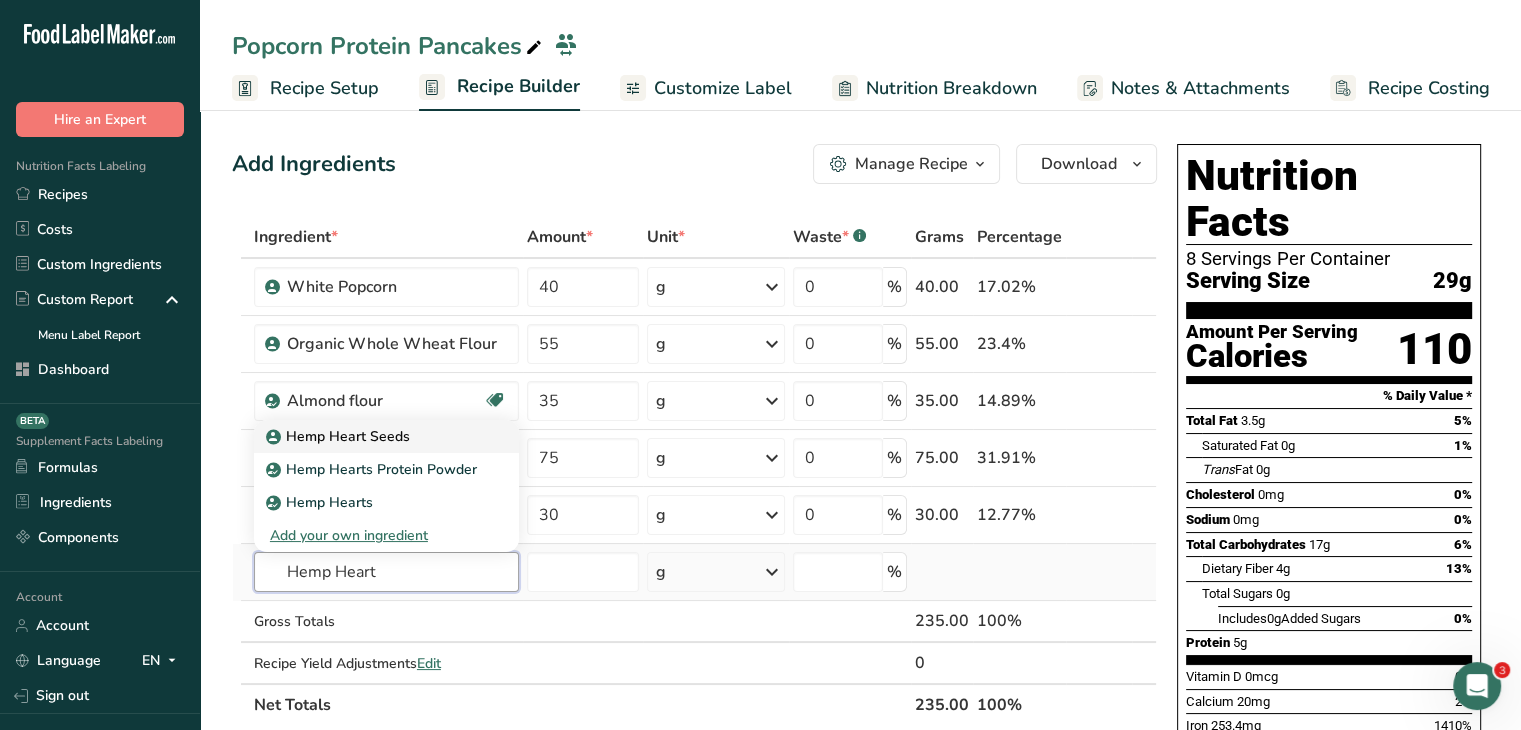 type on "Hemp Heart" 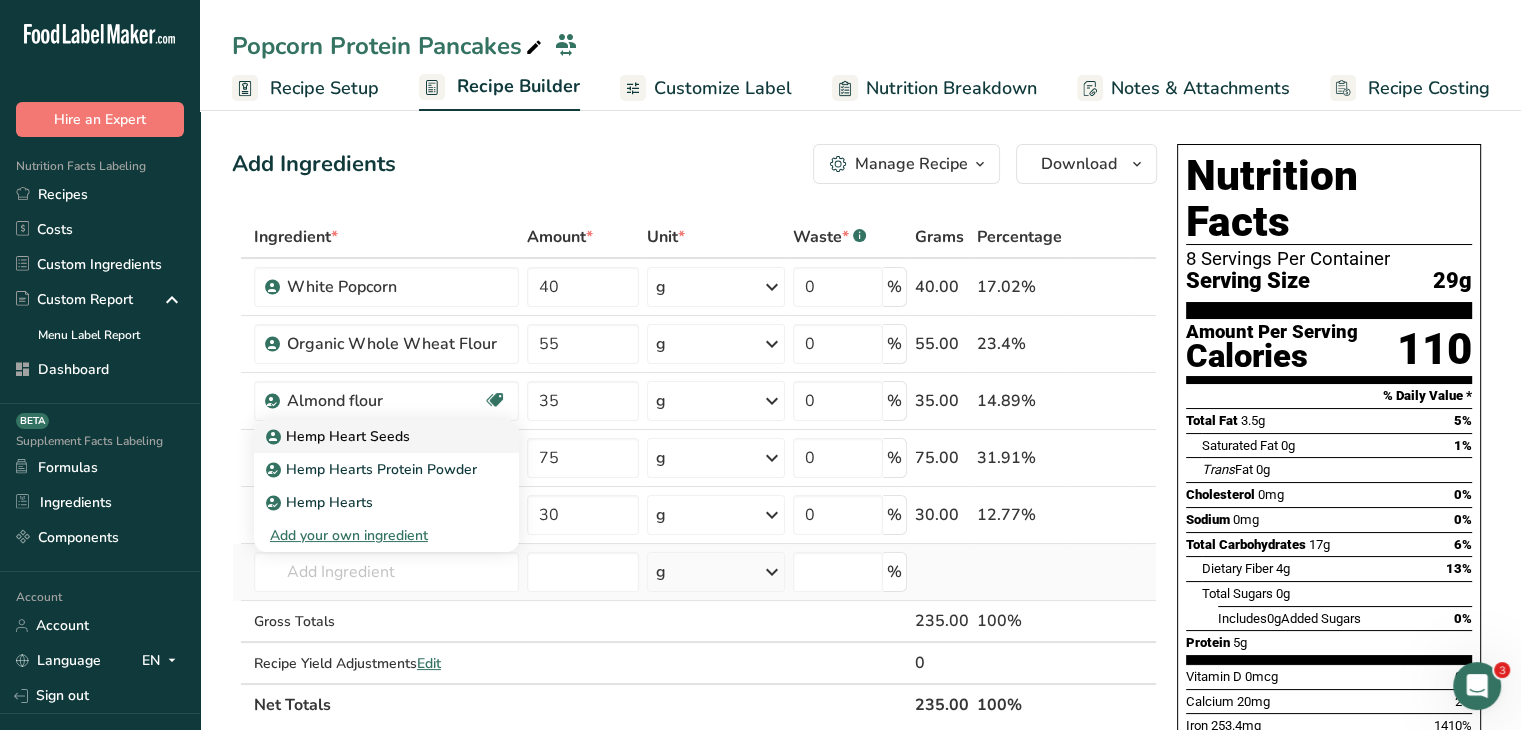 click on "Hemp Heart Seeds" at bounding box center [386, 436] 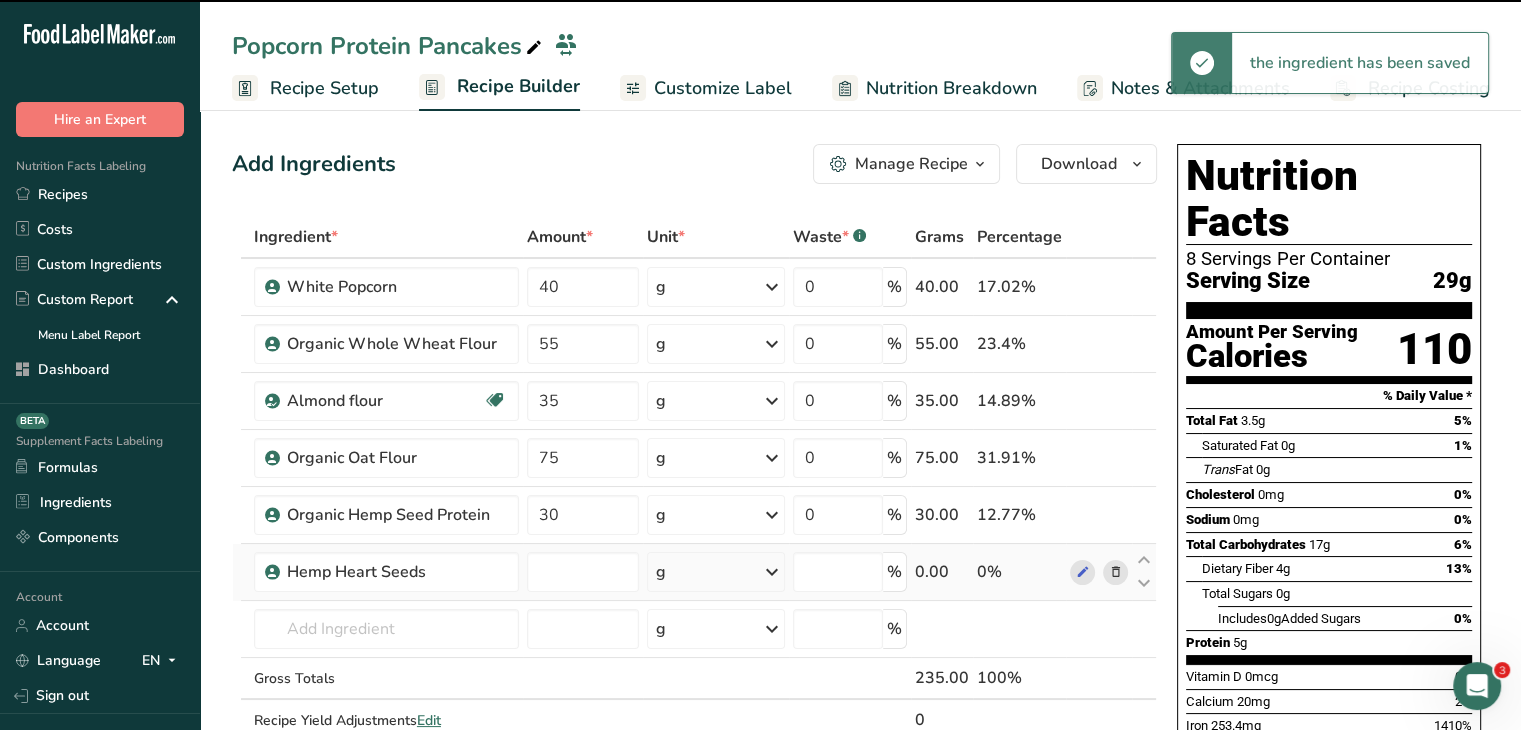 type on "0" 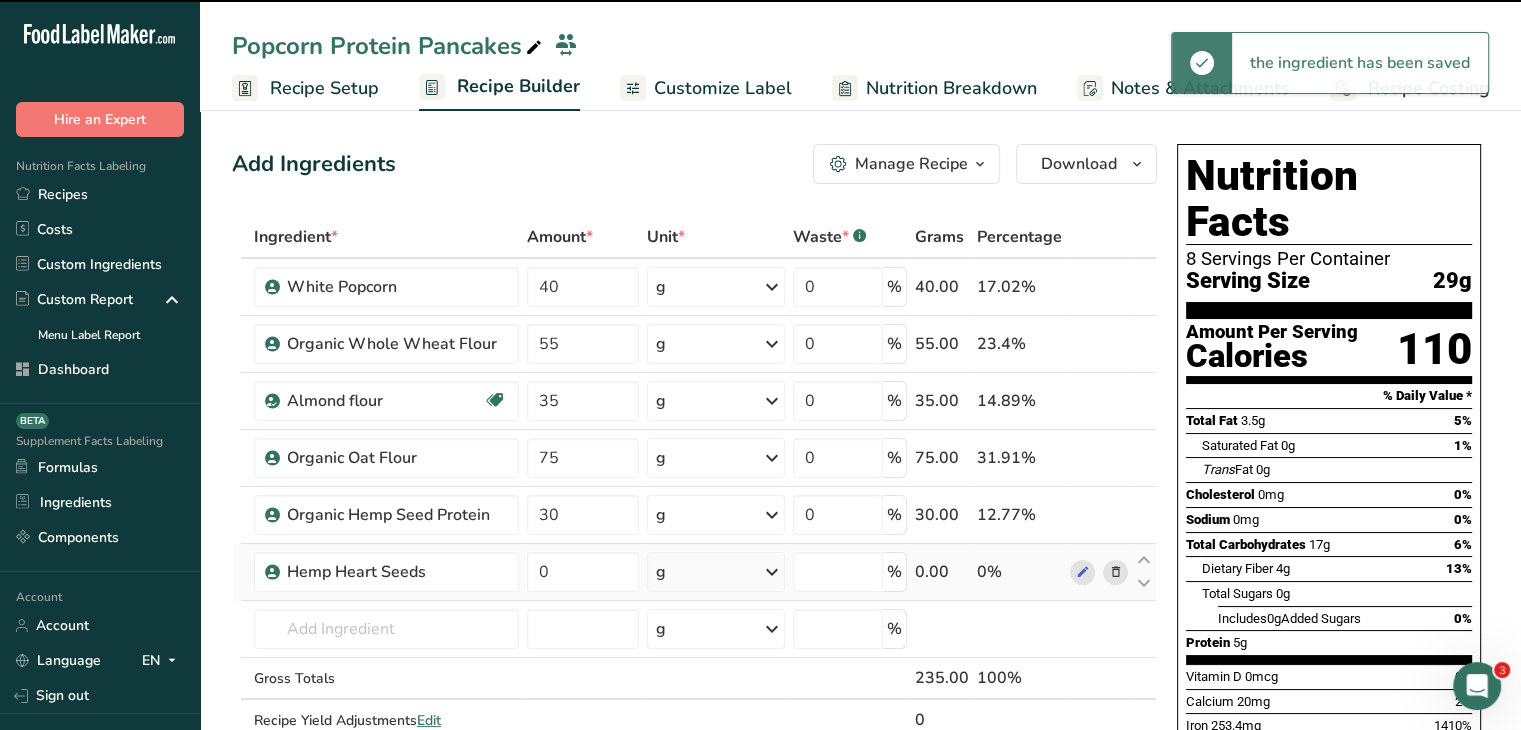 type on "0" 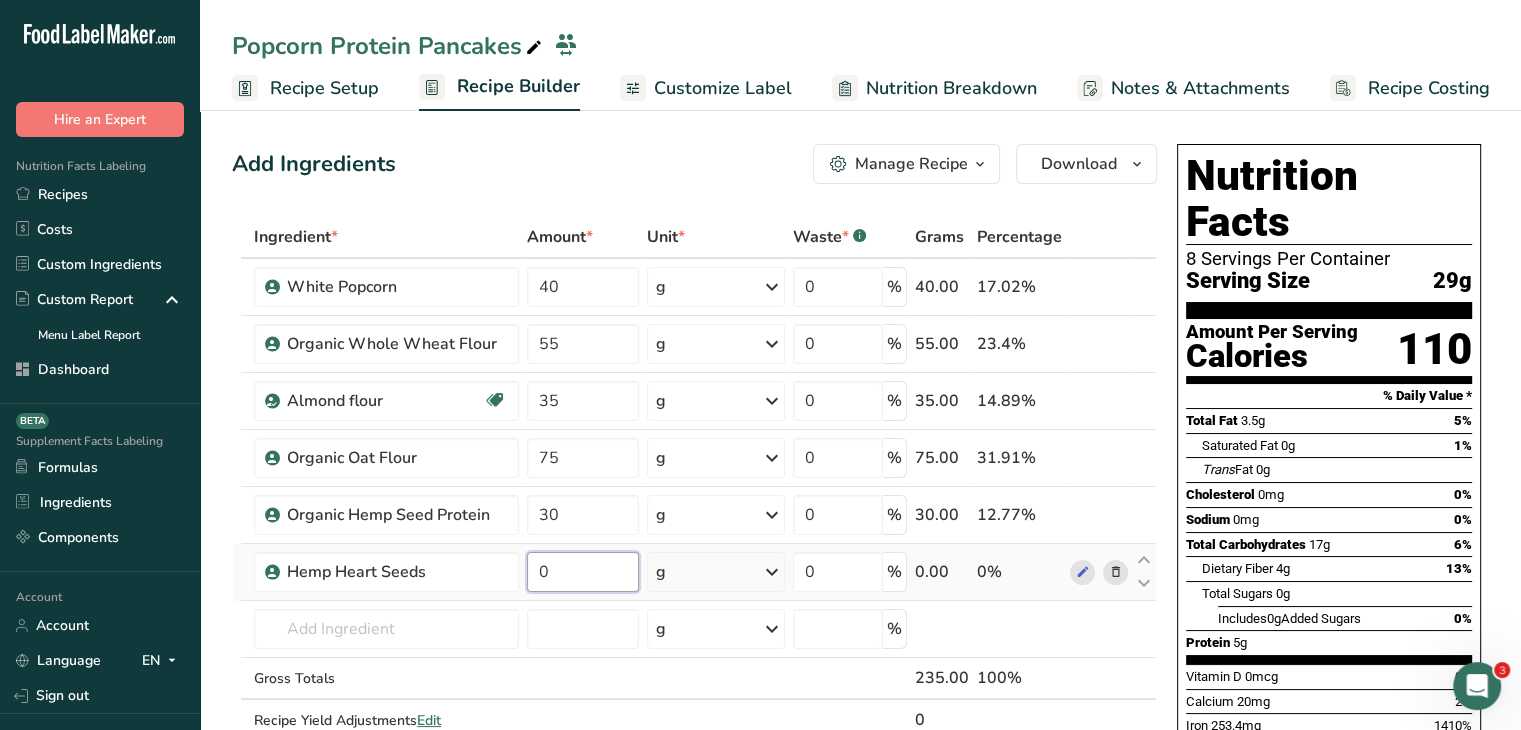 drag, startPoint x: 580, startPoint y: 578, endPoint x: 540, endPoint y: 571, distance: 40.60788 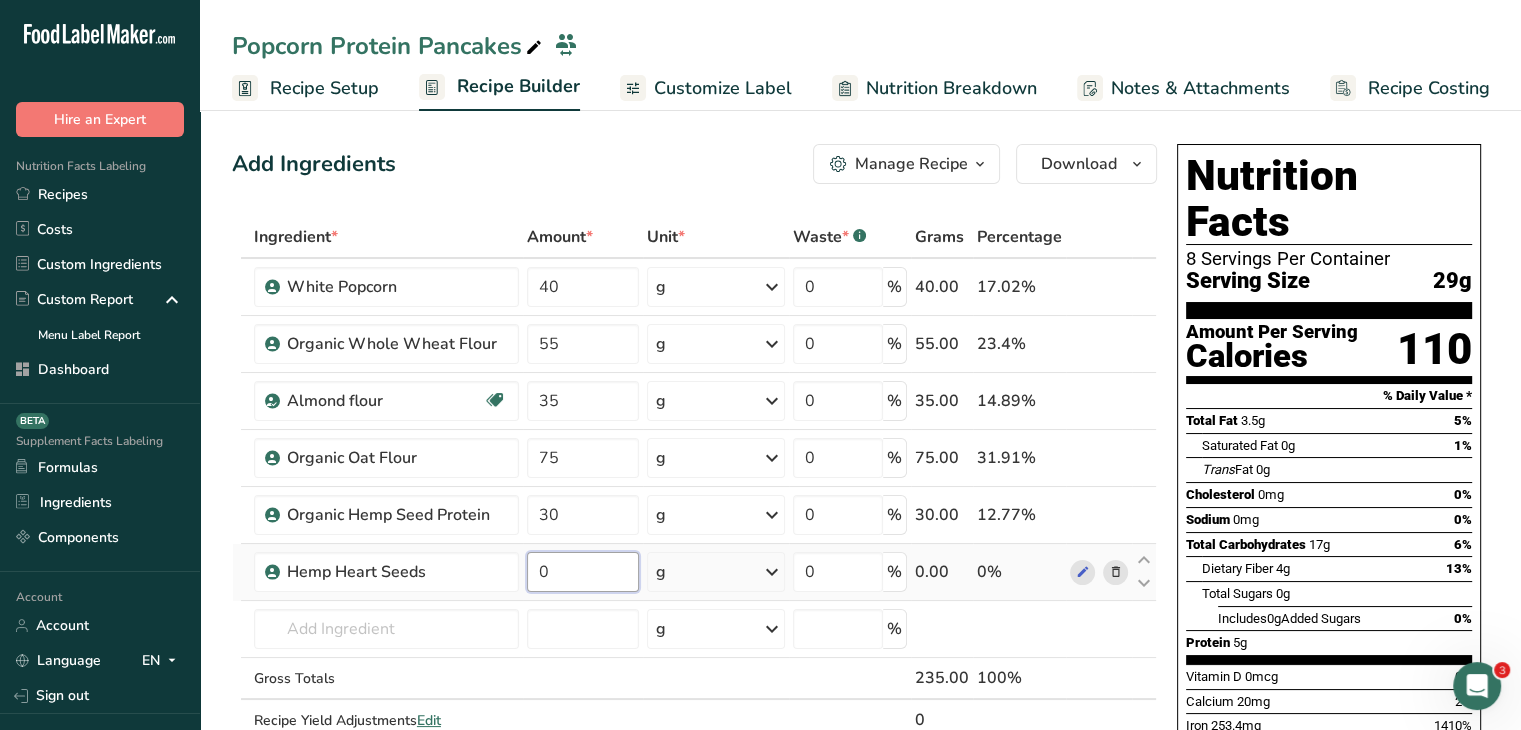 click on "0" at bounding box center (583, 572) 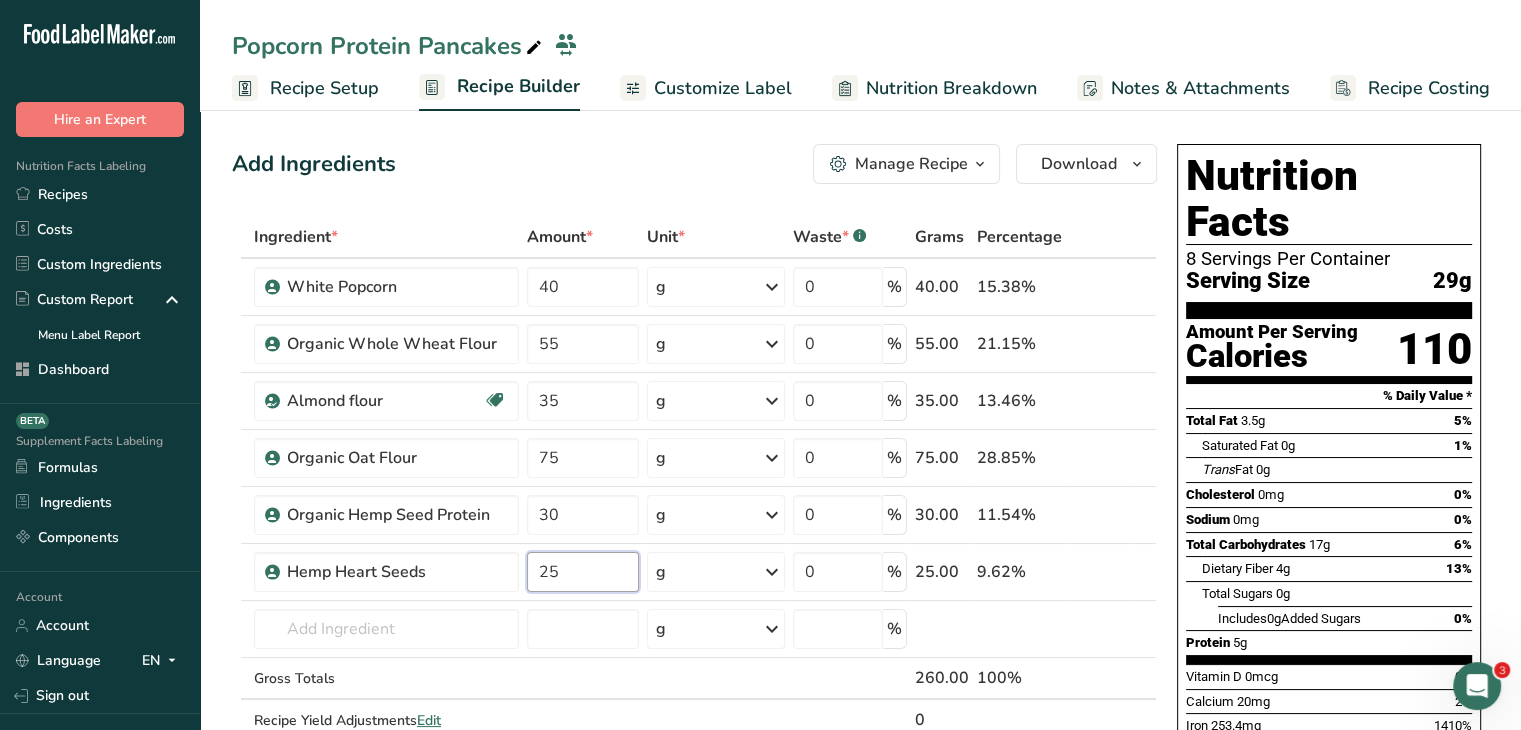 type on "25" 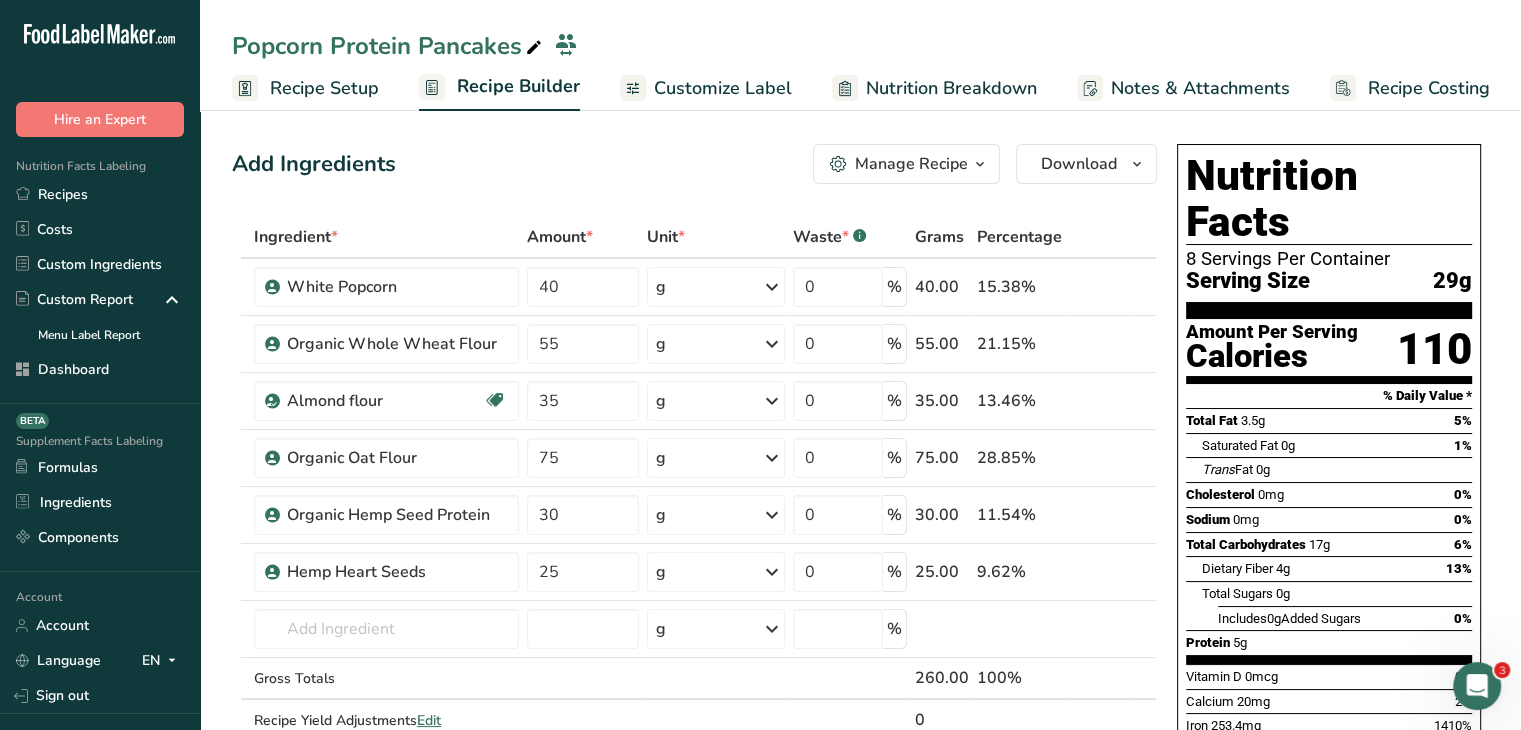 click on "Add Ingredients
Manage Recipe         Delete Recipe           Duplicate Recipe             Scale Recipe             Save as Sub-Recipe   .a-a{fill:#347362;}.b-a{fill:#fff;}                               Nutrition Breakdown                 Recipe Card
NEW
Amino Acids Pattern Report           Activity History
Download
Choose your preferred label style
Standard FDA label
Standard FDA label
The most common format for nutrition facts labels in compliance with the FDA's typeface, style and requirements
Tabular FDA label
A label format compliant with the FDA regulations presented in a tabular (horizontal) display.
Linear FDA label
A simple linear display for small sized packages.
Simplified FDA label" at bounding box center (694, 164) 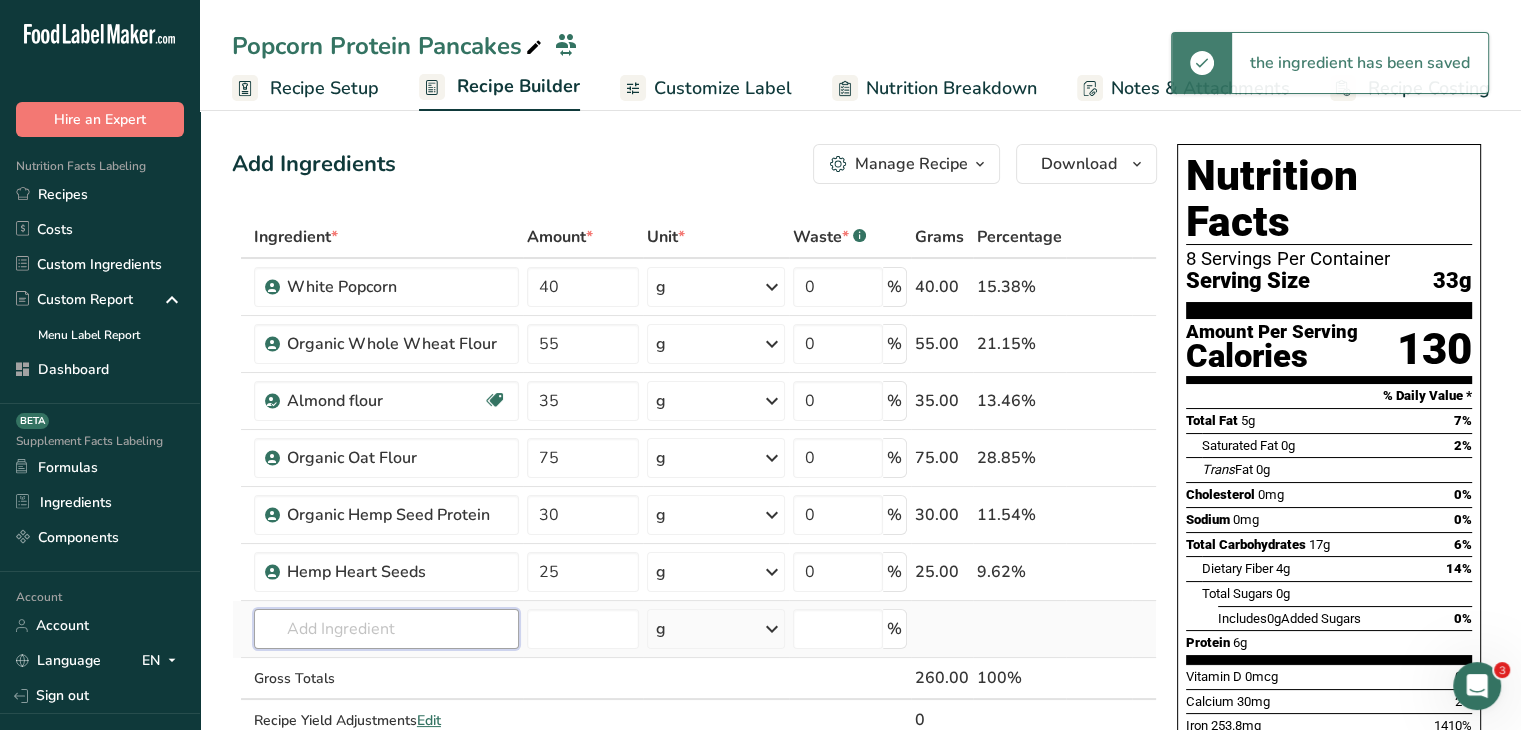 click at bounding box center (386, 629) 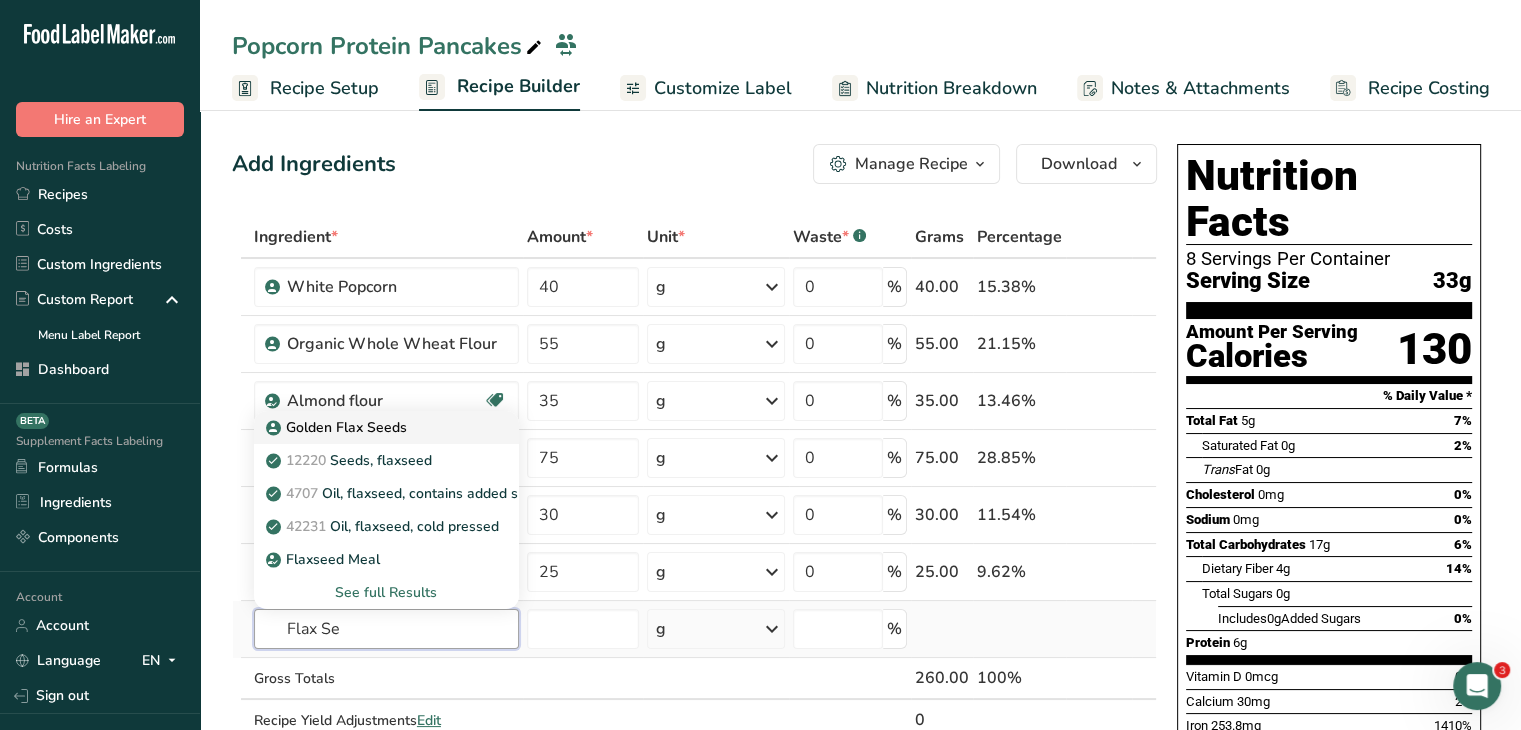 type on "Flax Se" 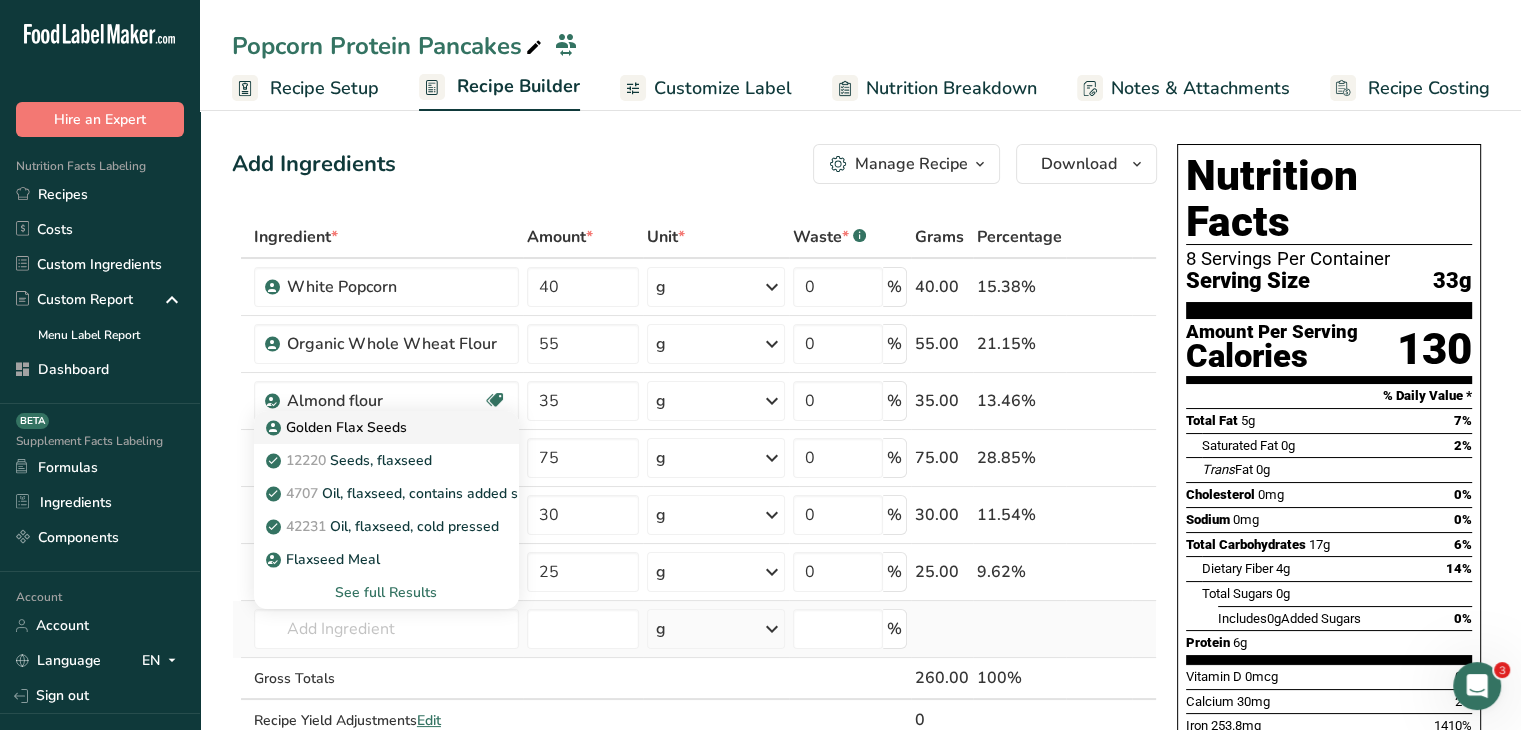 click on "Golden Flax Seeds" at bounding box center [338, 427] 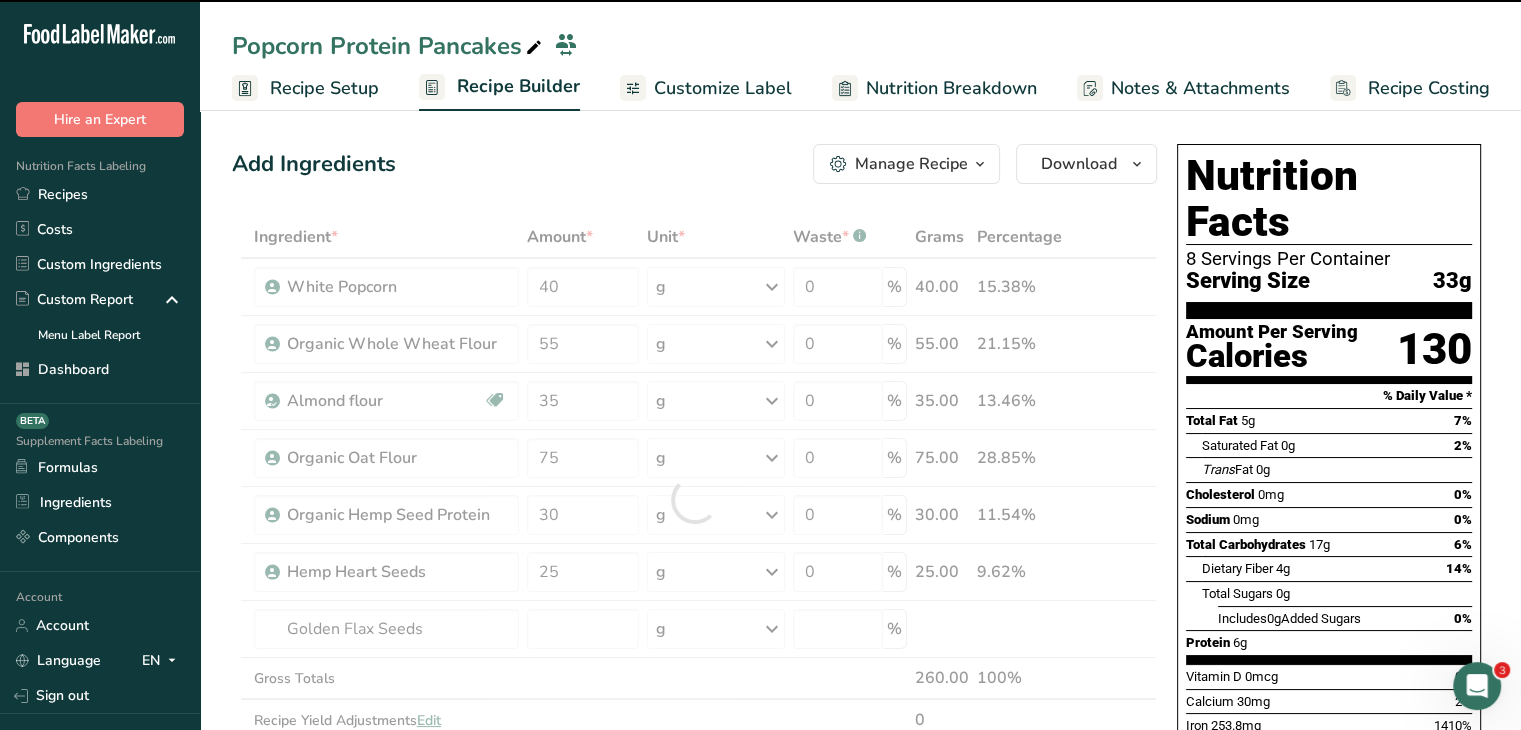 type on "0" 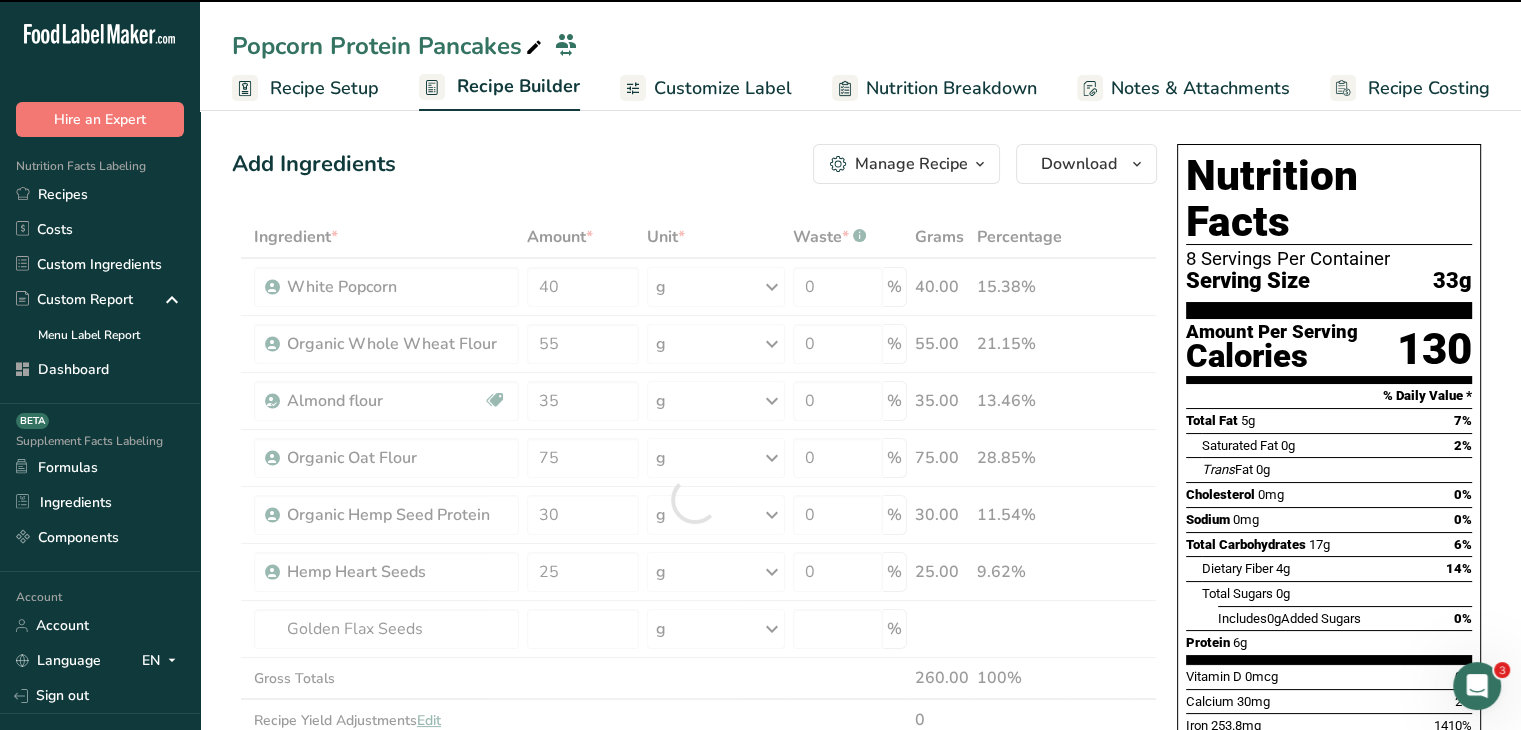 type on "0" 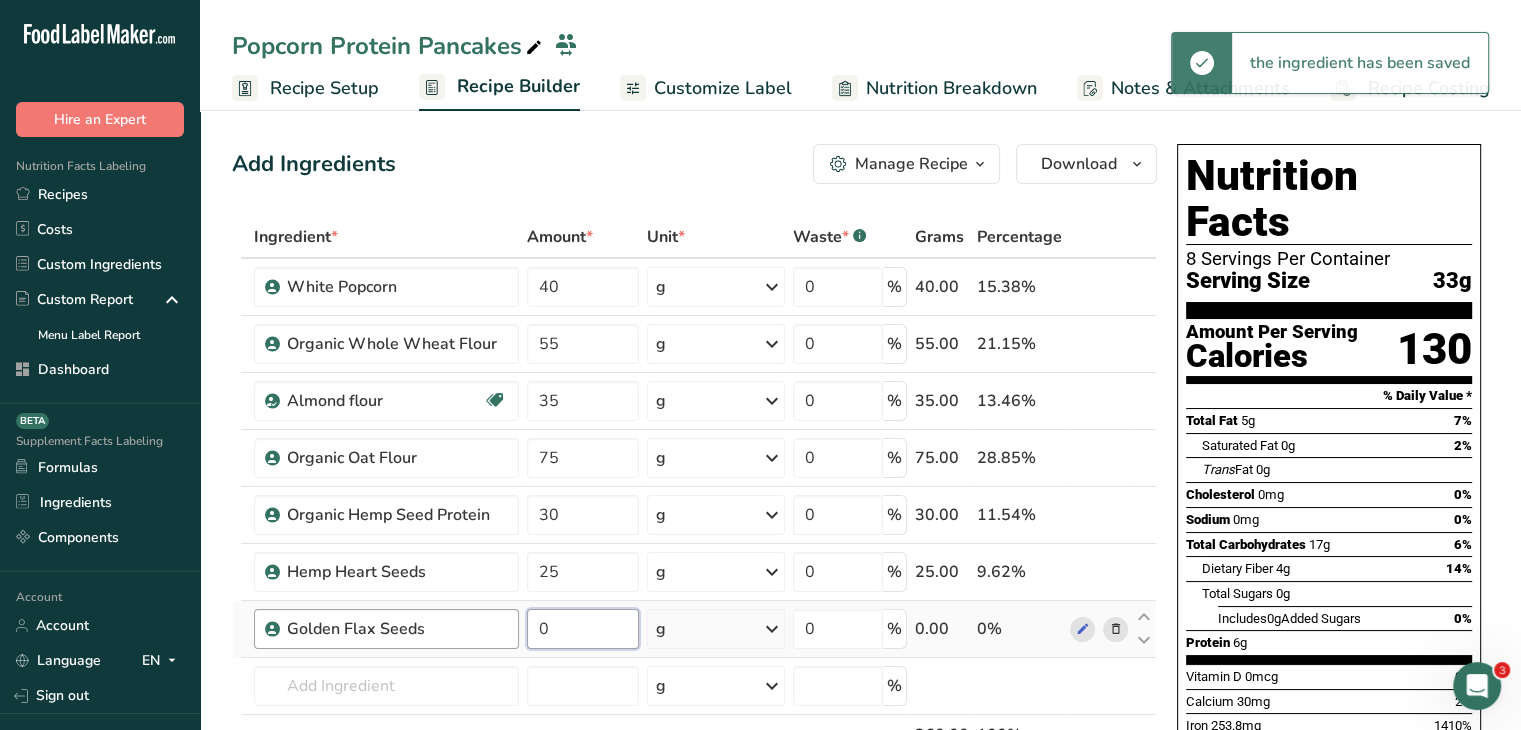 drag, startPoint x: 574, startPoint y: 639, endPoint x: 492, endPoint y: 622, distance: 83.74366 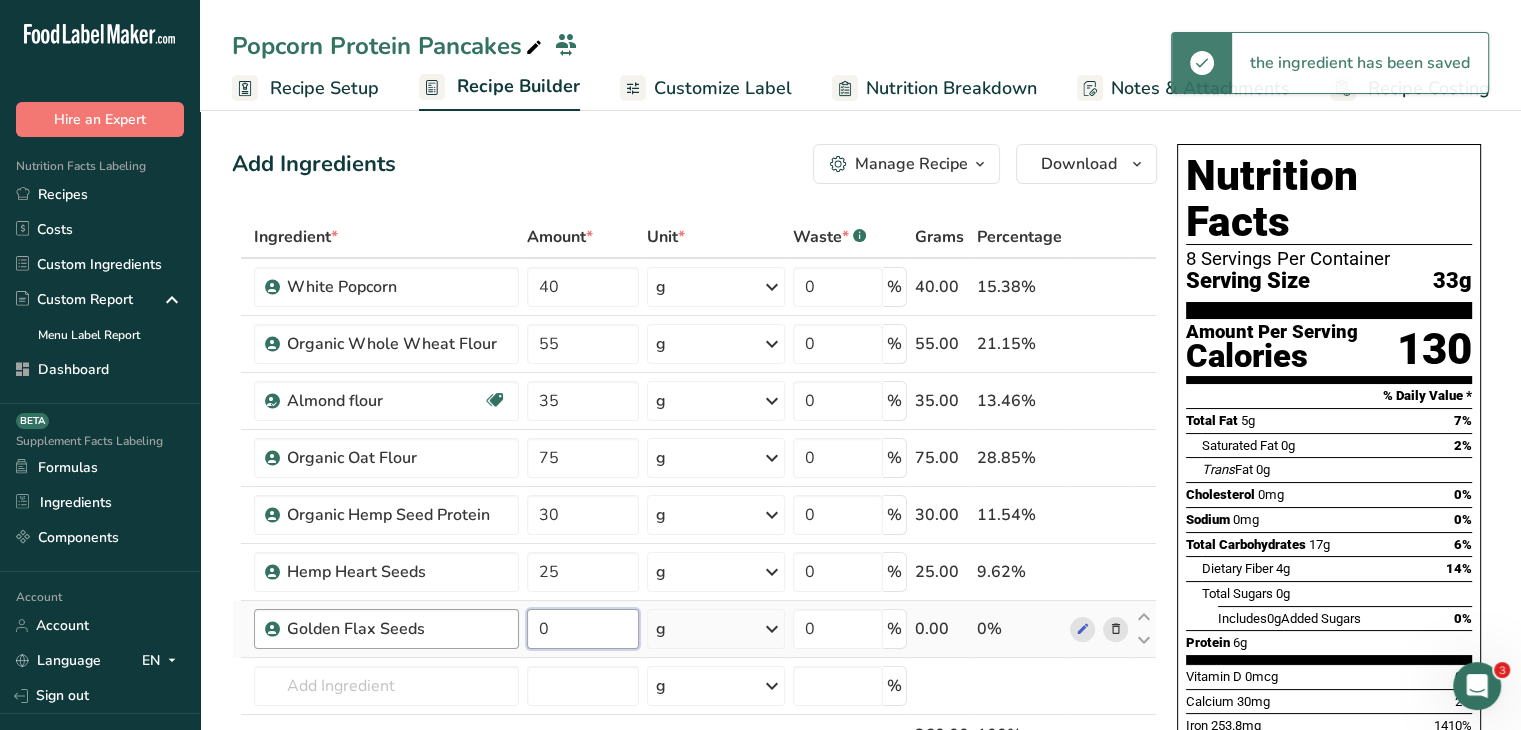click on "Golden Flax Seeds
0
g
Weight Units
g
kg
mg
See more
Volume Units
l
mL
fl oz
See more
0
%
0.00
0%" at bounding box center (694, 629) 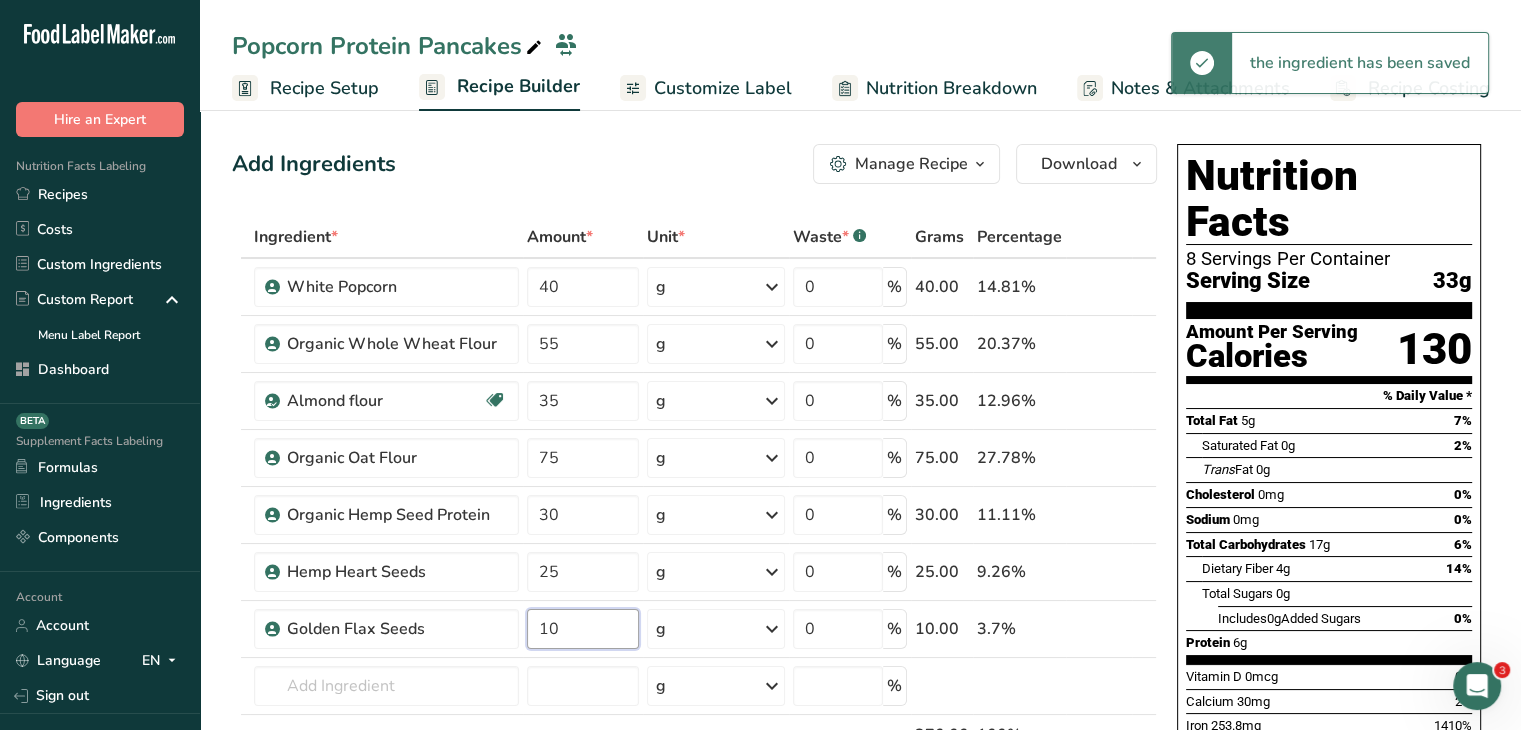 type on "10" 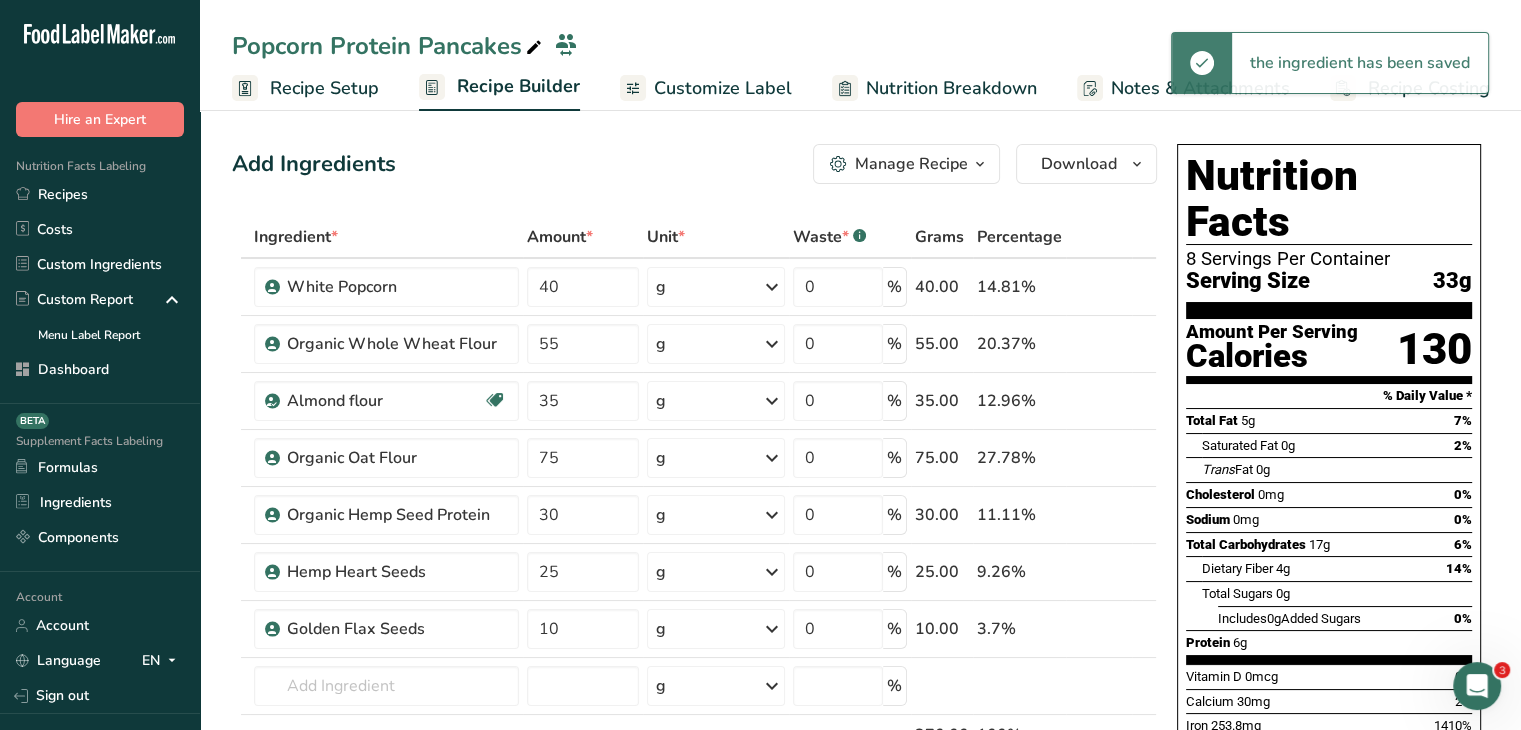 click on "Add Ingredients
Manage Recipe         Delete Recipe           Duplicate Recipe             Scale Recipe             Save as Sub-Recipe   .a-a{fill:#347362;}.b-a{fill:#fff;}                               Nutrition Breakdown                 Recipe Card
NEW
Amino Acids Pattern Report           Activity History
Download
Choose your preferred label style
Standard FDA label
Standard FDA label
The most common format for nutrition facts labels in compliance with the FDA's typeface, style and requirements
Tabular FDA label
A label format compliant with the FDA regulations presented in a tabular (horizontal) display.
Linear FDA label
A simple linear display for small sized packages.
Simplified FDA label" at bounding box center (694, 164) 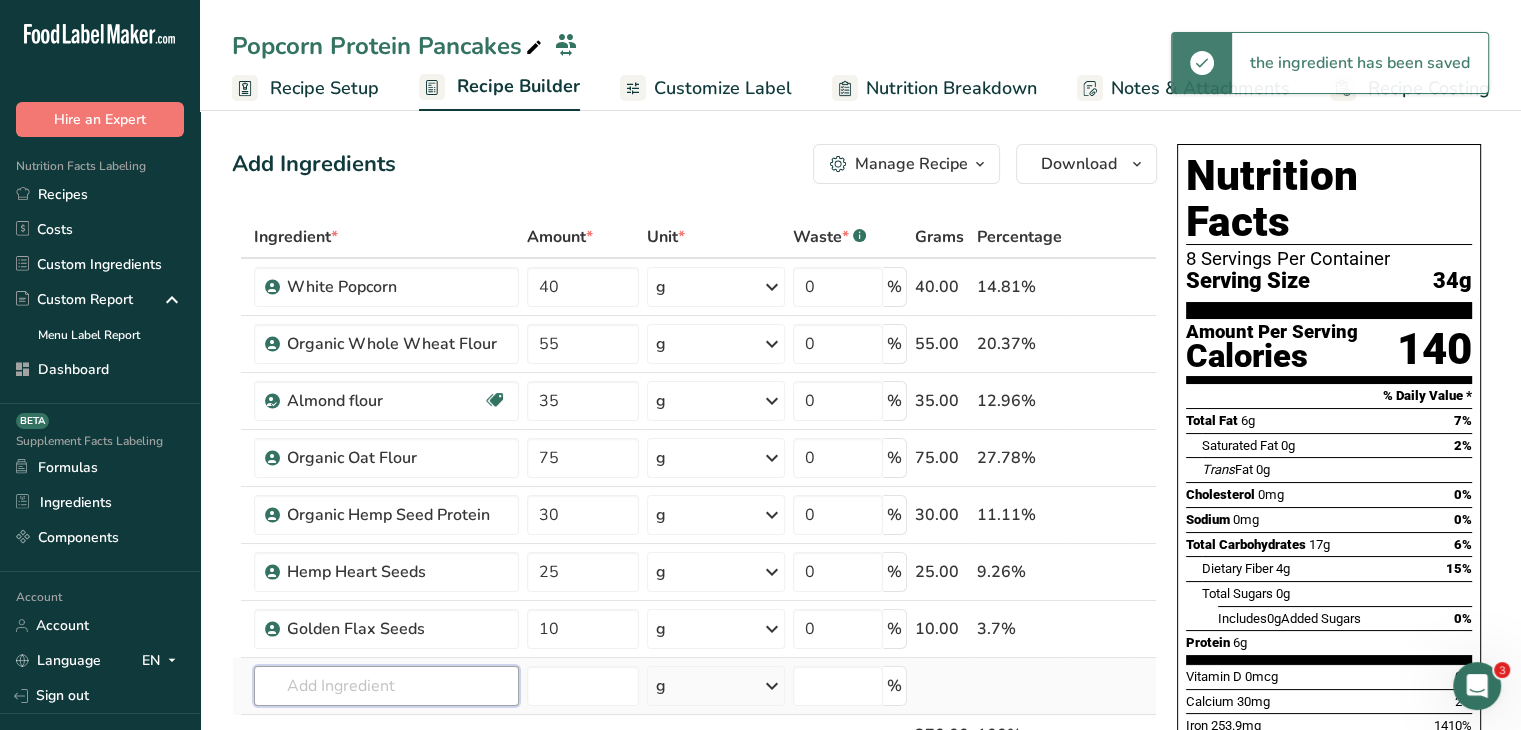 click at bounding box center [386, 686] 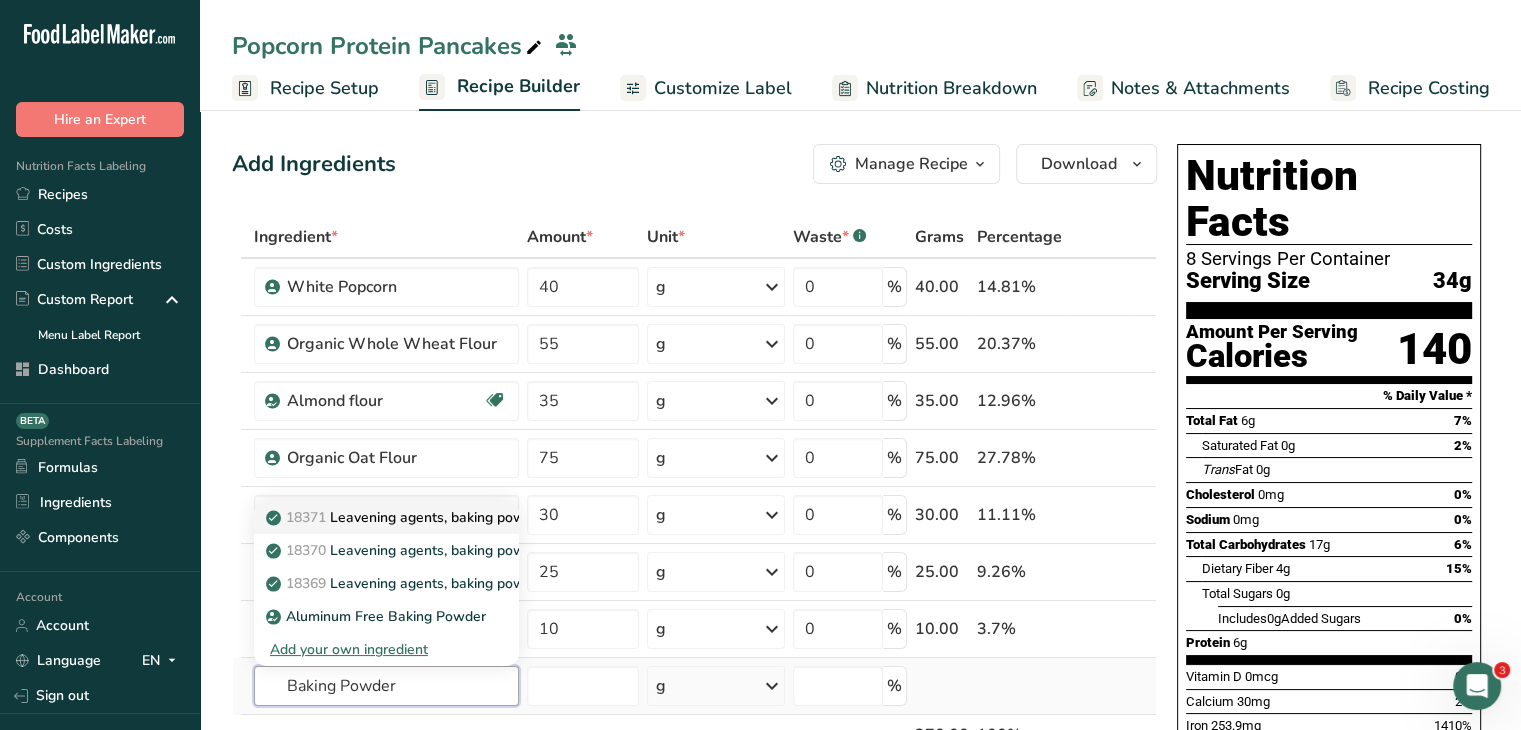 type on "Baking Powder" 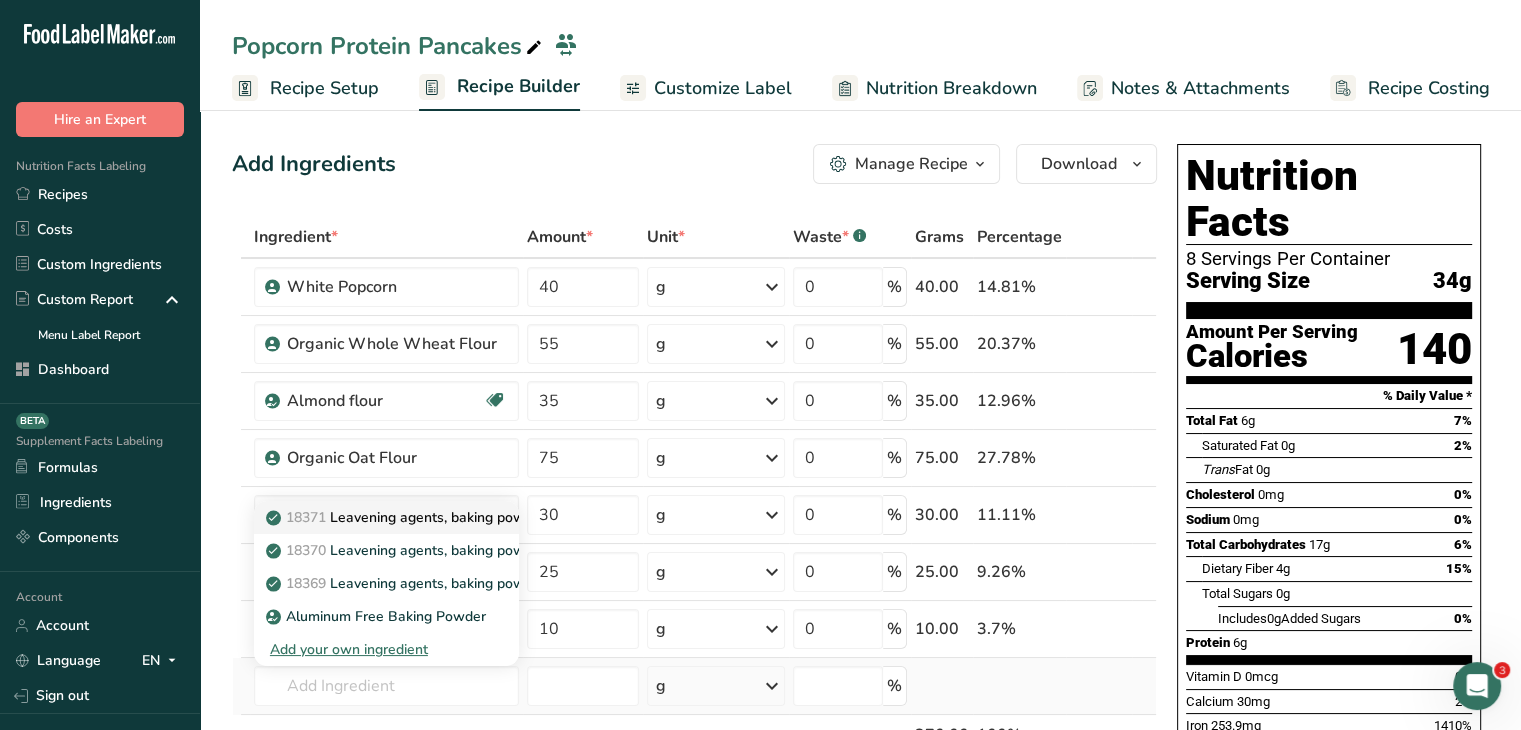 click on "18371
Leavening agents, baking powder, low-sodium" at bounding box center (386, 517) 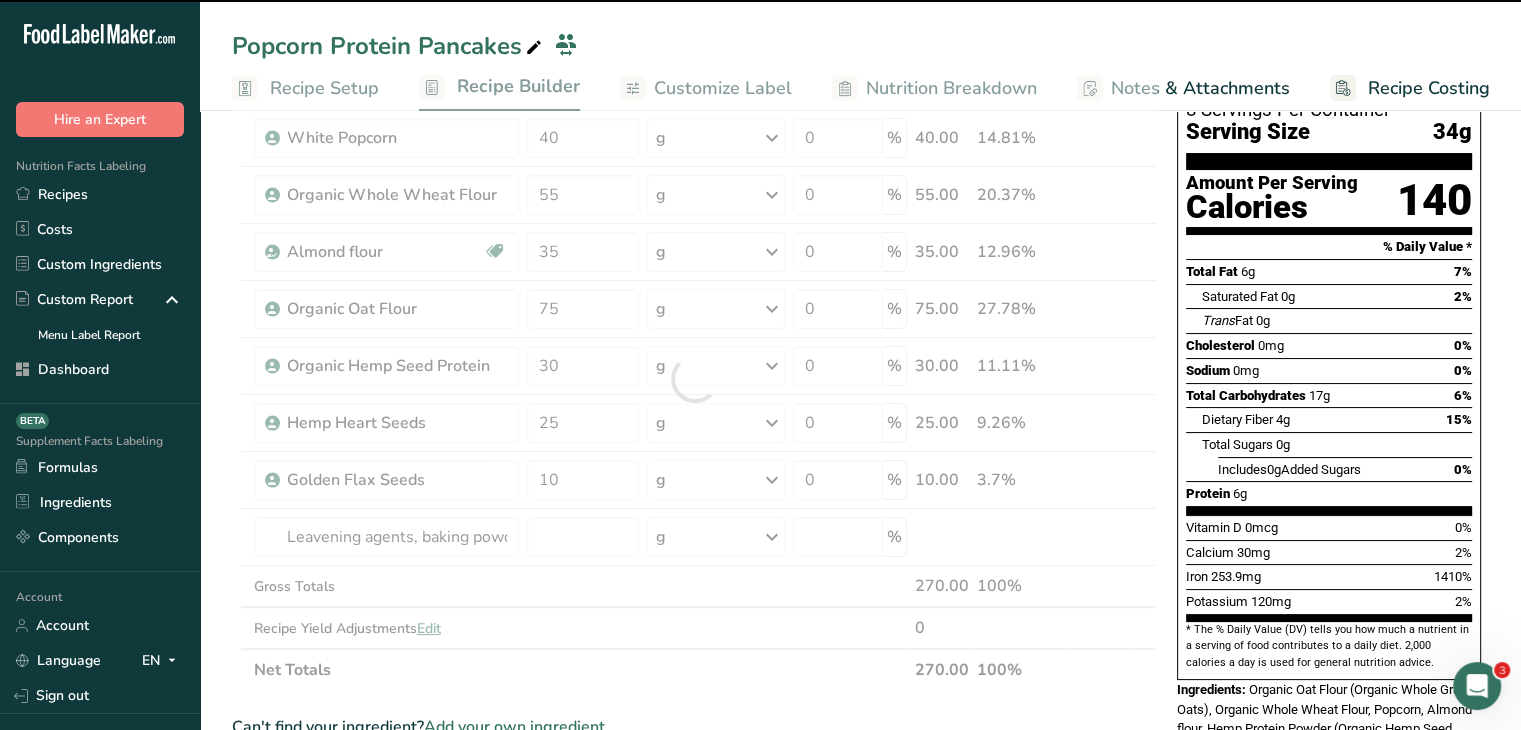 scroll, scrollTop: 200, scrollLeft: 0, axis: vertical 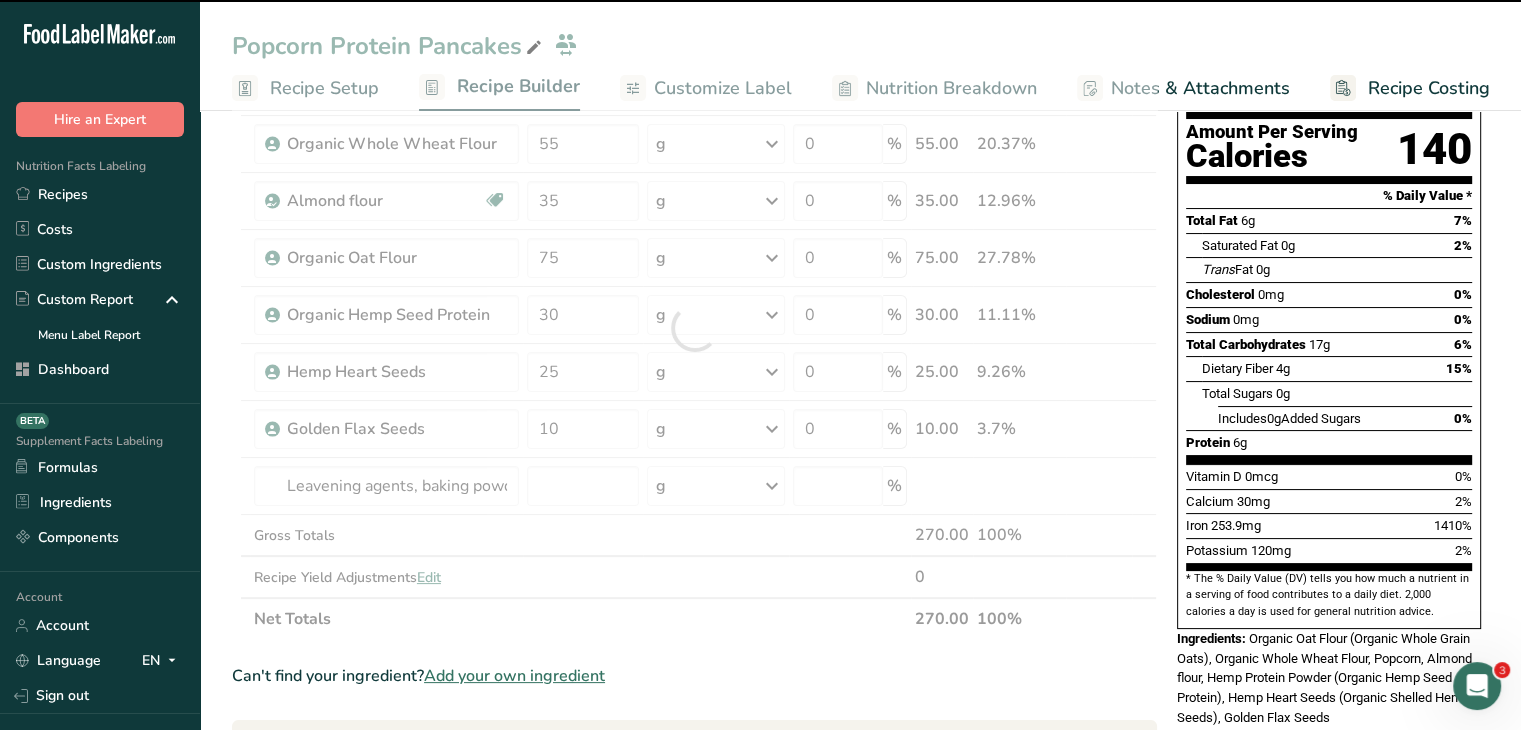type on "0" 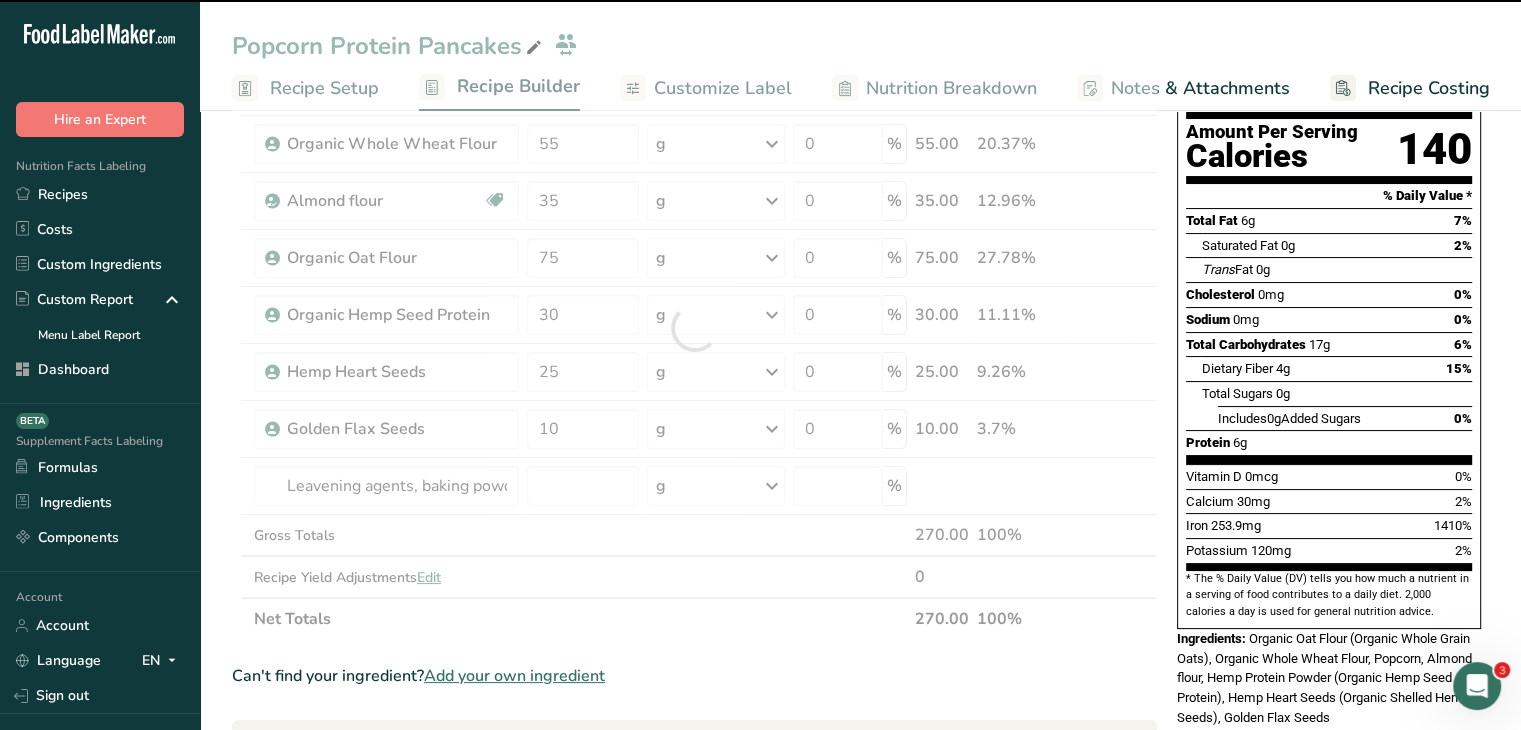 type on "0" 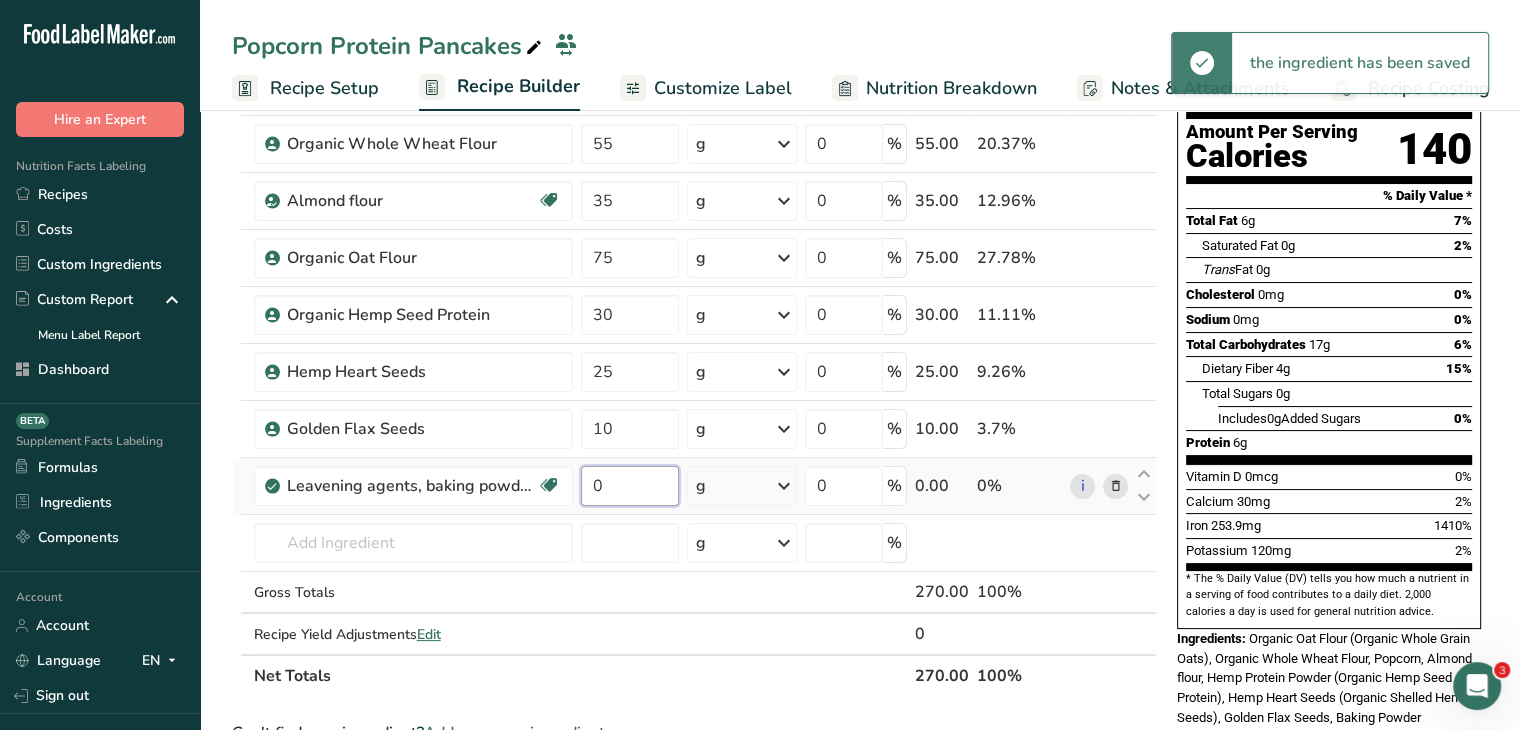drag, startPoint x: 627, startPoint y: 492, endPoint x: 593, endPoint y: 485, distance: 34.713108 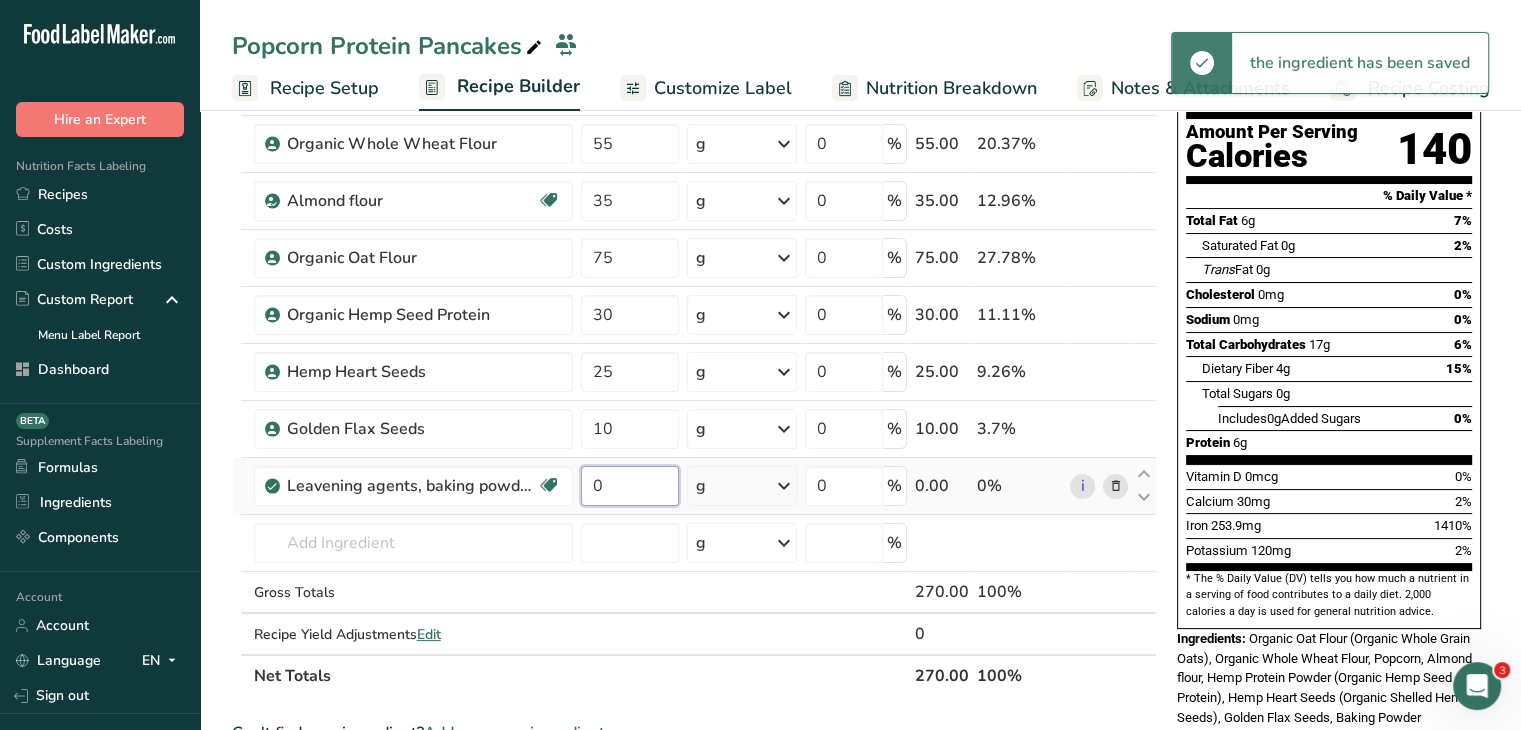 click on "0" at bounding box center [630, 486] 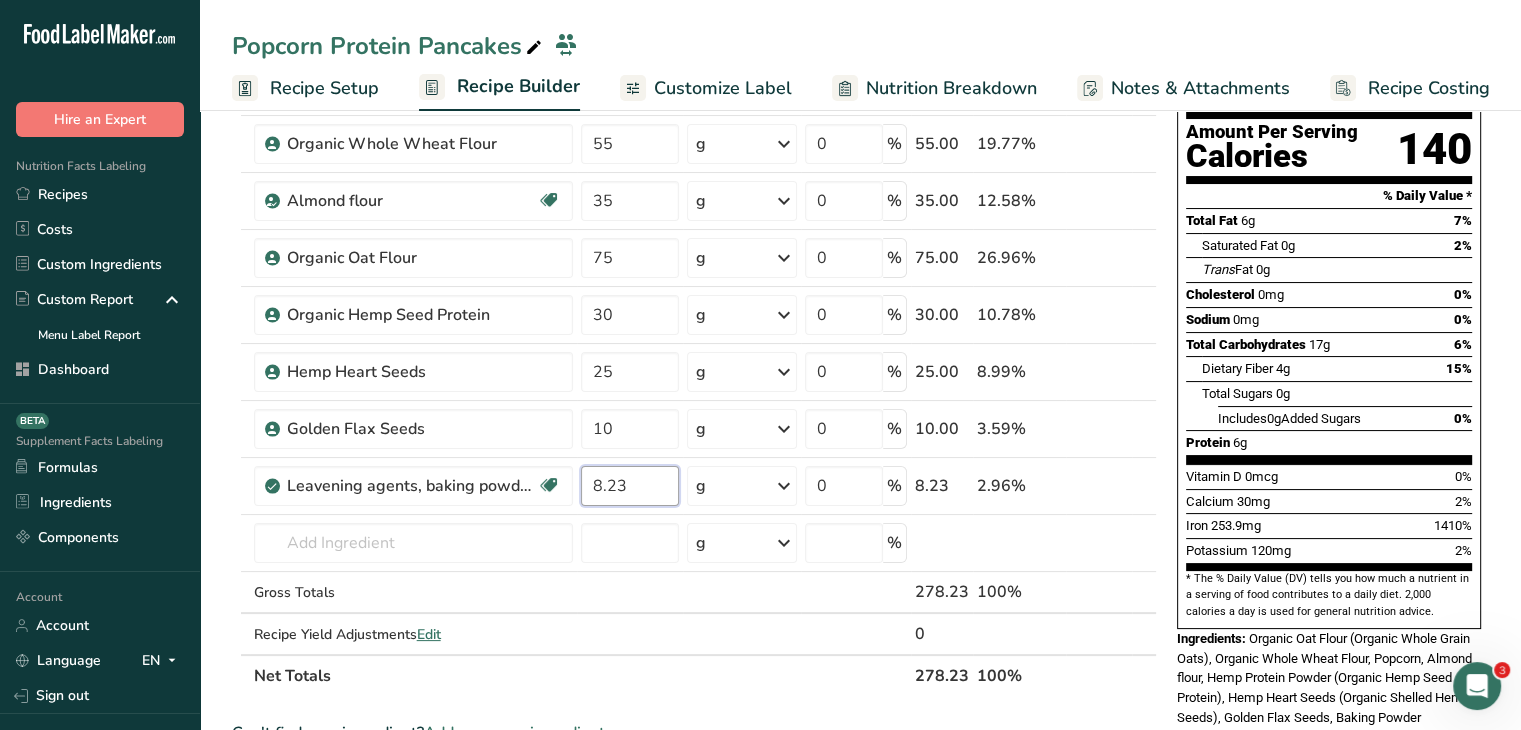 type on "8.23" 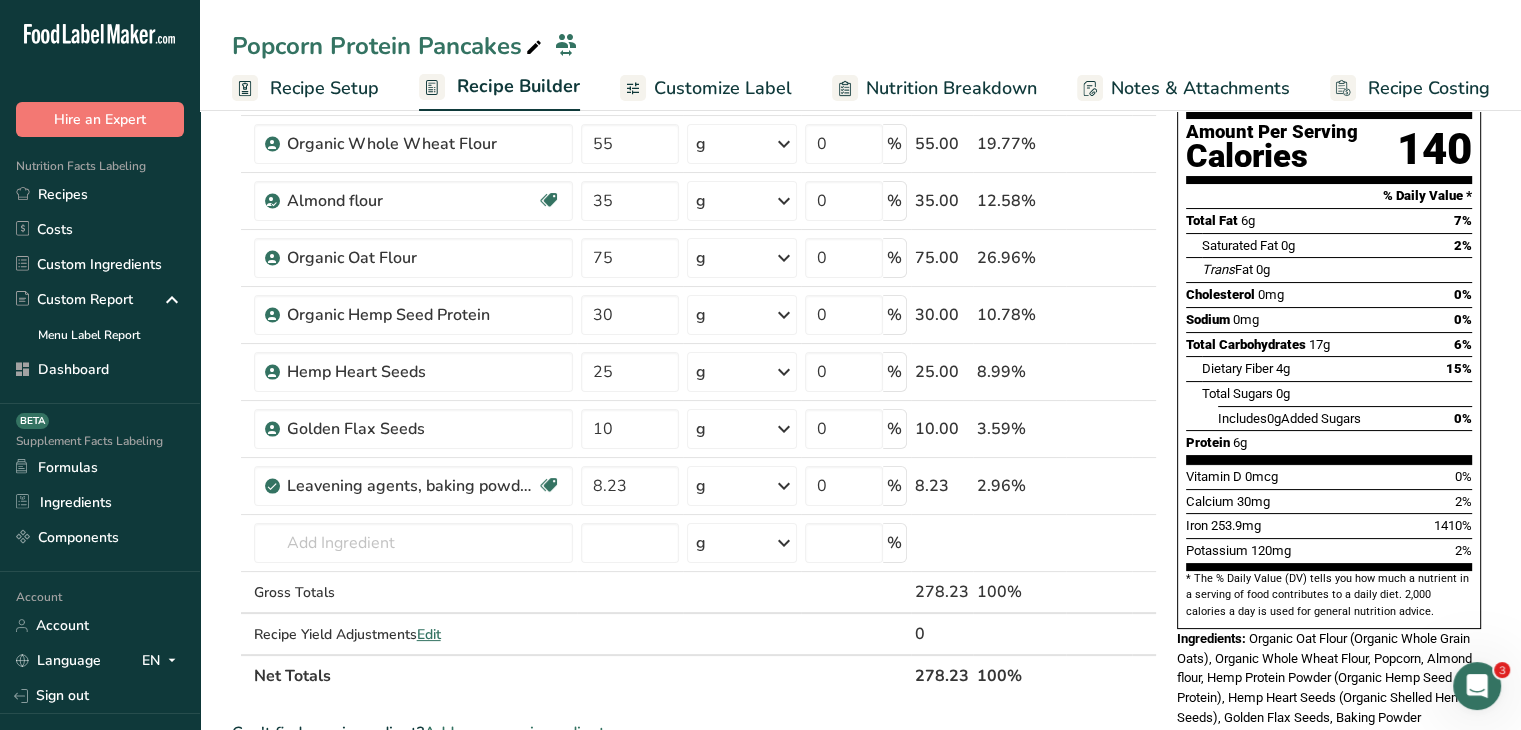 click on "Calcium
30mg
2%" at bounding box center [1329, 501] 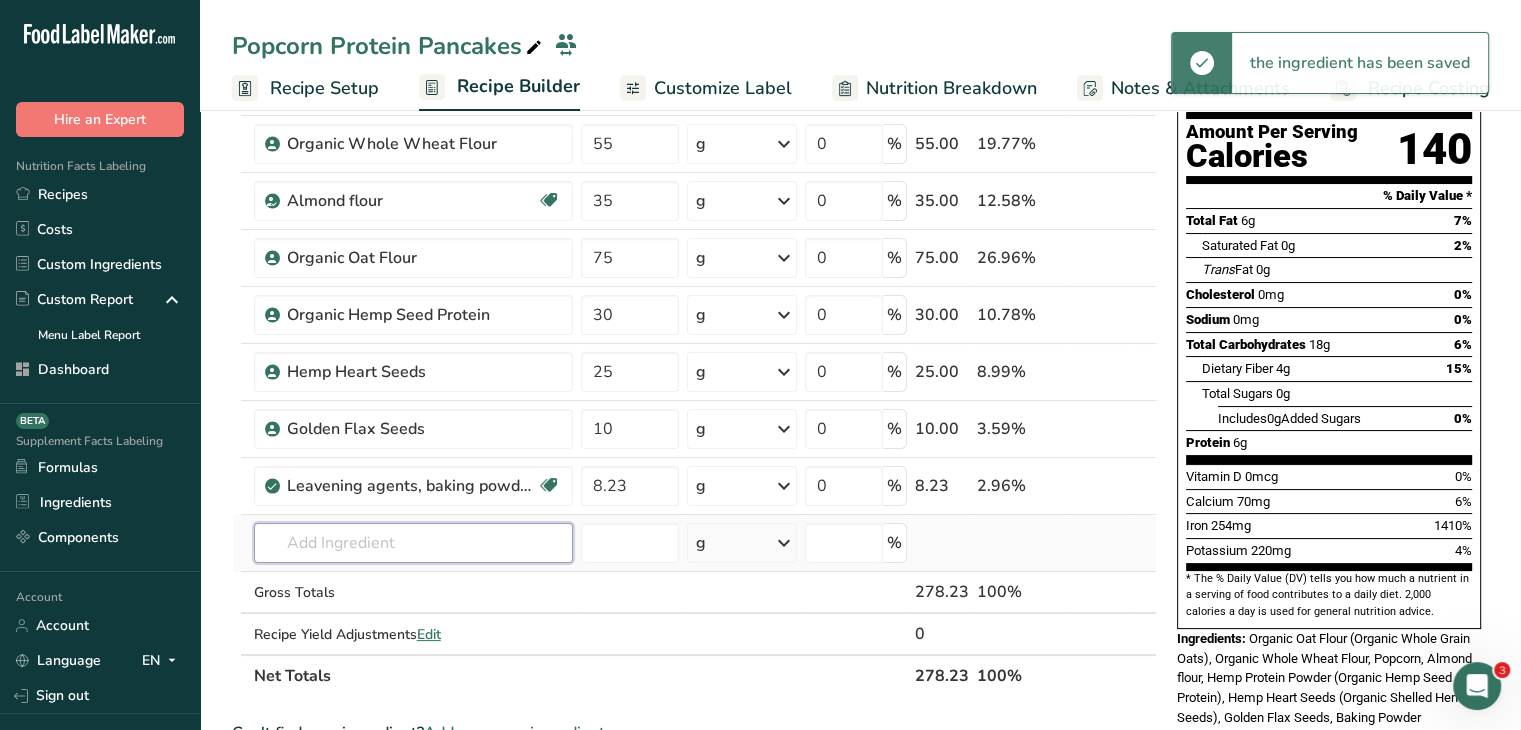 click at bounding box center (413, 543) 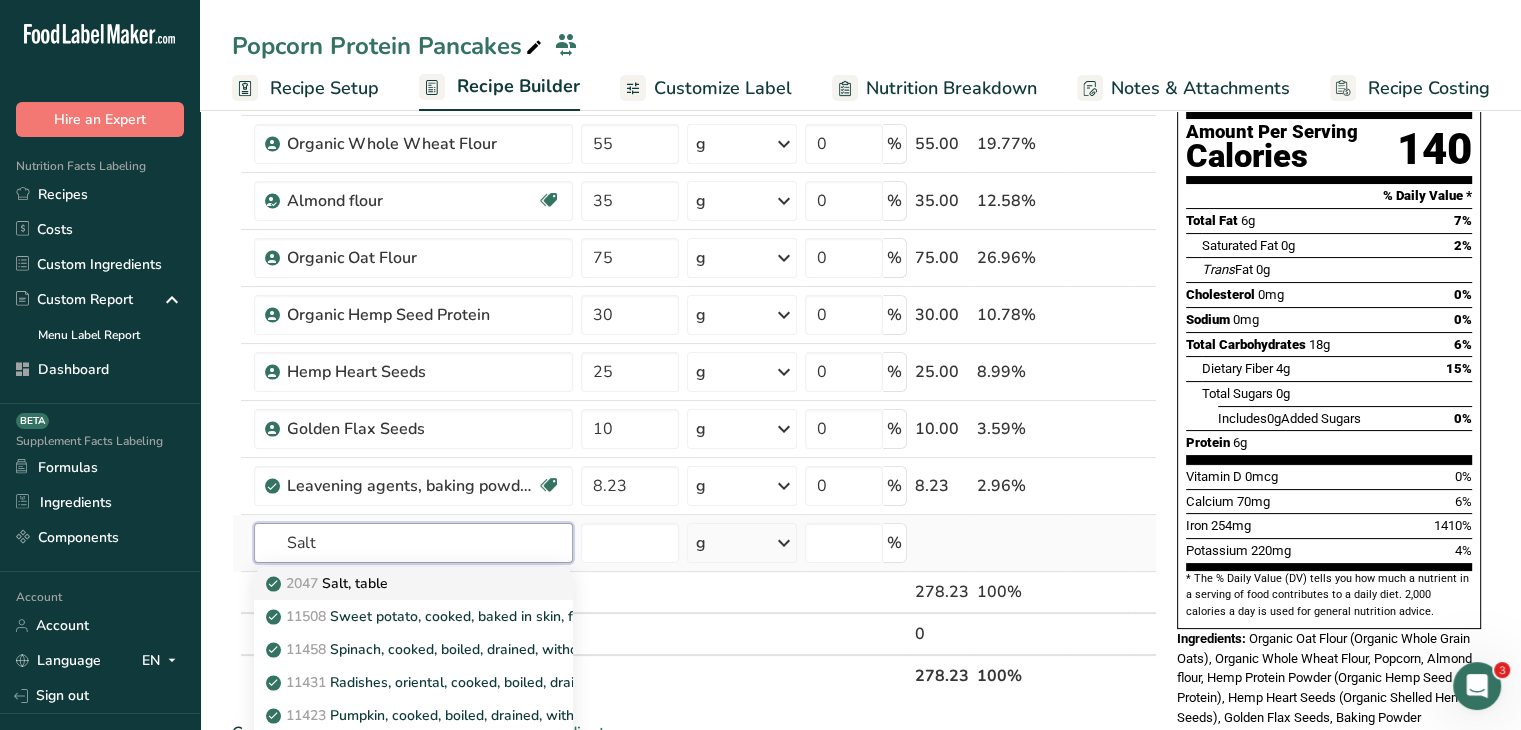 type on "Salt" 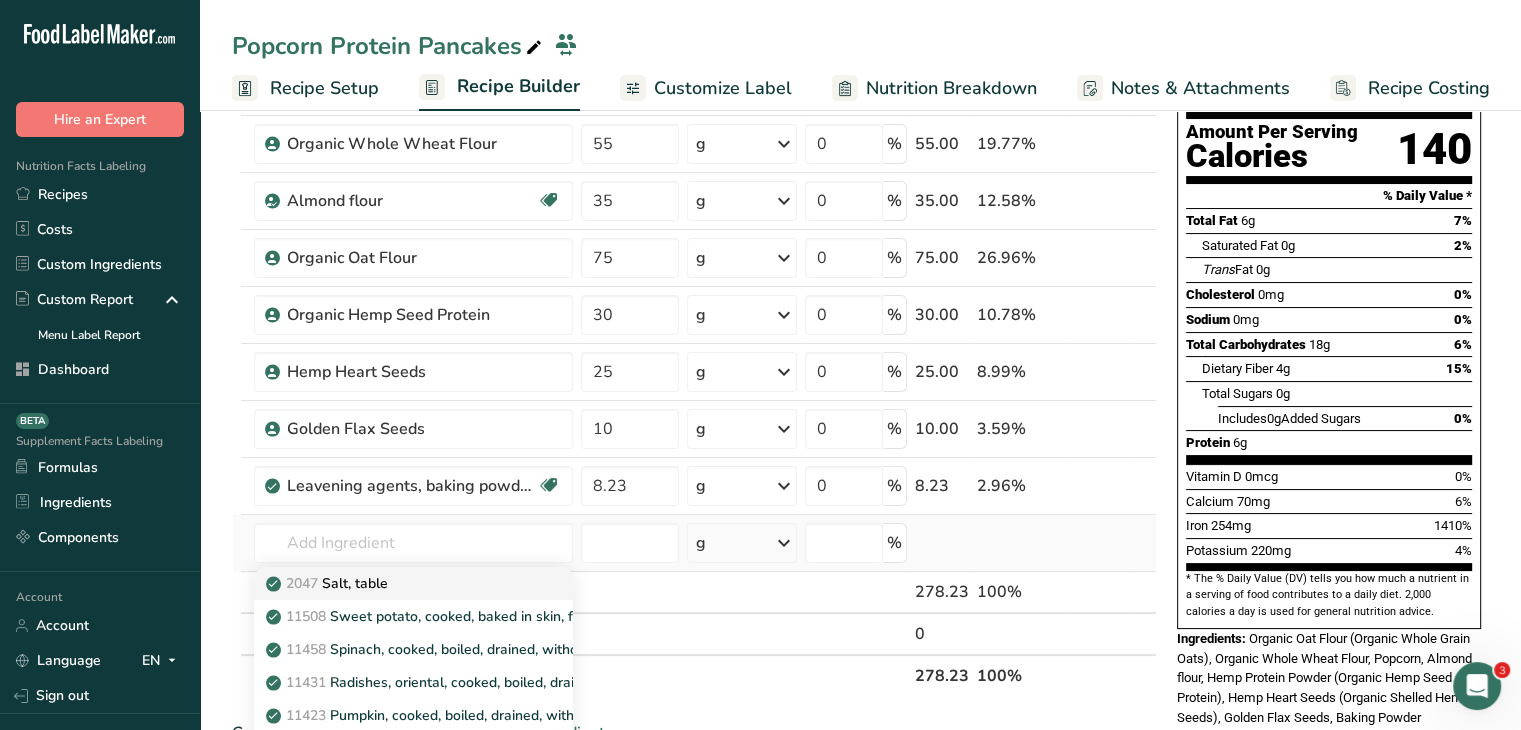 click on "2047
Salt, table" at bounding box center [397, 583] 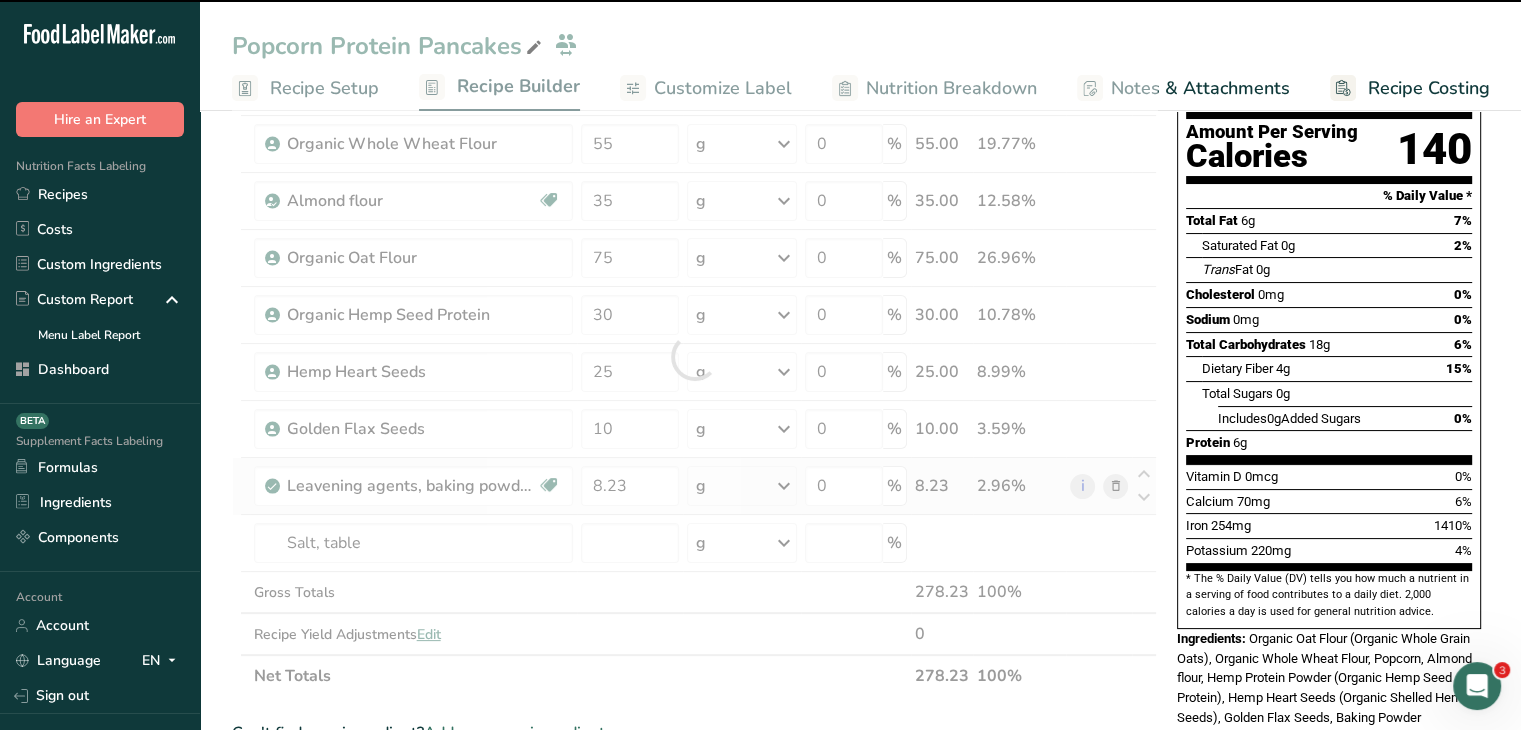 type on "0" 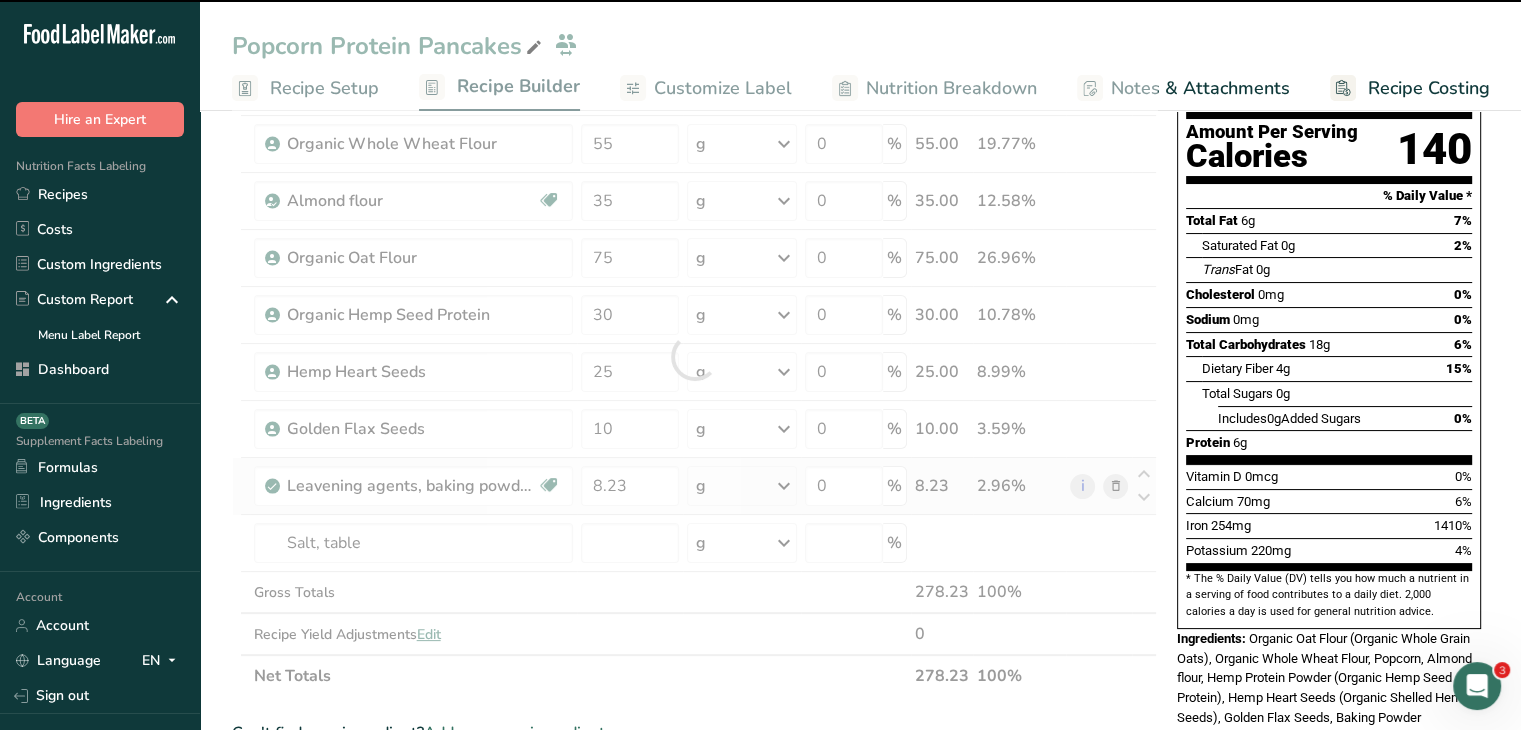 type on "0" 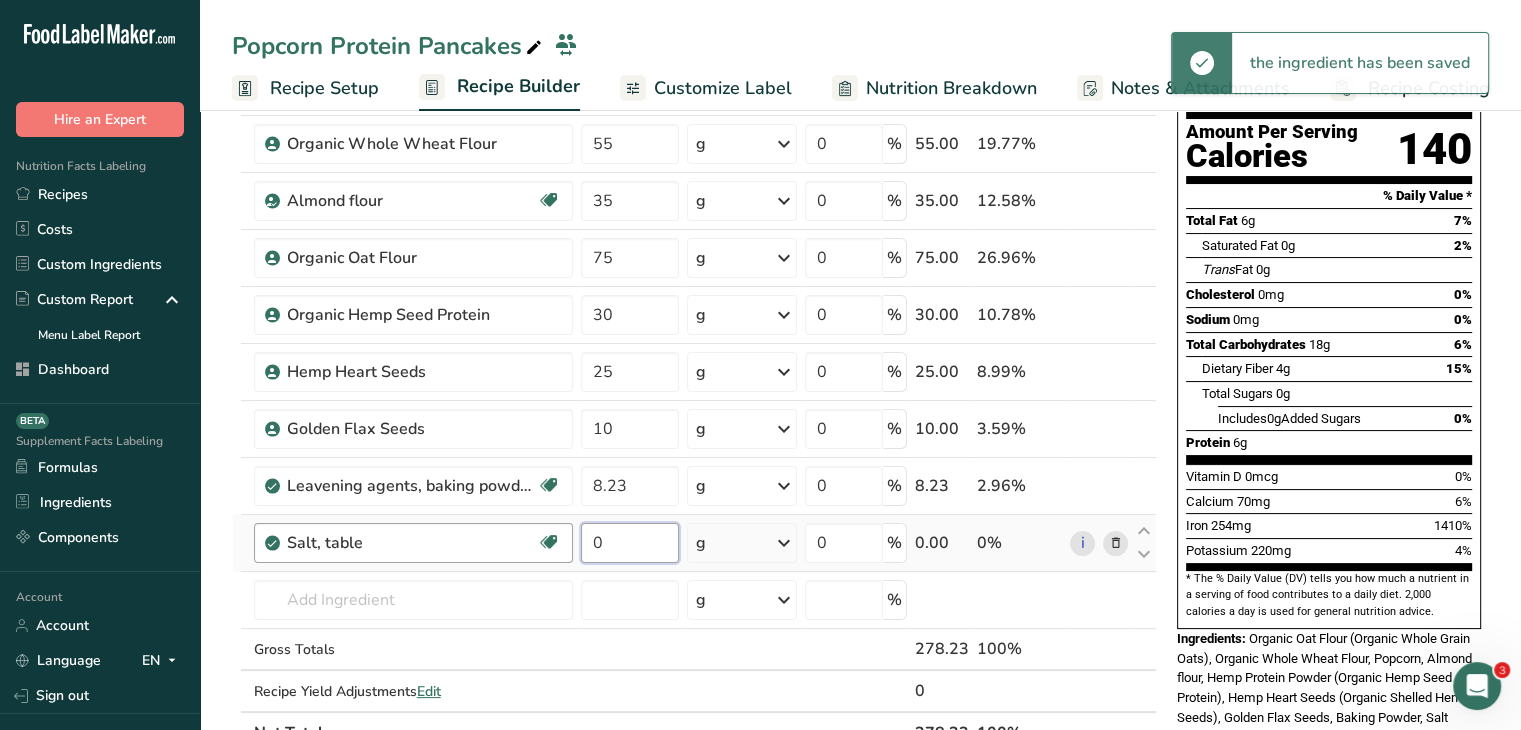 drag, startPoint x: 620, startPoint y: 545, endPoint x: 569, endPoint y: 535, distance: 51.971146 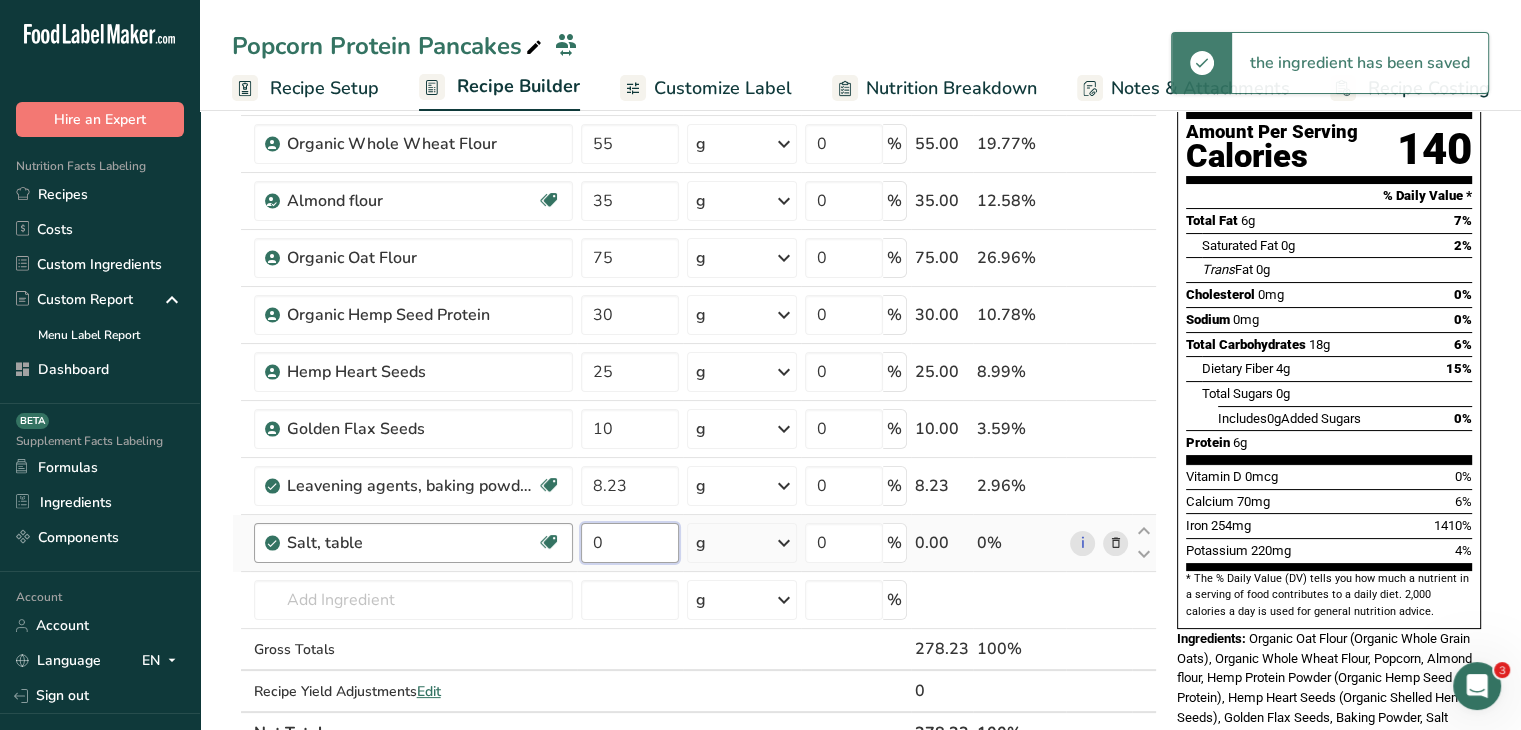 click on "Salt, table
Dairy free
Gluten free
Vegan
Vegetarian
Soy free
0
g
Portions
1 tsp
1 tbsp
1 cup
See more
Weight Units
g
kg
mg
See more
Volume Units
l
Volume units require a density conversion. If you know your ingredient's density enter it below. Otherwise, click on "RIA" our AI Regulatory bot - she will be able to help you
lb/ft3
g/cm3
Confirm
mL
Volume units require a density conversion. If you know your ingredient's density enter it below. Otherwise, click on "RIA" our AI Regulatory bot - she will be able to help you" at bounding box center [694, 543] 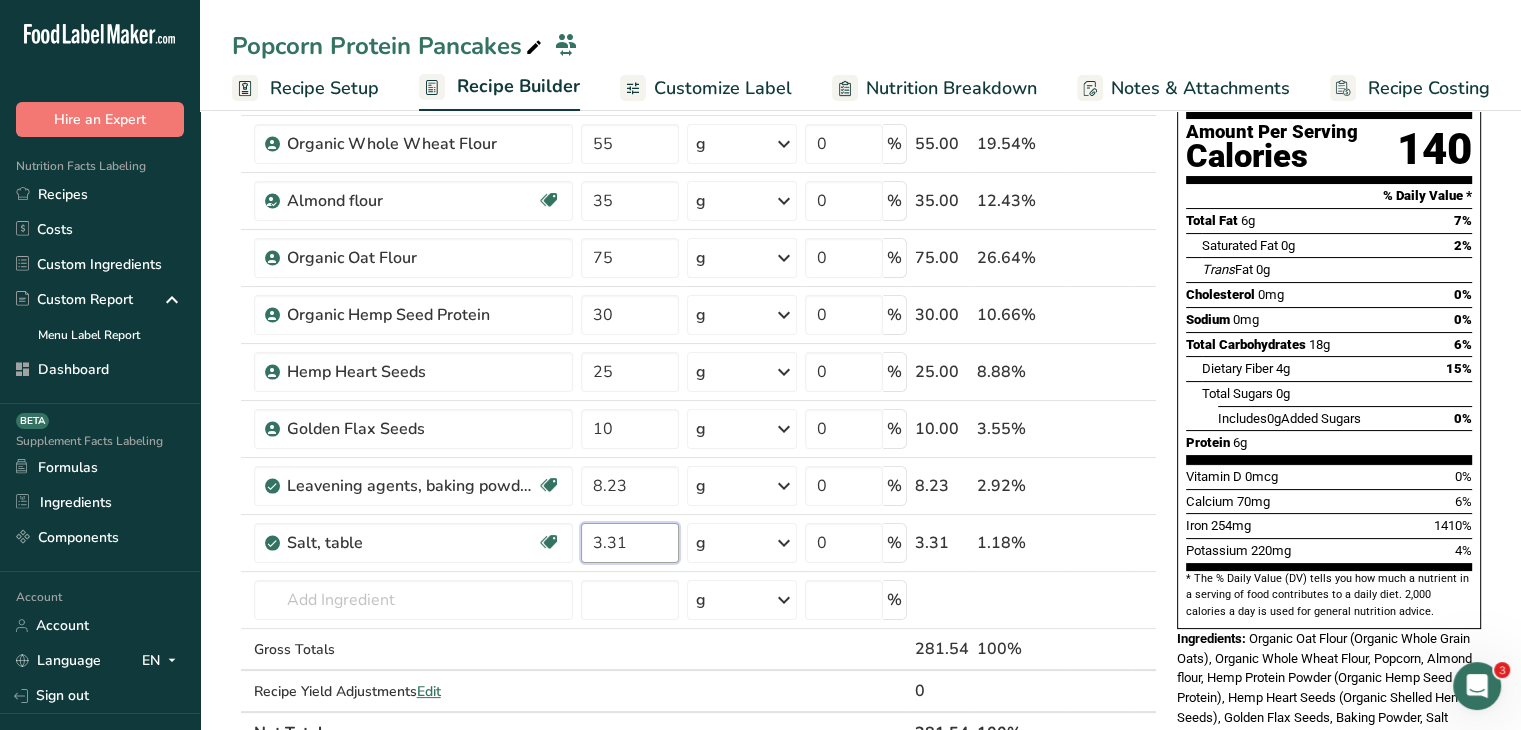 type on "3.31" 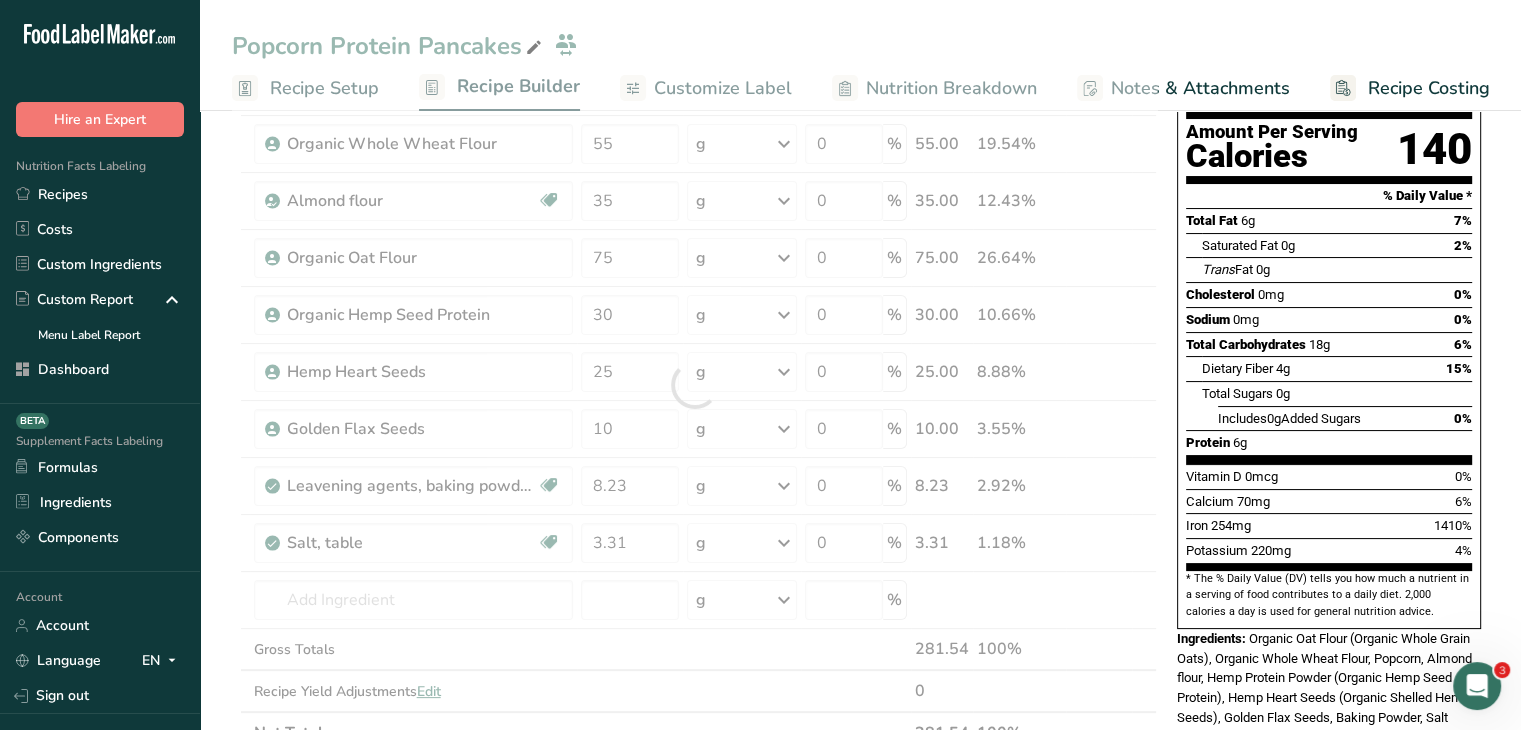 click on "* The % Daily Value (DV) tells you how much a nutrient in a serving of food contributes to a daily diet. 2,000 calories a day is used for general nutrition advice." at bounding box center (1329, 595) 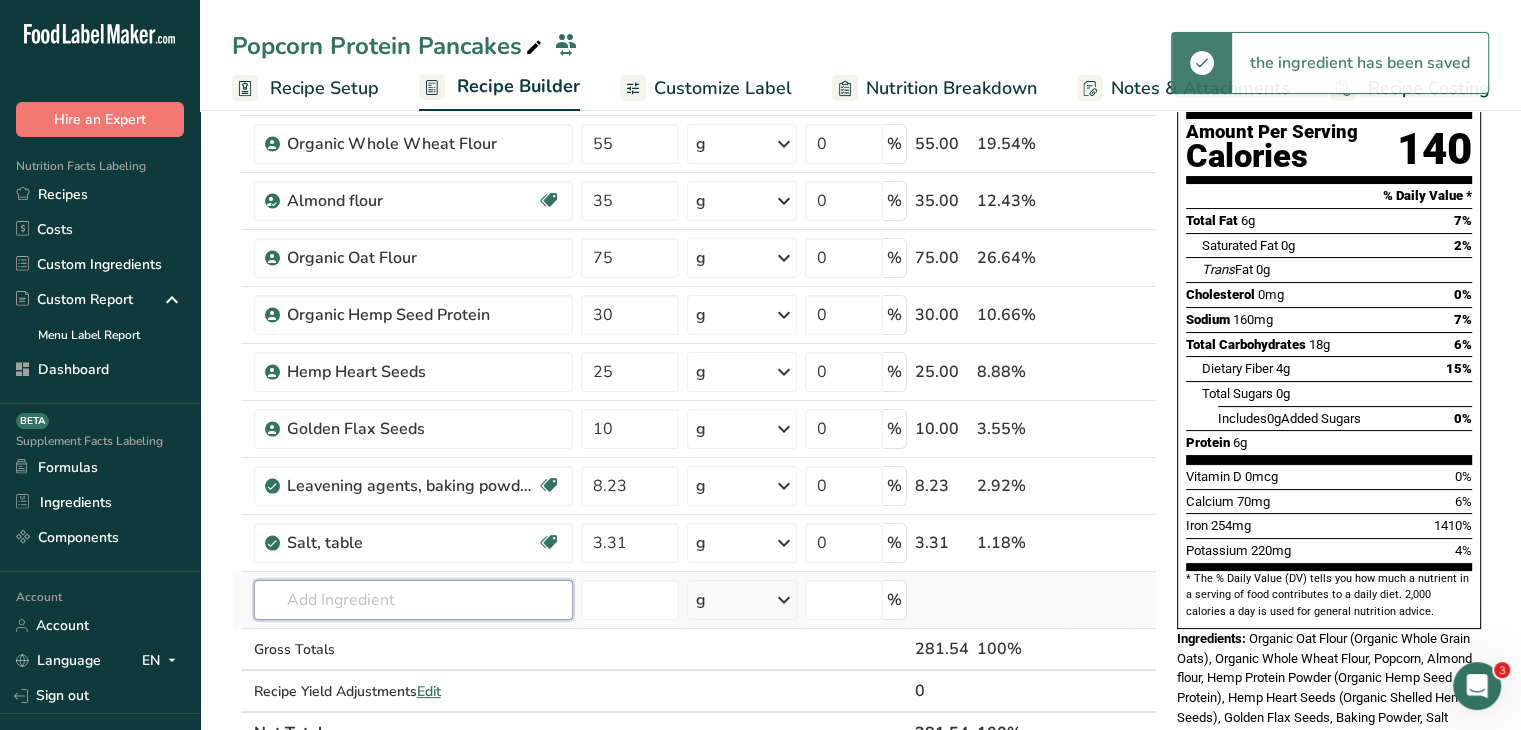 click at bounding box center (413, 600) 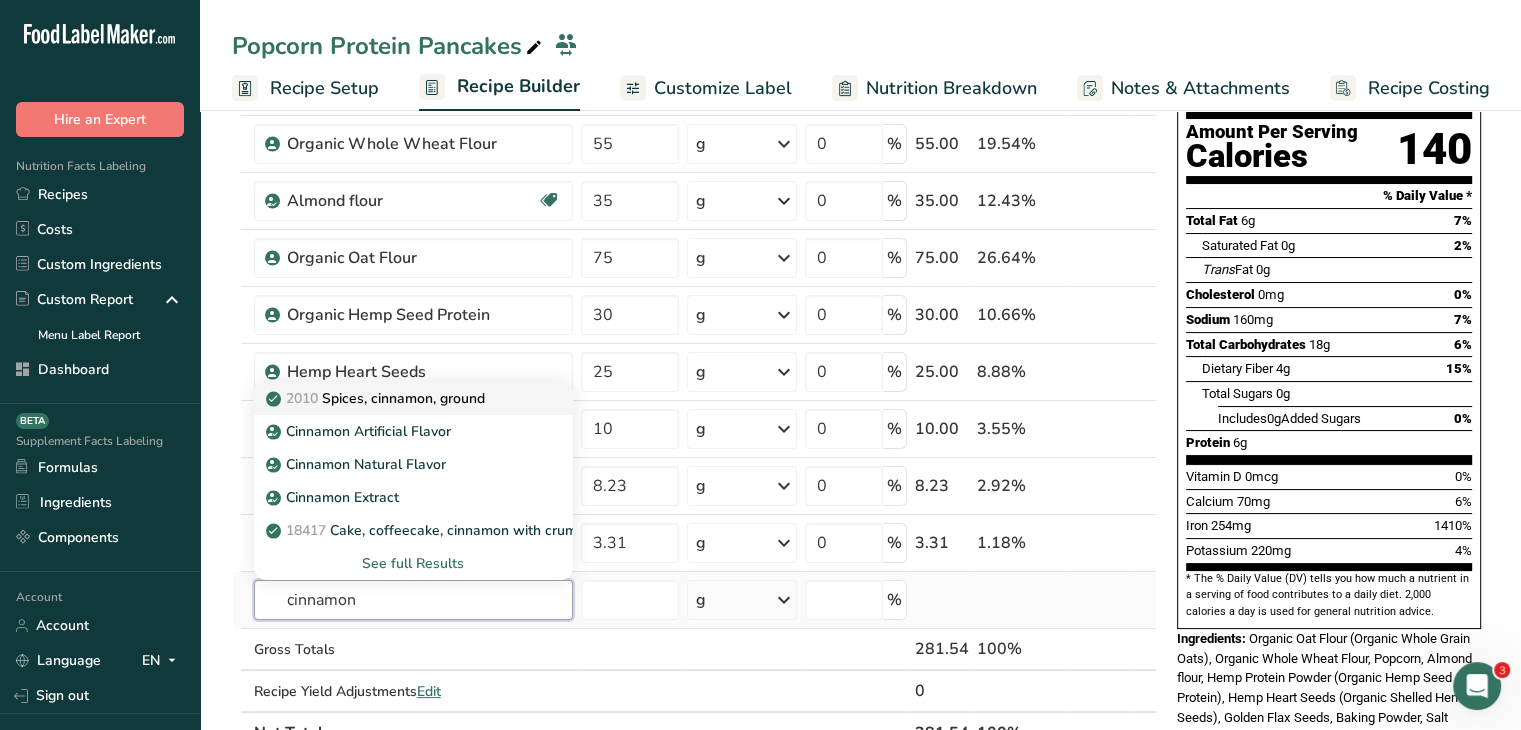 type on "cinnamon" 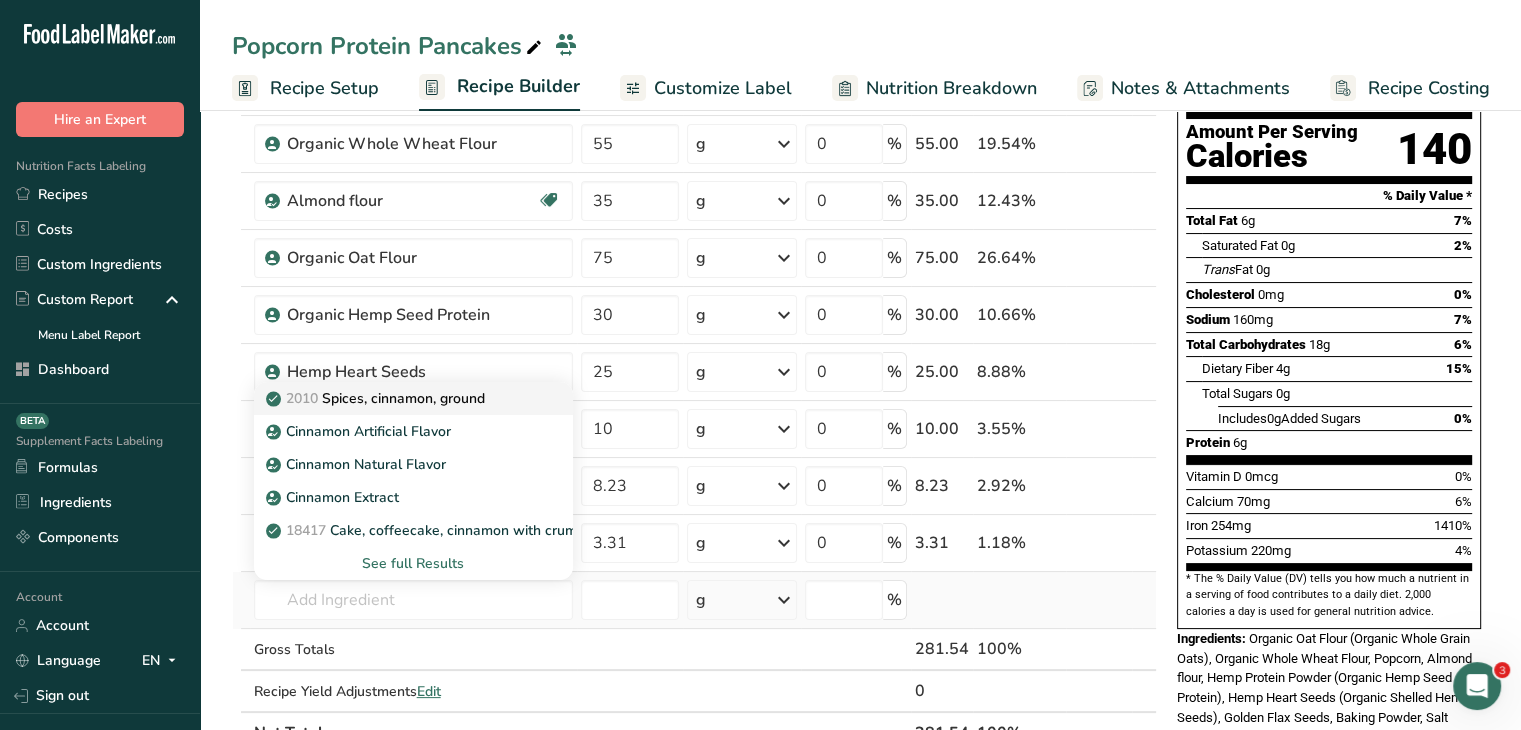click on "2010
Spices, cinnamon, ground" at bounding box center (377, 398) 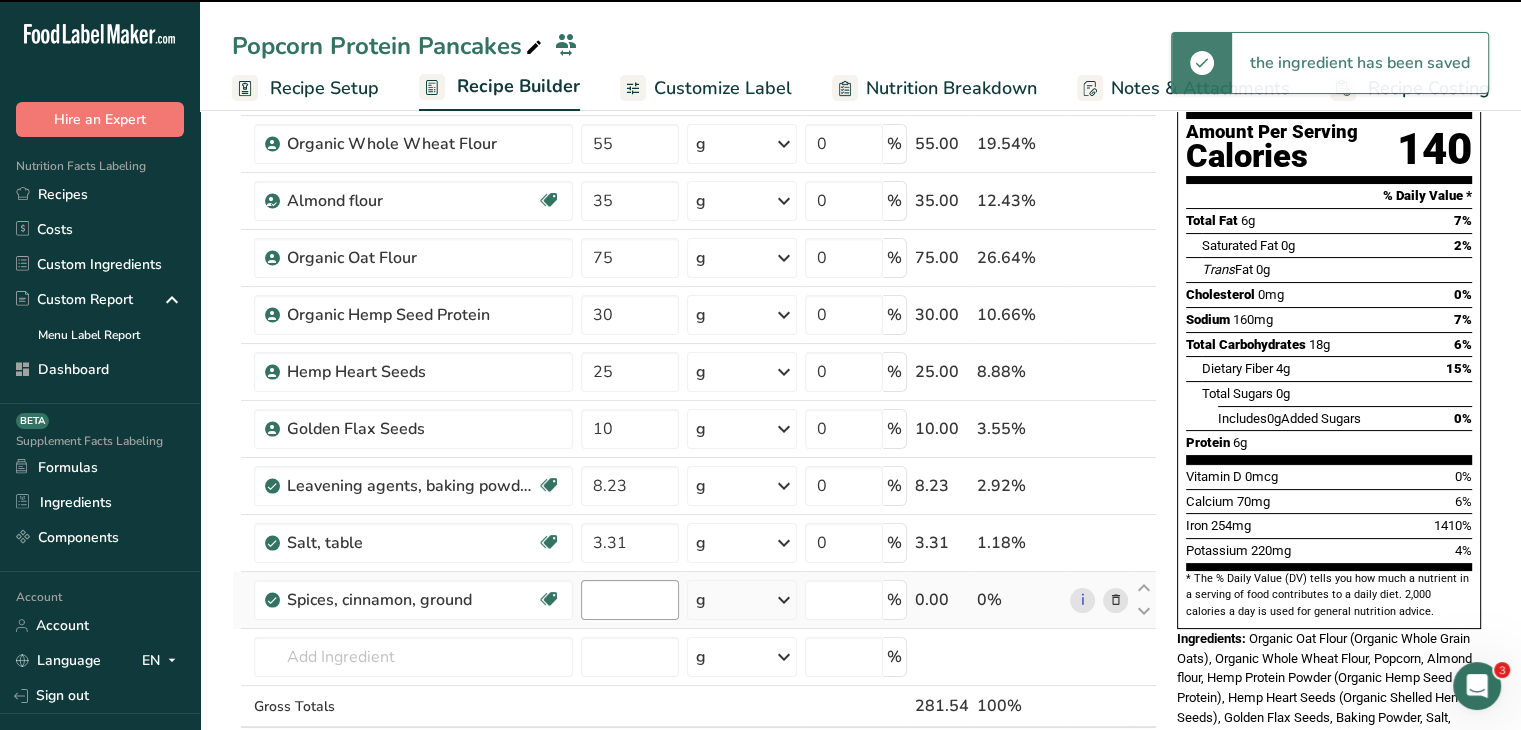 type on "0" 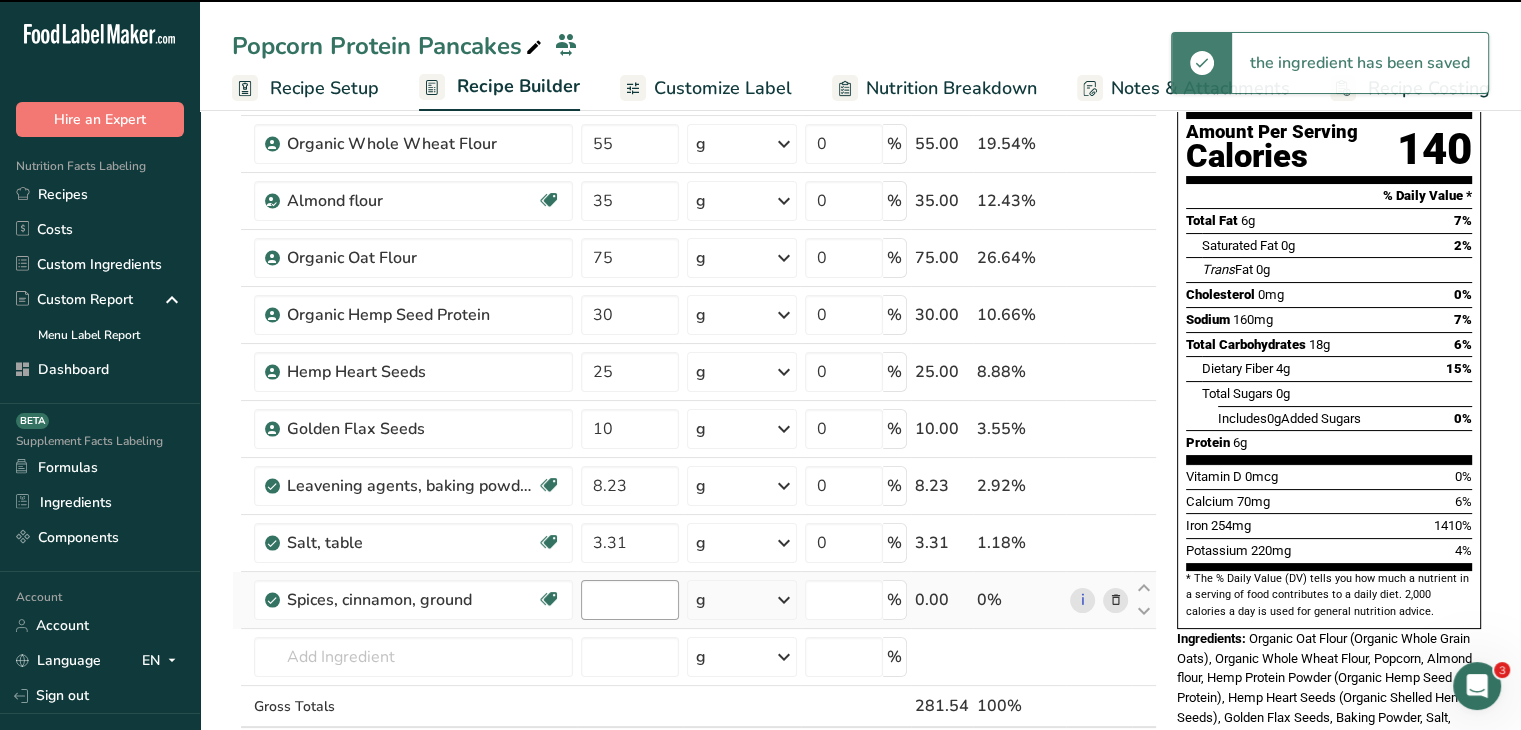 type on "0" 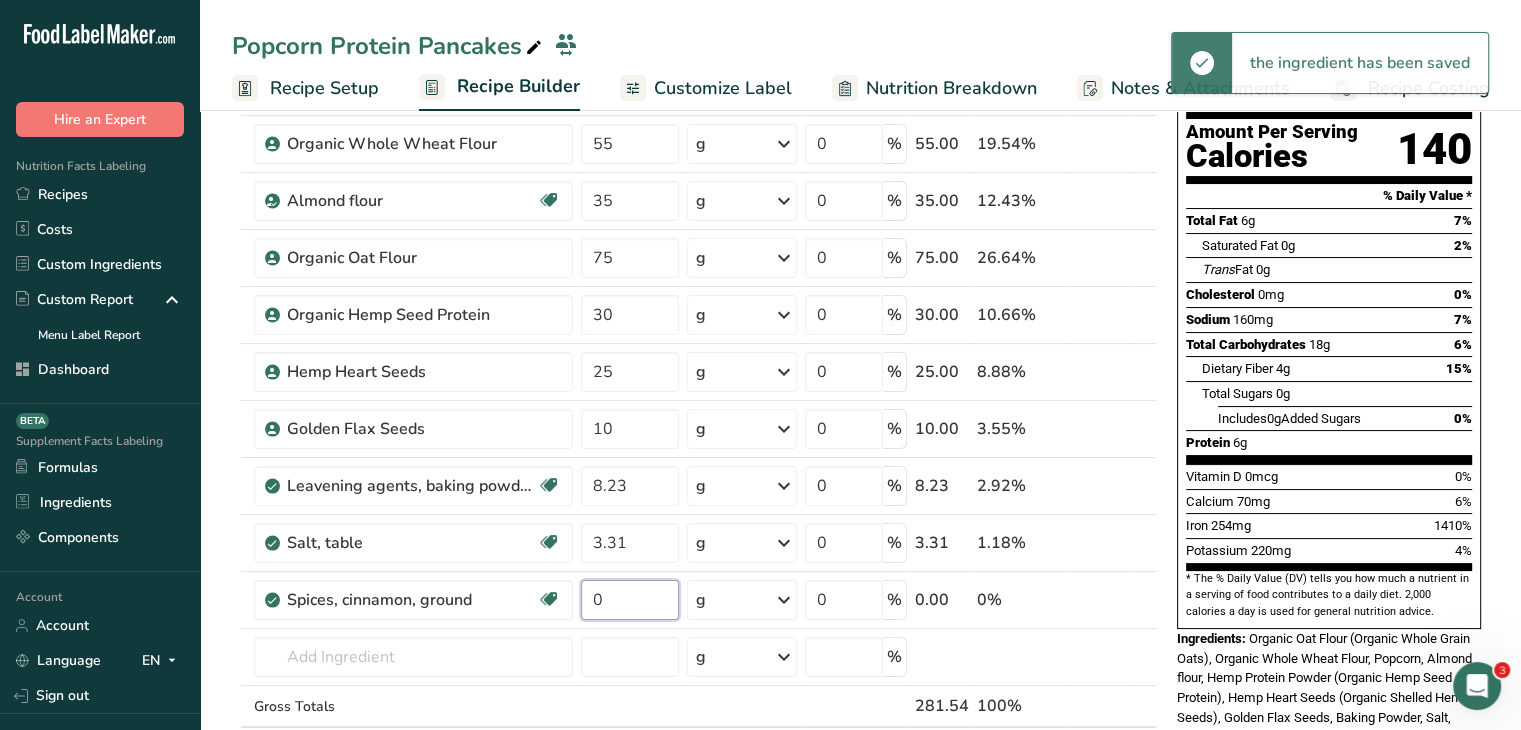 drag, startPoint x: 613, startPoint y: 581, endPoint x: 566, endPoint y: 569, distance: 48.507732 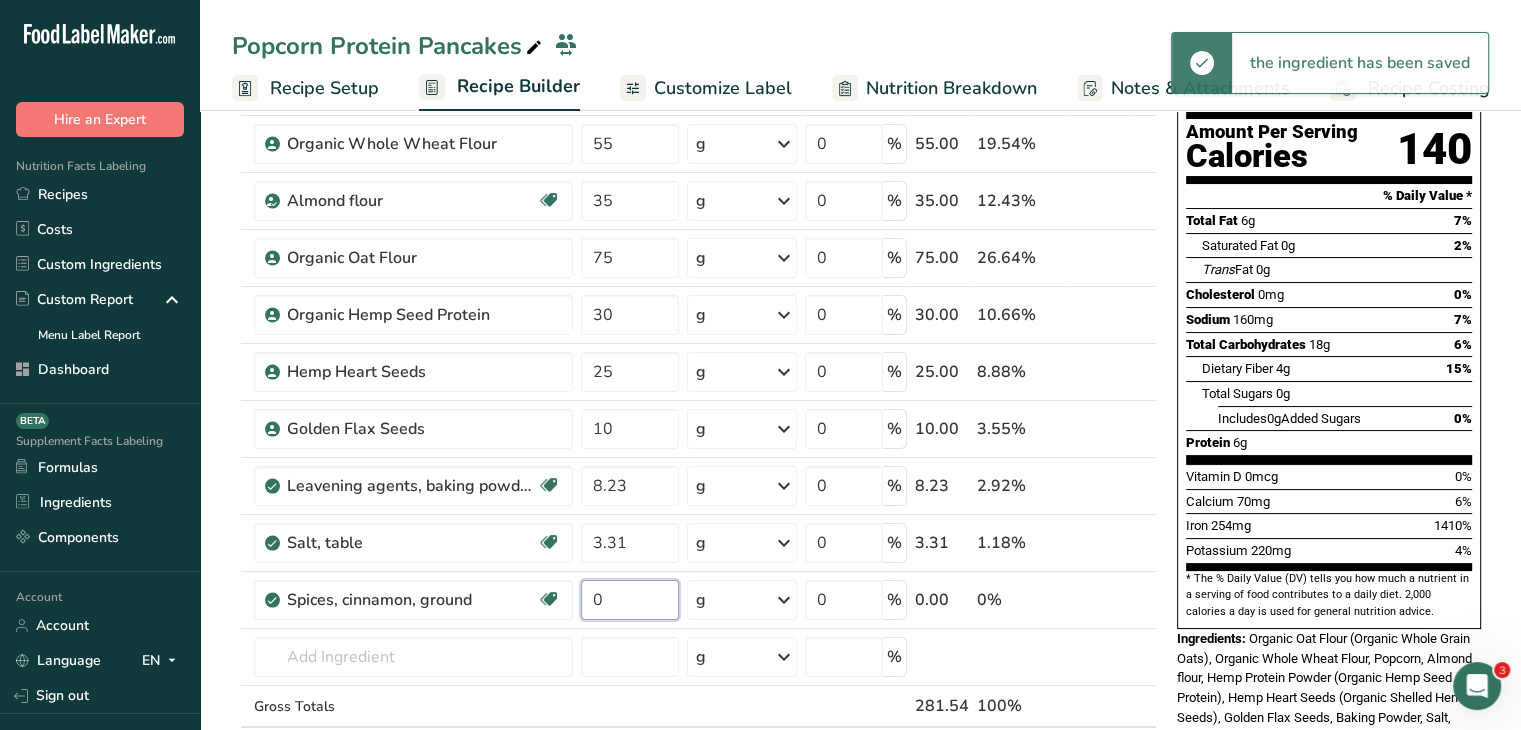 click on "Spices, cinnamon, ground
Source of Antioxidants
Dairy free
Gluten free
Vegan
Vegetarian
Soy free
0
g
Portions
1 teaspoon
Weight Units
g
kg
mg
See more
Volume Units
l
Volume units require a density conversion. If you know your ingredient's density enter it below. Otherwise, click on "RIA" our AI Regulatory bot - she will be able to help you
lb/ft3
g/cm3
Confirm
mL
Volume units require a density conversion. If you know your ingredient's density enter it below. Otherwise, click on "RIA" our AI Regulatory bot - she will be able to help you" at bounding box center (694, 600) 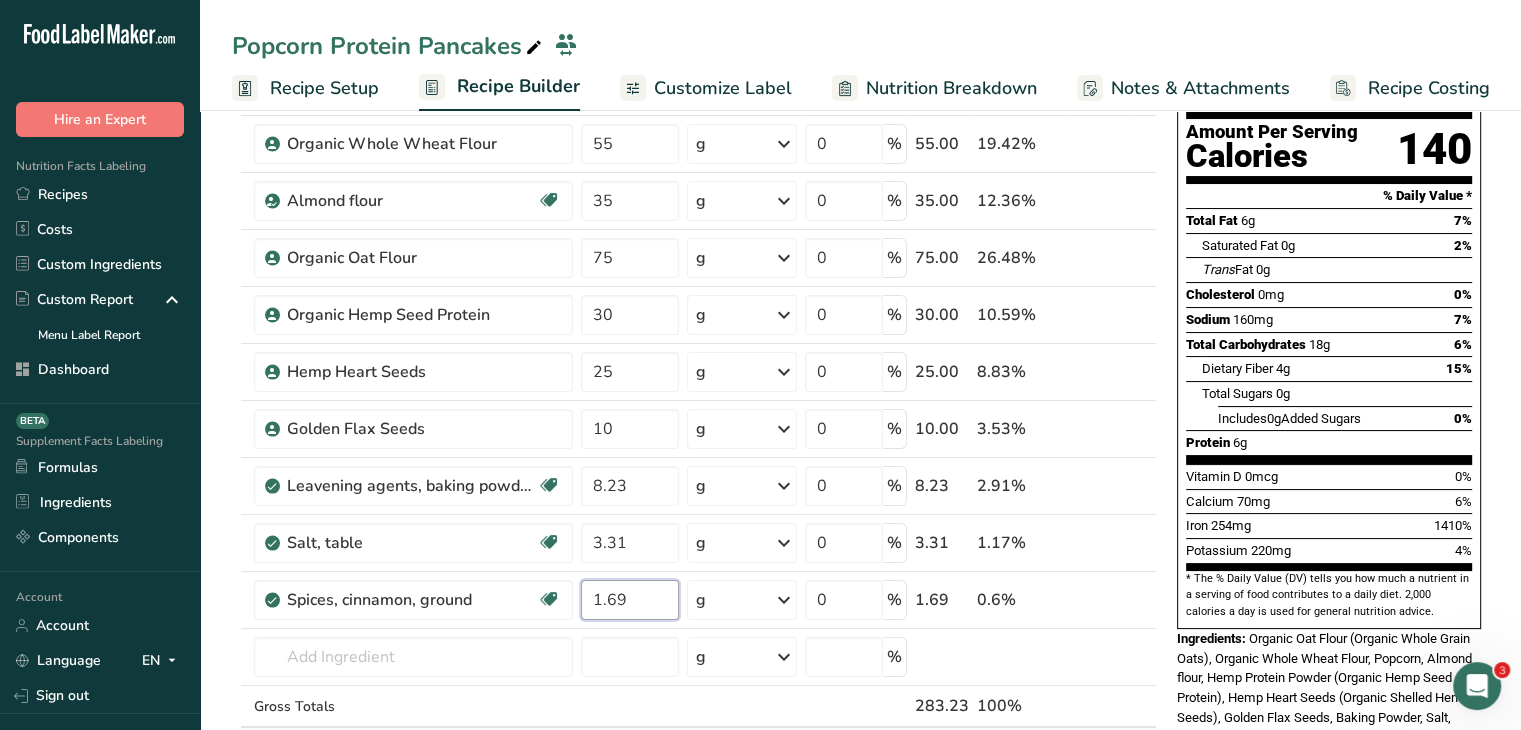 type on "1.69" 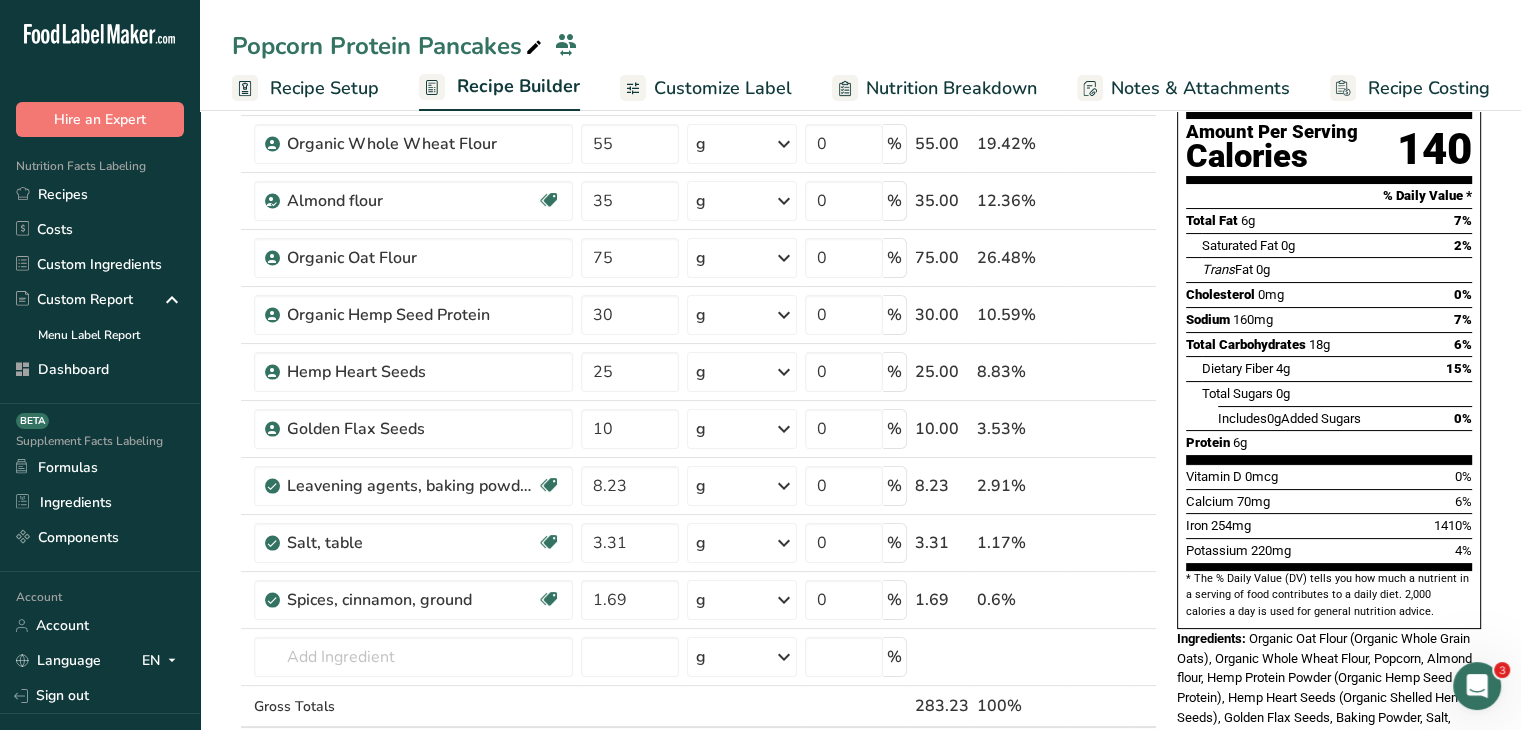 click on "Organic Oat Flour (Organic Whole Grain Oats), Organic Whole Wheat Flour, Popcorn, Almond flour, Hemp Protein Powder (Organic Hemp Seed Protein), Hemp Heart Seeds (Organic Shelled Hemp Seeds), Golden Flax Seeds, Baking Powder, Salt, Cinnamon" at bounding box center [1324, 687] 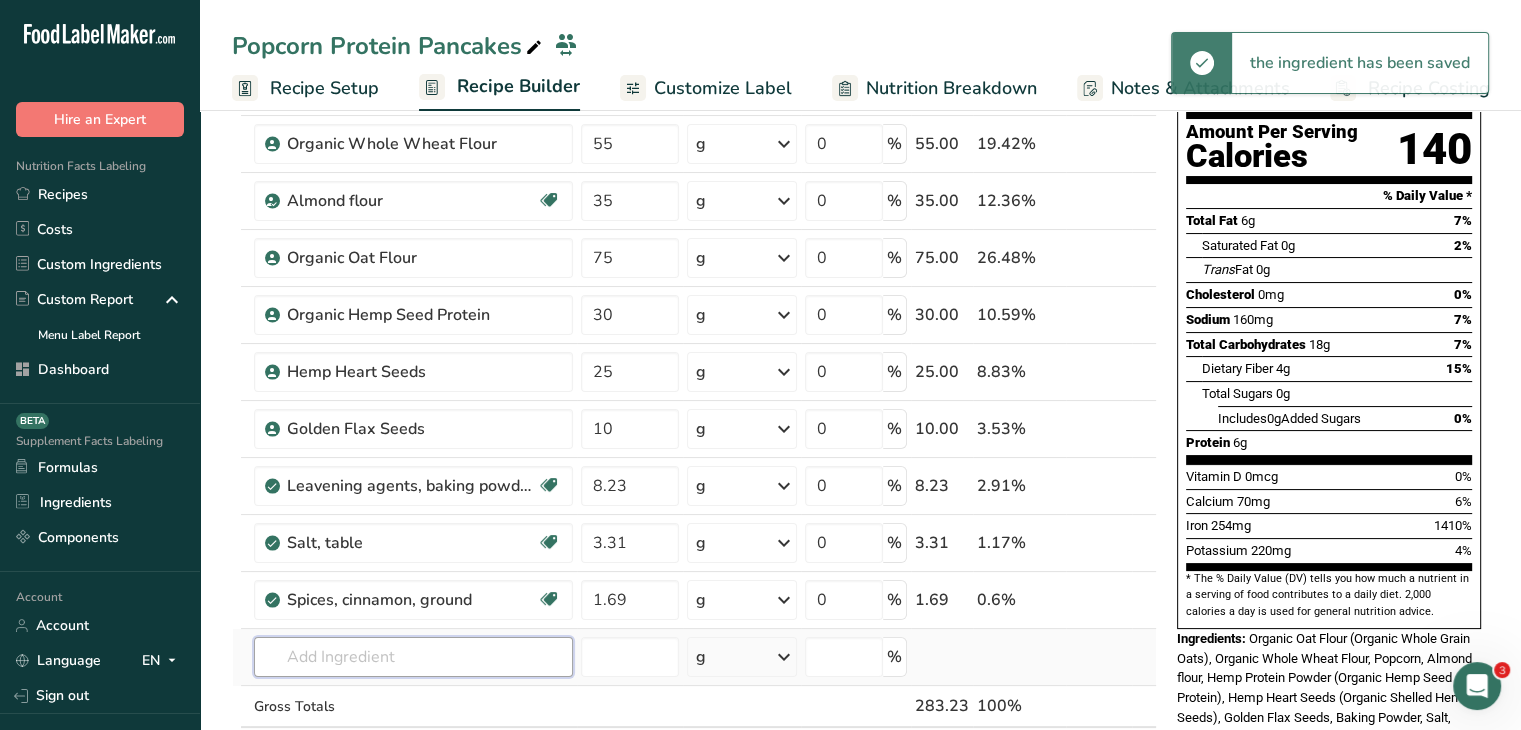 click at bounding box center (413, 657) 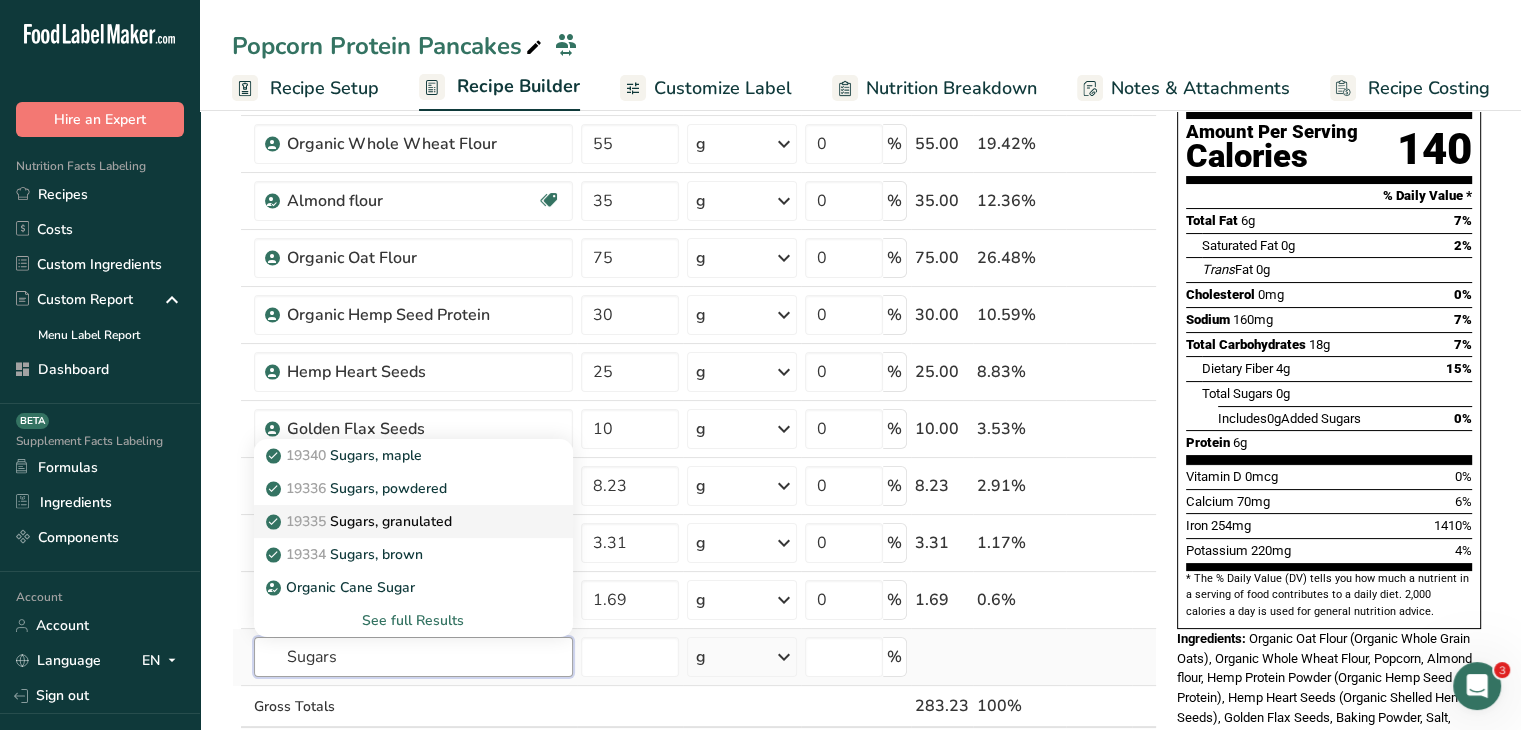 type on "Sugars" 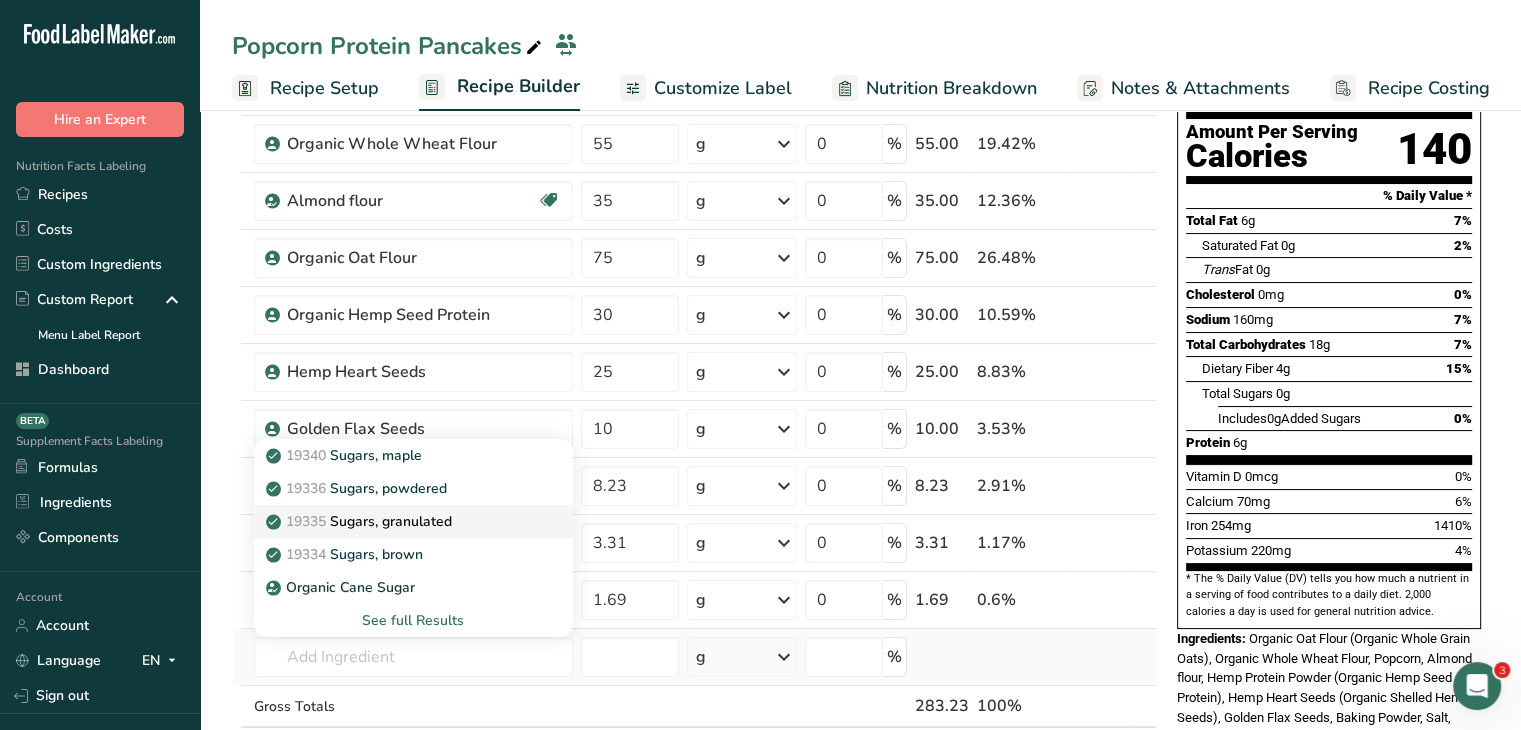 click on "19335
Sugars, granulated" at bounding box center [397, 521] 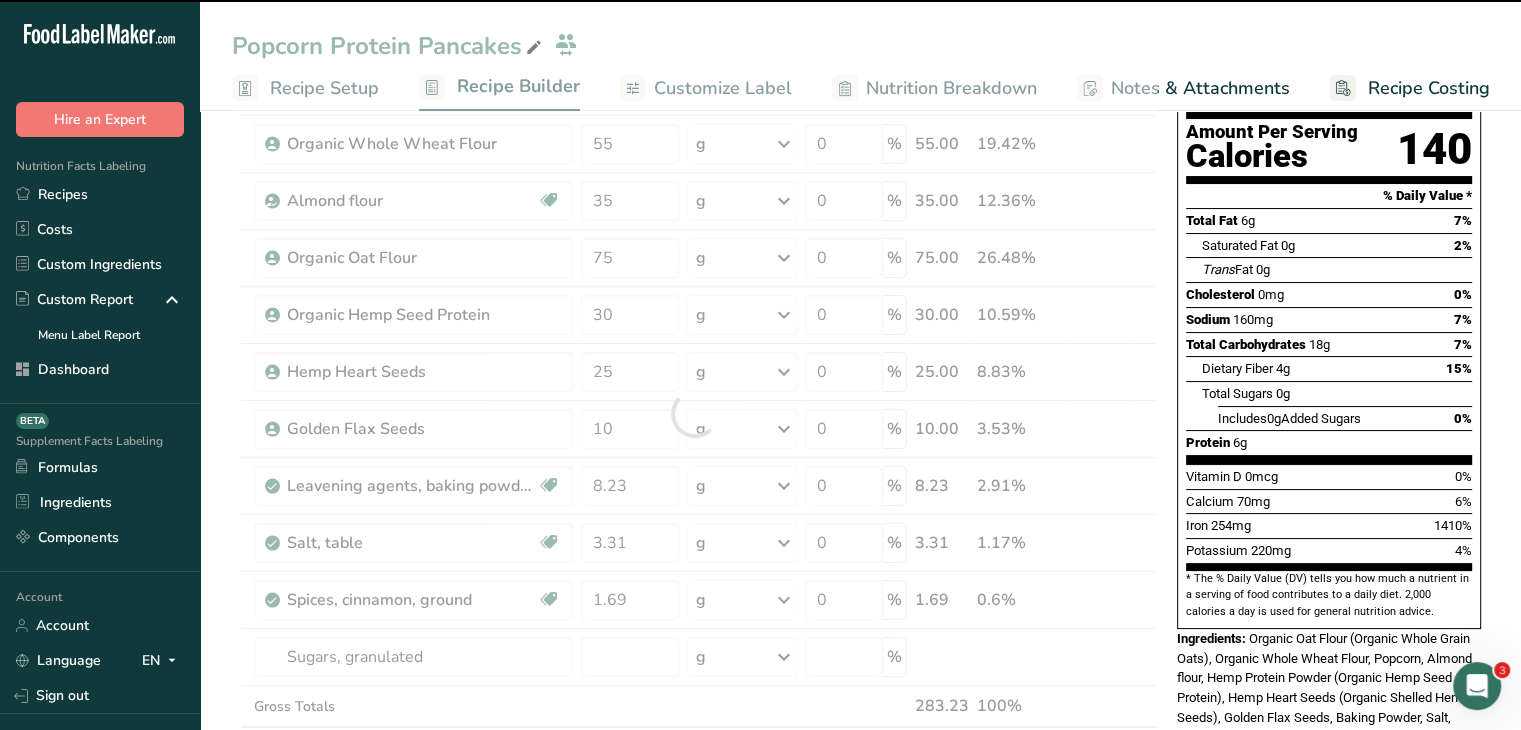 type on "0" 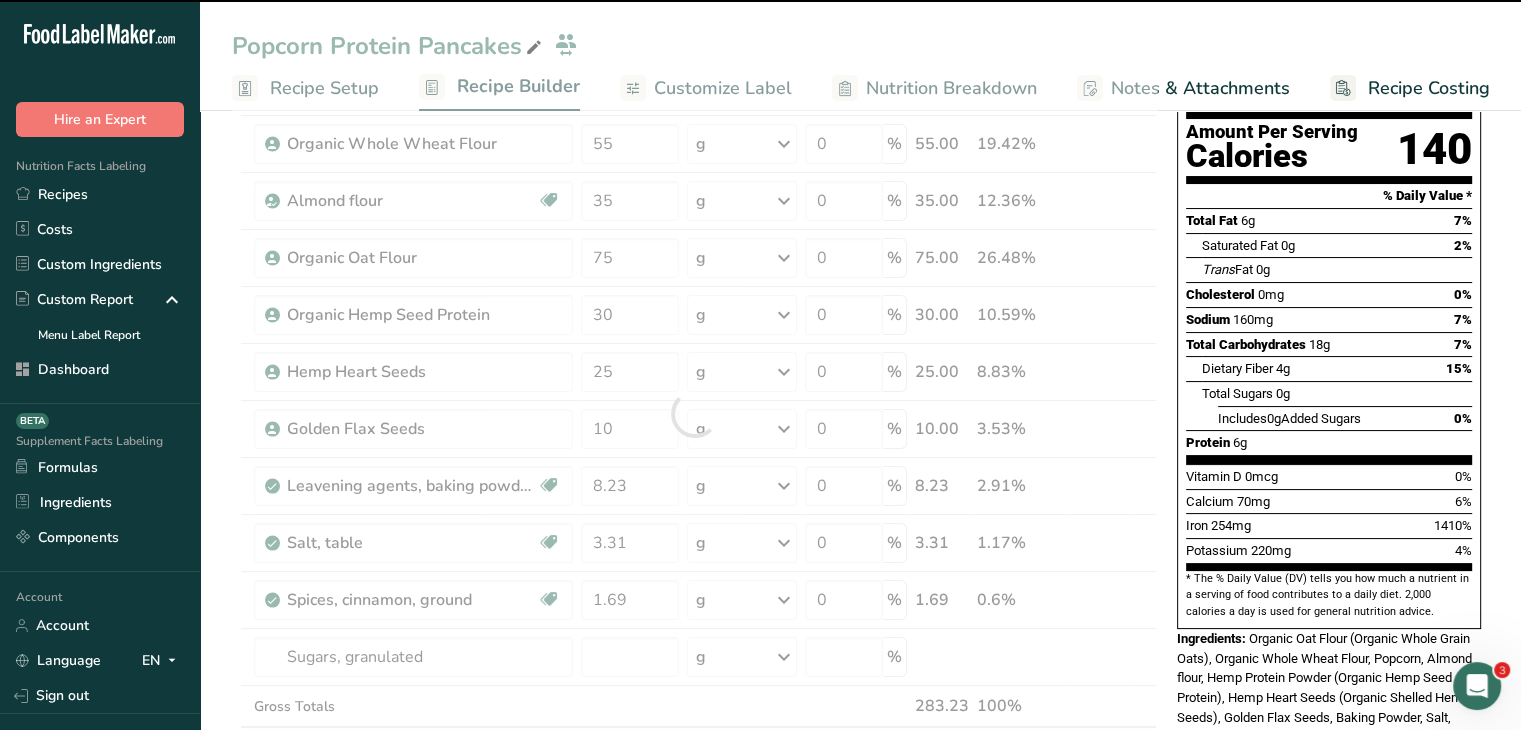type on "0" 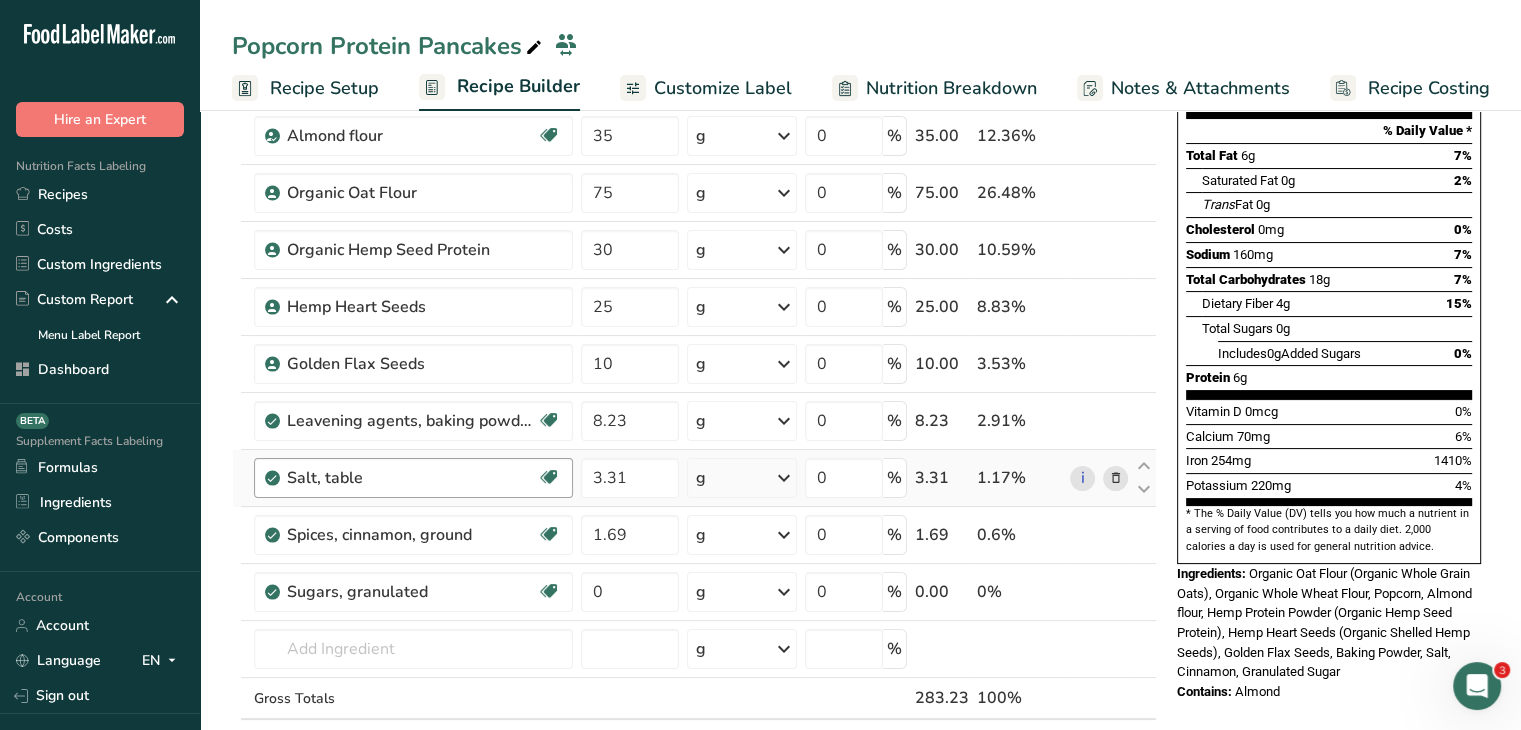 scroll, scrollTop: 300, scrollLeft: 0, axis: vertical 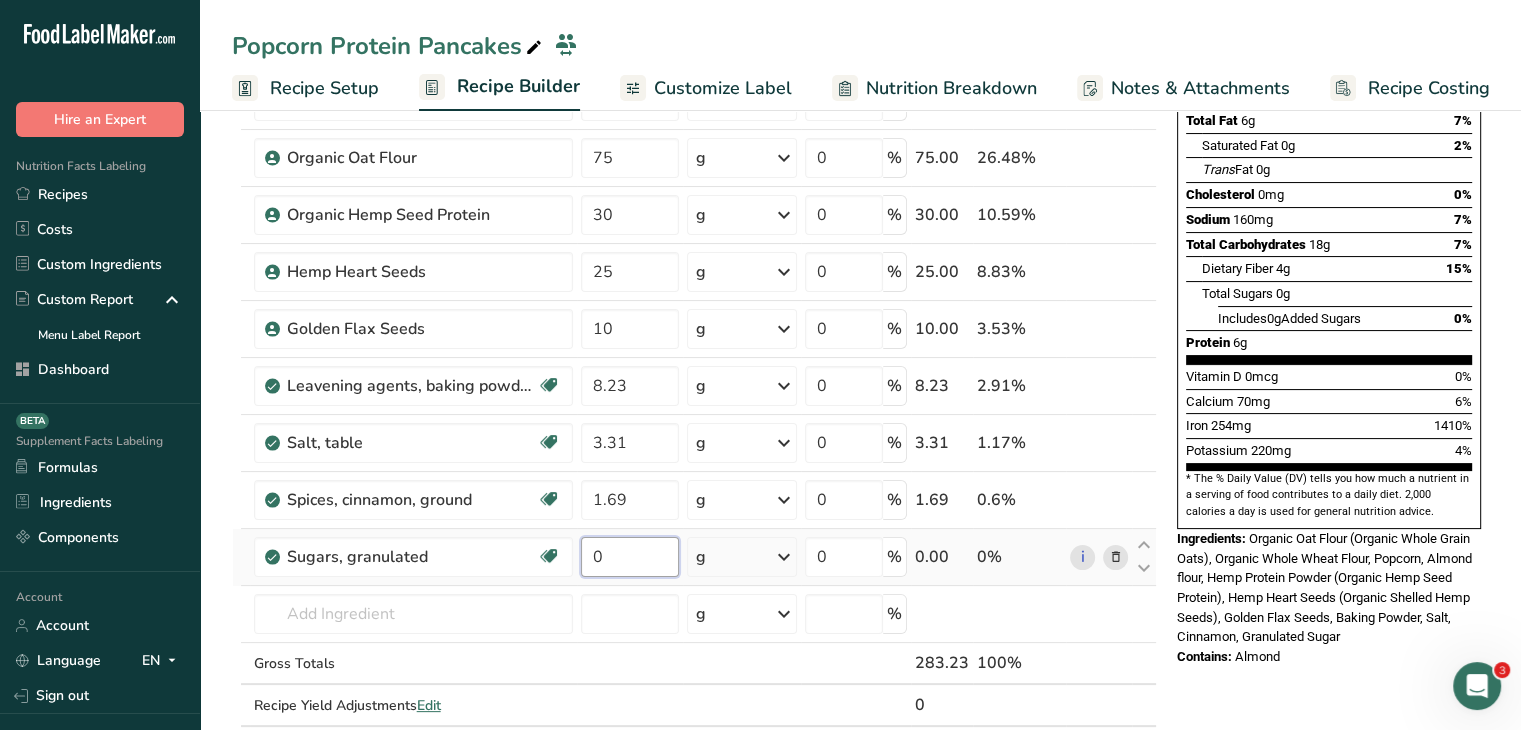 drag, startPoint x: 628, startPoint y: 541, endPoint x: 589, endPoint y: 537, distance: 39.20459 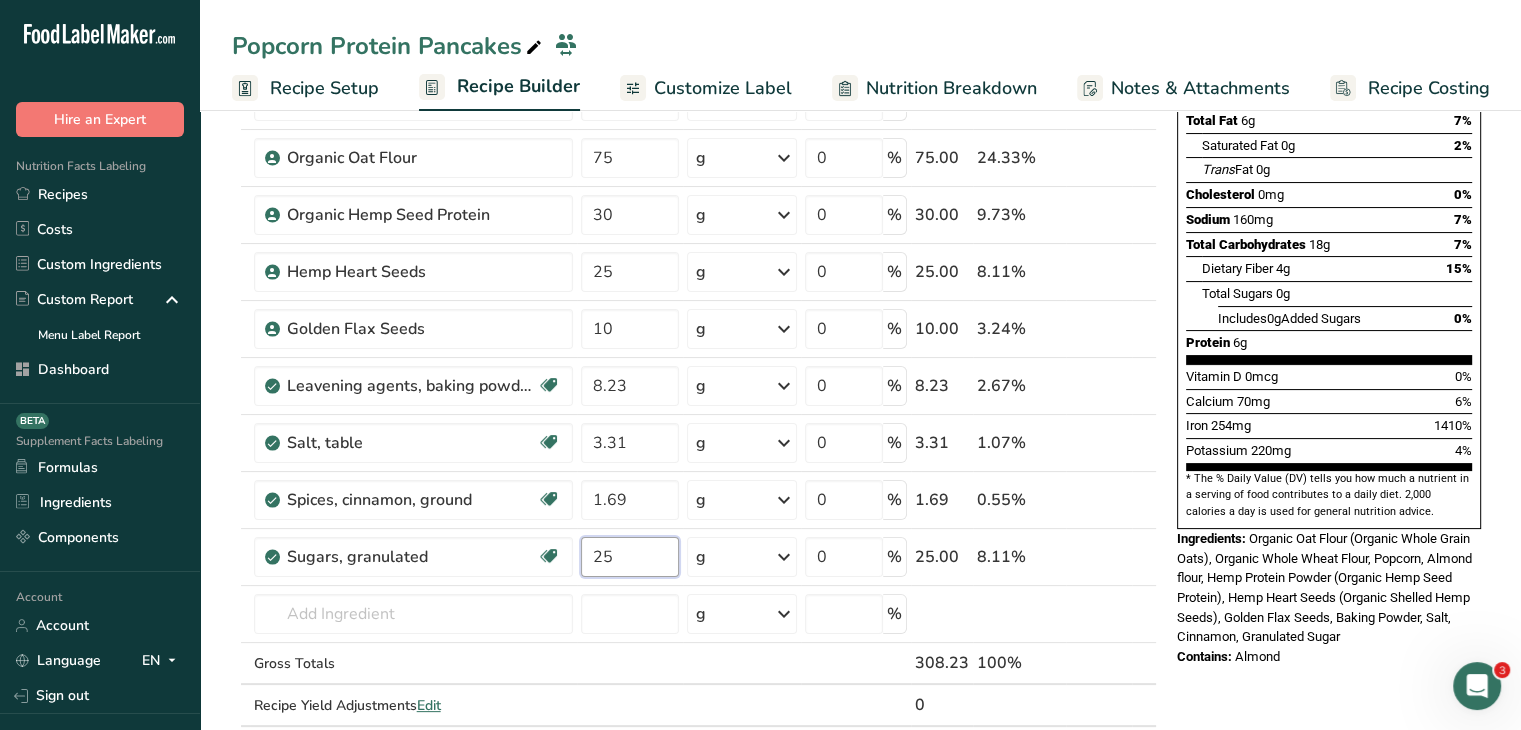 type on "25" 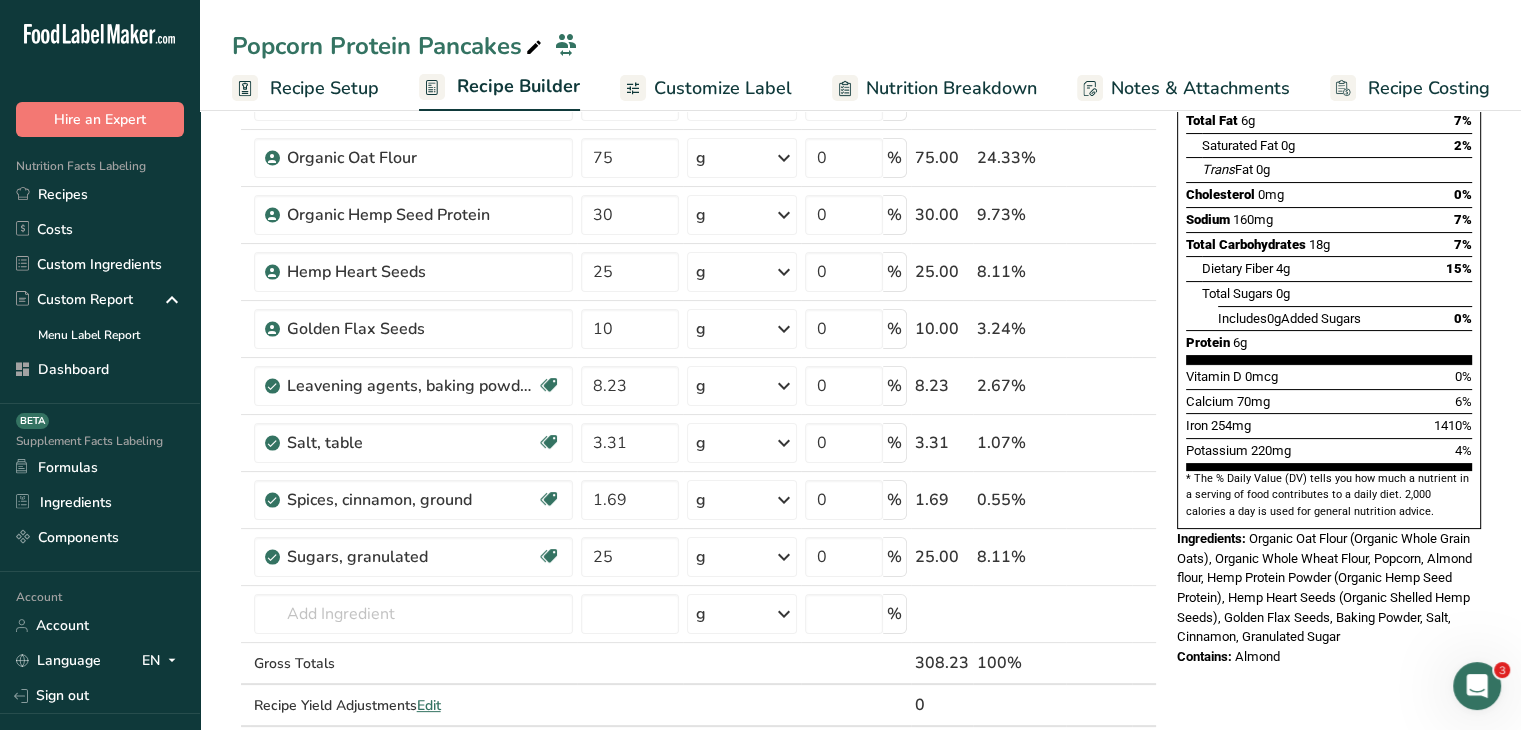 click on "Ingredients:    Organic Oat Flour (Organic Whole Grain Oats), Organic Whole Wheat Flour, Popcorn, Almond flour, Hemp Protein Powder (Organic Hemp Seed Protein), Hemp Heart Seeds (Organic Shelled Hemp Seeds), Golden Flax Seeds, Baking Powder, Salt, Cinnamon, Granulated Sugar" at bounding box center [1329, 588] 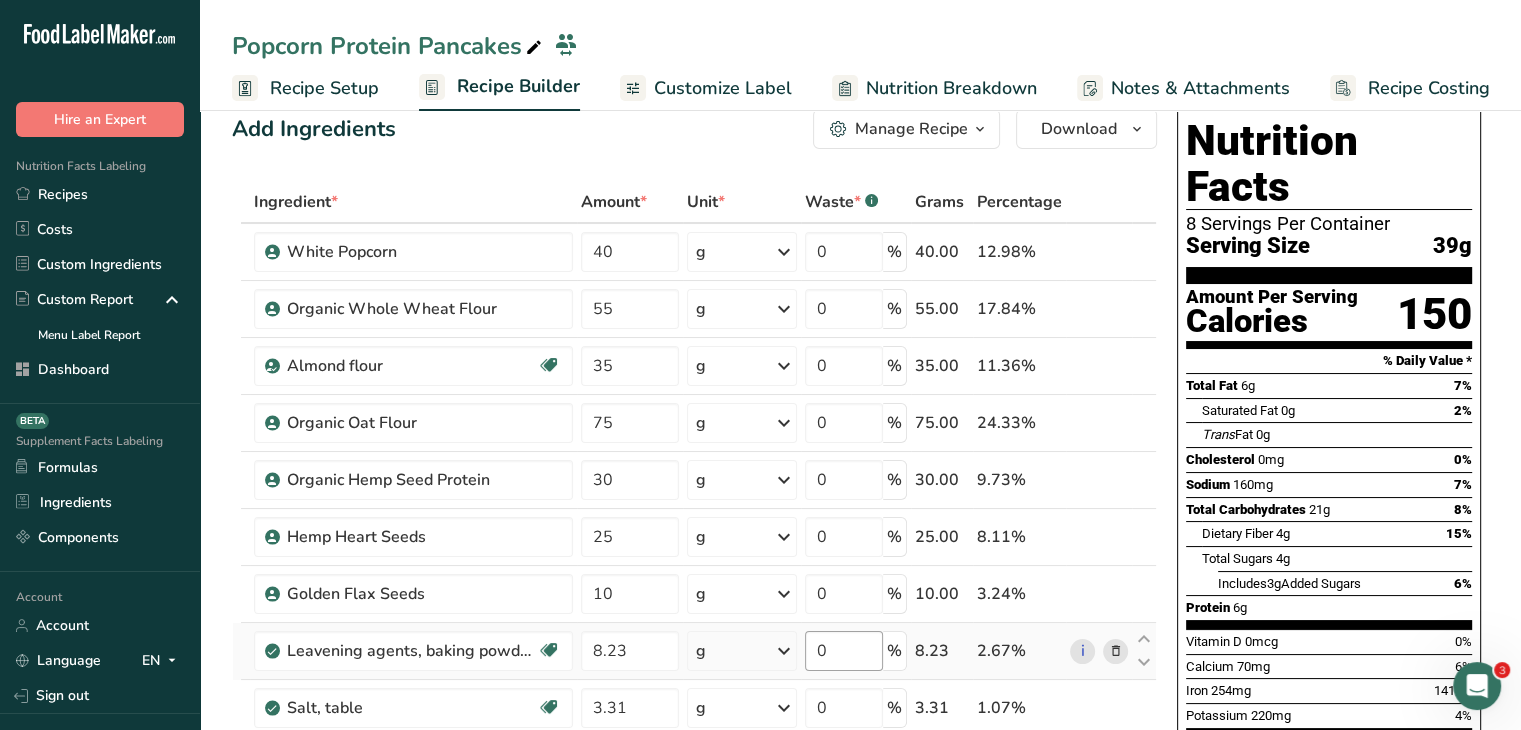 scroll, scrollTop: 0, scrollLeft: 0, axis: both 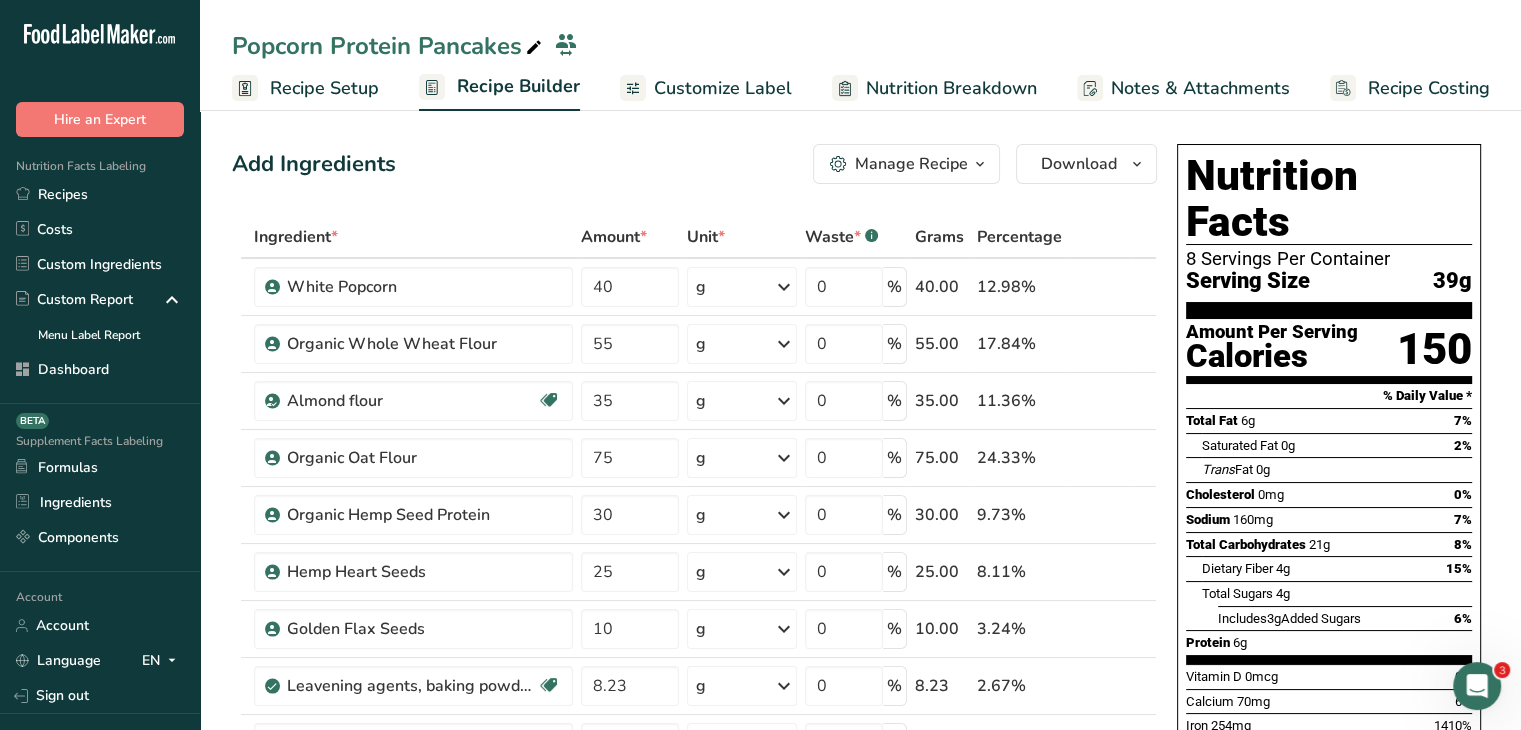 click on "Customize Label" at bounding box center (723, 88) 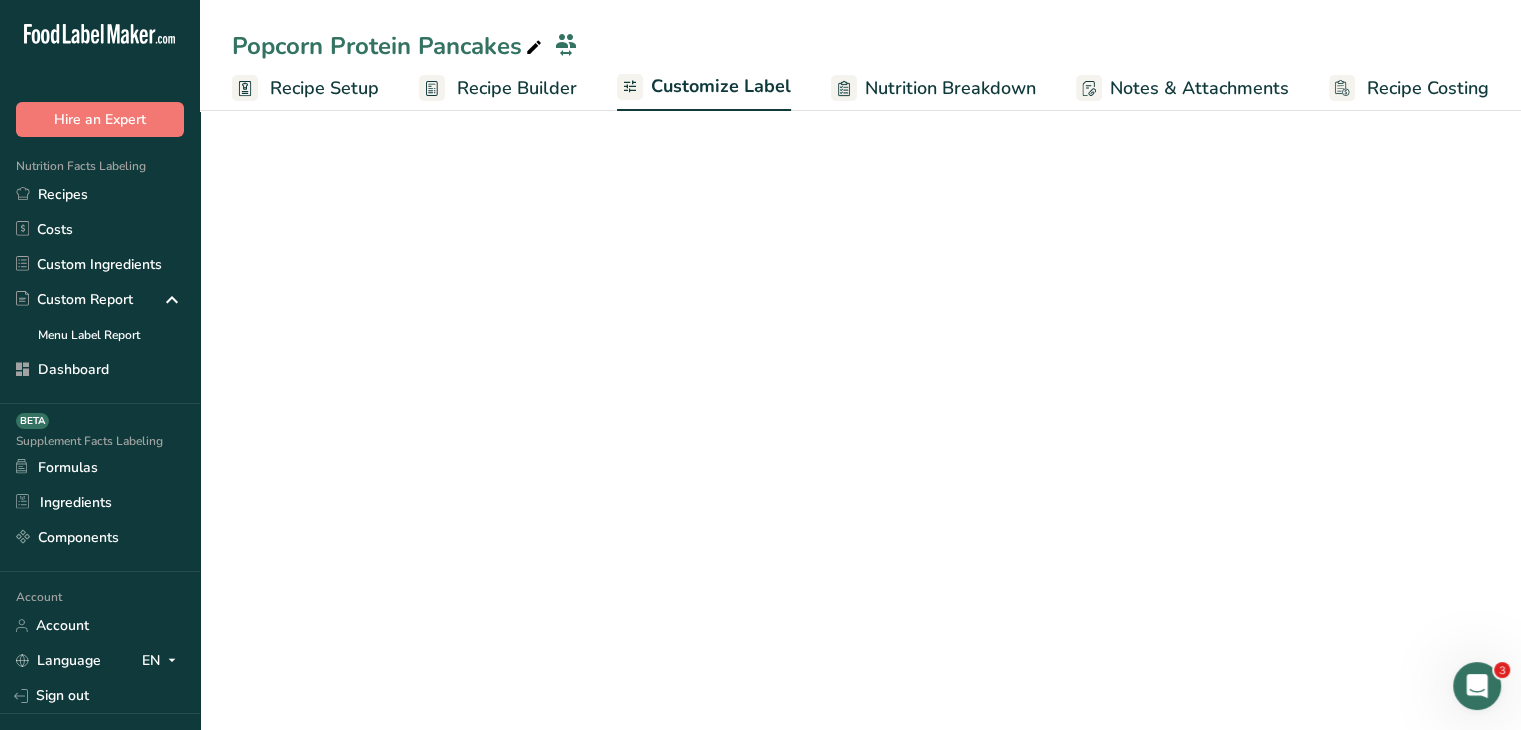 scroll, scrollTop: 0, scrollLeft: 0, axis: both 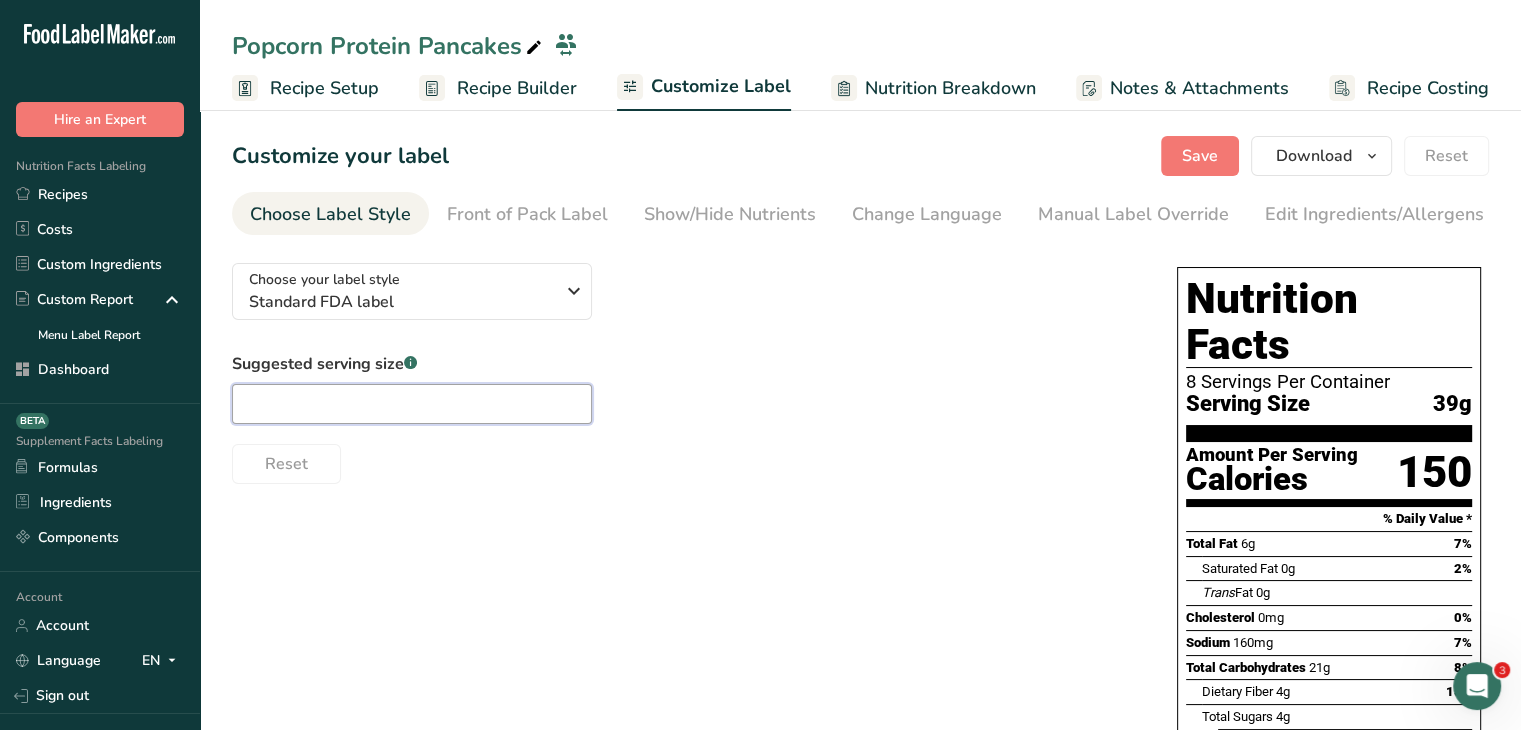 click at bounding box center [412, 404] 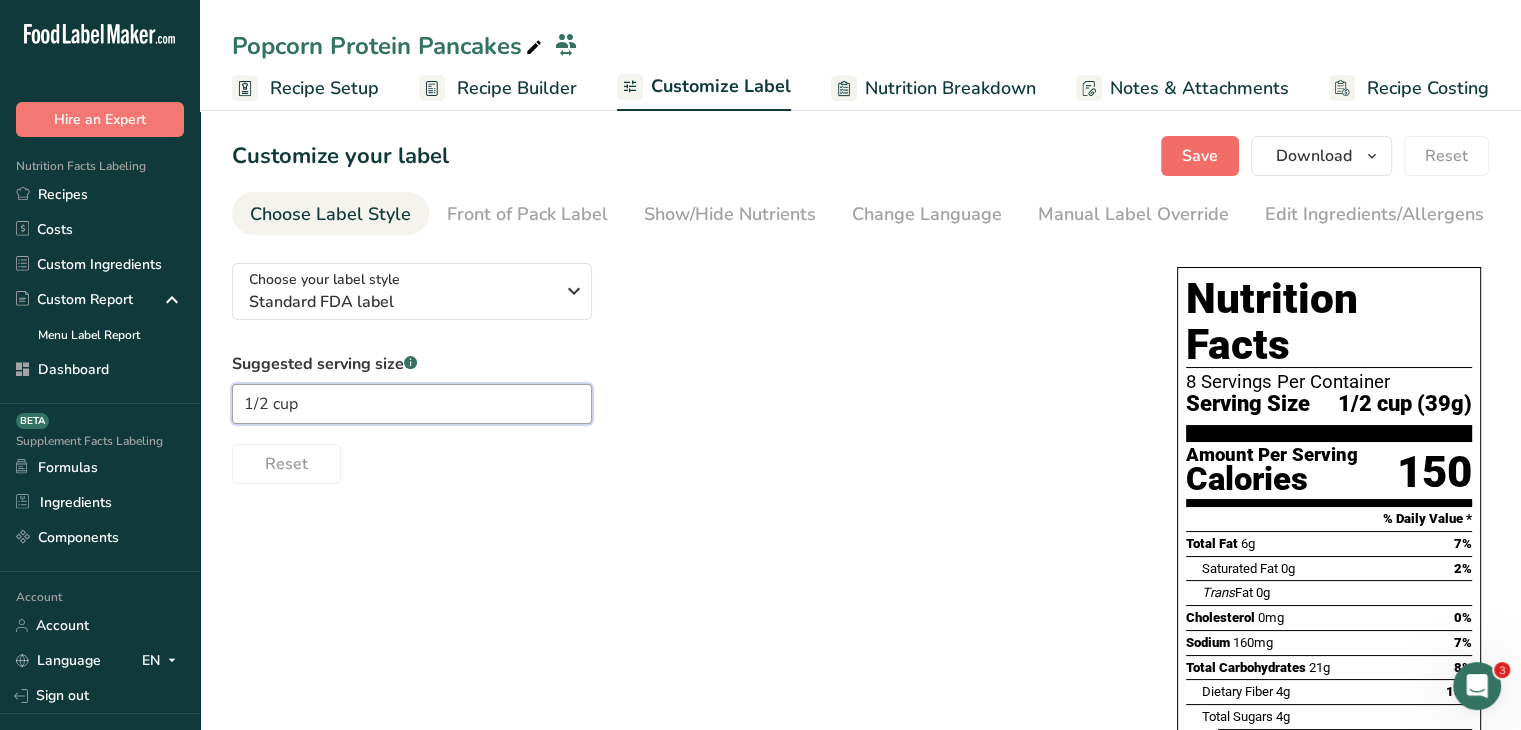 type on "1/2 cup" 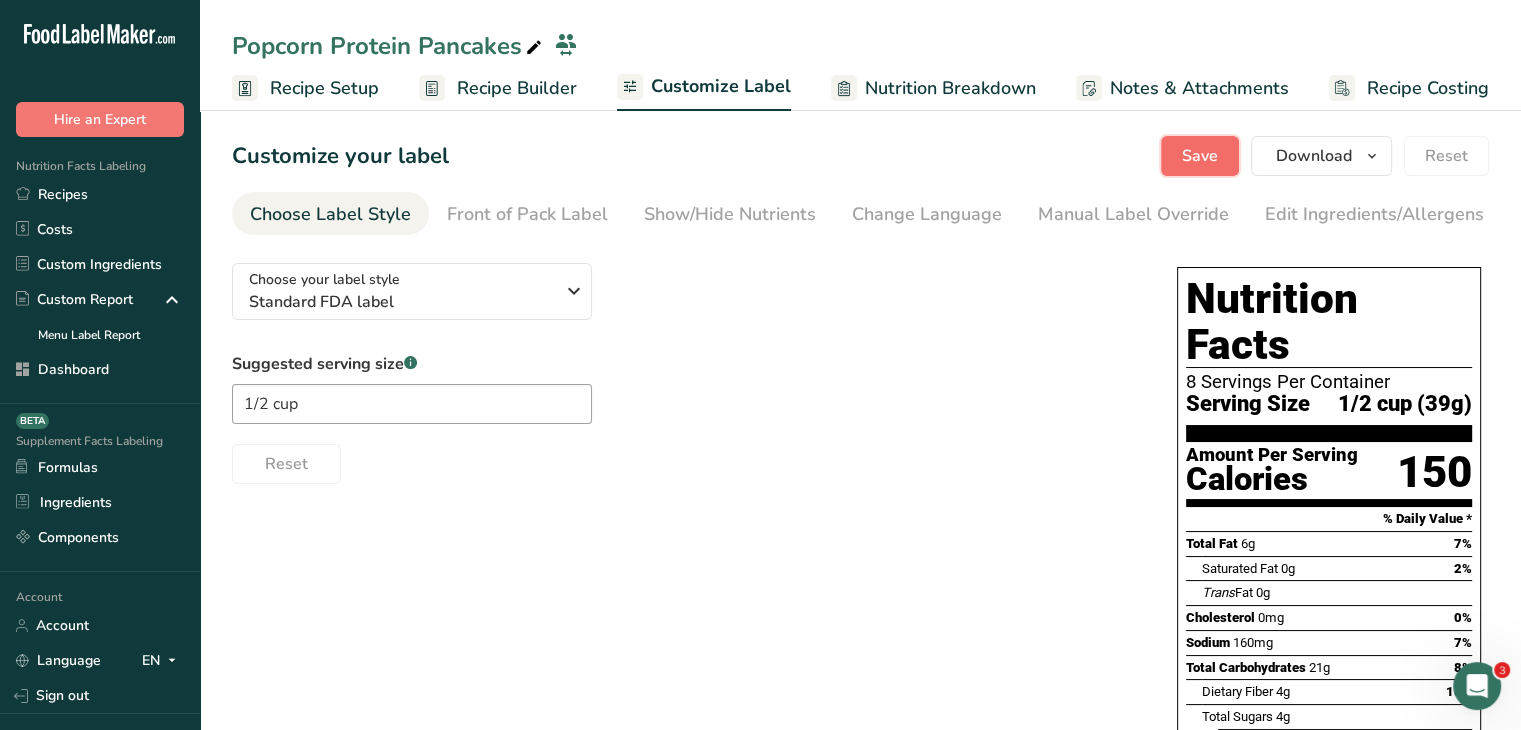 click on "Save" at bounding box center (1200, 156) 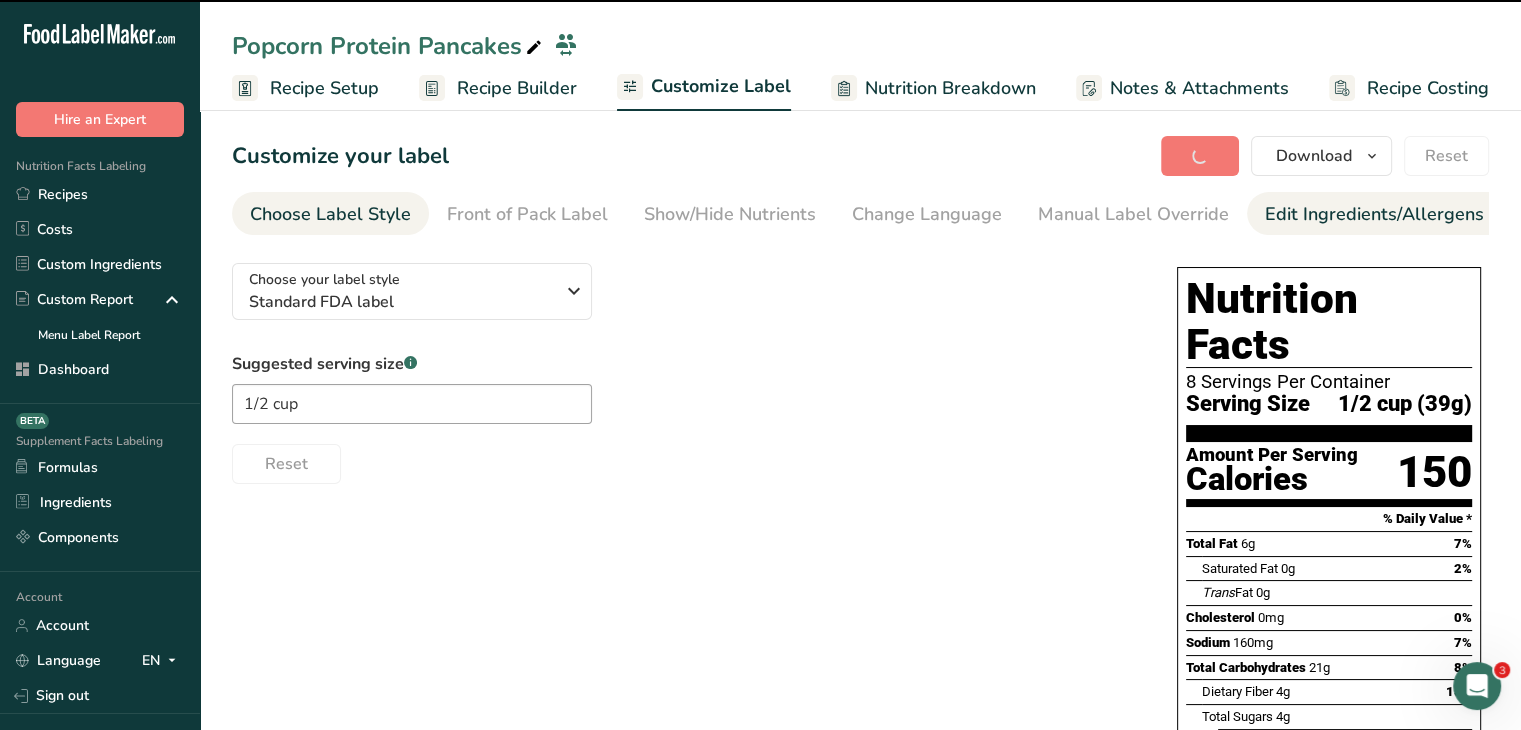 click on "Edit Ingredients/Allergens List" at bounding box center (1392, 214) 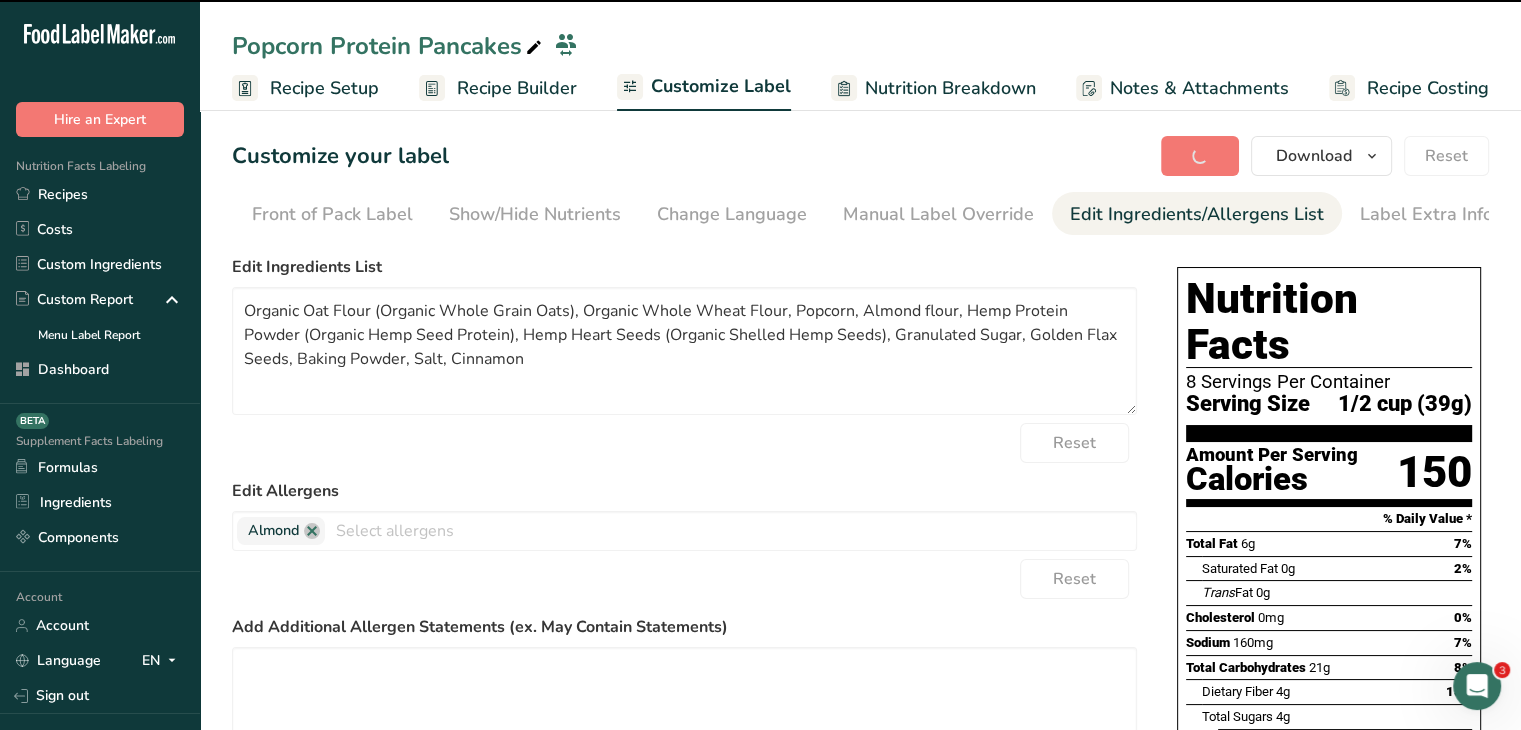 scroll, scrollTop: 0, scrollLeft: 196, axis: horizontal 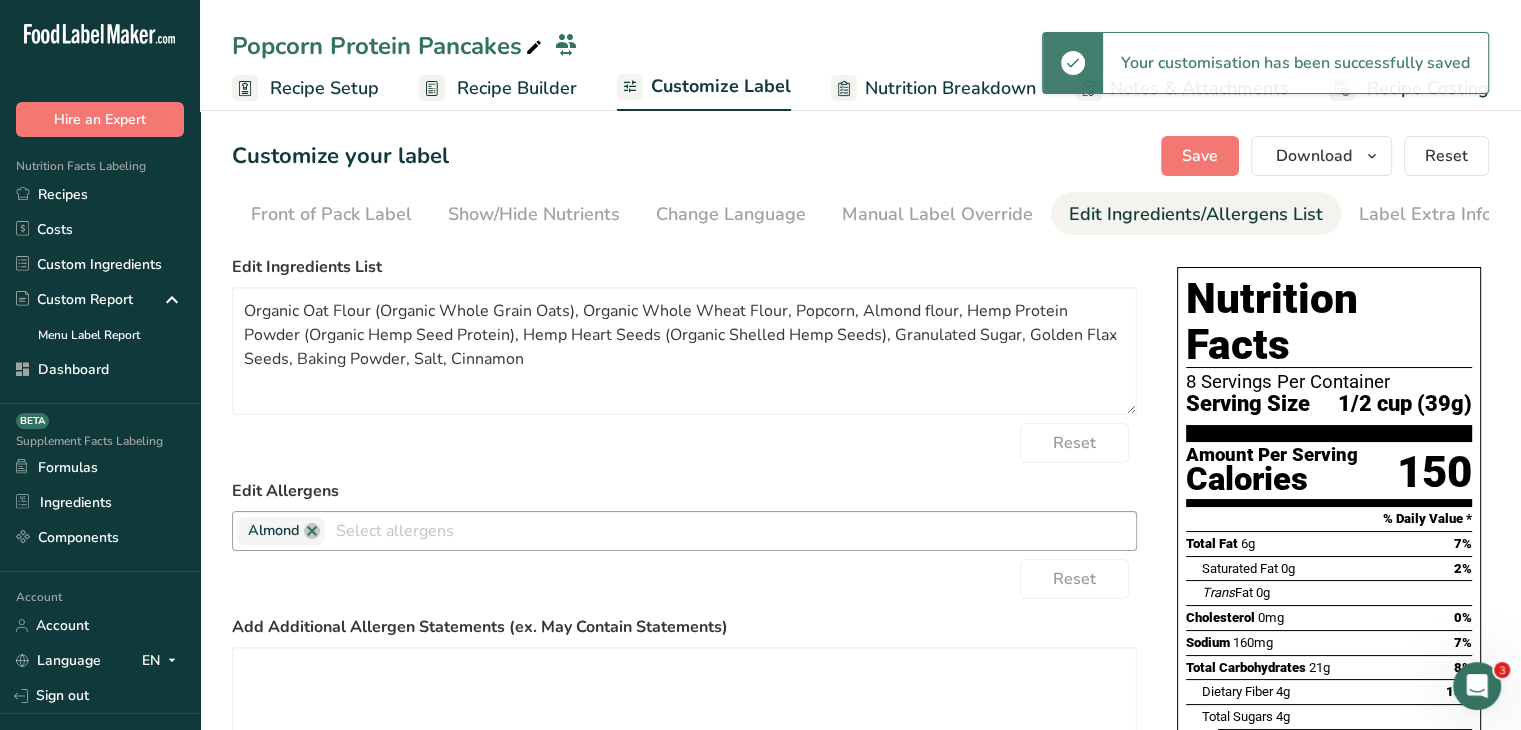 click at bounding box center [730, 530] 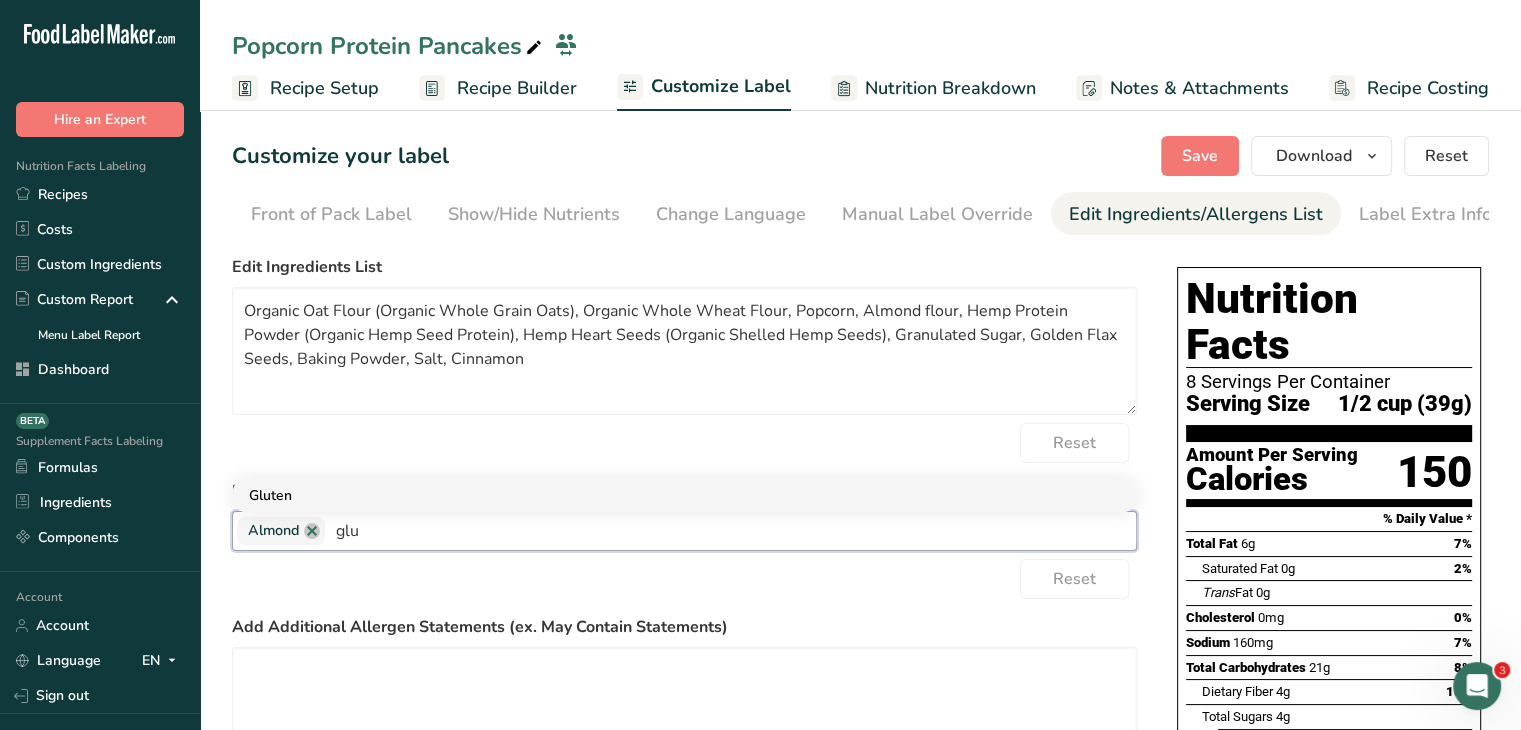 type on "glu" 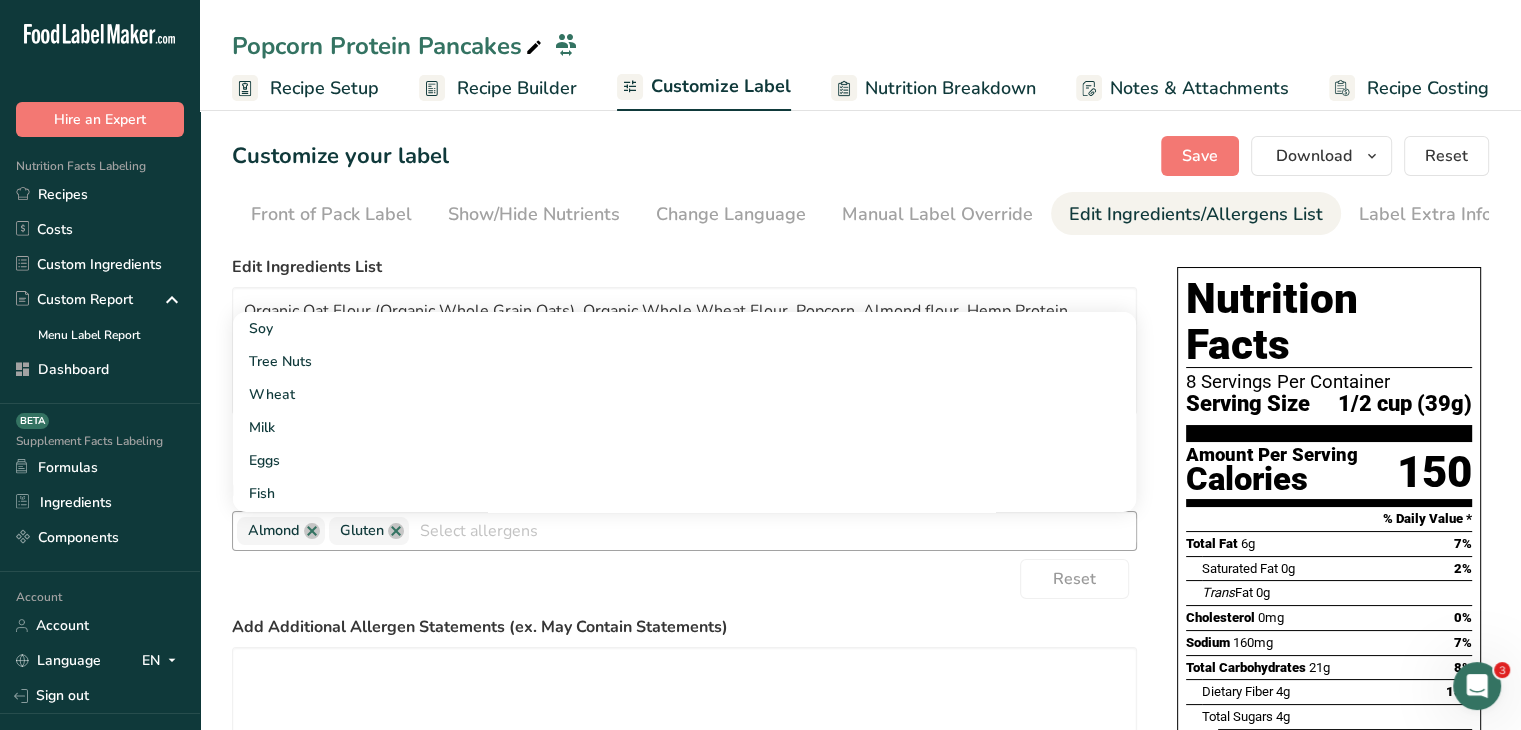 click on "Edit Ingredients List" at bounding box center (684, 267) 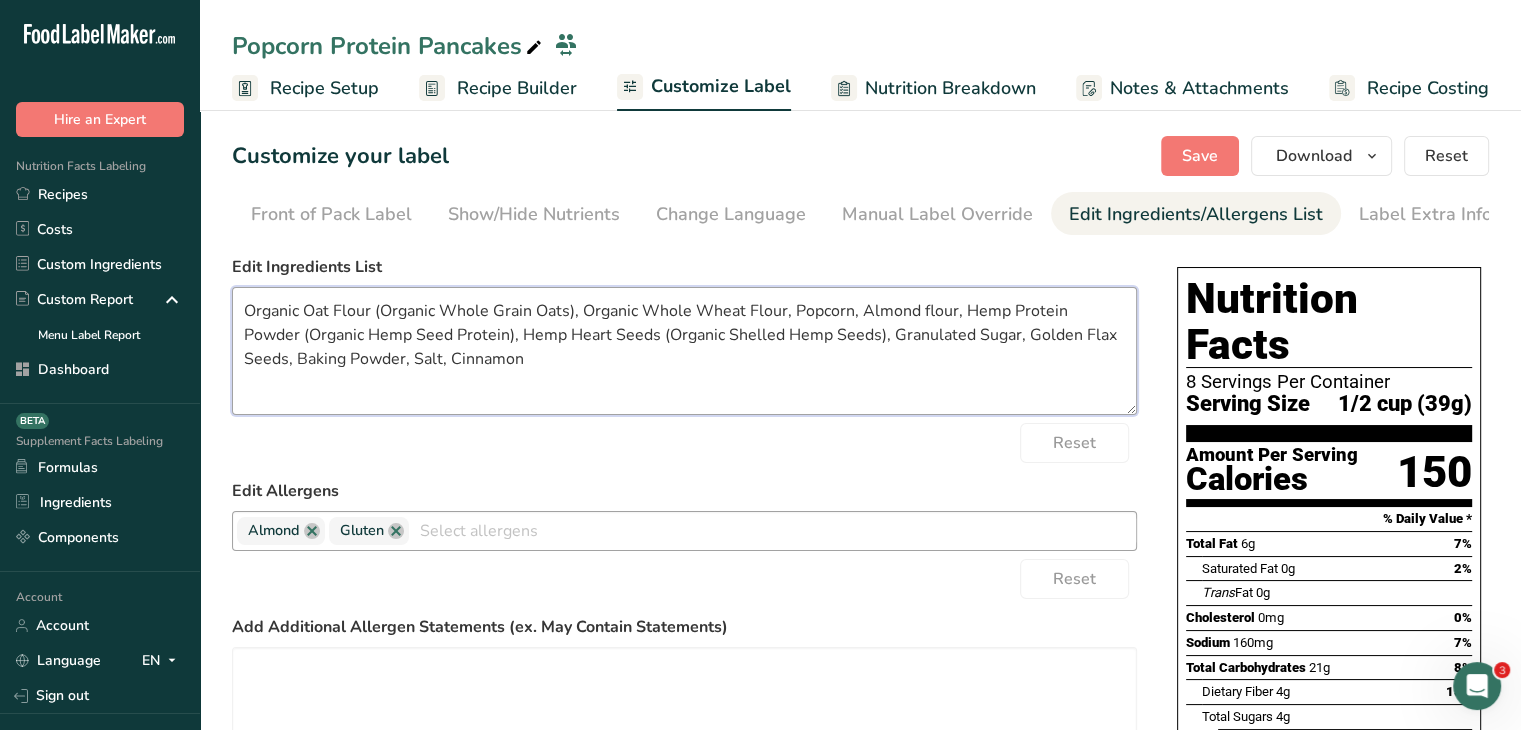 click on "Organic Oat Flour (Organic Whole Grain Oats), Organic Whole Wheat Flour, Popcorn, Almond flour, Hemp Protein Powder (Organic Hemp Seed Protein), Hemp Heart Seeds (Organic Shelled Hemp Seeds), Granulated Sugar, Golden Flax Seeds, Baking Powder, Salt, Cinnamon" at bounding box center [684, 351] 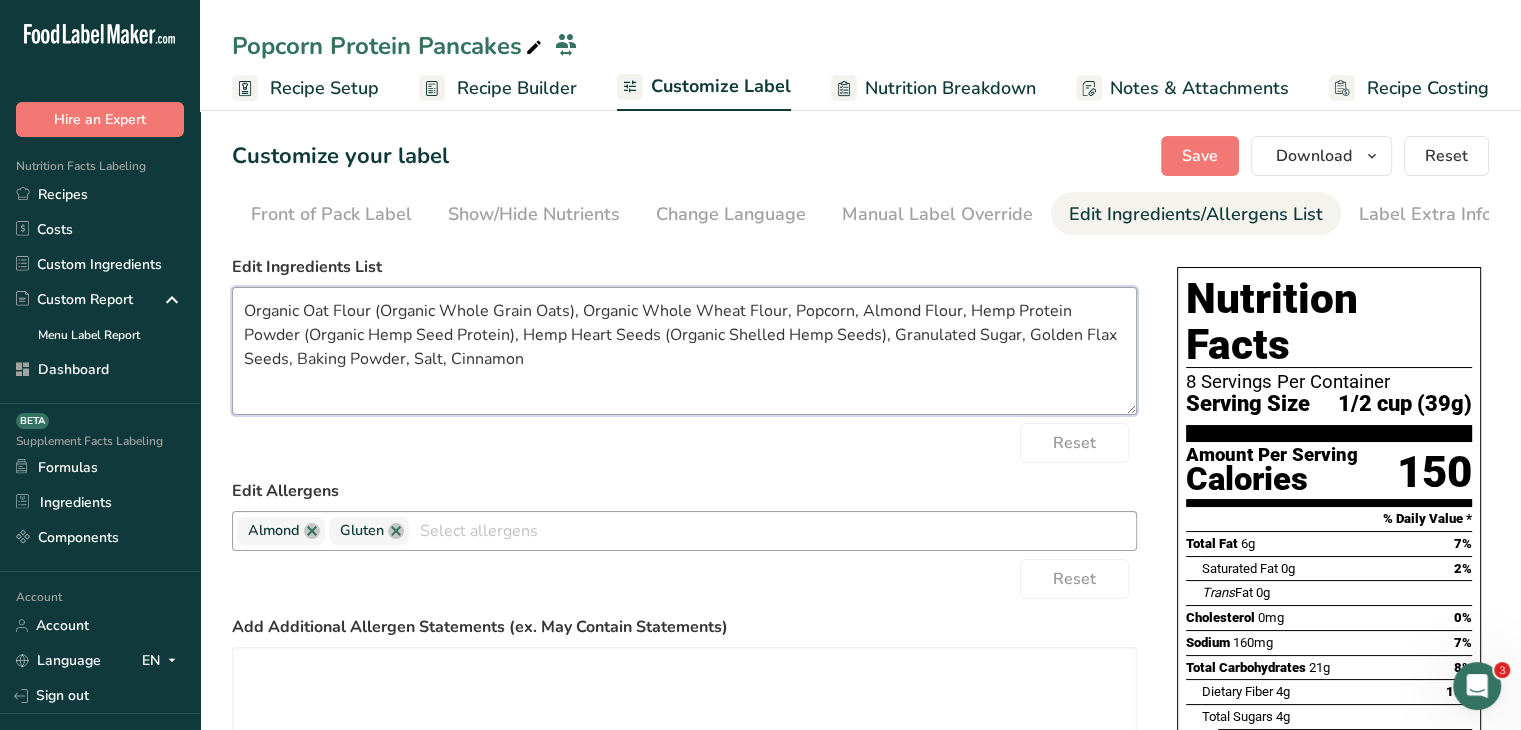 click on "Organic Oat Flour (Organic Whole Grain Oats), Organic Whole Wheat Flour, Popcorn, Almond Flour, Hemp Protein Powder (Organic Hemp Seed Protein), Hemp Heart Seeds (Organic Shelled Hemp Seeds), Granulated Sugar, Golden Flax Seeds, Baking Powder, Salt, Cinnamon" at bounding box center [684, 351] 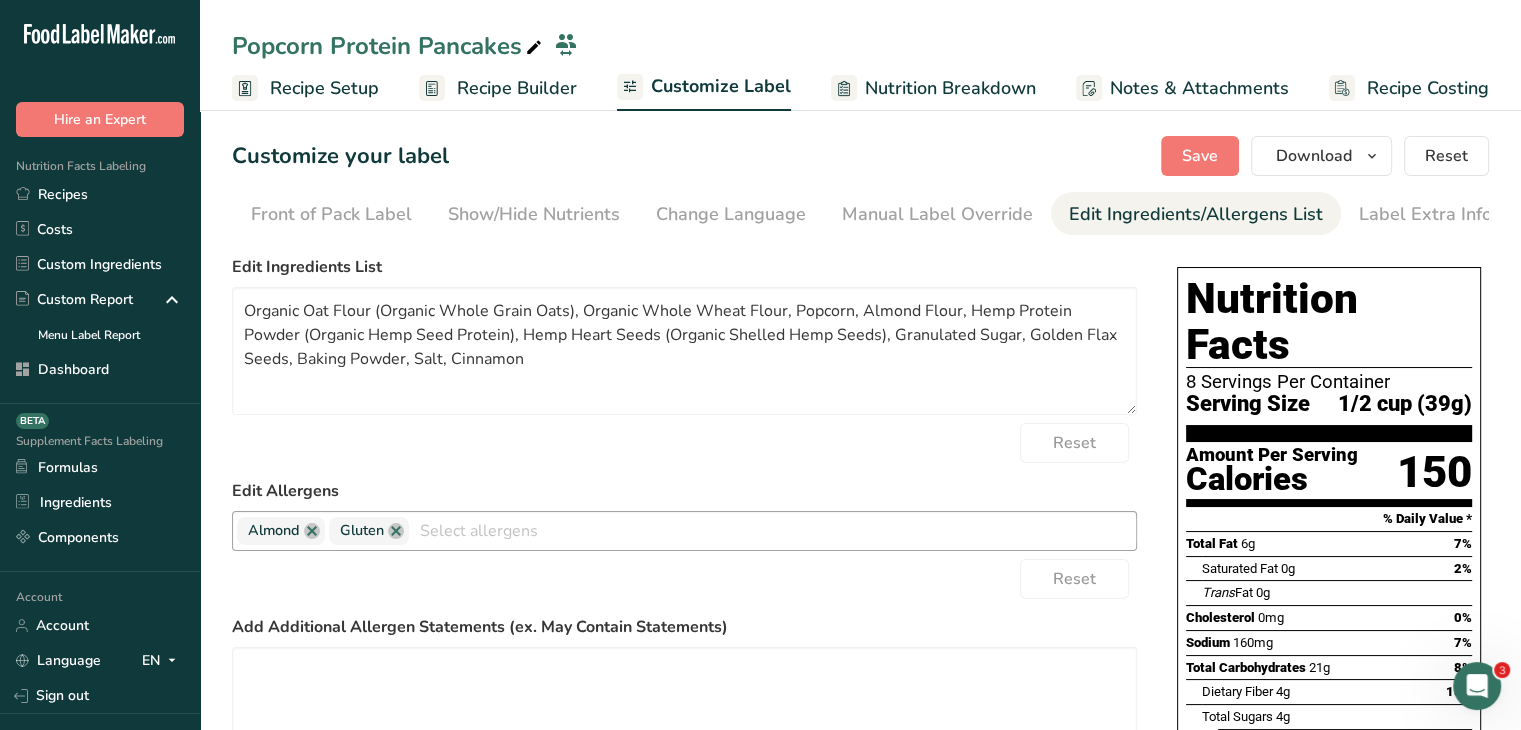 click at bounding box center (772, 530) 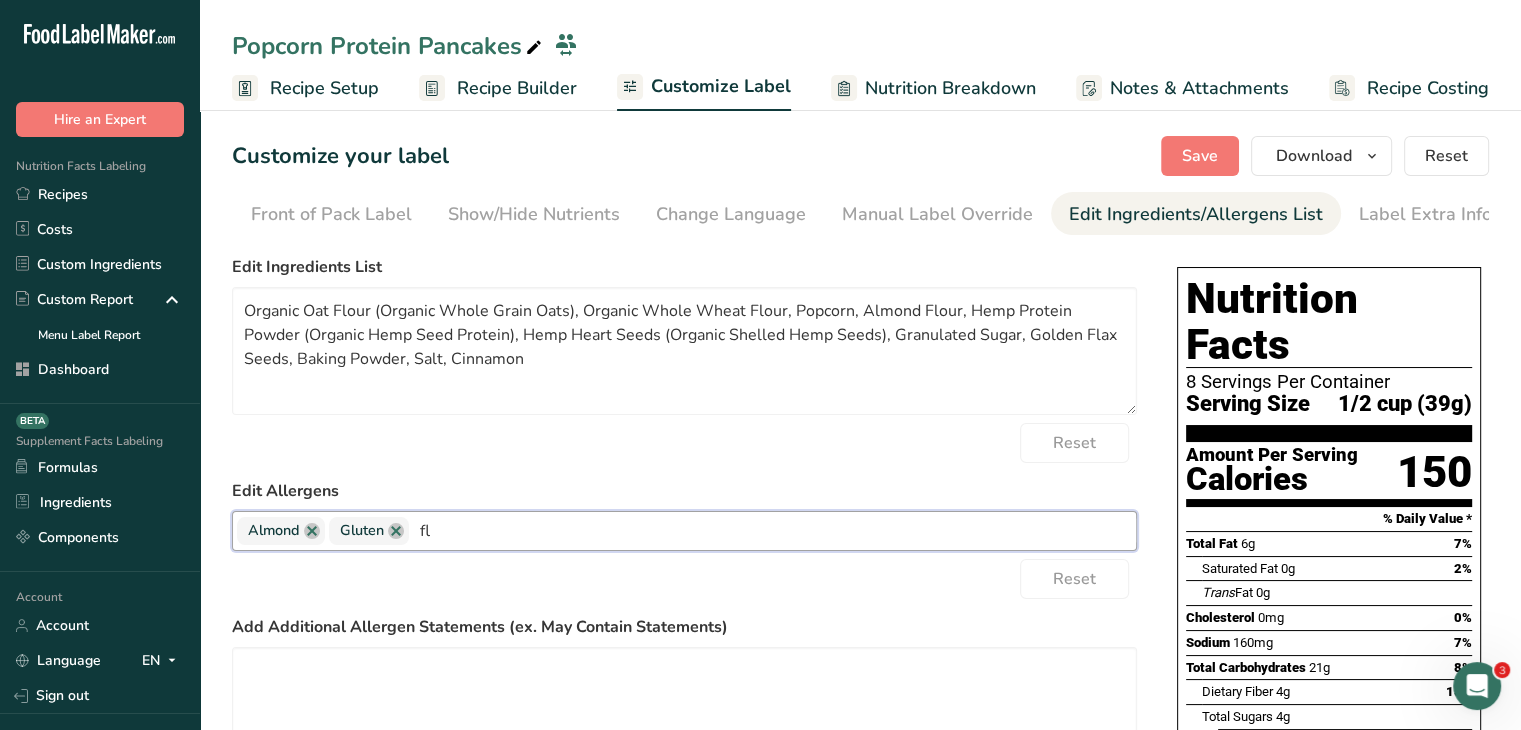 type on "f" 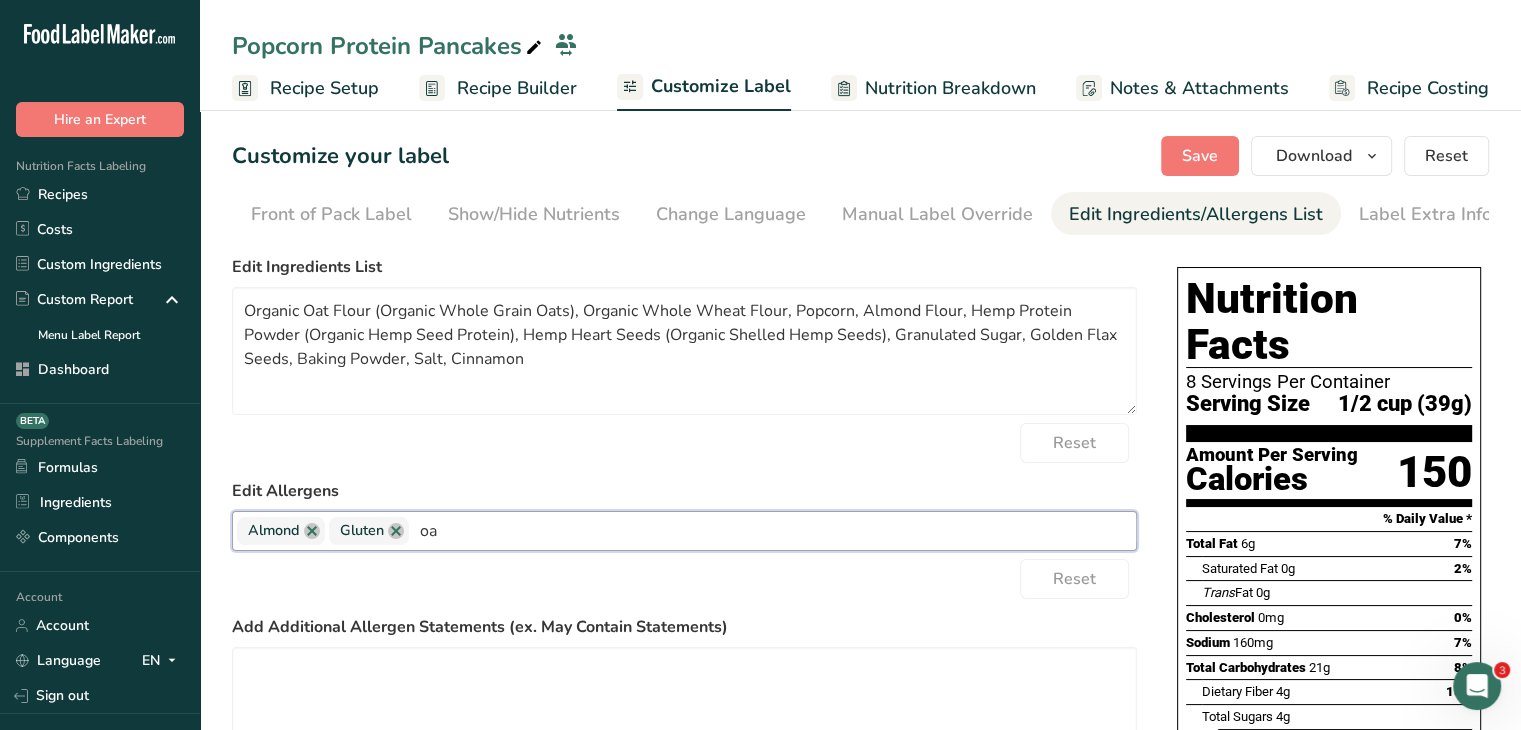 type on "o" 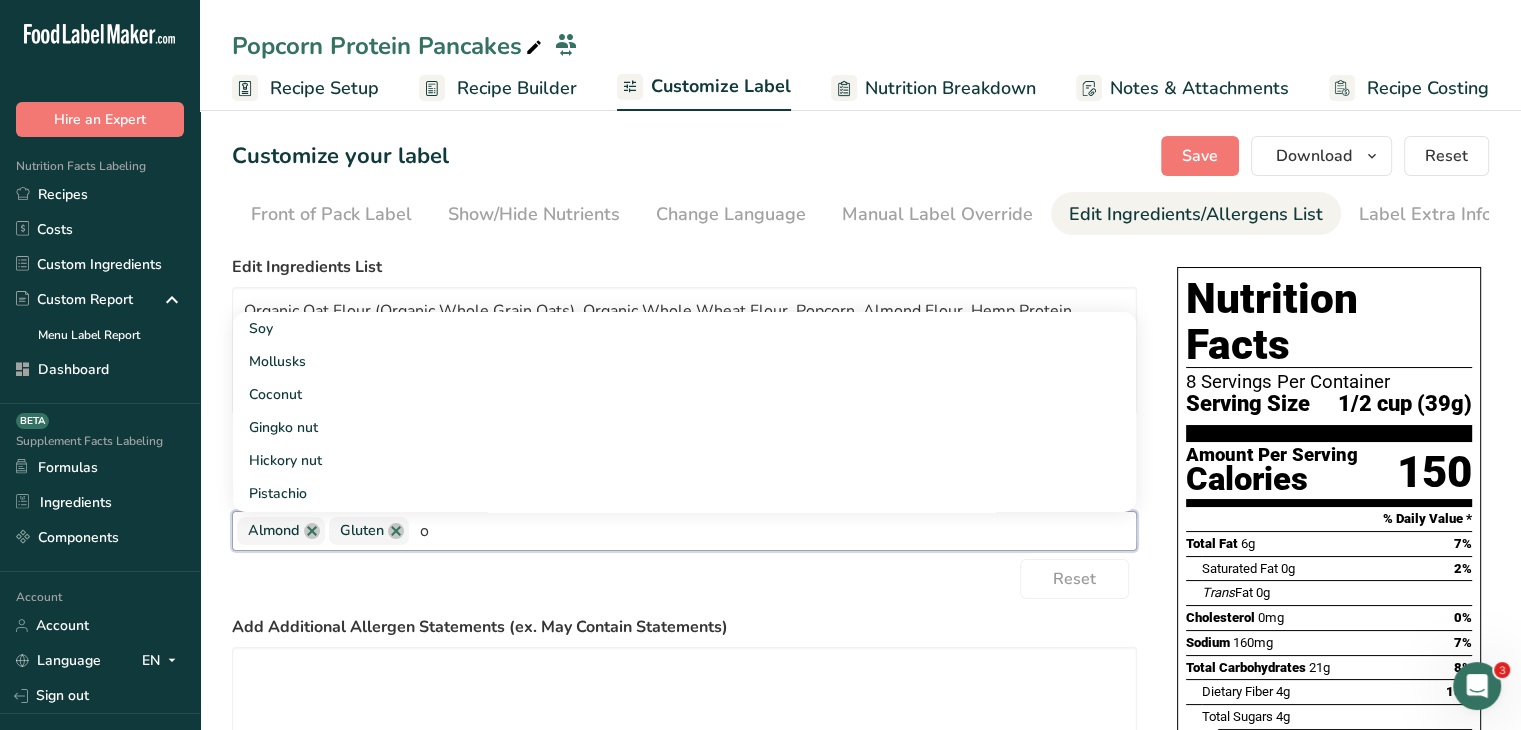 type 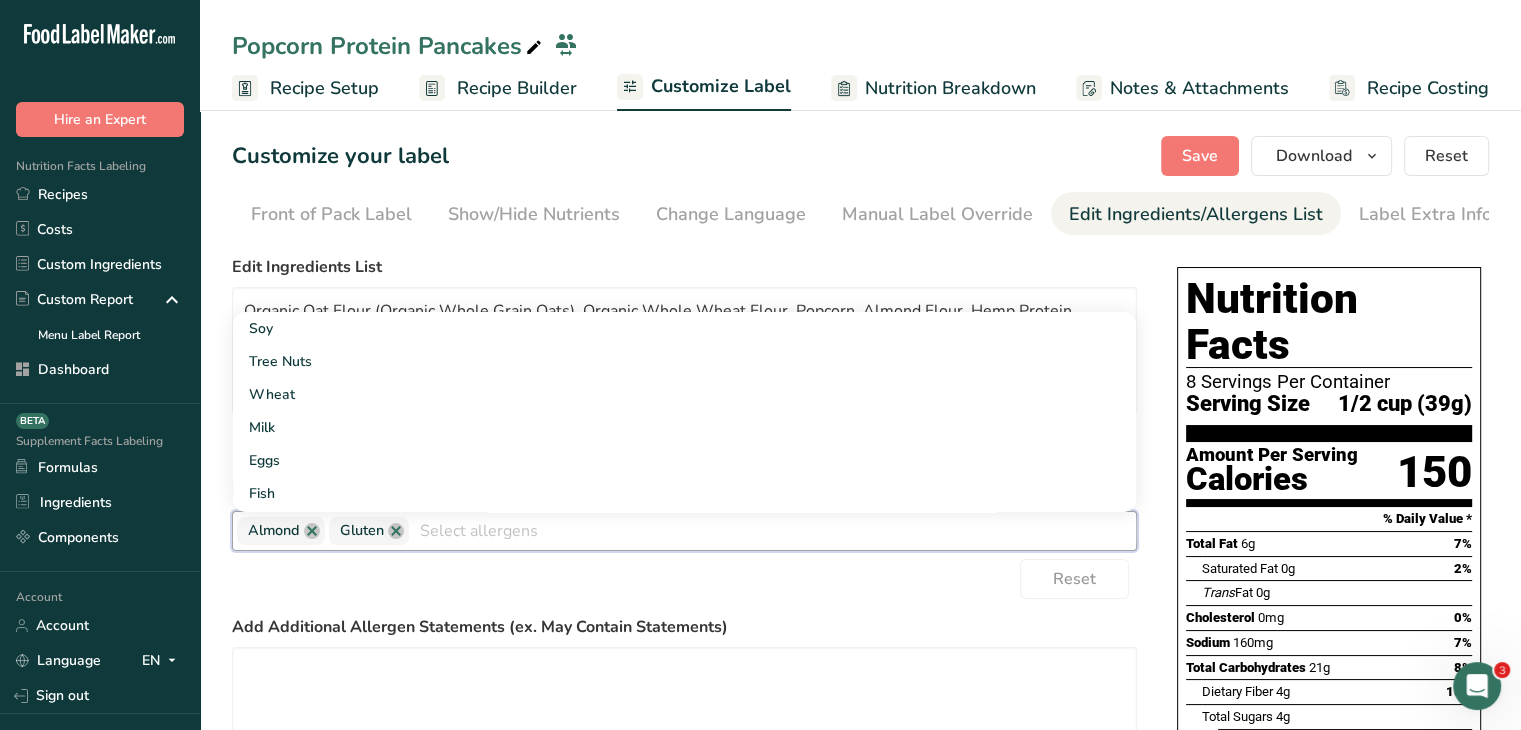 click on "Nutrition Facts
8 Servings Per Container
Serving Size
1/2 cup (39g)
Amount Per Serving
Calories
150
% Daily Value *
Total Fat
6g
7%
Saturated Fat
0g
2%
Trans  Fat
0g
Cholesterol
0mg
0%
Sodium
160mg
7%
Total Carbohydrates
21g
8%
Dietary Fiber
4g
15%" at bounding box center [1329, 678] 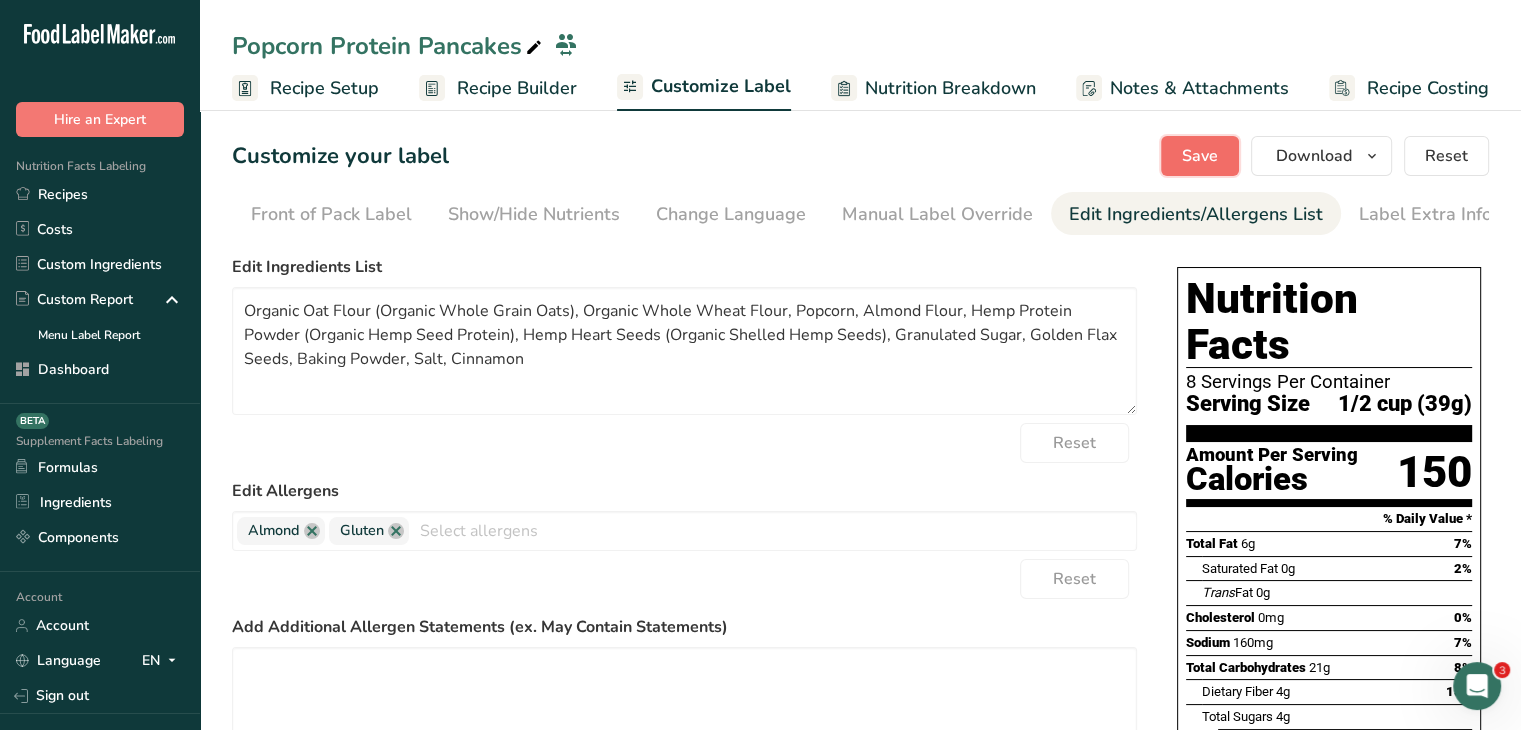 click on "Save" at bounding box center [1200, 156] 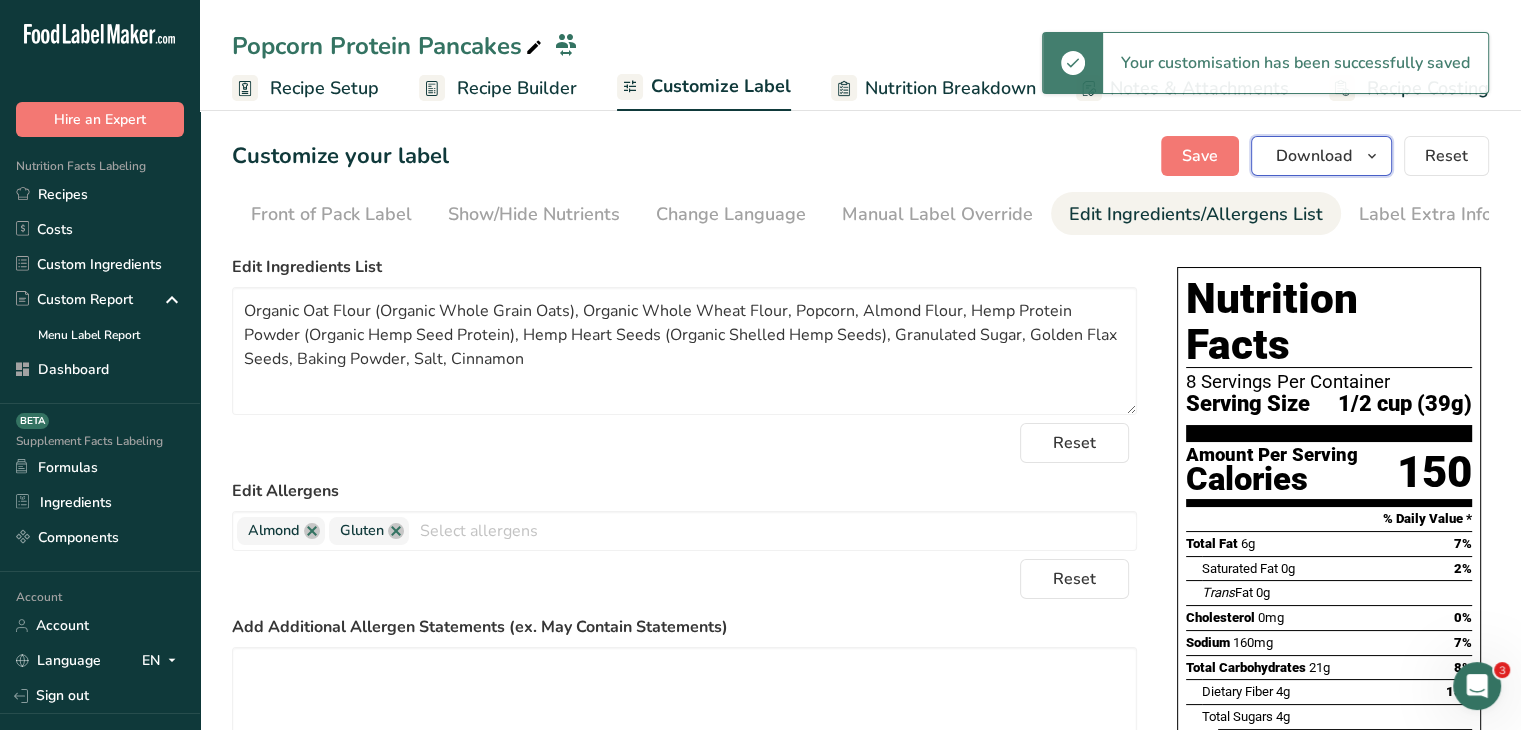 click on "Download" at bounding box center [1321, 156] 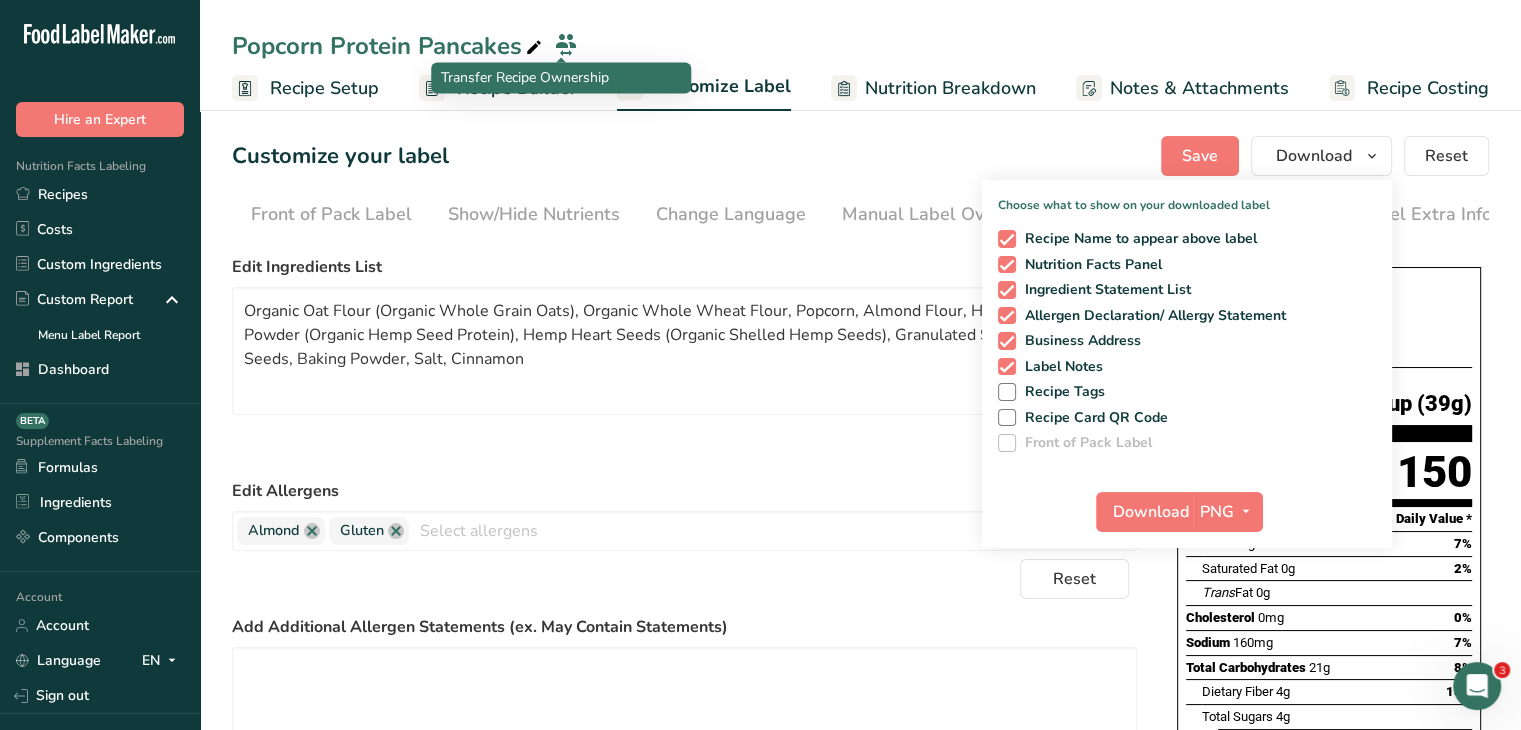 click on "Transfer Recipe Ownership" at bounding box center (561, 77) 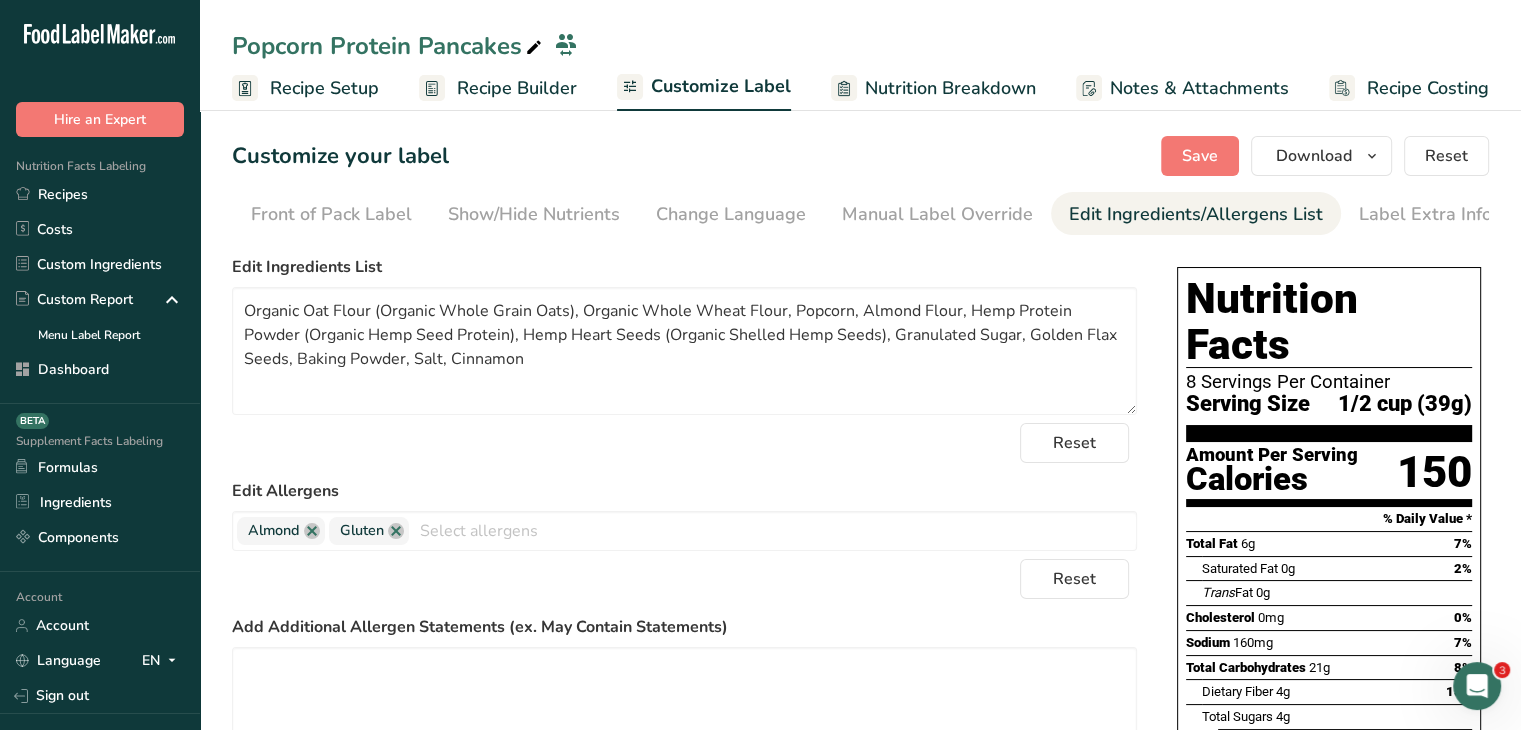 click on "Recipe Builder" at bounding box center [517, 88] 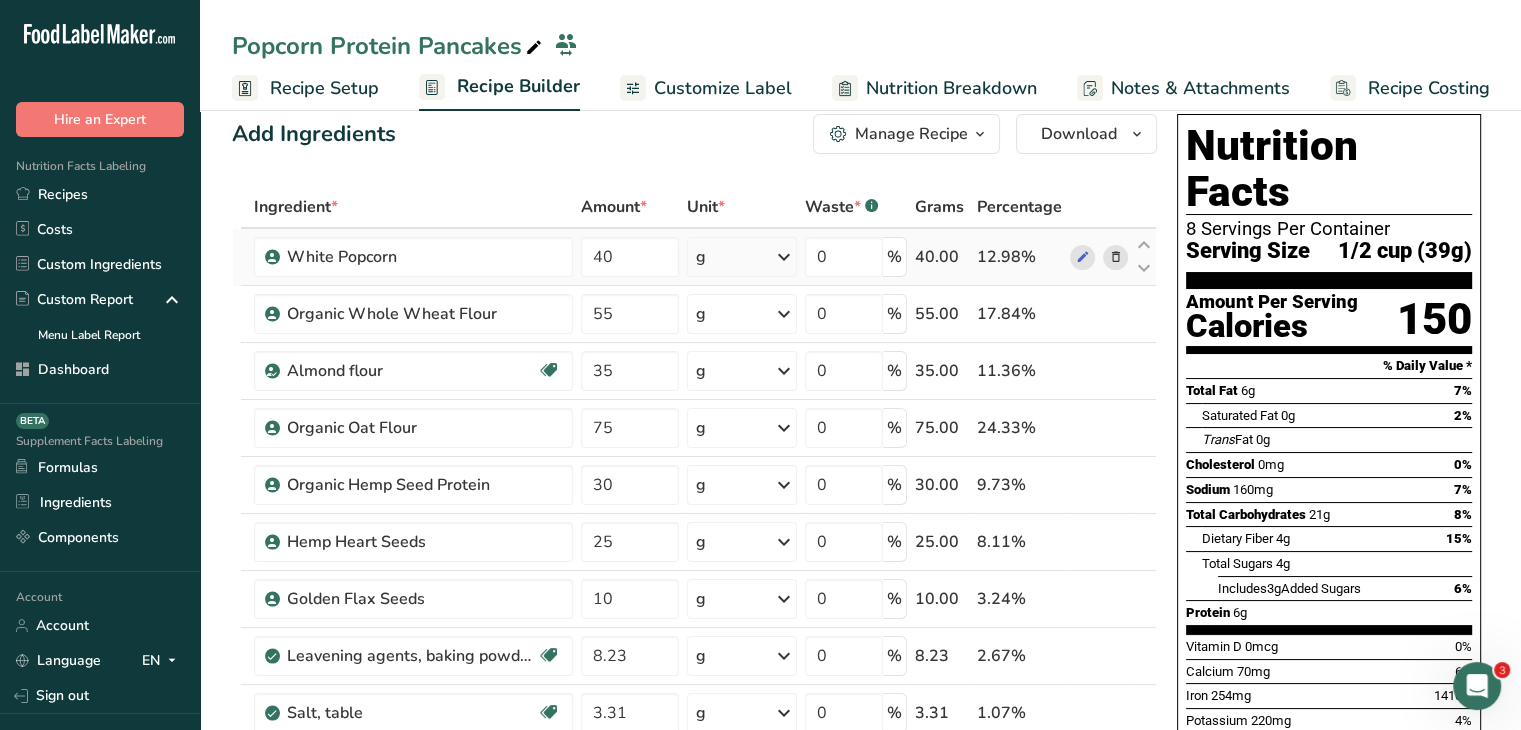 scroll, scrollTop: 0, scrollLeft: 0, axis: both 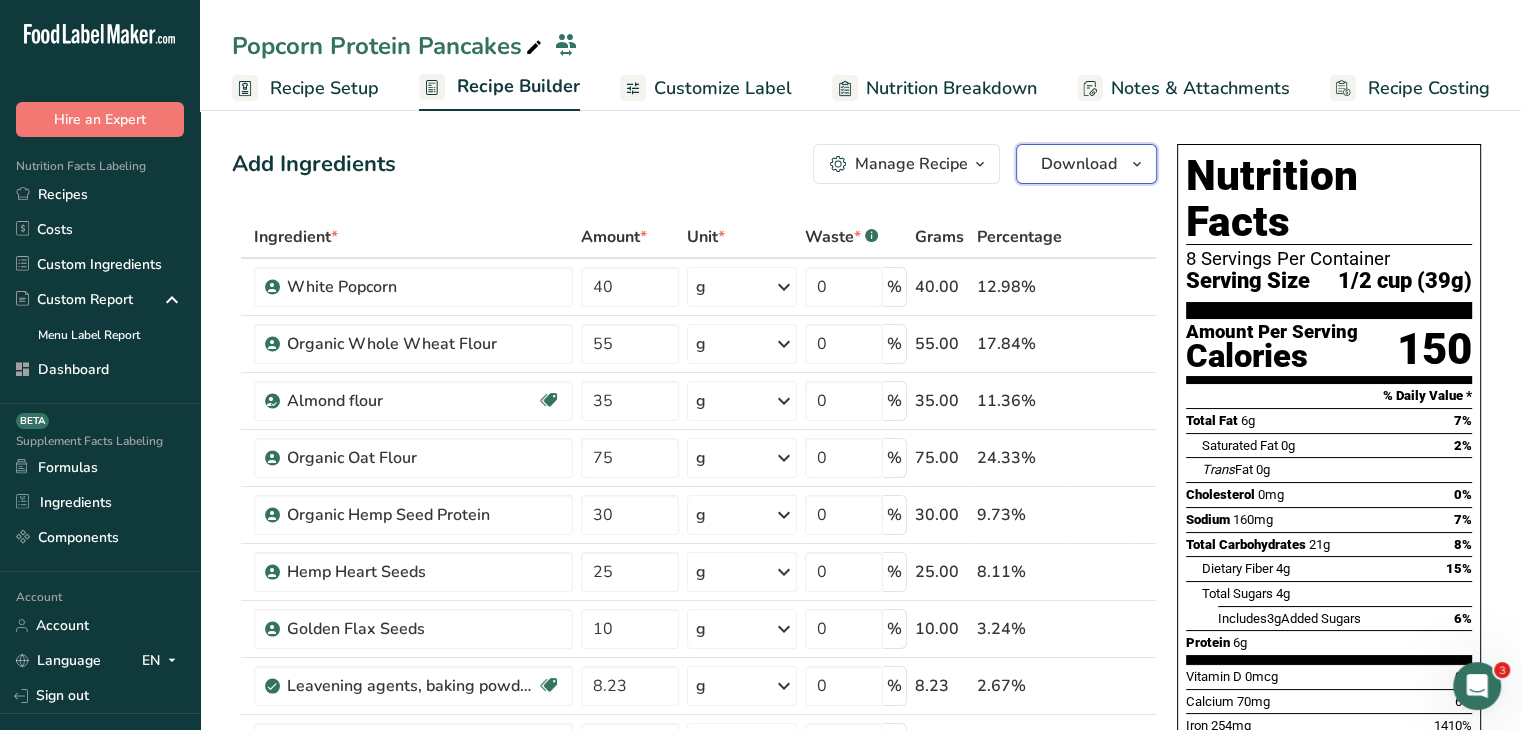 click on "Download" at bounding box center (1079, 164) 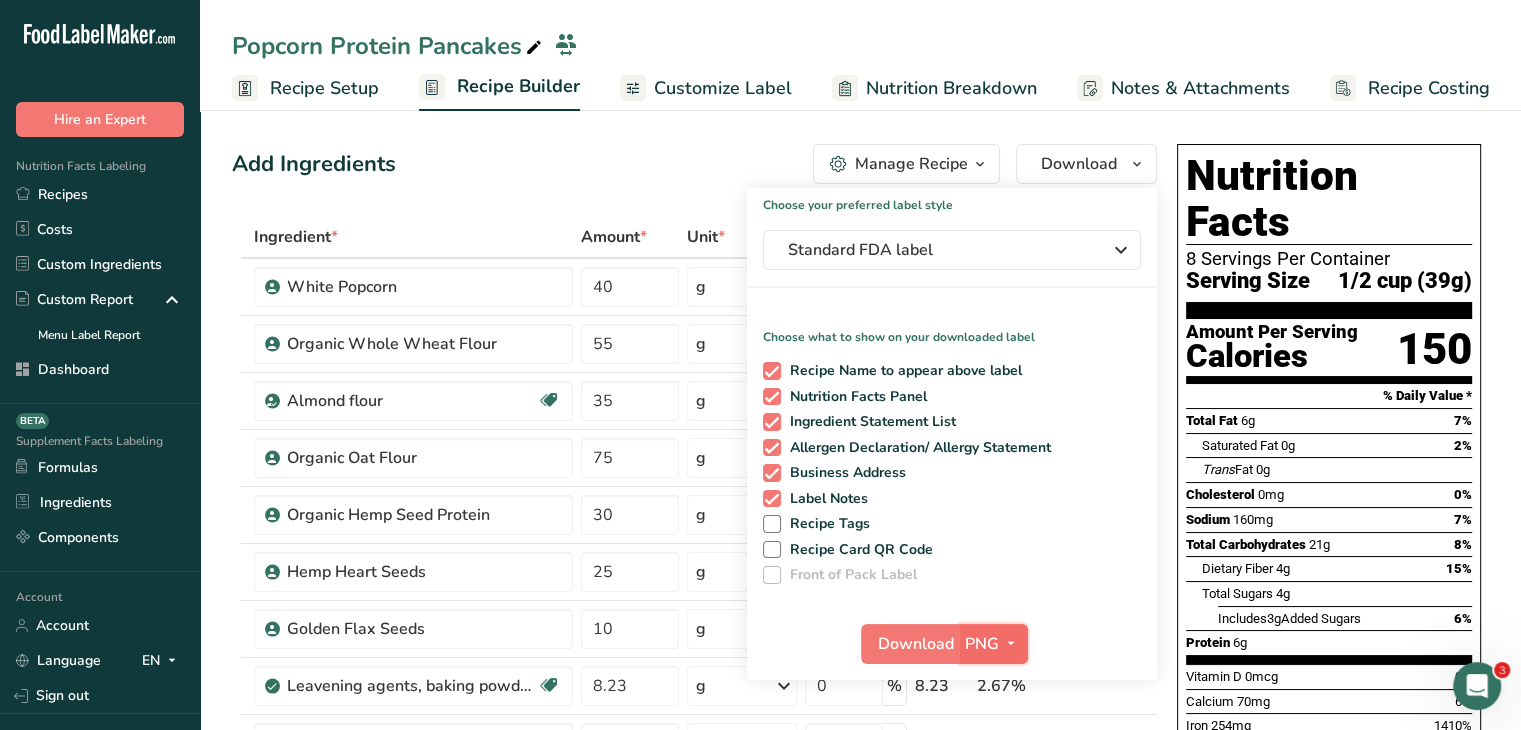 click on "PNG" at bounding box center (993, 644) 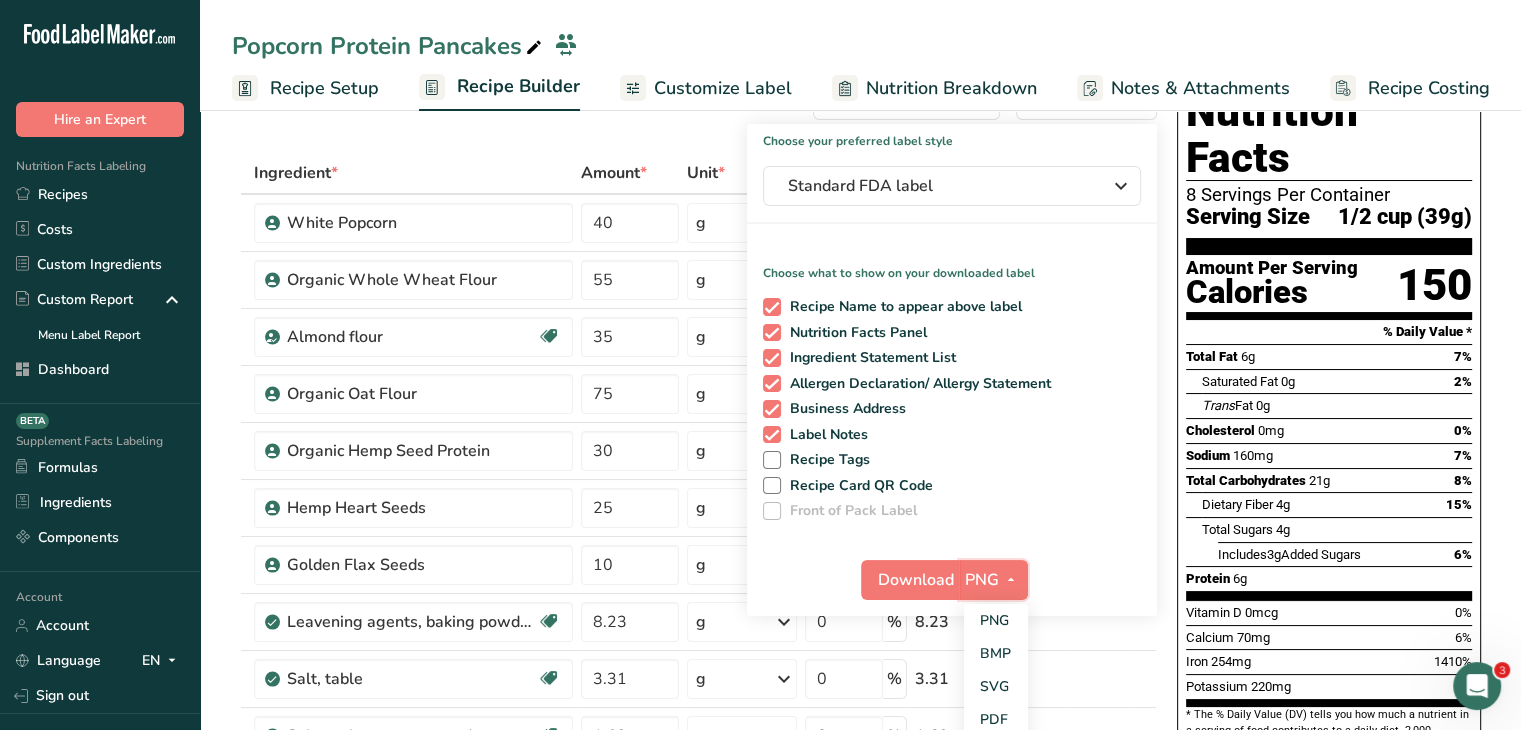 scroll, scrollTop: 100, scrollLeft: 0, axis: vertical 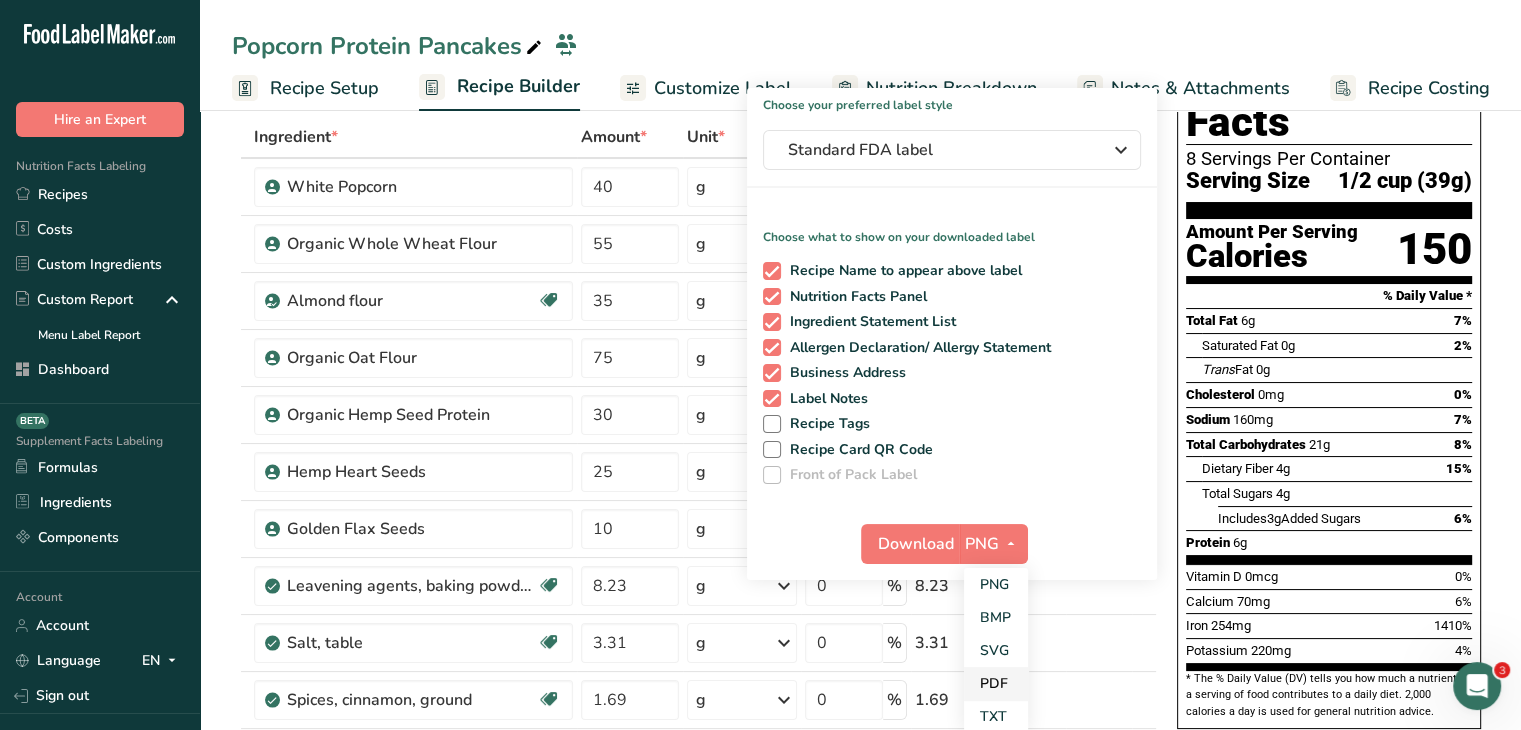 click on "PDF" at bounding box center [996, 683] 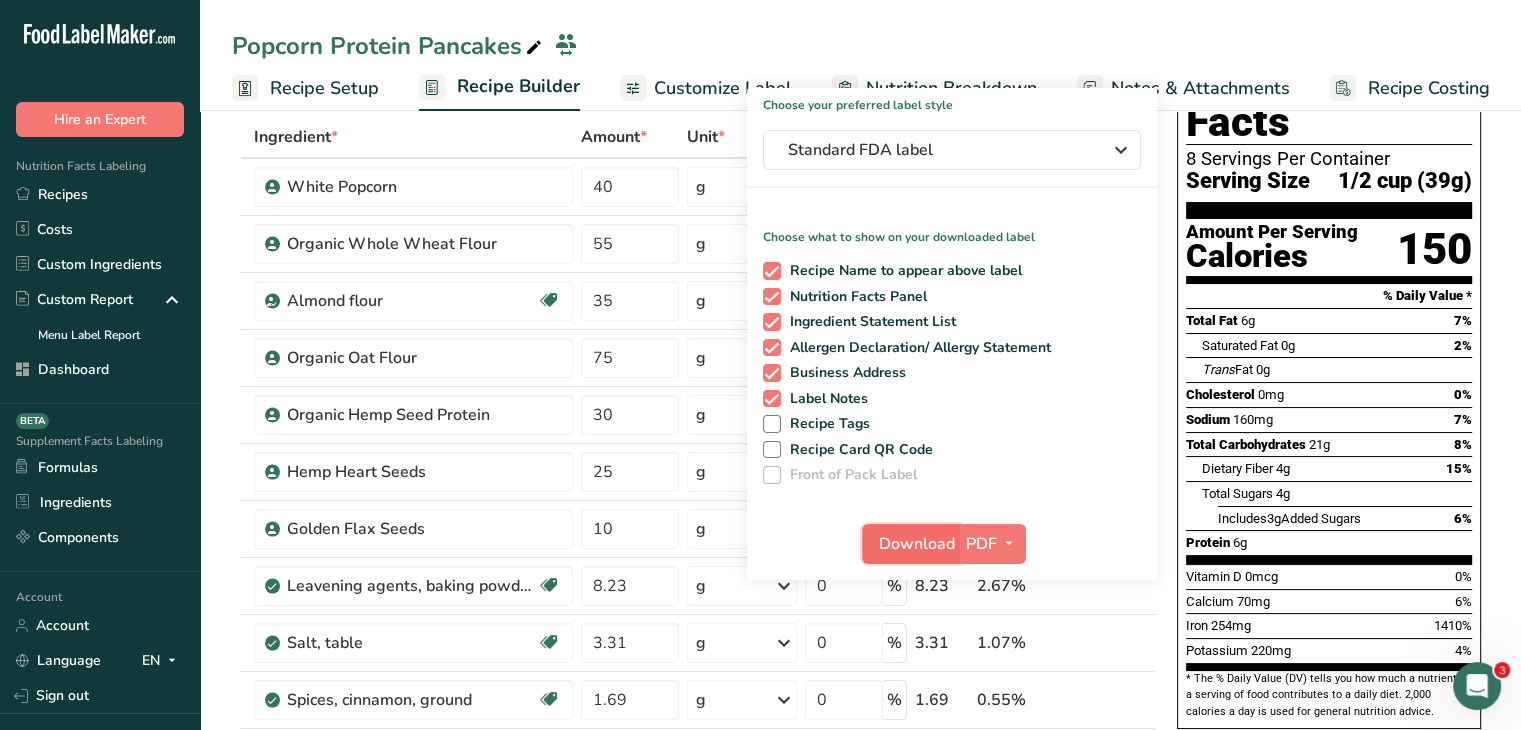 click on "Download" at bounding box center (911, 544) 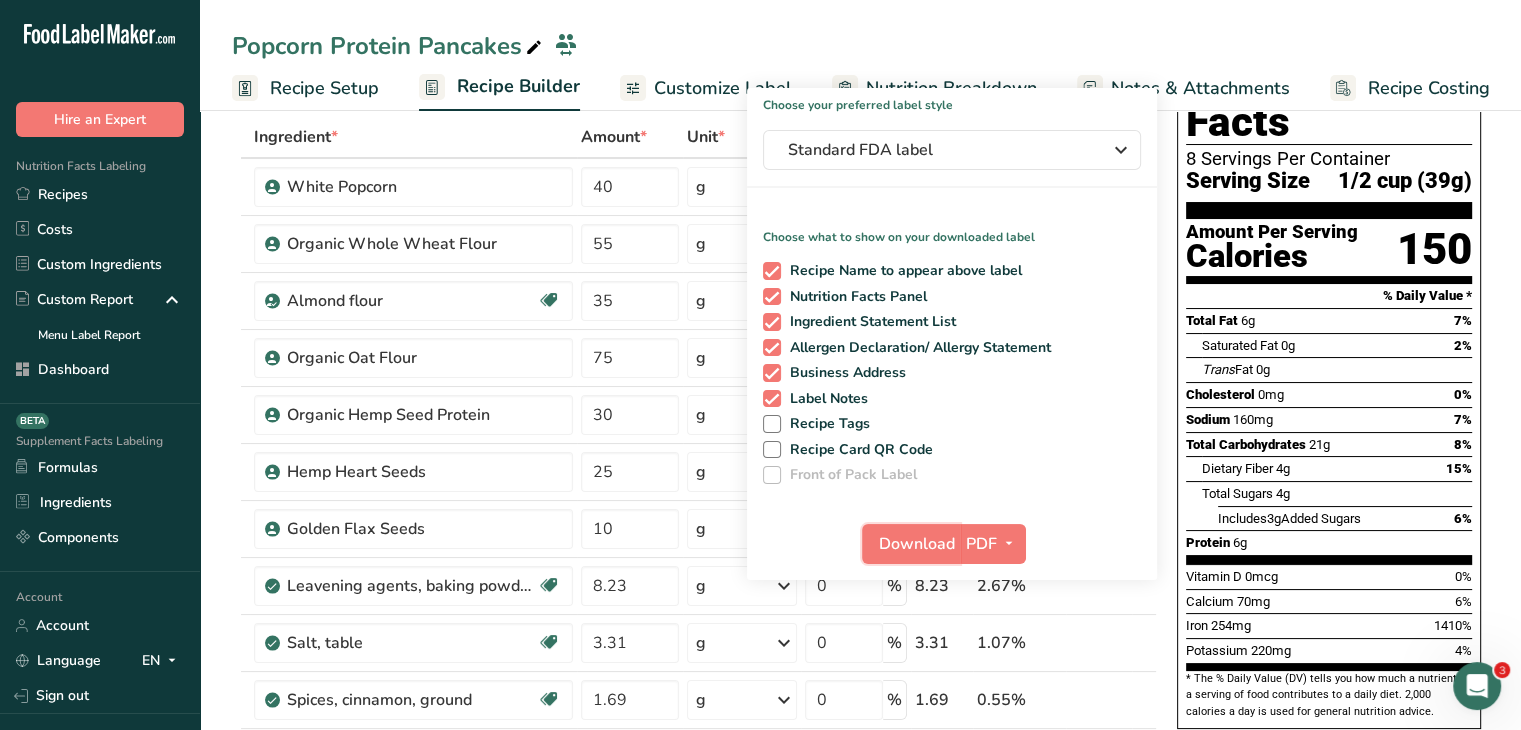 scroll, scrollTop: 0, scrollLeft: 0, axis: both 